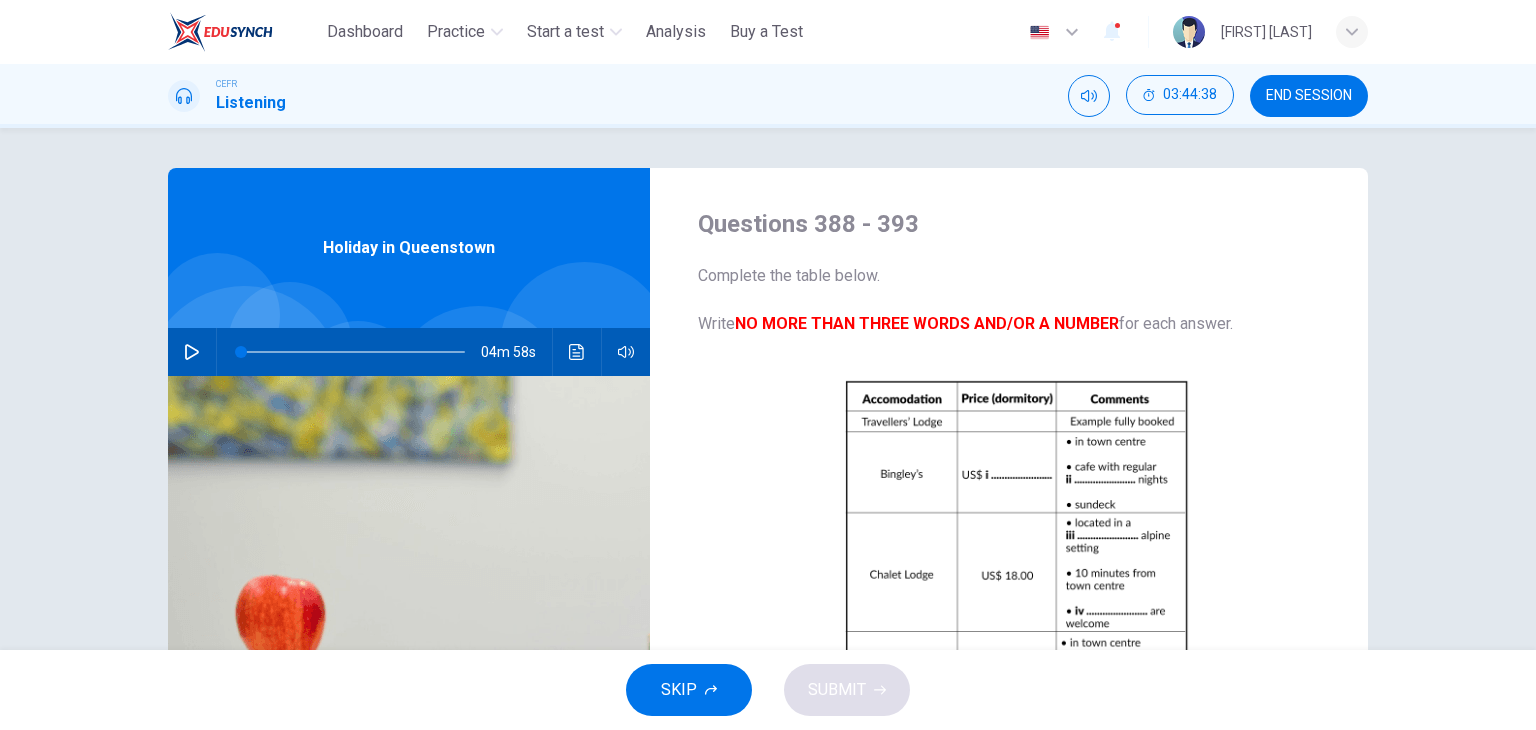 scroll, scrollTop: 0, scrollLeft: 0, axis: both 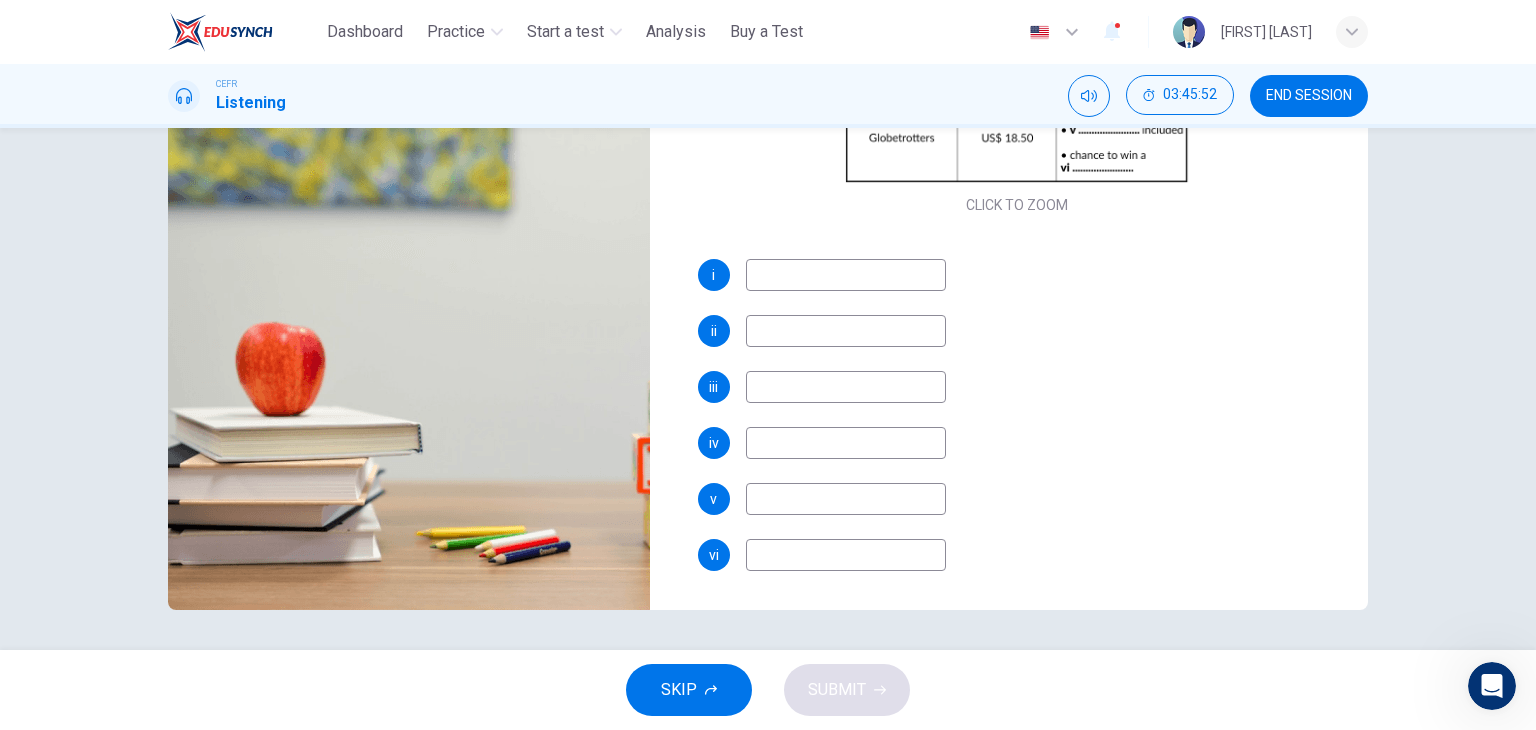 click at bounding box center (846, 275) 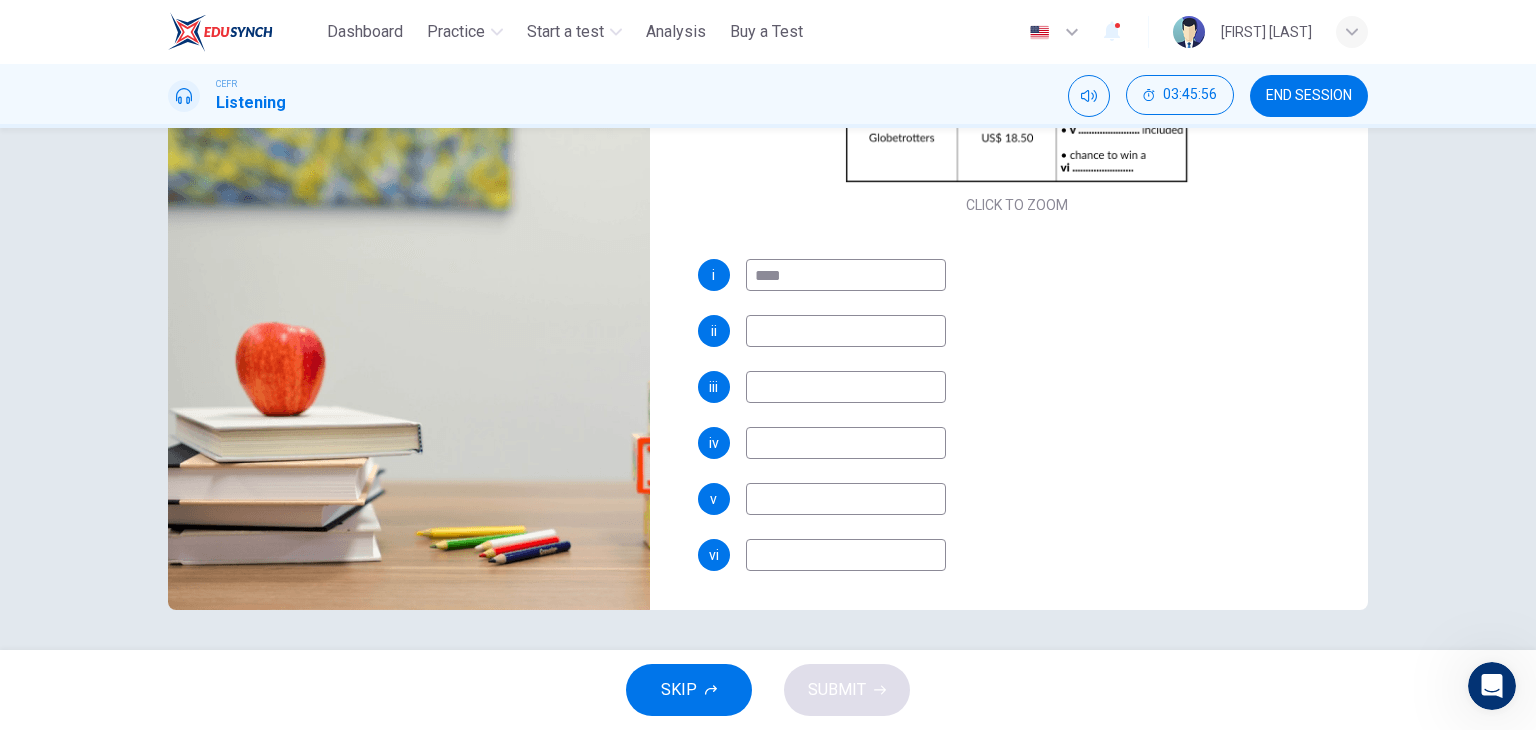 type on "****" 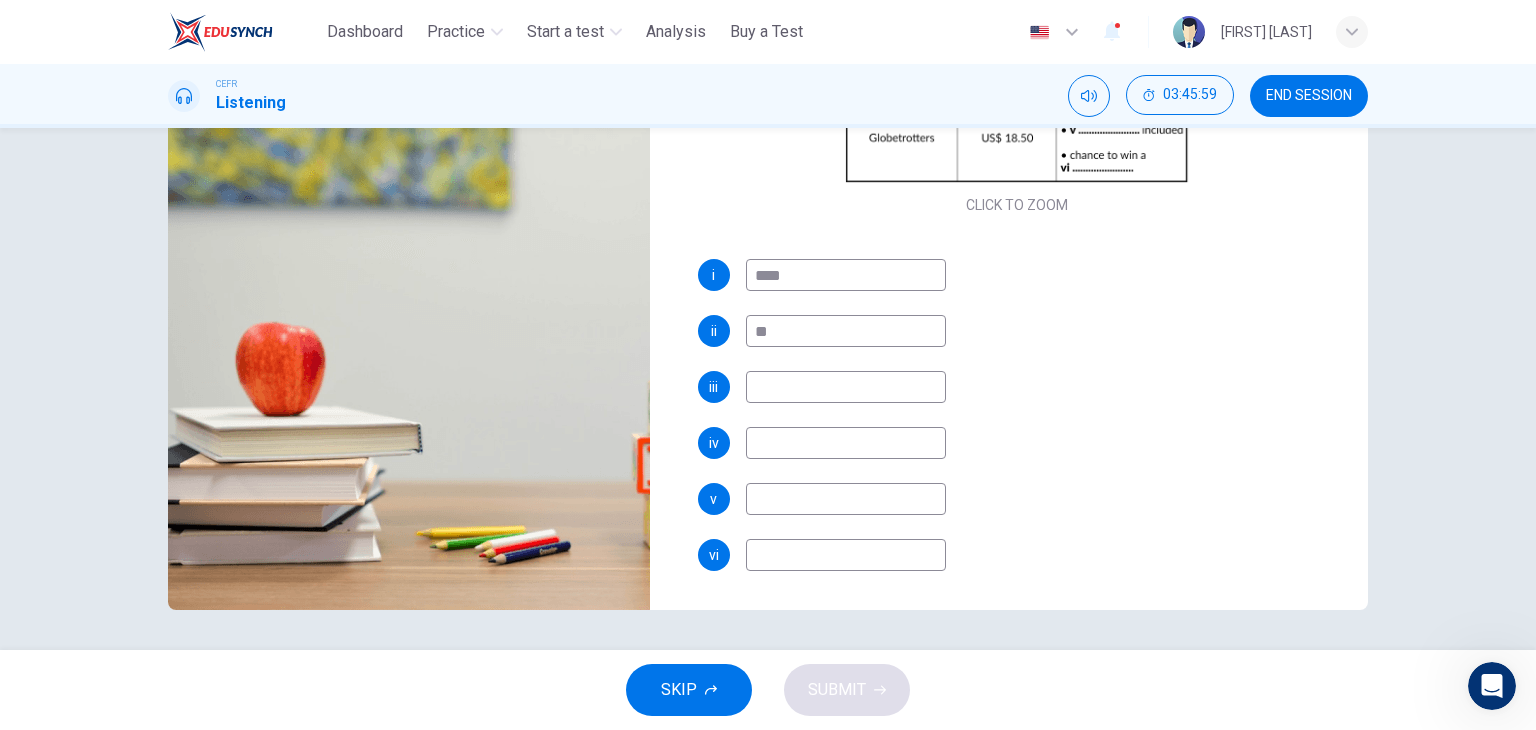 type on "**" 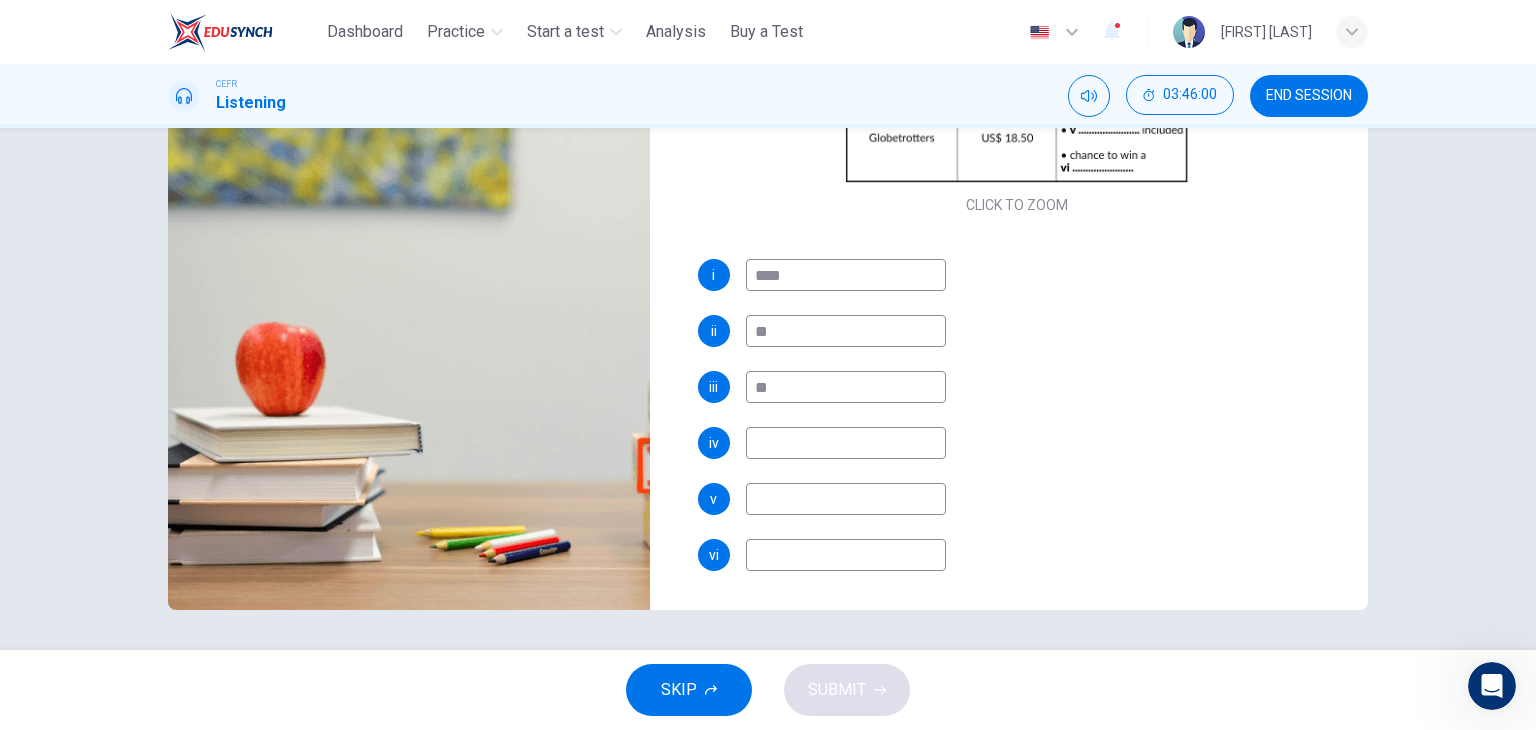 type on "**" 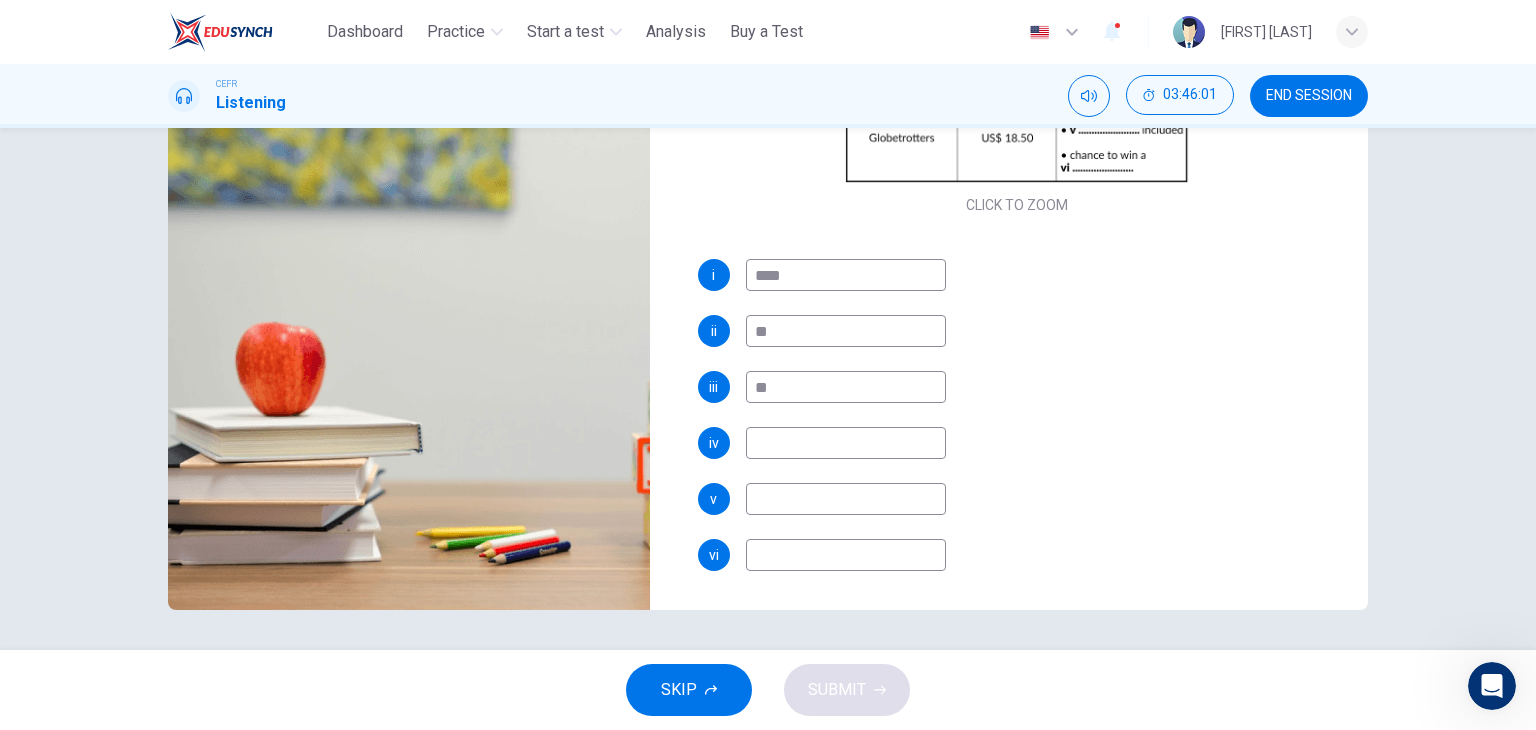 click at bounding box center [846, 443] 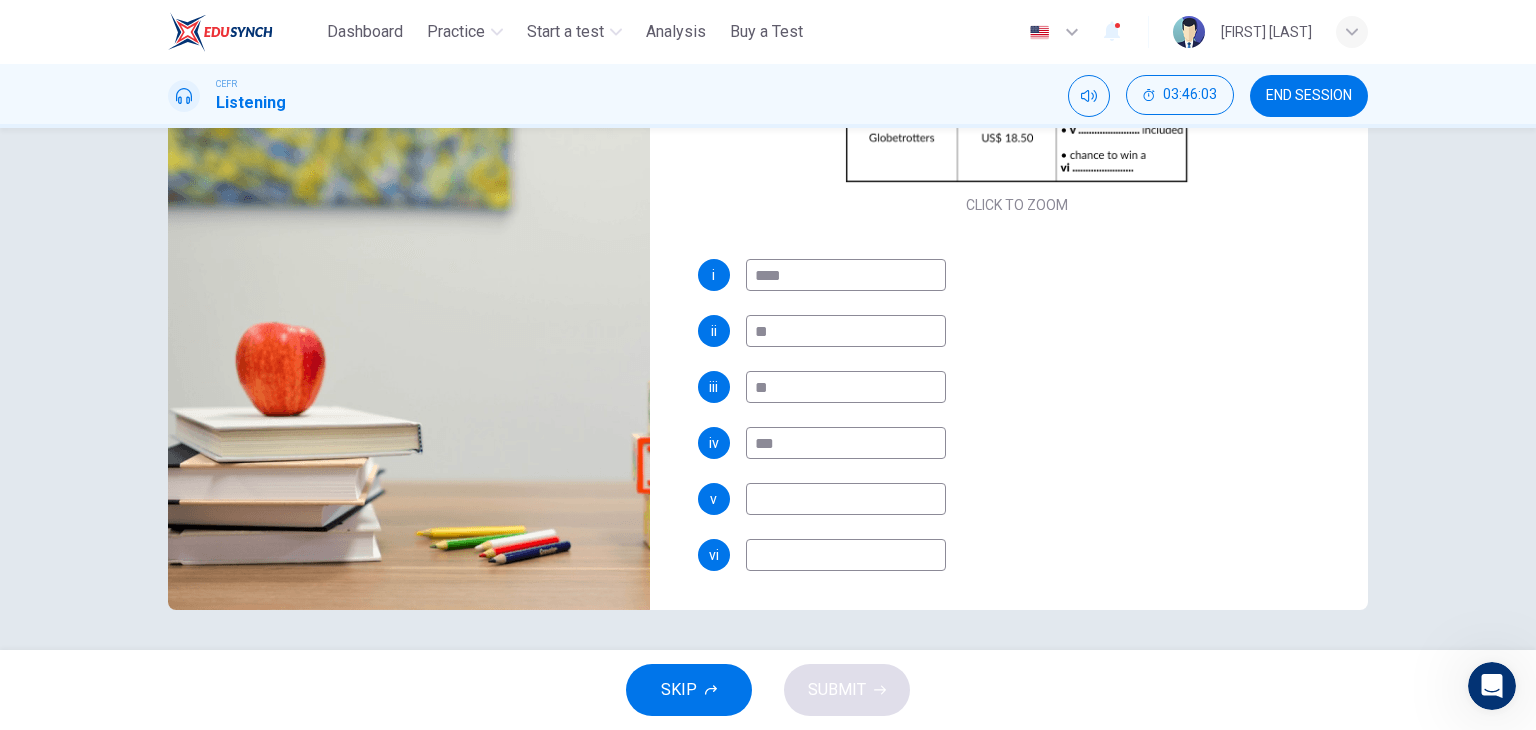 type on "***" 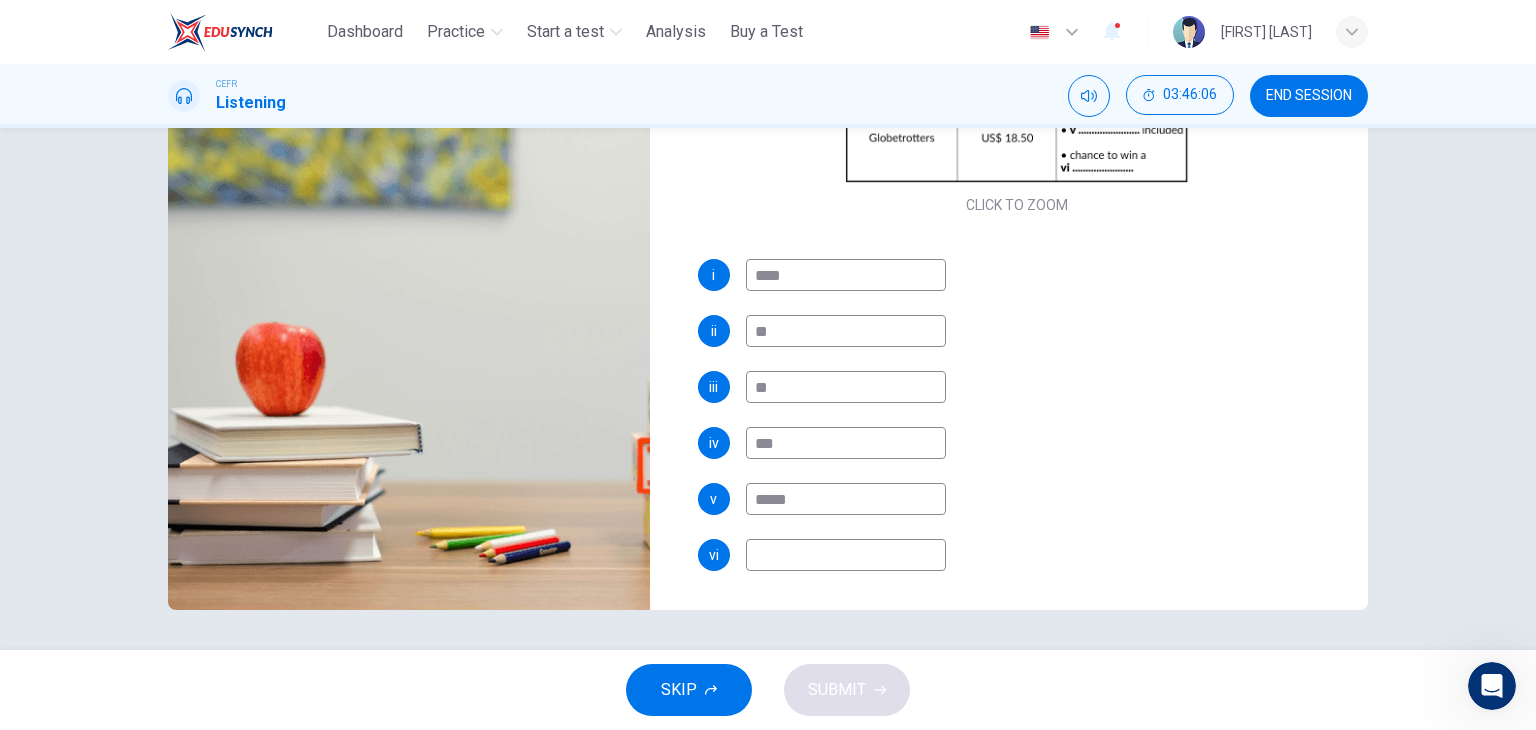 type on "*****" 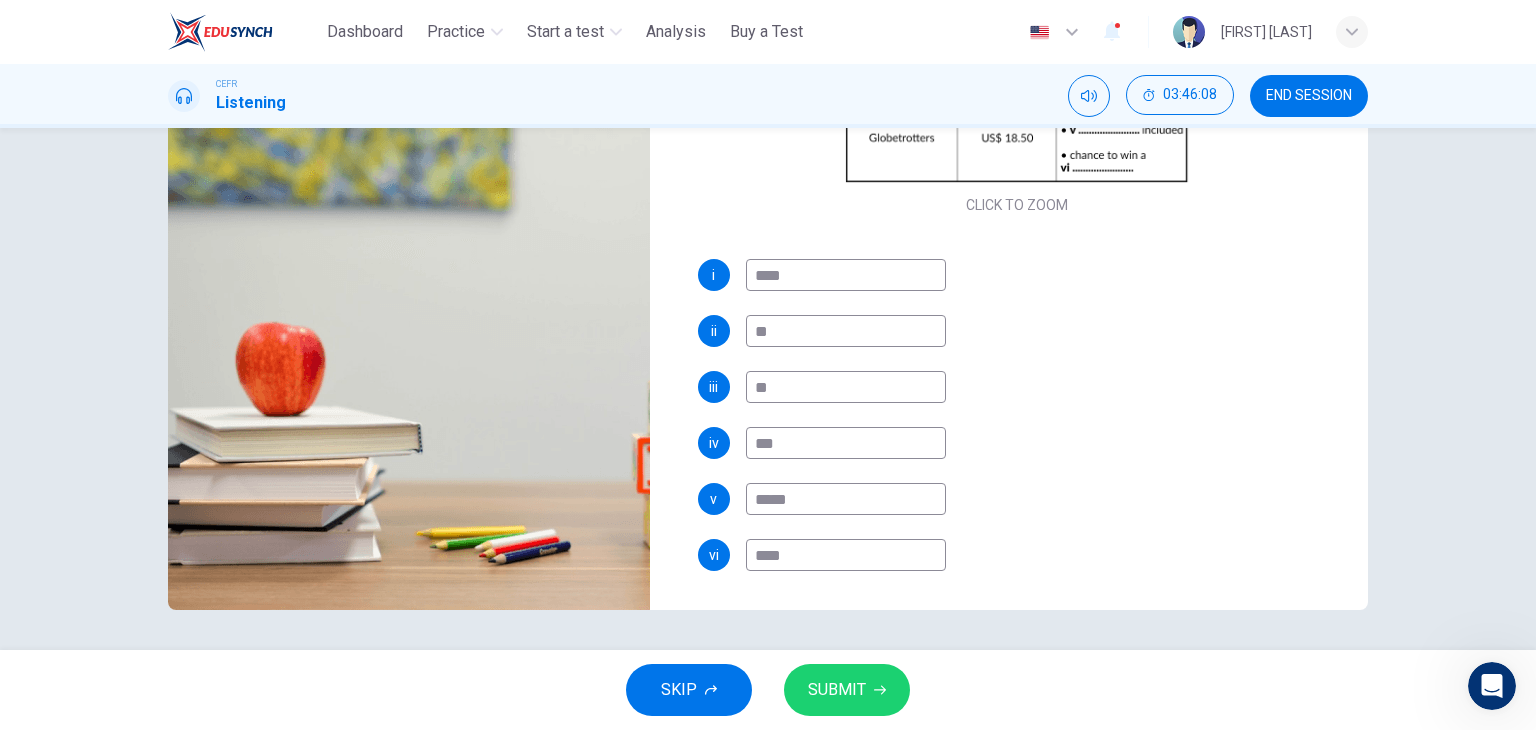 type on "****" 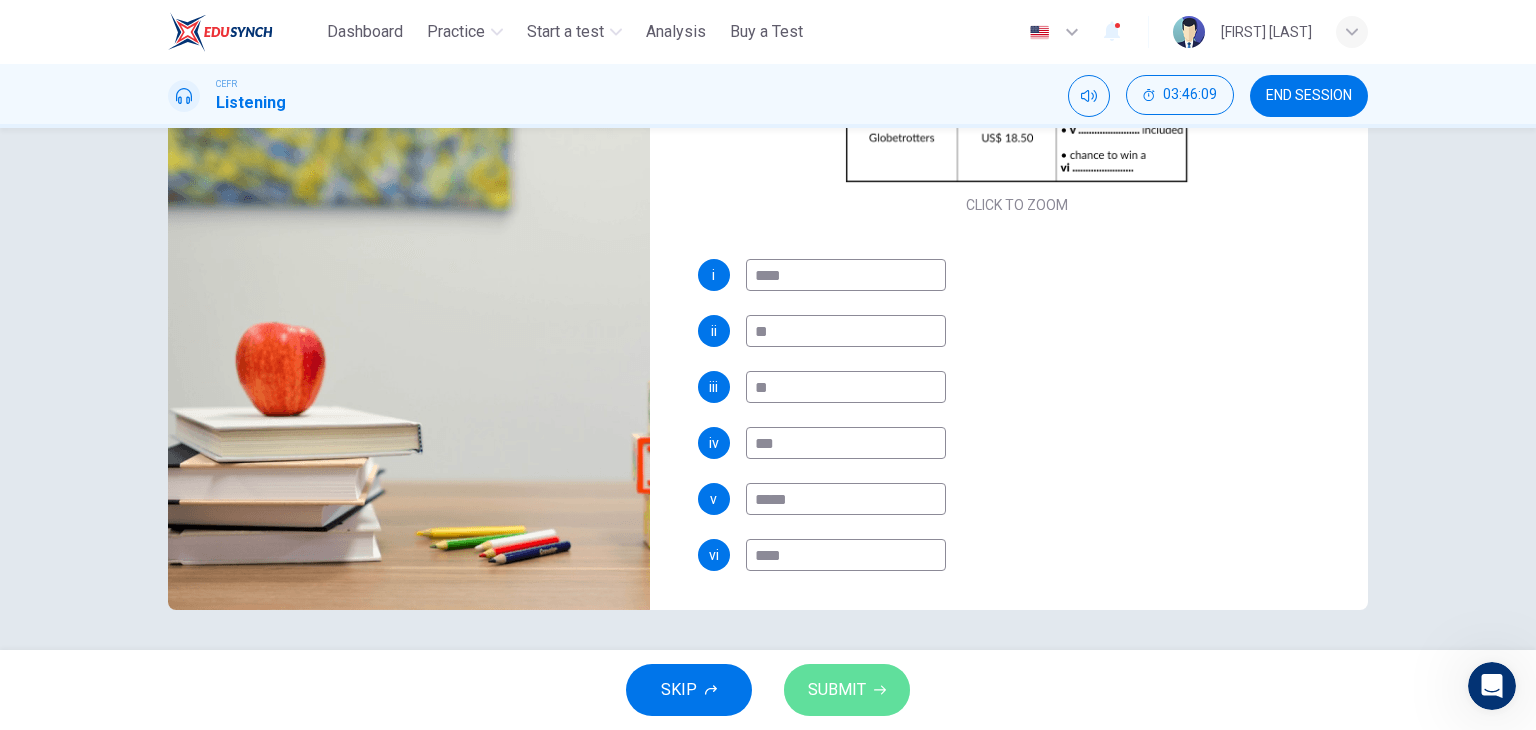 click on "SUBMIT" at bounding box center (837, 690) 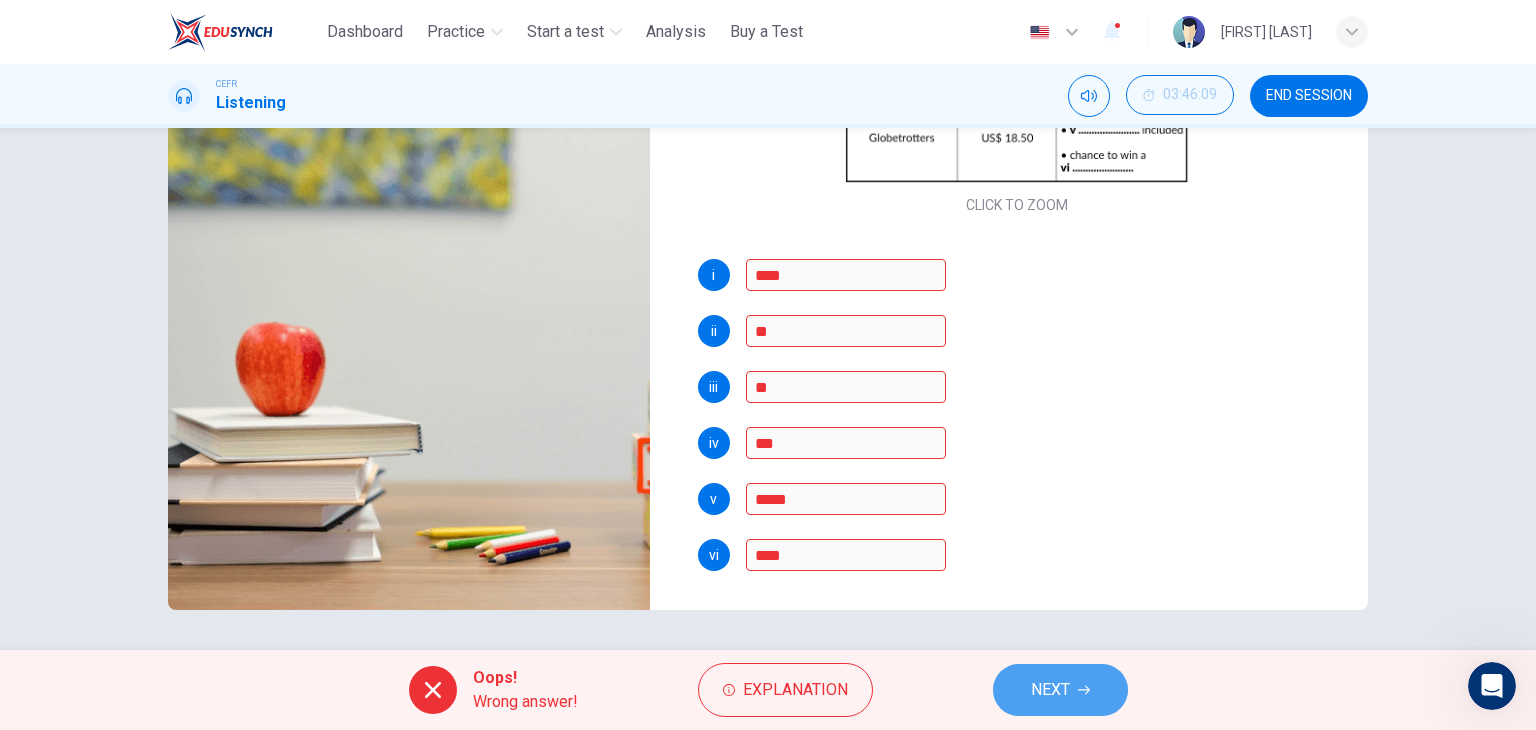 click on "NEXT" at bounding box center (1060, 690) 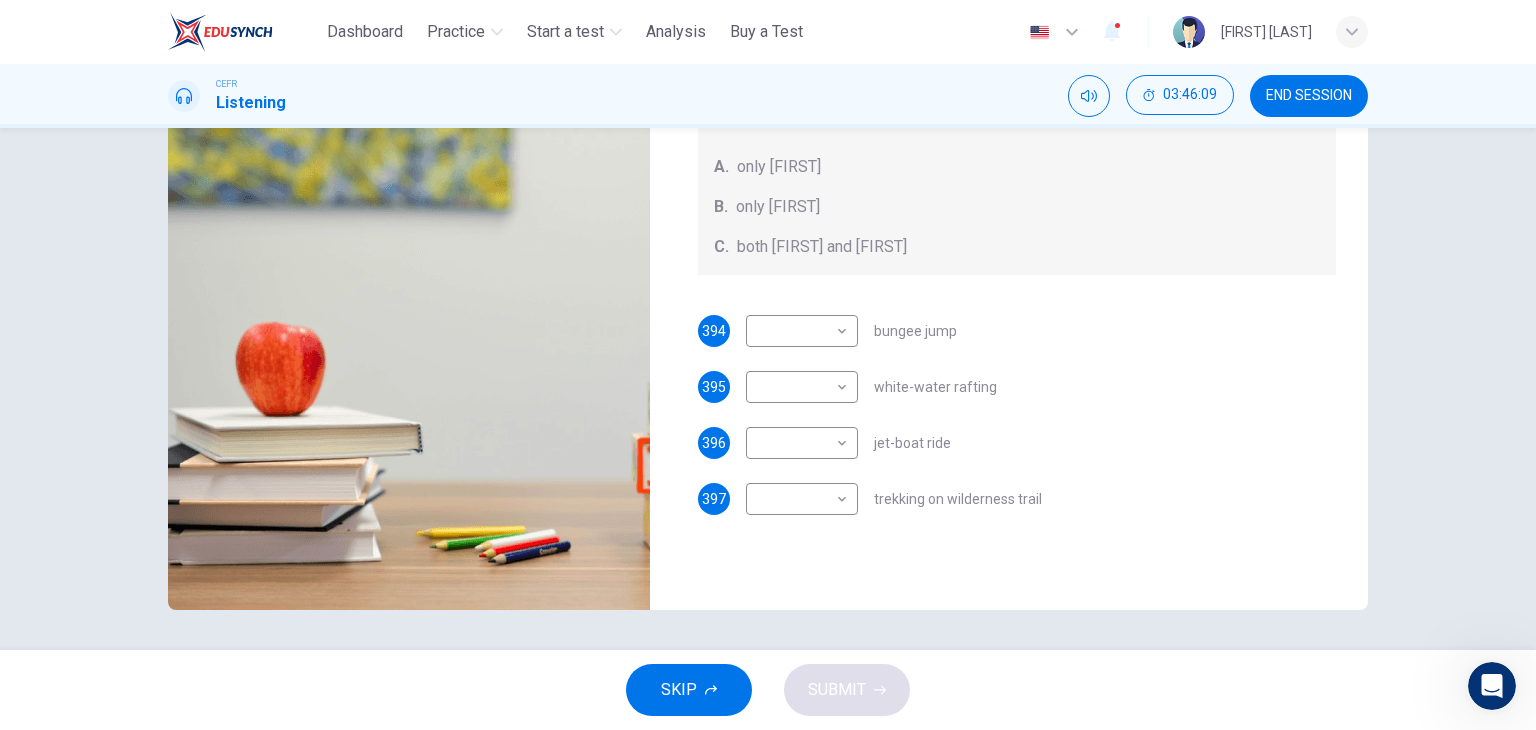scroll, scrollTop: 0, scrollLeft: 0, axis: both 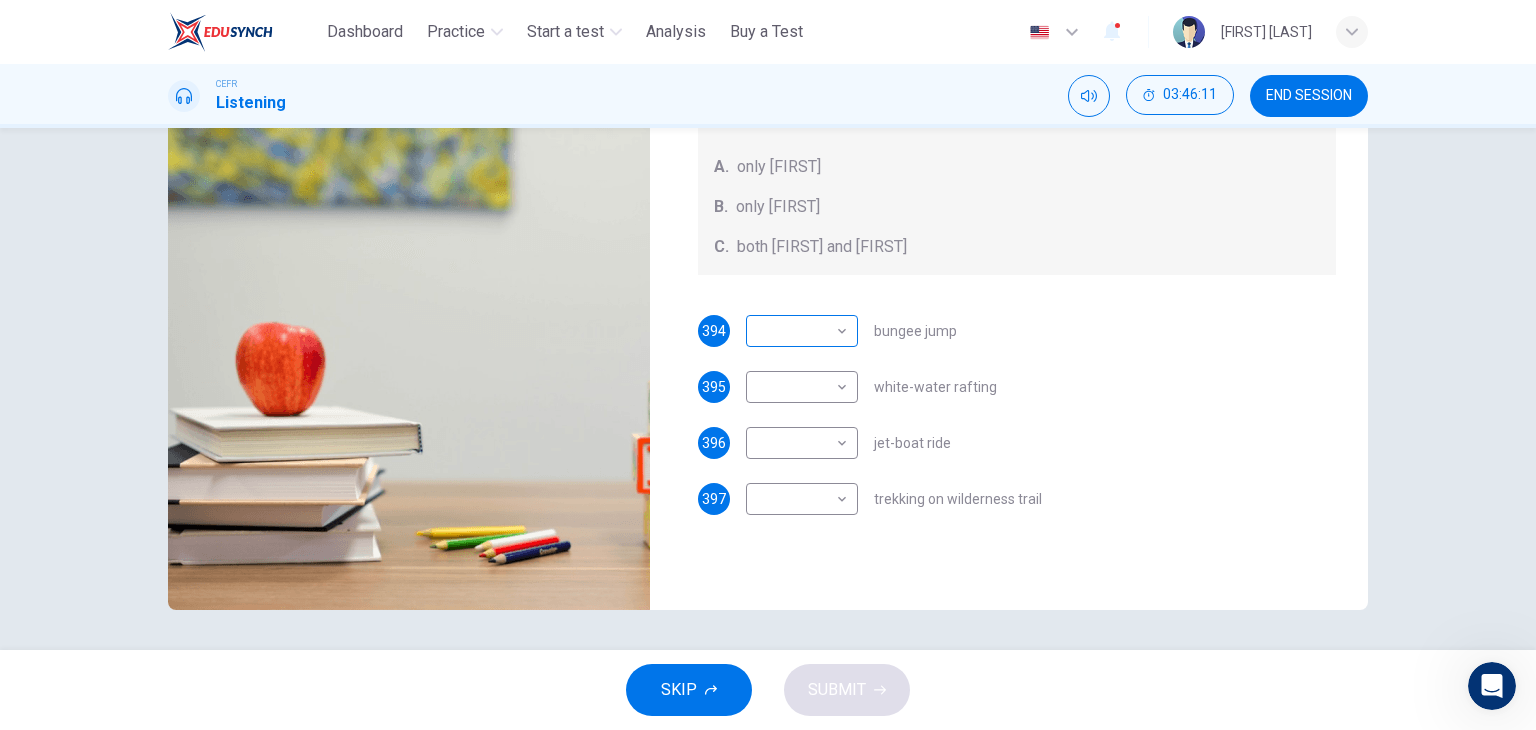 click on "This site uses cookies, as explained in our  Privacy Policy . If you agree to the use of cookies, please click the Accept button and continue to browse our site.   Privacy Policy Accept Dashboard Practice Start a test Analysis Buy a Test English ** ​ [FIRST] [LAST] CEFR Listening 03:46:11 END SESSION Questions 394 - 397 Write the correct letter,  A ,  B , or  C  next to the questions below.
Who wants to do each of the activities below? A. only Jacinta B. only Lewis C. both Jacinta and Lewis 394 ​ ​ bungee jump 395 ​ ​ white-water rafting 396 ​ ​ jet-boat ride 397 ​ ​ trekking on wilderness trail Holiday in [CITY] 04m 58s SKIP SUBMIT Dashboard Practice Start a test Analysis Pricing   Notifications © Copyright  2025" at bounding box center (768, 365) 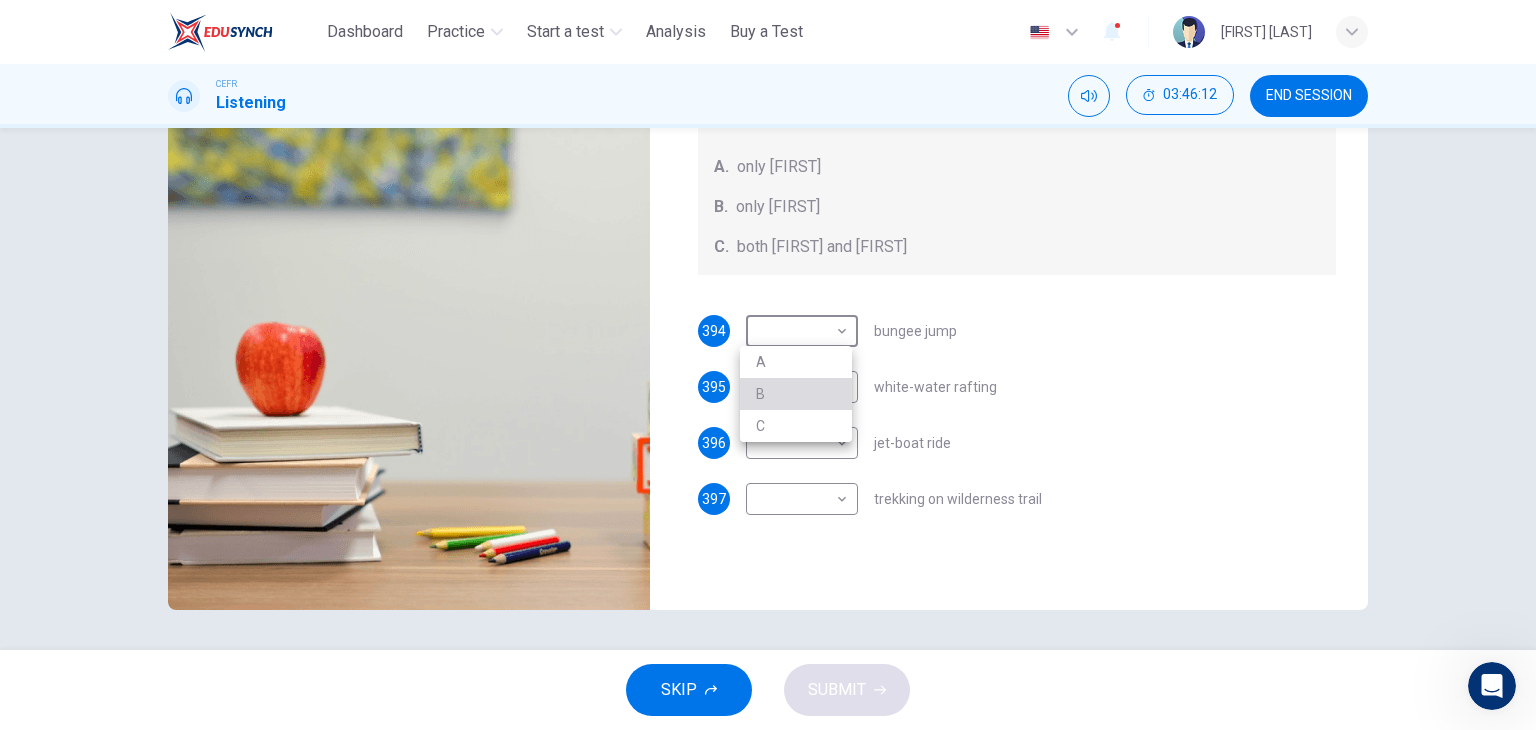 click on "B" at bounding box center [796, 394] 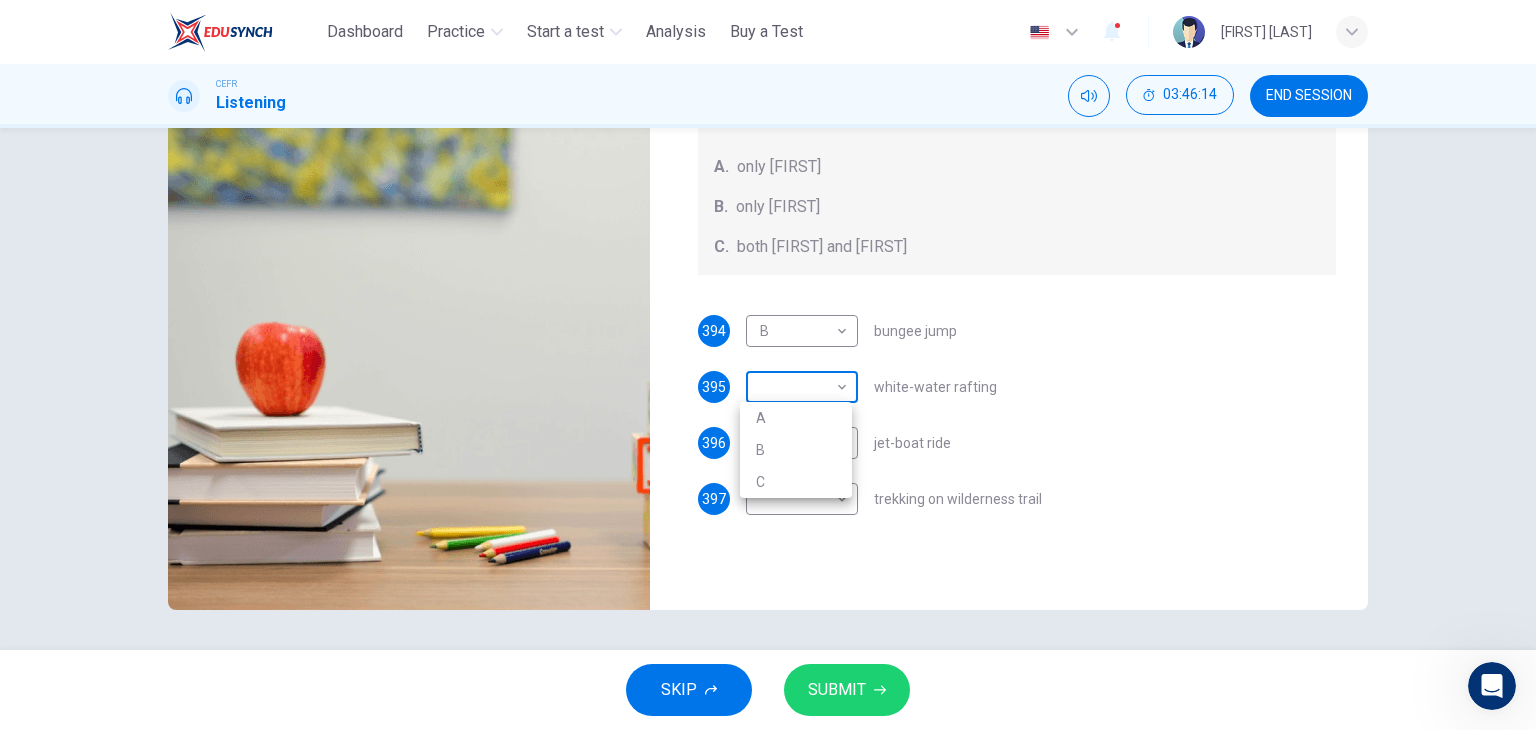 click on "This site uses cookies, as explained in our  Privacy Policy . If you agree to the use of cookies, please click the Accept button and continue to browse our site.   Privacy Policy Accept Dashboard Practice Start a test Analysis Buy a Test English ** ​ [FIRST] [LAST] CEFR Listening 03:46:14 END SESSION Questions 394 - 397 Write the correct letter,  A ,  B , or  C  next to the questions below.
Who wants to do each of the activities below? A. only [FIRST] B. only [FIRST] C. both [FIRST] and [FIRST] 394 B * ​ bungee jump 395 ​ ​ white-water rafting 396 ​ ​ jet-boat ride 397 ​ ​ trekking on wilderness trail Holiday in Queenstown 04m 58s SKIP SUBMIT Dashboard Practice Start a test Analysis Pricing   Notifications © Copyright  2025 A B C" at bounding box center (768, 365) 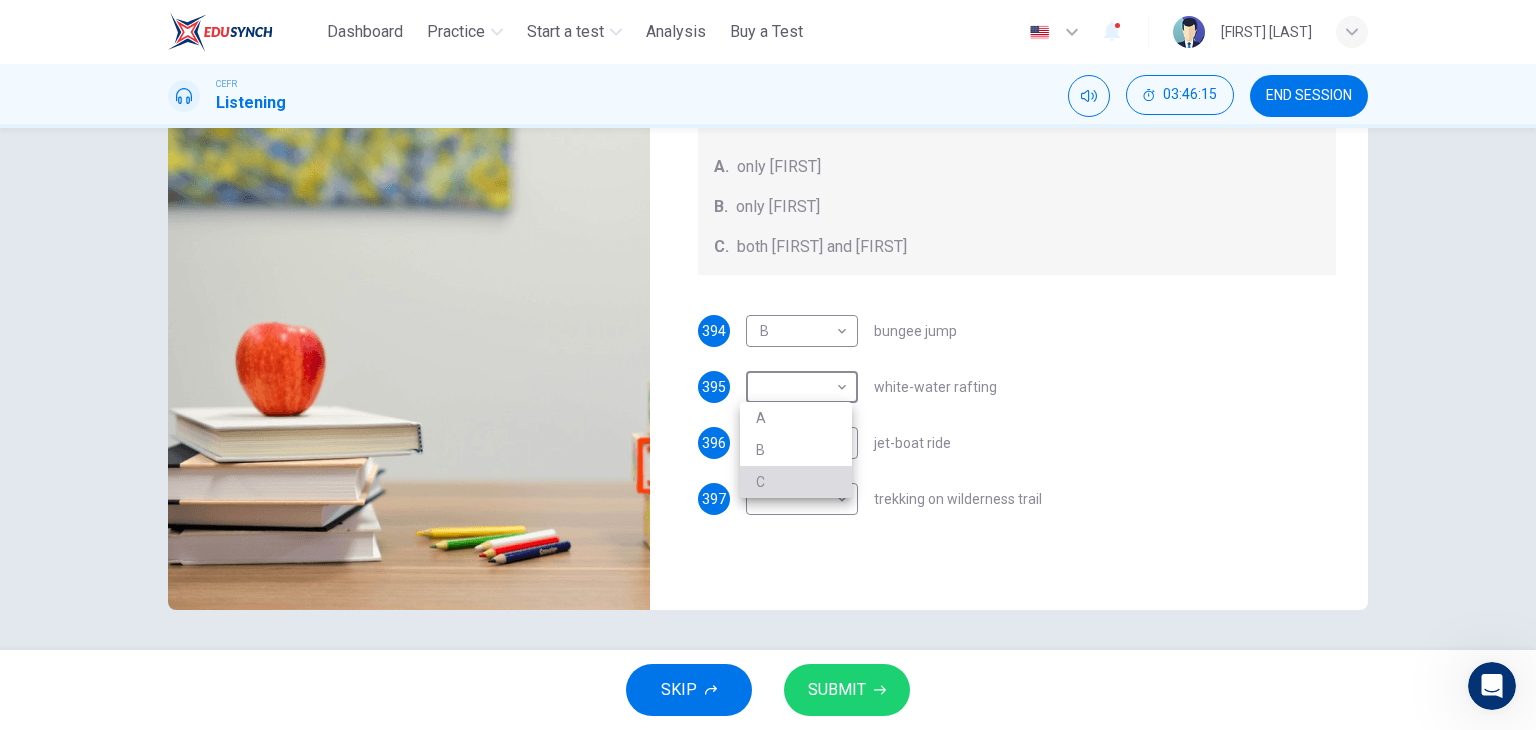 click on "C" at bounding box center [796, 482] 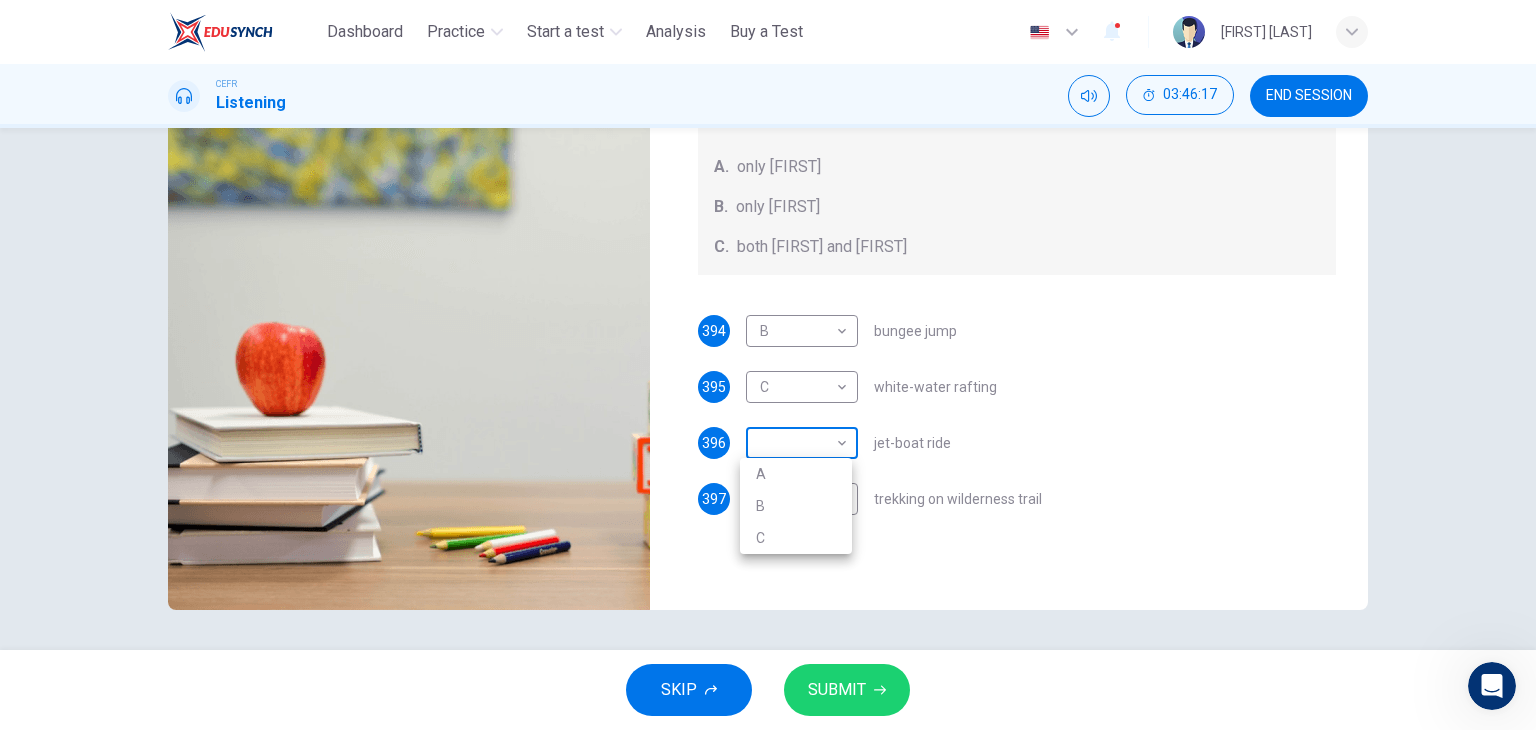 click on "This site uses cookies, as explained in our  Privacy Policy . If you agree to the use of cookies, please click the Accept button and continue to browse our site.   Privacy Policy Accept Dashboard Practice Start a test Analysis Buy a Test English ** ​ [FIRST] [LAST] CEFR Listening 03:46:17 END SESSION Questions 394 - 397 Write the correct letter,  A ,  B , or  C  next to the questions below.
Who wants to do each of the activities below? A. only Jacinta B. only Lewis C. both Jacinta and Lewis 394 B * ​ bungee jump 395 C * ​ white-water rafting 396 A * ​ jet-boat ride 397 ​ ​ trekking on wilderness trail Holiday in [CITY] 04m 58s SKIP SUBMIT Dashboard Practice Start a test Analysis Pricing   Notifications © Copyright  2025 A B C" at bounding box center (768, 365) 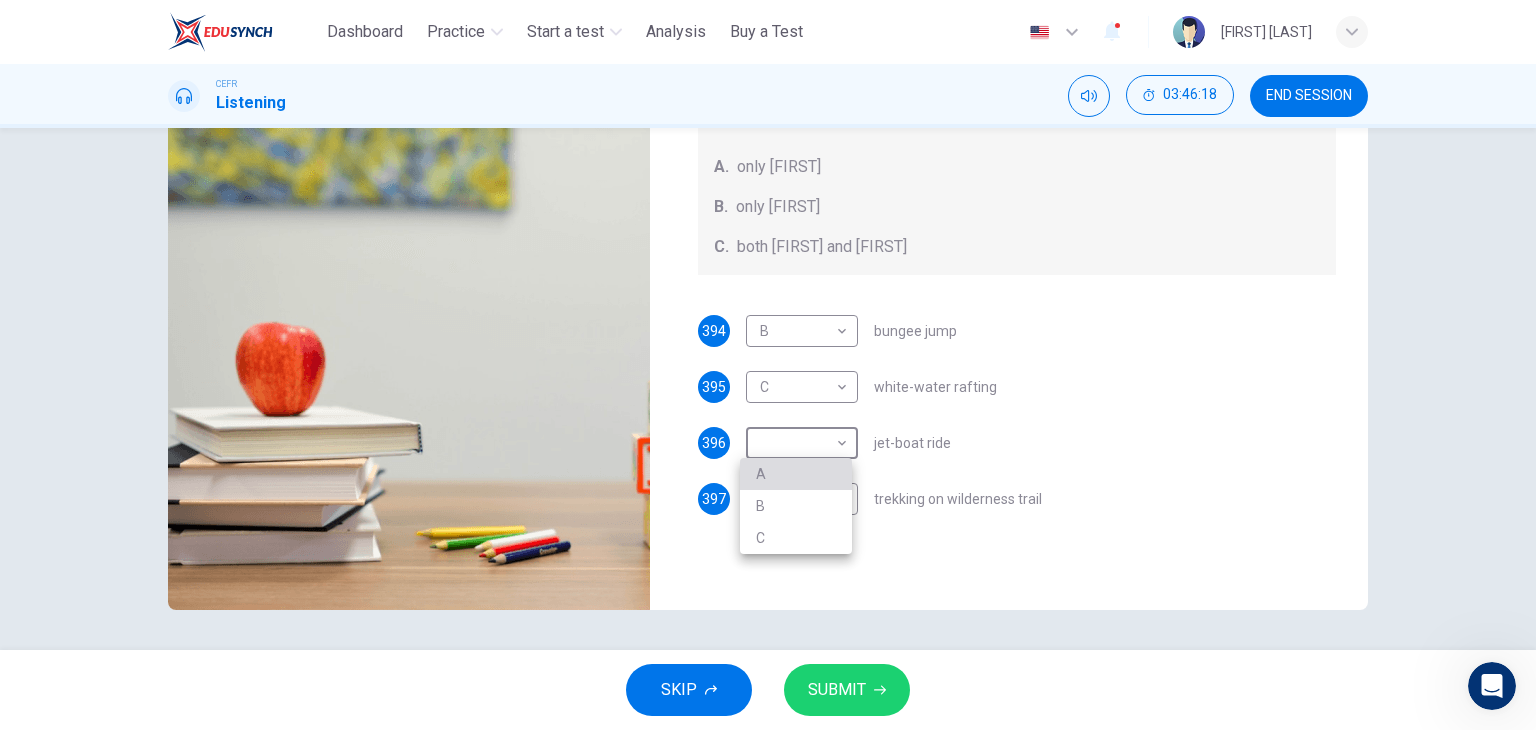 click on "A" at bounding box center (796, 474) 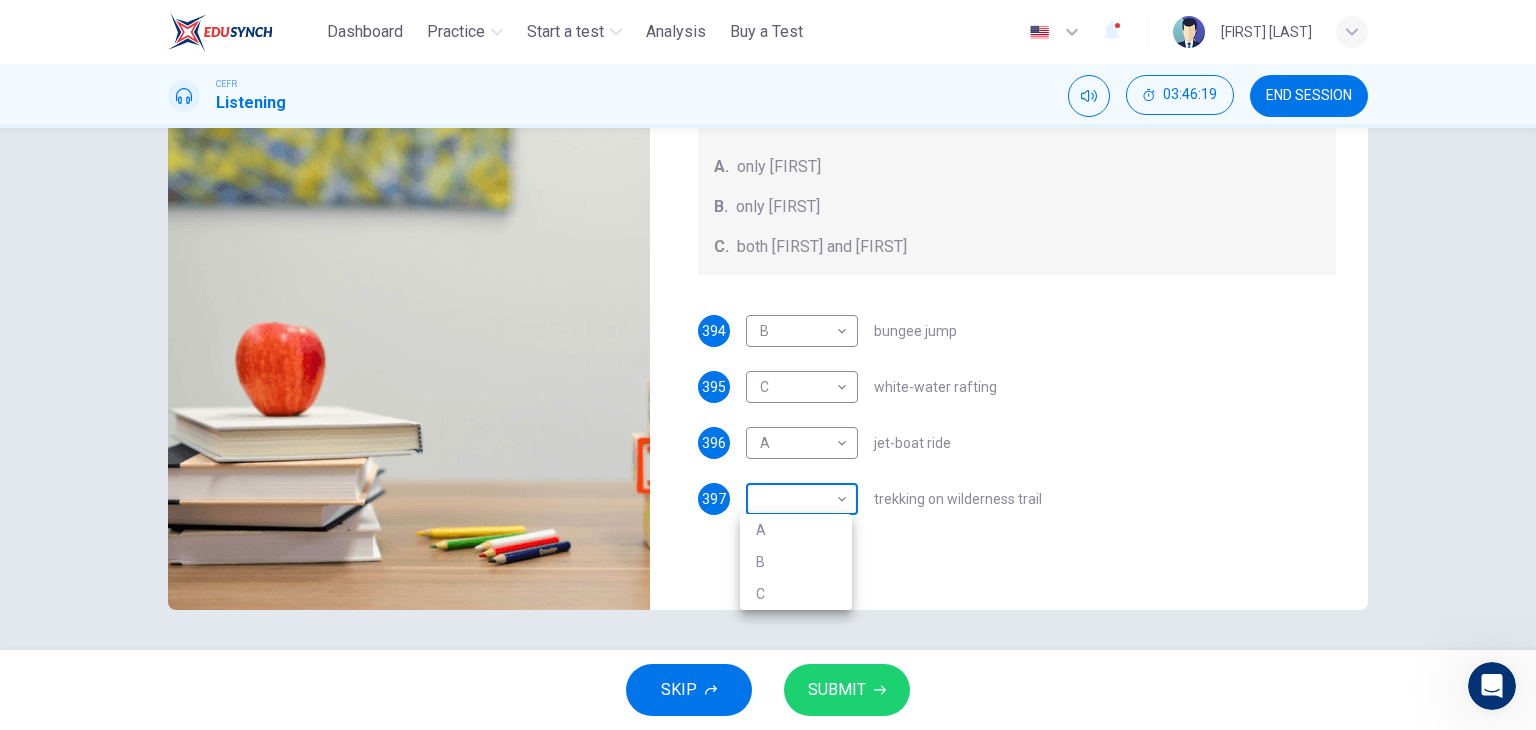 click on "This site uses cookies, as explained in our  Privacy Policy . If you agree to the use of cookies, please click the Accept button and continue to browse our site.   Privacy Policy Accept Dashboard Practice Start a test Analysis Buy a Test English ** ​ [NAME] CEFR Listening 03:46:19 END SESSION Questions 394 - 397 Write the correct letter,  A ,  B , or  C  next to the questions below.
Who wants to do each of the activities below? A. only Jacinta B. only Lewis C. both Jacinta and Lewis 394 B * ​ bungee jump 395 C * ​ white-water rafting 396 A * ​ jet-boat ride 397 ​ ​ trekking on wilderness trail Holiday in [CITY] 04m 58s SKIP SUBMIT Dashboard Practice Start a test Analysis Pricing   Notifications © Copyright  2025 A B C" at bounding box center [768, 365] 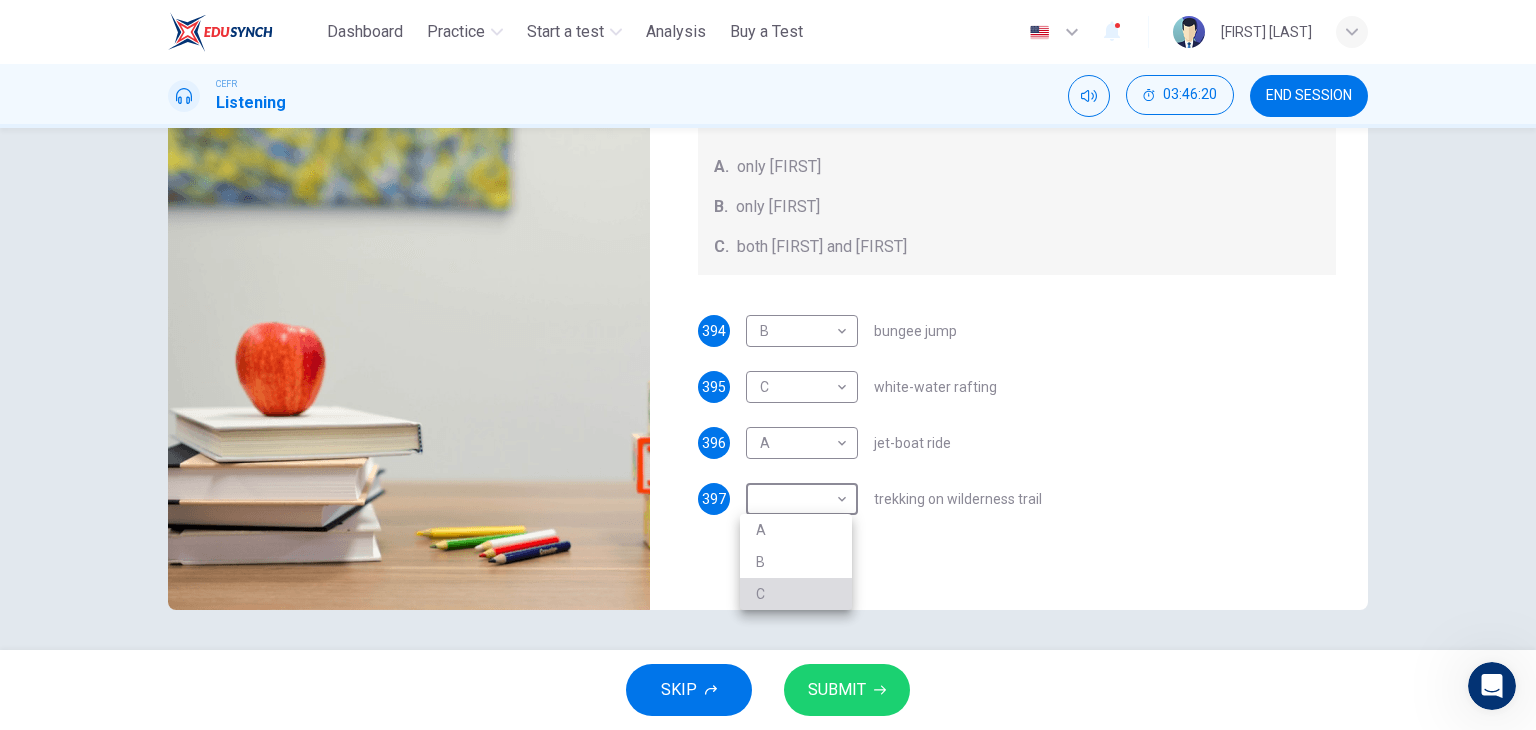 click on "C" at bounding box center [796, 594] 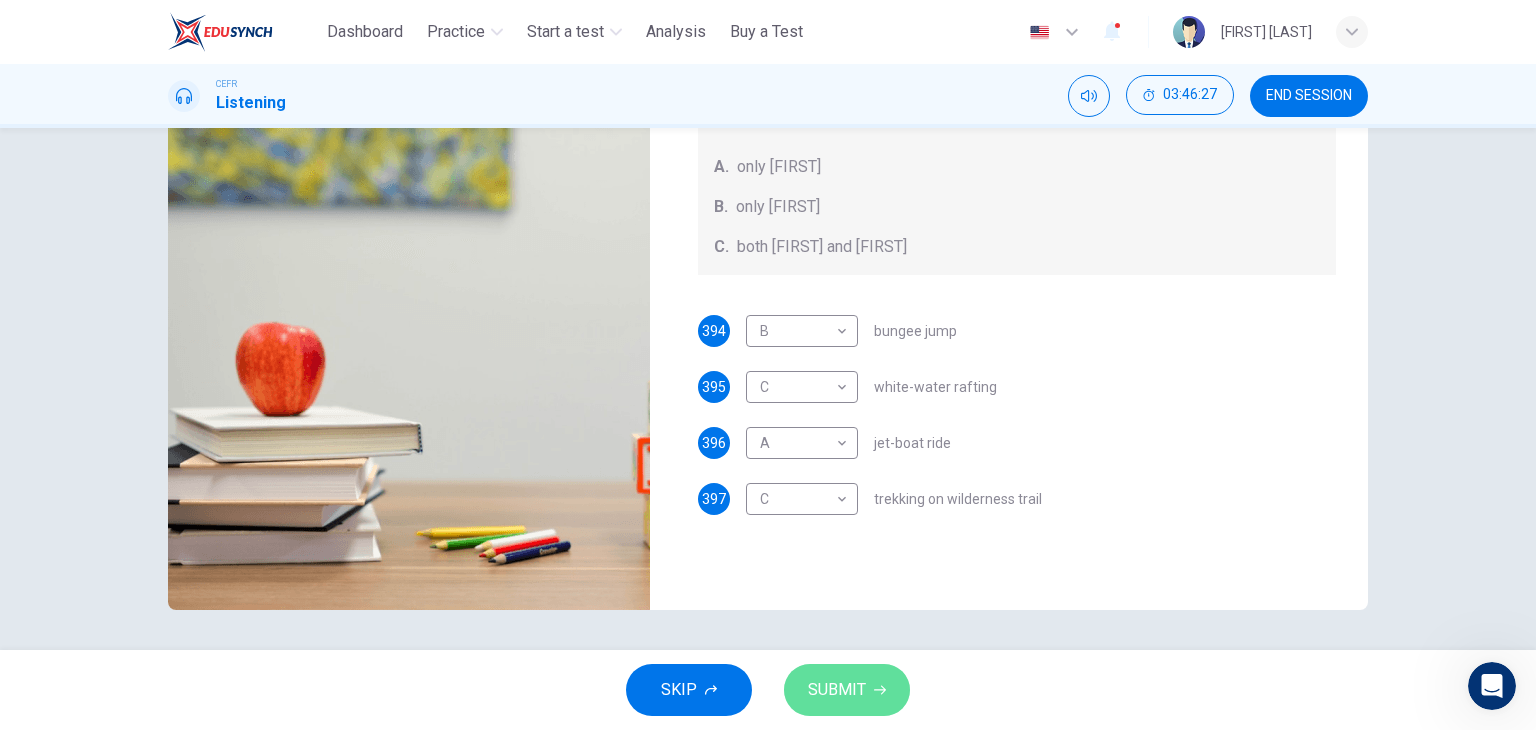 click on "SUBMIT" at bounding box center [837, 690] 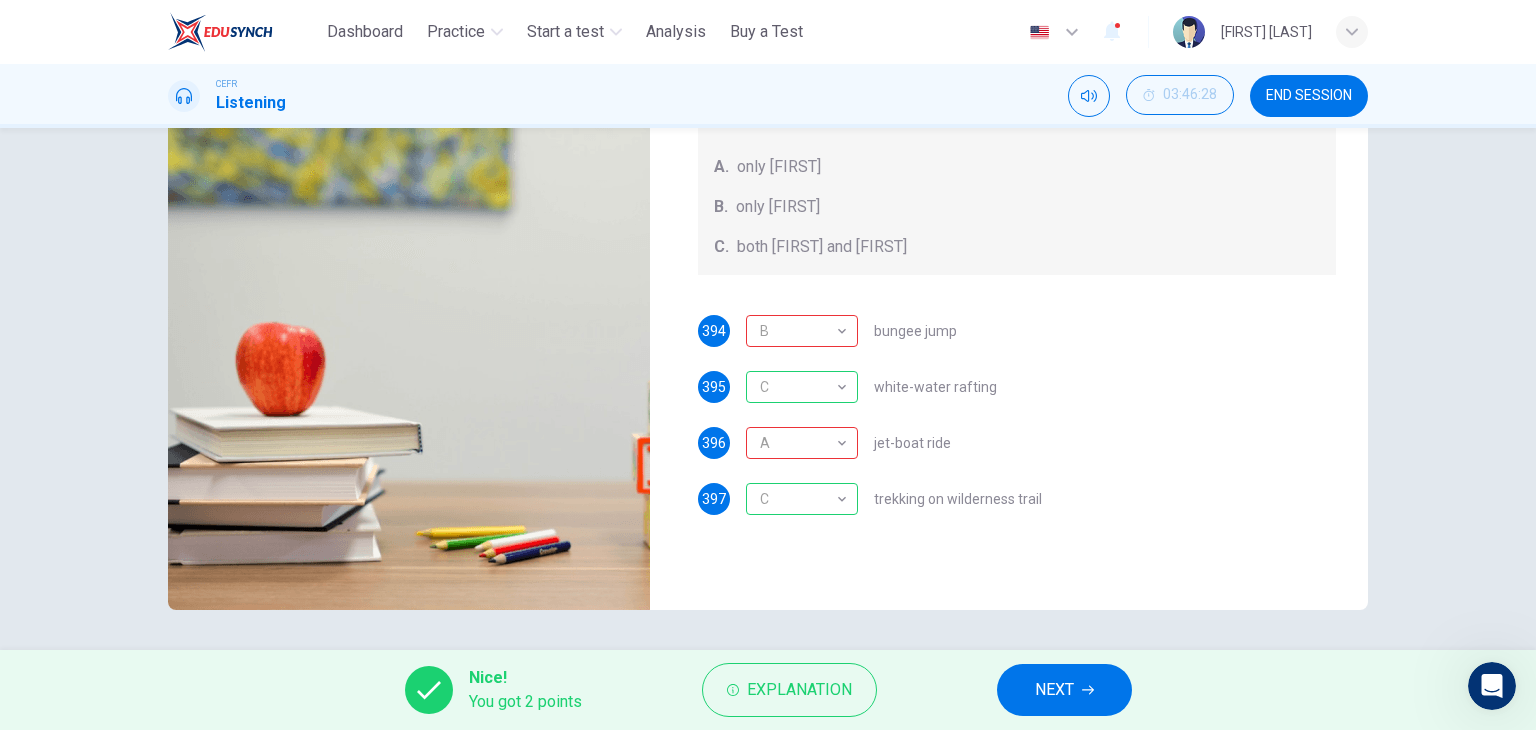 click on "NEXT" at bounding box center (1054, 690) 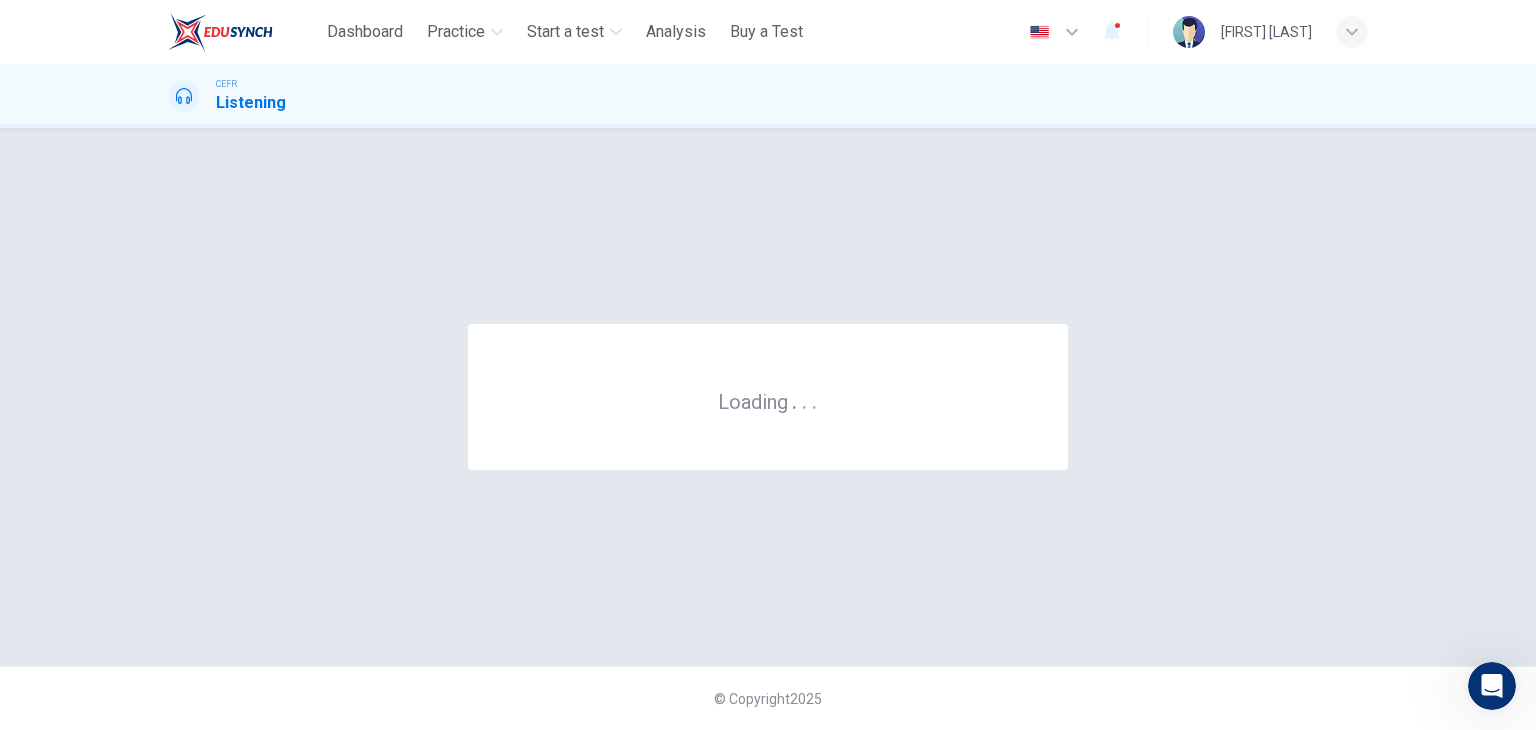 scroll, scrollTop: 0, scrollLeft: 0, axis: both 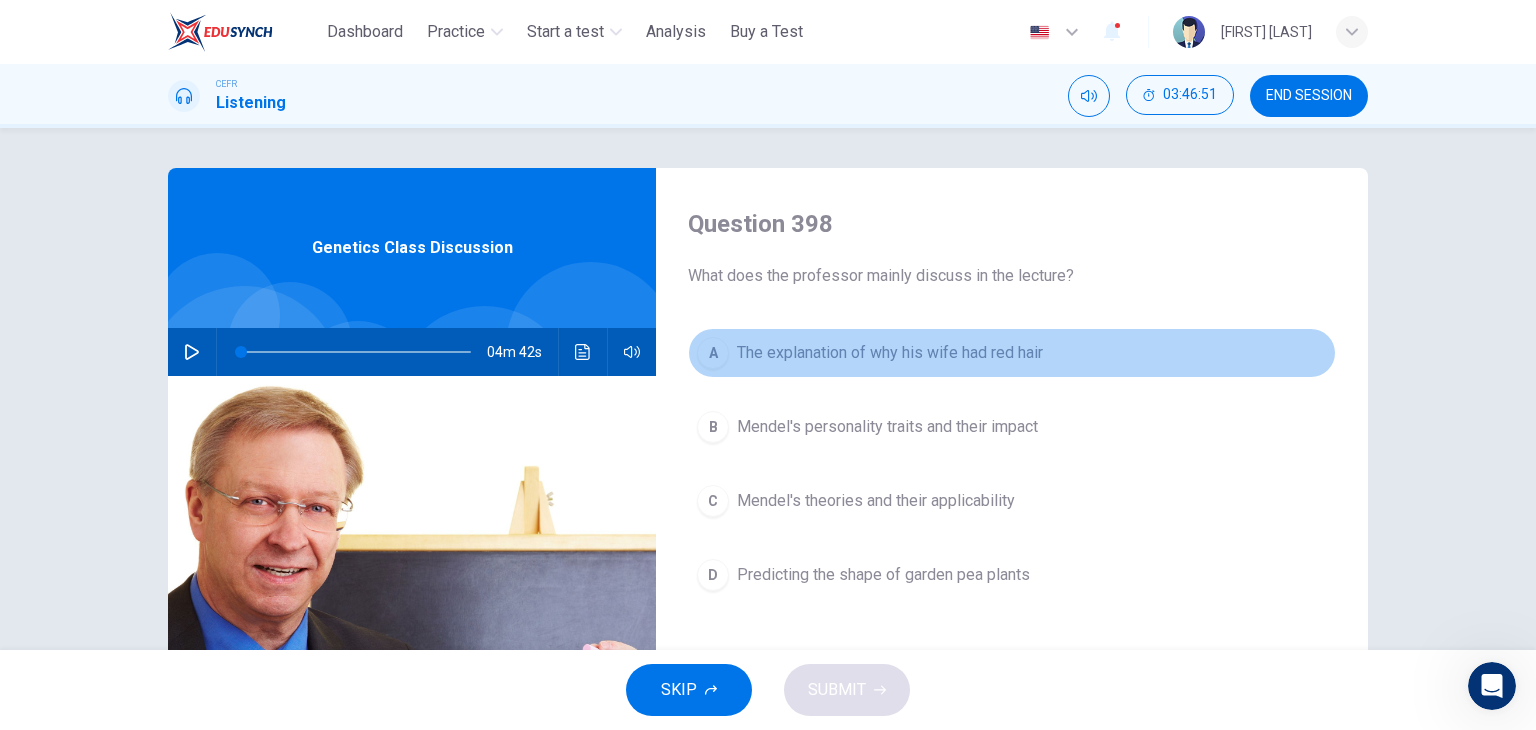 click on "A The explanation of why his wife had red hair" at bounding box center (1012, 353) 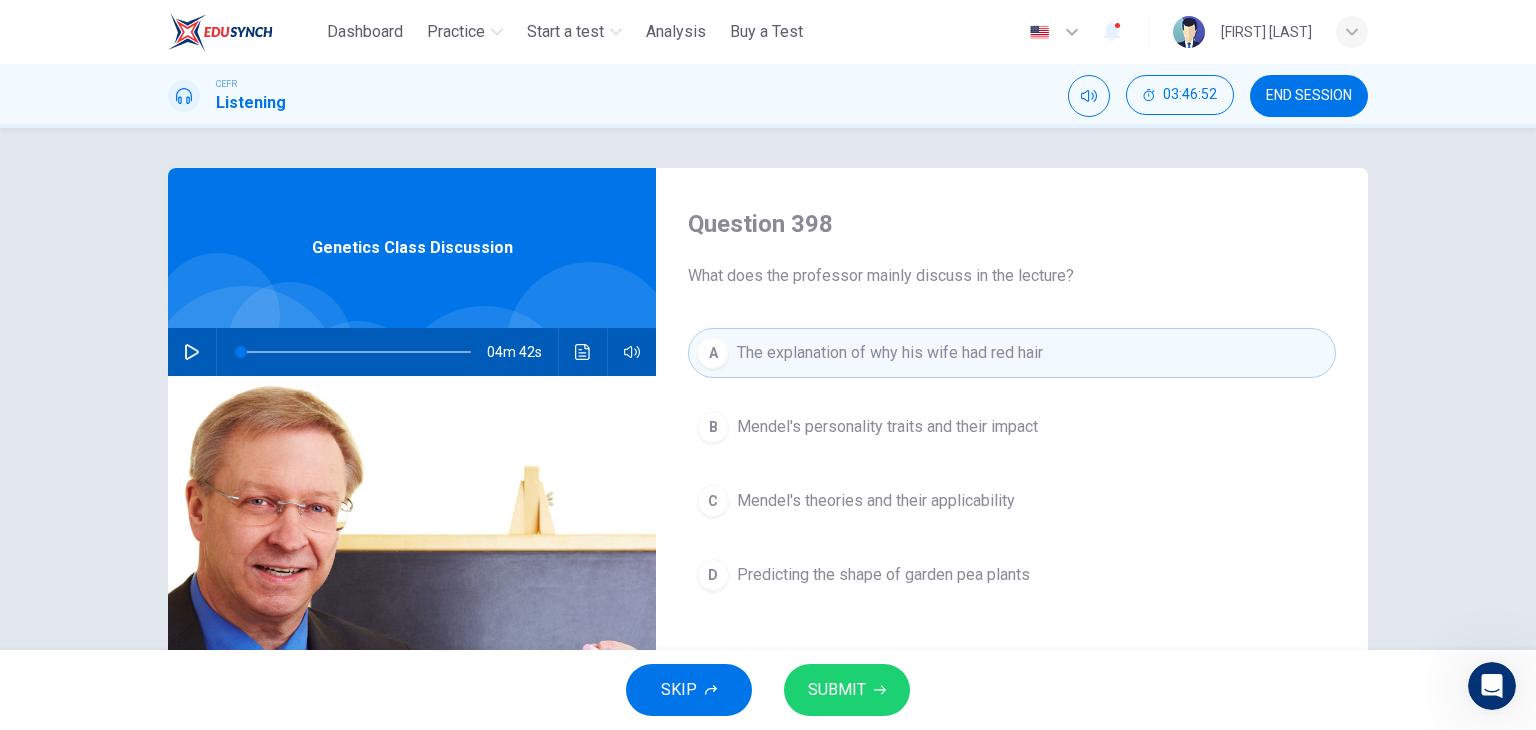 click on "SUBMIT" at bounding box center (837, 690) 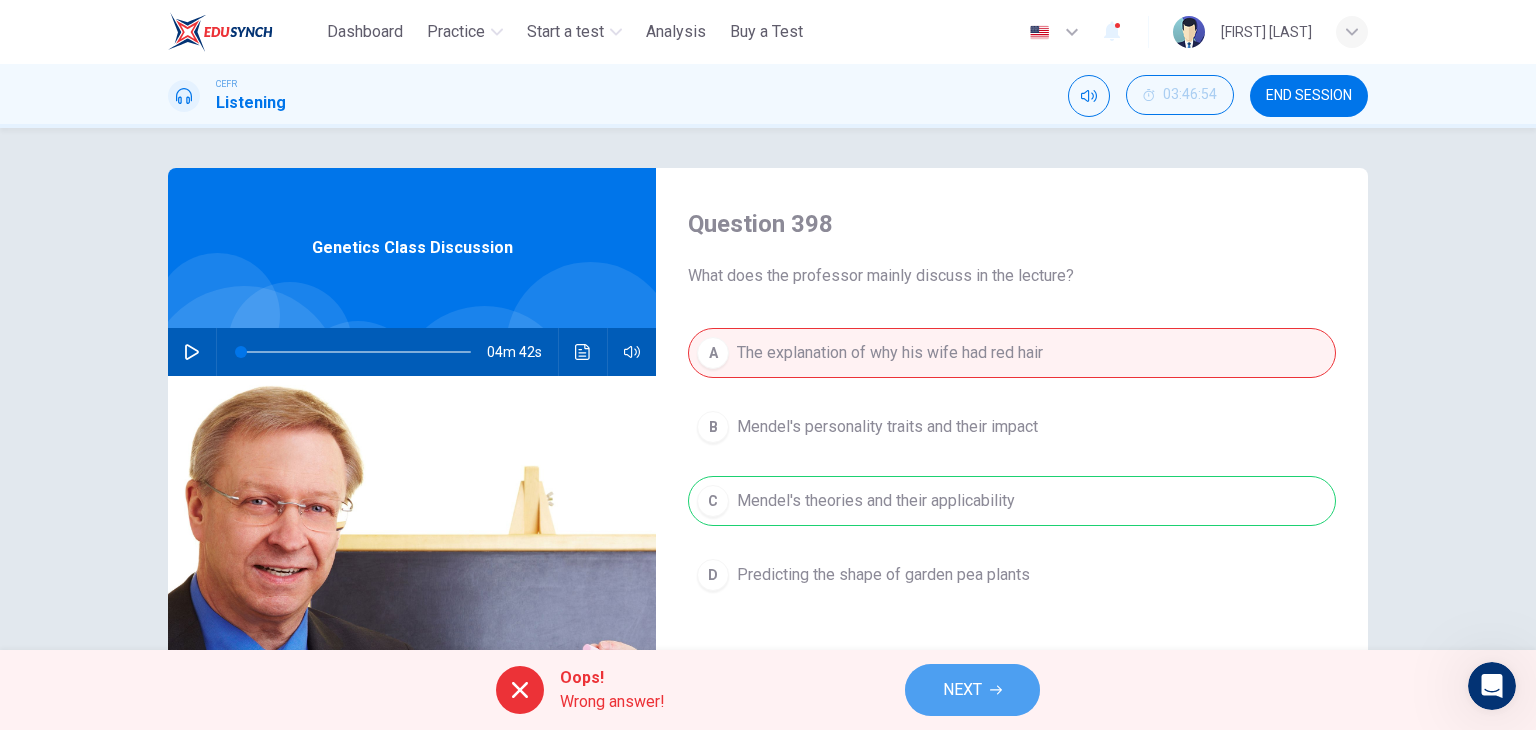 click on "NEXT" at bounding box center (962, 690) 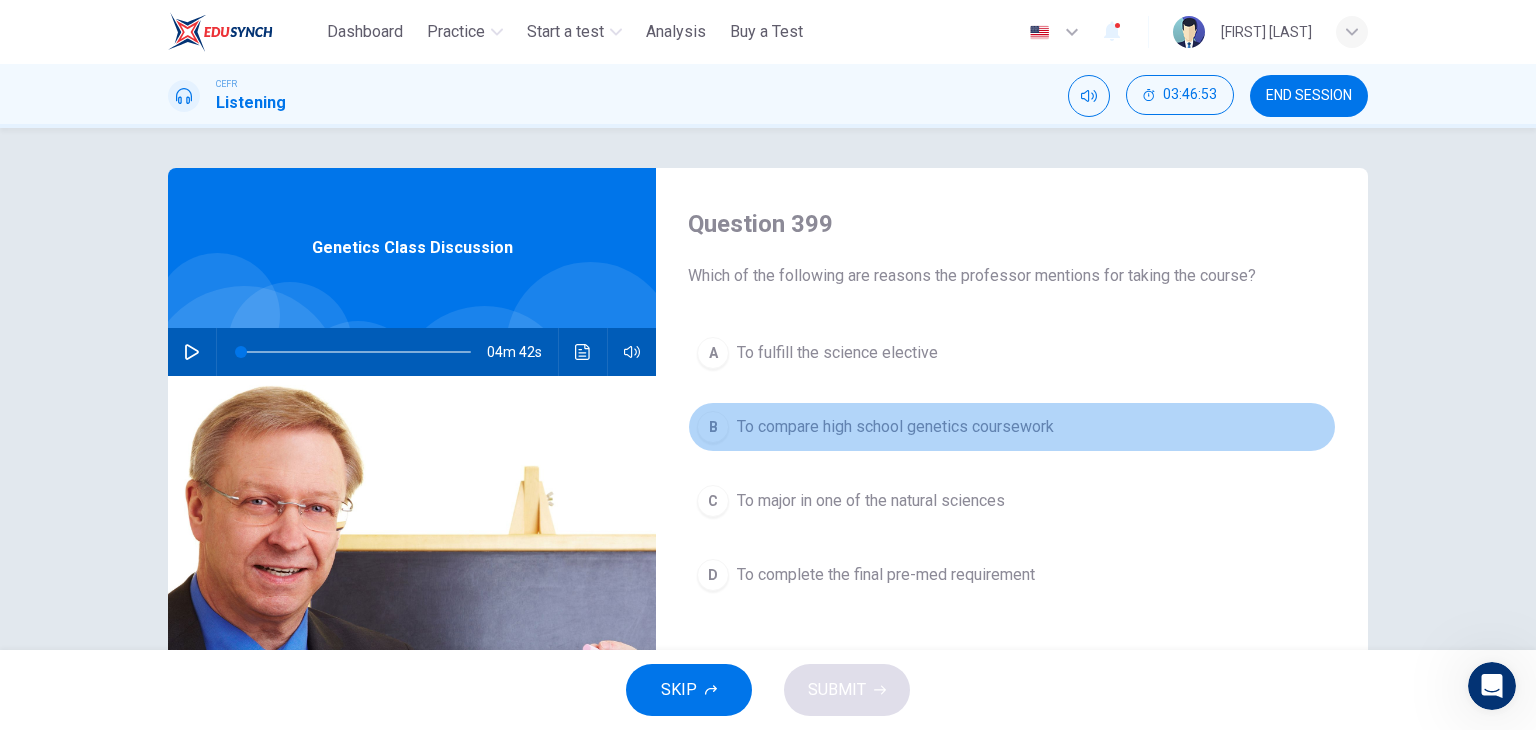 click on "To compare high school genetics coursework" at bounding box center [895, 427] 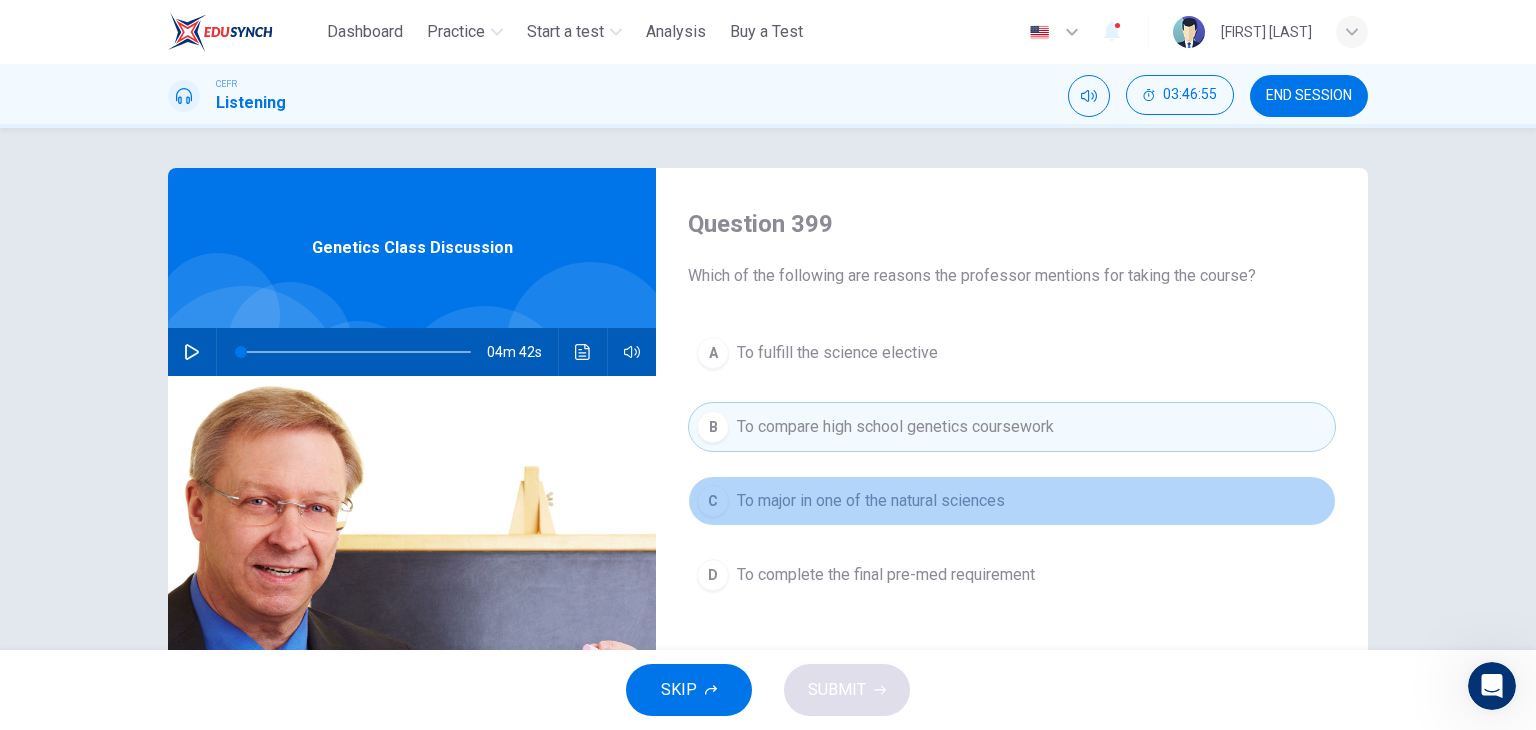 click on "To major in one of the natural sciences" at bounding box center (871, 501) 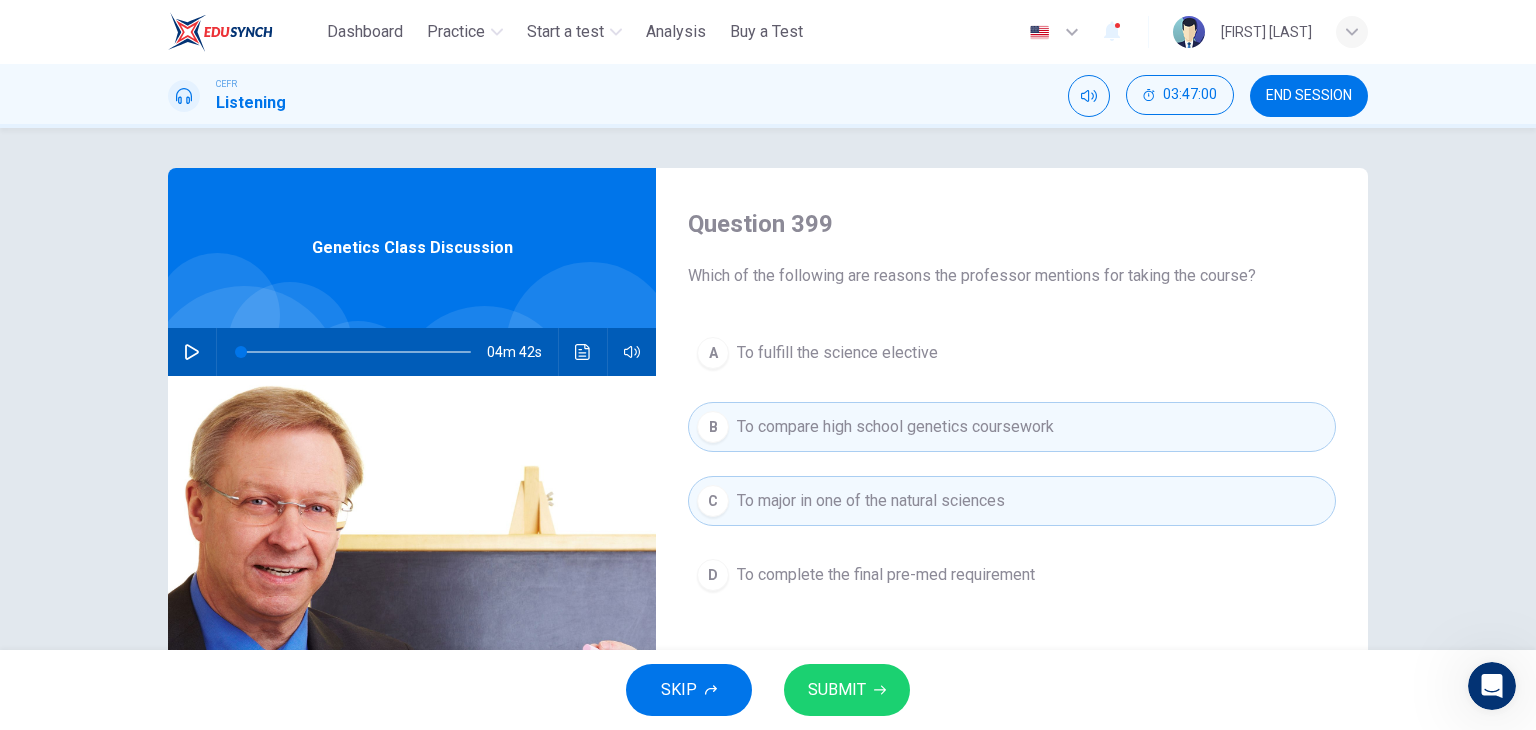 click on "SUBMIT" at bounding box center (837, 690) 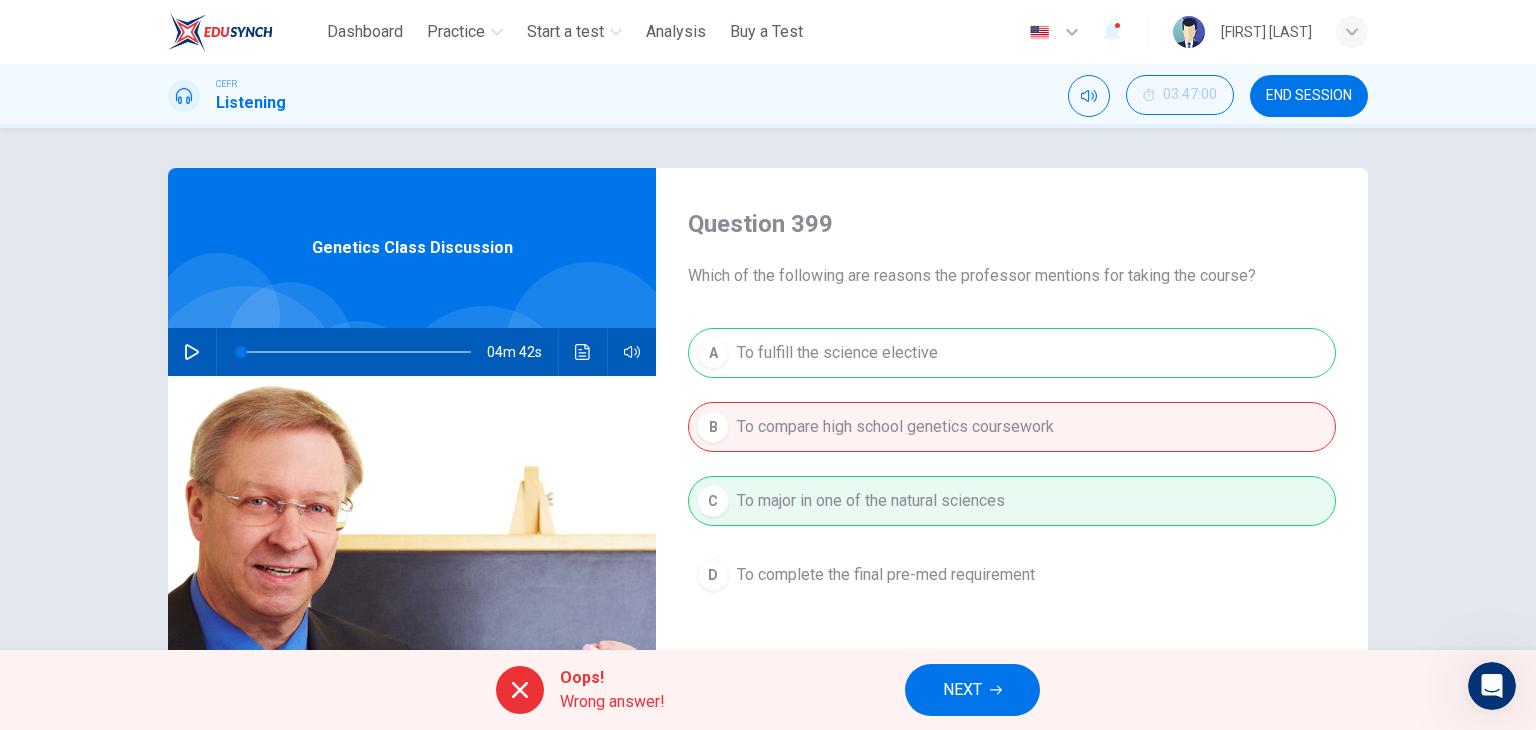 click on "NEXT" at bounding box center (972, 690) 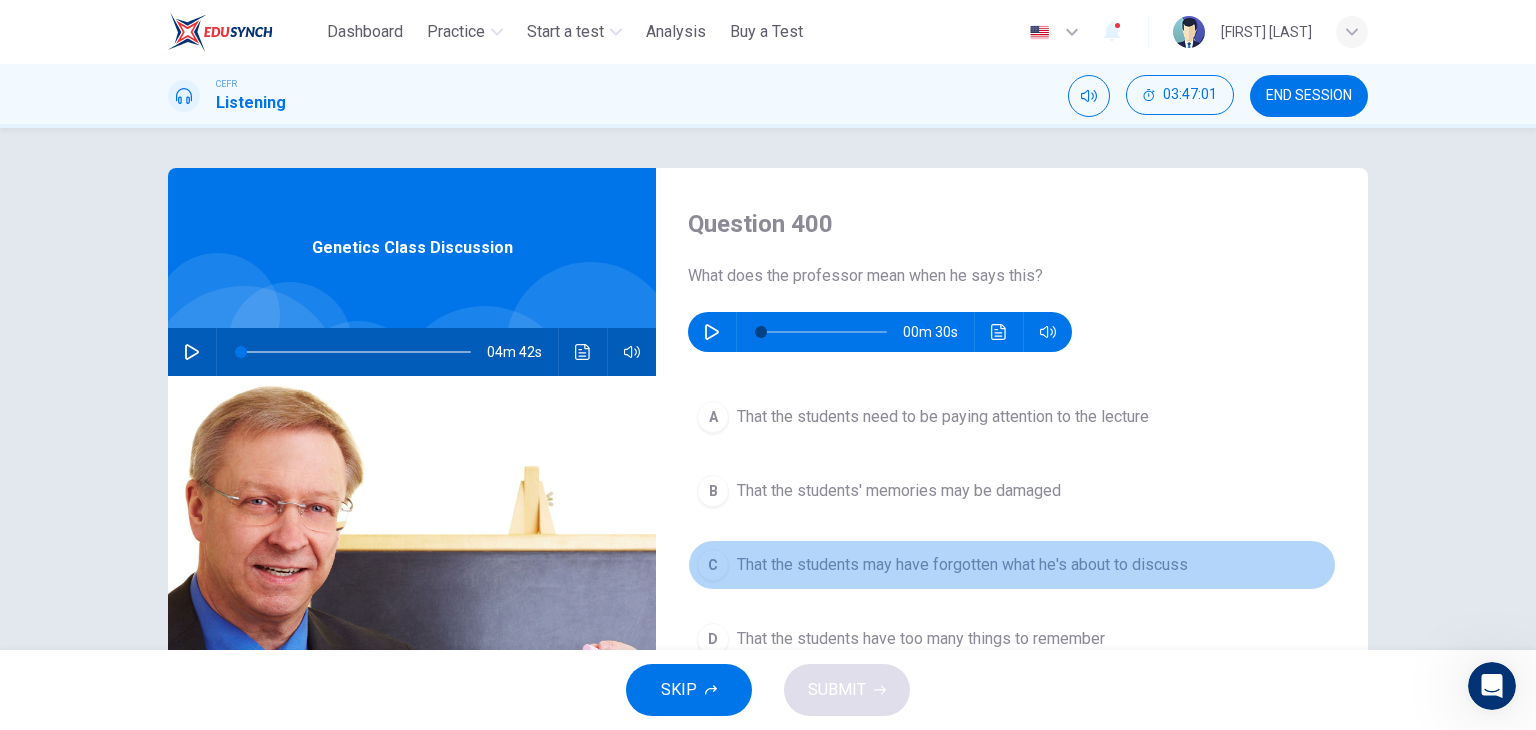 click on "That the students may have forgotten what he's about to discuss" at bounding box center (962, 565) 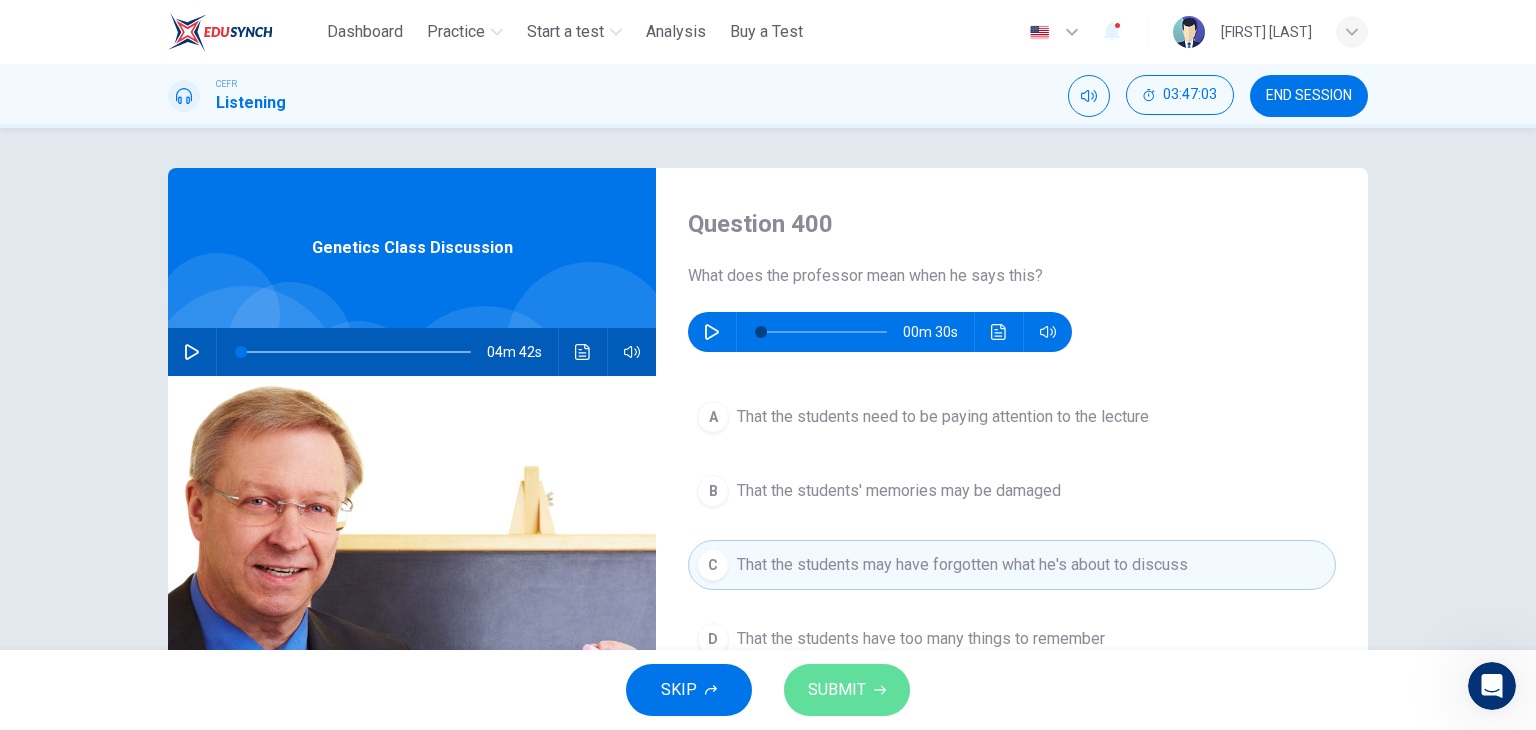 click on "SUBMIT" at bounding box center (837, 690) 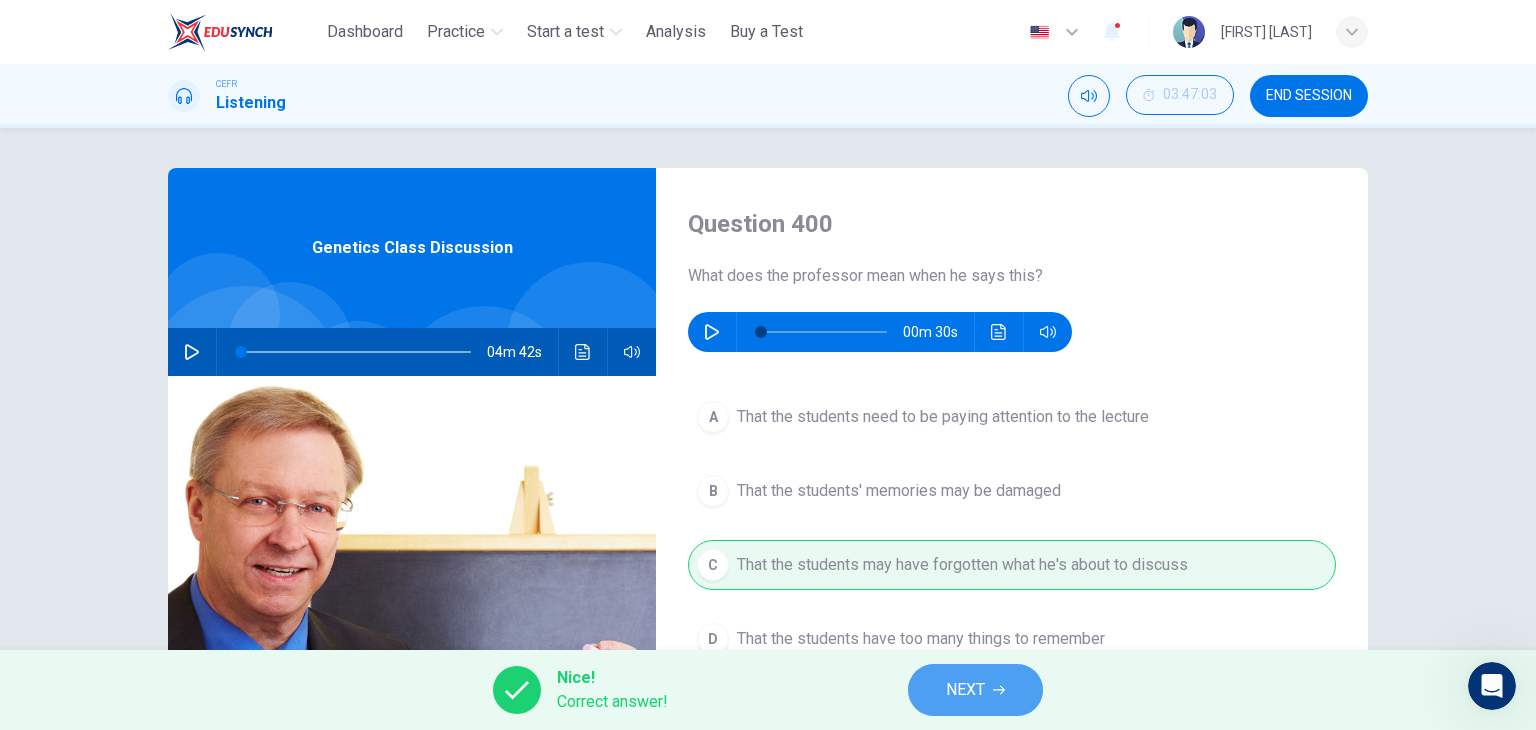 click 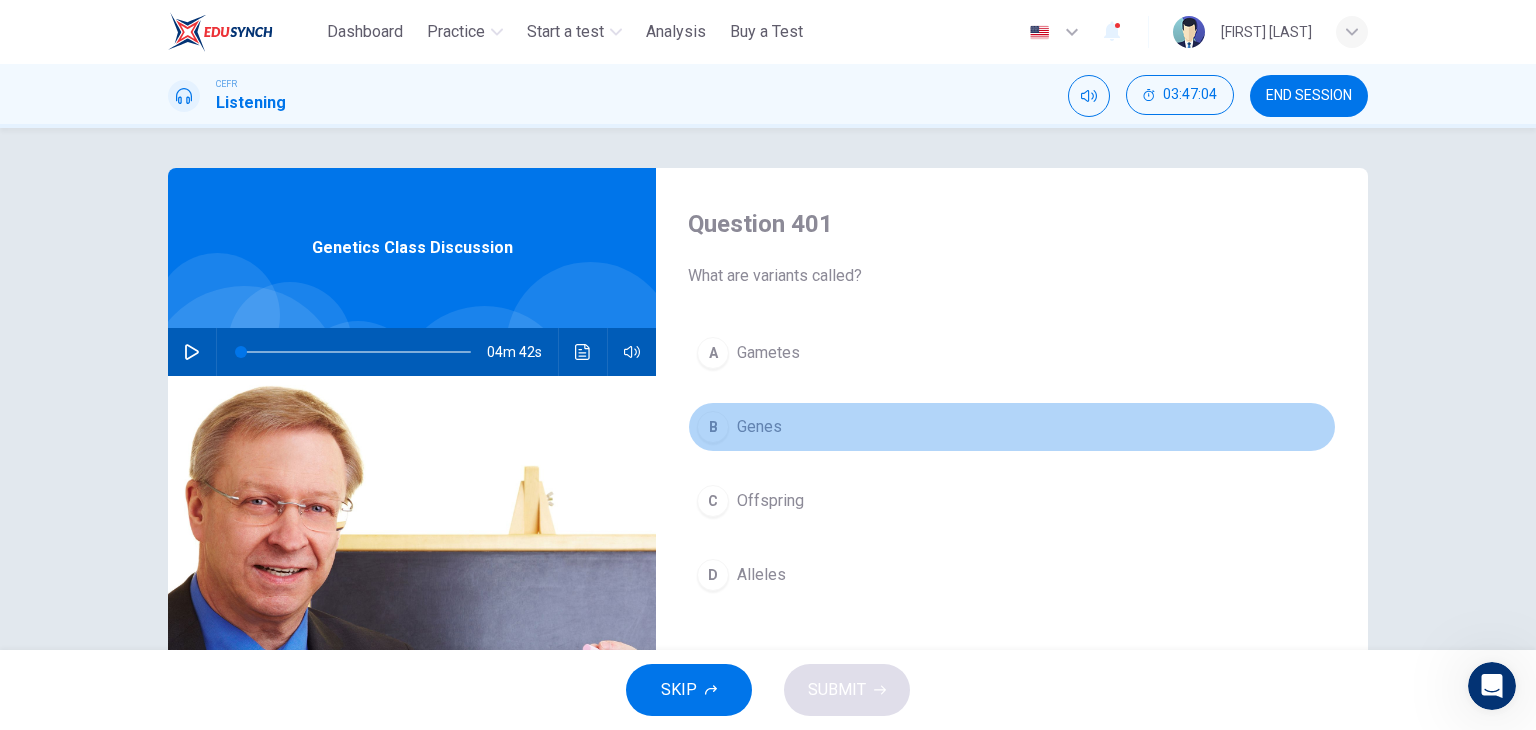 click on "B Genes" at bounding box center [1012, 427] 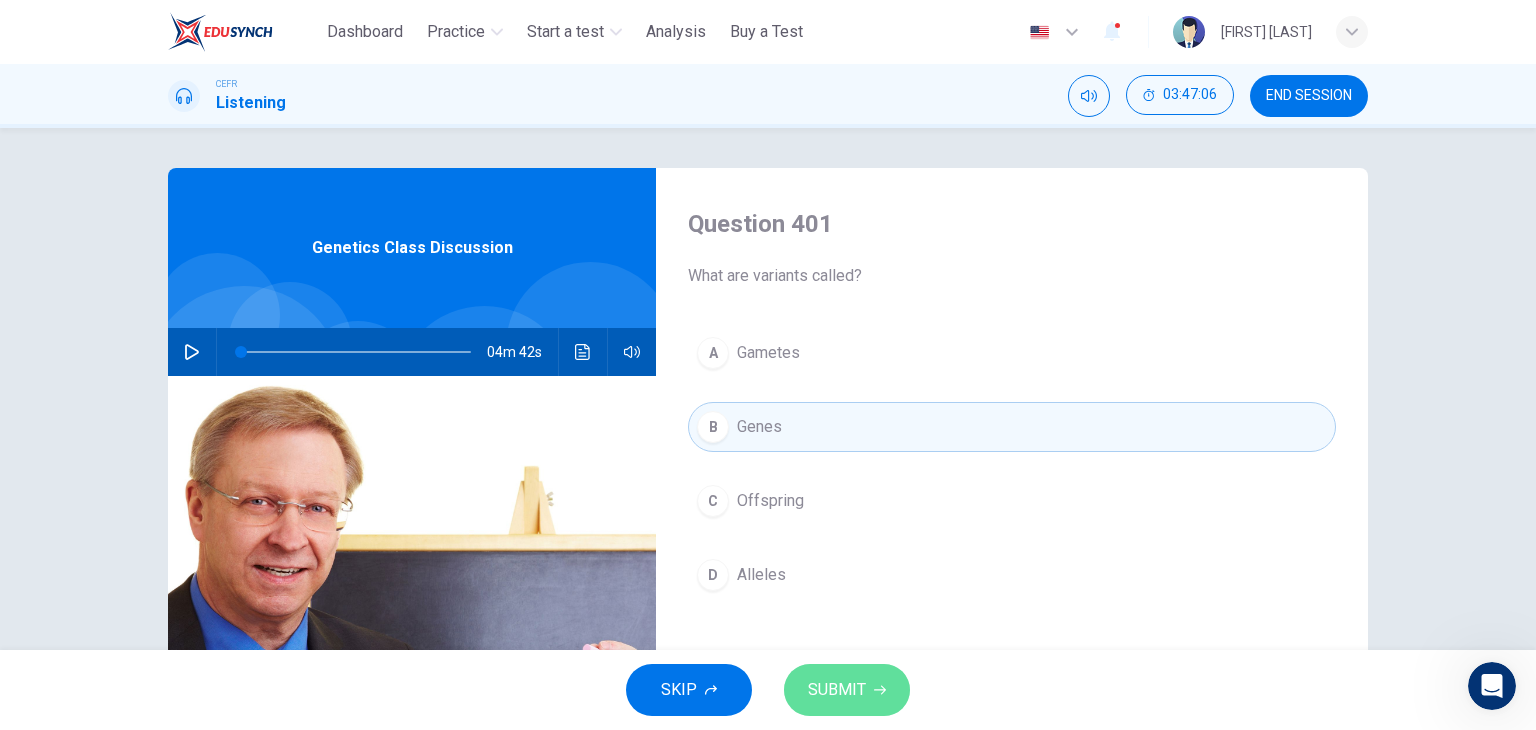 click on "SUBMIT" at bounding box center (837, 690) 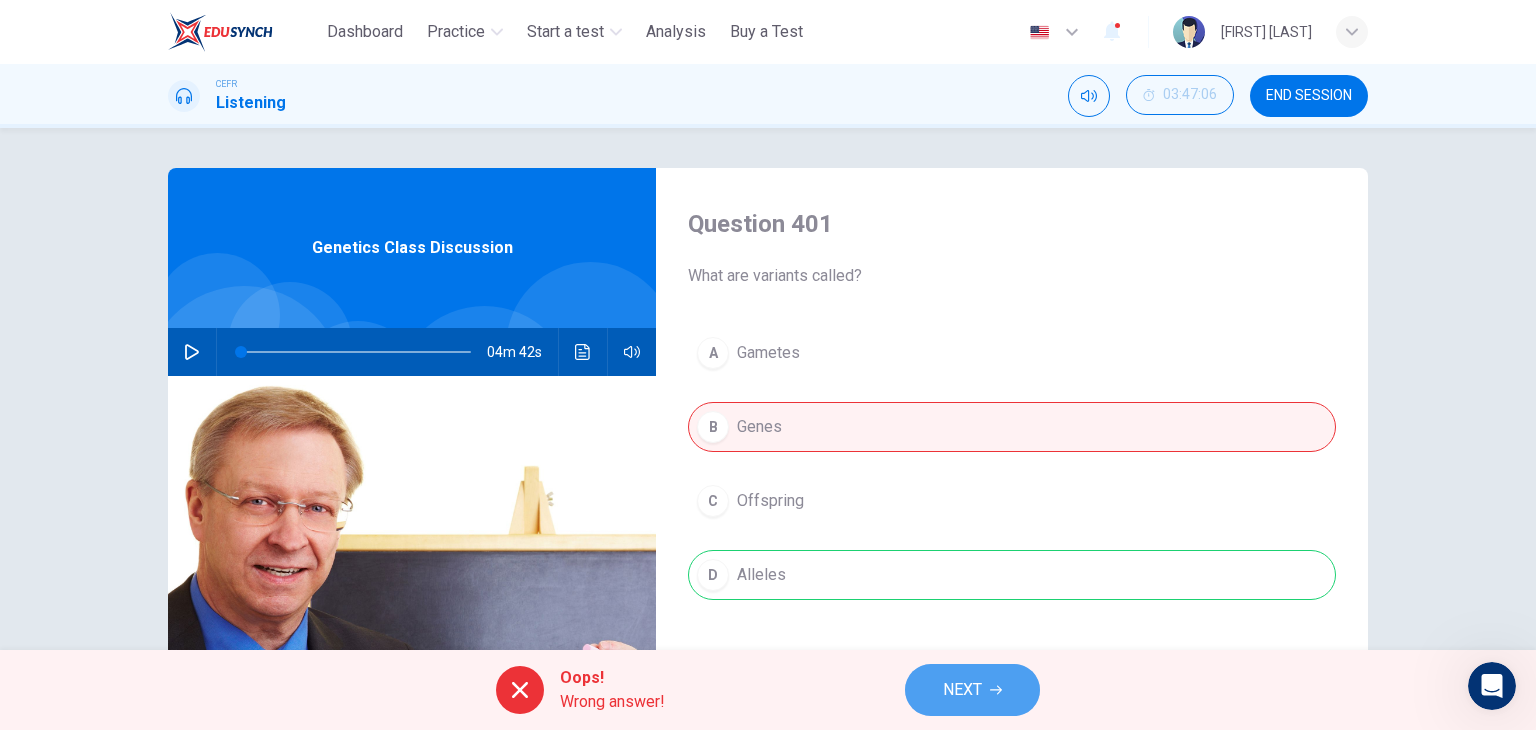 click on "NEXT" at bounding box center [972, 690] 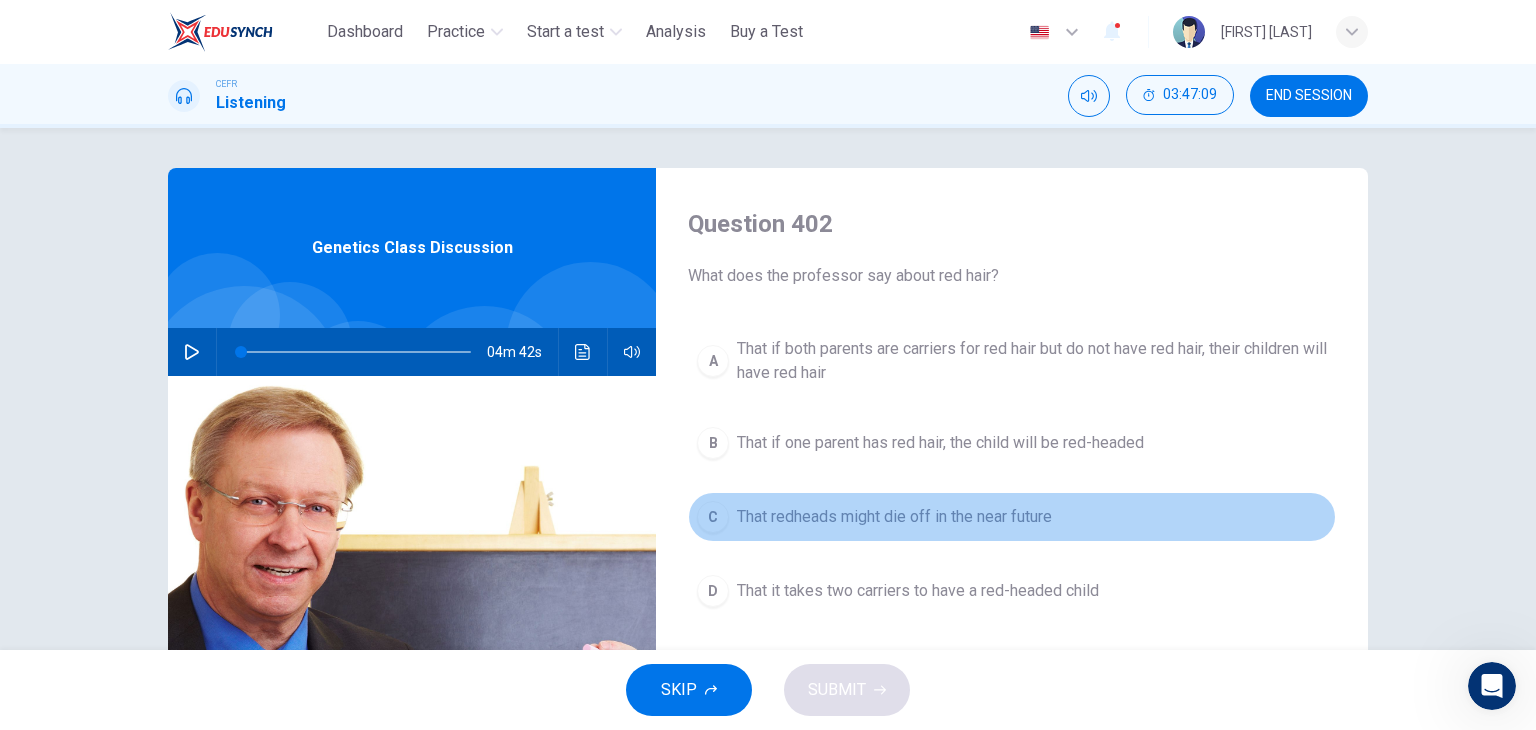 click on "C That redheads might die off in the near future" at bounding box center [1012, 517] 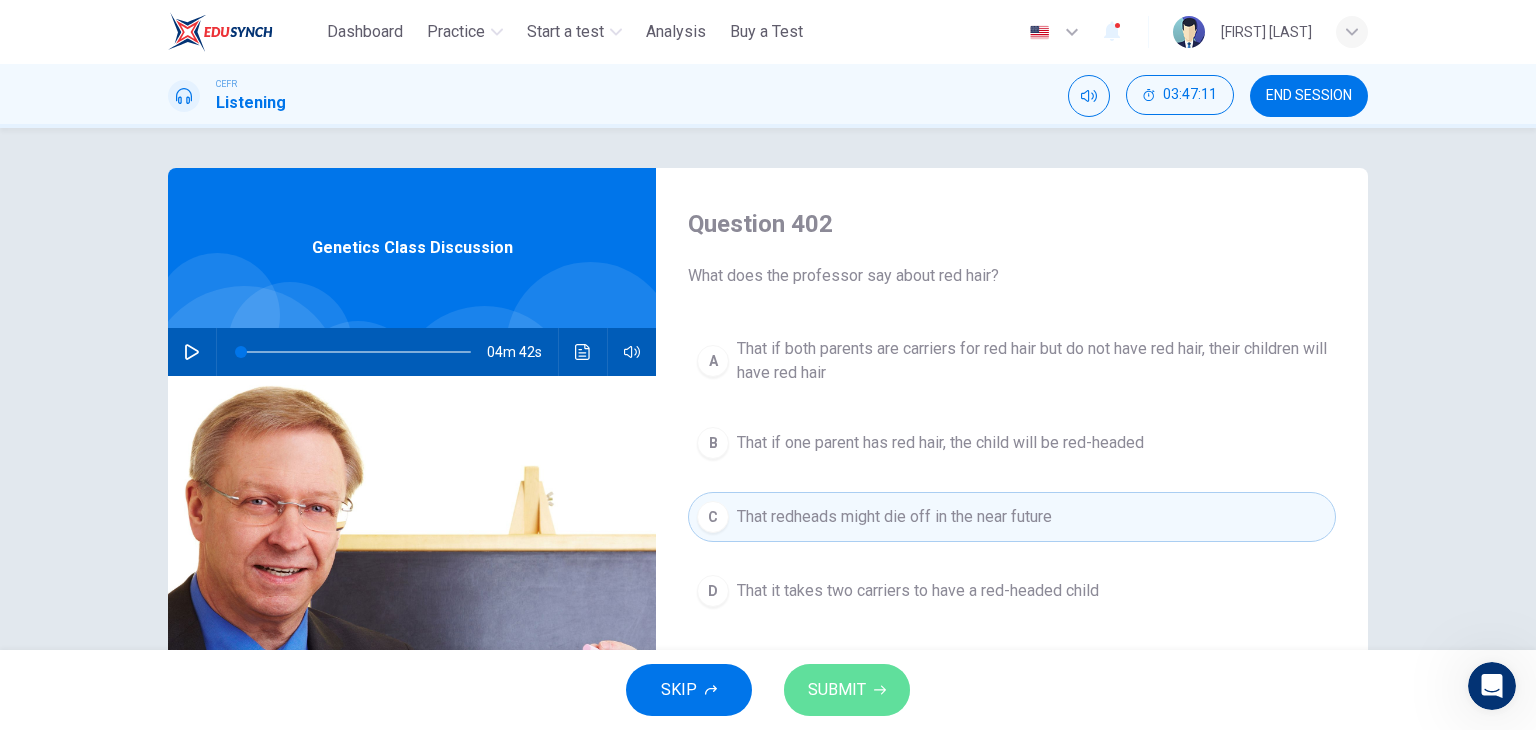 click on "SUBMIT" at bounding box center [837, 690] 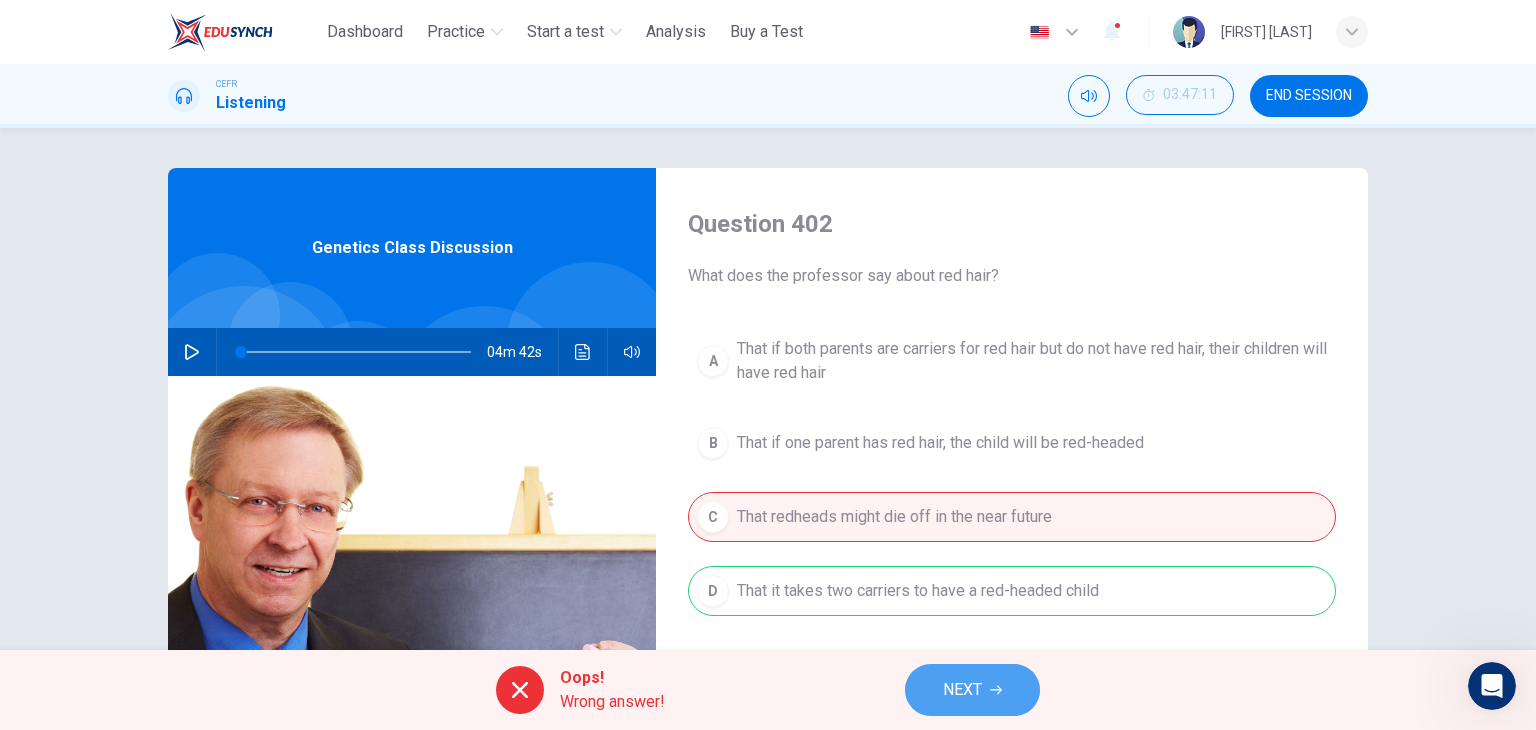 click on "NEXT" at bounding box center [962, 690] 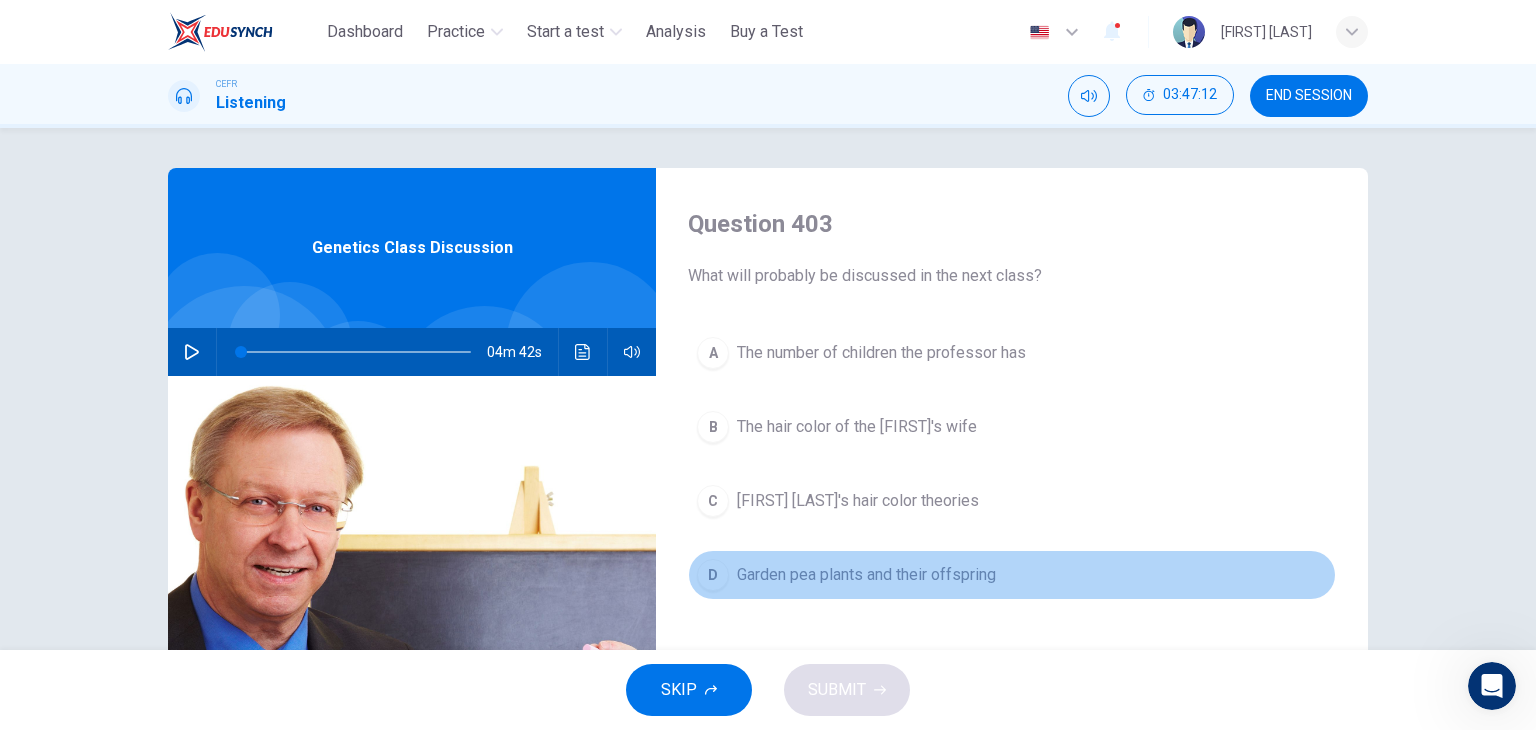 click on "D Garden pea plants and their offspring" at bounding box center [1012, 575] 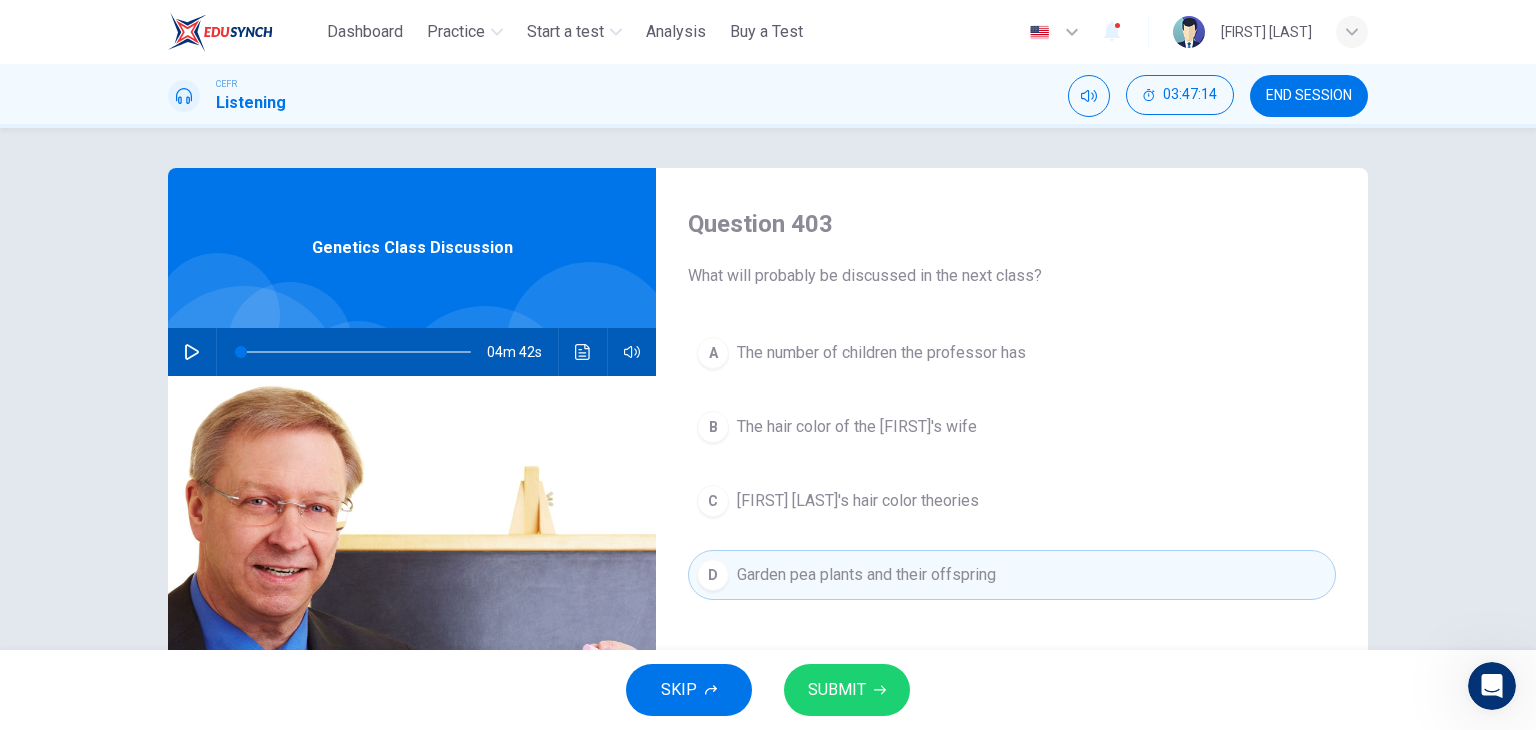 click on "Gregor Mendel's hair color theories" at bounding box center [858, 501] 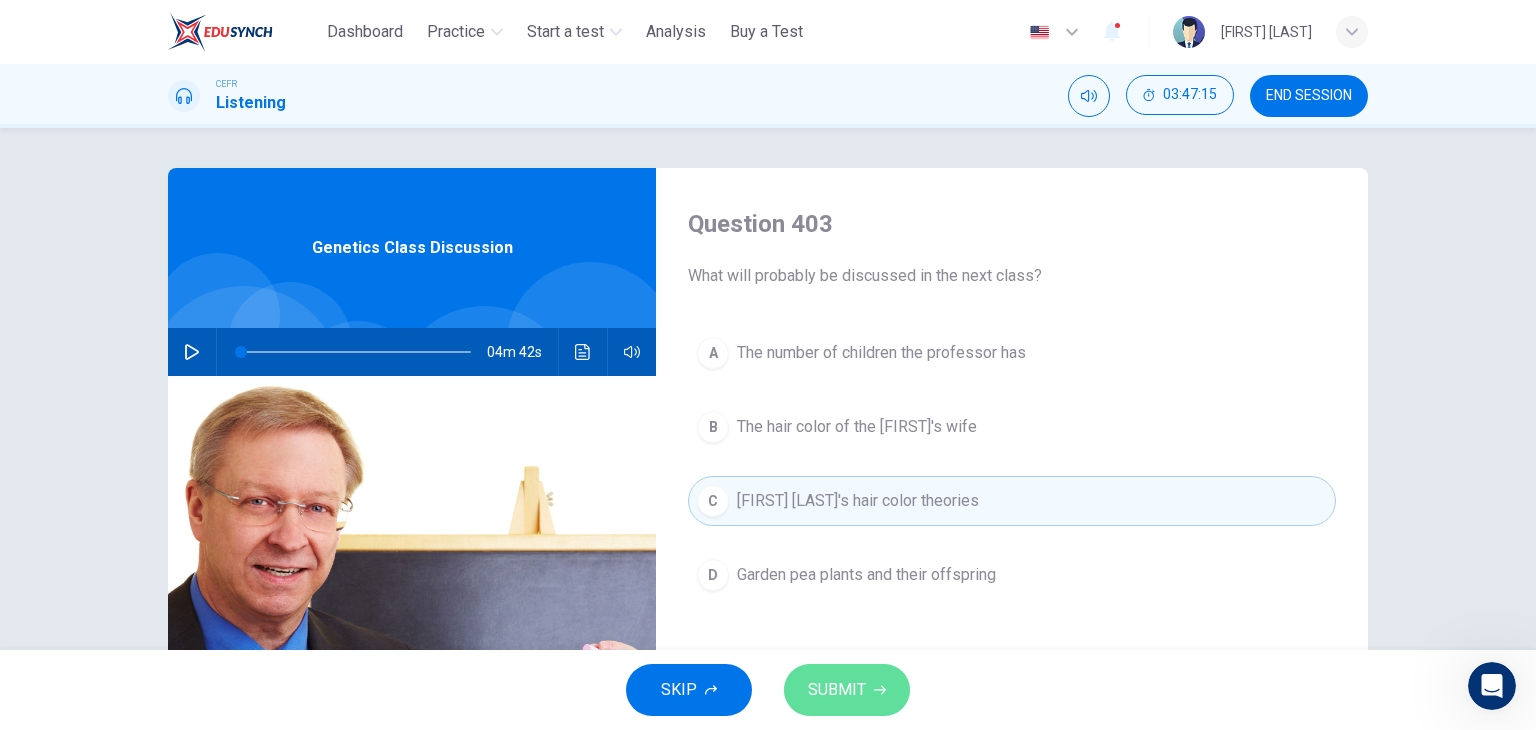 click on "SUBMIT" at bounding box center [847, 690] 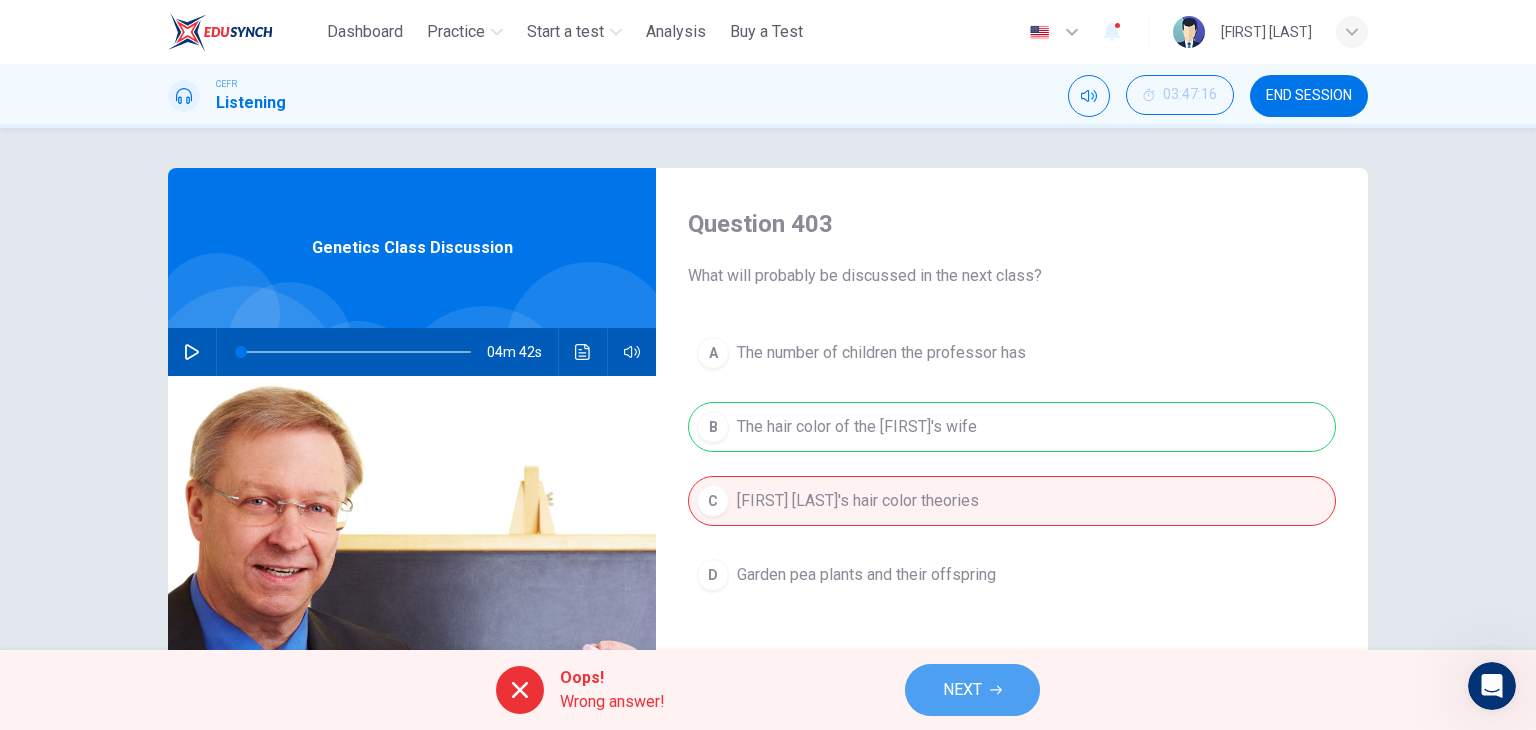 click 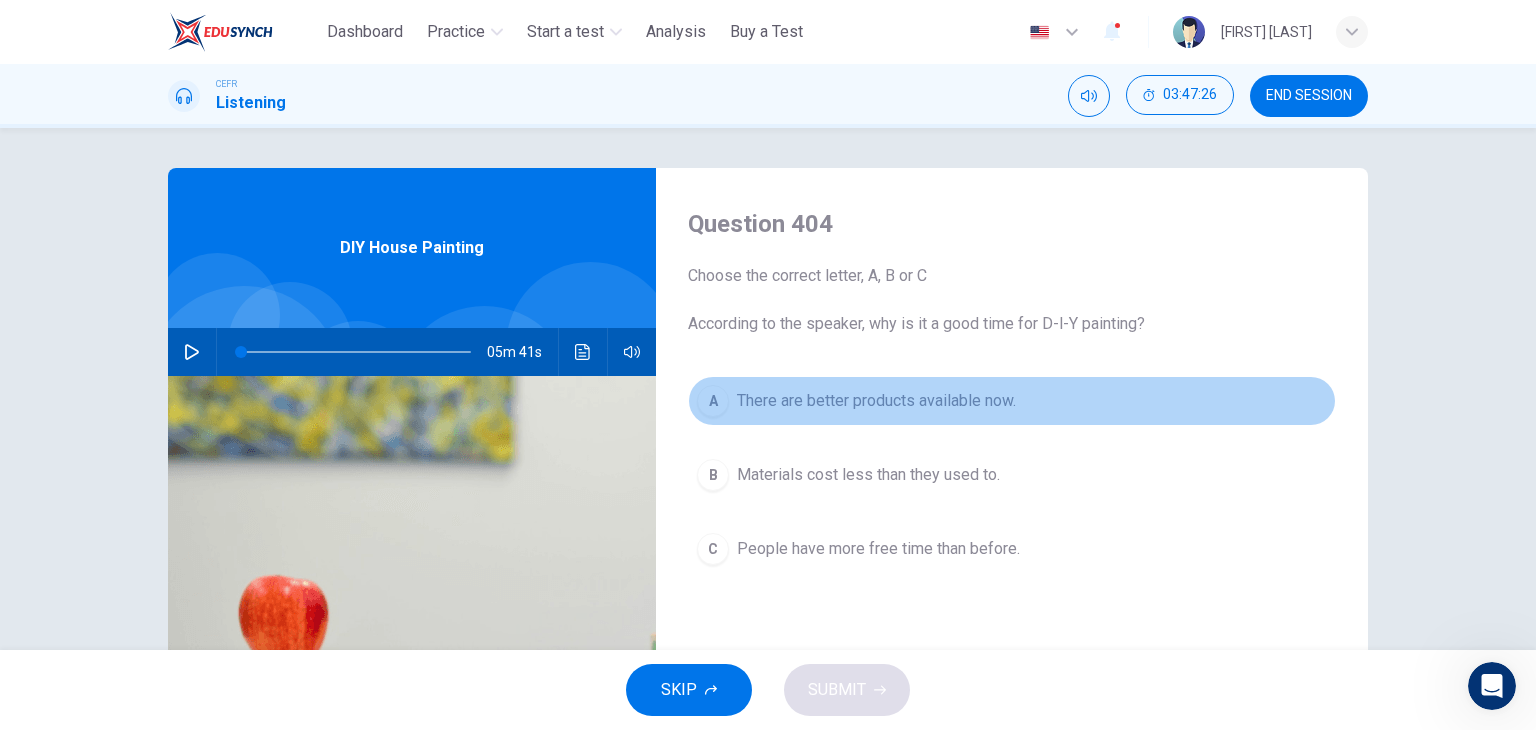 click on "A There are better products available now." at bounding box center [1012, 401] 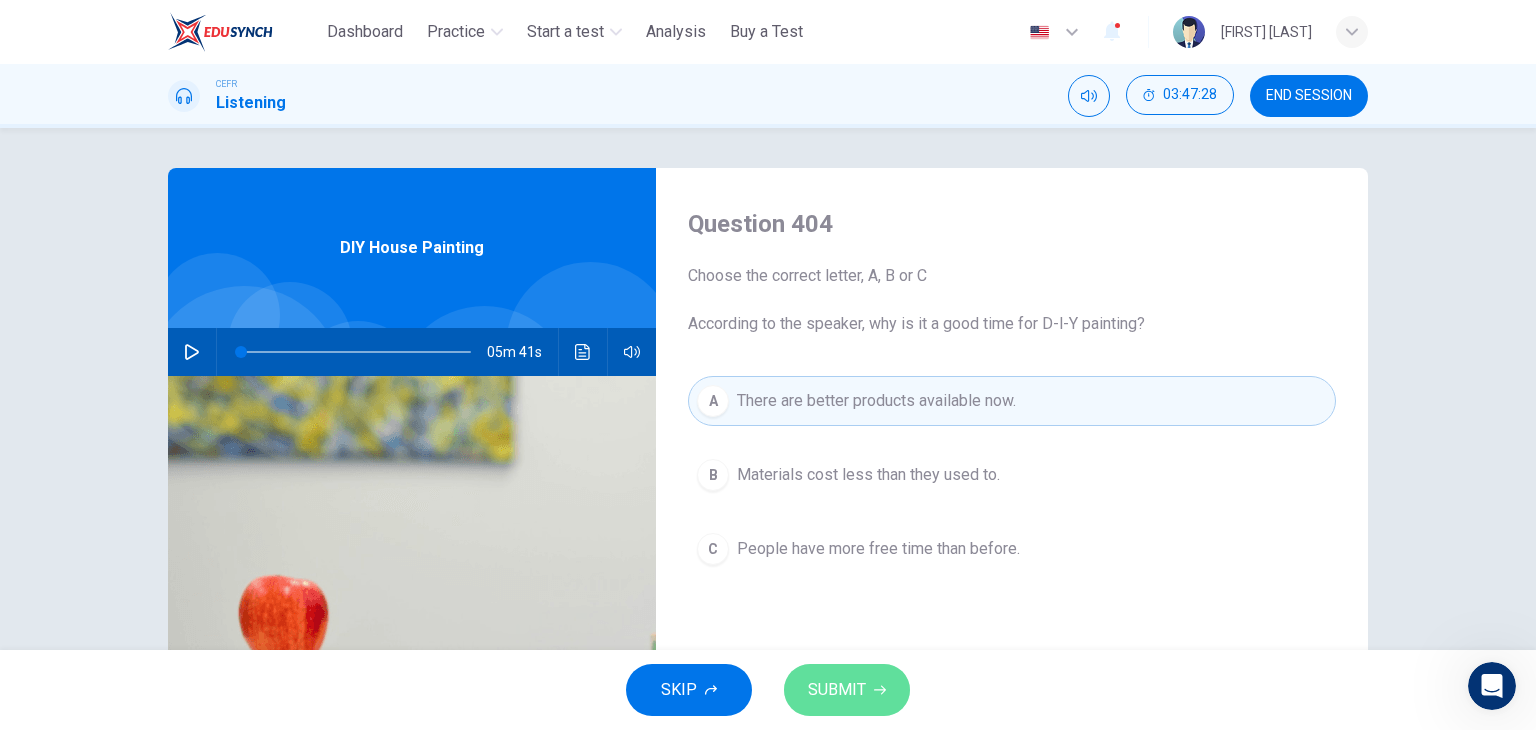 click on "SUBMIT" at bounding box center (837, 690) 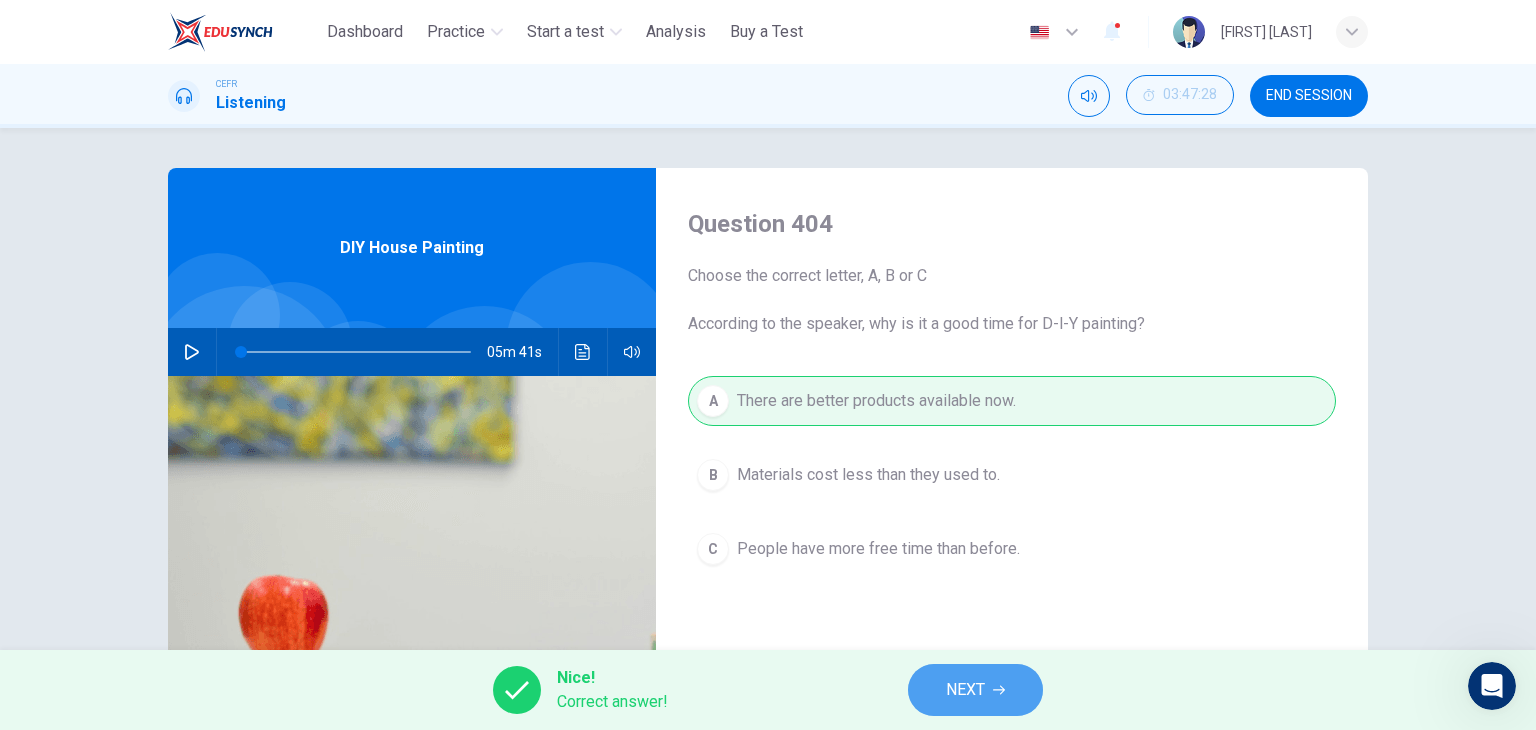 click on "NEXT" at bounding box center (975, 690) 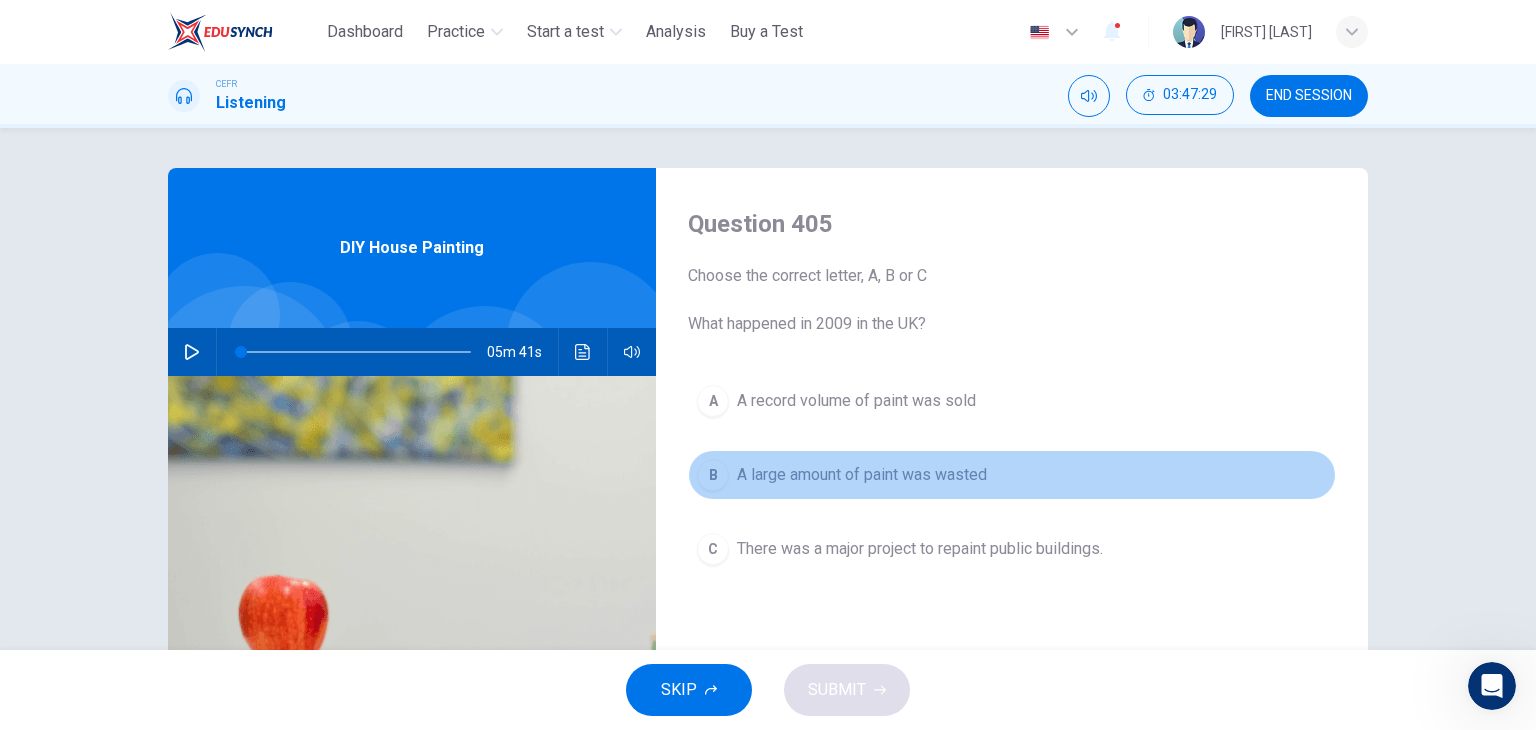 click on "A large amount of paint was wasted" at bounding box center [862, 475] 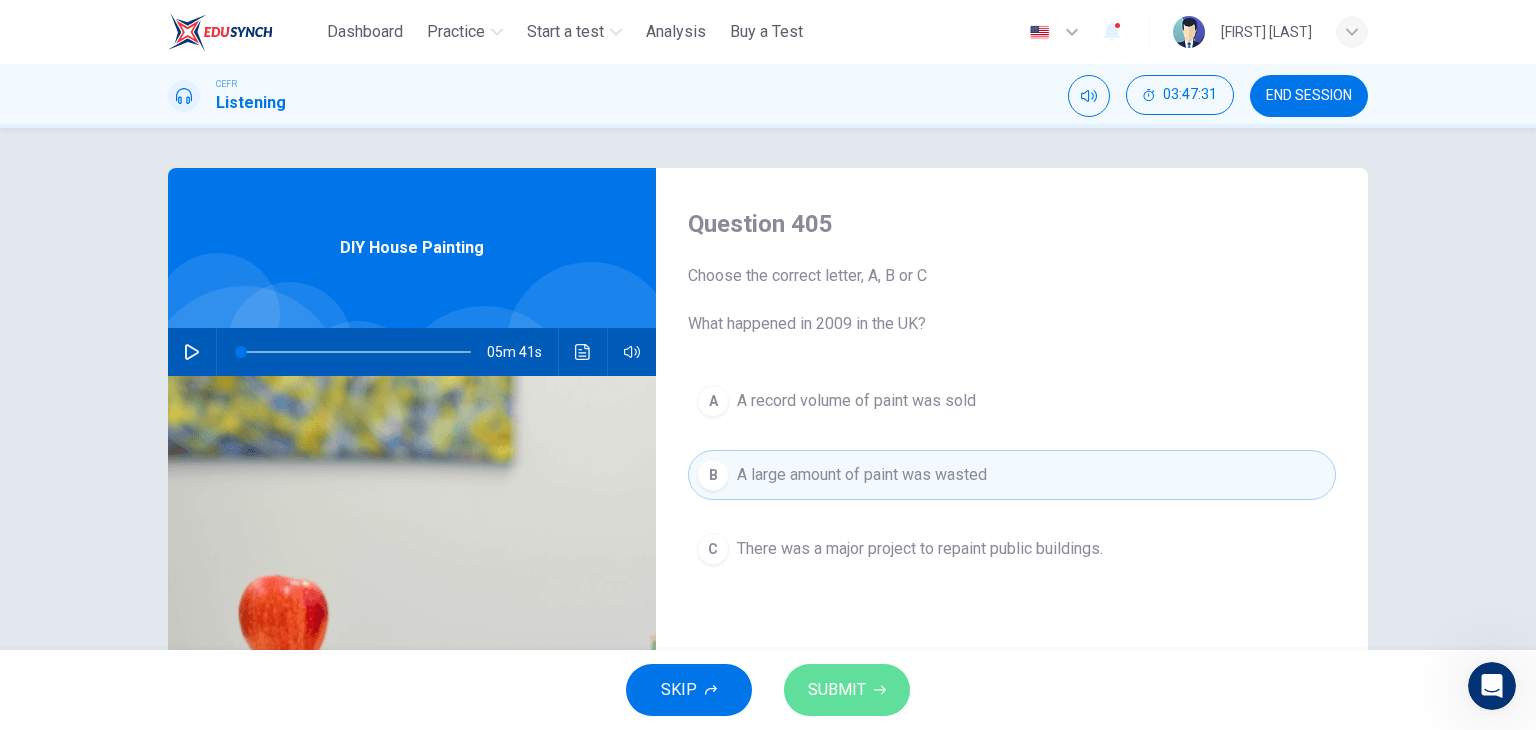 click on "SUBMIT" at bounding box center [847, 690] 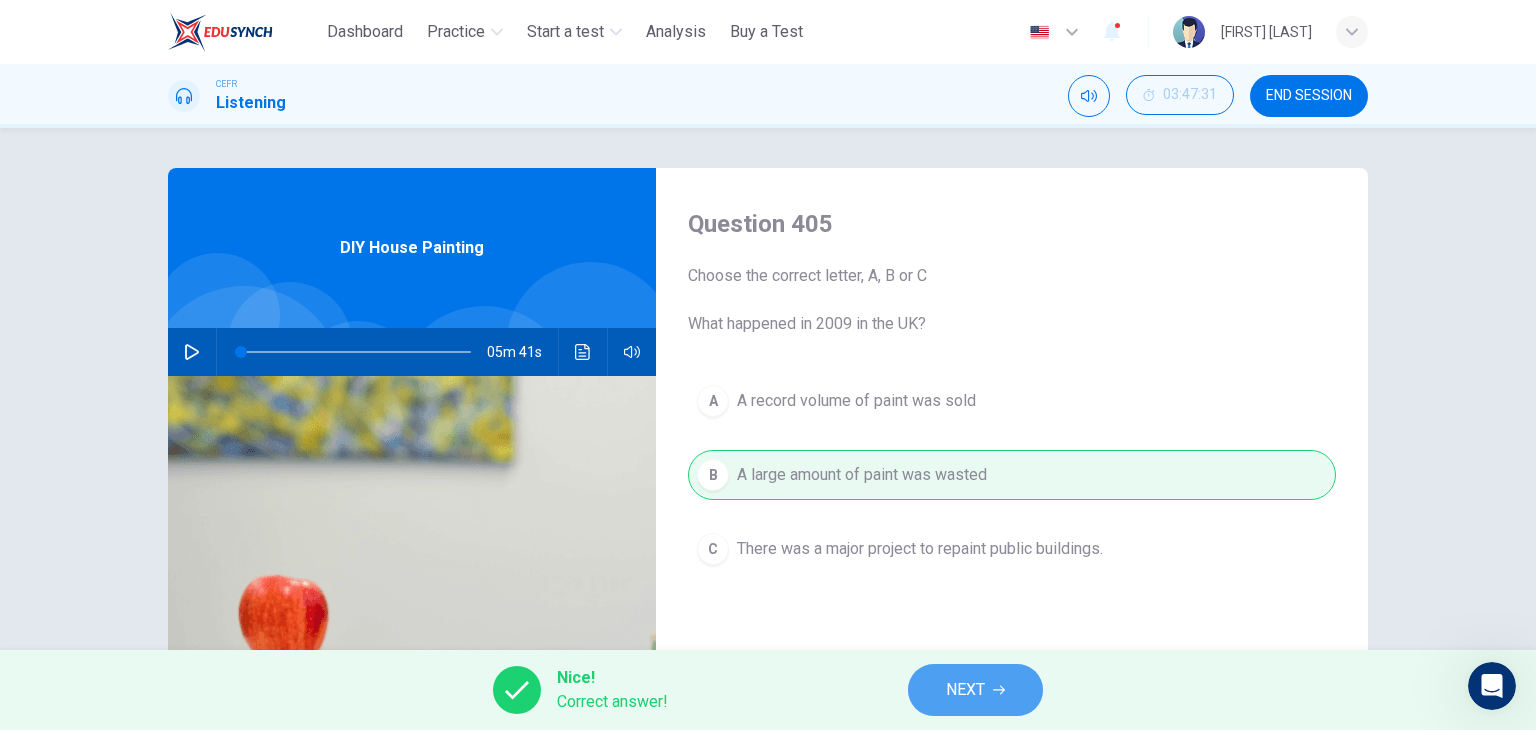 click on "NEXT" at bounding box center (965, 690) 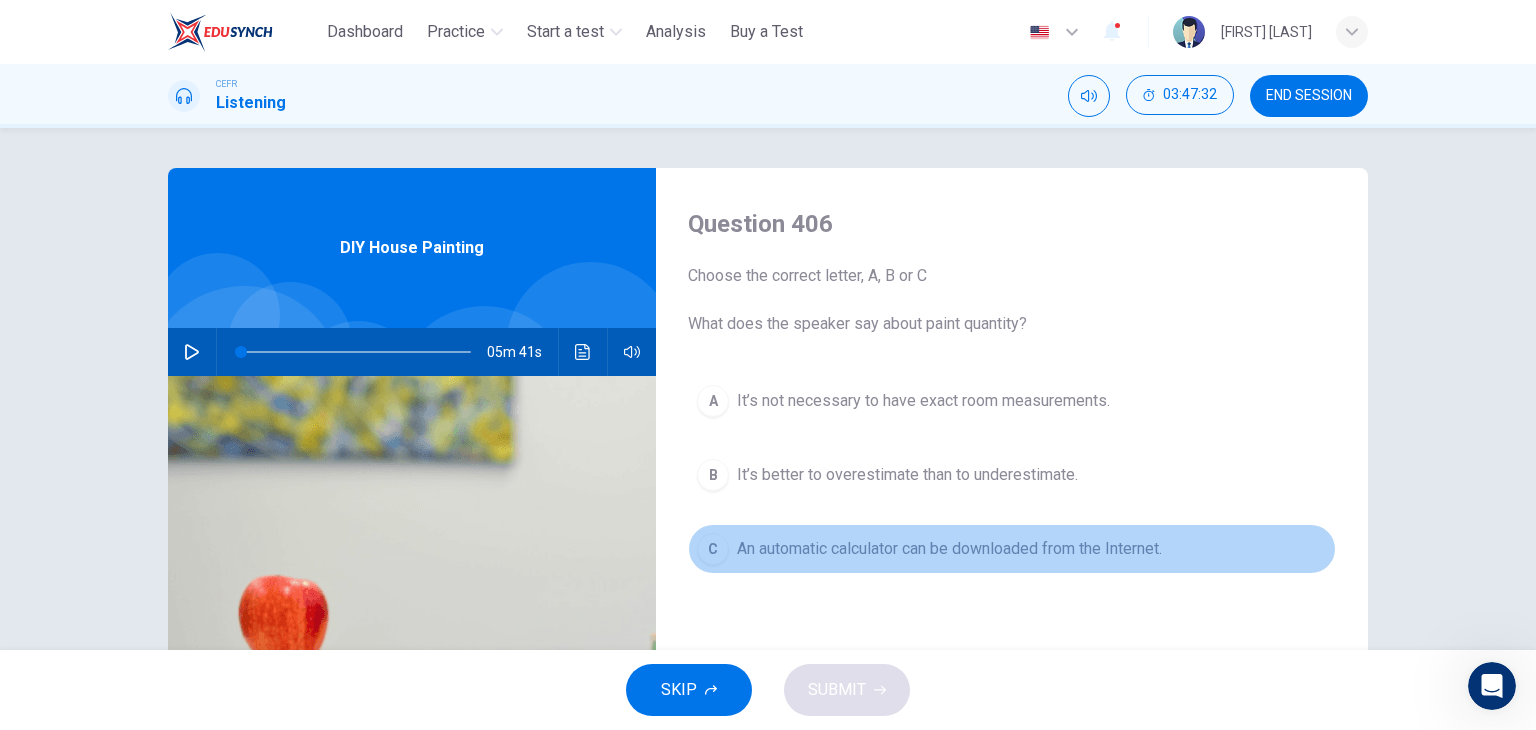 click on "An automatic calculator can be downloaded from the Internet." at bounding box center (949, 549) 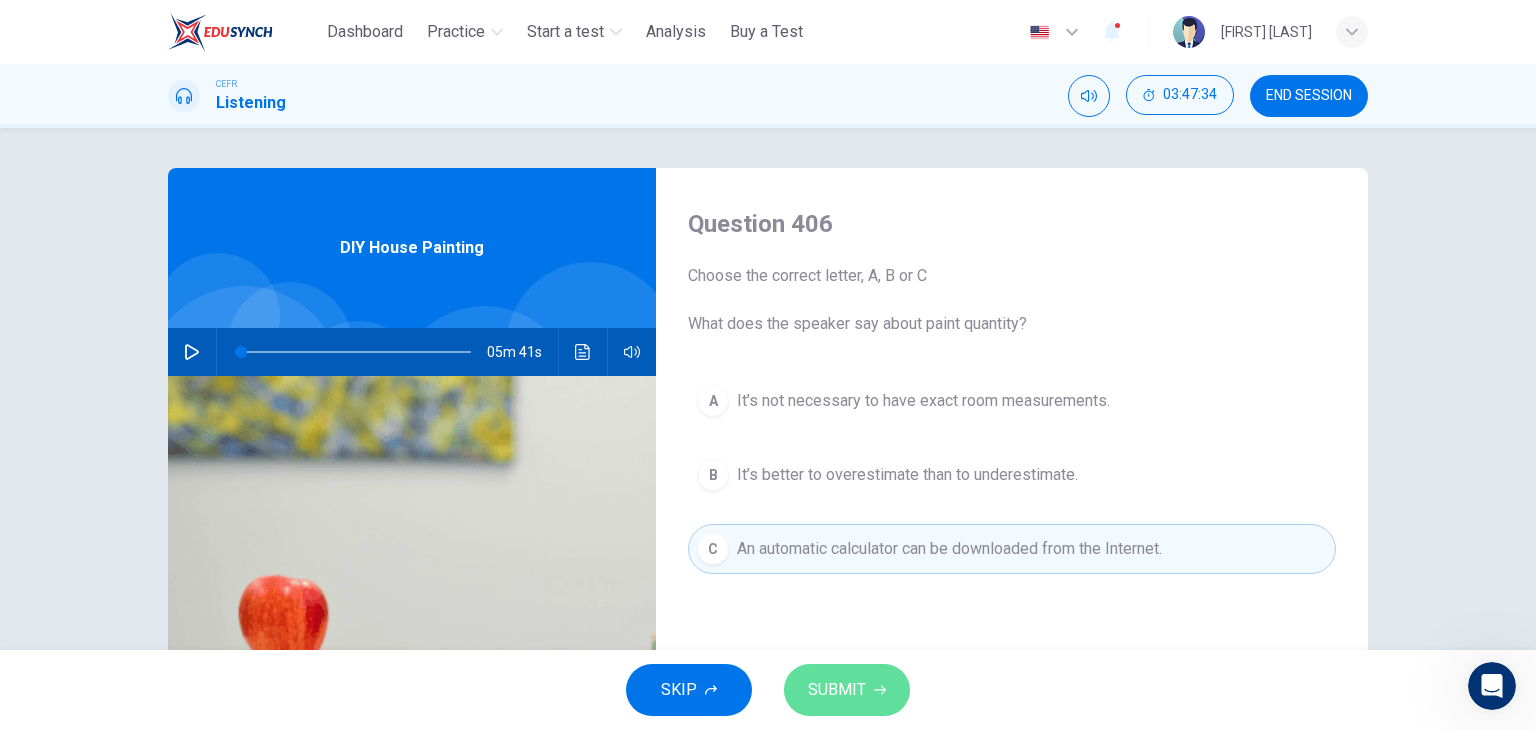 click on "SUBMIT" at bounding box center (837, 690) 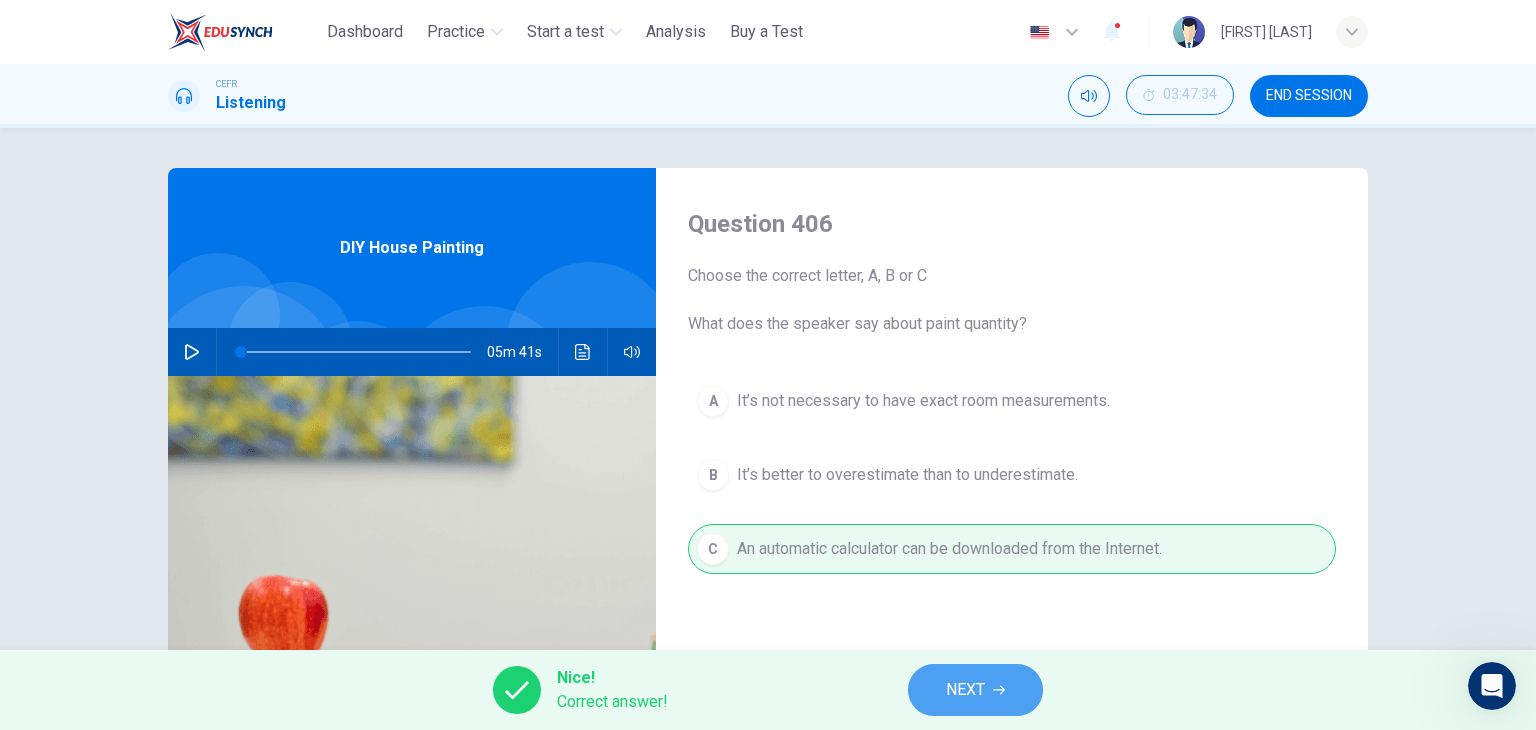 click on "NEXT" at bounding box center [965, 690] 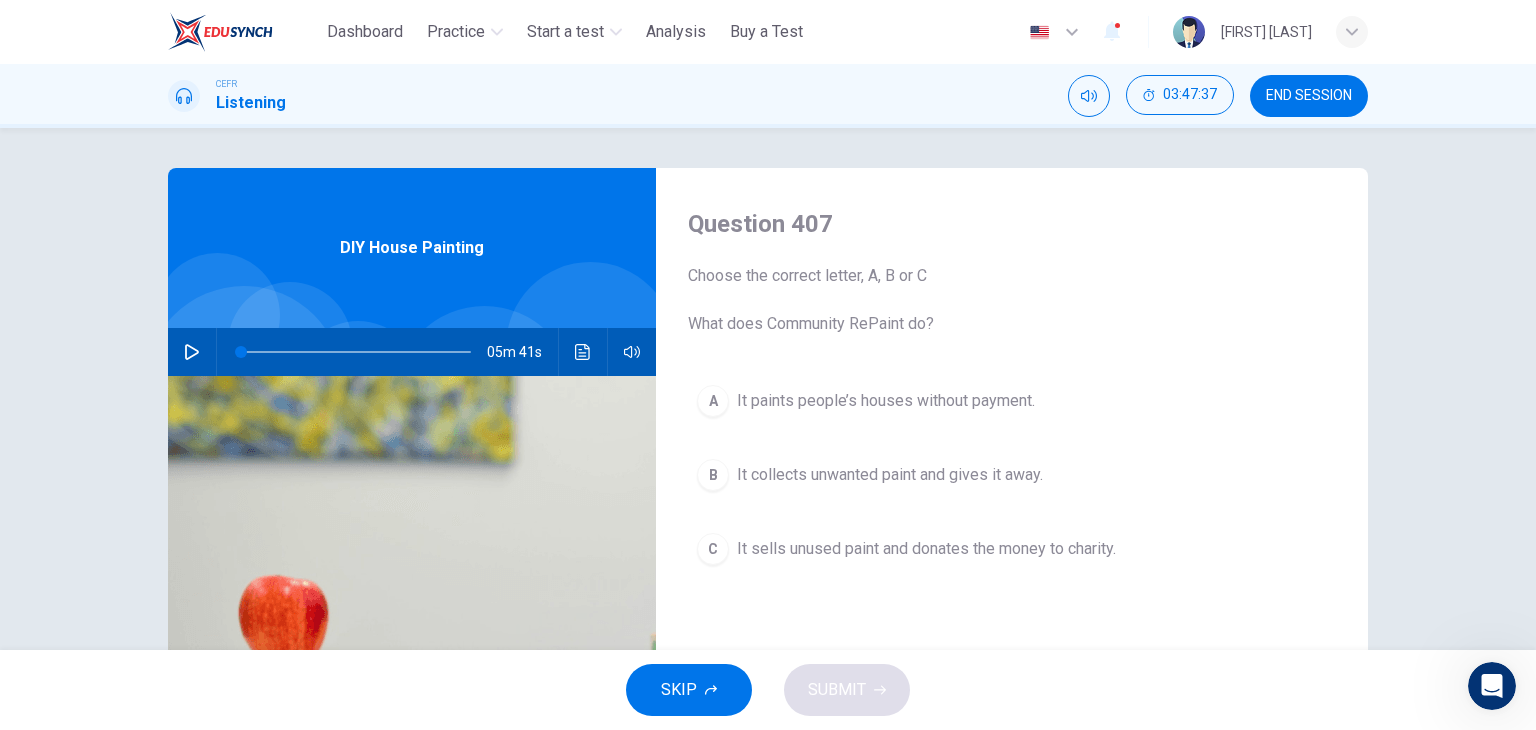 click on "It collects unwanted paint and gives it away." at bounding box center (890, 475) 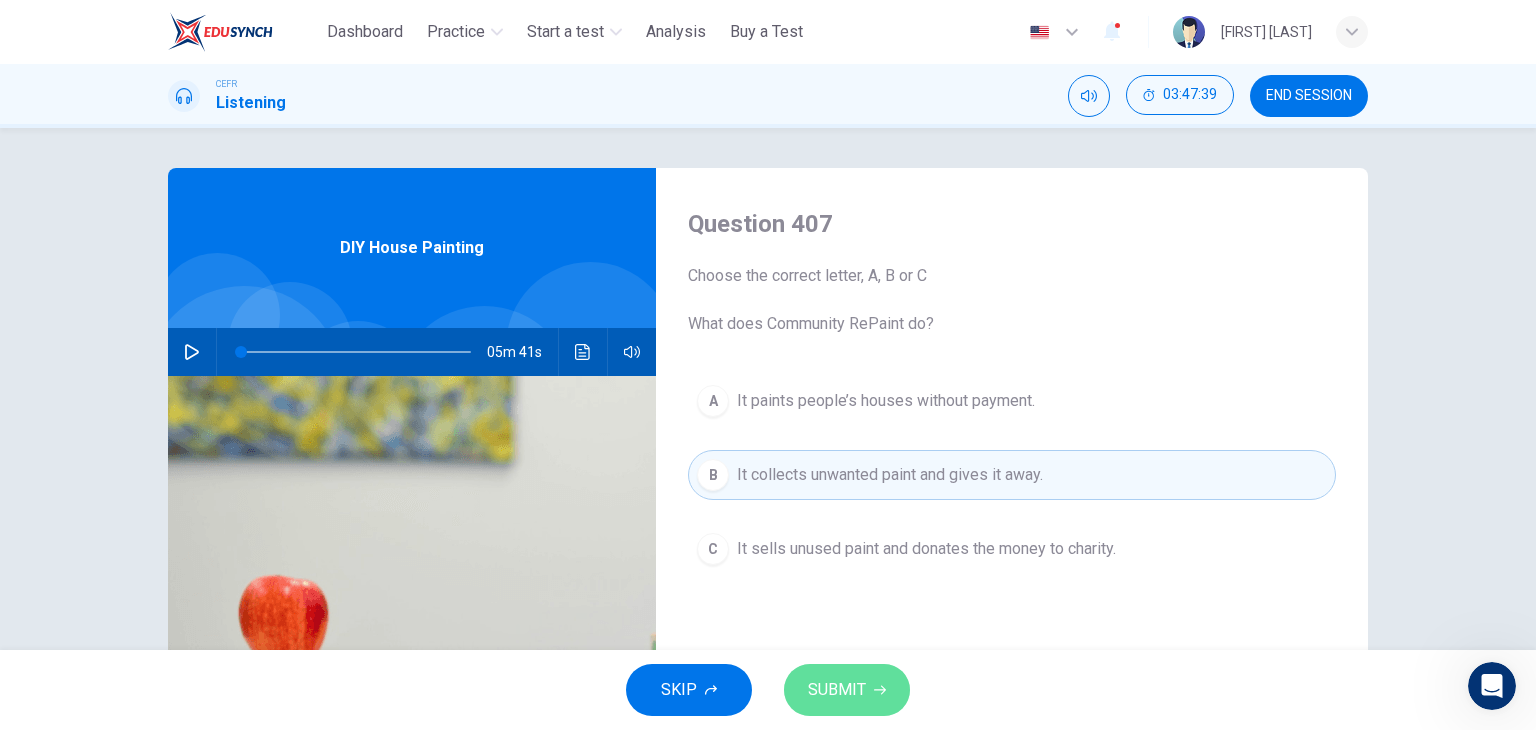 click on "SUBMIT" at bounding box center [837, 690] 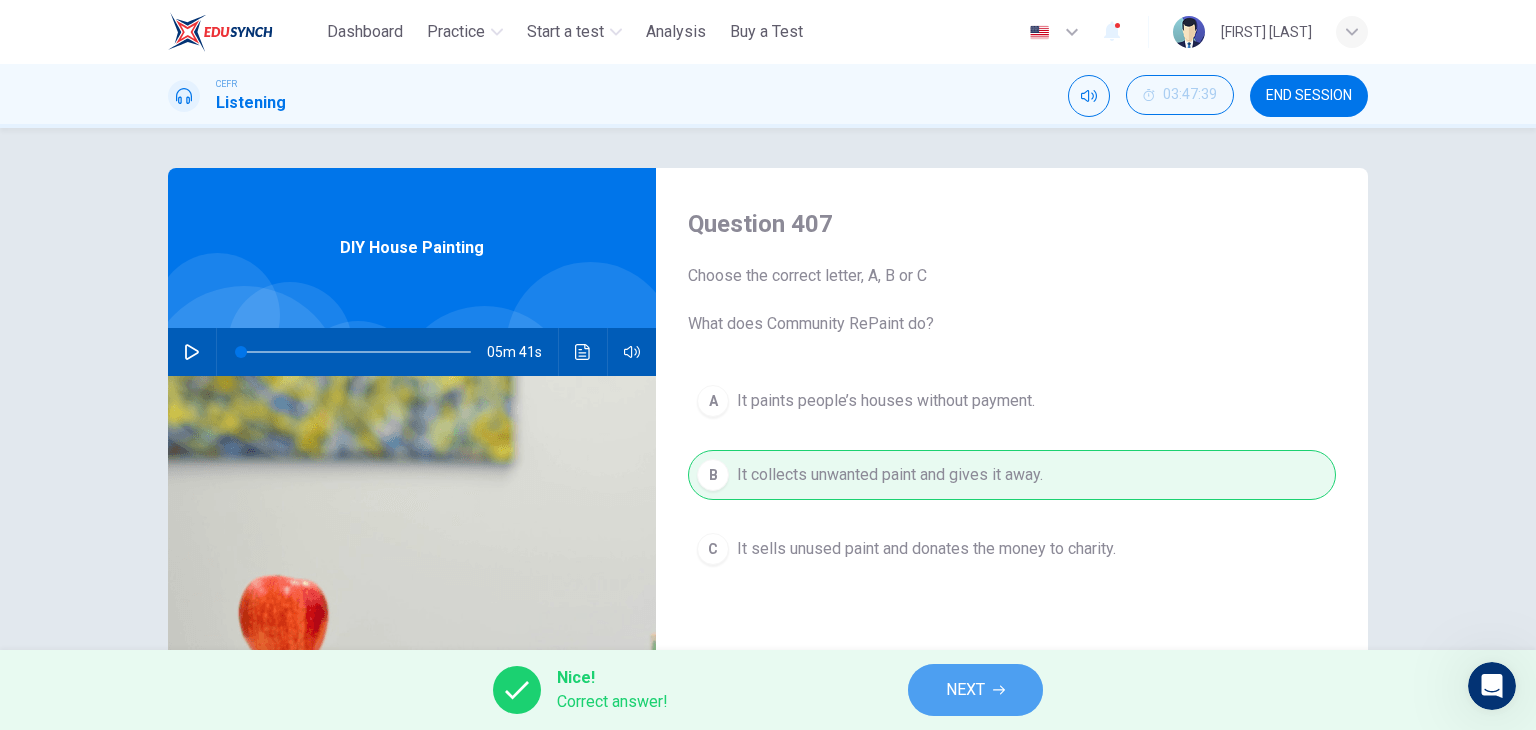 click on "NEXT" at bounding box center (975, 690) 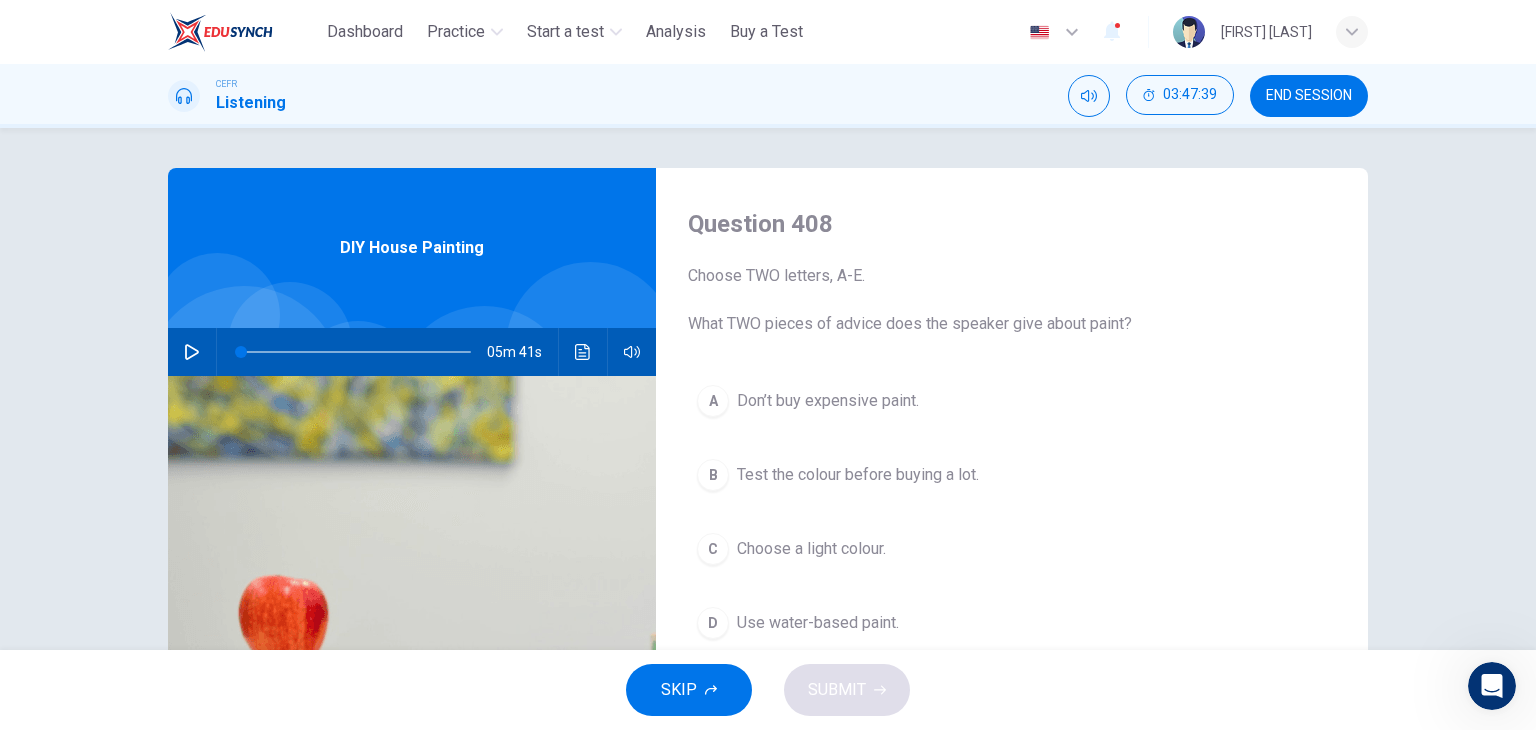 click on "SKIP SUBMIT" at bounding box center [768, 690] 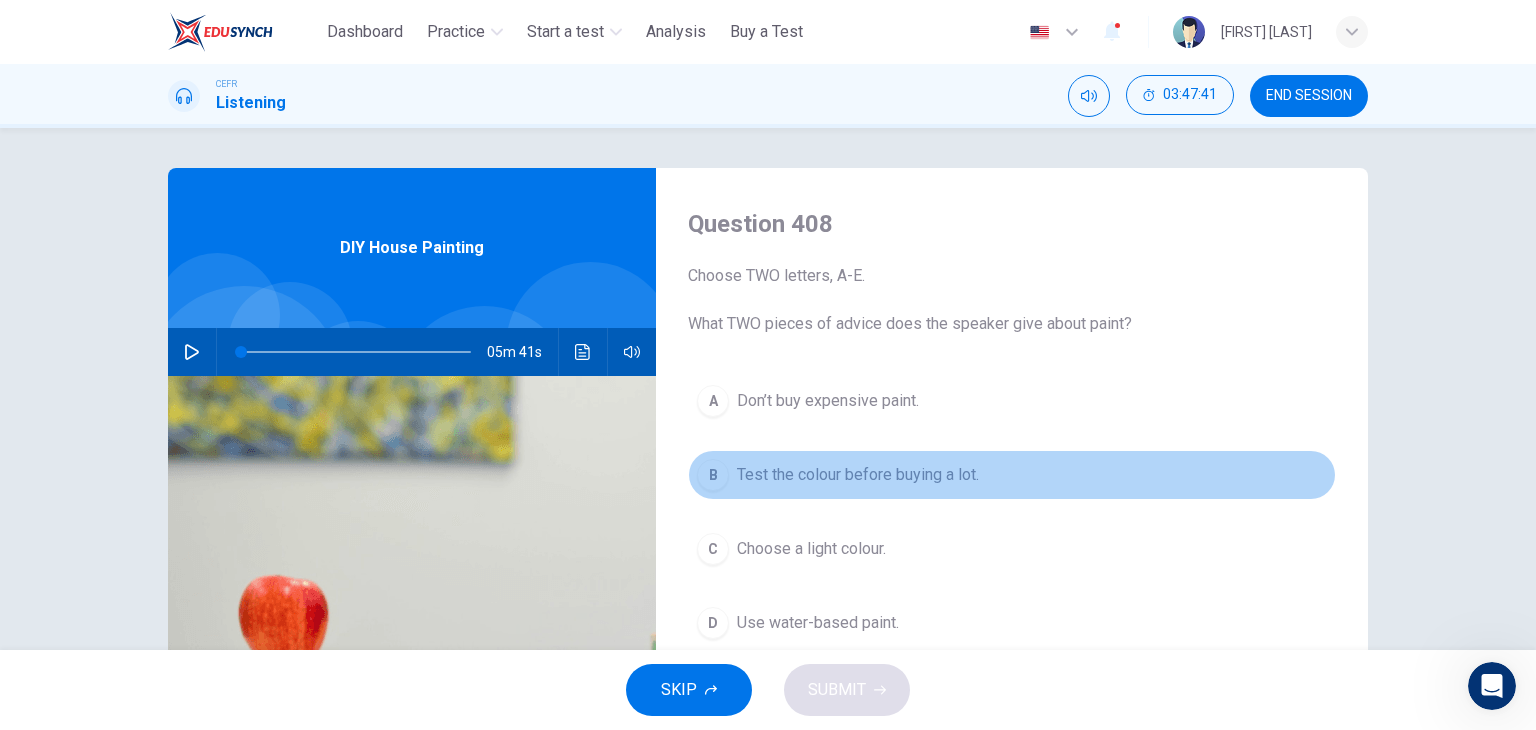 click on "Test the colour before buying a lot." at bounding box center (858, 475) 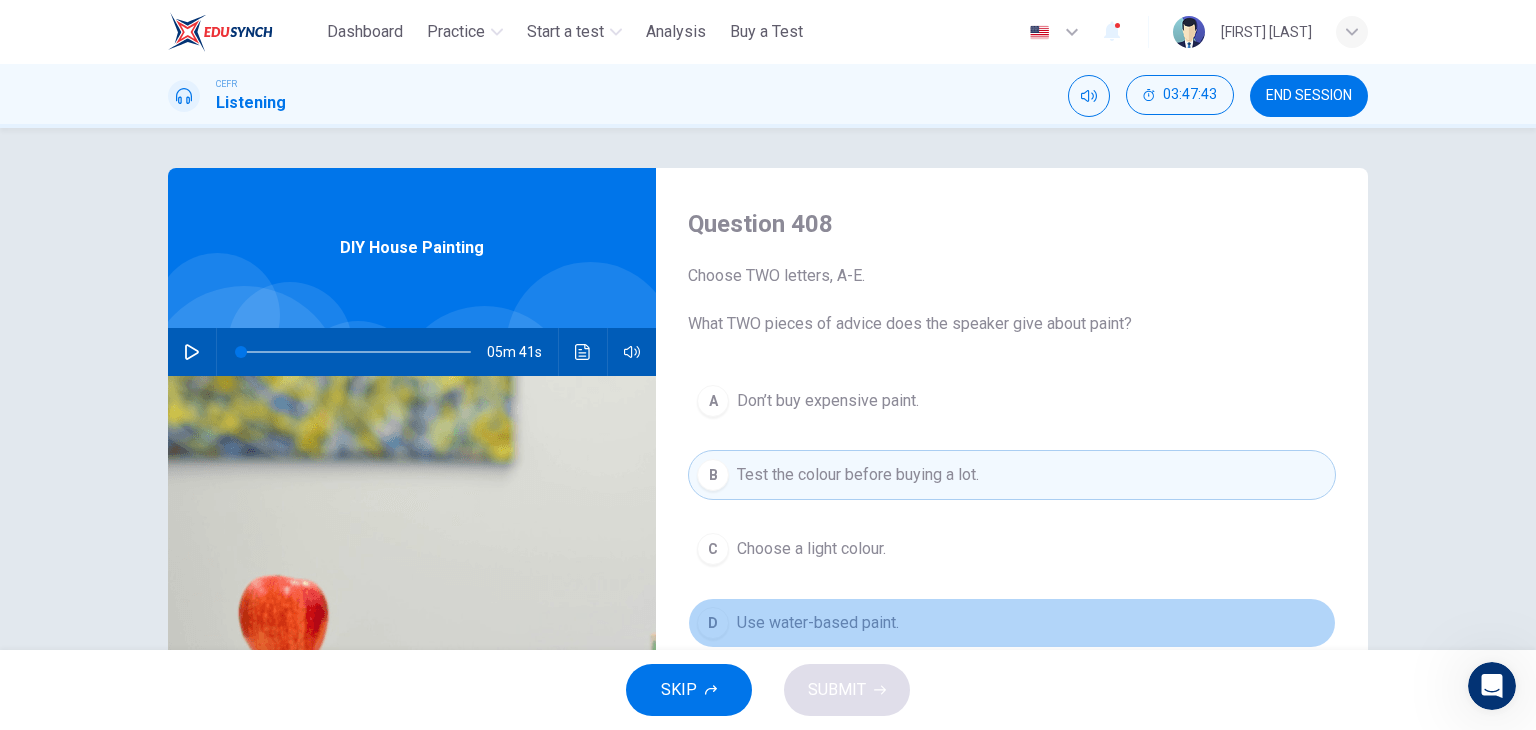 click on "Use water-based paint." at bounding box center (818, 623) 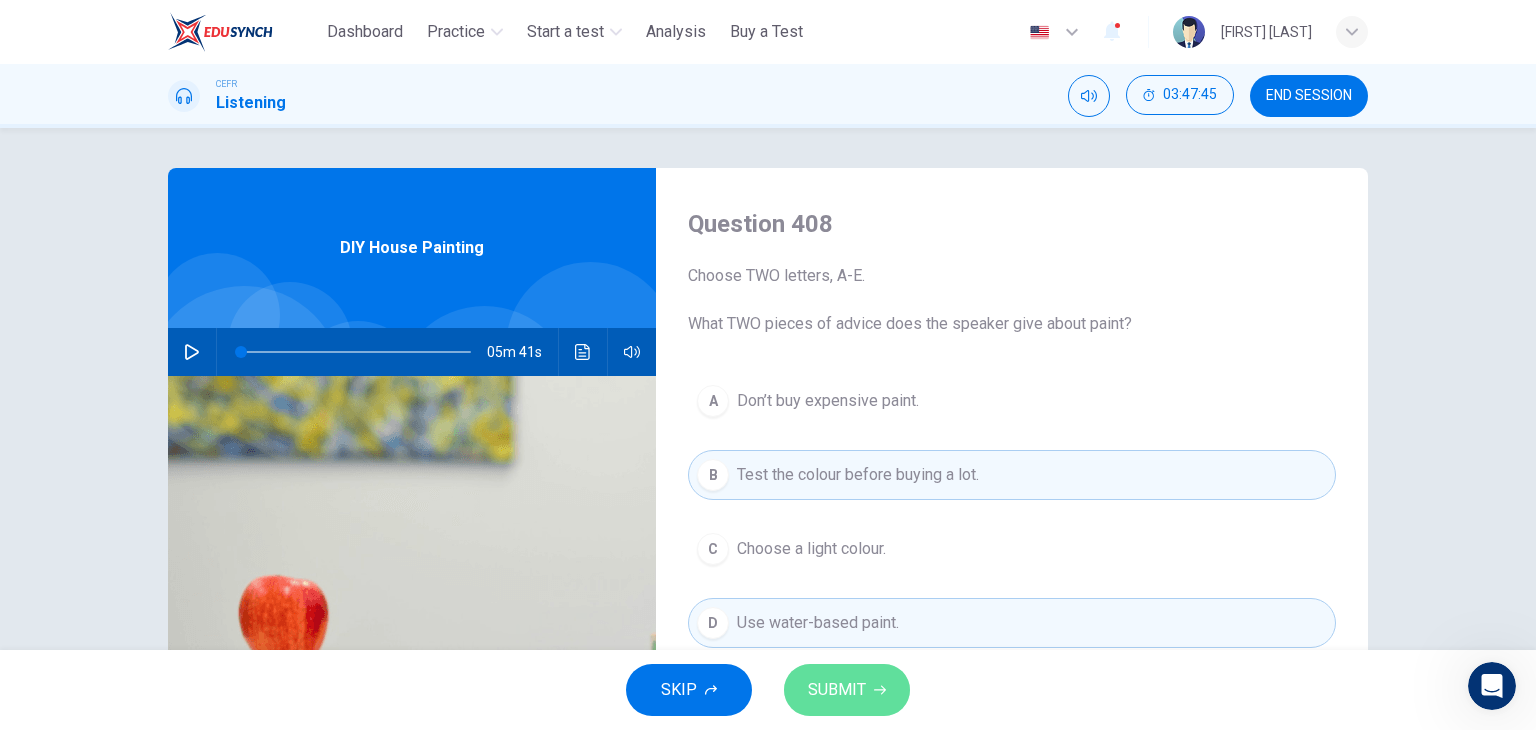 click on "SUBMIT" at bounding box center (837, 690) 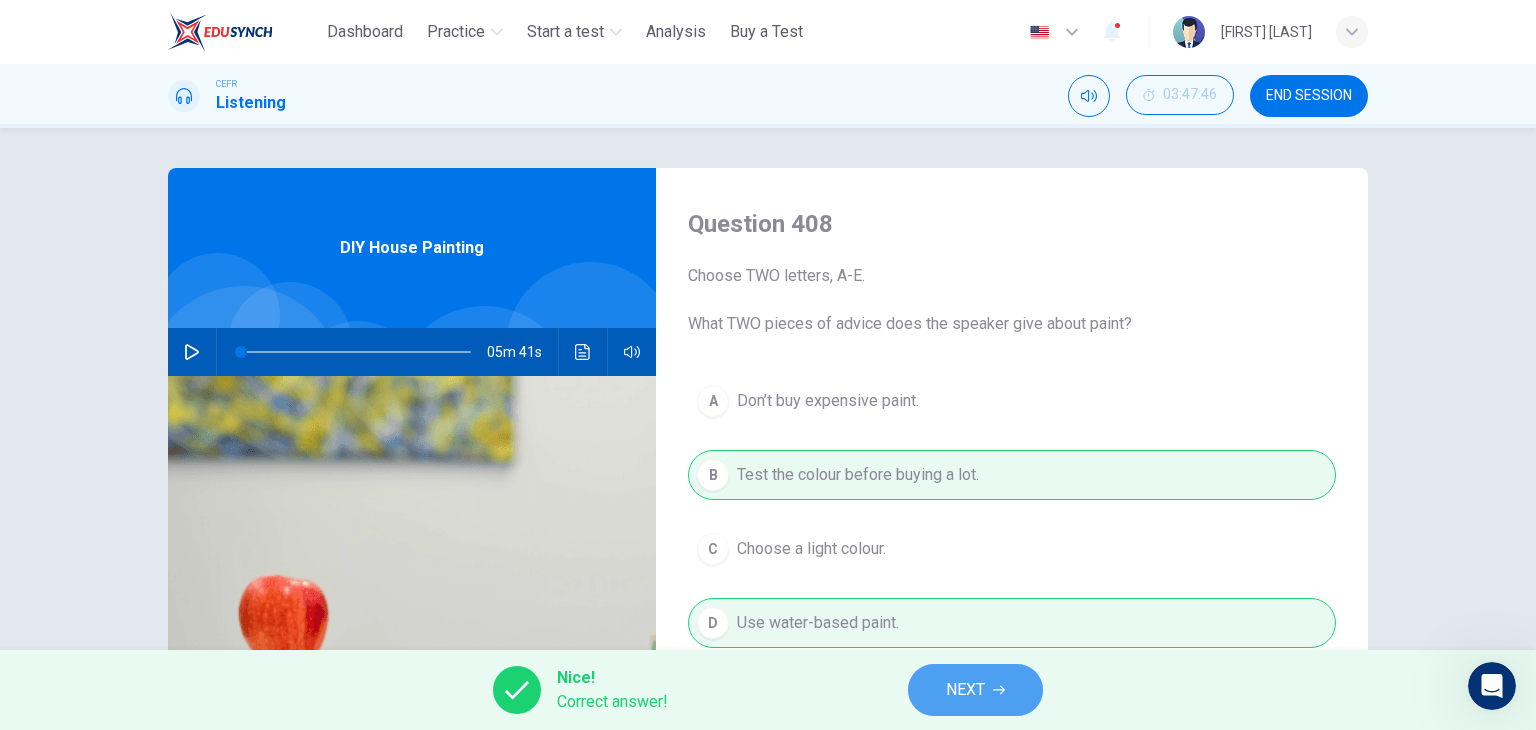 click on "NEXT" at bounding box center [965, 690] 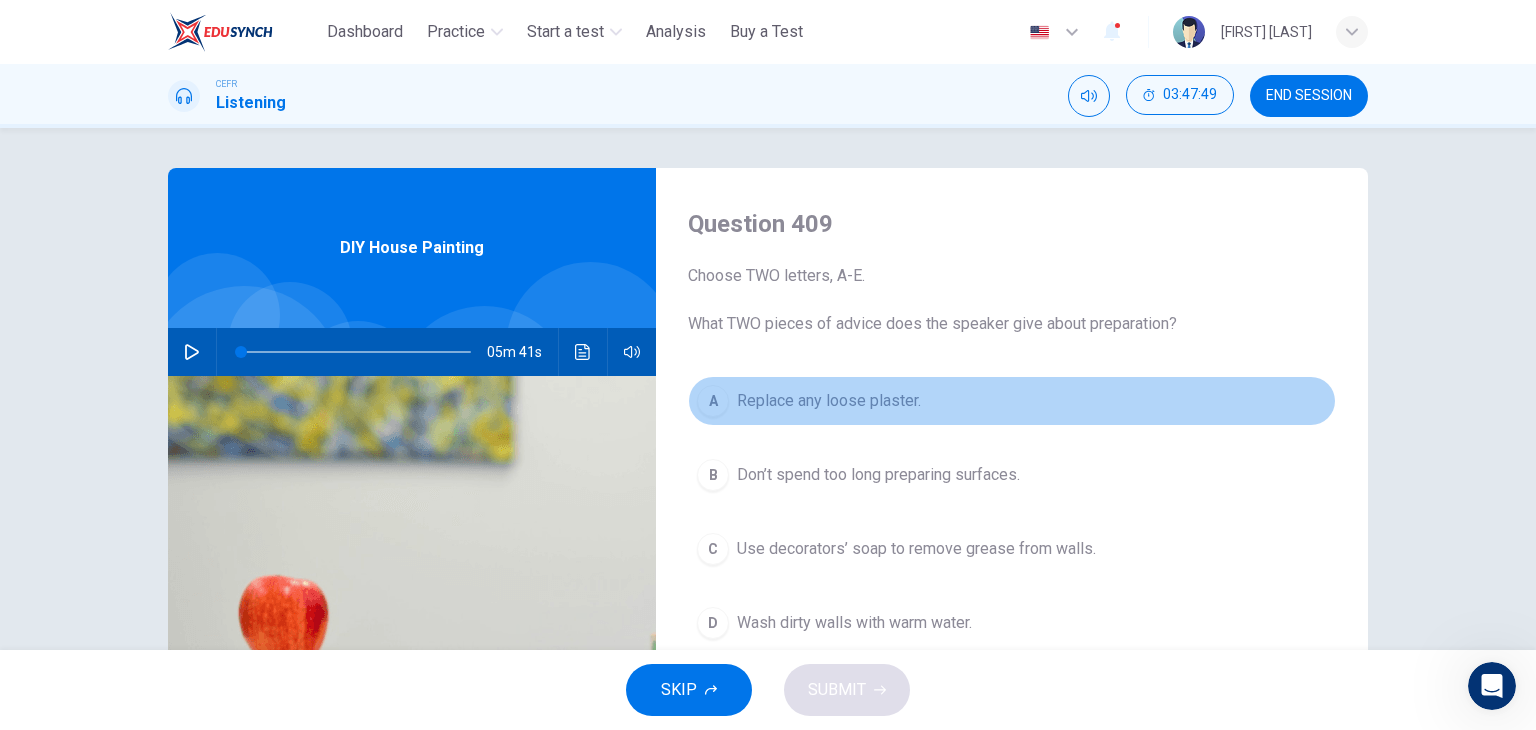 click on "Replace any loose plaster." at bounding box center (829, 401) 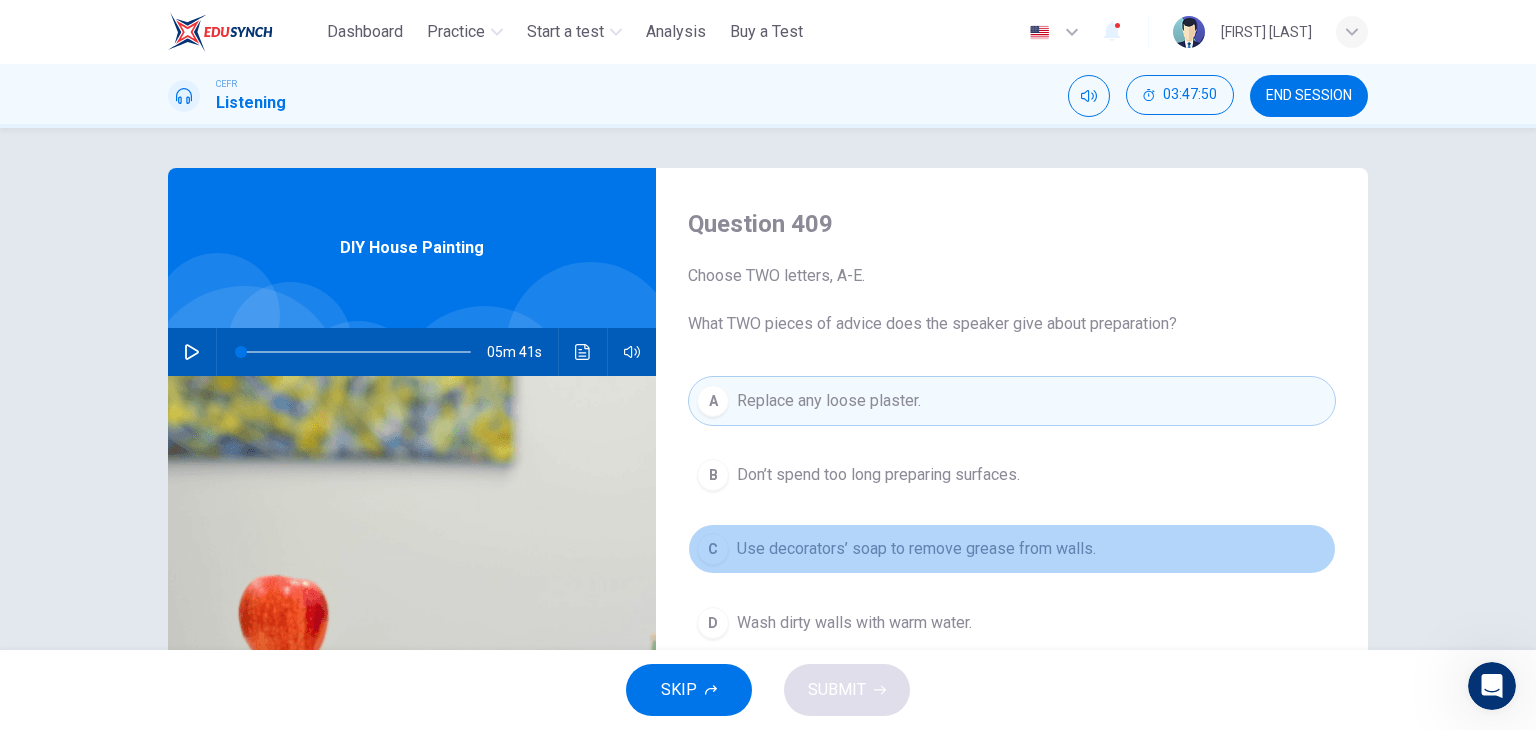 click on "Use decorators’ soap to remove grease from walls." at bounding box center (916, 549) 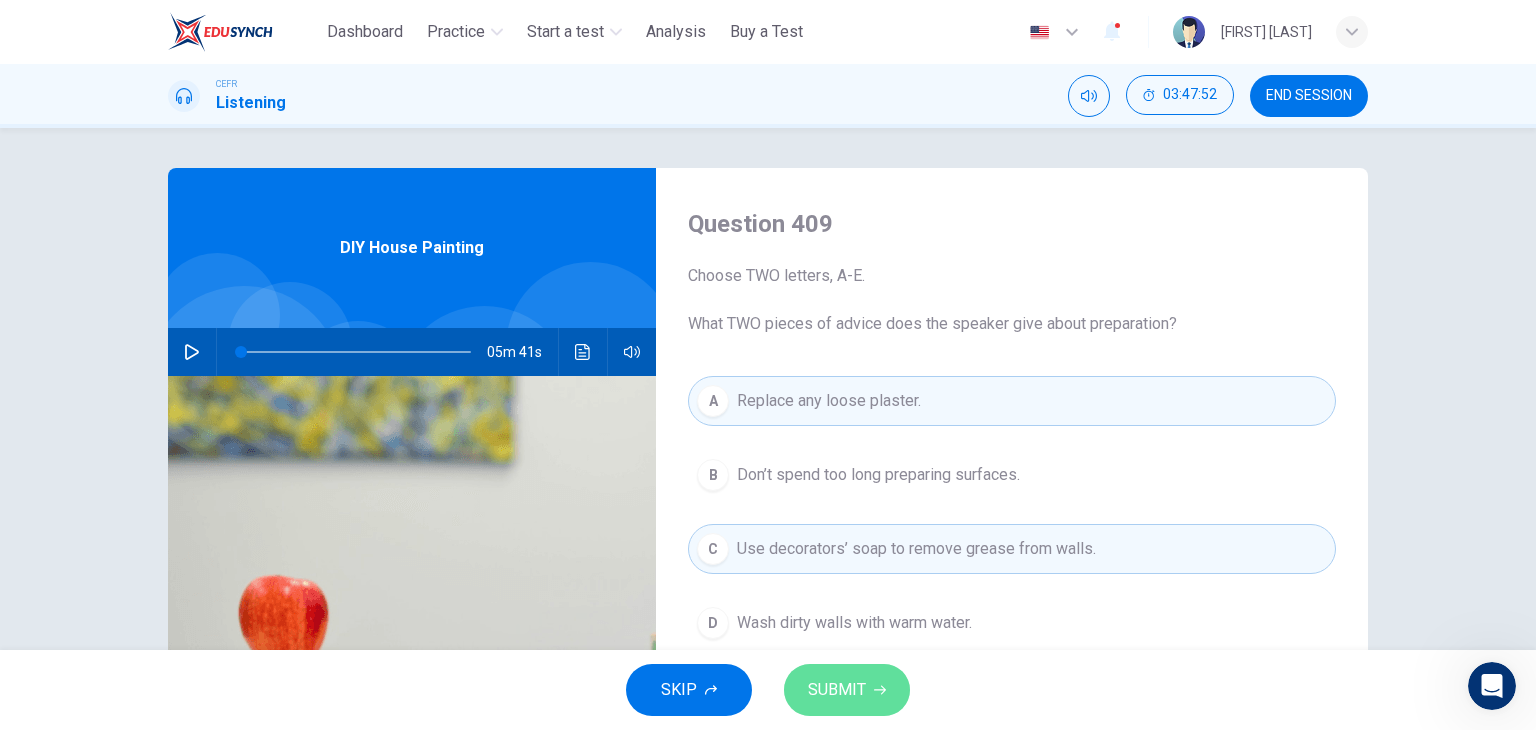 click on "SUBMIT" at bounding box center [837, 690] 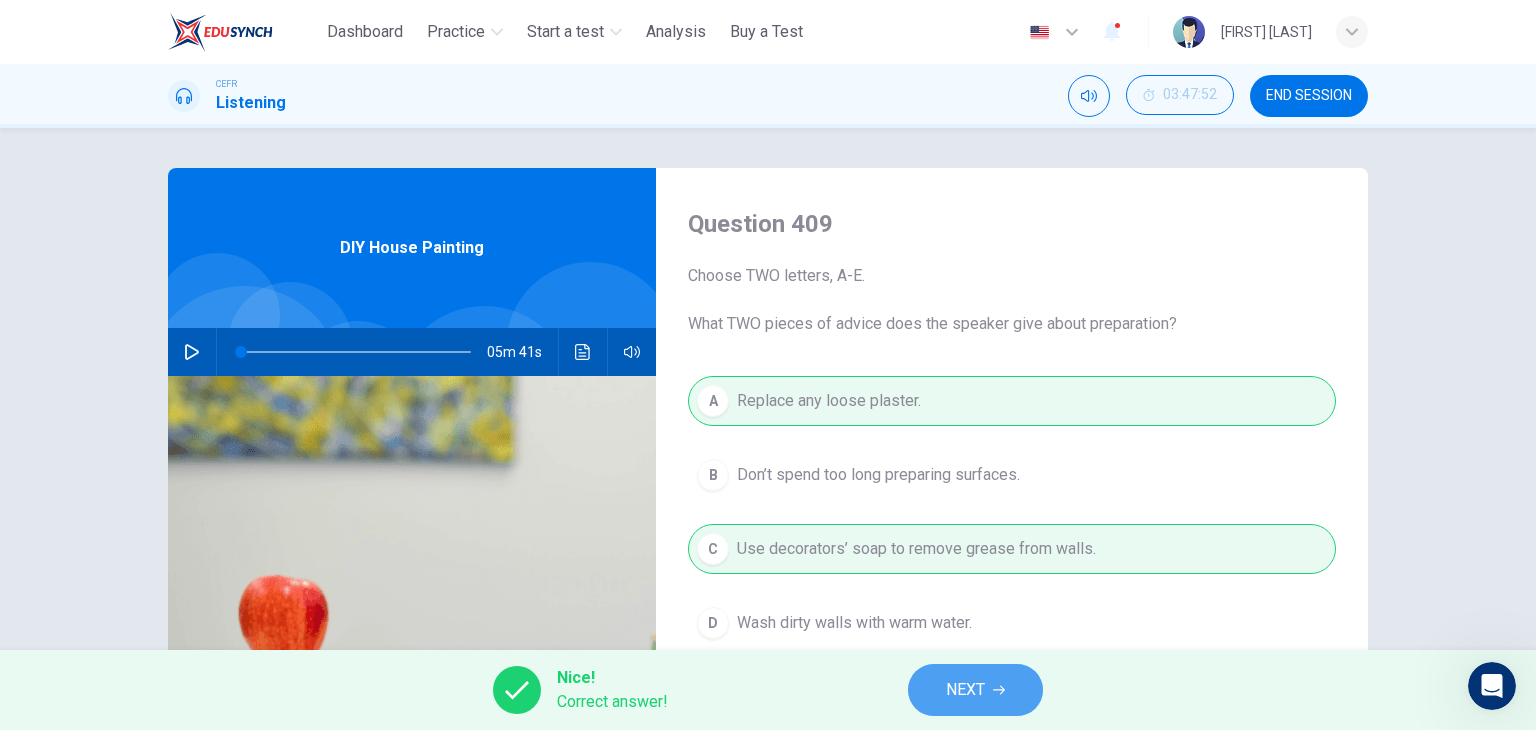 click on "NEXT" at bounding box center (965, 690) 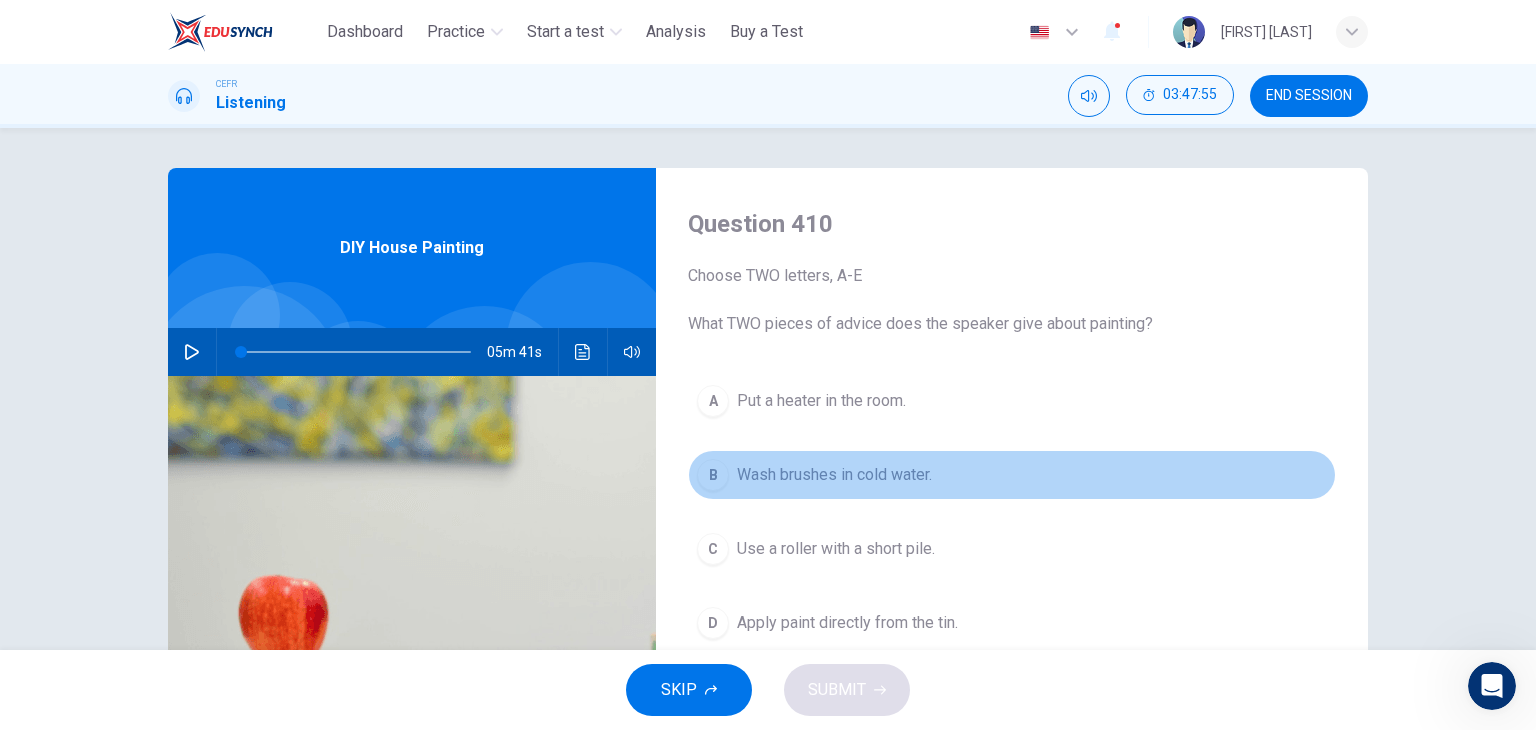 click on "Wash brushes in cold water." at bounding box center (834, 475) 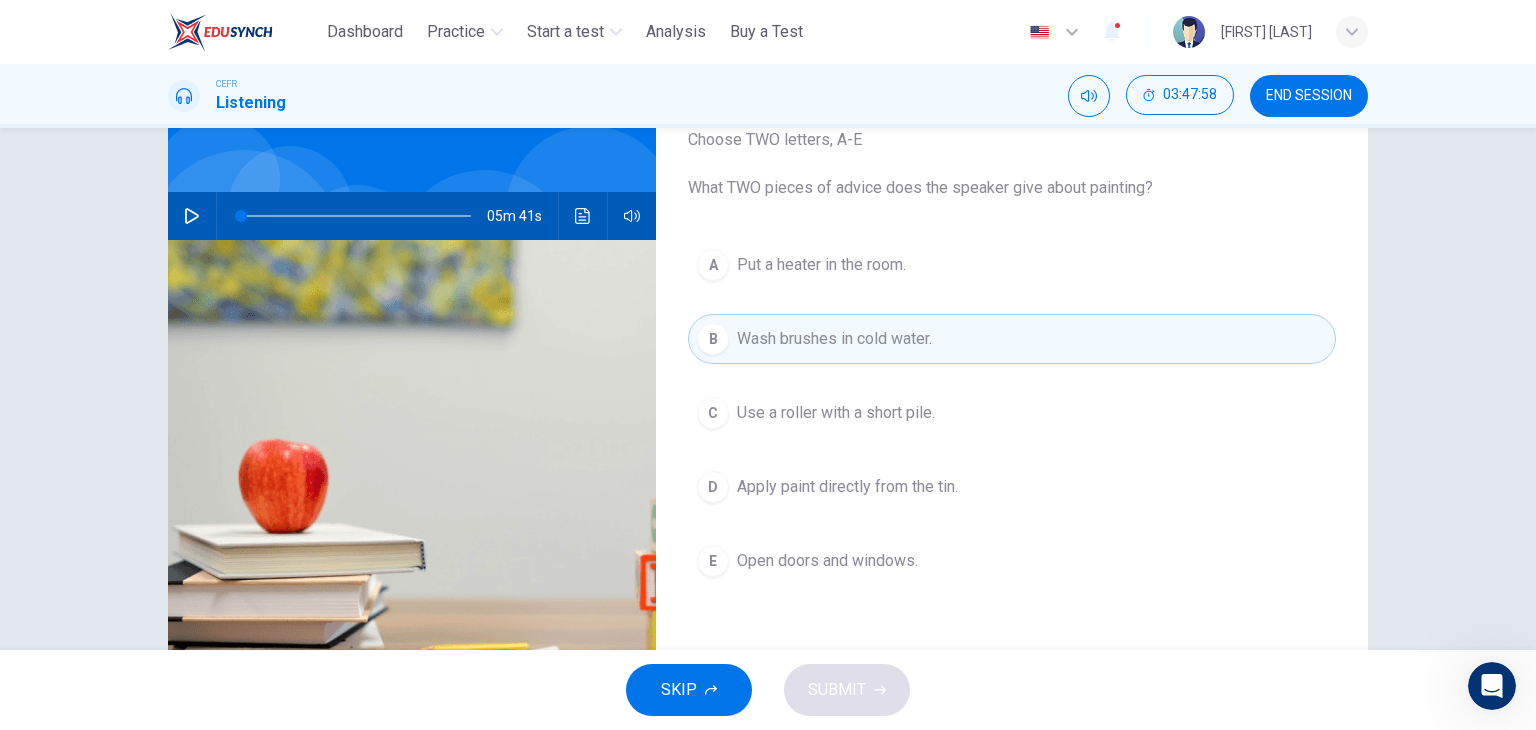 scroll, scrollTop: 176, scrollLeft: 0, axis: vertical 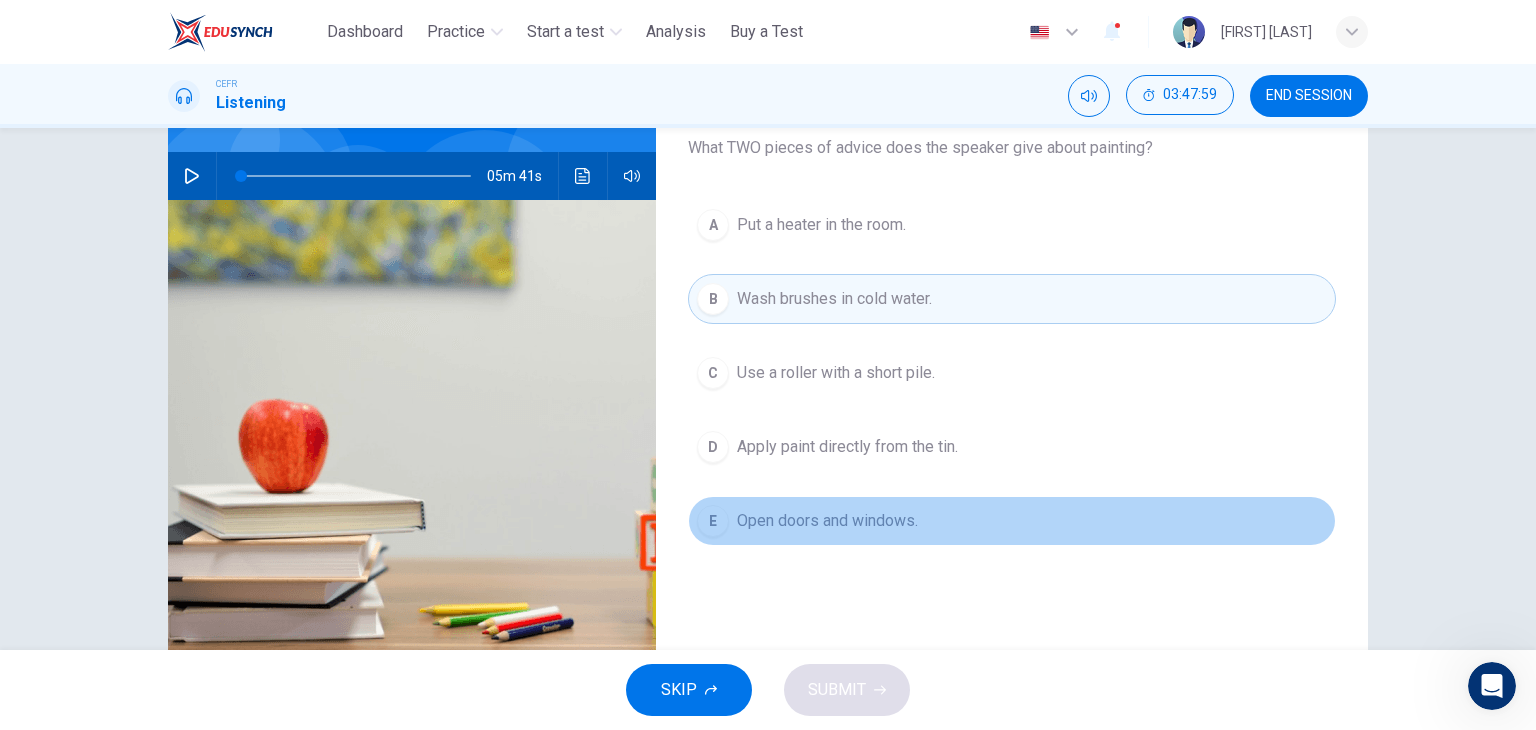 click on "Open doors and windows." at bounding box center (827, 521) 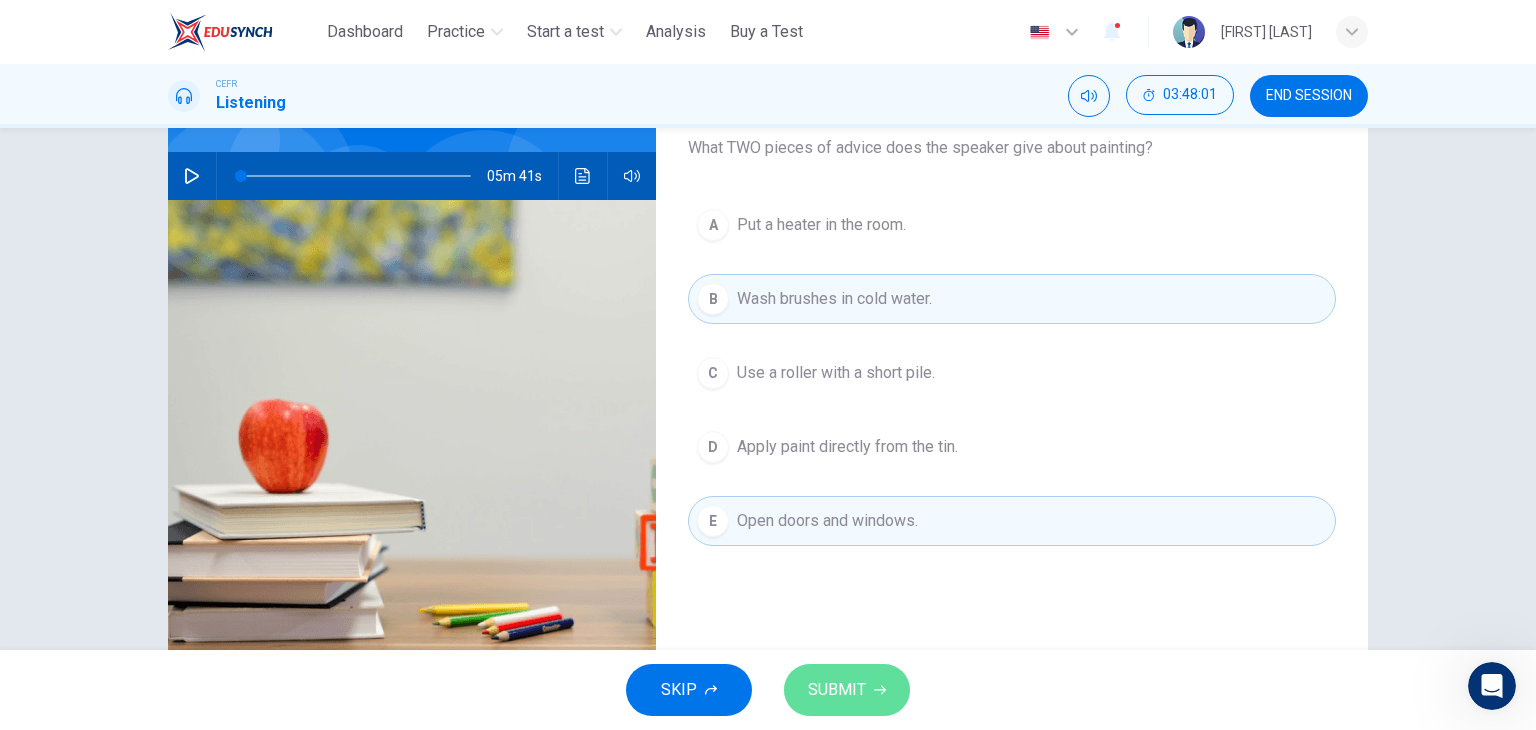 click on "SUBMIT" at bounding box center (837, 690) 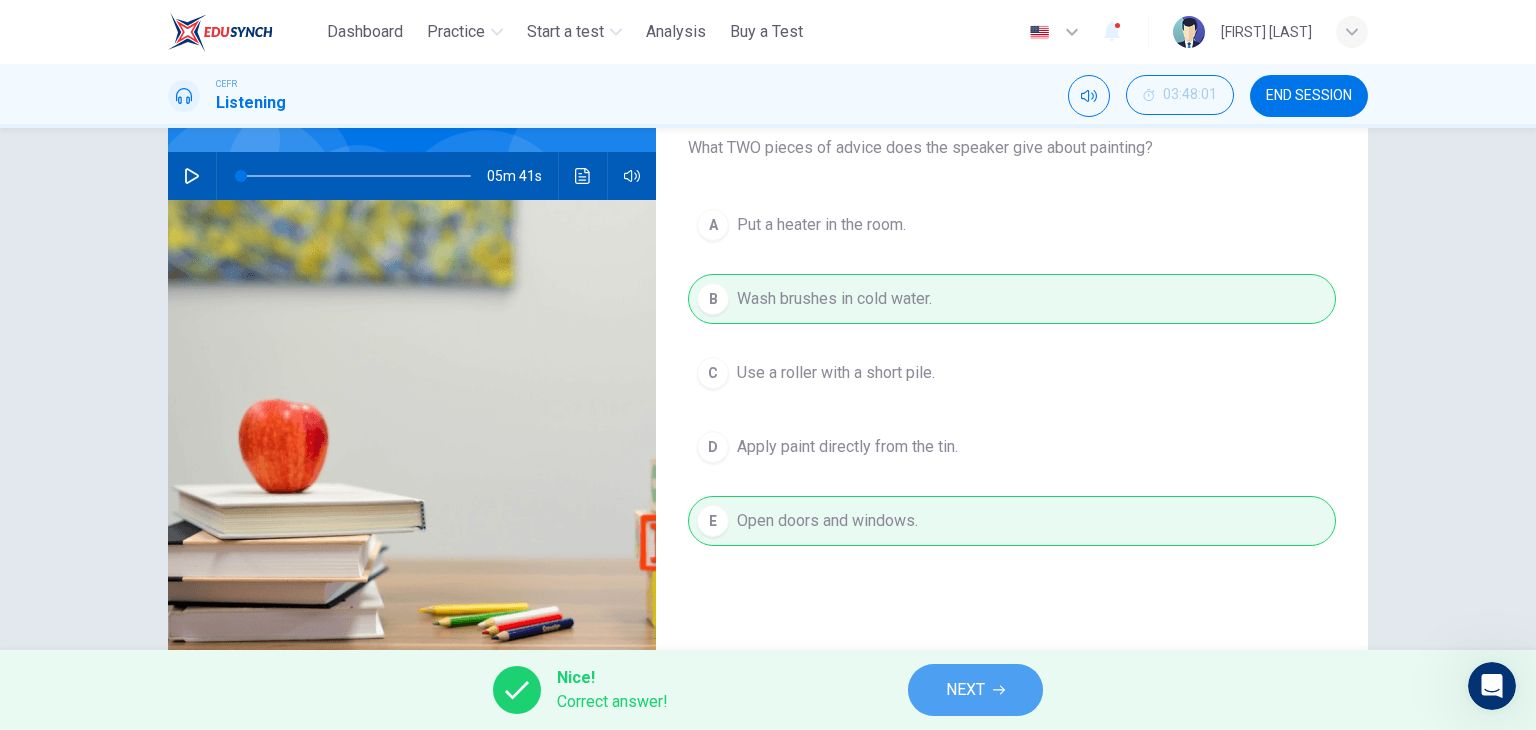 click on "NEXT" at bounding box center [965, 690] 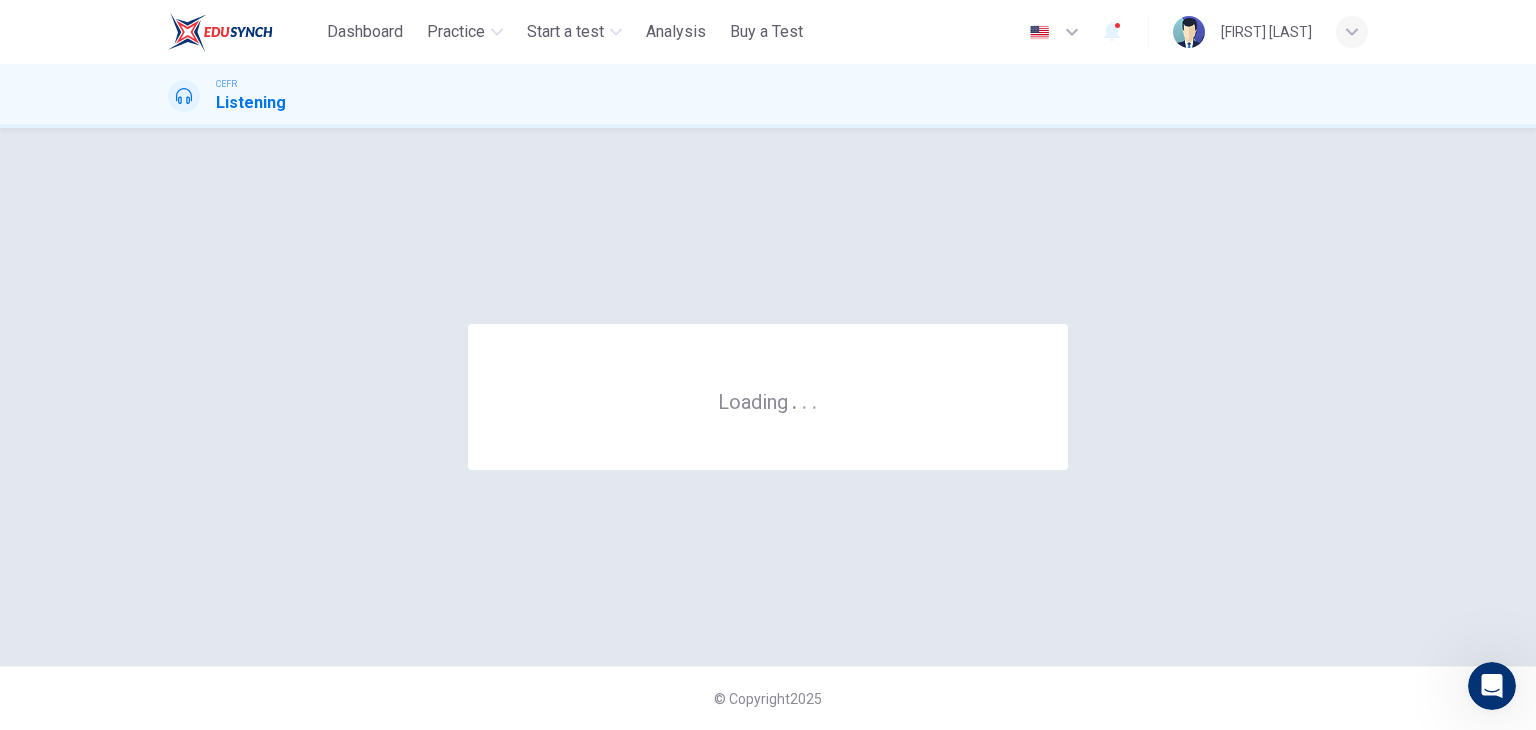 scroll, scrollTop: 0, scrollLeft: 0, axis: both 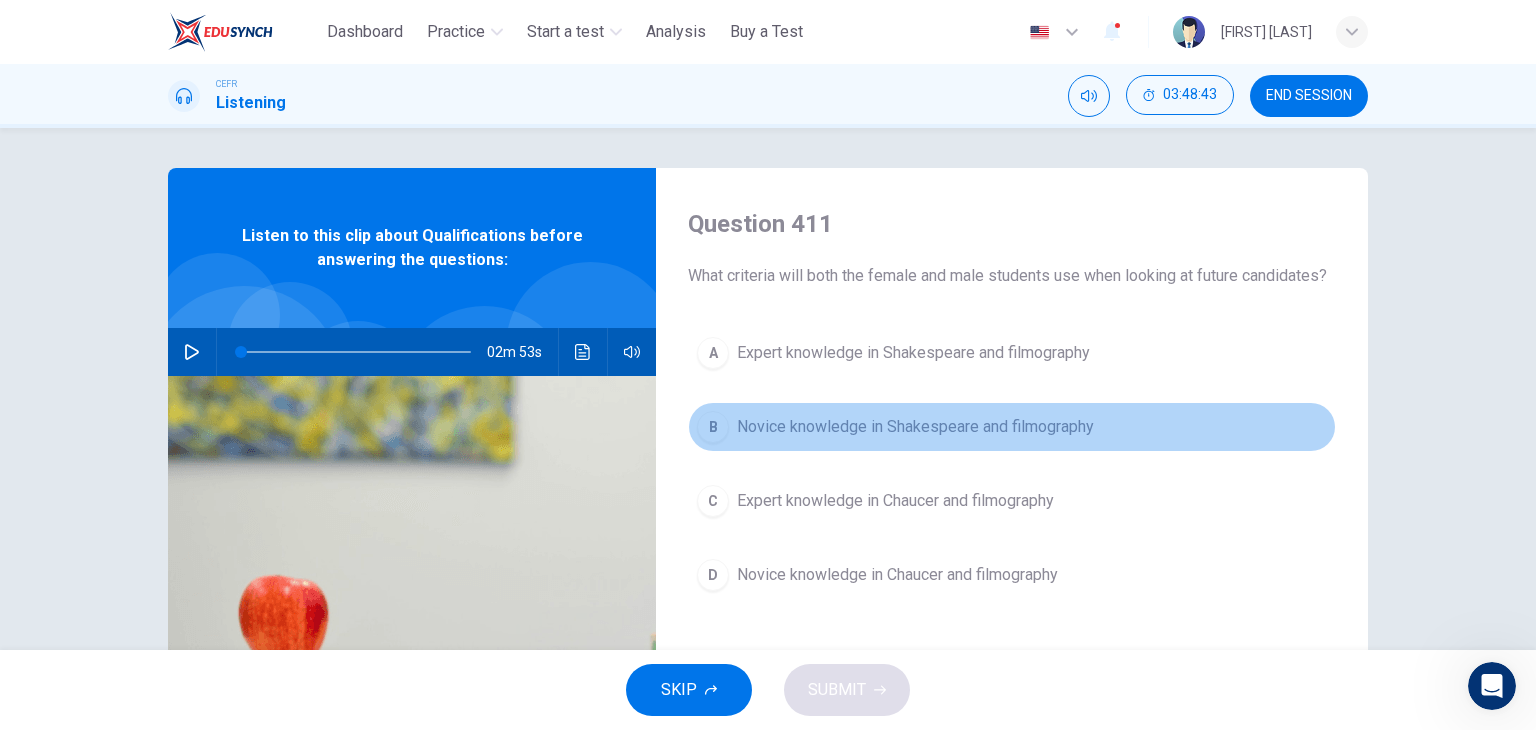 click on "Novice knowledge in Shakespeare and filmography" at bounding box center (915, 427) 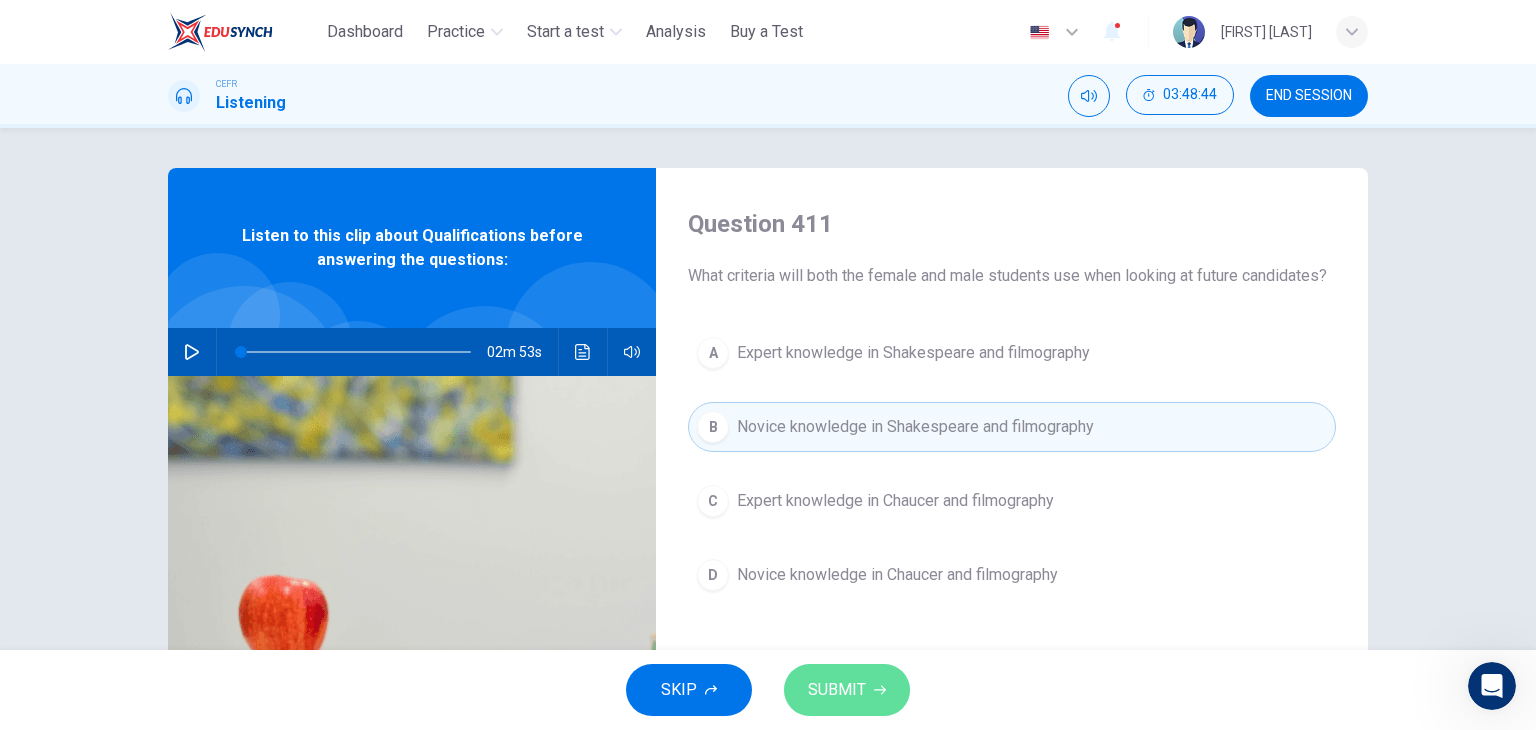 click on "SUBMIT" at bounding box center [837, 690] 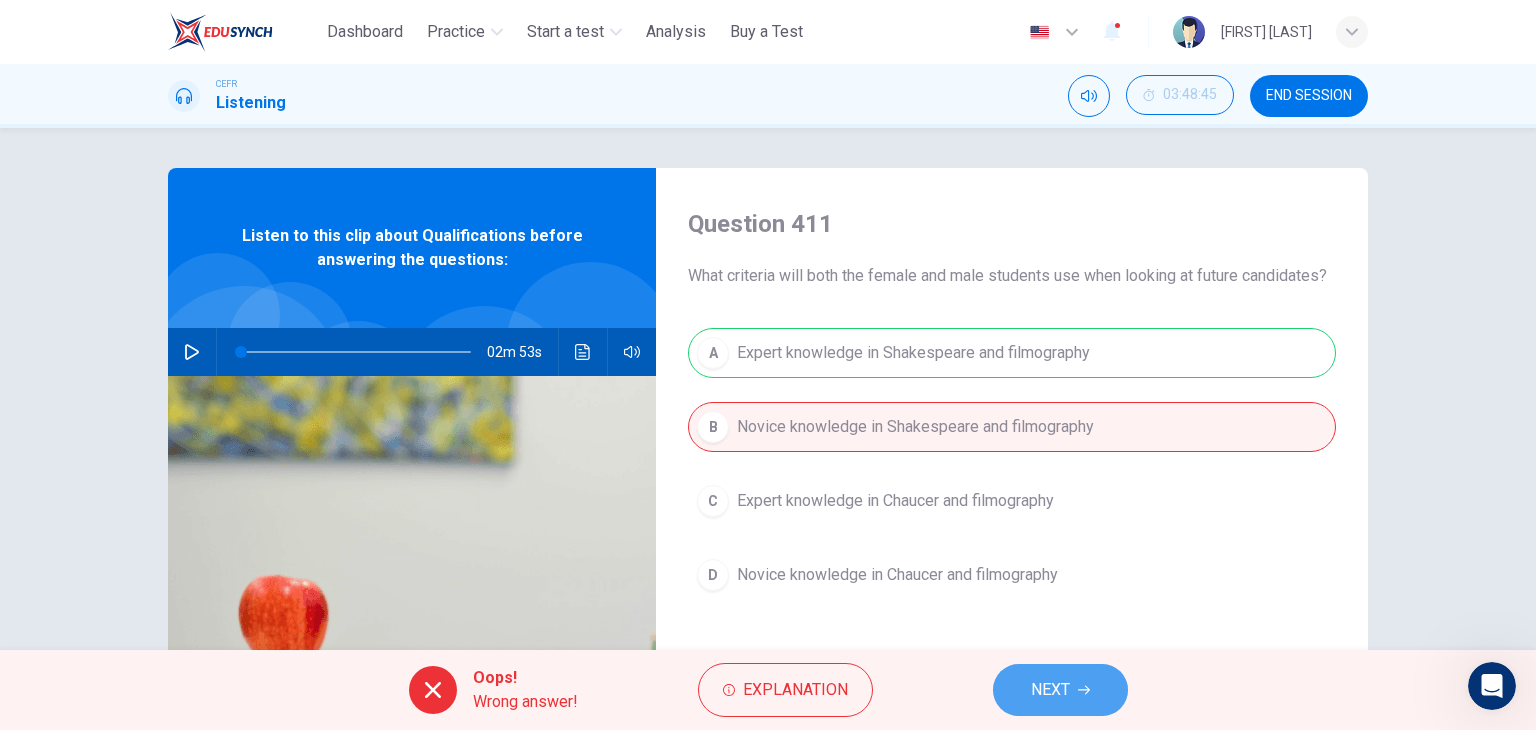 click on "NEXT" at bounding box center [1060, 690] 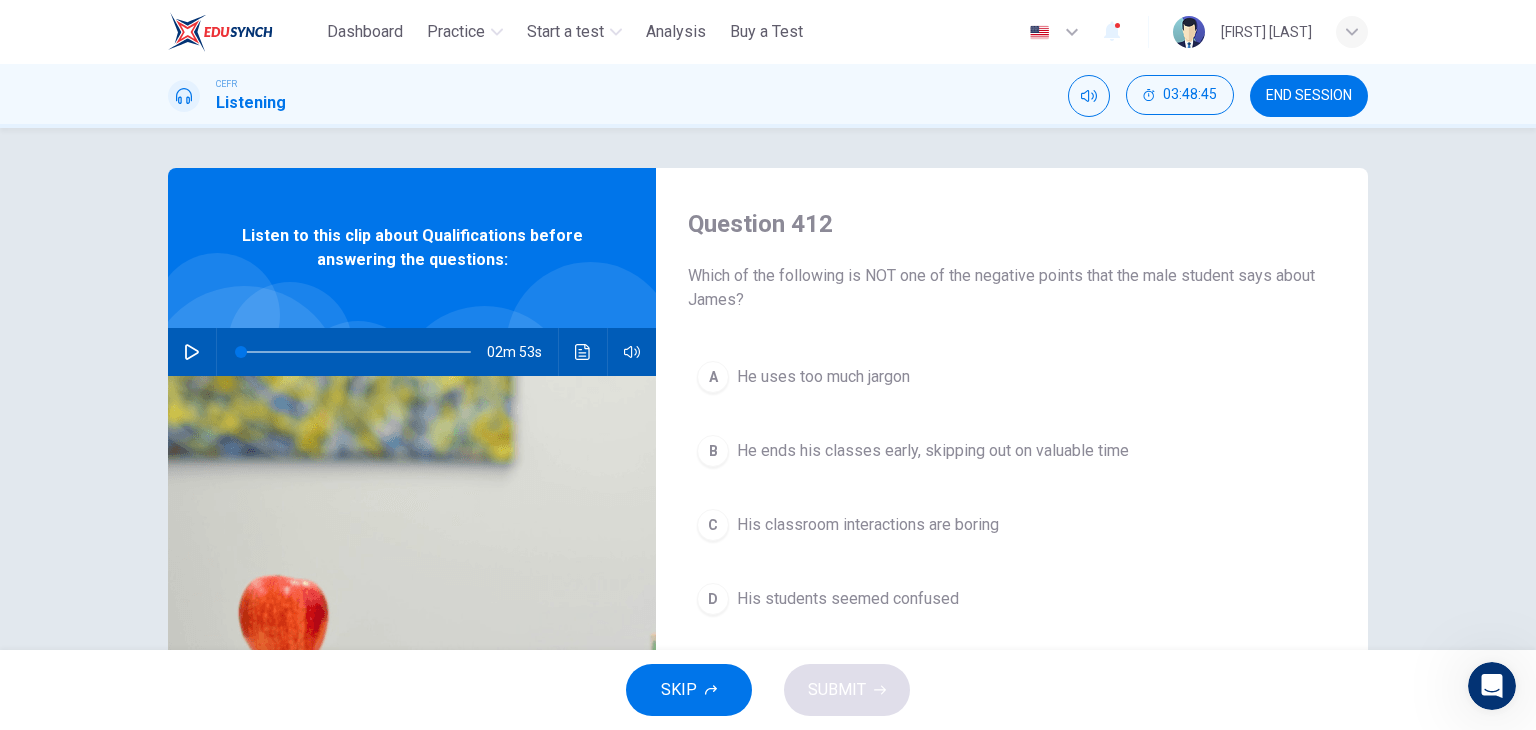 click on "His classroom interactions are boring" at bounding box center [868, 525] 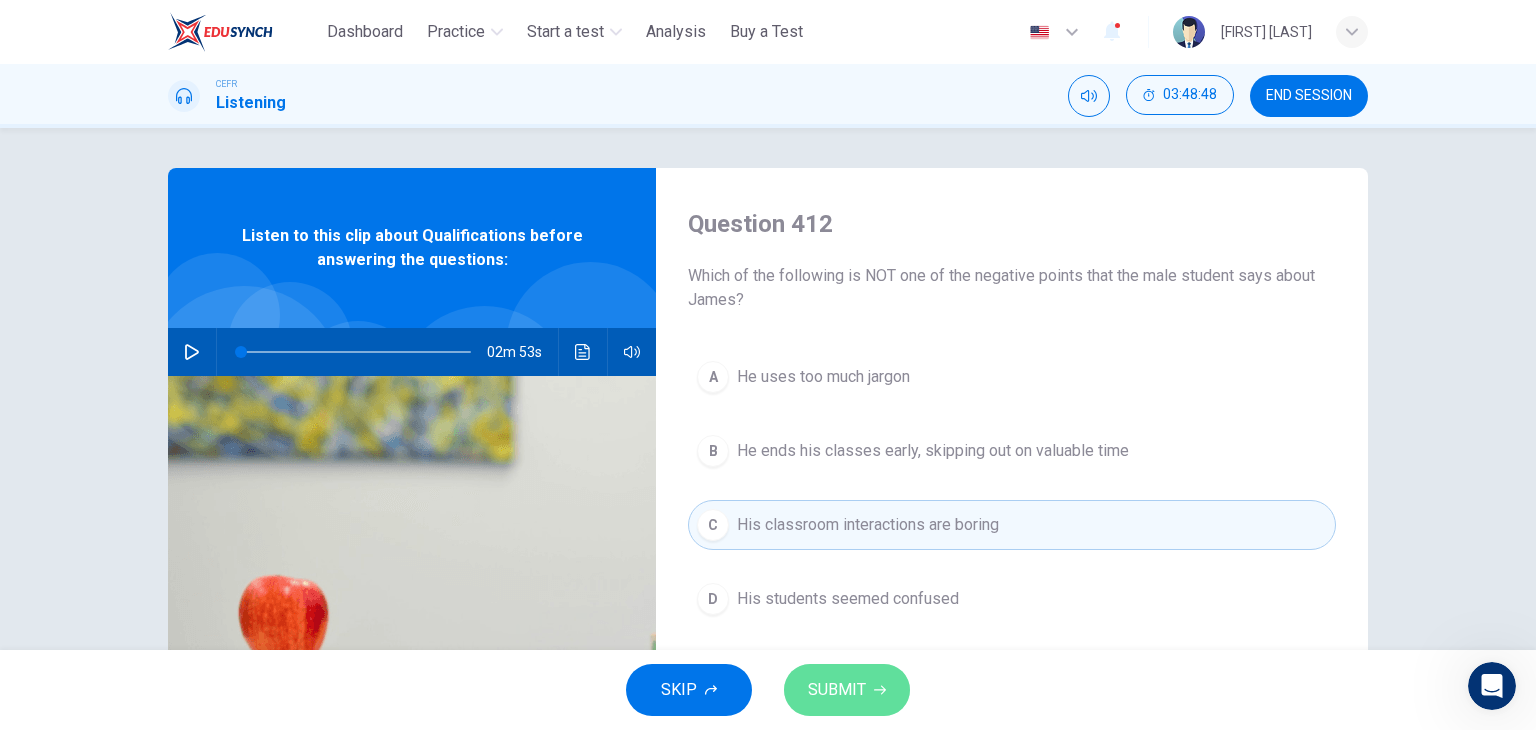 click on "SUBMIT" at bounding box center (837, 690) 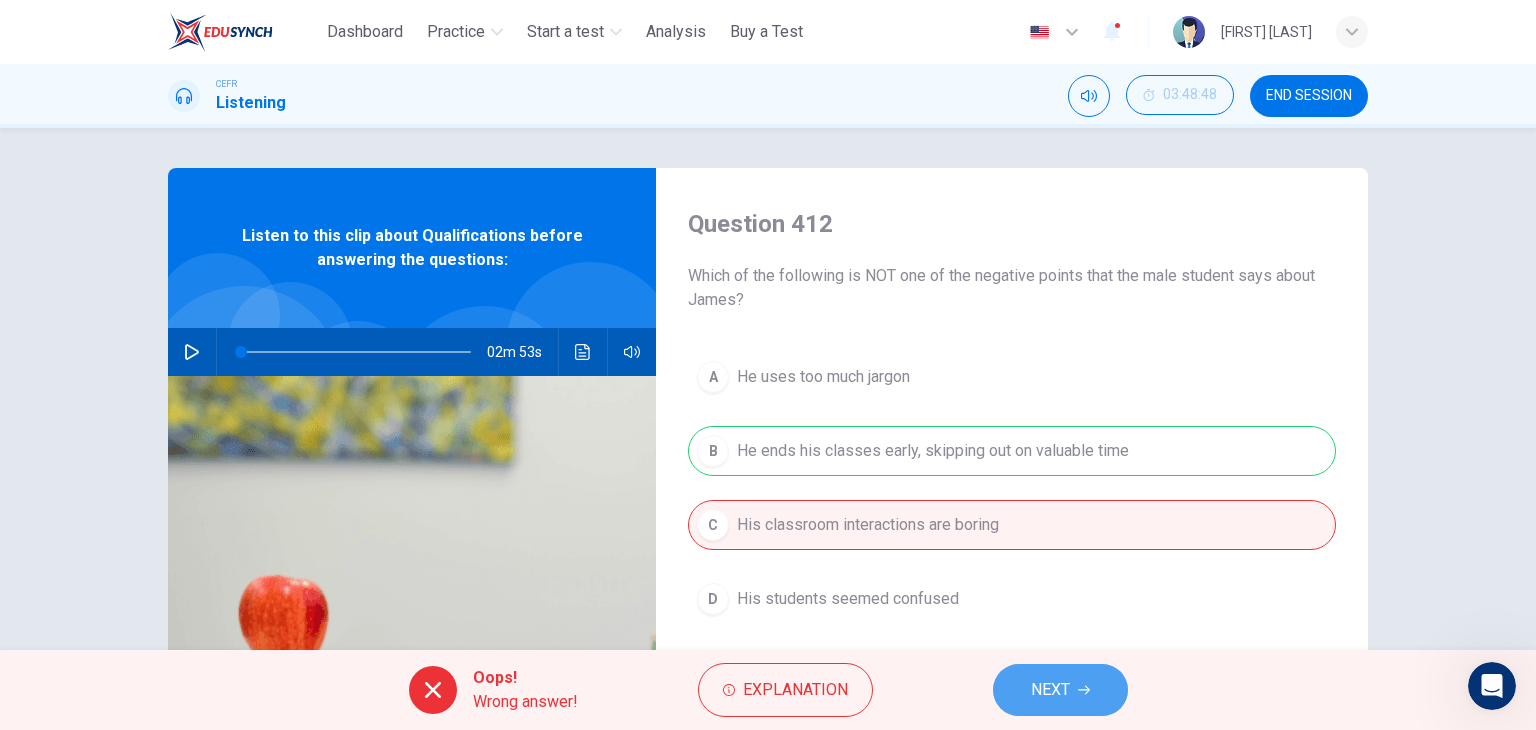 click on "NEXT" at bounding box center [1050, 690] 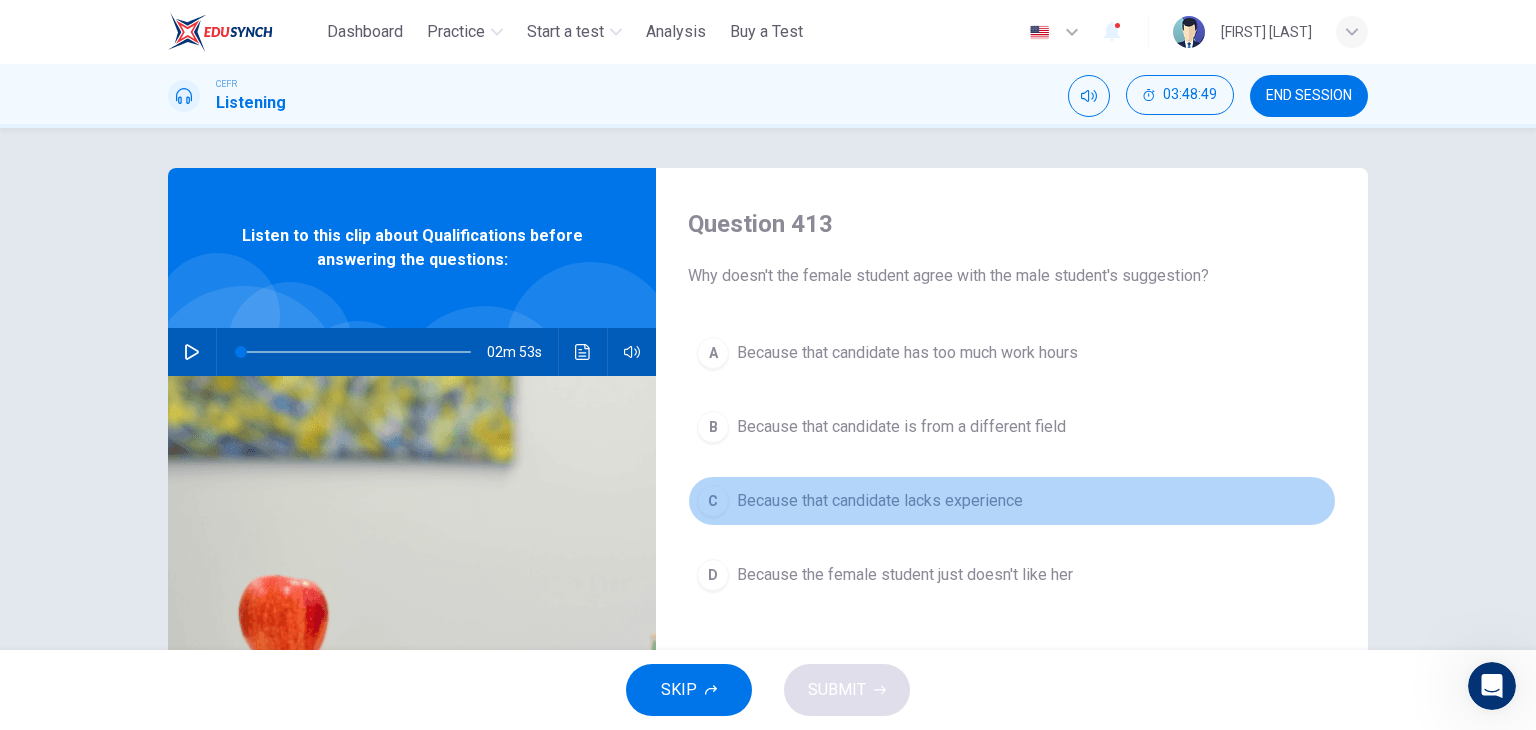click on "Because that candidate lacks experience" at bounding box center [880, 501] 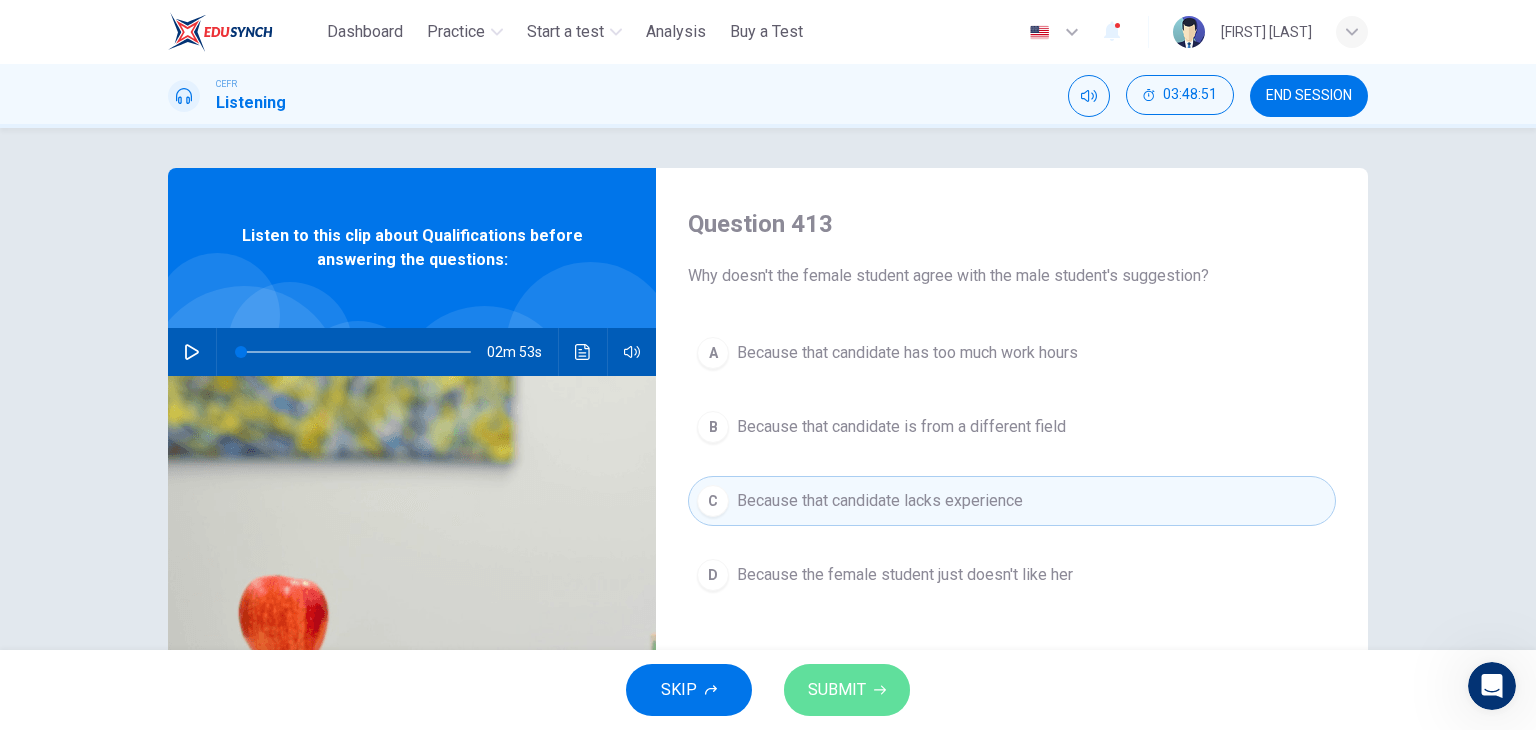 click on "SUBMIT" at bounding box center [837, 690] 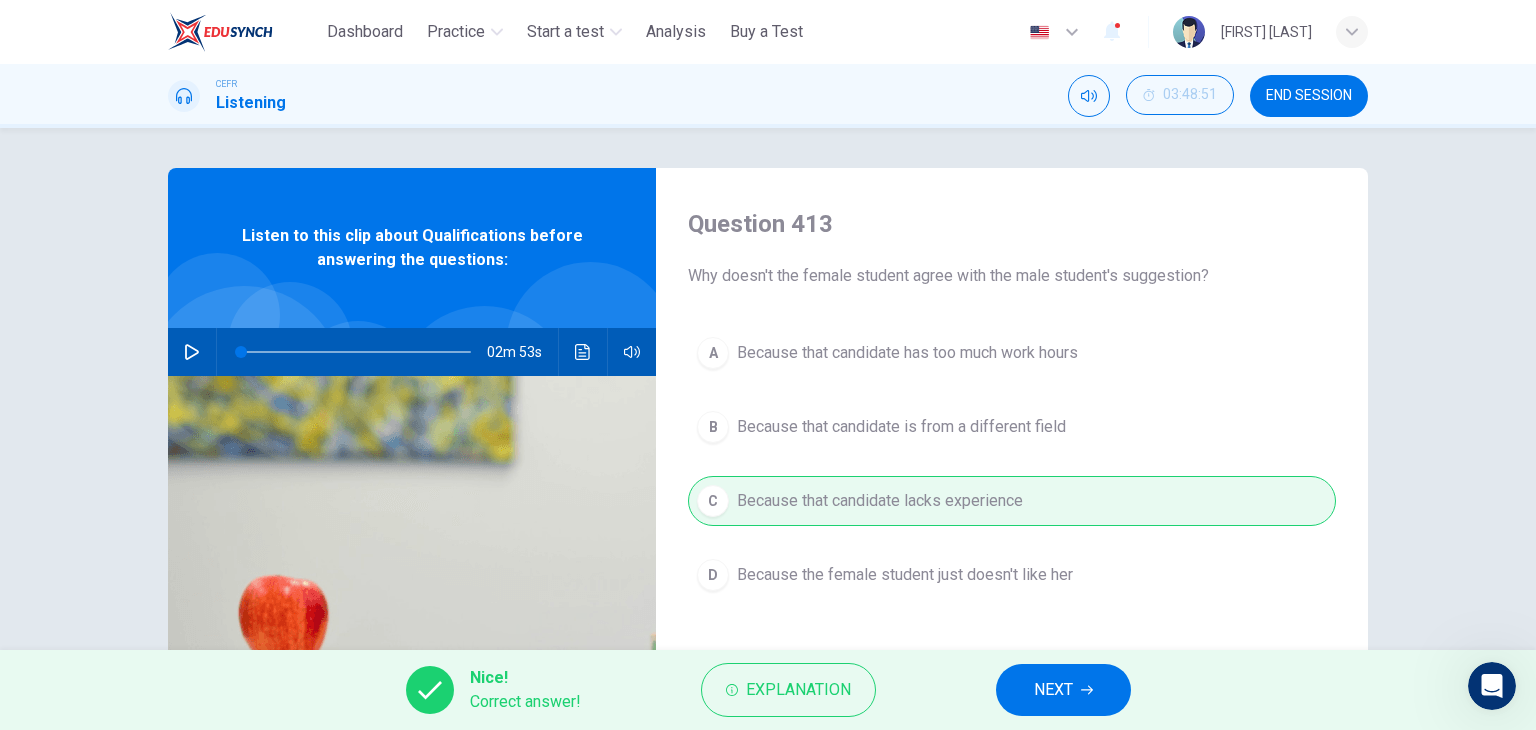 click on "NEXT" at bounding box center [1063, 690] 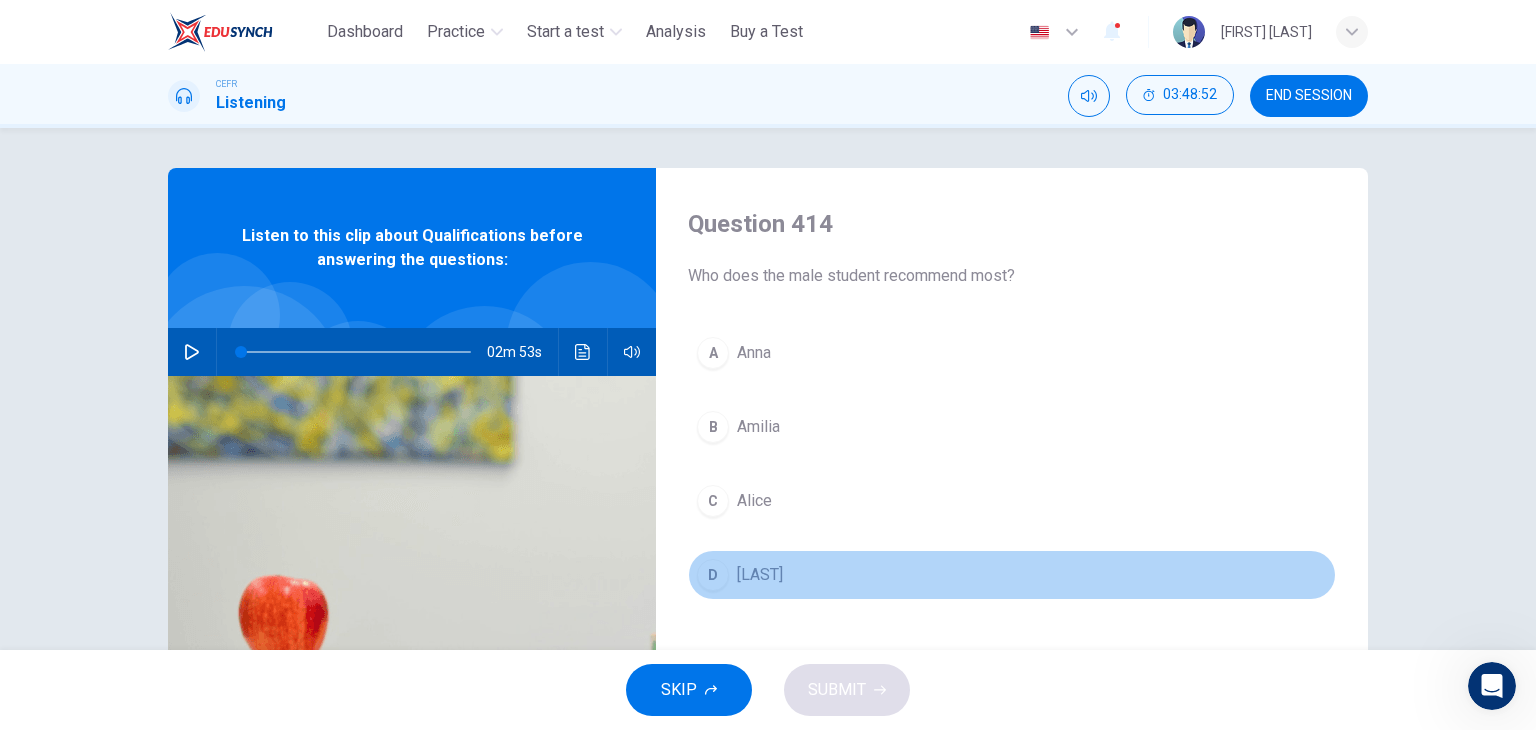 click on "George" at bounding box center [760, 575] 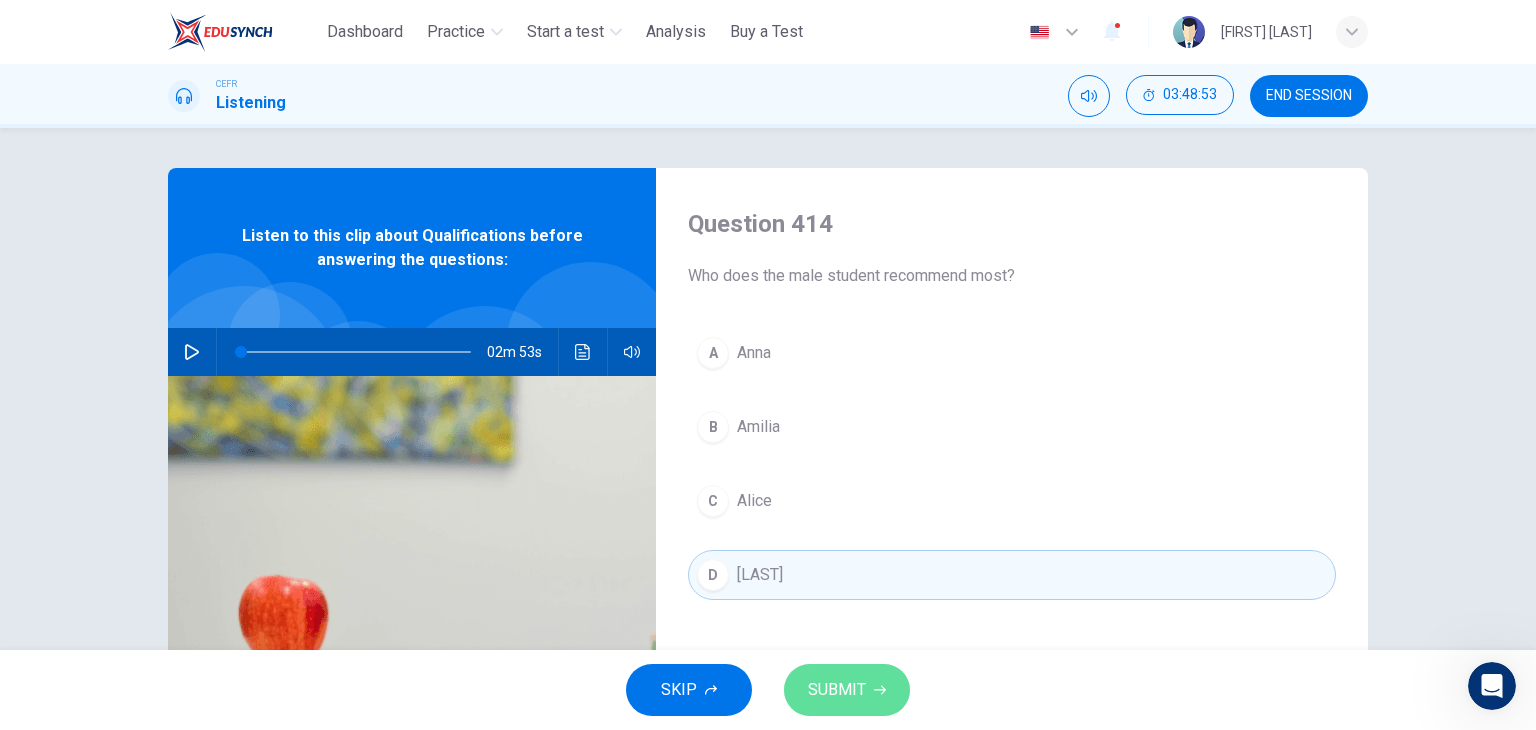 click on "SUBMIT" at bounding box center (837, 690) 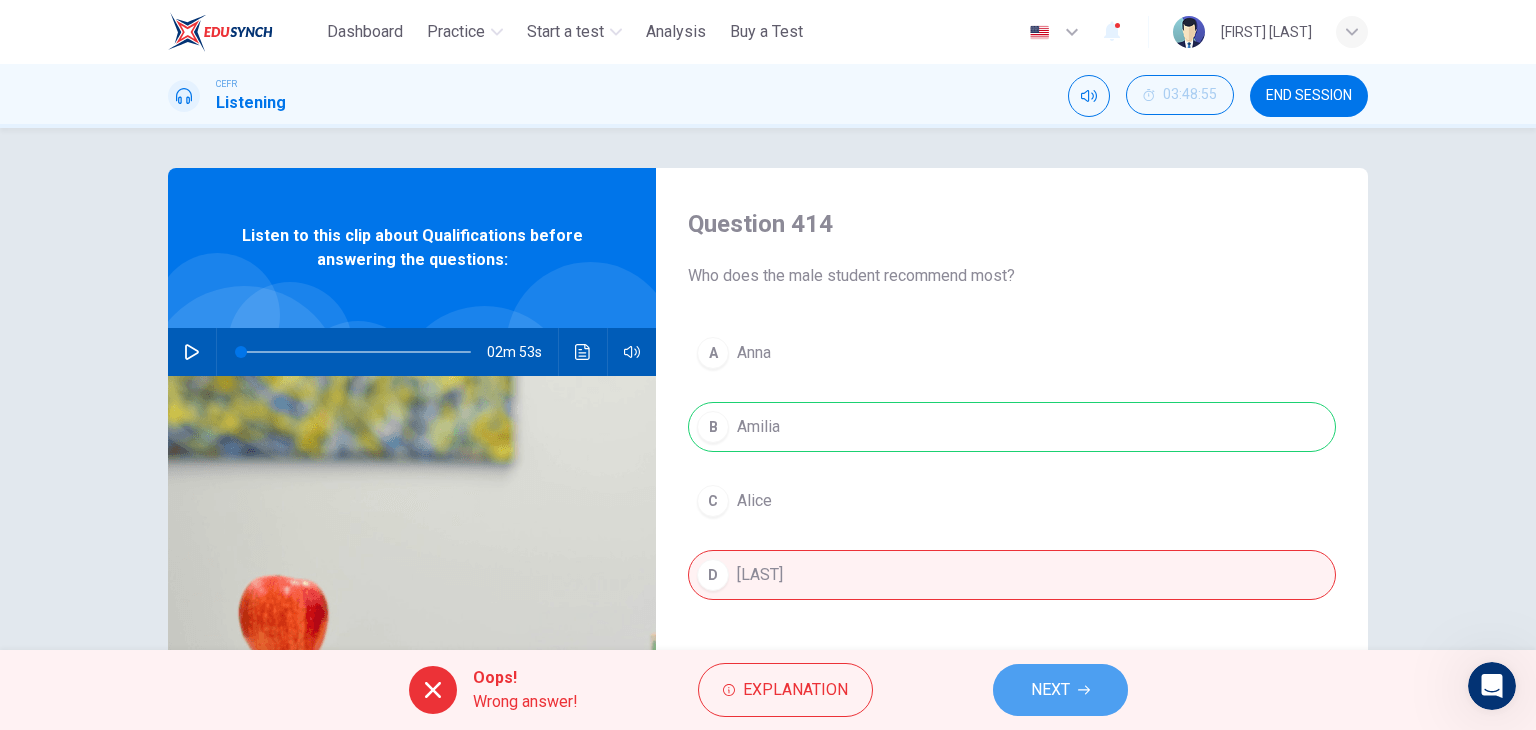 click on "NEXT" at bounding box center [1050, 690] 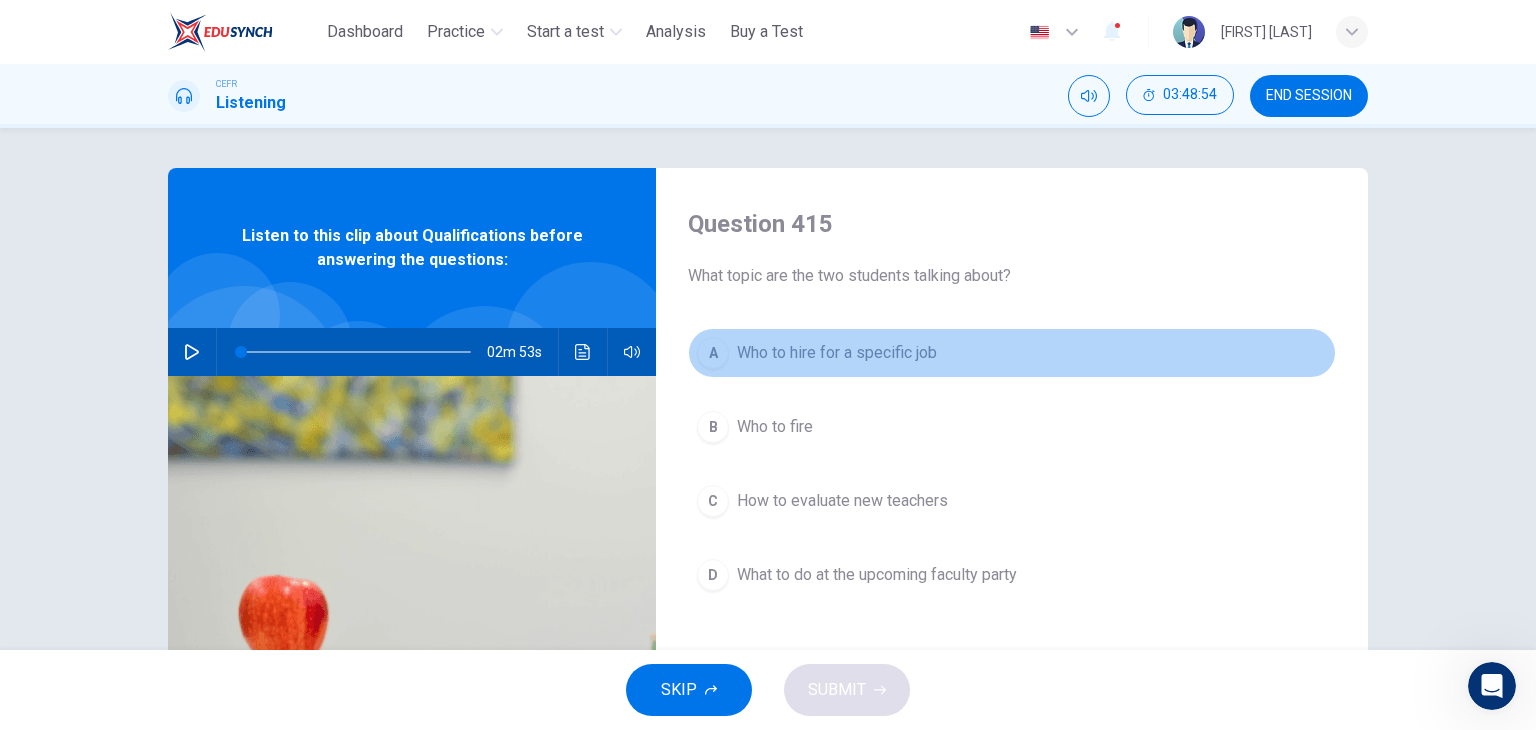 click on "Who to hire for a specific job" at bounding box center [837, 353] 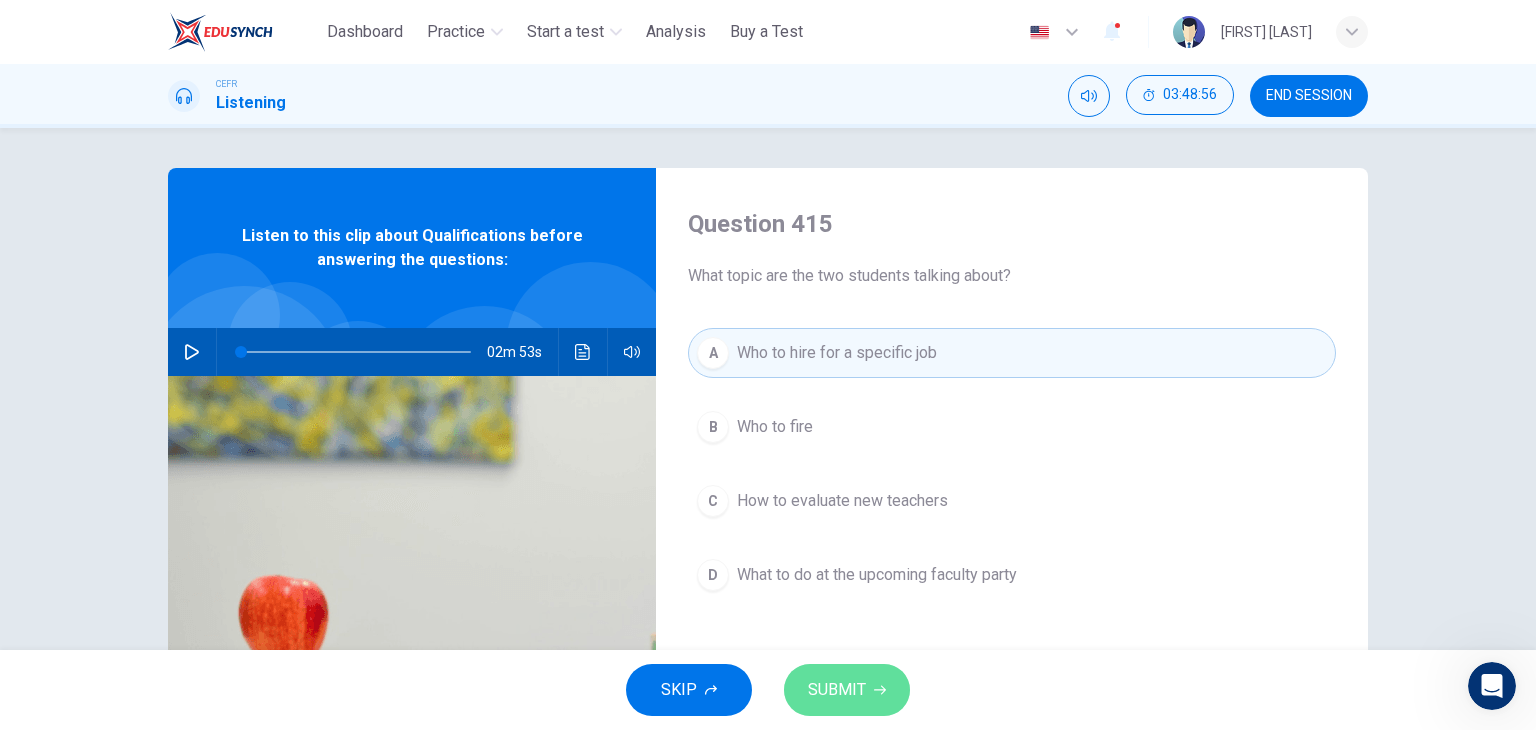 click on "SUBMIT" at bounding box center [837, 690] 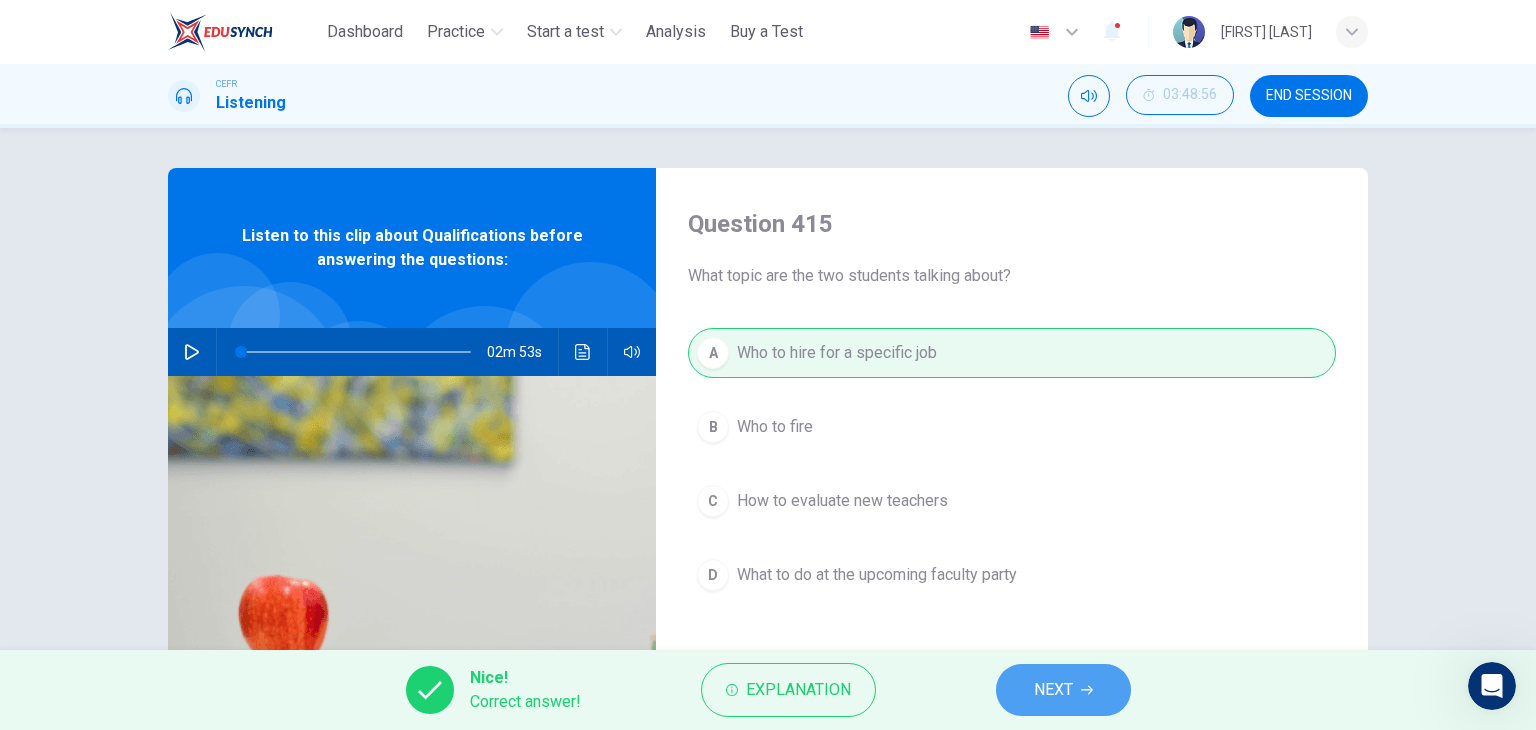click on "NEXT" at bounding box center [1053, 690] 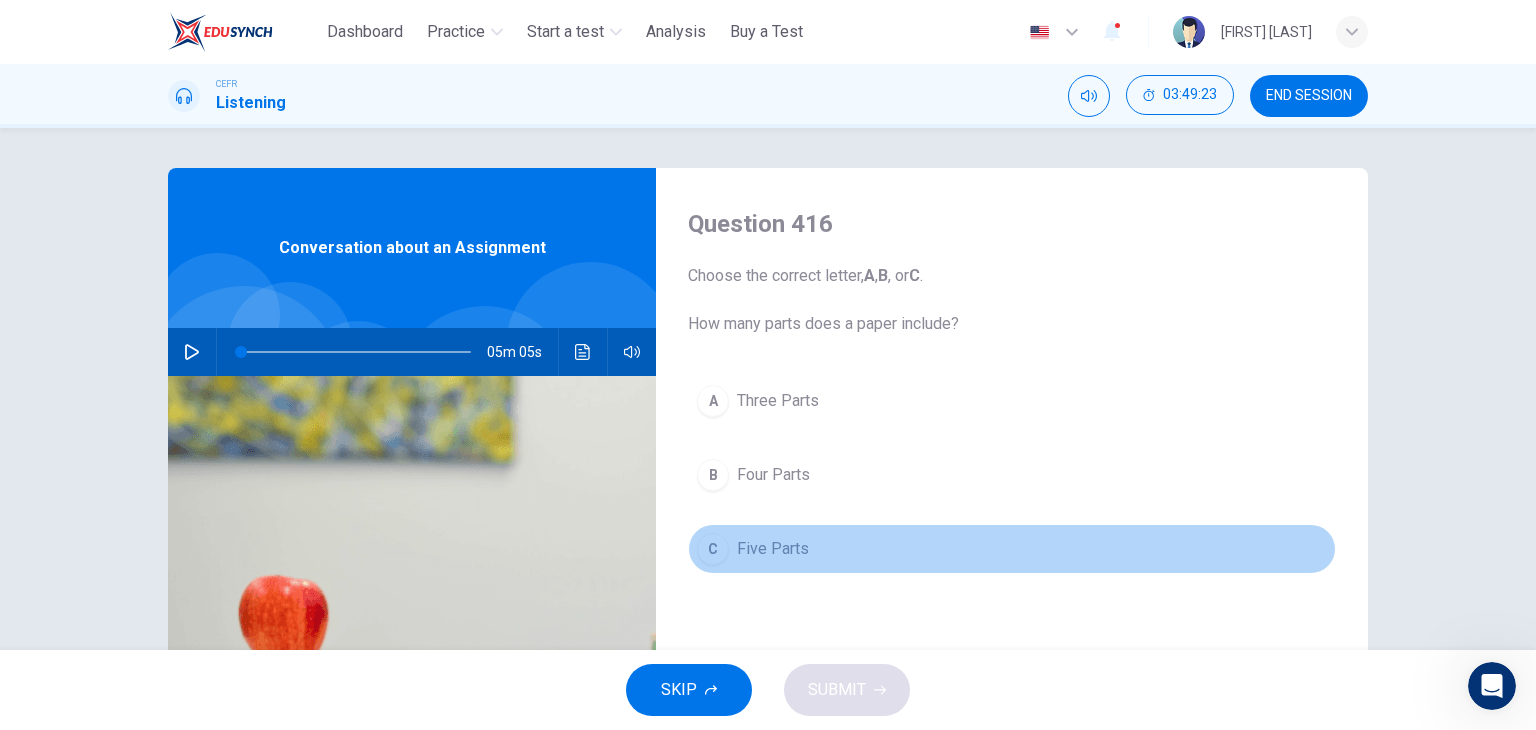 click on "Five Parts" at bounding box center [773, 549] 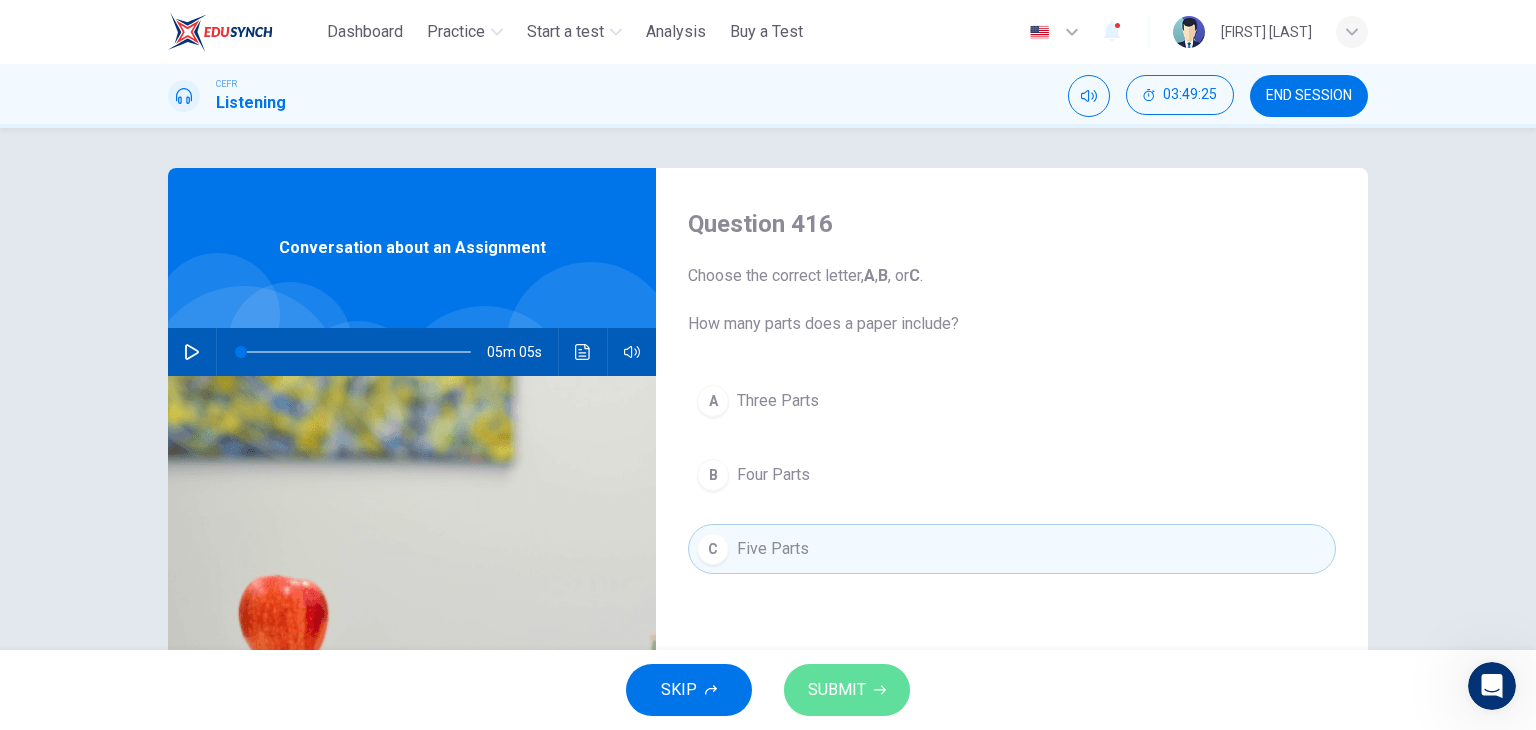 click on "SUBMIT" at bounding box center (847, 690) 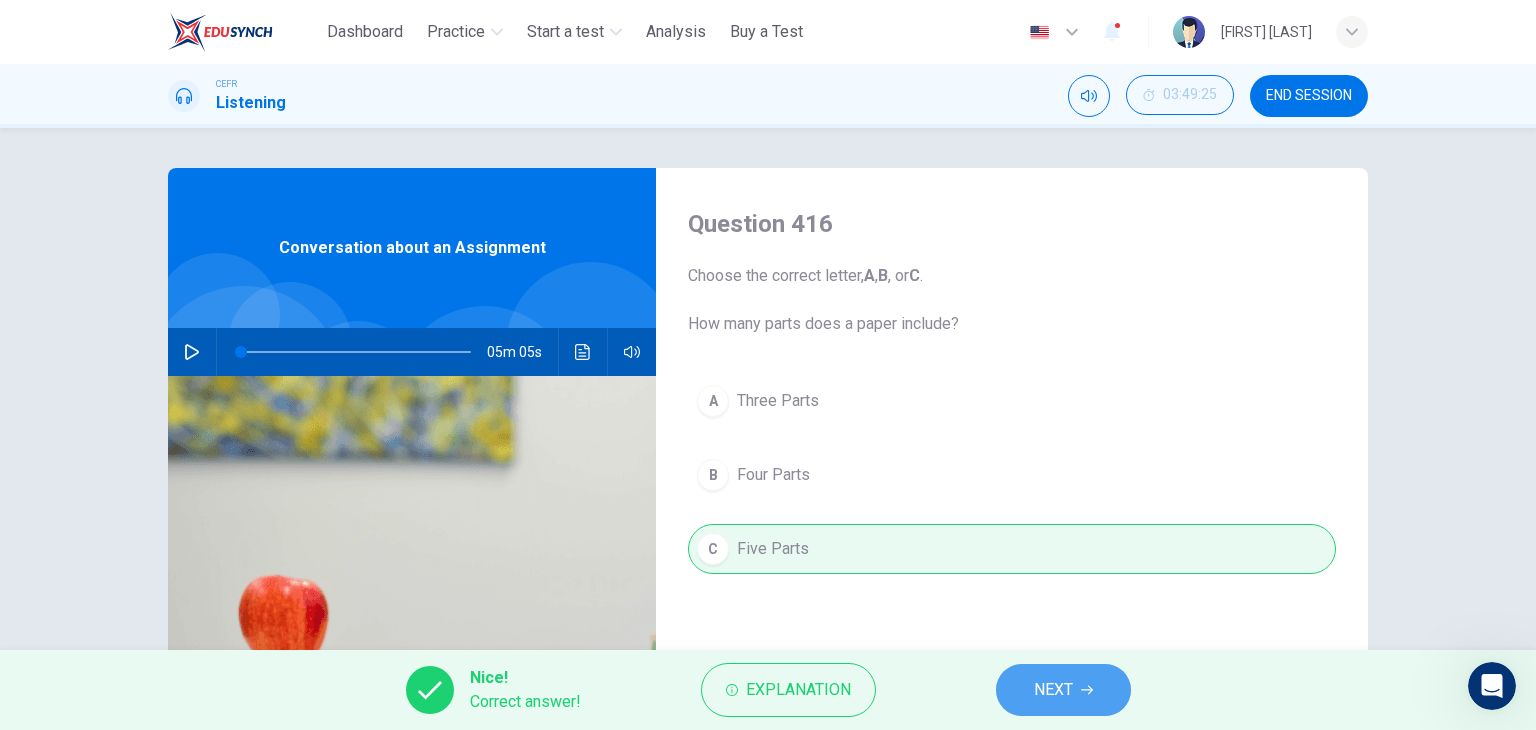 click on "NEXT" at bounding box center (1053, 690) 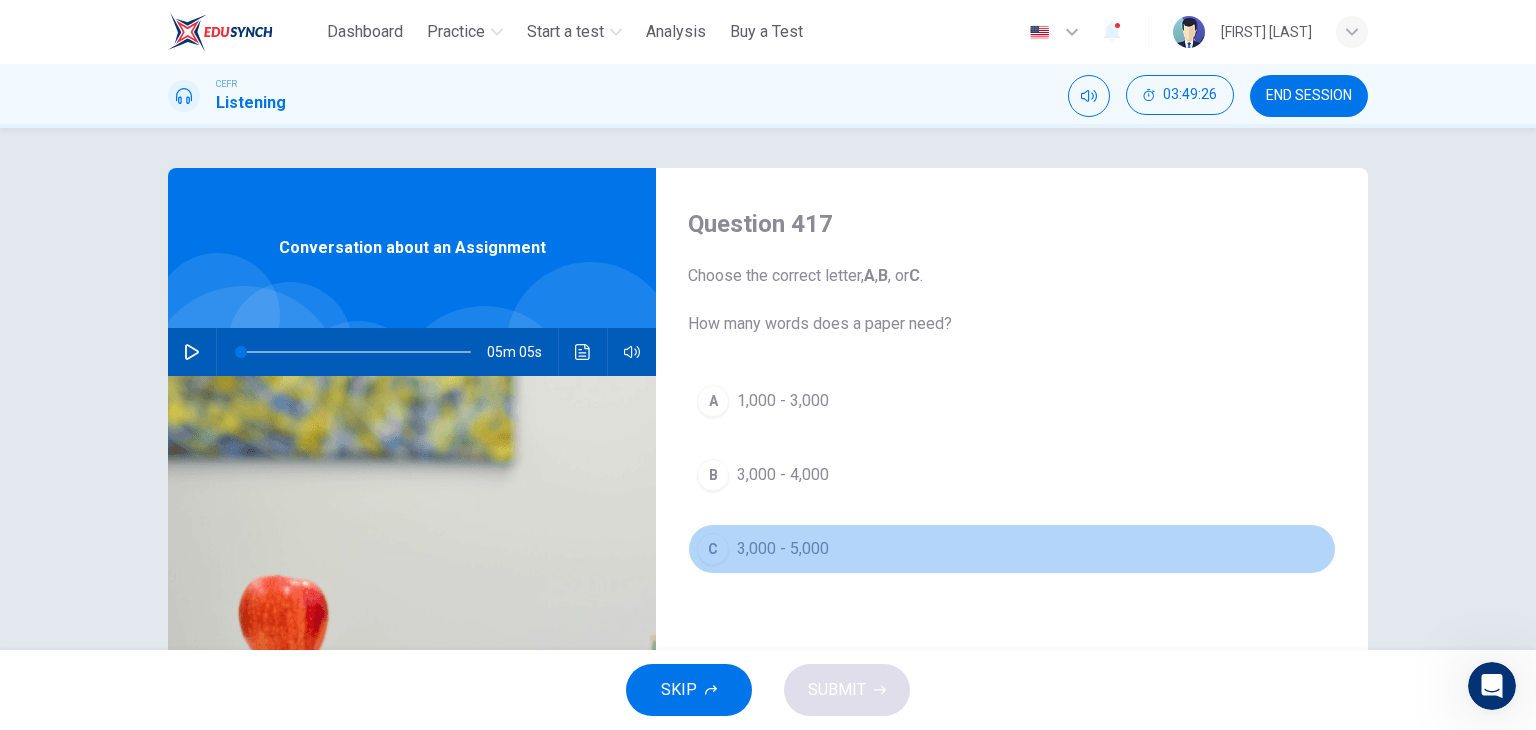 click on "C 3,000 - 5,000" at bounding box center [1012, 549] 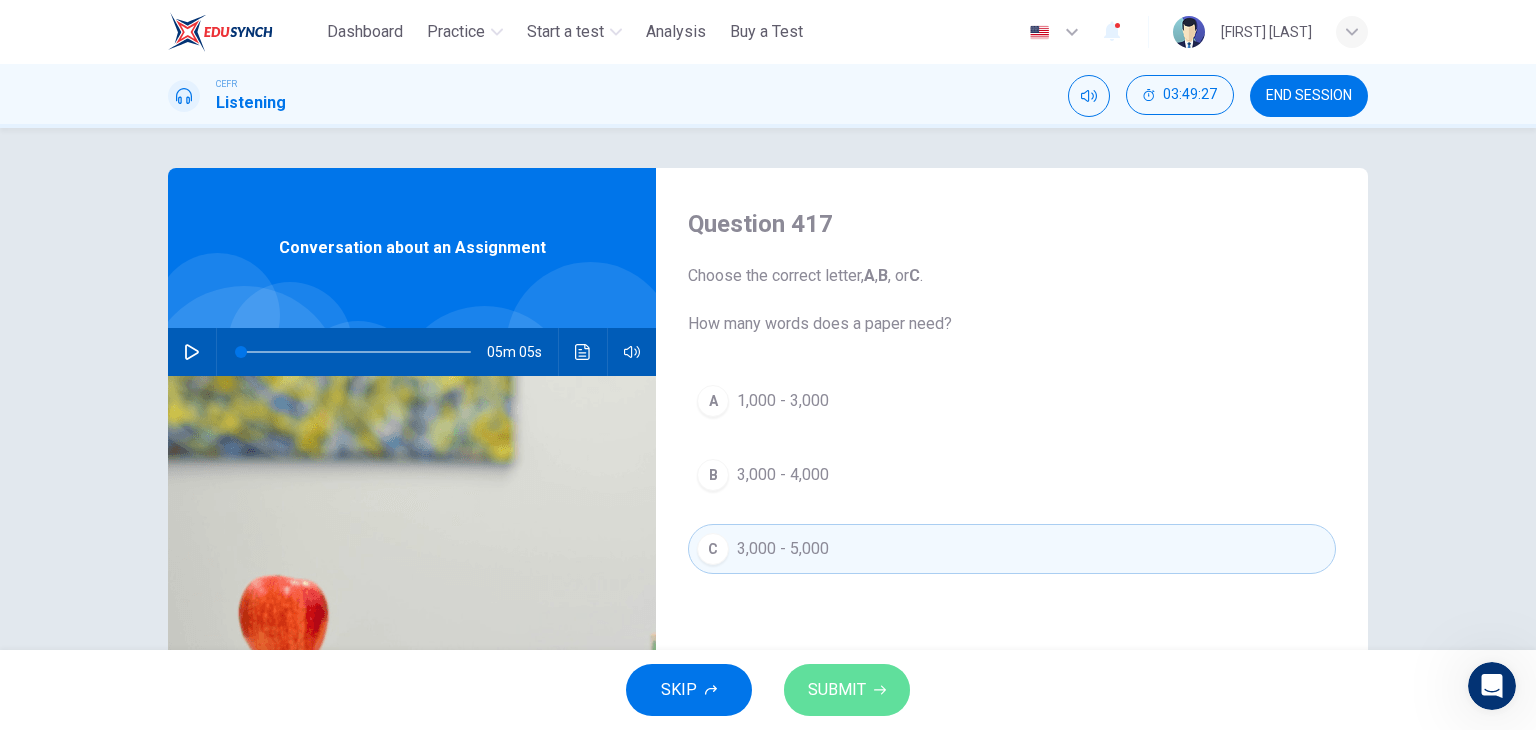 click on "SUBMIT" at bounding box center (837, 690) 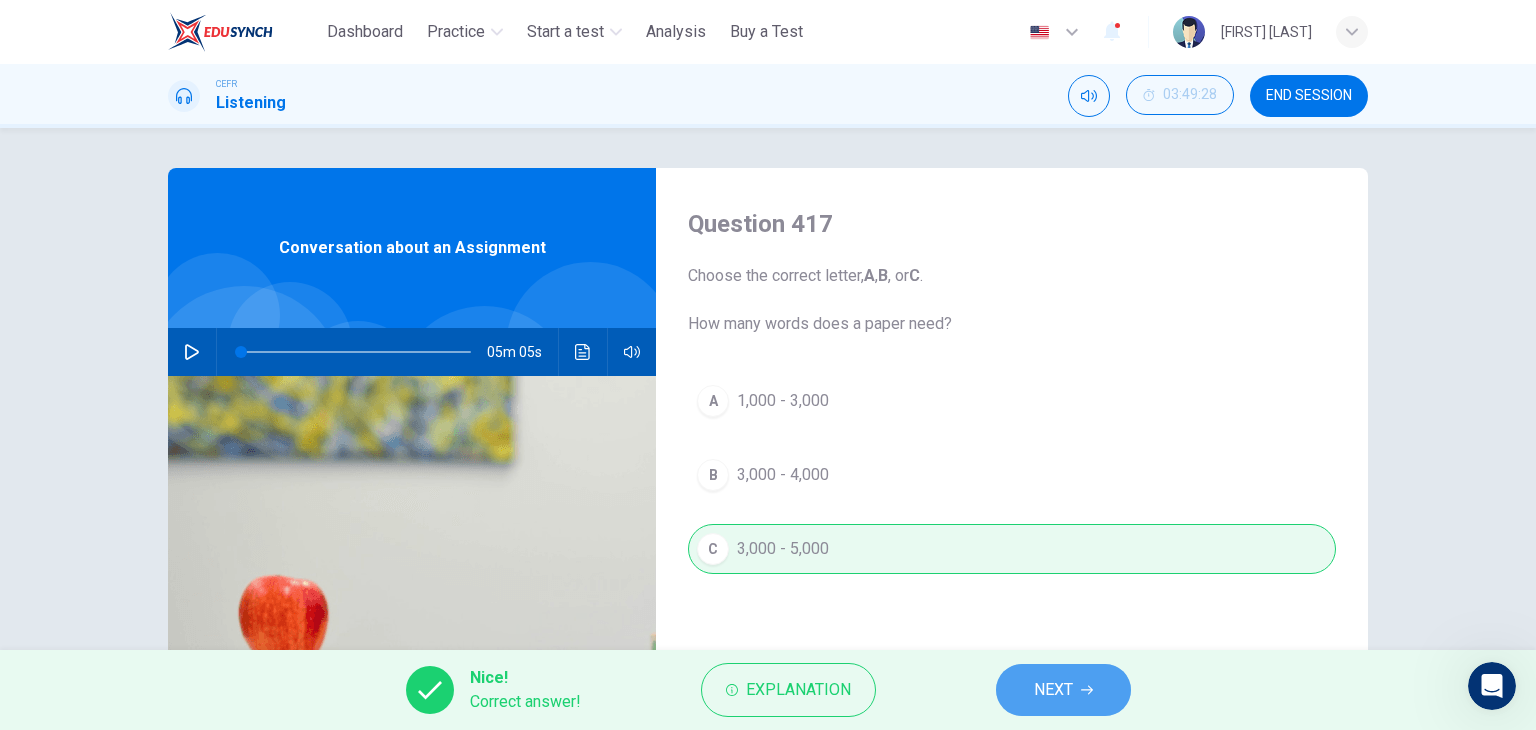 click on "NEXT" at bounding box center [1053, 690] 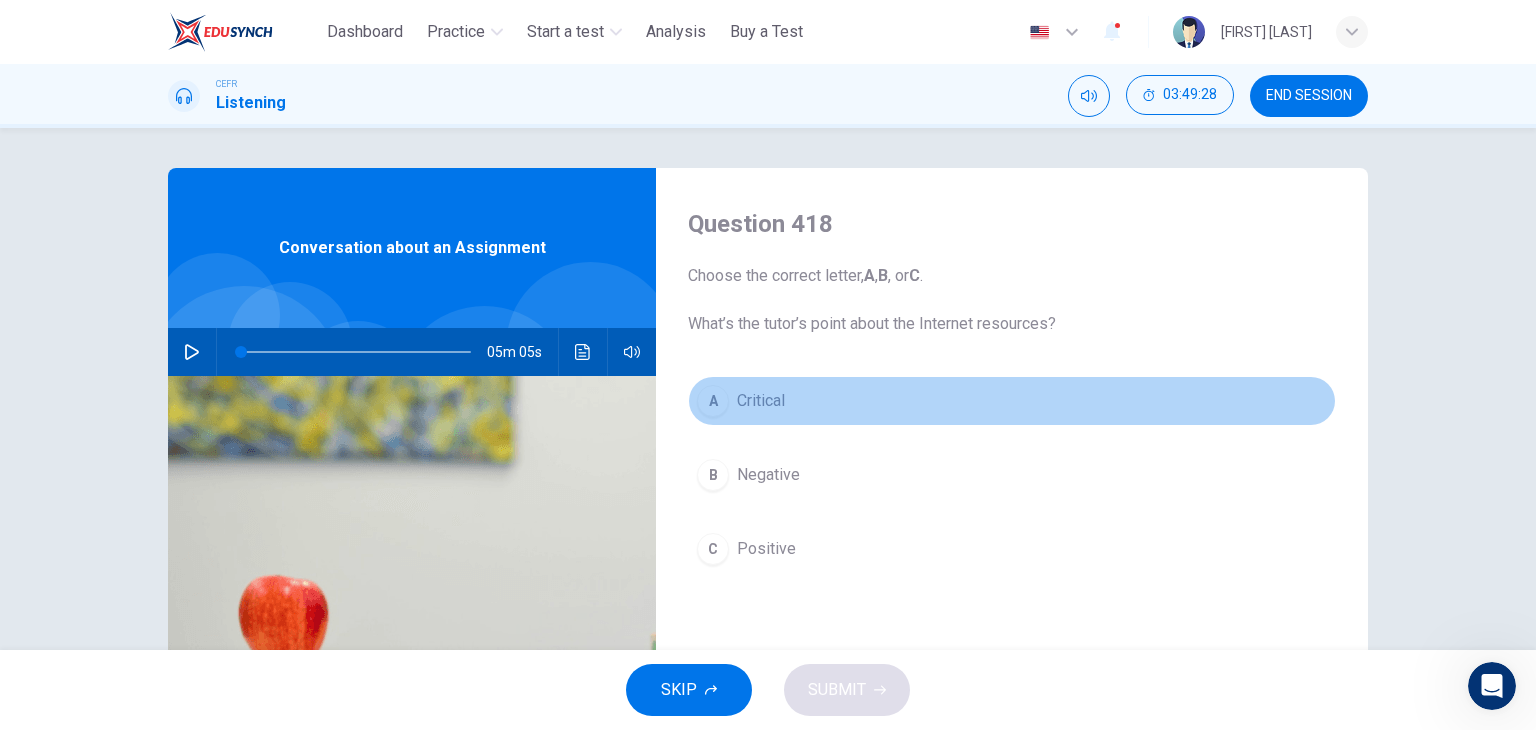 click on "A Critical" at bounding box center [1012, 401] 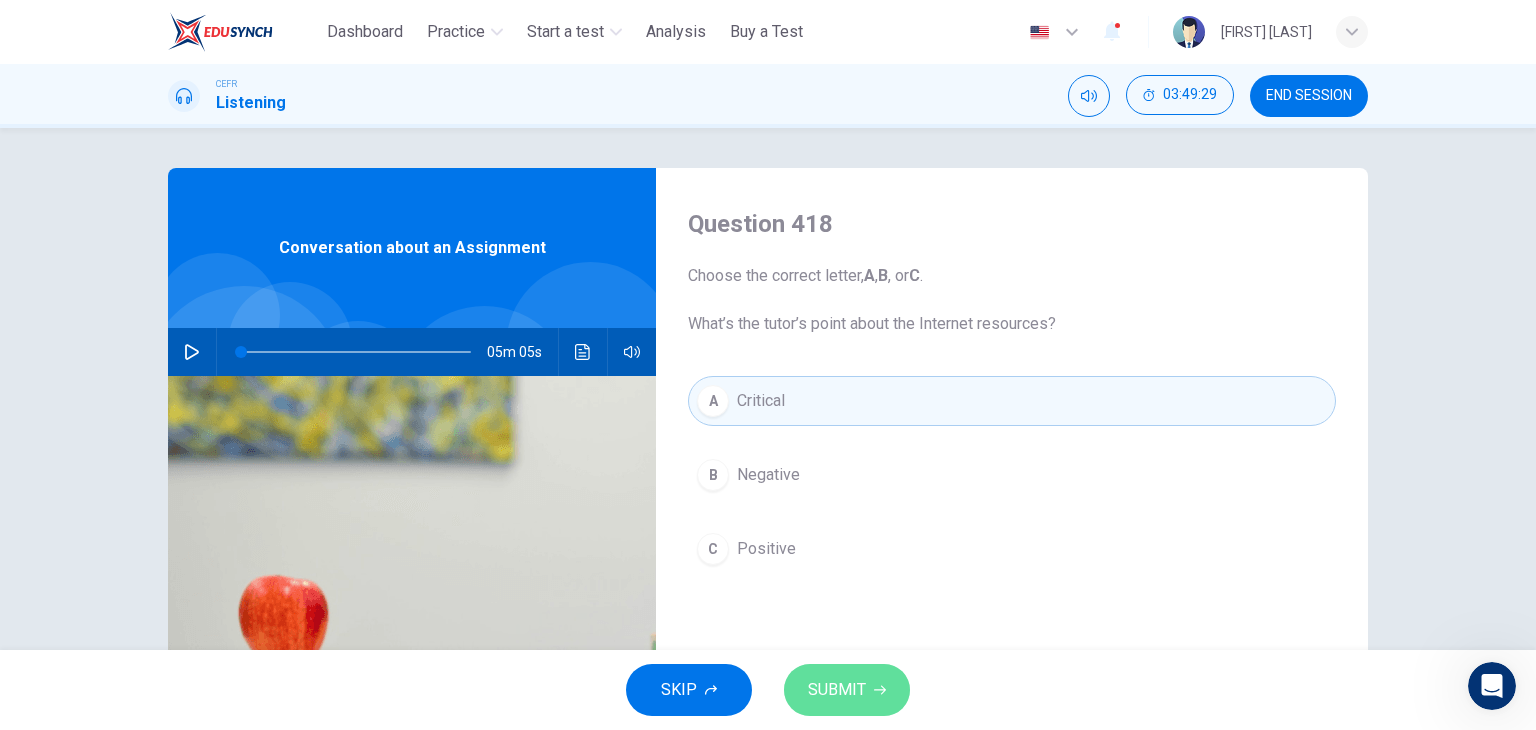 click on "SUBMIT" at bounding box center (837, 690) 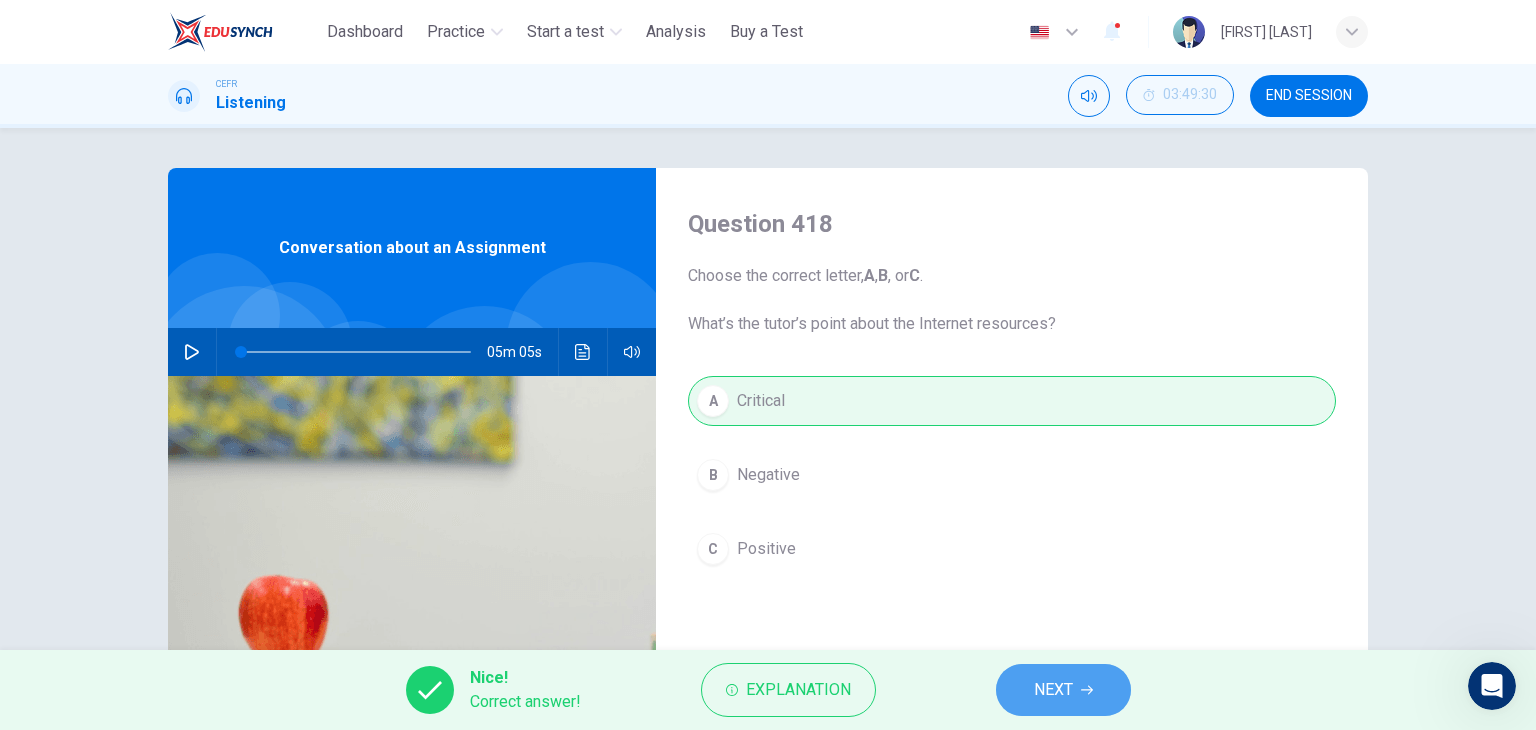click on "NEXT" at bounding box center (1053, 690) 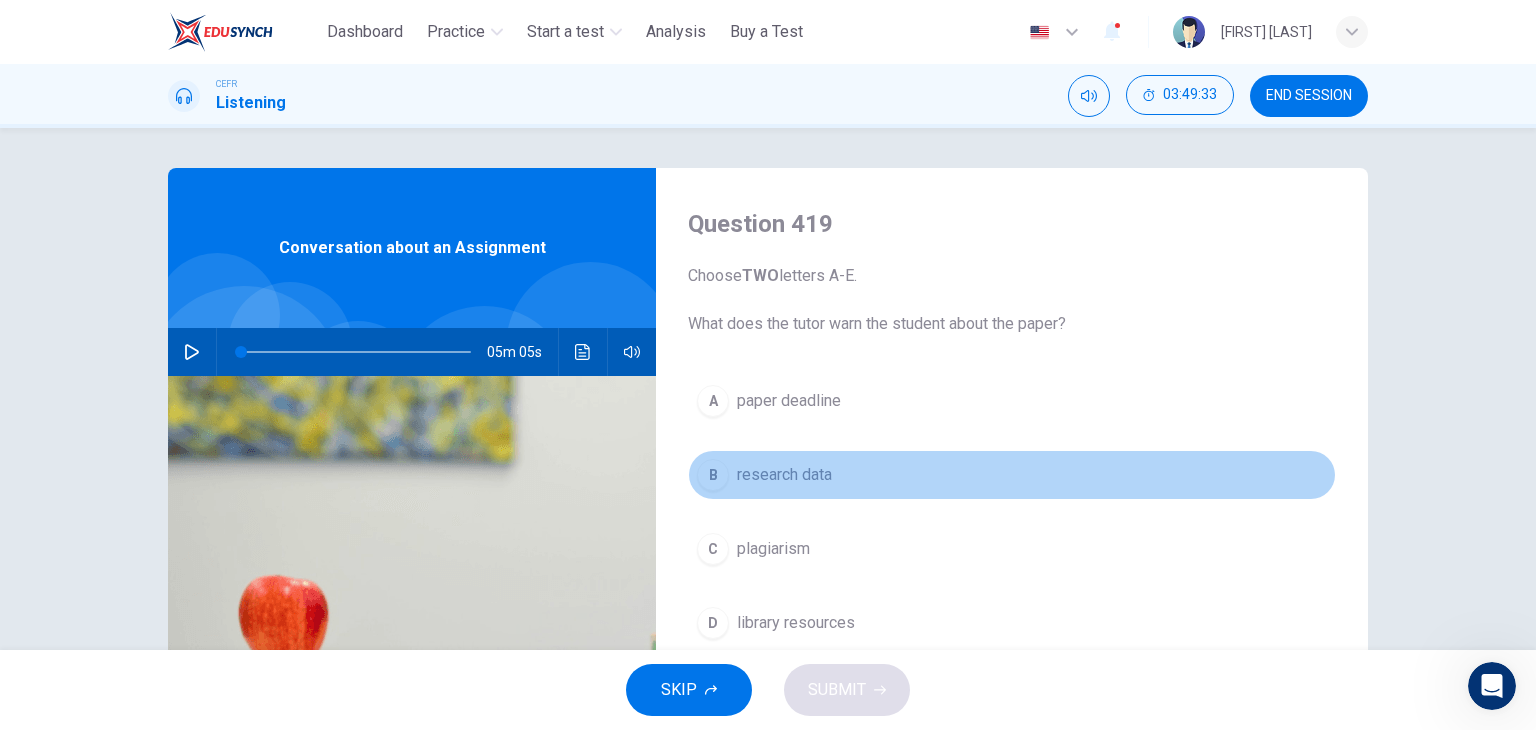 click on "research data" at bounding box center (784, 475) 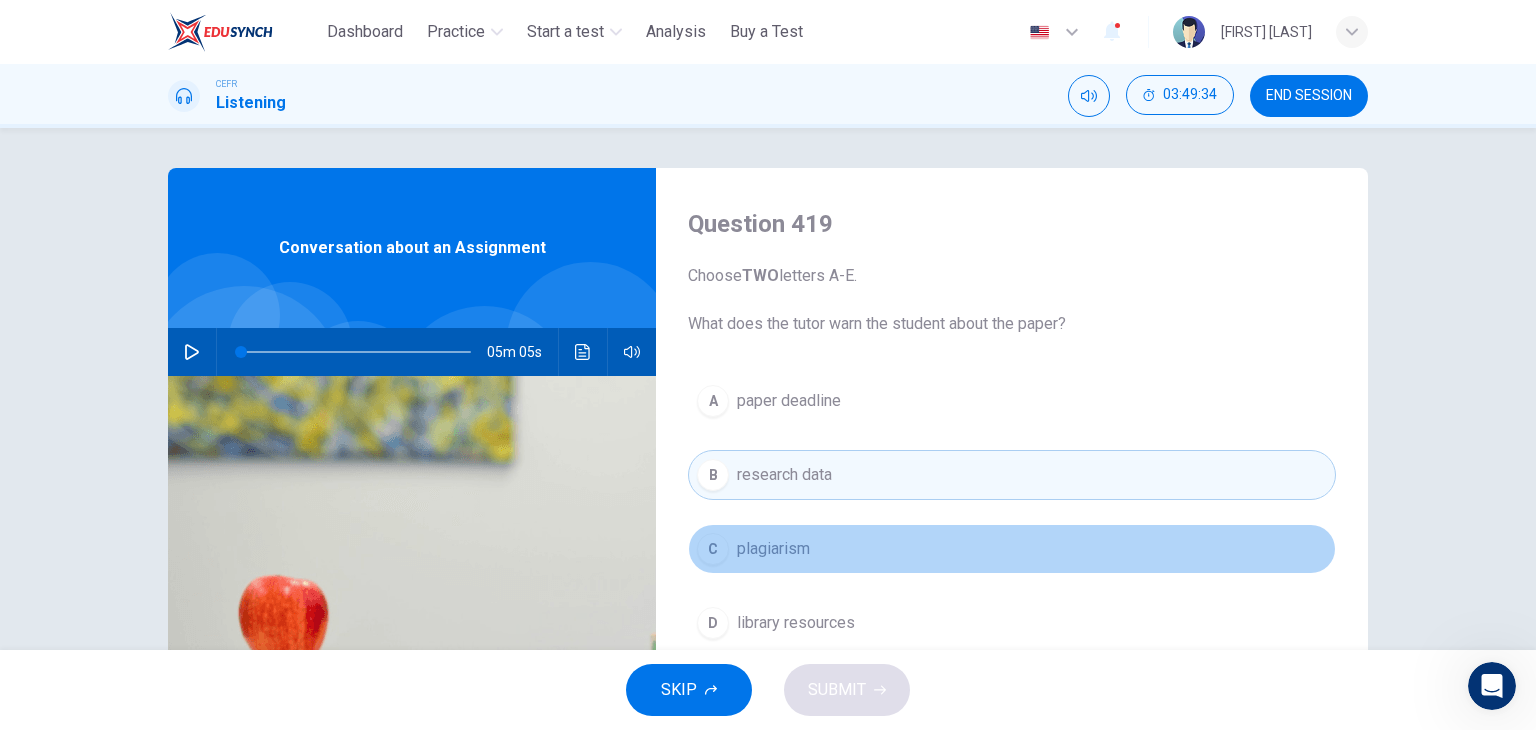 click on "plagiarism" at bounding box center [773, 549] 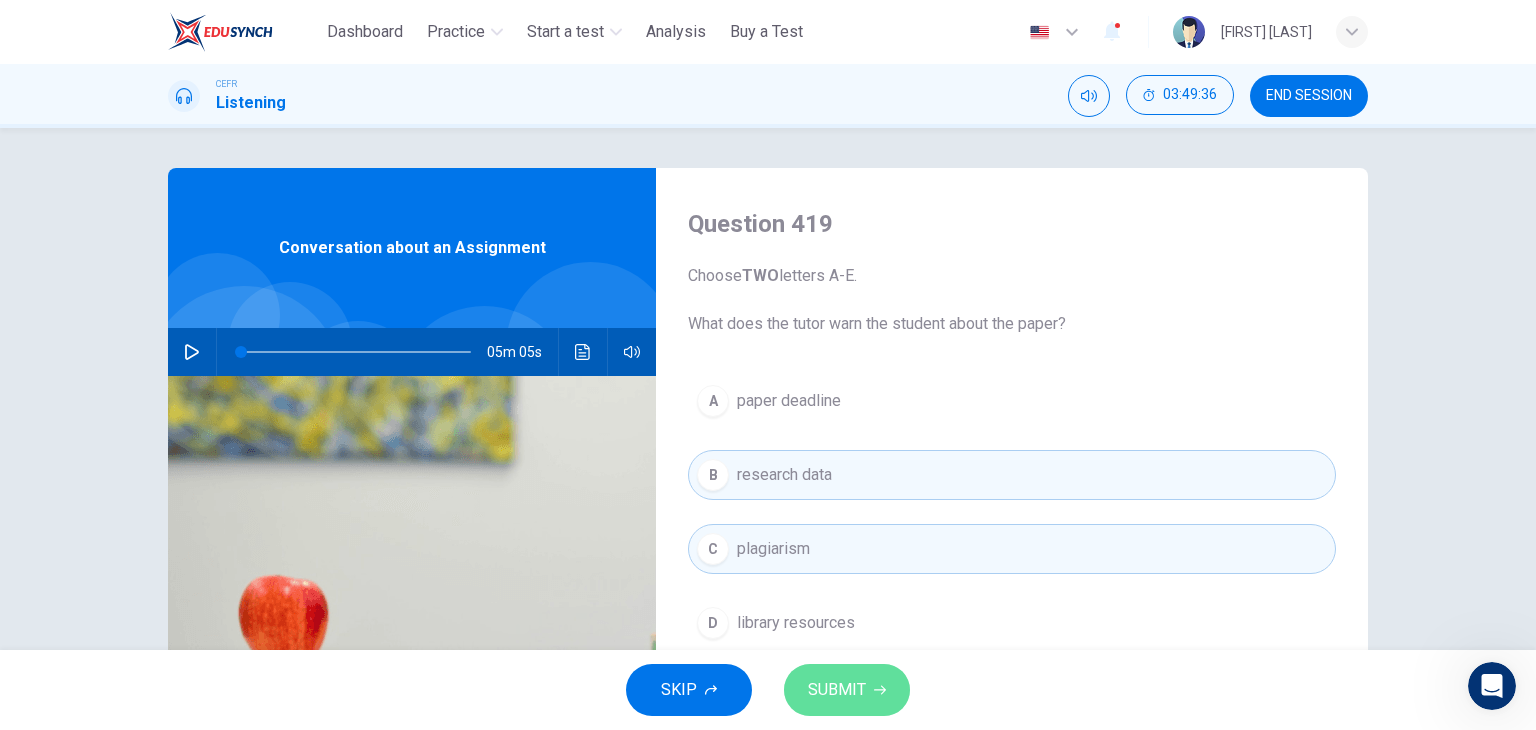 click on "SUBMIT" at bounding box center [837, 690] 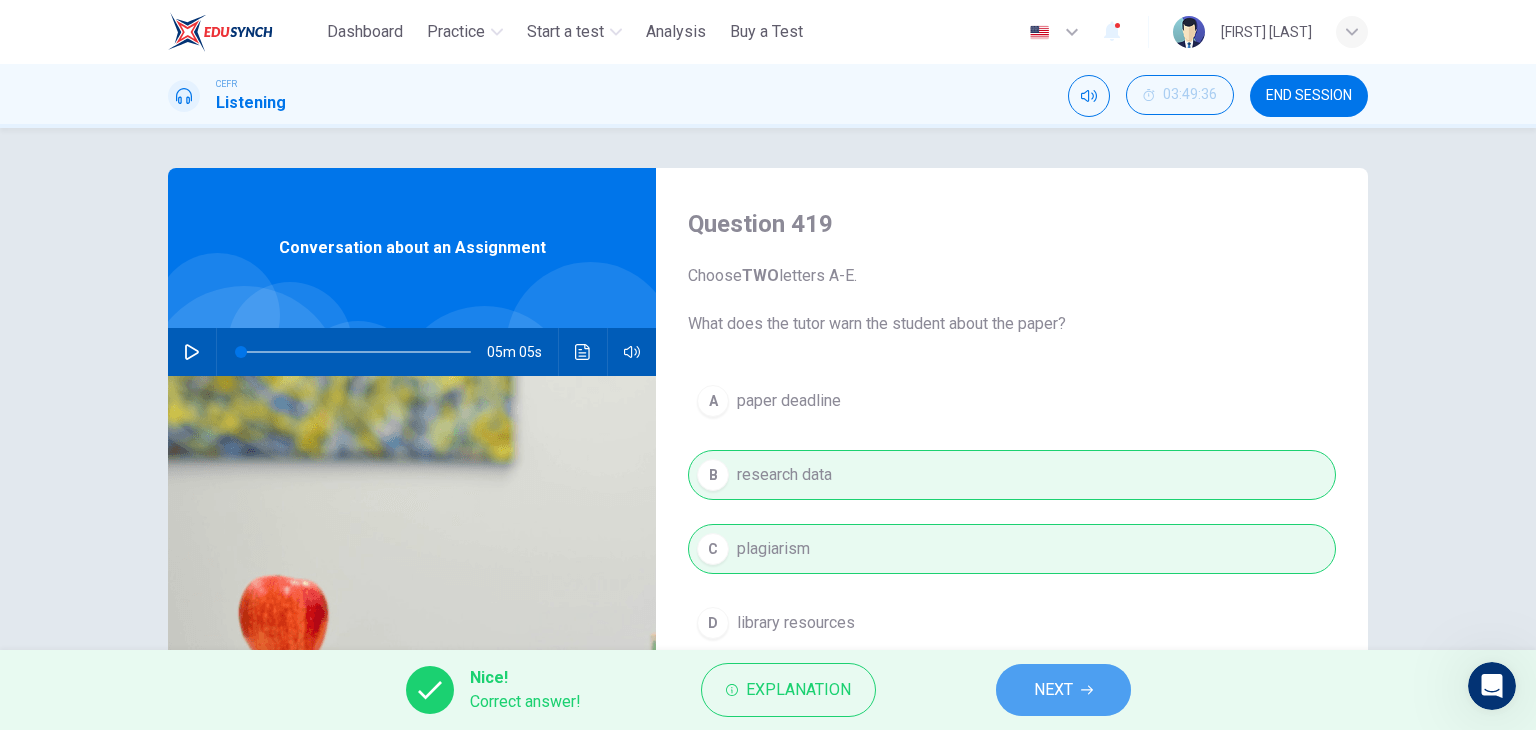 click on "NEXT" at bounding box center (1053, 690) 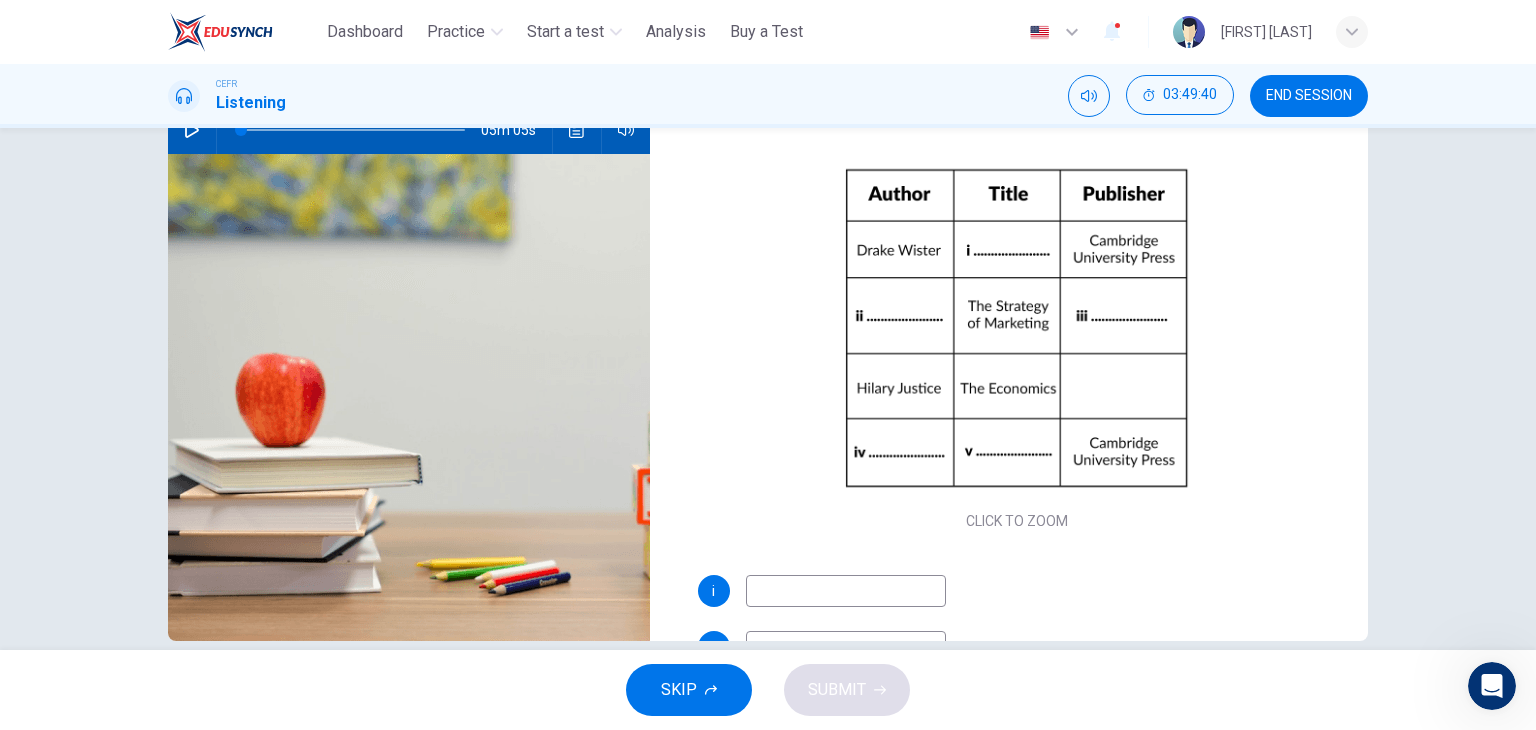 scroll, scrollTop: 253, scrollLeft: 0, axis: vertical 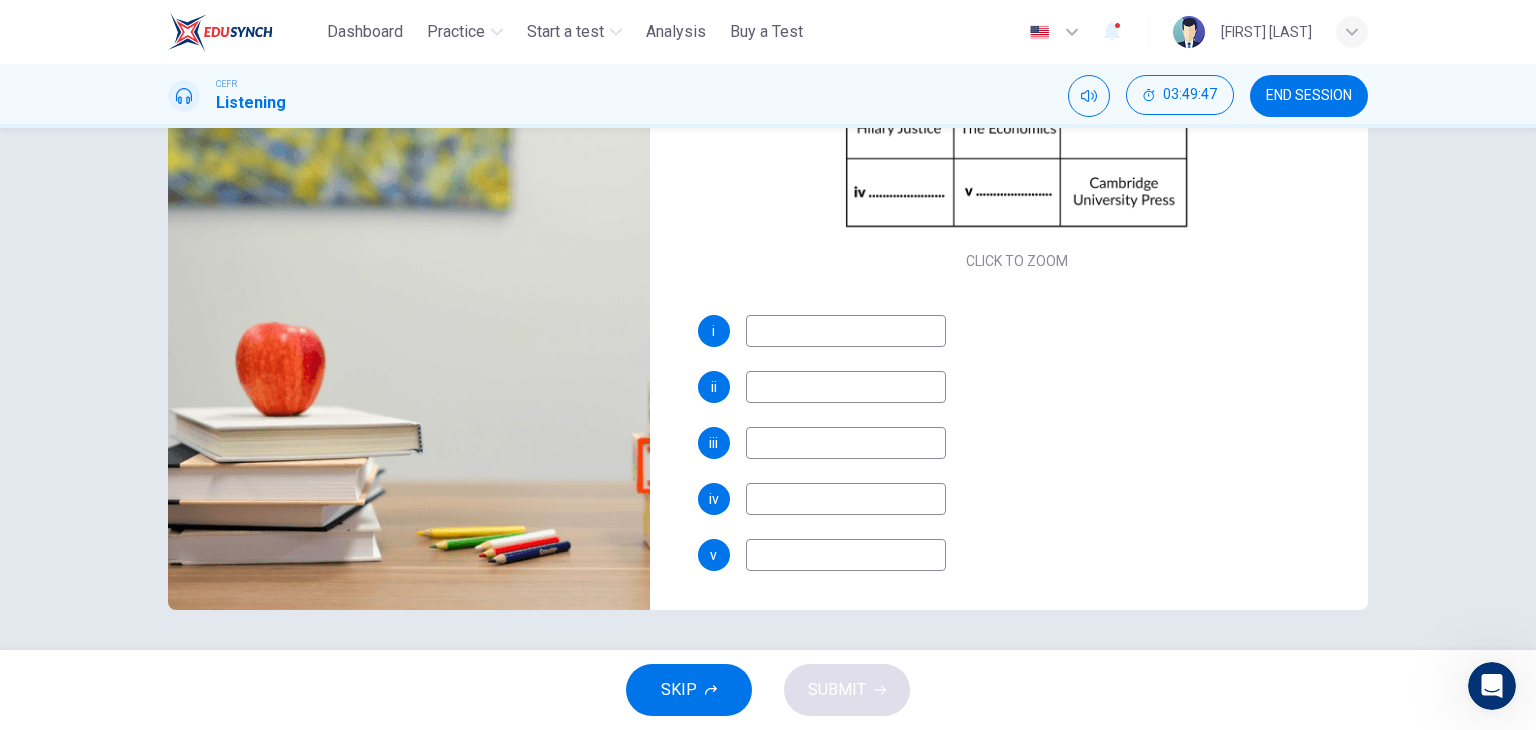 click at bounding box center [846, 331] 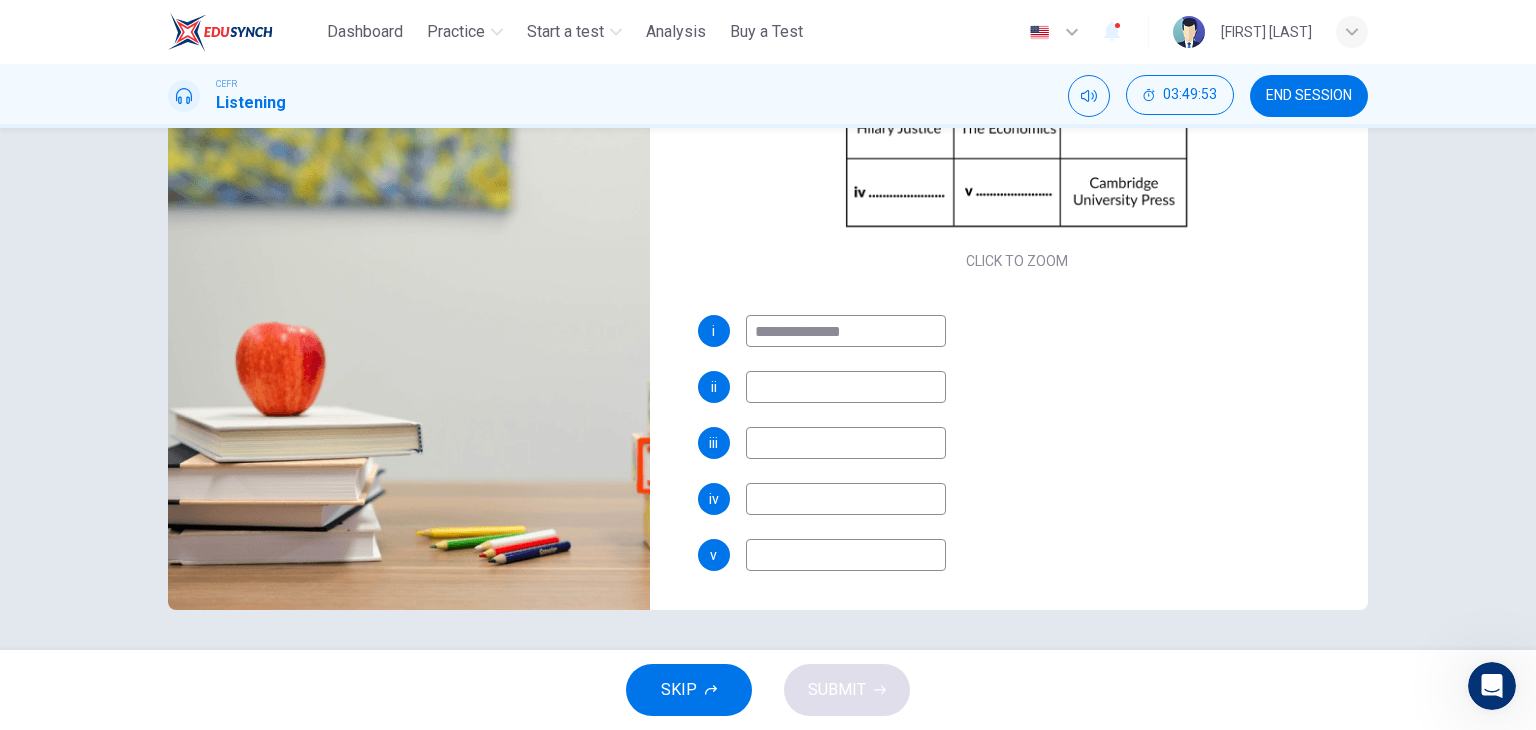 type on "**********" 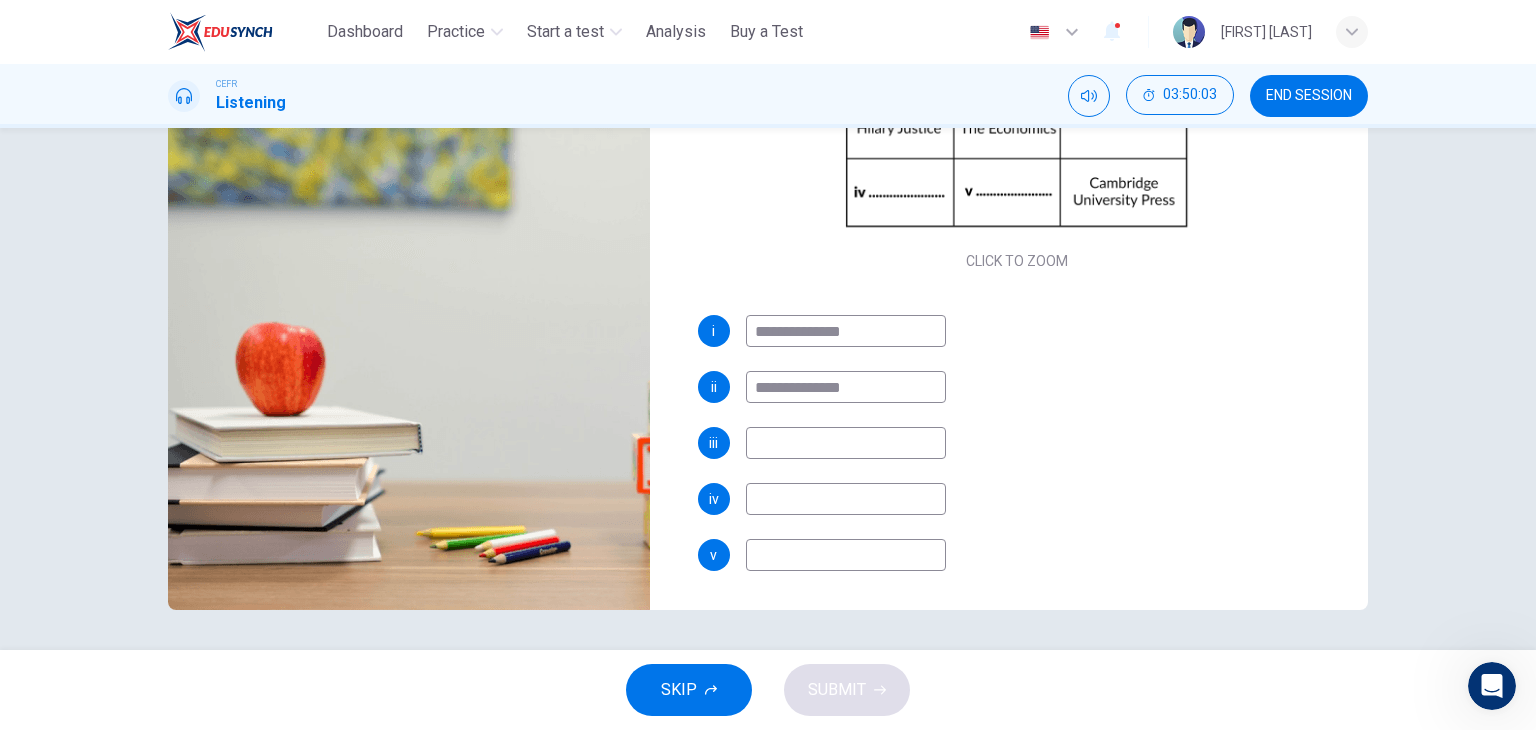 type on "**********" 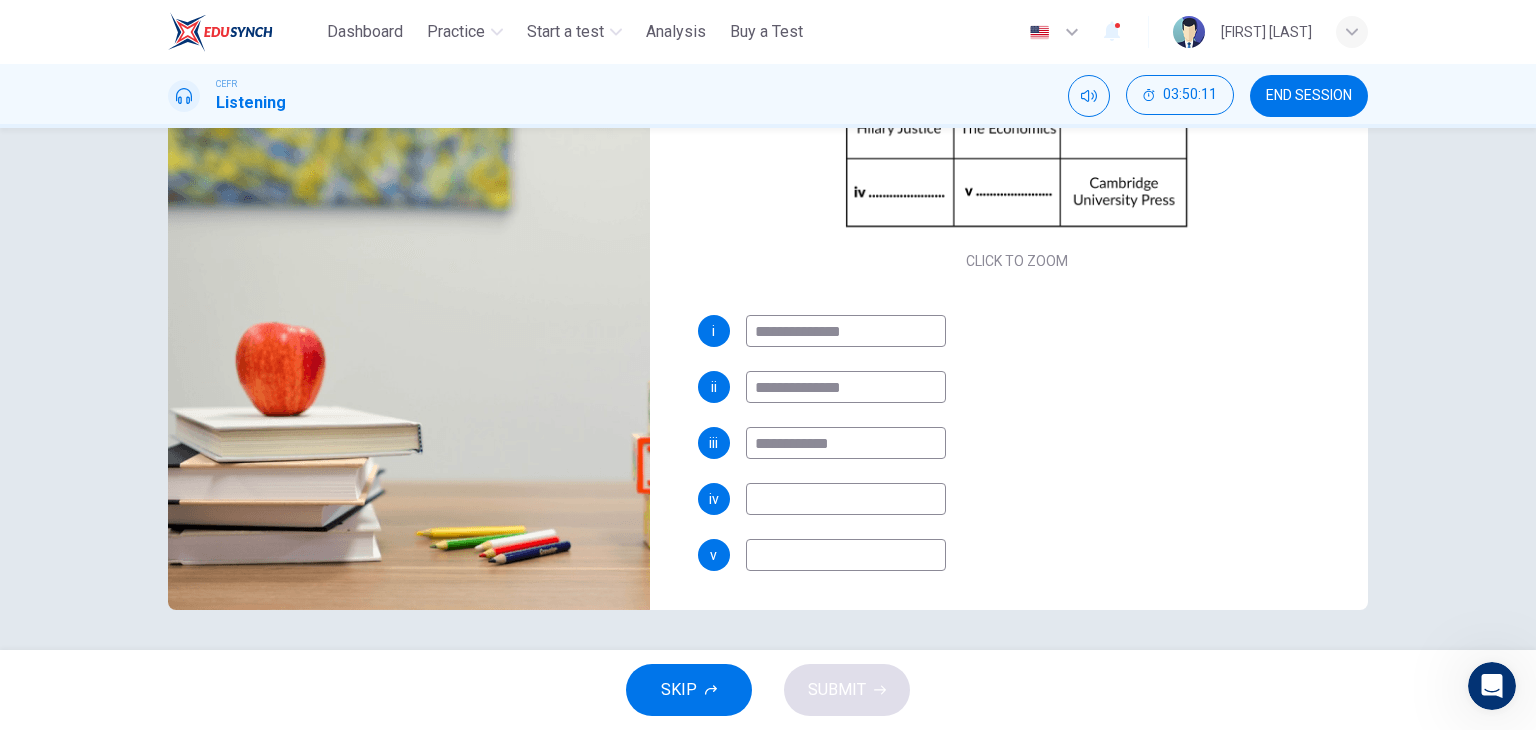 type on "**********" 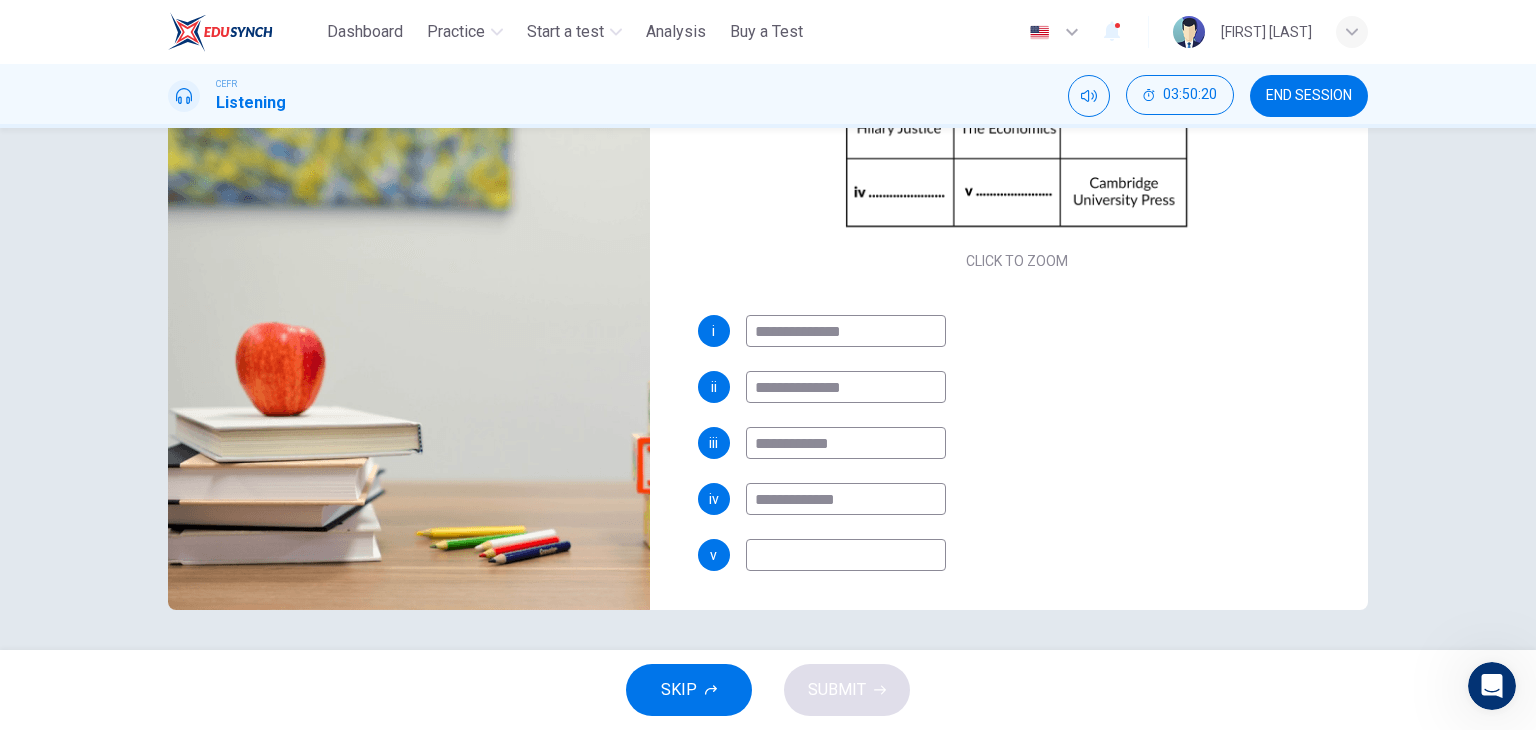 type on "**********" 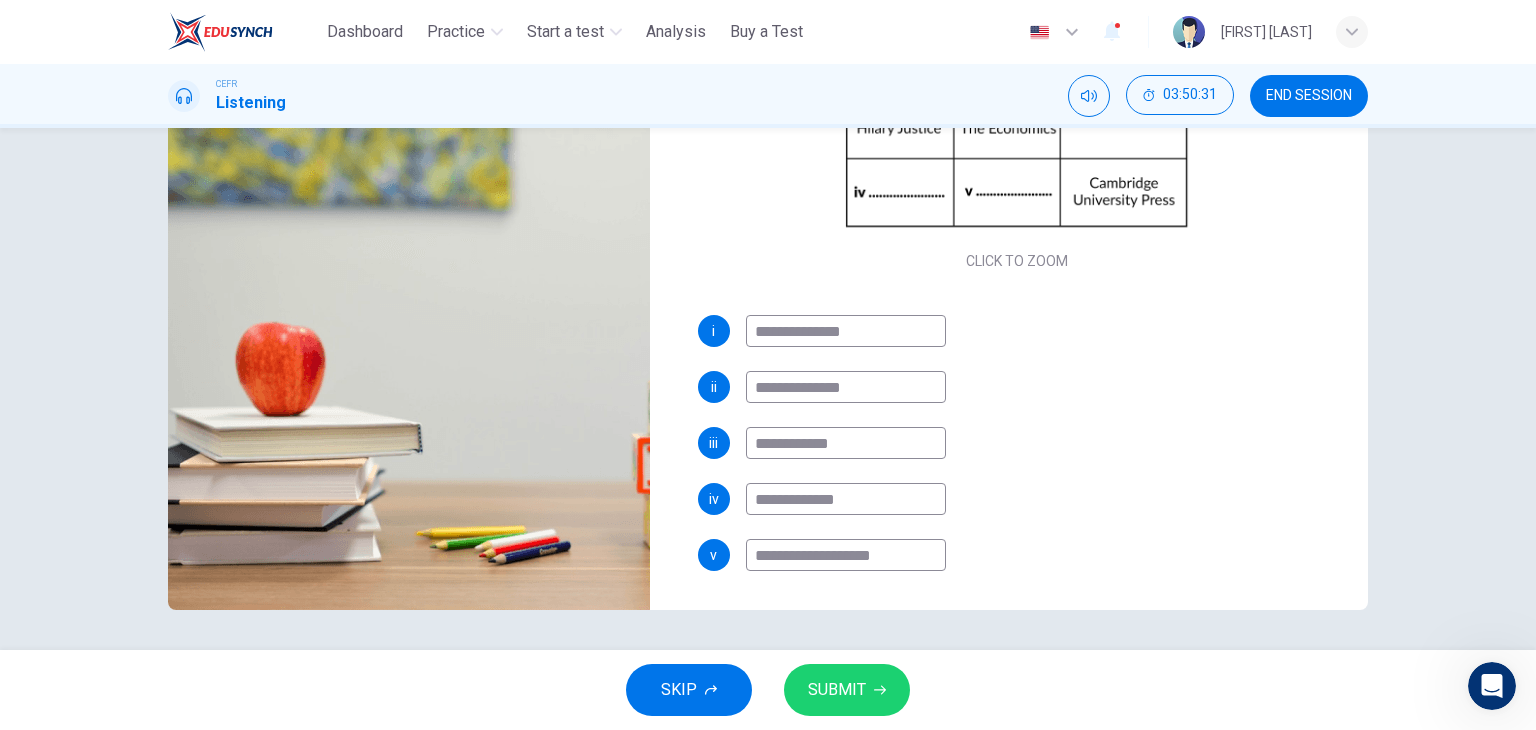 type on "**********" 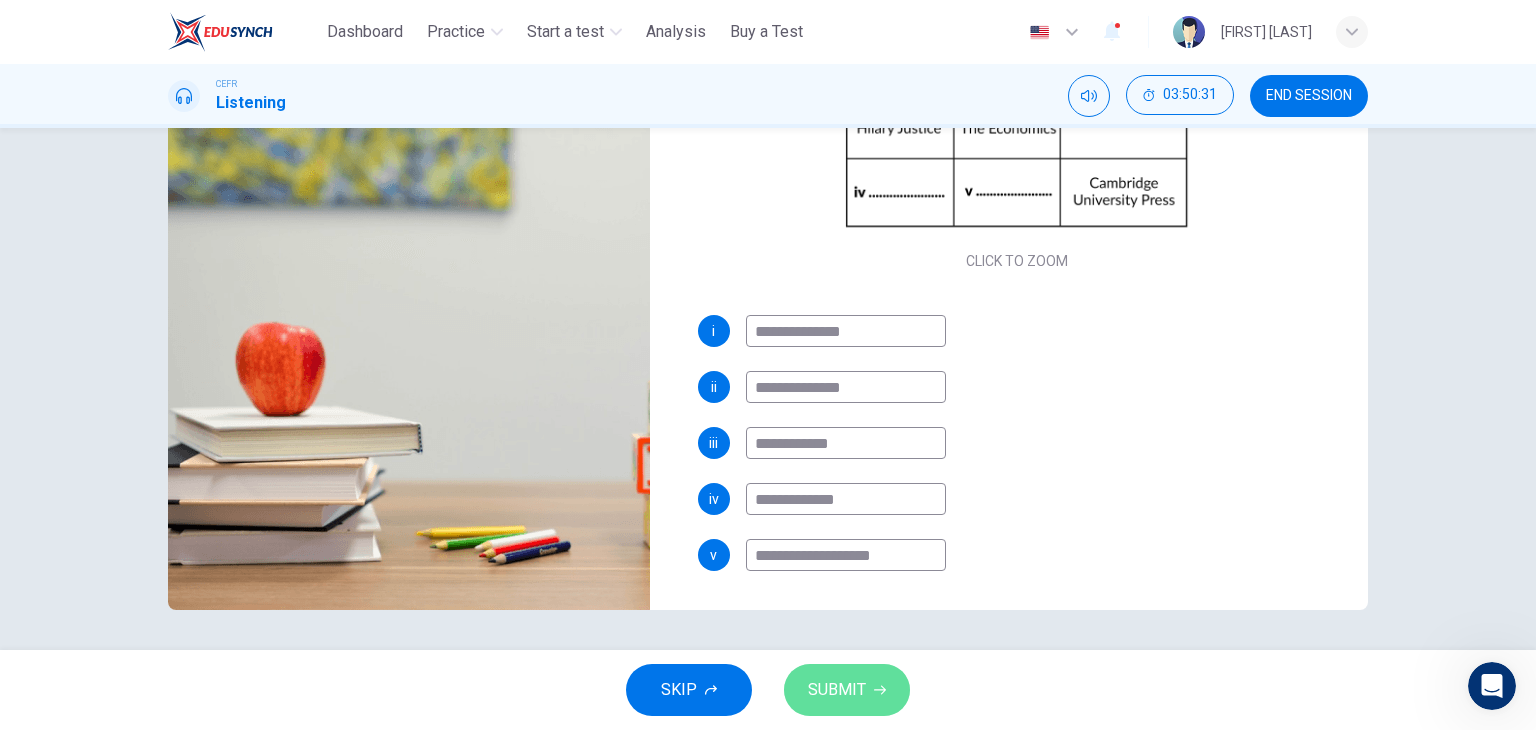 click on "SUBMIT" at bounding box center [837, 690] 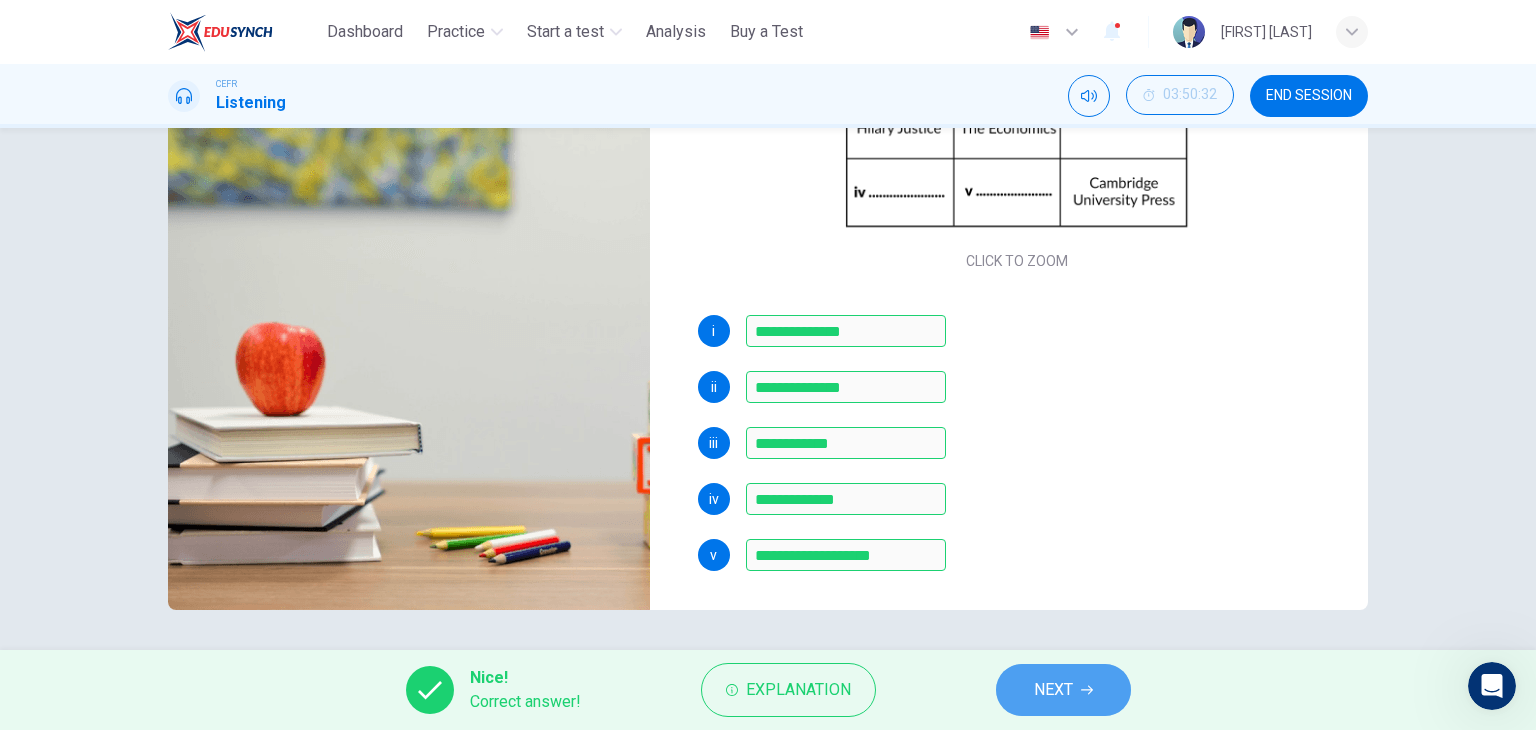 click on "NEXT" at bounding box center (1063, 690) 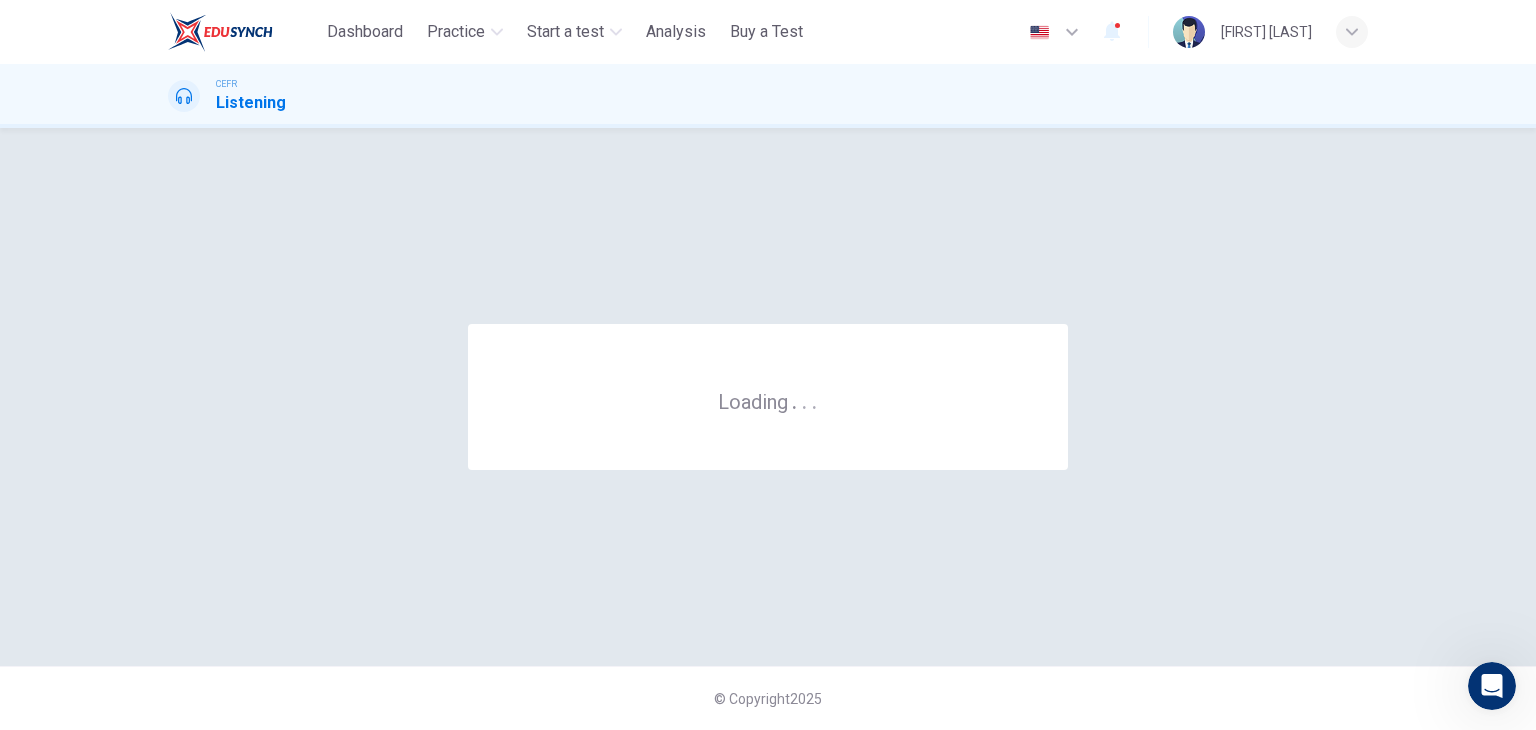 scroll, scrollTop: 0, scrollLeft: 0, axis: both 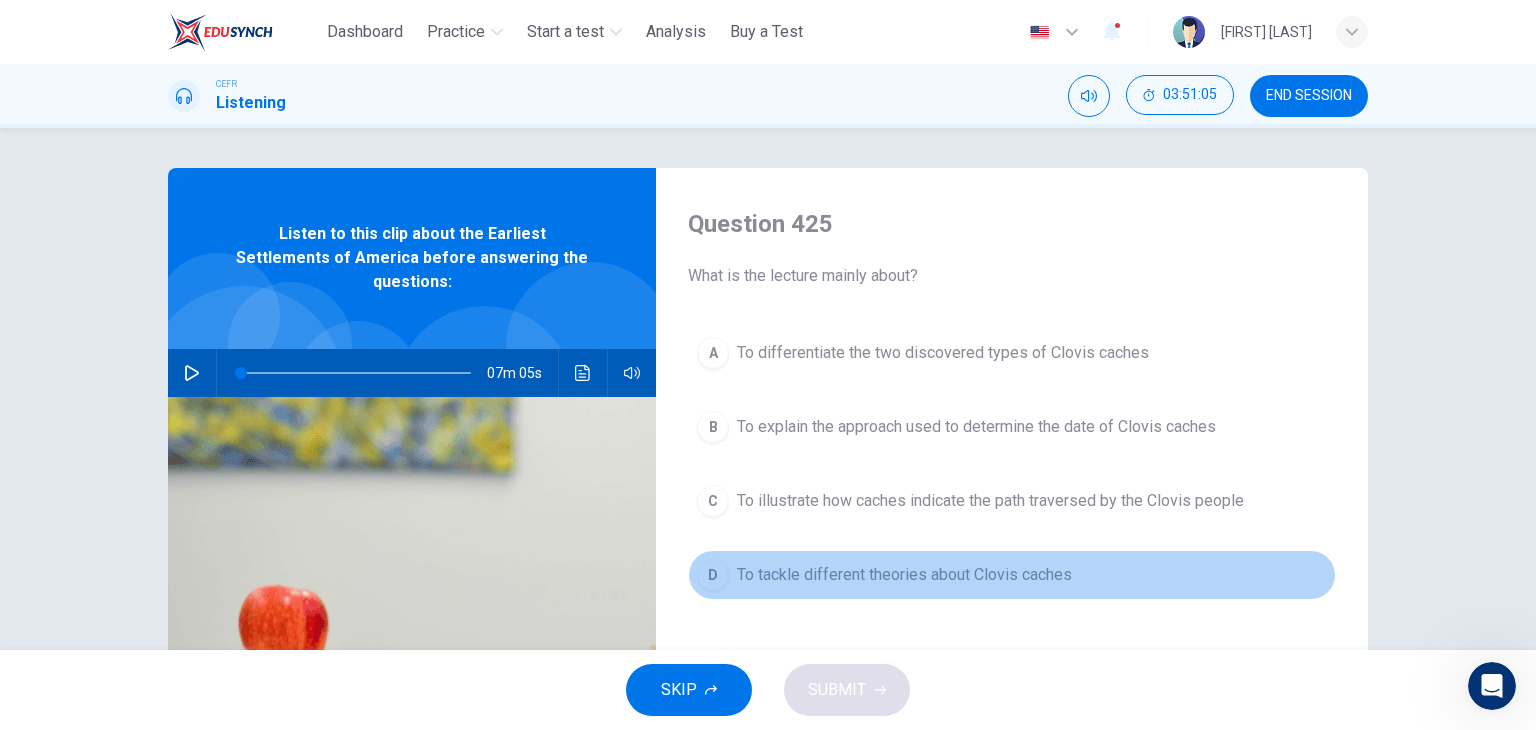 click on "To tackle different theories about Clovis caches" at bounding box center (904, 575) 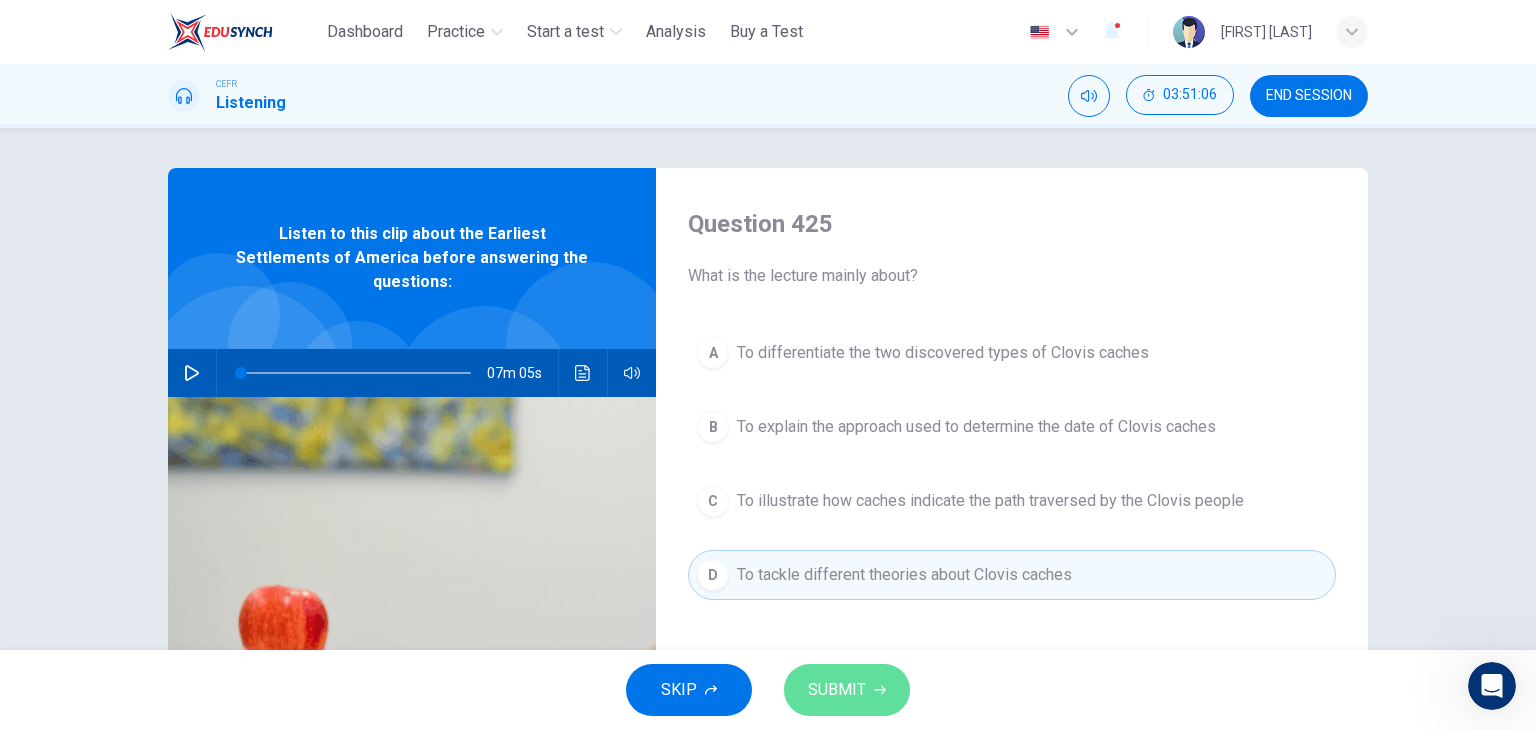 click on "SUBMIT" at bounding box center [837, 690] 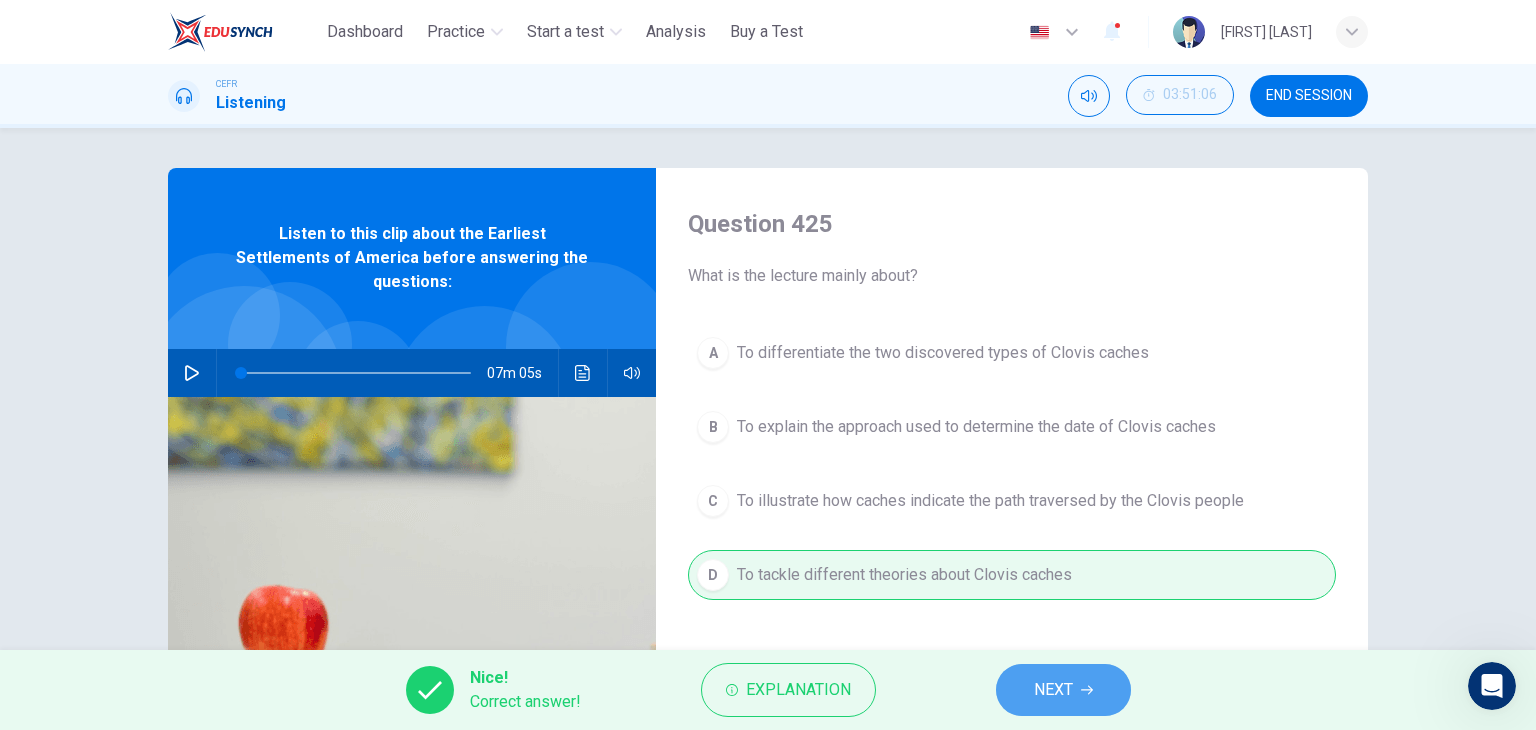 click on "NEXT" at bounding box center [1063, 690] 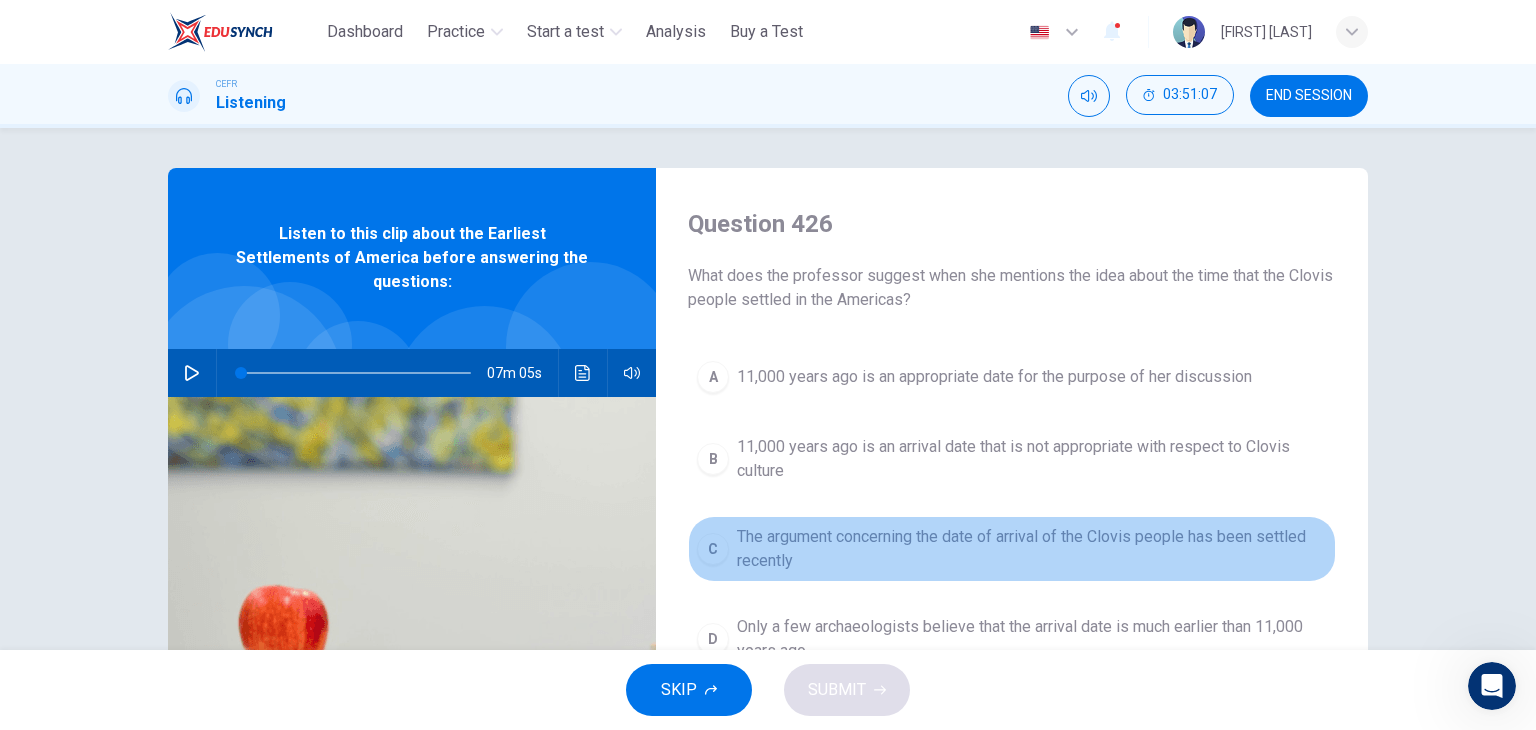 click on "The argument concerning the date of arrival of the Clovis people has been settled recently" at bounding box center (1032, 549) 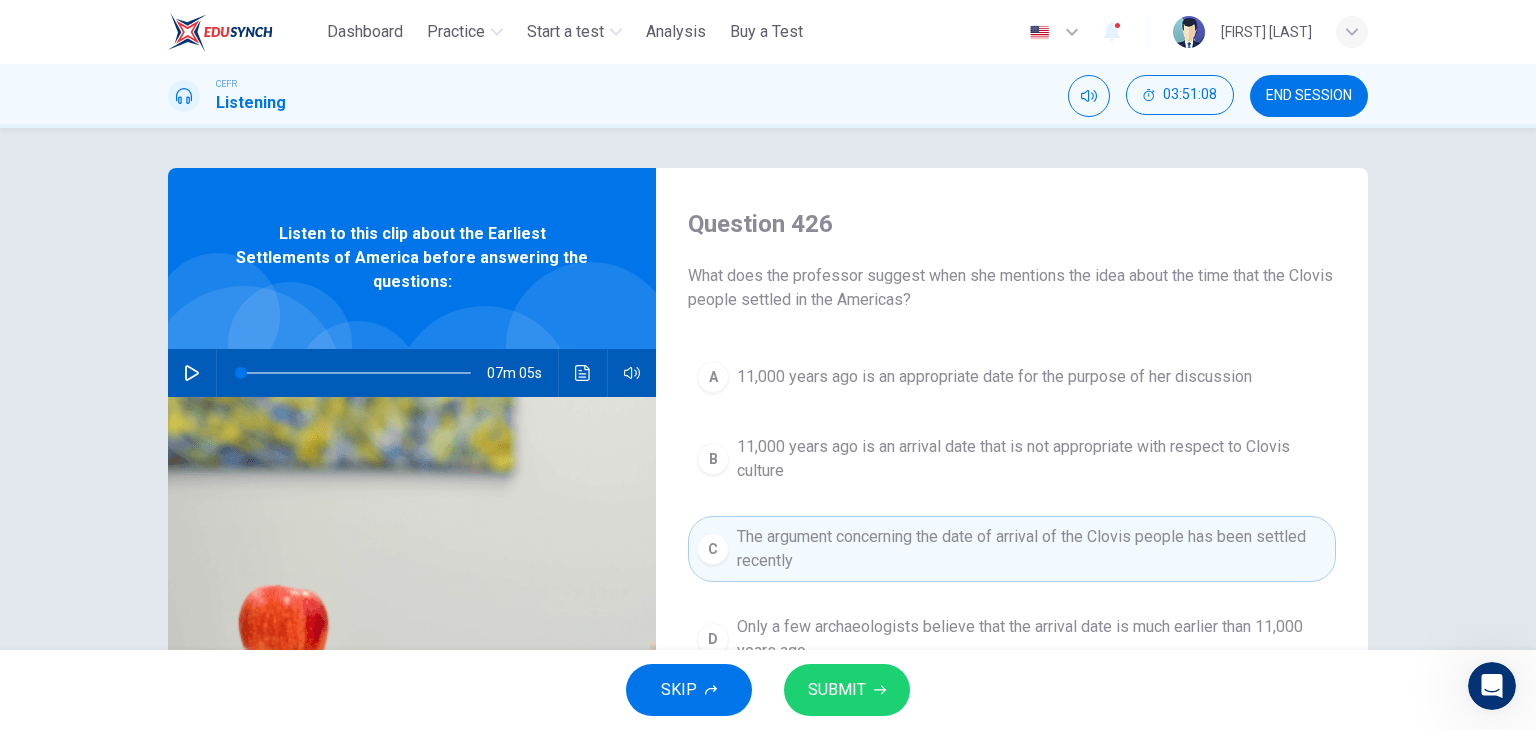 click on "SUBMIT" at bounding box center (847, 690) 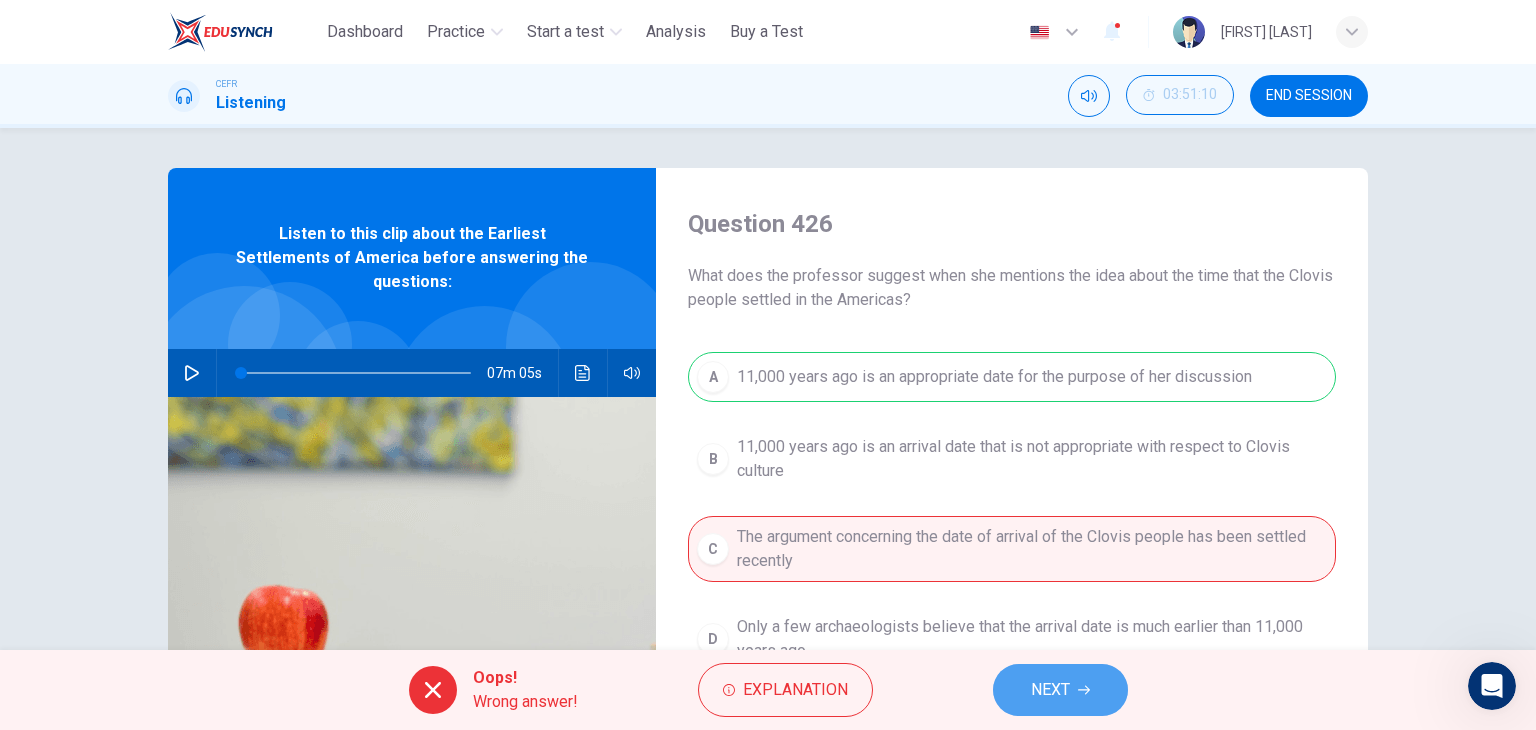 click on "NEXT" at bounding box center [1060, 690] 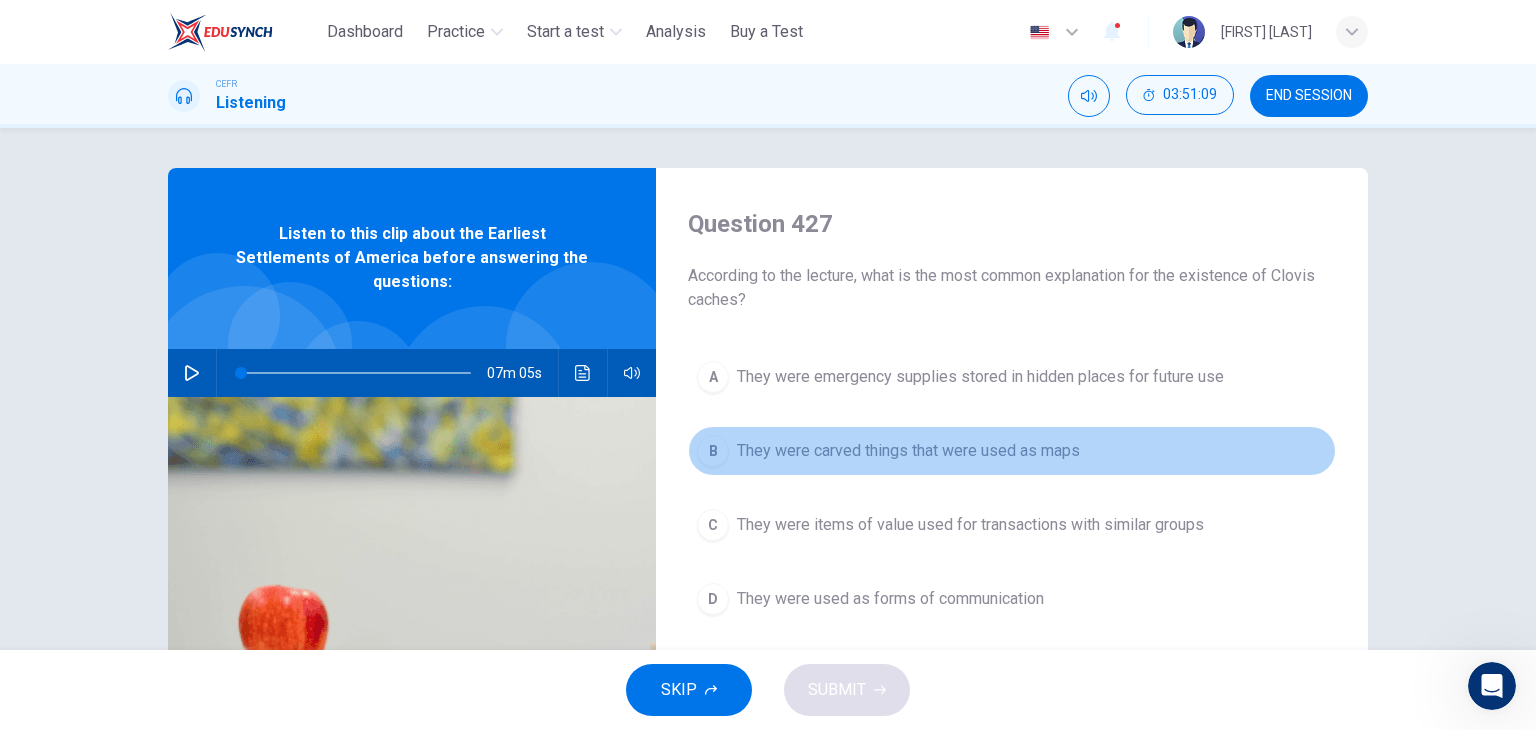 click on "They were carved things that were used as maps" at bounding box center [908, 451] 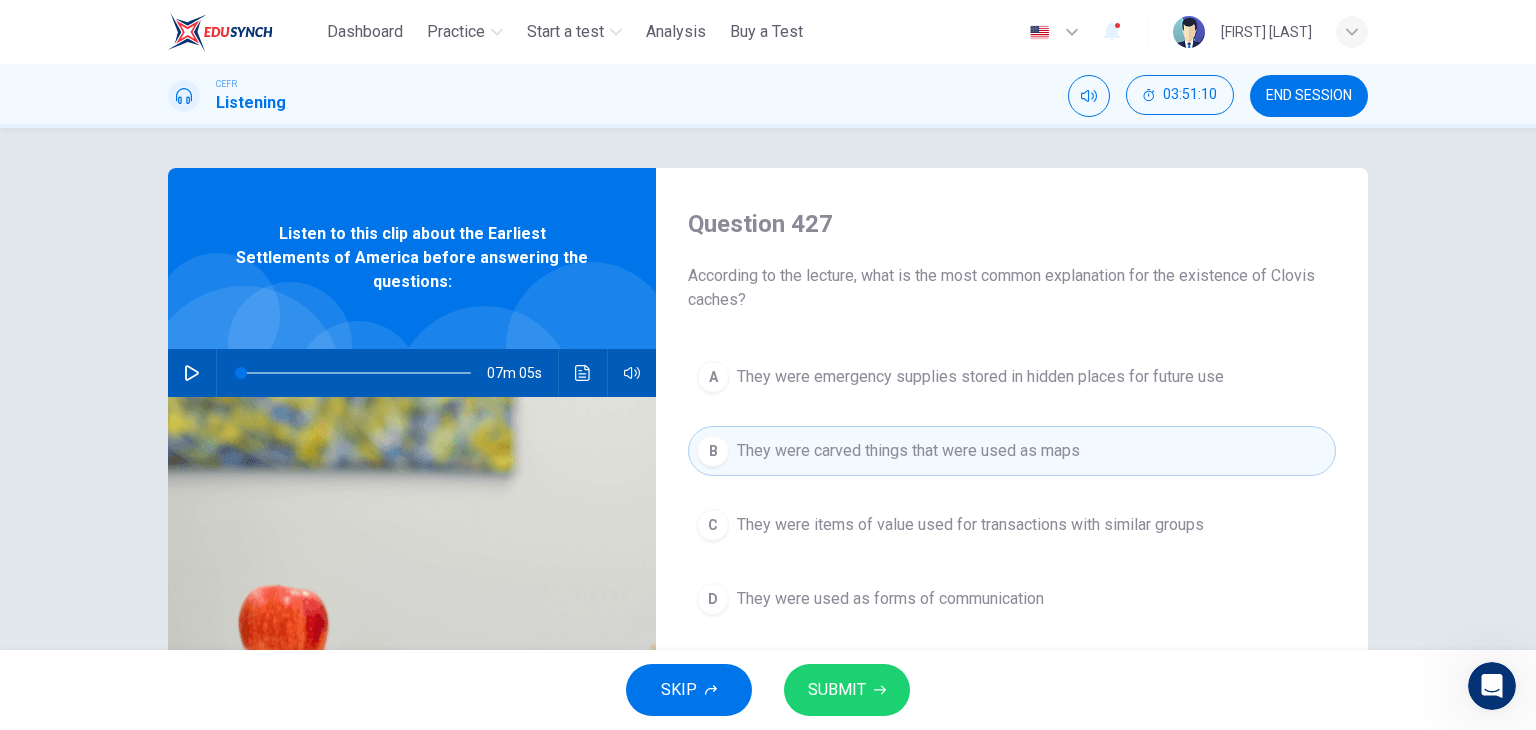 click on "SUBMIT" at bounding box center (837, 690) 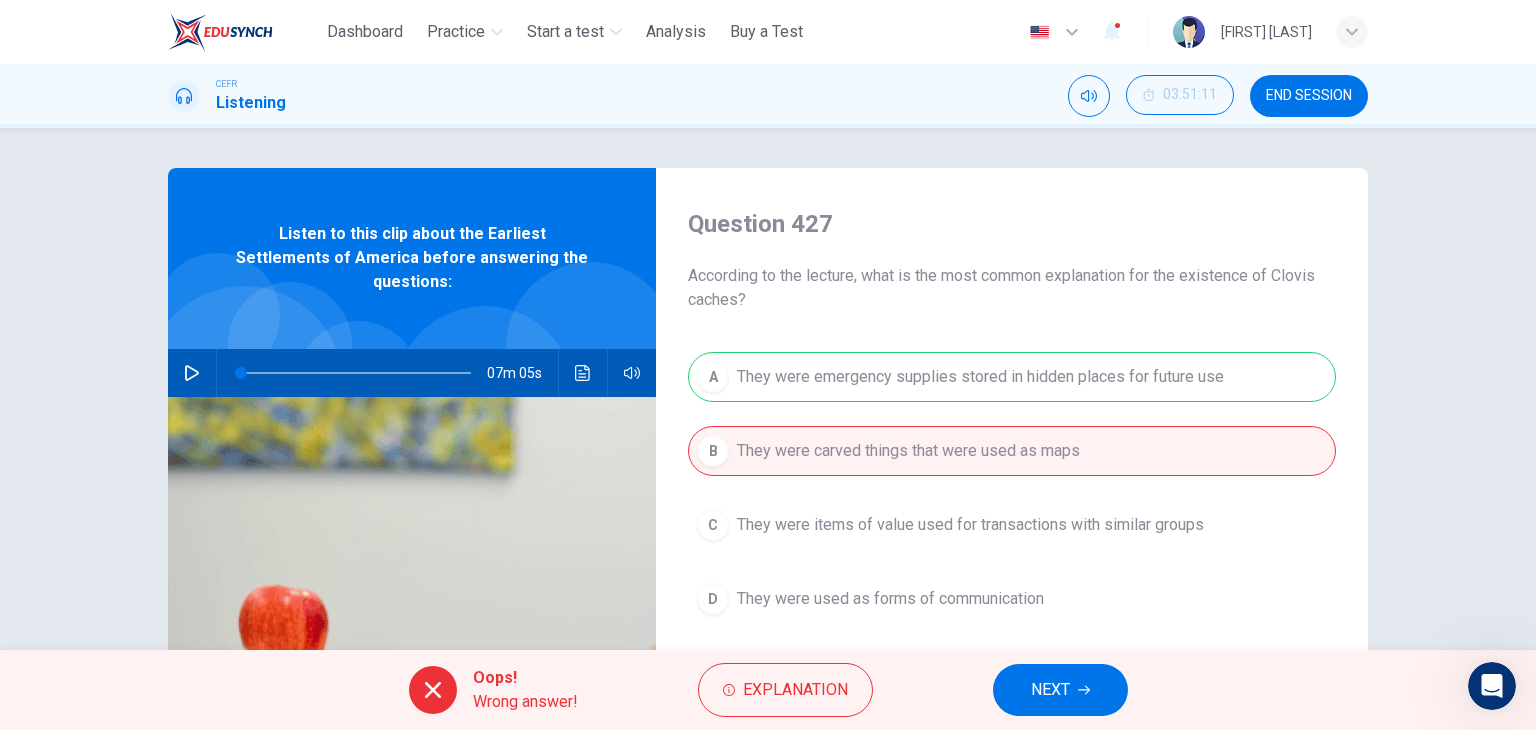 click on "NEXT" at bounding box center [1060, 690] 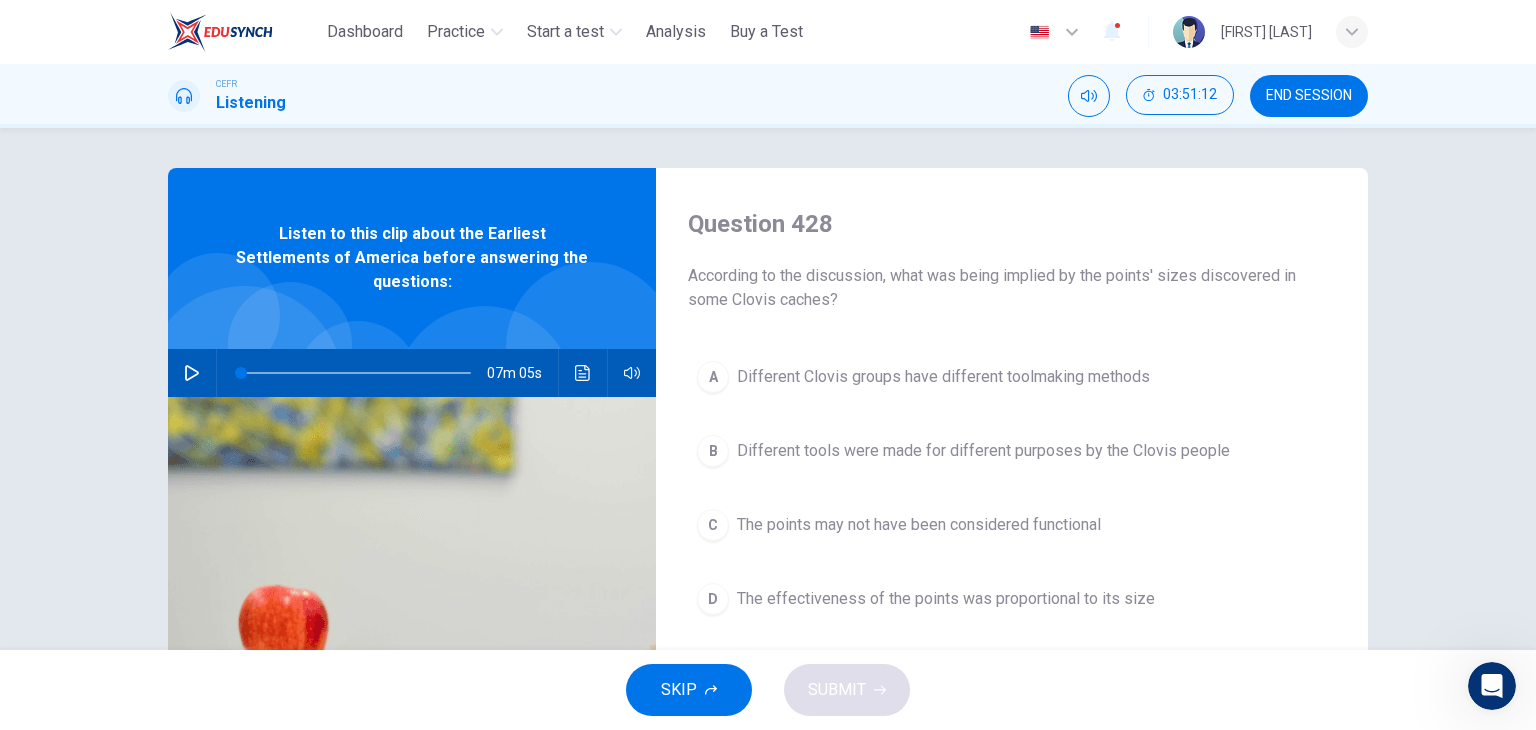 click on "Different tools were made for different purposes by the Clovis people" at bounding box center (983, 451) 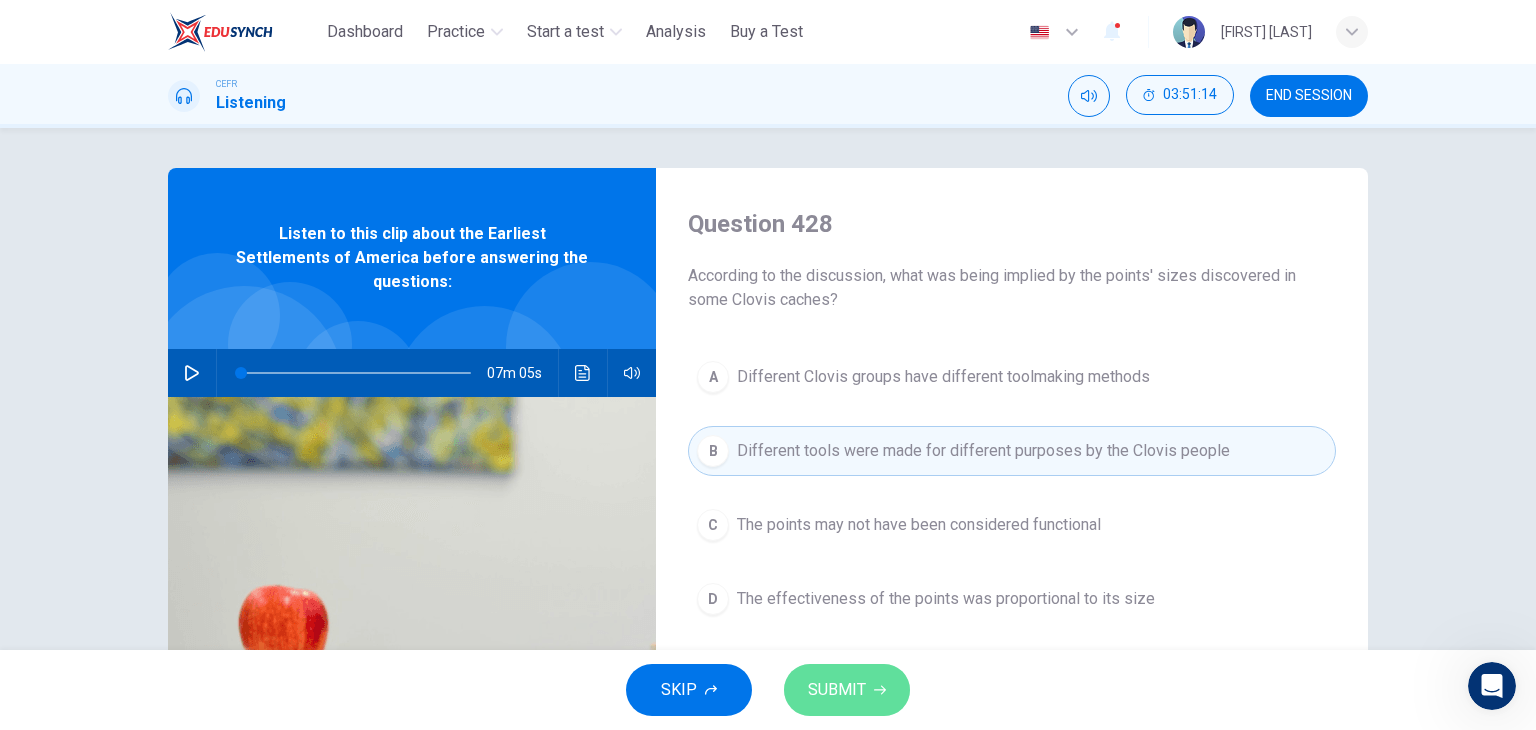 click on "SUBMIT" at bounding box center [847, 690] 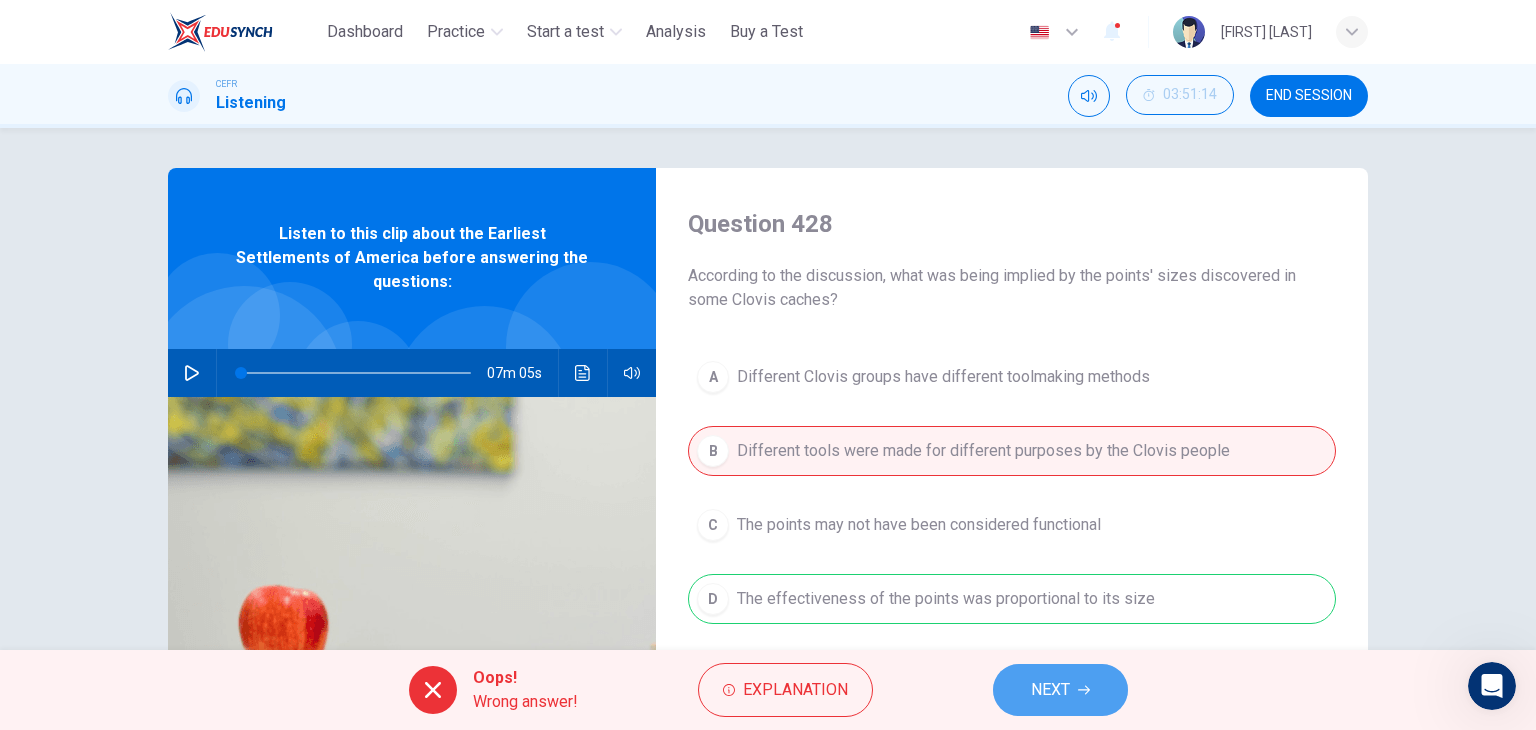 click on "NEXT" at bounding box center (1050, 690) 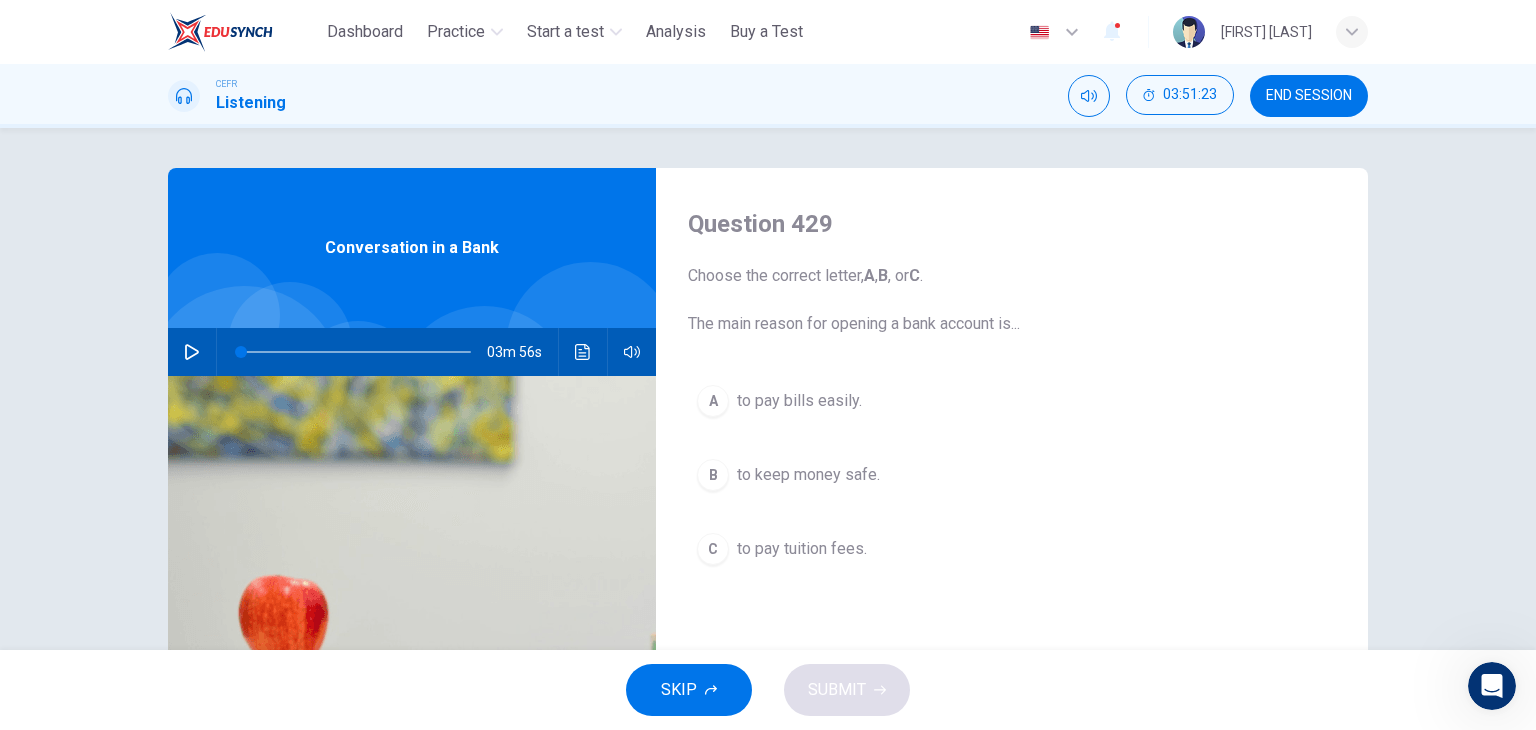 click on "to pay bills easily." at bounding box center [799, 401] 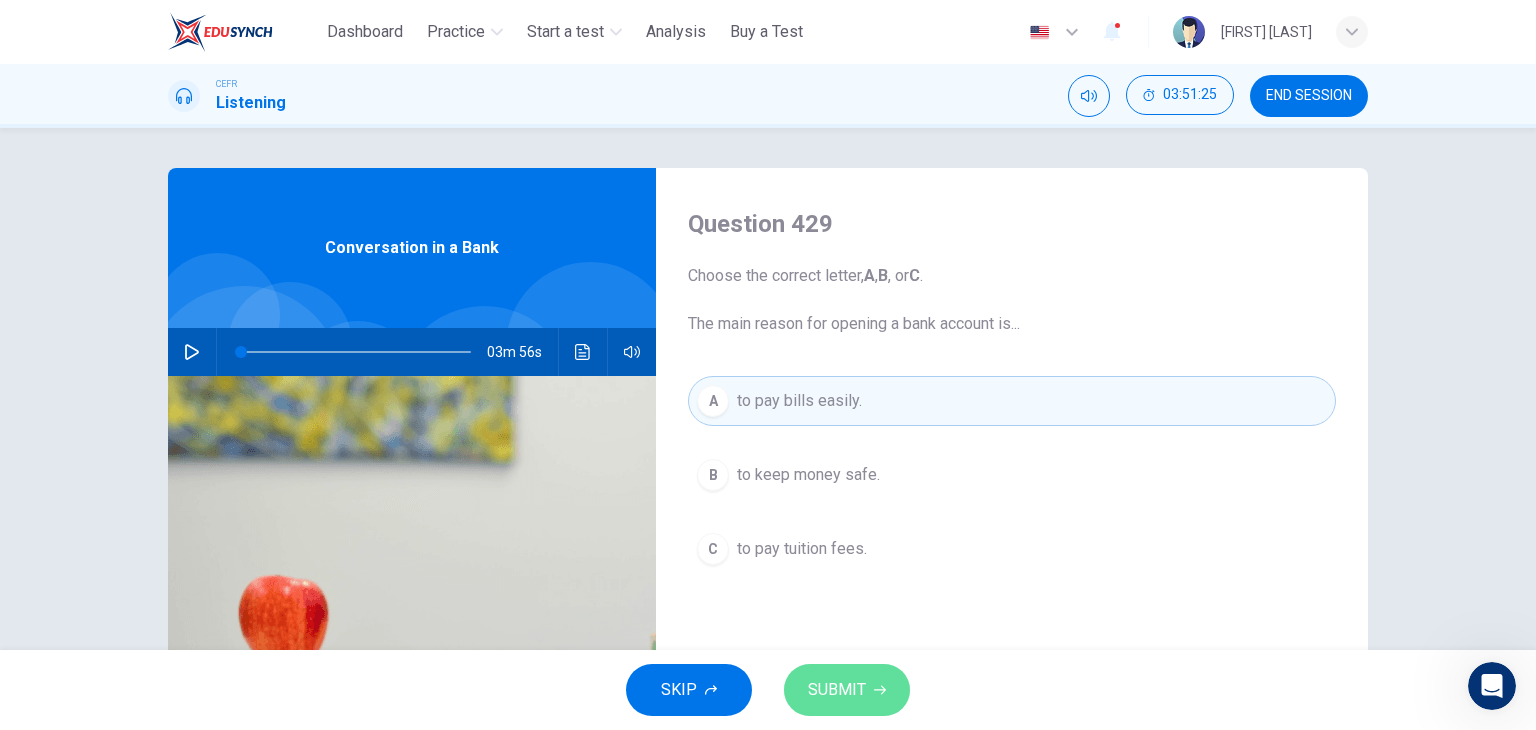click on "SUBMIT" at bounding box center [837, 690] 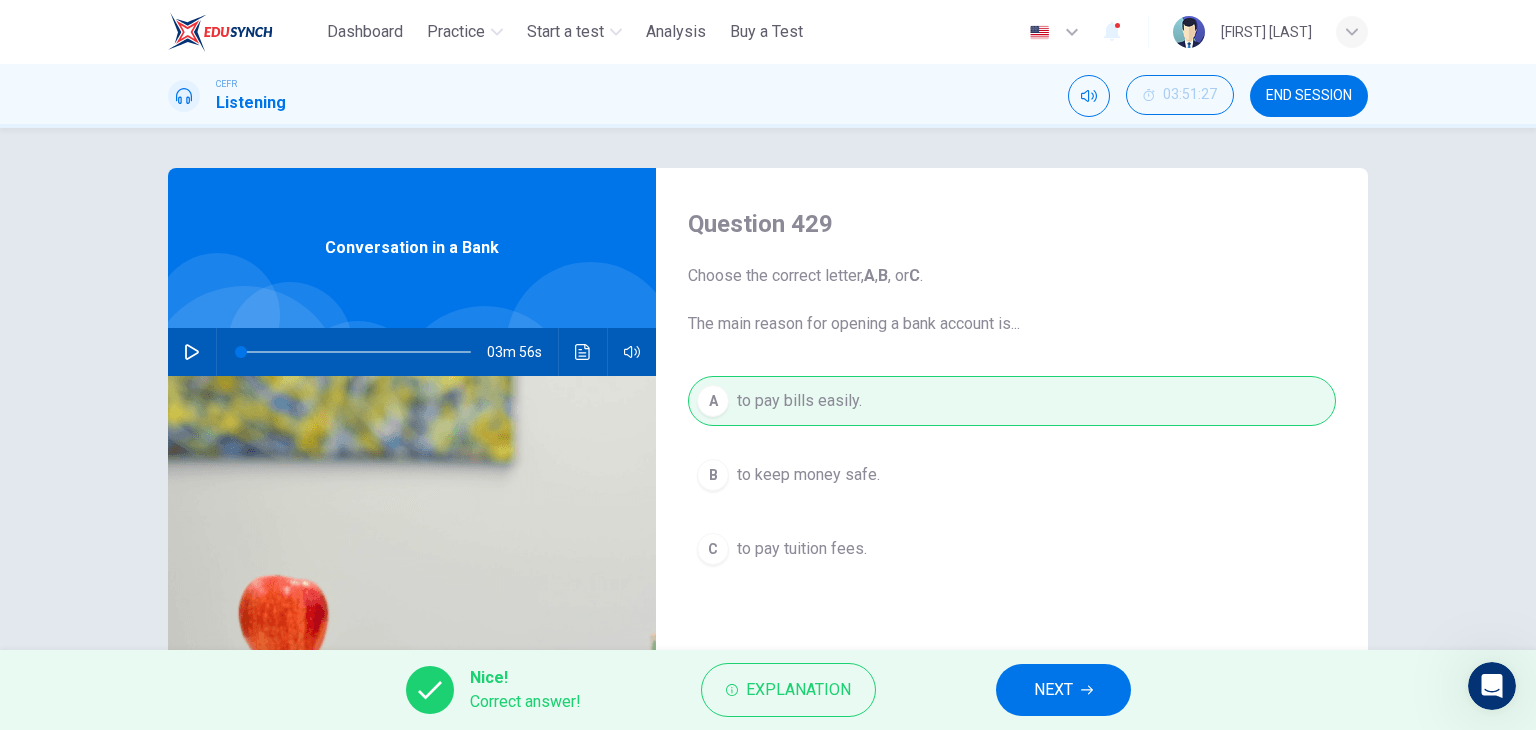 click on "NEXT" at bounding box center (1063, 690) 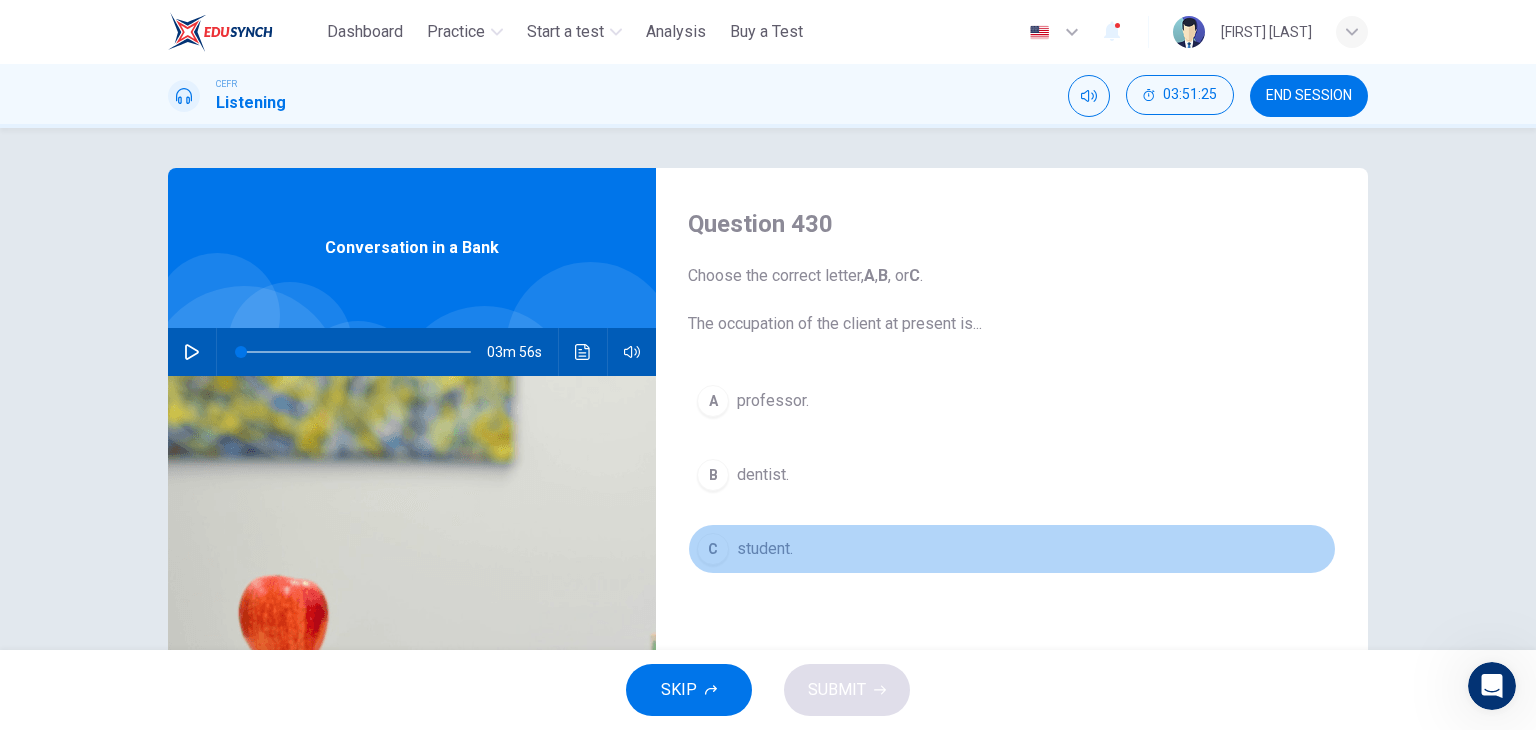 click on "C student." at bounding box center (1012, 549) 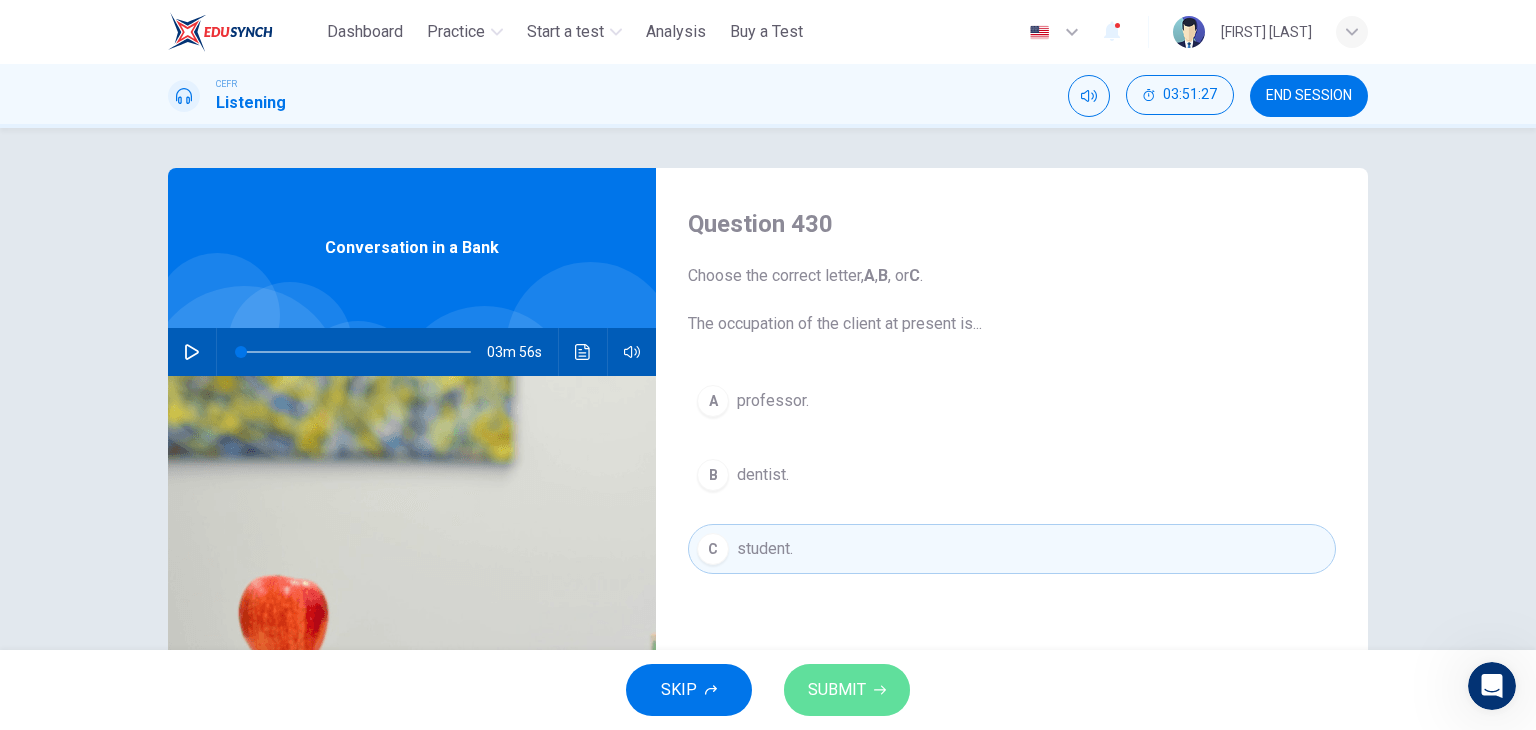 click on "SUBMIT" at bounding box center (837, 690) 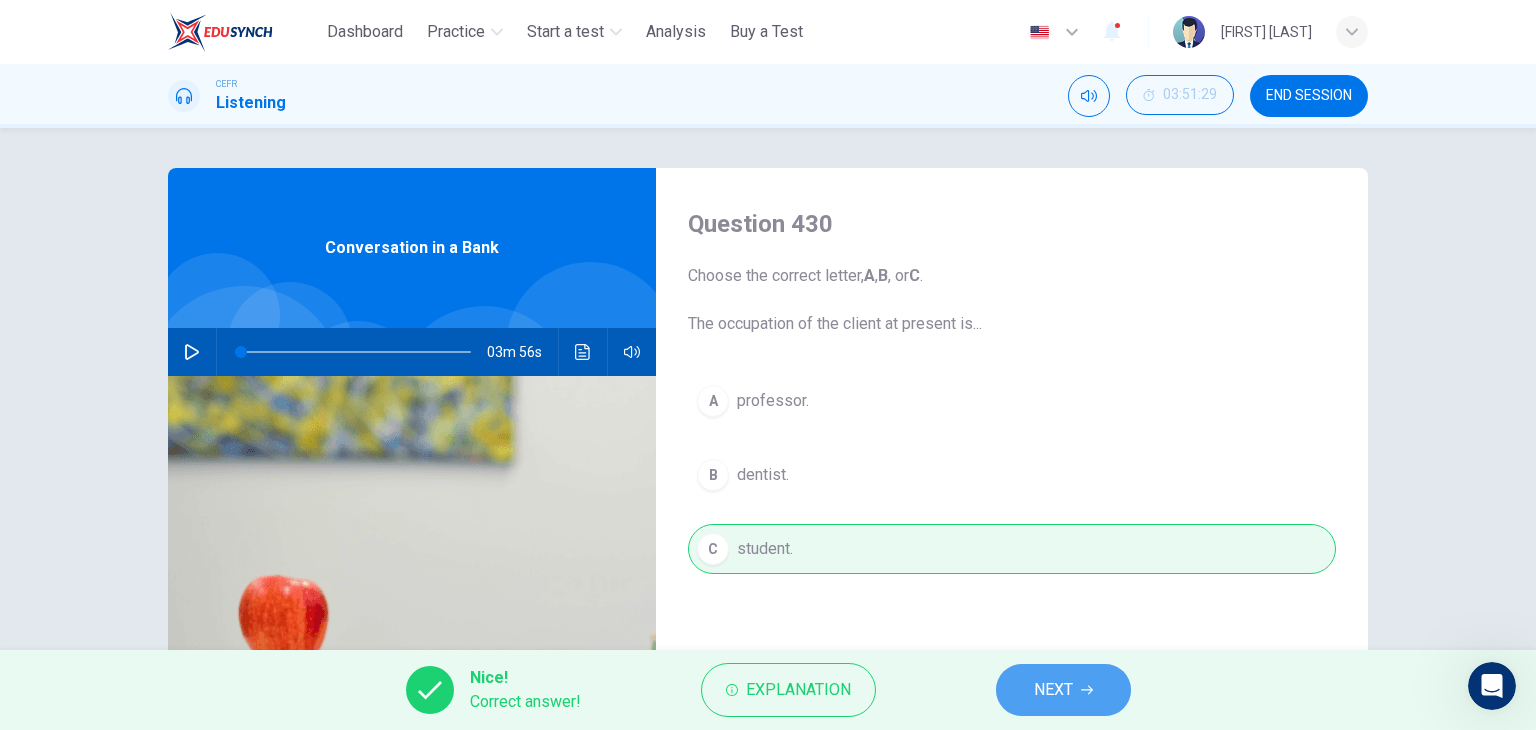 click on "NEXT" at bounding box center (1063, 690) 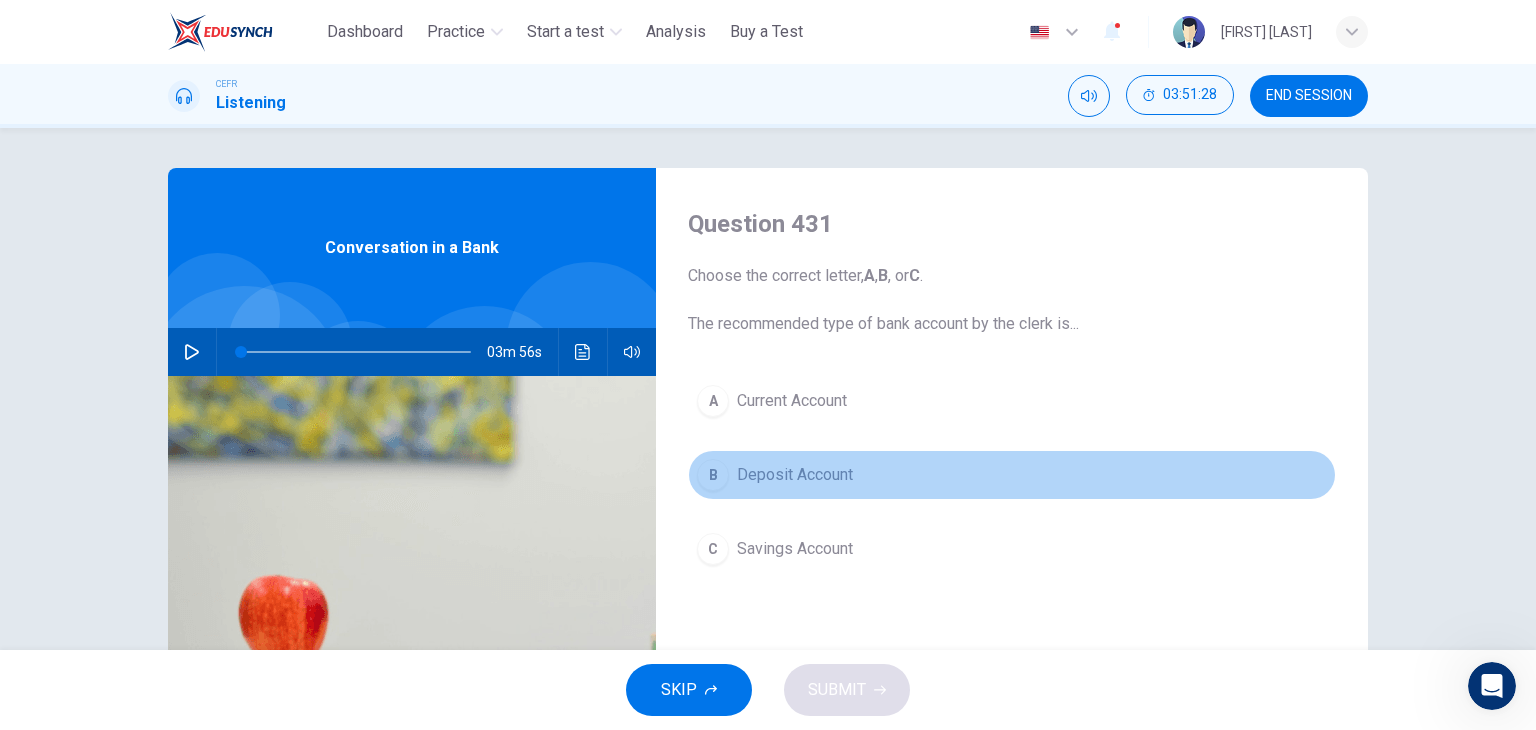 click on "Deposit Account" at bounding box center (795, 475) 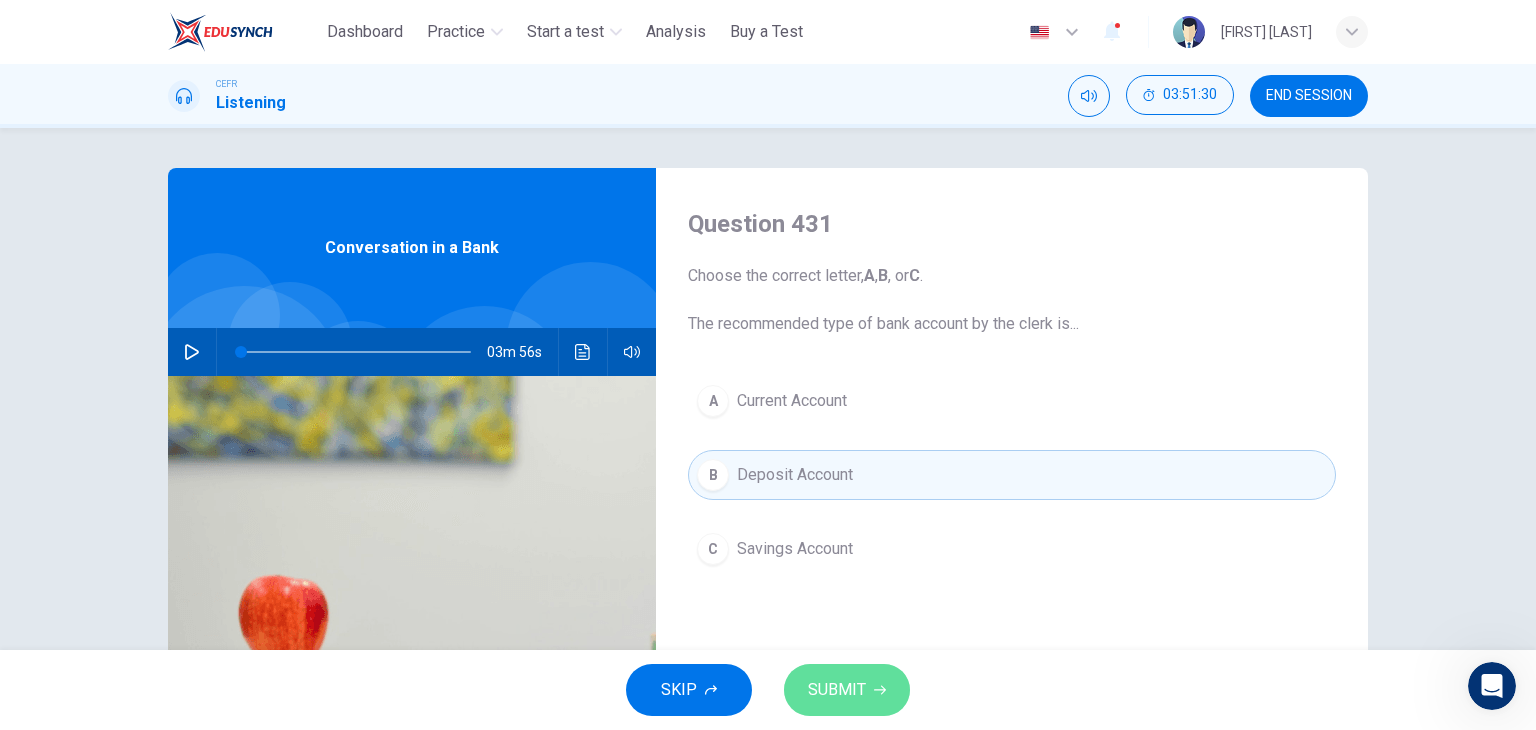 click on "SUBMIT" at bounding box center [837, 690] 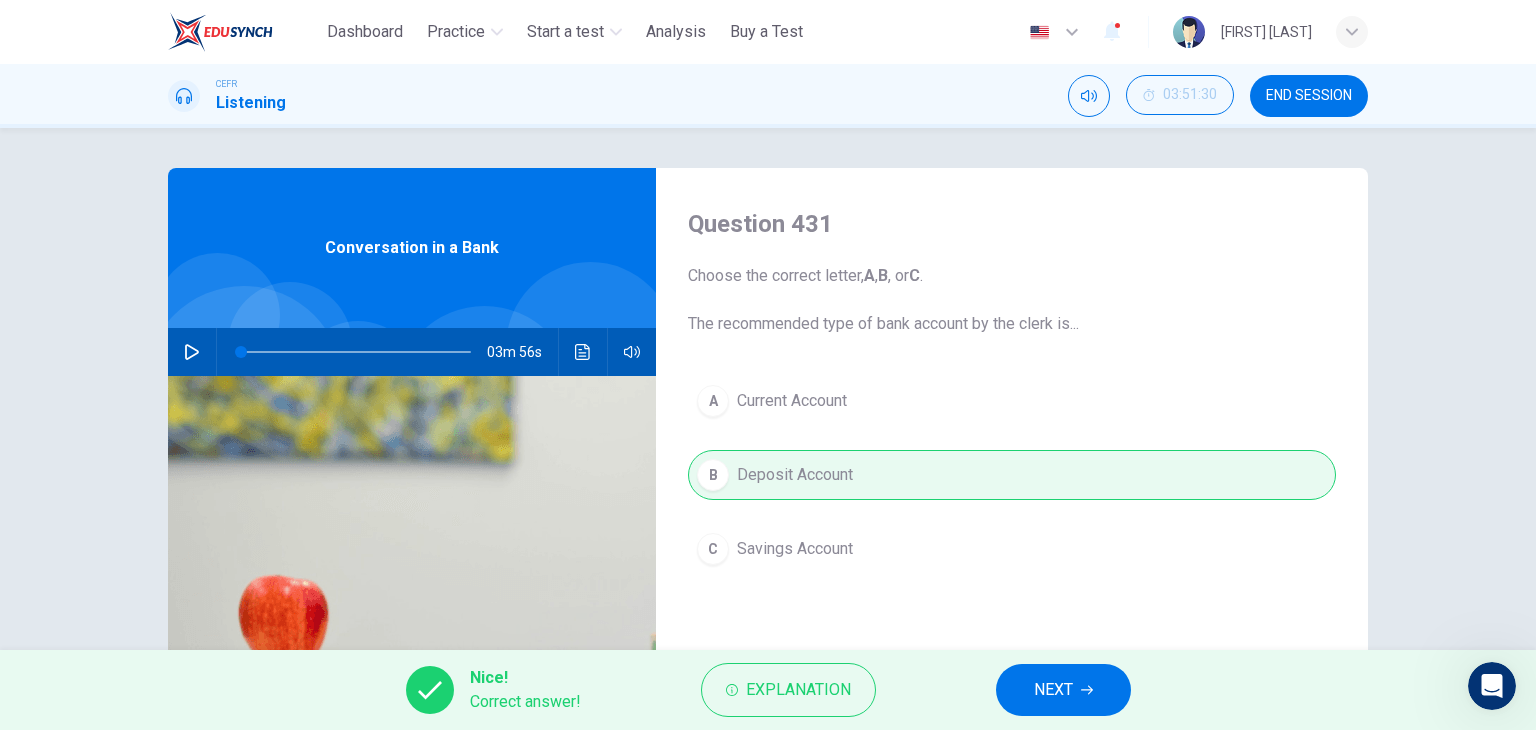 click on "NEXT" at bounding box center (1053, 690) 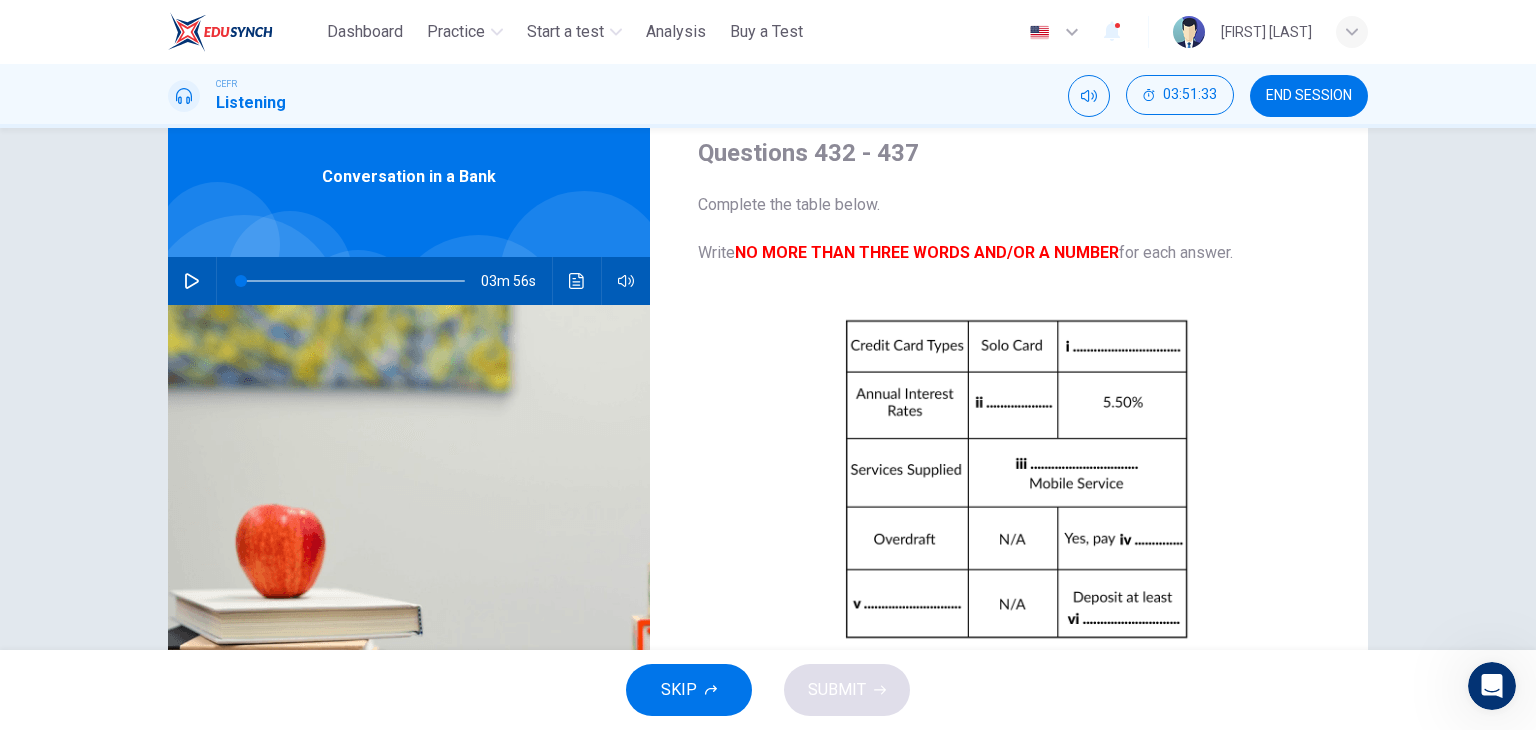 scroll, scrollTop: 253, scrollLeft: 0, axis: vertical 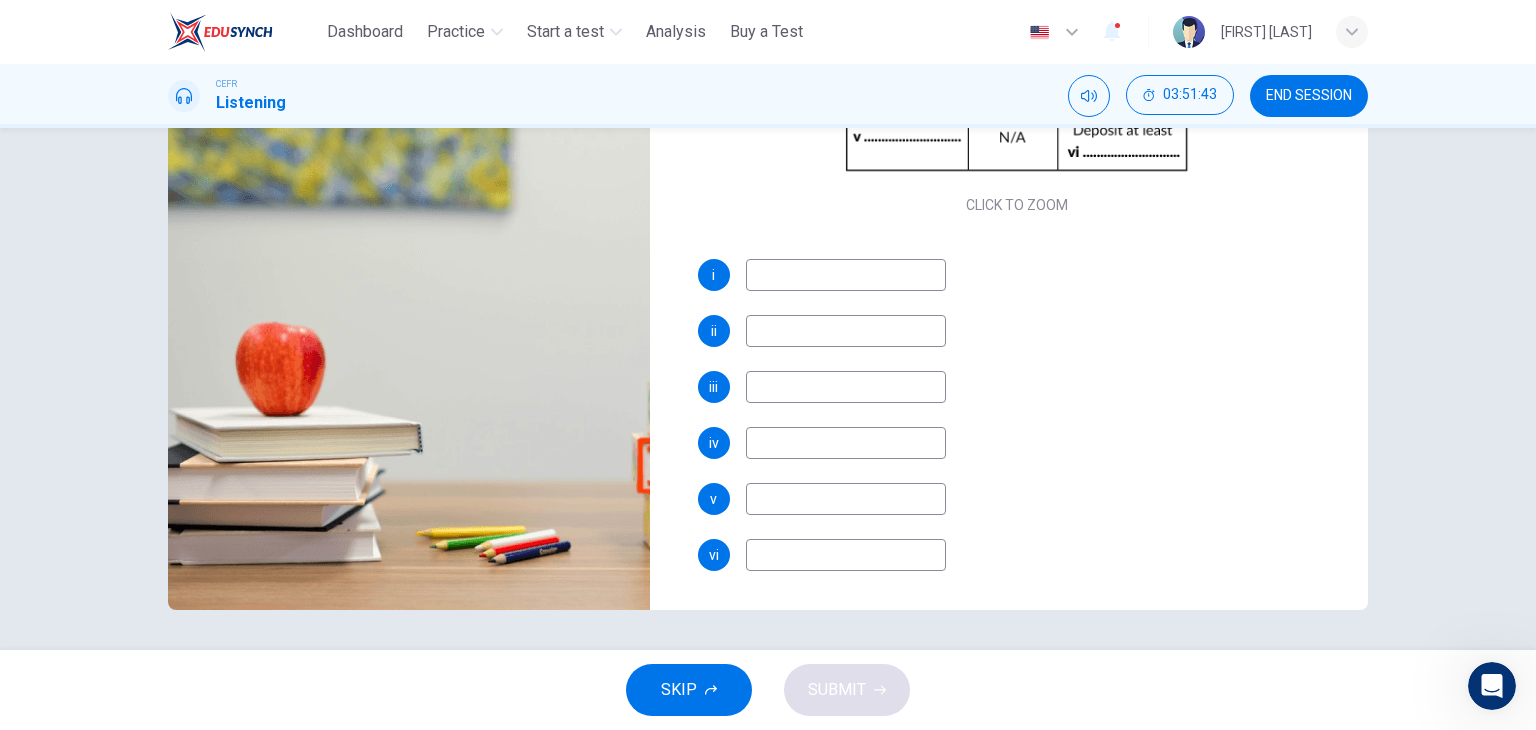 click at bounding box center [846, 275] 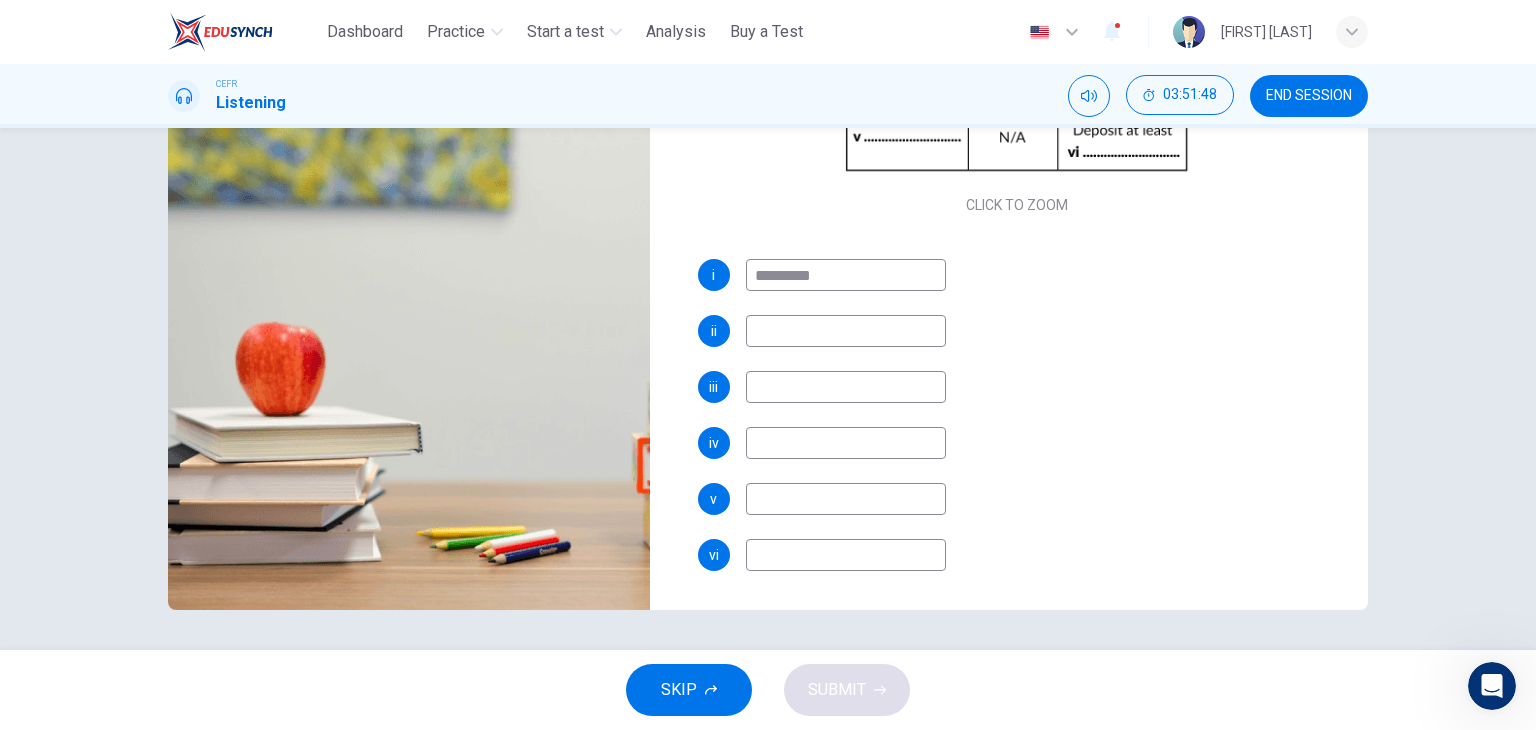 click on "*********" at bounding box center [846, 275] 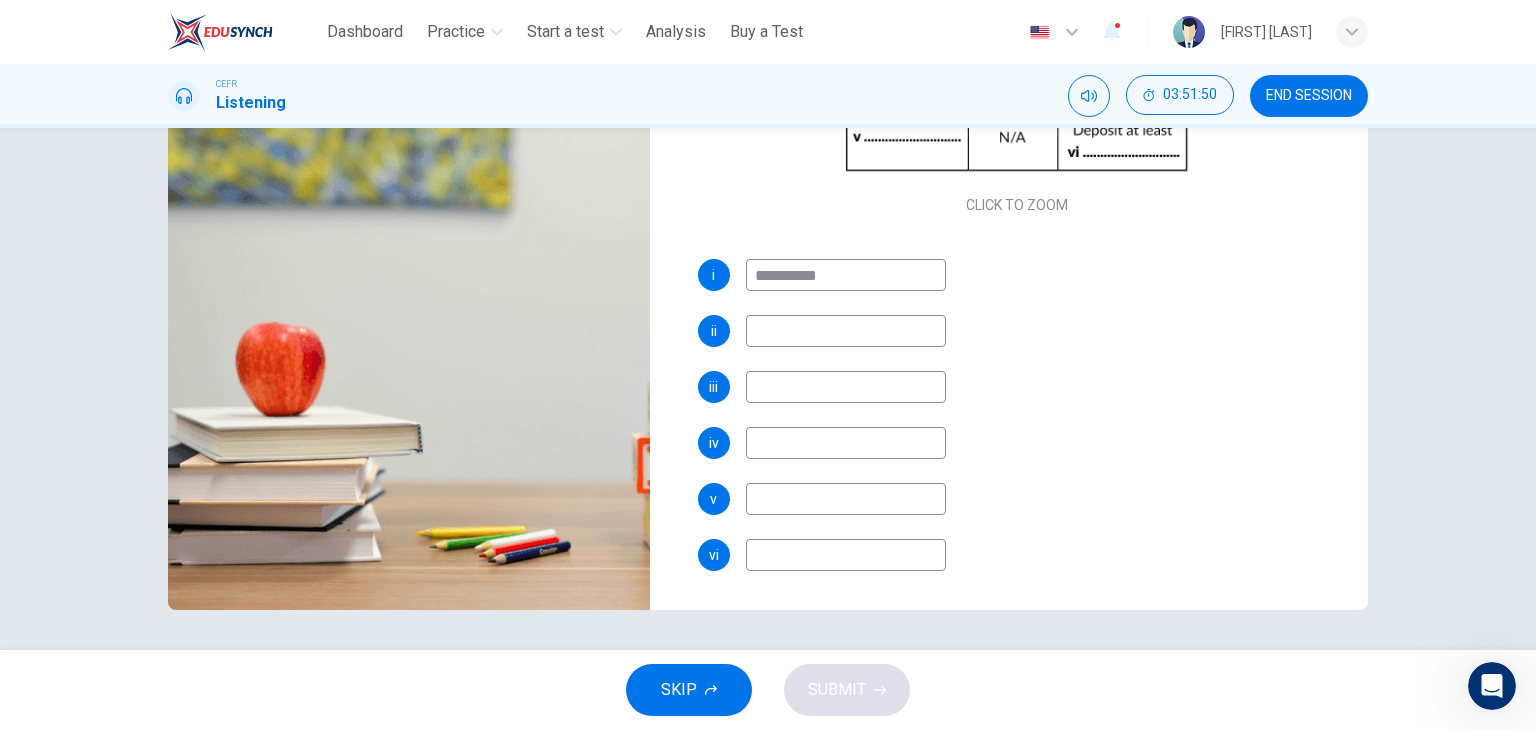 type on "**********" 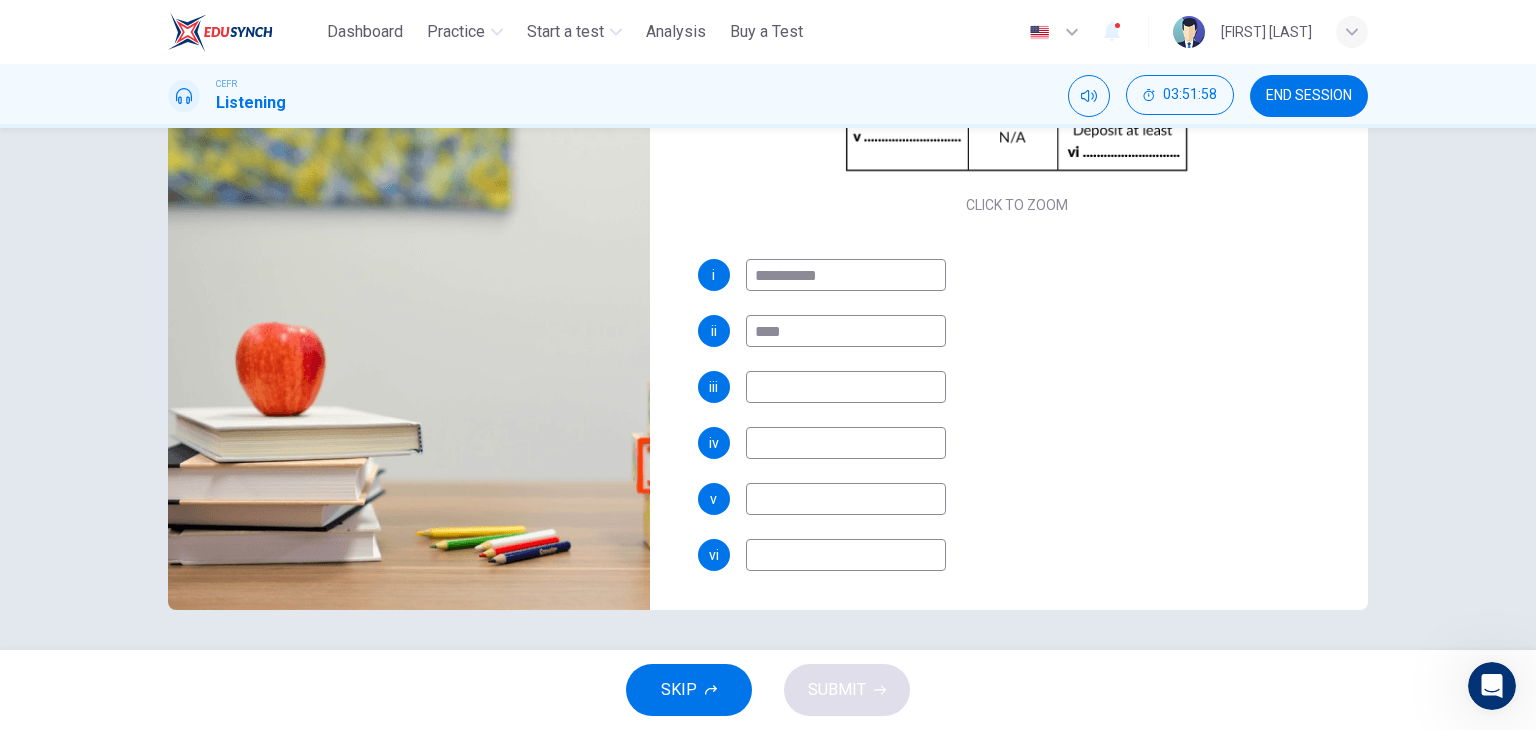 type on "****" 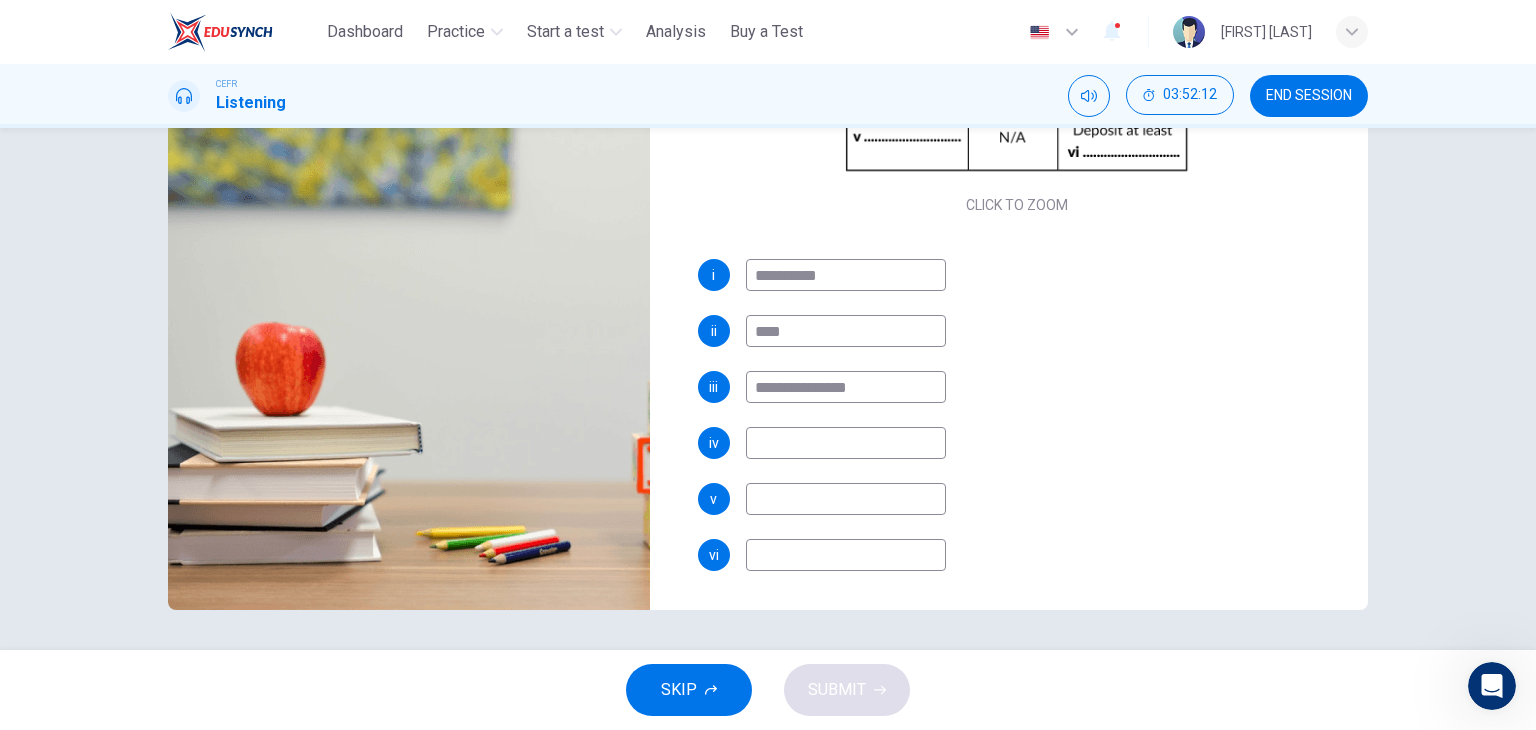 type on "**********" 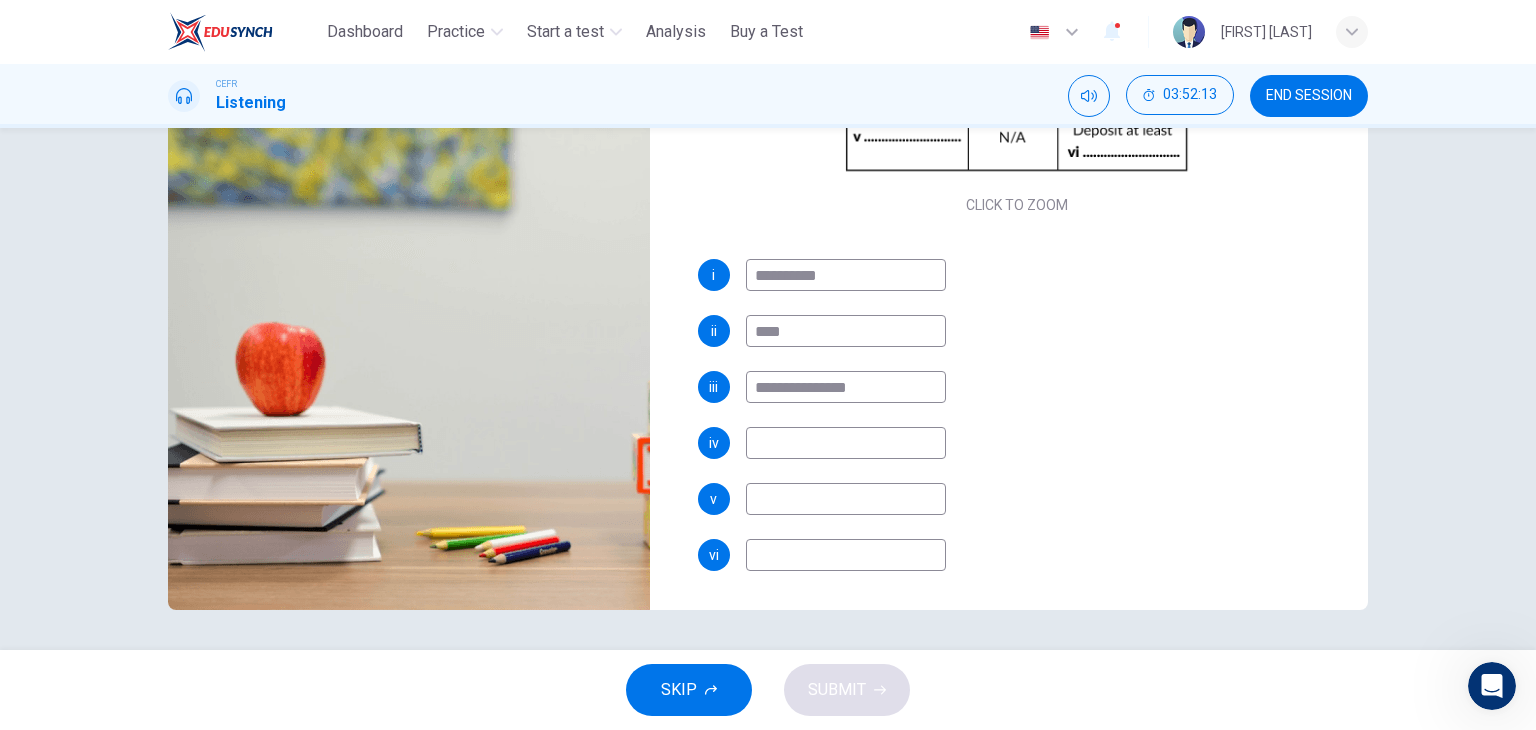 click at bounding box center [846, 443] 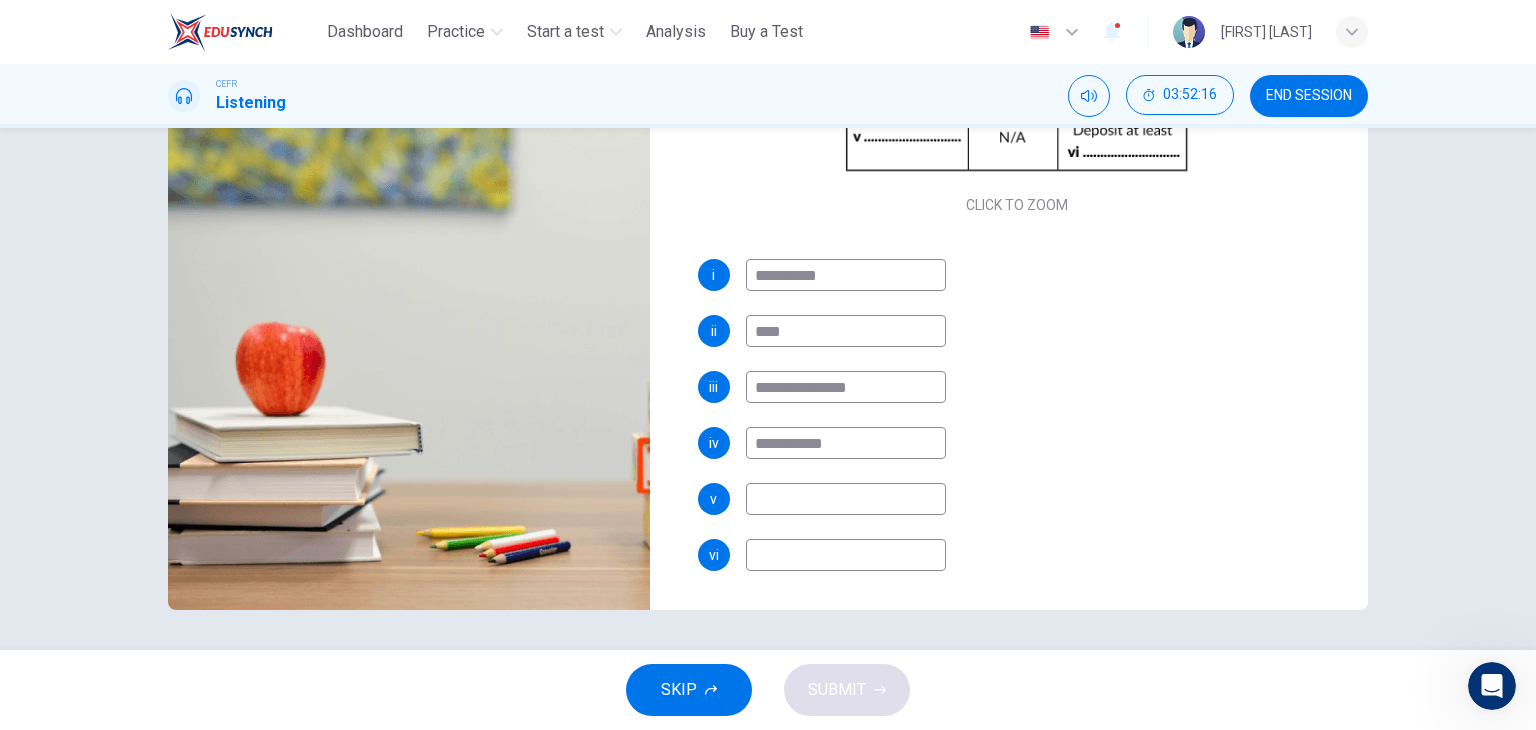 type on "**********" 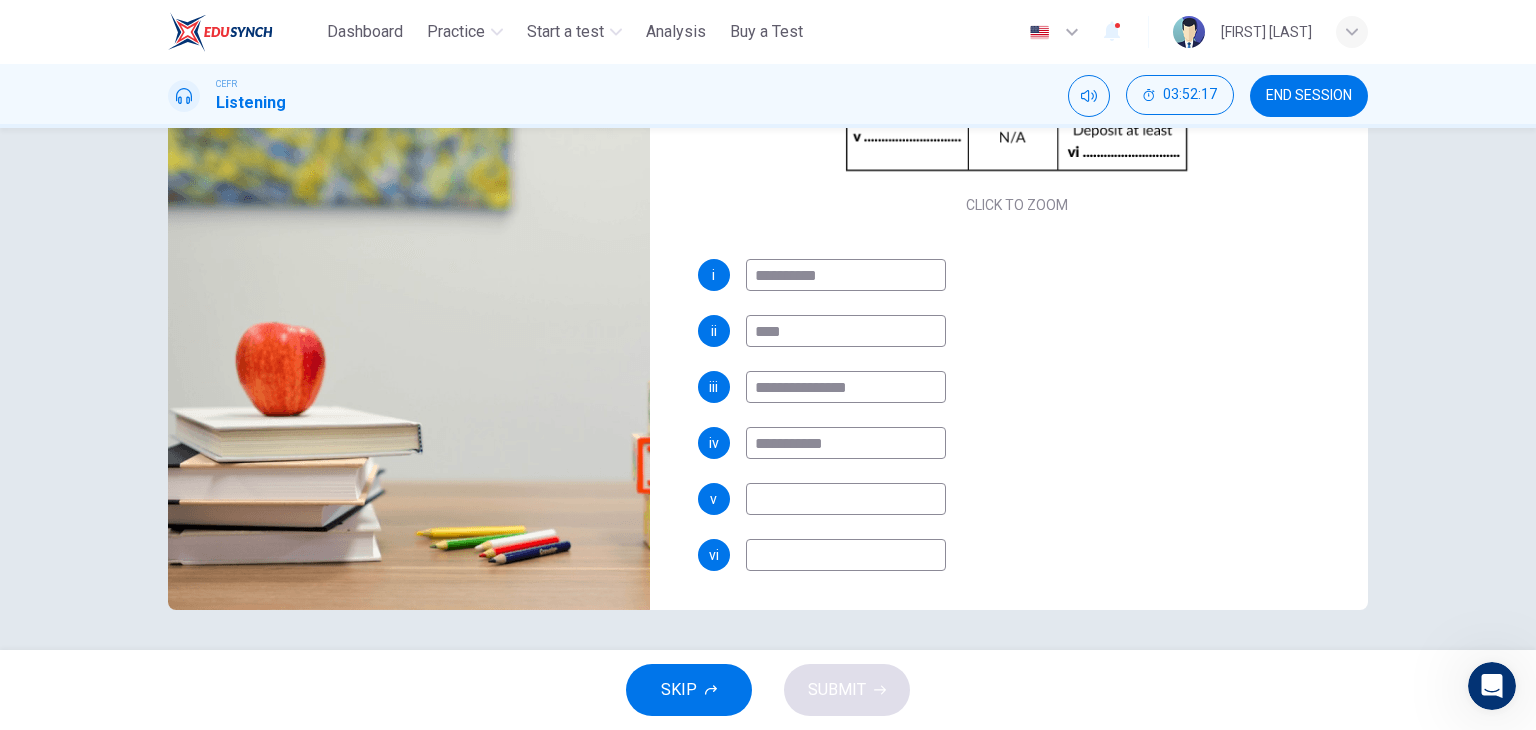 click at bounding box center (846, 499) 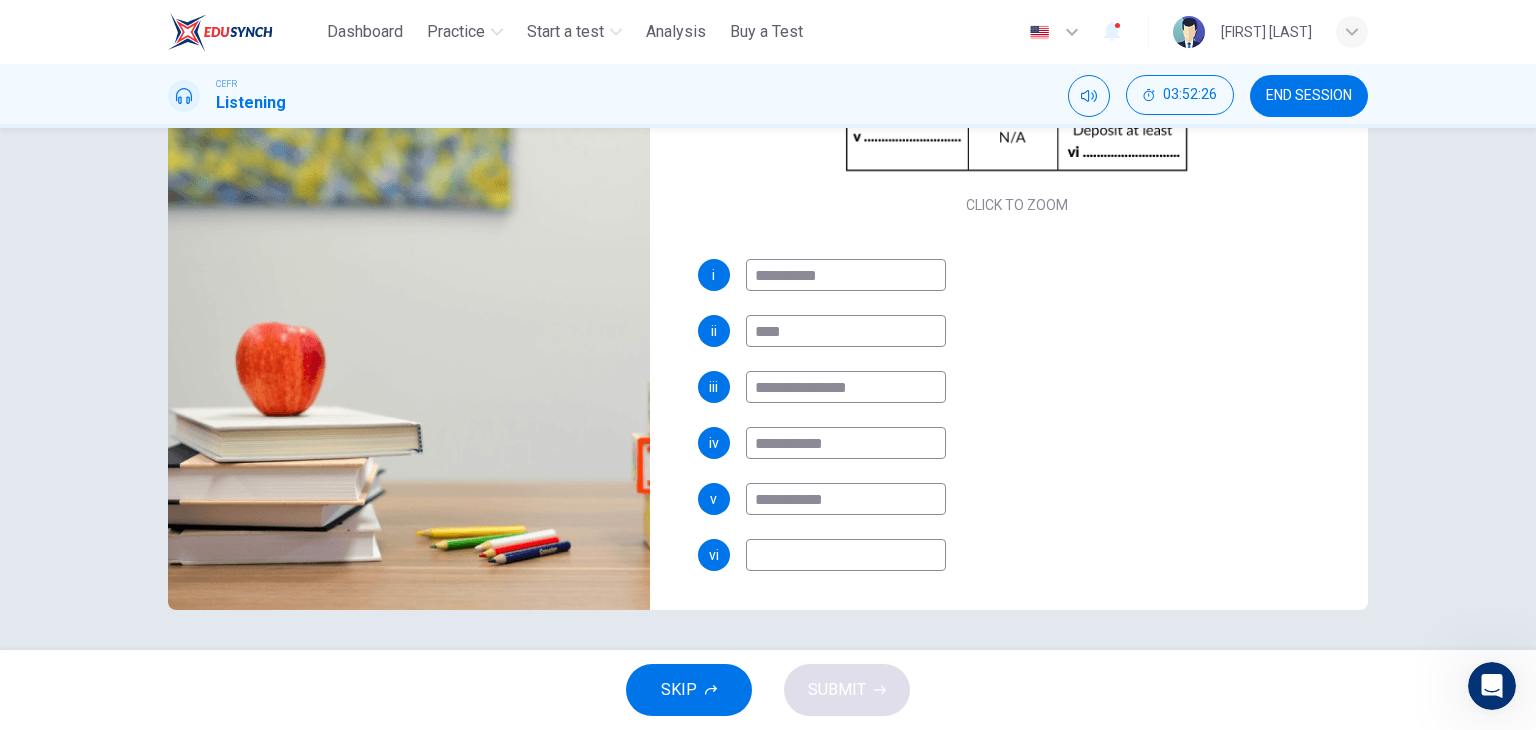 type on "**********" 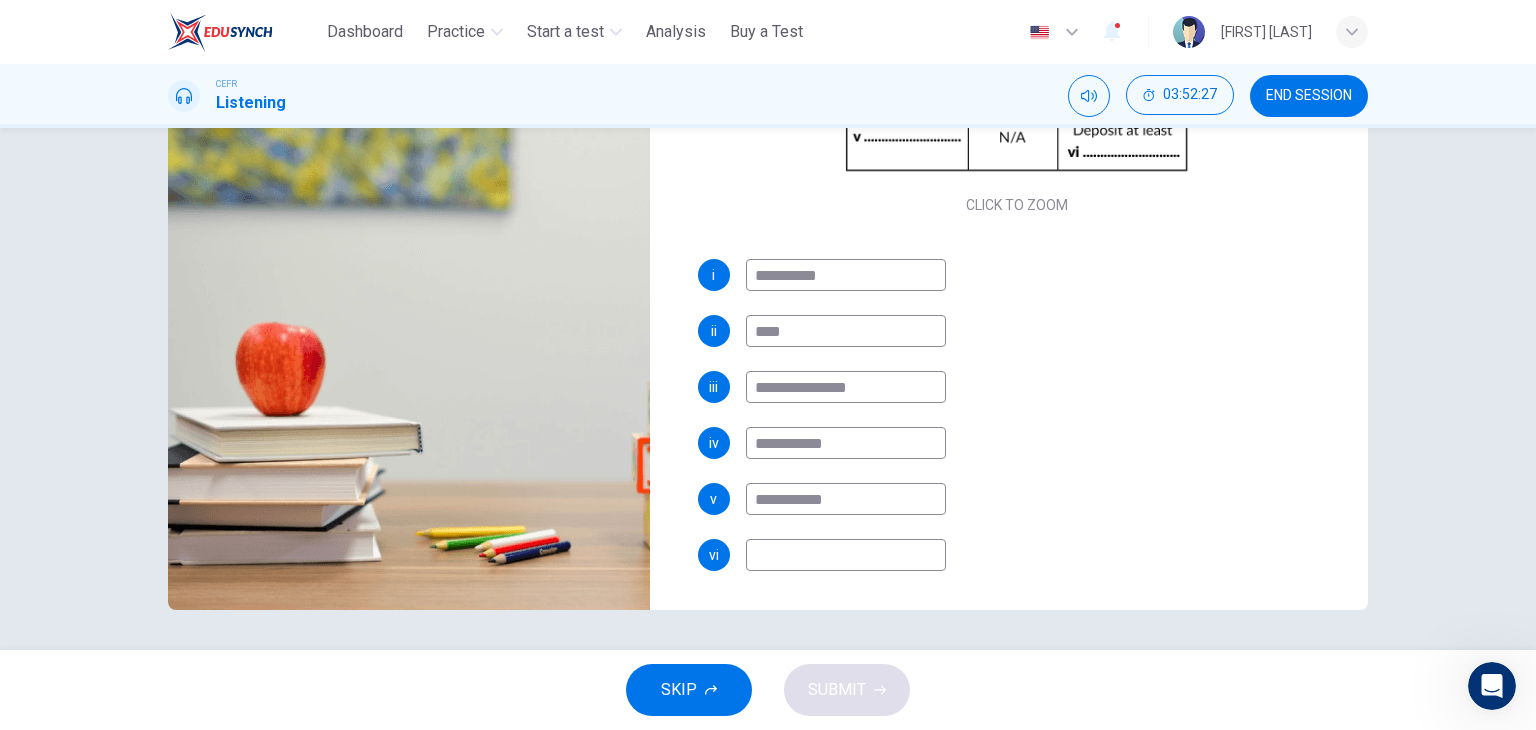 click on "**********" at bounding box center (1017, 435) 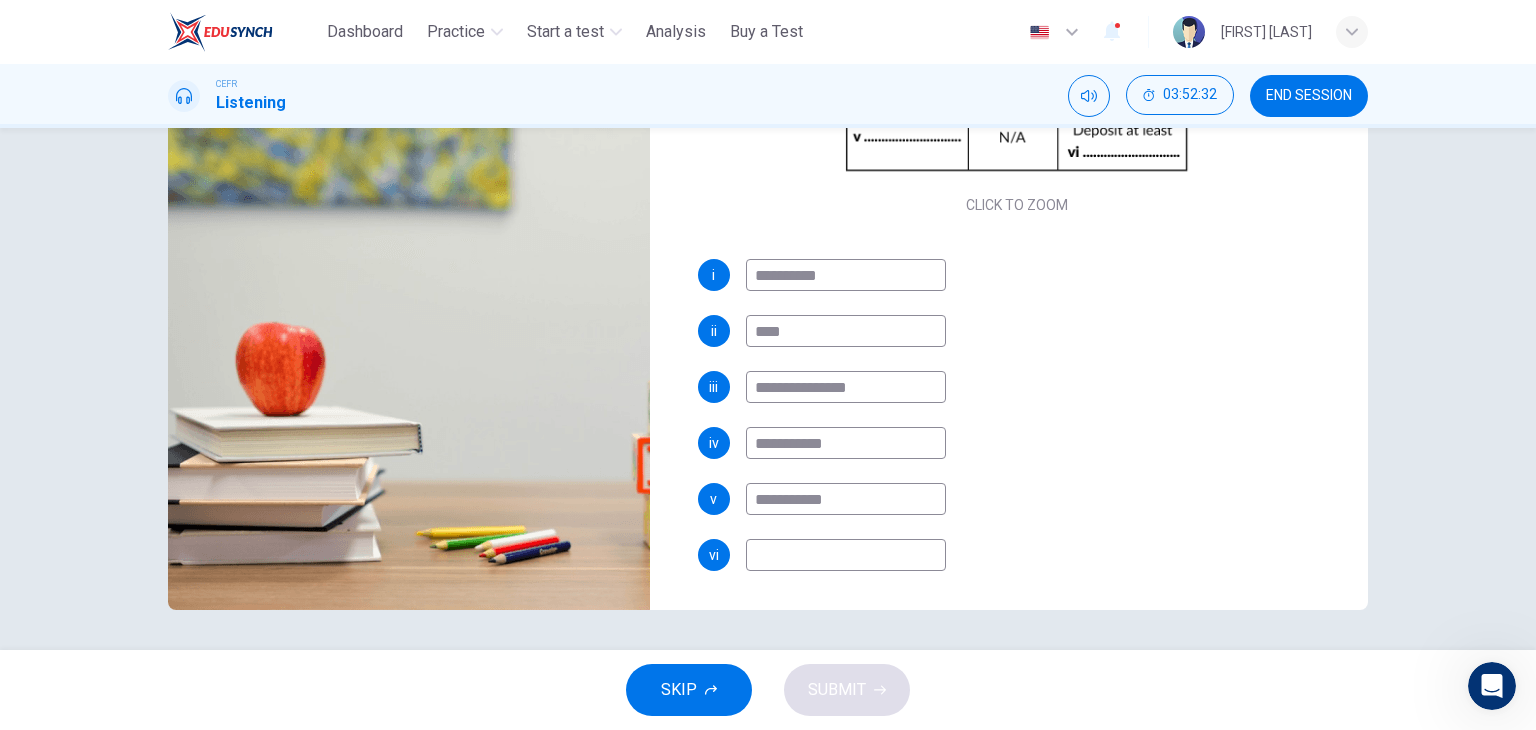 click at bounding box center [846, 555] 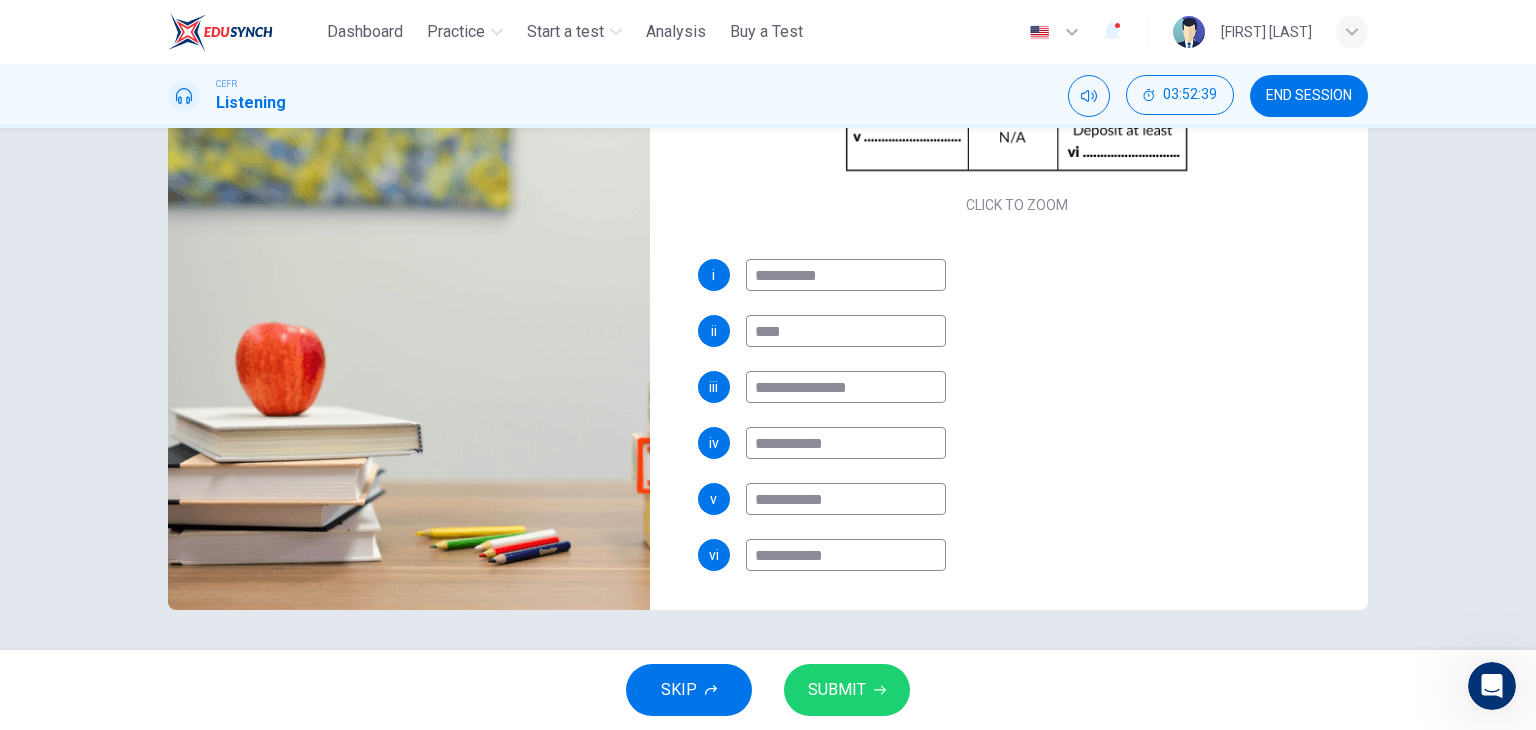 type on "**********" 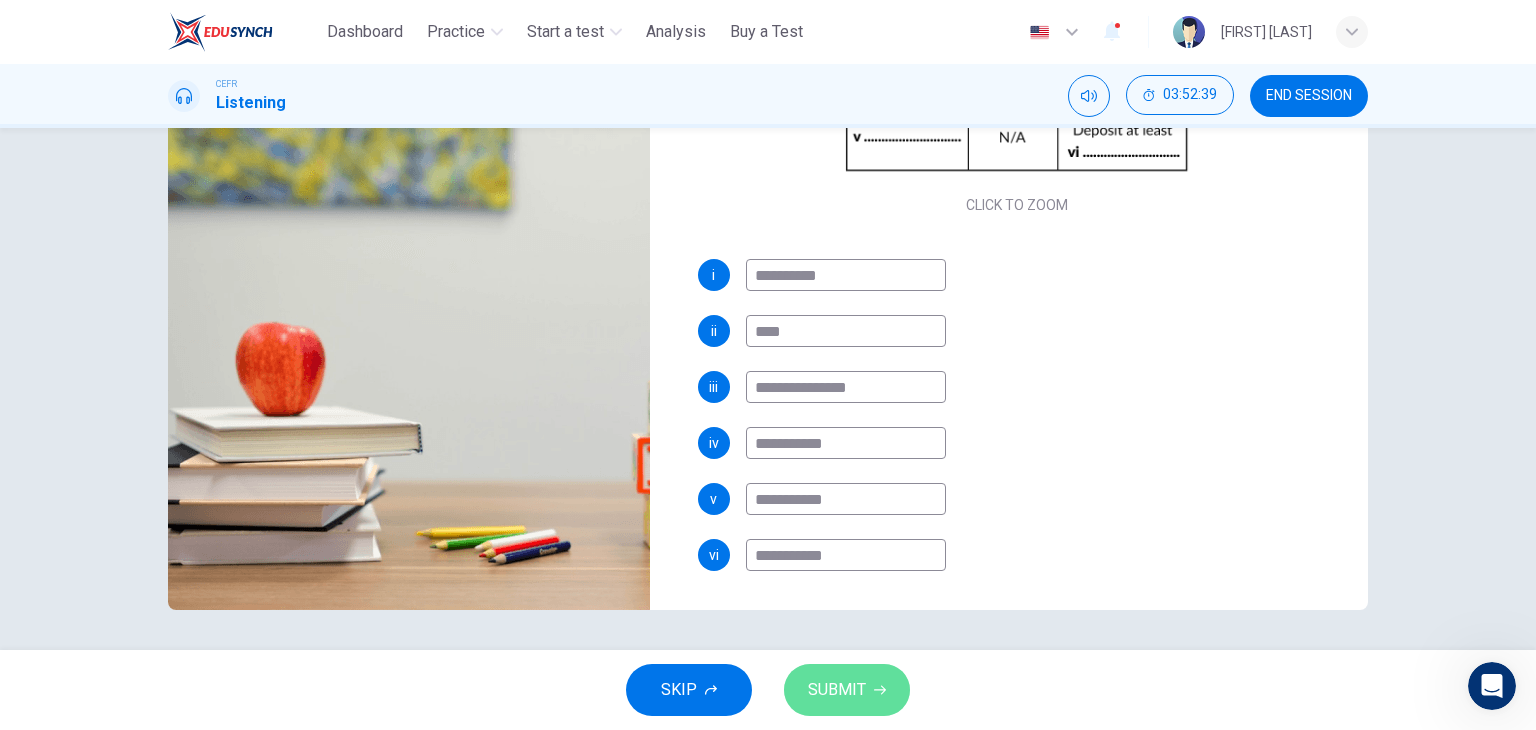 click on "SUBMIT" at bounding box center (847, 690) 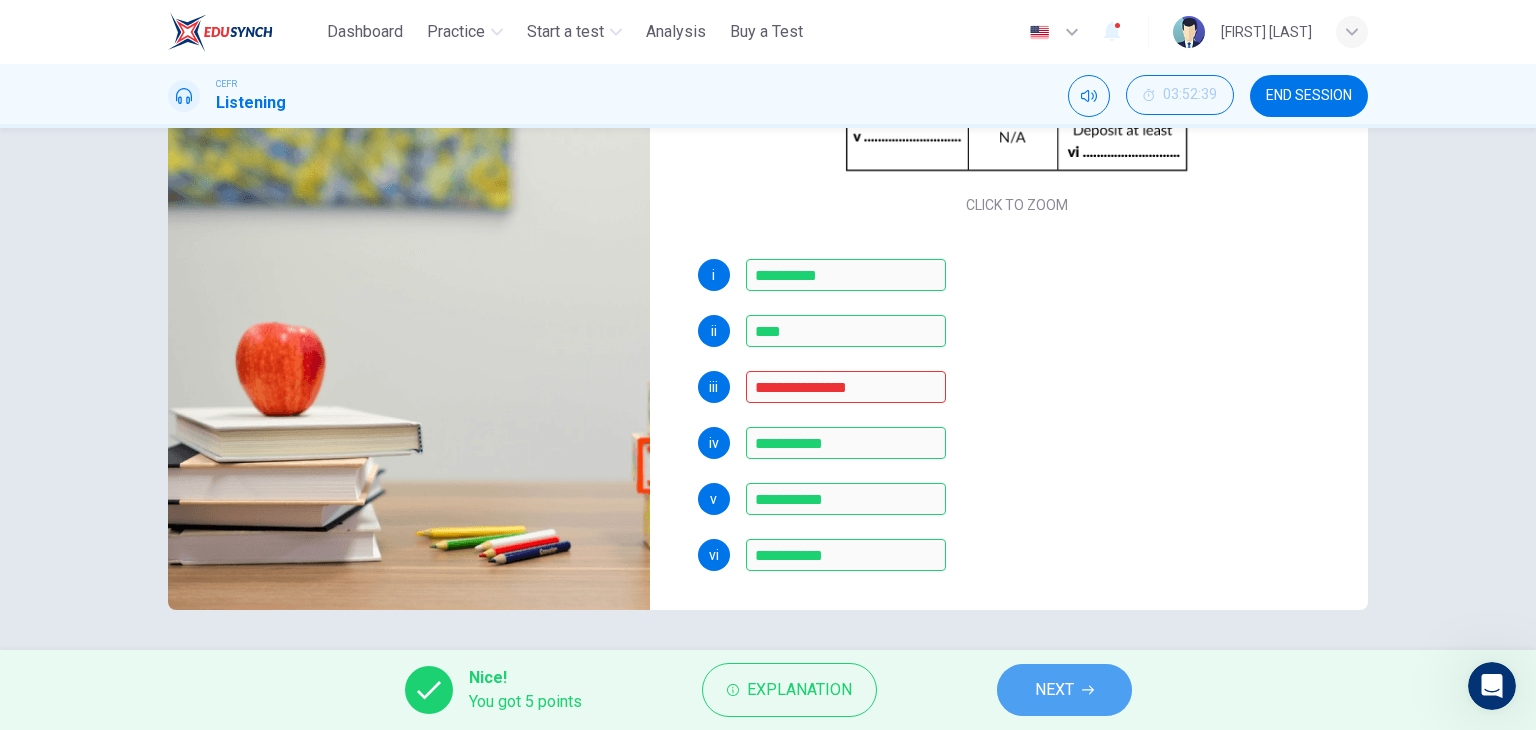 click on "NEXT" at bounding box center [1054, 690] 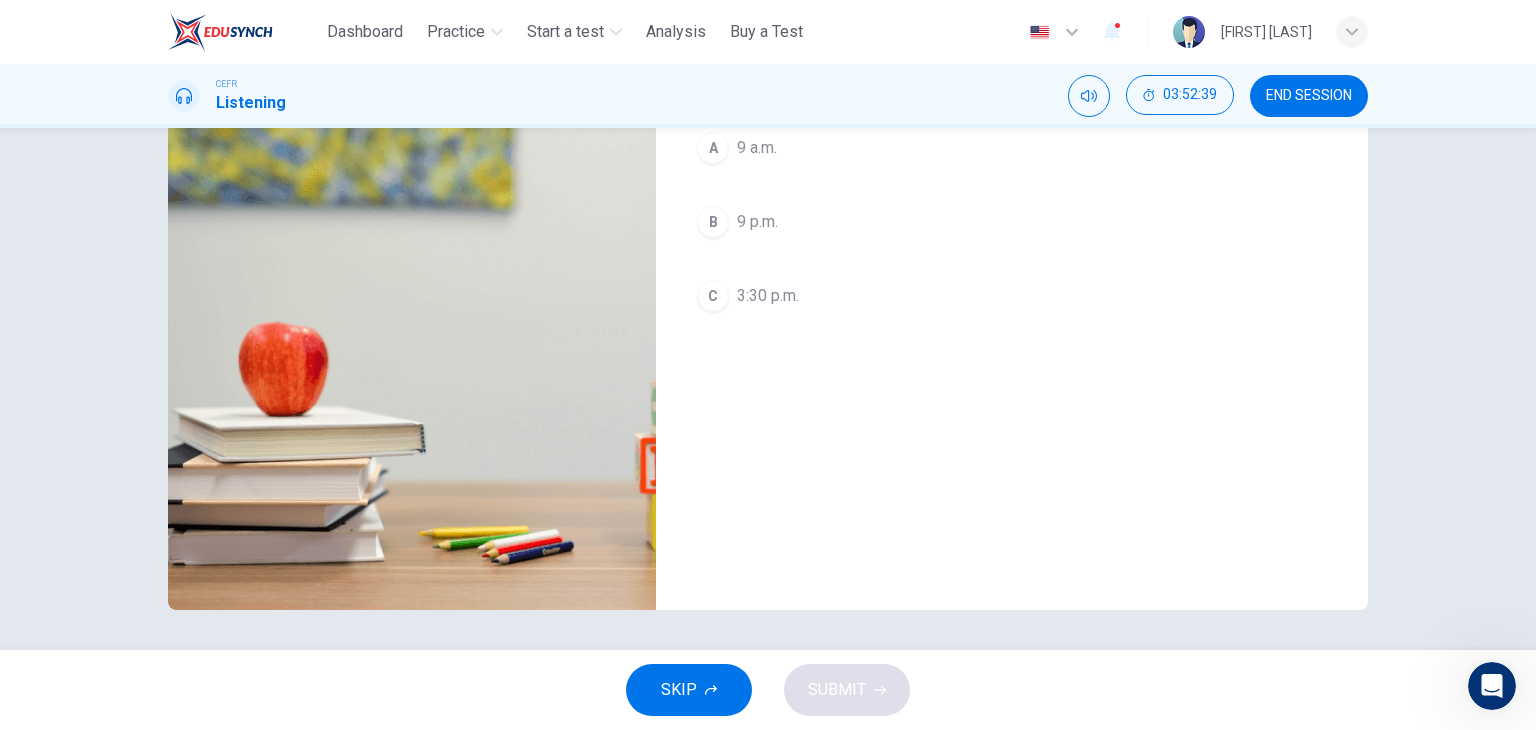 scroll, scrollTop: 0, scrollLeft: 0, axis: both 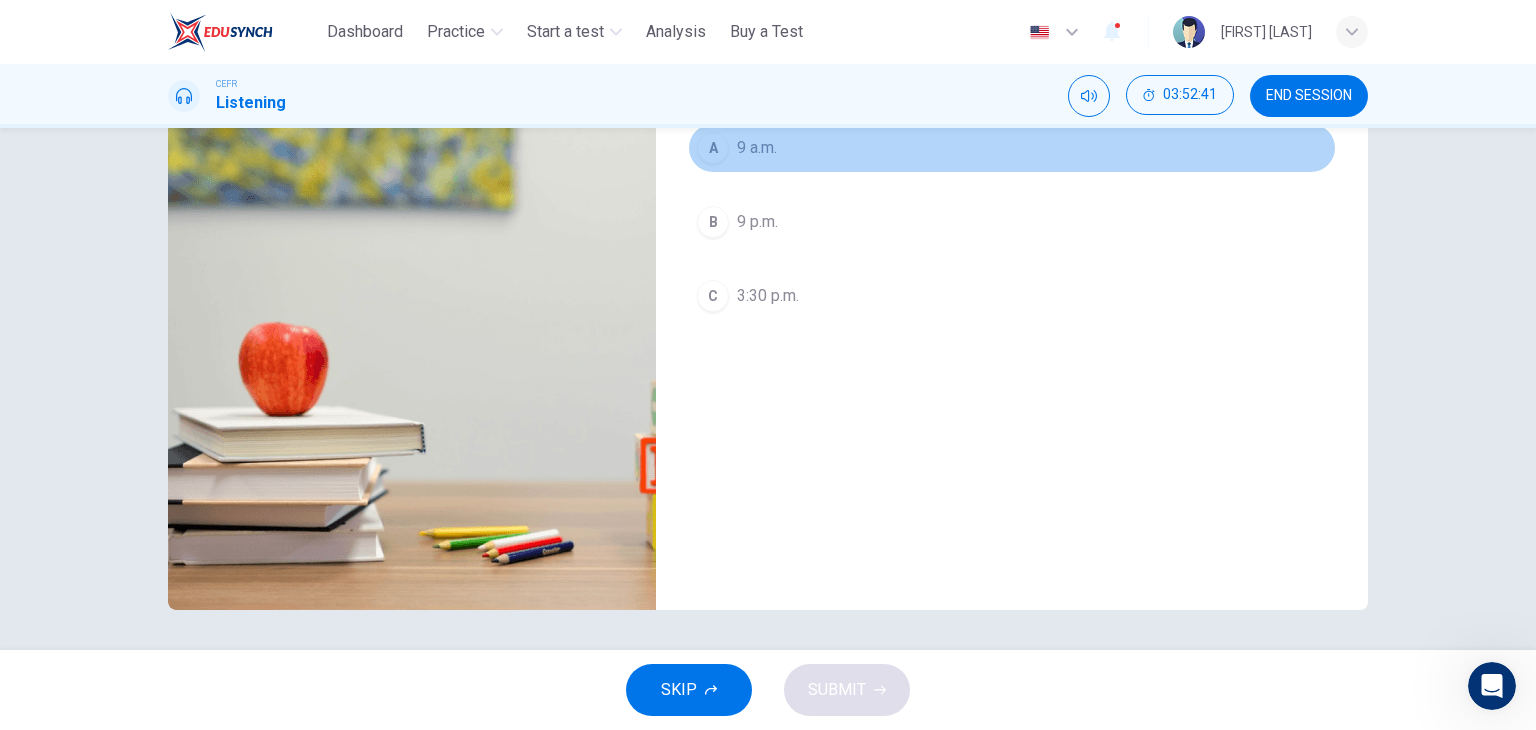 click on "9 a.m." at bounding box center (757, 148) 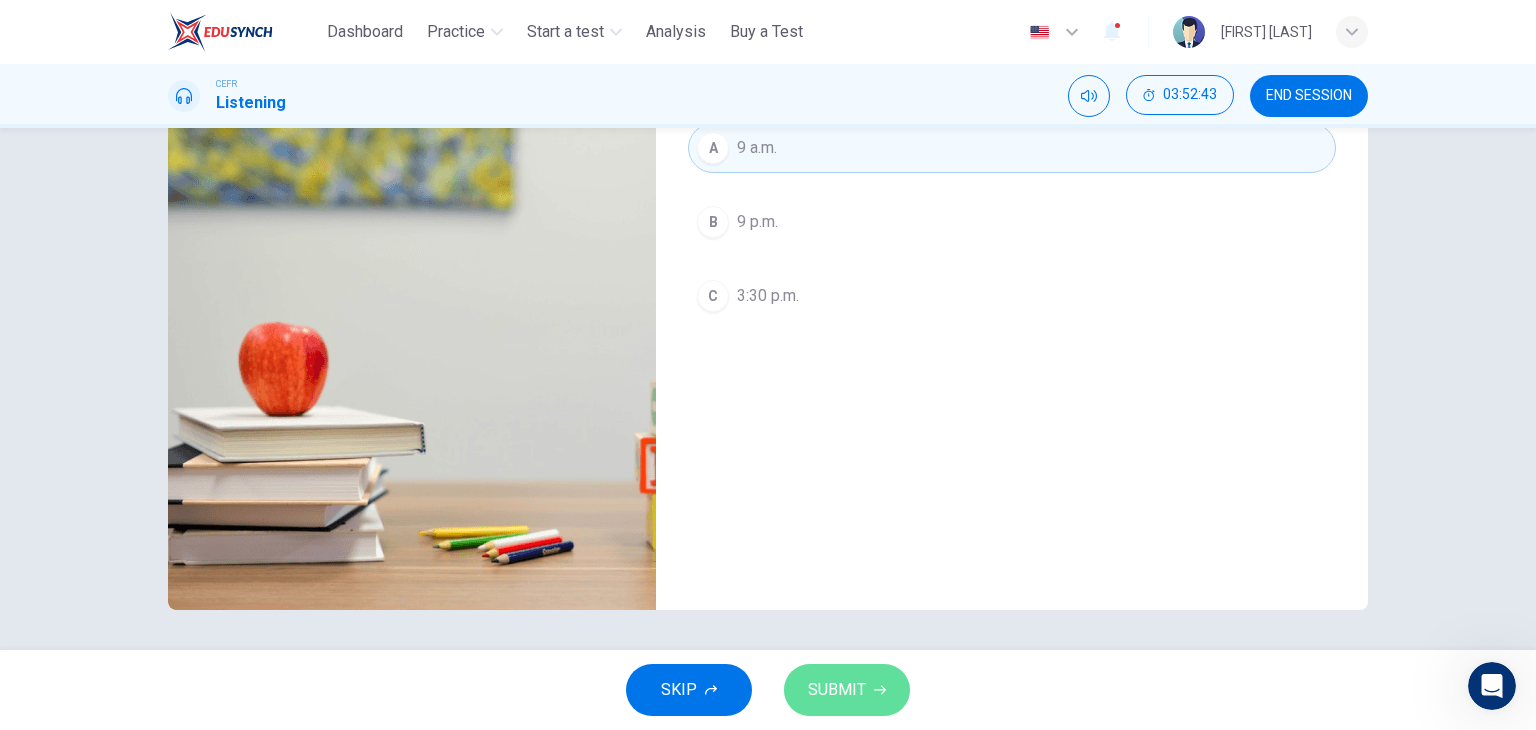 click on "SUBMIT" at bounding box center (837, 690) 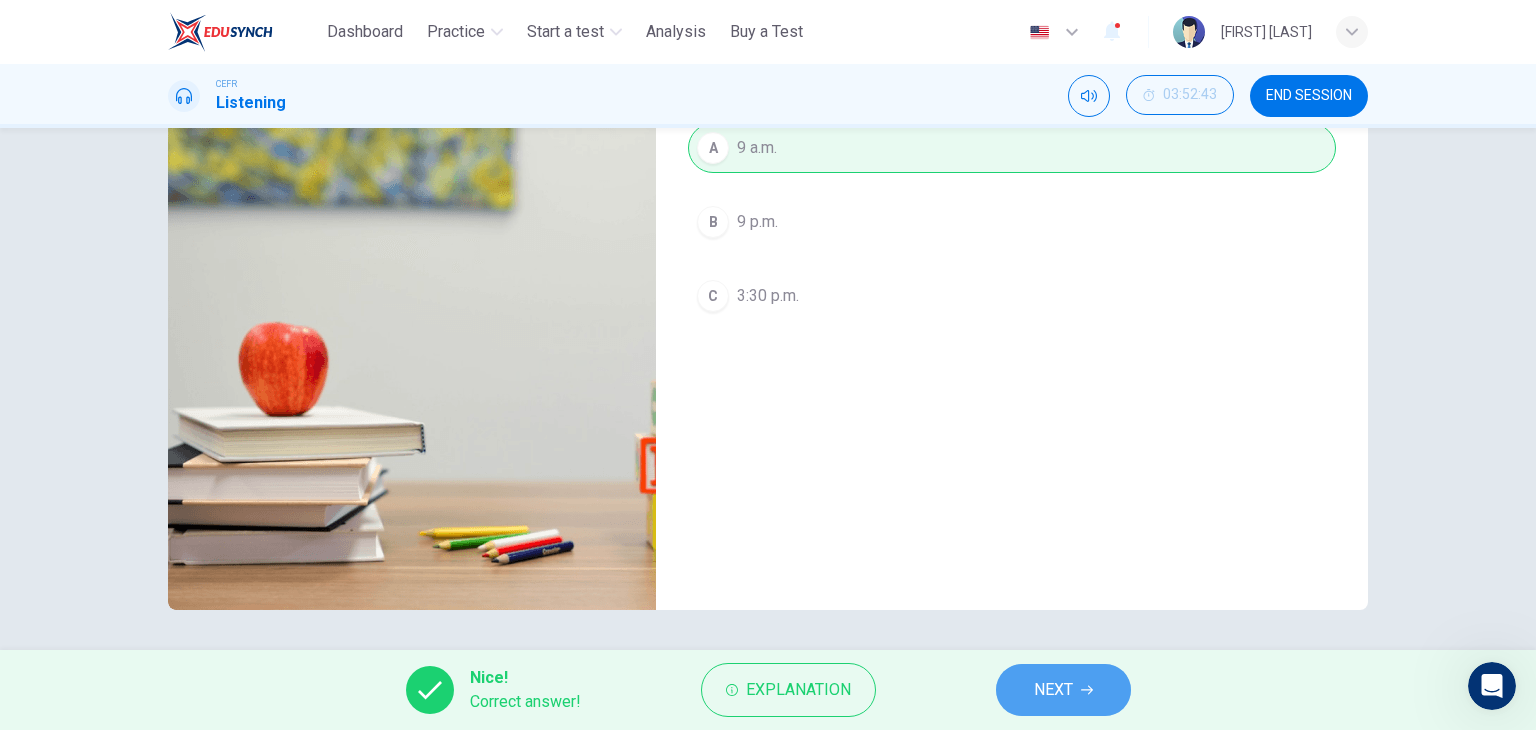 click on "NEXT" at bounding box center [1053, 690] 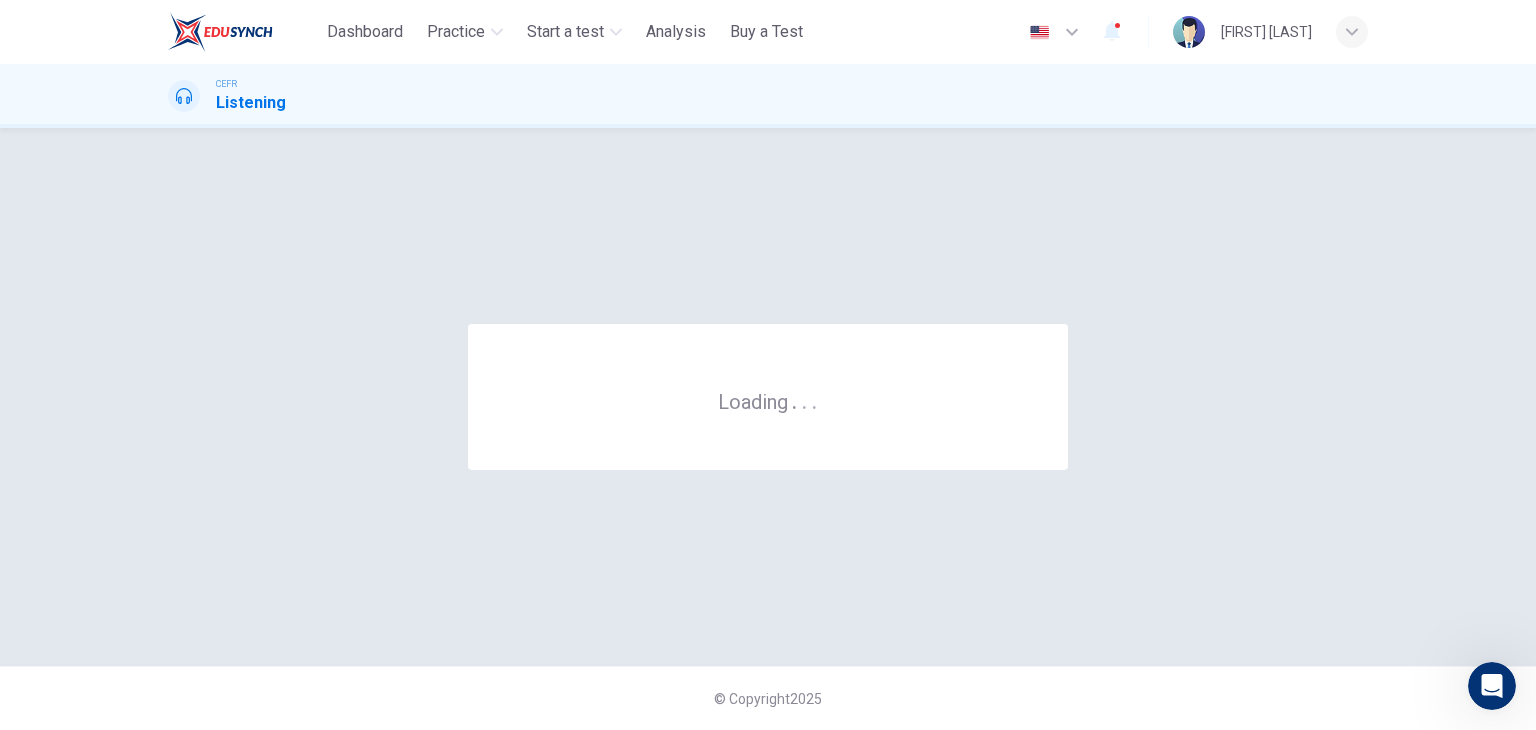 scroll, scrollTop: 0, scrollLeft: 0, axis: both 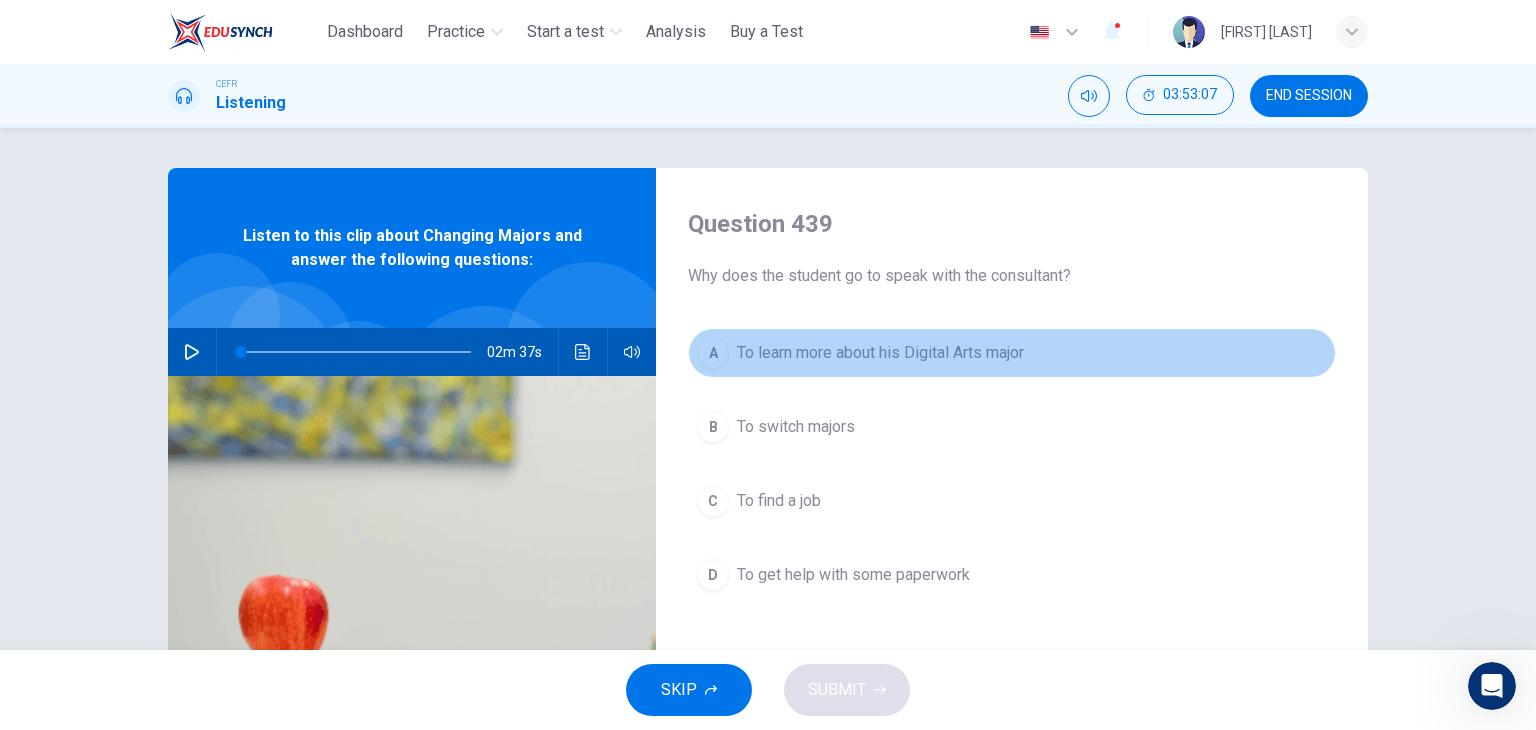 click on "To learn more about his Digital Arts major" at bounding box center [880, 353] 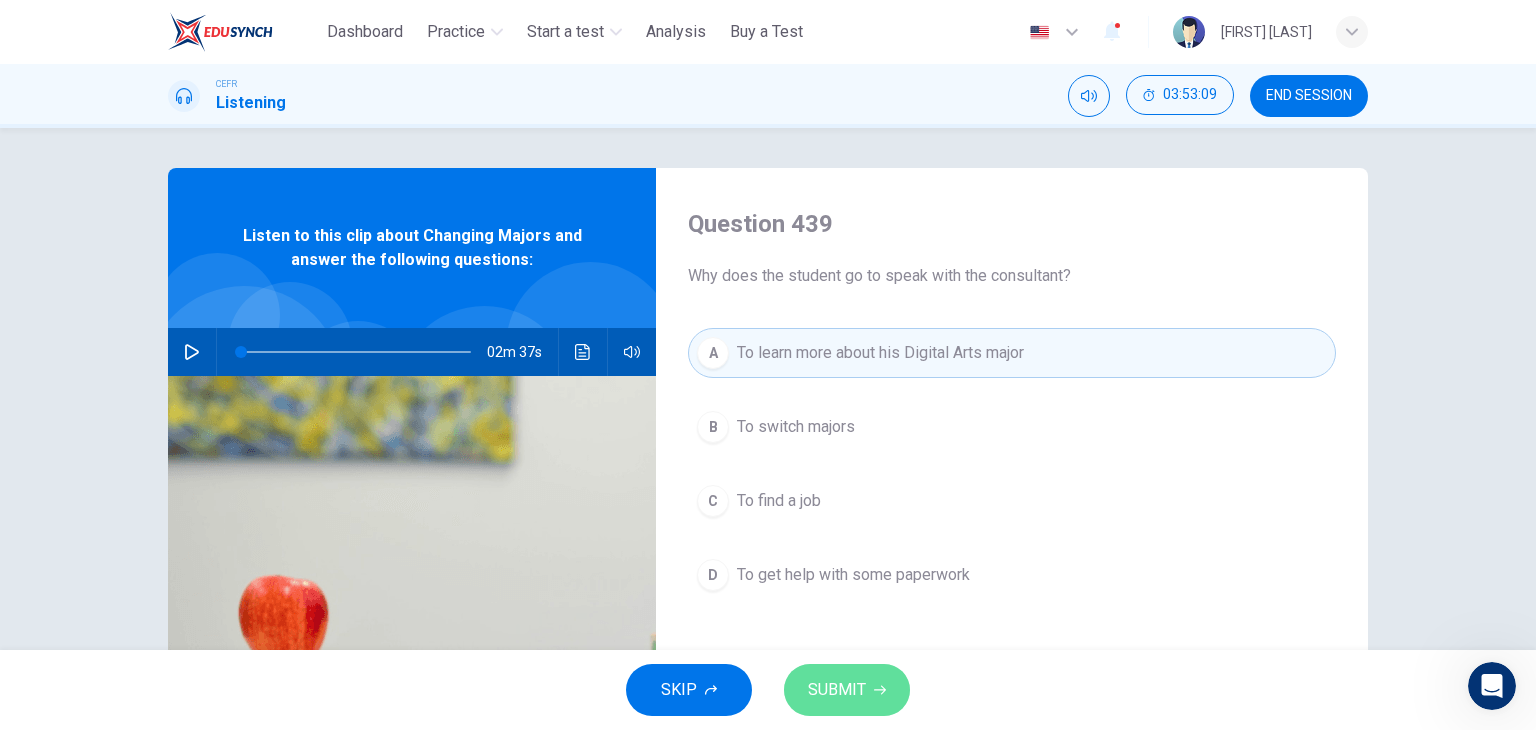 click on "SUBMIT" at bounding box center [847, 690] 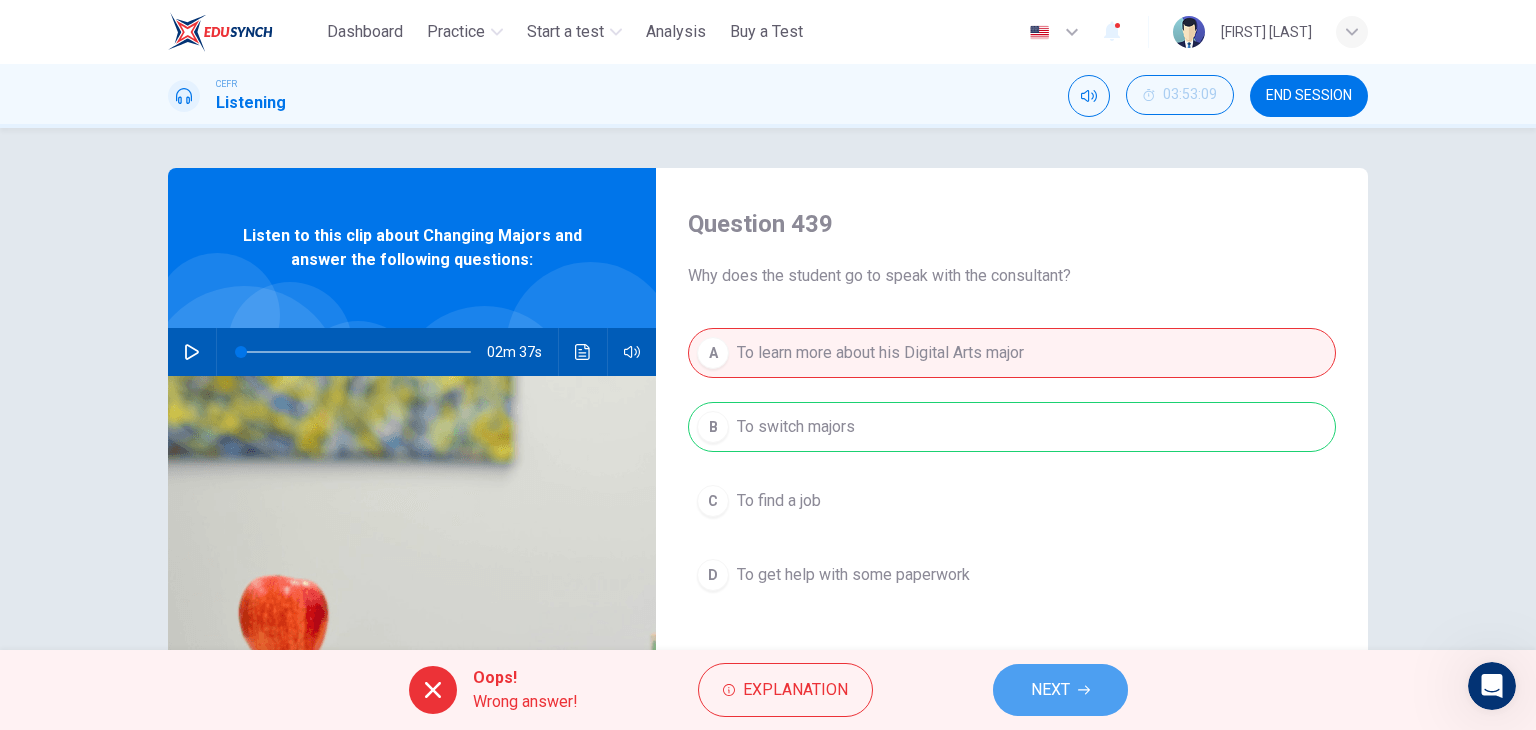 click on "NEXT" at bounding box center (1060, 690) 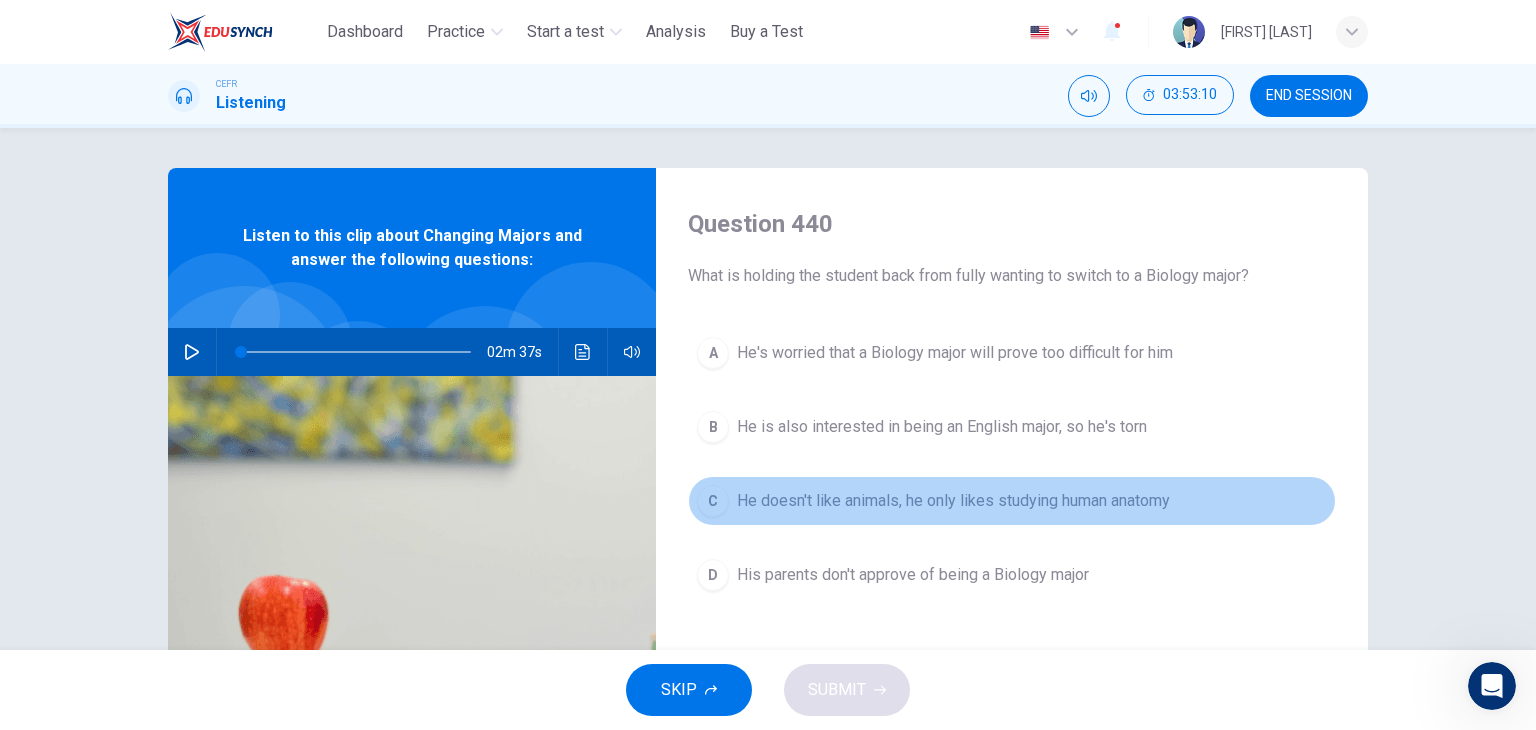 click on "He doesn't like animals, he only likes studying human anatomy" at bounding box center [953, 501] 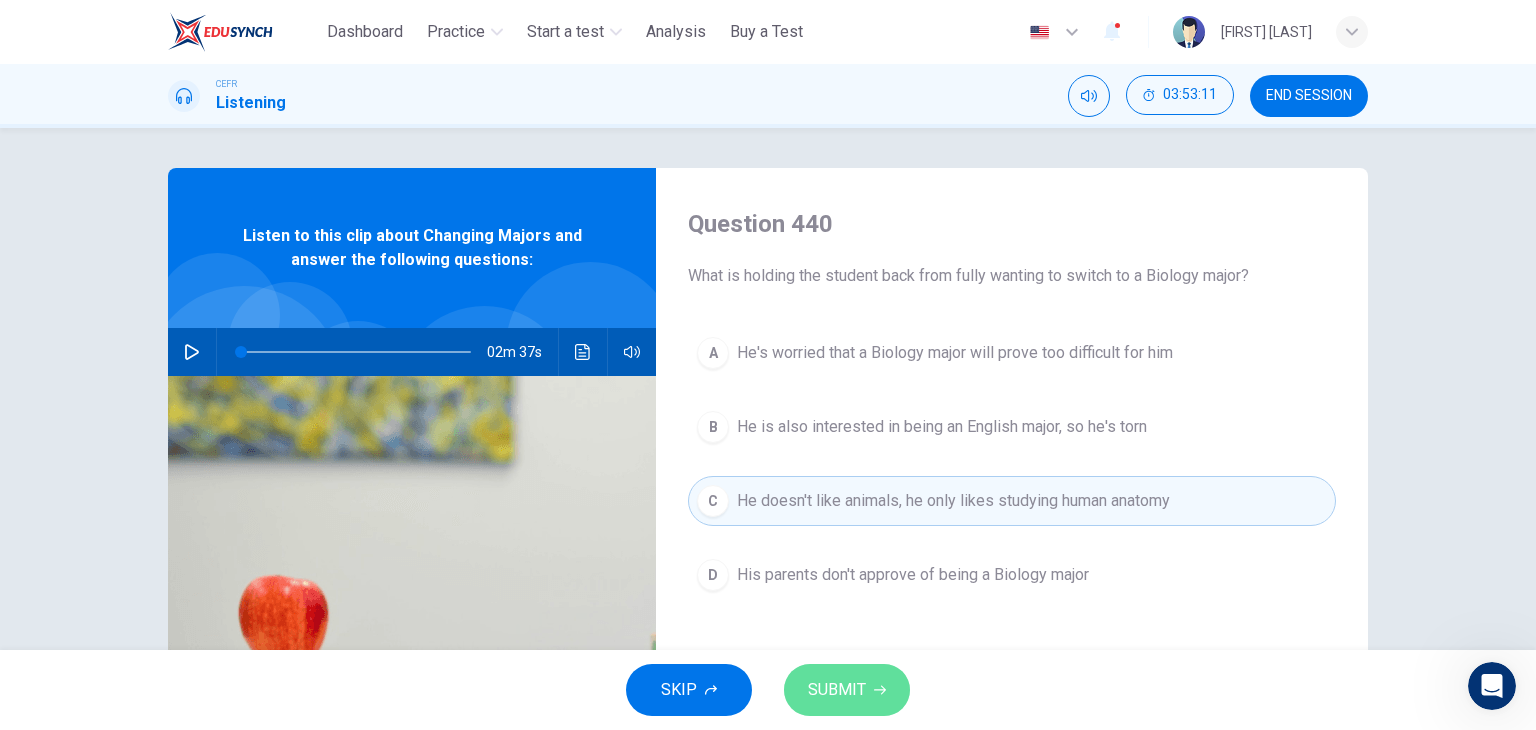 click on "SUBMIT" at bounding box center (837, 690) 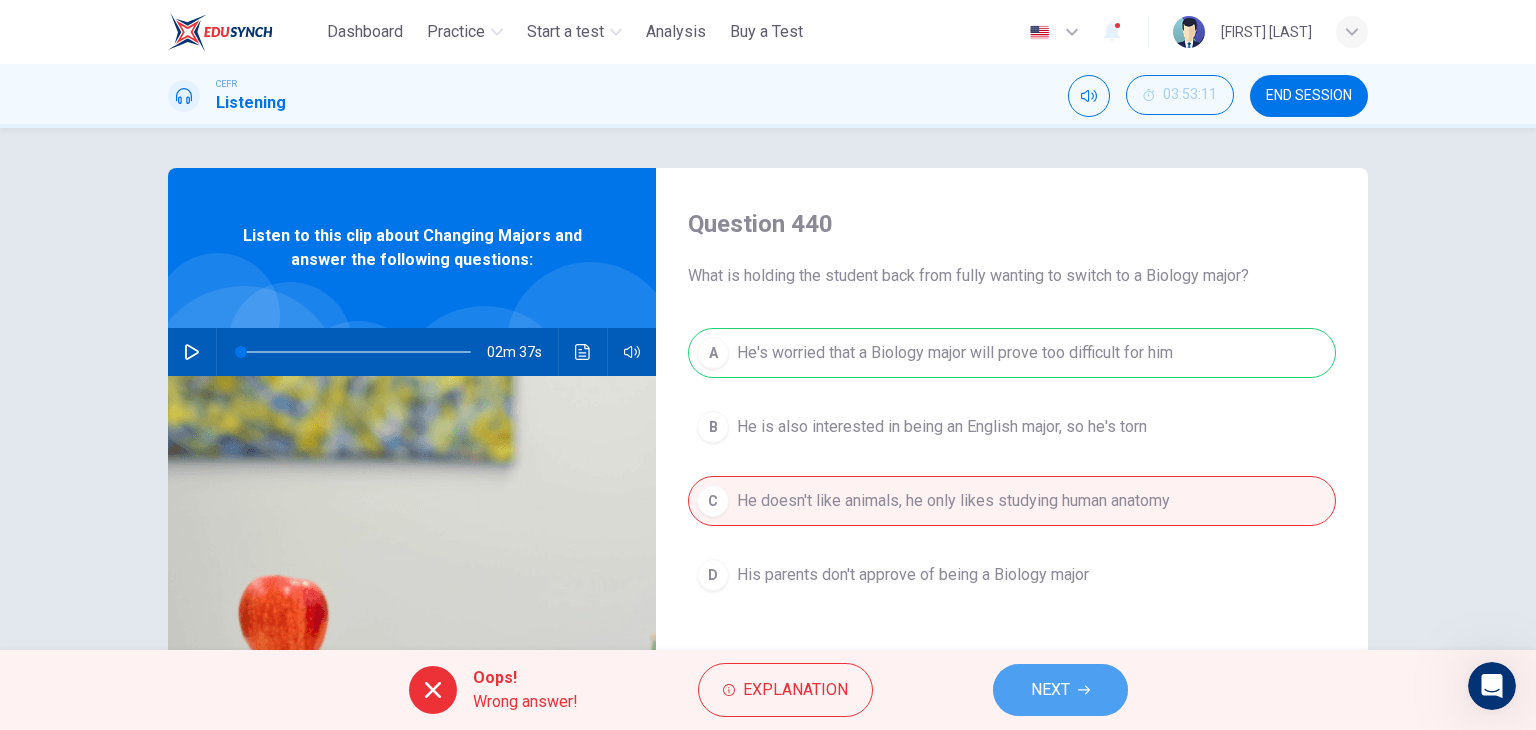 click on "NEXT" at bounding box center (1050, 690) 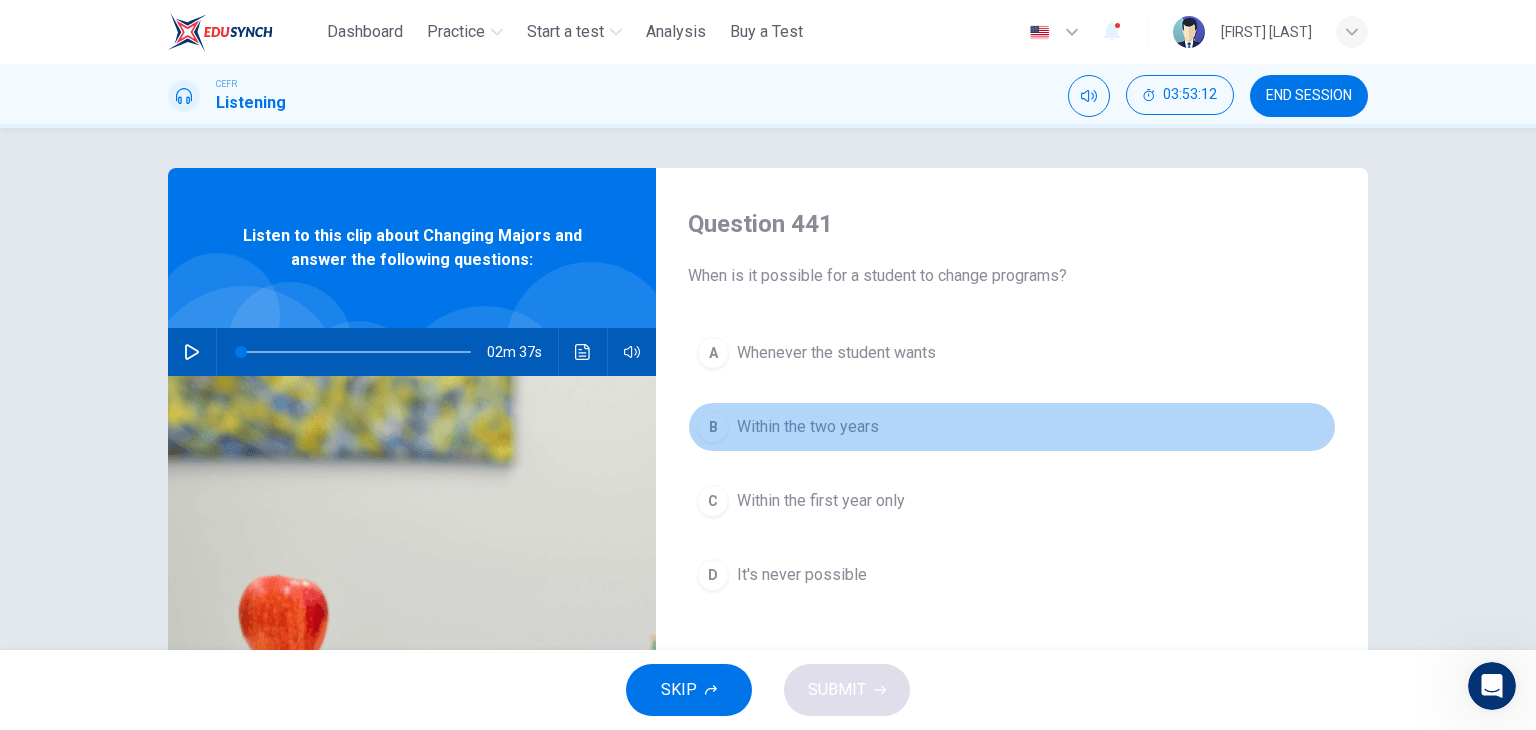 click on "Within the two years" at bounding box center (808, 427) 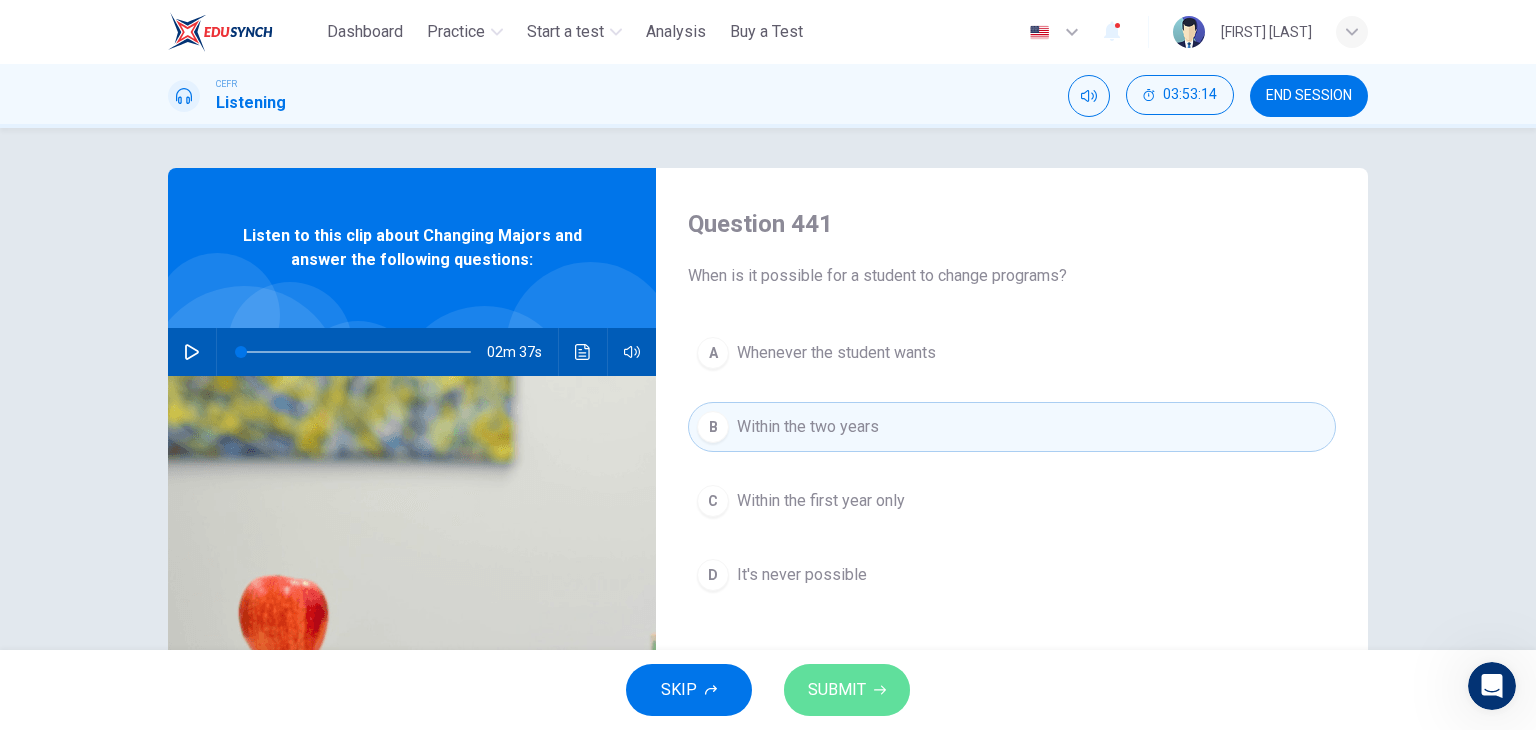 click on "SUBMIT" at bounding box center (837, 690) 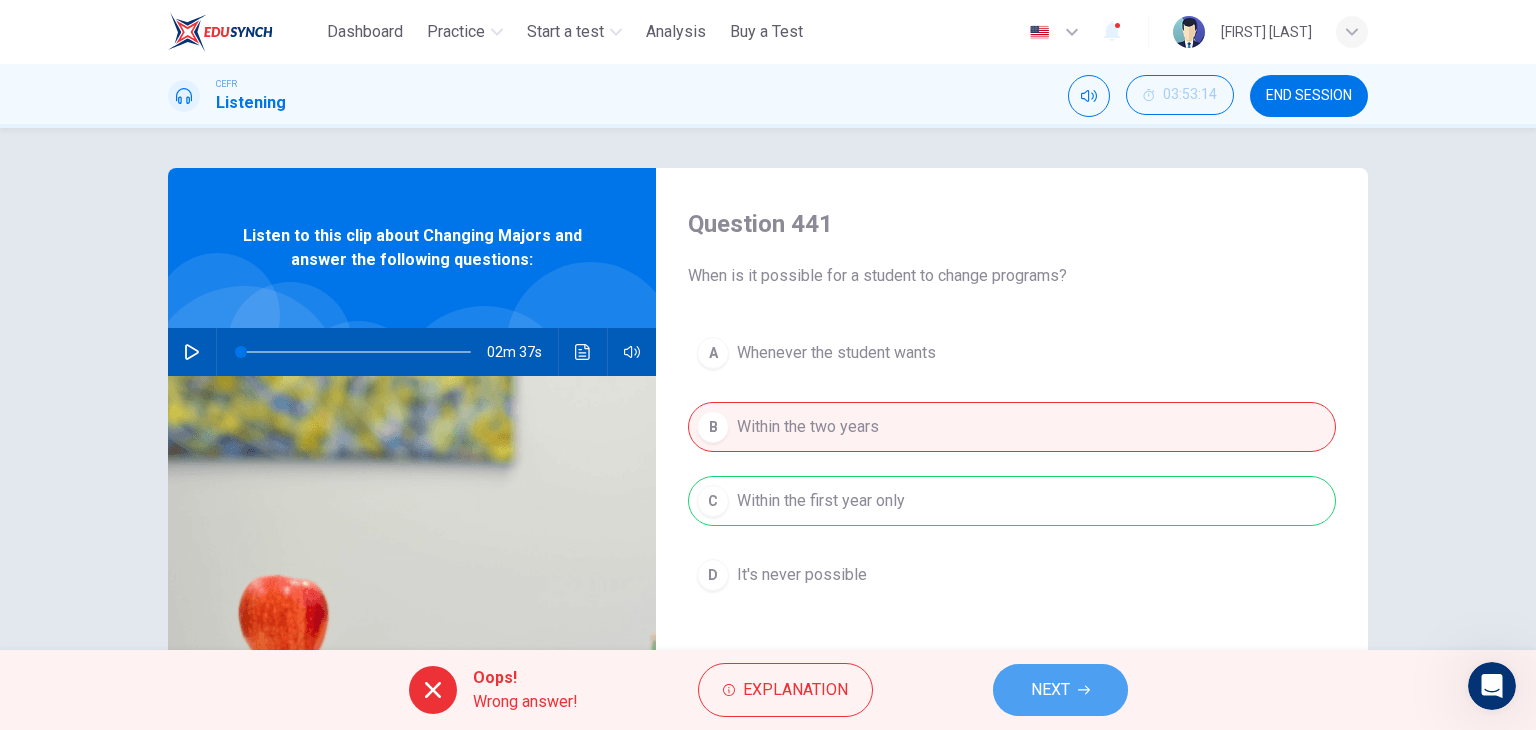 click on "NEXT" at bounding box center [1050, 690] 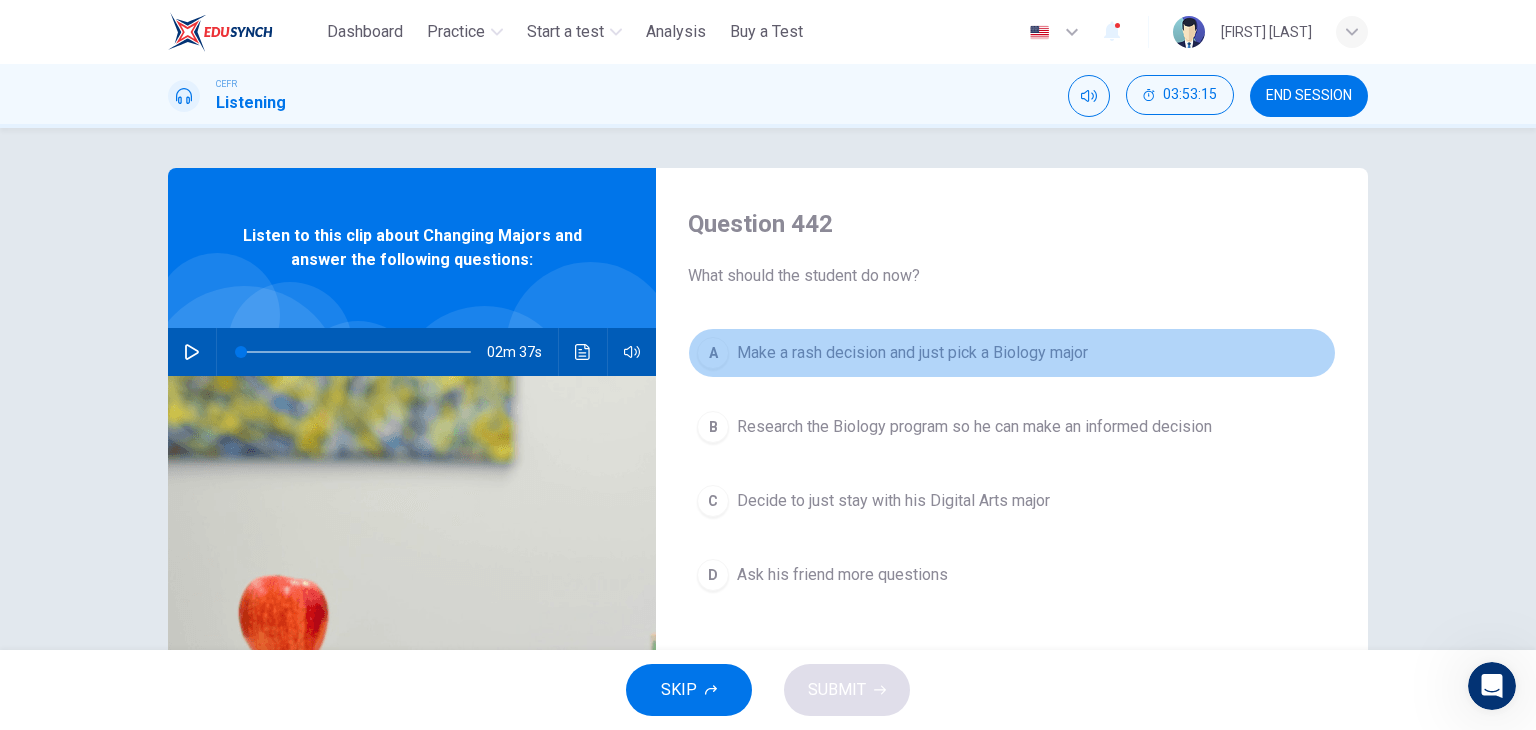 click on "Make a rash decision and just pick a Biology major" at bounding box center (912, 353) 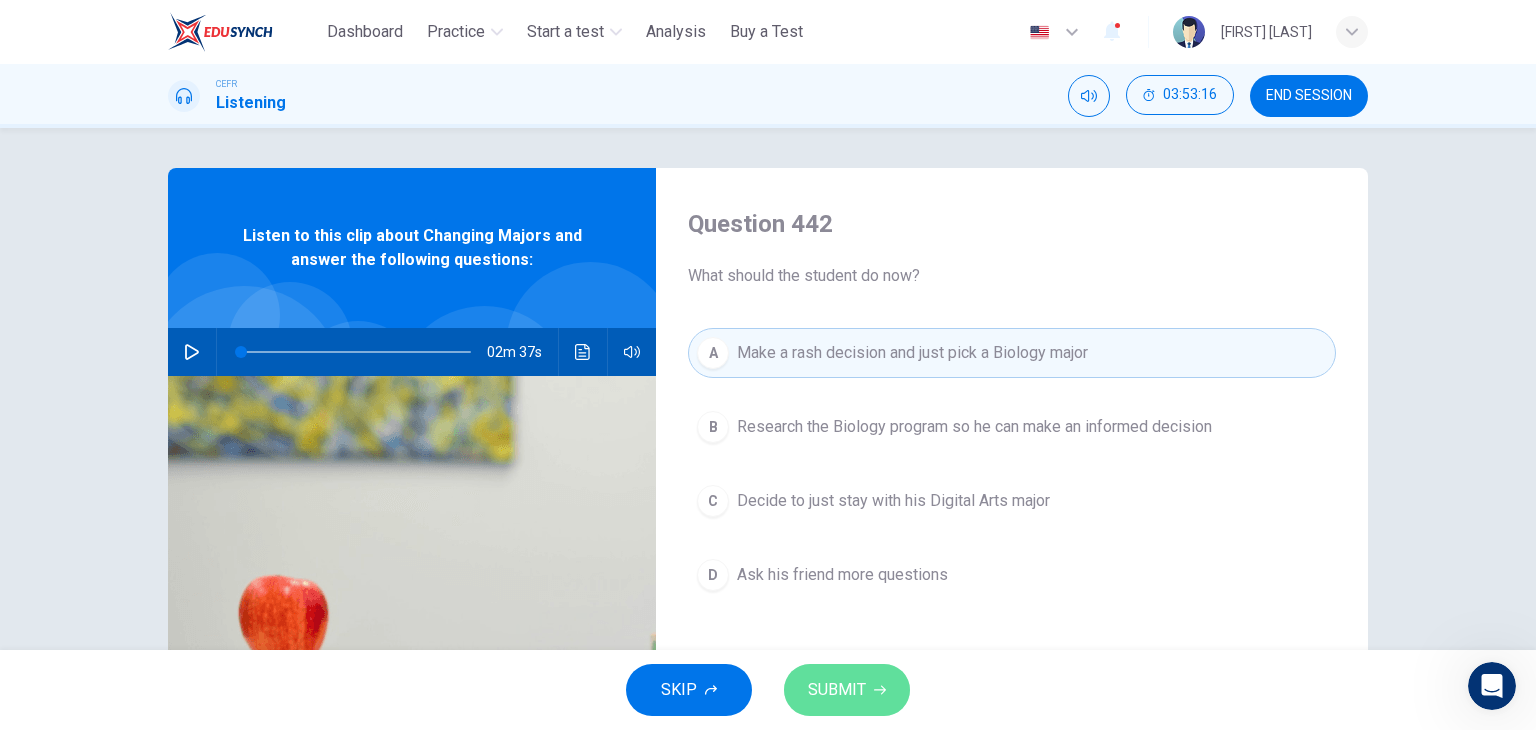 click on "SUBMIT" at bounding box center [847, 690] 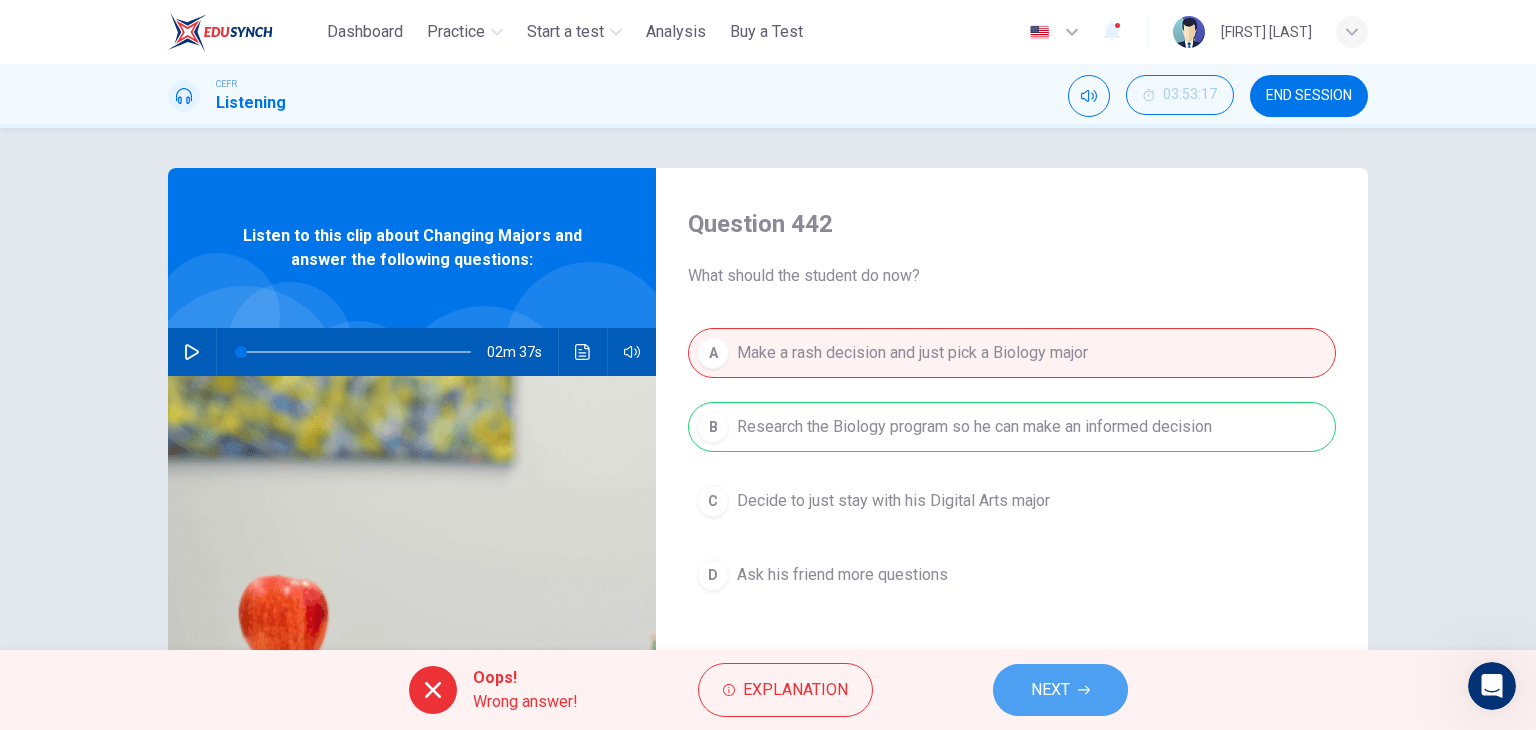 click on "NEXT" at bounding box center (1060, 690) 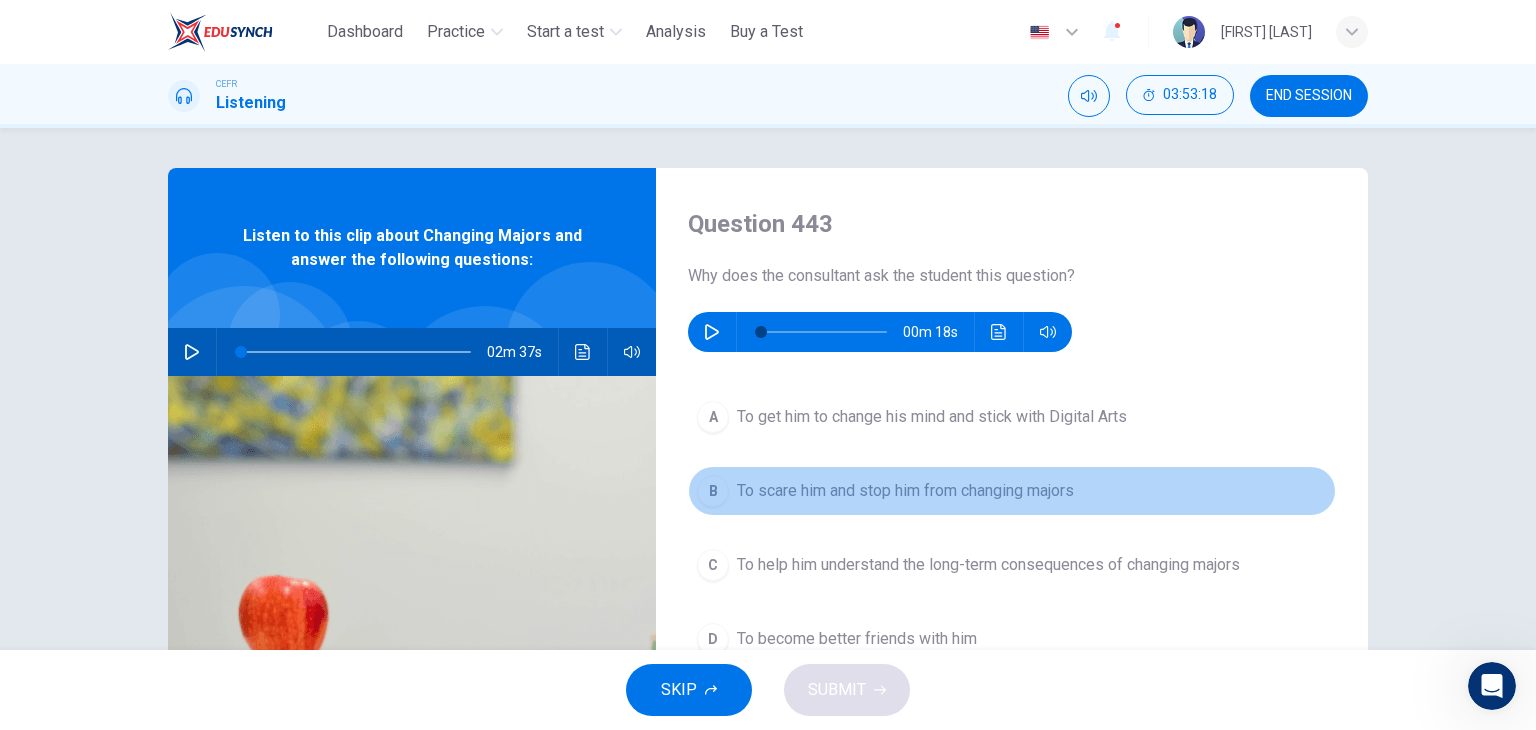 click on "B To scare him and stop him from changing majors" at bounding box center [1012, 491] 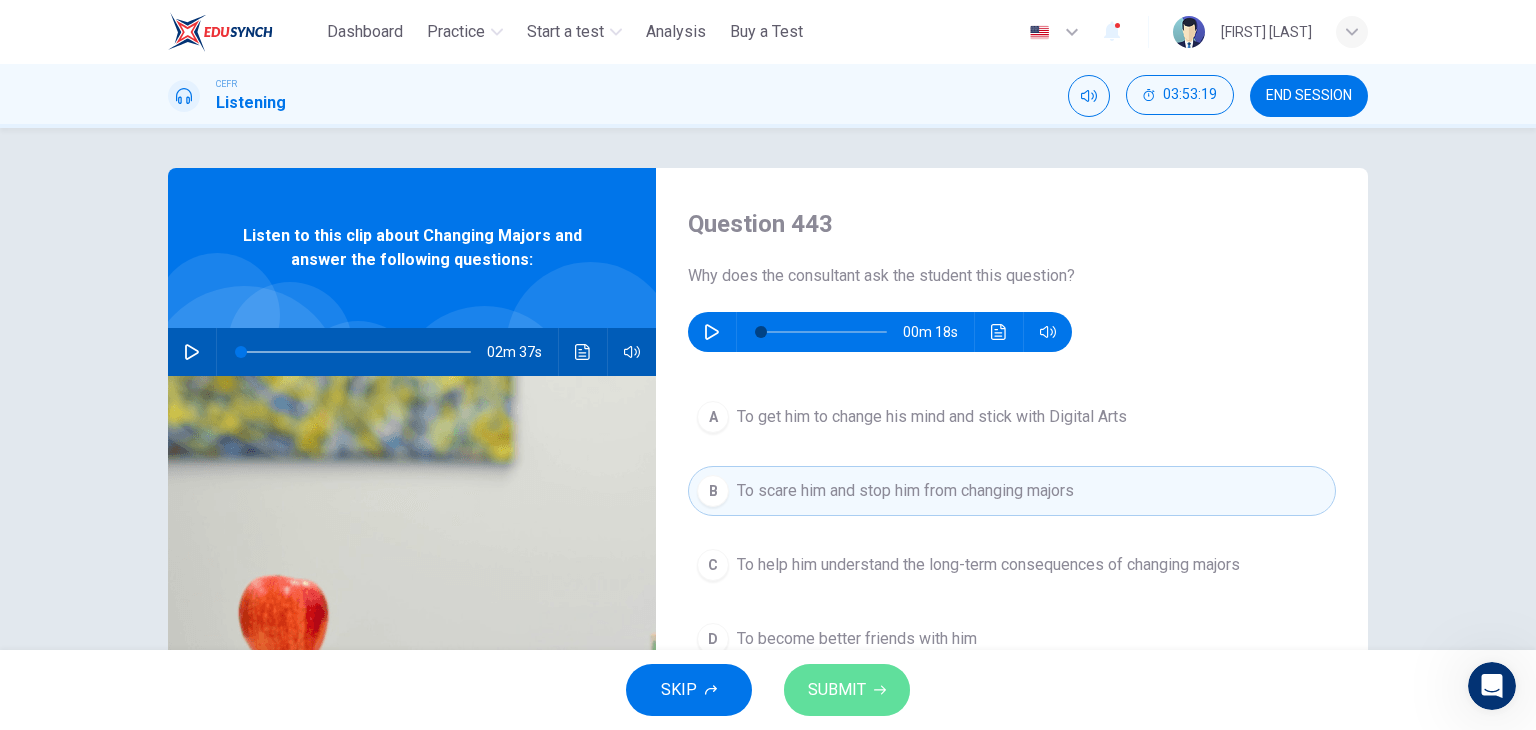 click on "SUBMIT" at bounding box center [837, 690] 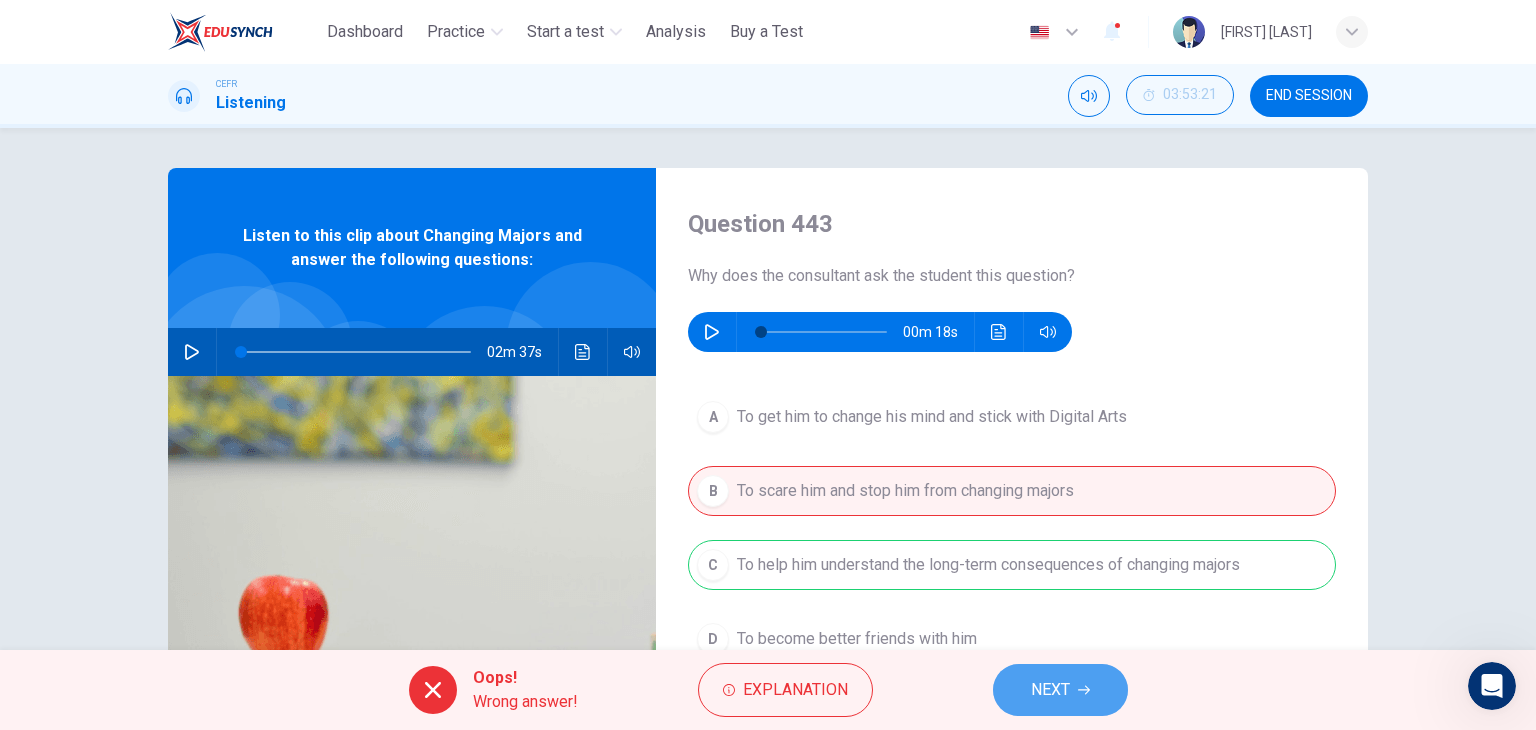 click on "NEXT" at bounding box center [1050, 690] 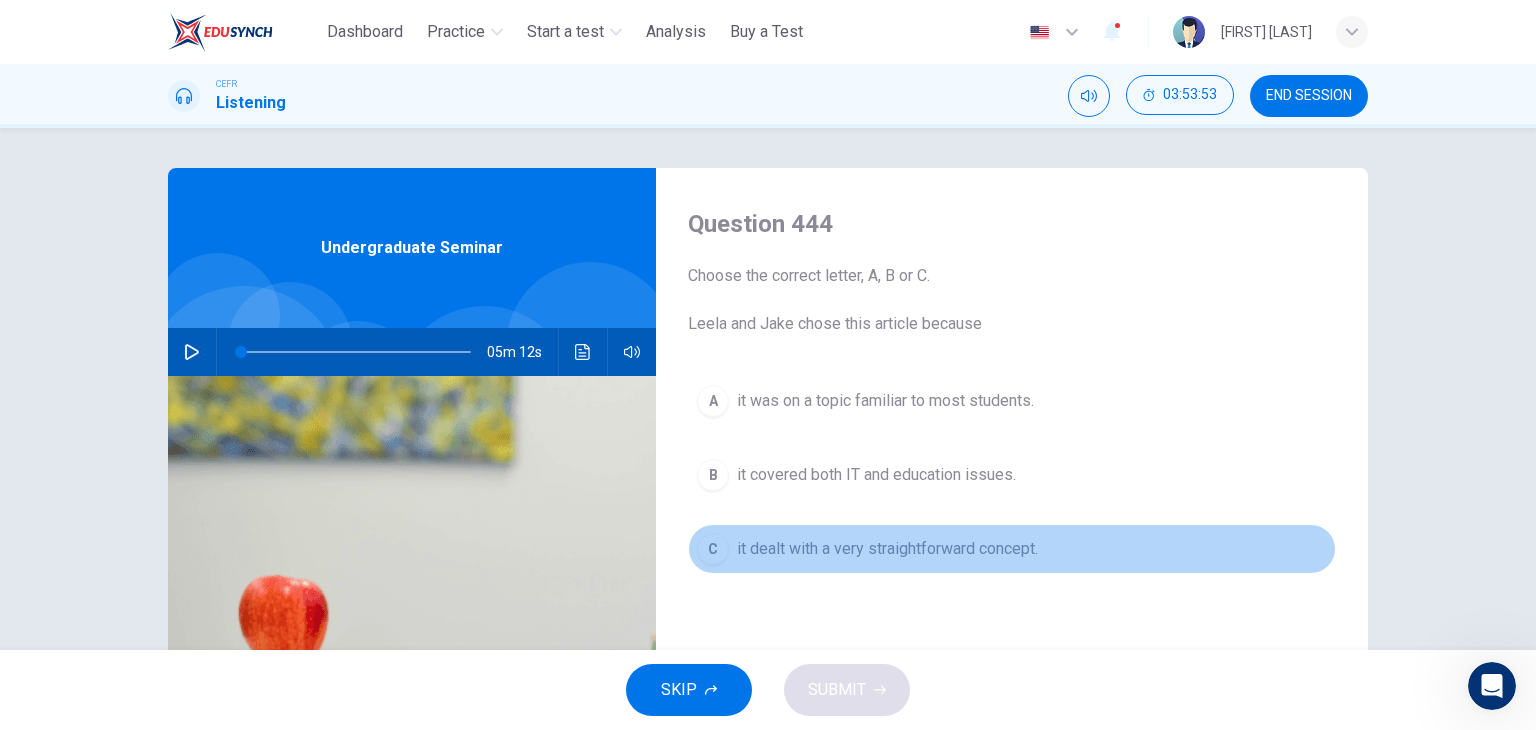 click on "it dealt with a very straightforward concept." at bounding box center (887, 549) 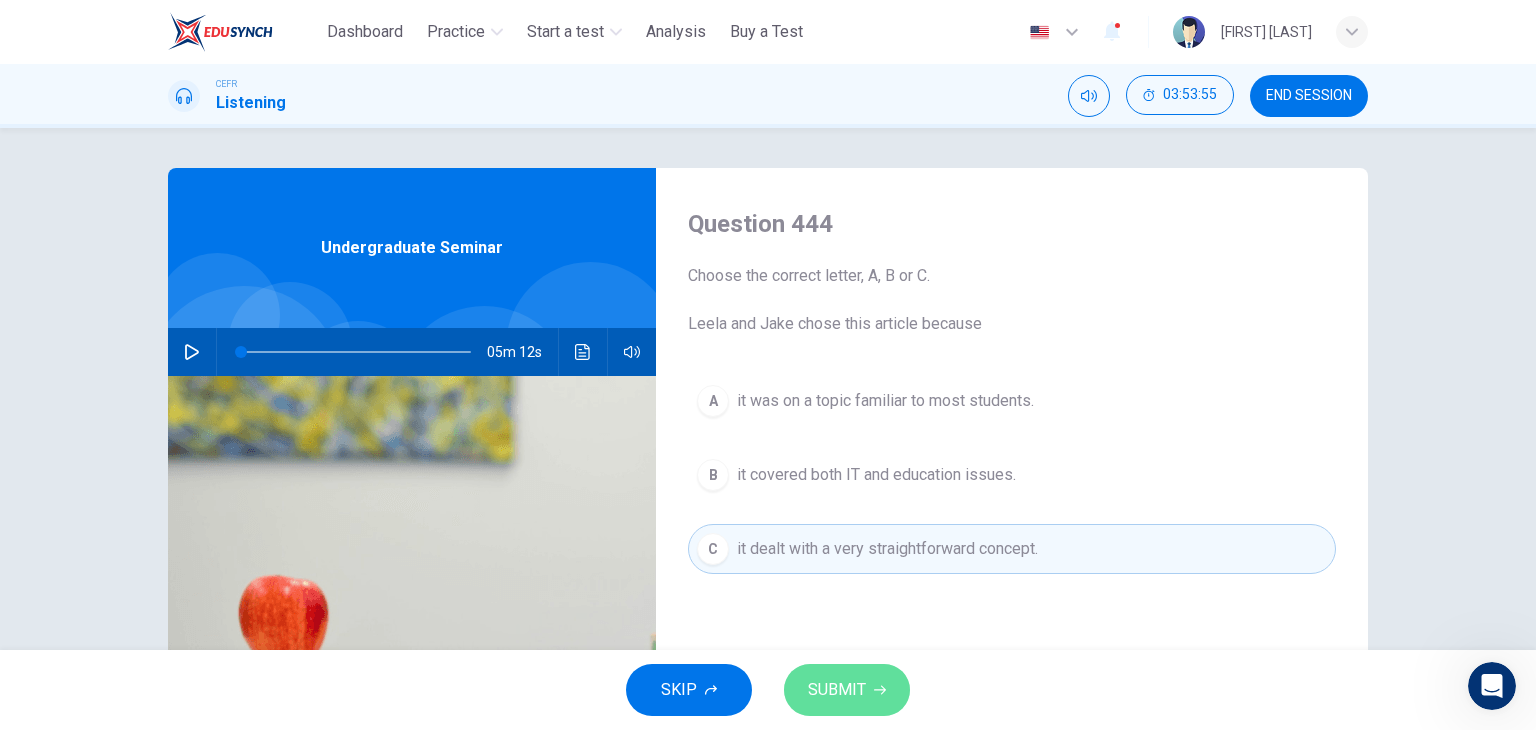 click on "SUBMIT" at bounding box center [837, 690] 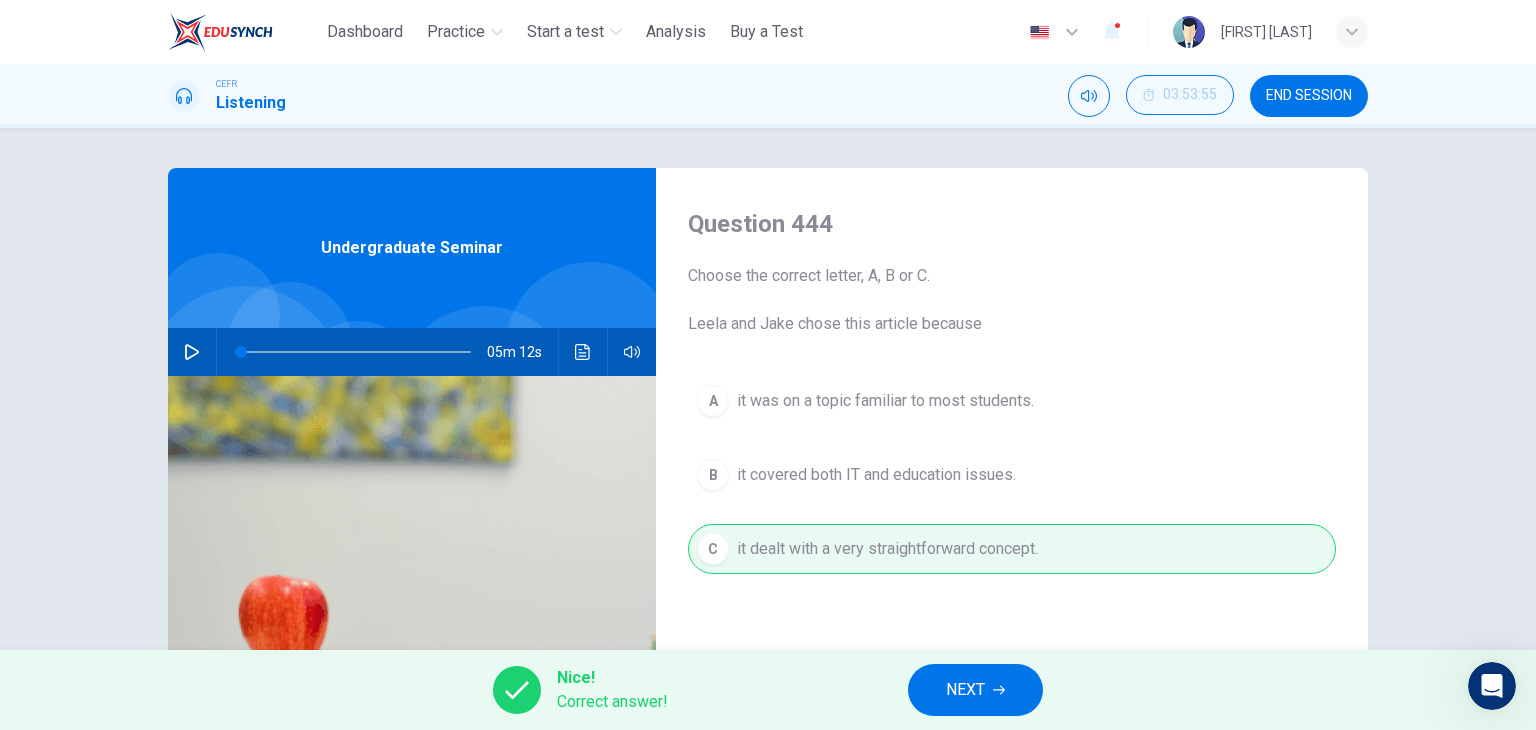 click on "NEXT" at bounding box center [975, 690] 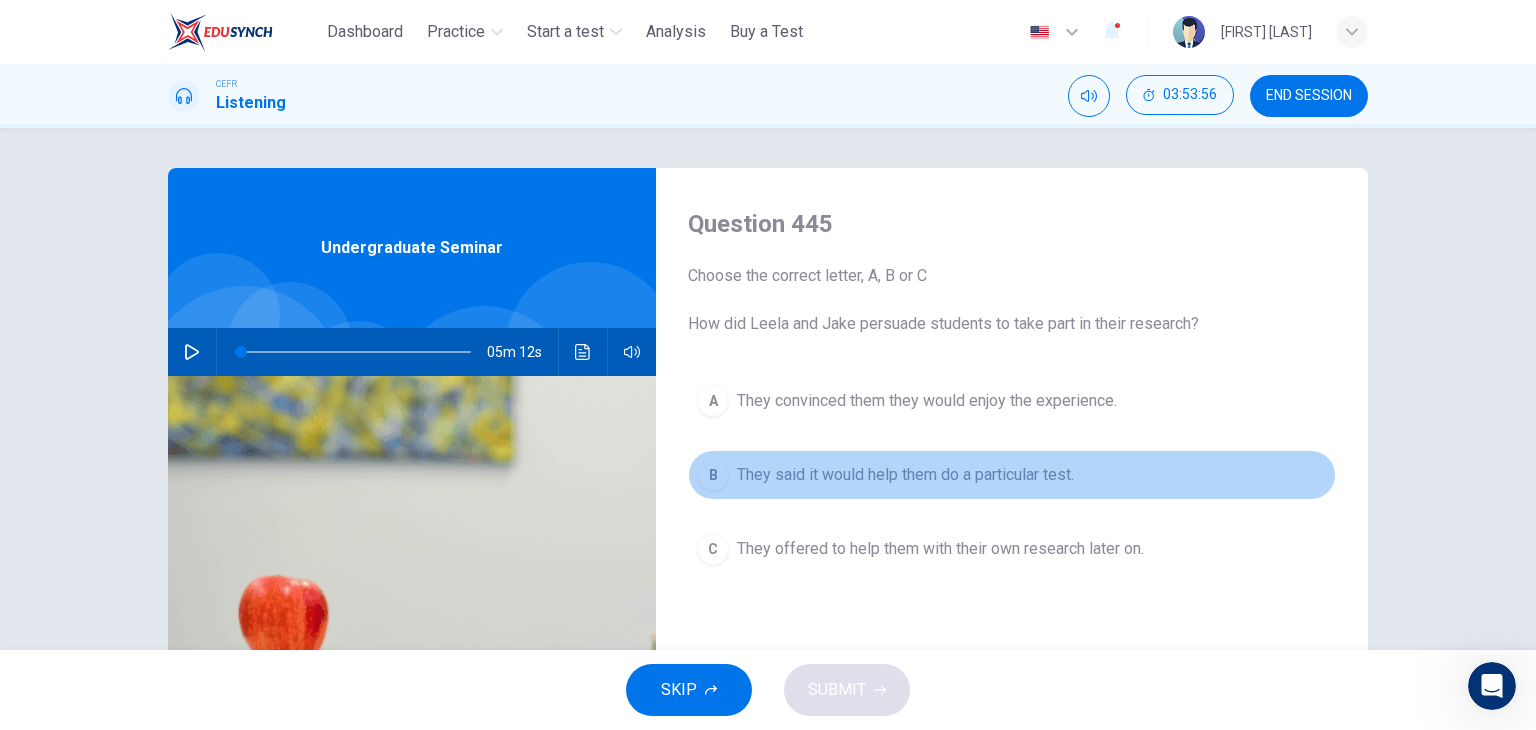 click on "They said it would help them do a particular test." at bounding box center [905, 475] 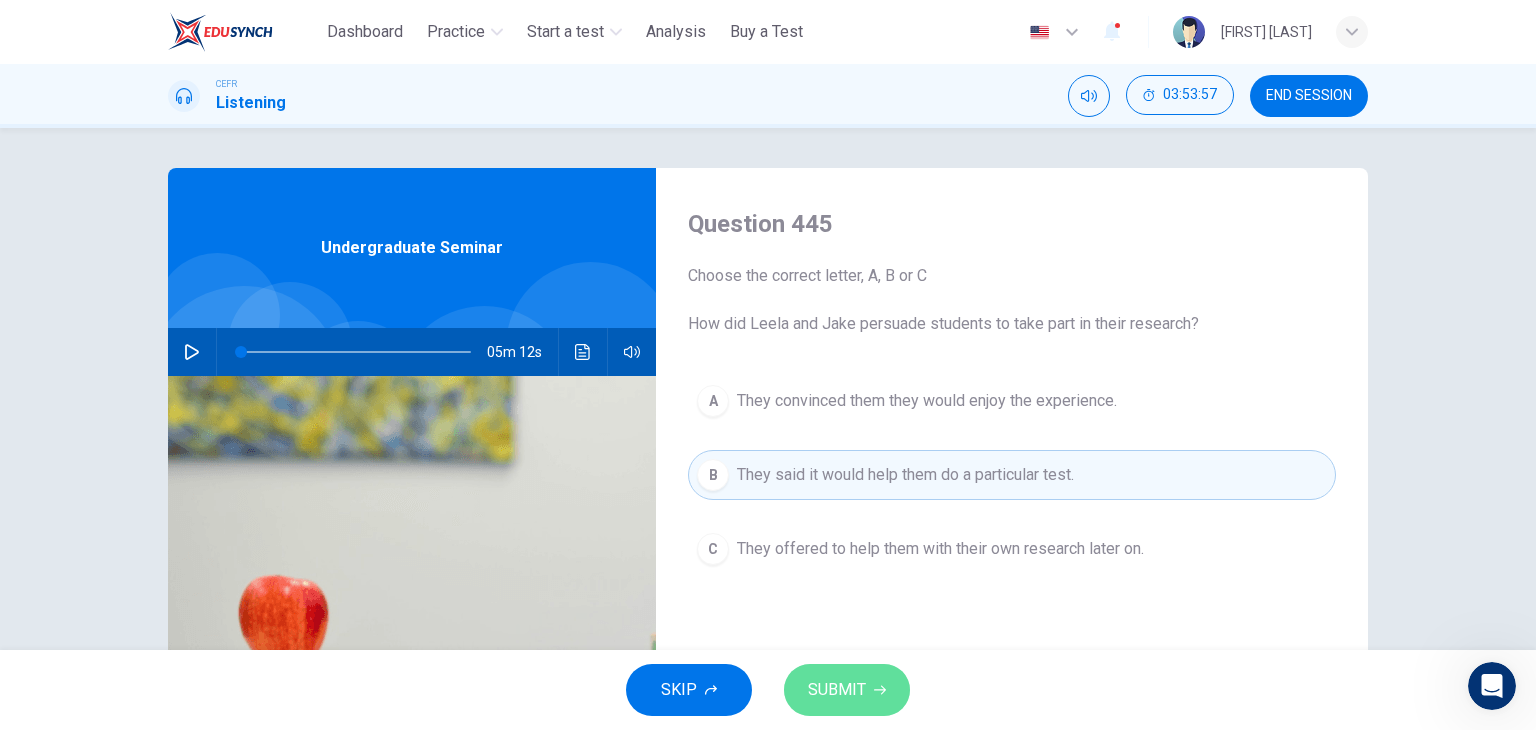 click on "SUBMIT" at bounding box center (837, 690) 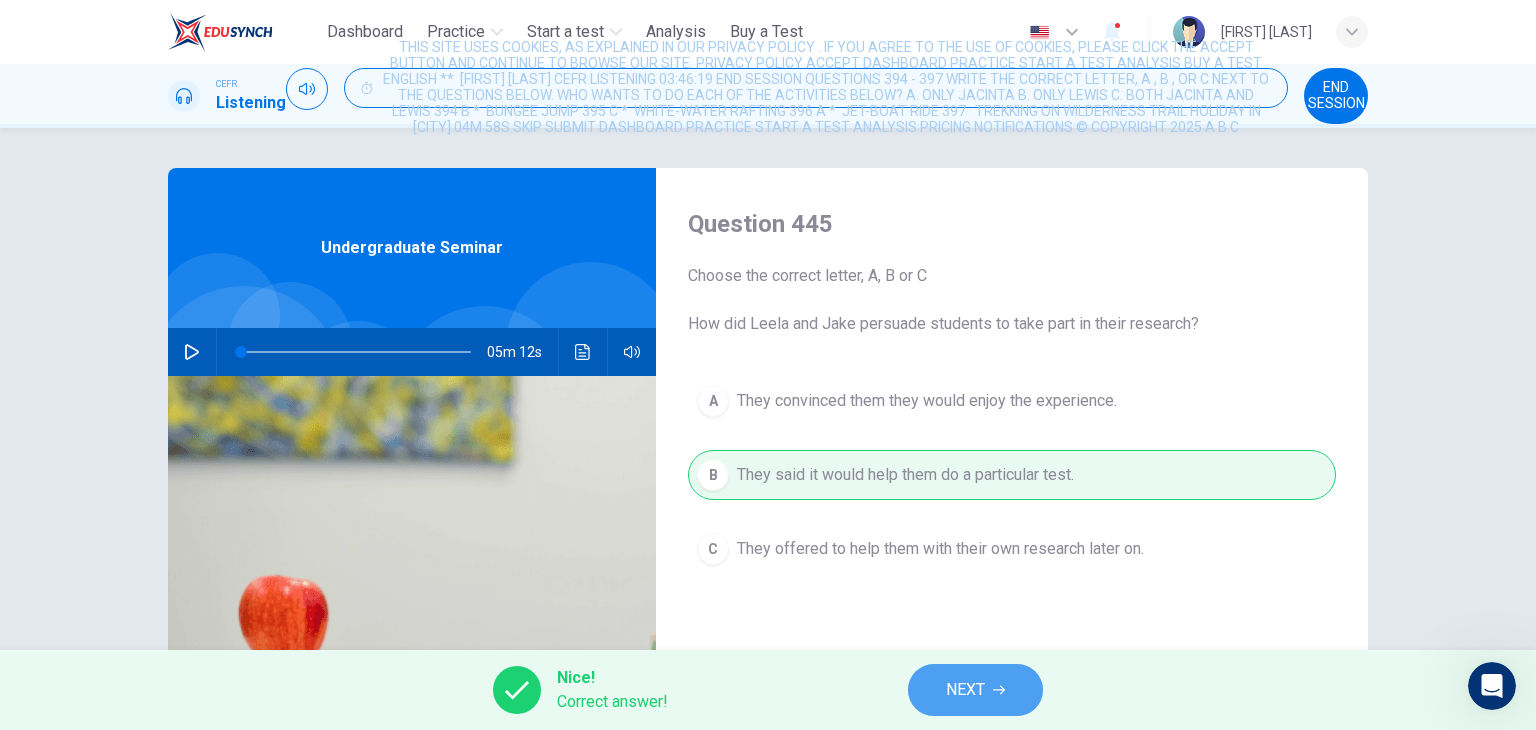 click on "NEXT" at bounding box center [975, 690] 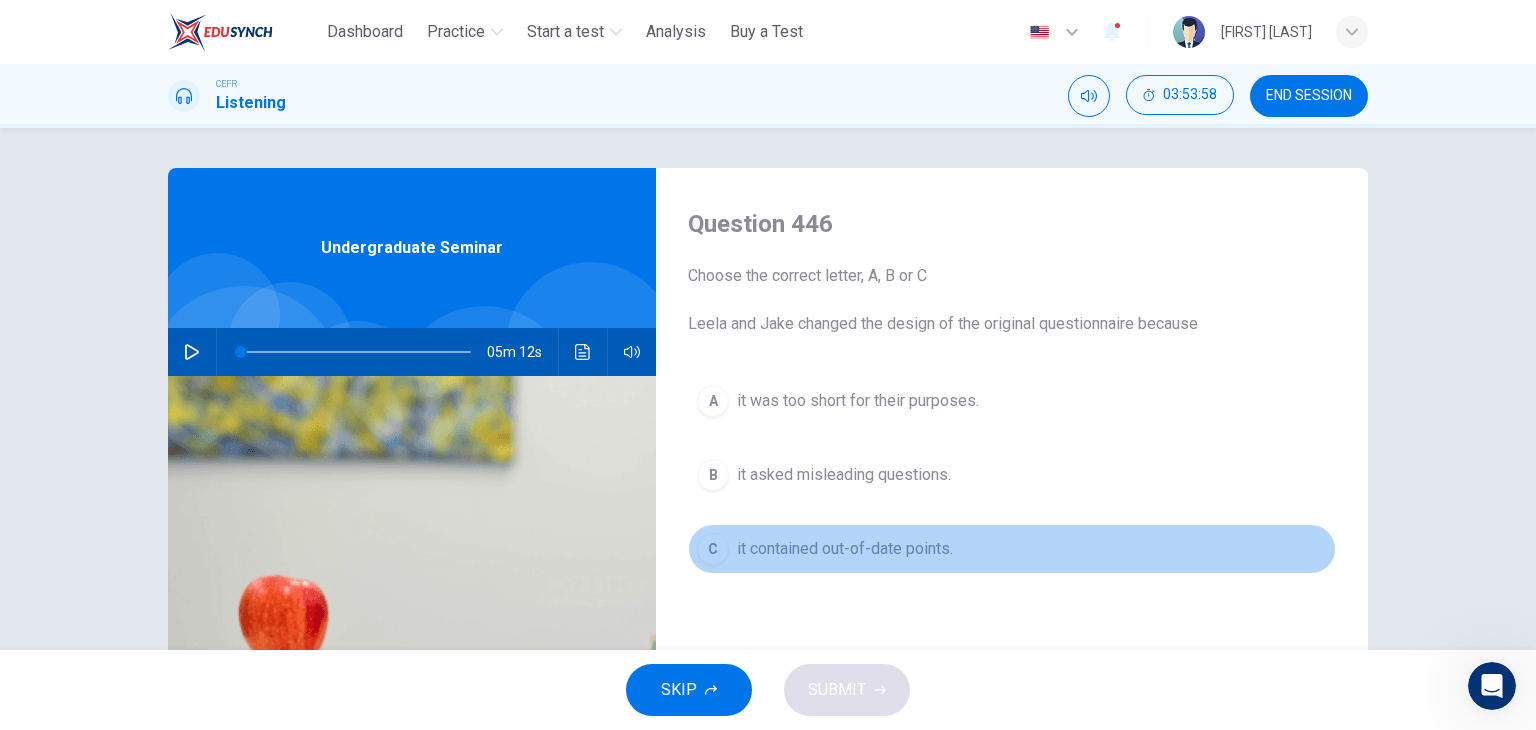 click on "it contained out-of-date points." at bounding box center (845, 549) 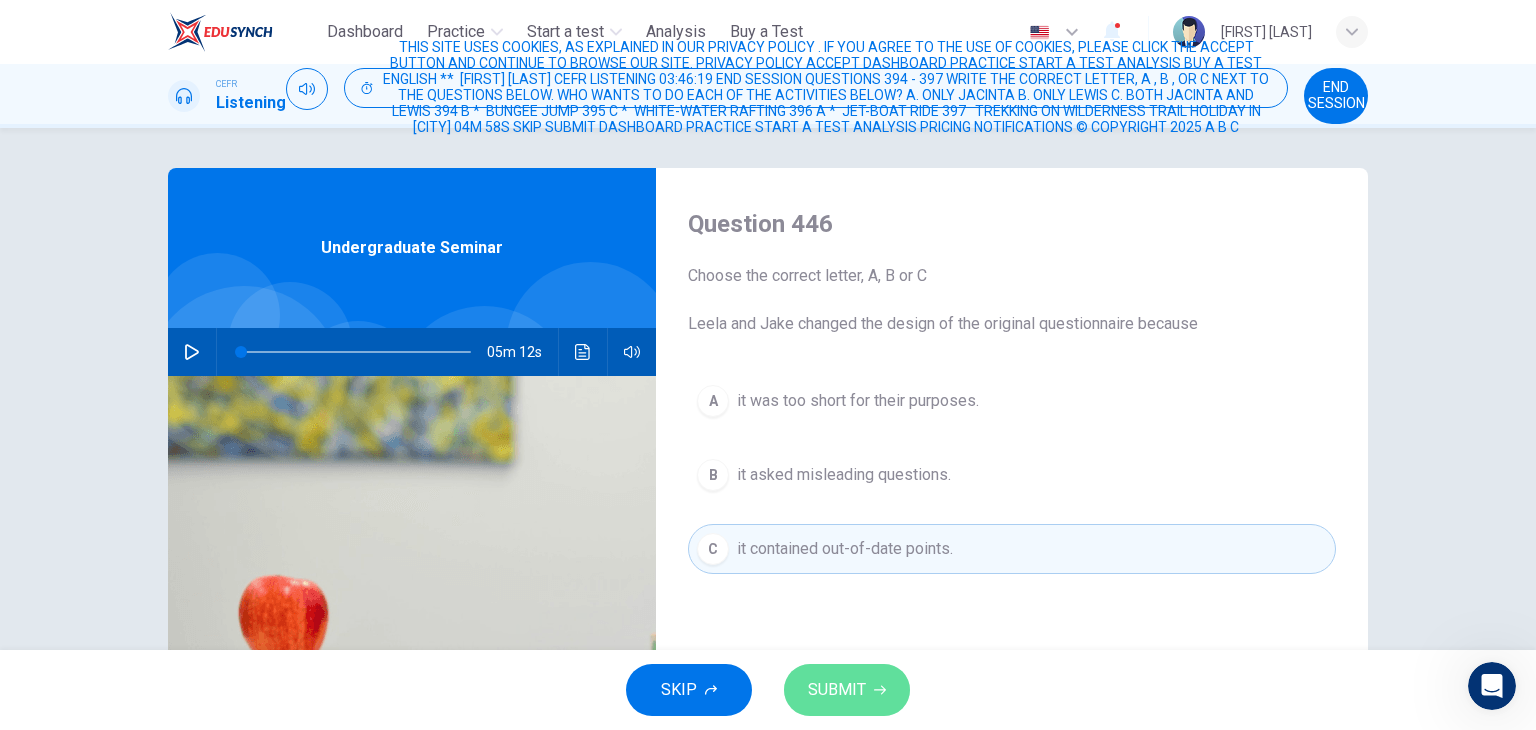click on "SUBMIT" at bounding box center (837, 690) 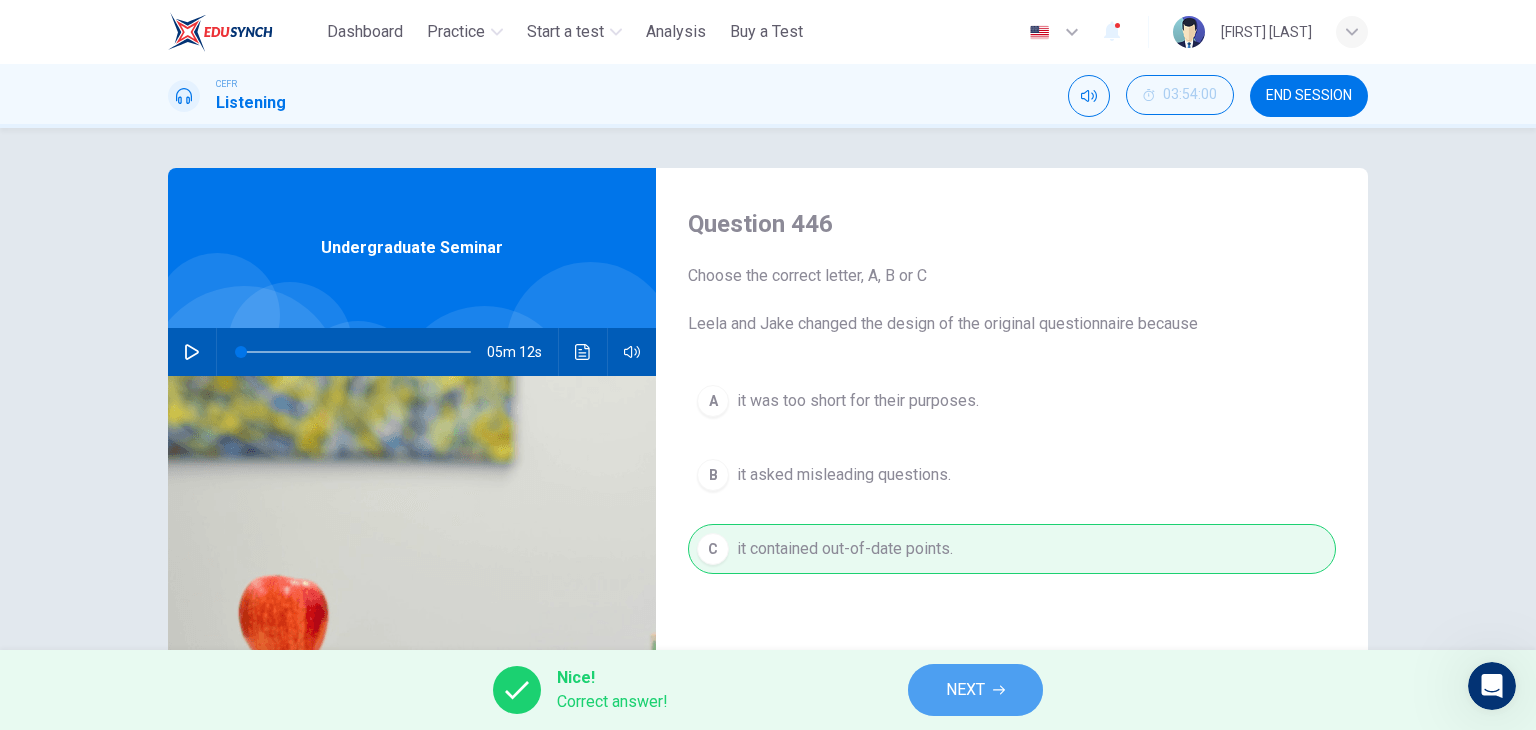 click on "NEXT" at bounding box center (965, 690) 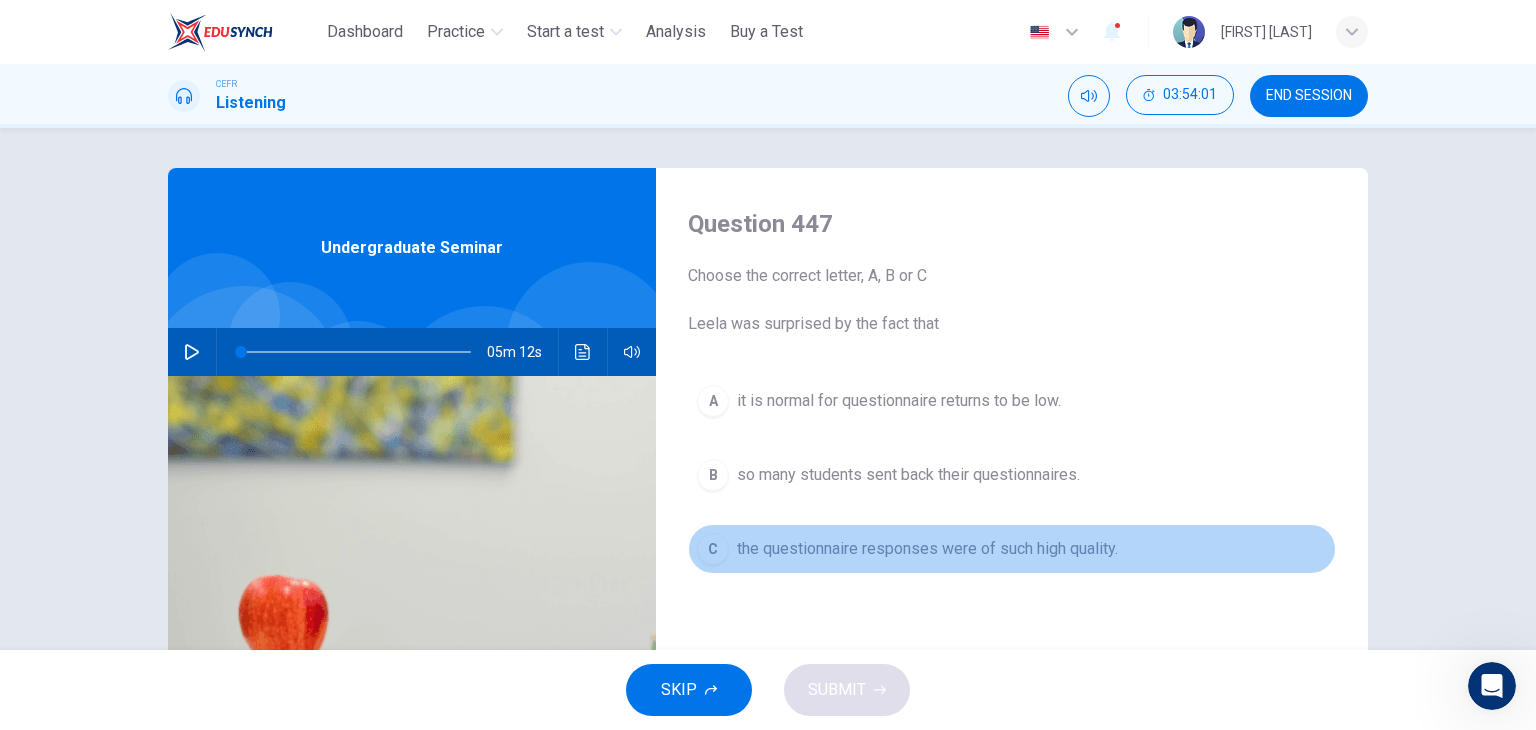 click on "C the questionnaire responses were of such high quality." at bounding box center (1012, 549) 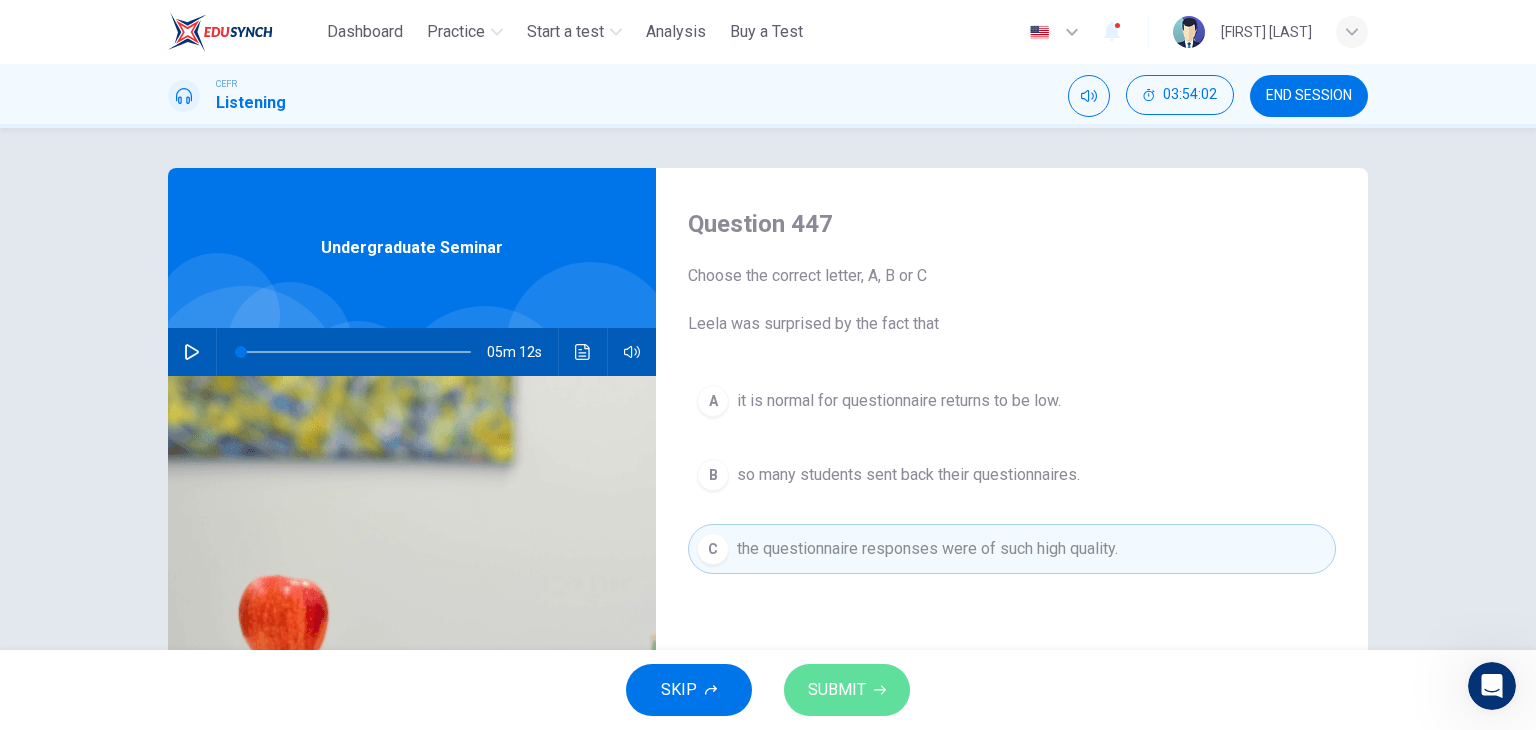 click on "SUBMIT" at bounding box center (847, 690) 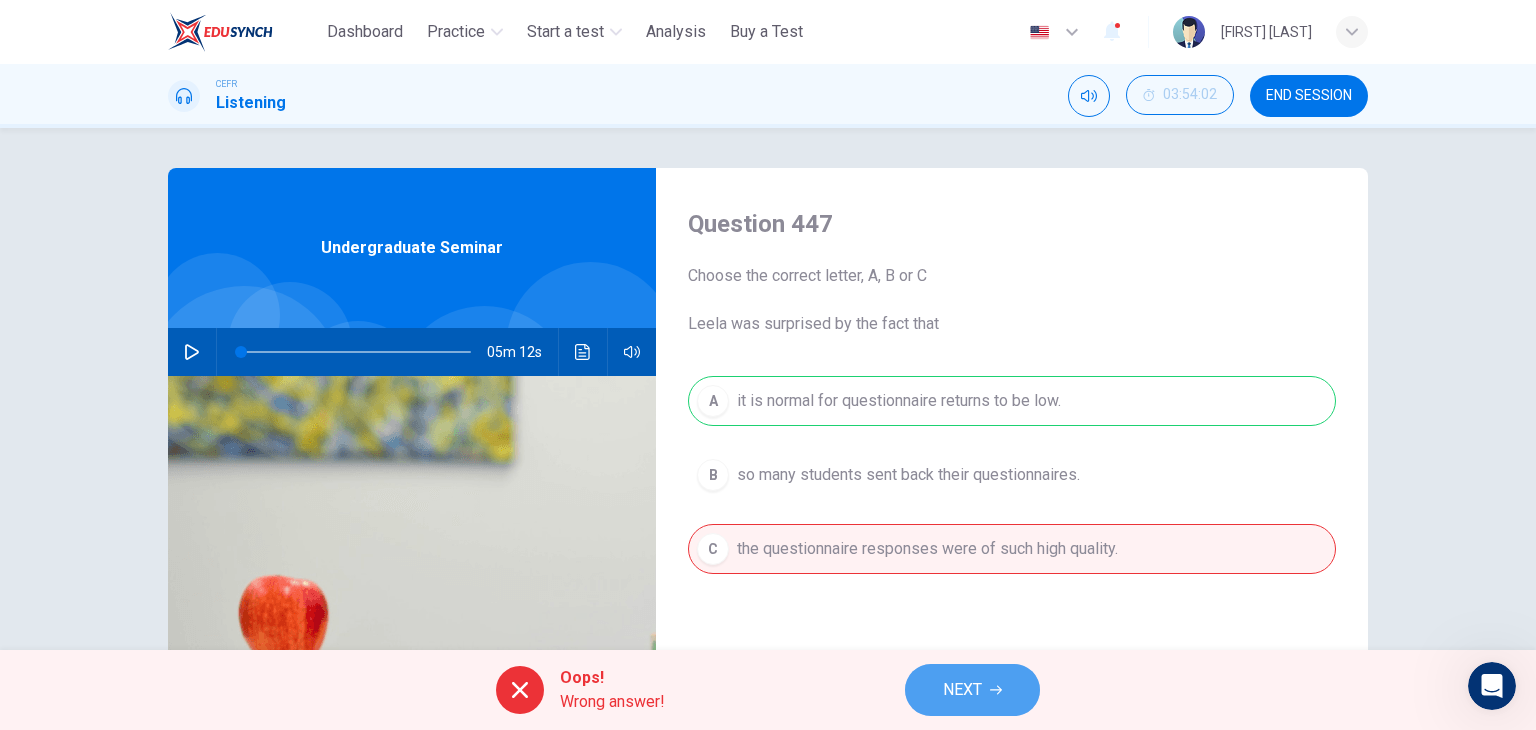 click on "NEXT" at bounding box center (972, 690) 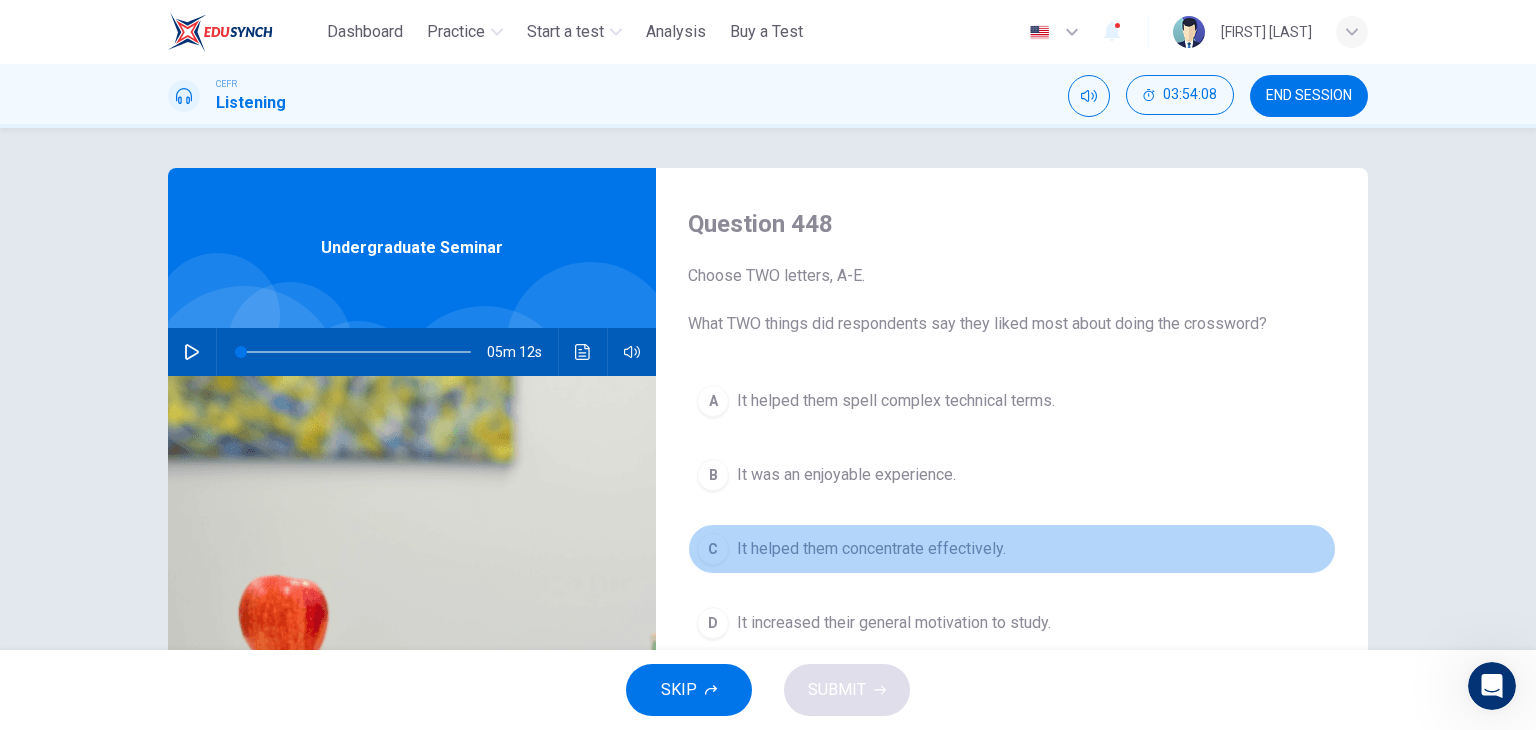 click on "It helped them concentrate effectively." at bounding box center (871, 549) 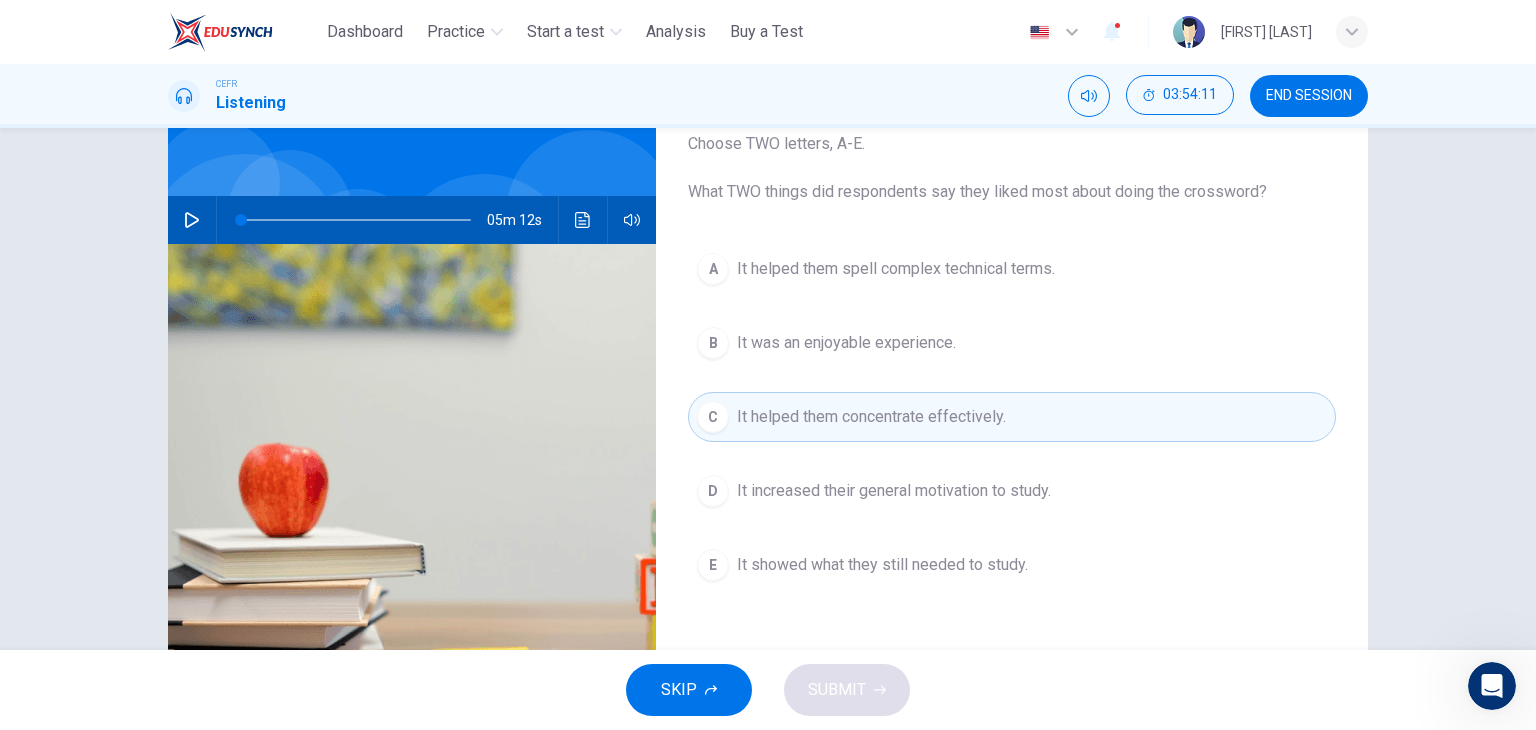 scroll, scrollTop: 136, scrollLeft: 0, axis: vertical 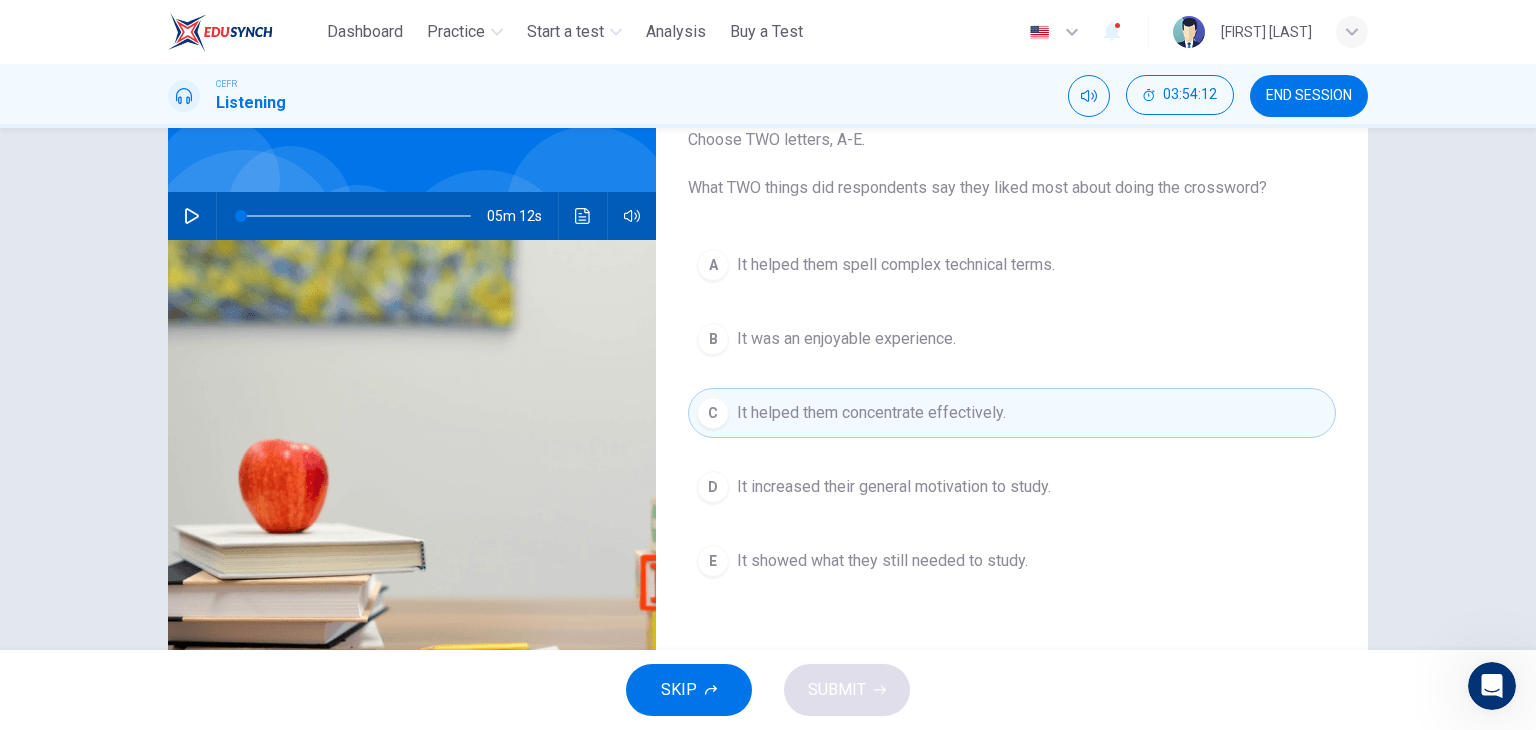 click on "It showed what they still needed to study." at bounding box center (882, 561) 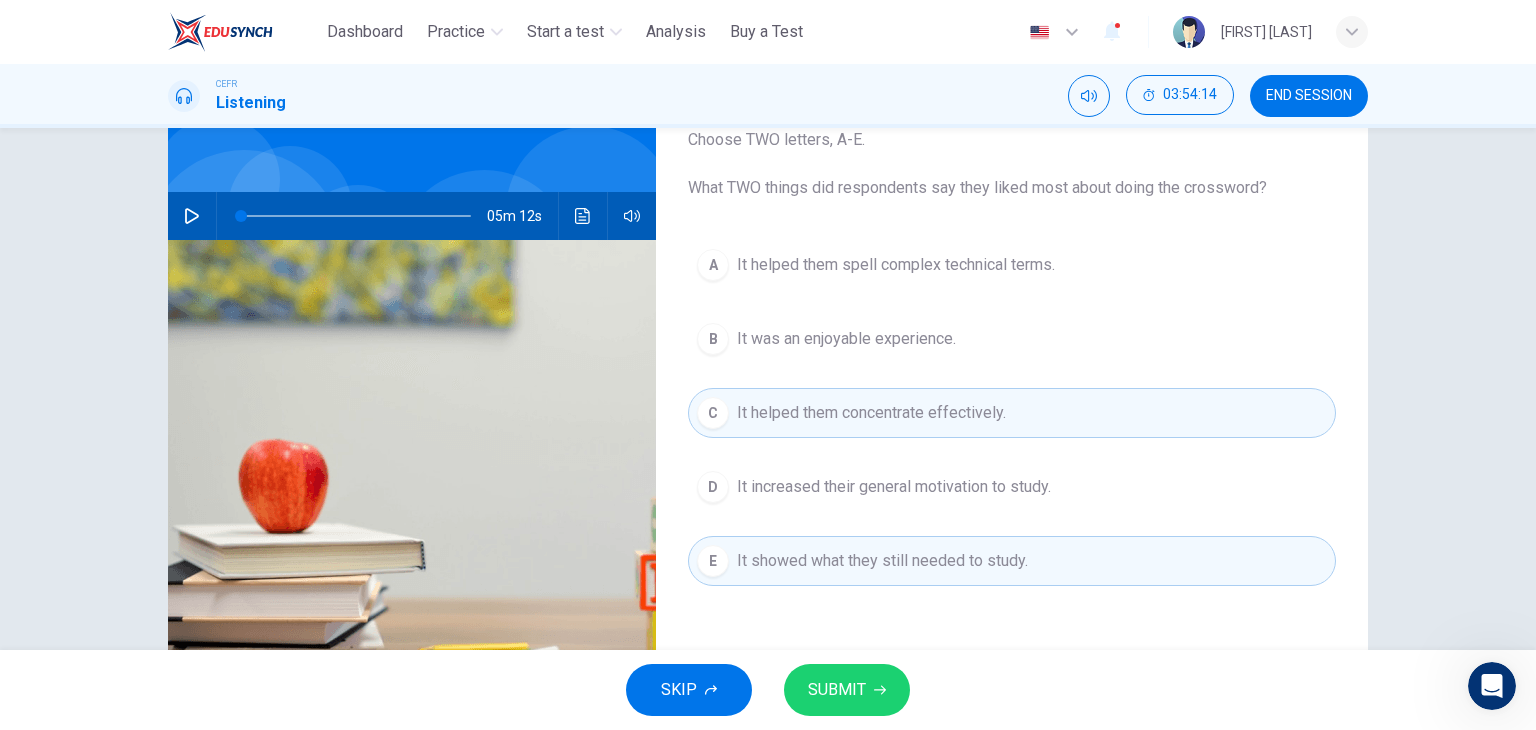 click 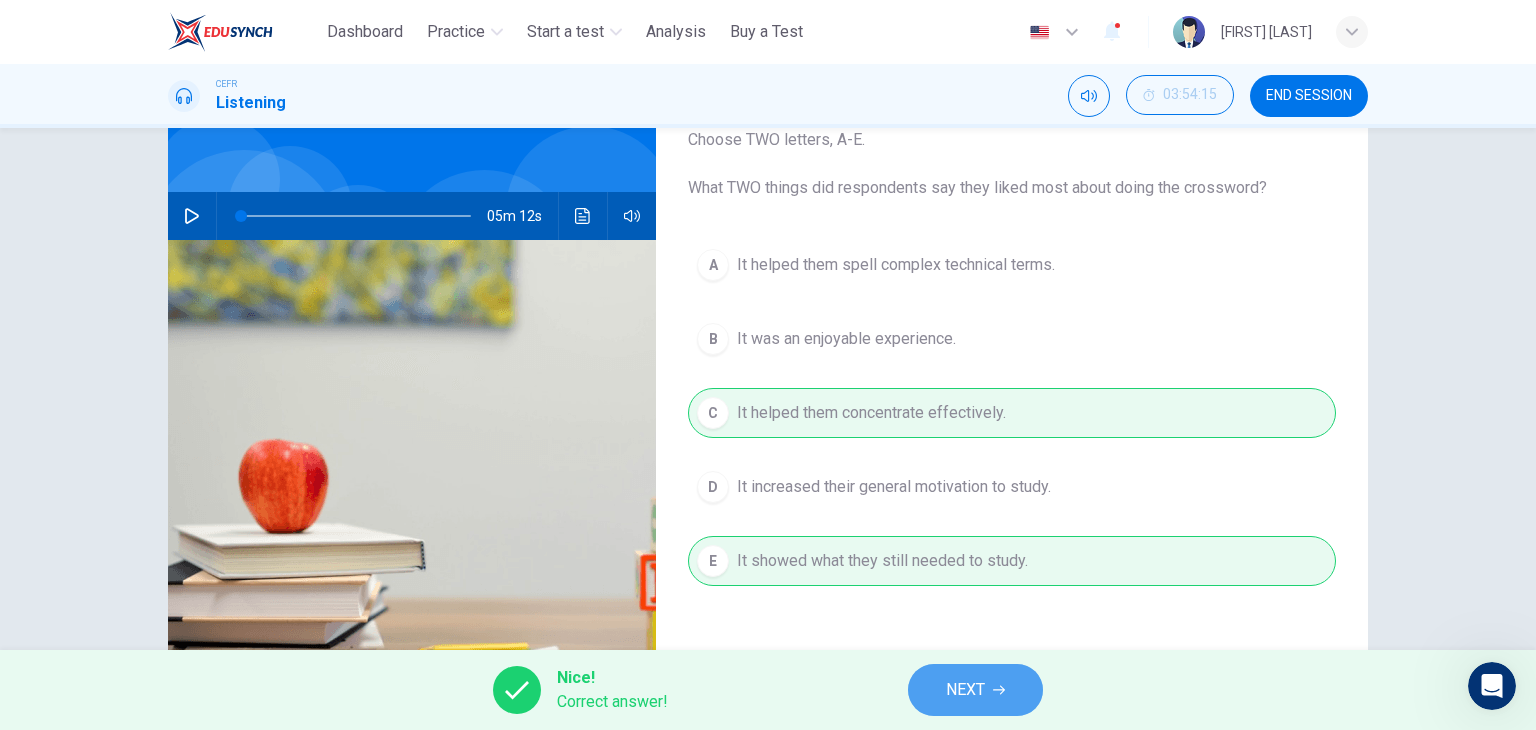 click on "NEXT" at bounding box center (975, 690) 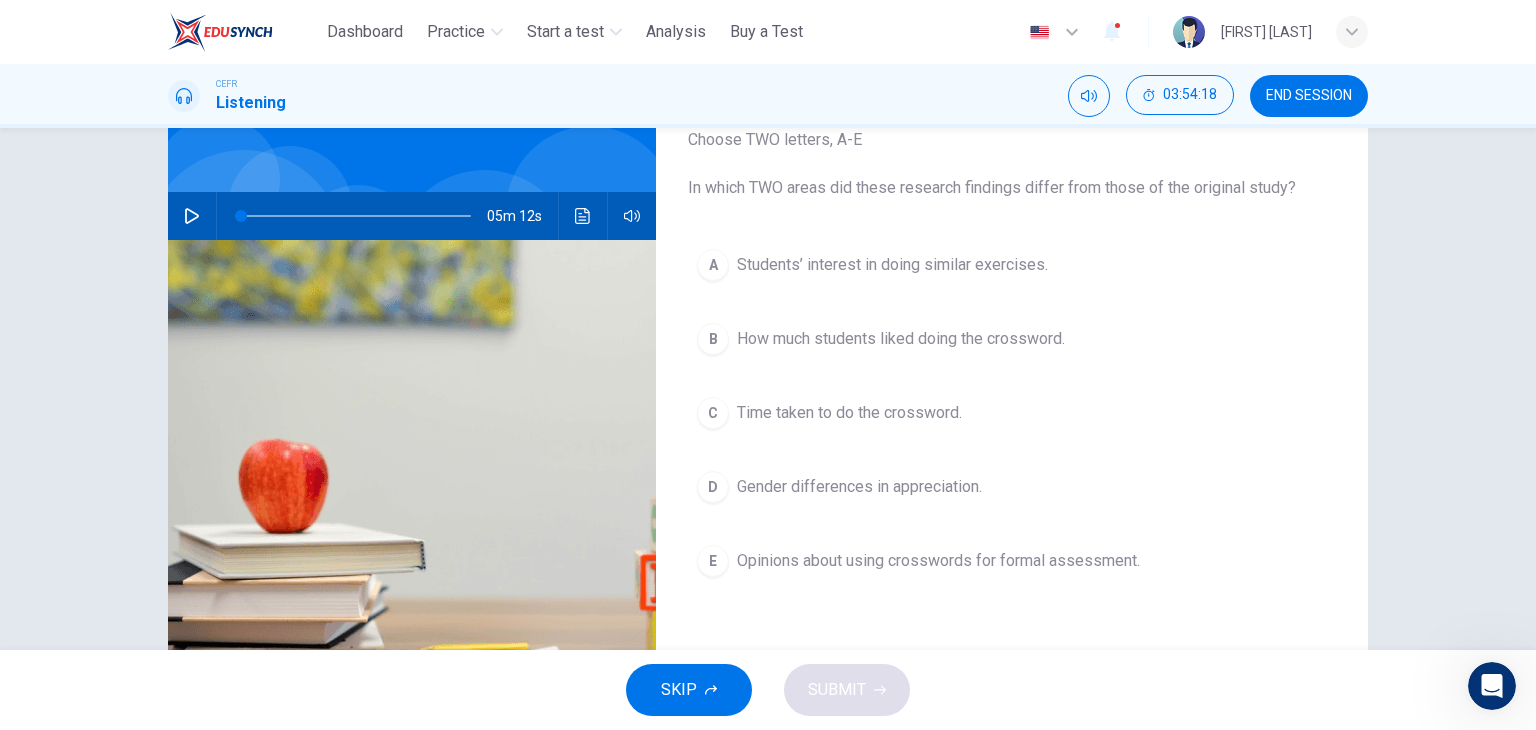 click on "Gender differences in appreciation." at bounding box center [859, 487] 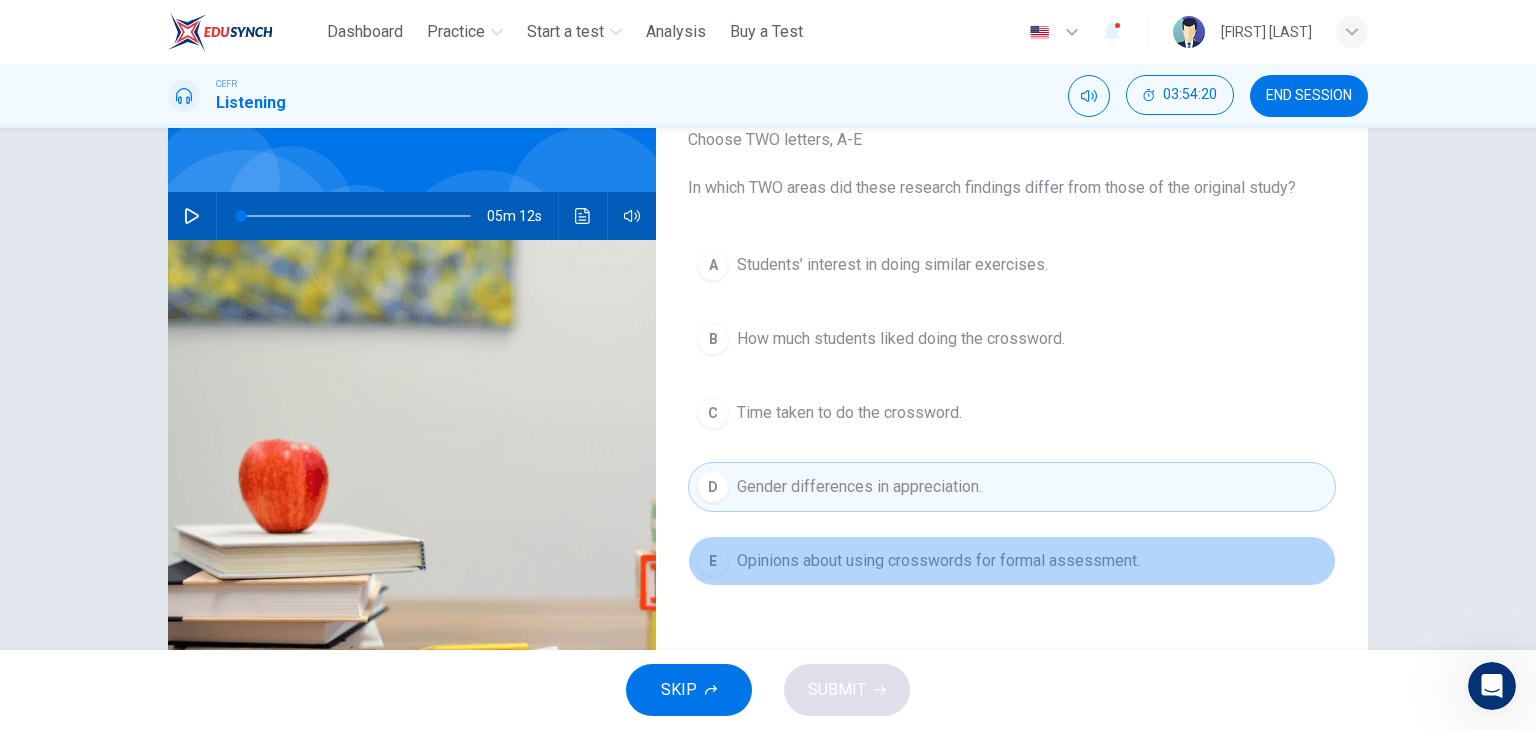 click on "Opinions about using crosswords for formal assessment." at bounding box center [938, 561] 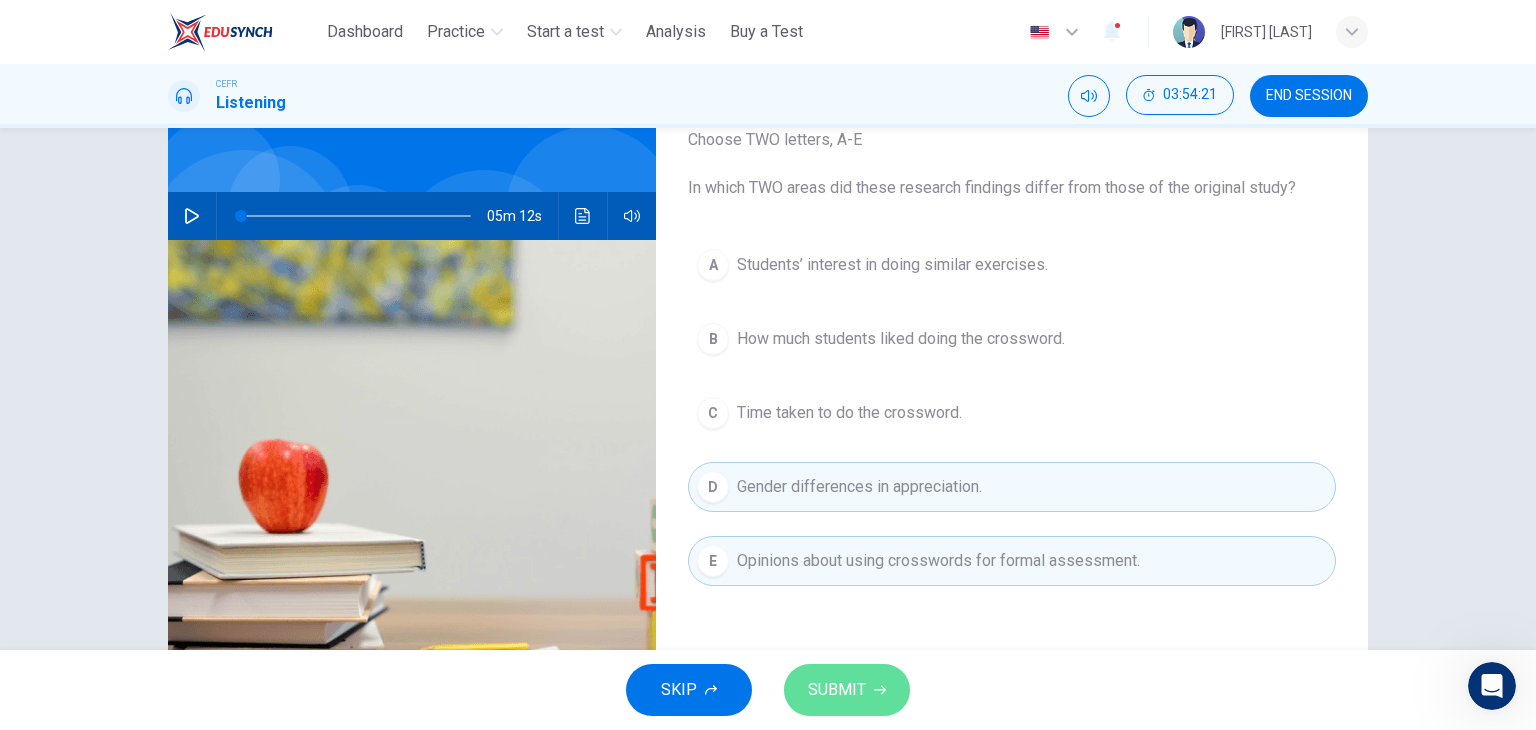 click on "SUBMIT" at bounding box center (847, 690) 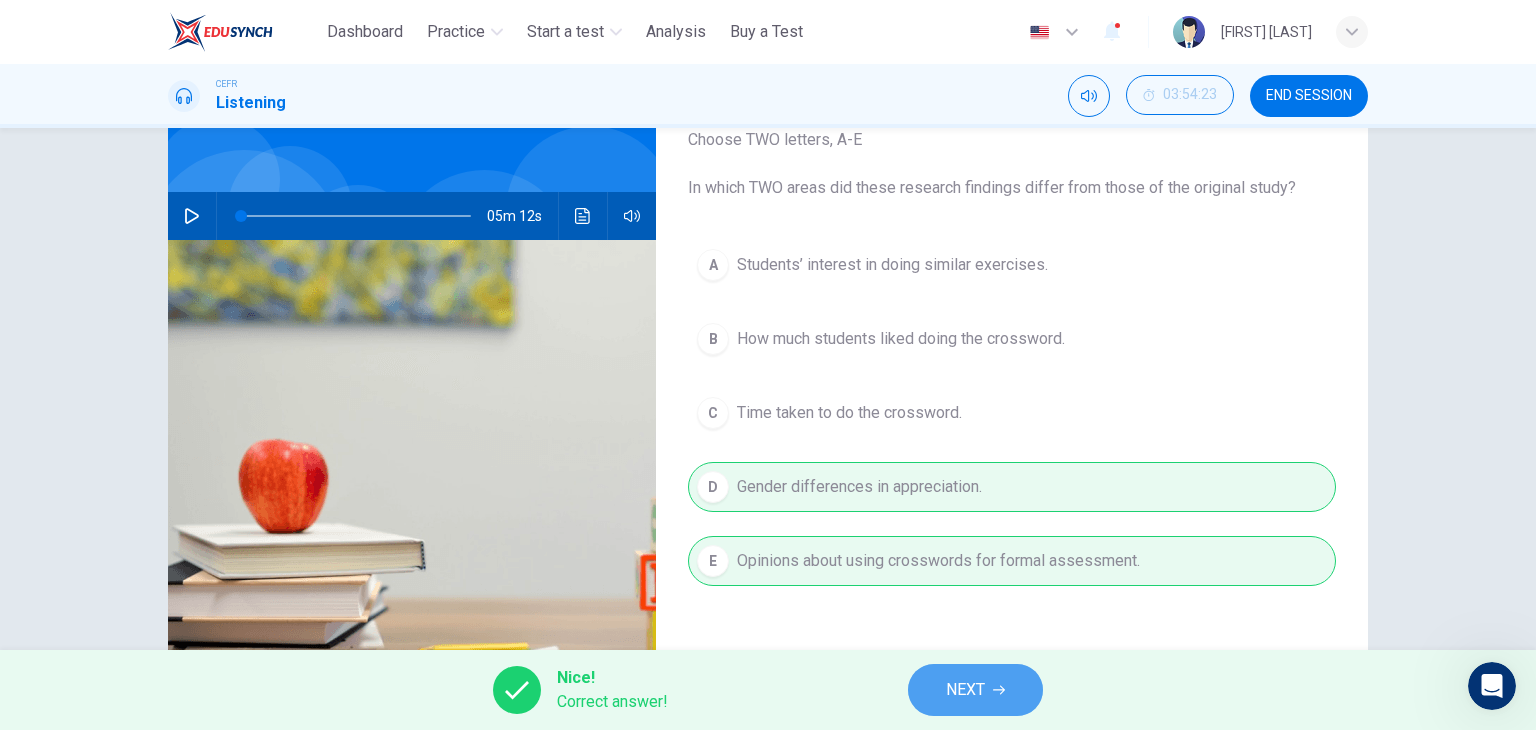 click on "NEXT" at bounding box center [965, 690] 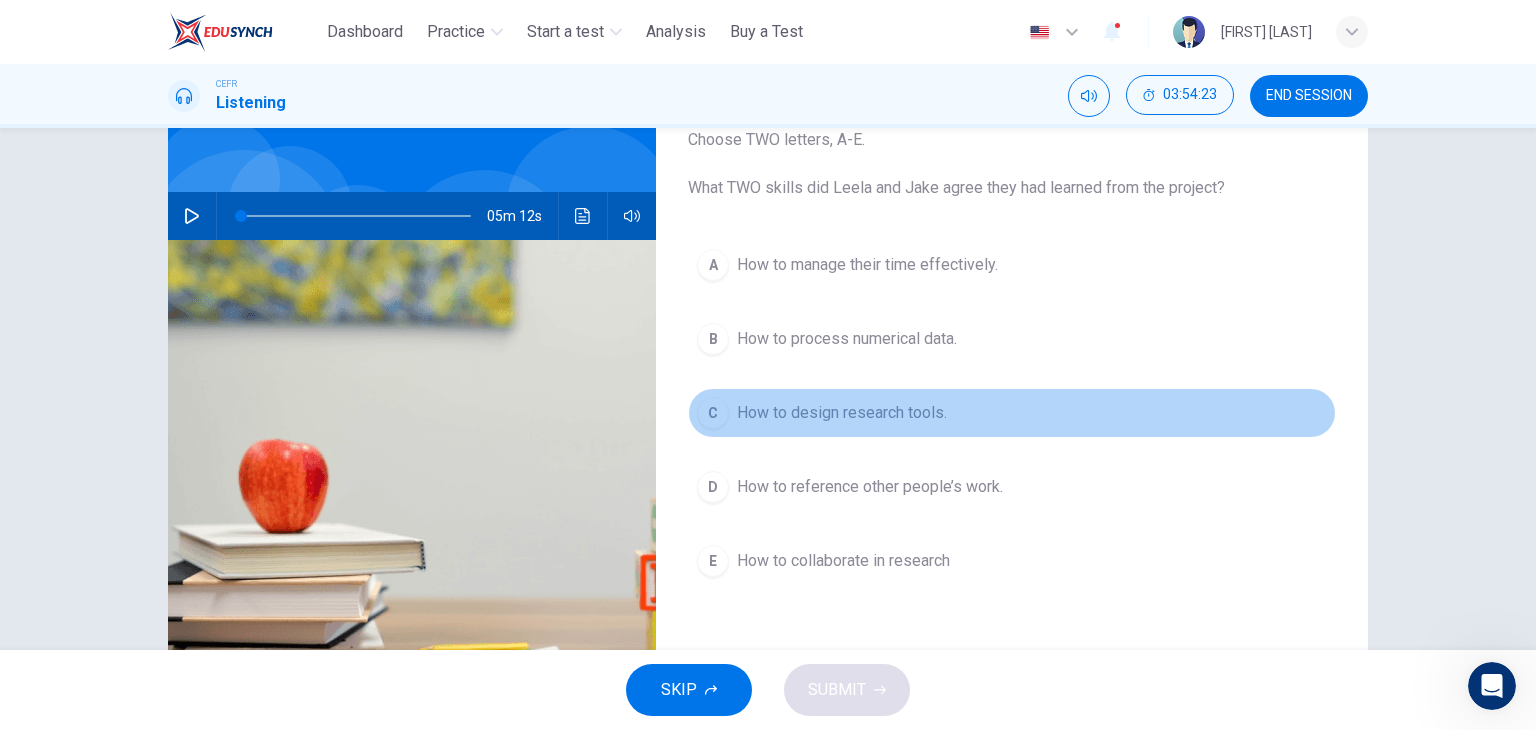 click on "How to design research tools." at bounding box center (842, 413) 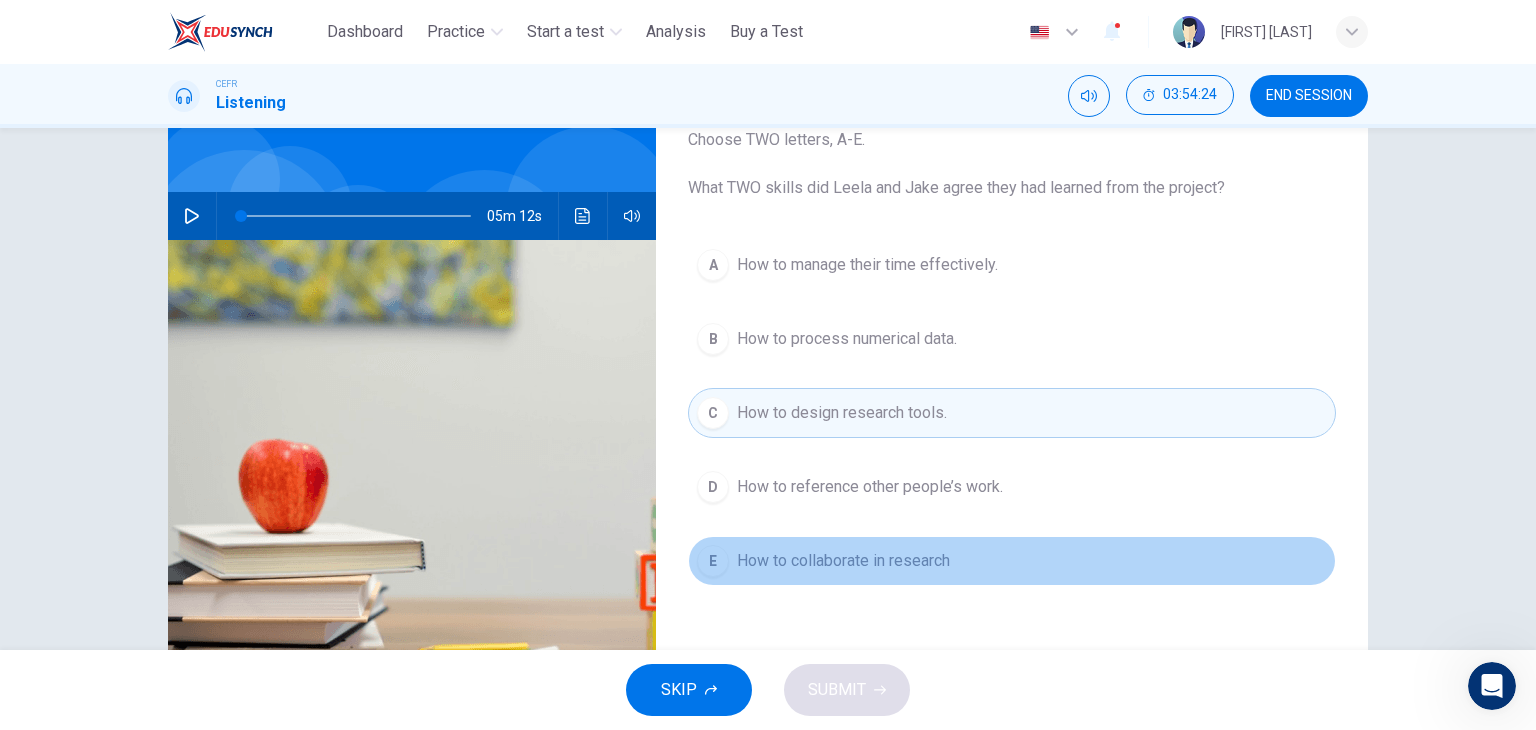 click on "How to collaborate in research" at bounding box center [843, 561] 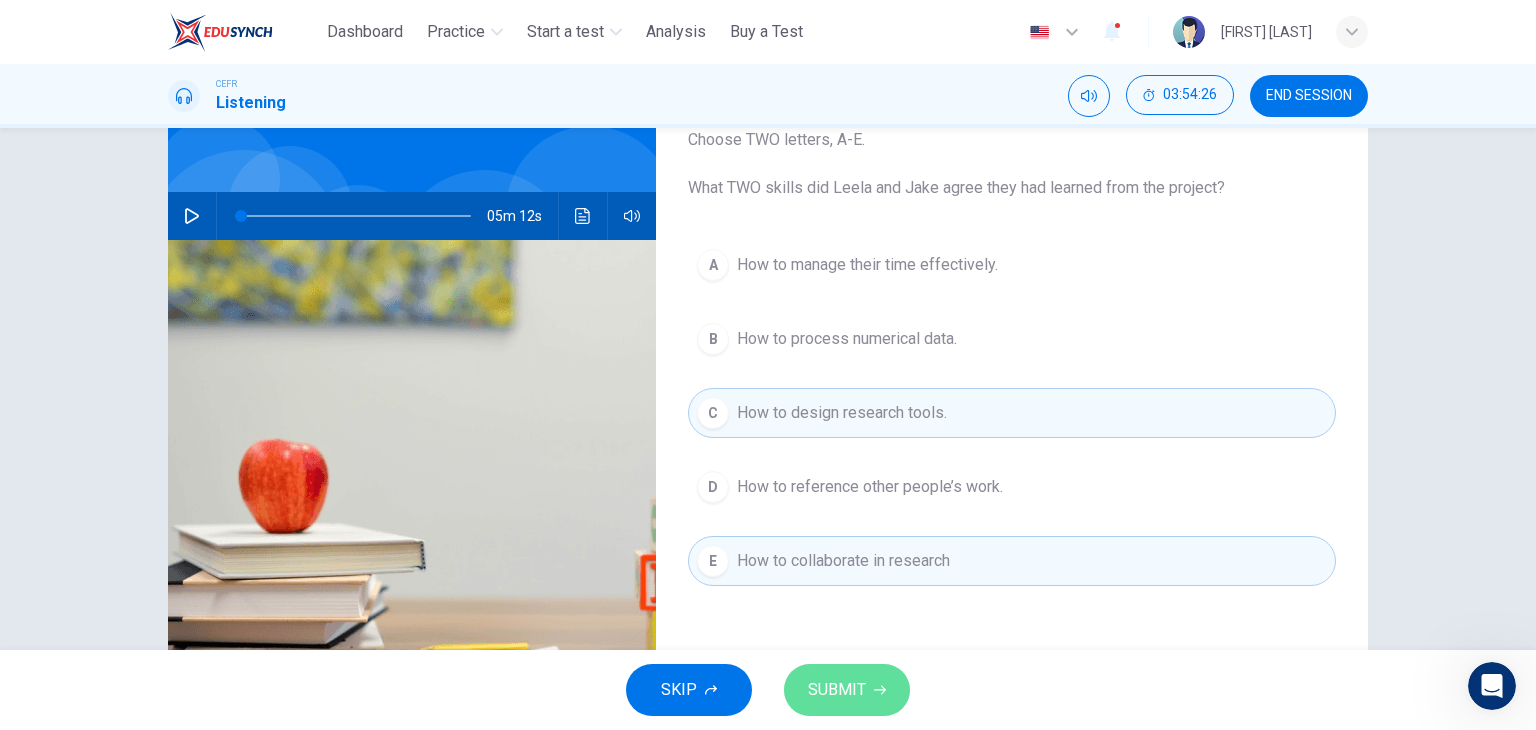 click on "SUBMIT" at bounding box center [837, 690] 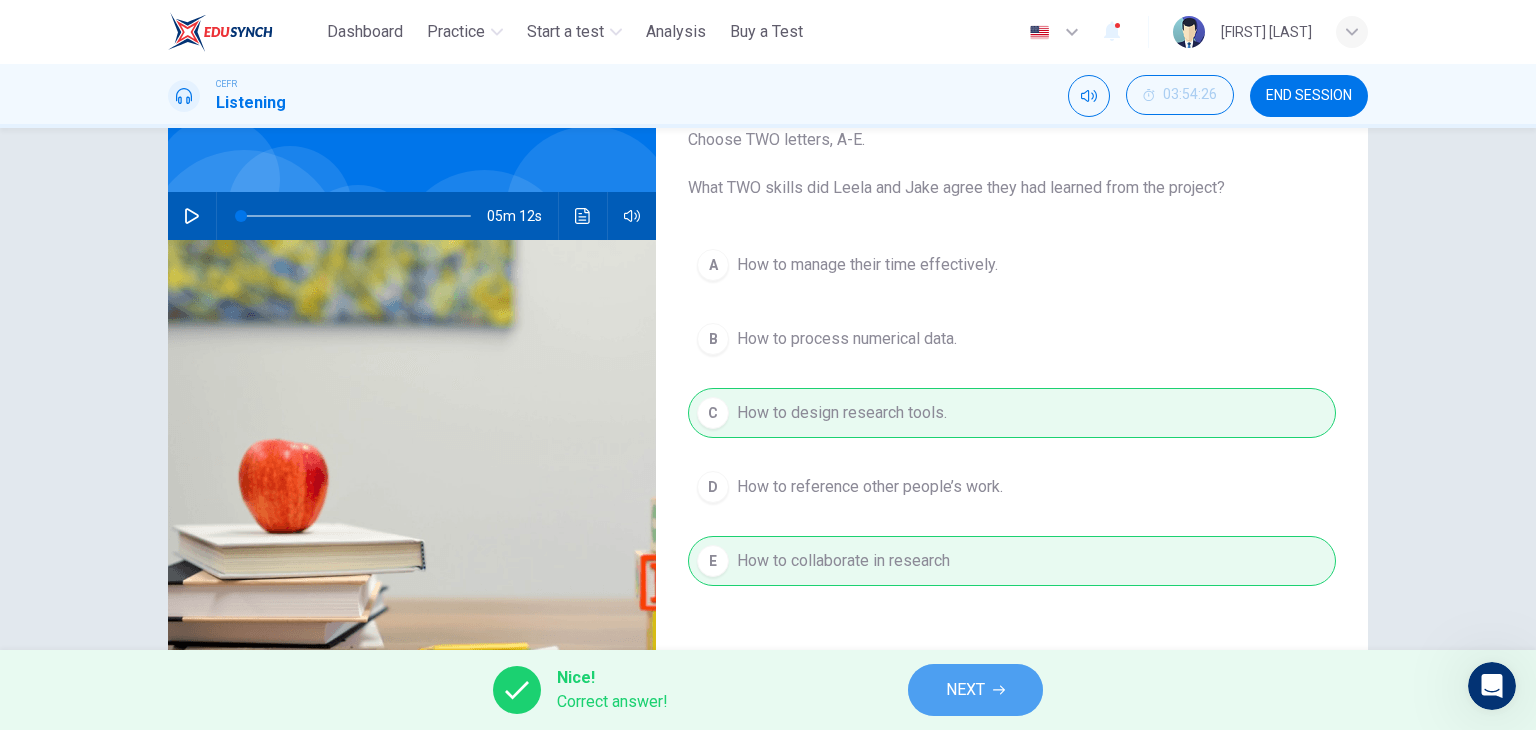 click on "NEXT" at bounding box center [965, 690] 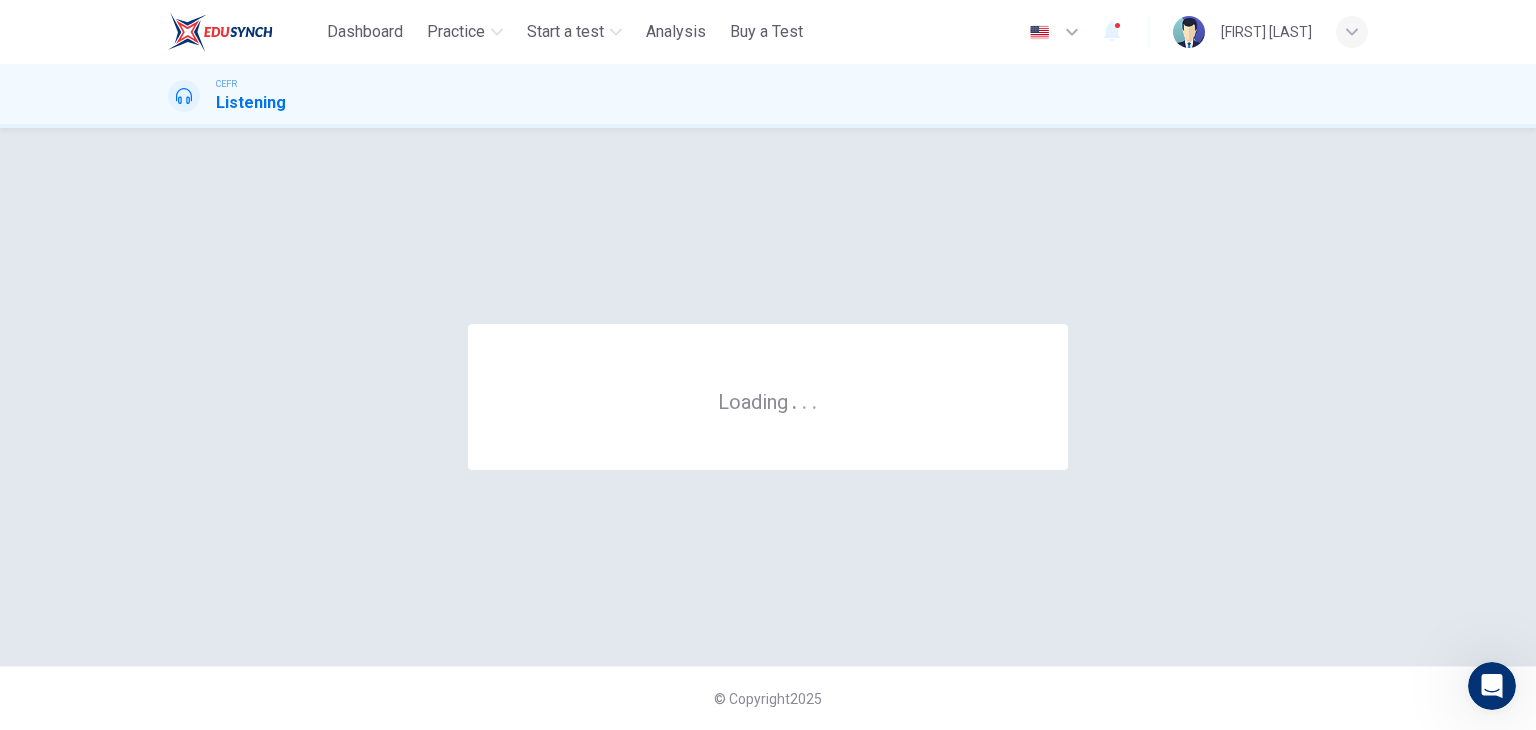 scroll, scrollTop: 0, scrollLeft: 0, axis: both 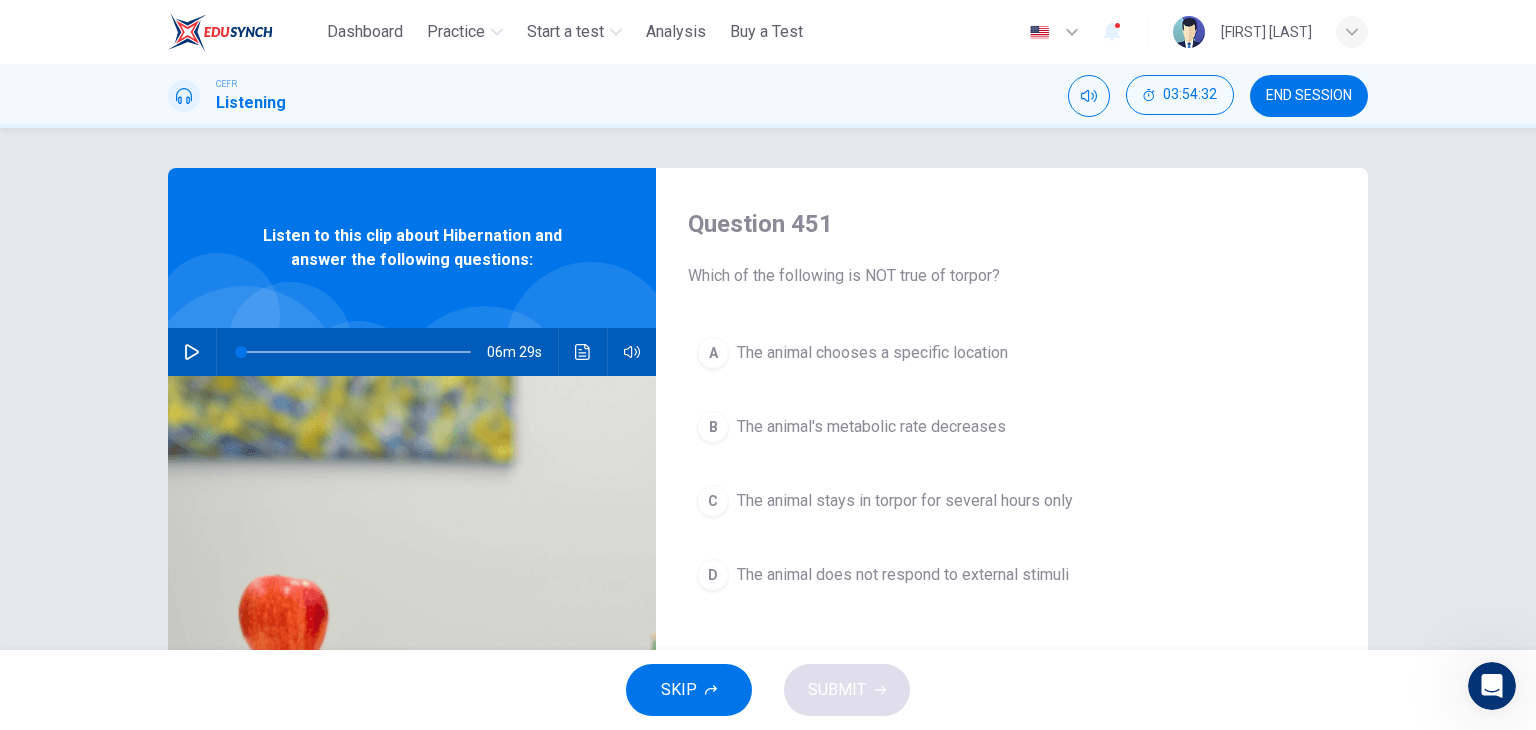 click on "The animal chooses a specific location" at bounding box center [872, 353] 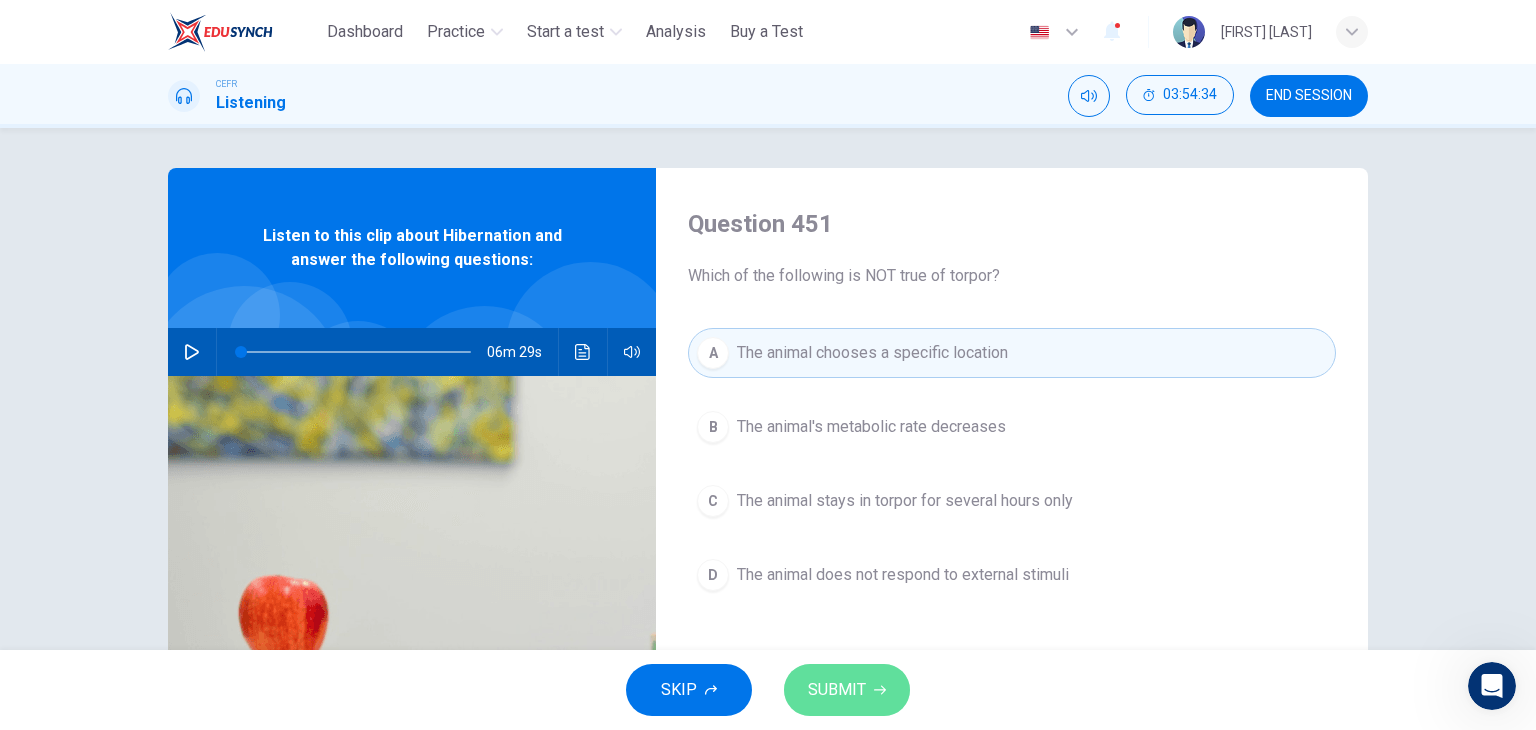 click on "SUBMIT" at bounding box center (837, 690) 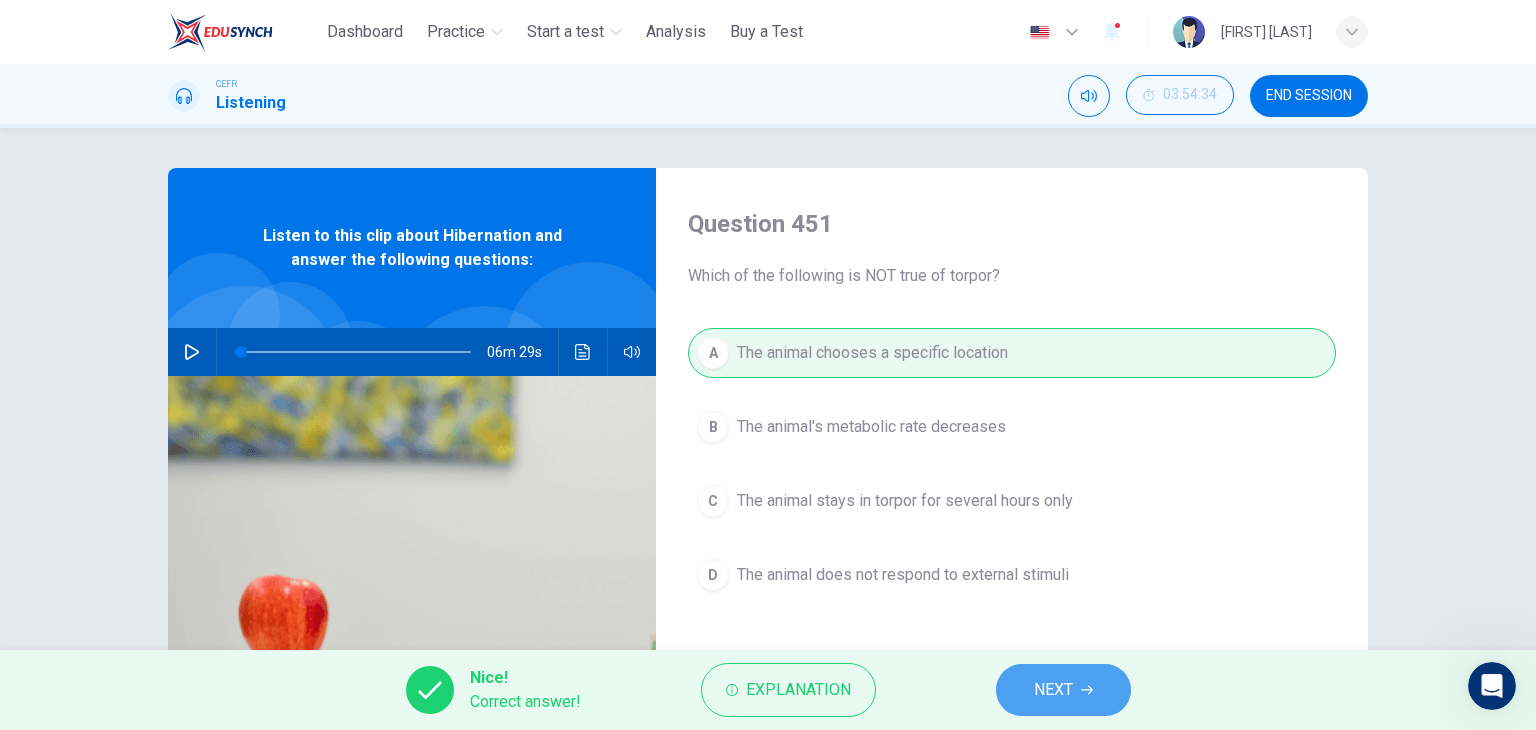 click on "NEXT" at bounding box center (1053, 690) 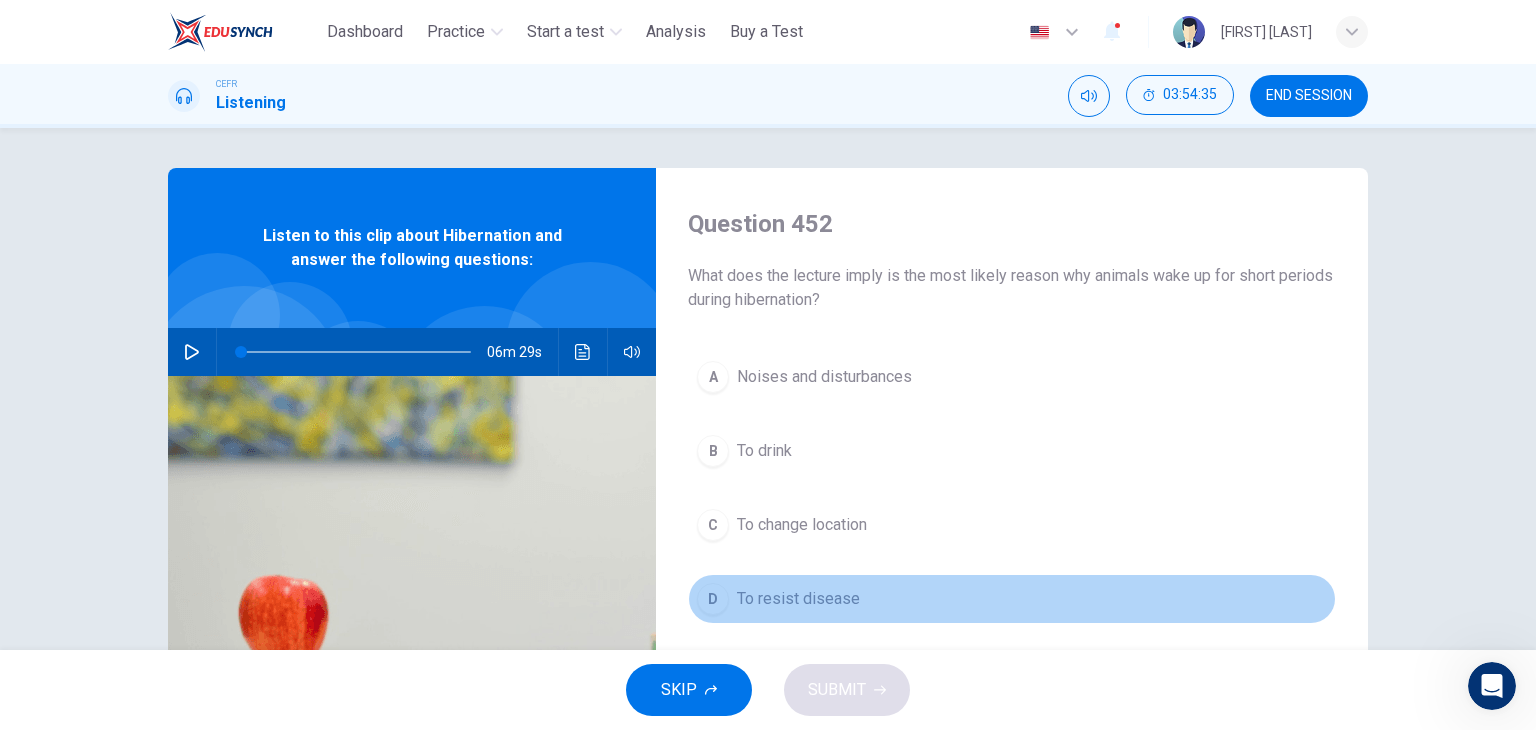 click on "To resist disease" at bounding box center (798, 599) 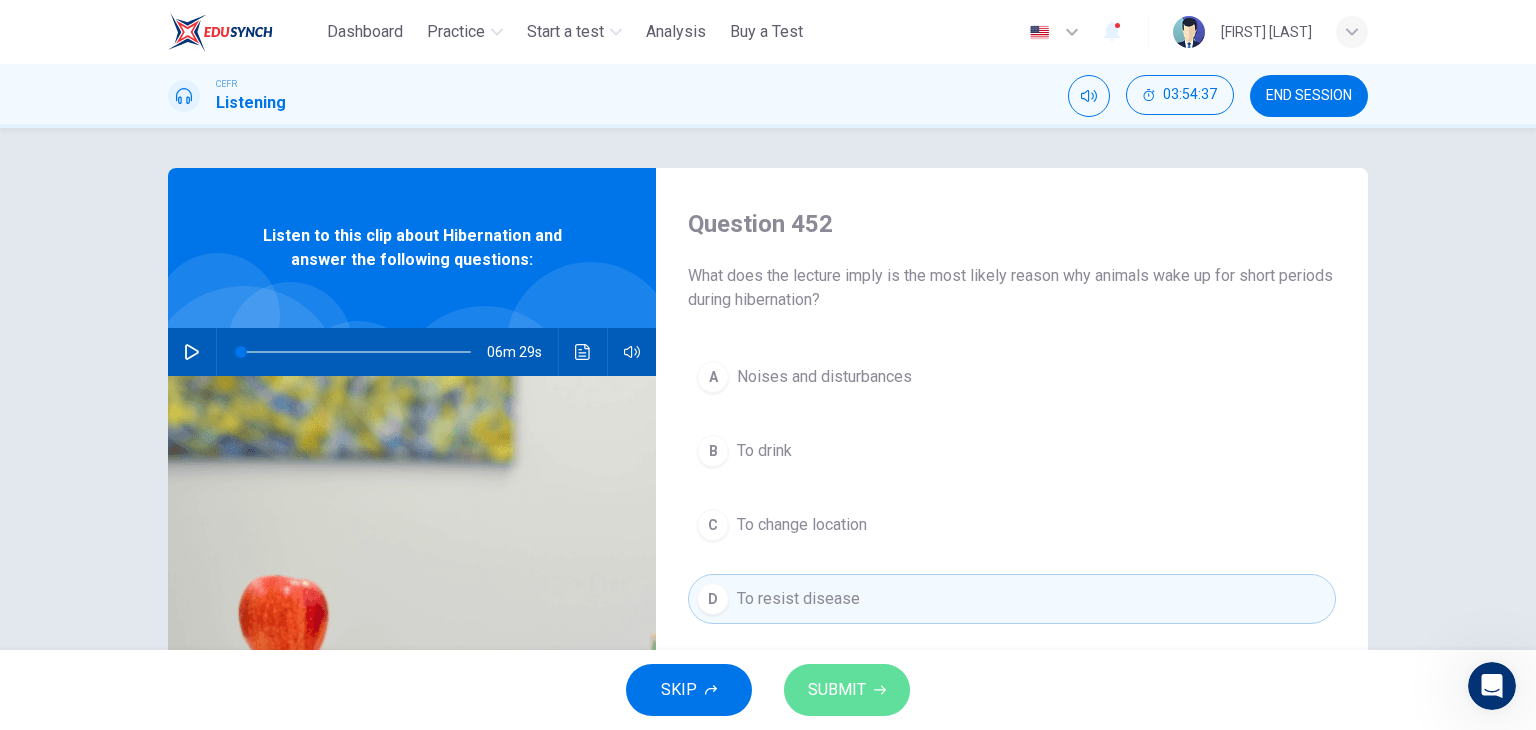 click on "SUBMIT" at bounding box center [837, 690] 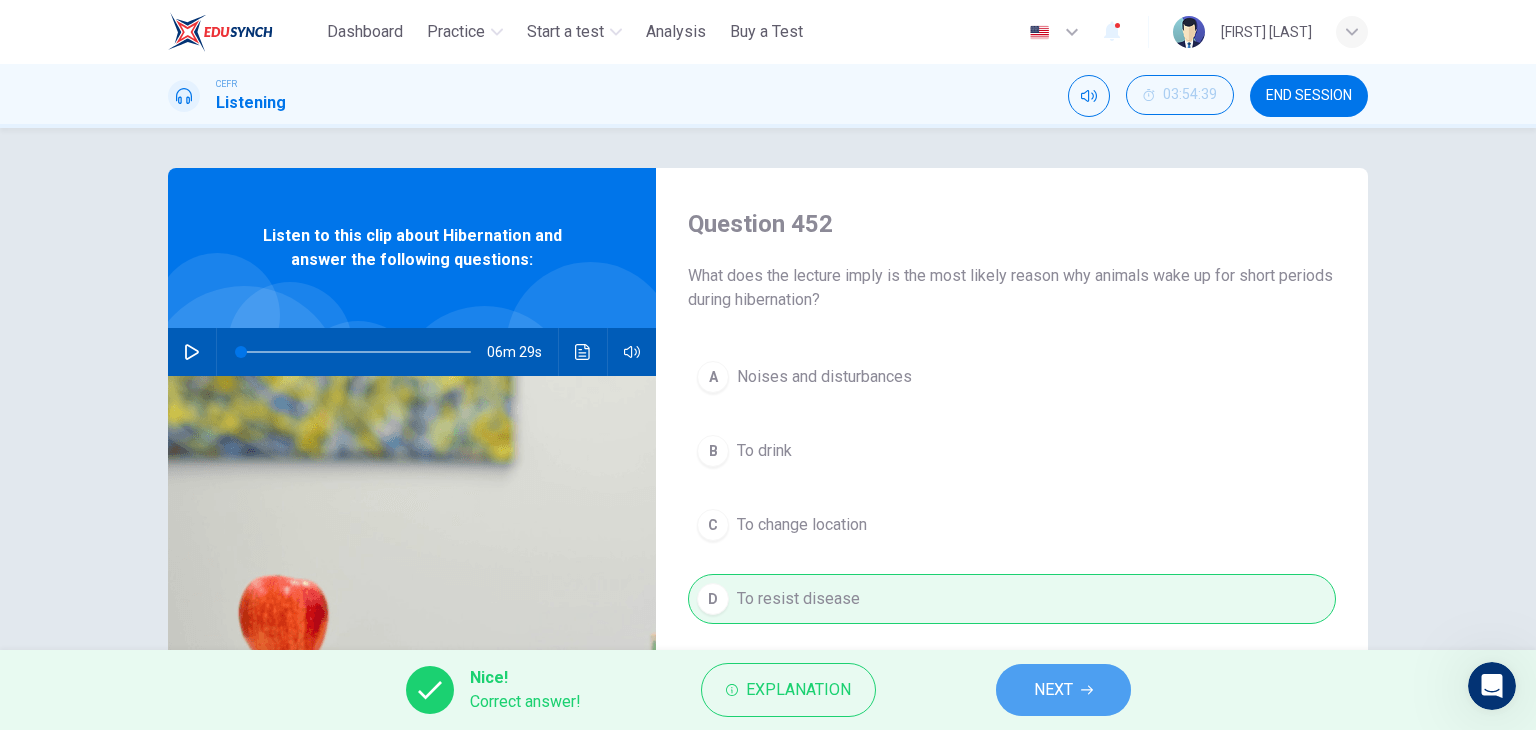 click on "NEXT" at bounding box center [1063, 690] 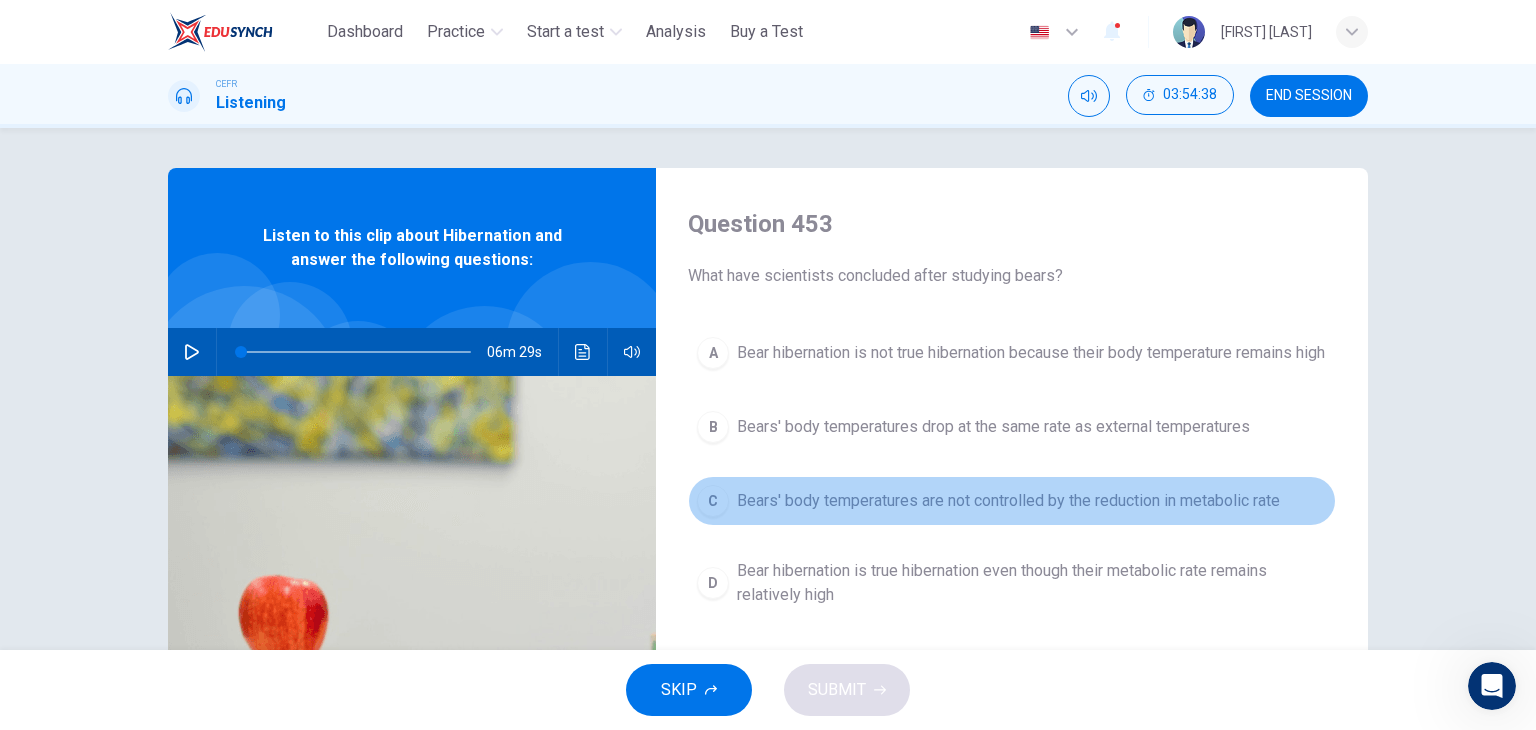 click on "Bears' body temperatures are not controlled by the reduction in metabolic rate" at bounding box center (1008, 501) 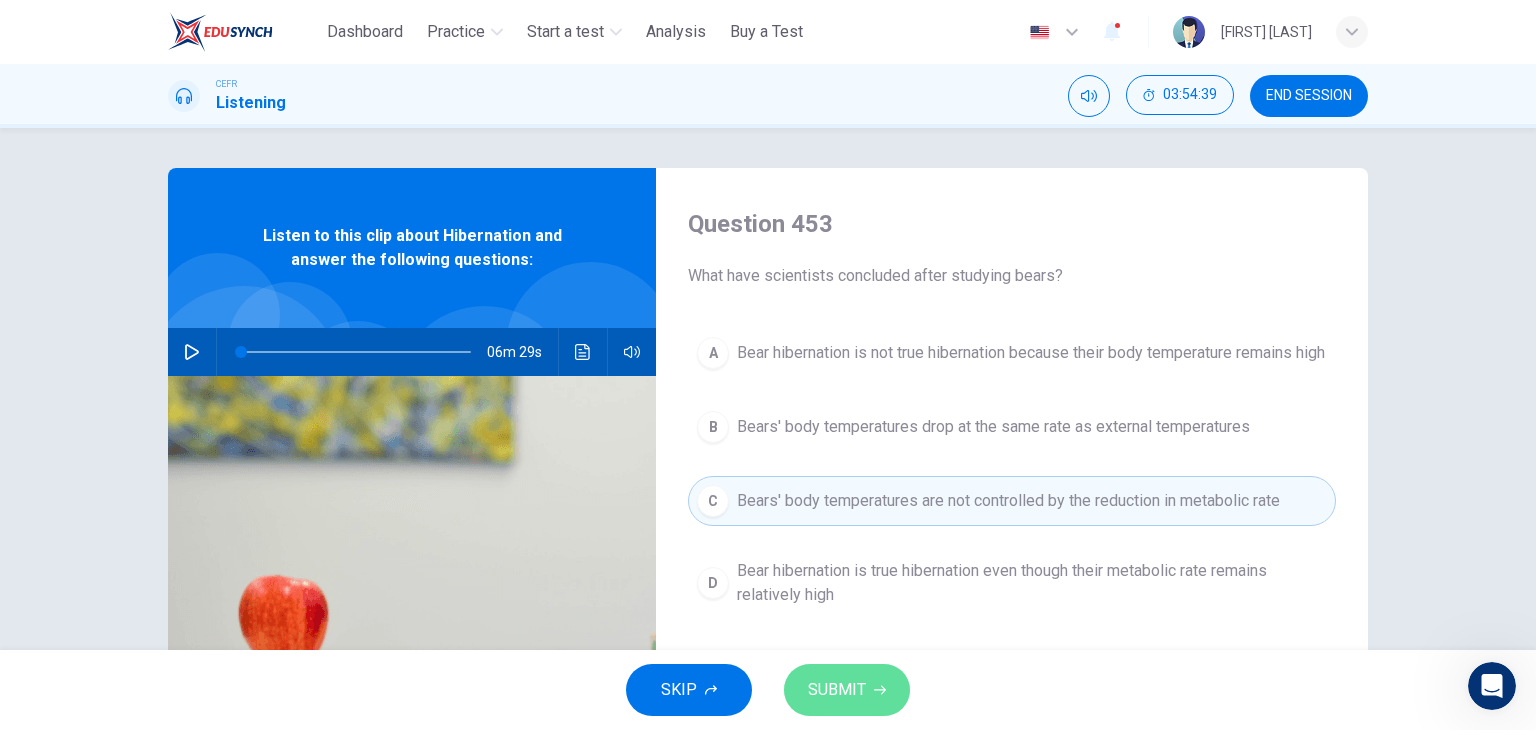 click on "SUBMIT" at bounding box center [837, 690] 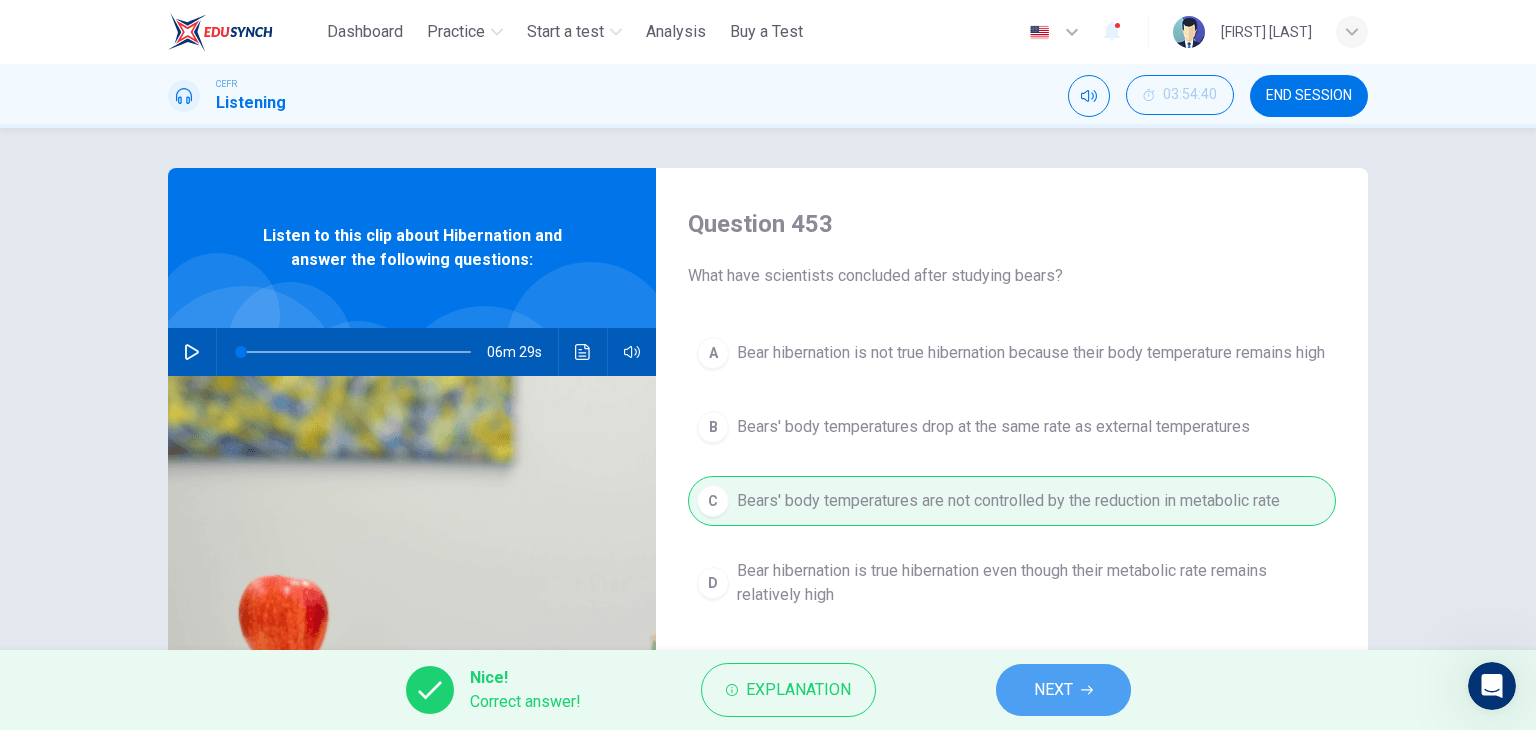 click on "NEXT" at bounding box center [1063, 690] 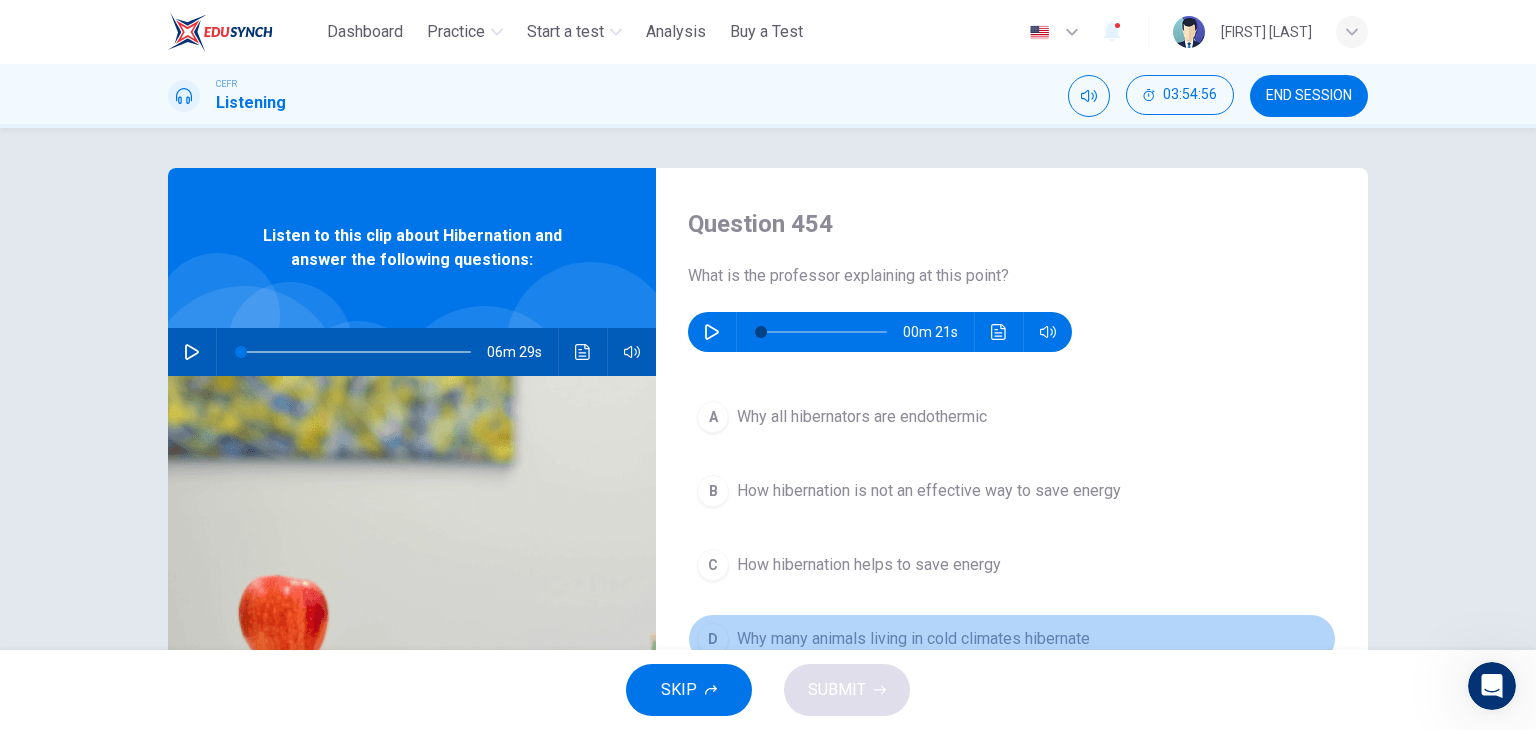 click on "Why many animals living in cold climates hibernate" at bounding box center (913, 639) 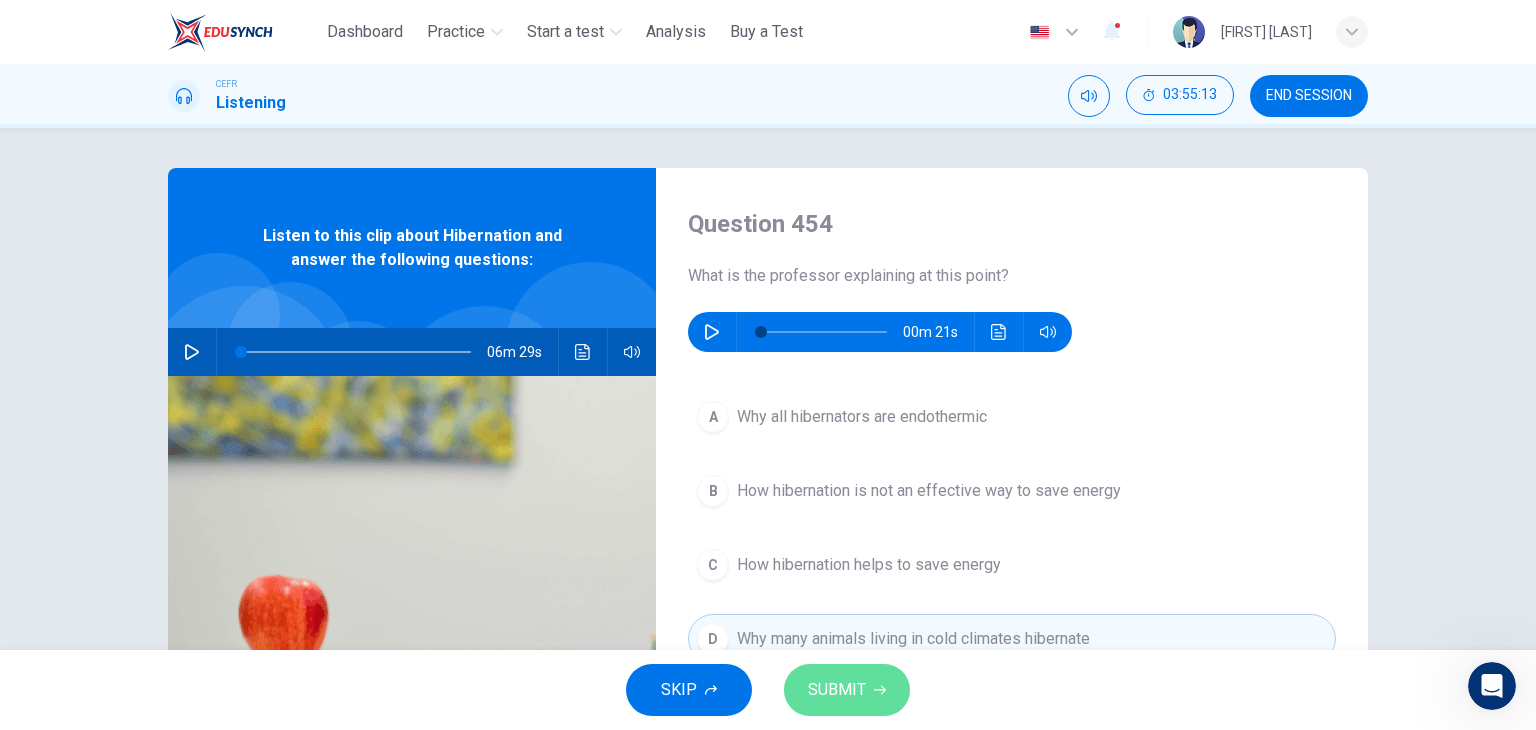 click on "SUBMIT" at bounding box center (837, 690) 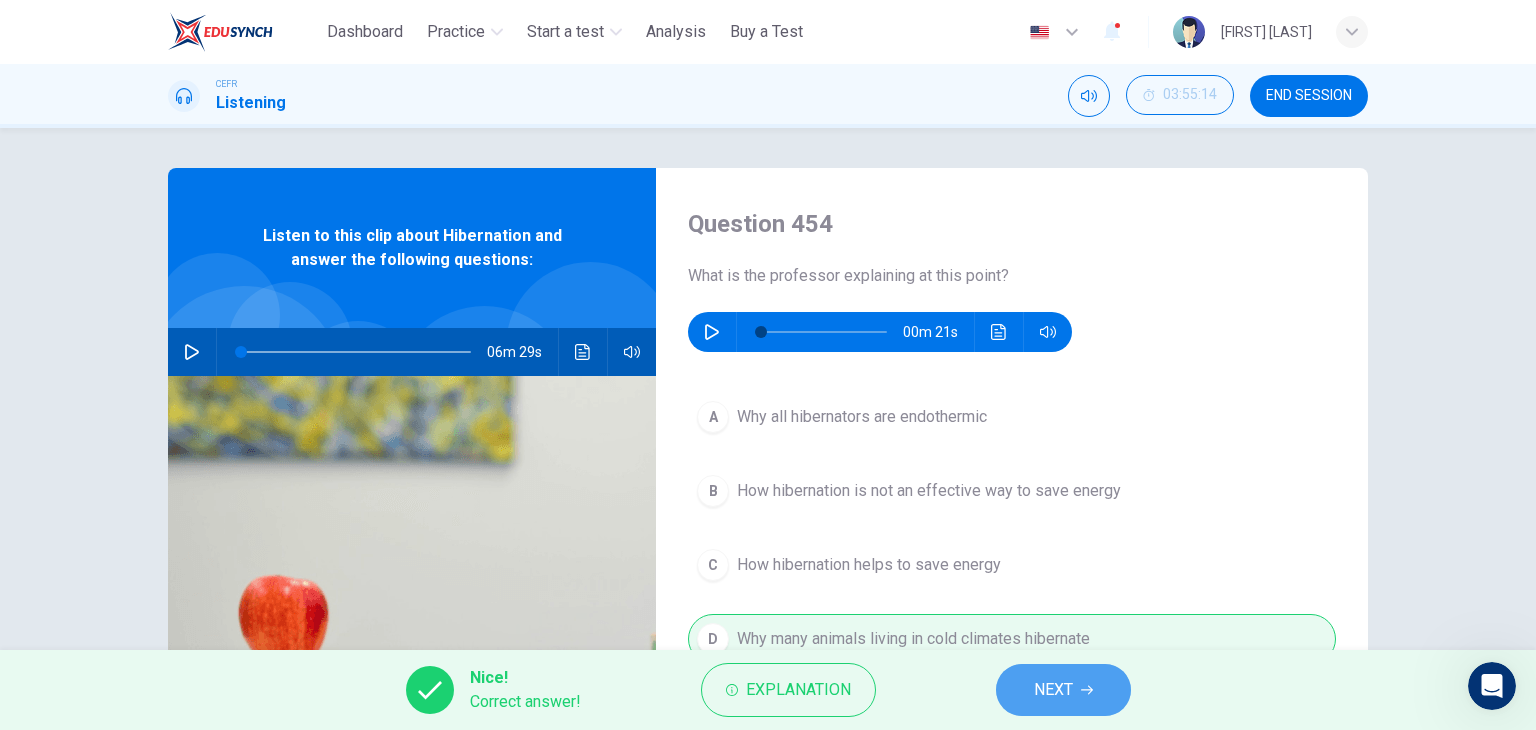 click on "NEXT" at bounding box center [1063, 690] 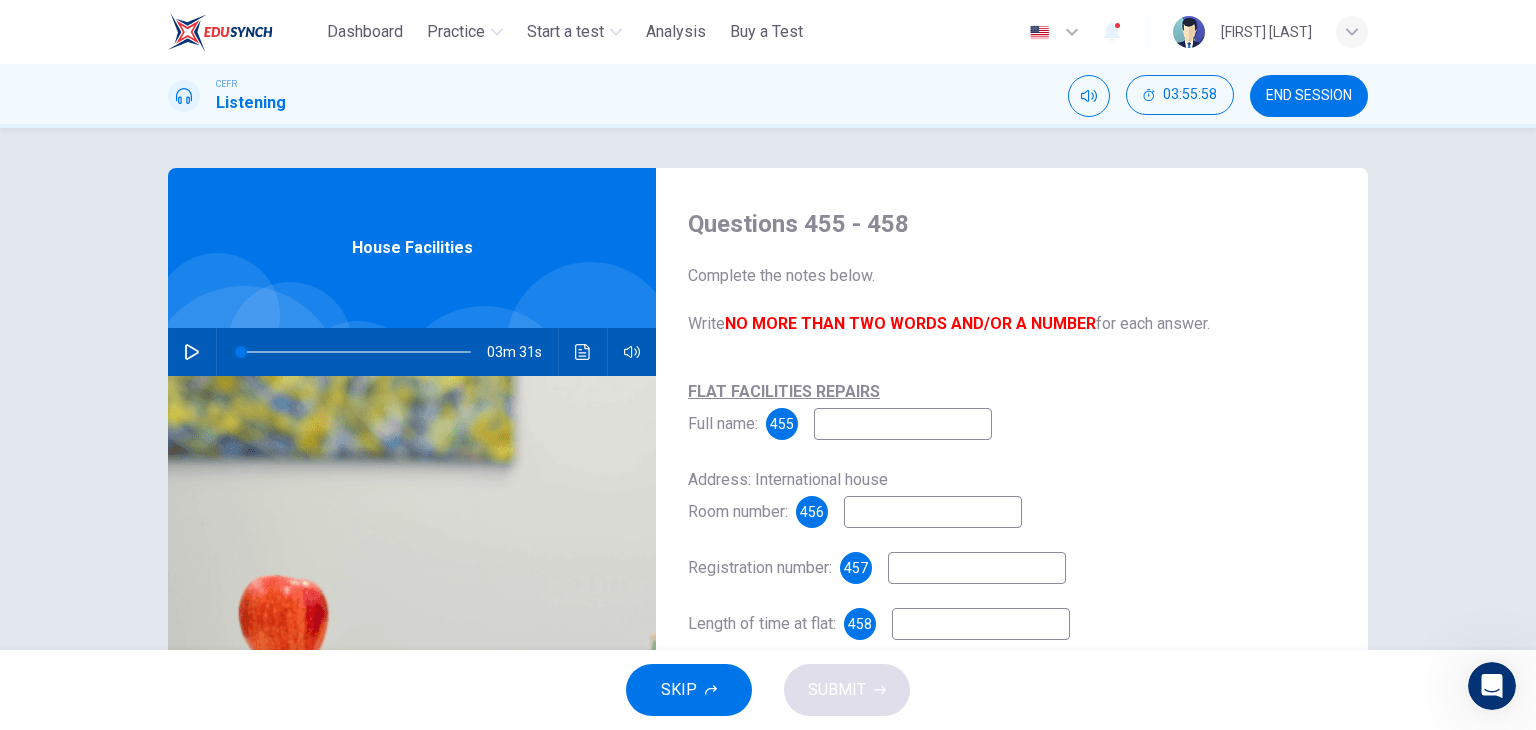 click at bounding box center (903, 424) 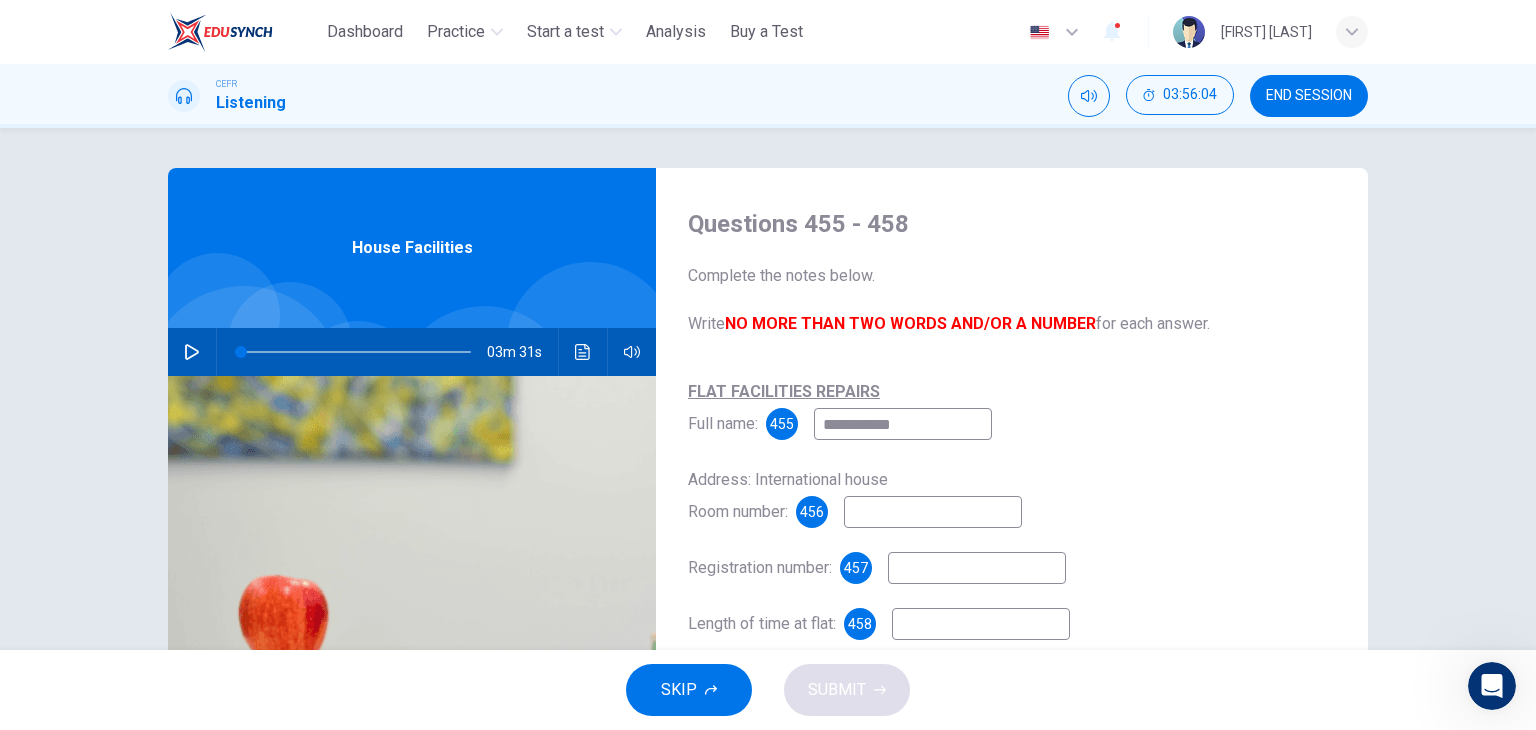 type on "**********" 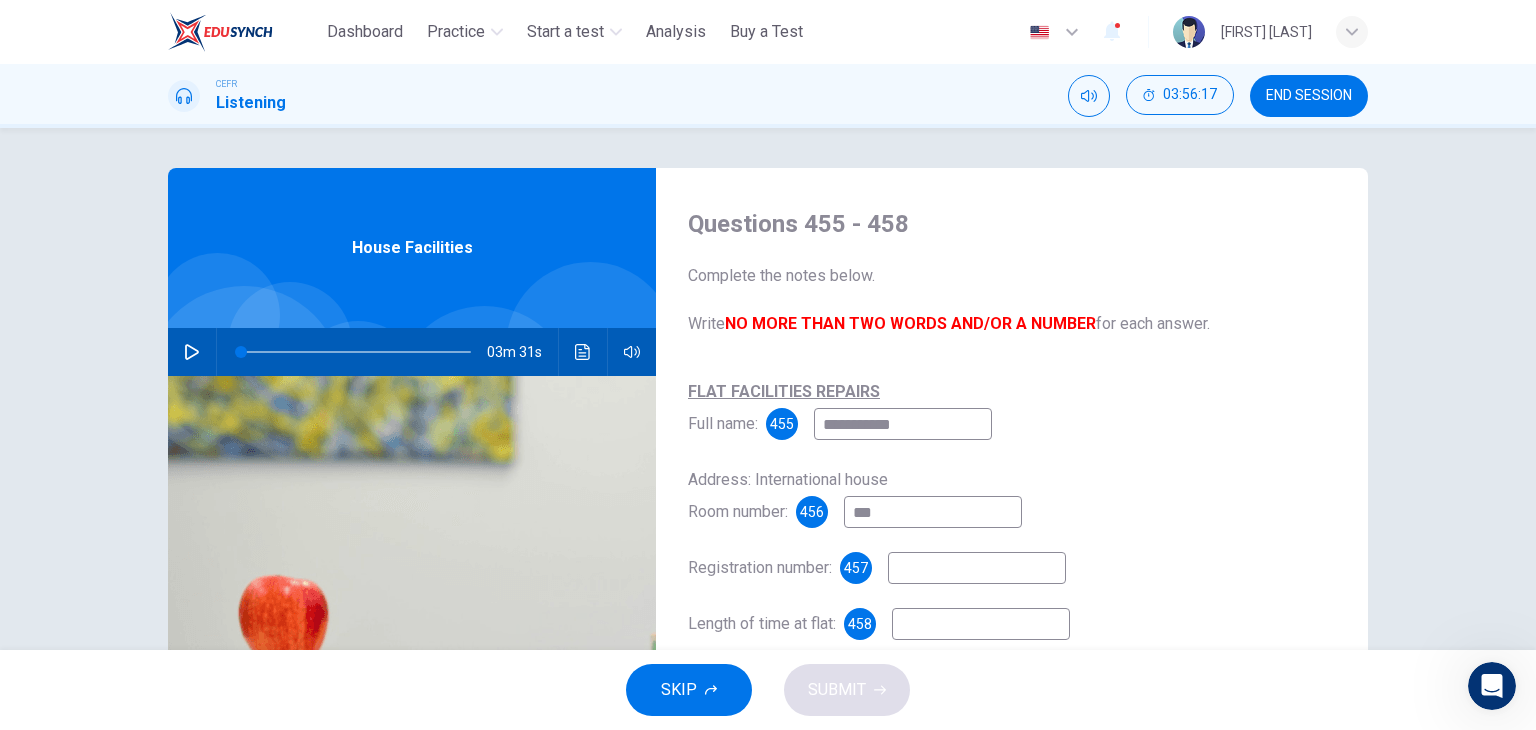 type on "***" 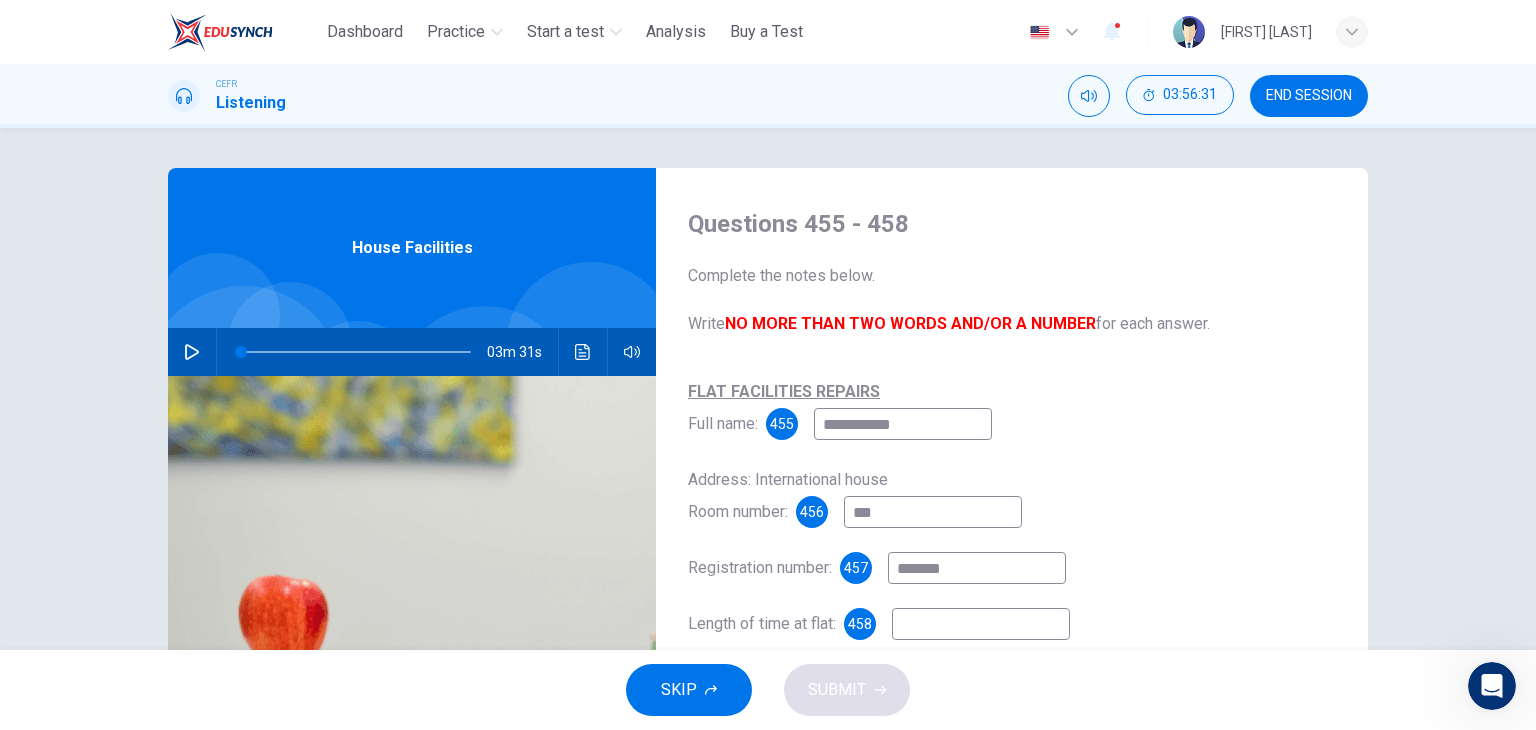 type on "*******" 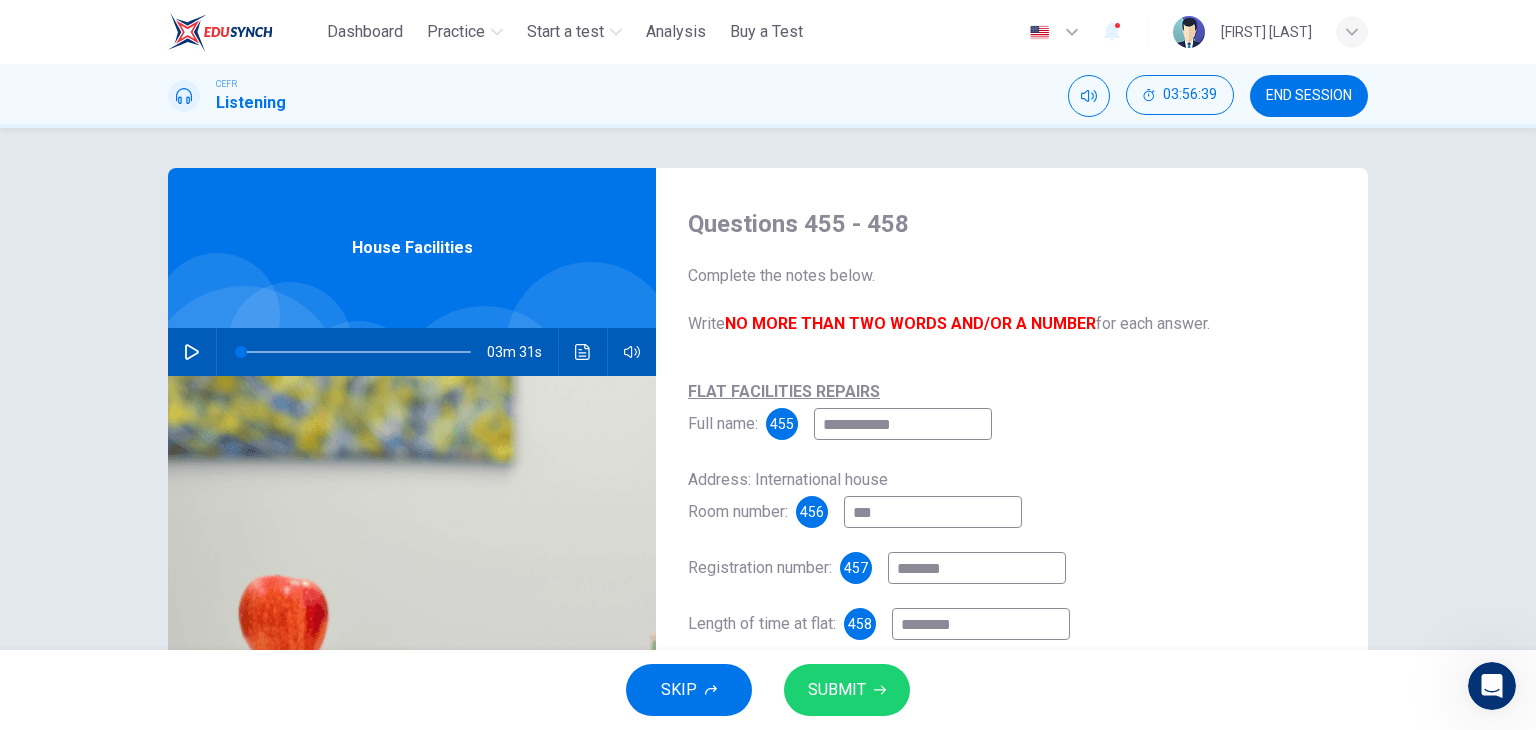 type on "********" 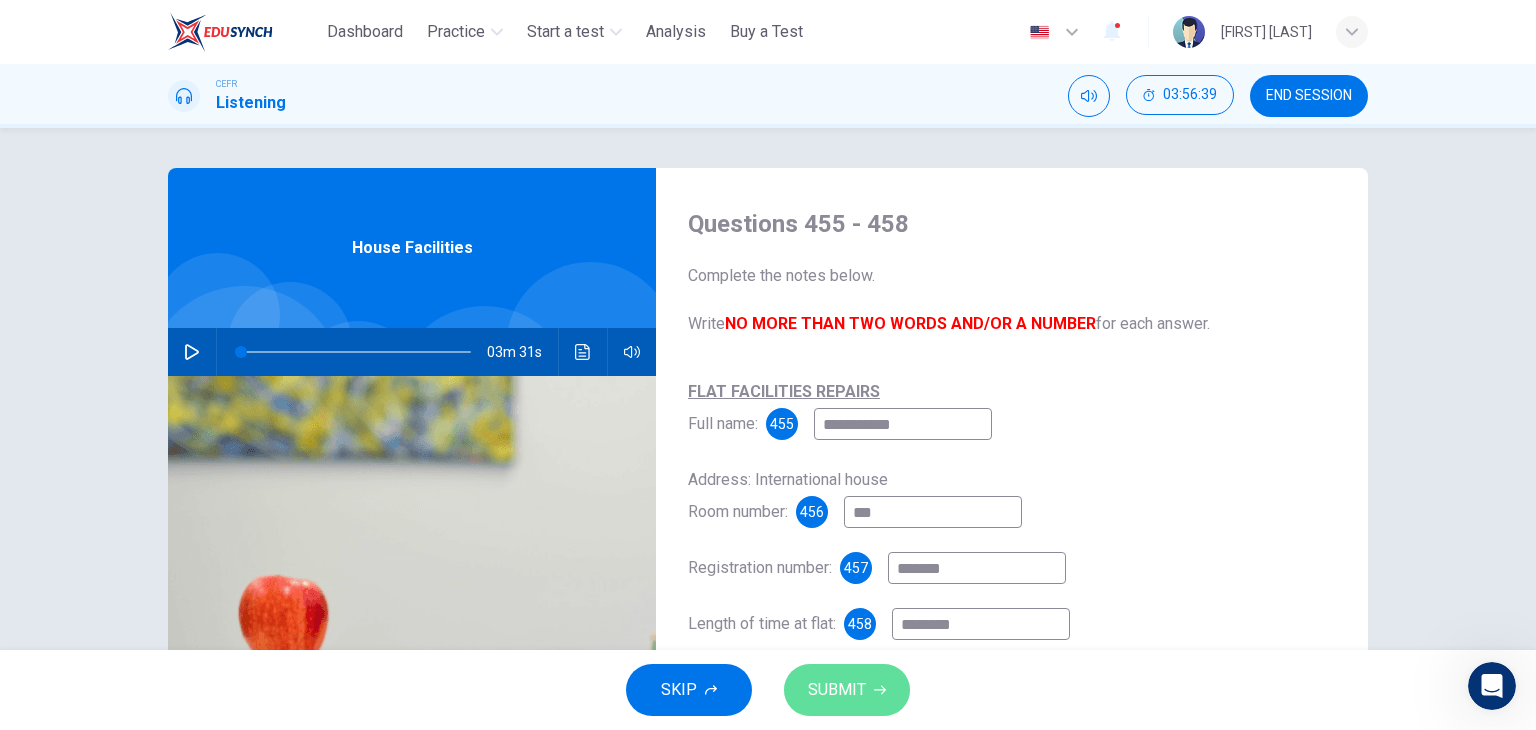click on "SUBMIT" at bounding box center (847, 690) 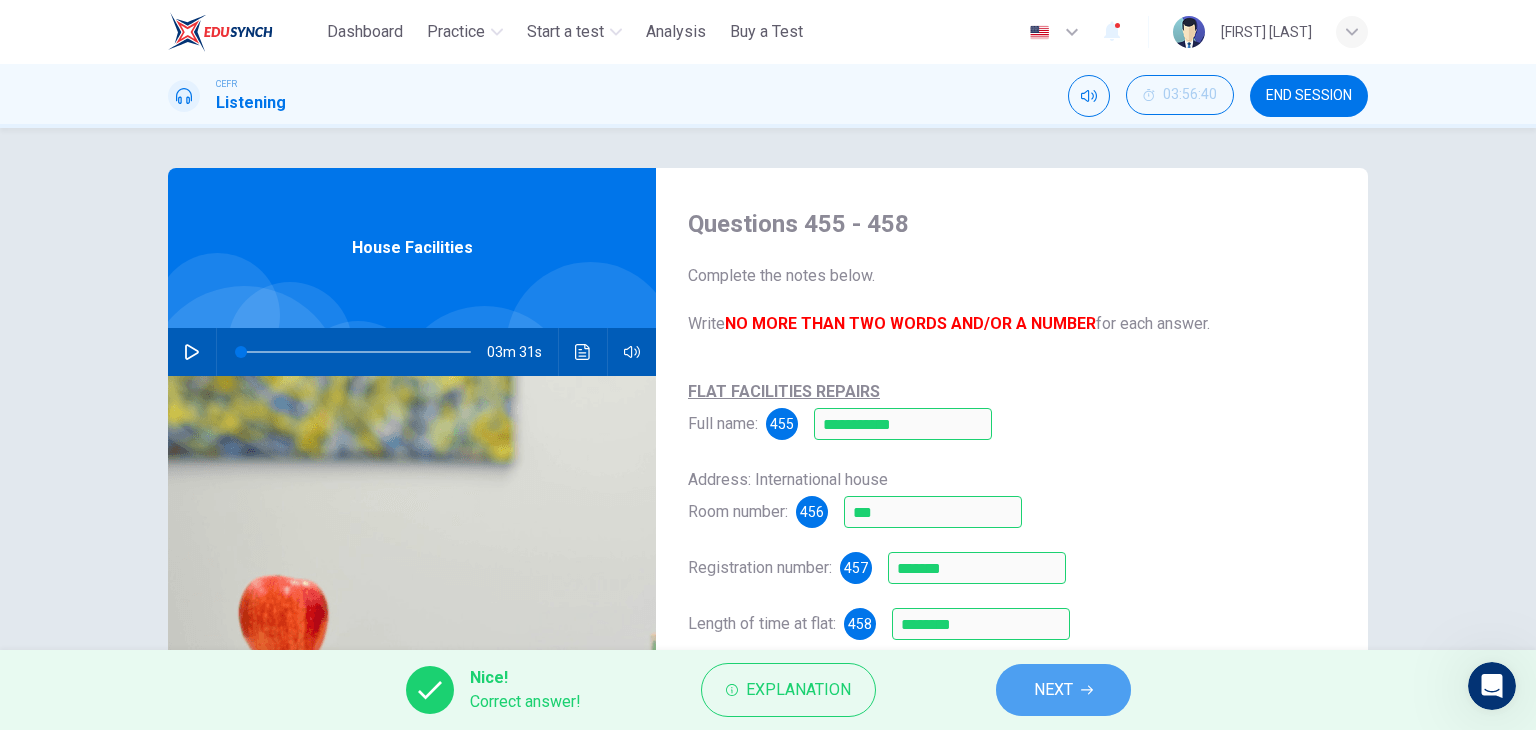 click on "NEXT" at bounding box center [1053, 690] 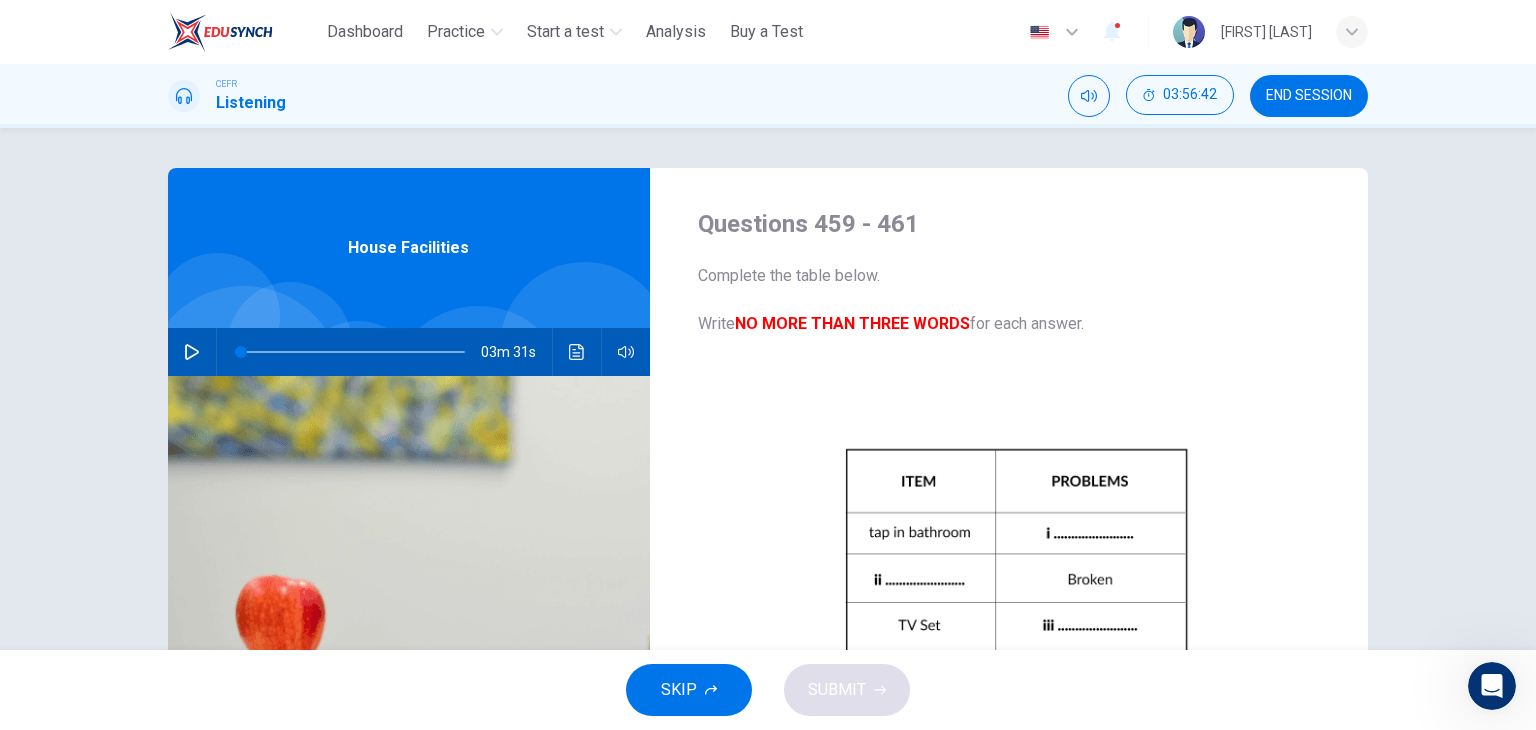 scroll, scrollTop: 253, scrollLeft: 0, axis: vertical 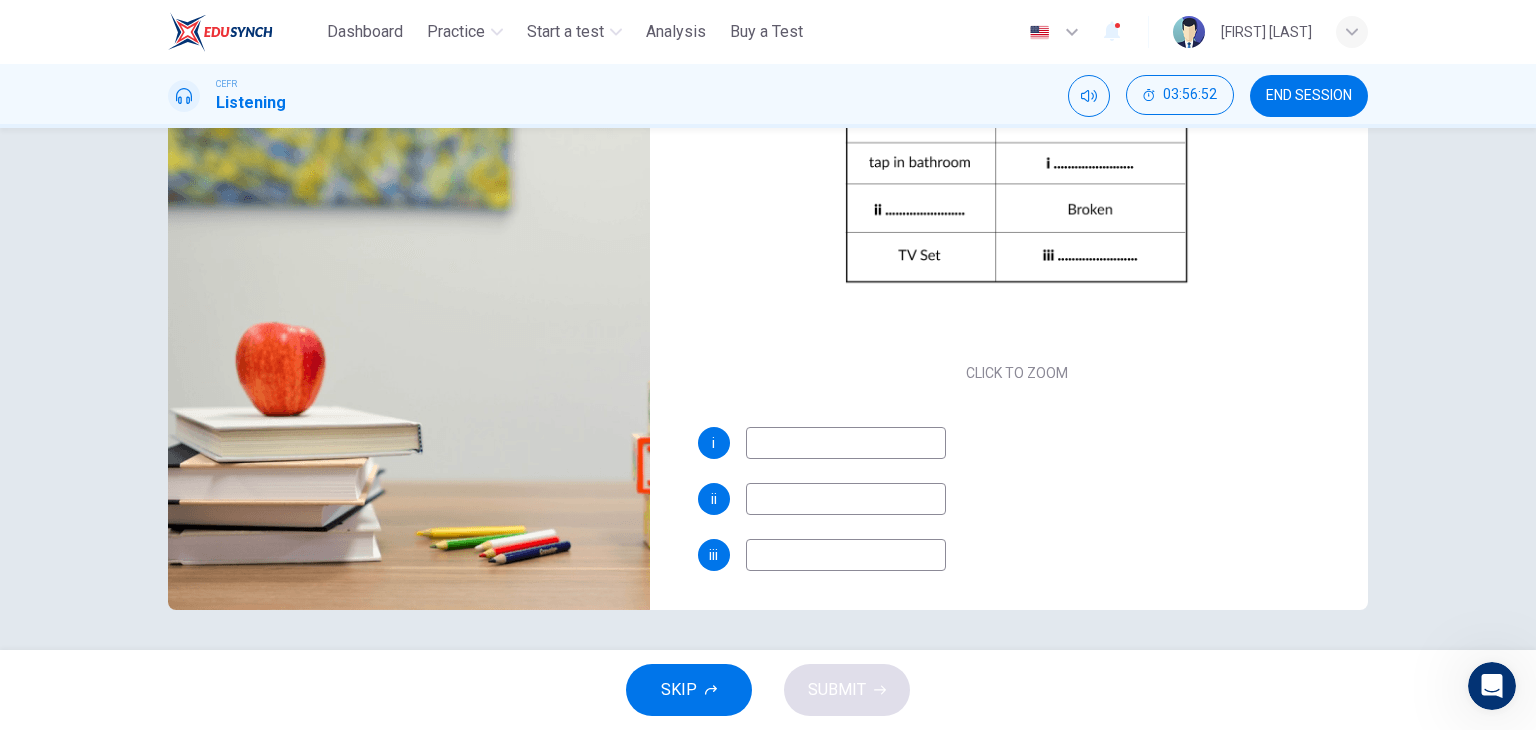 click at bounding box center [846, 443] 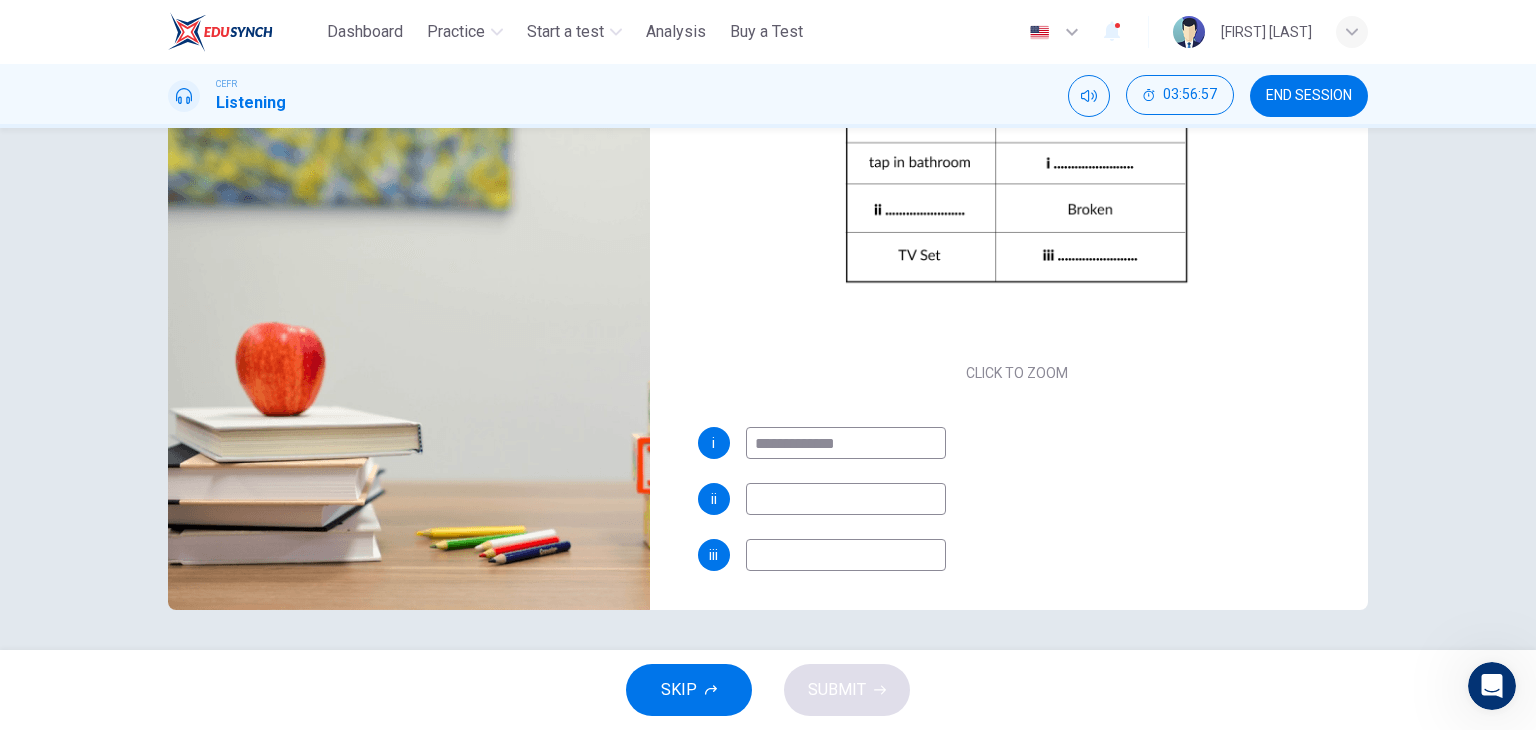 type on "**********" 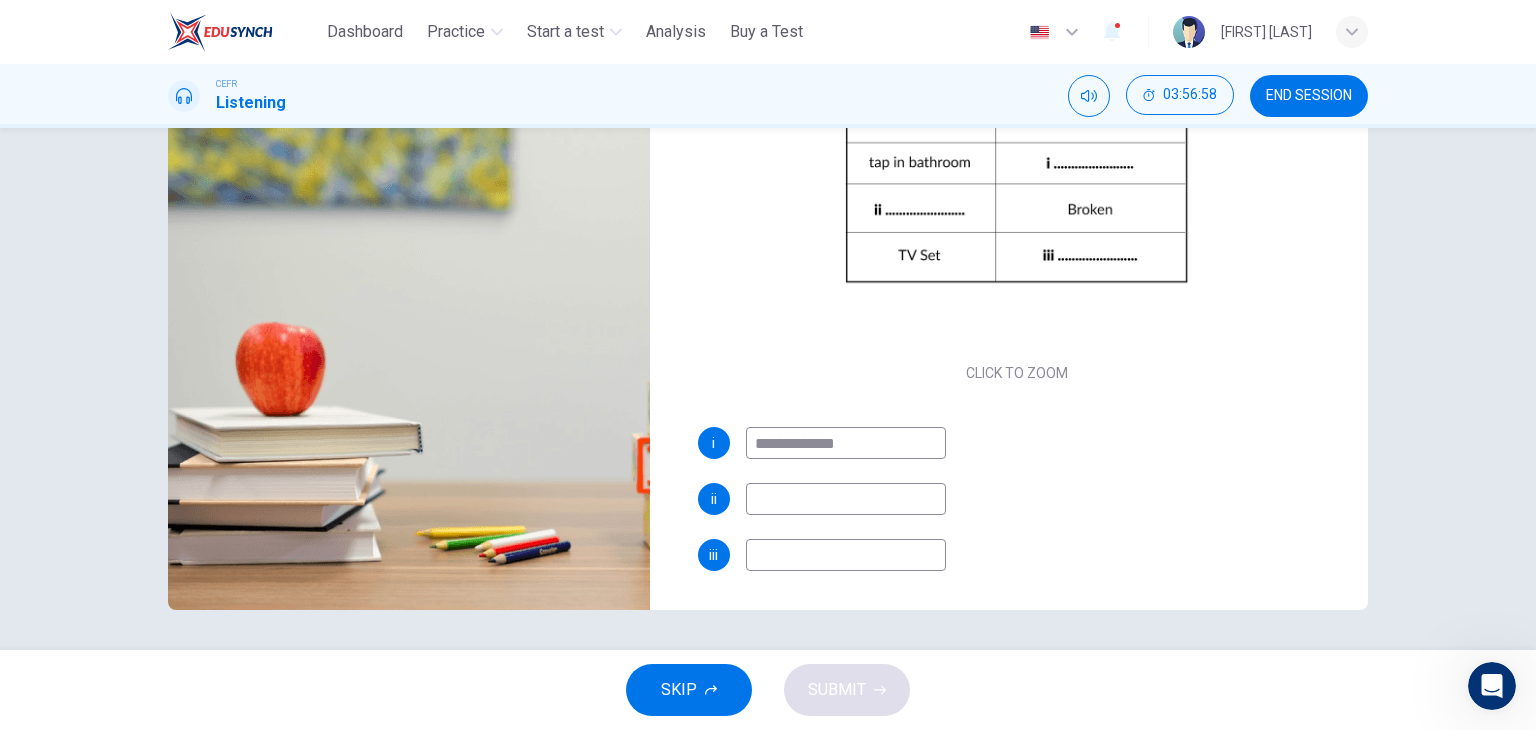 click at bounding box center (846, 499) 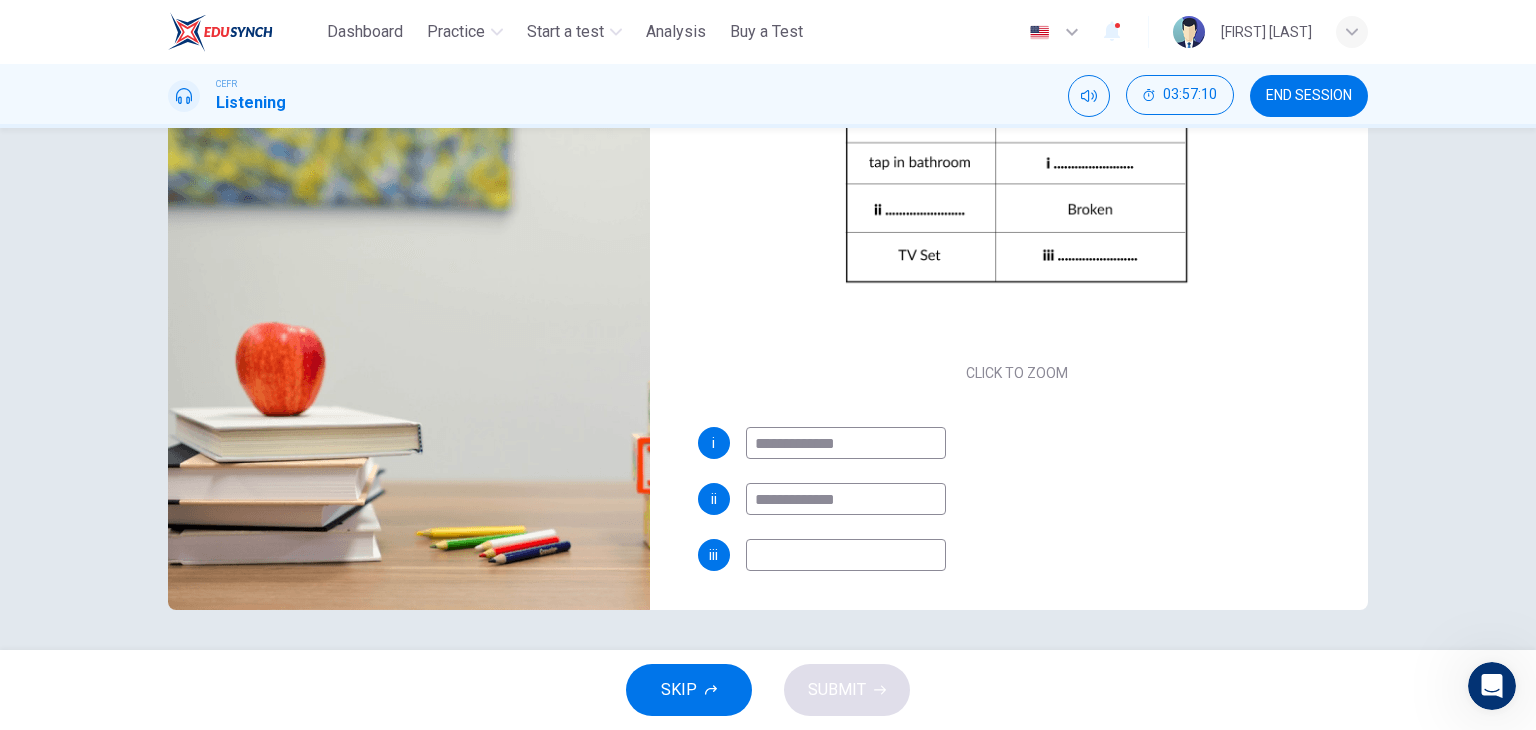 type on "**********" 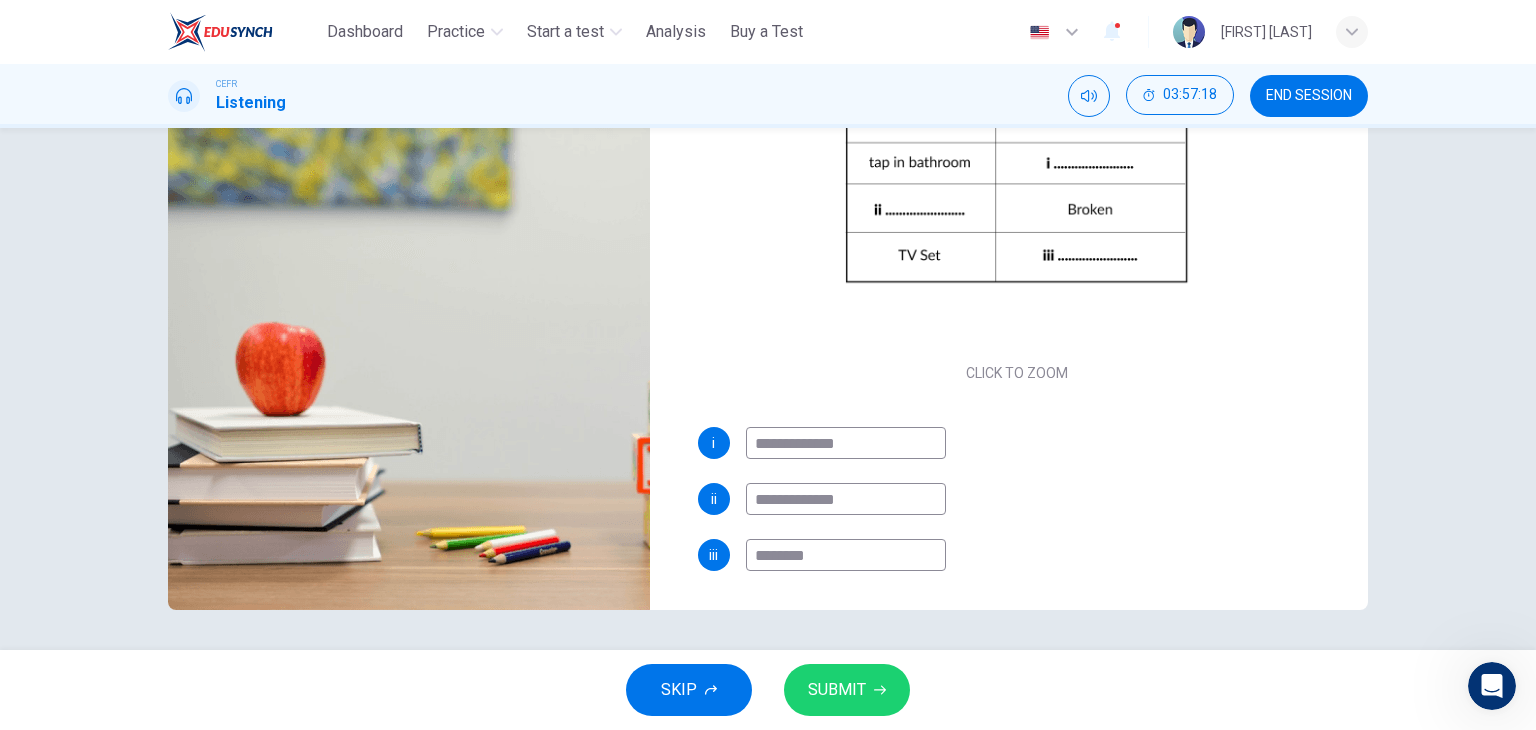 type on "********" 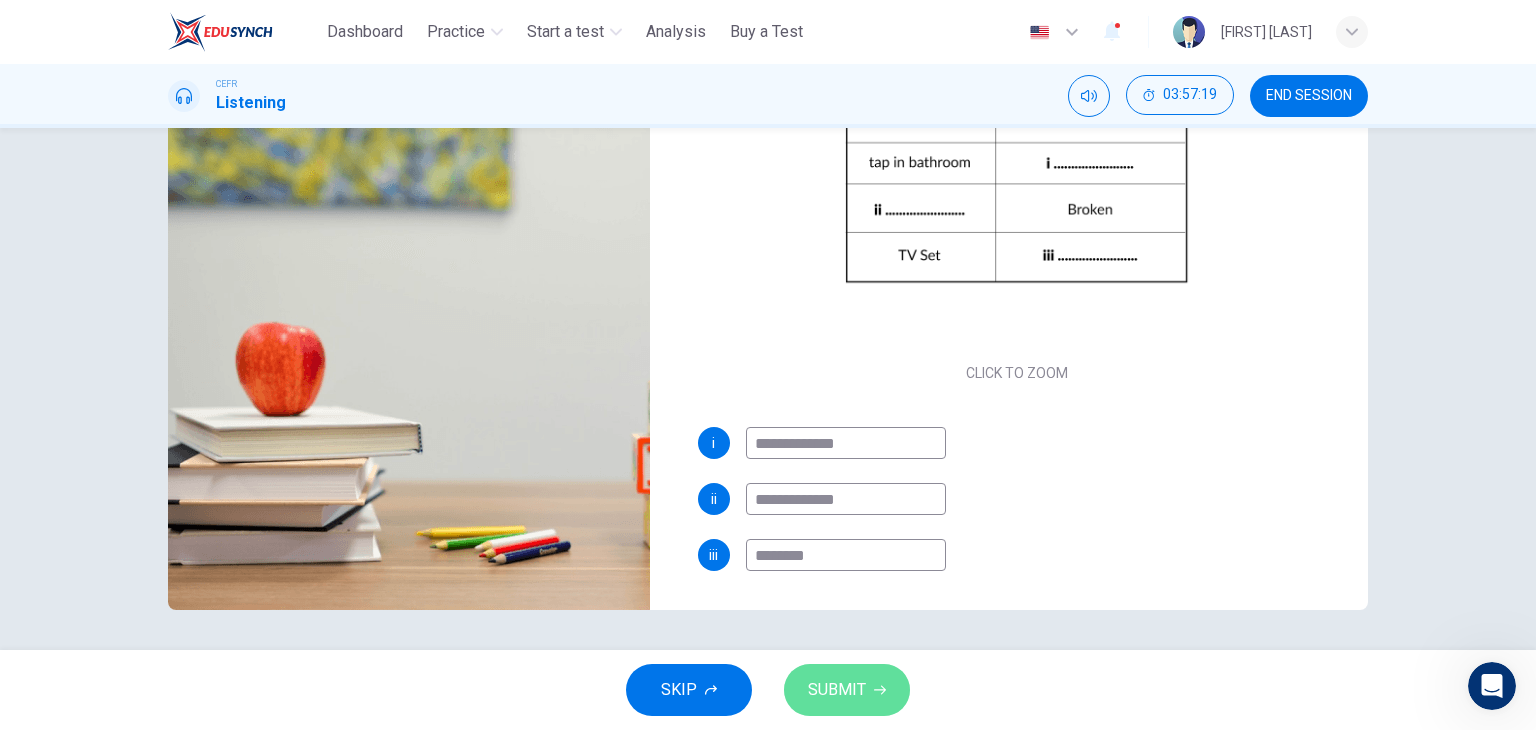 click on "SUBMIT" at bounding box center [837, 690] 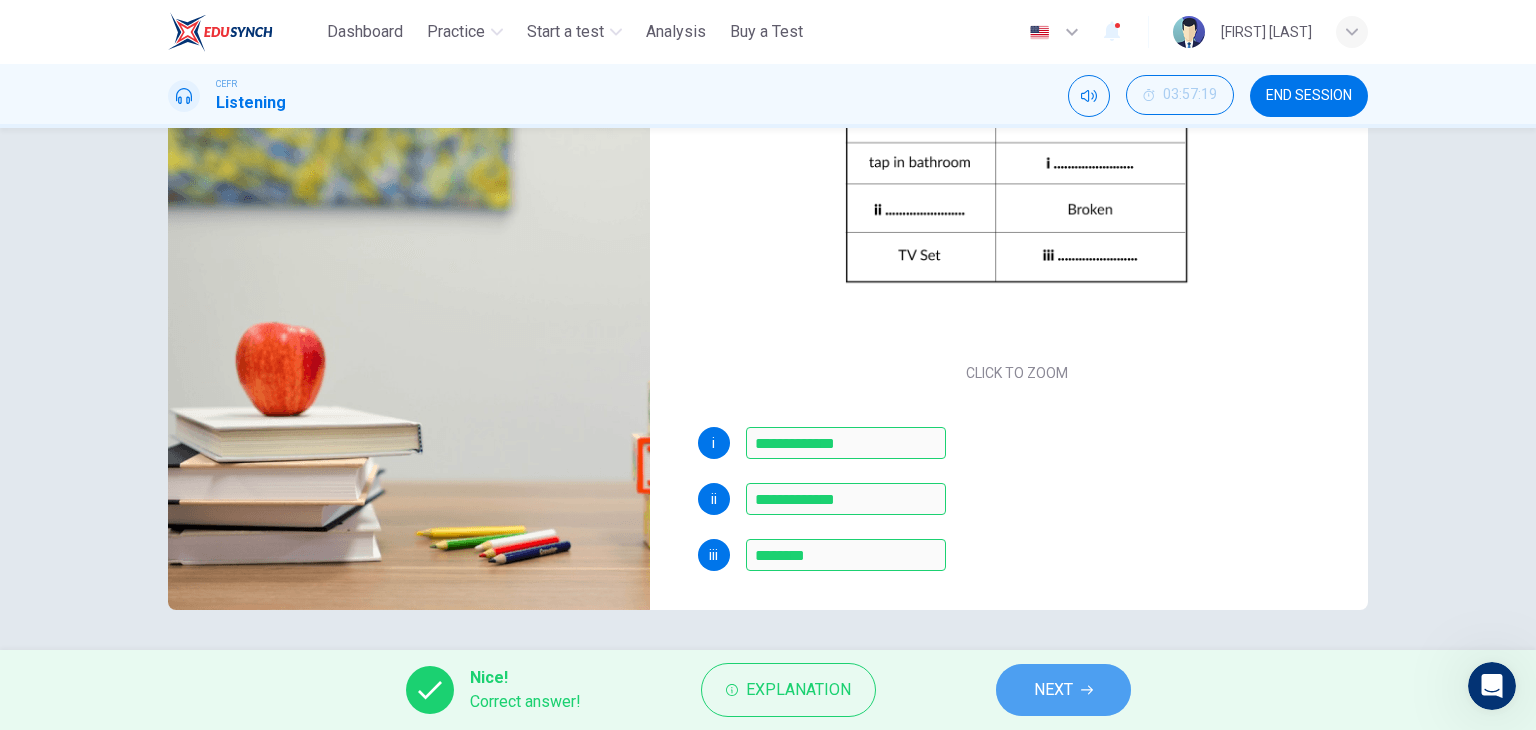 click on "NEXT" at bounding box center [1053, 690] 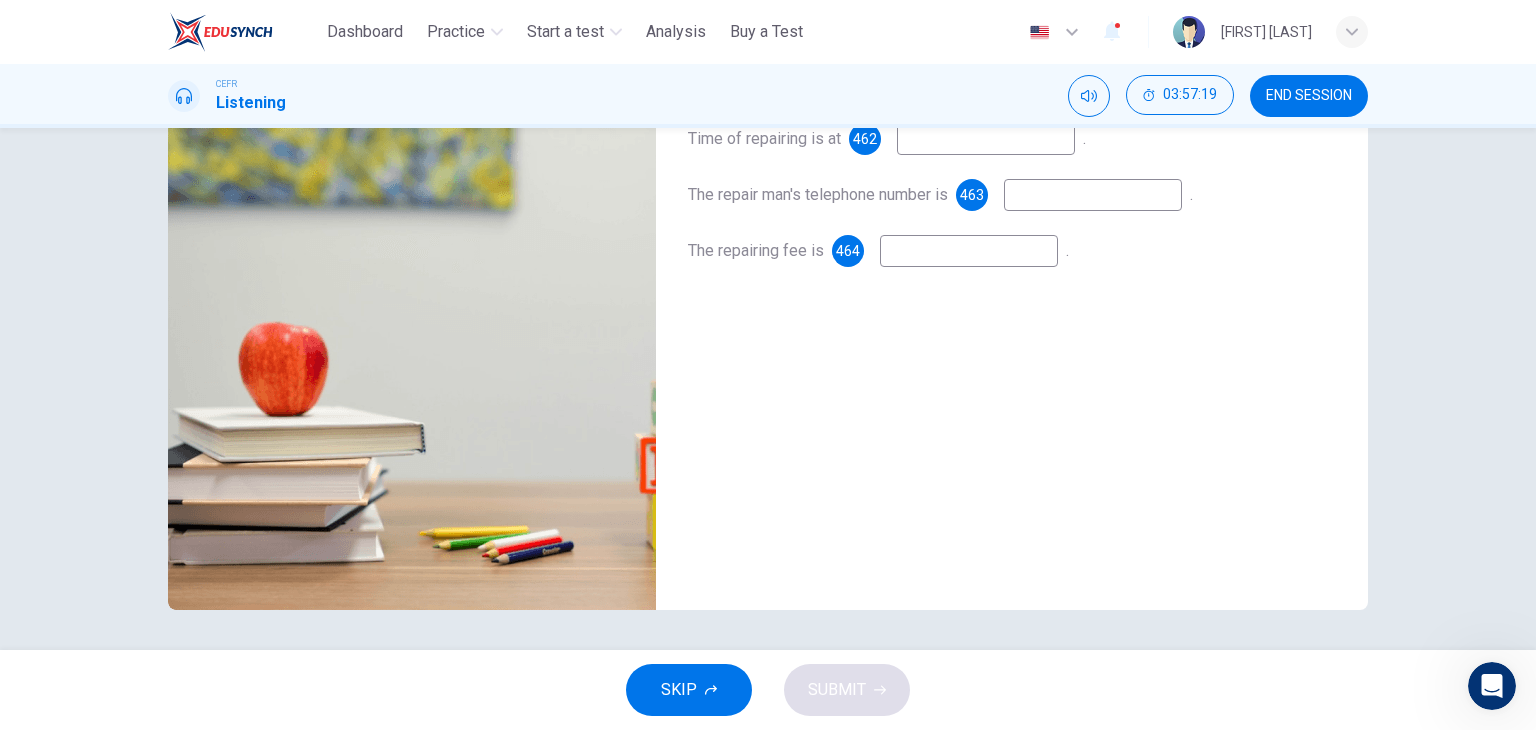 scroll, scrollTop: 0, scrollLeft: 0, axis: both 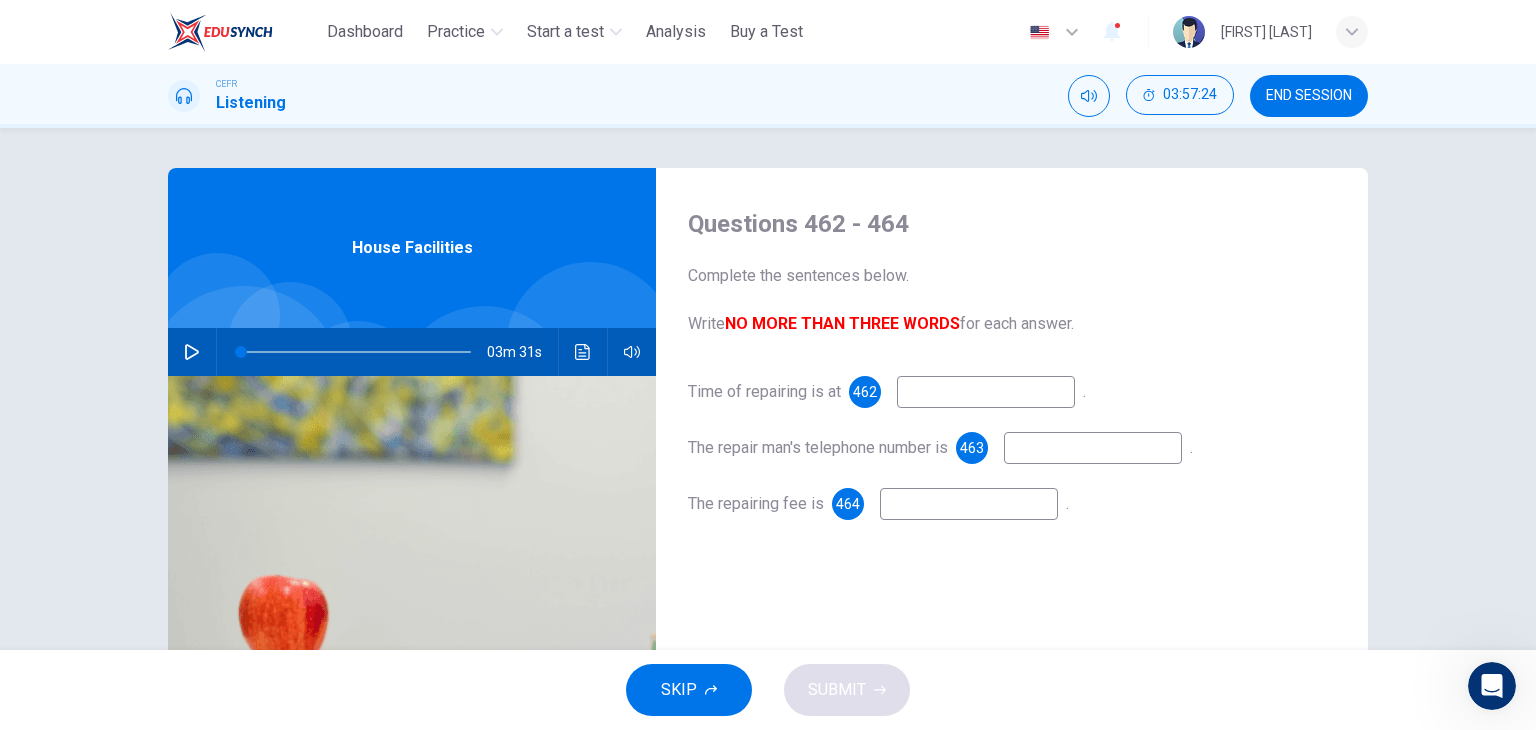 click at bounding box center (986, 392) 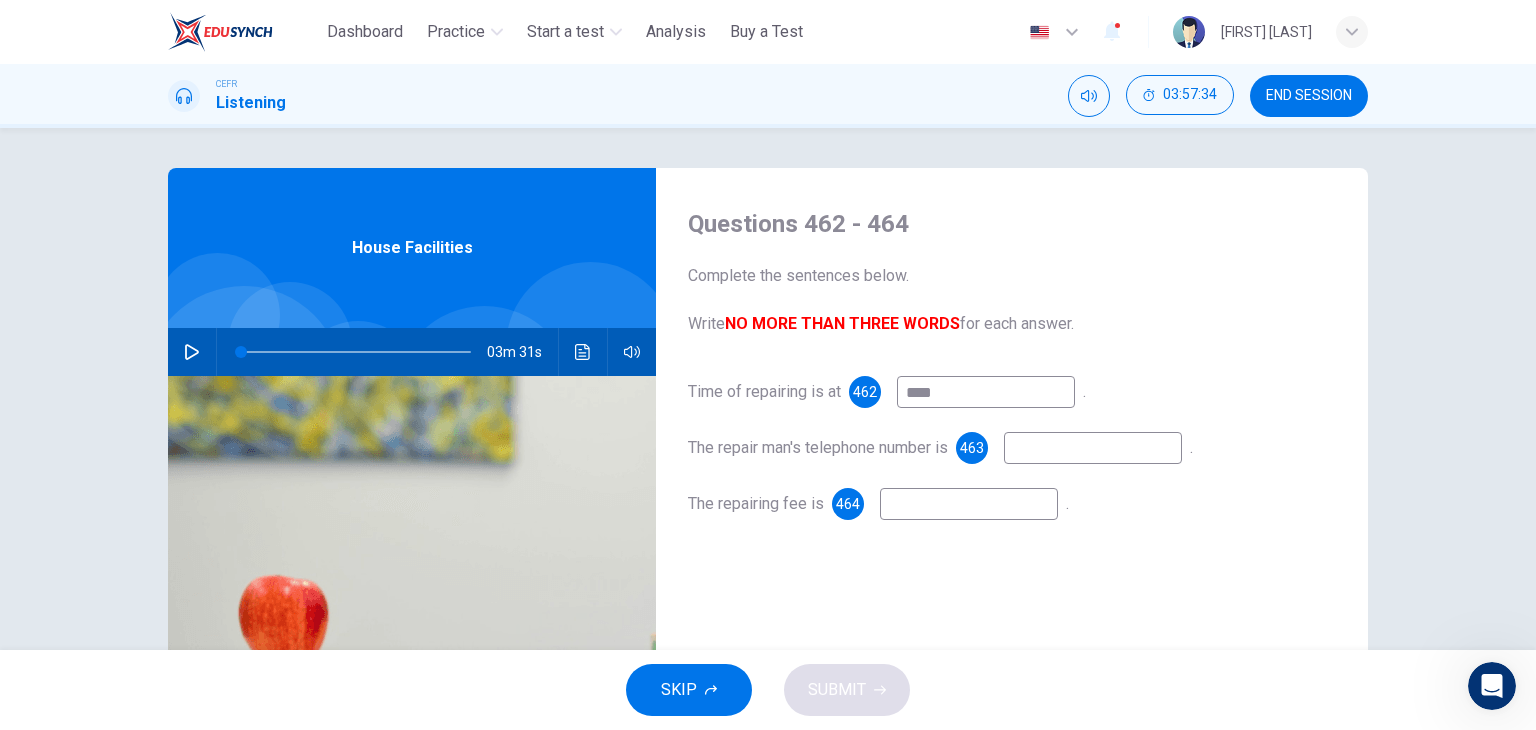 type on "****" 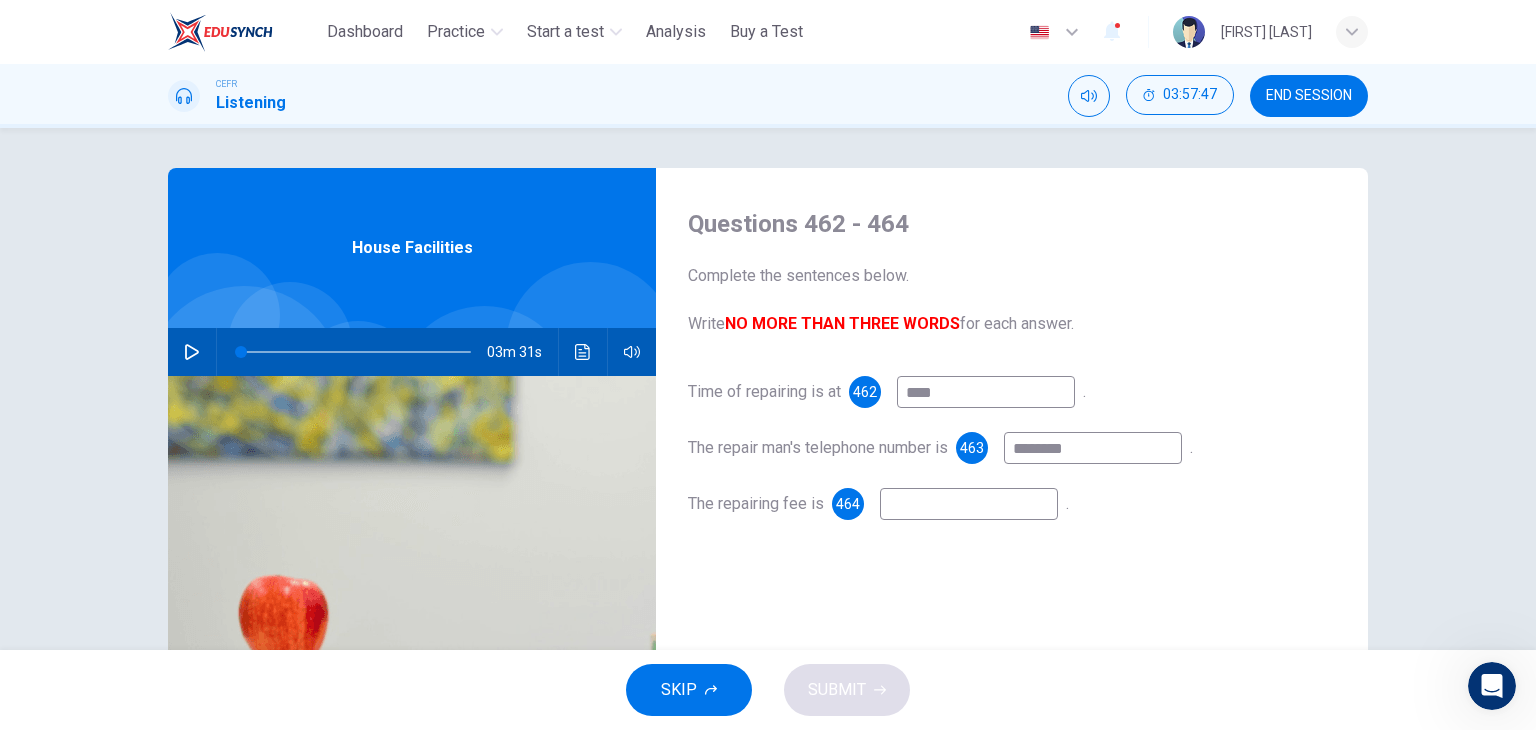 type on "********" 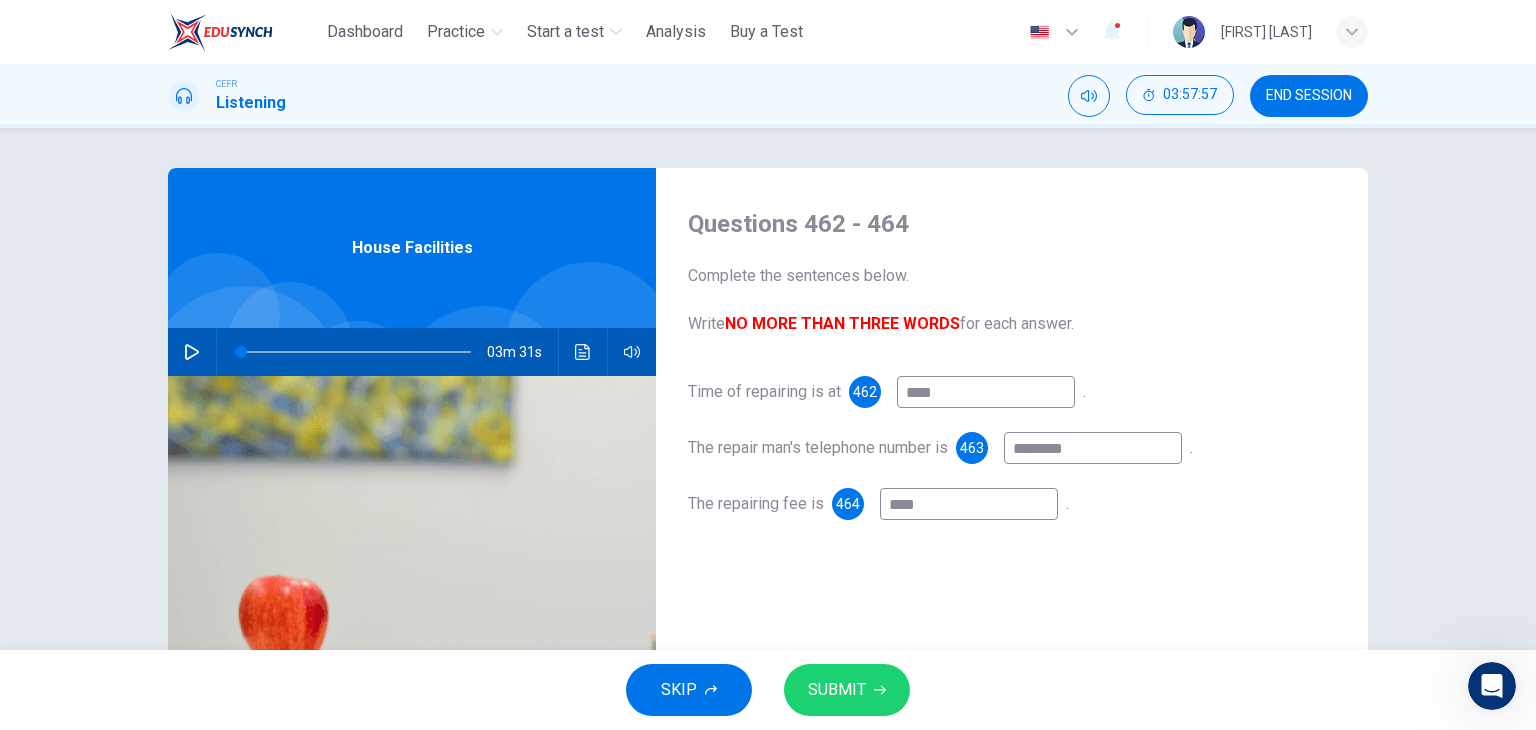 type on "****" 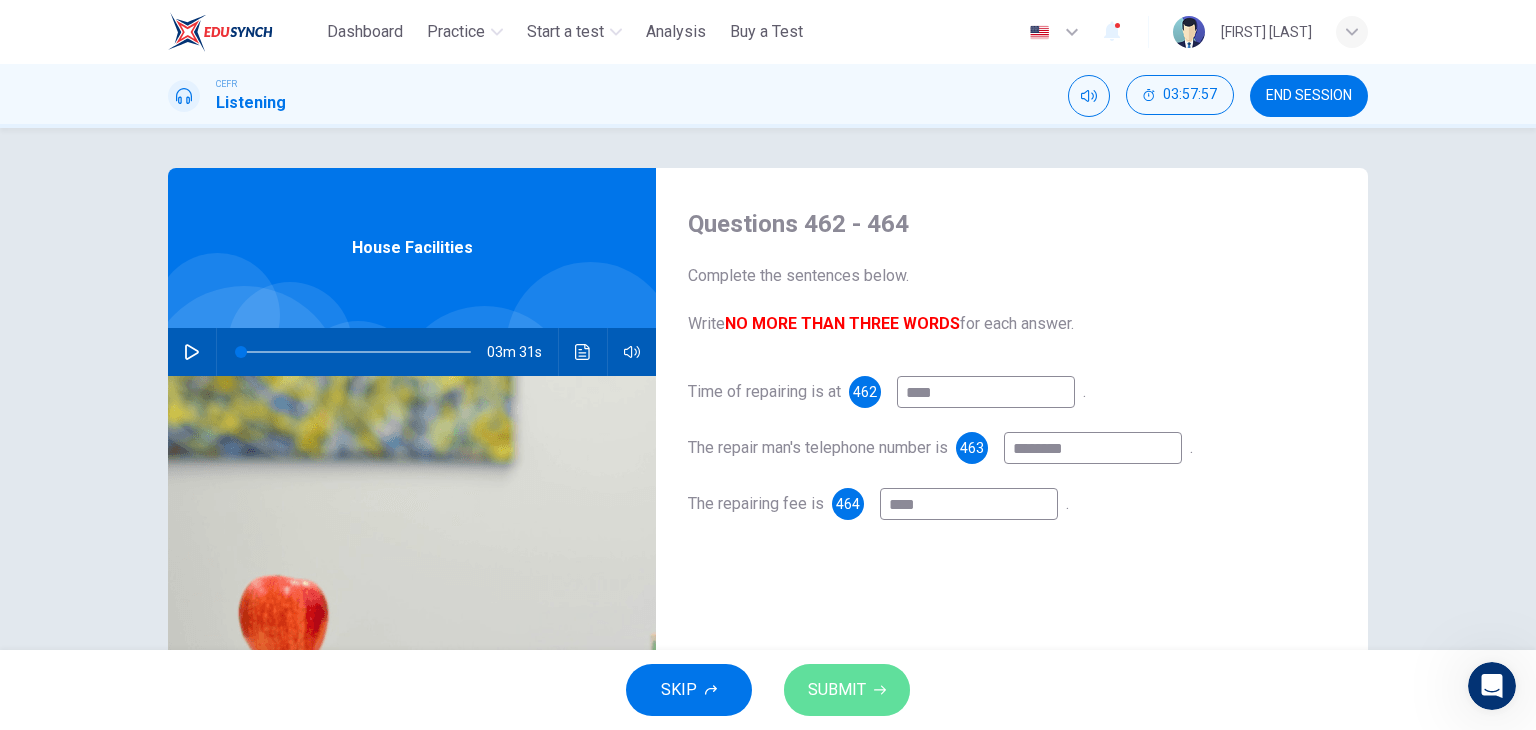 click on "SUBMIT" at bounding box center [847, 690] 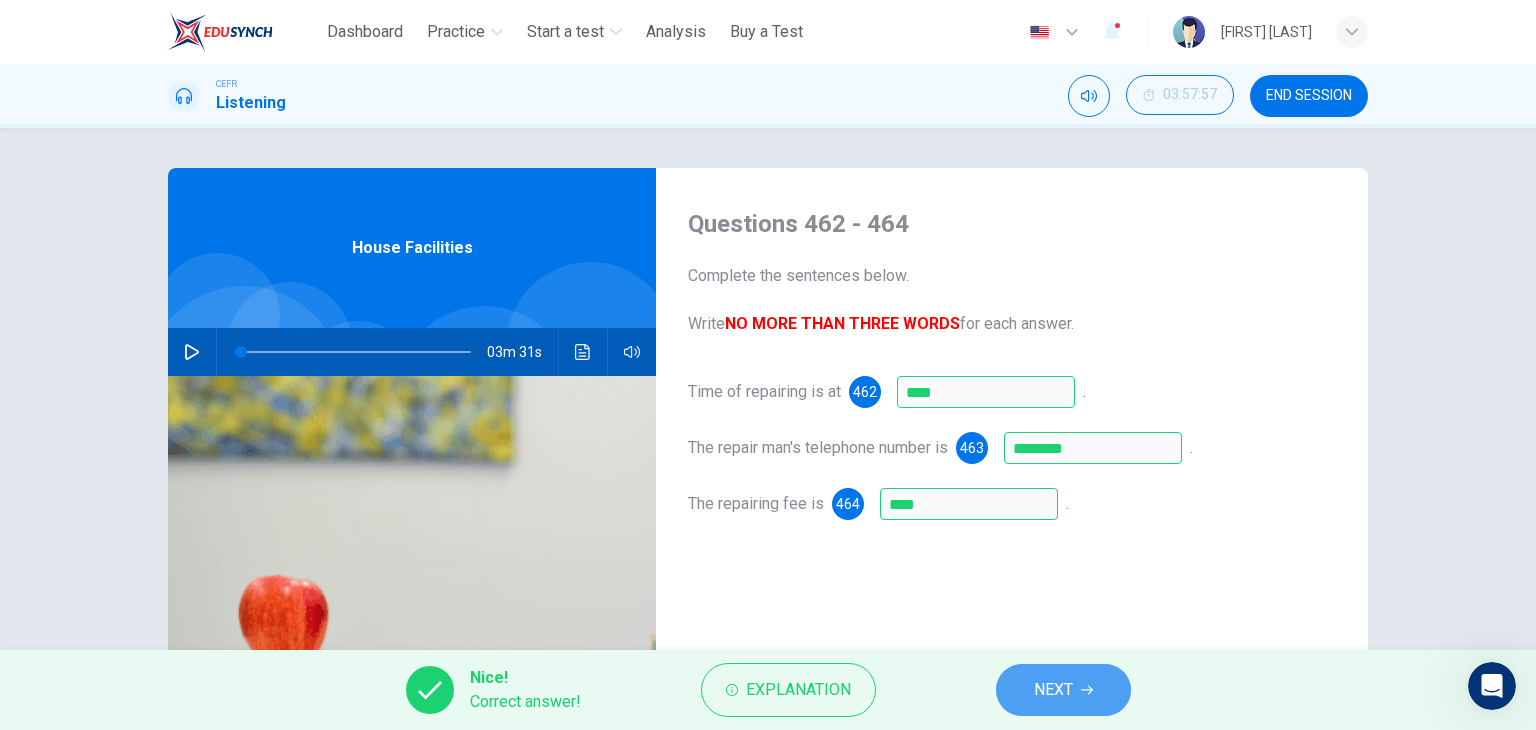 click on "NEXT" at bounding box center (1063, 690) 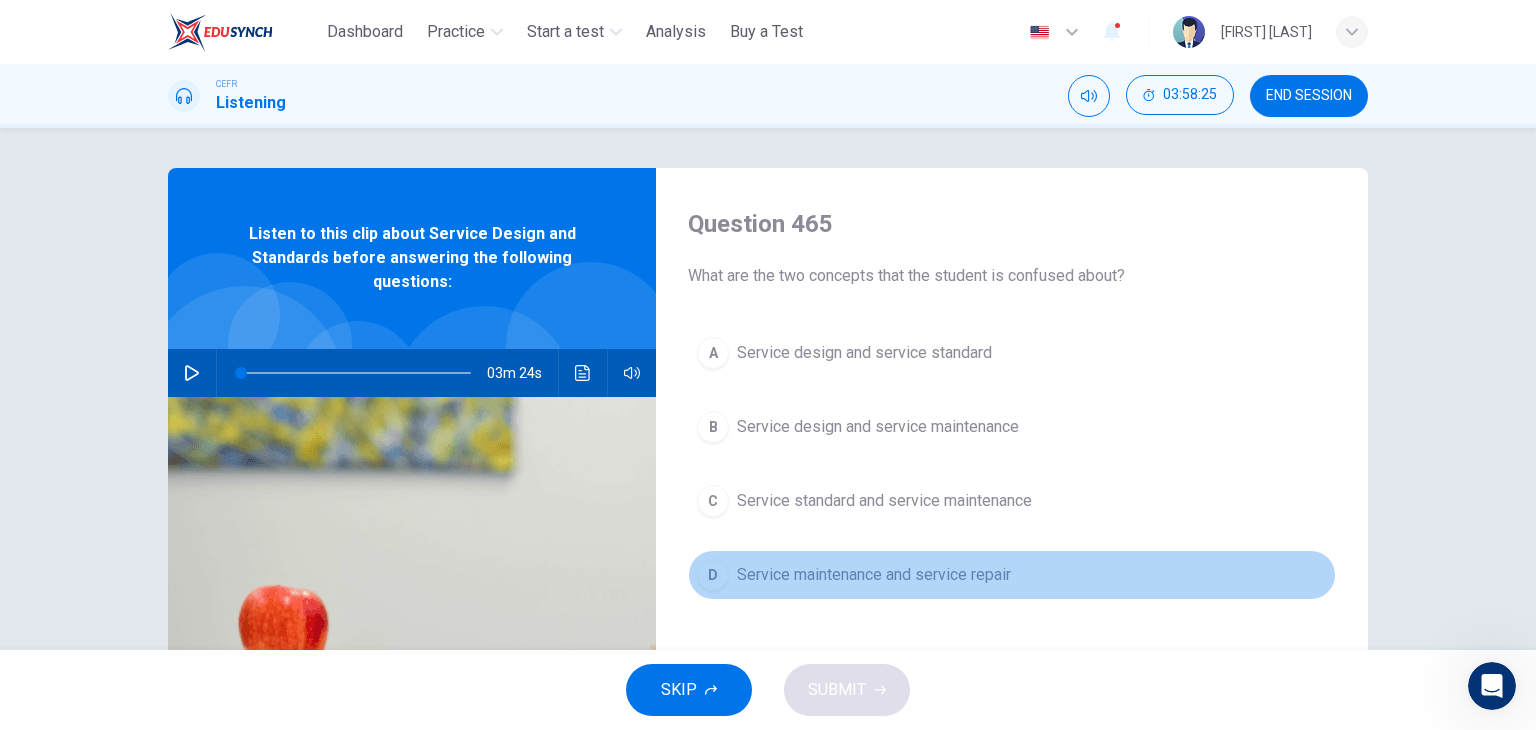 click on "D Service maintenance and service repair" at bounding box center (1012, 575) 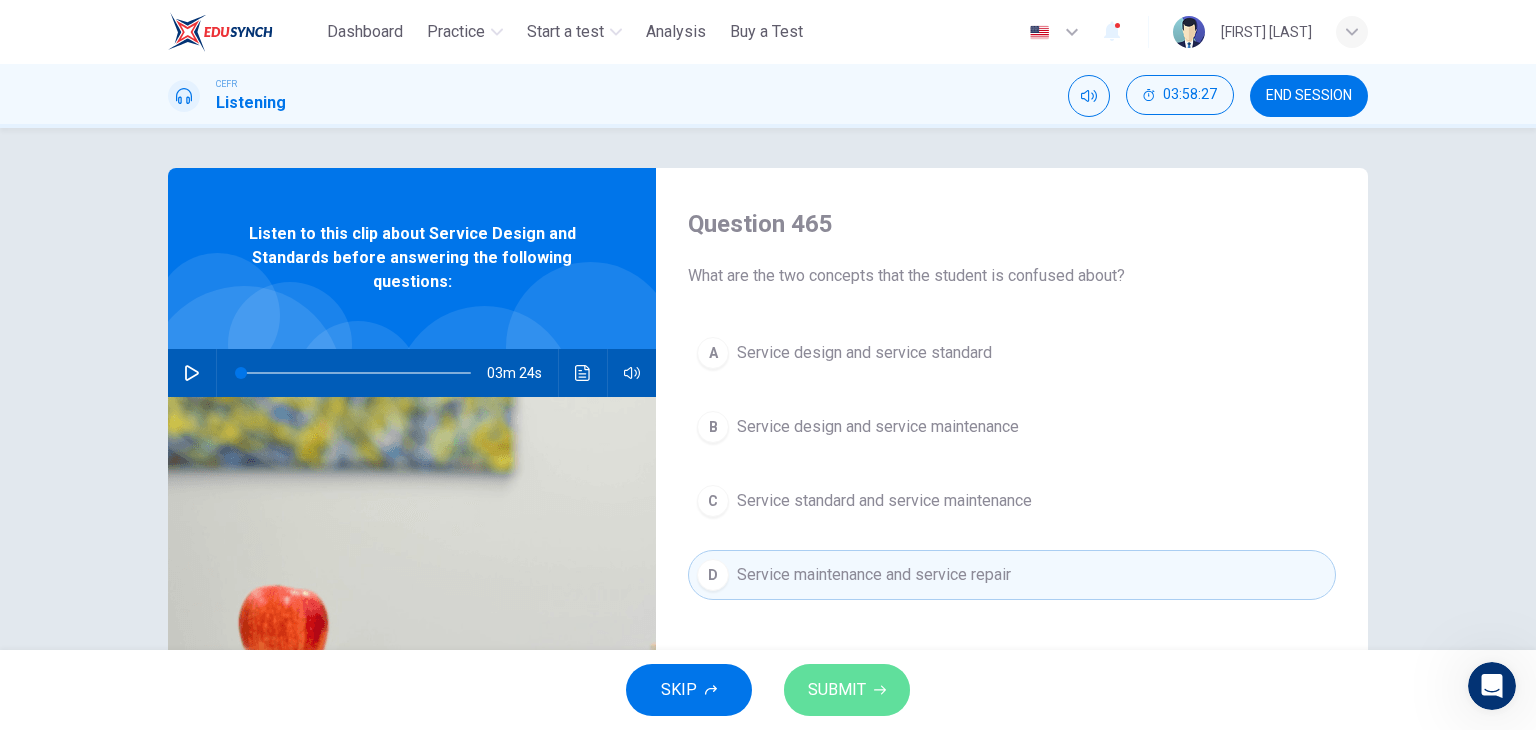 click on "SUBMIT" at bounding box center [837, 690] 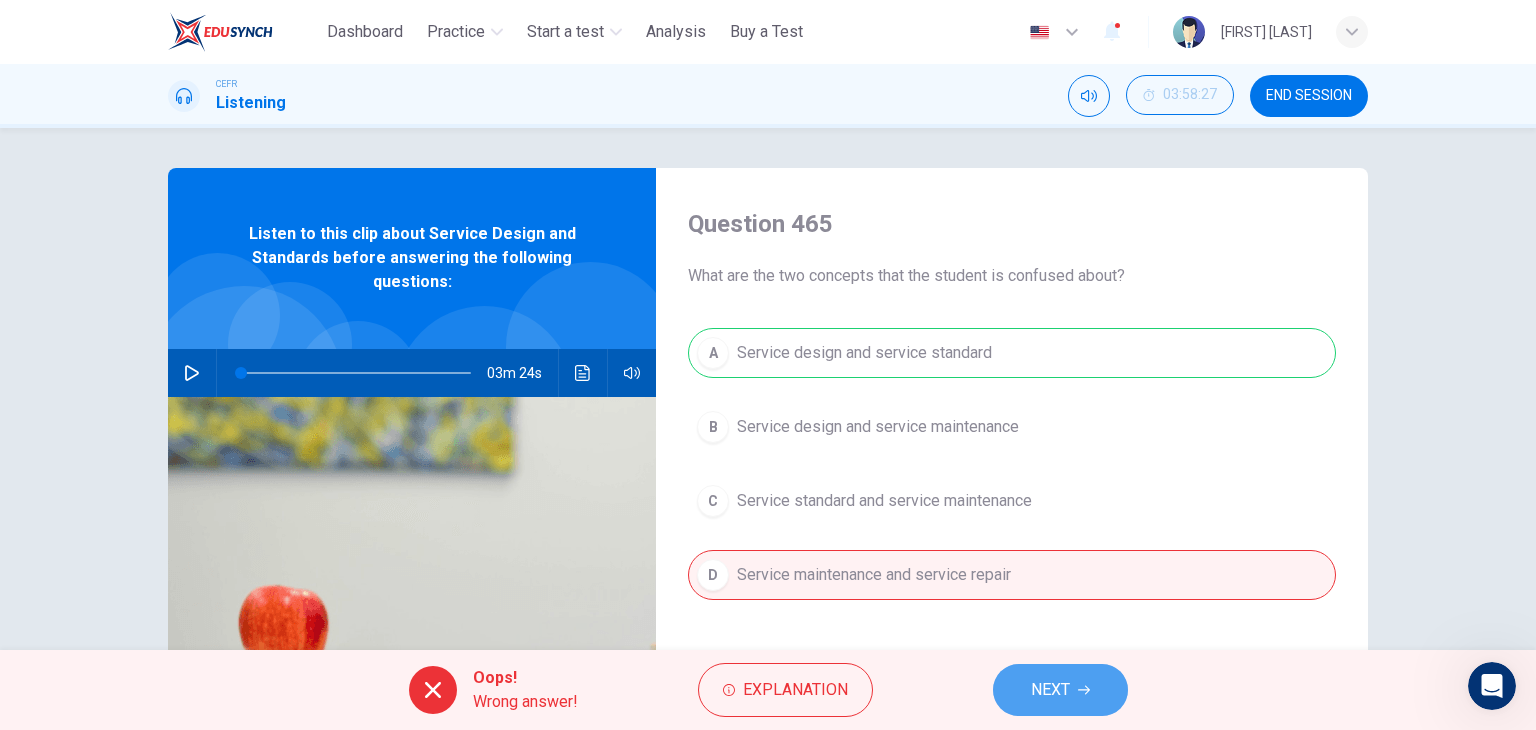 click 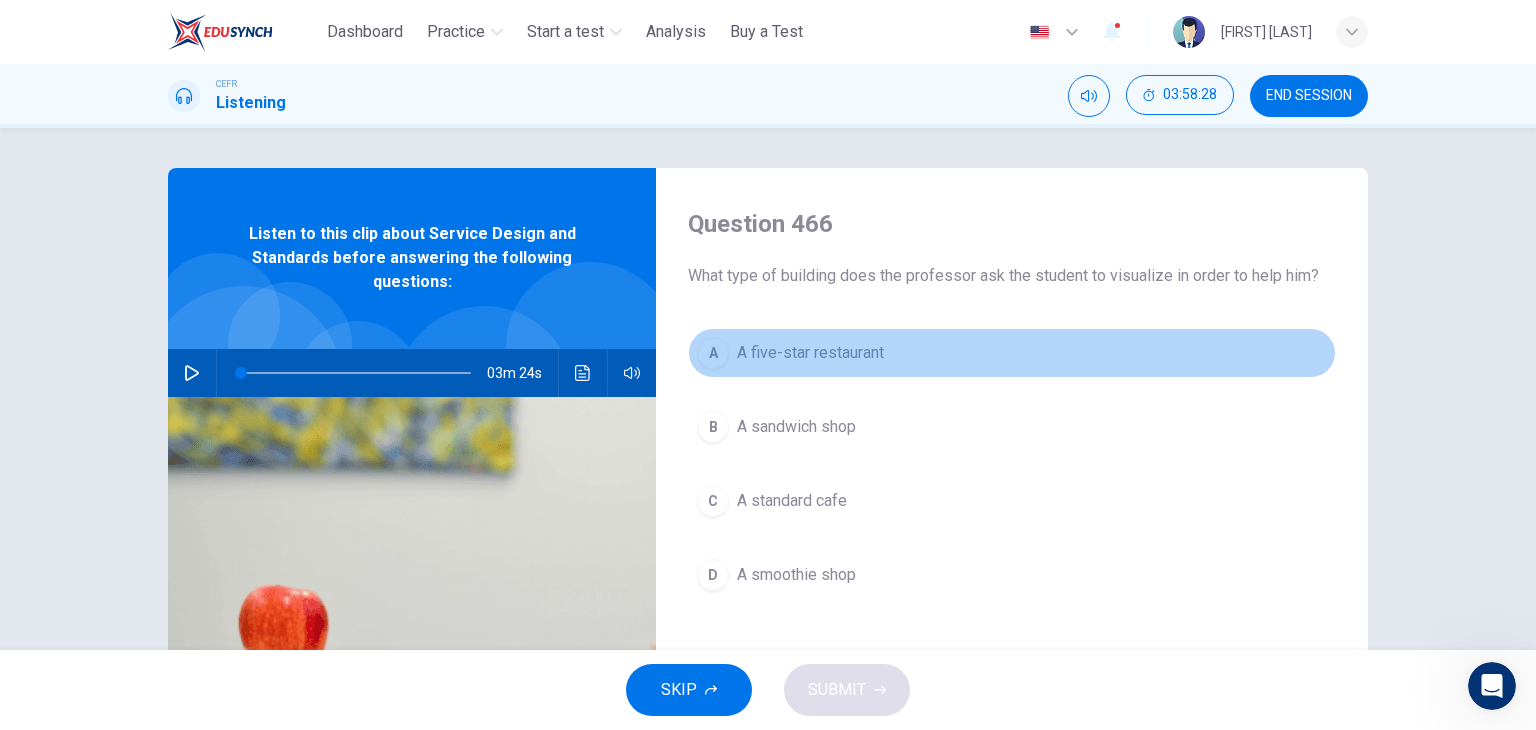 click on "A A five-star restaurant" at bounding box center [1012, 353] 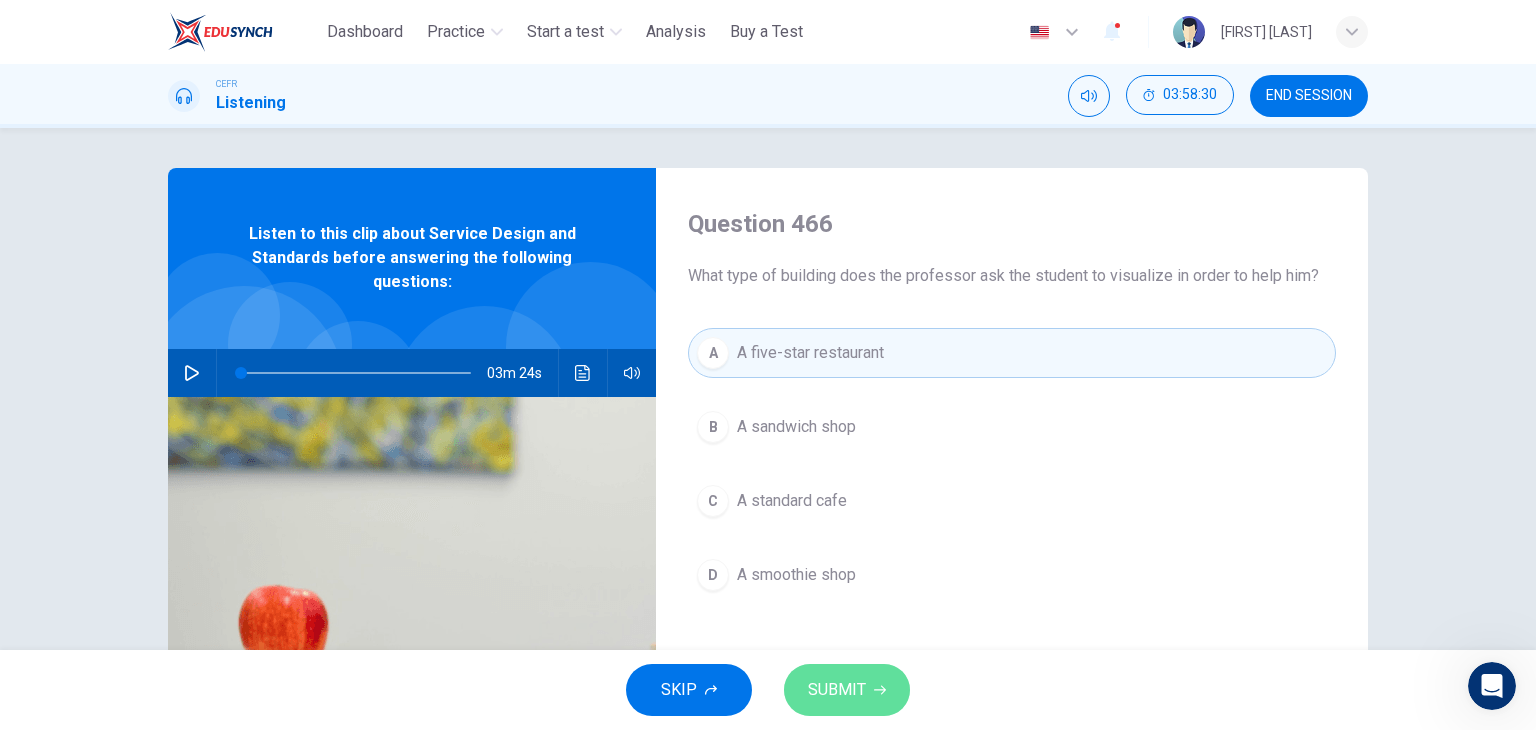 click on "SUBMIT" at bounding box center [837, 690] 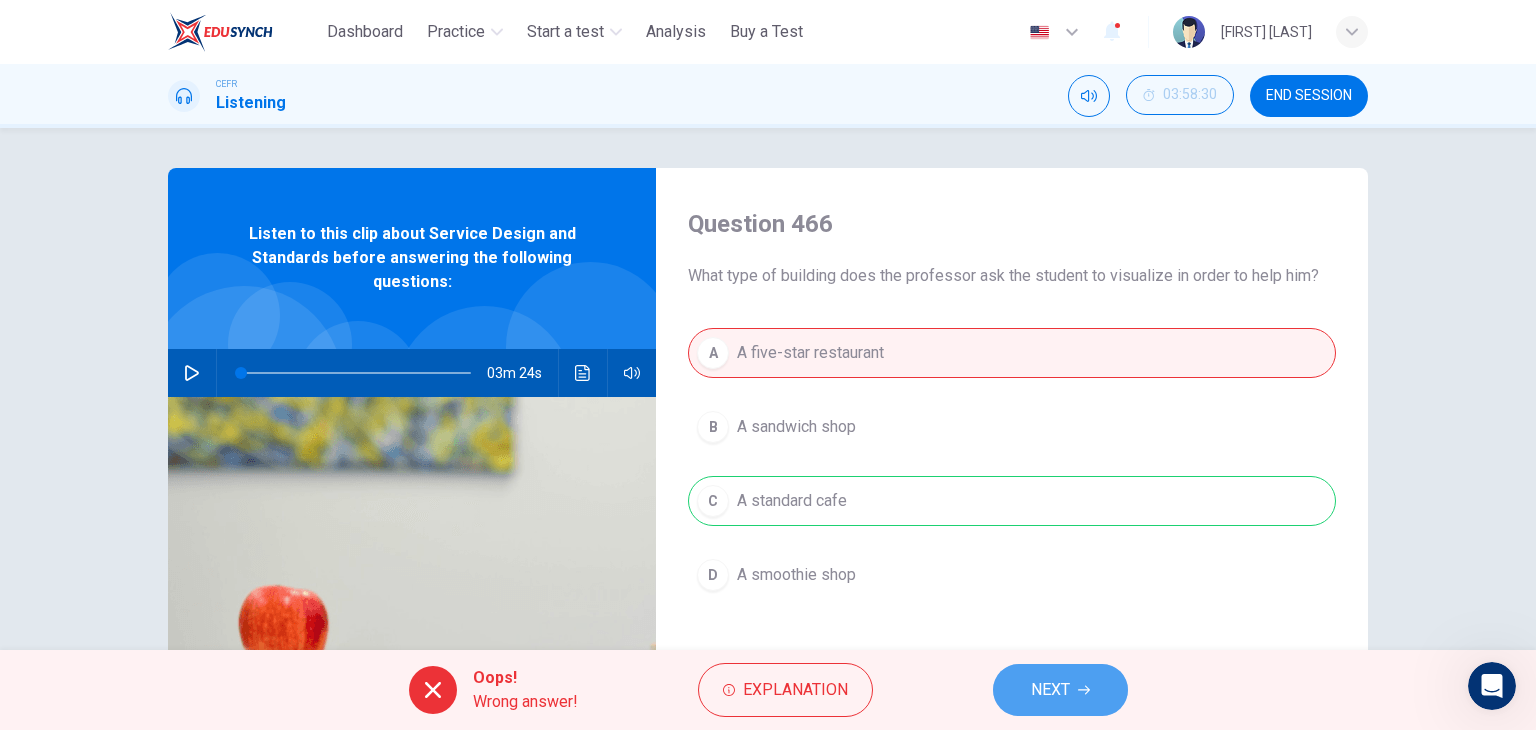 click on "NEXT" at bounding box center [1060, 690] 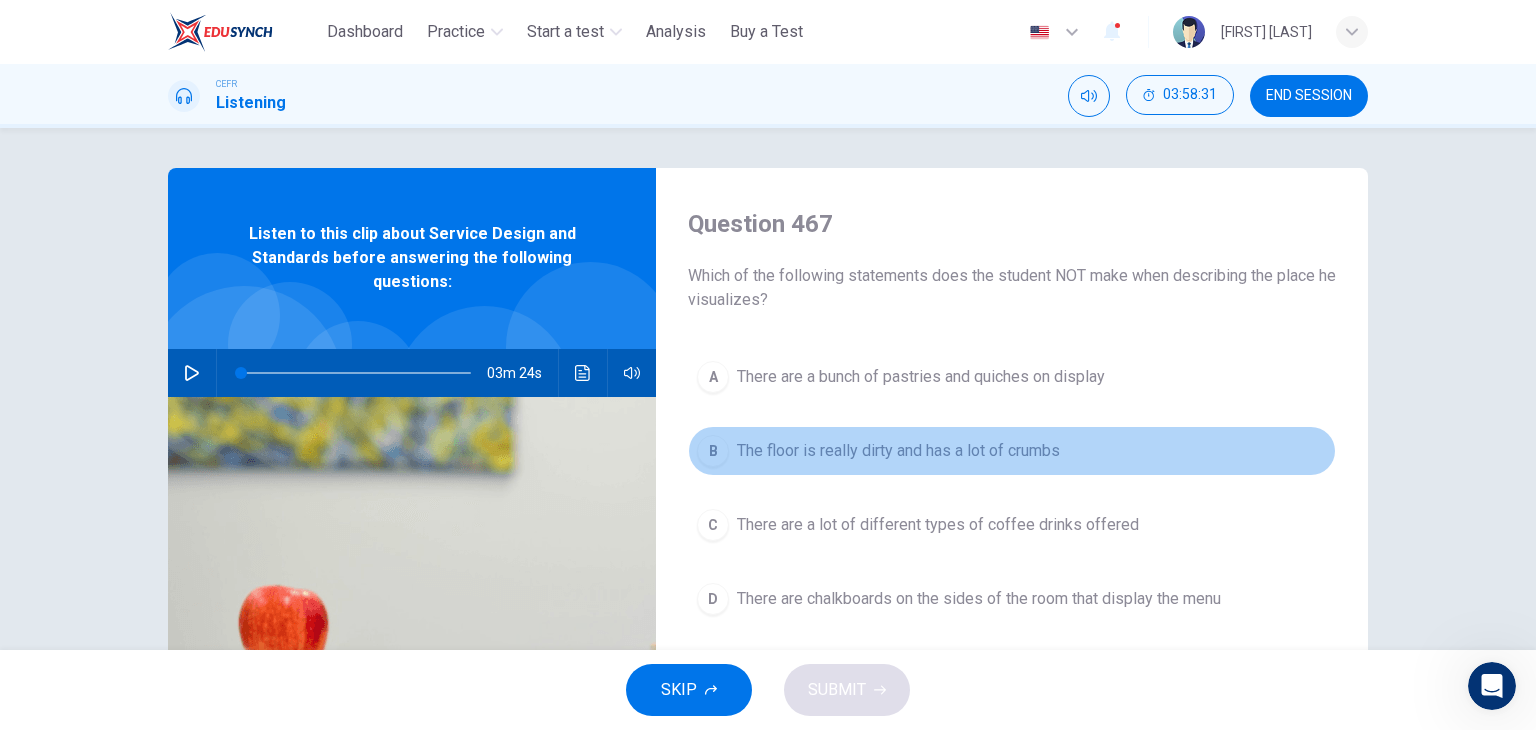 click on "The floor is really dirty and has a lot of crumbs" at bounding box center [898, 451] 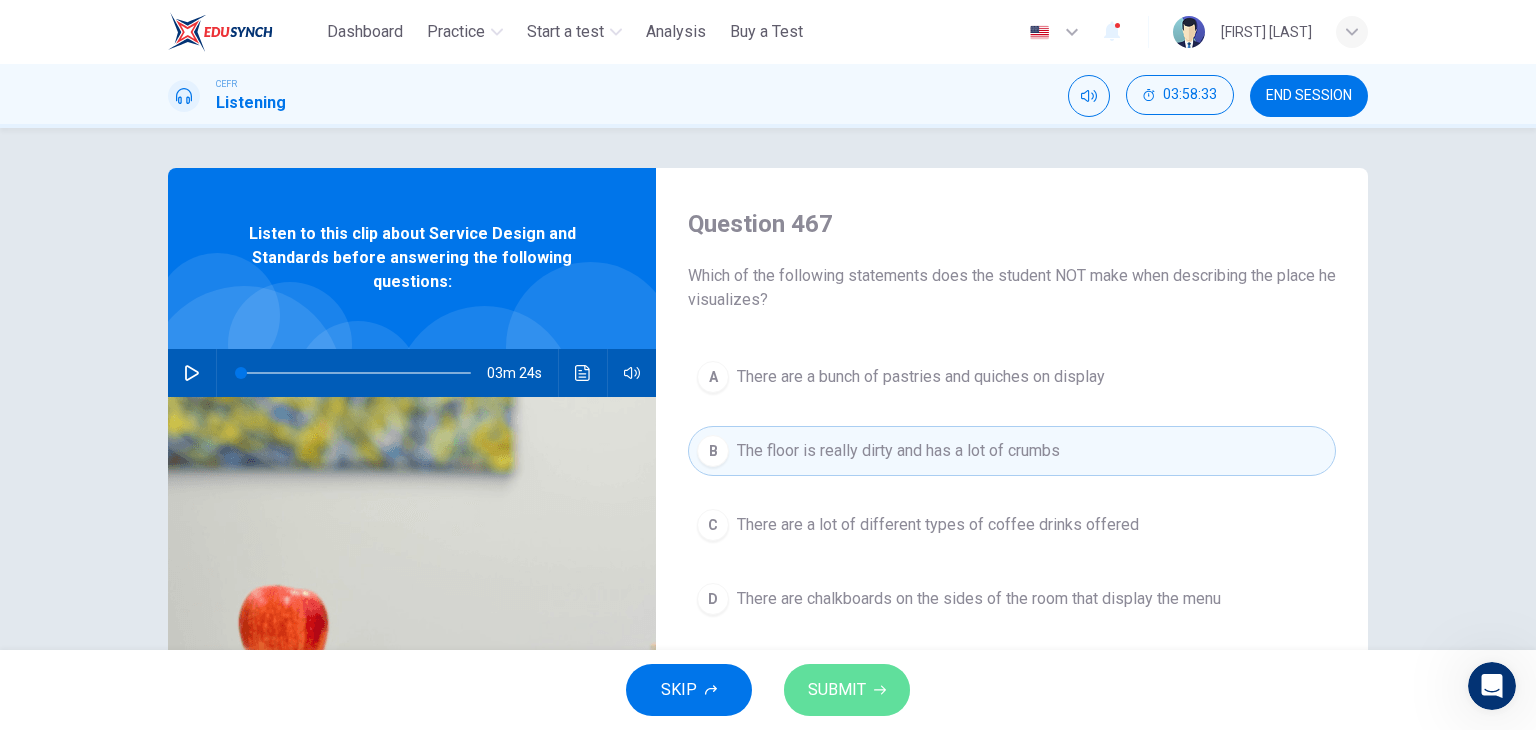 click on "SUBMIT" at bounding box center (847, 690) 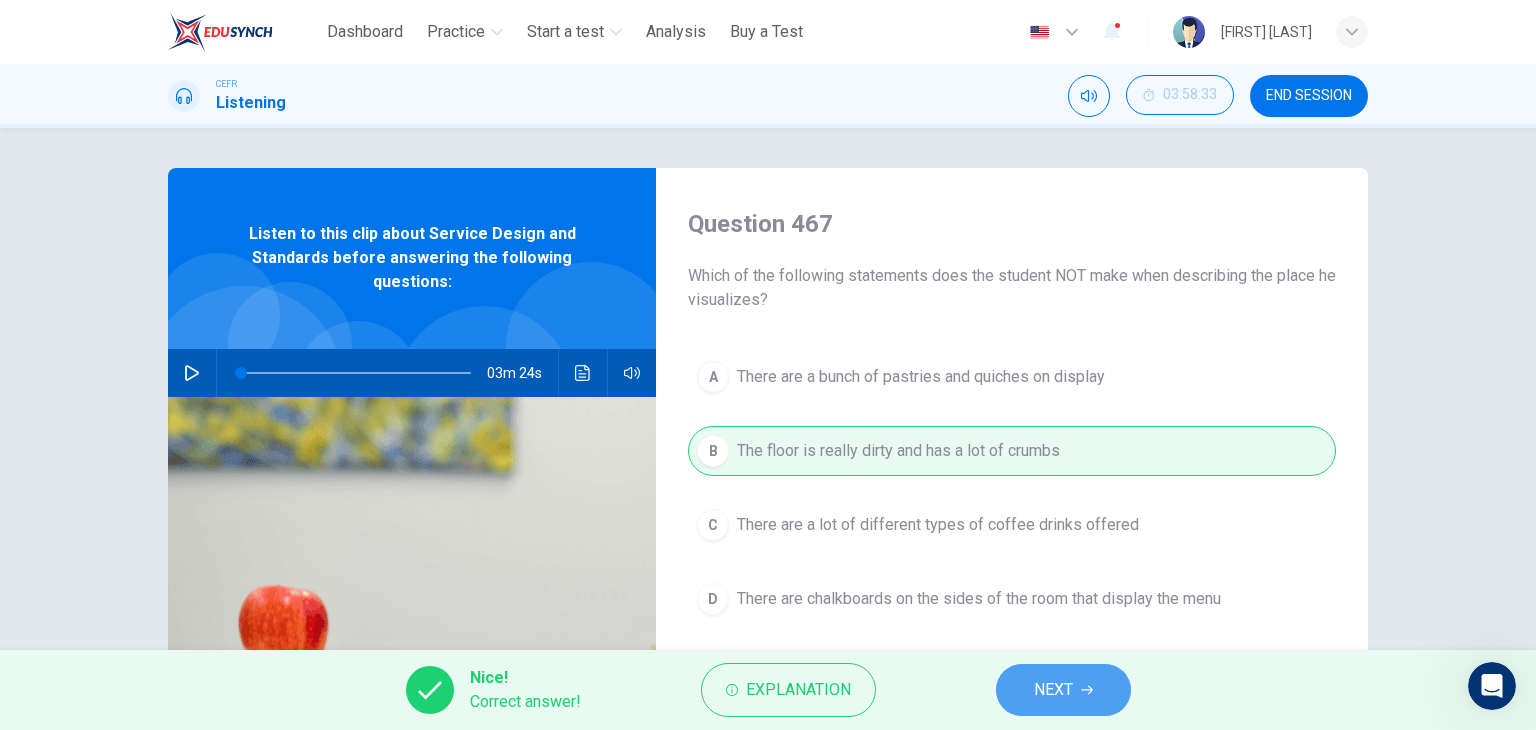 click on "NEXT" at bounding box center [1063, 690] 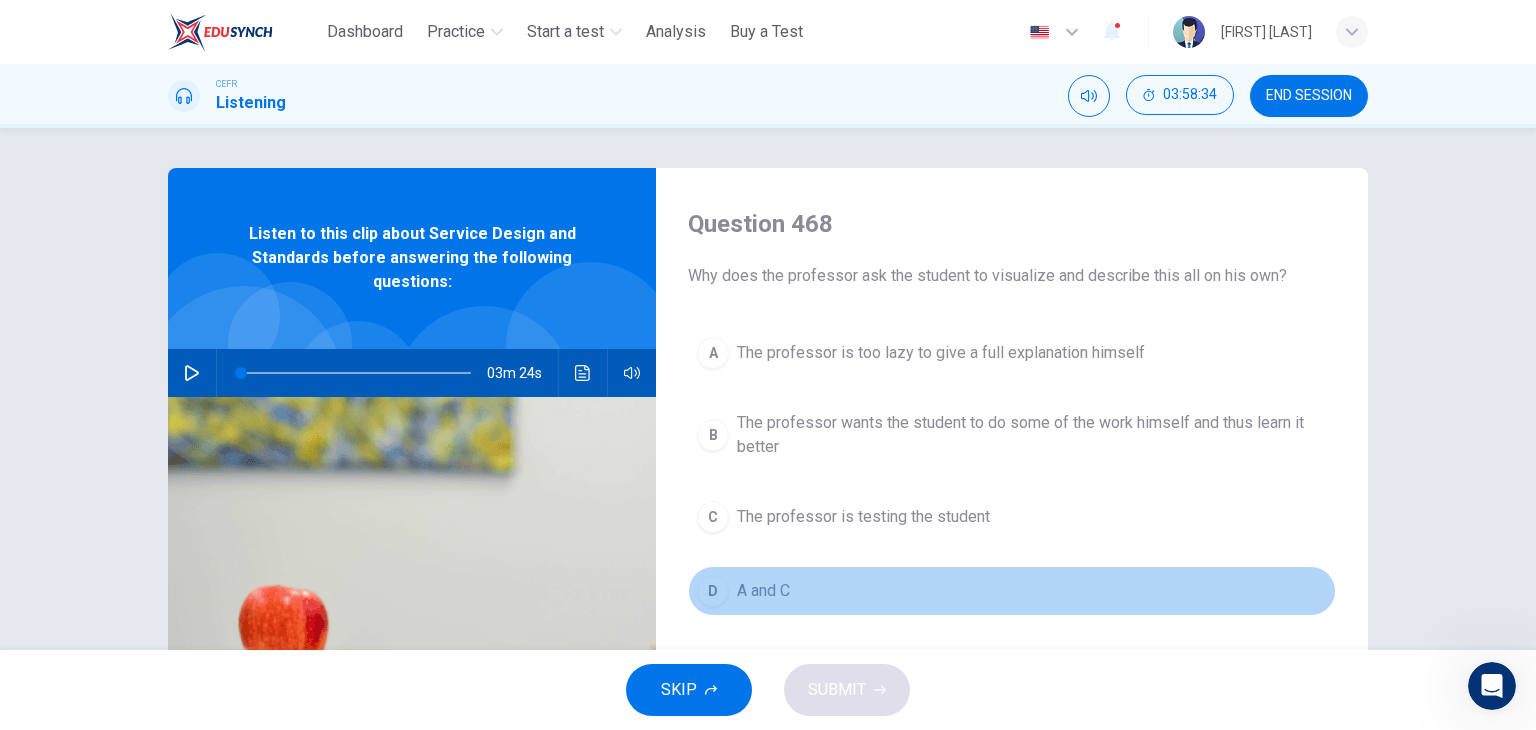 click on "A and C" at bounding box center [763, 591] 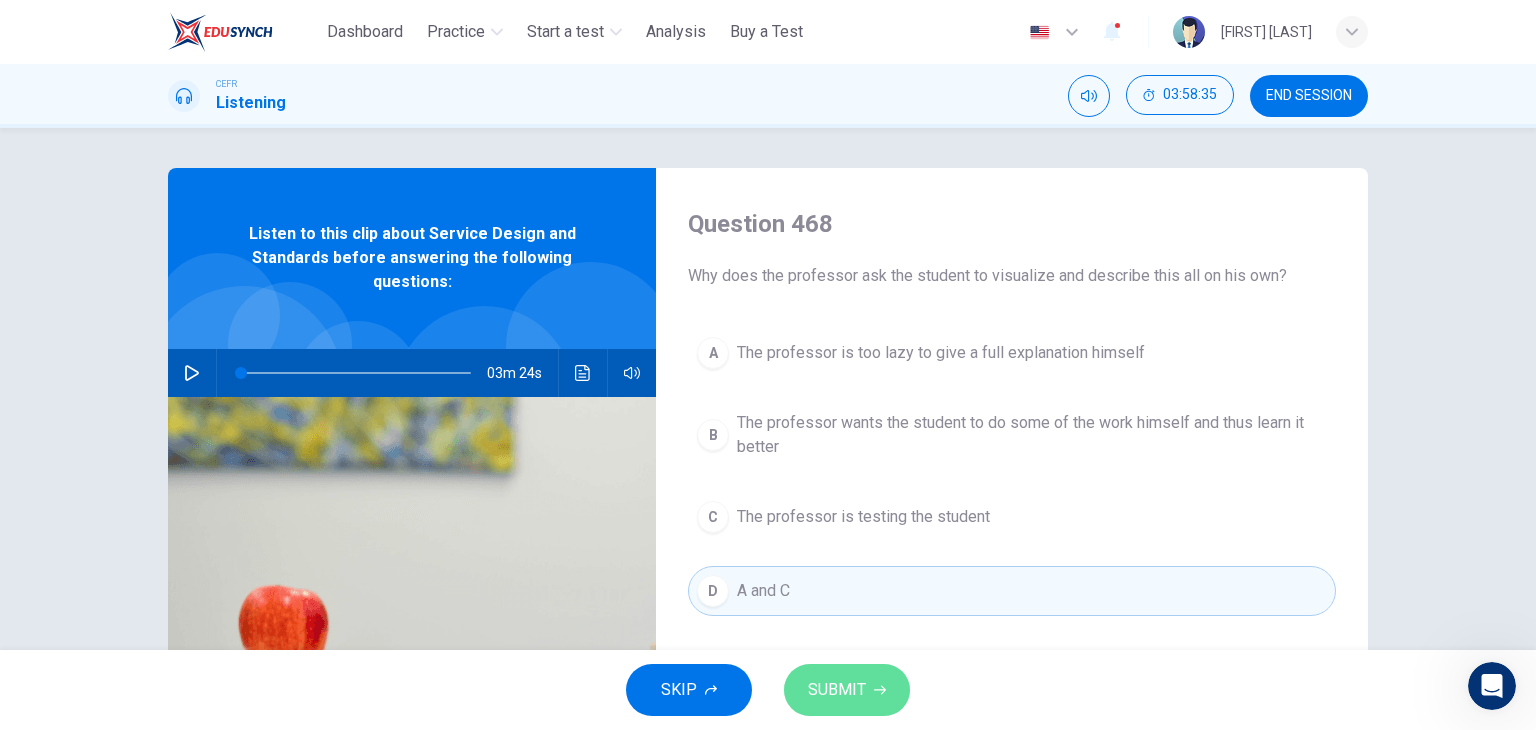 click on "SUBMIT" at bounding box center [837, 690] 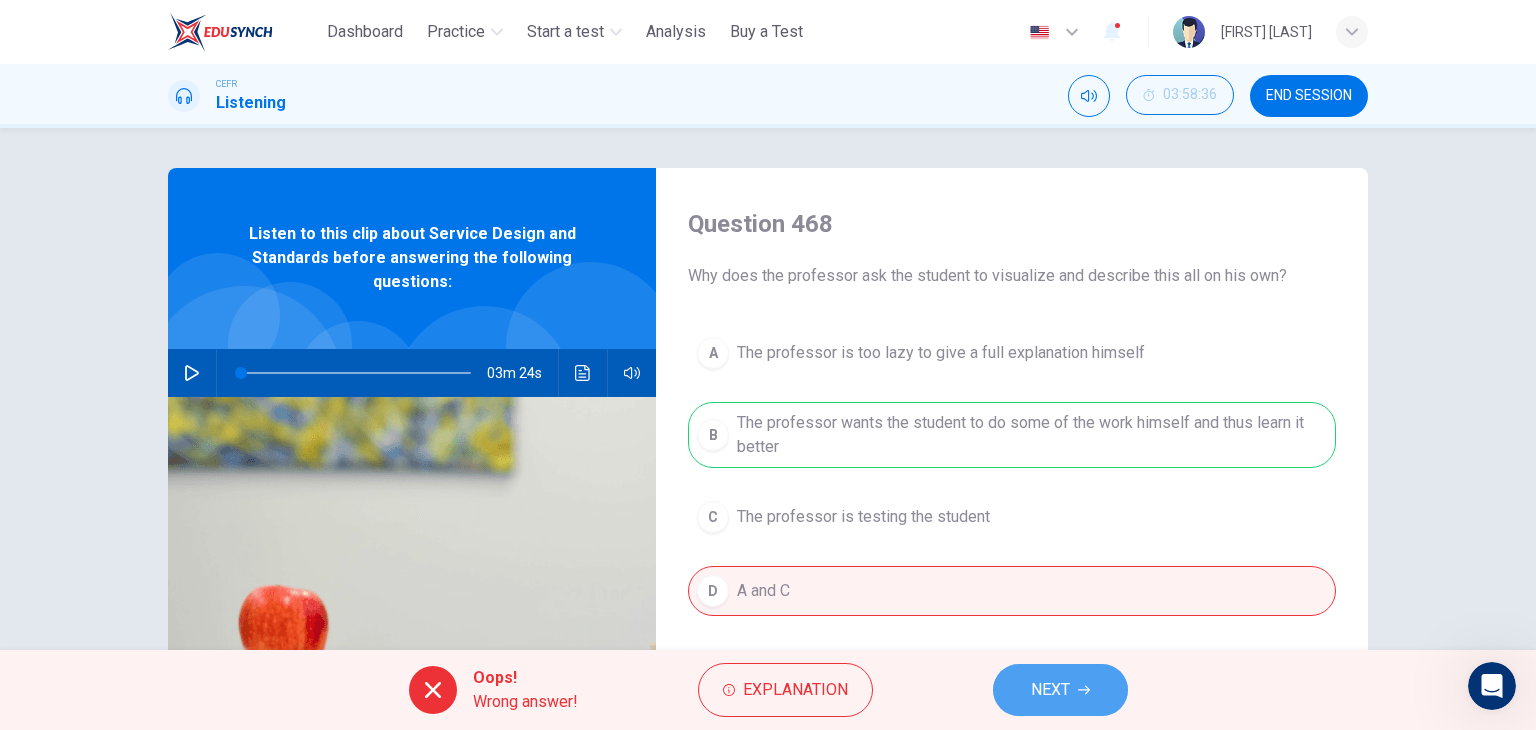 click on "NEXT" at bounding box center [1050, 690] 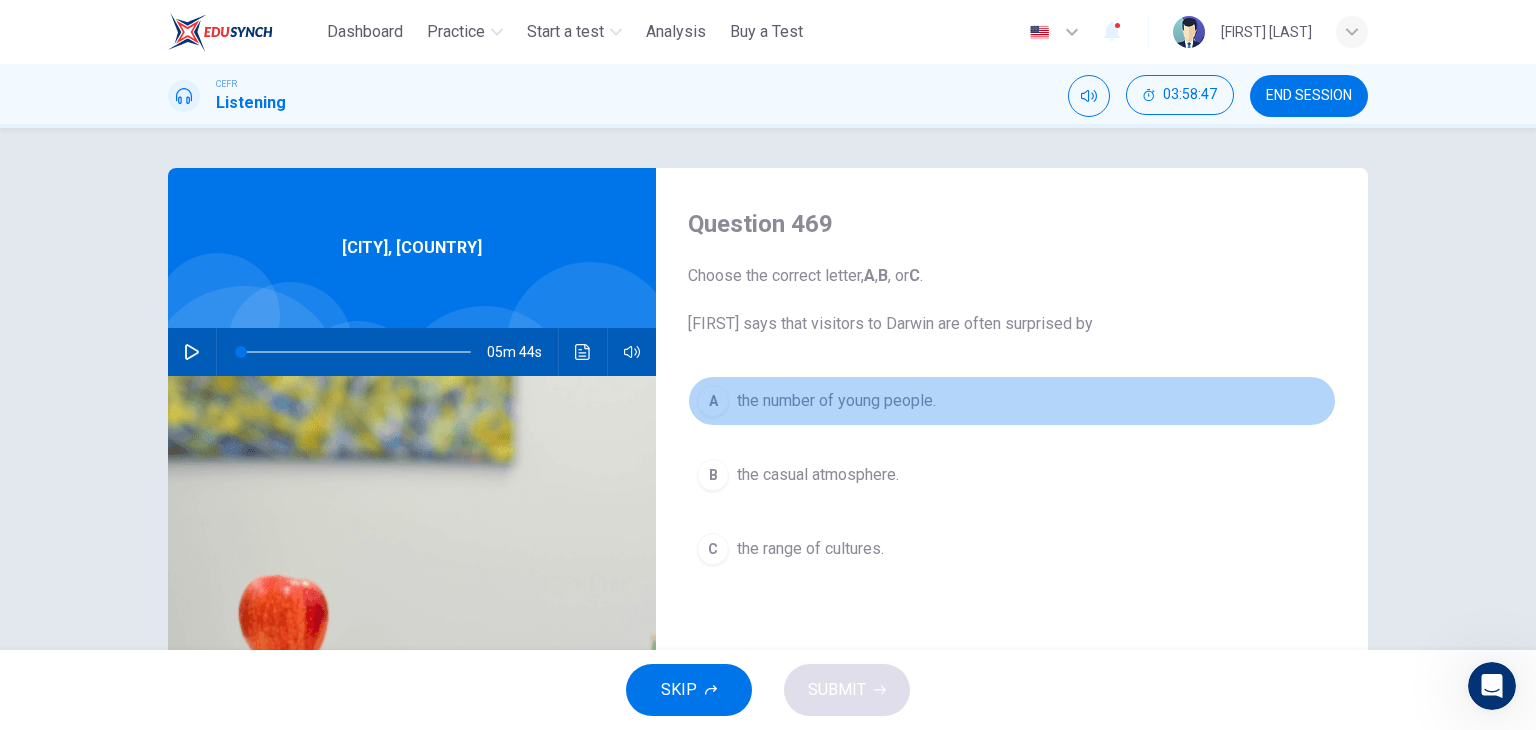 click on "the number of young people." at bounding box center (836, 401) 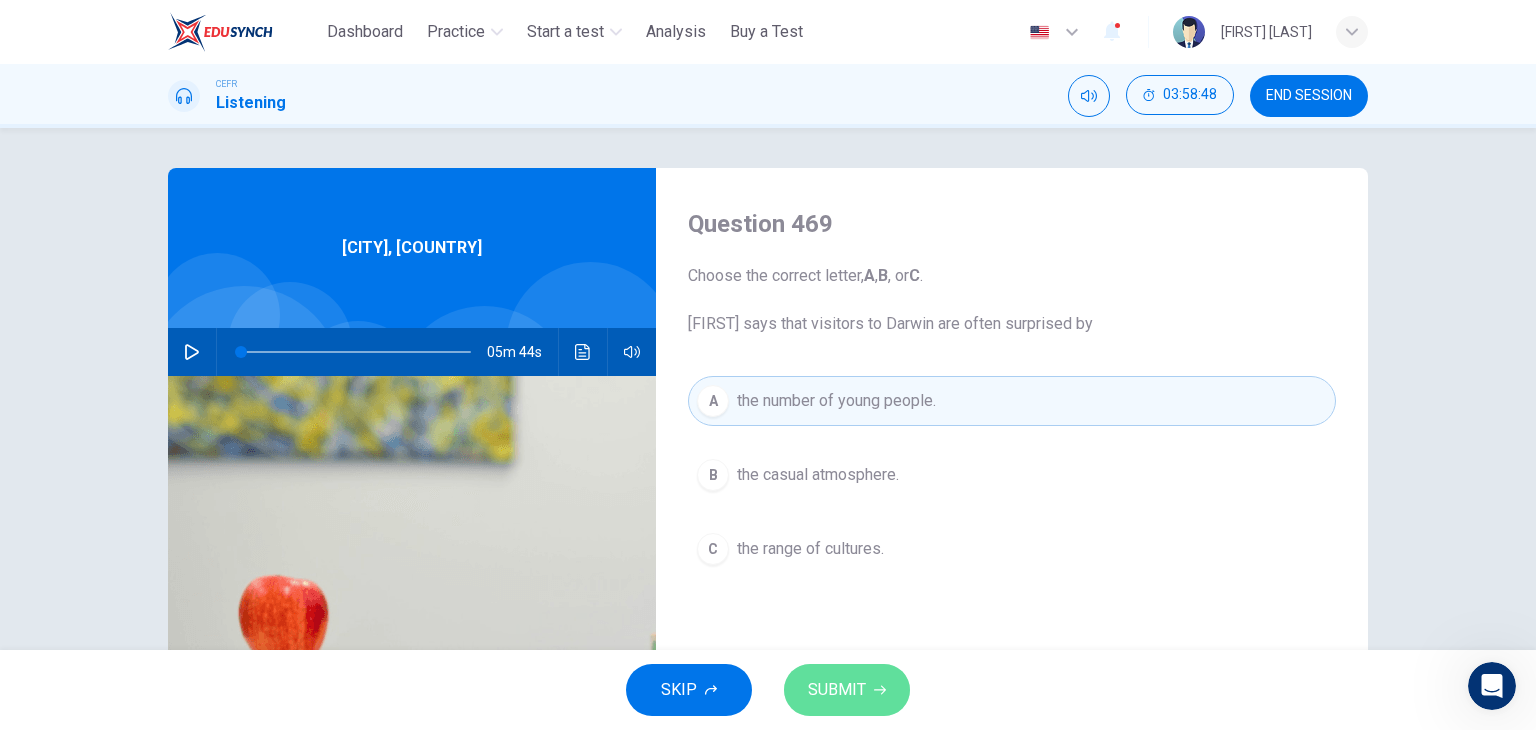 click on "SUBMIT" at bounding box center (837, 690) 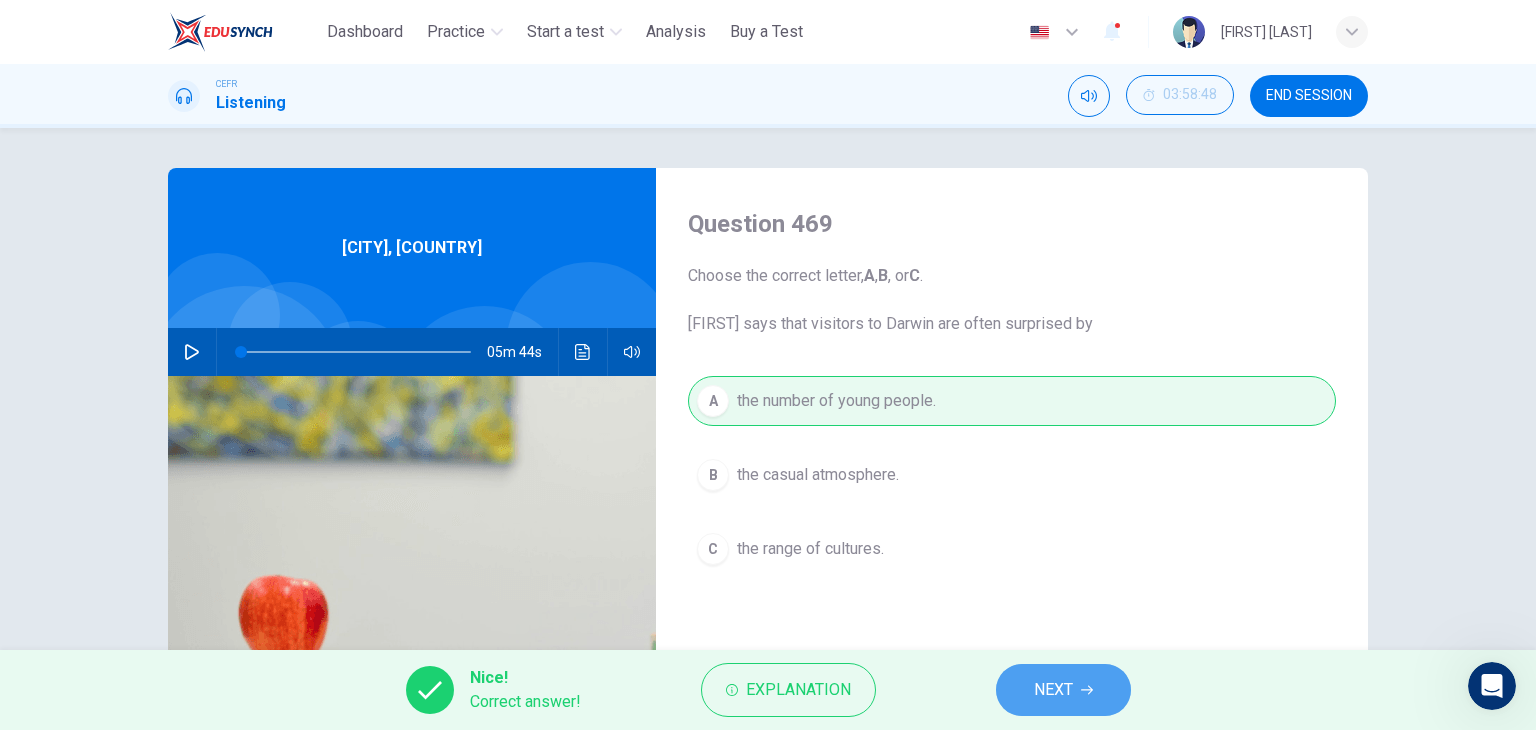 click on "NEXT" at bounding box center (1053, 690) 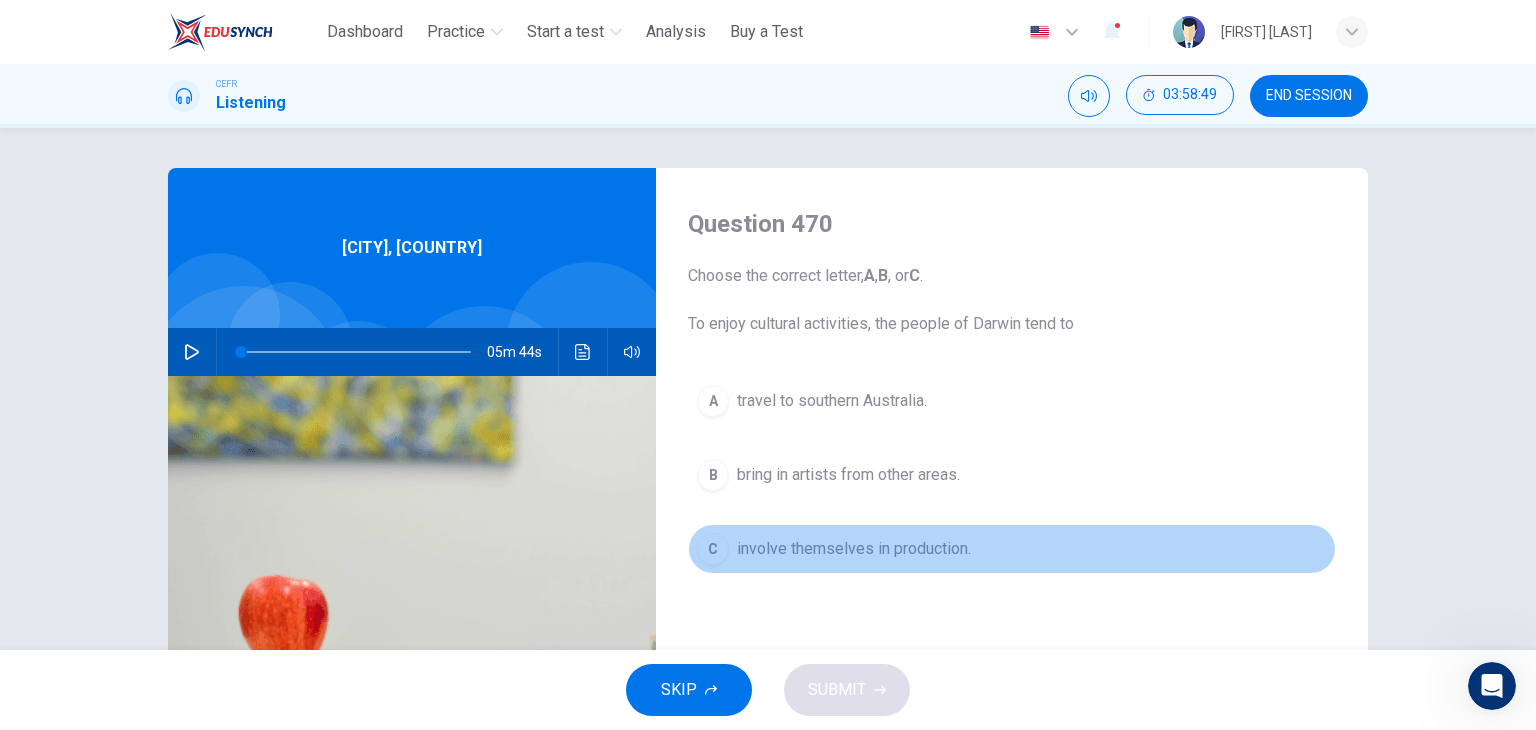click on "involve themselves in production." at bounding box center (854, 549) 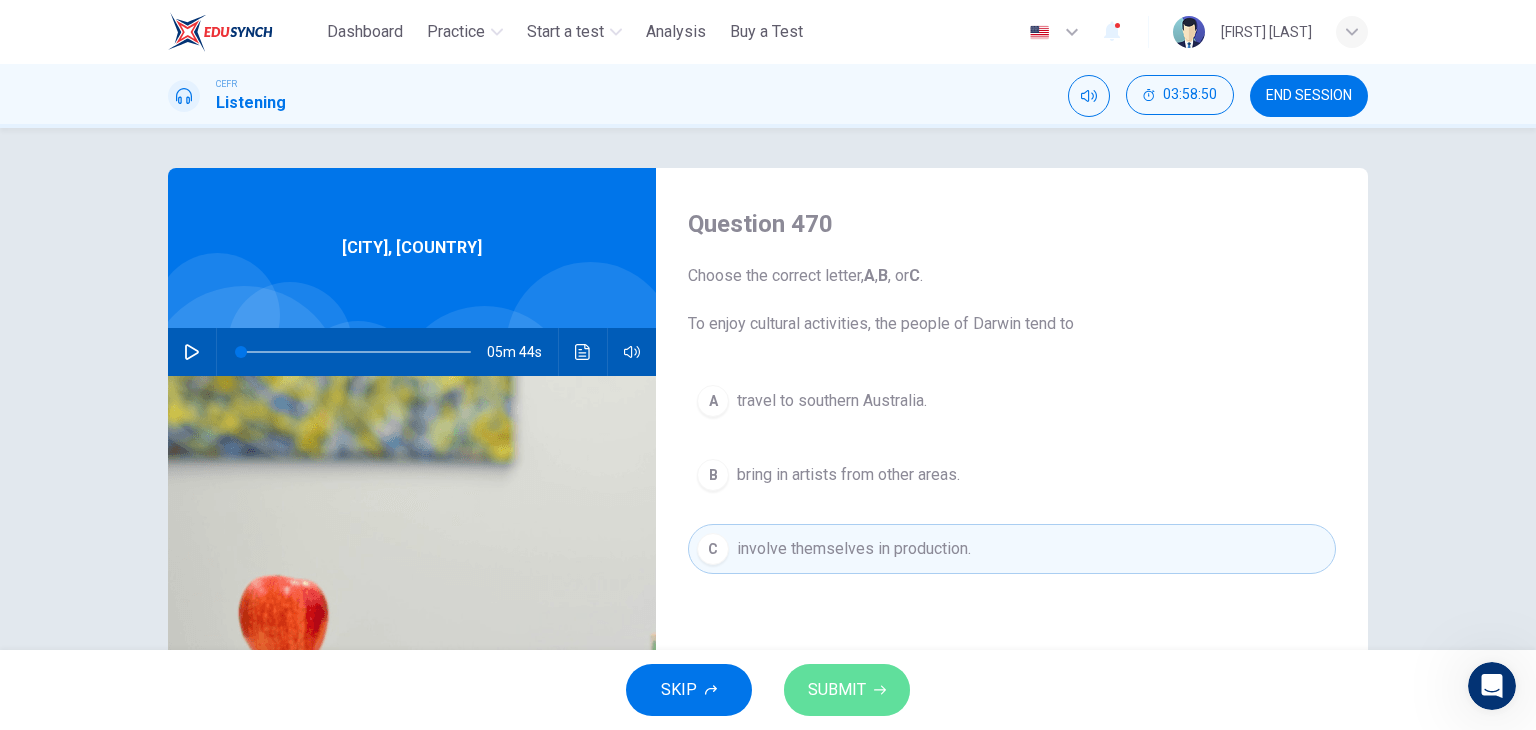 click on "SUBMIT" at bounding box center [847, 690] 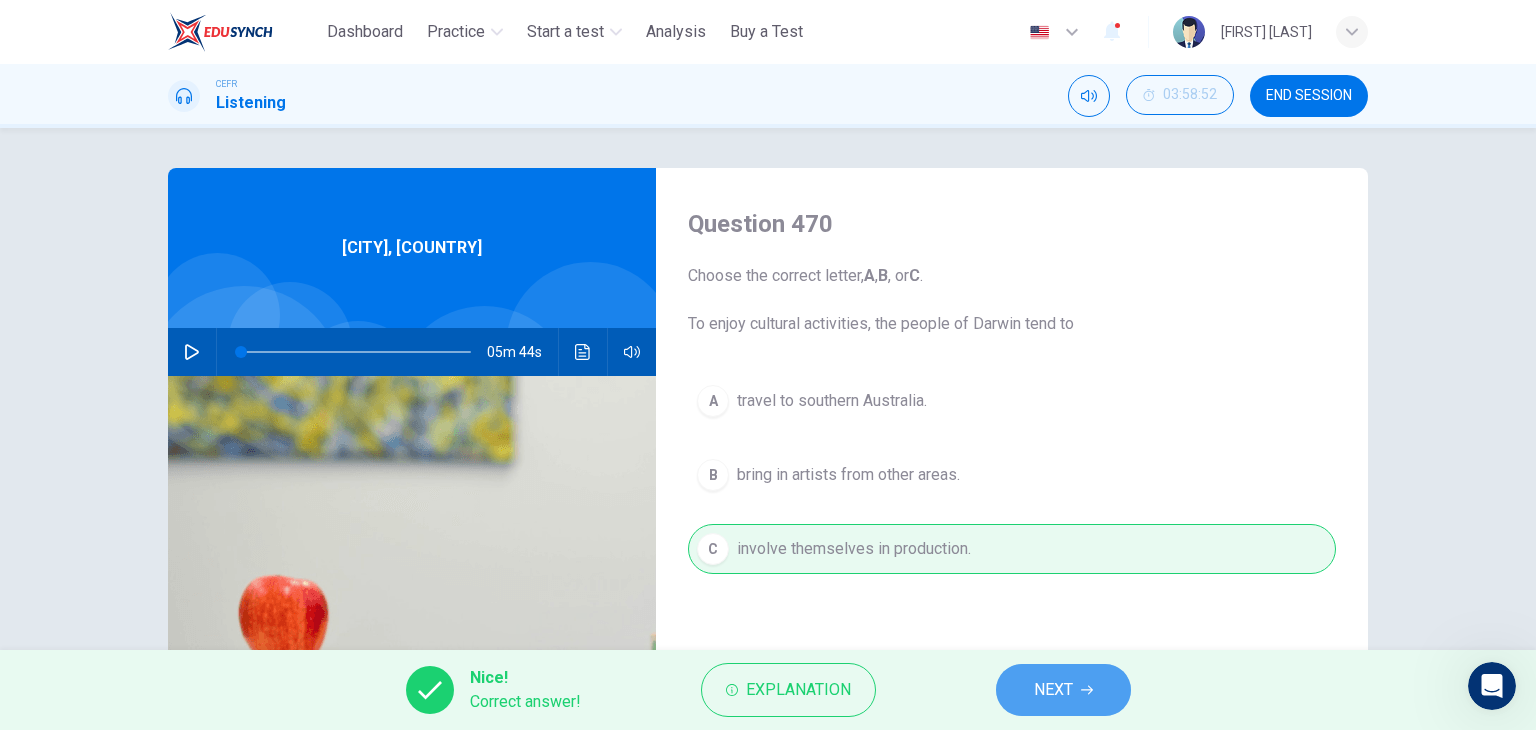 click on "NEXT" at bounding box center (1063, 690) 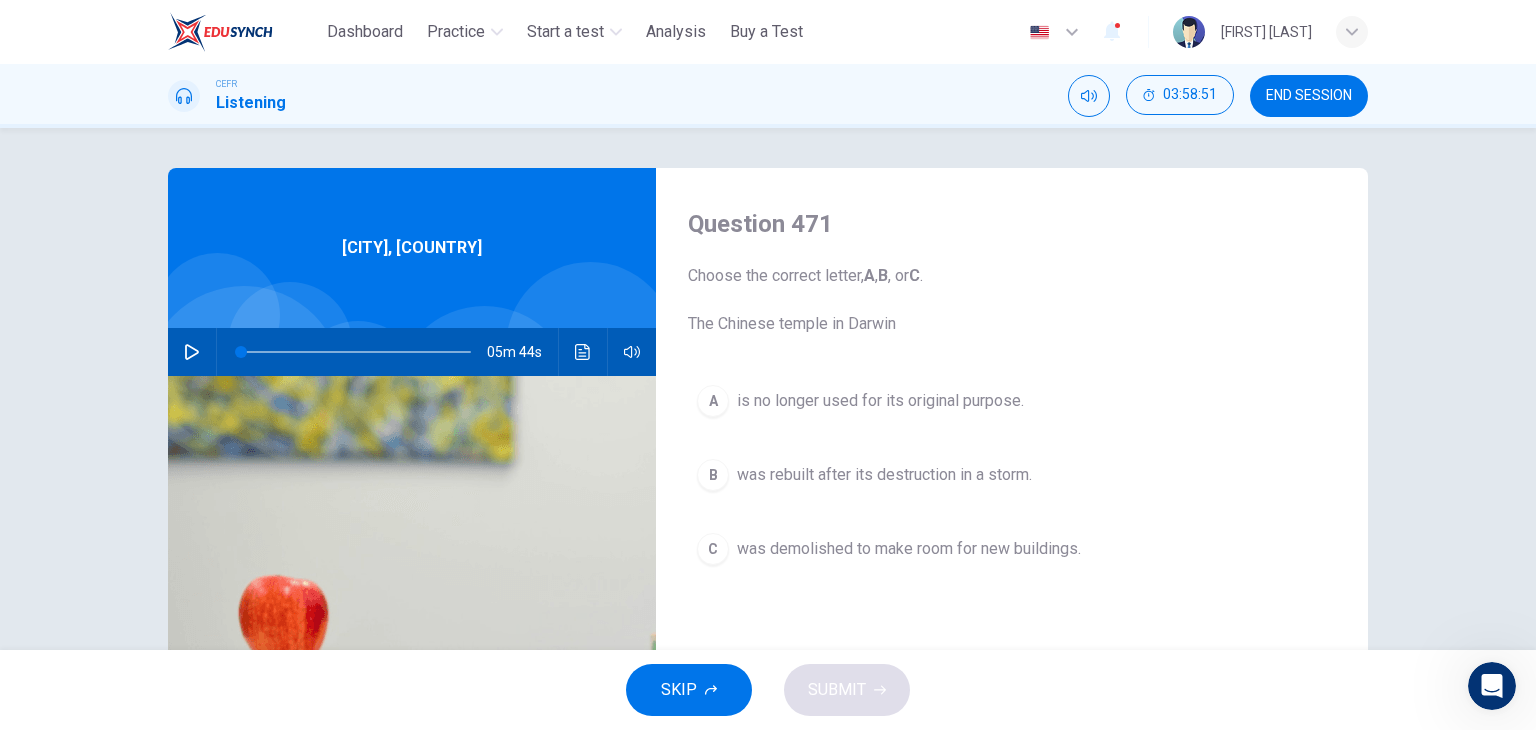 click on "was rebuilt after its destruction in a storm." at bounding box center (884, 475) 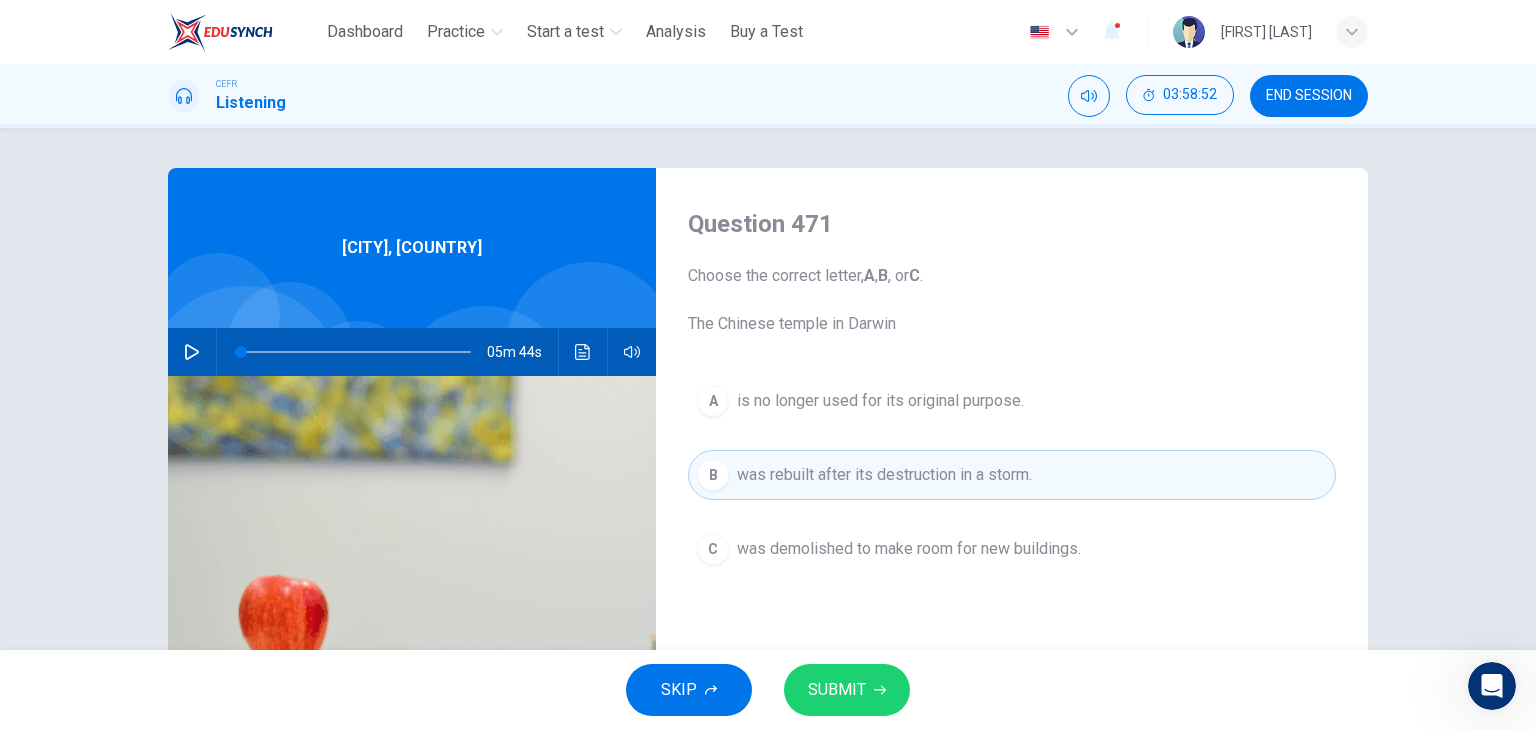 click on "SUBMIT" at bounding box center (847, 690) 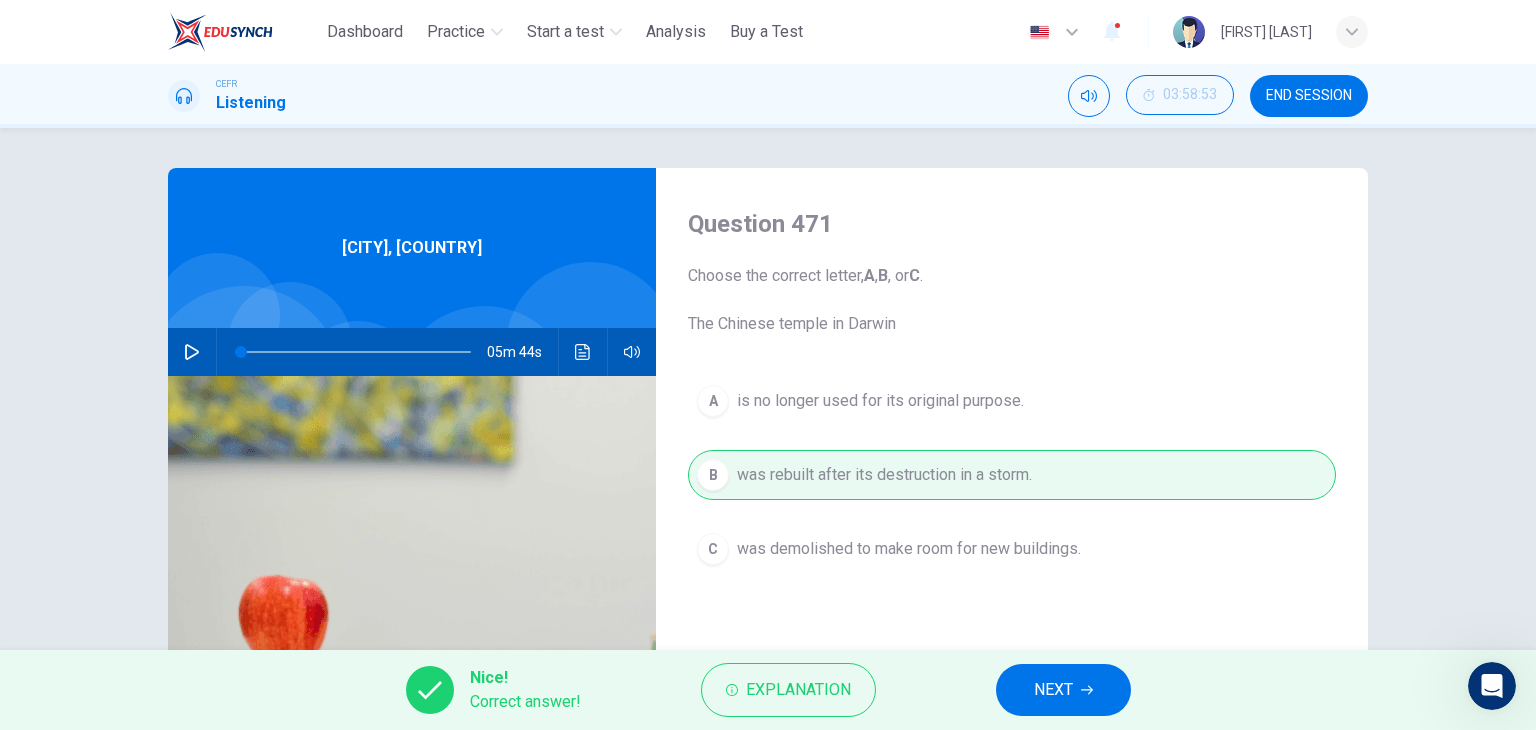click on "NEXT" at bounding box center (1053, 690) 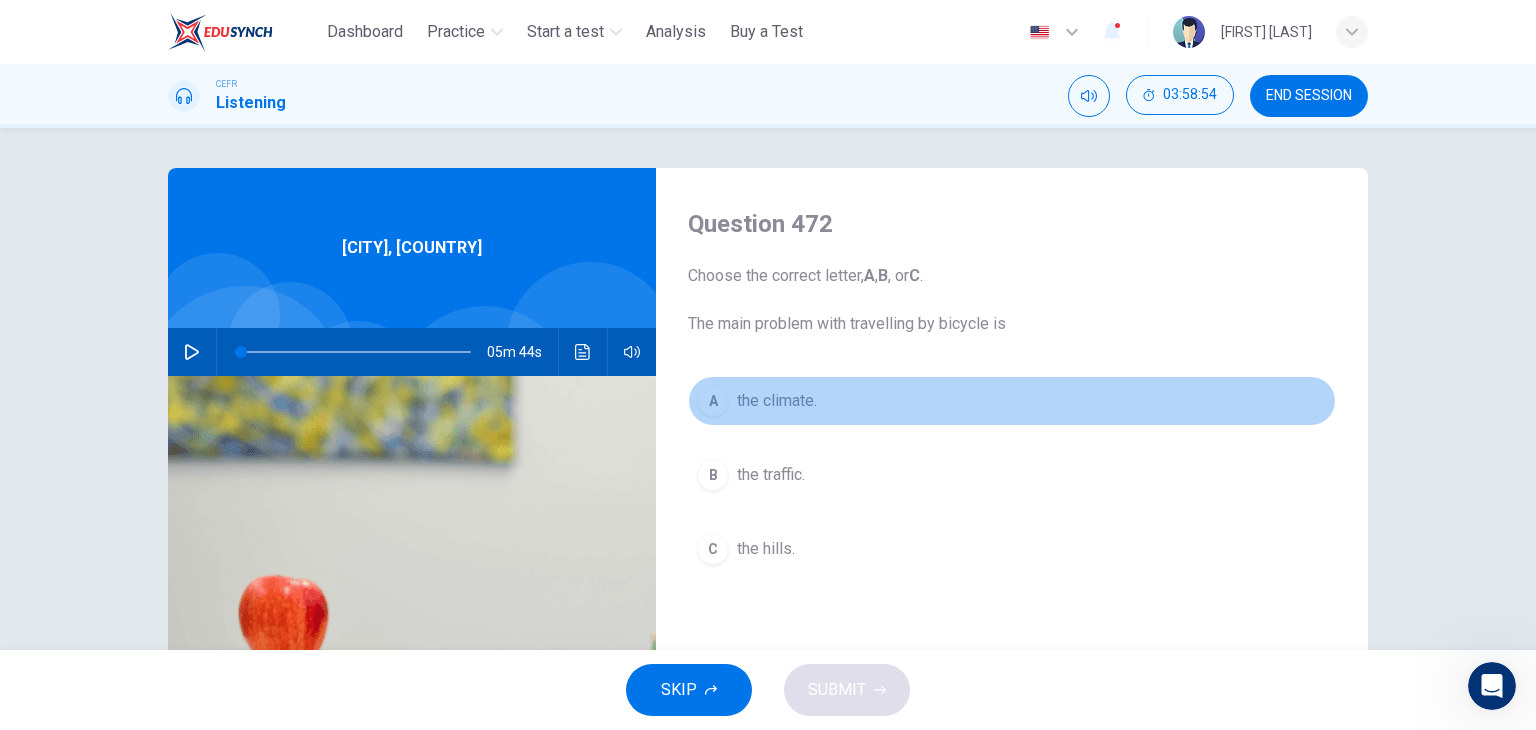 click on "the climate." at bounding box center [777, 401] 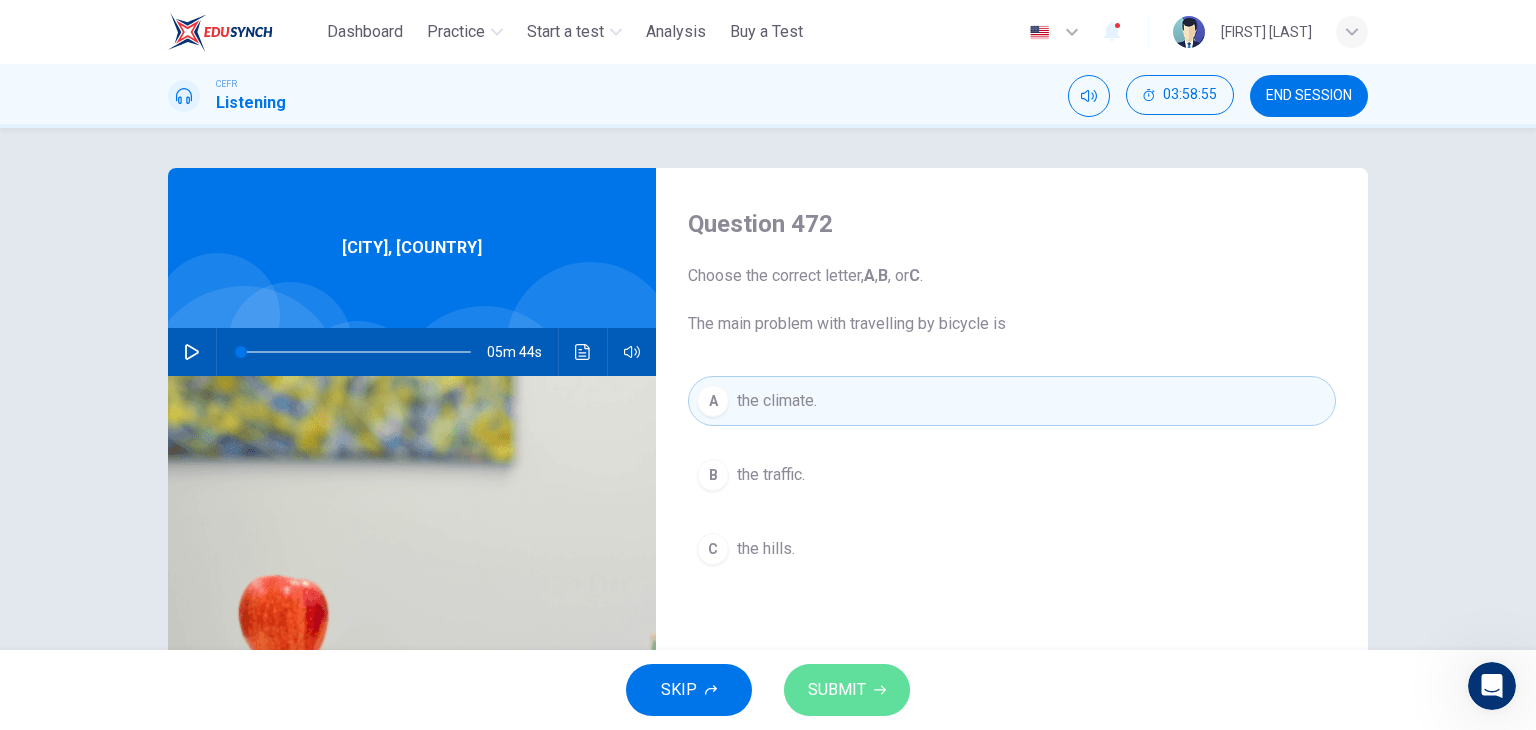 click on "SUBMIT" at bounding box center [837, 690] 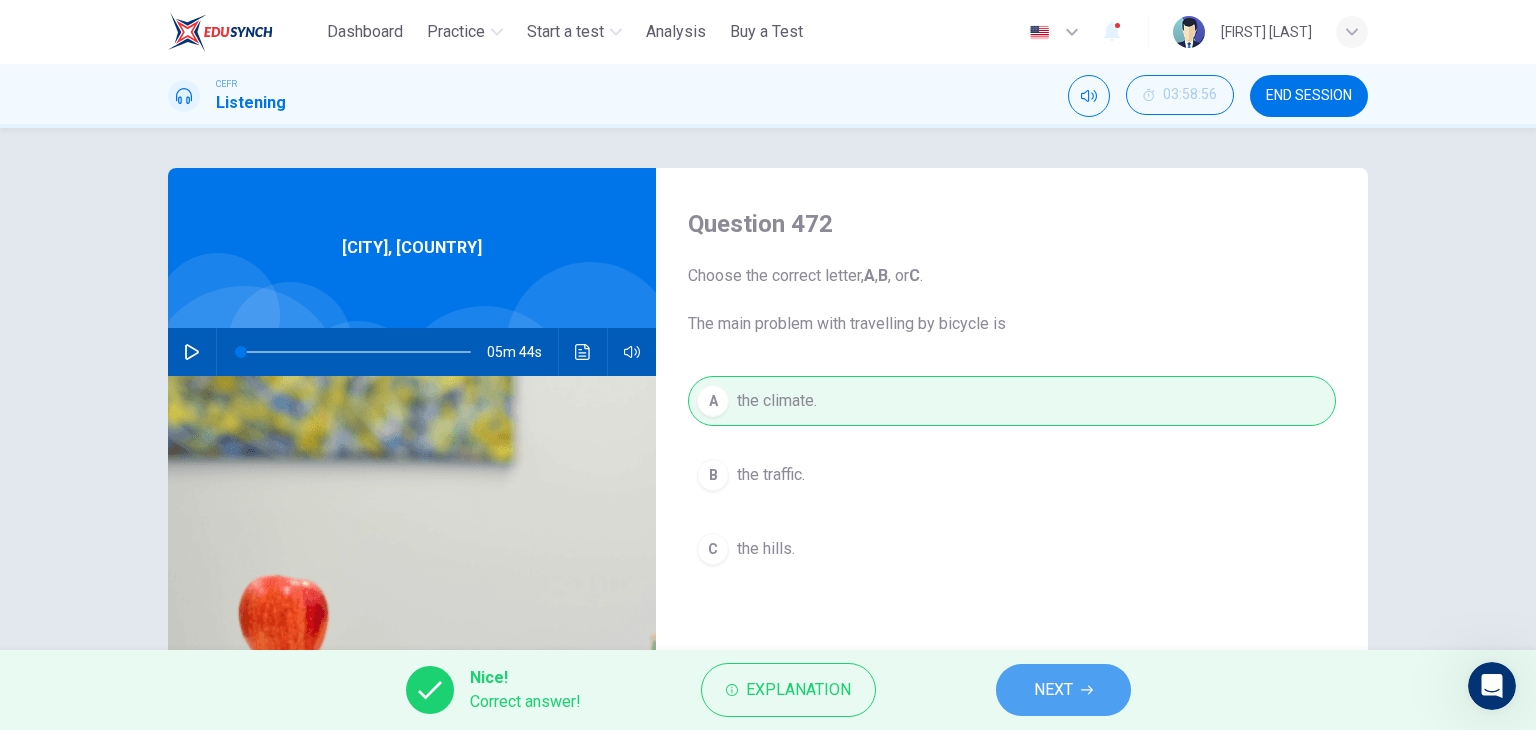 click on "NEXT" at bounding box center [1063, 690] 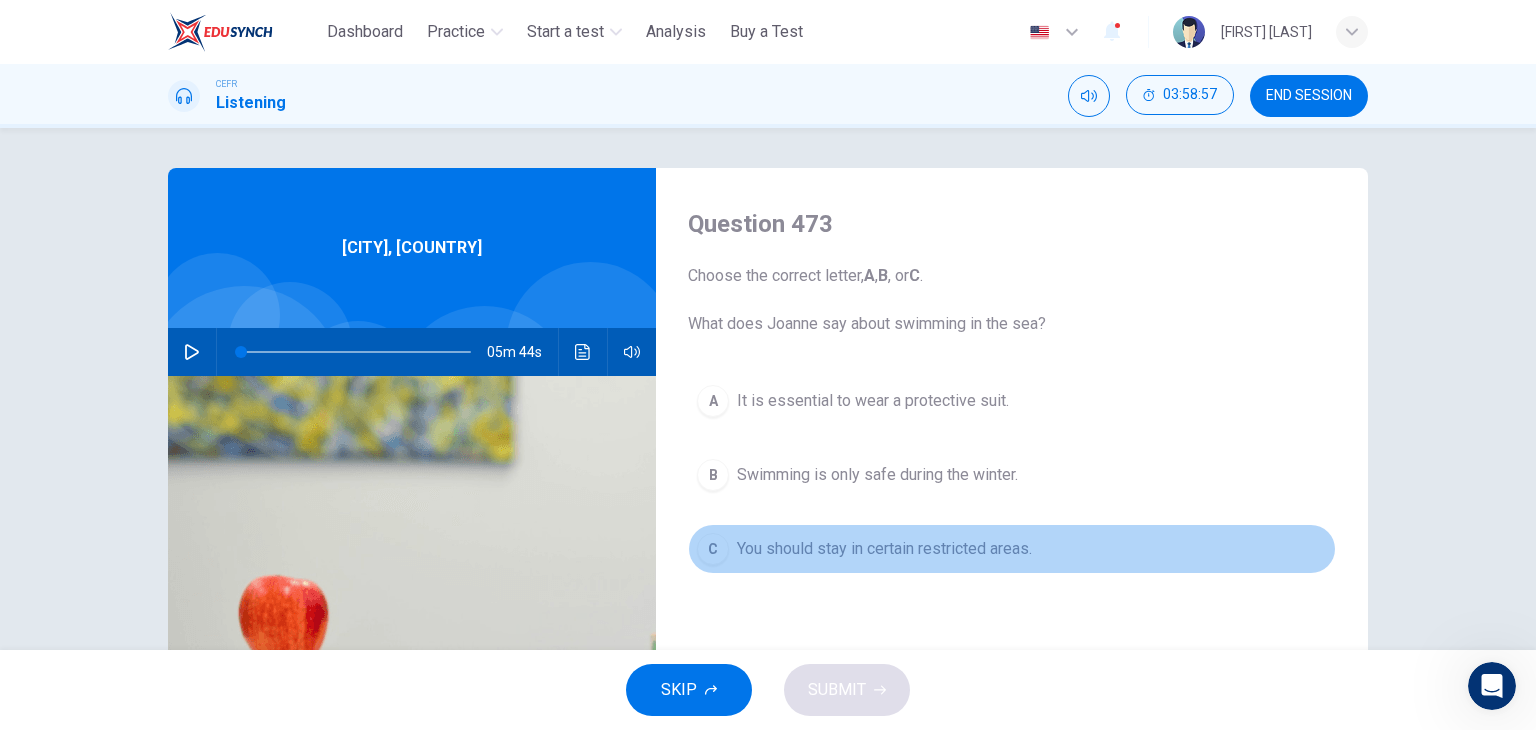 click on "You should stay in certain restricted areas." at bounding box center [884, 549] 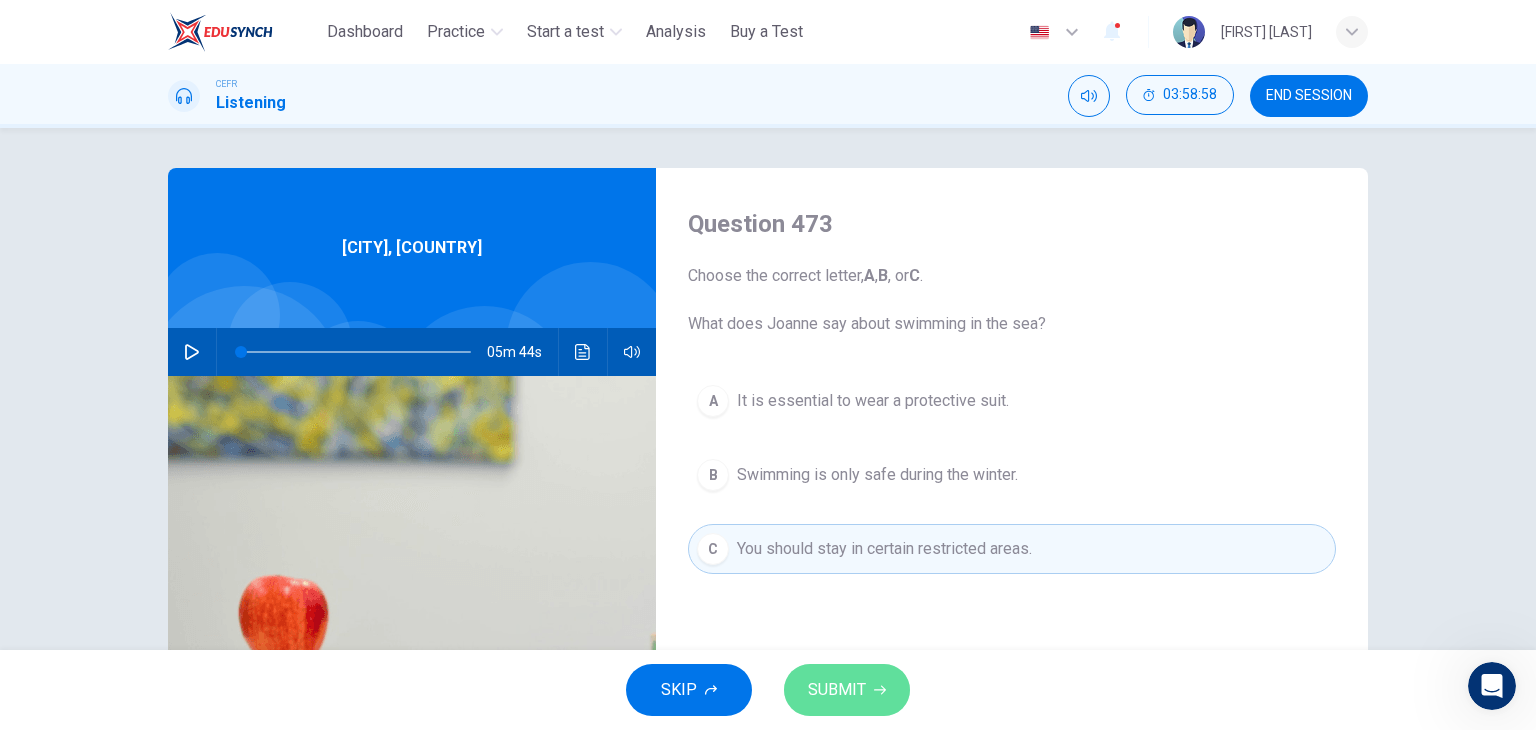 click on "SUBMIT" at bounding box center [837, 690] 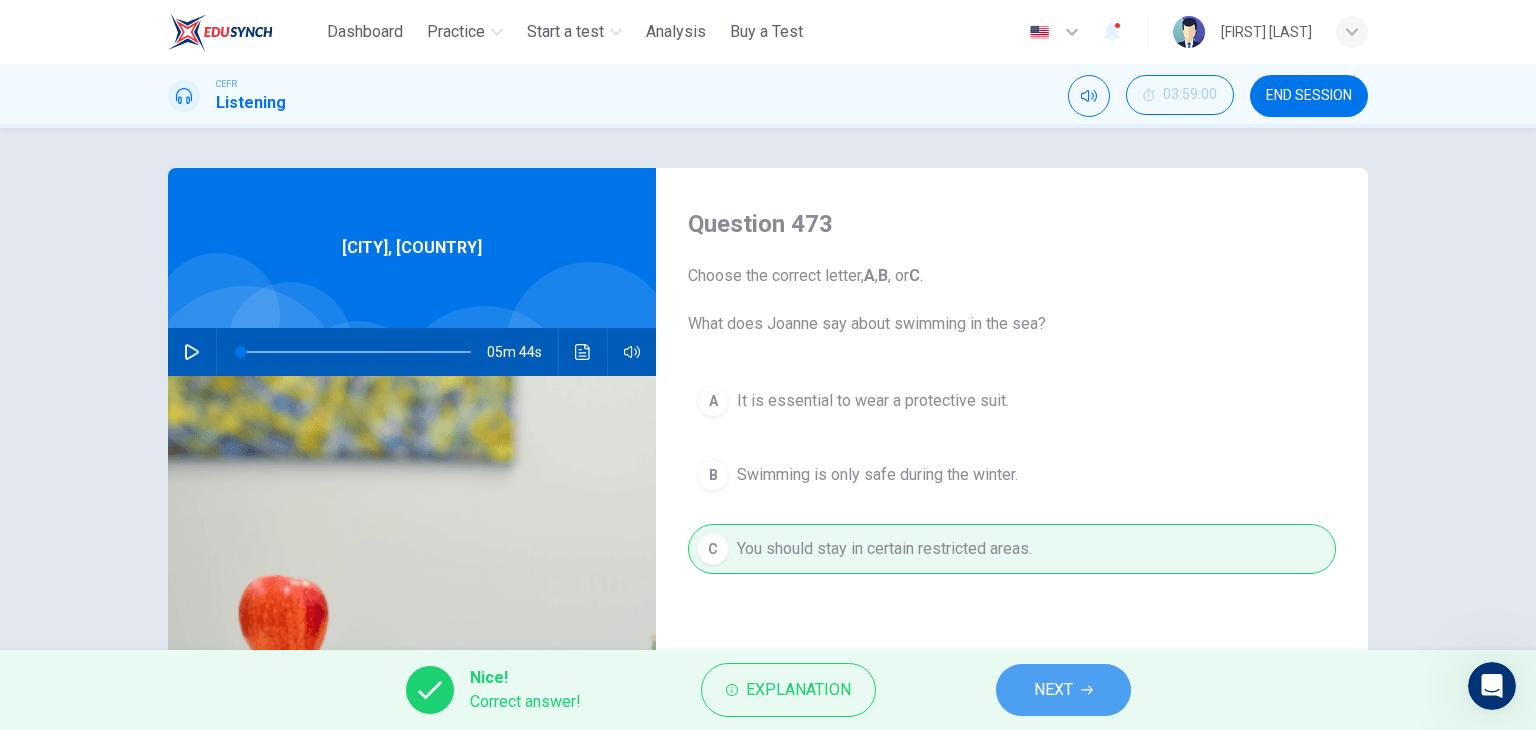 click on "NEXT" at bounding box center (1053, 690) 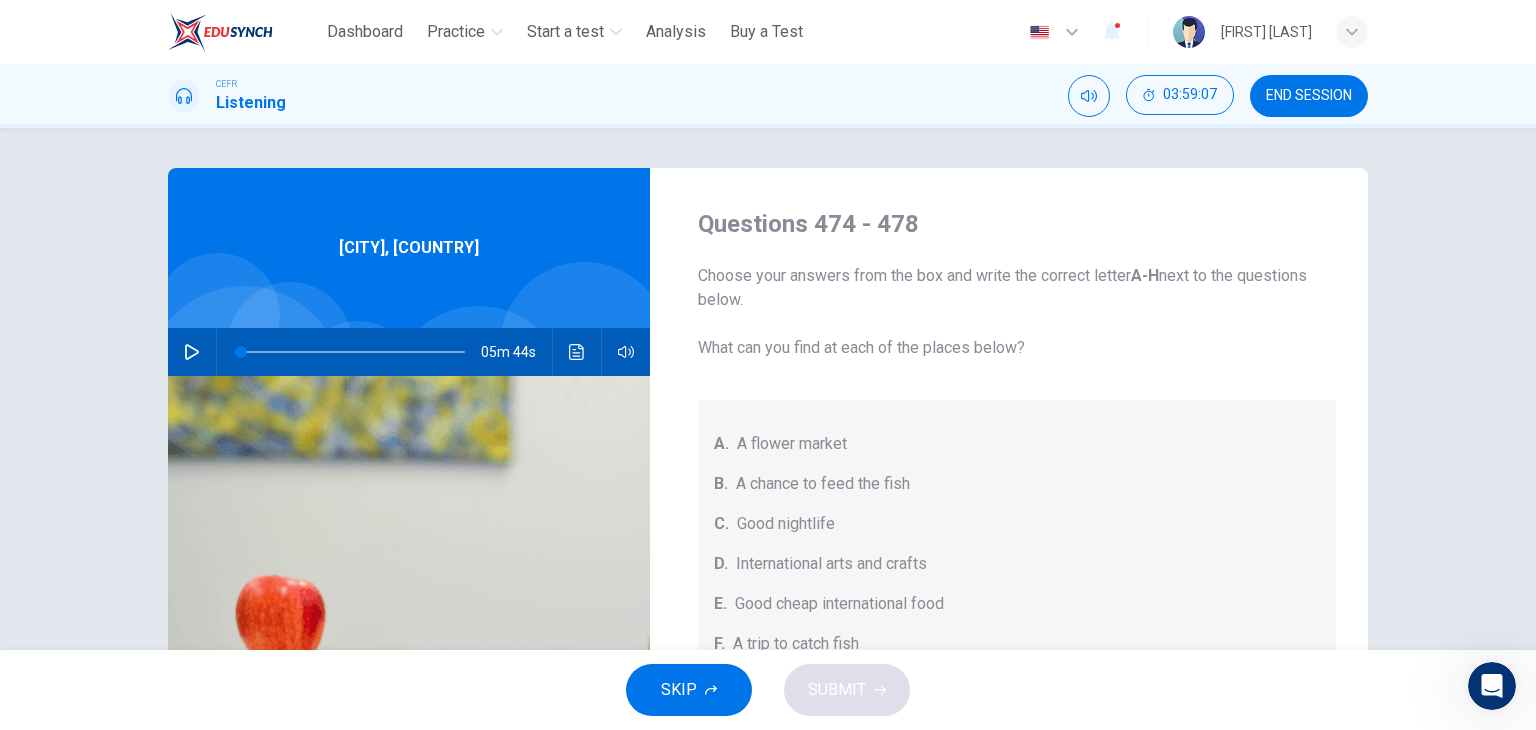 scroll, scrollTop: 253, scrollLeft: 0, axis: vertical 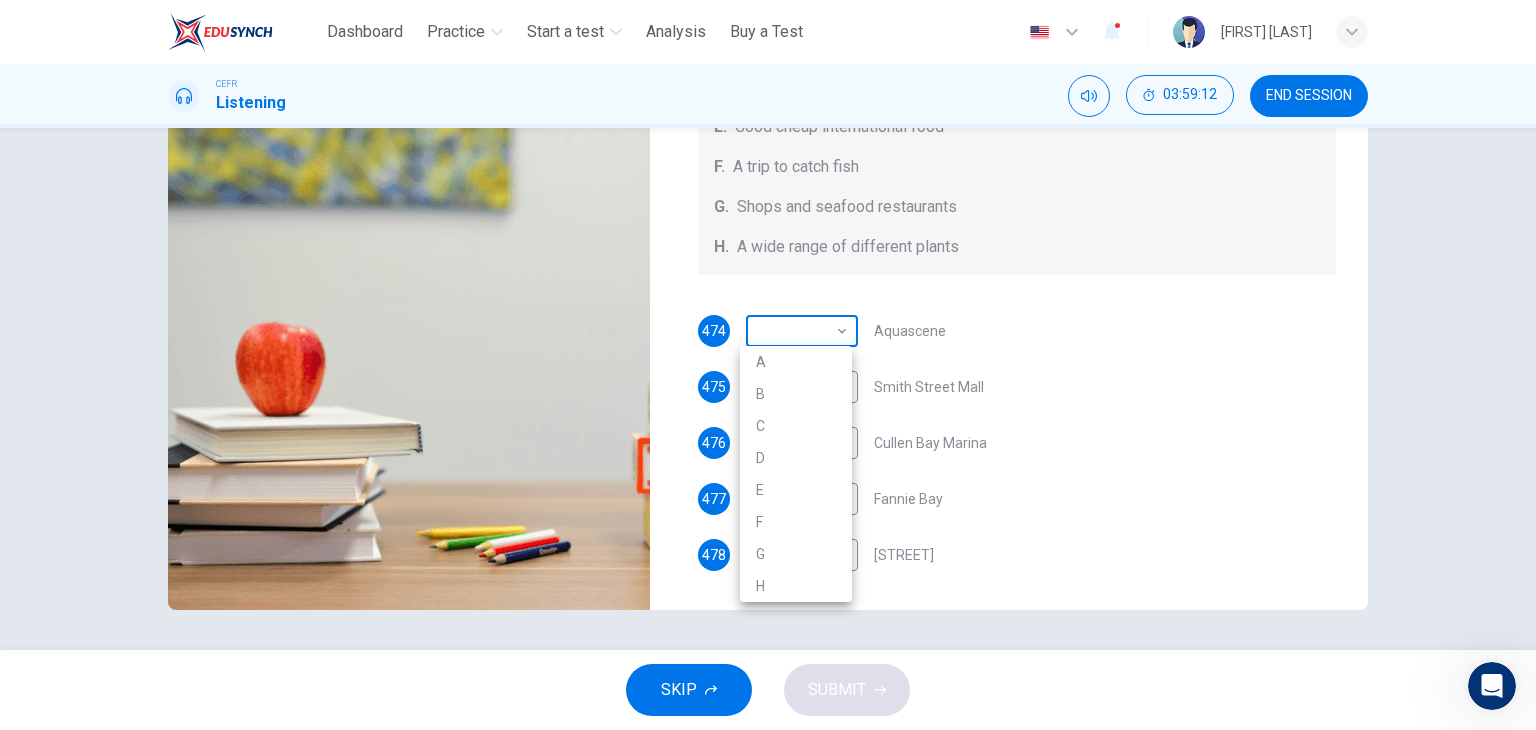 click on "This site uses cookies, as explained in our  Privacy Policy . If you agree to the use of cookies, please click the Accept button and continue to browse our site.   Privacy Policy Accept Dashboard Practice Start a test Analysis Buy a Test English ** ​ Zuhairah Zue CEFR Listening 03:59:12 END SESSION Questions 474 - 478 Choose your answers from the box and write the correct letter  A-H  next to the questions below.
What can you find at each of the places below? A. A flower market B. A chance to feed the fish C. Good nightlife D. International arts and crafts E. Good cheap international food F. A trip to catch fish G. Shops and seafood restaurants H. A wide range of different plants 474 ​ ​ Aquascene 475 ​ ​ Smith Street Mall 476 ​ ​ Cullen Bay Marina 477 ​ ​ Fannie Bay 478 ​ ​ Mitchell Street Darwin, Australia 05m 44s SKIP SUBMIT Dashboard Practice Start a test Analysis Pricing   Notifications © Copyright  2025 A B C D E F G H" at bounding box center (768, 365) 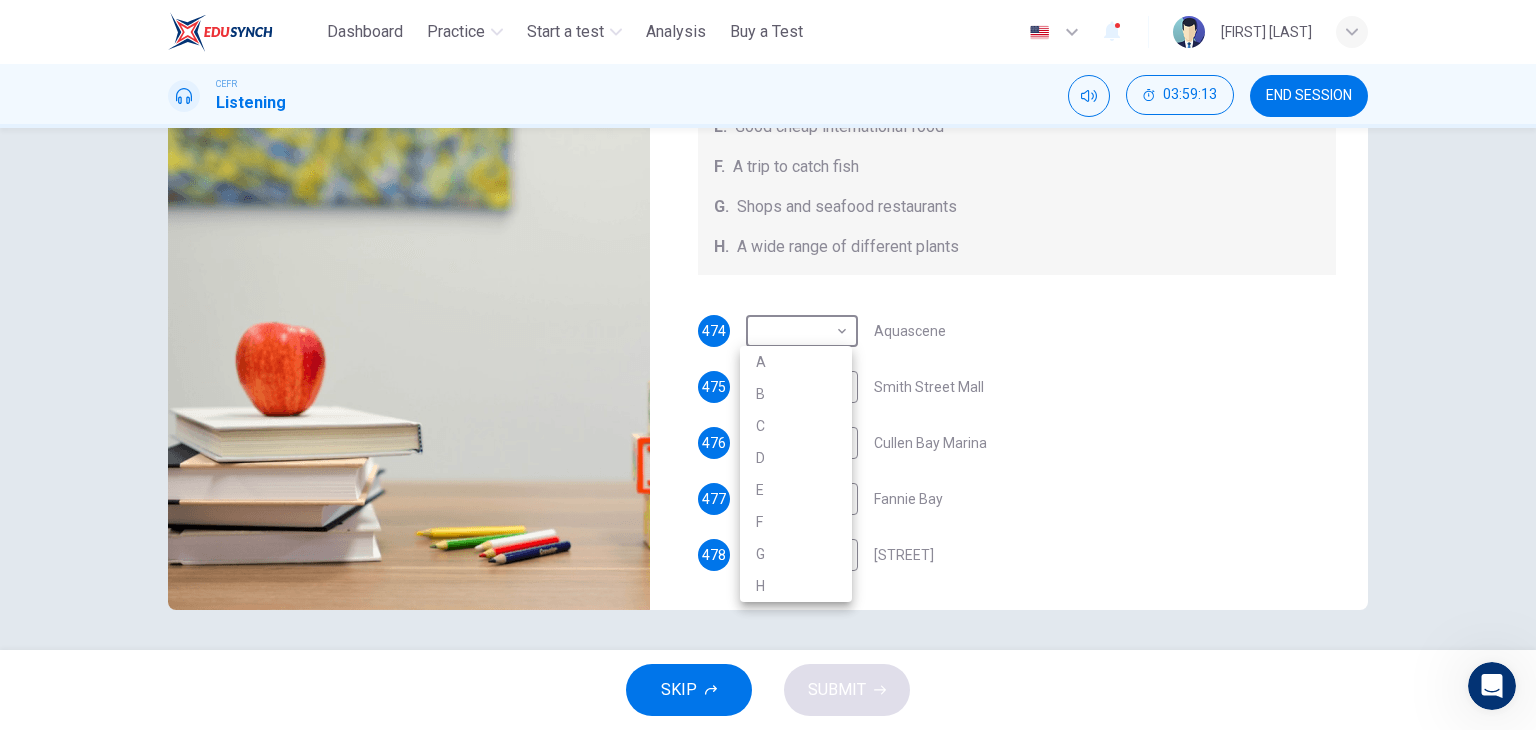 click on "B" at bounding box center (796, 394) 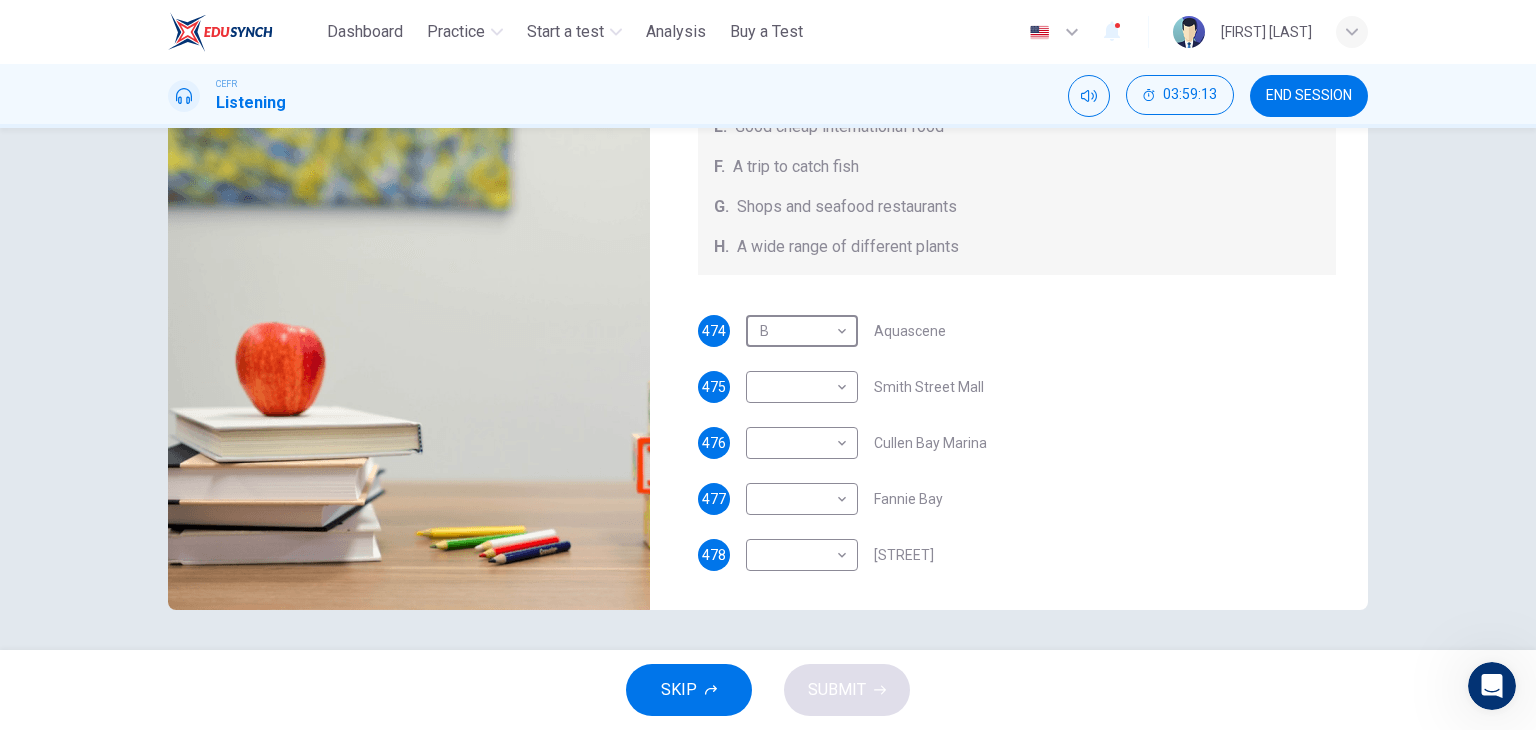 type on "*" 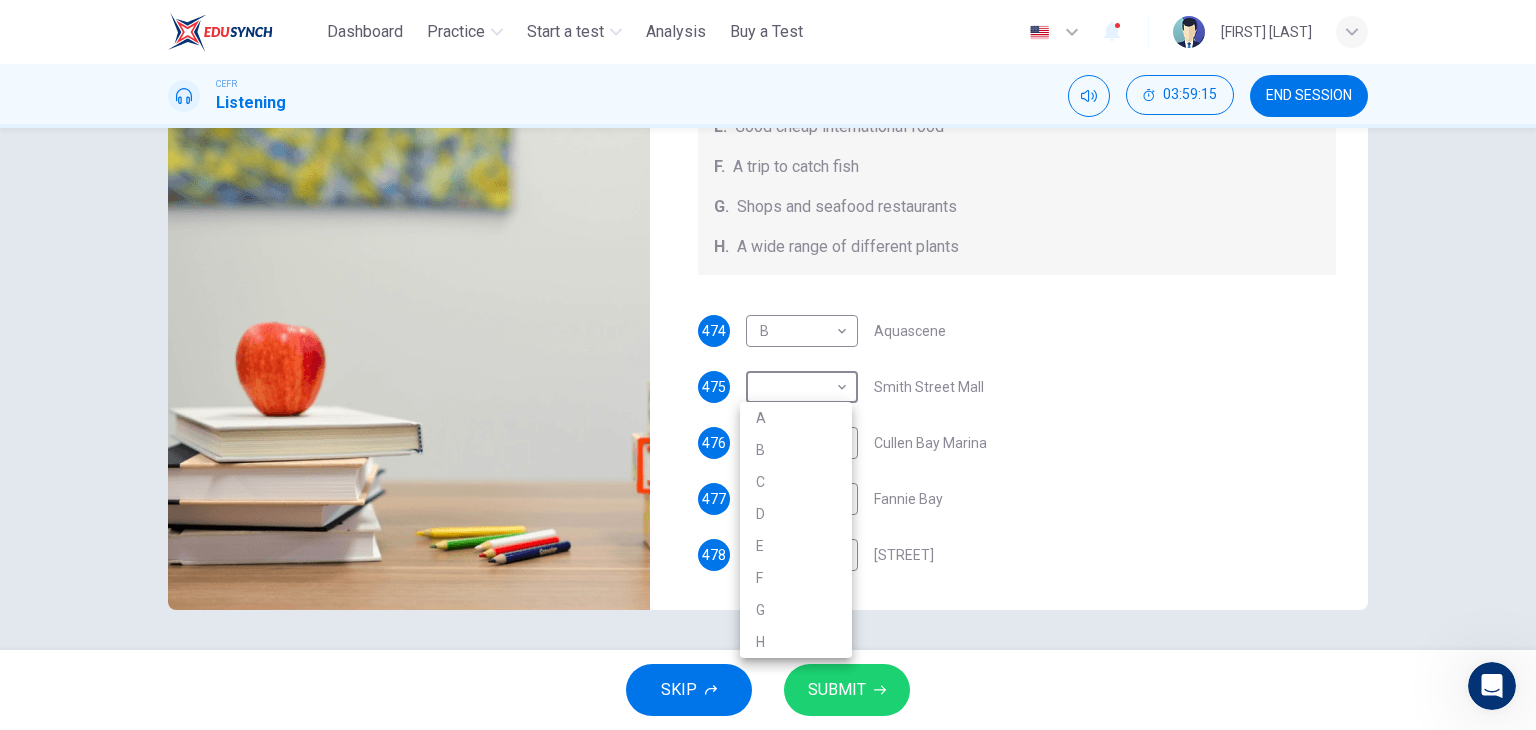 click on "This site uses cookies, as explained in our  Privacy Policy . If you agree to the use of cookies, please click the Accept button and continue to browse our site.   Privacy Policy Accept Dashboard Practice Start a test Analysis Buy a Test English ** ​ Zuhairah Zue CEFR Listening 03:59:15 END SESSION Questions 474 - 478 Choose your answers from the box and write the correct letter  A-H  next to the questions below.
What can you find at each of the places below? A. A flower market B. A chance to feed the fish C. Good nightlife D. International arts and crafts E. Good cheap international food F. A trip to catch fish G. Shops and seafood restaurants H. A wide range of different plants 474 B * ​ Aquascene 475 ​ ​ Smith Street Mall 476 ​ ​ Cullen Bay Marina 477 ​ ​ Fannie Bay 478 ​ ​ Mitchell Street Darwin, Australia 05m 44s SKIP SUBMIT Dashboard Practice Start a test Analysis Pricing   Notifications © Copyright  2025 A B C D E F G H" at bounding box center [768, 365] 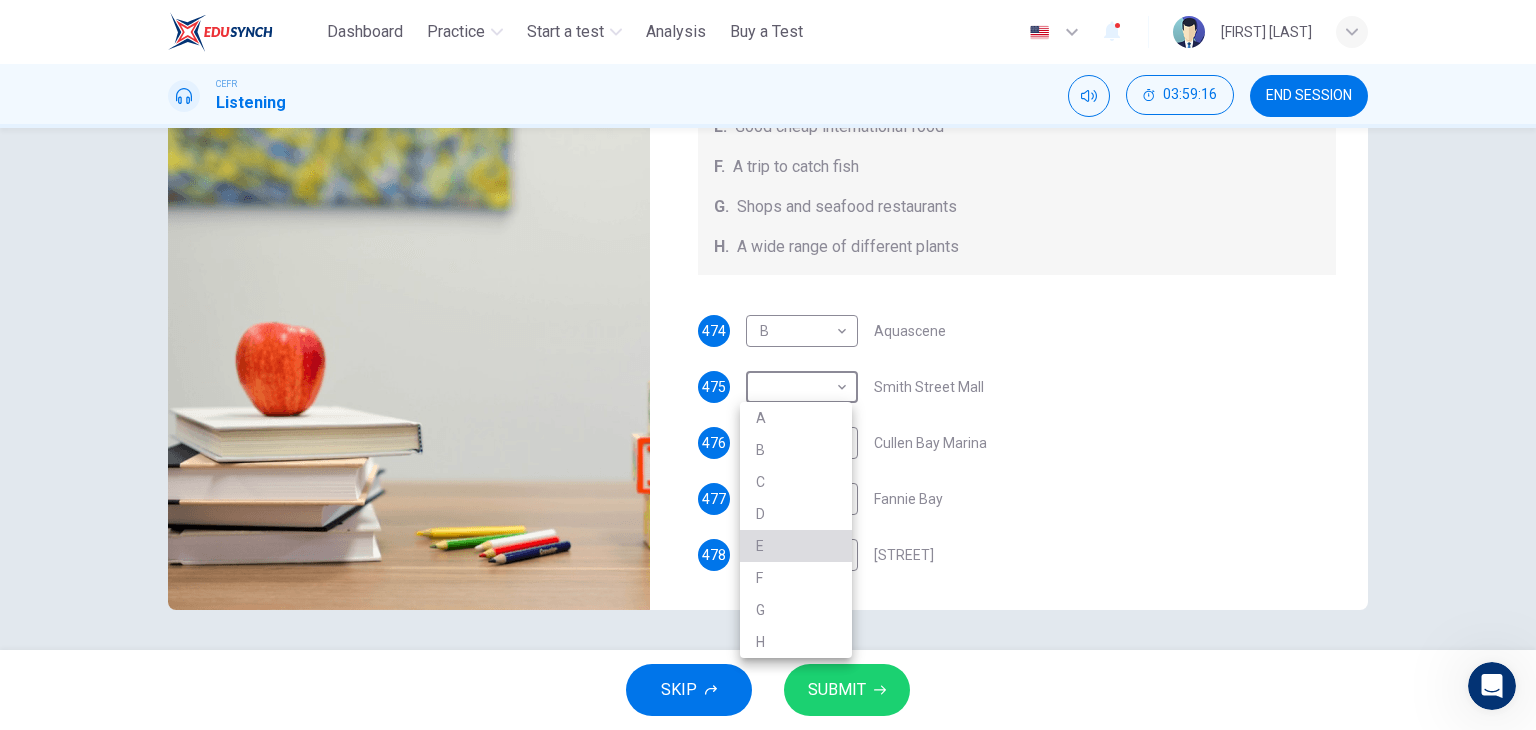 click on "E" at bounding box center [796, 546] 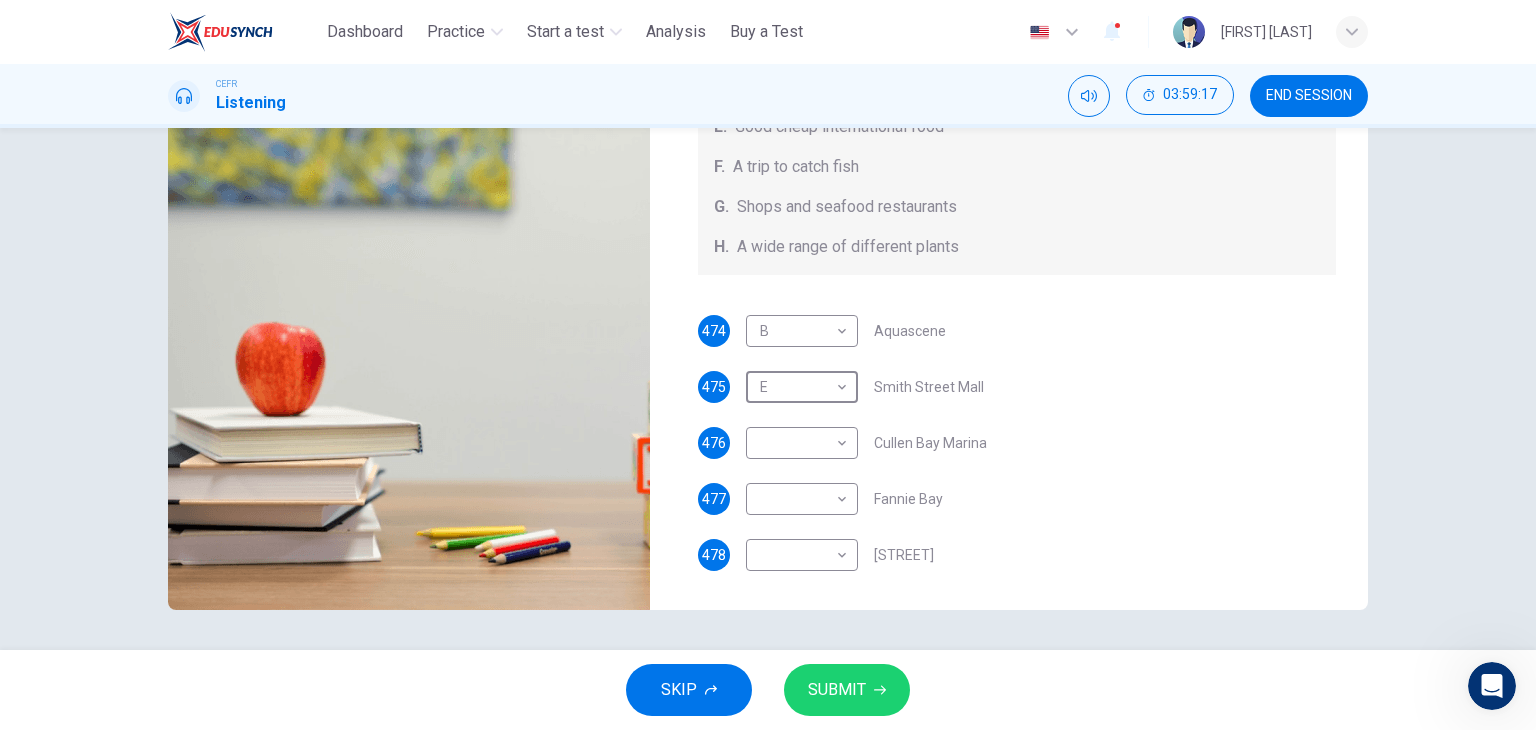 type on "*" 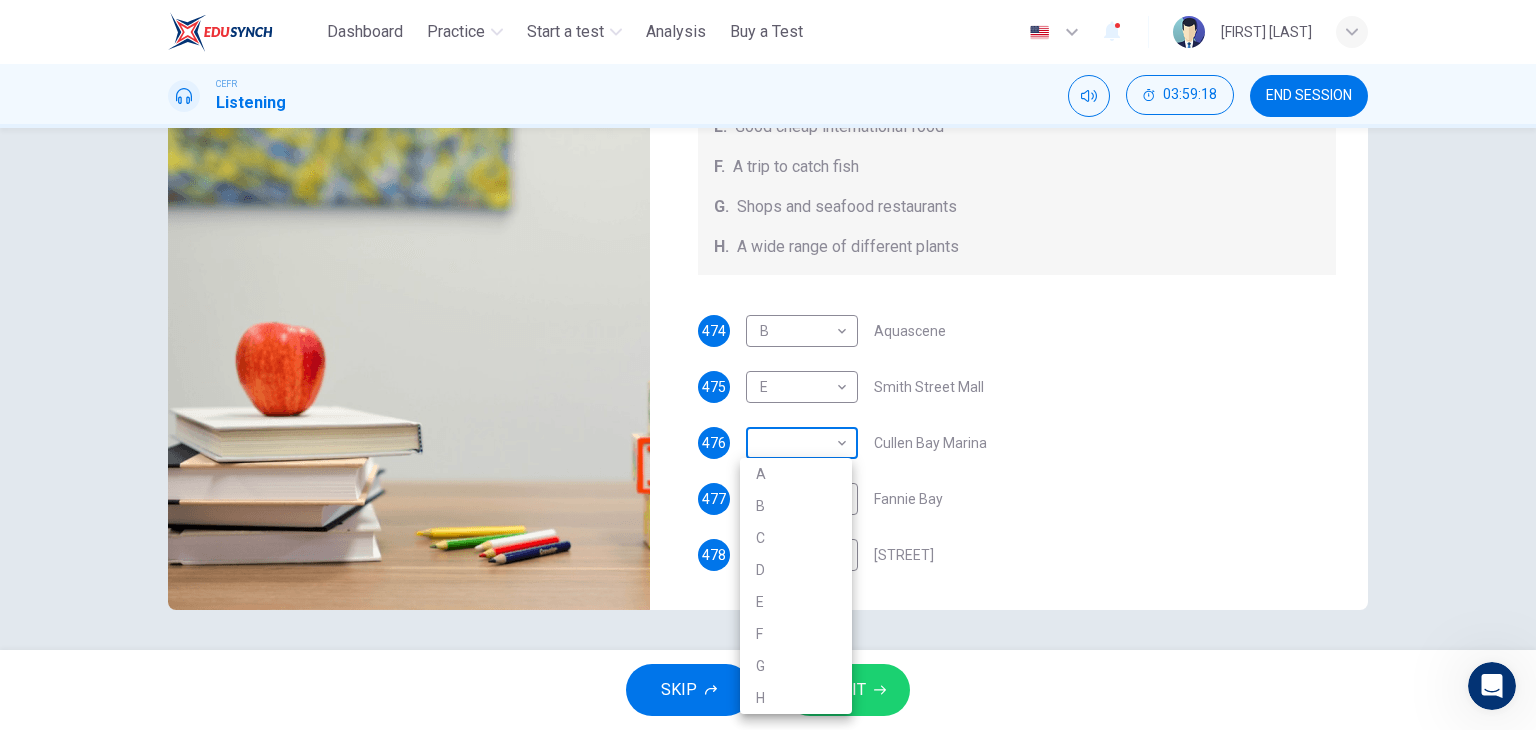 click on "This site uses cookies, as explained in our  Privacy Policy . If you agree to the use of cookies, please click the Accept button and continue to browse our site.   Privacy Policy Accept Dashboard Practice Start a test Analysis Buy a Test English ** ​ Zuhairah Zue CEFR Listening 03:59:18 END SESSION Questions 474 - 478 Choose your answers from the box and write the correct letter  A-H  next to the questions below.
What can you find at each of the places below? A. A flower market B. A chance to feed the fish C. Good nightlife D. International arts and crafts E. Good cheap international food F. A trip to catch fish G. Shops and seafood restaurants H. A wide range of different plants 474 B * ​ Aquascene 475 E * ​ Smith Street Mall 476 ​ ​ Cullen Bay Marina 477 ​ ​ Fannie Bay 478 ​ ​ Mitchell Street Darwin, Australia 05m 44s SKIP SUBMIT Dashboard Practice Start a test Analysis Pricing   Notifications © Copyright  2025 A B C D E F G H" at bounding box center [768, 365] 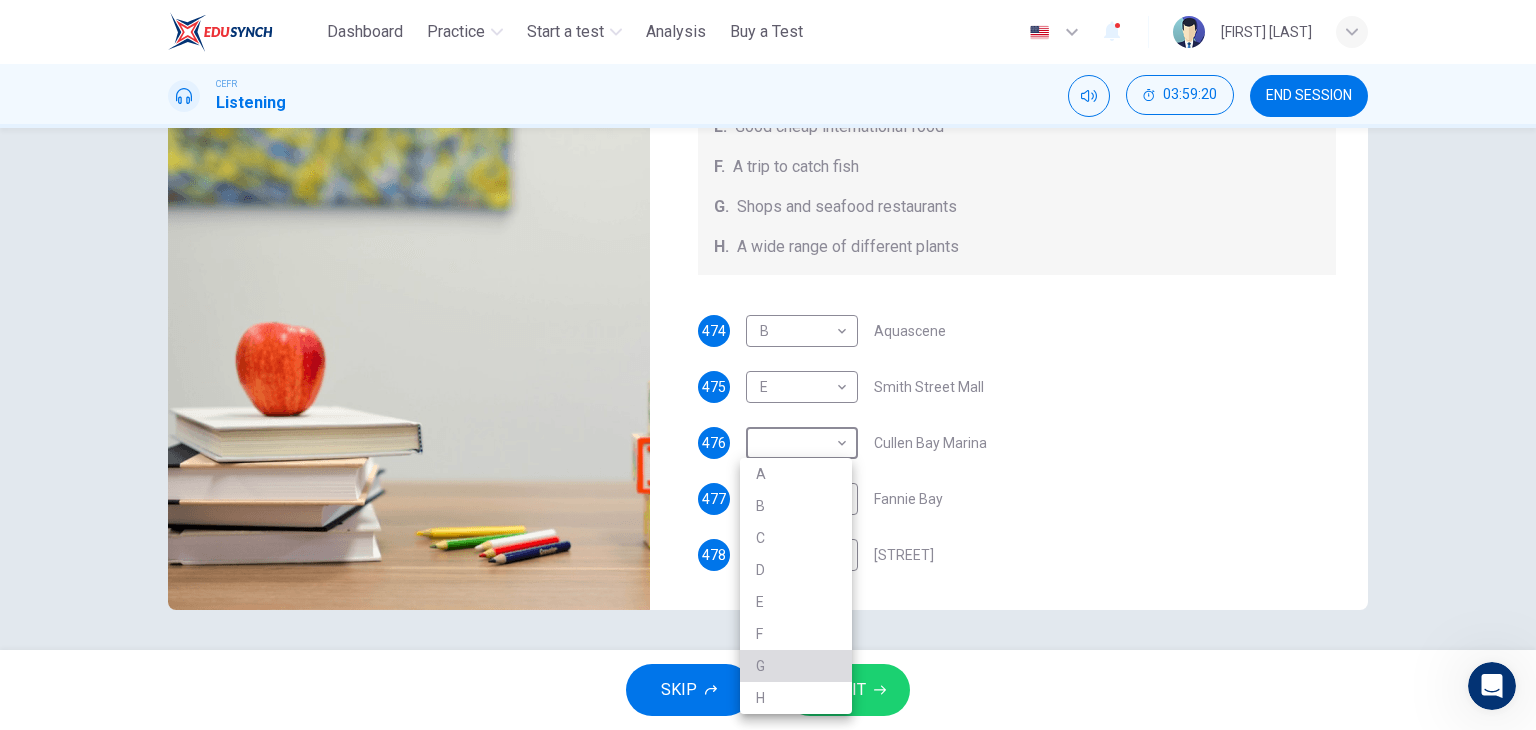 click on "G" at bounding box center [796, 666] 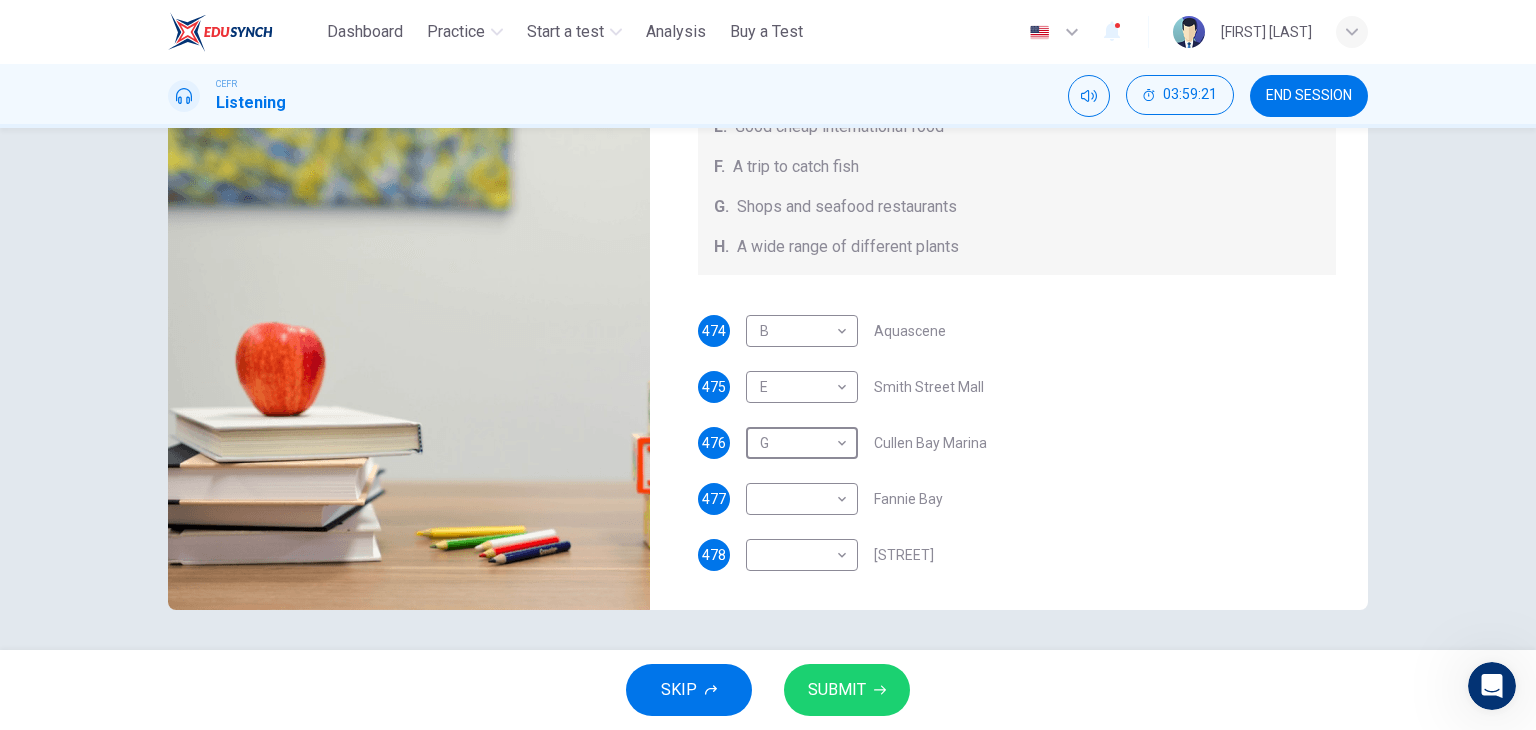 type on "*" 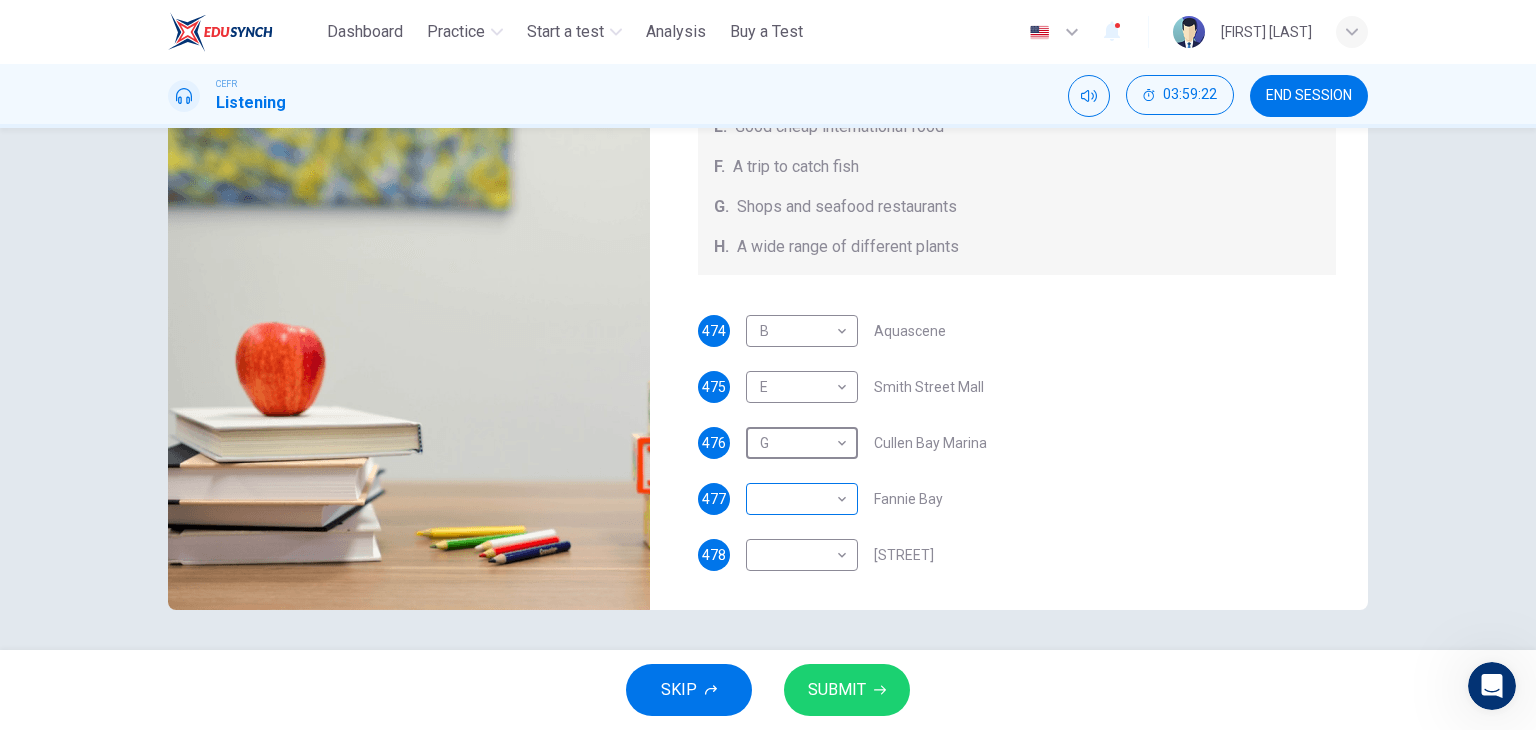 click on "This site uses cookies, as explained in our  Privacy Policy . If you agree to the use of cookies, please click the Accept button and continue to browse our site.   Privacy Policy Accept Dashboard Practice Start a test Analysis Buy a Test English ** ​ Zuhairah Zue CEFR Listening 03:59:22 END SESSION Questions 474 - 478 Choose your answers from the box and write the correct letter  A-H  next to the questions below.
What can you find at each of the places below? A. A flower market B. A chance to feed the fish C. Good nightlife D. International arts and crafts E. Good cheap international food F. A trip to catch fish G. Shops and seafood restaurants H. A wide range of different plants 474 B * ​ Aquascene 475 E * ​ Smith Street Mall 476 G * ​ Cullen Bay Marina 477 ​ ​ Fannie Bay 478 ​ ​ Mitchell Street Darwin, Australia 05m 44s SKIP SUBMIT Dashboard Practice Start a test Analysis Pricing   Notifications © Copyright  2025" at bounding box center (768, 365) 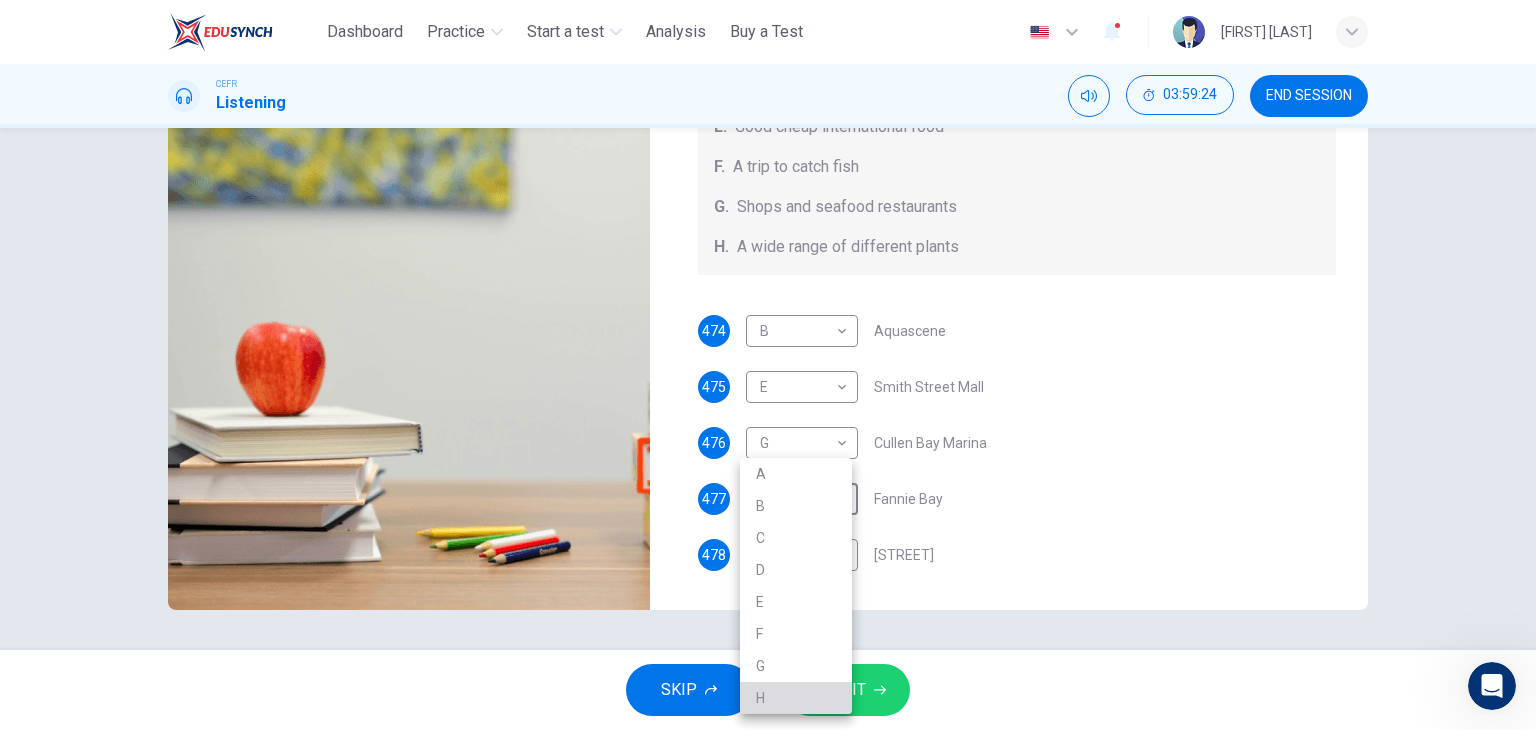 click on "H" at bounding box center [796, 698] 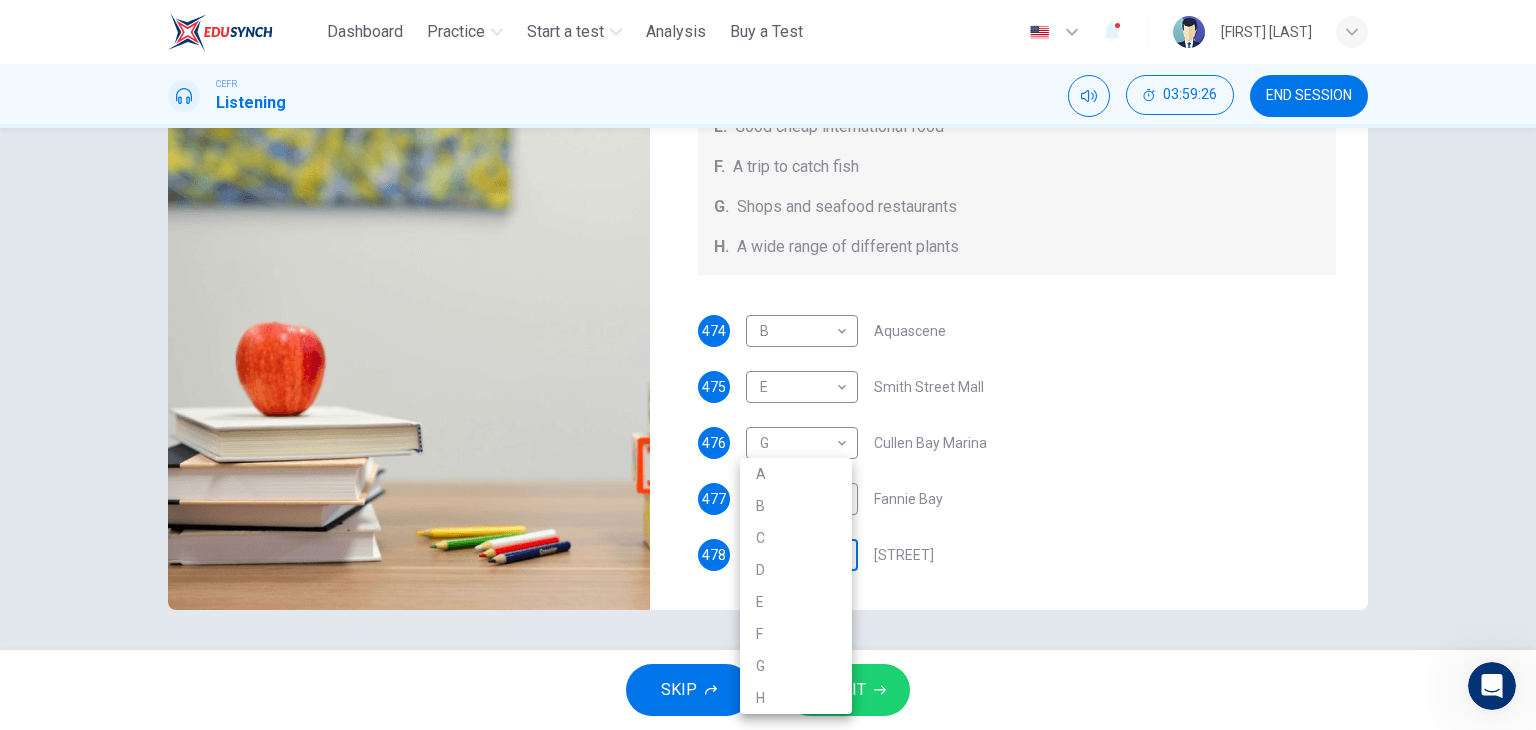 click on "This site uses cookies, as explained in our  Privacy Policy . If you agree to the use of cookies, please click the Accept button and continue to browse our site.   Privacy Policy Accept Dashboard Practice Start a test Analysis Buy a Test English ** ​ Zuhairah Zue CEFR Listening 03:59:26 END SESSION Questions 474 - 478 Choose your answers from the box and write the correct letter  A-H  next to the questions below.
What can you find at each of the places below? A. A flower market B. A chance to feed the fish C. Good nightlife D. International arts and crafts E. Good cheap international food F. A trip to catch fish G. Shops and seafood restaurants H. A wide range of different plants 474 B * ​ Aquascene 475 E * ​ Smith Street Mall 476 G * ​ Cullen Bay Marina 477 H * ​ Fannie Bay 478 ​ ​ Mitchell Street Darwin, Australia 05m 44s SKIP SUBMIT Dashboard Practice Start a test Analysis Pricing   Notifications © Copyright  2025 A B C D E F G H" at bounding box center (768, 365) 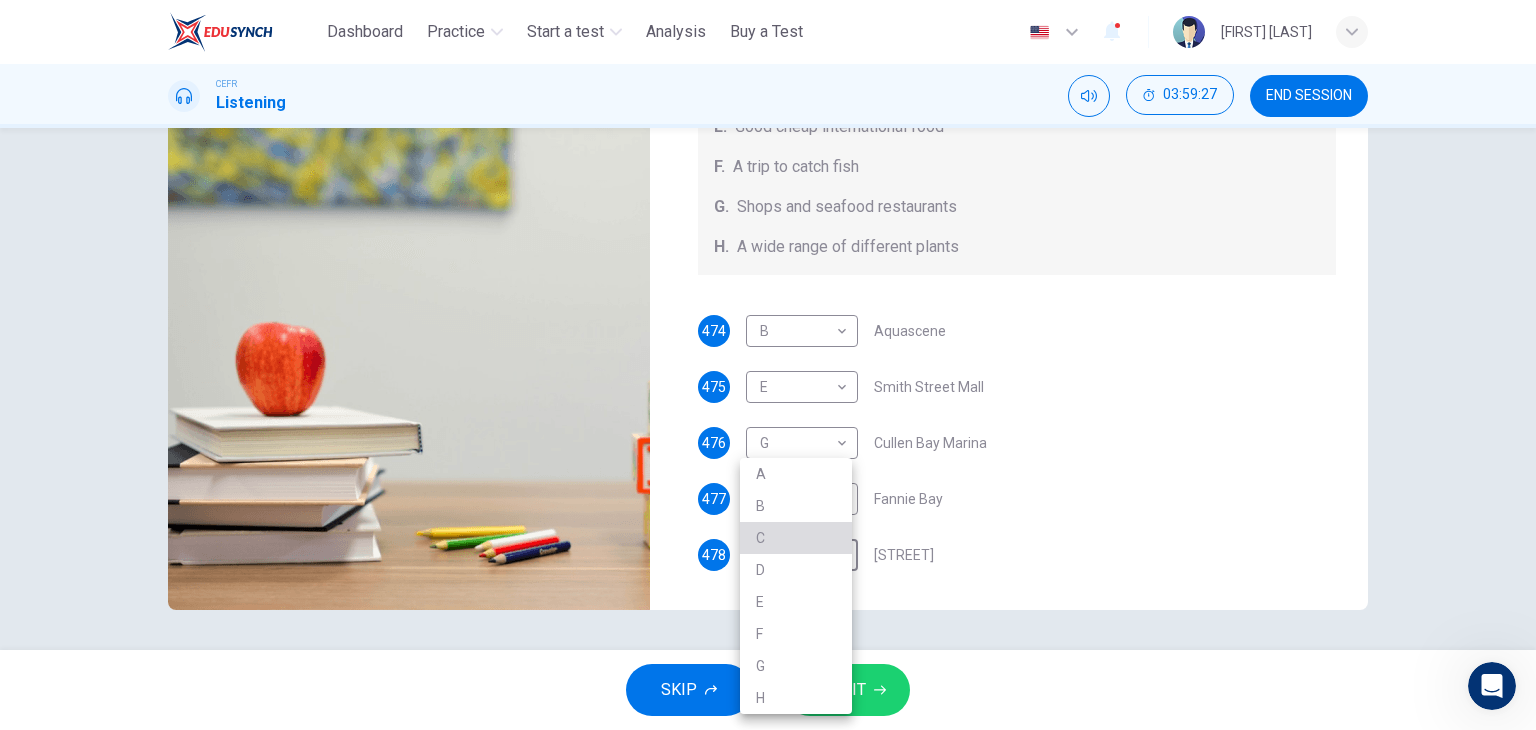 click on "C" at bounding box center (796, 538) 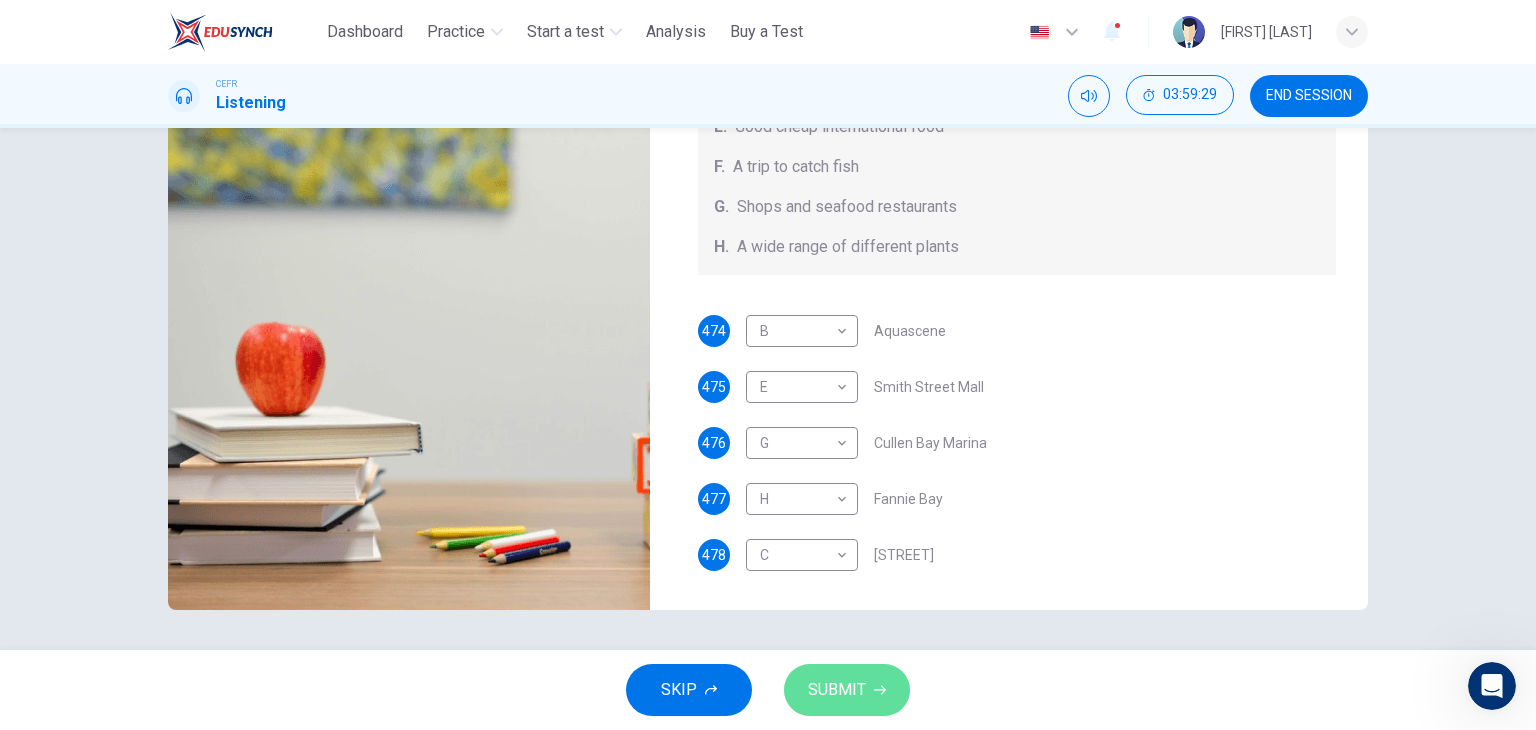 click on "SUBMIT" at bounding box center (847, 690) 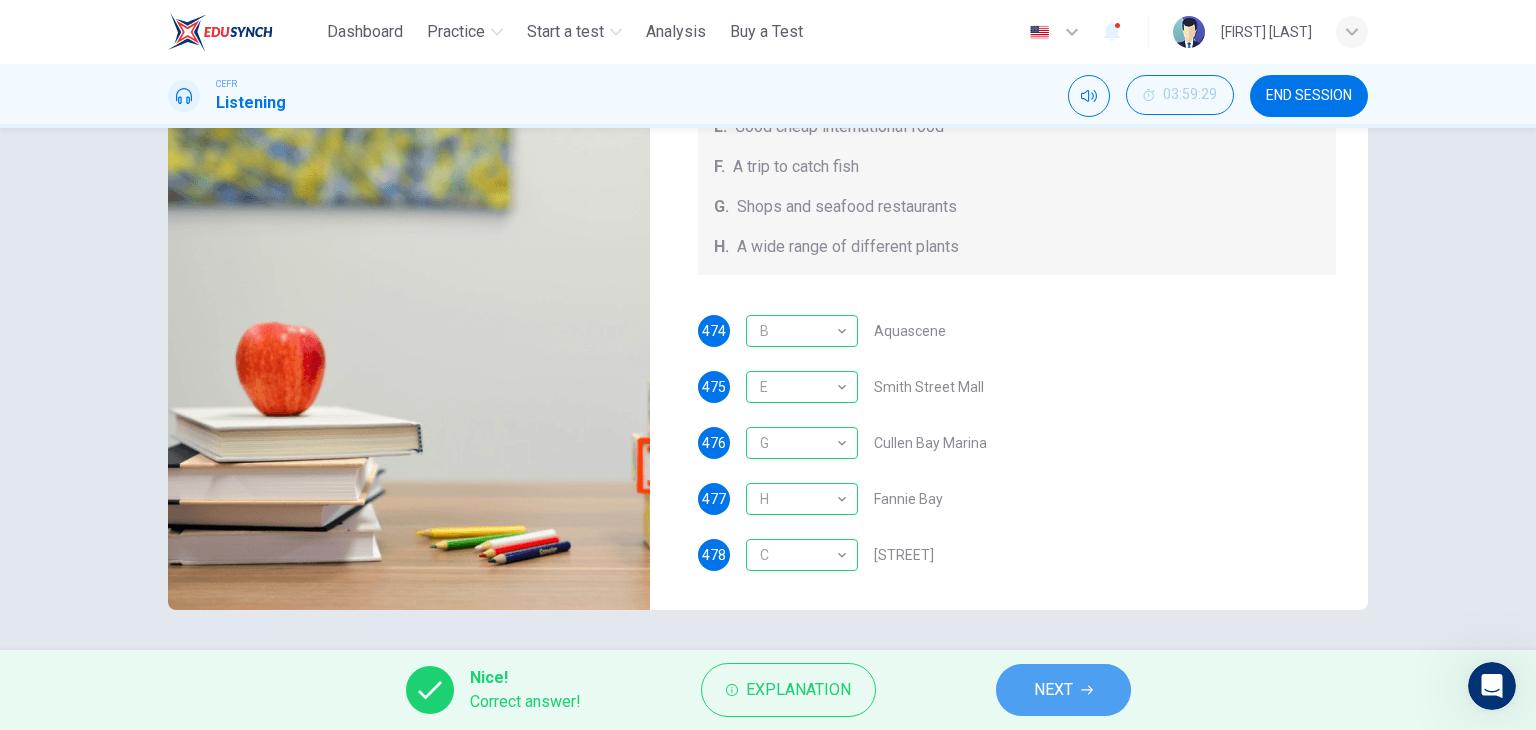 click on "NEXT" at bounding box center (1063, 690) 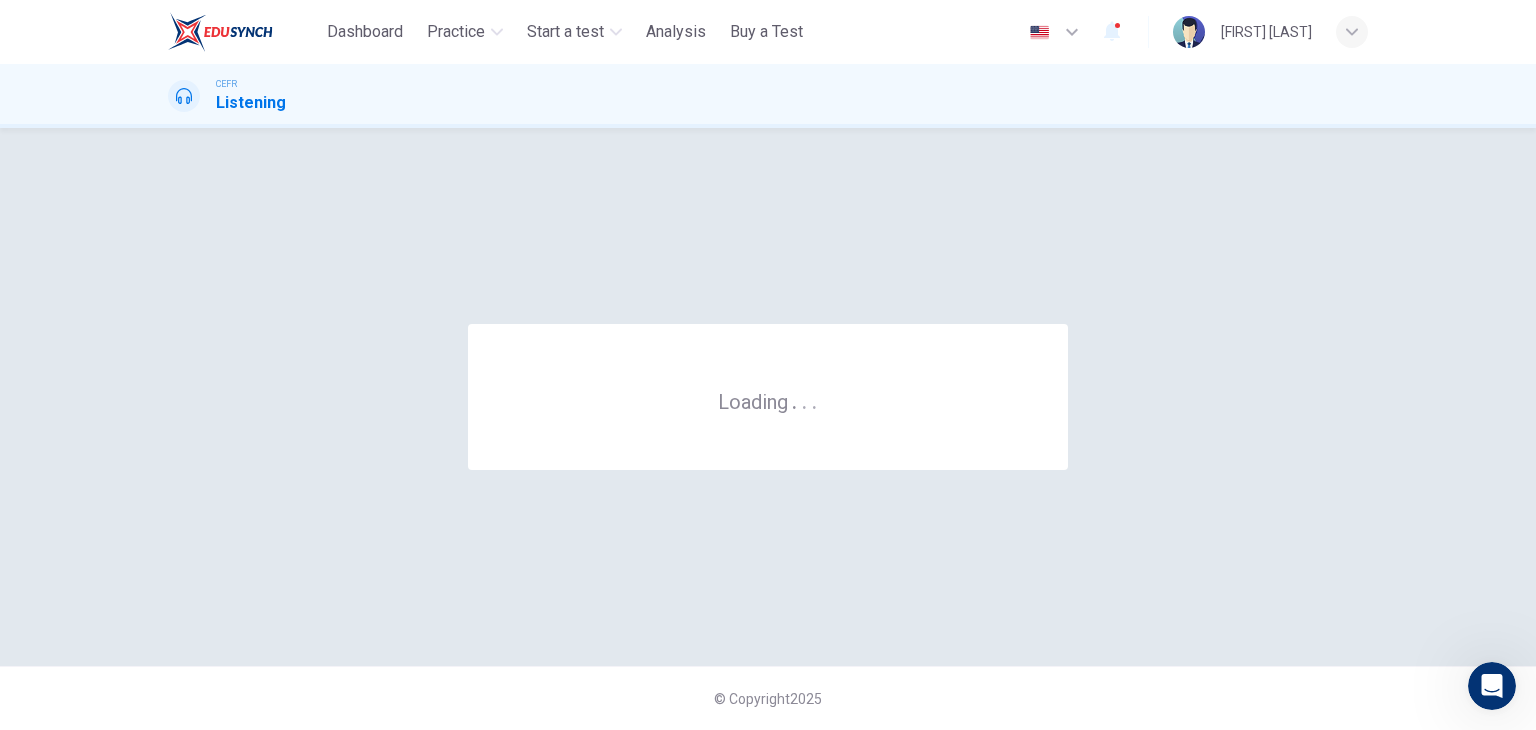 scroll, scrollTop: 0, scrollLeft: 0, axis: both 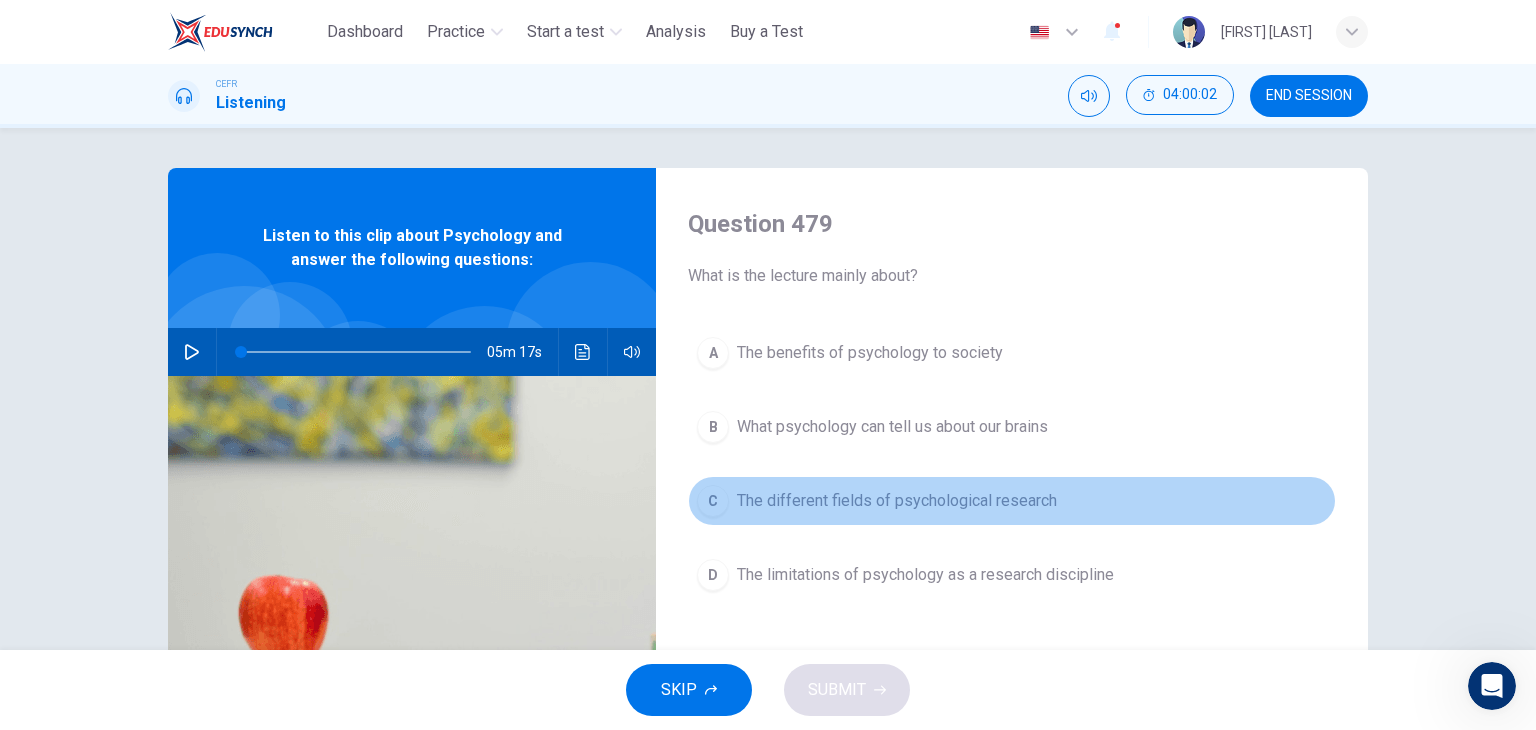 click on "The different fields of psychological research" at bounding box center [897, 501] 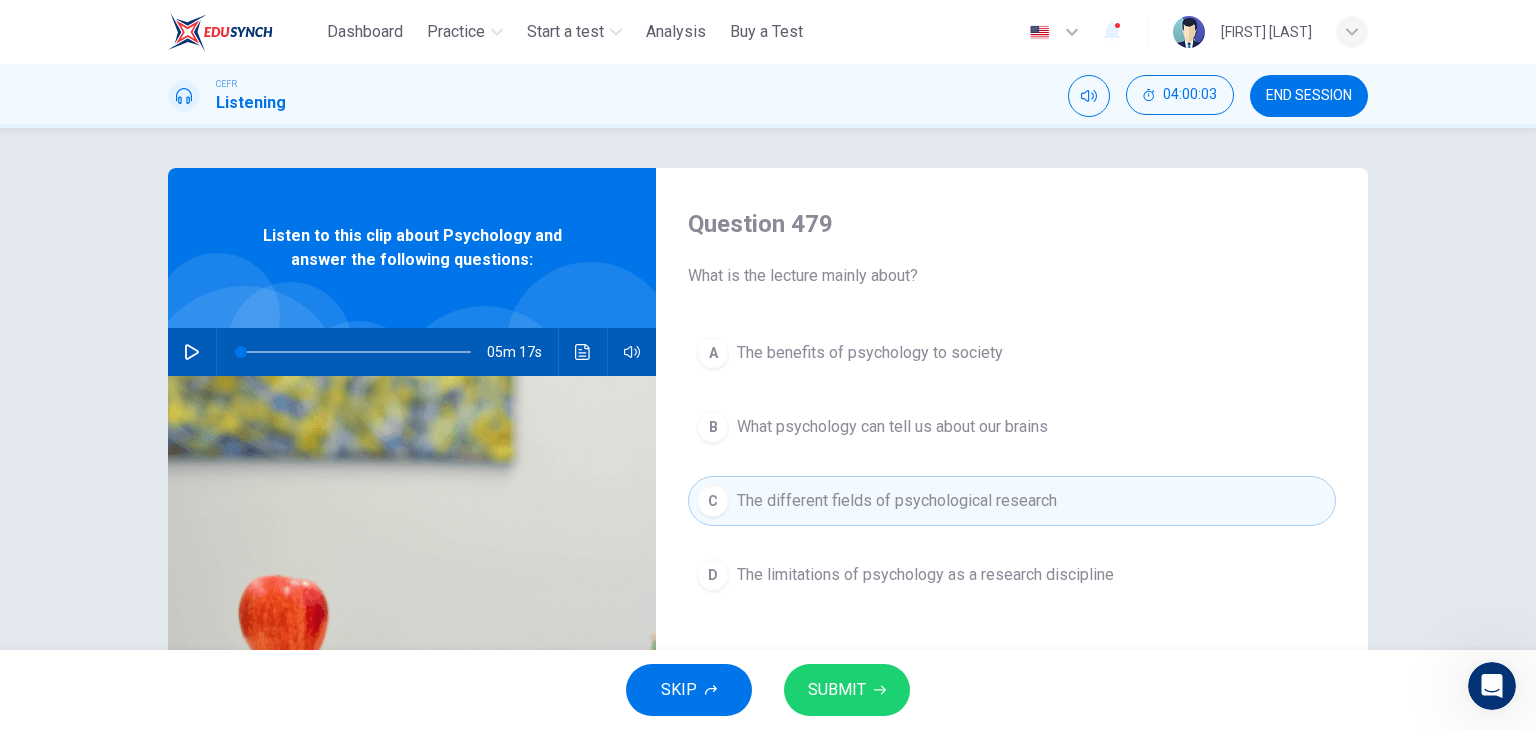 click on "SUBMIT" at bounding box center [847, 690] 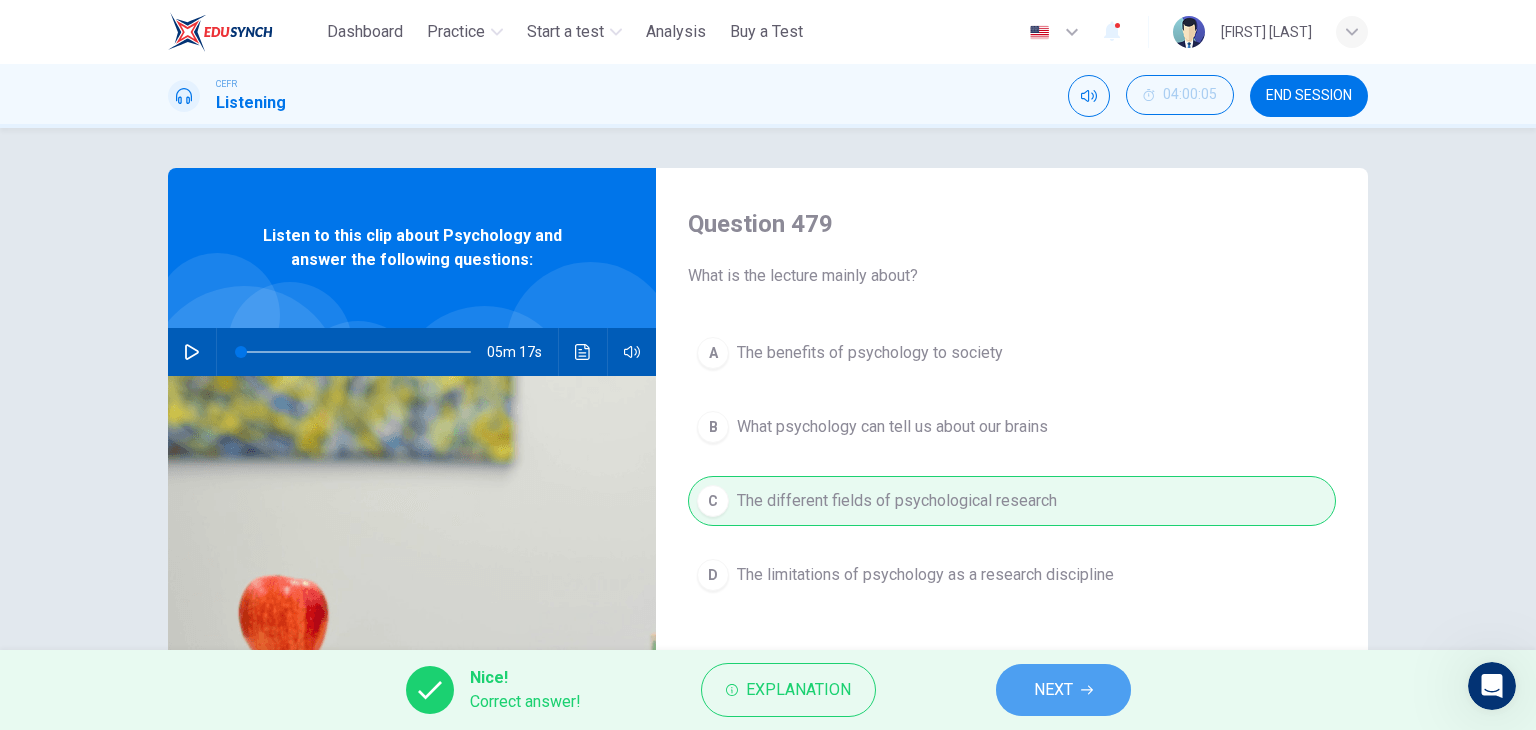 click on "NEXT" at bounding box center [1063, 690] 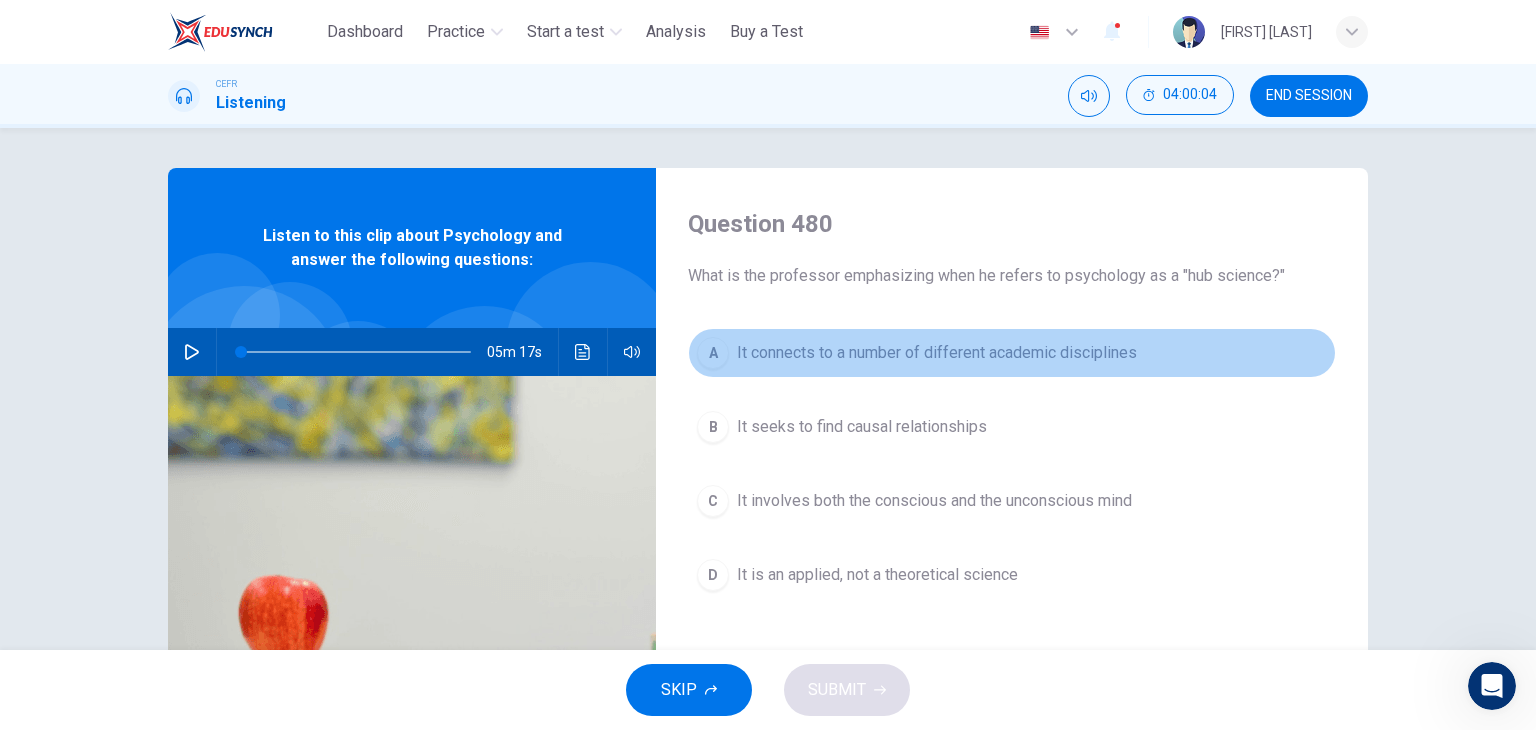 click on "It connects to a number of different academic disciplines" at bounding box center [937, 353] 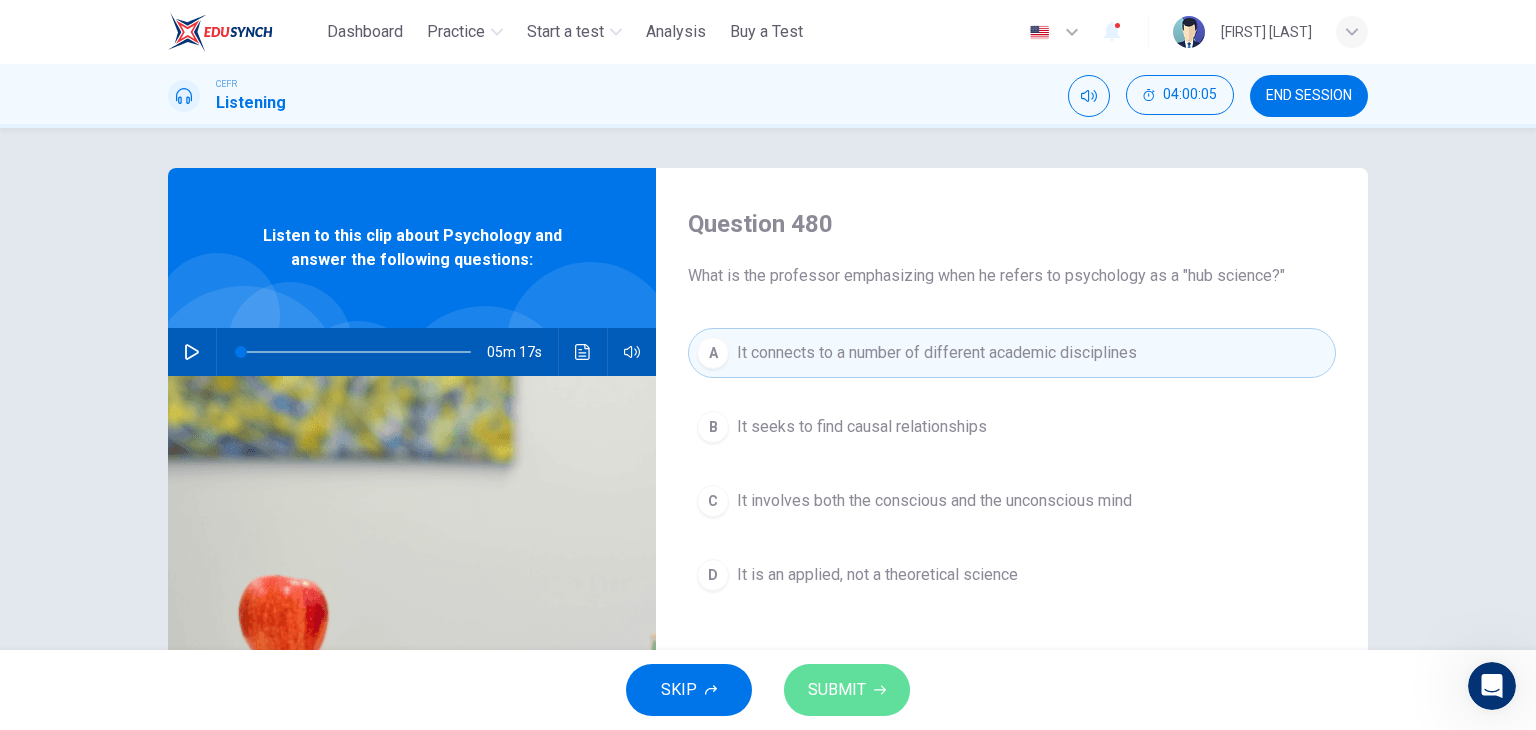 click on "SUBMIT" at bounding box center [837, 690] 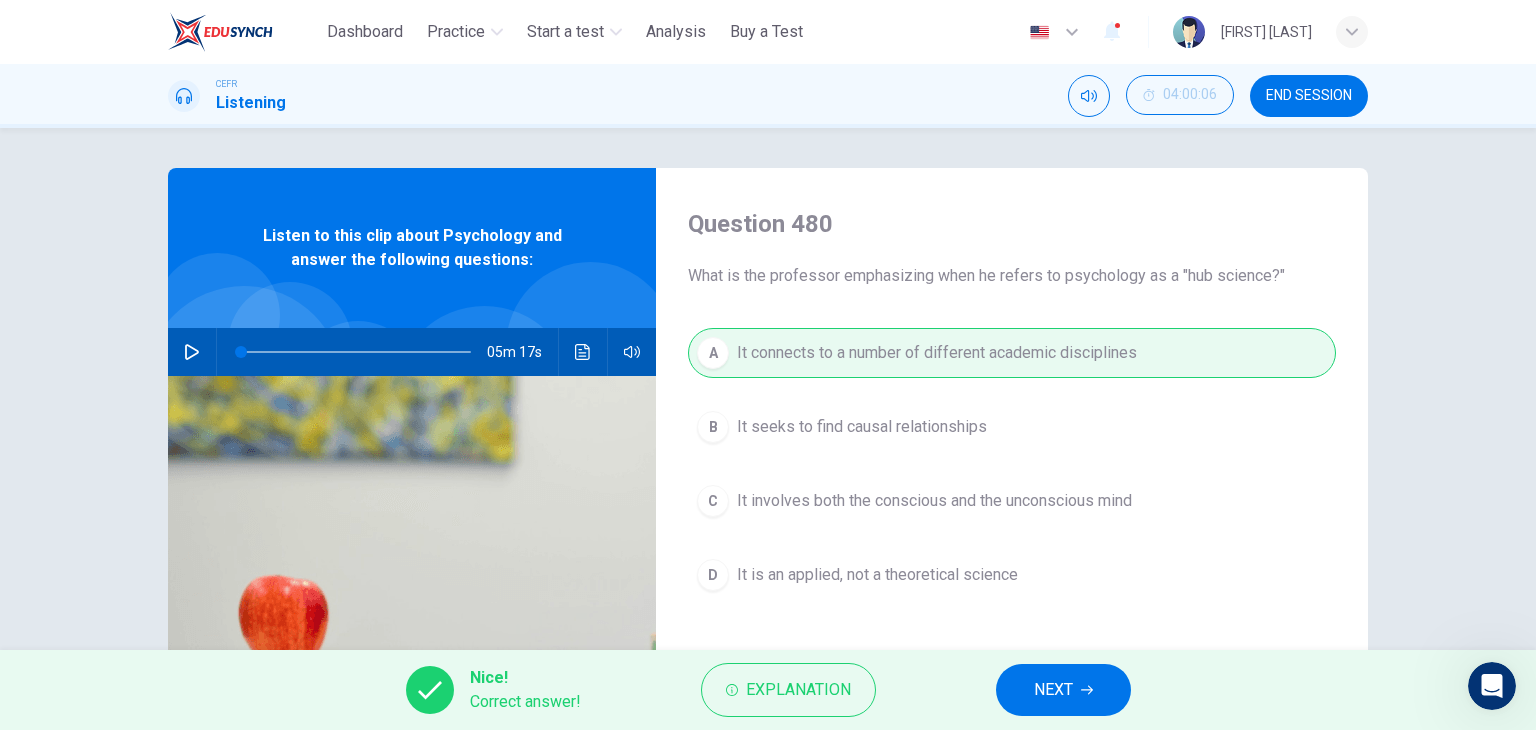 click on "NEXT" at bounding box center [1063, 690] 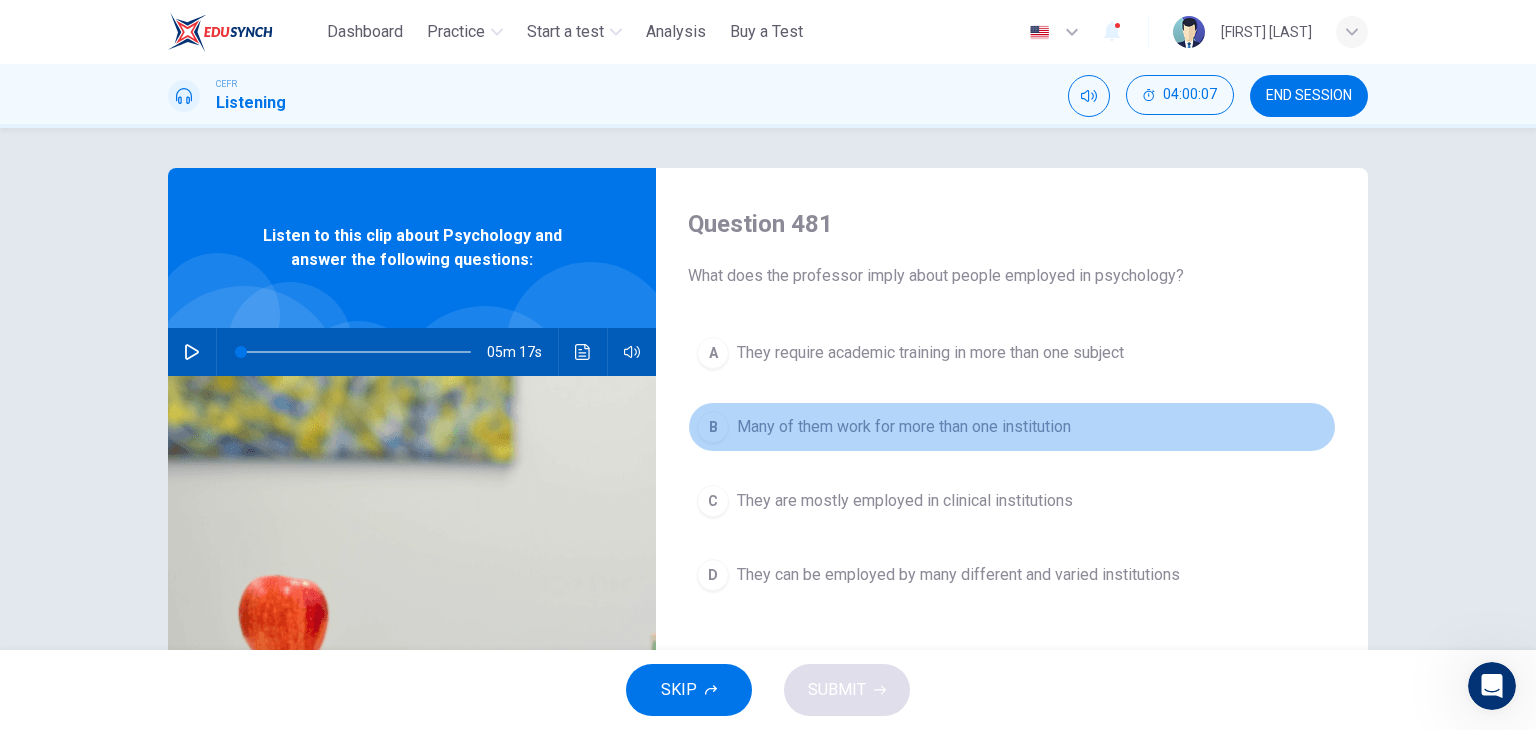 click on "B Many of them work for more than one institution" at bounding box center (1012, 427) 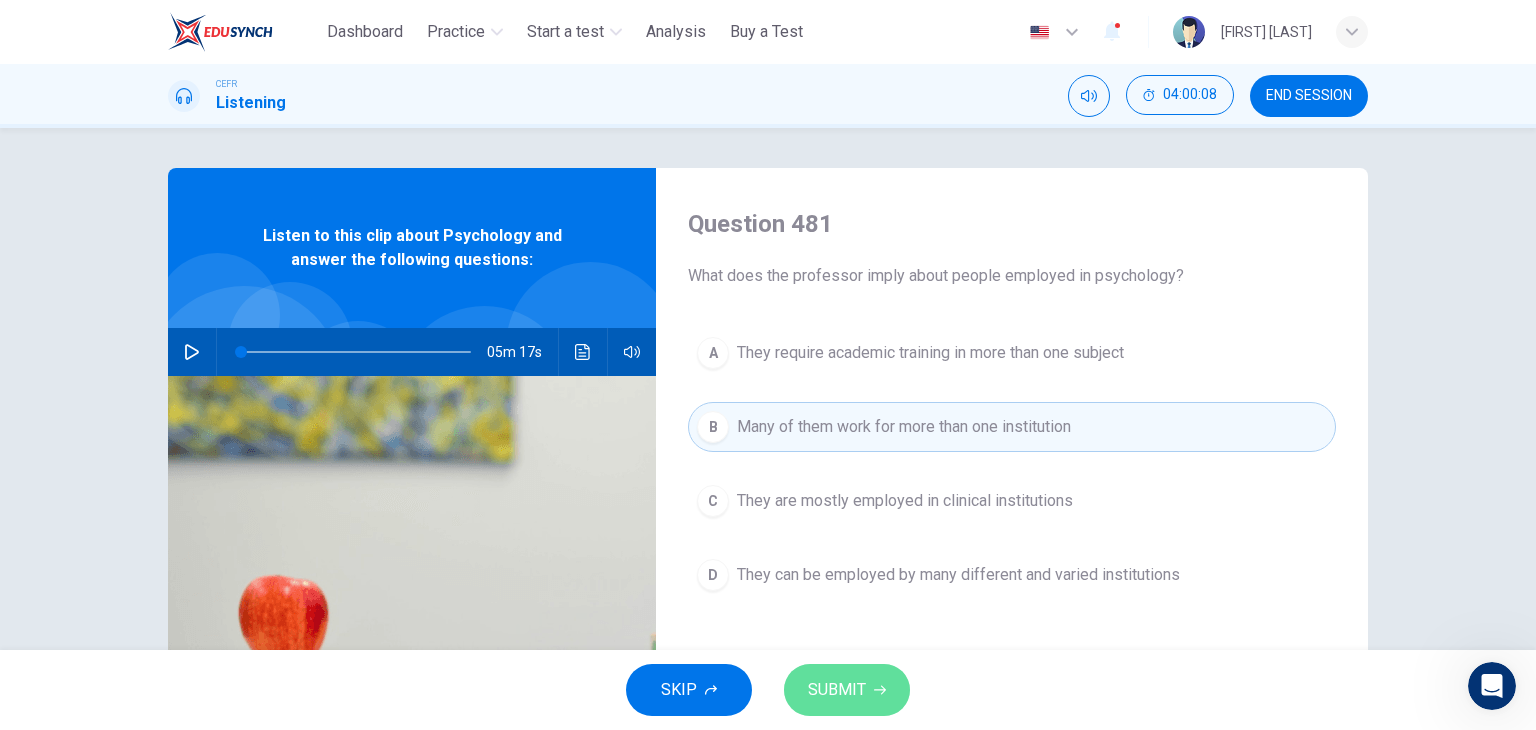 click 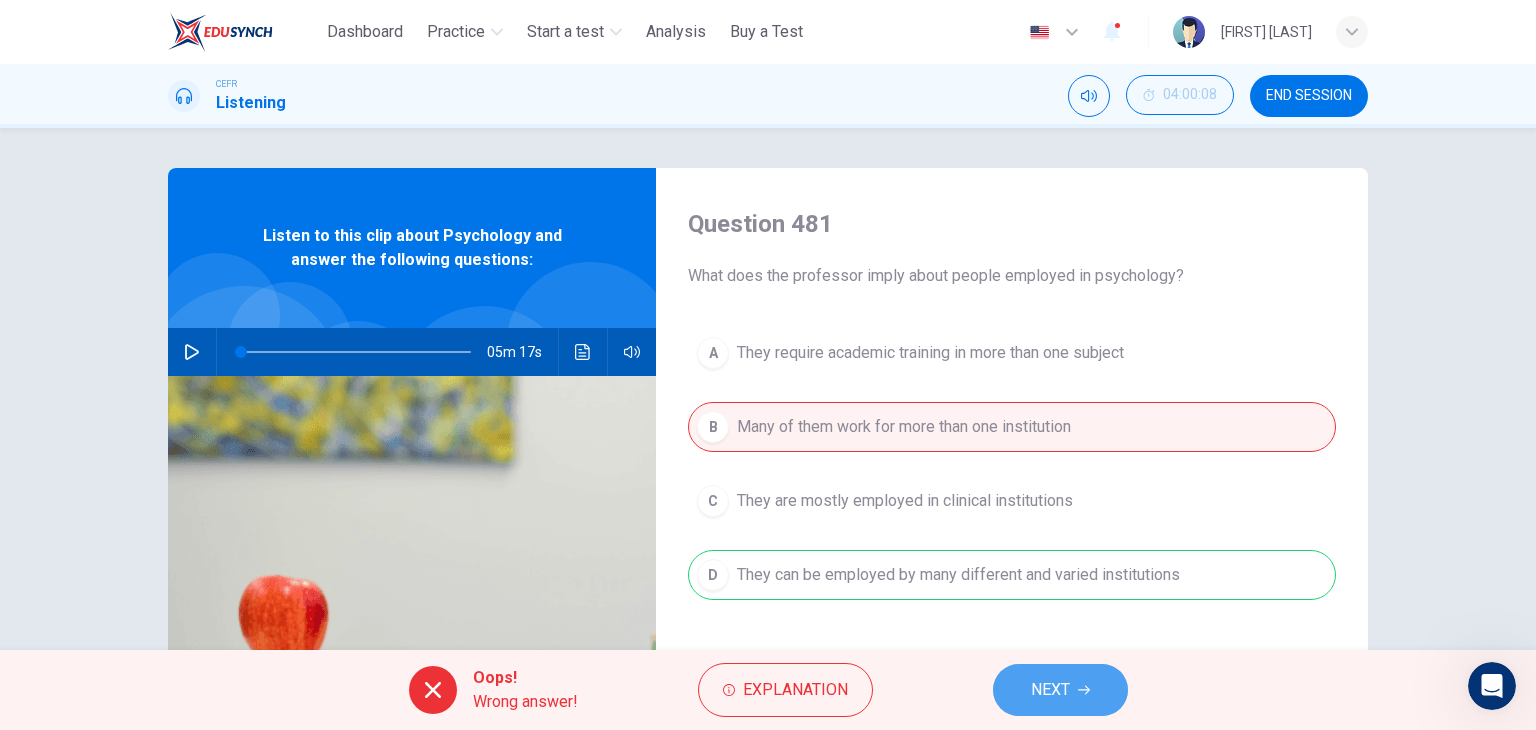 click on "NEXT" at bounding box center [1060, 690] 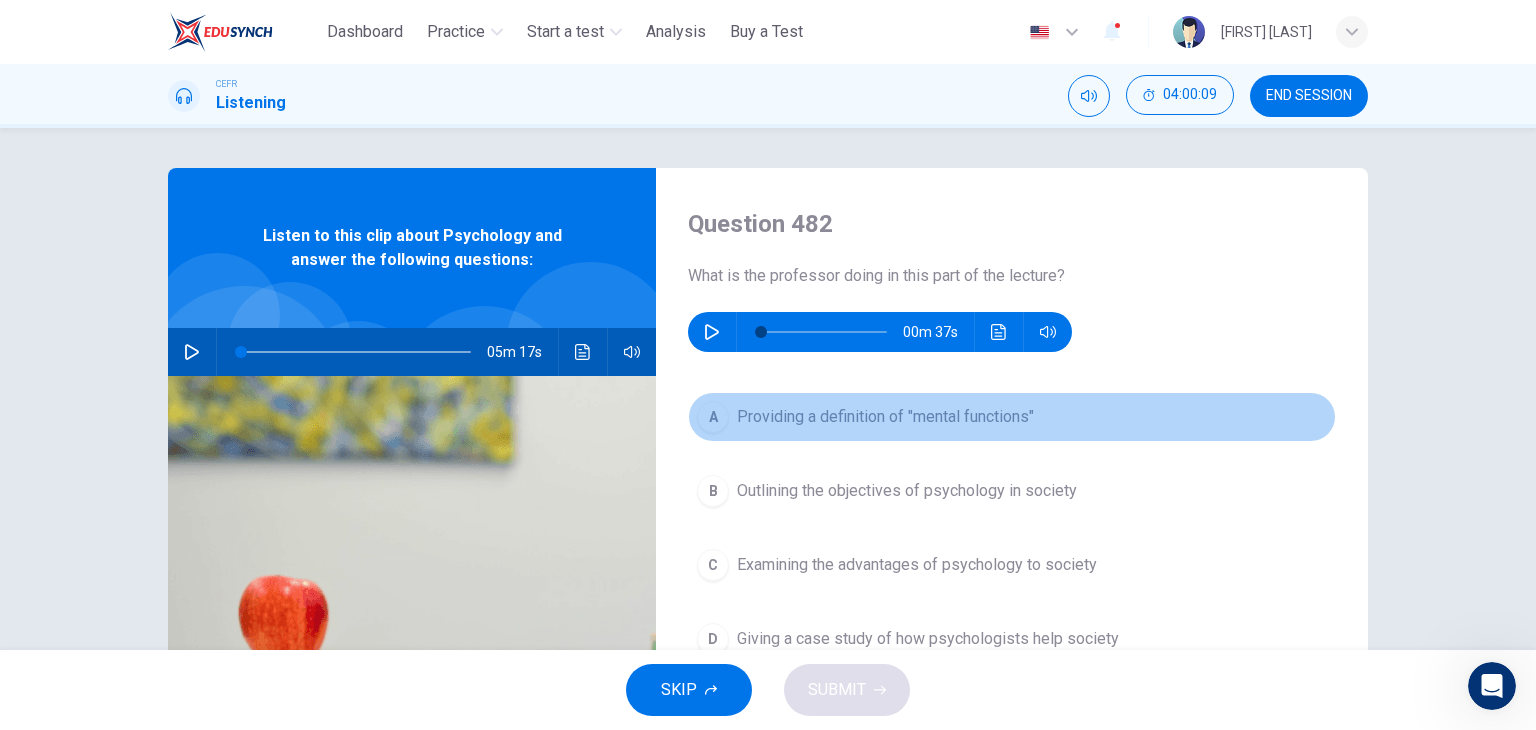 click on "Providing a definition of "mental functions"" at bounding box center (885, 417) 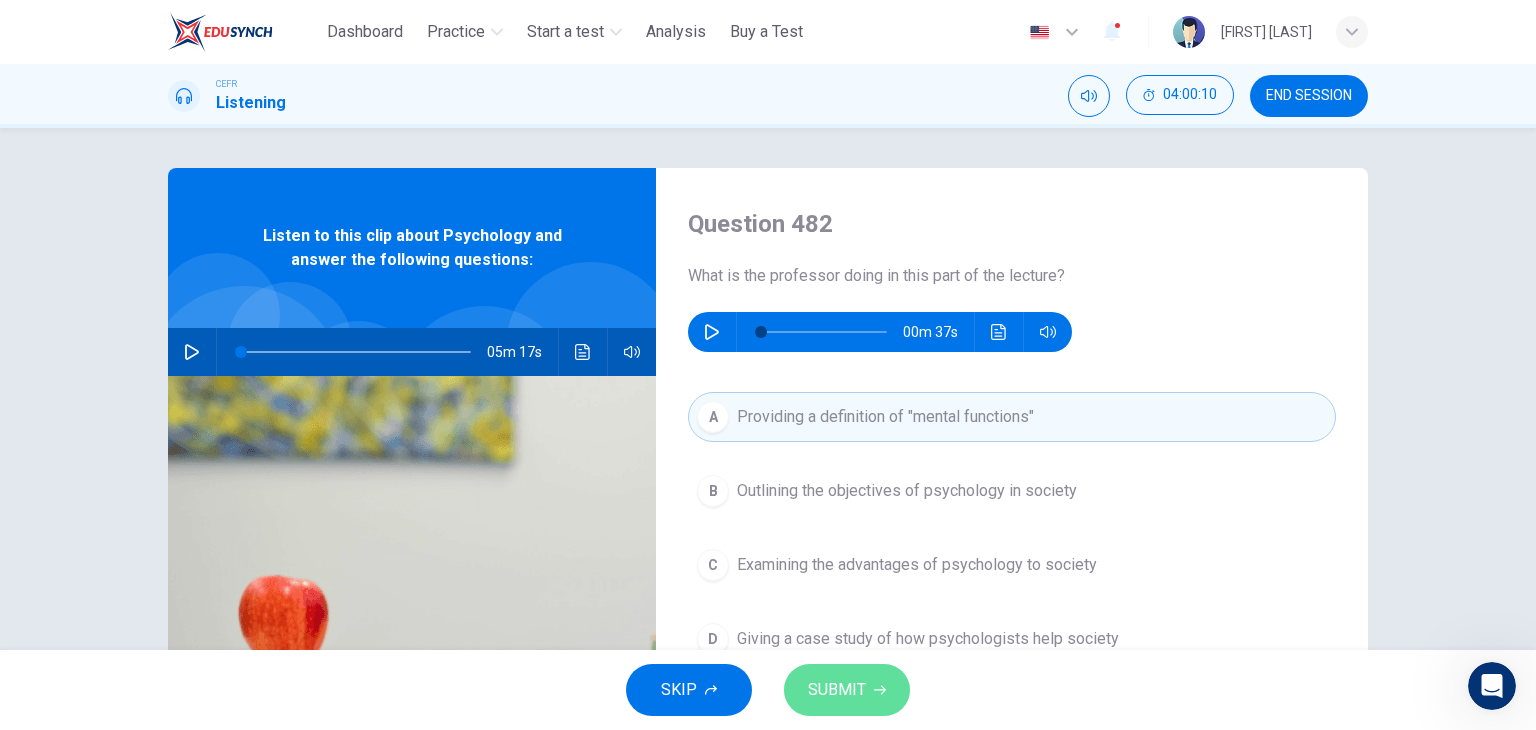 click on "SUBMIT" at bounding box center (847, 690) 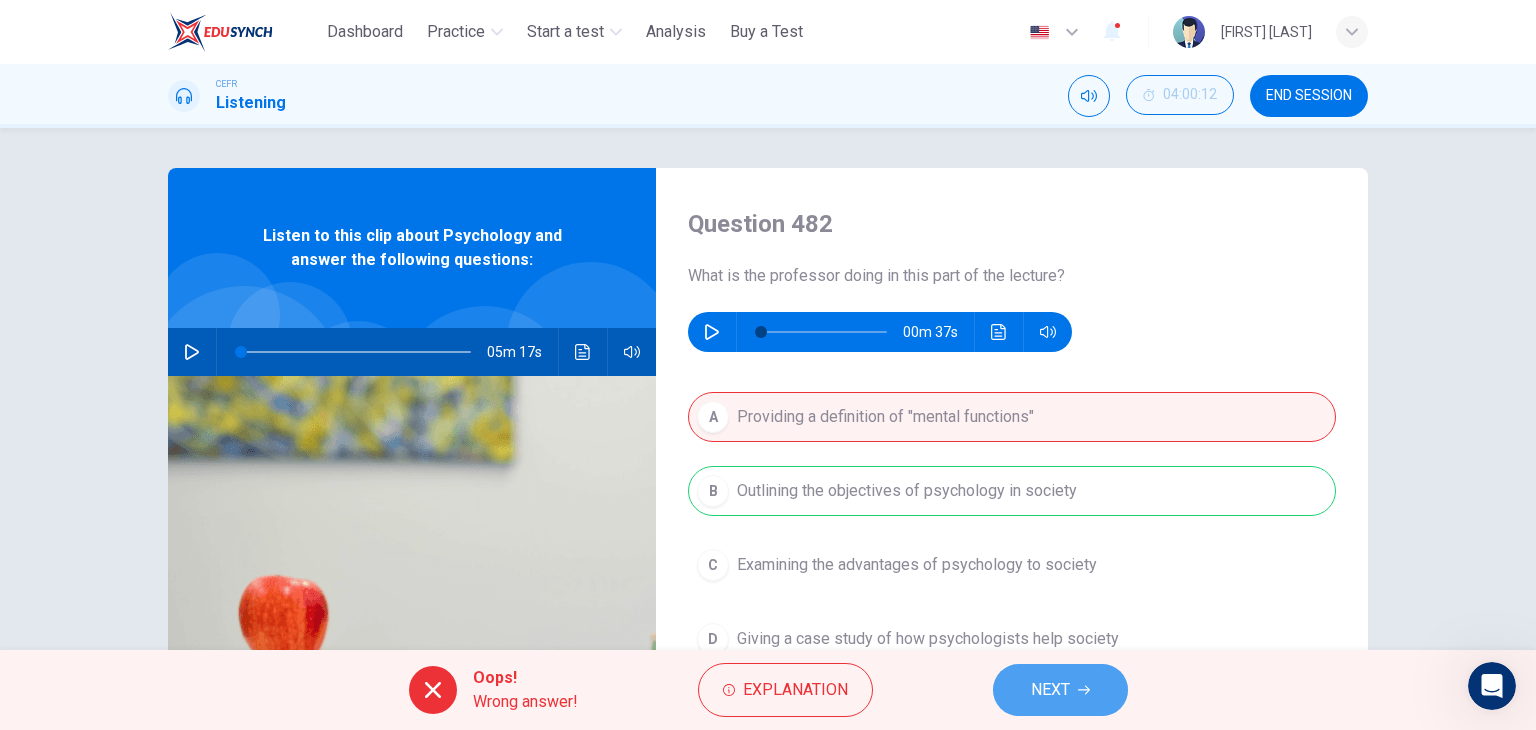 click on "NEXT" at bounding box center (1060, 690) 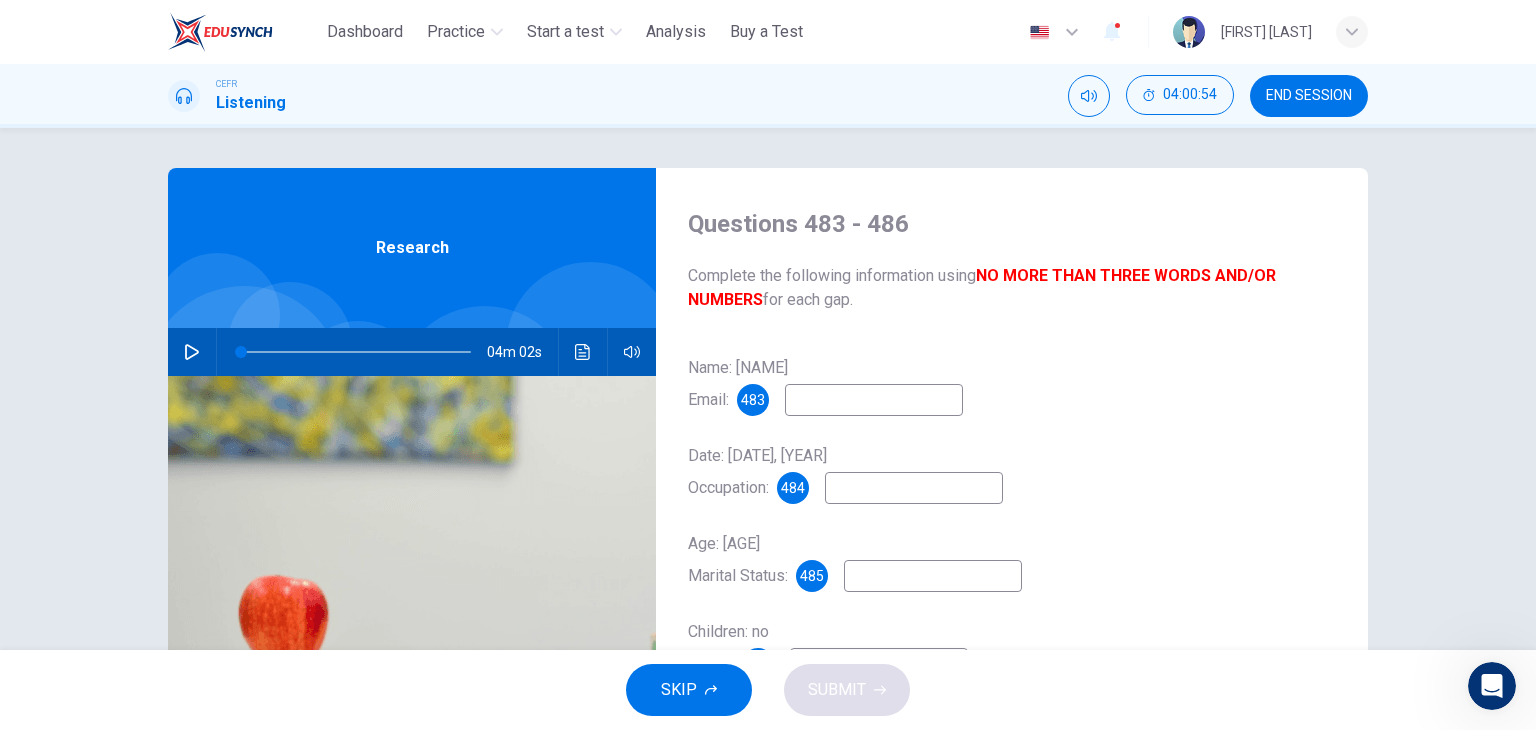 click at bounding box center [874, 400] 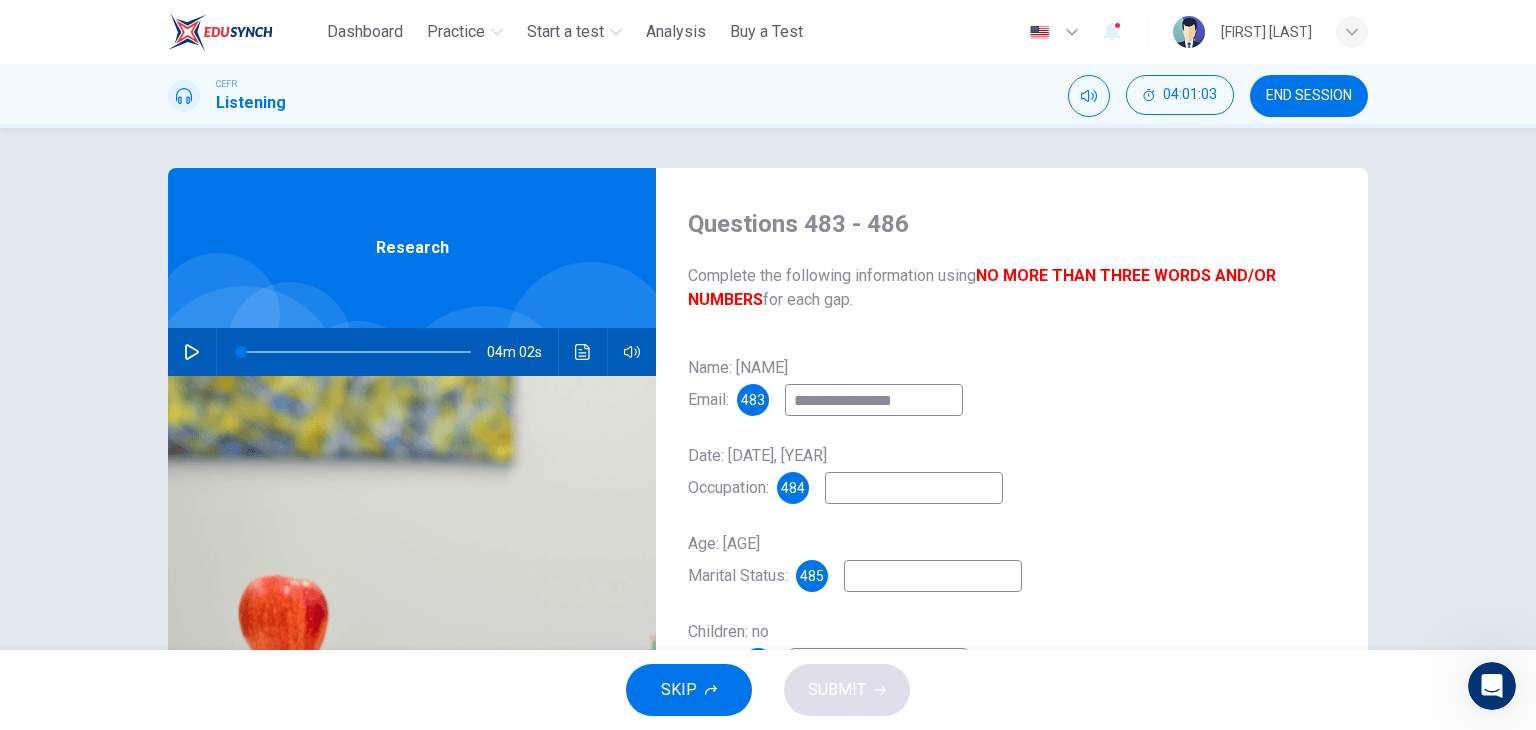 type on "**********" 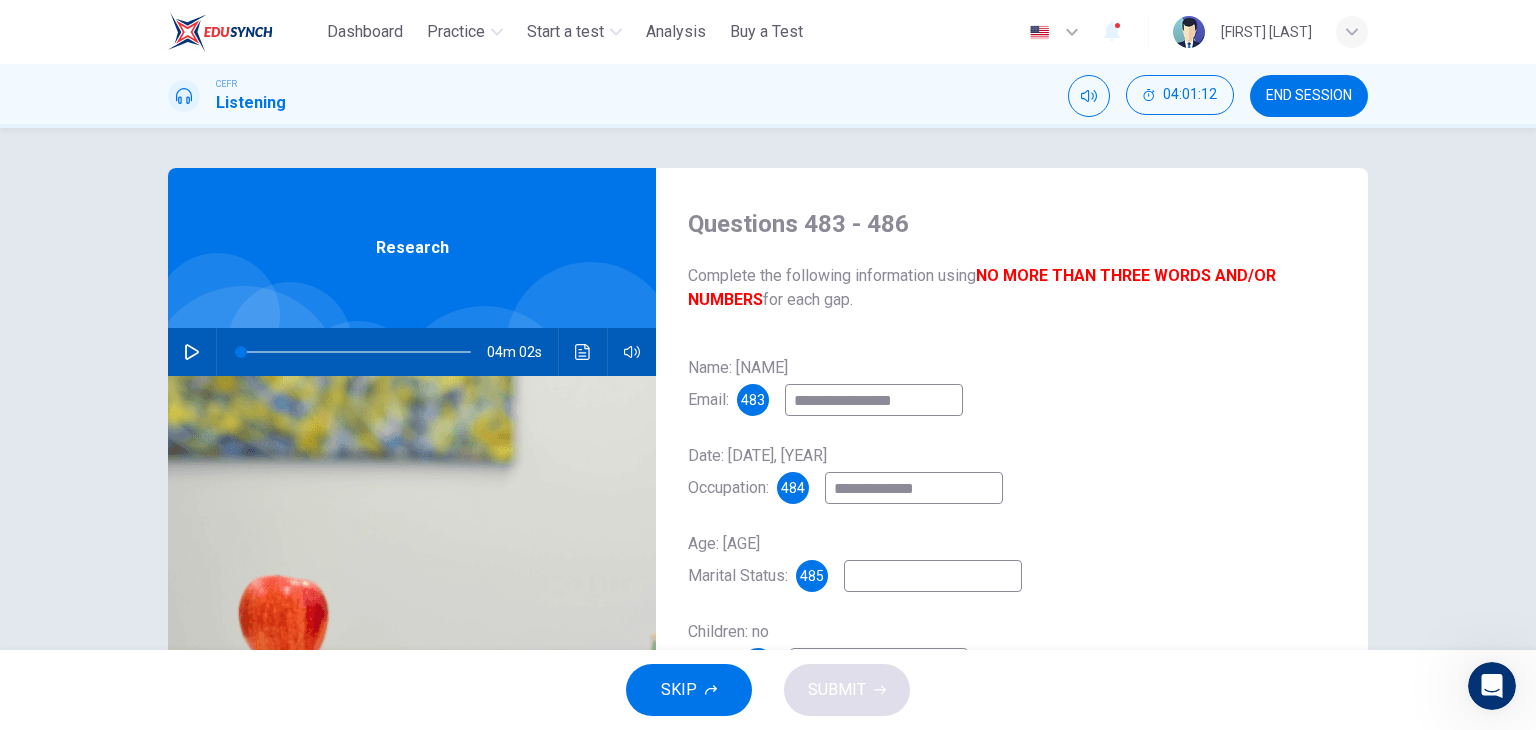 type on "**********" 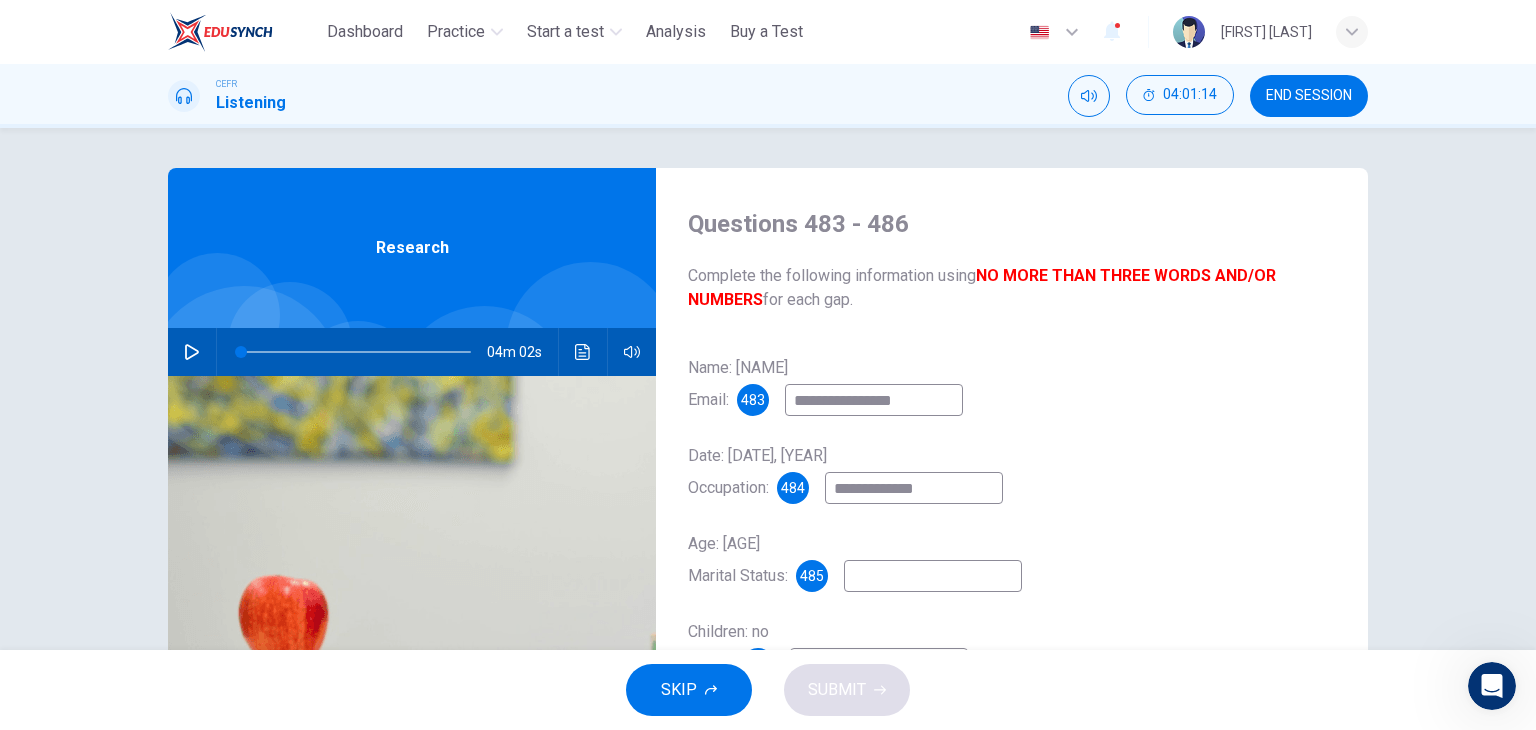 click at bounding box center [933, 576] 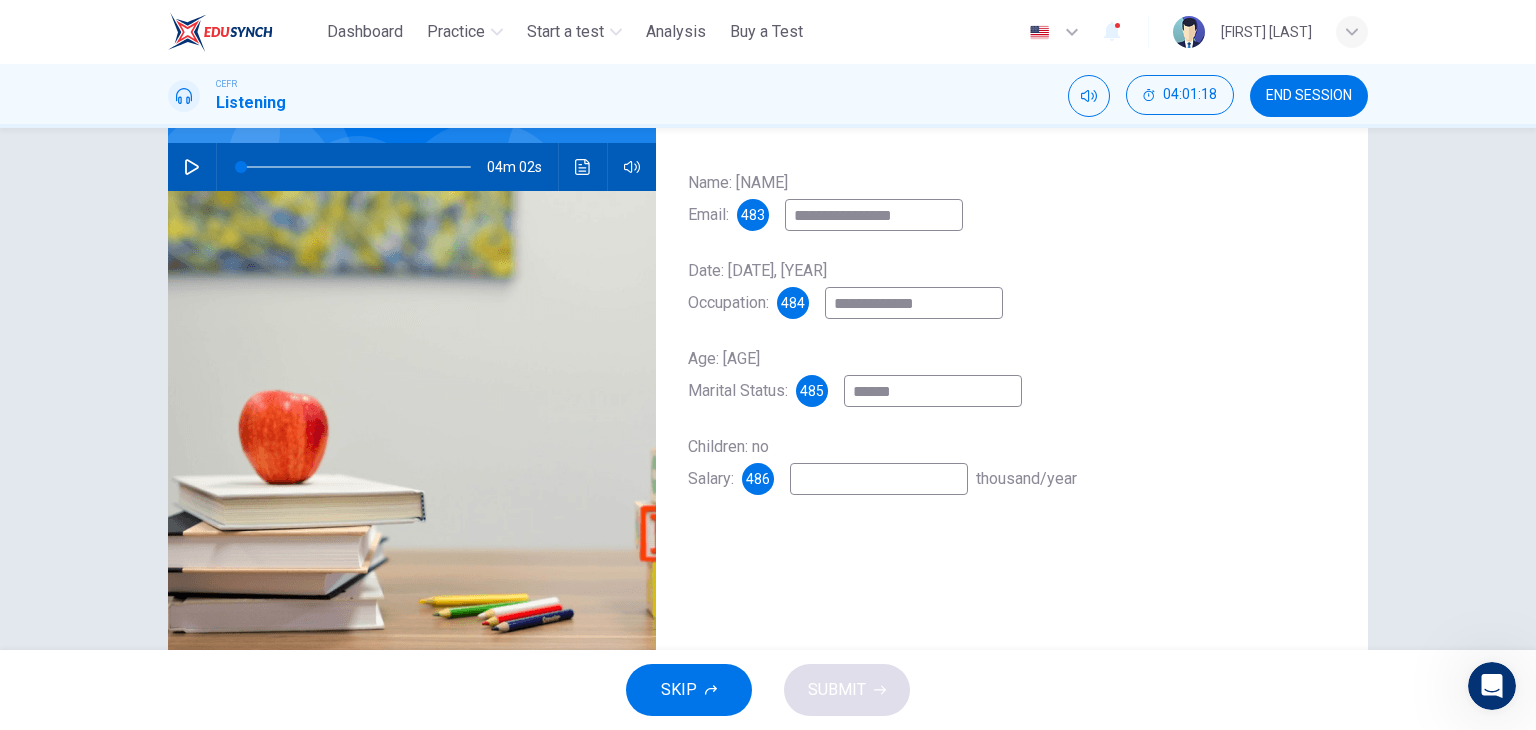 scroll, scrollTop: 196, scrollLeft: 0, axis: vertical 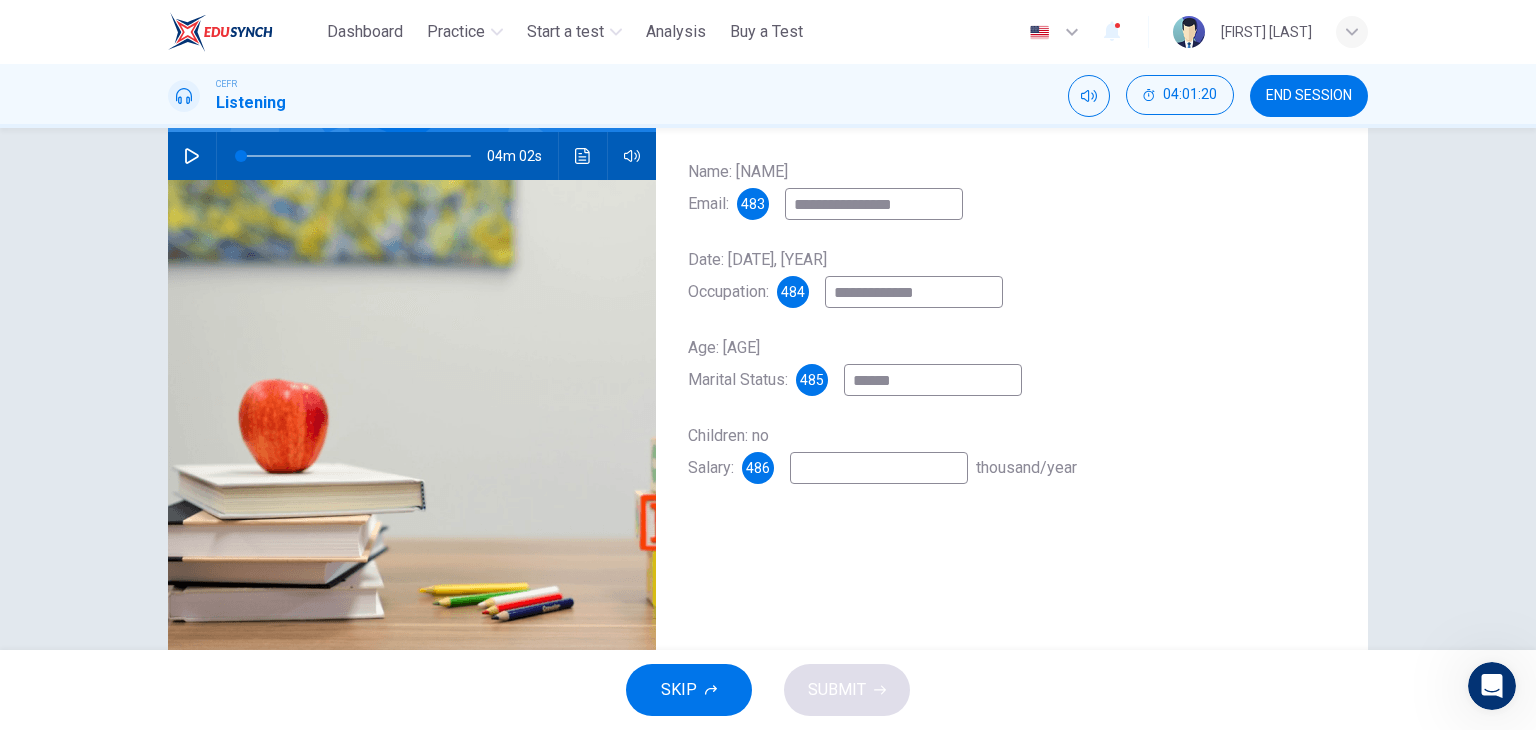 type on "******" 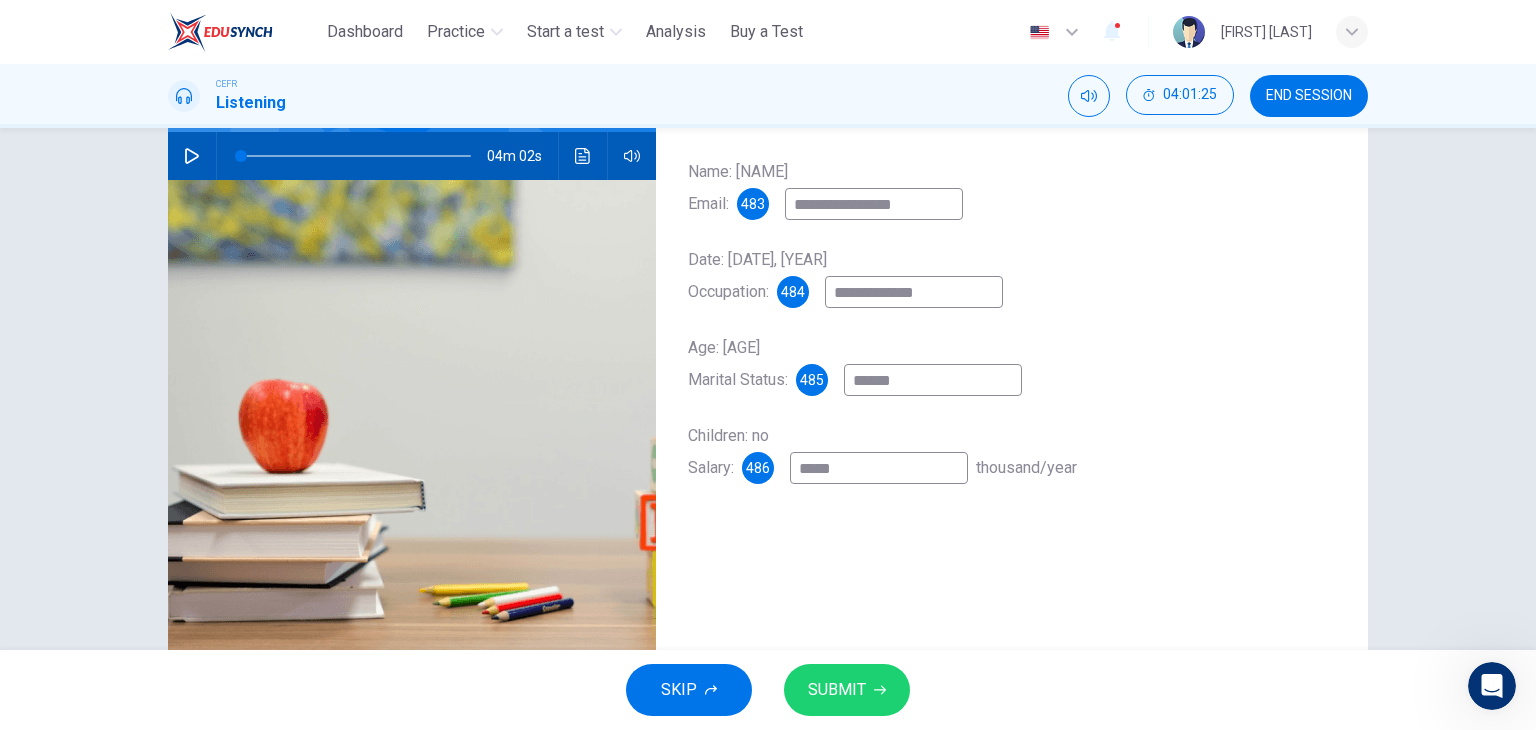 type on "*****" 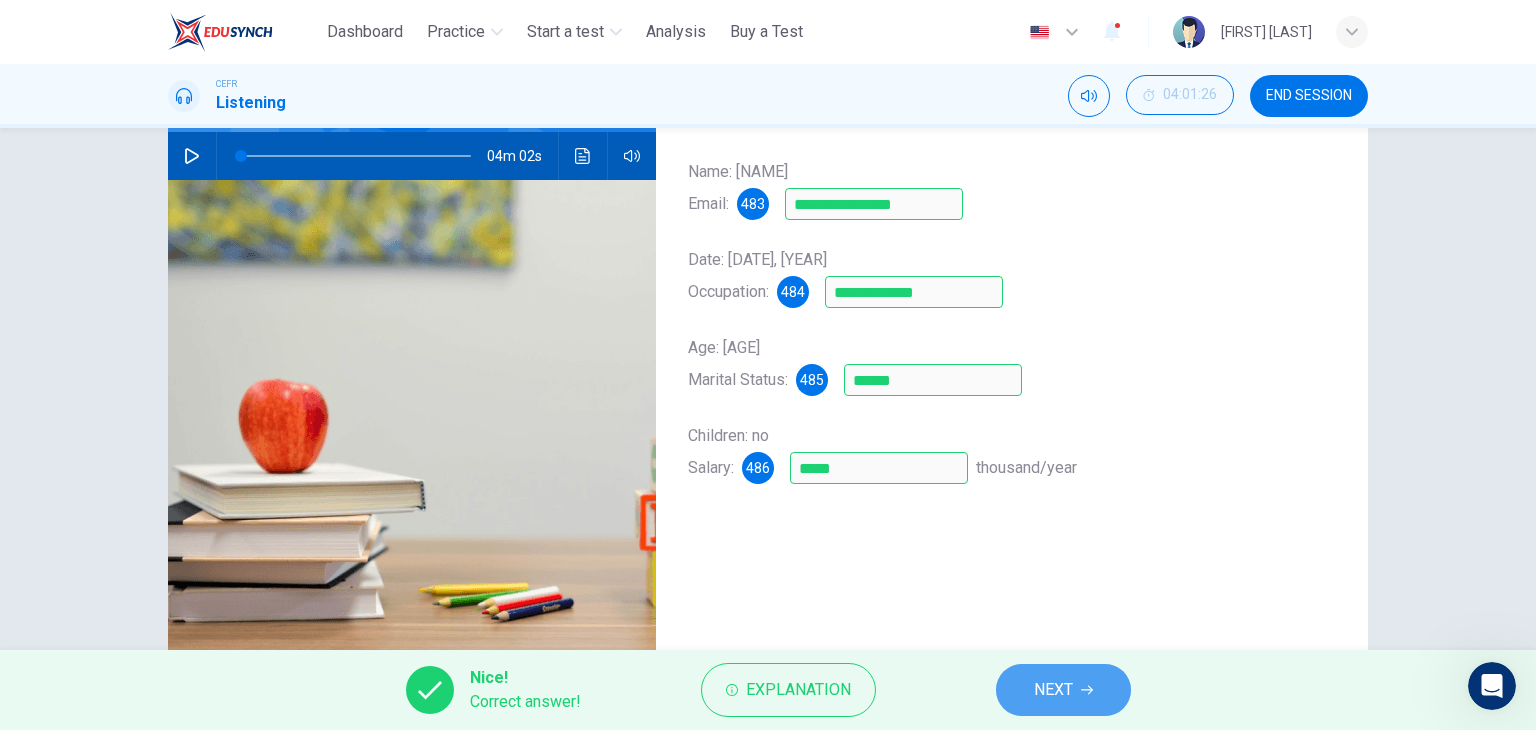 click on "NEXT" at bounding box center (1053, 690) 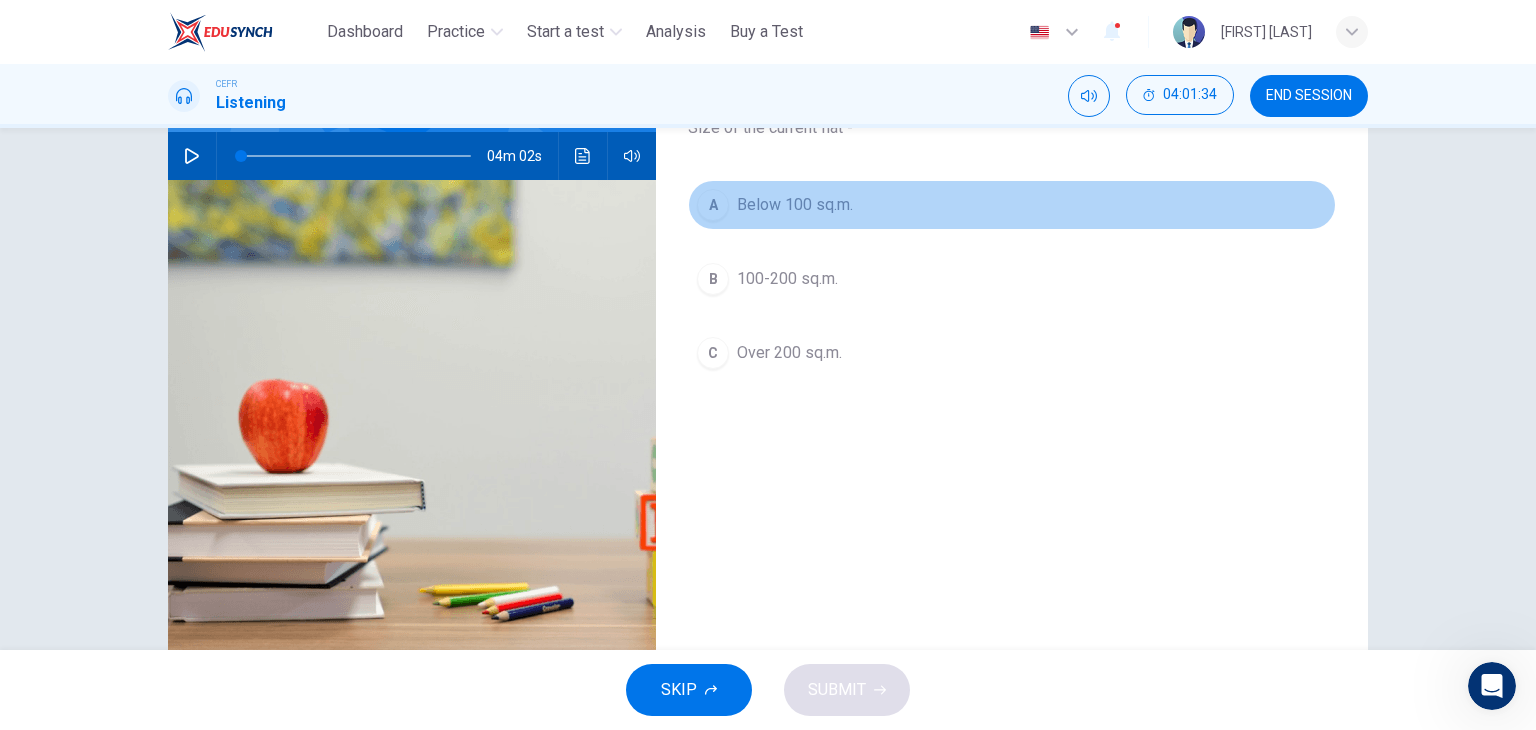 click on "Below 100 sq.m." at bounding box center (795, 205) 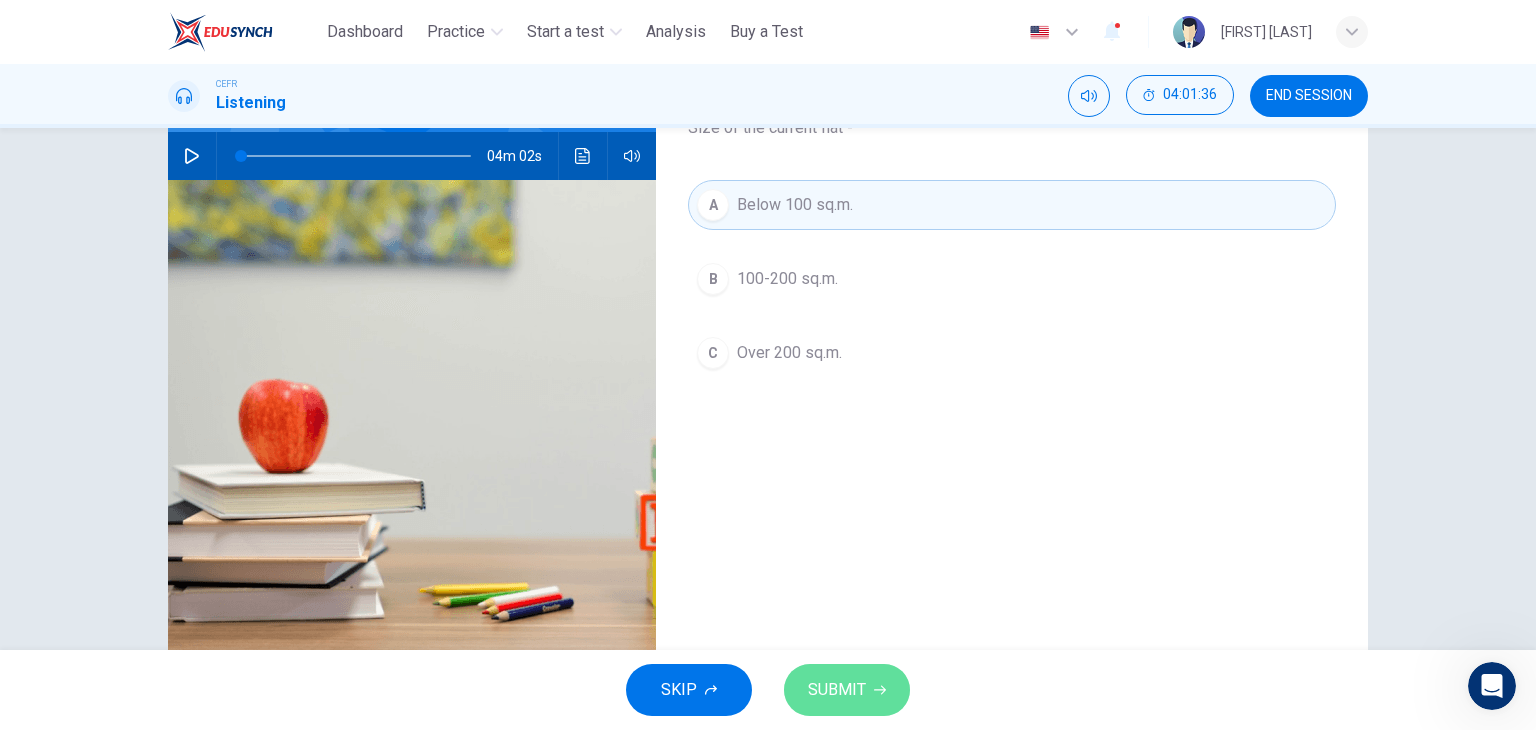 click on "SUBMIT" at bounding box center [847, 690] 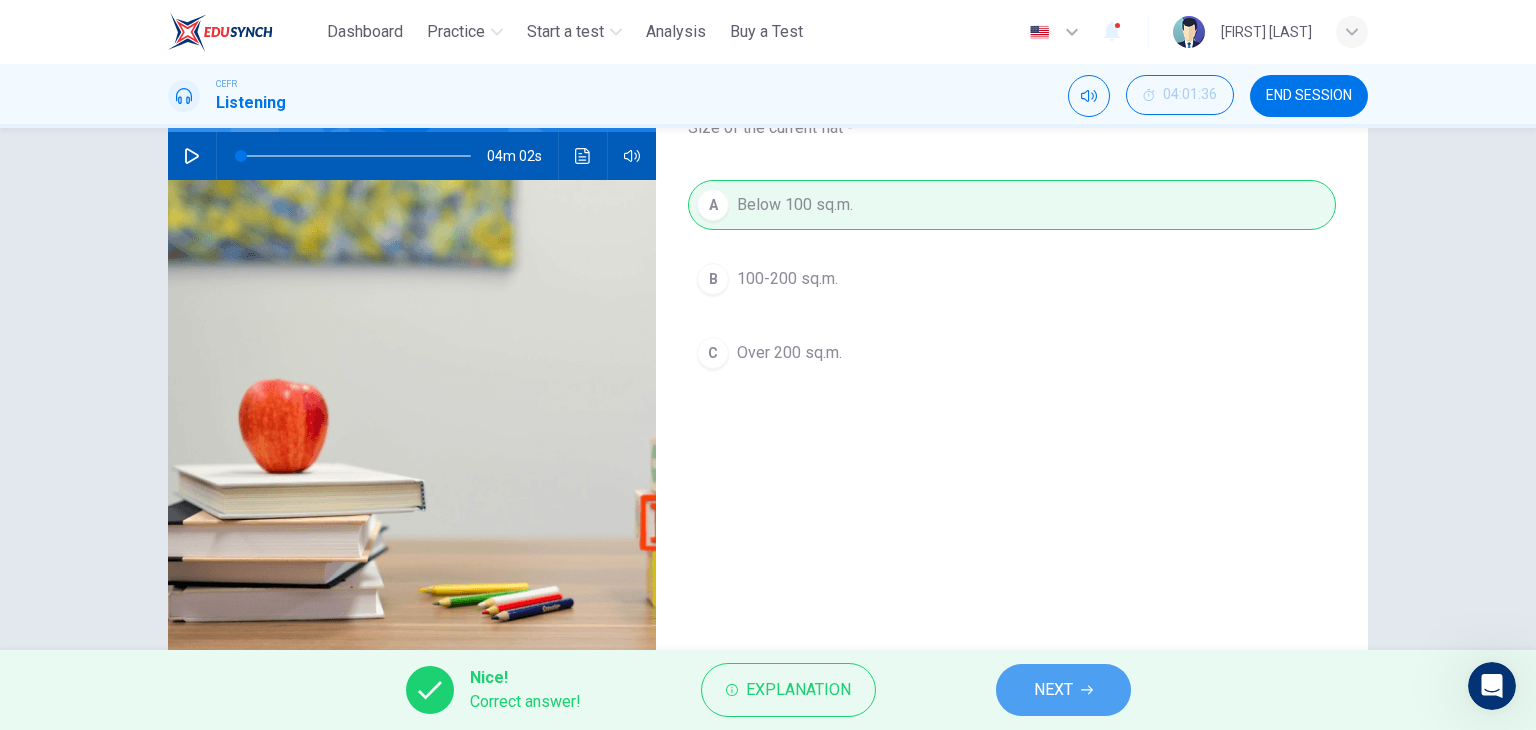 click on "NEXT" at bounding box center (1053, 690) 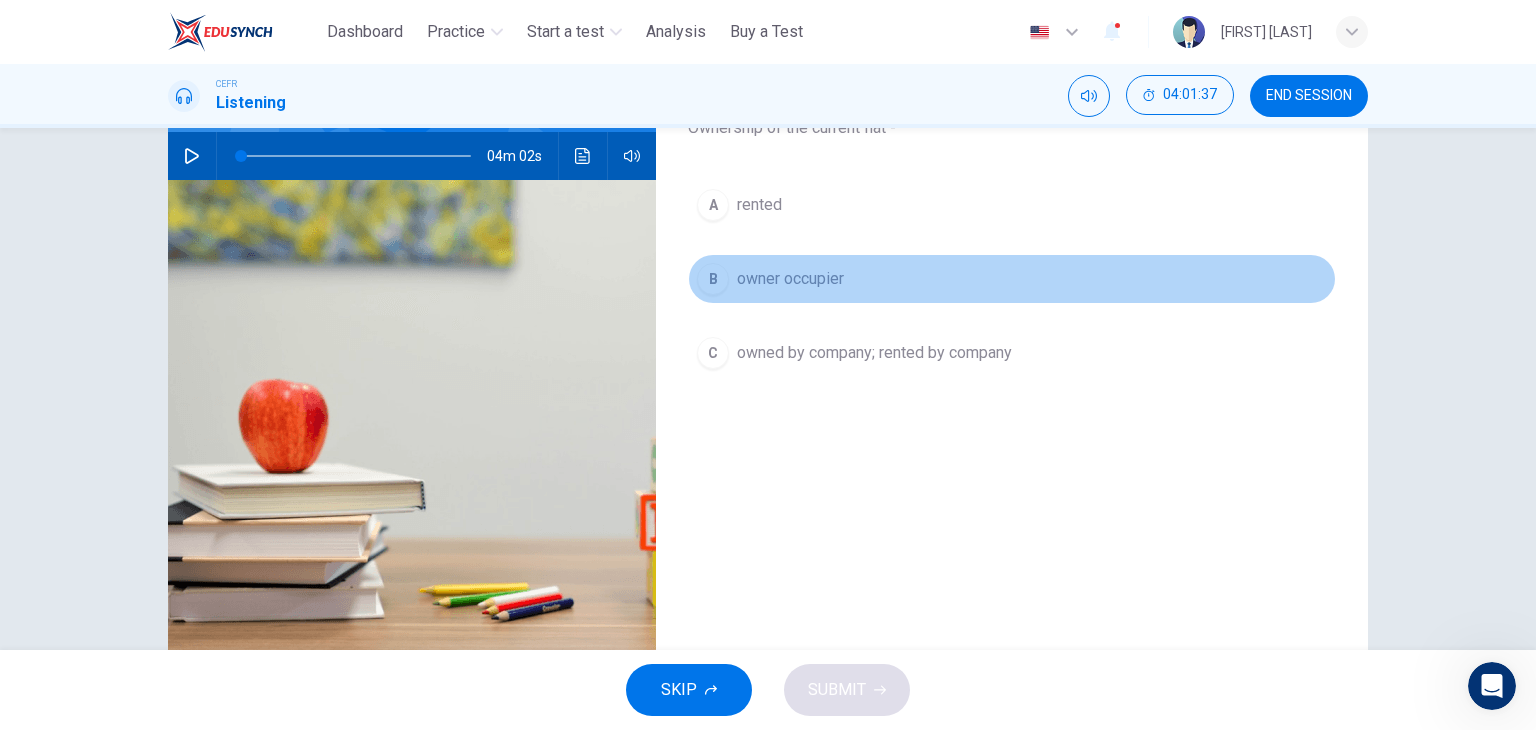 click on "owner occupier" at bounding box center (790, 279) 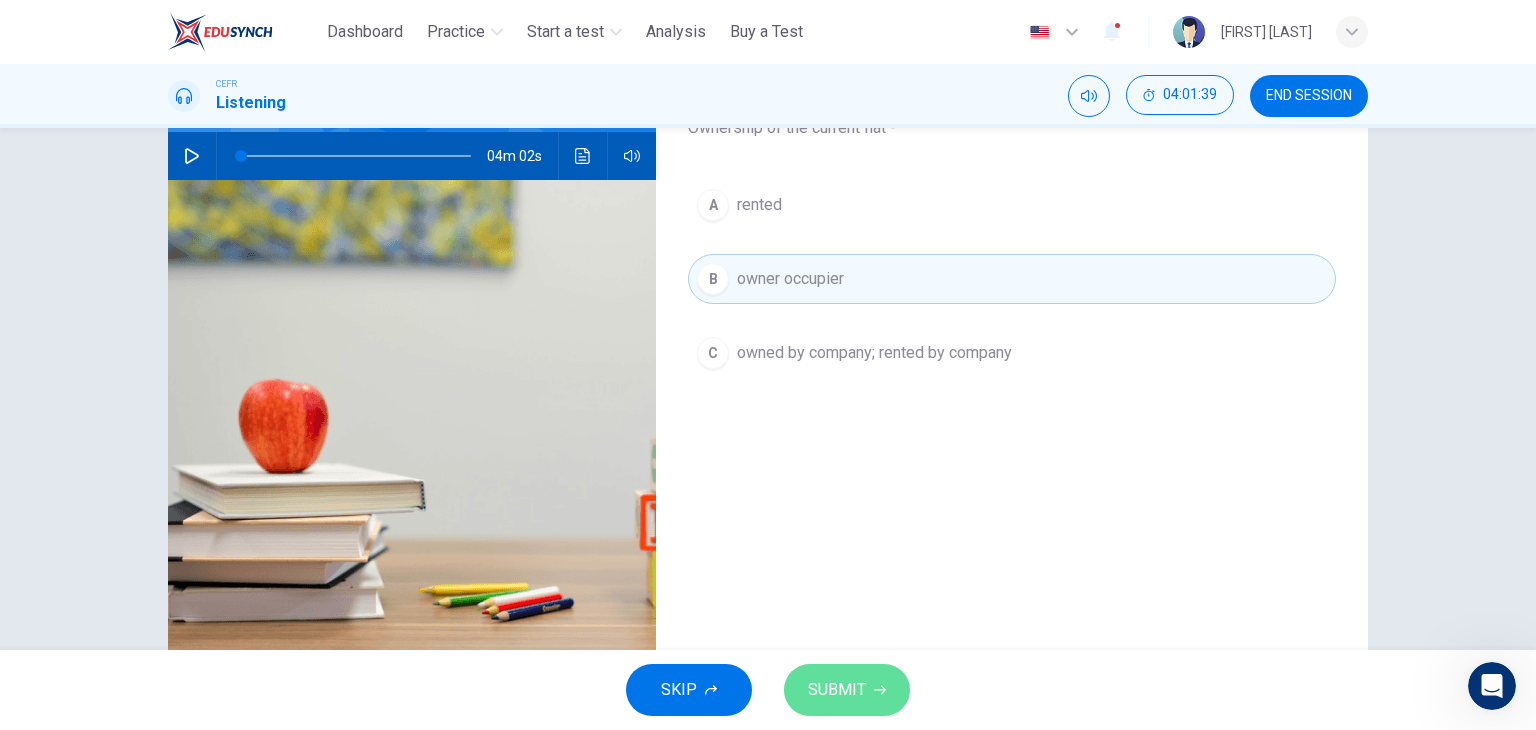 click on "SUBMIT" at bounding box center [847, 690] 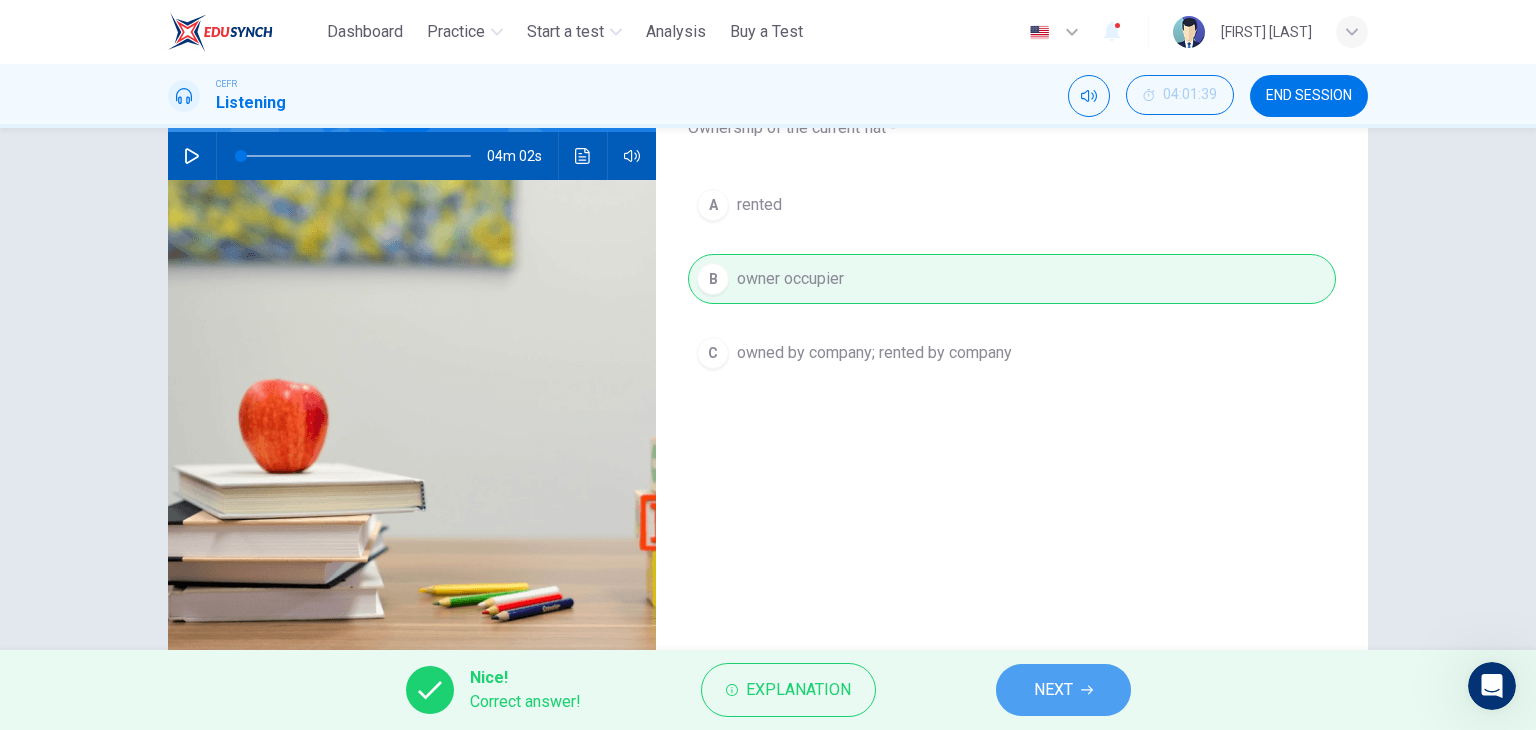 click on "NEXT" at bounding box center [1063, 690] 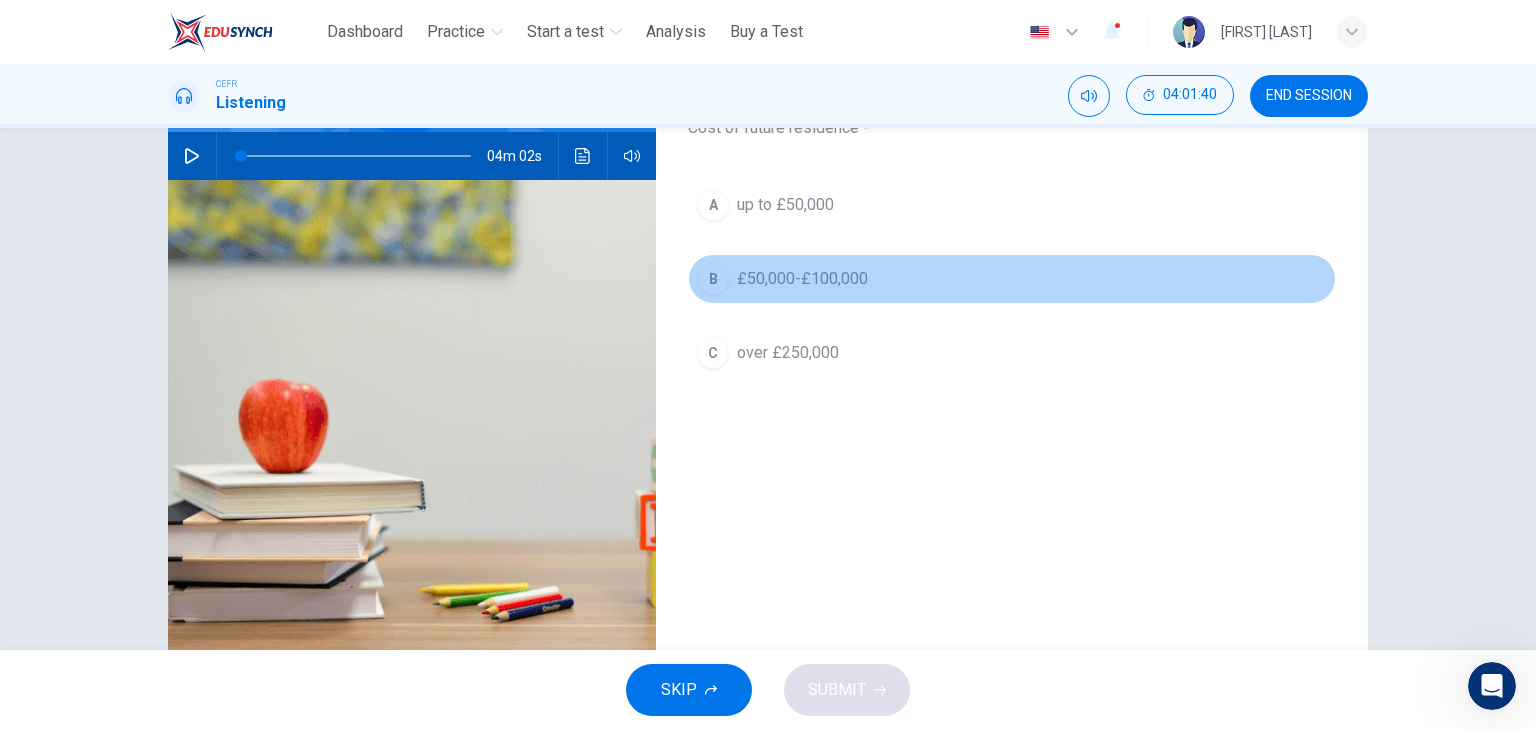 click on "£50,000-£100,000" at bounding box center [802, 279] 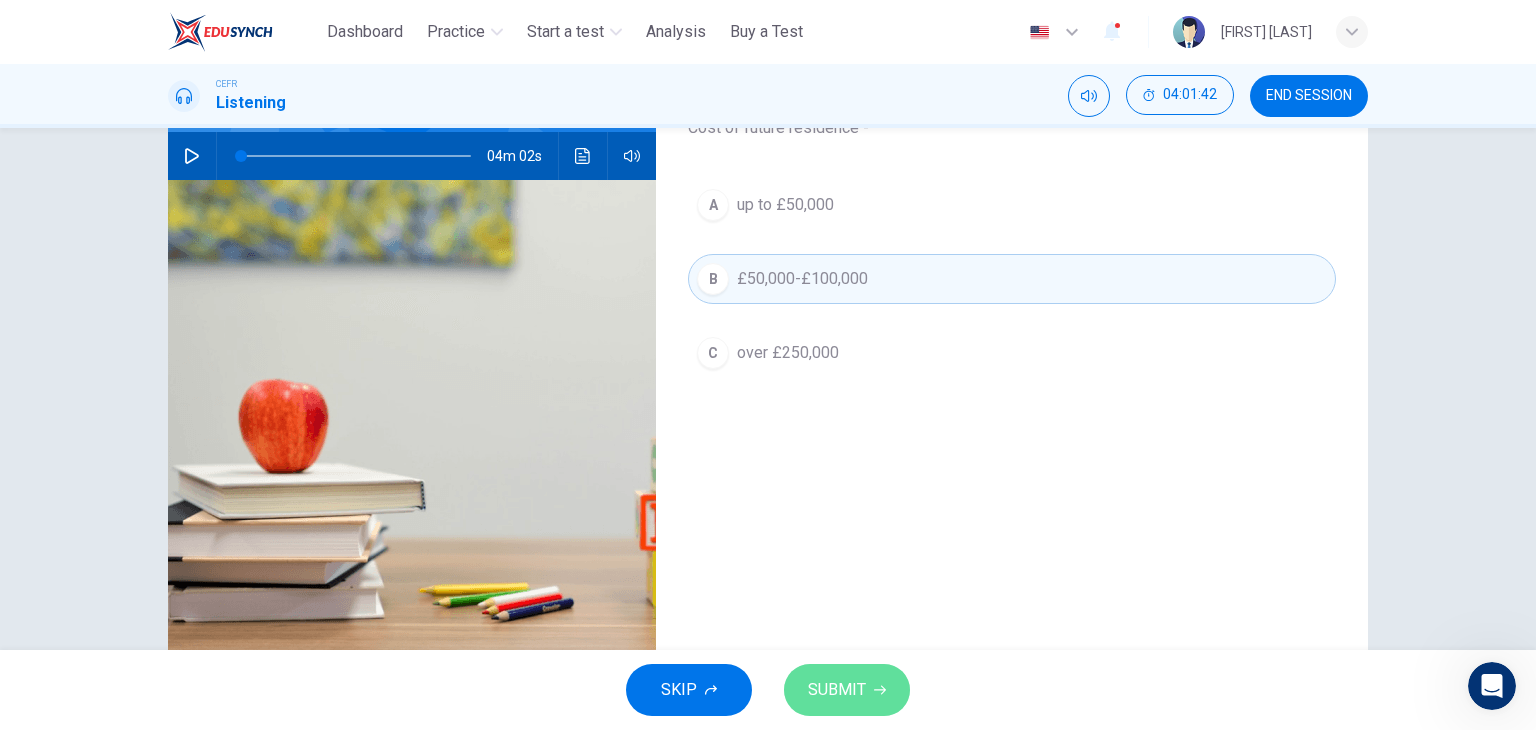 click on "SUBMIT" at bounding box center (837, 690) 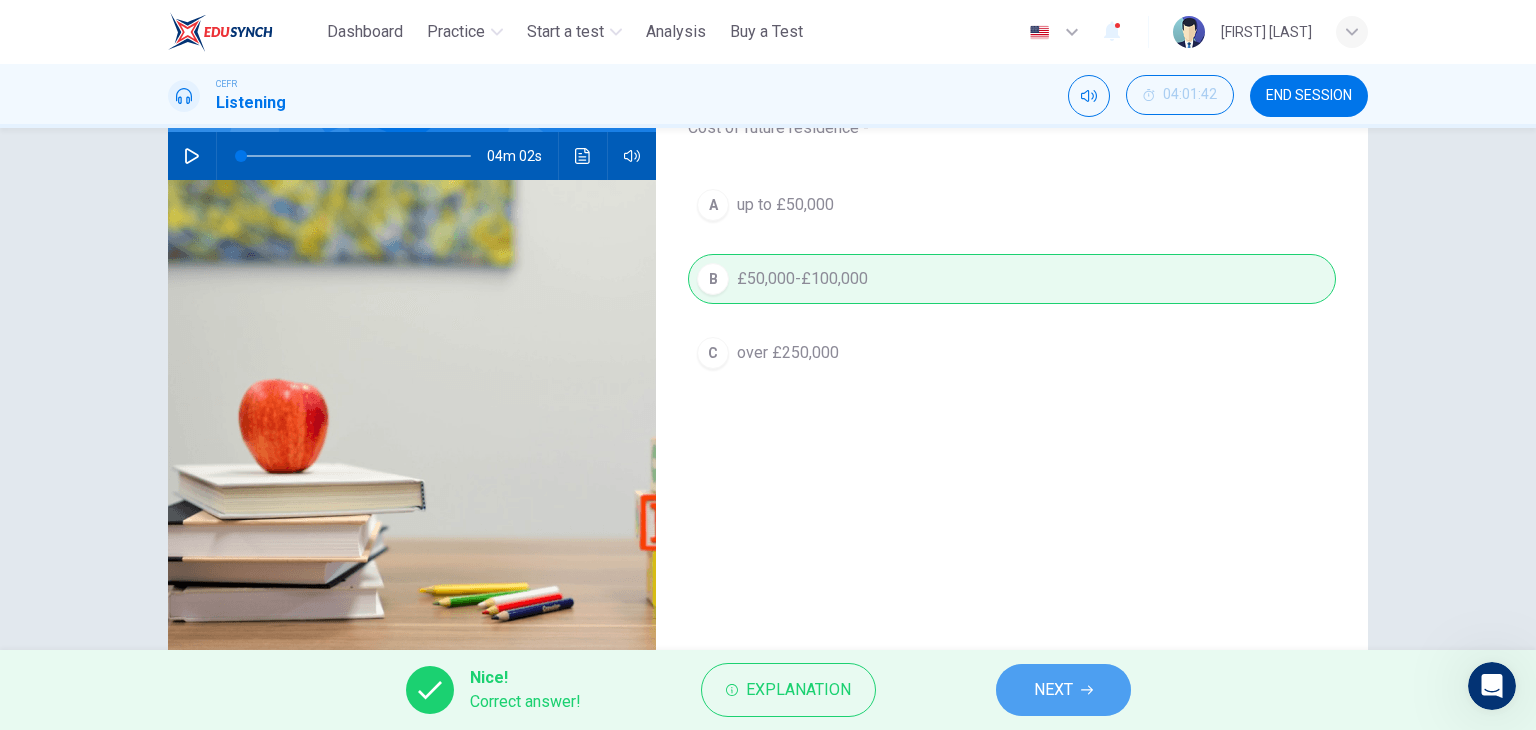 click on "NEXT" at bounding box center [1063, 690] 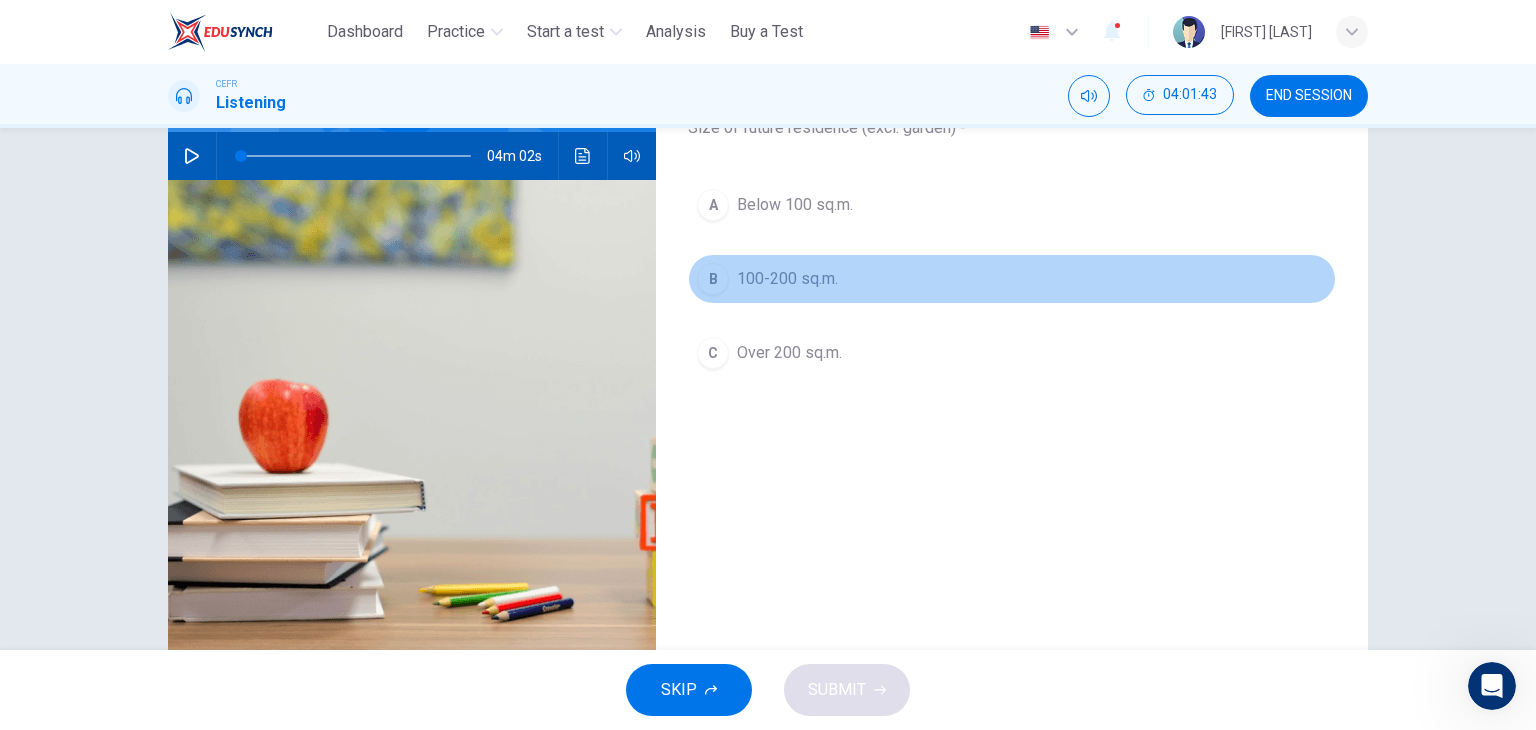 click on "100-200 sq.m." at bounding box center (787, 279) 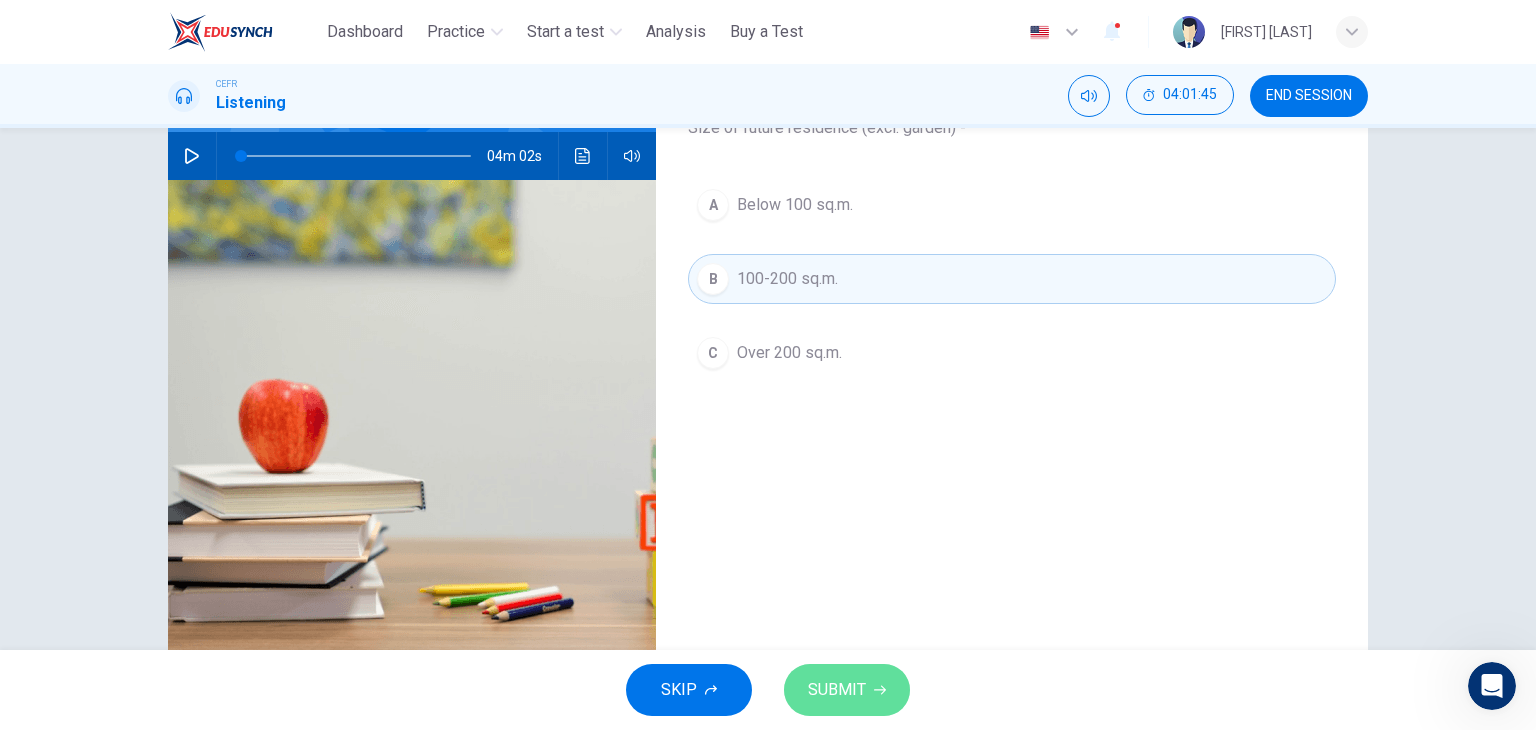 click on "SUBMIT" at bounding box center [837, 690] 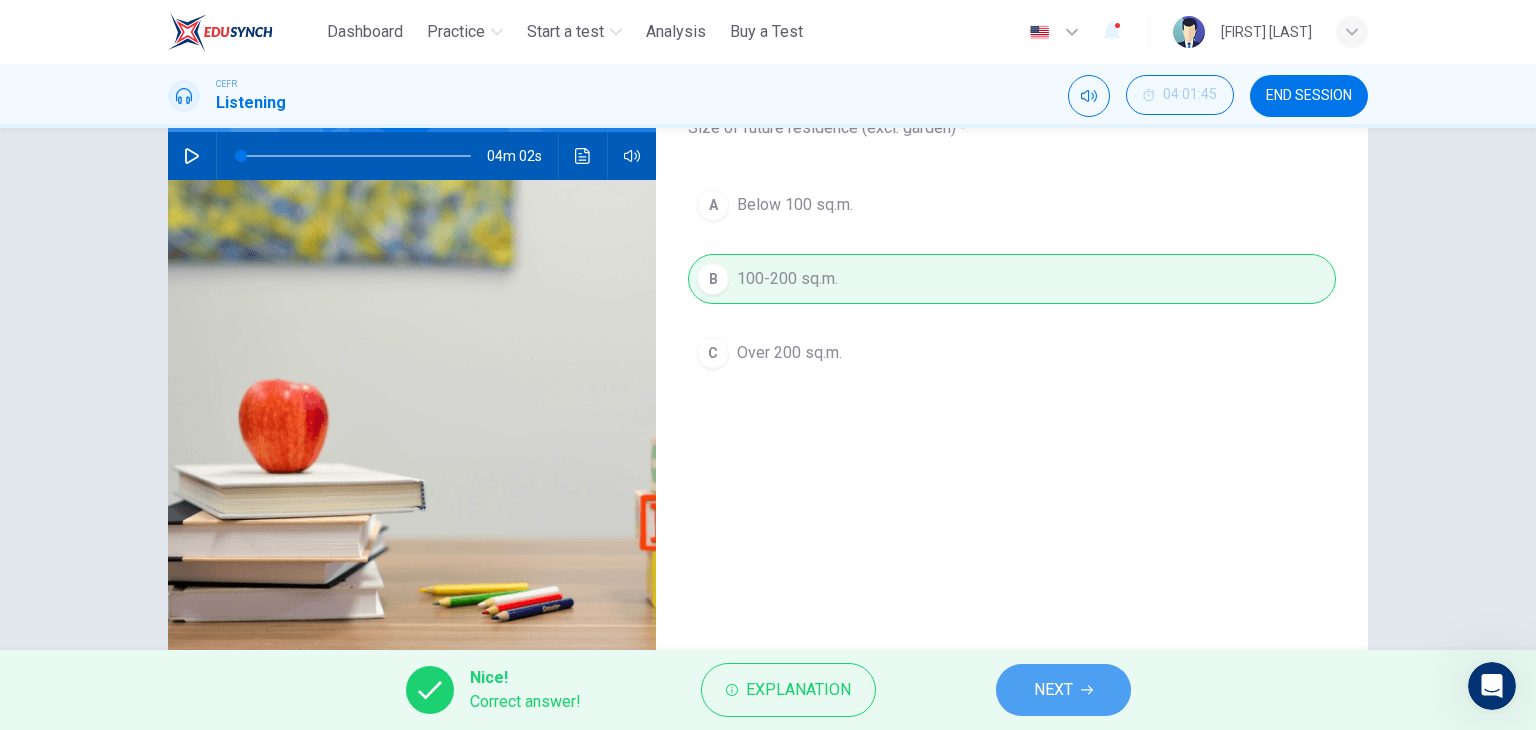 click on "NEXT" at bounding box center [1063, 690] 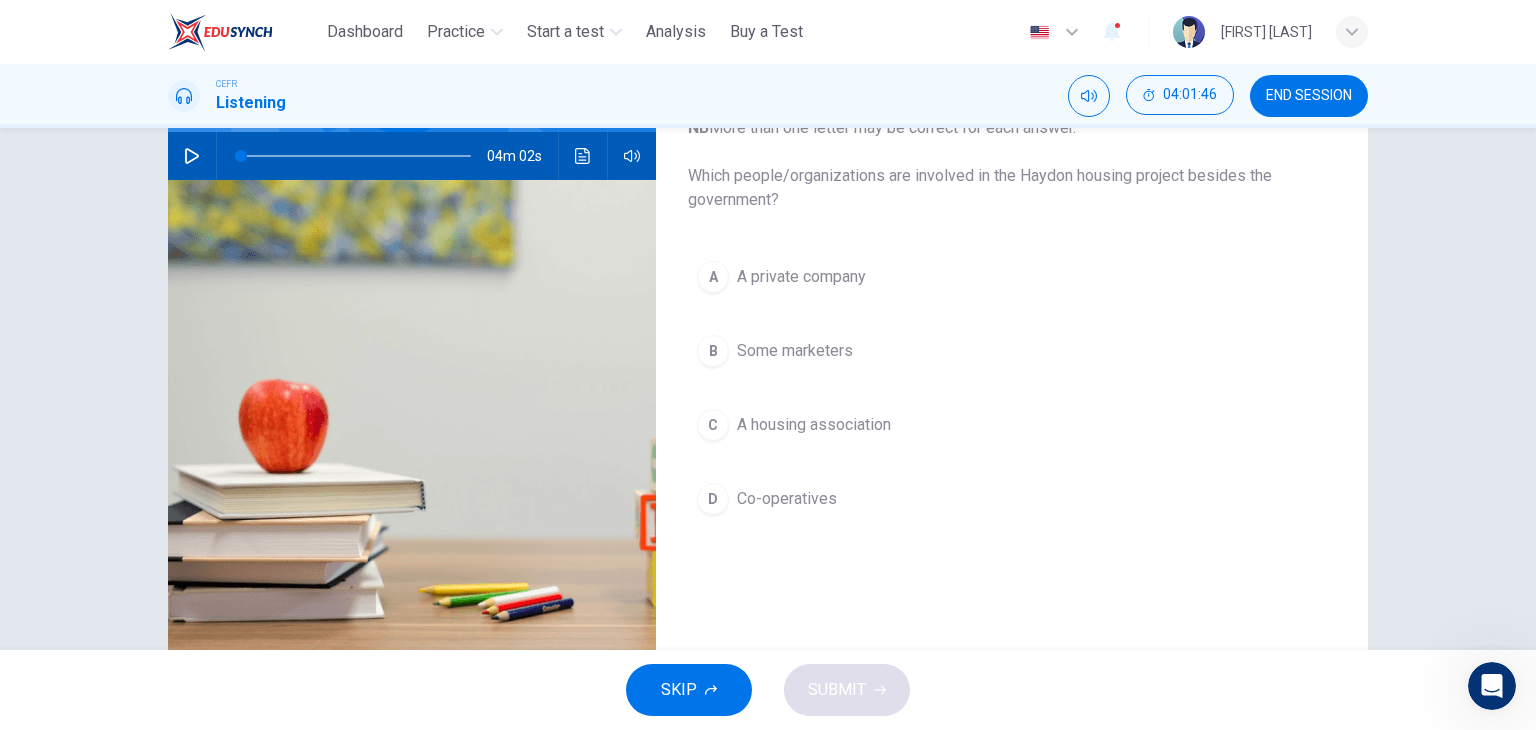 click on "A A private company B Some marketers C A housing association D Co-operatives" at bounding box center (1012, 408) 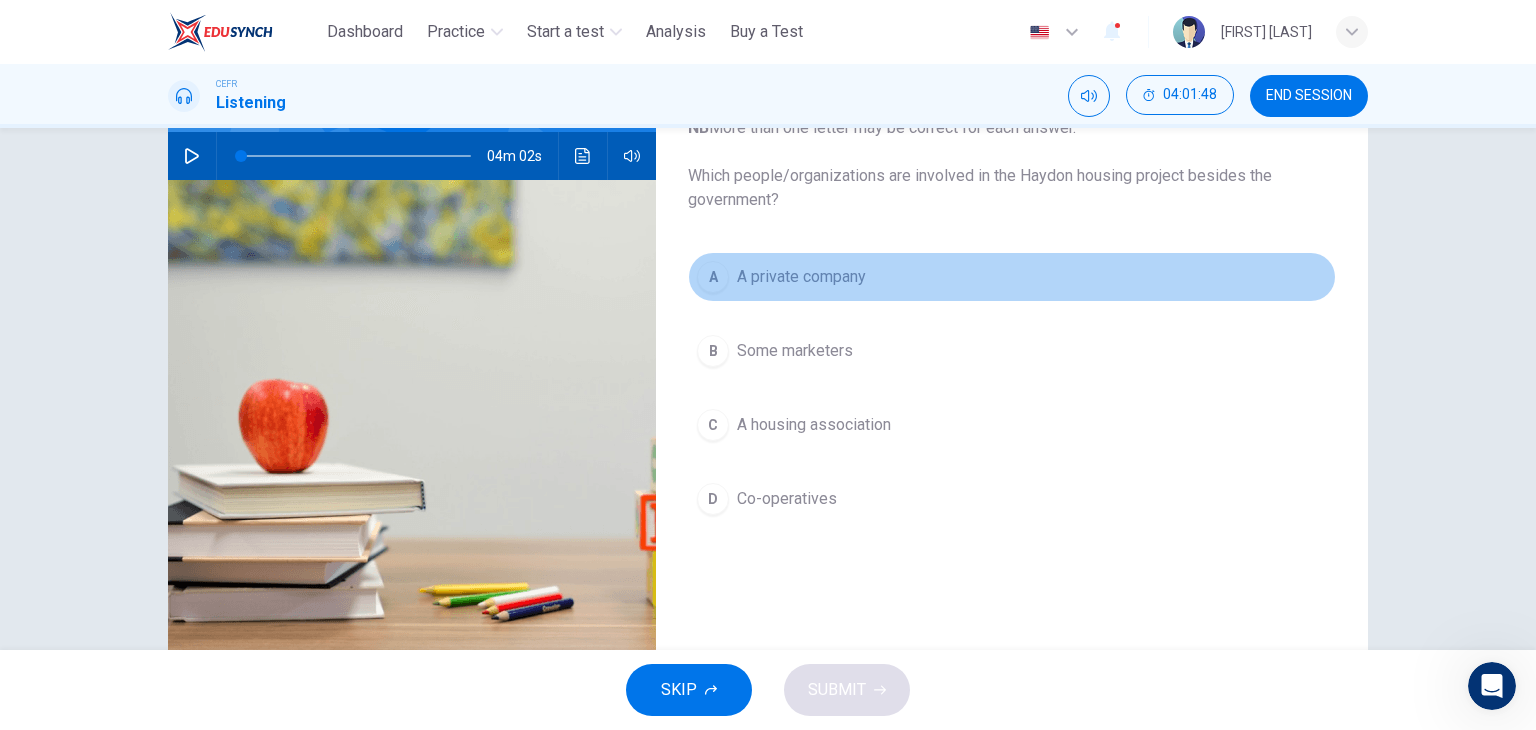 click on "A private company" at bounding box center [801, 277] 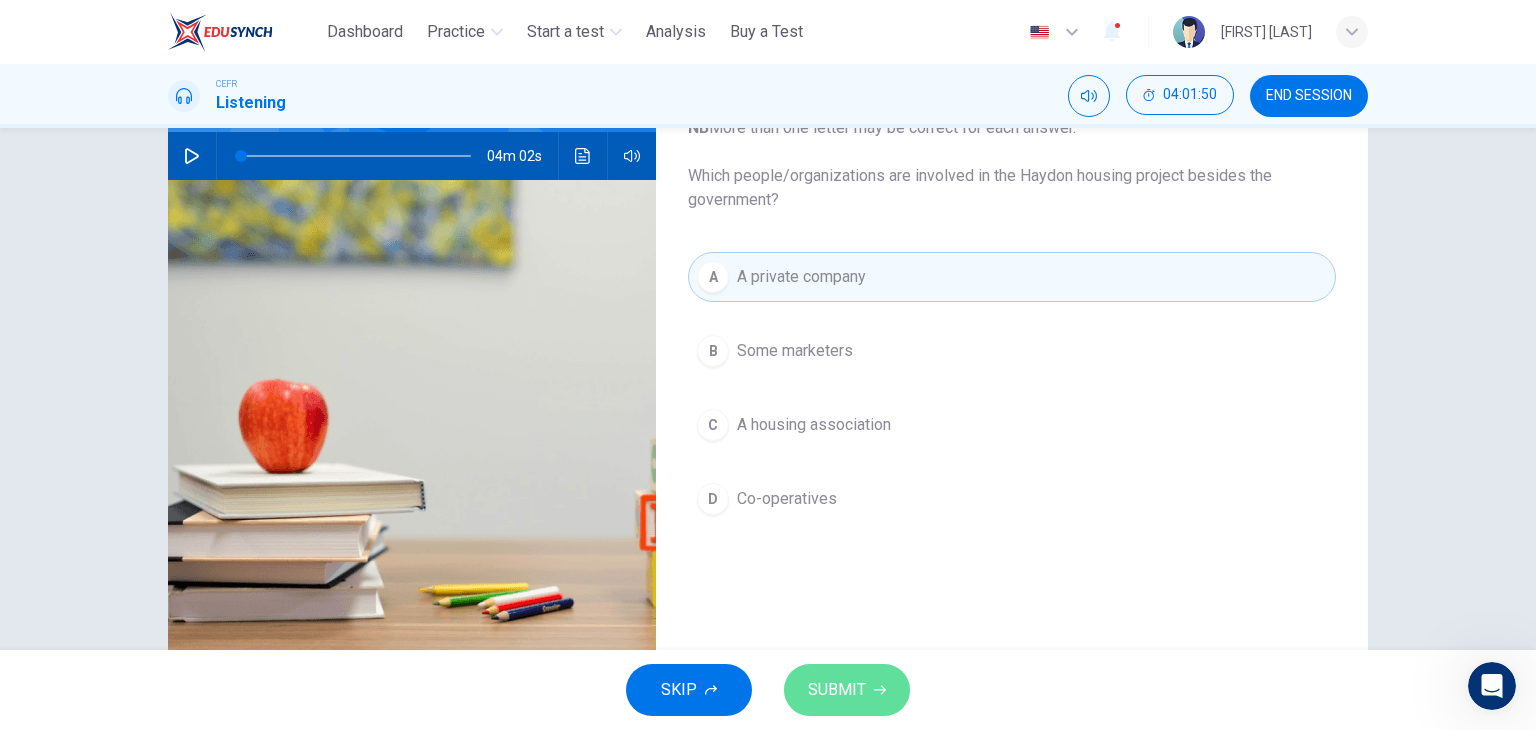 click on "SUBMIT" at bounding box center (837, 690) 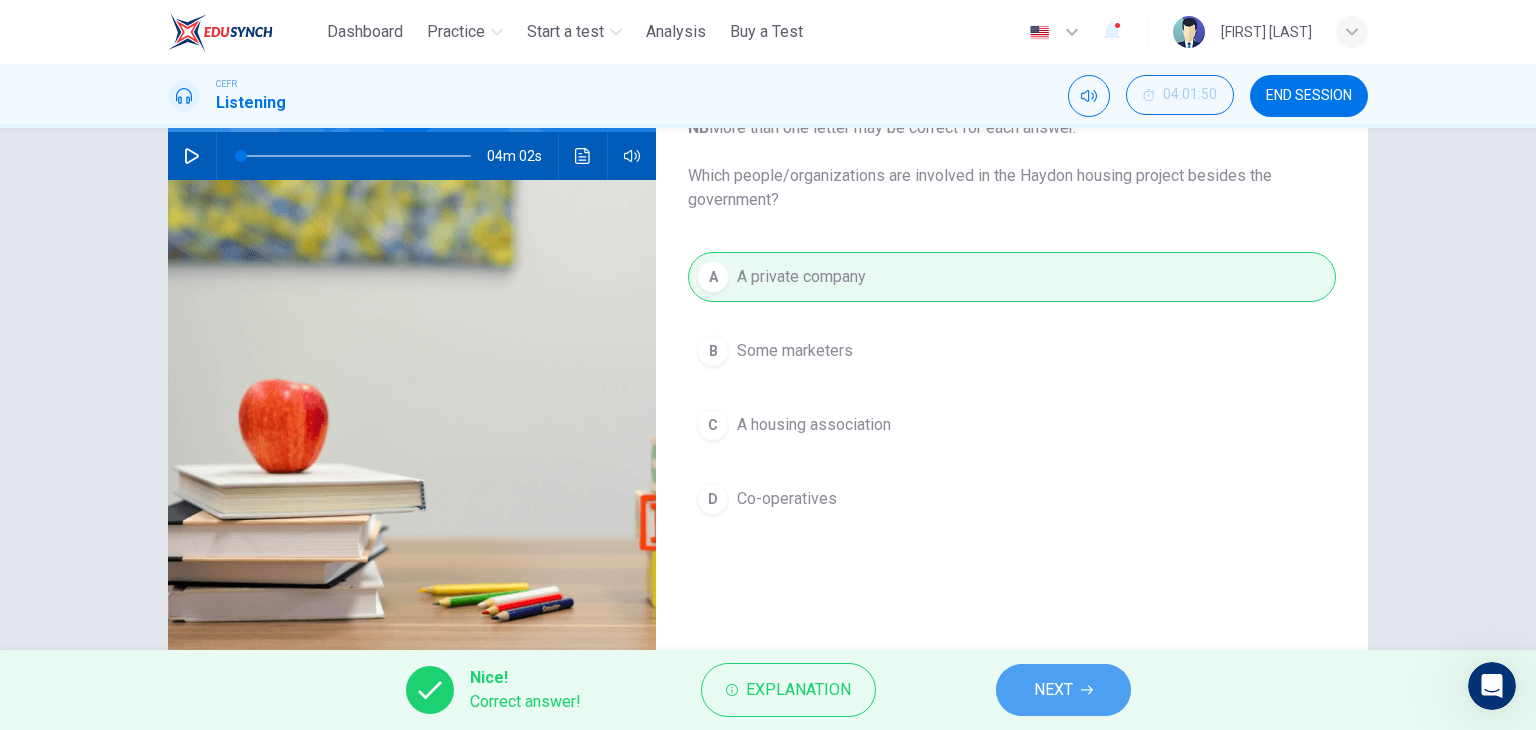 click on "NEXT" at bounding box center (1053, 690) 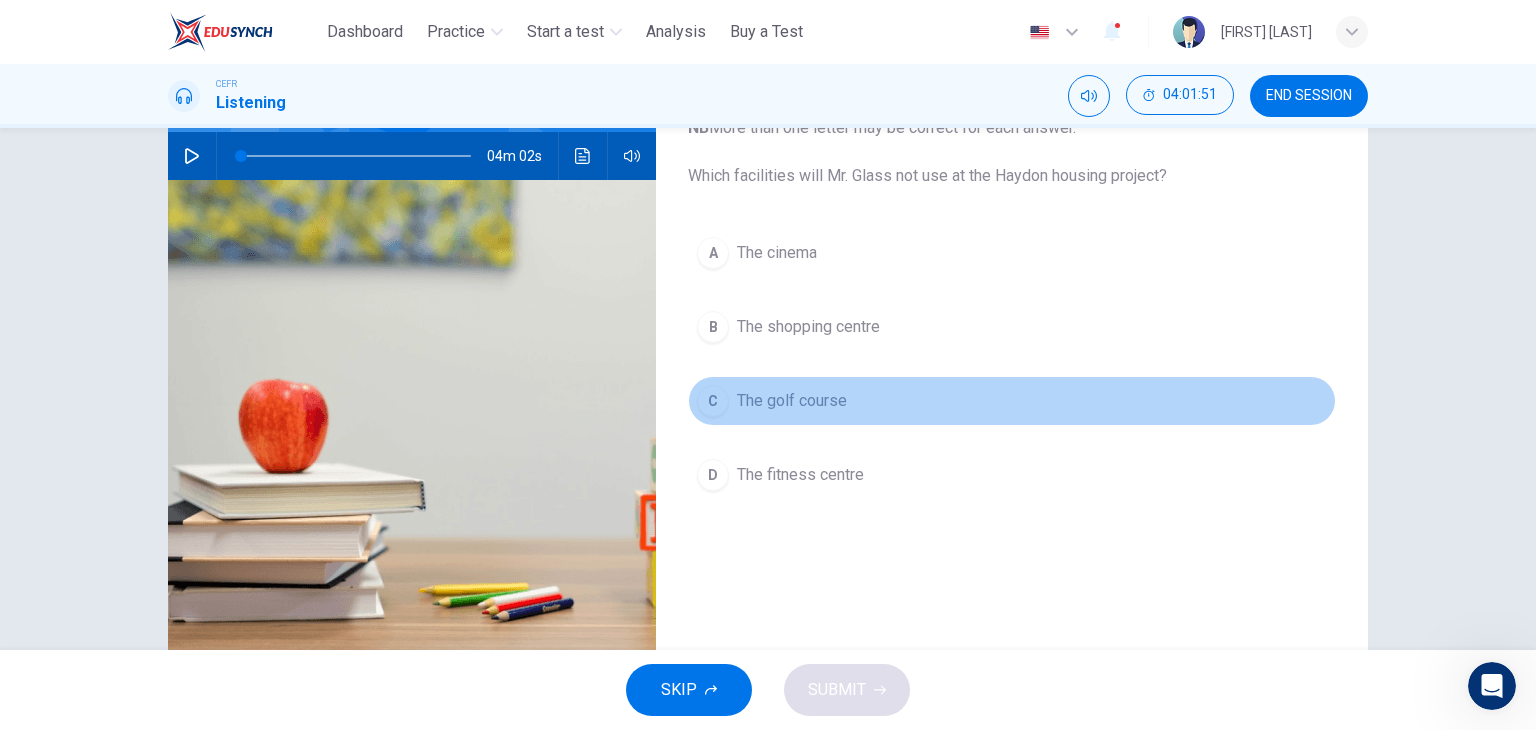 click on "C The golf course" at bounding box center (1012, 401) 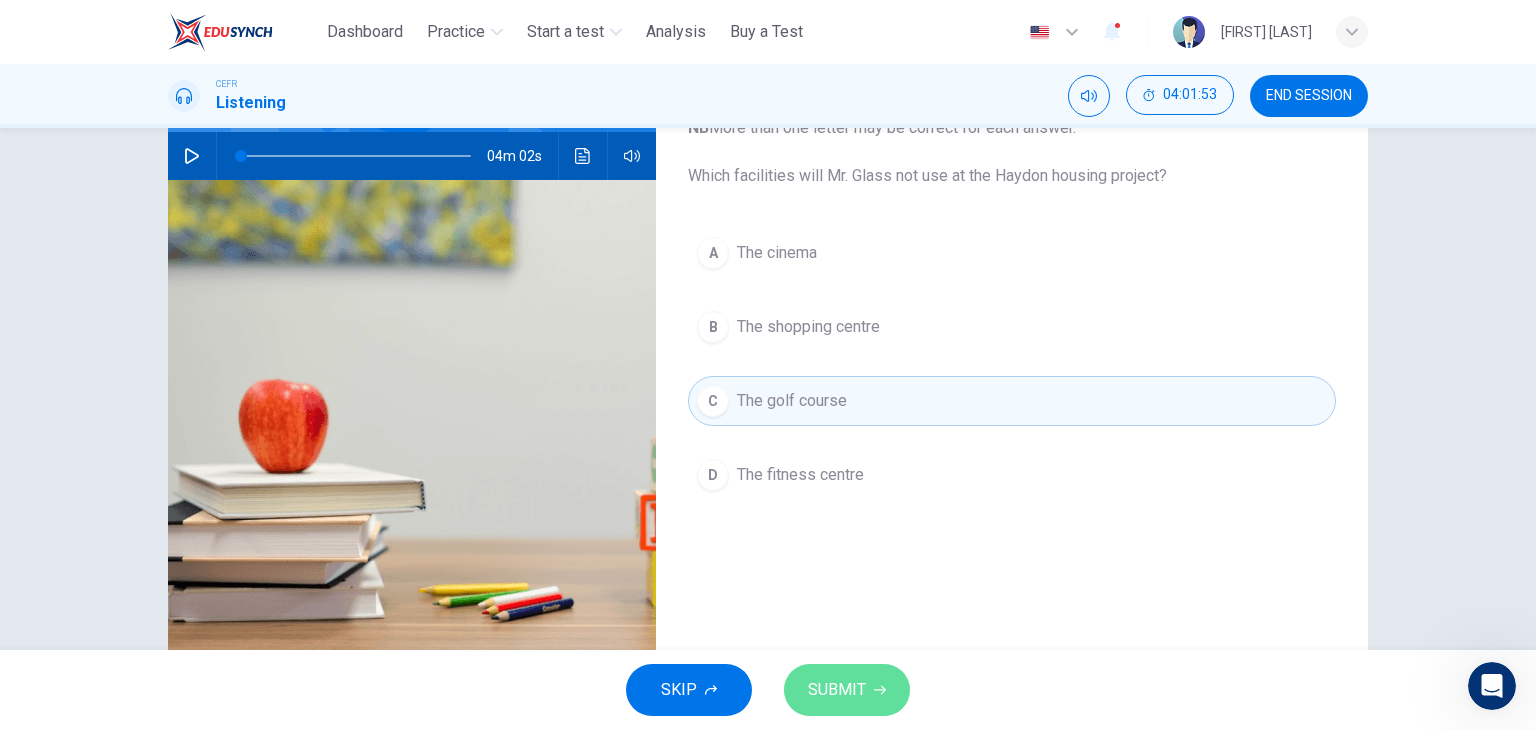 click on "SUBMIT" at bounding box center [837, 690] 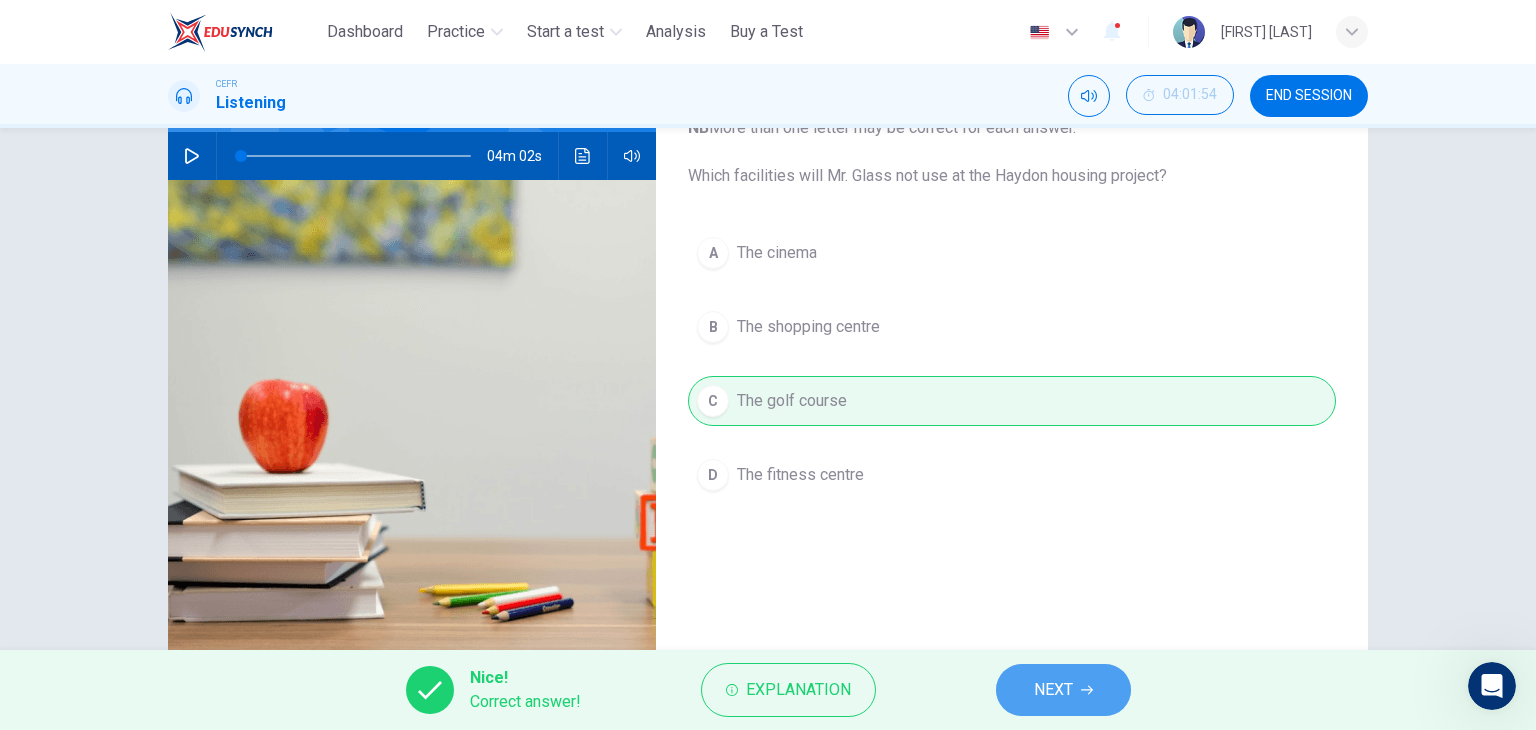 click on "NEXT" at bounding box center [1053, 690] 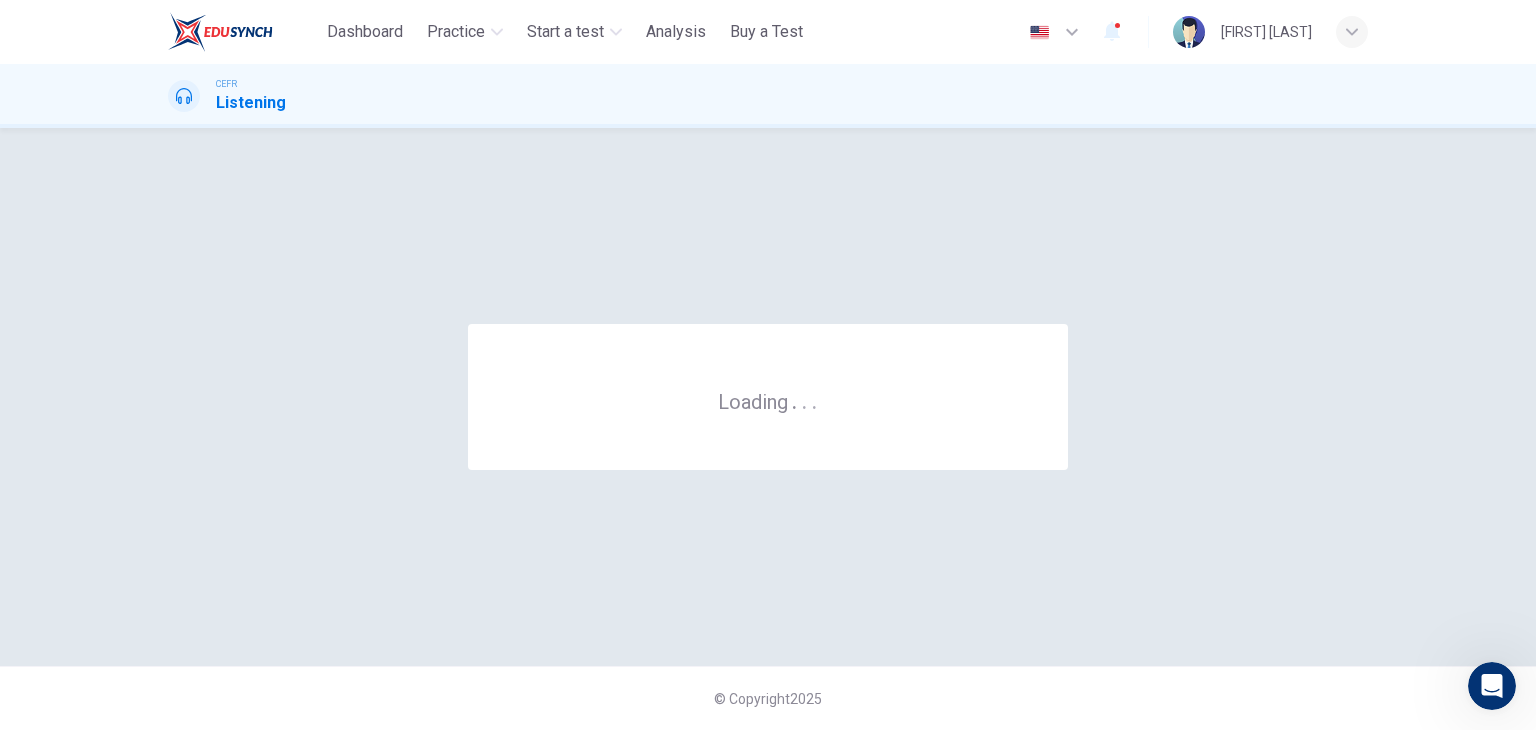 scroll, scrollTop: 0, scrollLeft: 0, axis: both 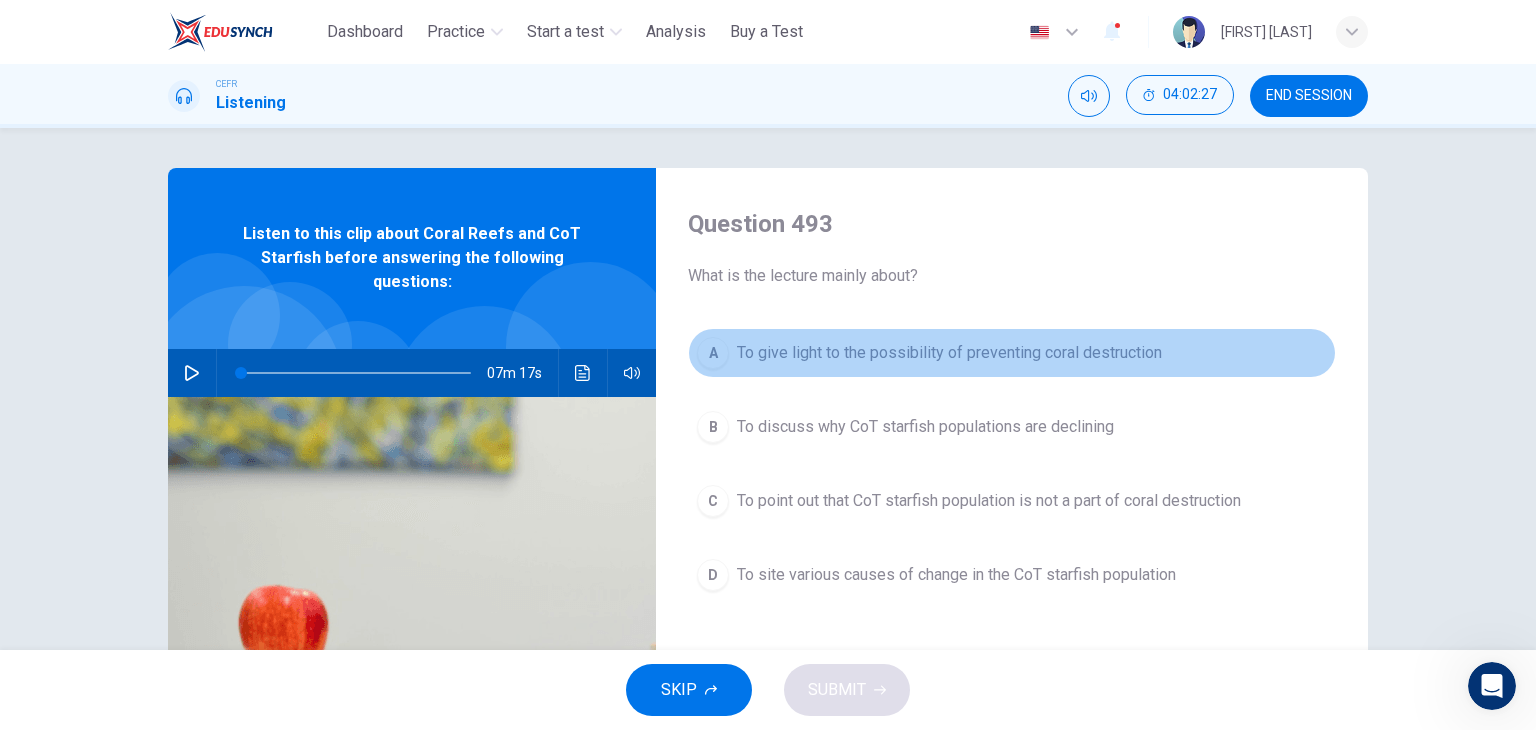 click on "To give light to the possibility of preventing coral destruction" at bounding box center [949, 353] 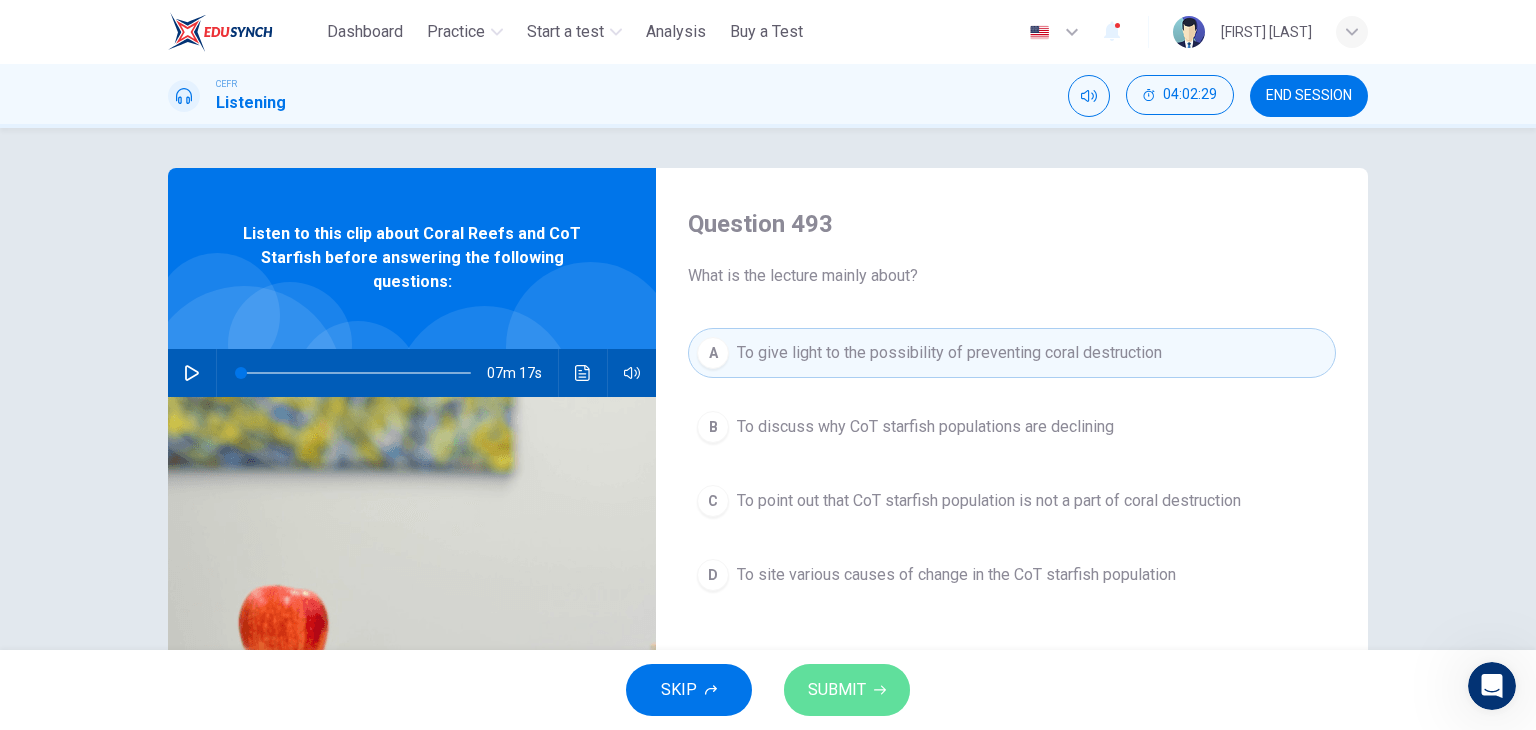 click on "SUBMIT" at bounding box center (837, 690) 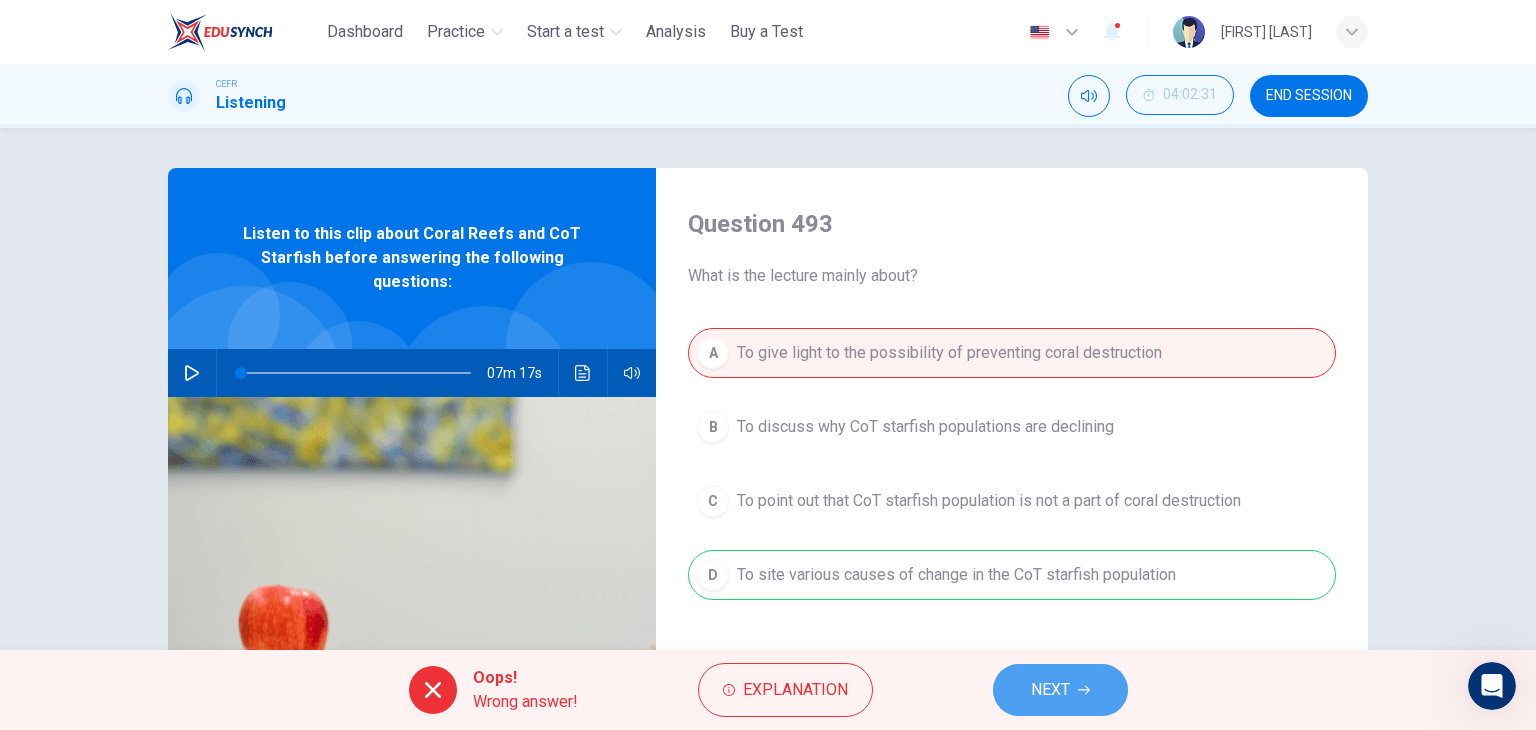 click on "NEXT" at bounding box center (1050, 690) 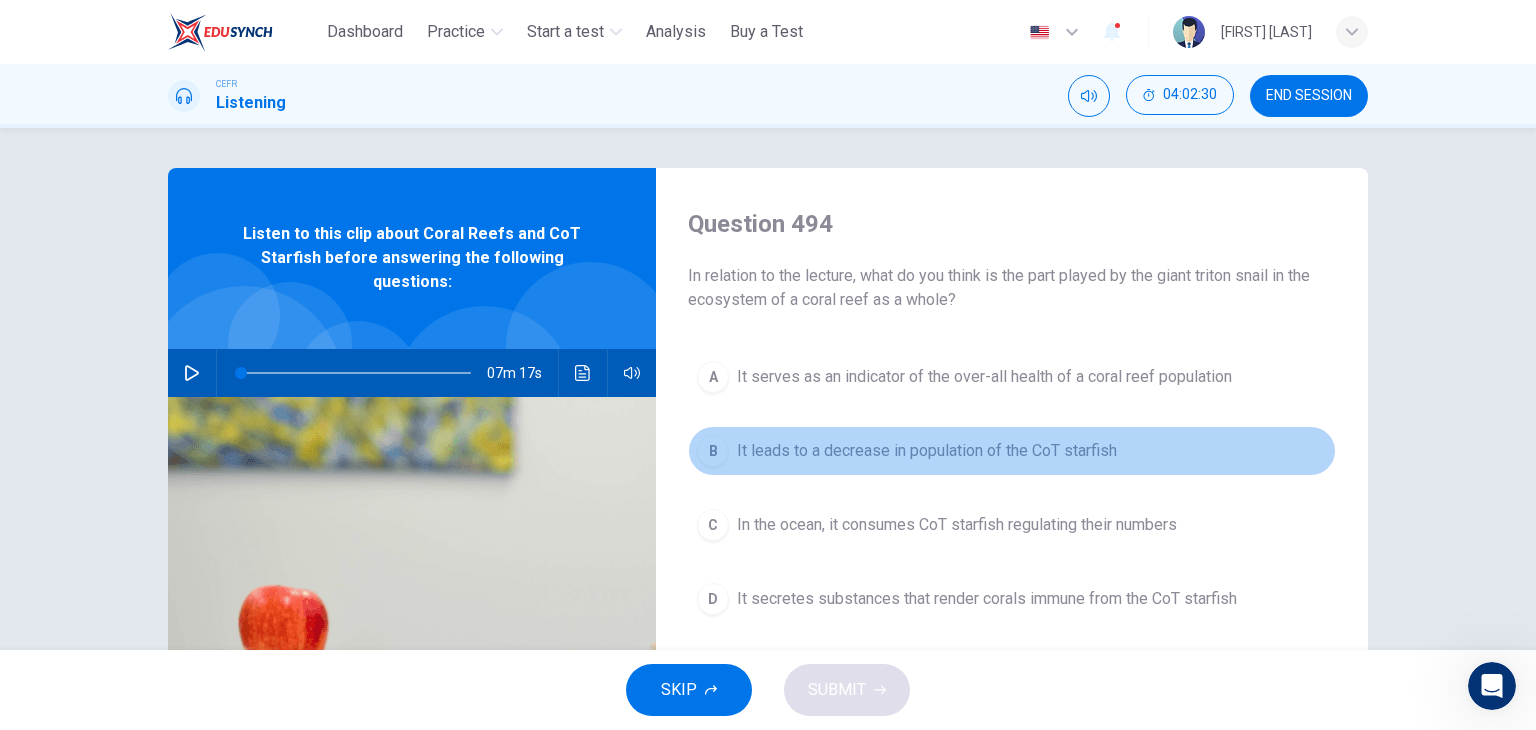 click on "B It leads to a decrease in population of the CoT starfish" at bounding box center [1012, 451] 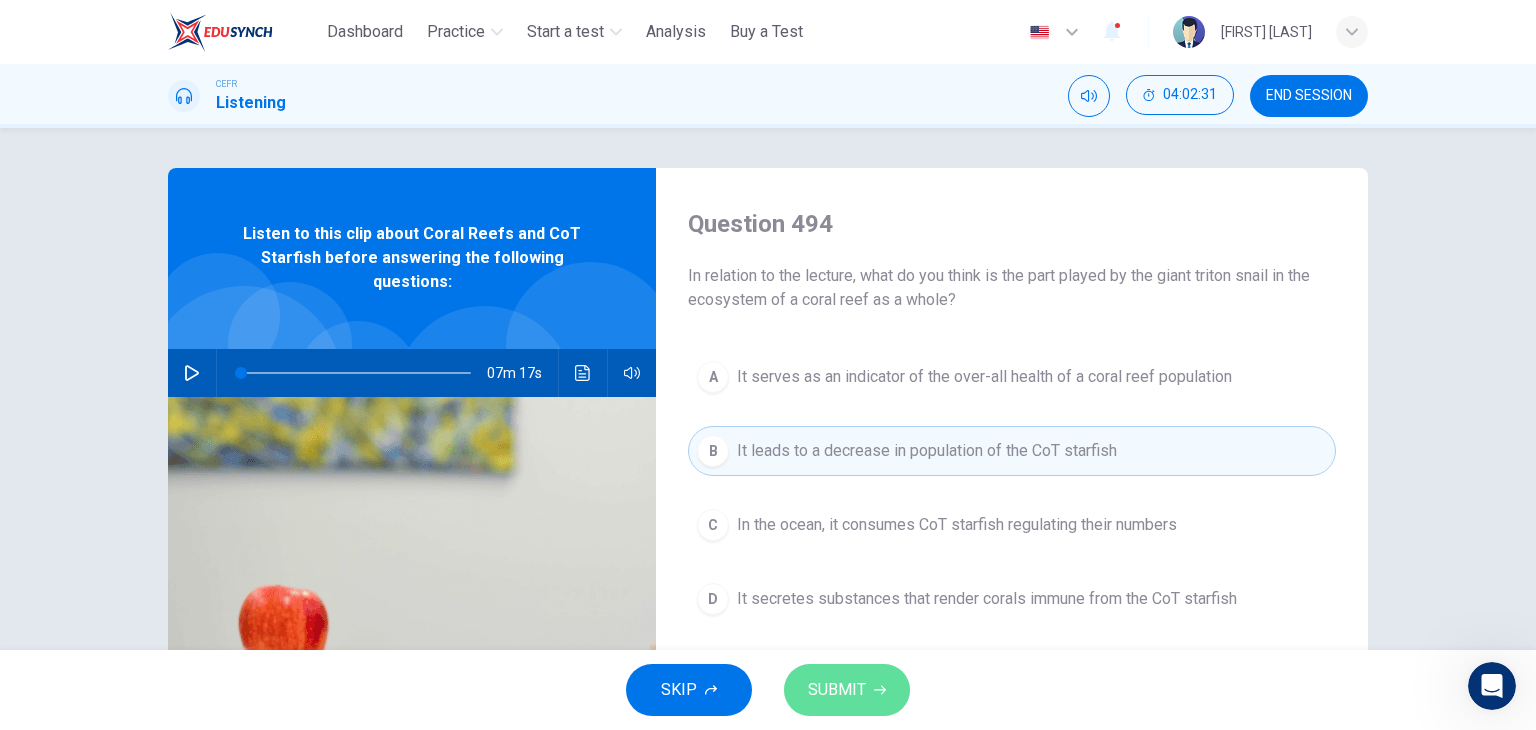 click 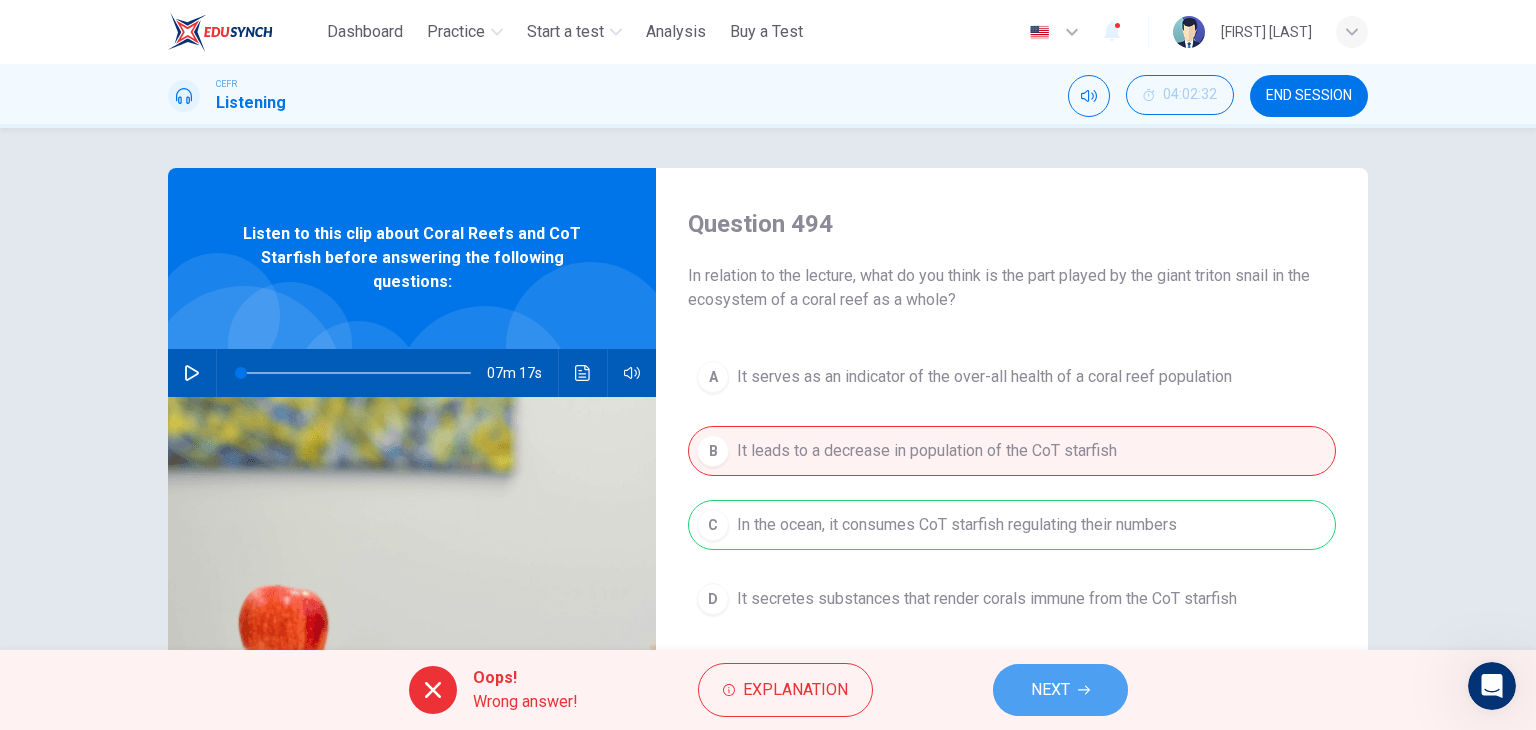 click on "NEXT" at bounding box center [1060, 690] 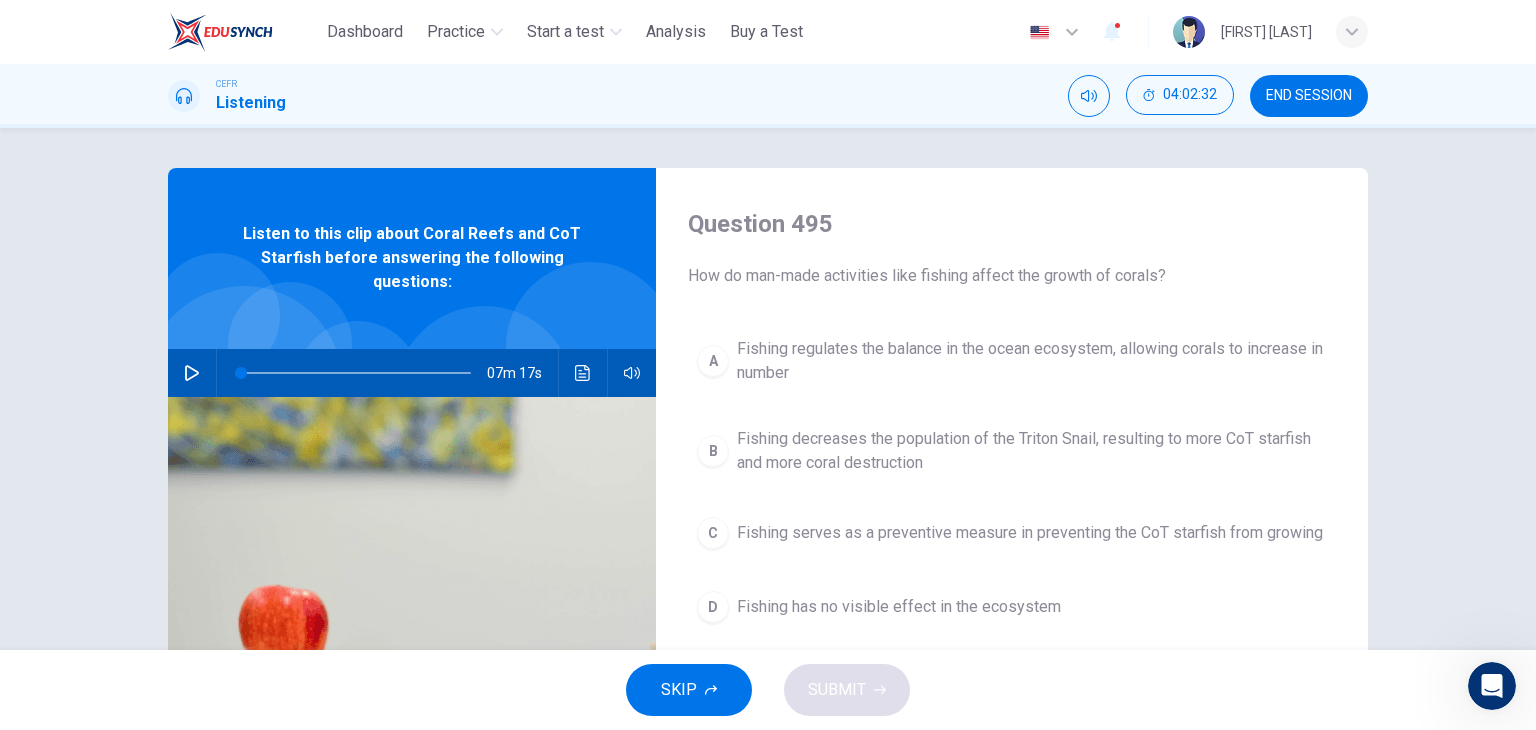 click on "A Fishing regulates the balance in the ocean ecosystem, allowing corals to increase in number B Fishing decreases the population of the Triton Snail, resulting to more CoT starfish and more coral destruction C Fishing serves as a preventive measure in preventing the CoT starfish from growing D Fishing has no visible effect in the ecosystem" at bounding box center (1012, 500) 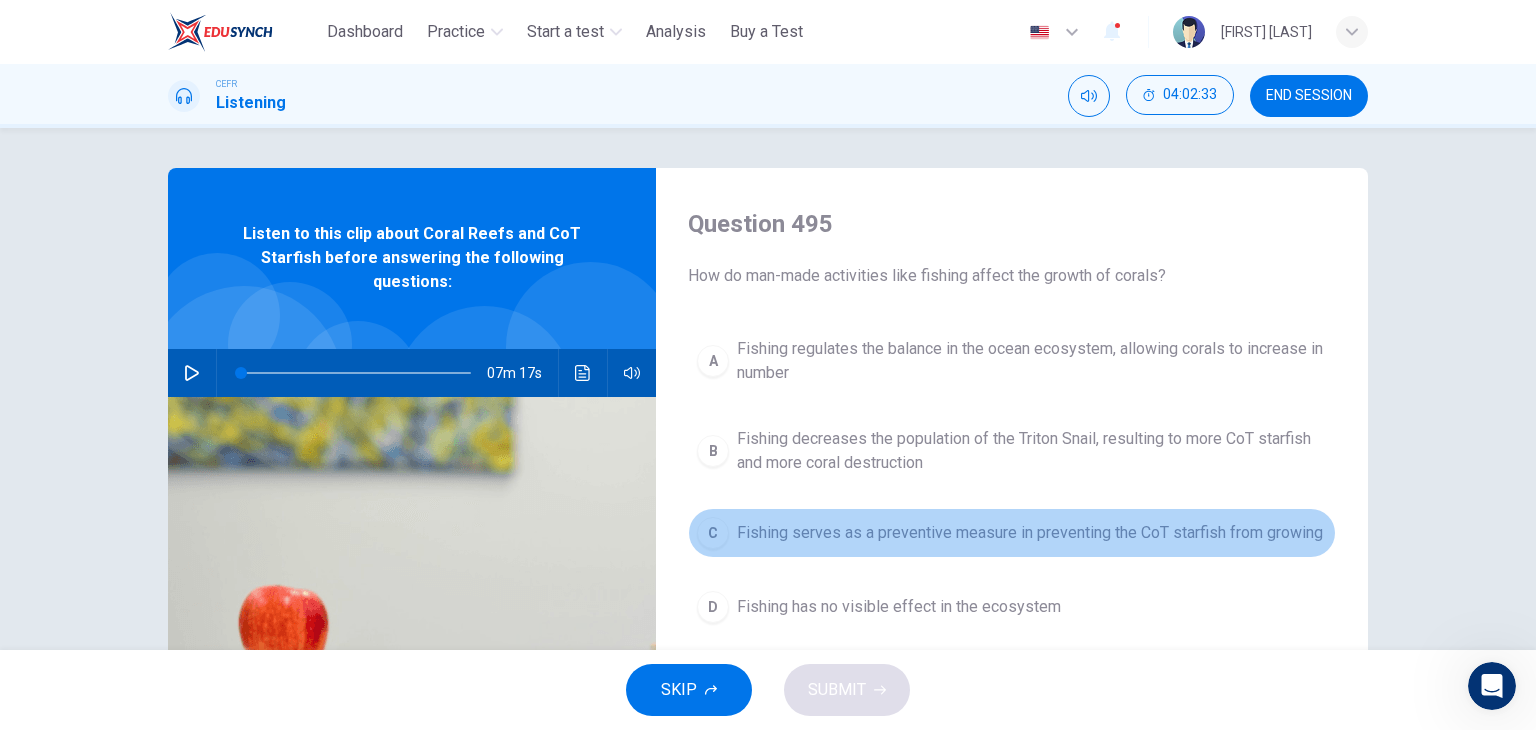 click on "C Fishing serves as a preventive measure in preventing the CoT starfish from growing" at bounding box center [1012, 533] 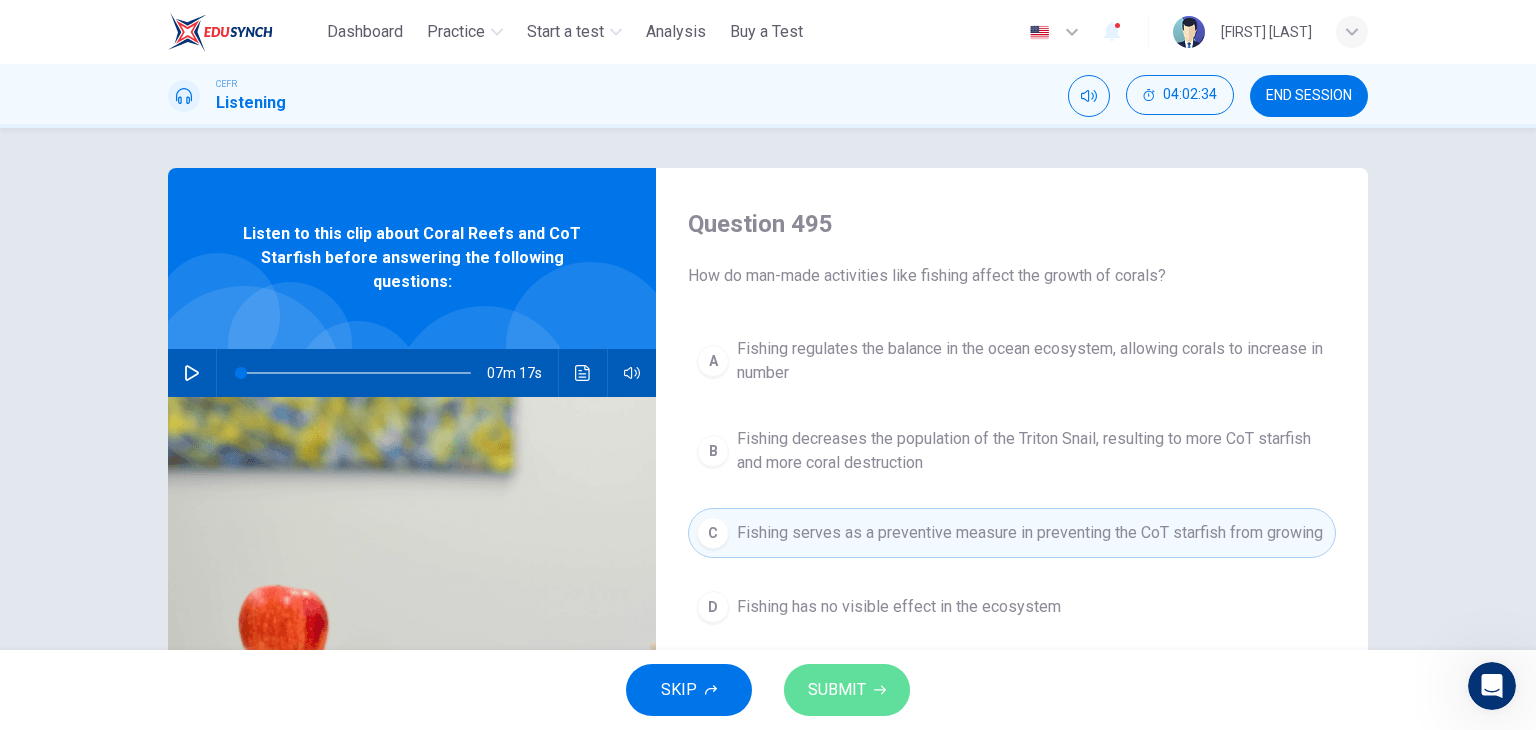 click 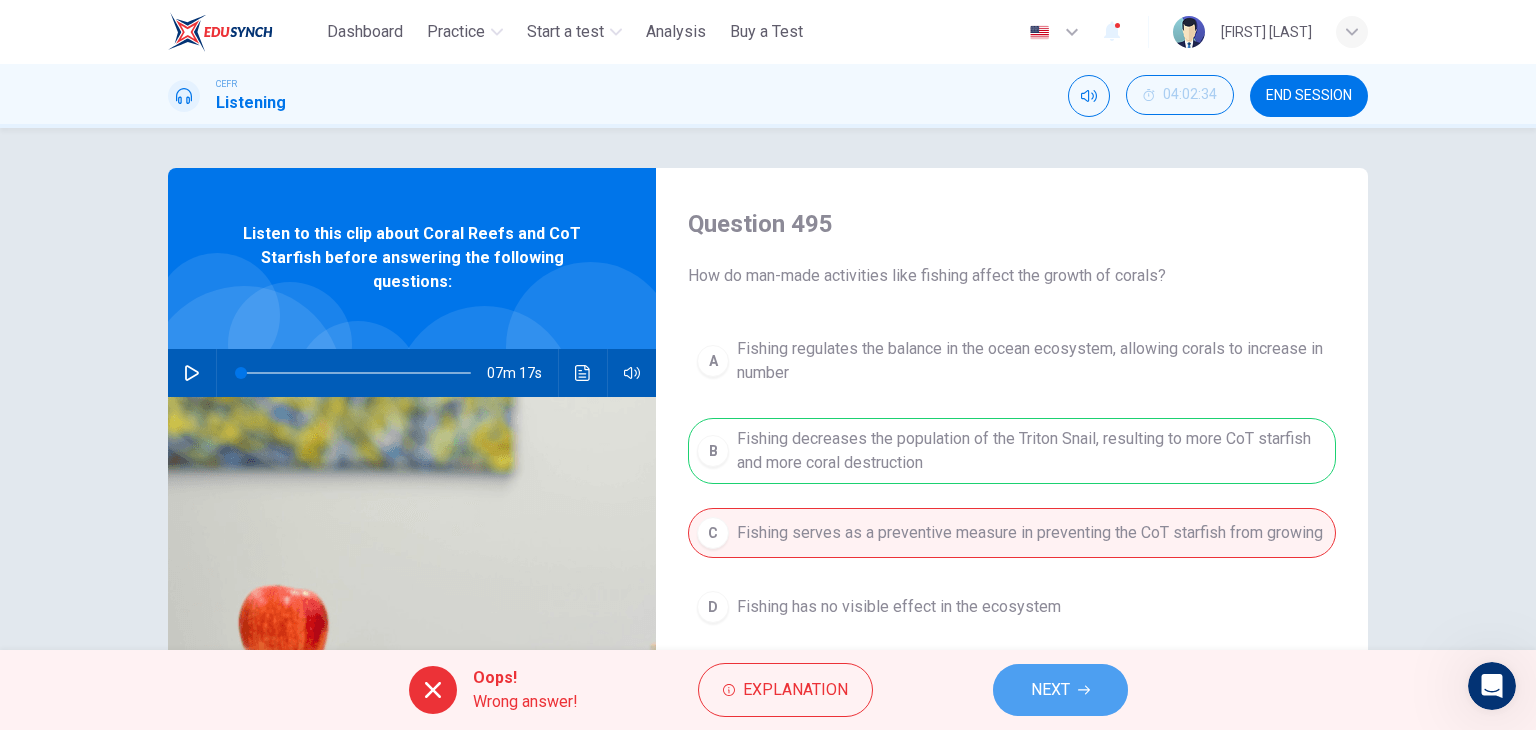 click on "NEXT" at bounding box center (1060, 690) 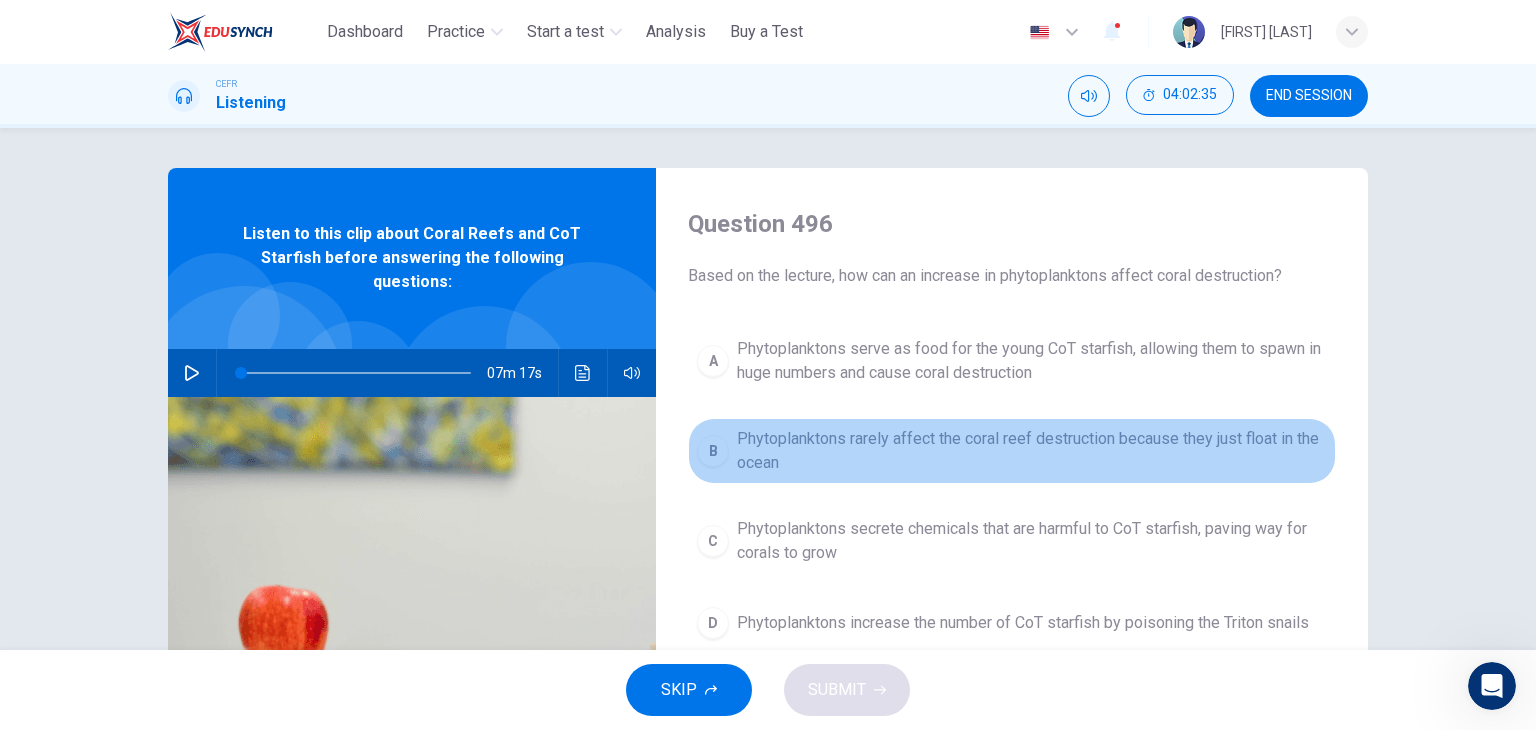 click on "Phytoplanktons rarely affect the coral reef destruction because they just float in the ocean" at bounding box center [1032, 451] 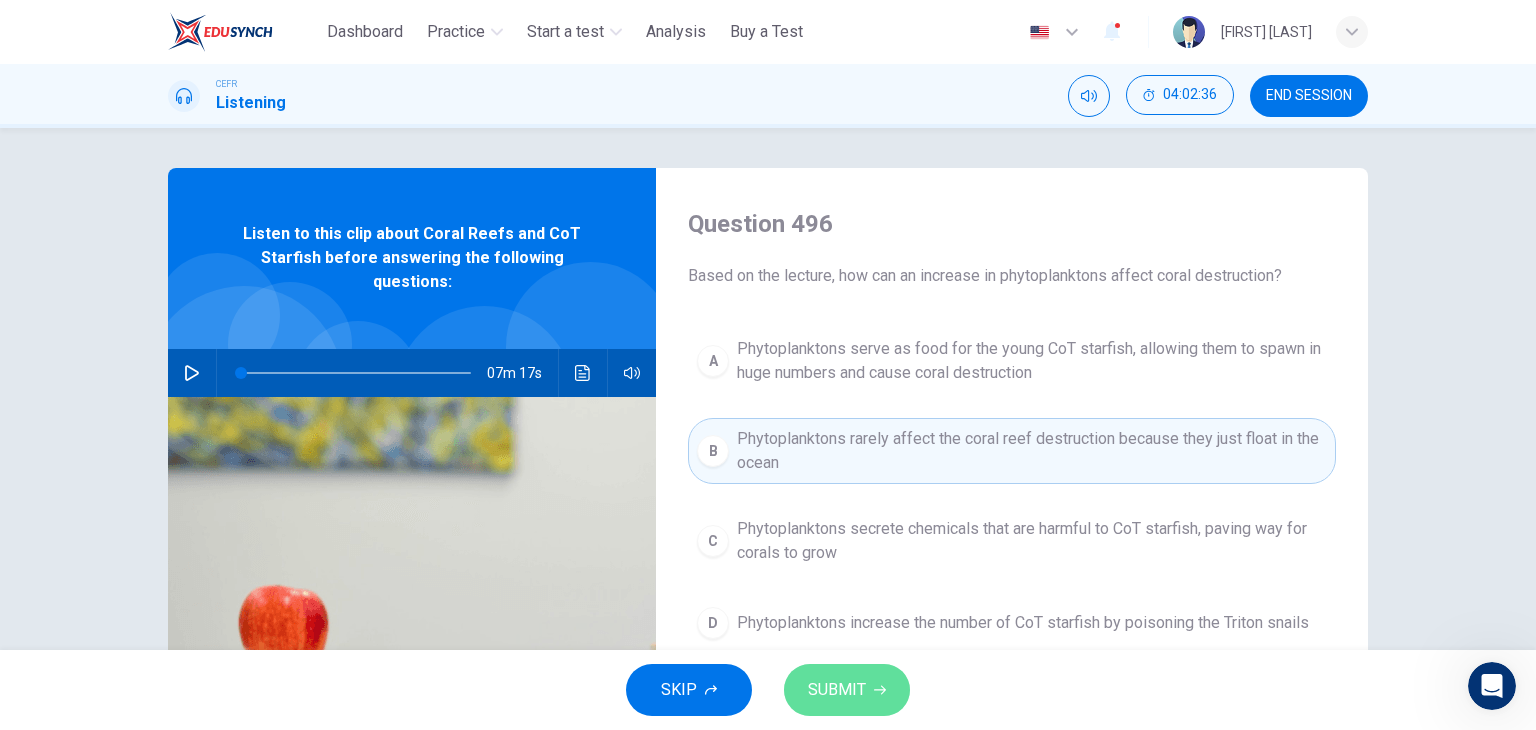 click on "SUBMIT" at bounding box center (837, 690) 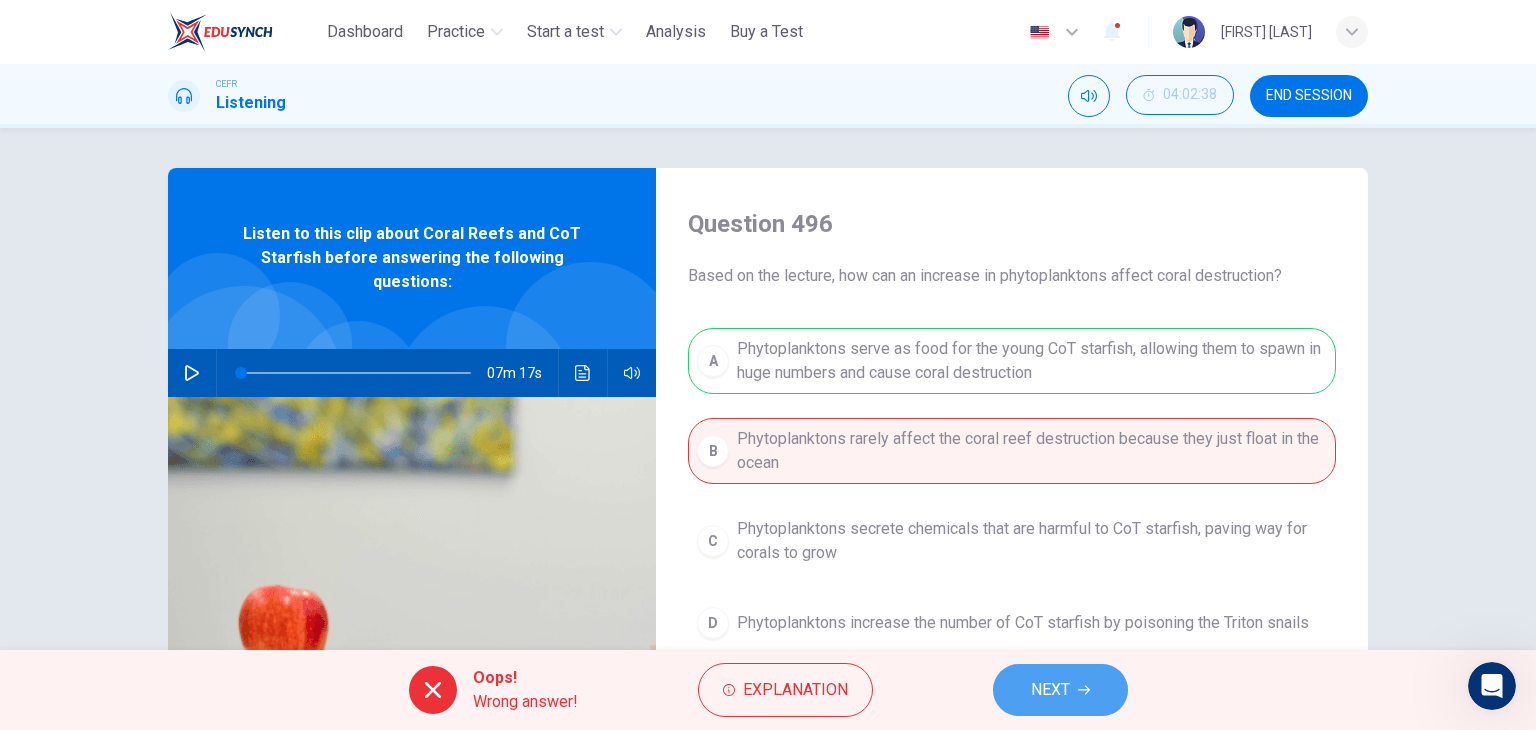 click on "NEXT" at bounding box center [1060, 690] 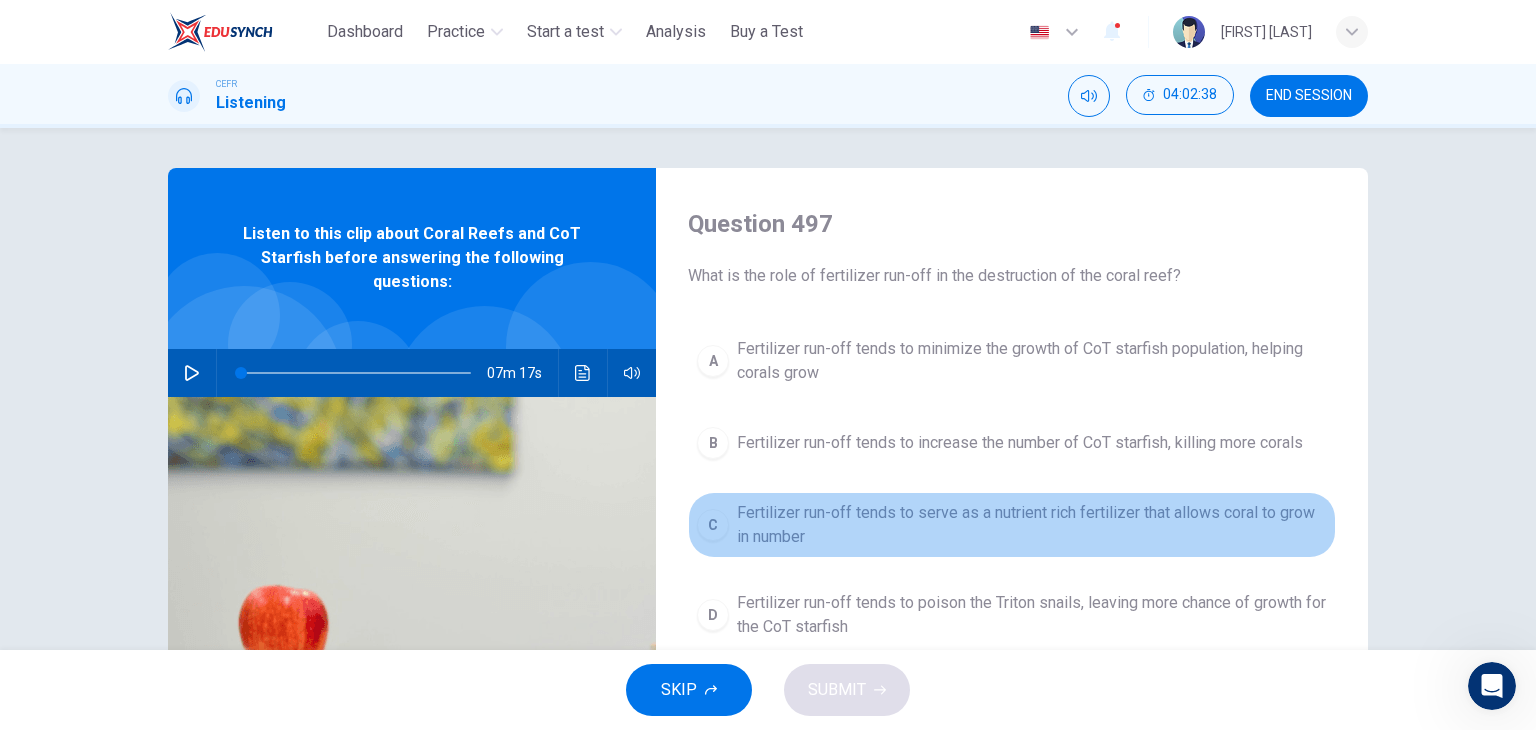 click on "Fertilizer run-off tends to serve as a nutrient rich fertilizer that allows coral to grow in number" at bounding box center (1032, 525) 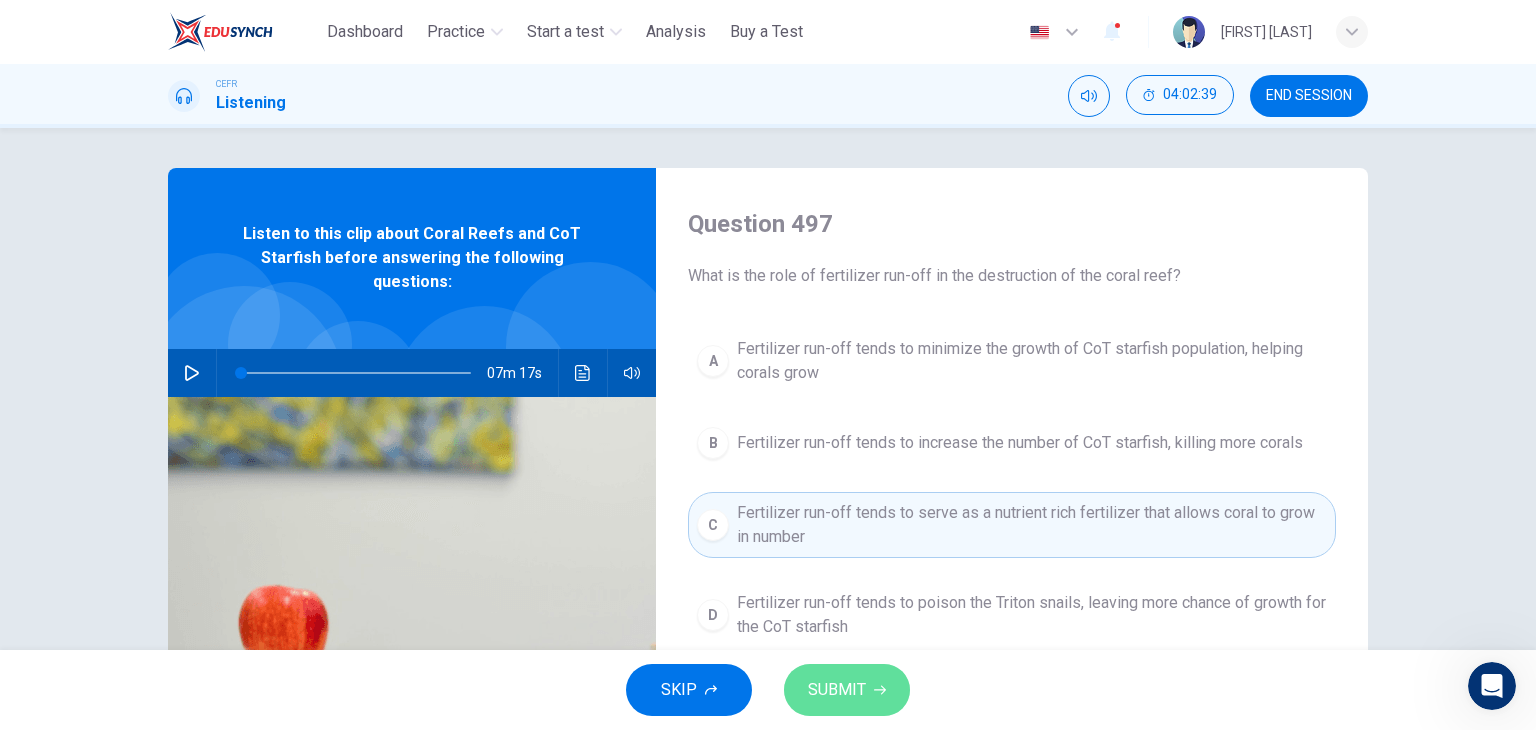 click on "SUBMIT" at bounding box center (847, 690) 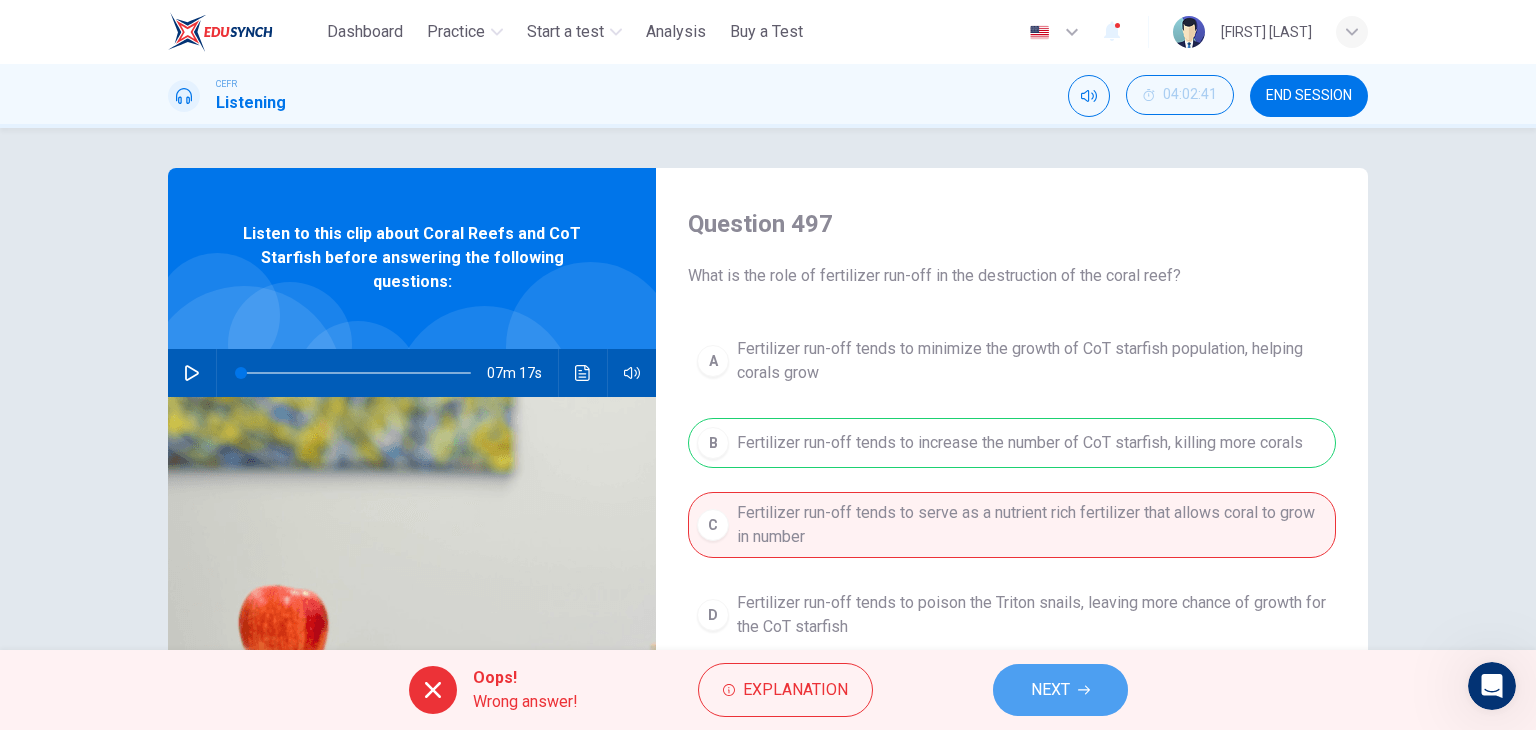click on "NEXT" at bounding box center (1060, 690) 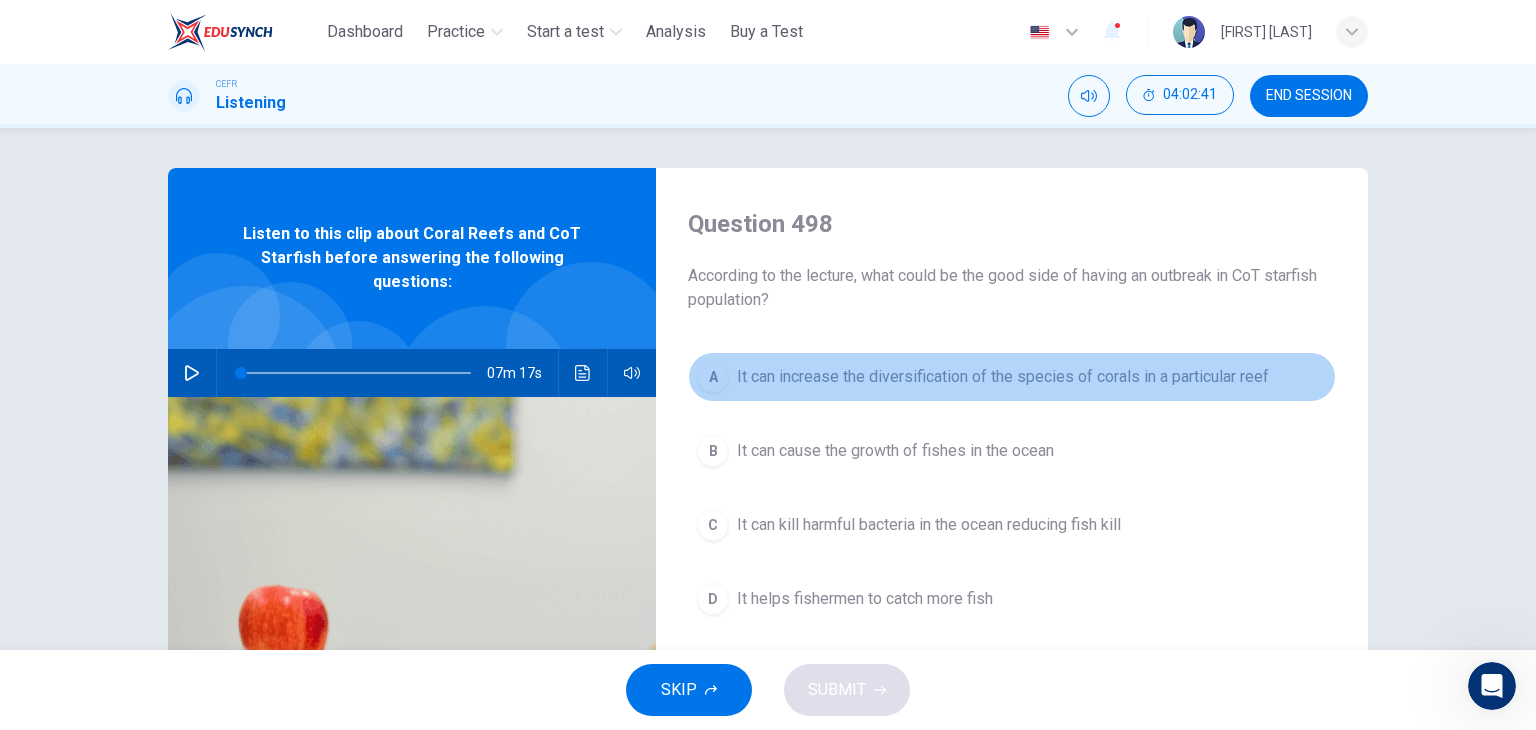 click on "A It can increase the diversification of the species of corals in a particular reef" at bounding box center (1012, 377) 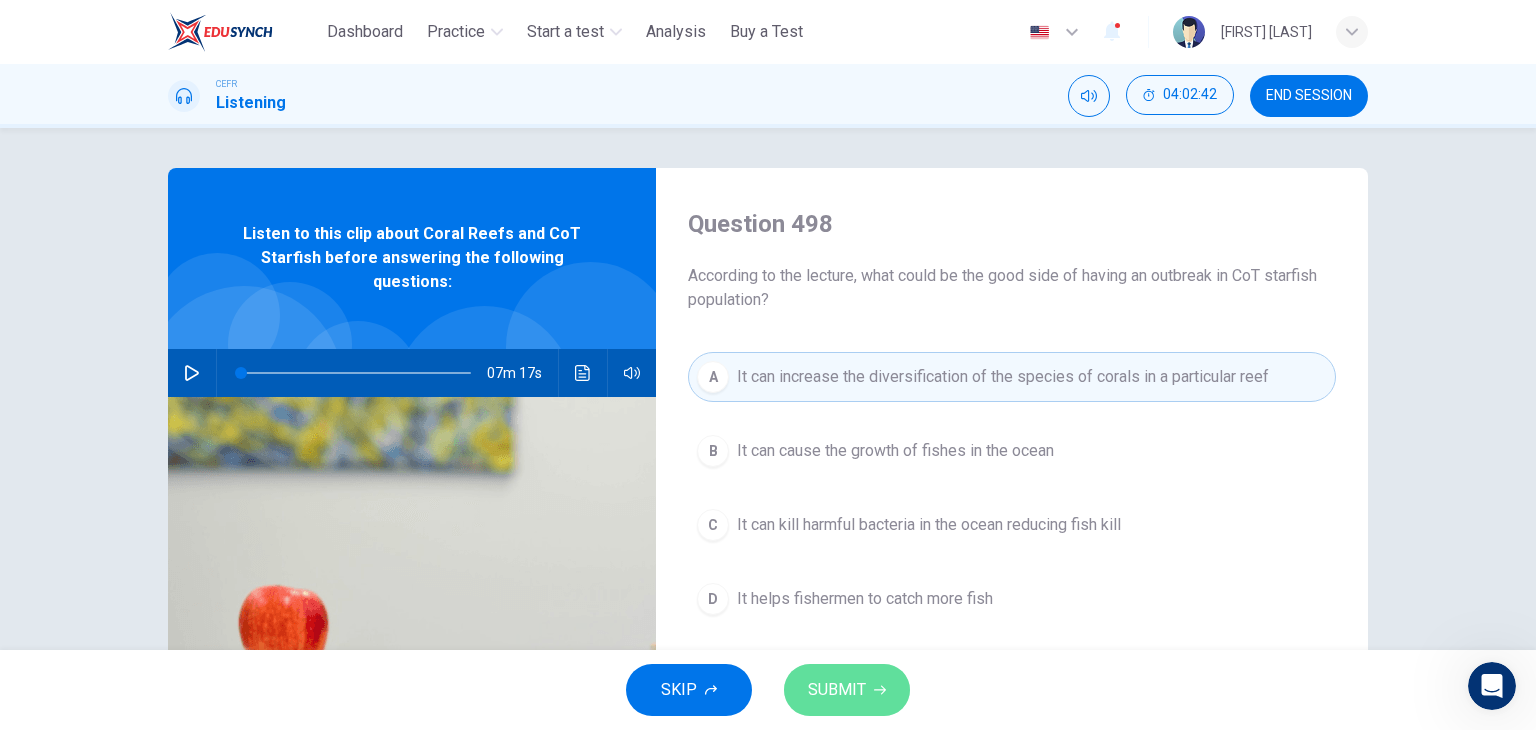 click on "SUBMIT" at bounding box center (837, 690) 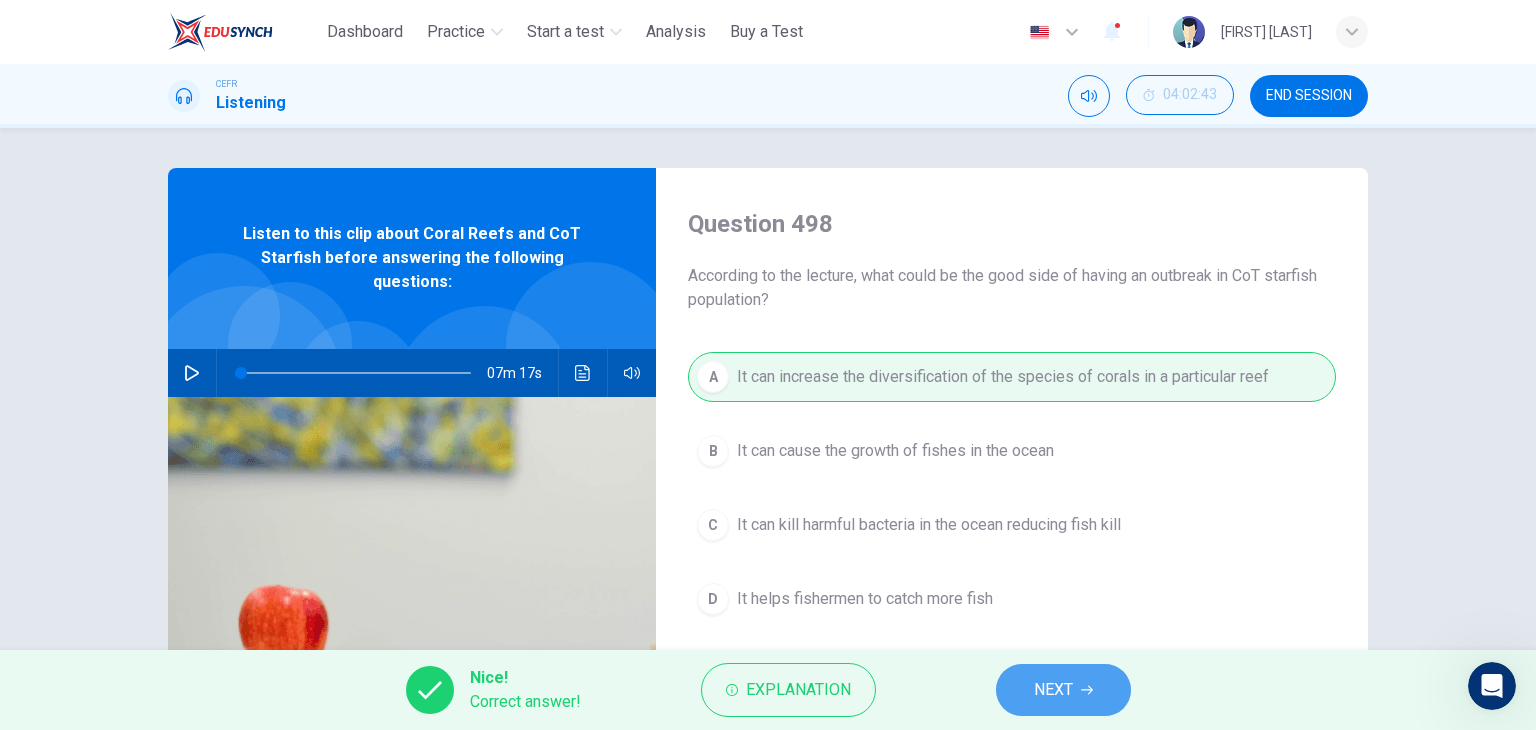 click on "NEXT" at bounding box center (1063, 690) 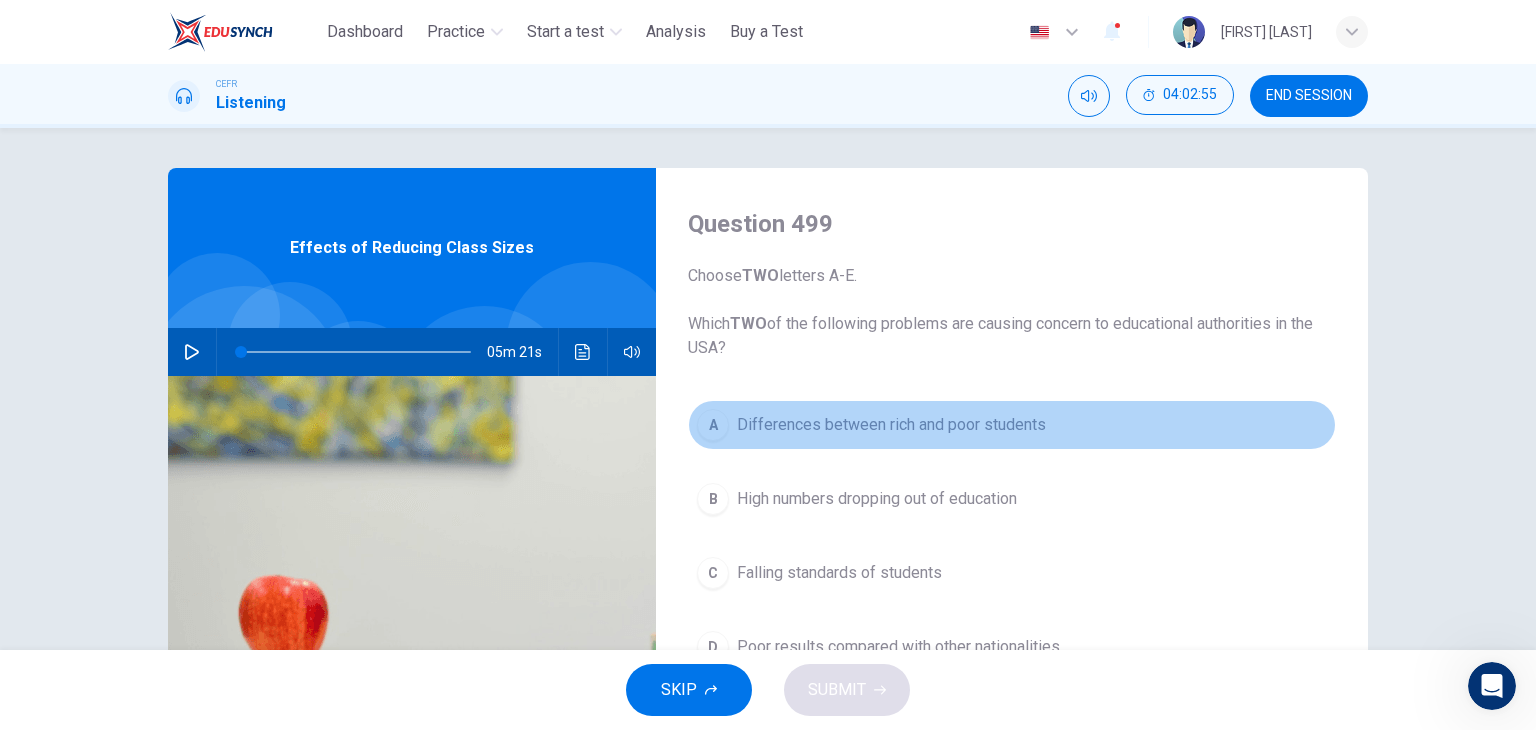 click on "Differences between rich and poor students" at bounding box center (891, 425) 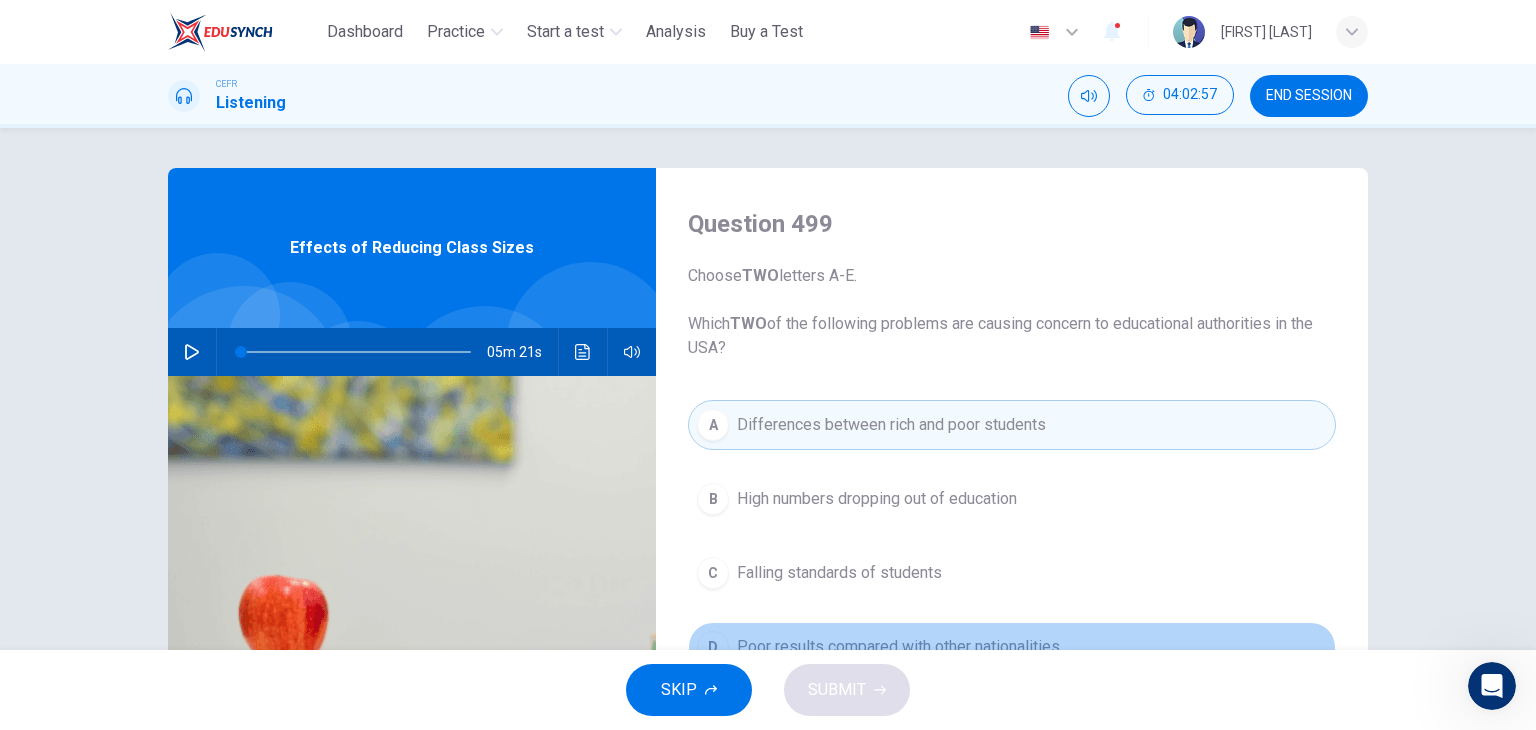 click on "Poor results compared with other nationalities" at bounding box center (898, 647) 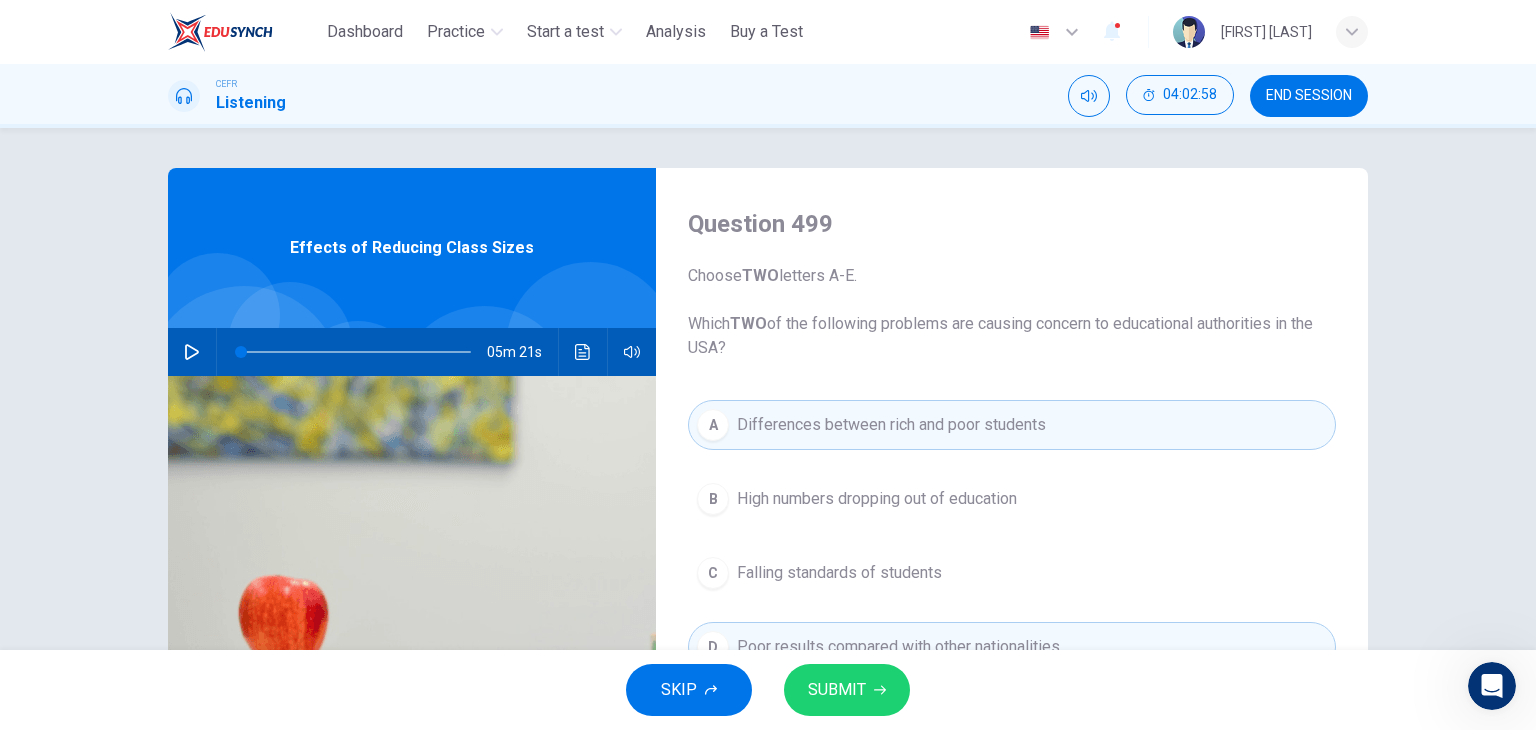 click on "SUBMIT" at bounding box center (837, 690) 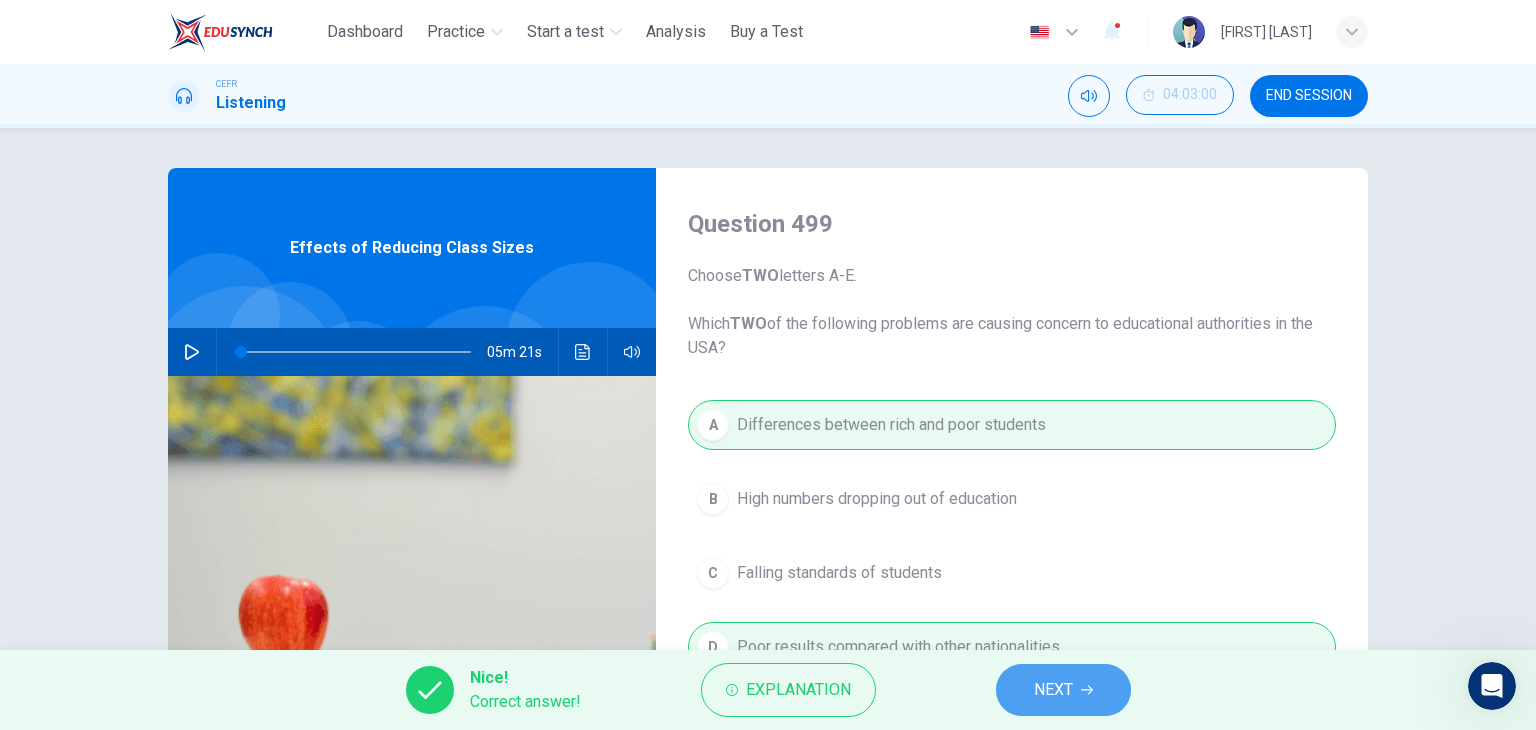 click on "NEXT" at bounding box center (1063, 690) 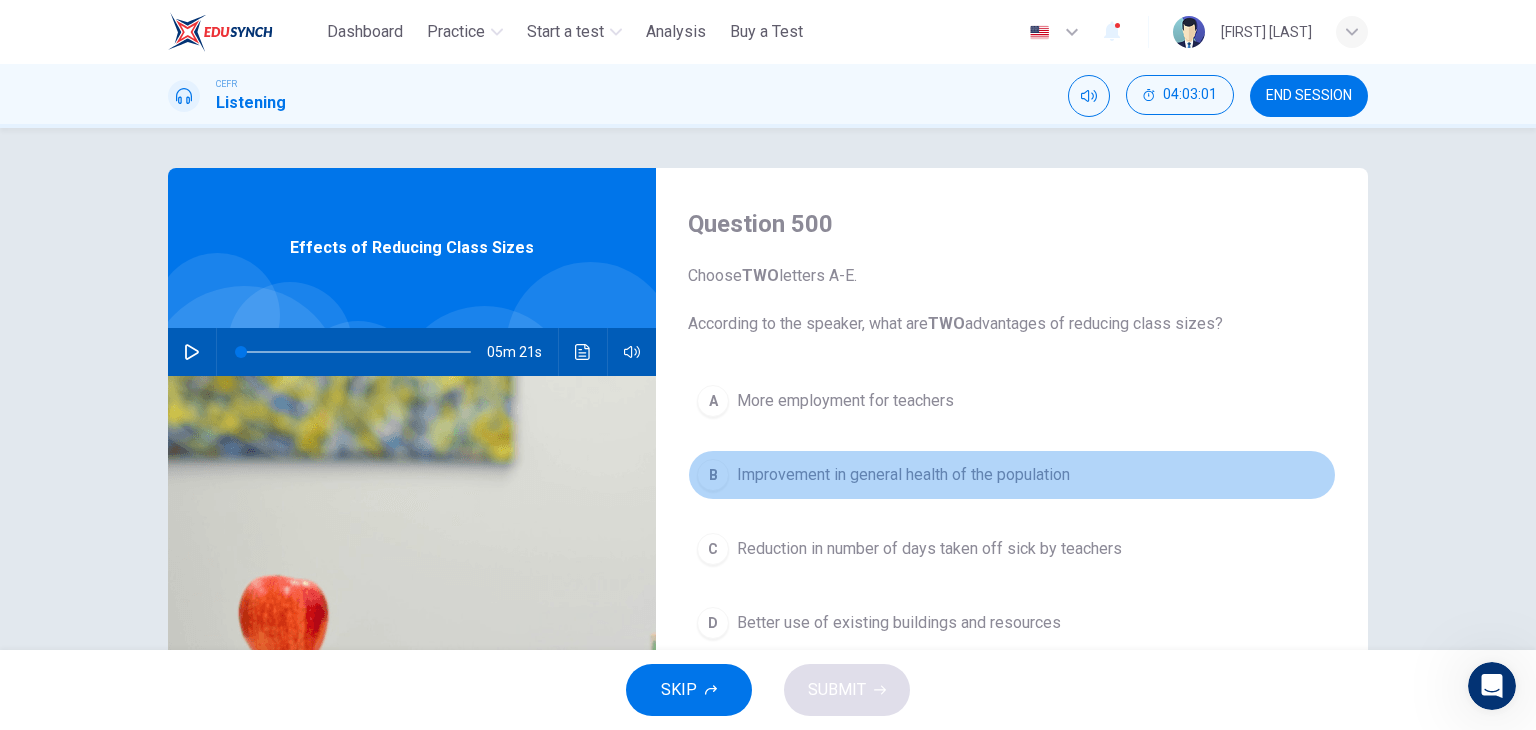 click on "Improvement in general health of the population" at bounding box center [903, 475] 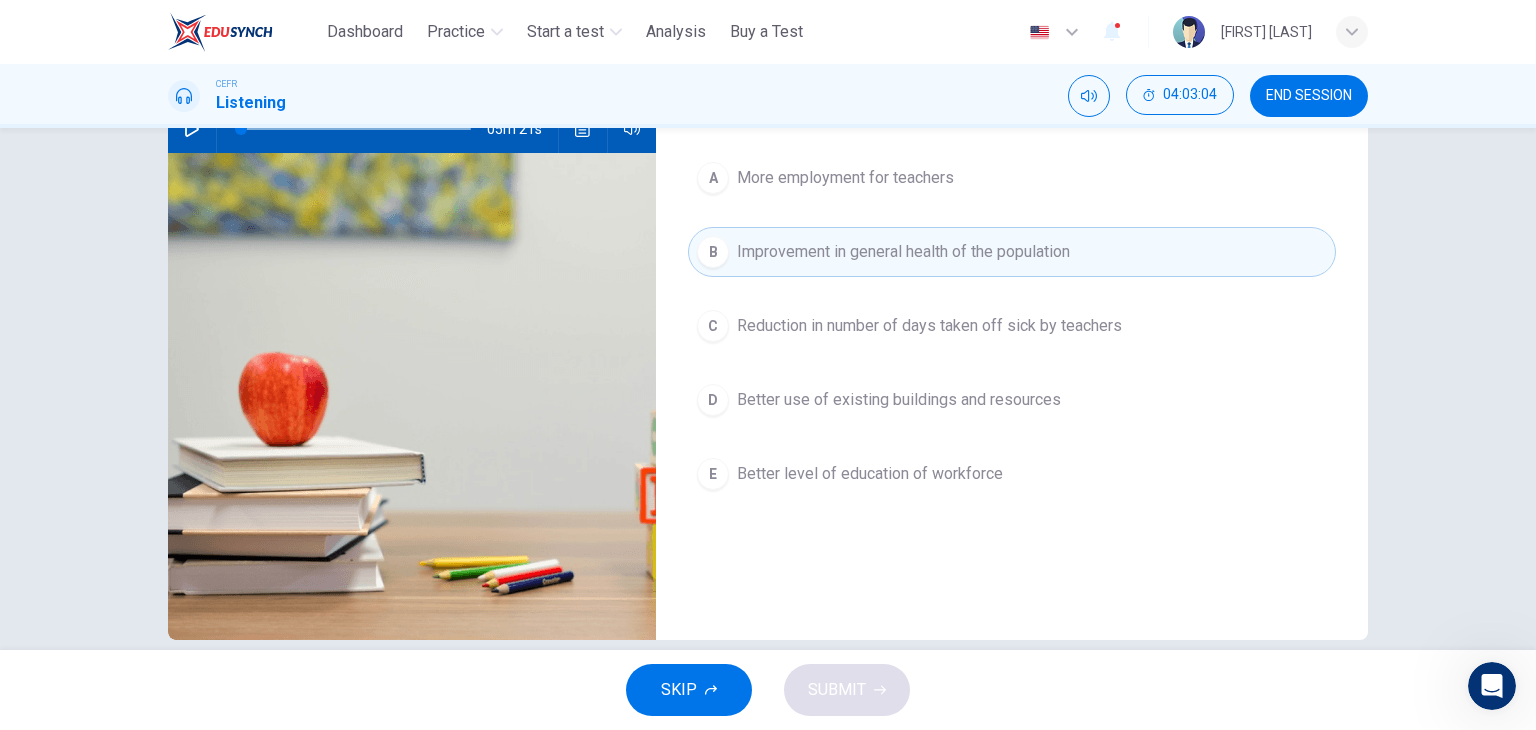 scroll, scrollTop: 253, scrollLeft: 0, axis: vertical 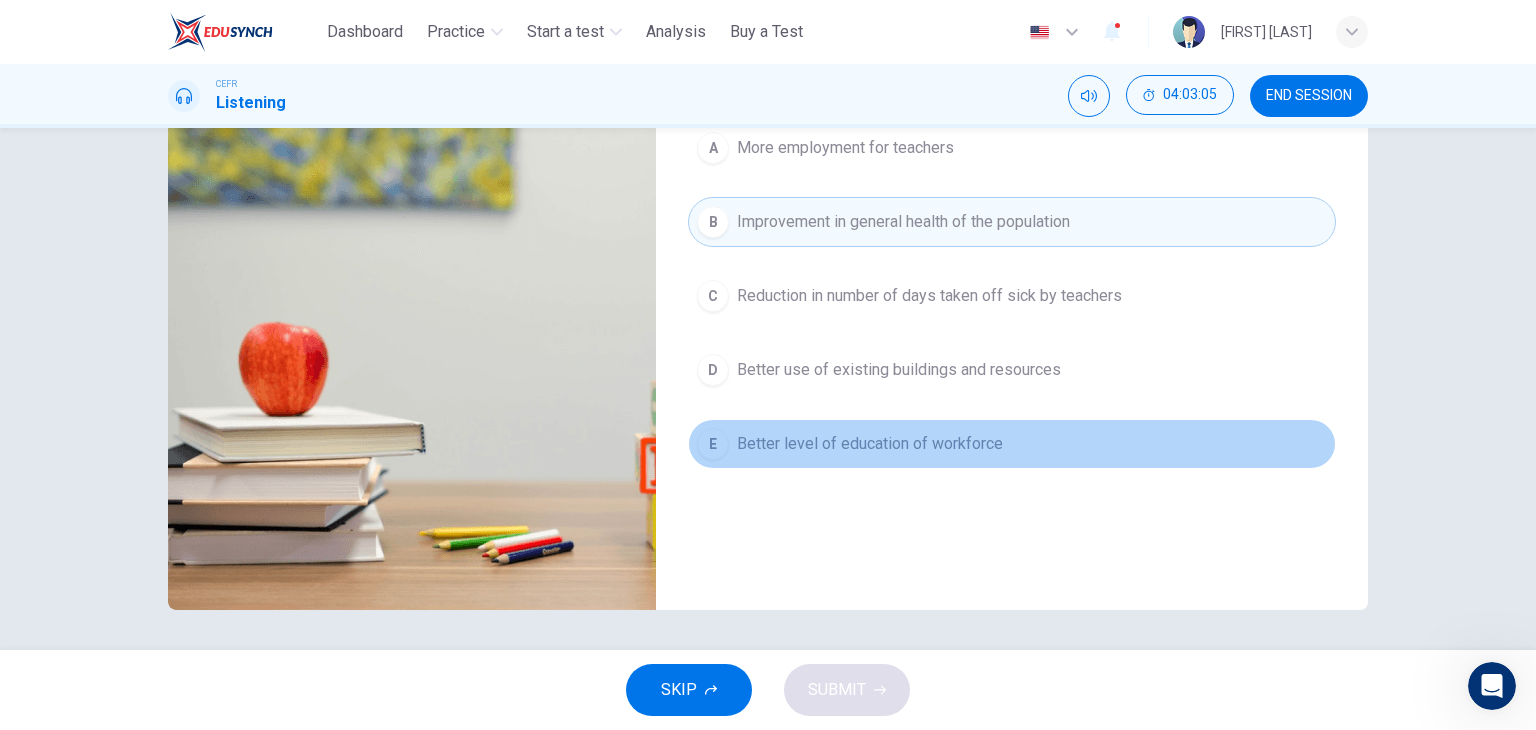 click on "Better level of education of workforce" at bounding box center [870, 444] 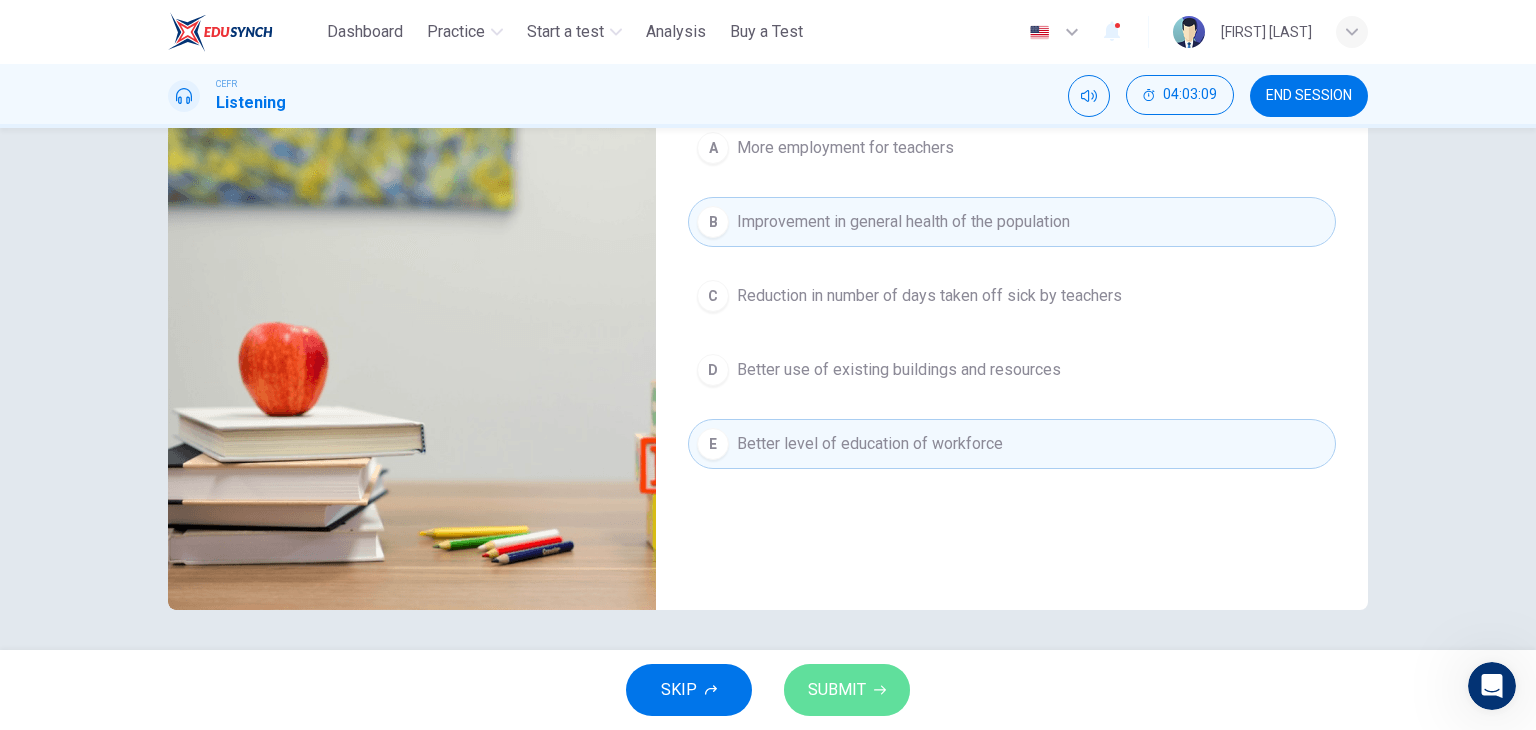 click on "SUBMIT" at bounding box center [837, 690] 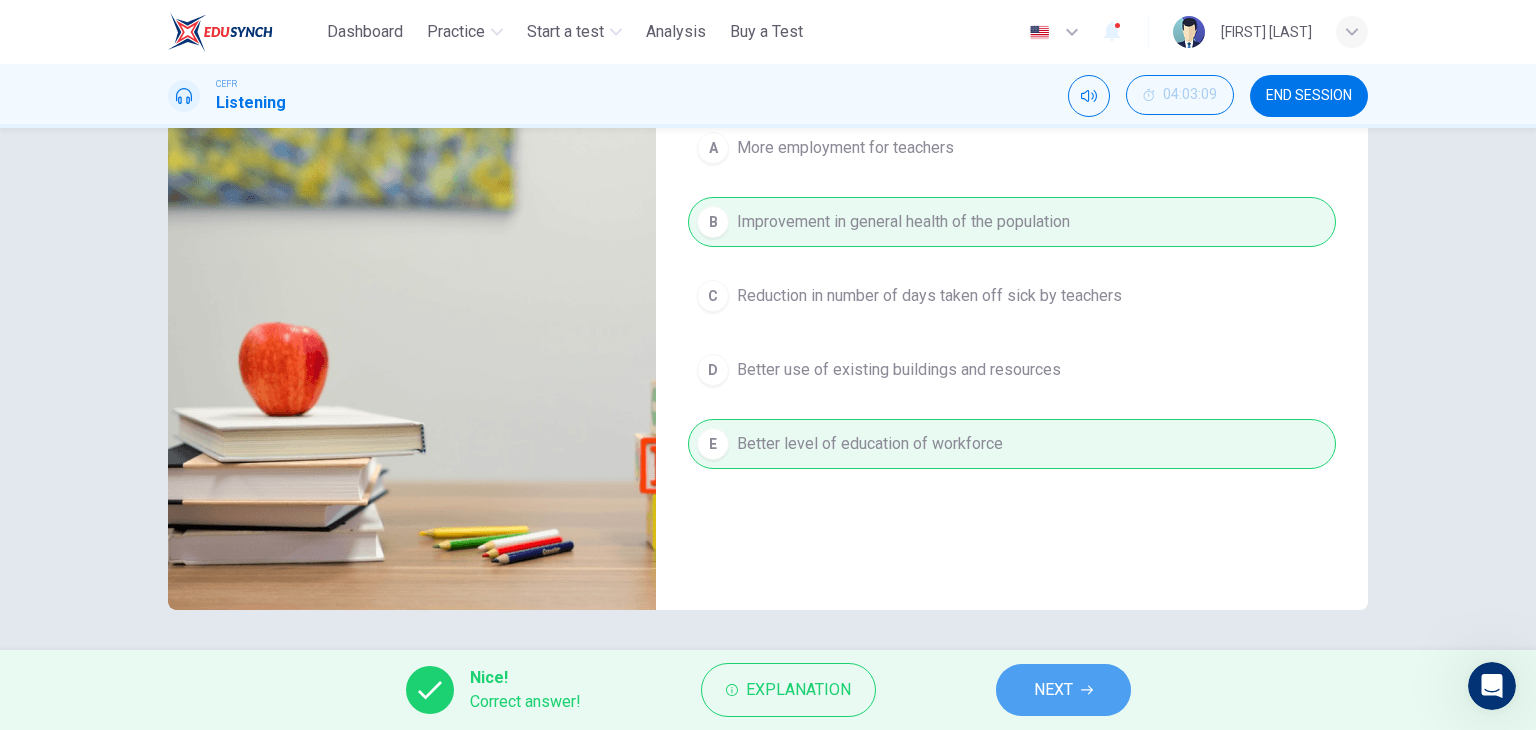 click on "NEXT" at bounding box center (1063, 690) 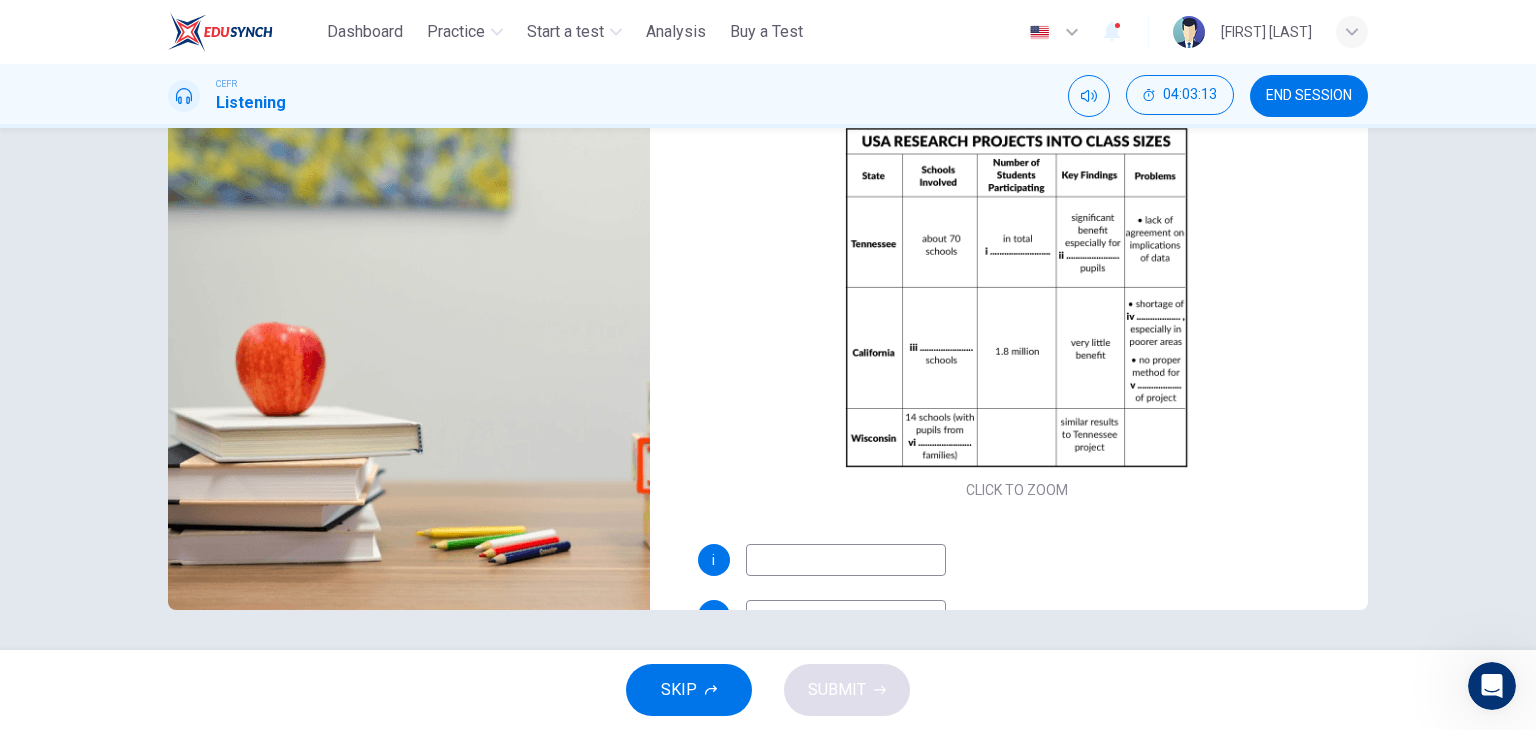 click at bounding box center [846, 560] 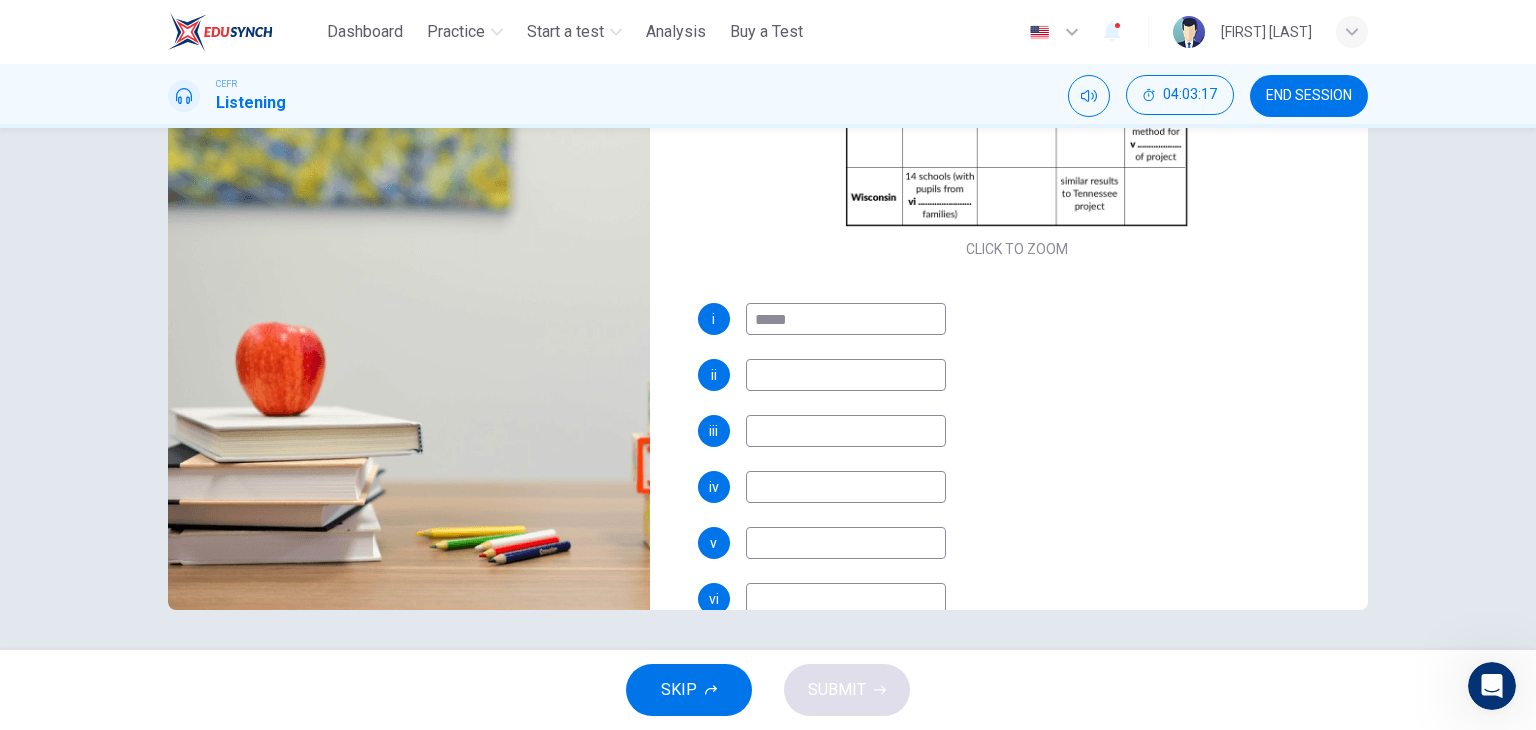 scroll, scrollTop: 285, scrollLeft: 0, axis: vertical 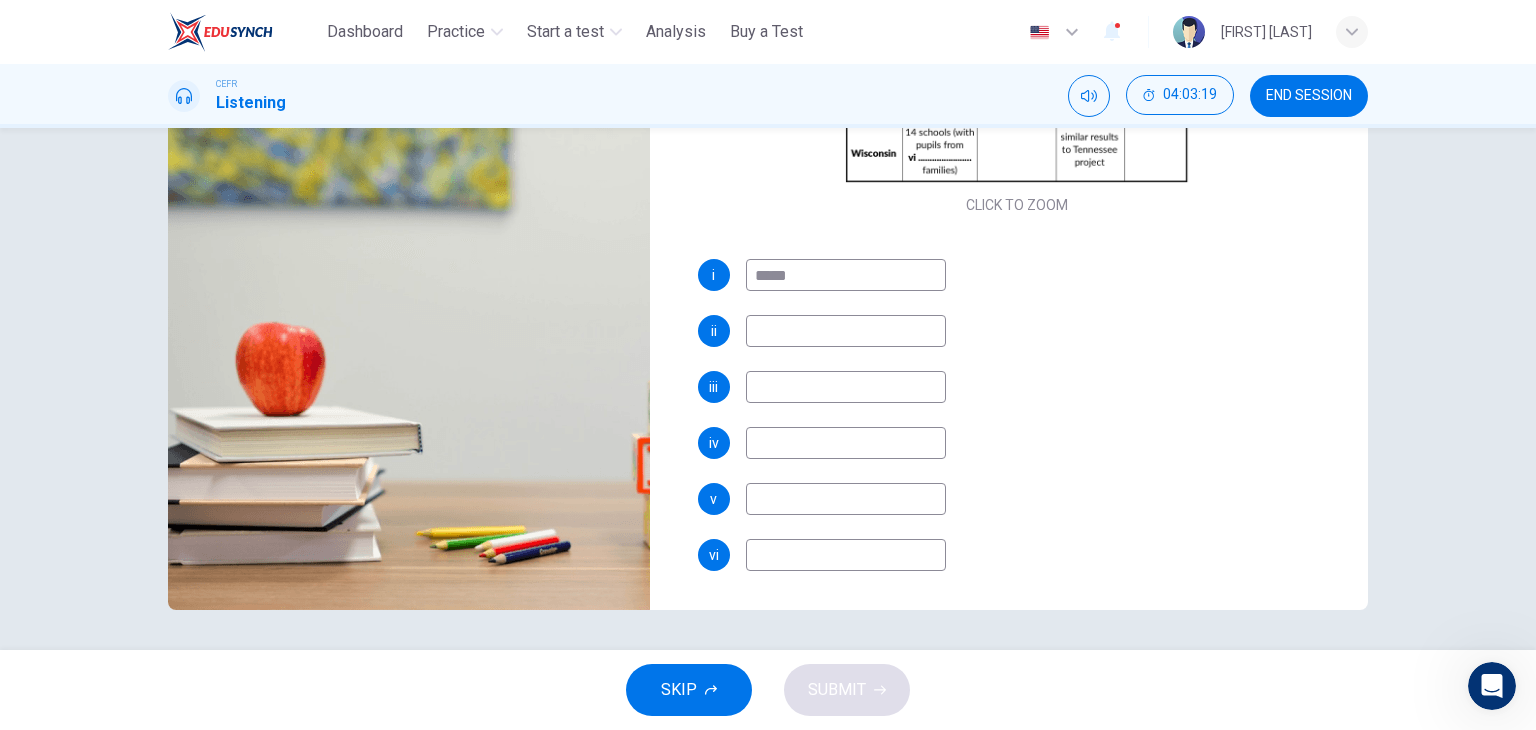 type on "*****" 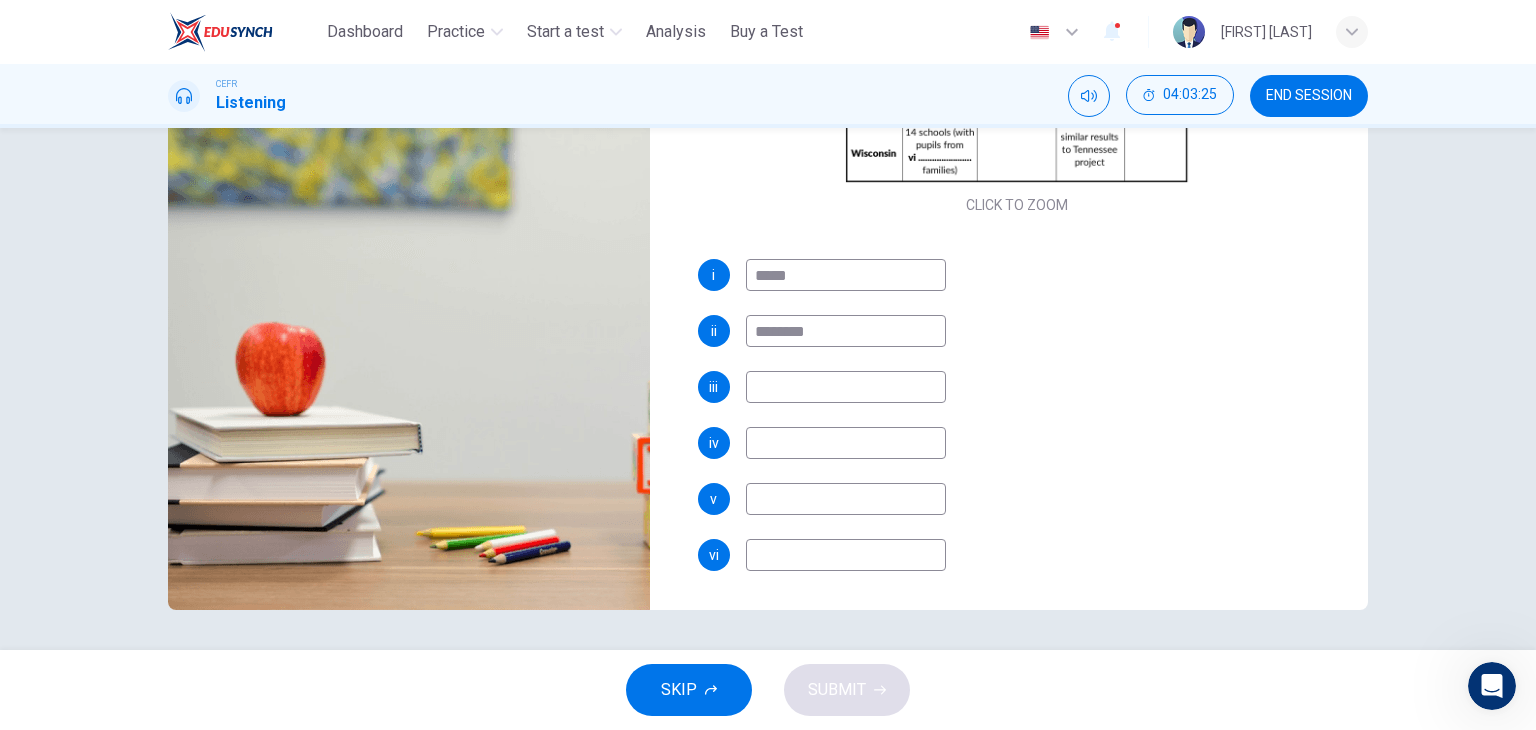 type on "********" 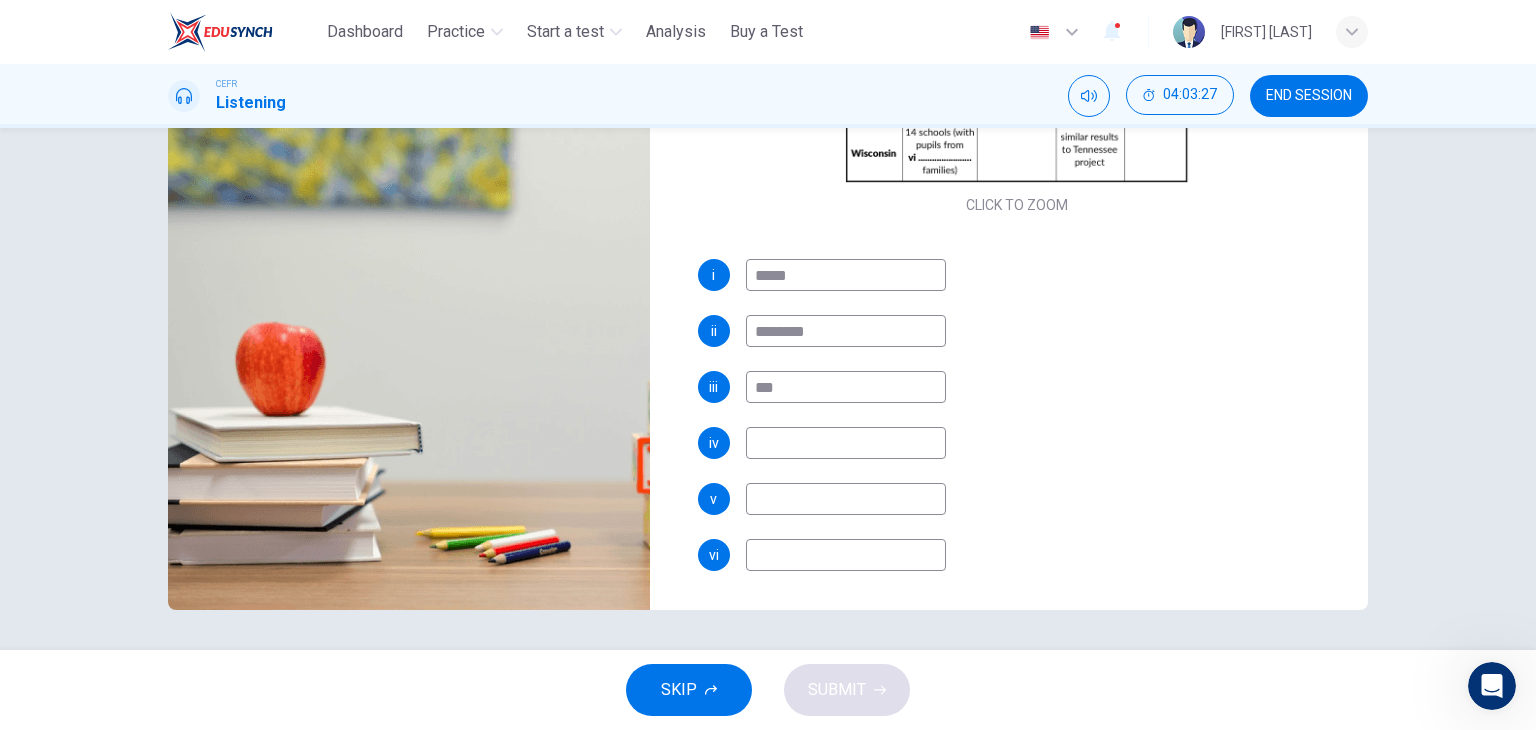 type on "***" 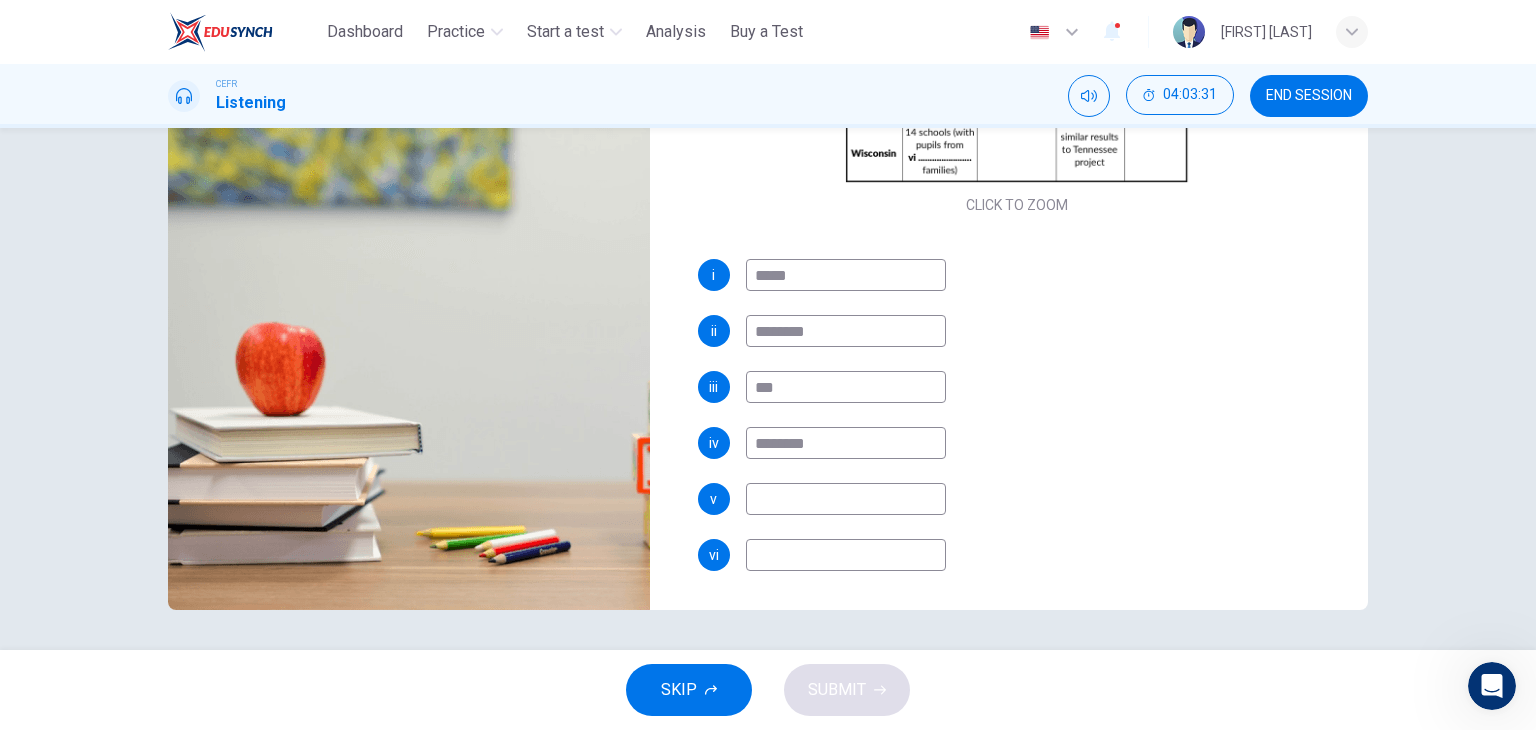 type on "********" 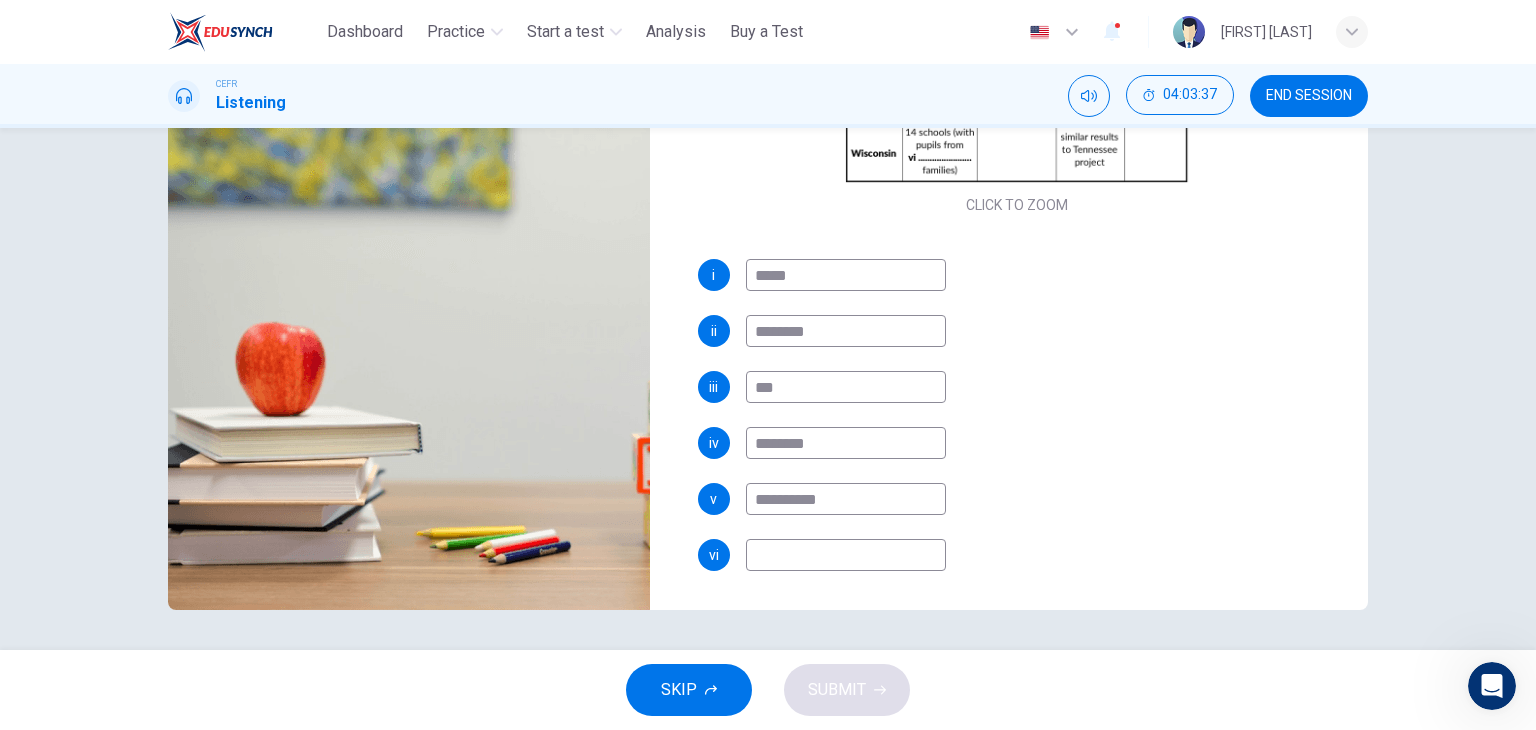 type on "**********" 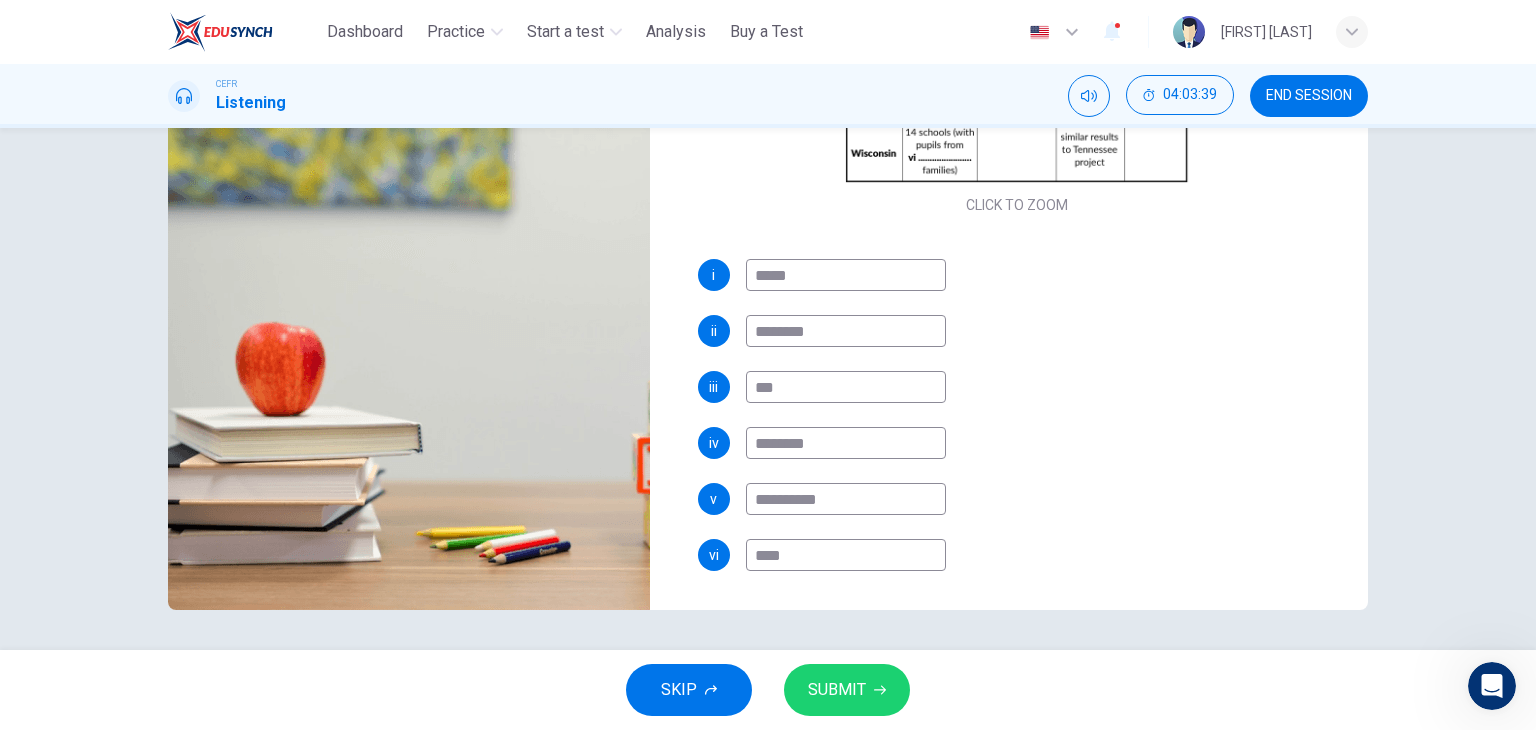 type on "****" 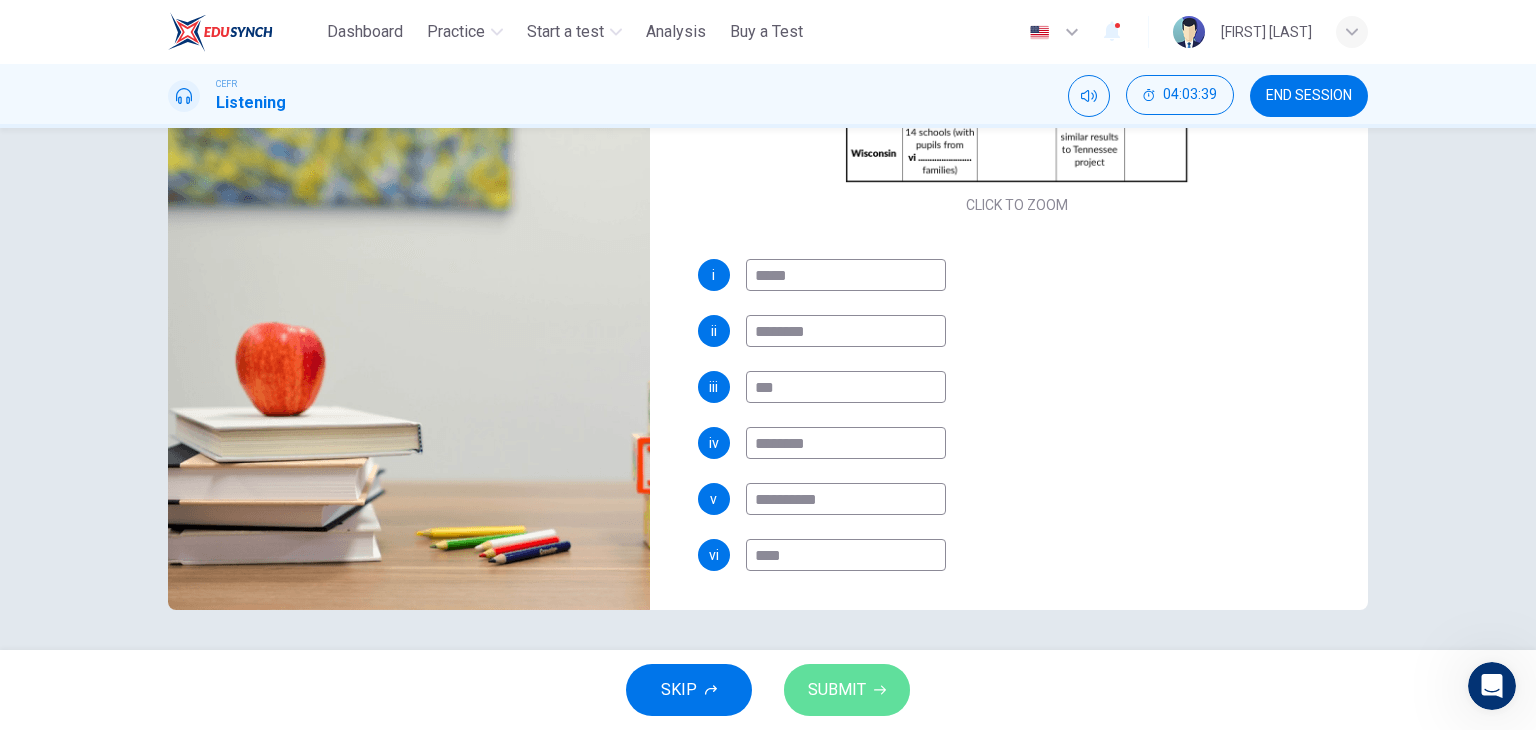 click on "SUBMIT" at bounding box center [847, 690] 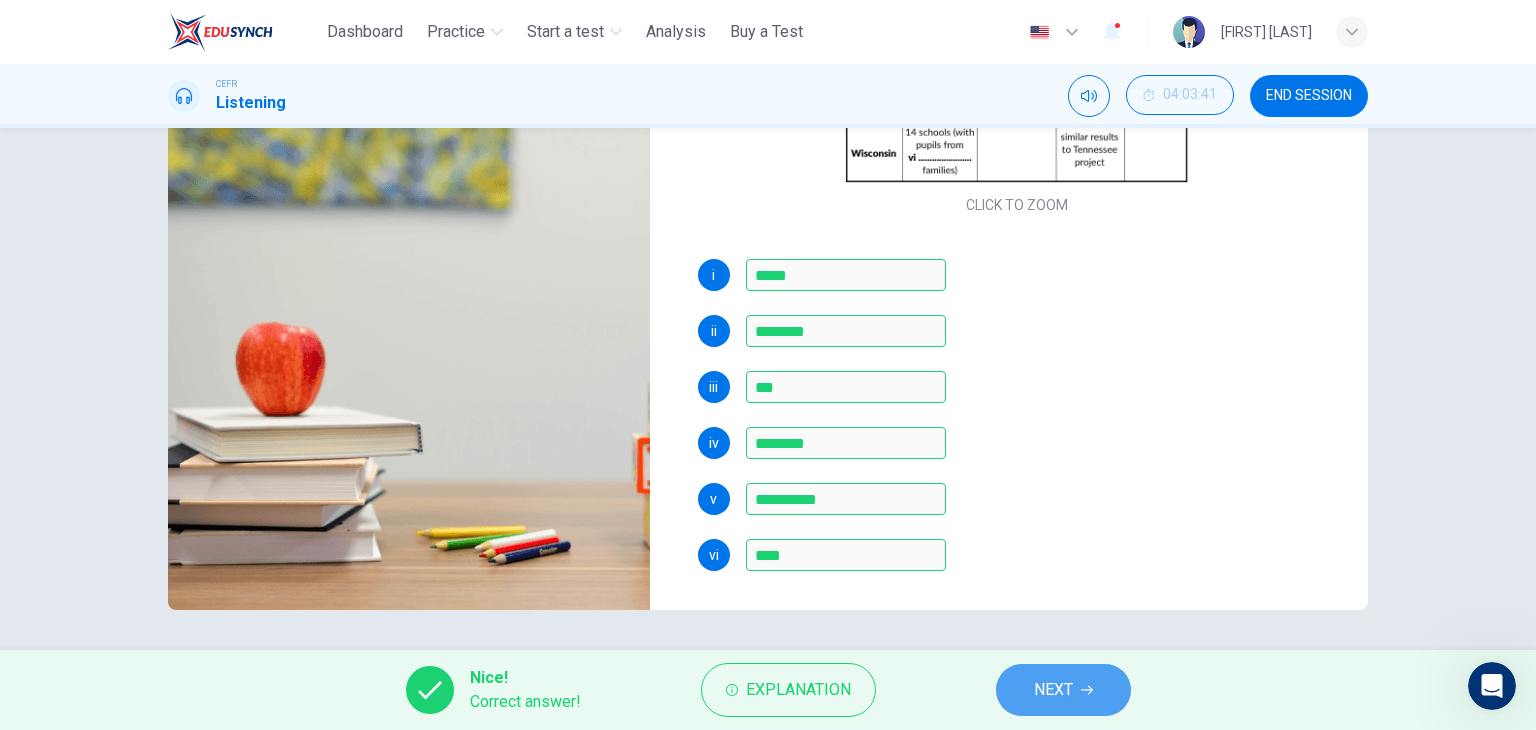 click on "NEXT" at bounding box center [1063, 690] 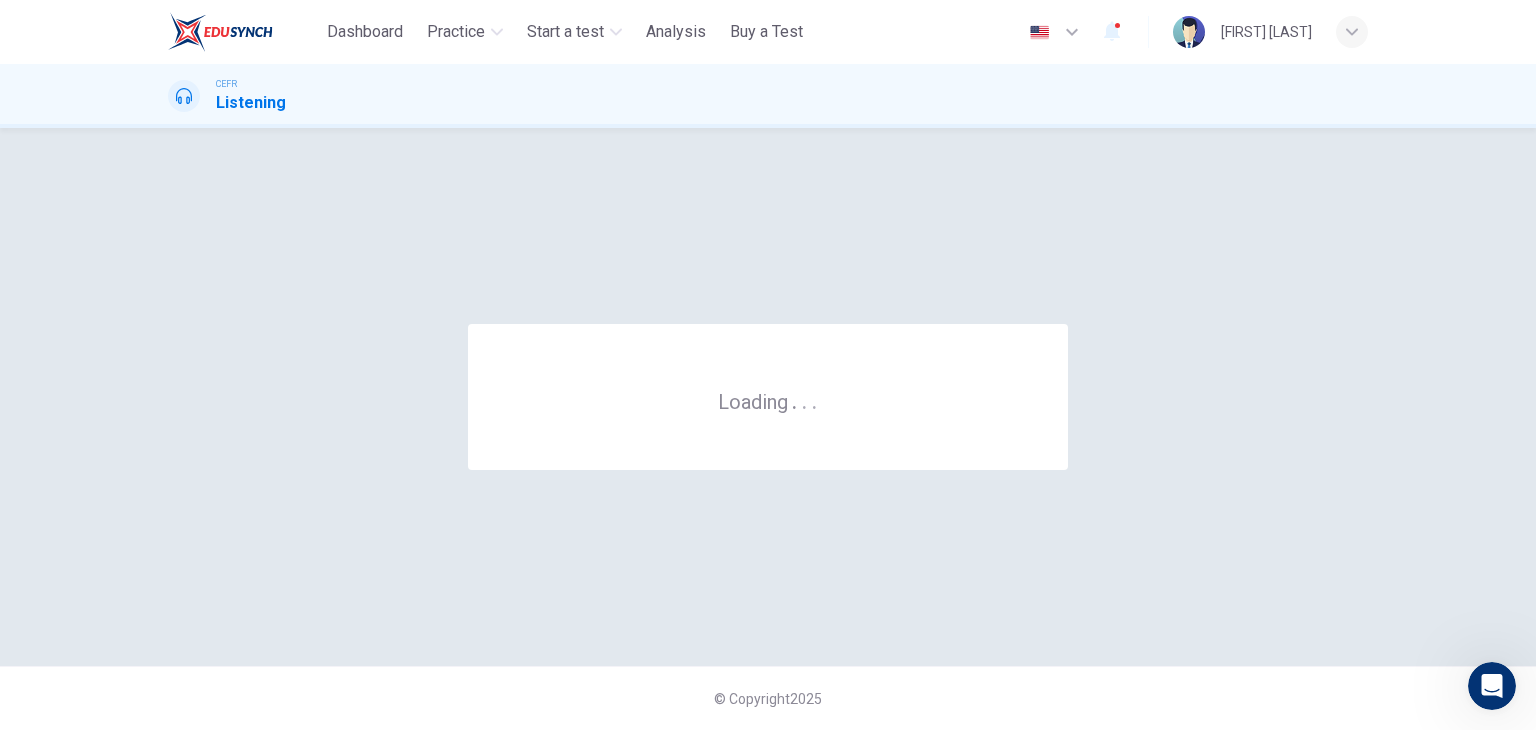 scroll, scrollTop: 0, scrollLeft: 0, axis: both 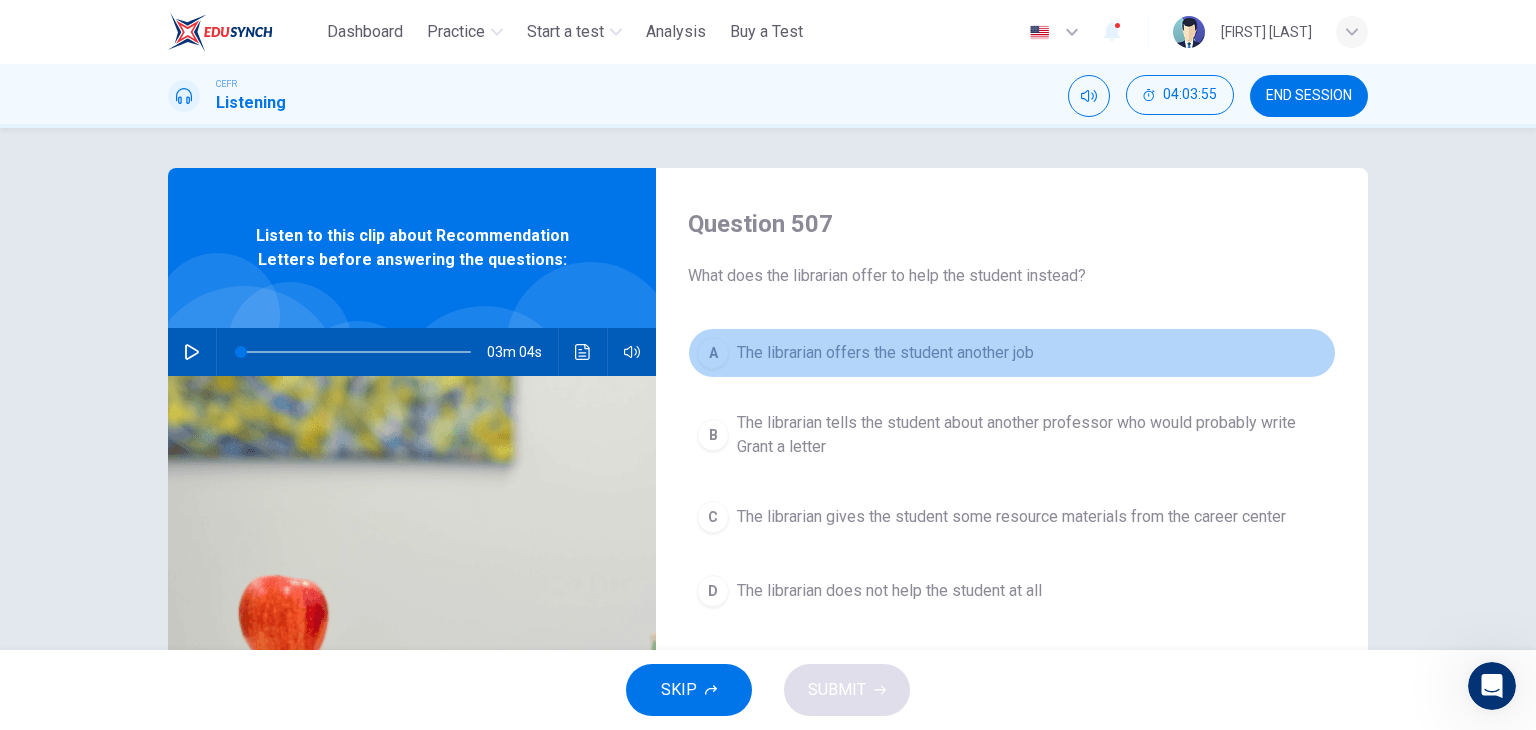 click on "The librarian offers the student another job" at bounding box center (885, 353) 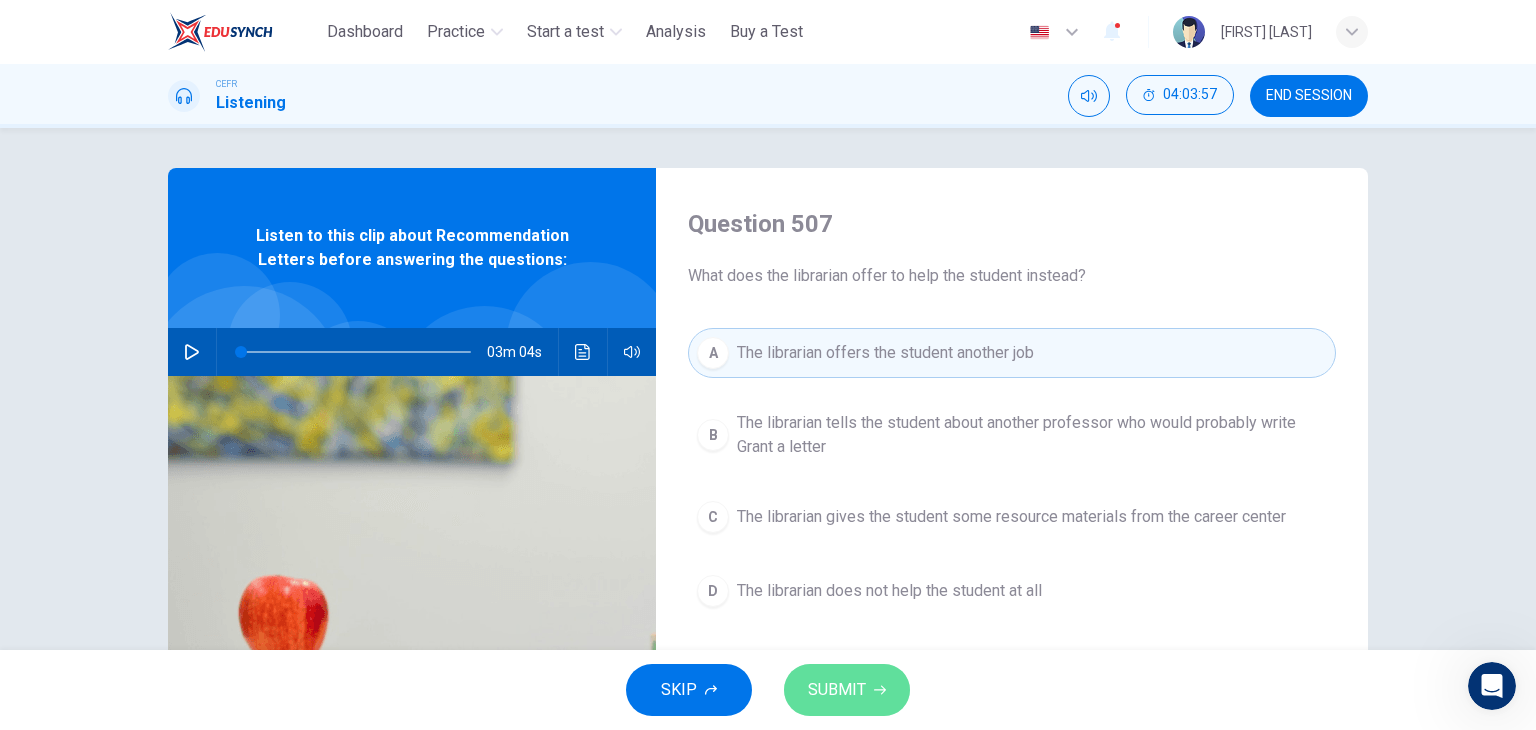 click on "SUBMIT" at bounding box center (837, 690) 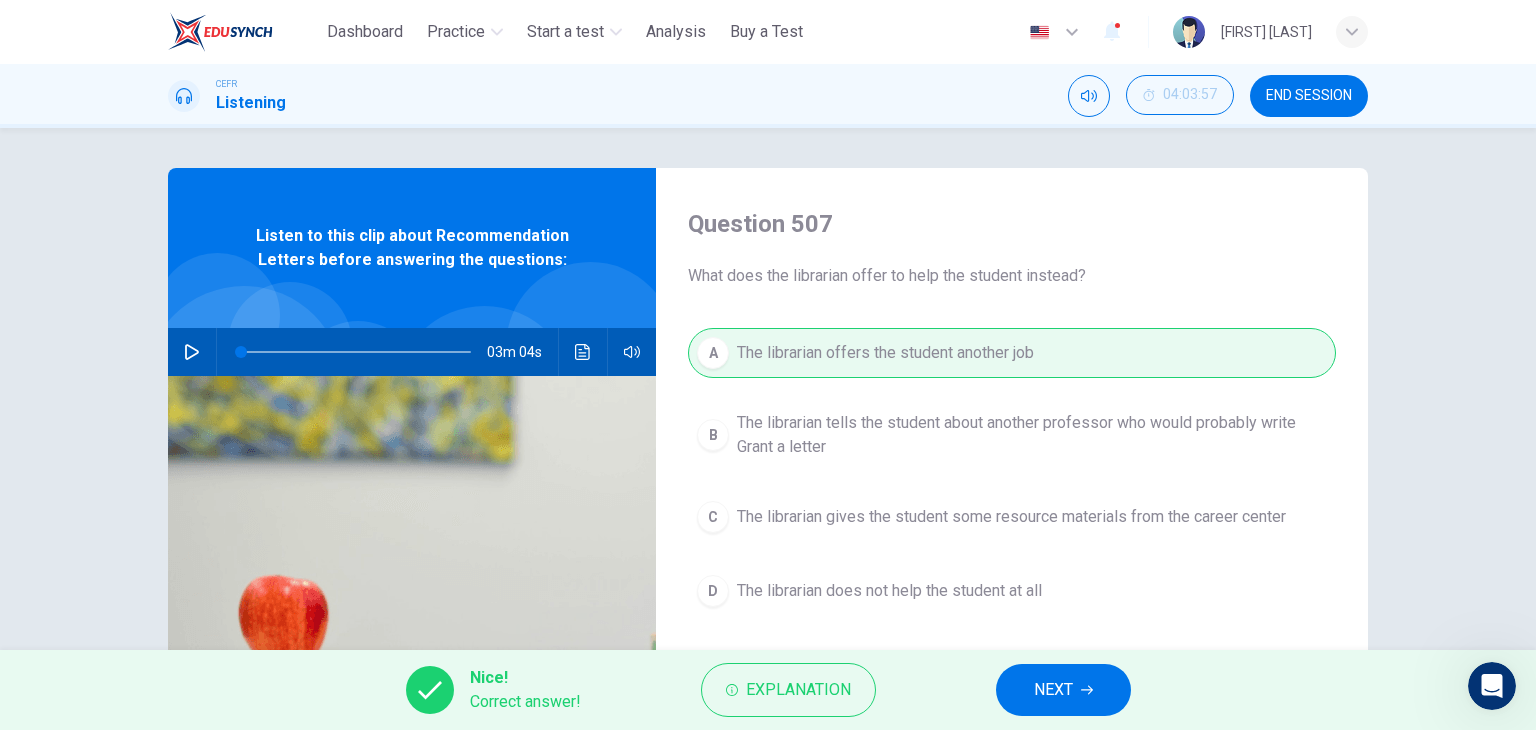 click on "NEXT" at bounding box center (1053, 690) 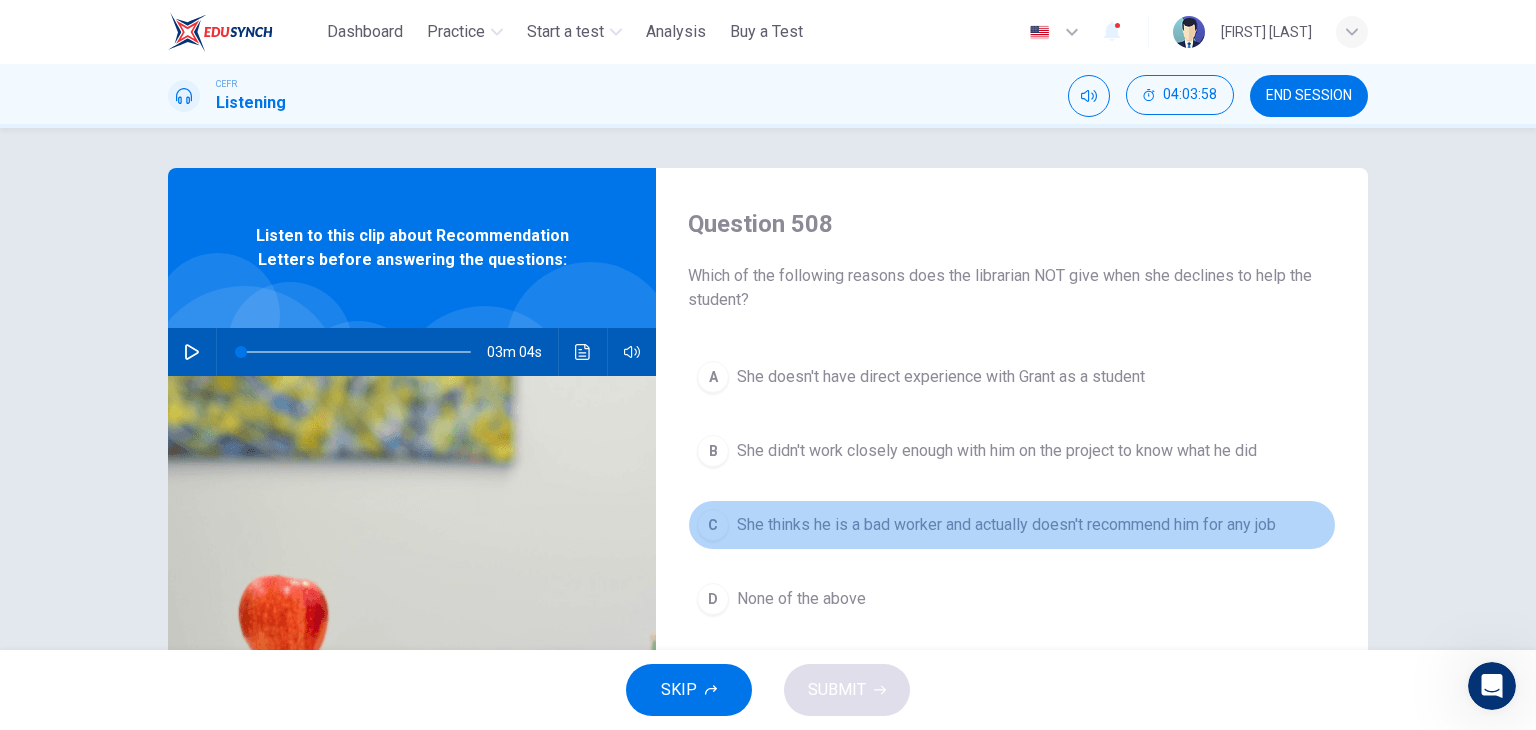 click on "She thinks he is a bad worker and actually doesn't recommend him for any job" at bounding box center (1006, 525) 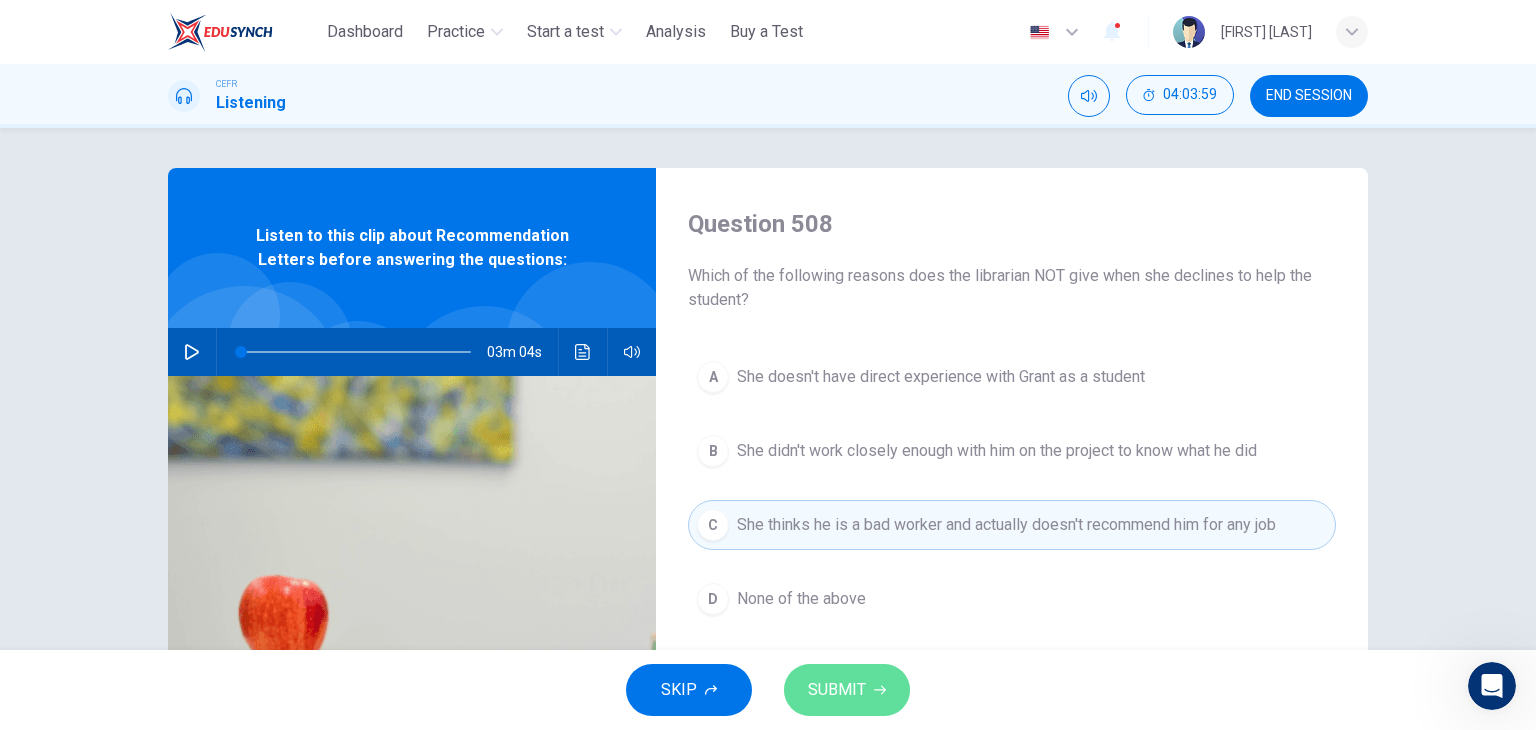 click on "SUBMIT" at bounding box center [837, 690] 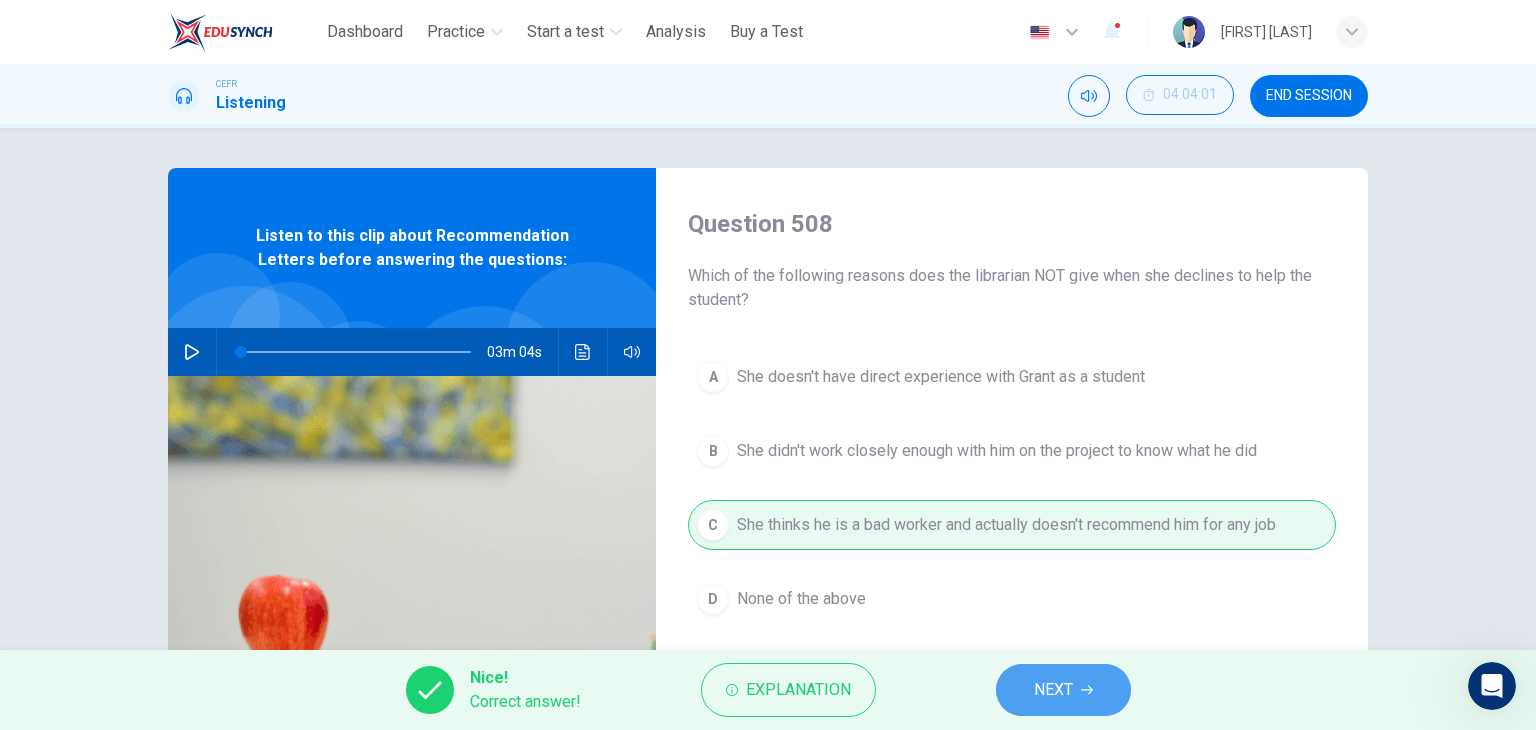 click on "NEXT" at bounding box center (1053, 690) 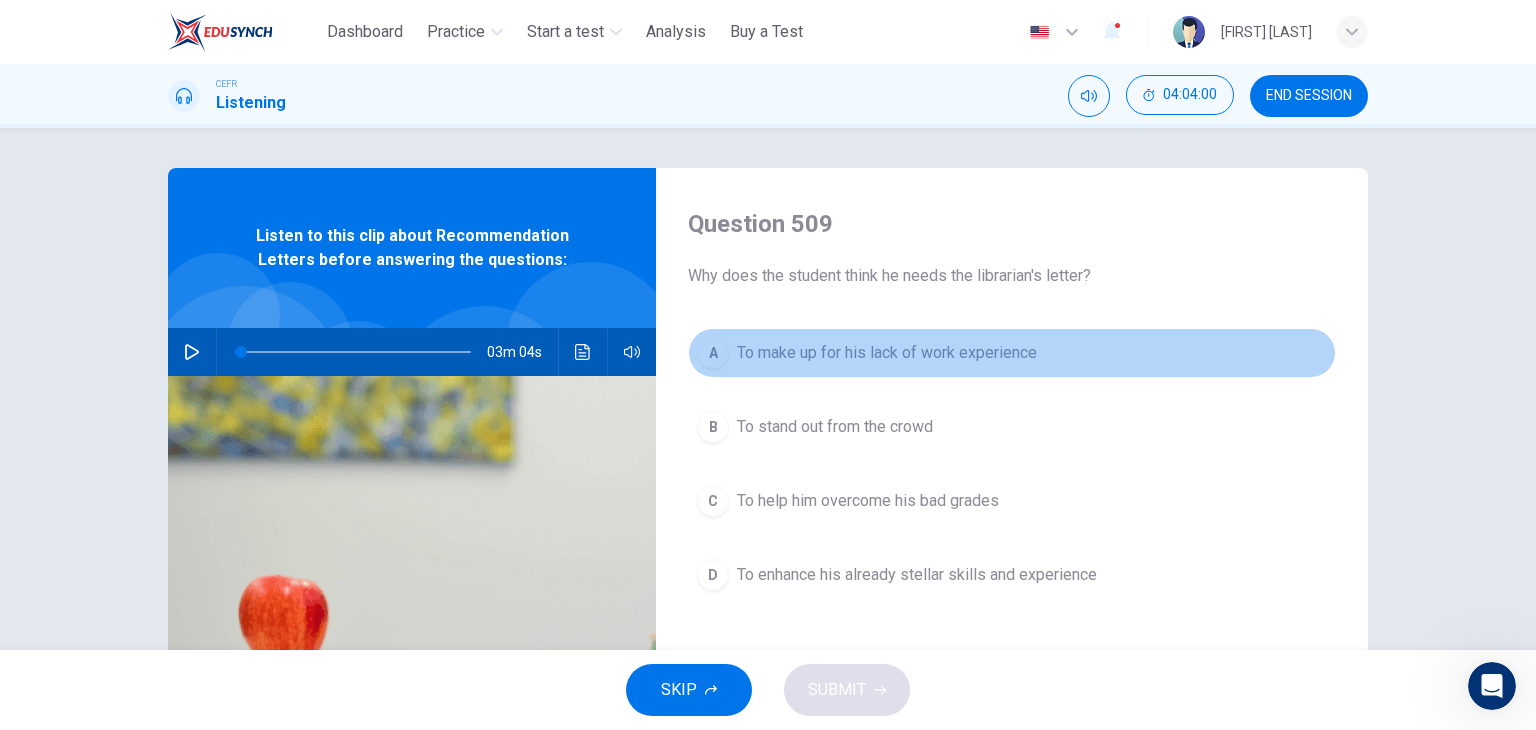 click on "A To make up for his lack of work experience" at bounding box center [1012, 353] 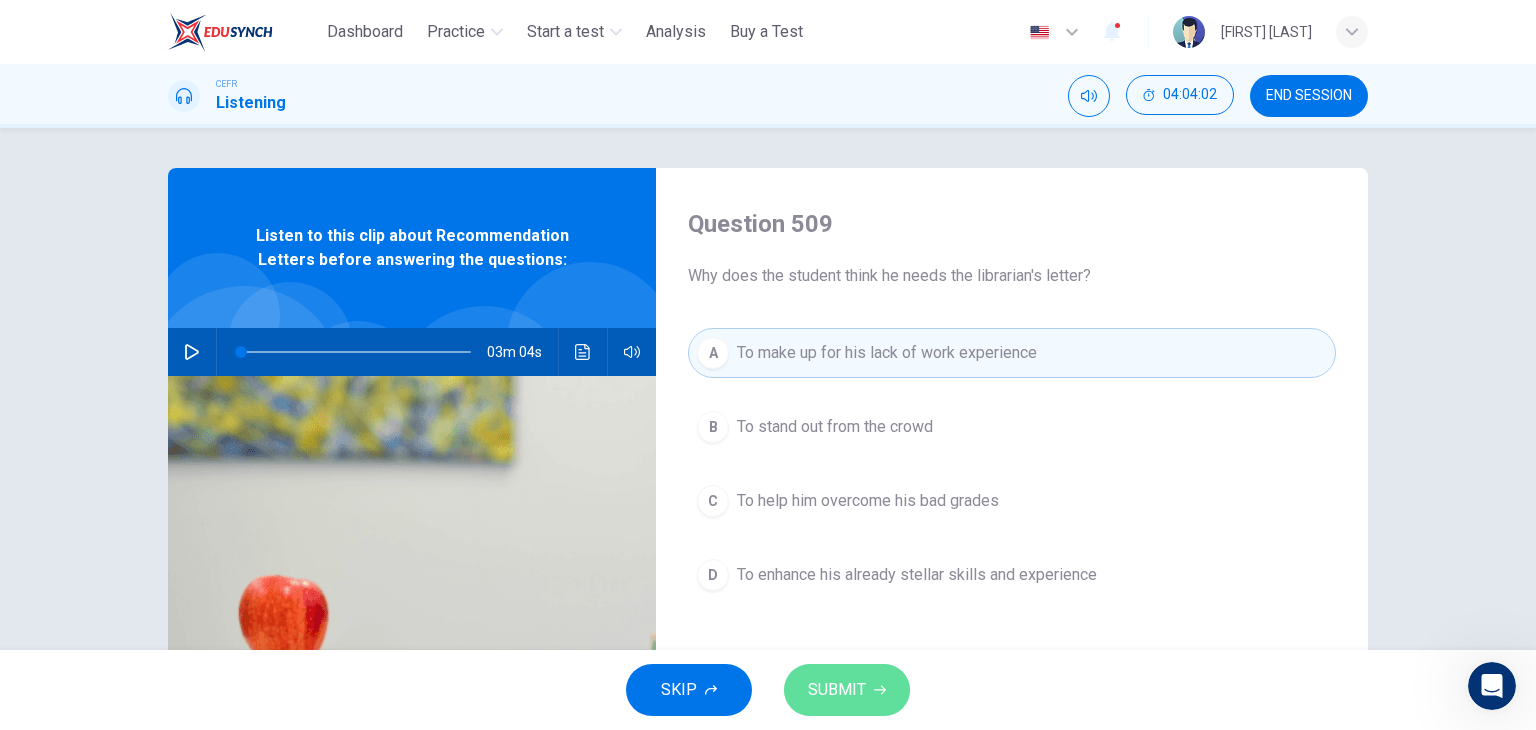click on "SUBMIT" at bounding box center [847, 690] 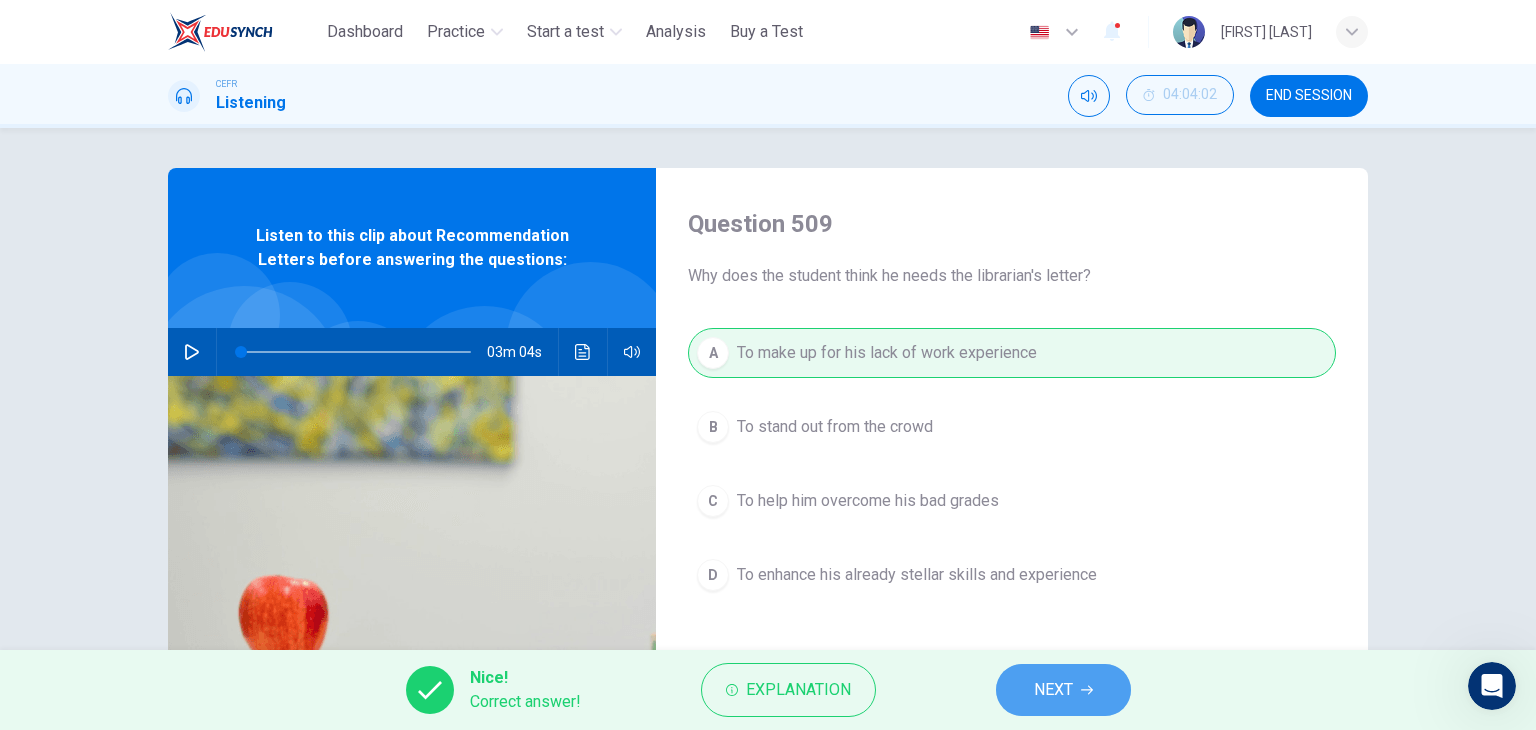 click on "NEXT" at bounding box center (1063, 690) 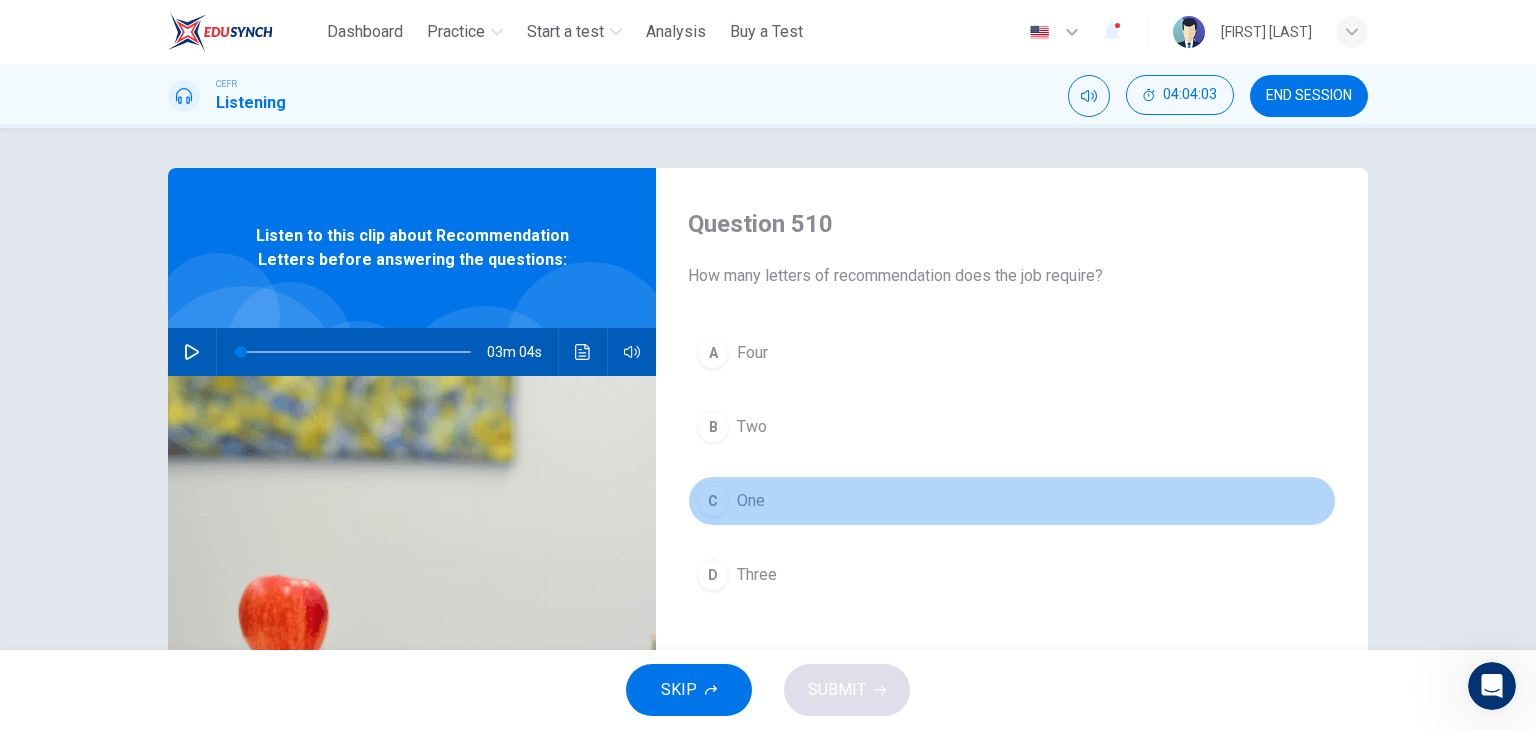 click on "C" at bounding box center [713, 501] 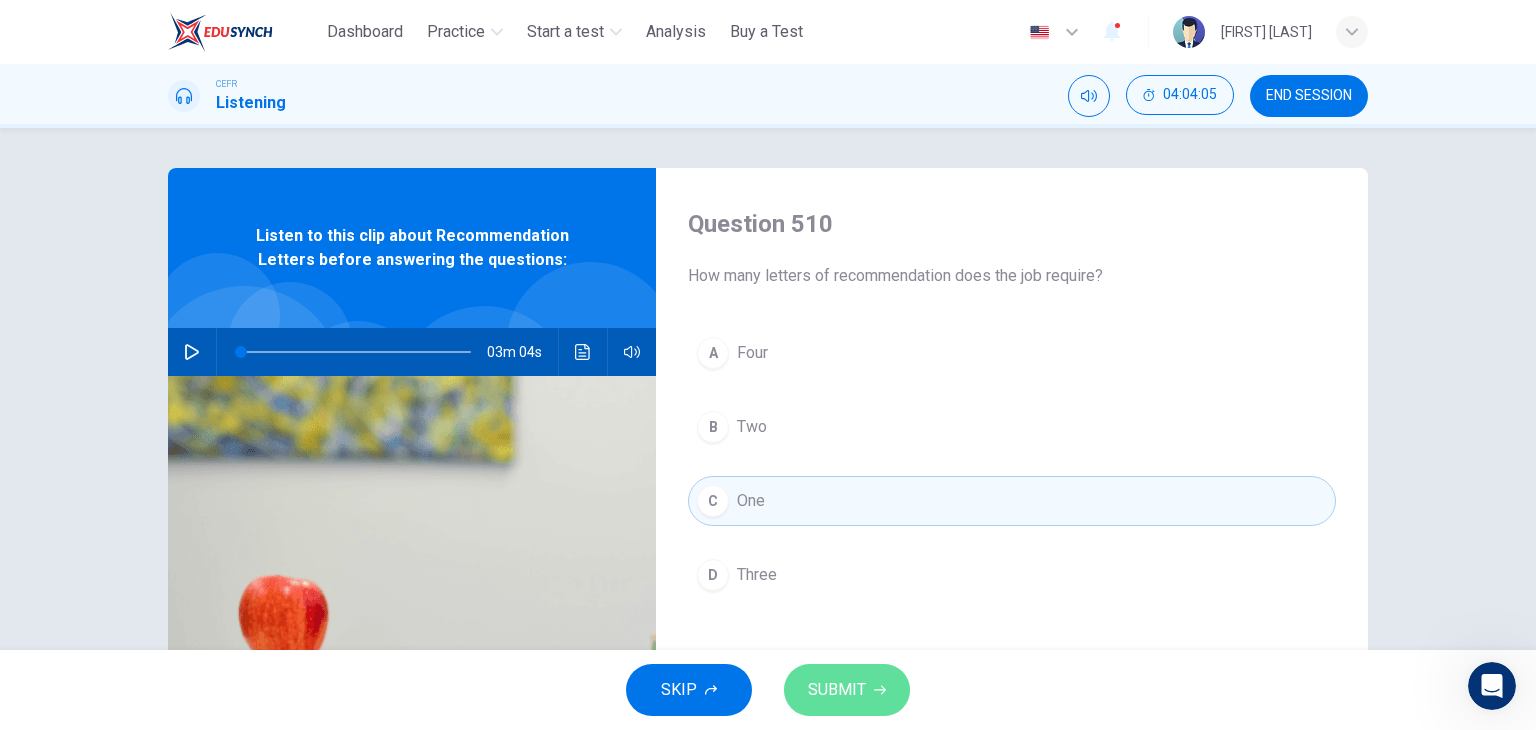click on "SUBMIT" at bounding box center [837, 690] 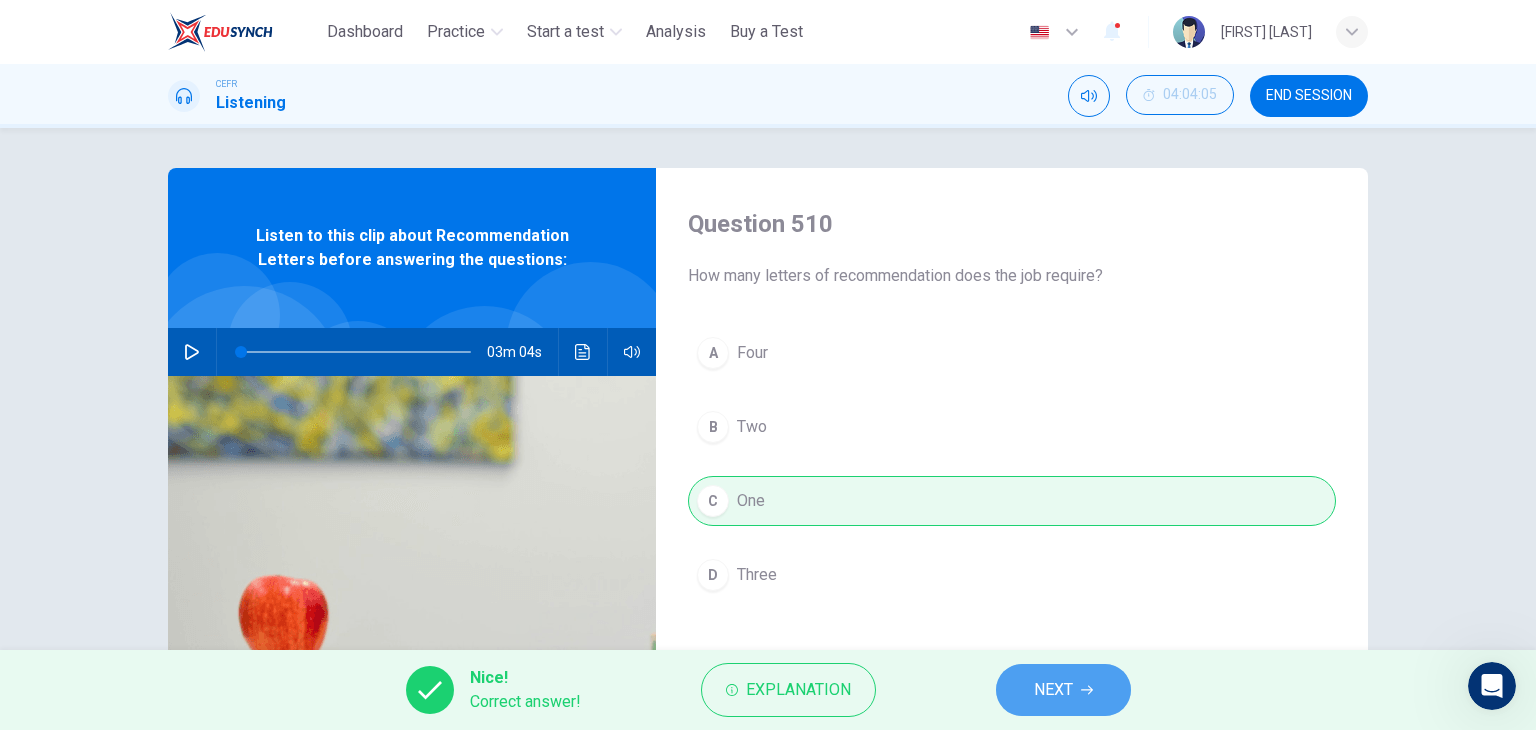 click on "NEXT" at bounding box center [1063, 690] 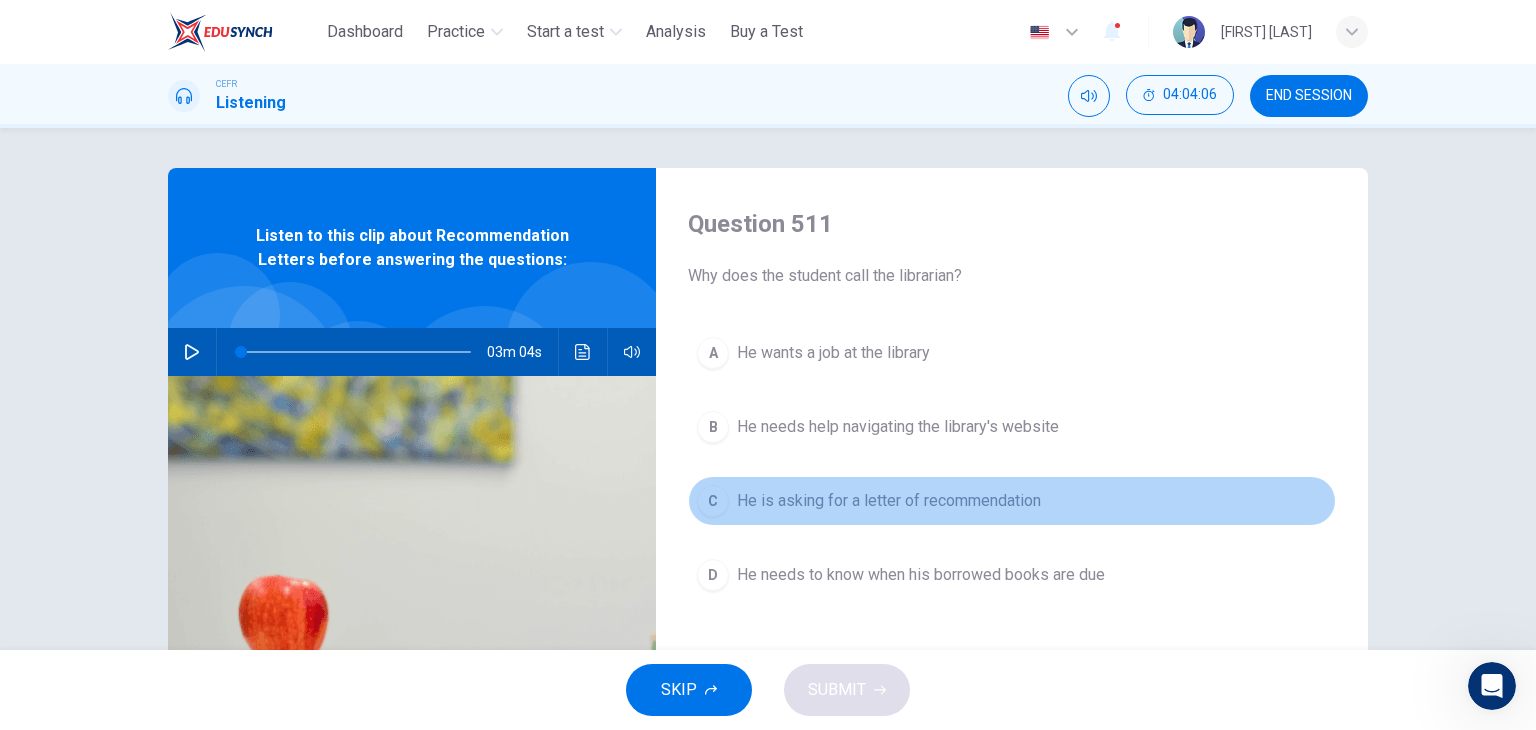 drag, startPoint x: 807, startPoint y: 487, endPoint x: 795, endPoint y: 639, distance: 152.47295 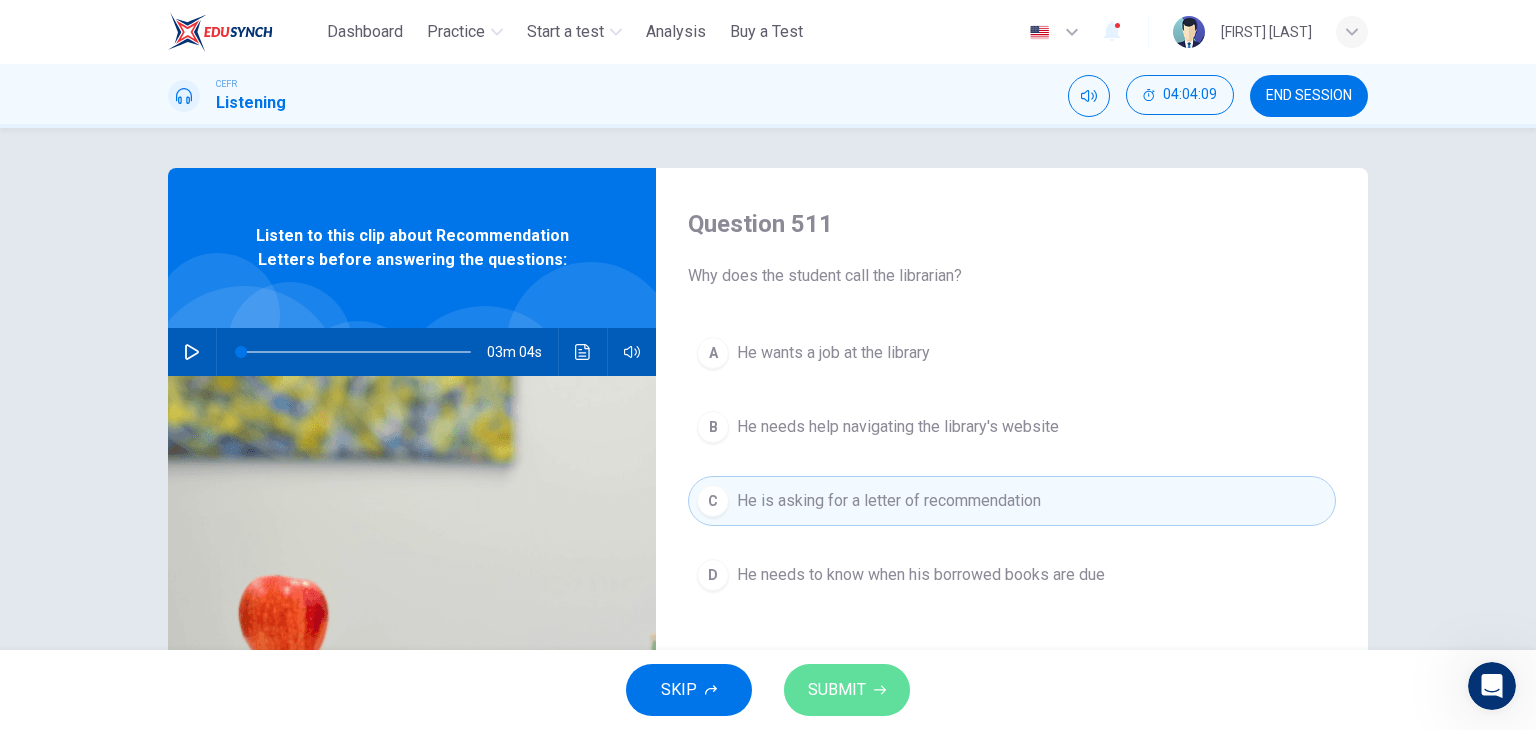 click on "SUBMIT" at bounding box center (837, 690) 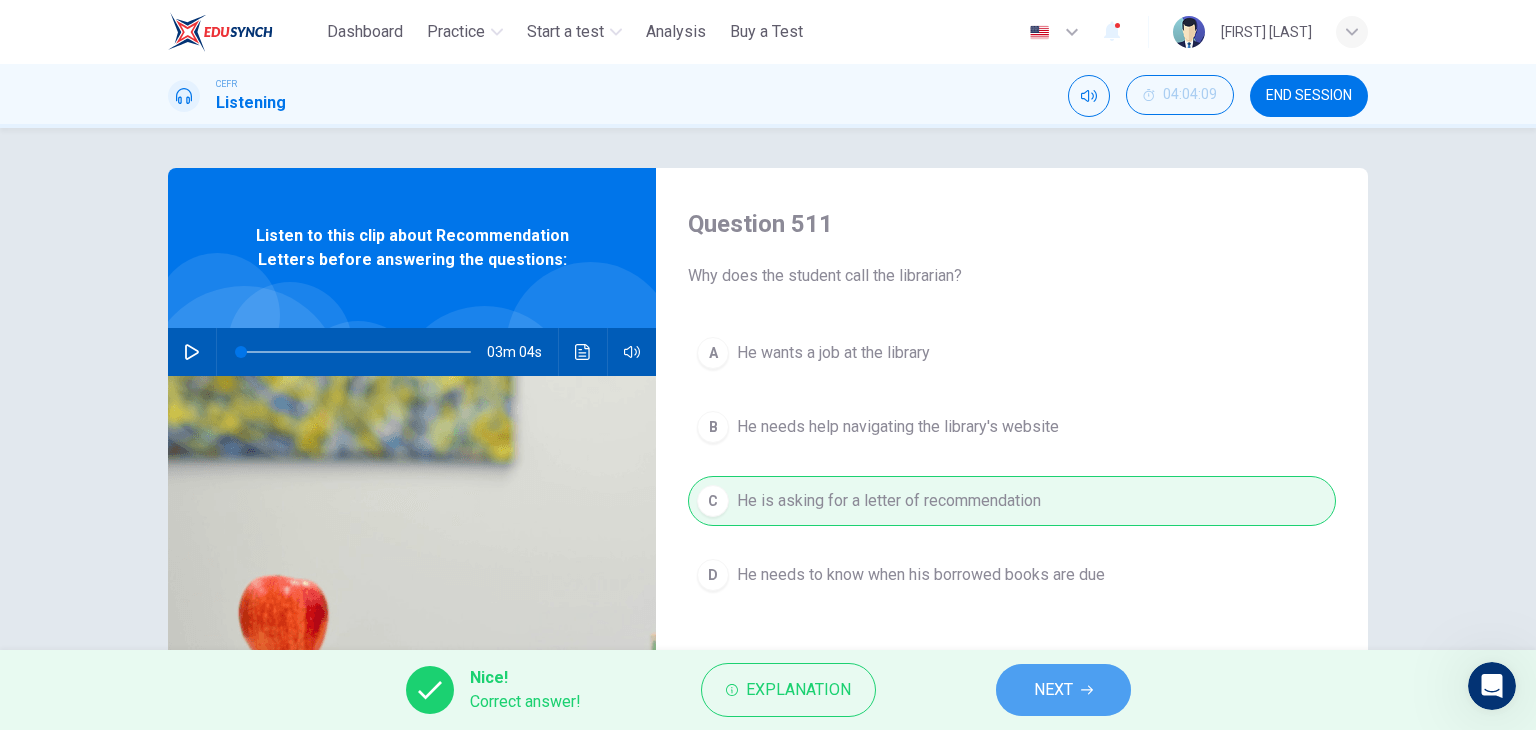 click on "NEXT" at bounding box center (1063, 690) 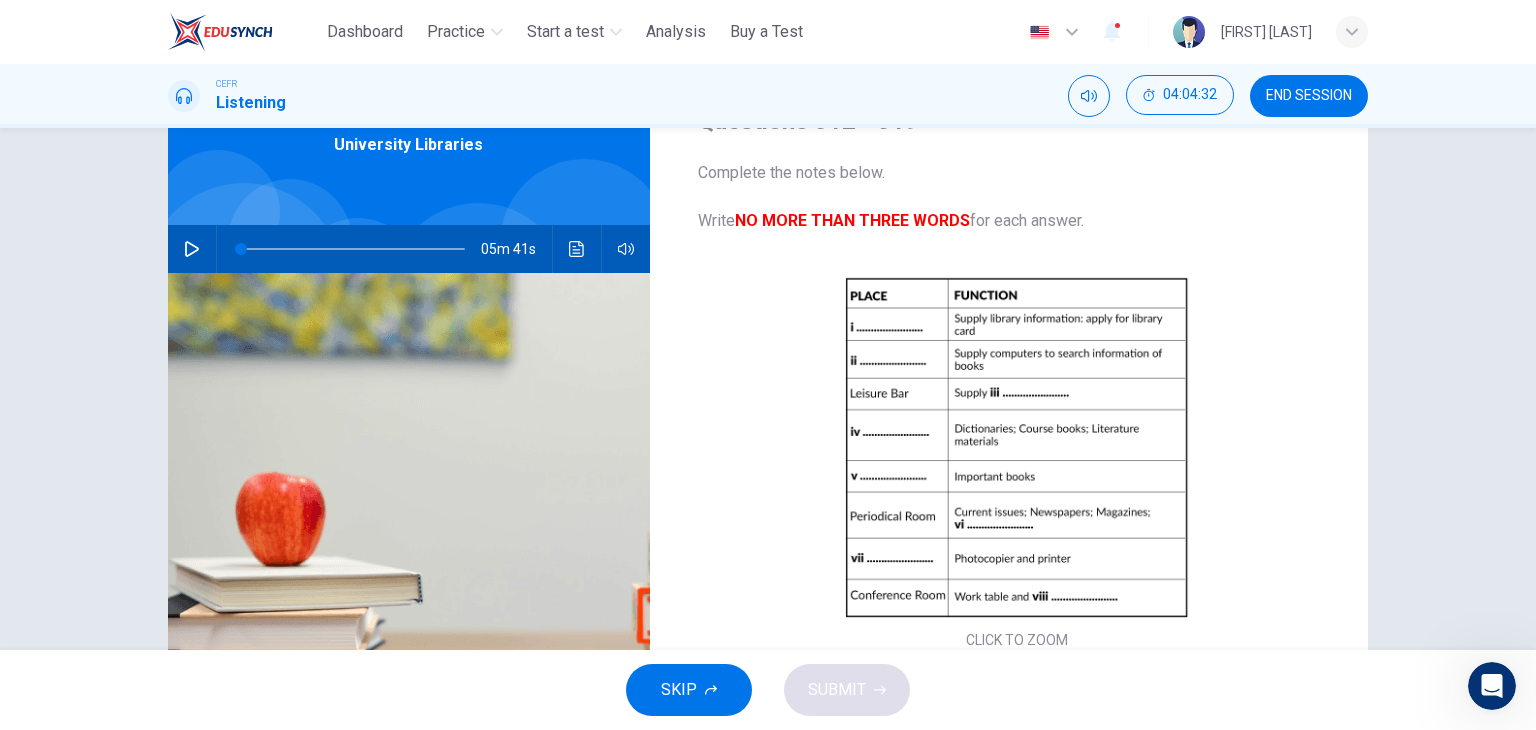 scroll, scrollTop: 253, scrollLeft: 0, axis: vertical 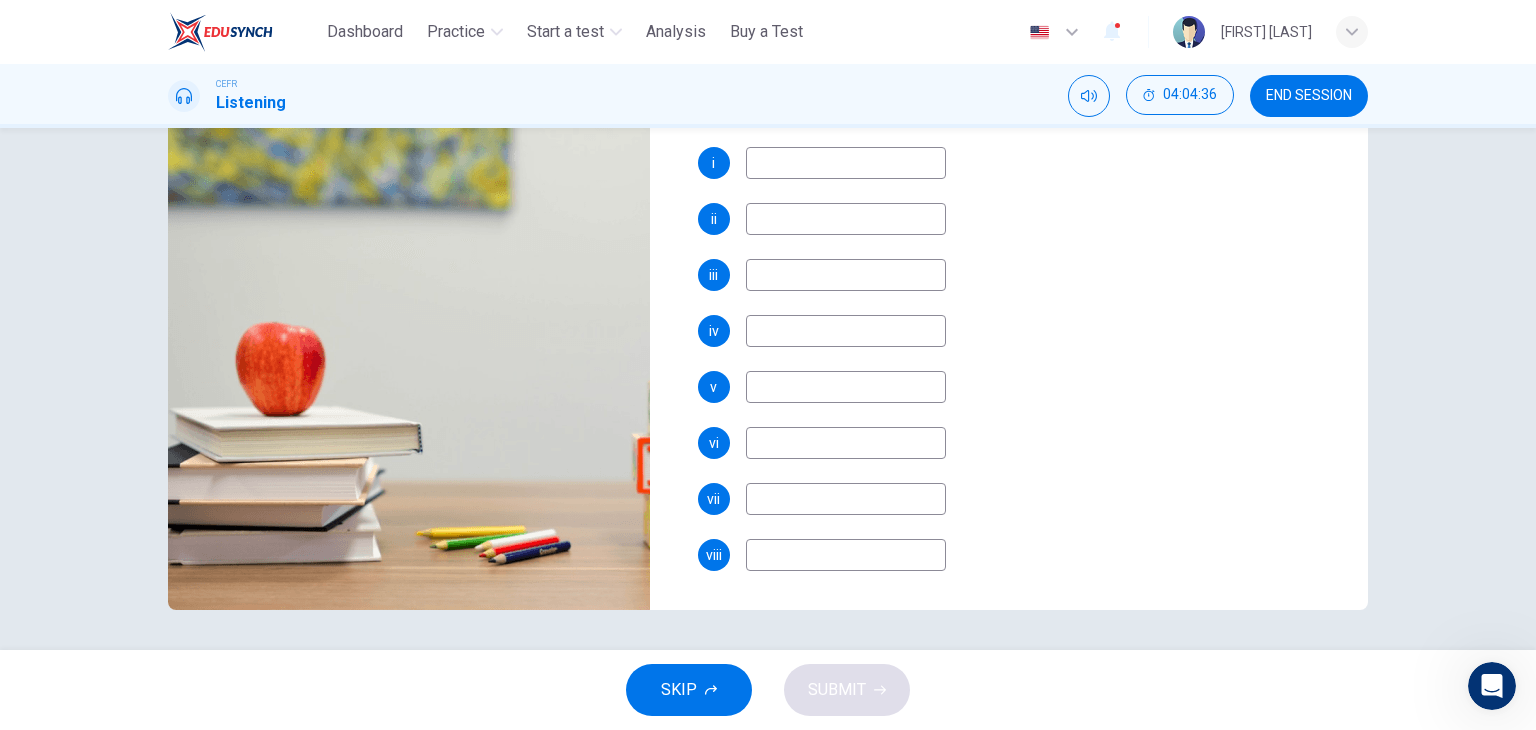 click at bounding box center [846, 163] 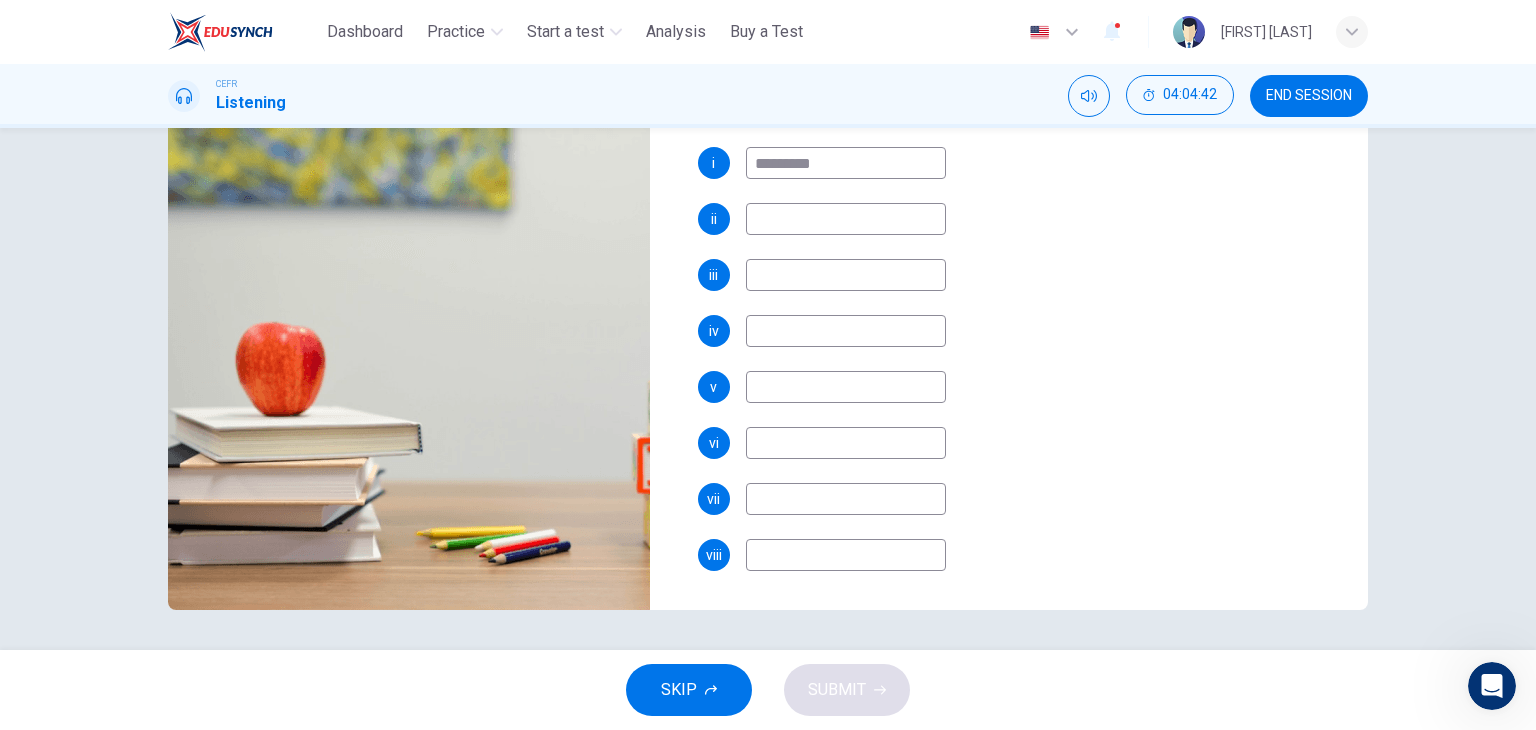 type on "*********" 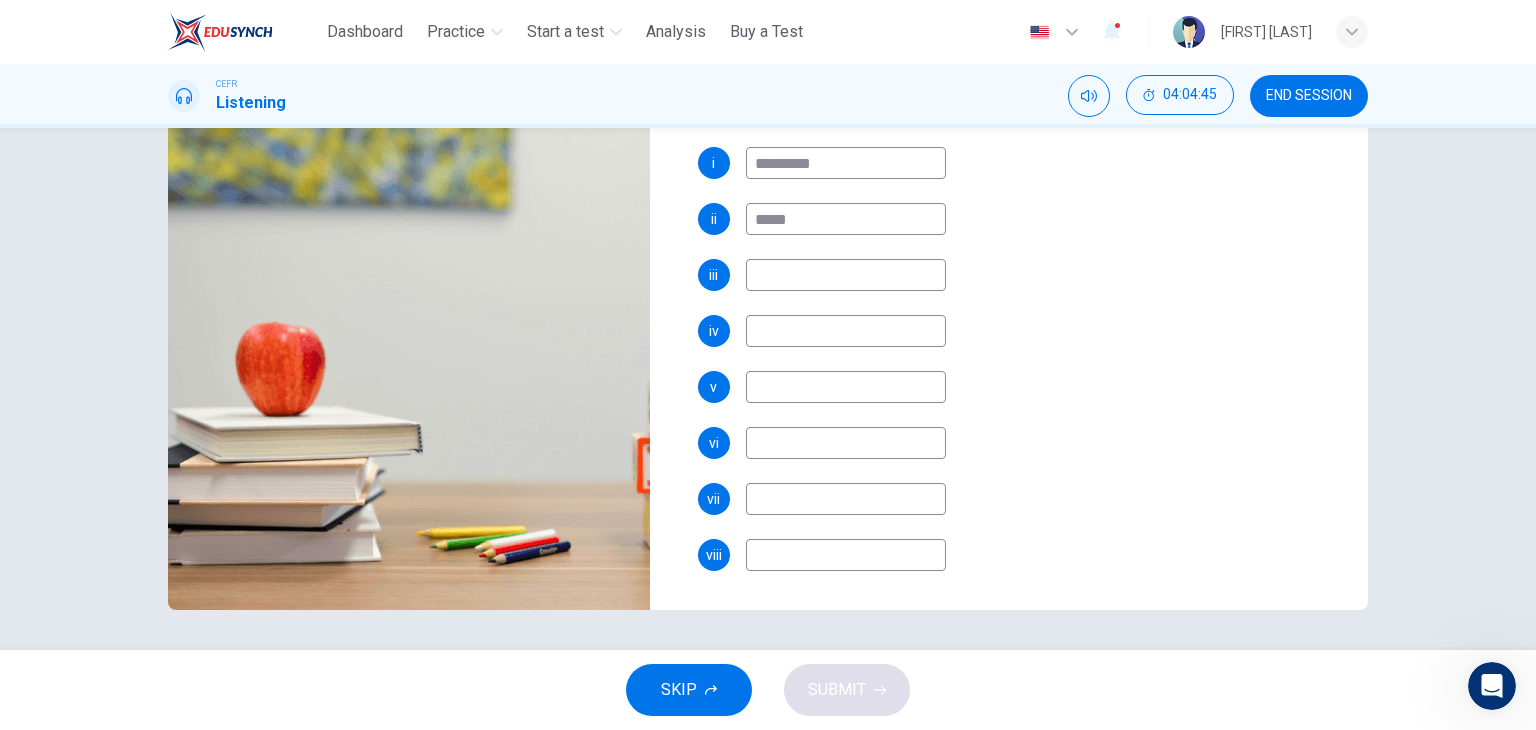 type on "*****" 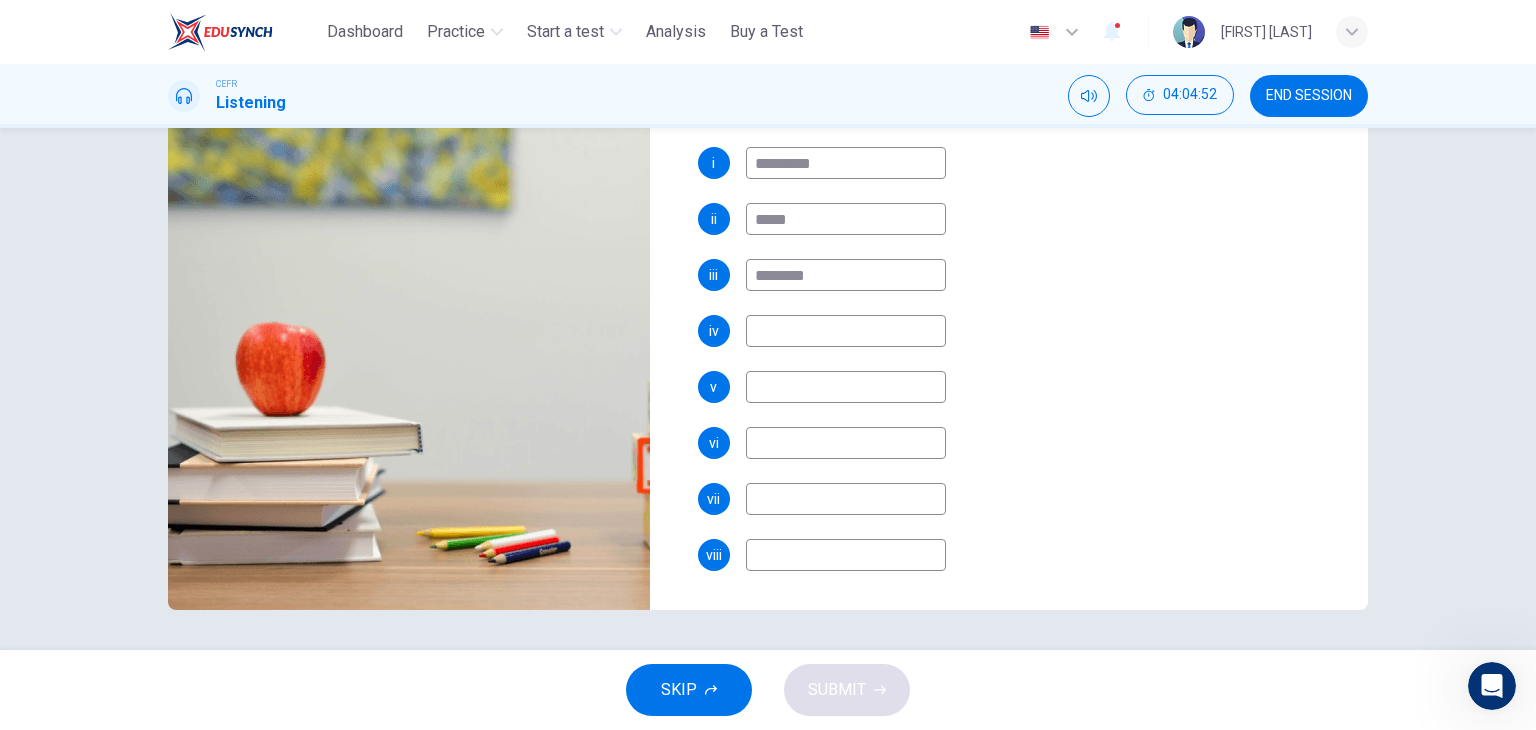 type on "********" 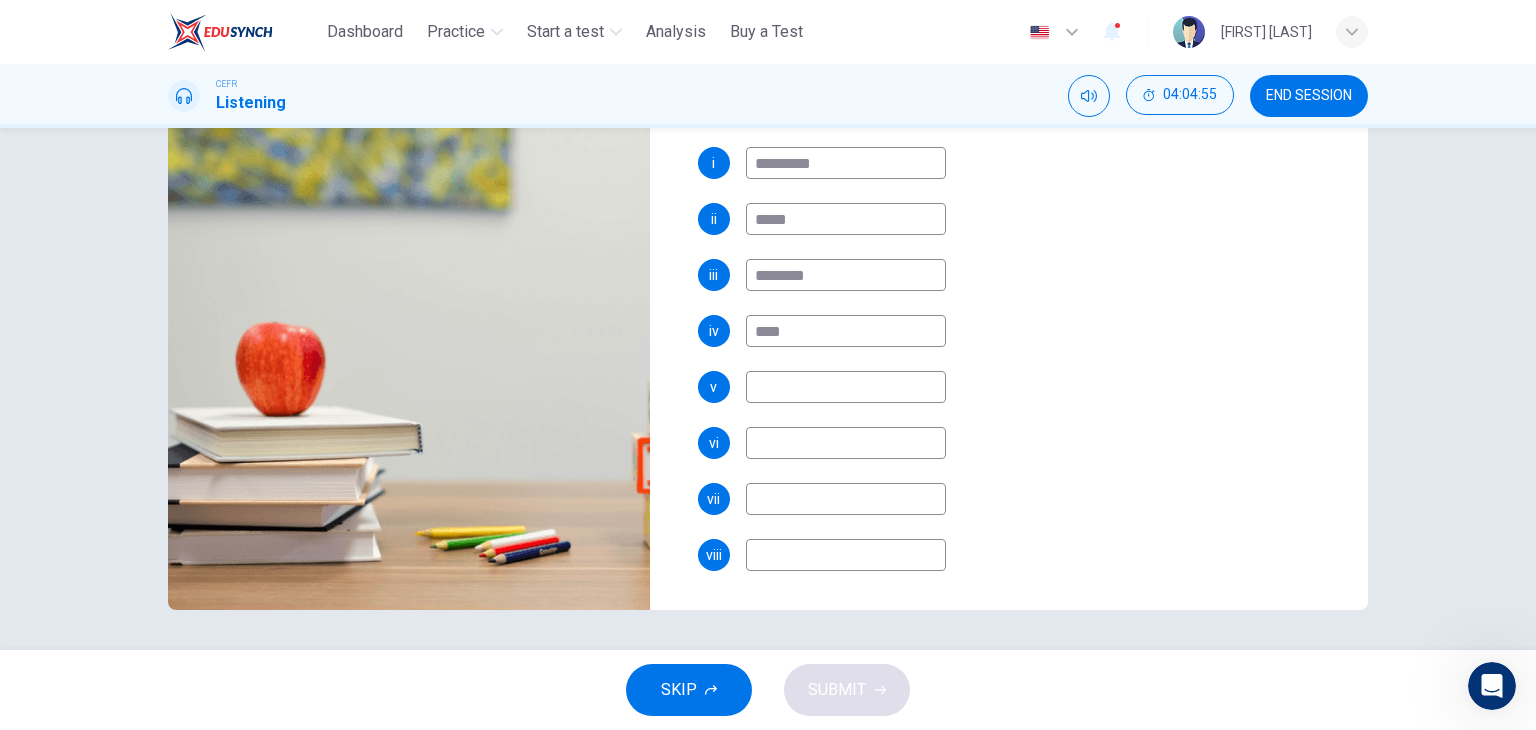 type on "****" 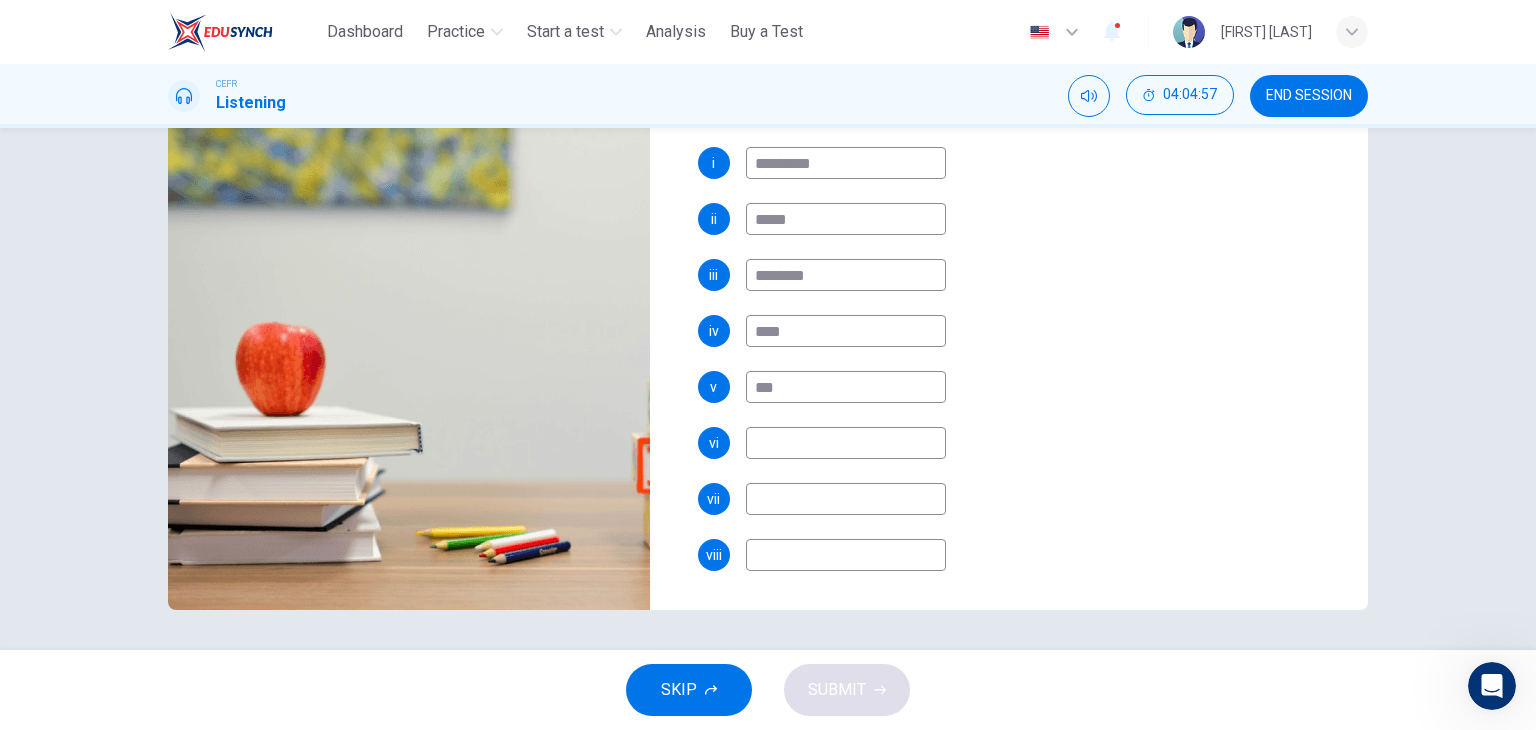 type on "***" 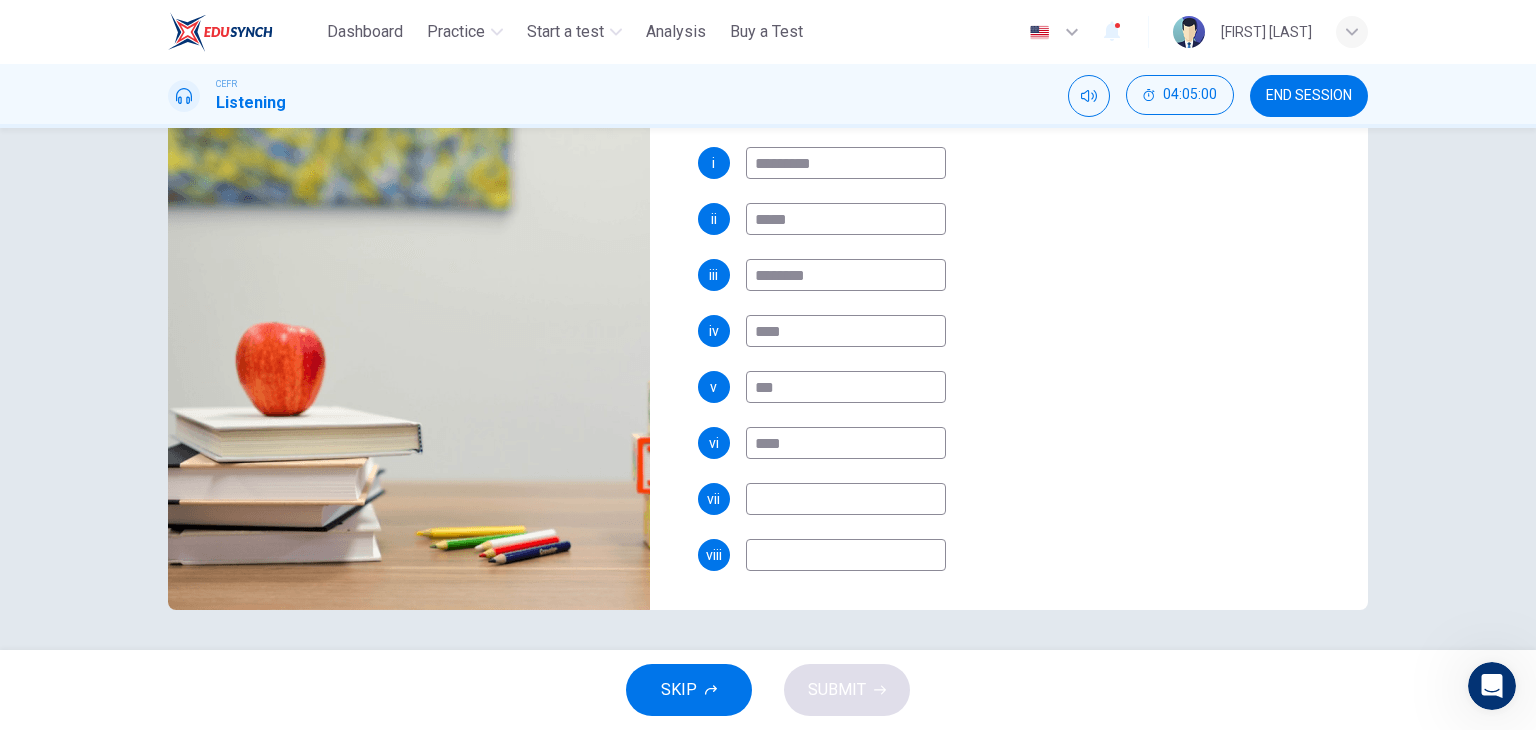 type on "****" 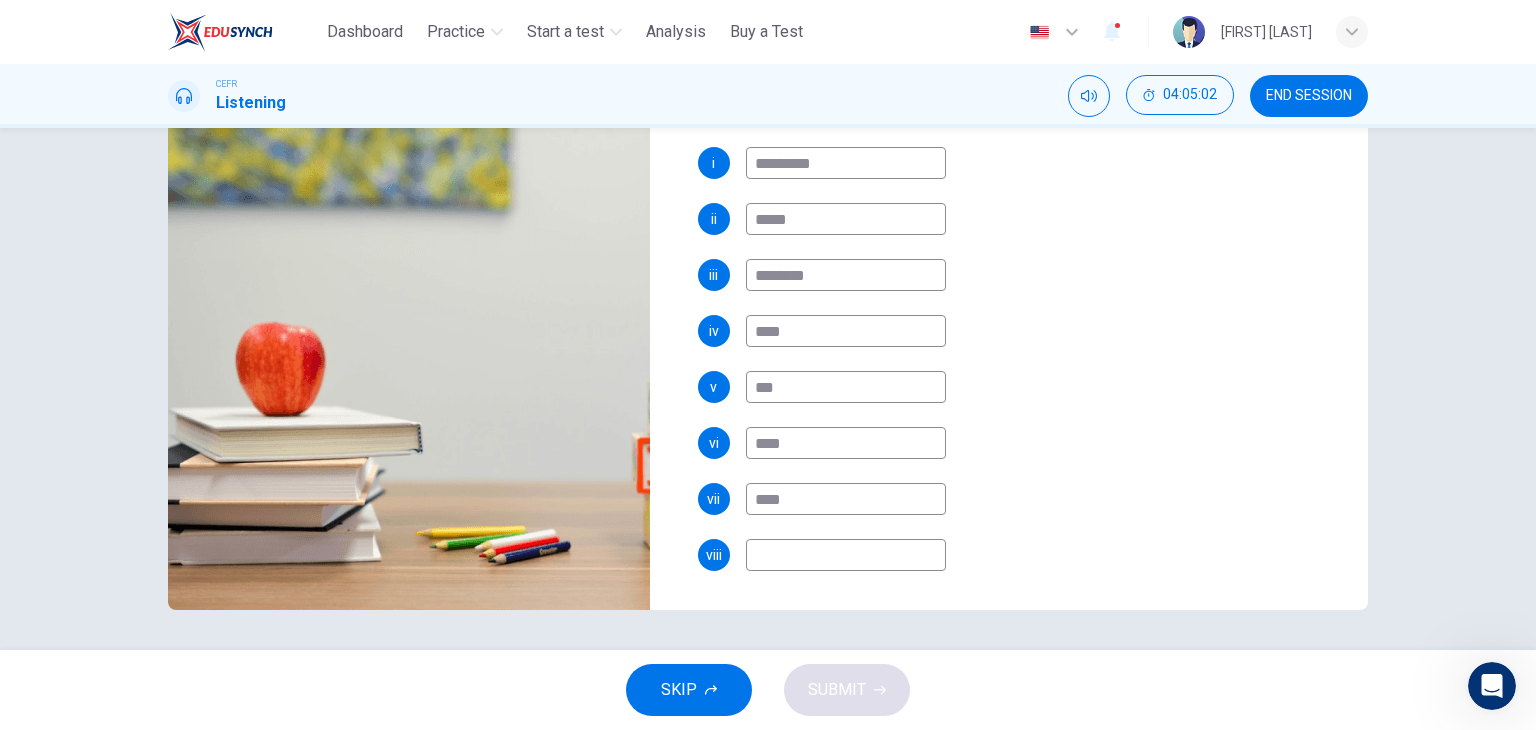 type on "****" 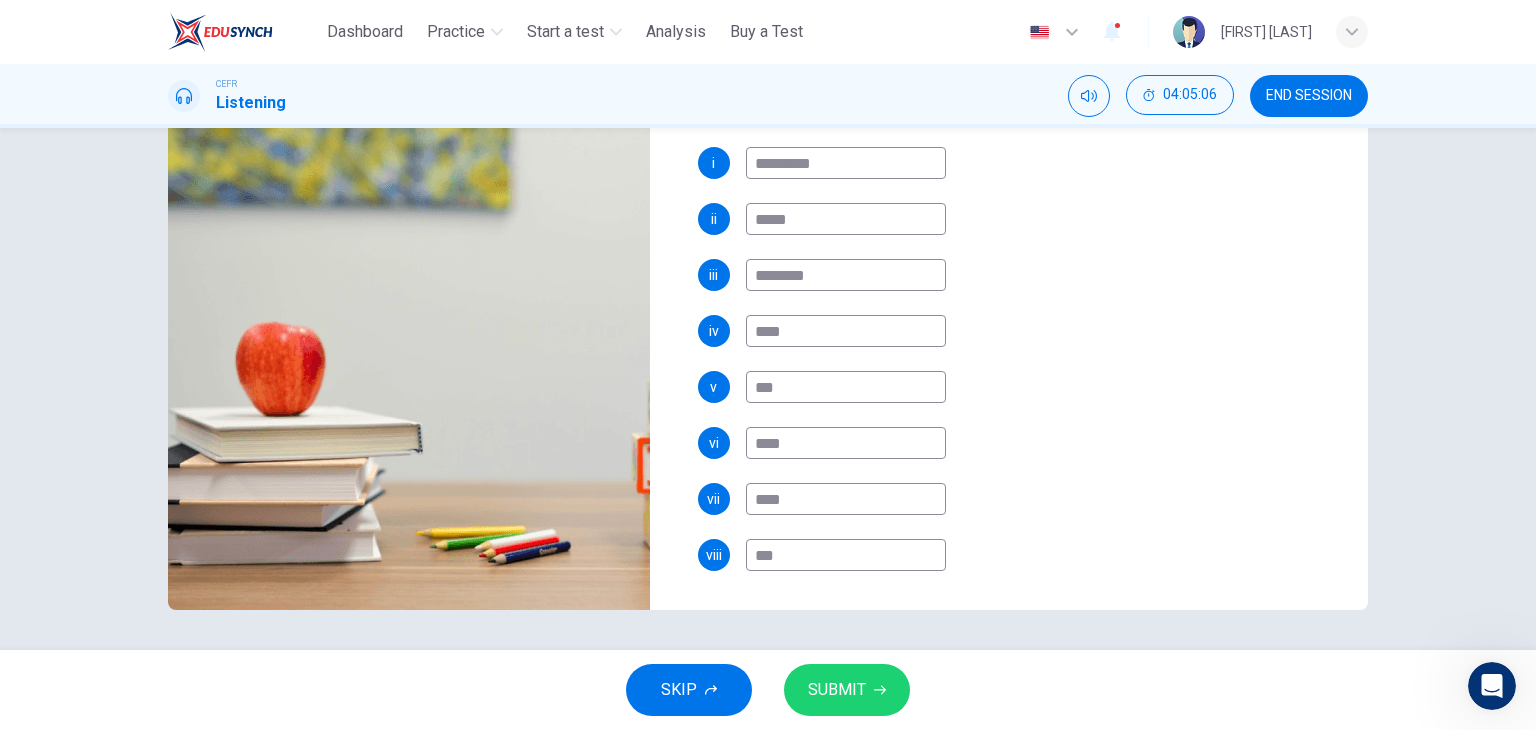 type on "***" 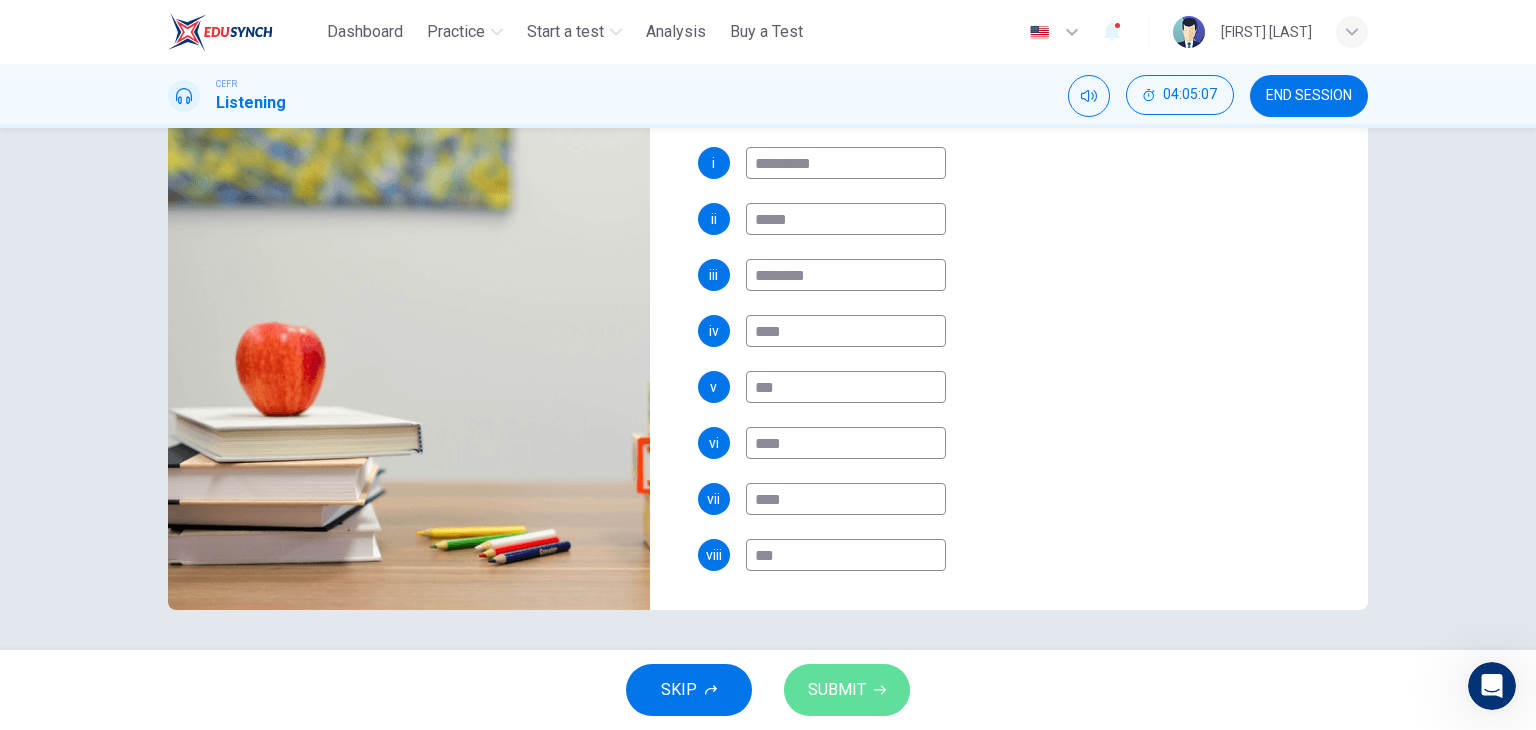 click on "SUBMIT" at bounding box center (847, 690) 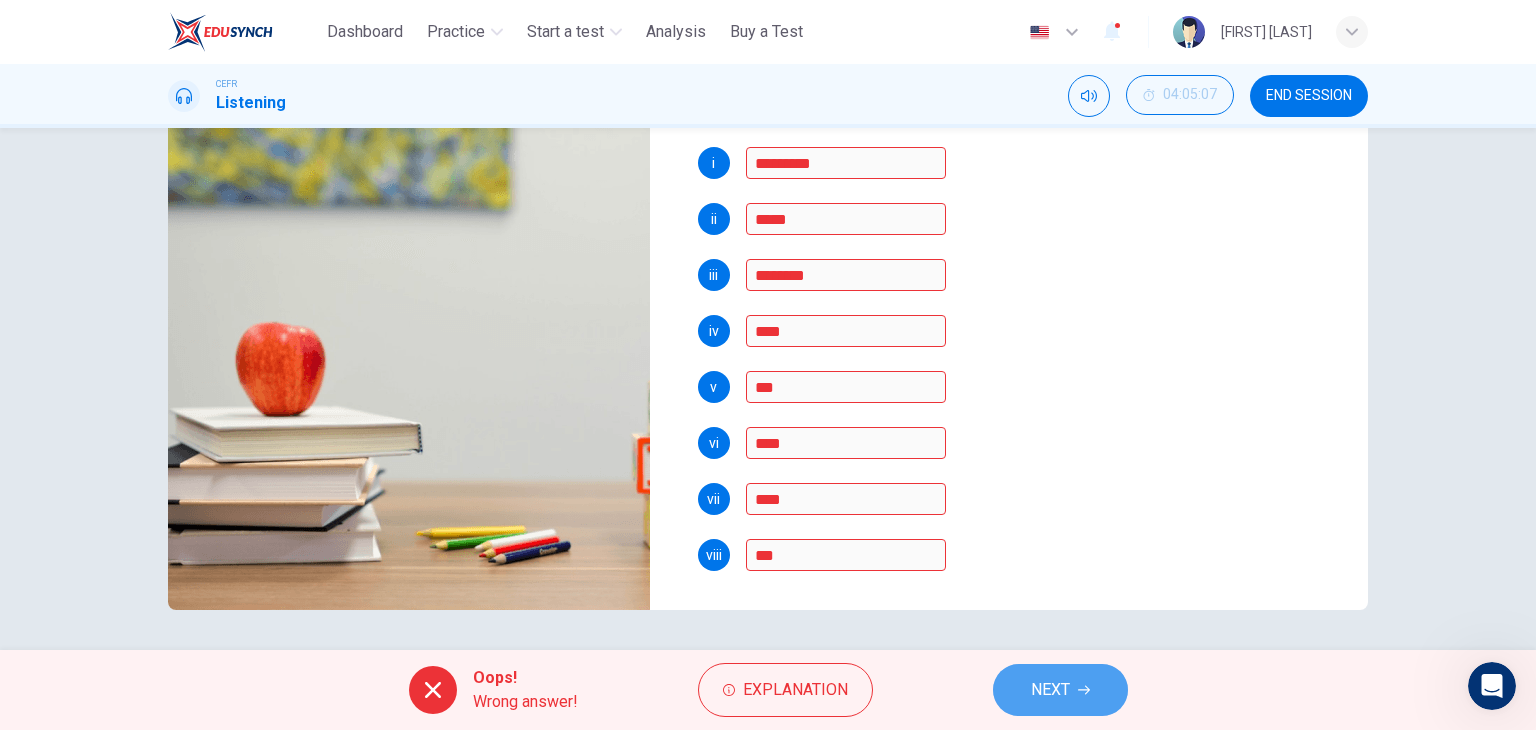 click on "NEXT" at bounding box center (1060, 690) 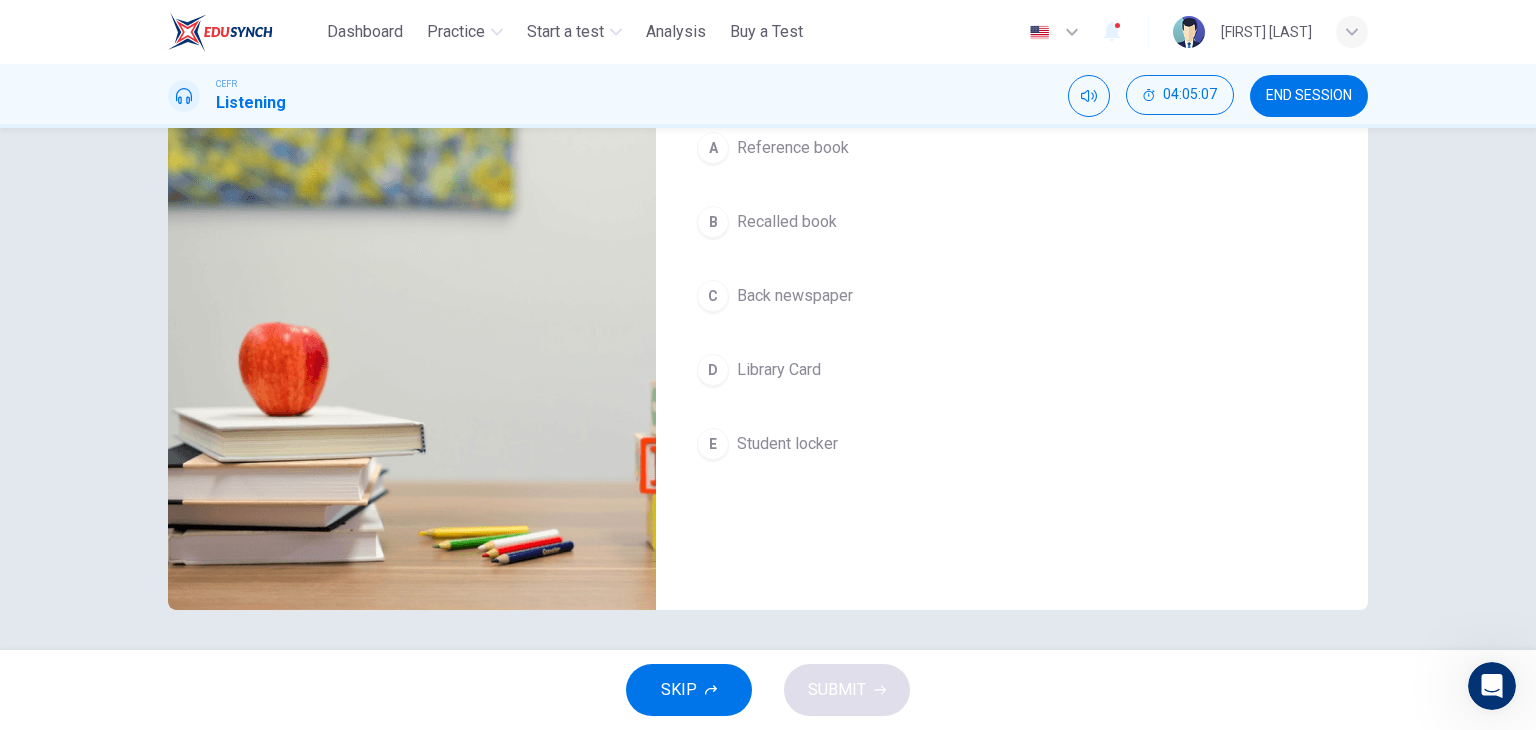 scroll, scrollTop: 0, scrollLeft: 0, axis: both 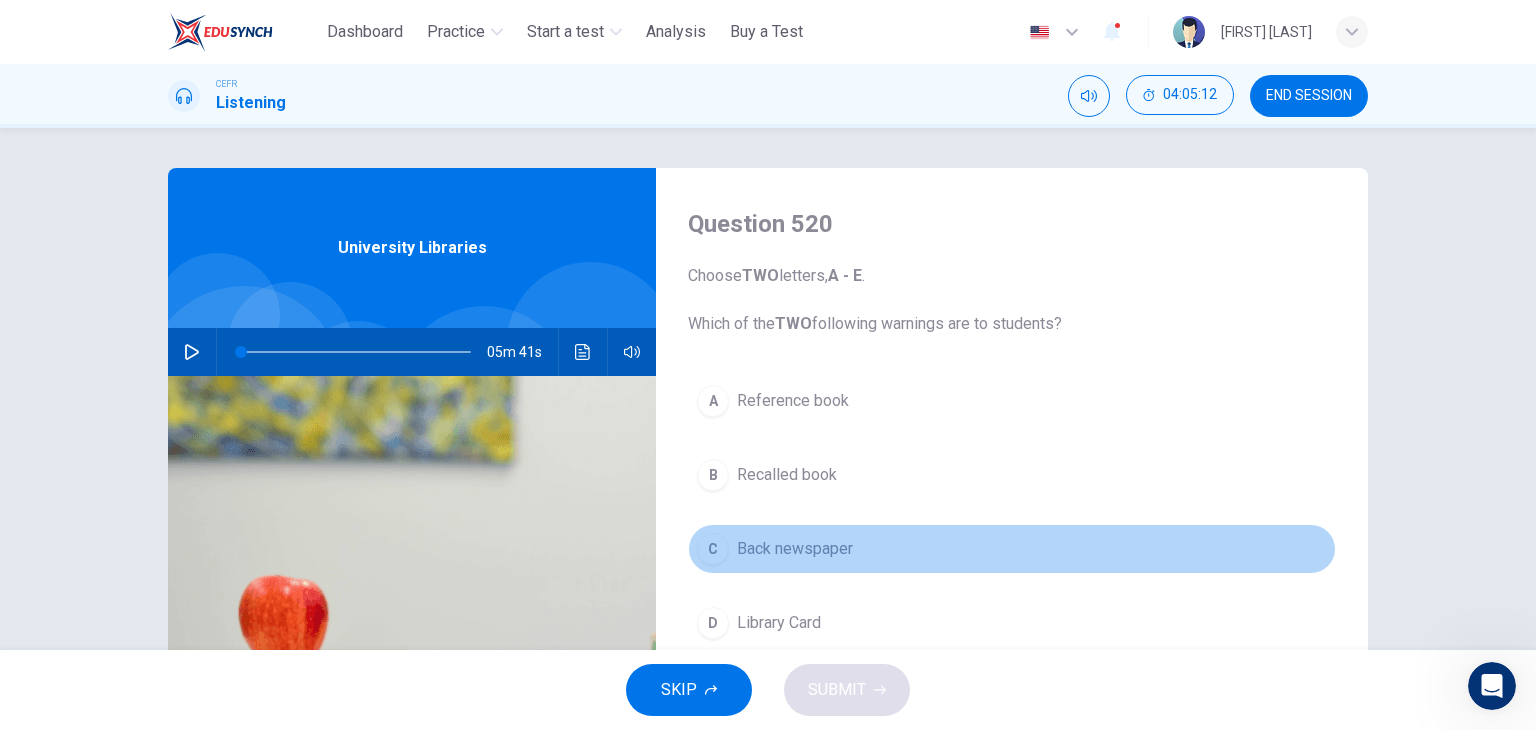 click on "Back newspaper" at bounding box center [795, 549] 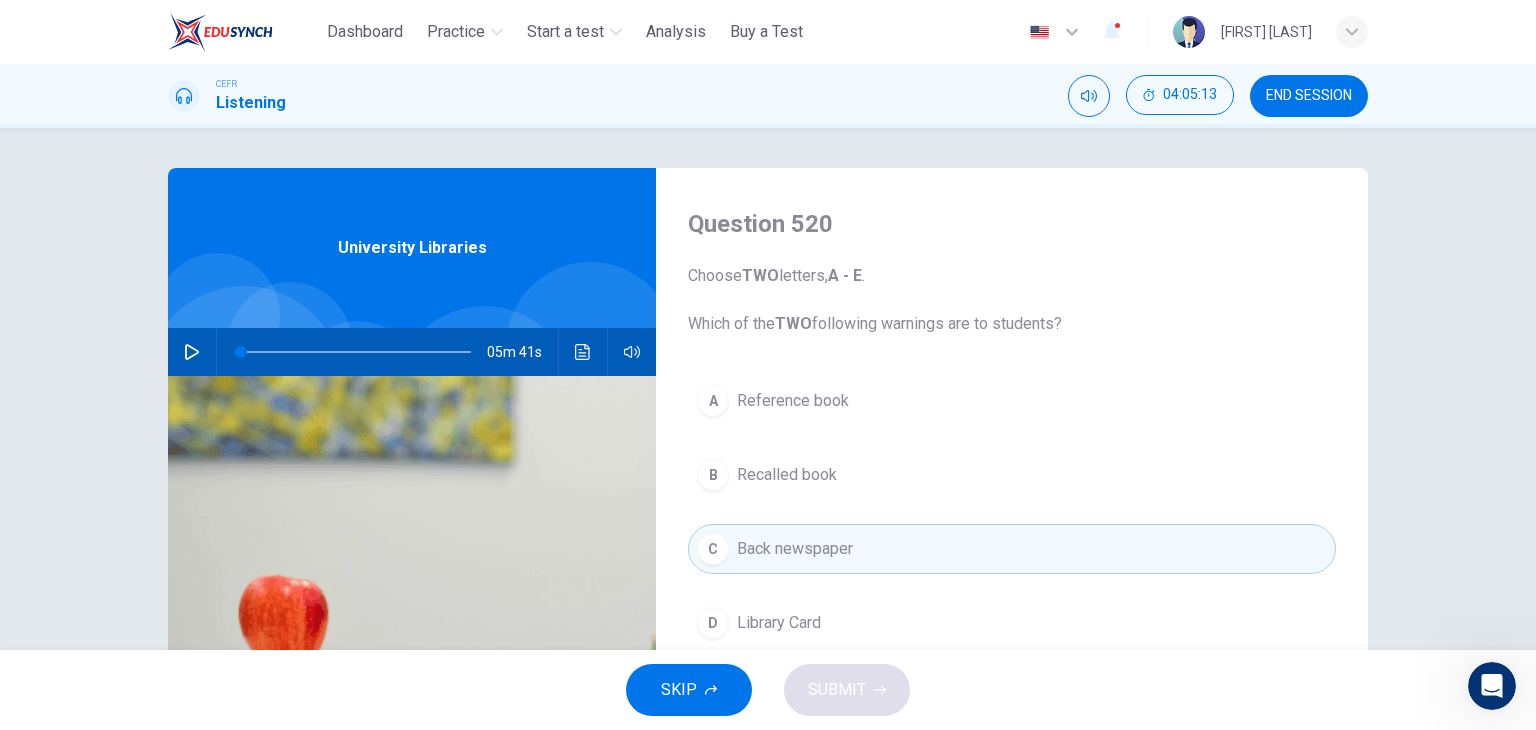 click on "SKIP SUBMIT" at bounding box center (768, 690) 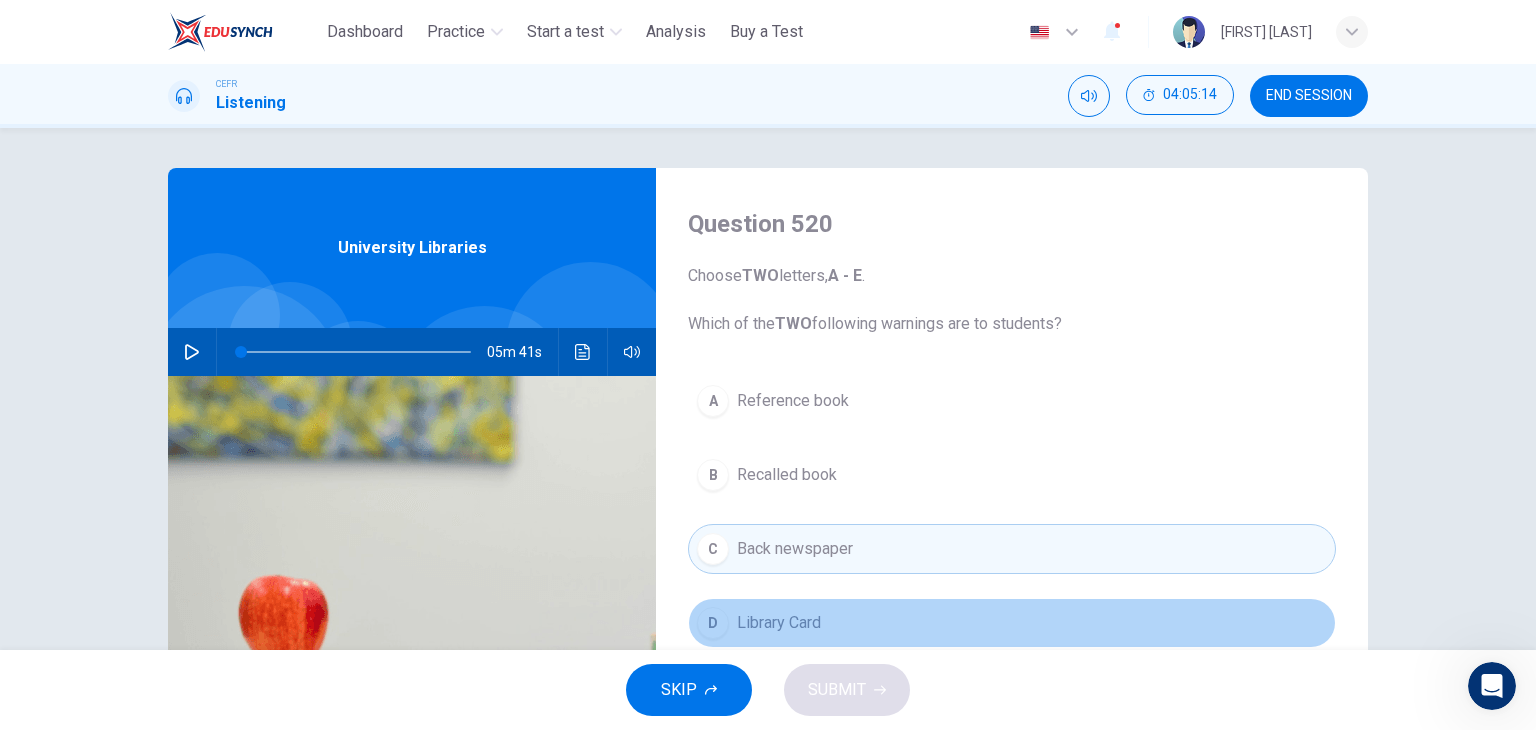 click on "Library Card" at bounding box center (779, 623) 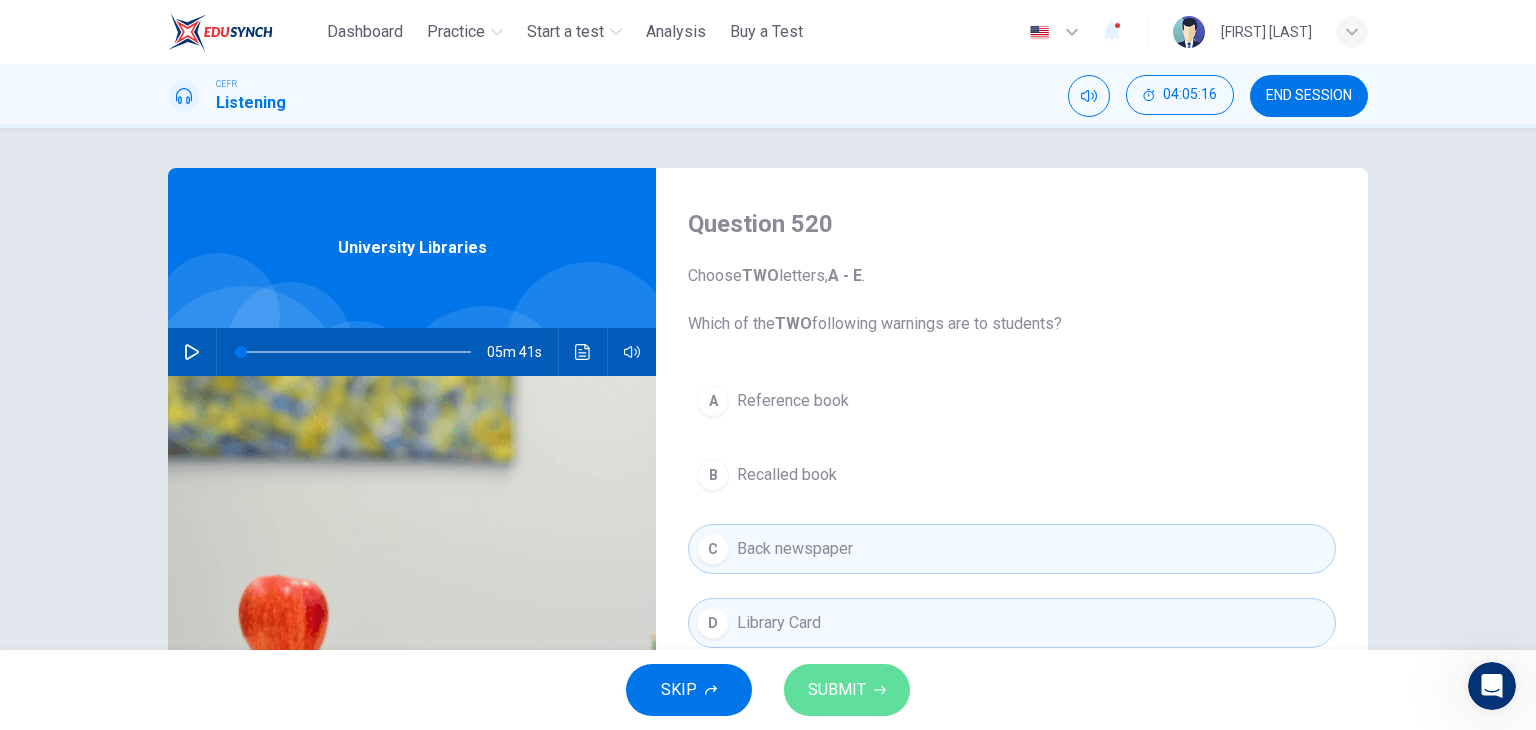 click on "SUBMIT" at bounding box center (837, 690) 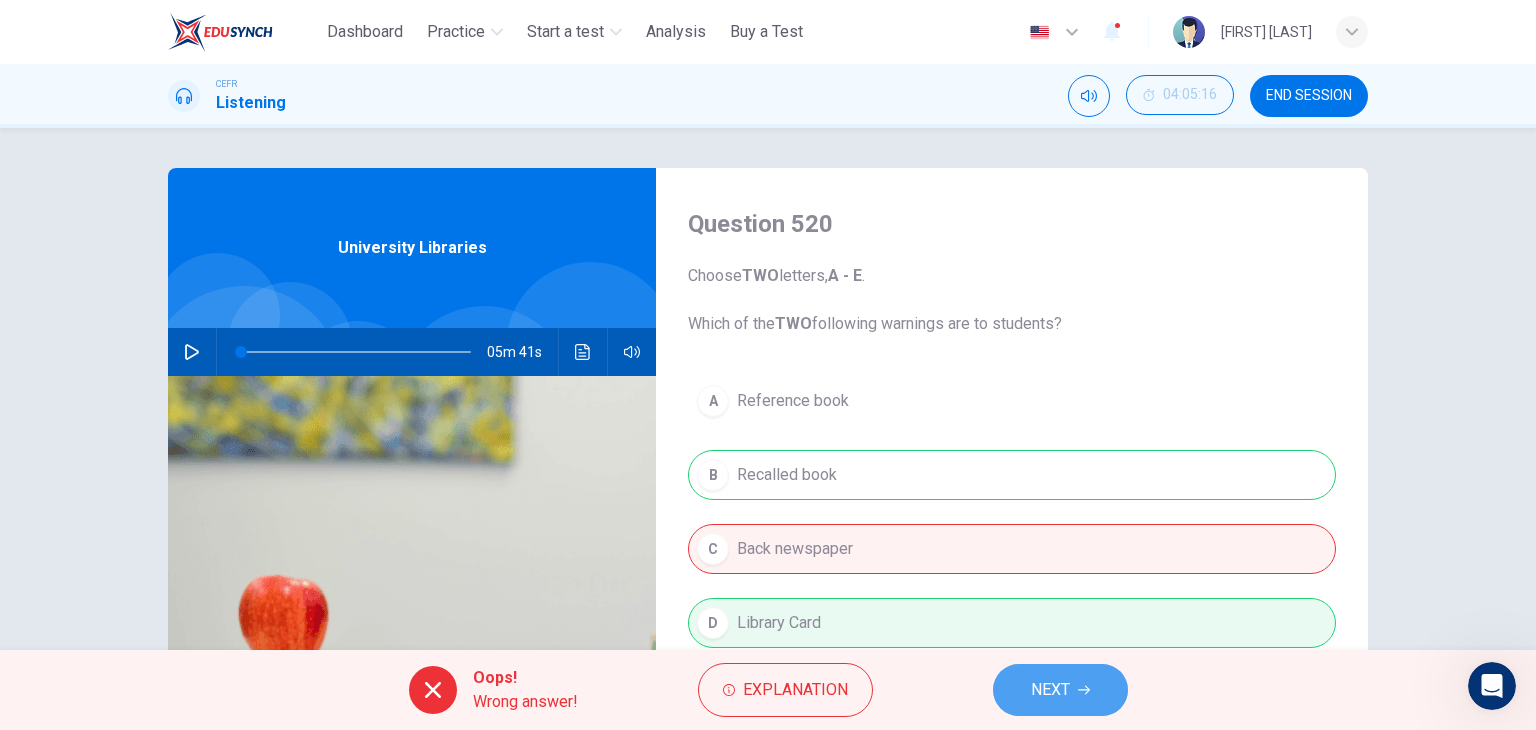 click on "NEXT" at bounding box center [1050, 690] 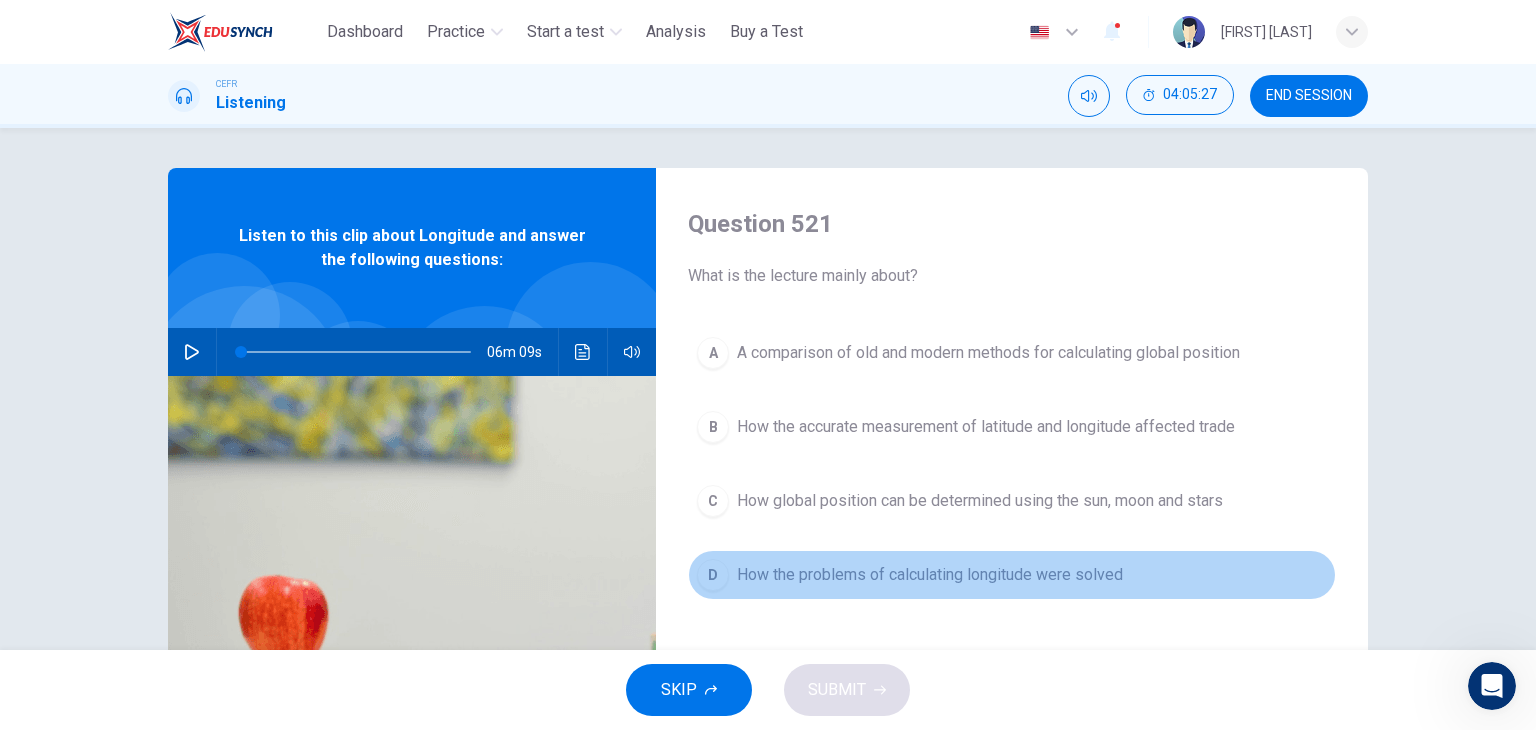 click on "How the problems of calculating longitude were solved" at bounding box center (930, 575) 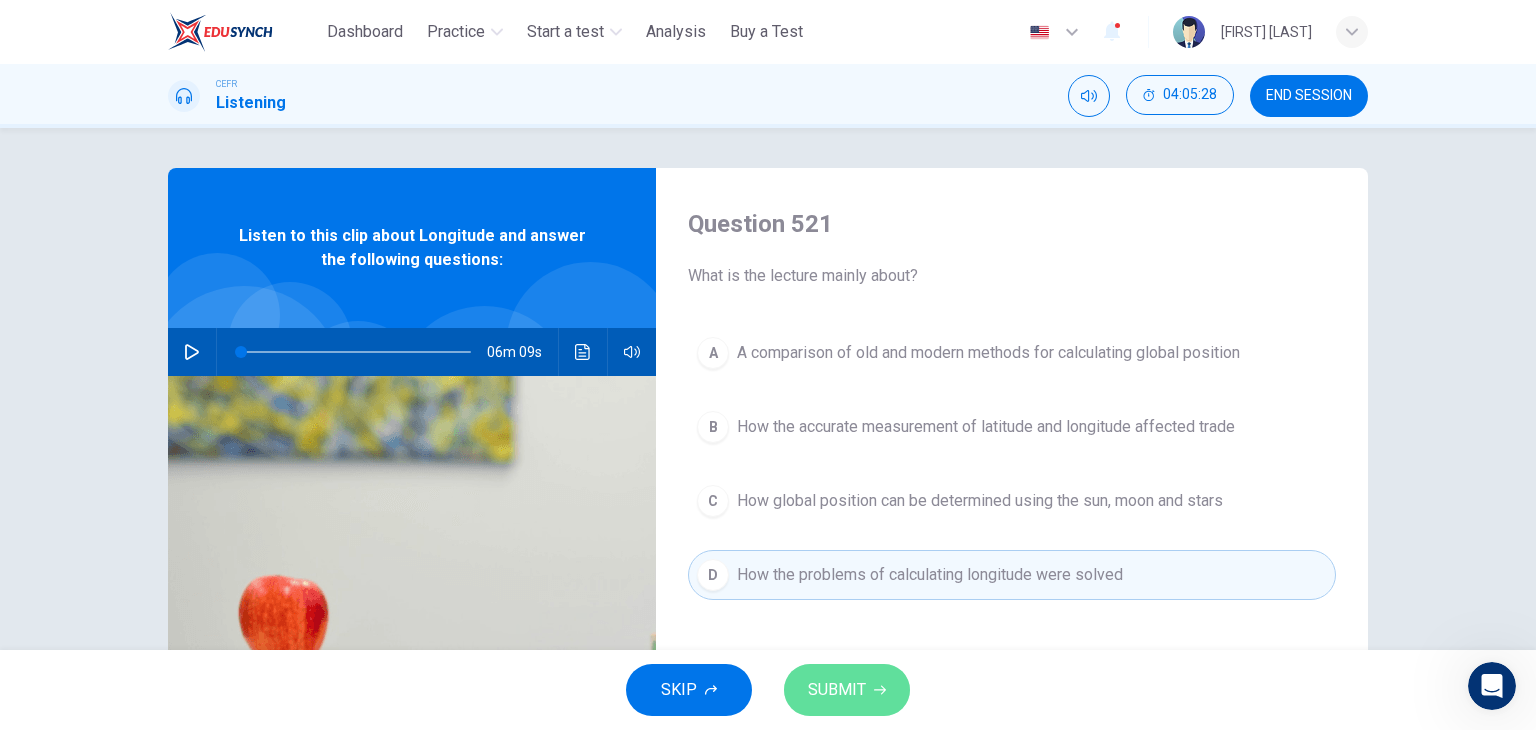 click on "SUBMIT" at bounding box center (837, 690) 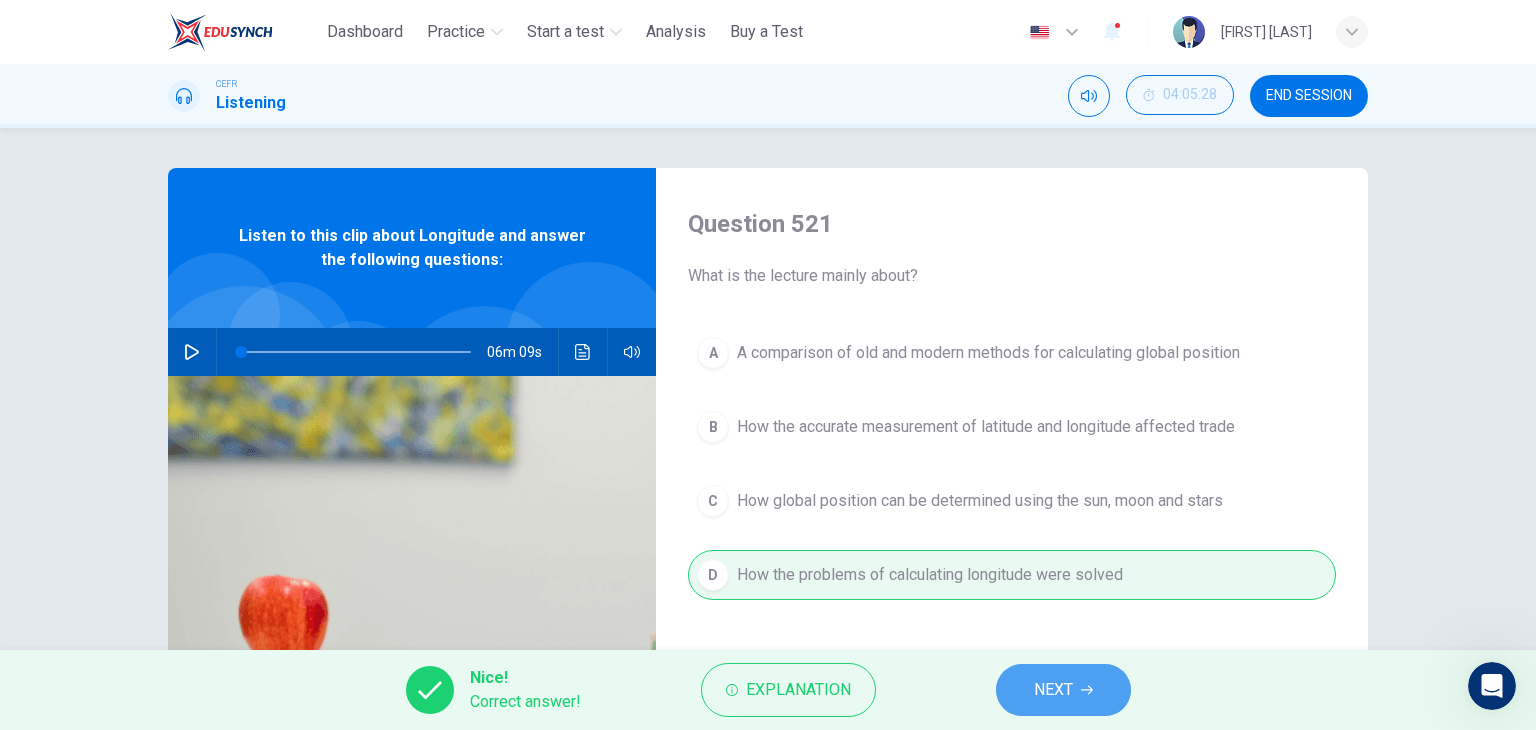 click on "NEXT" at bounding box center (1063, 690) 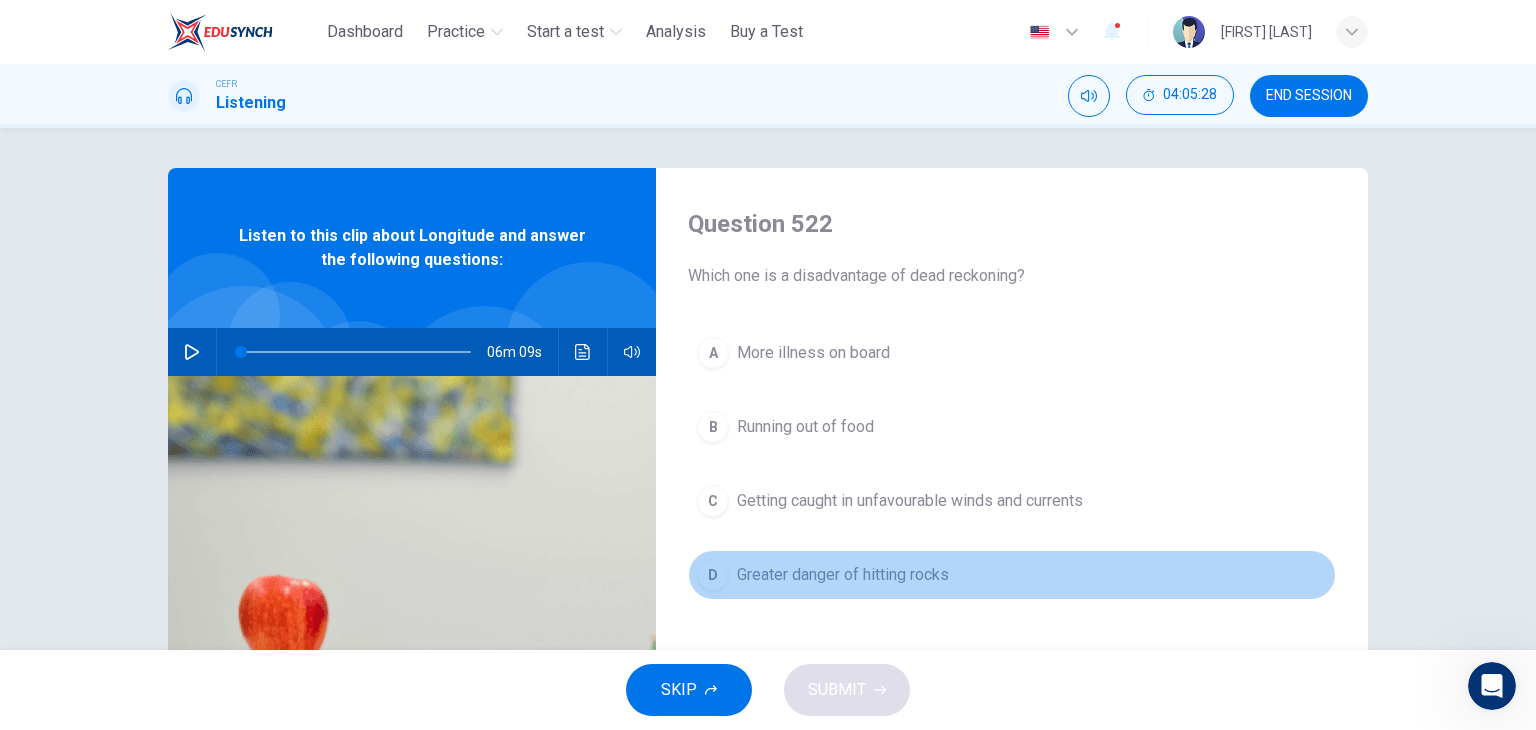click on "Greater danger of hitting rocks" at bounding box center [843, 575] 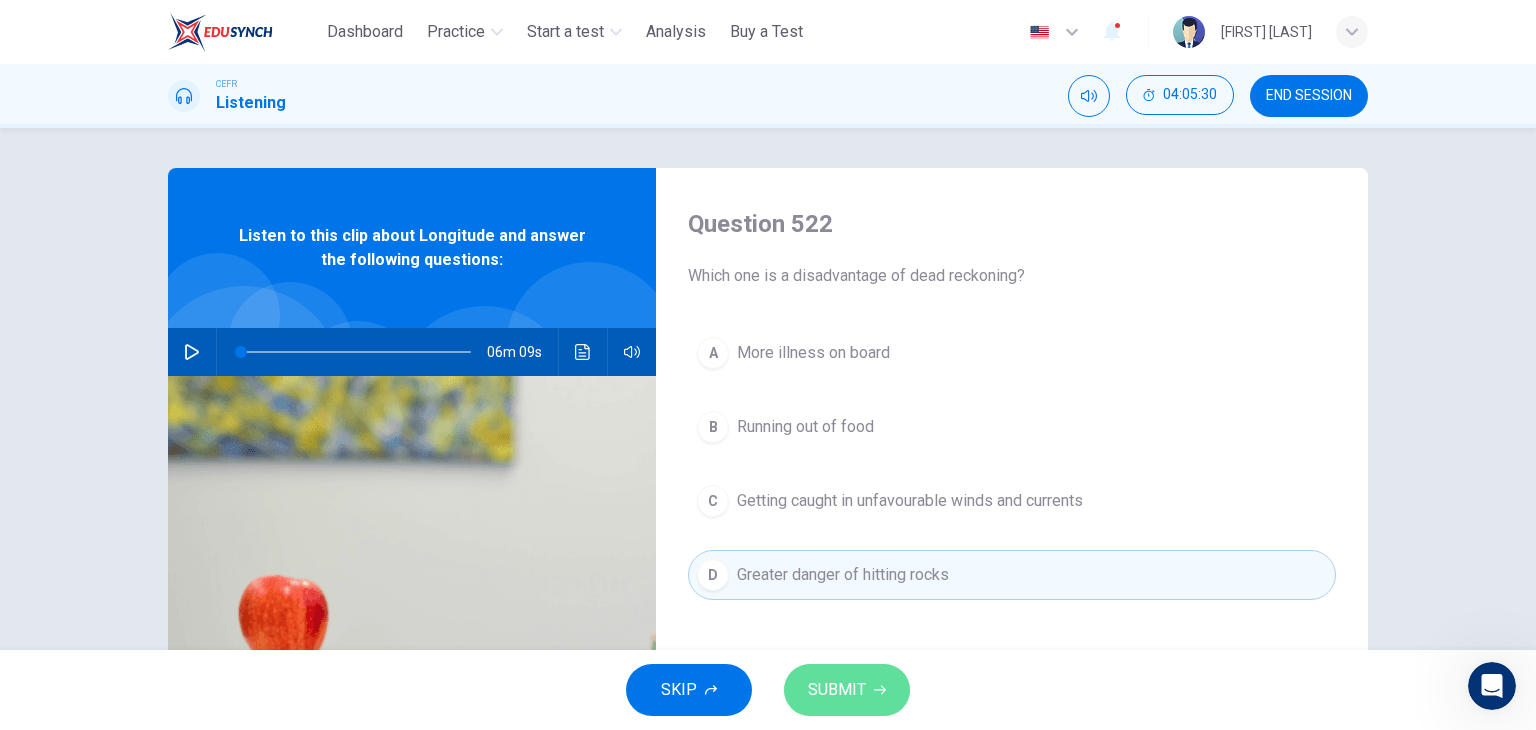 click on "SUBMIT" at bounding box center (837, 690) 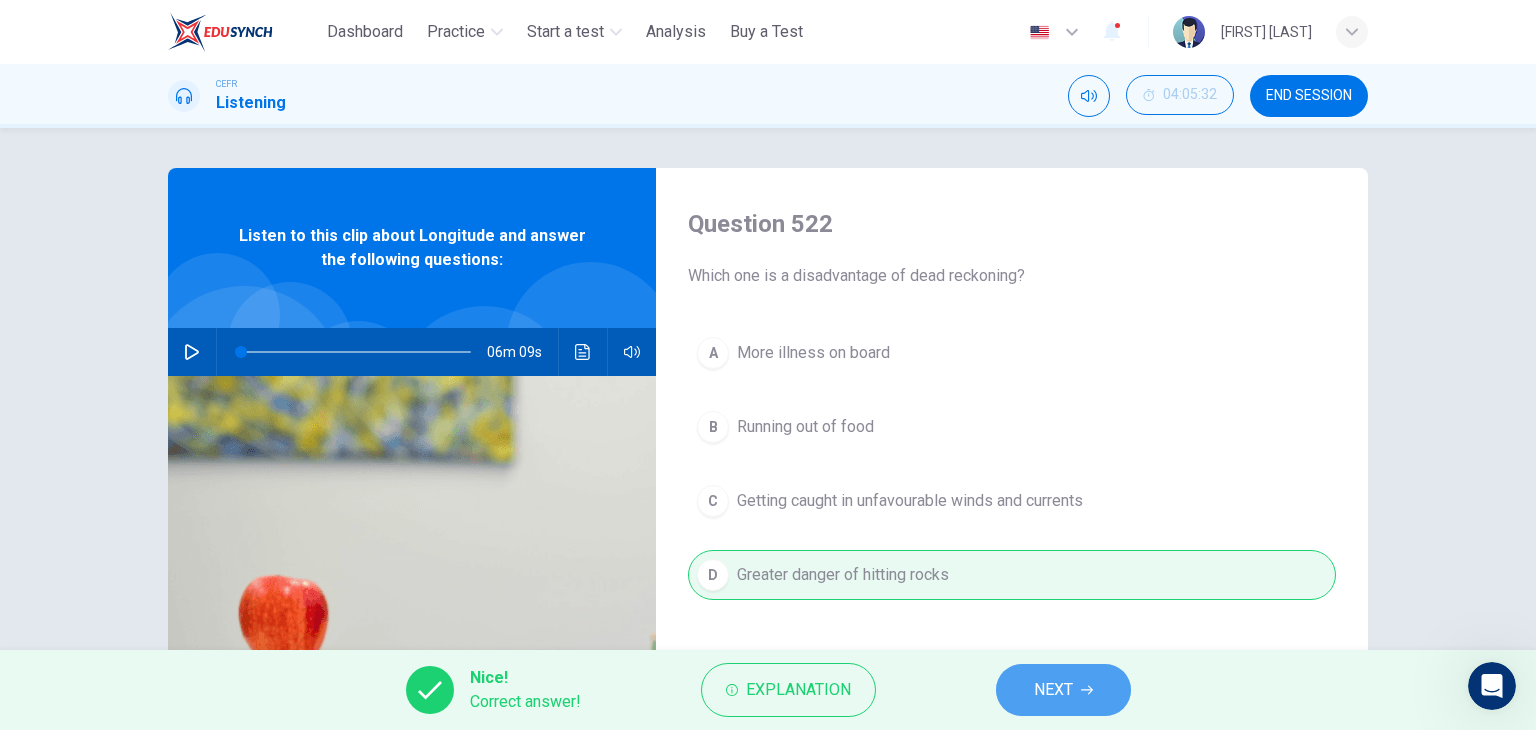 click on "NEXT" at bounding box center (1063, 690) 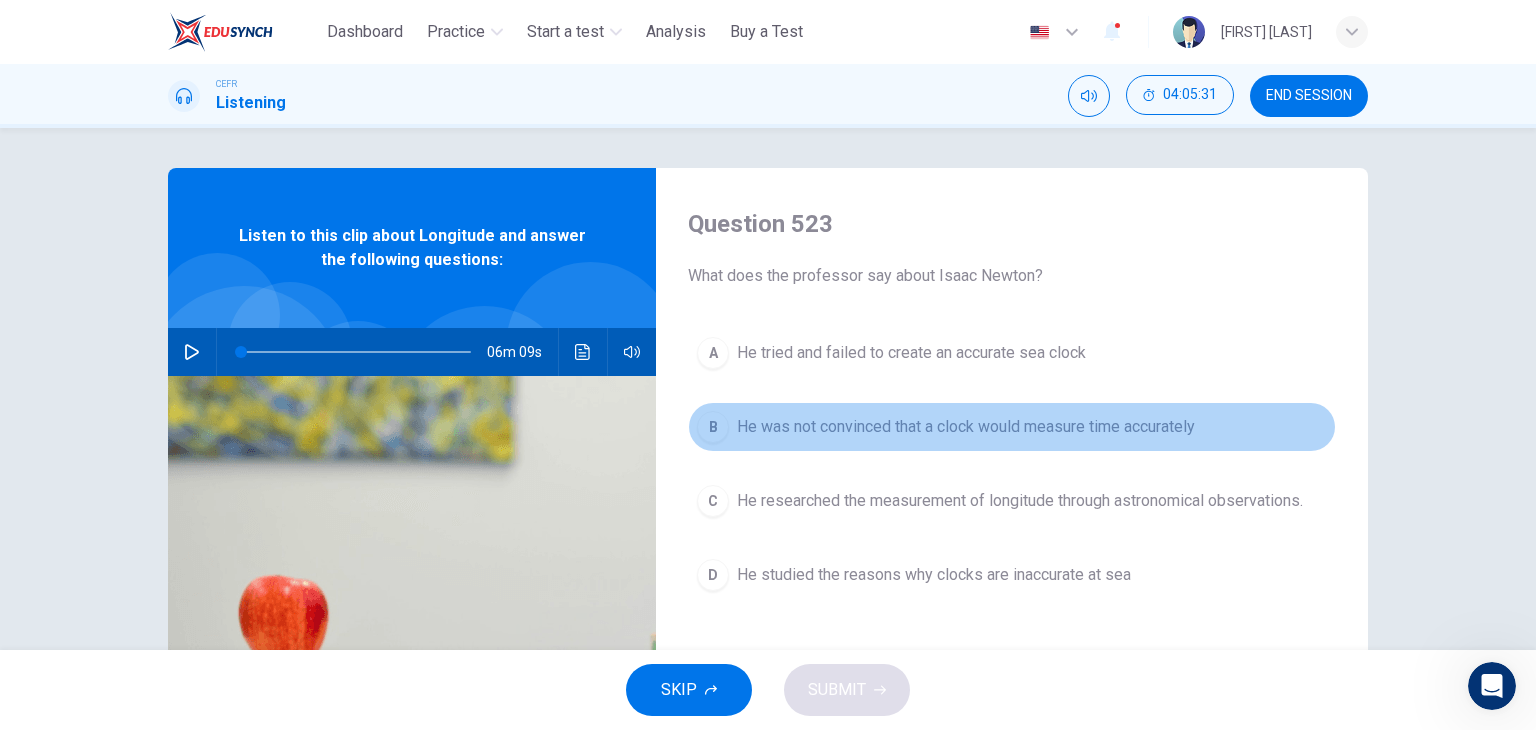 click on "He was not convinced that a clock would measure time accurately" at bounding box center (966, 427) 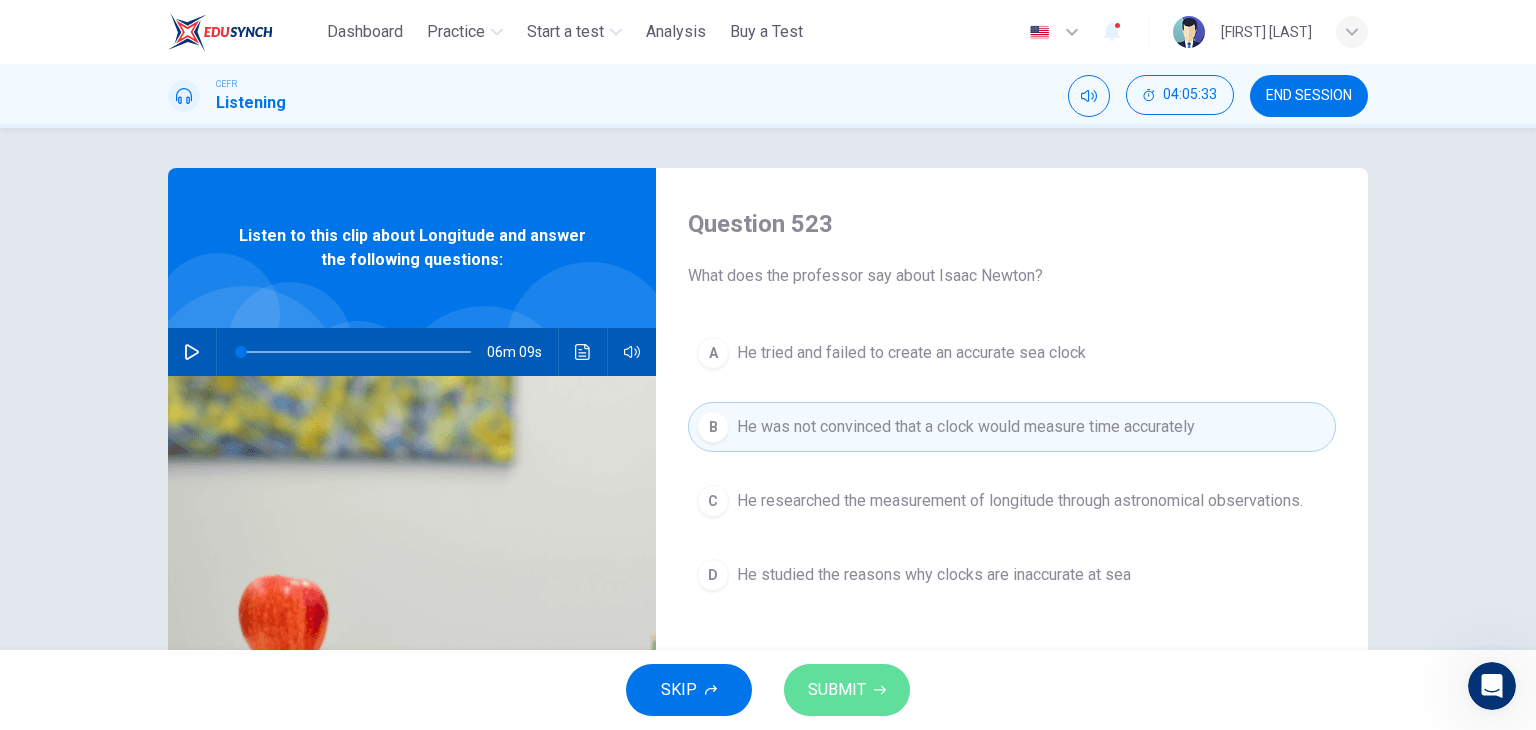 click on "SUBMIT" at bounding box center (837, 690) 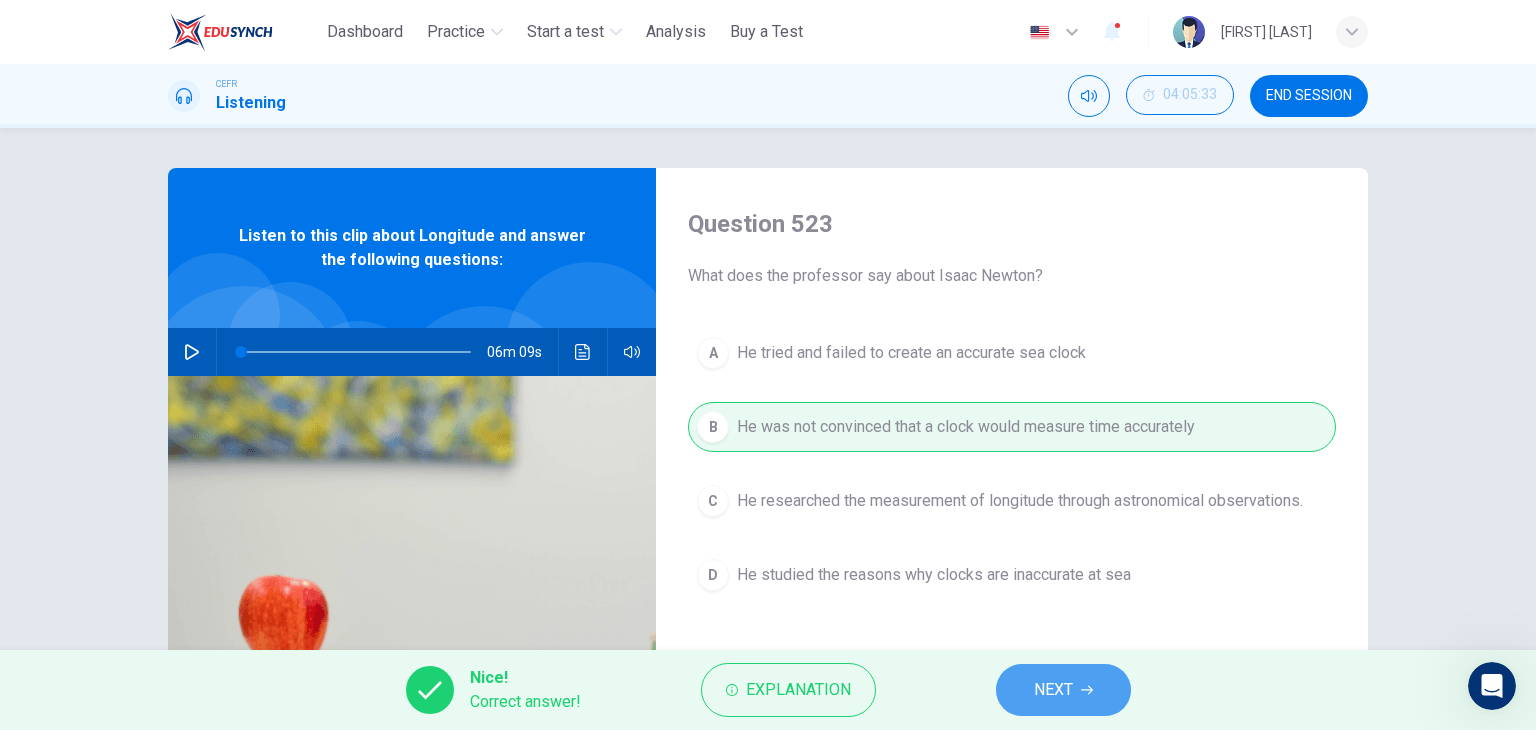 click on "NEXT" at bounding box center [1063, 690] 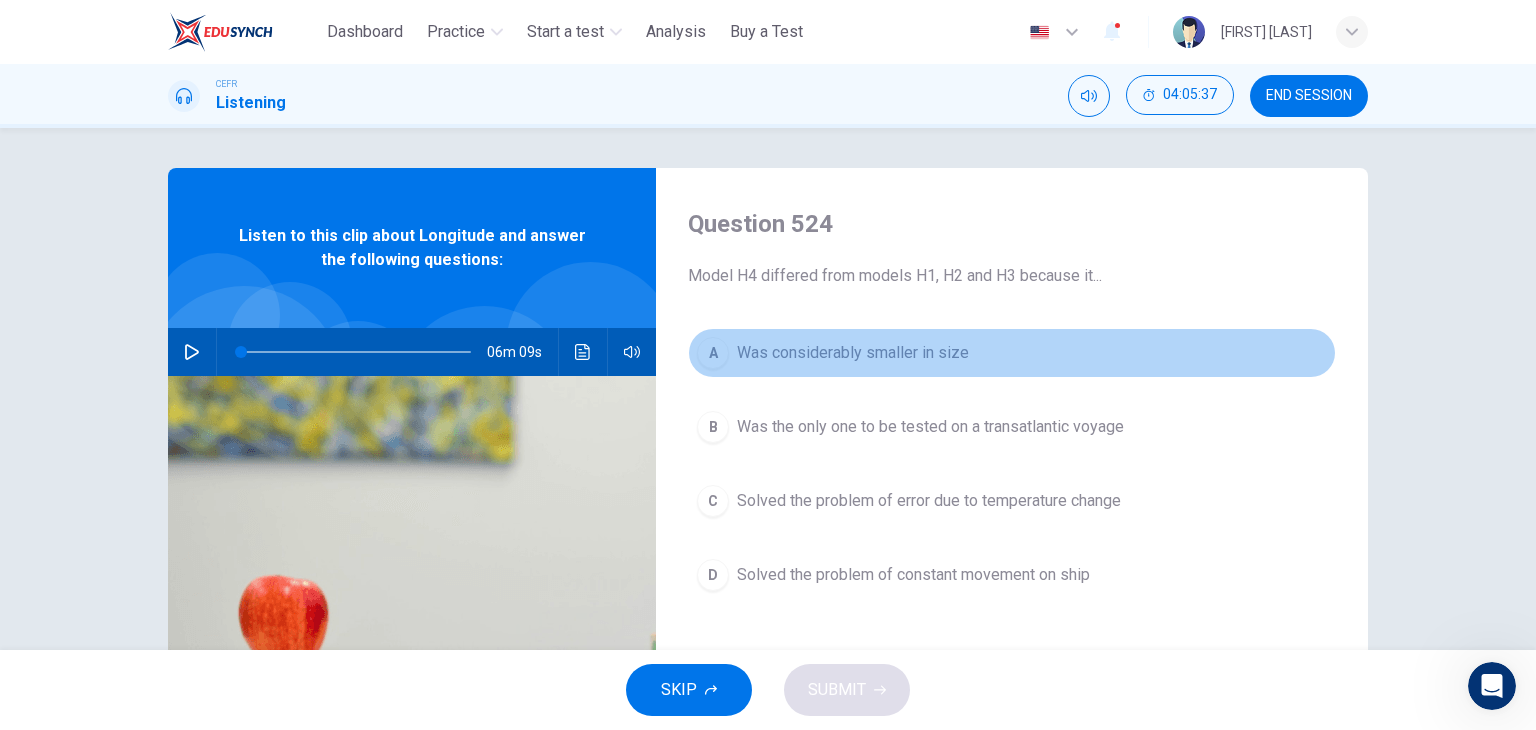 click on "A Was considerably smaller in size" at bounding box center (1012, 353) 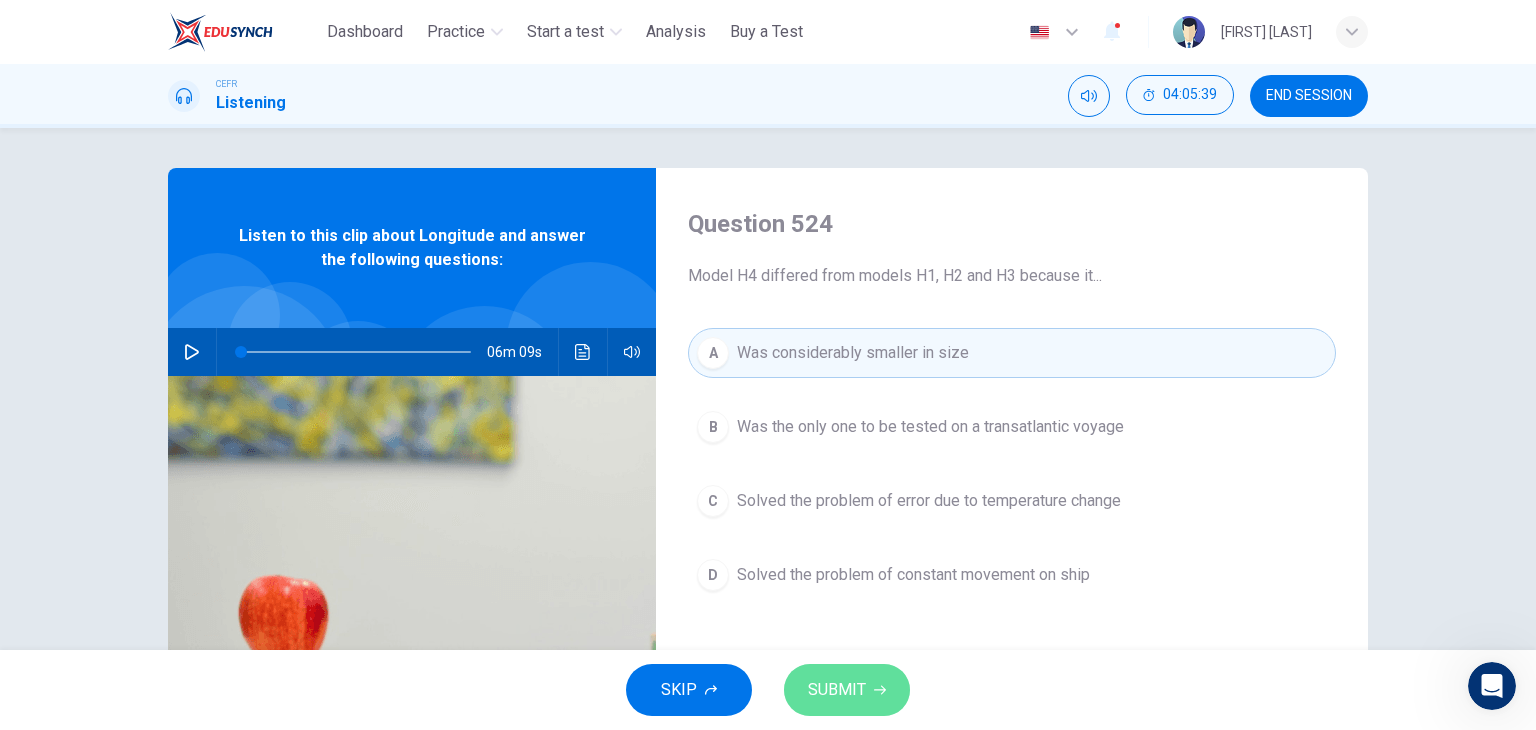 click on "SUBMIT" at bounding box center (837, 690) 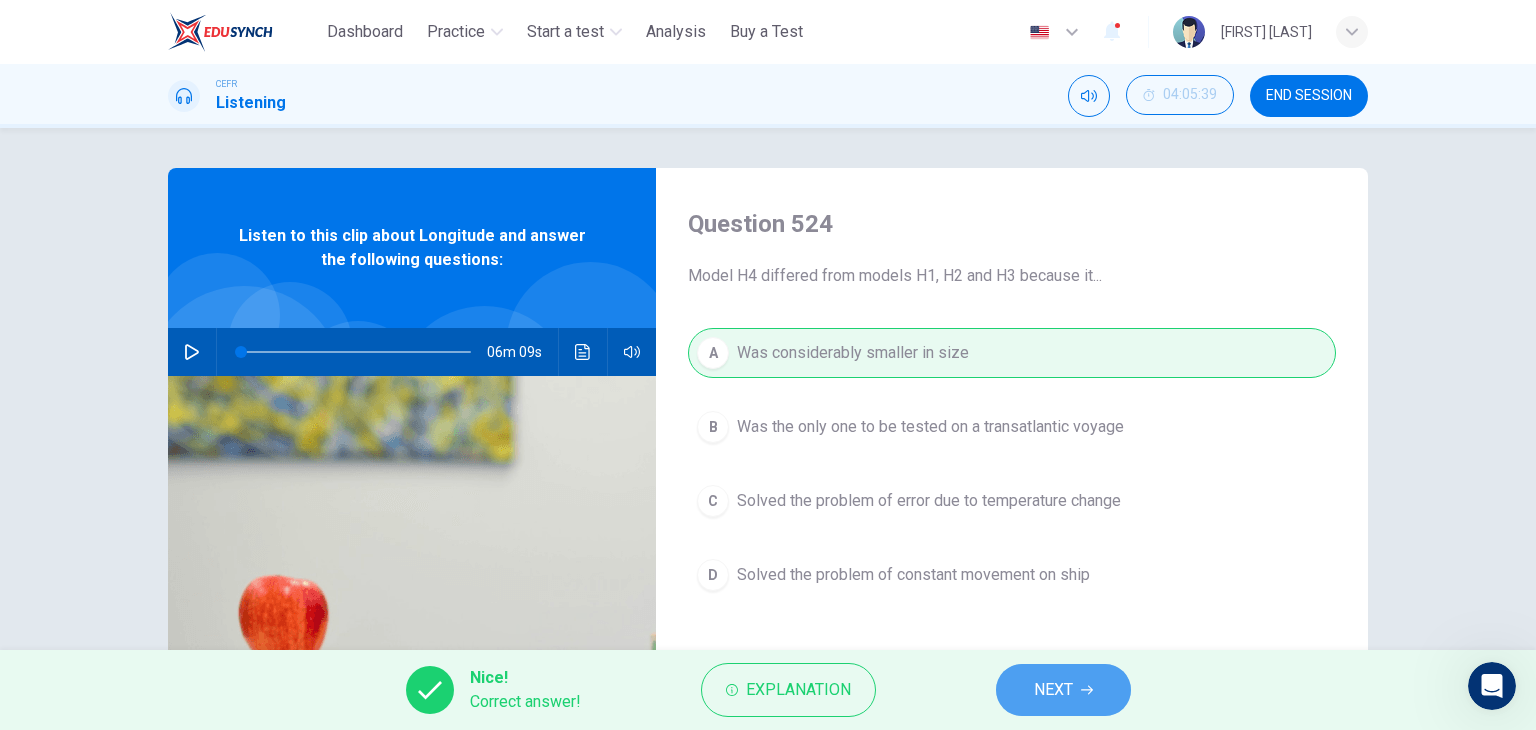 click 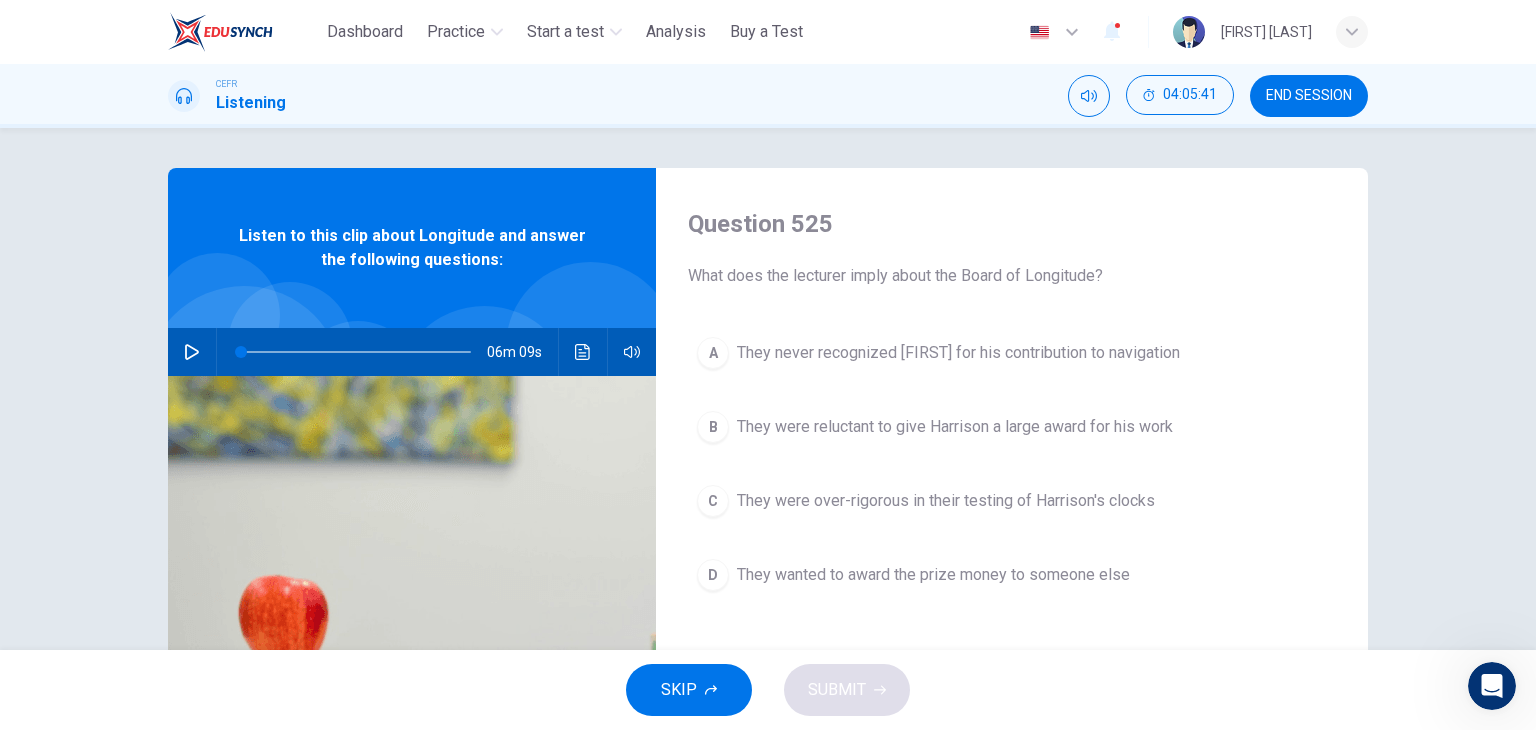 click on "They were reluctant to give Harrison a large award for his work" at bounding box center (955, 427) 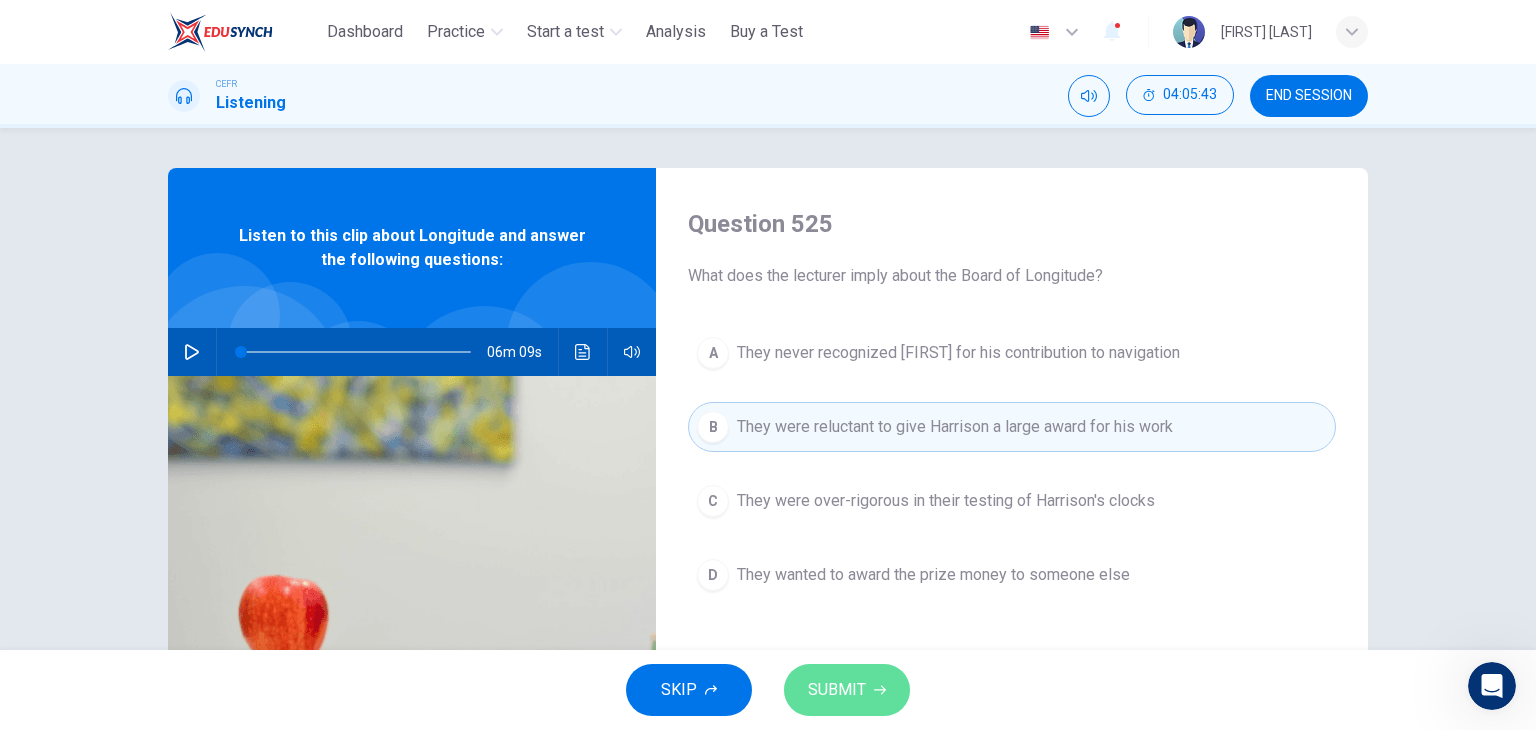 click on "SUBMIT" at bounding box center [847, 690] 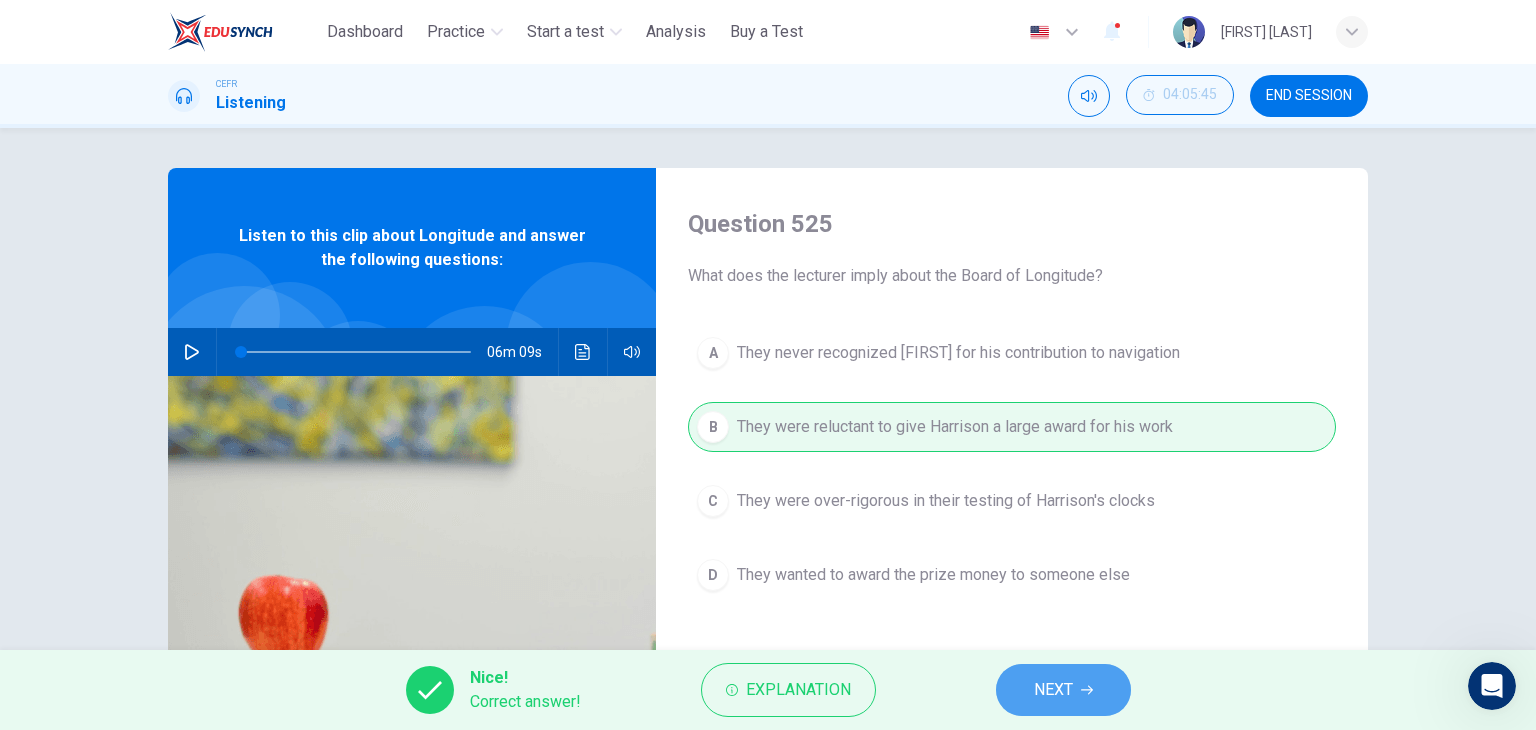 click on "NEXT" at bounding box center [1053, 690] 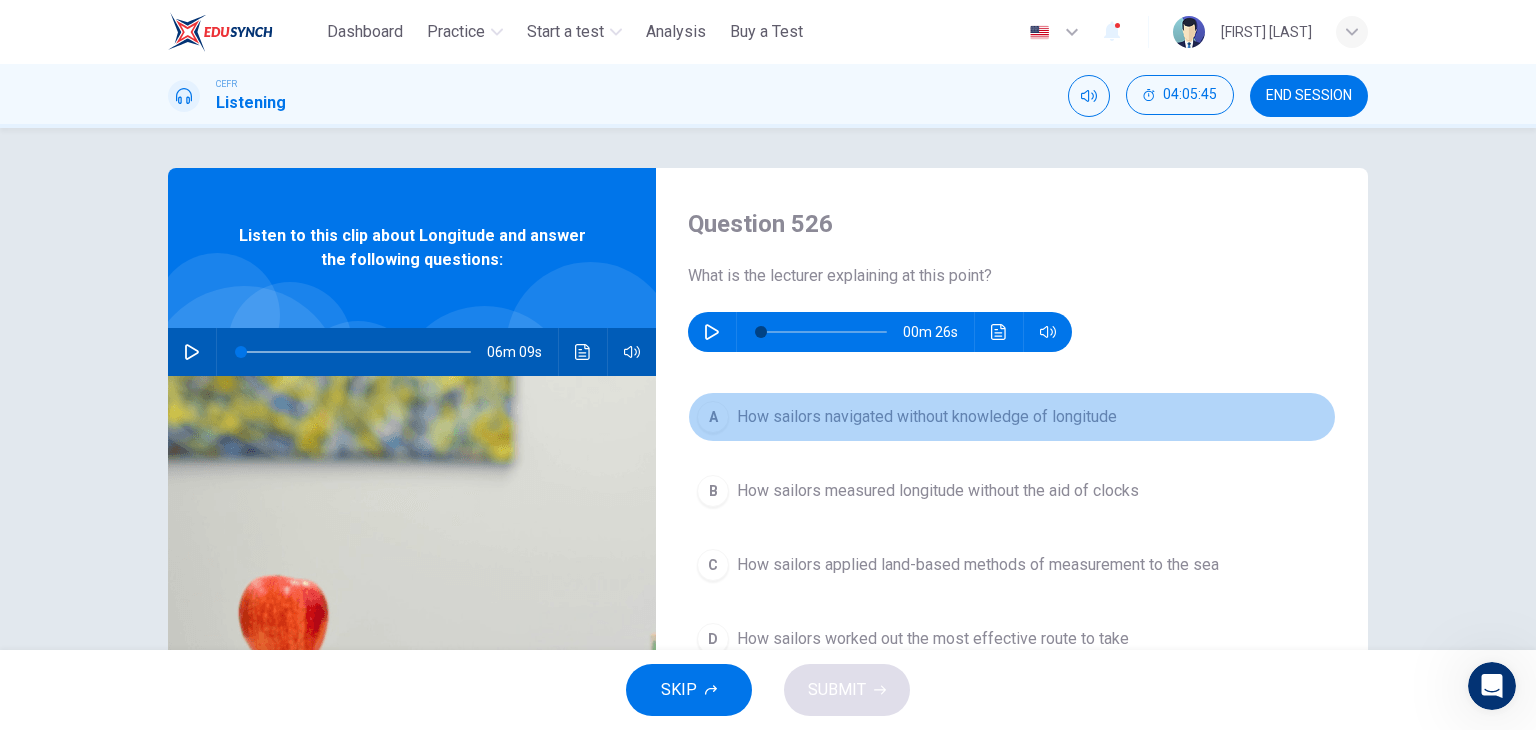click on "A How sailors navigated without knowledge of longitude" at bounding box center (1012, 417) 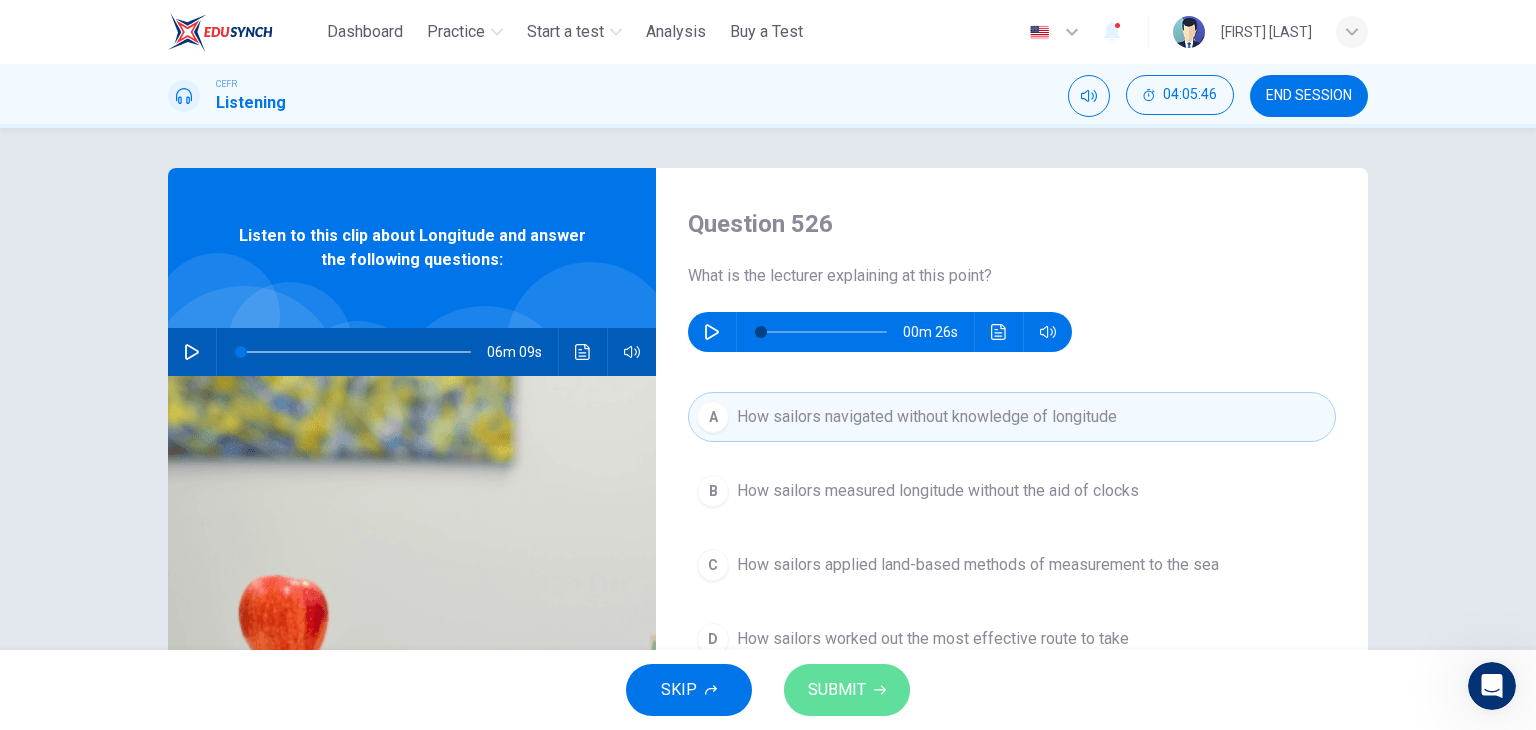 click on "SUBMIT" at bounding box center (837, 690) 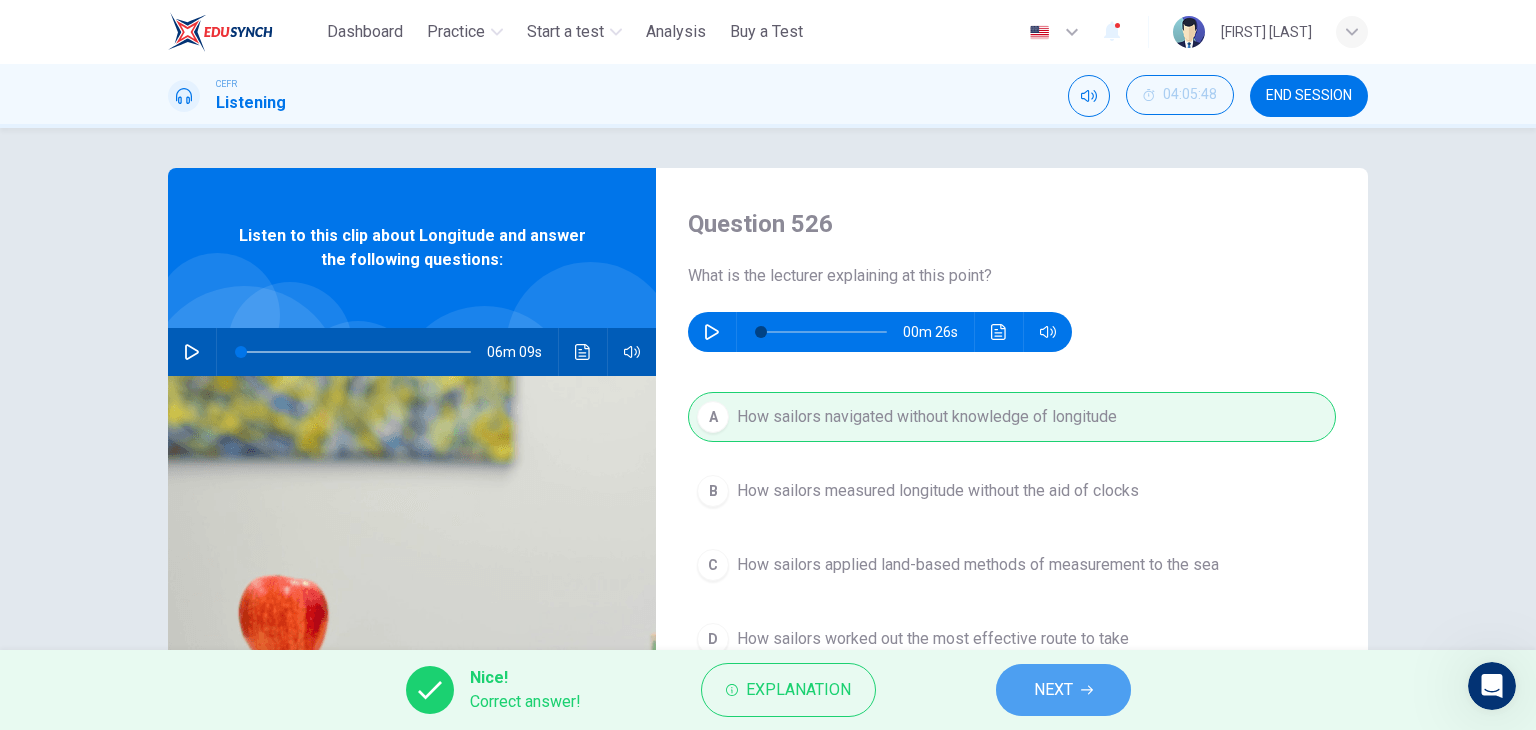 click on "NEXT" at bounding box center (1063, 690) 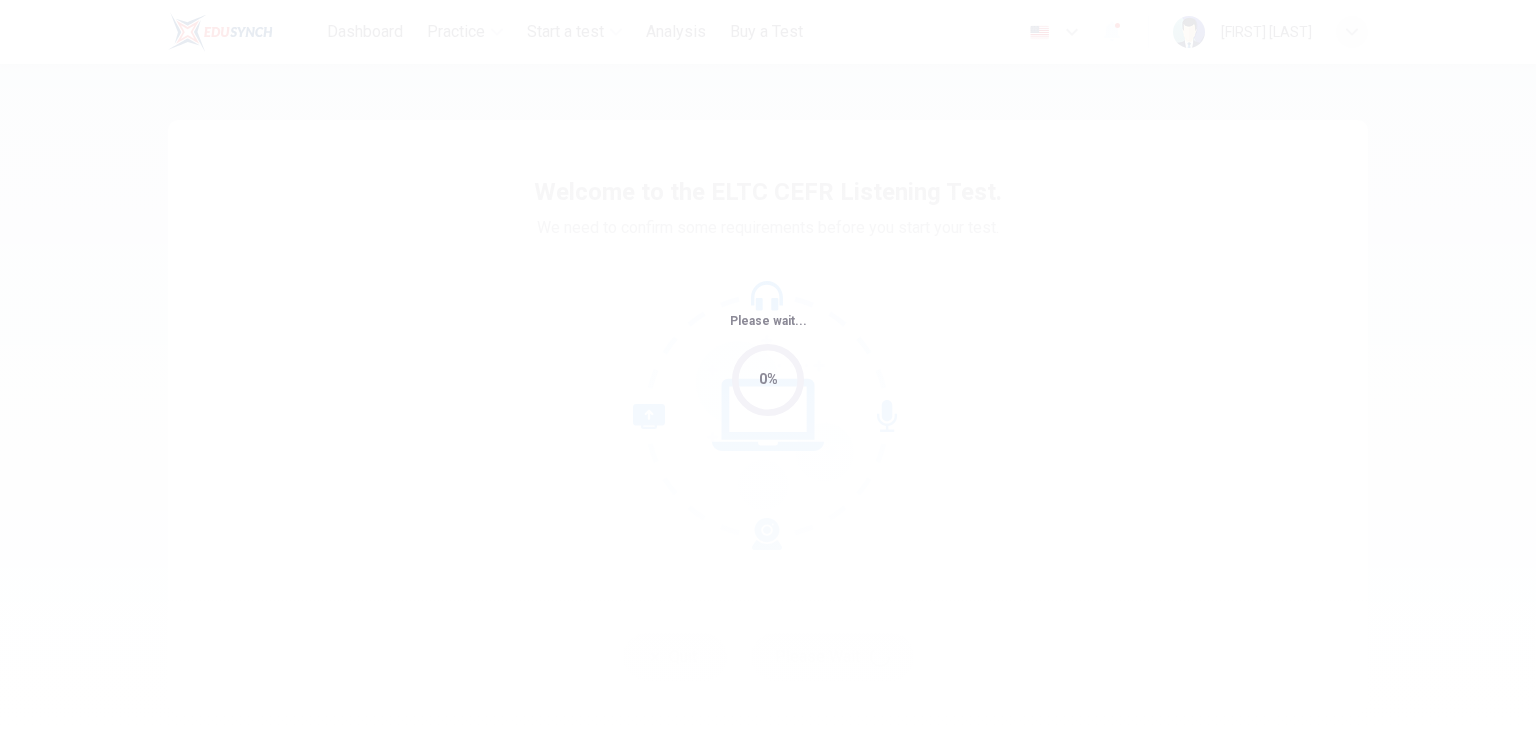 scroll, scrollTop: 0, scrollLeft: 0, axis: both 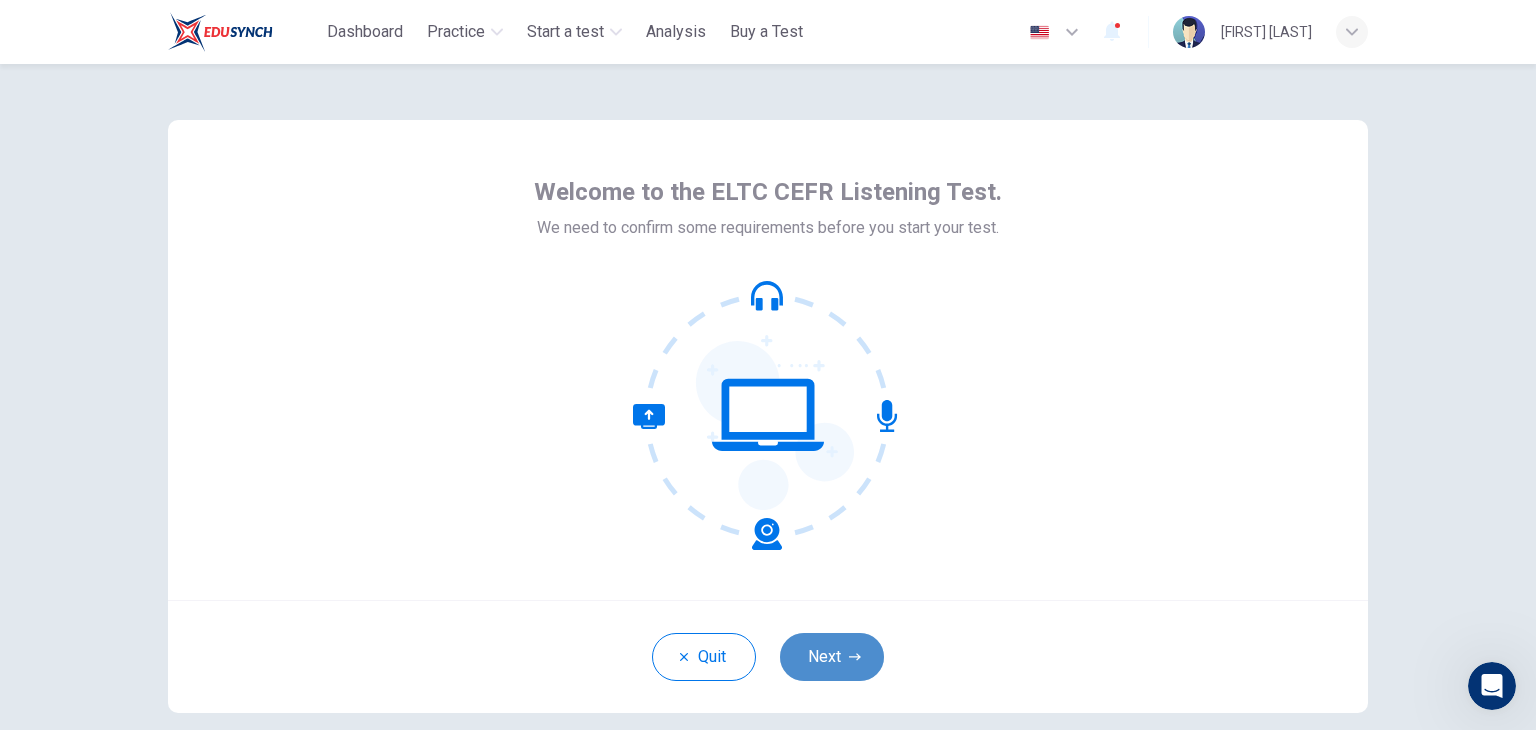 click on "Next" at bounding box center [832, 657] 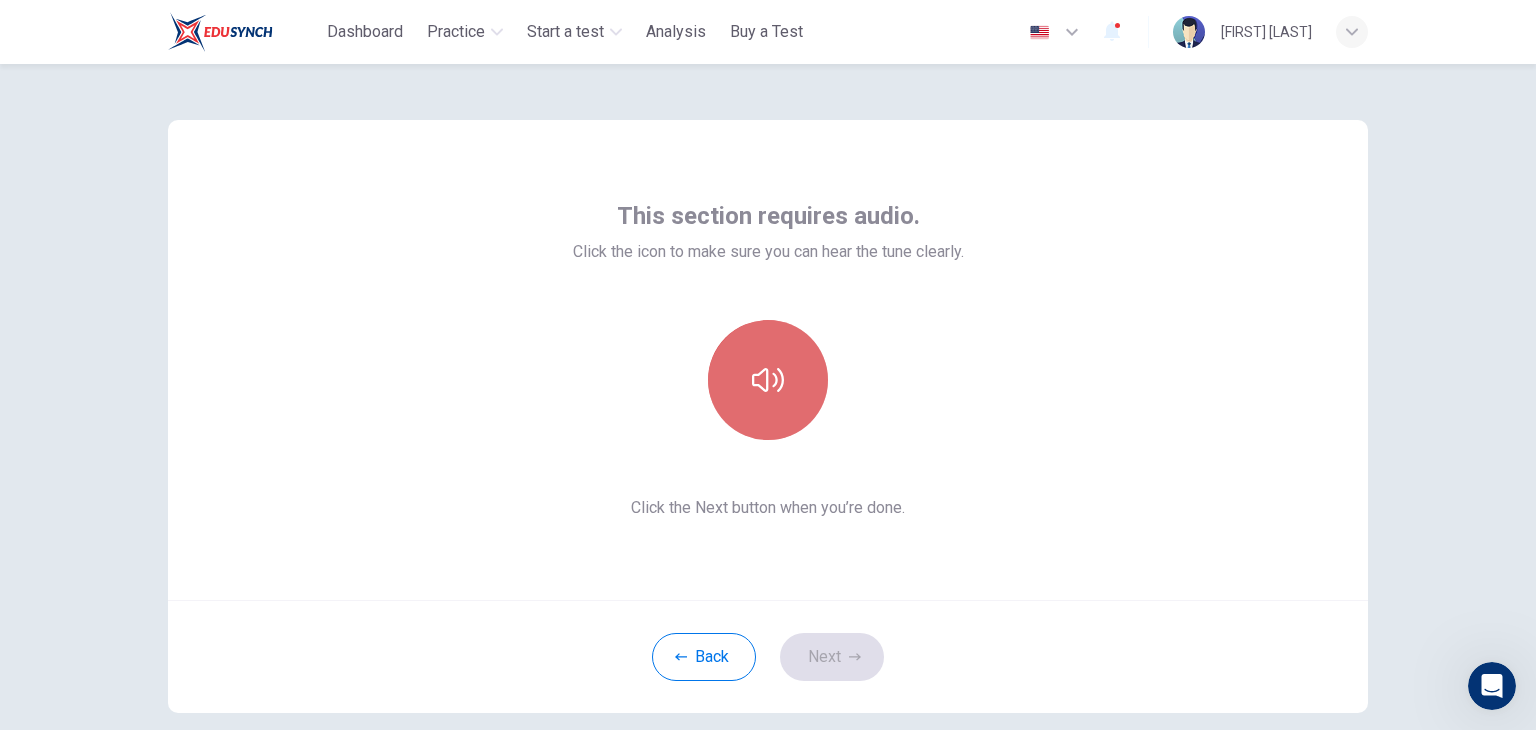 click at bounding box center [768, 380] 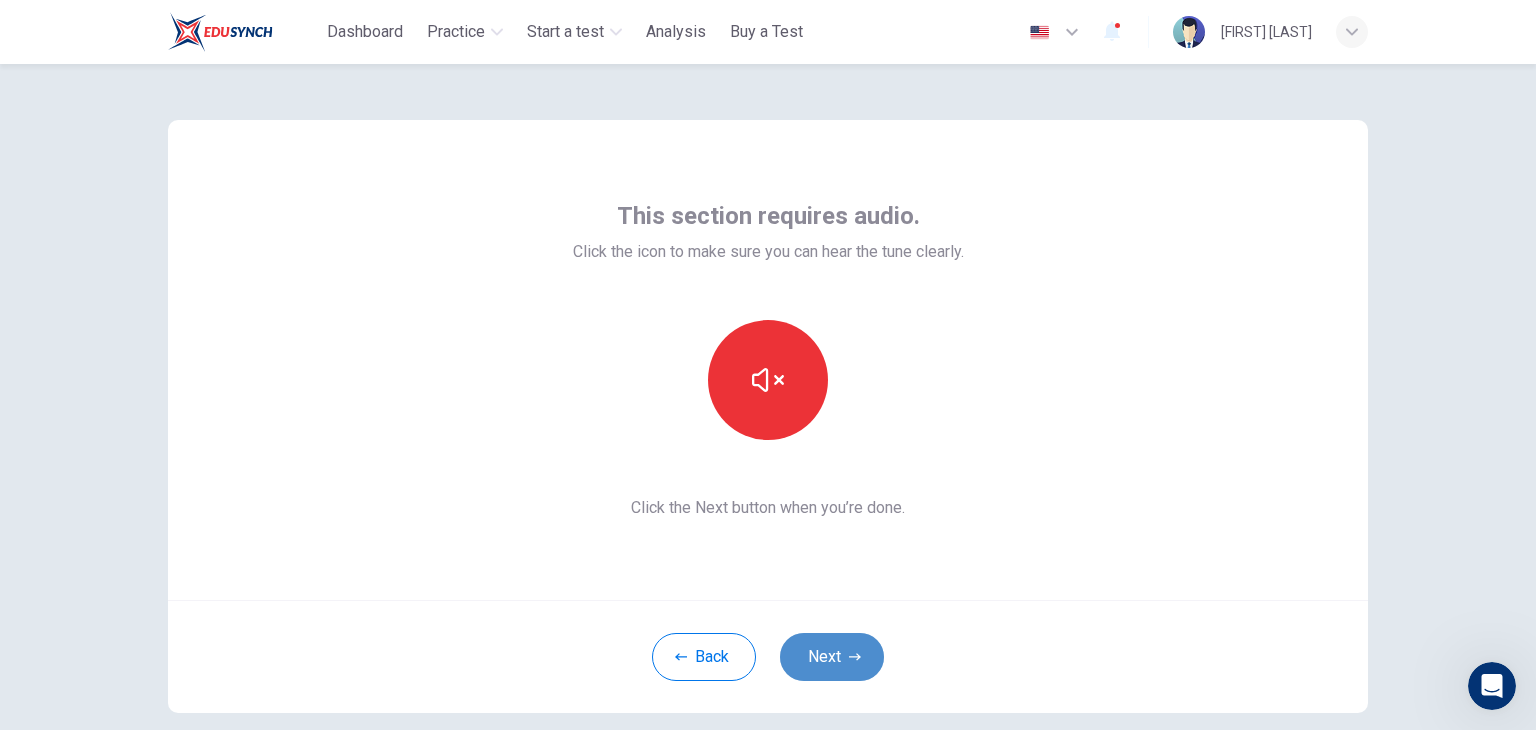 click on "Next" at bounding box center [832, 657] 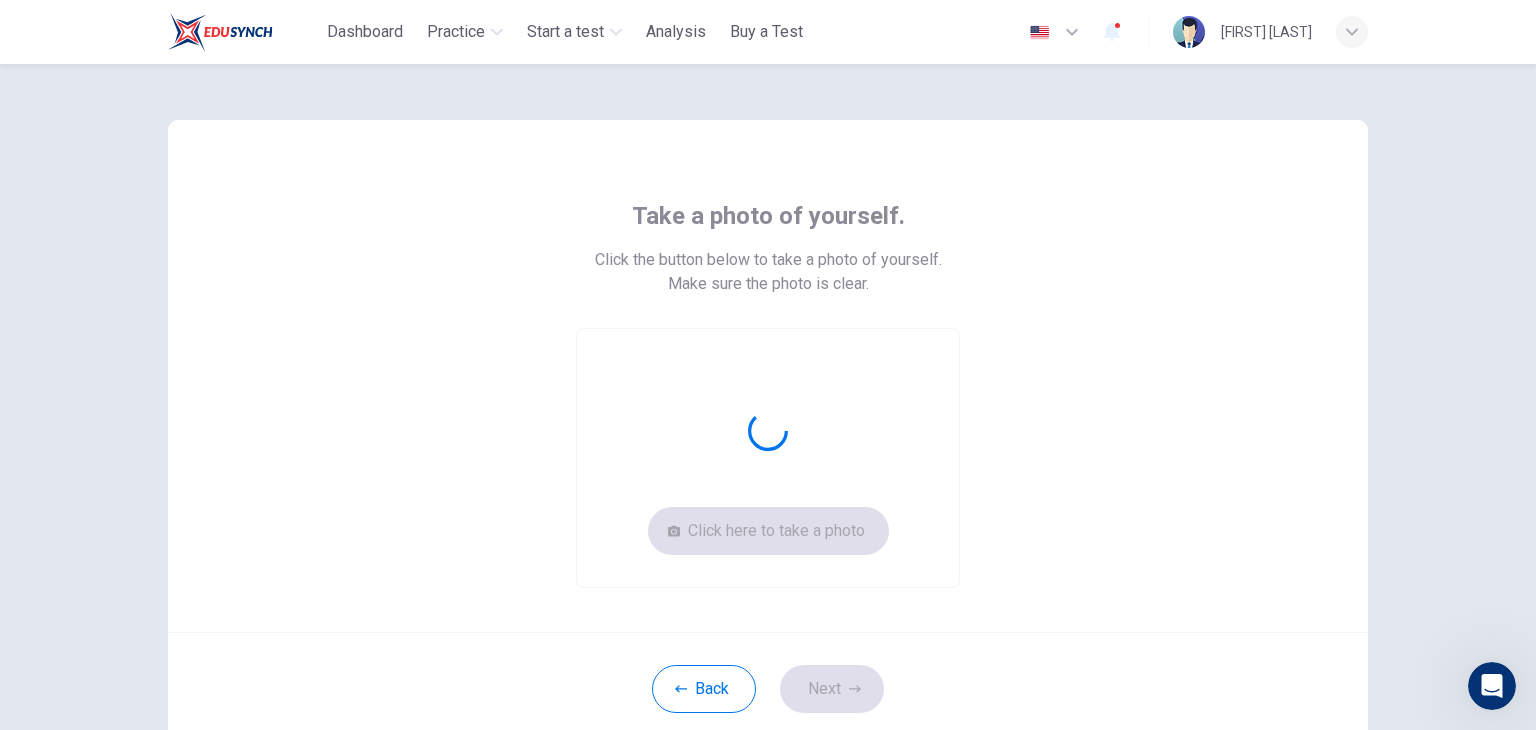click on "Click here to take a photo" at bounding box center [768, 458] 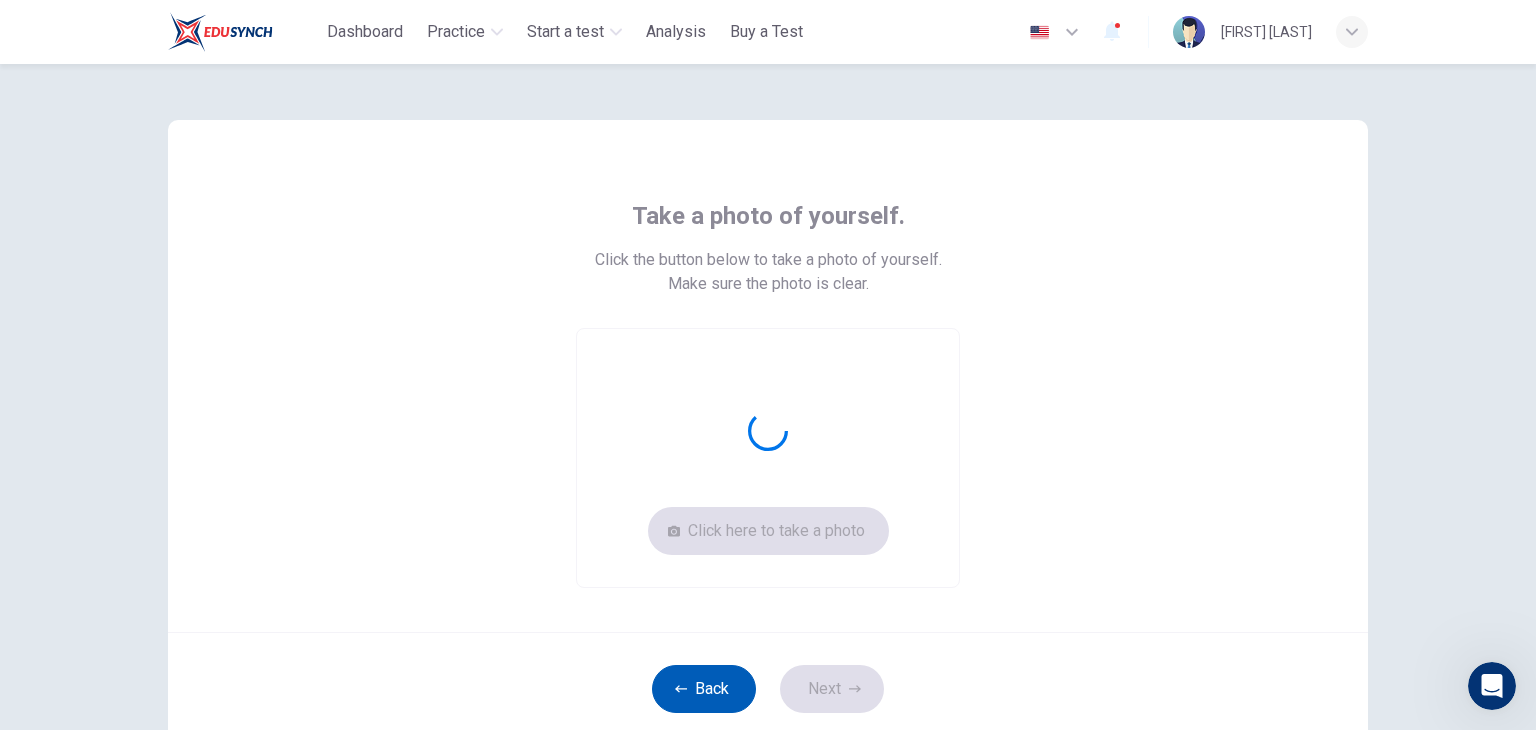 click on "Back" at bounding box center (704, 689) 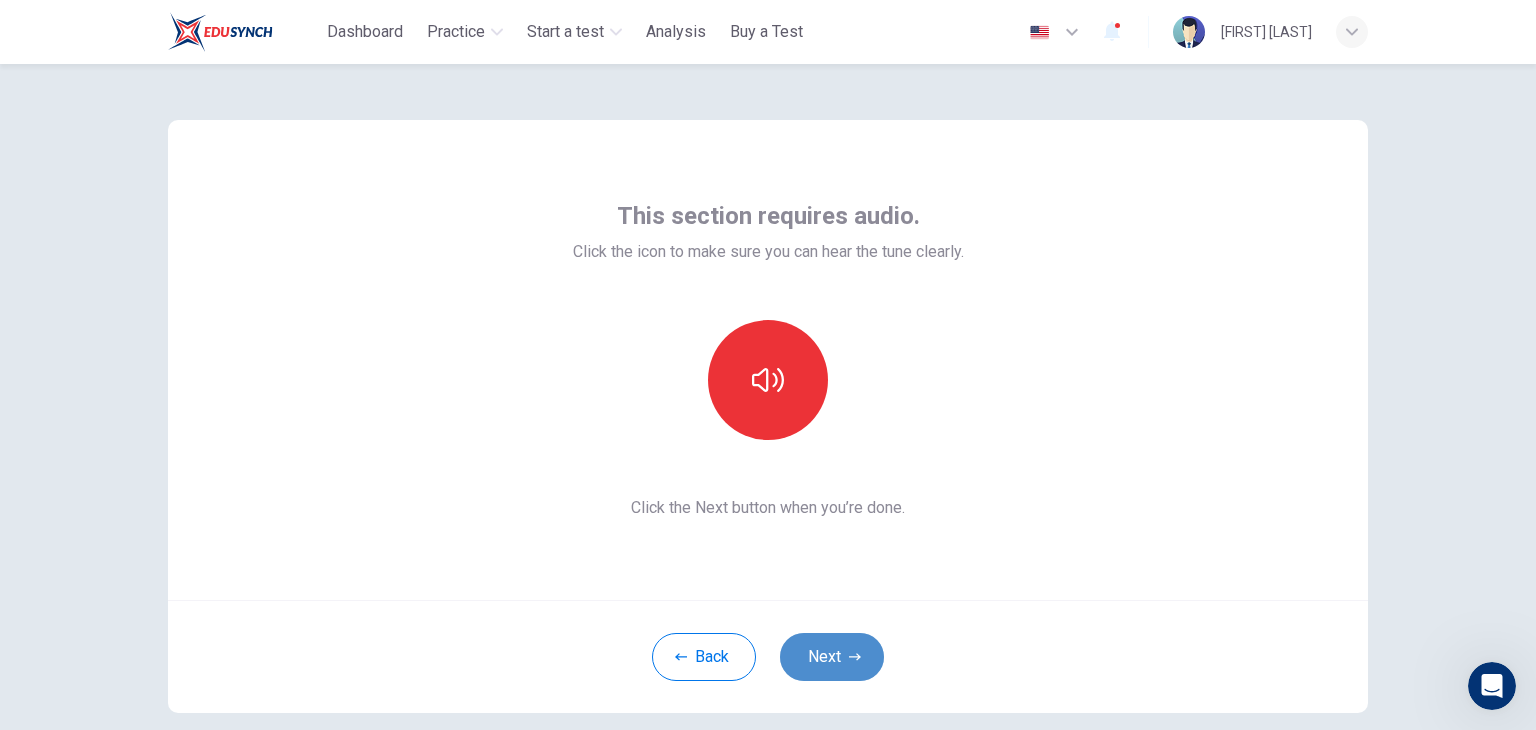 click on "Next" at bounding box center (832, 657) 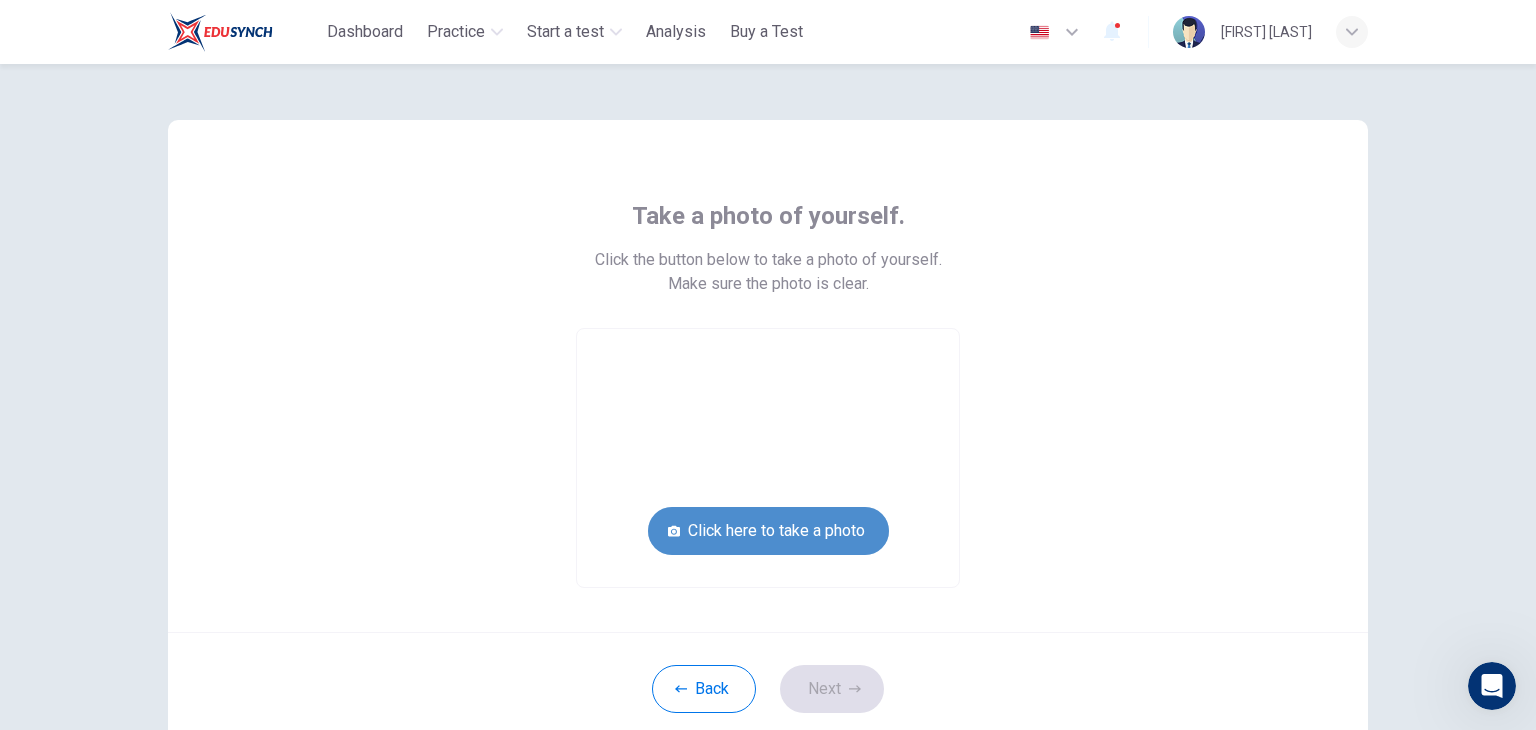 click on "Click here to take a photo" at bounding box center [768, 531] 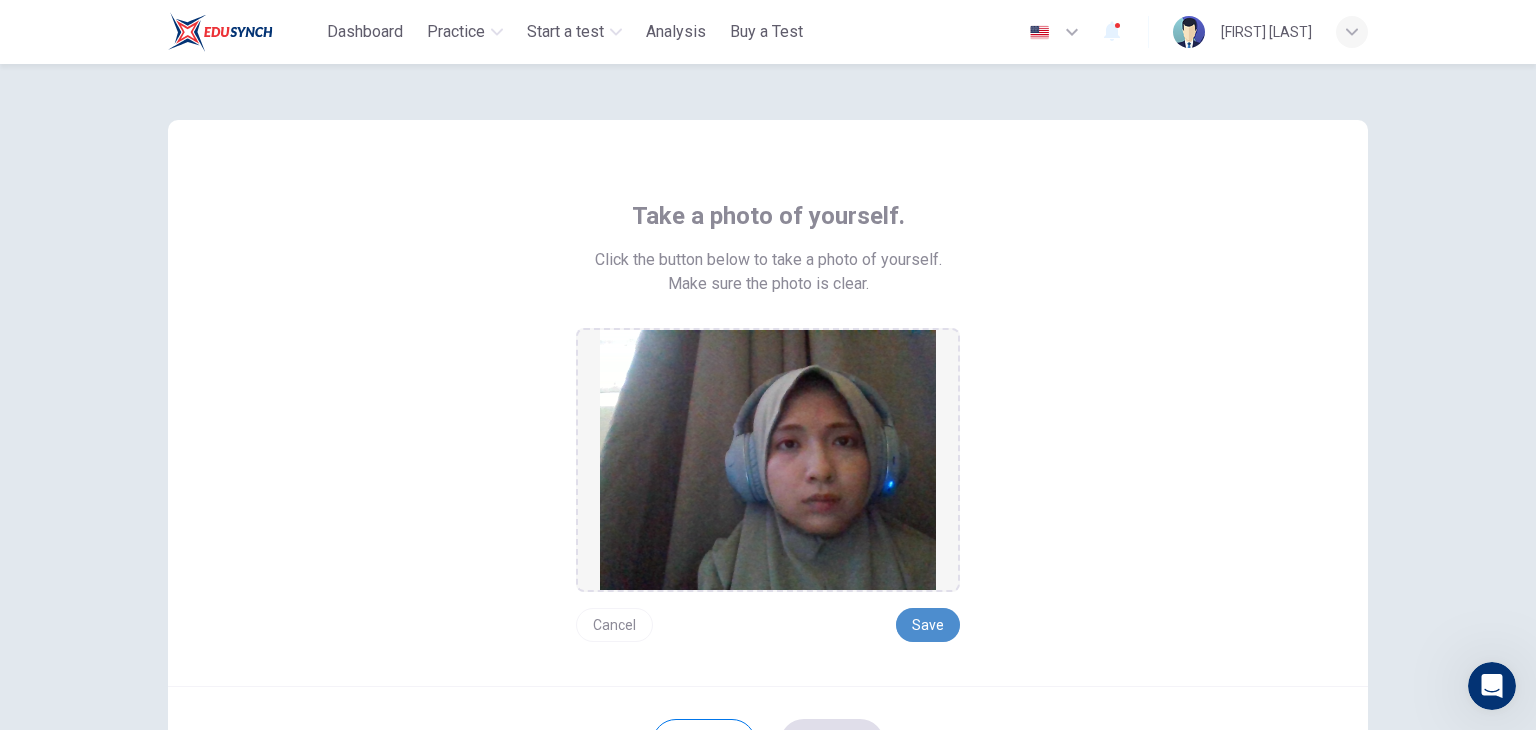 click on "Save" at bounding box center (928, 625) 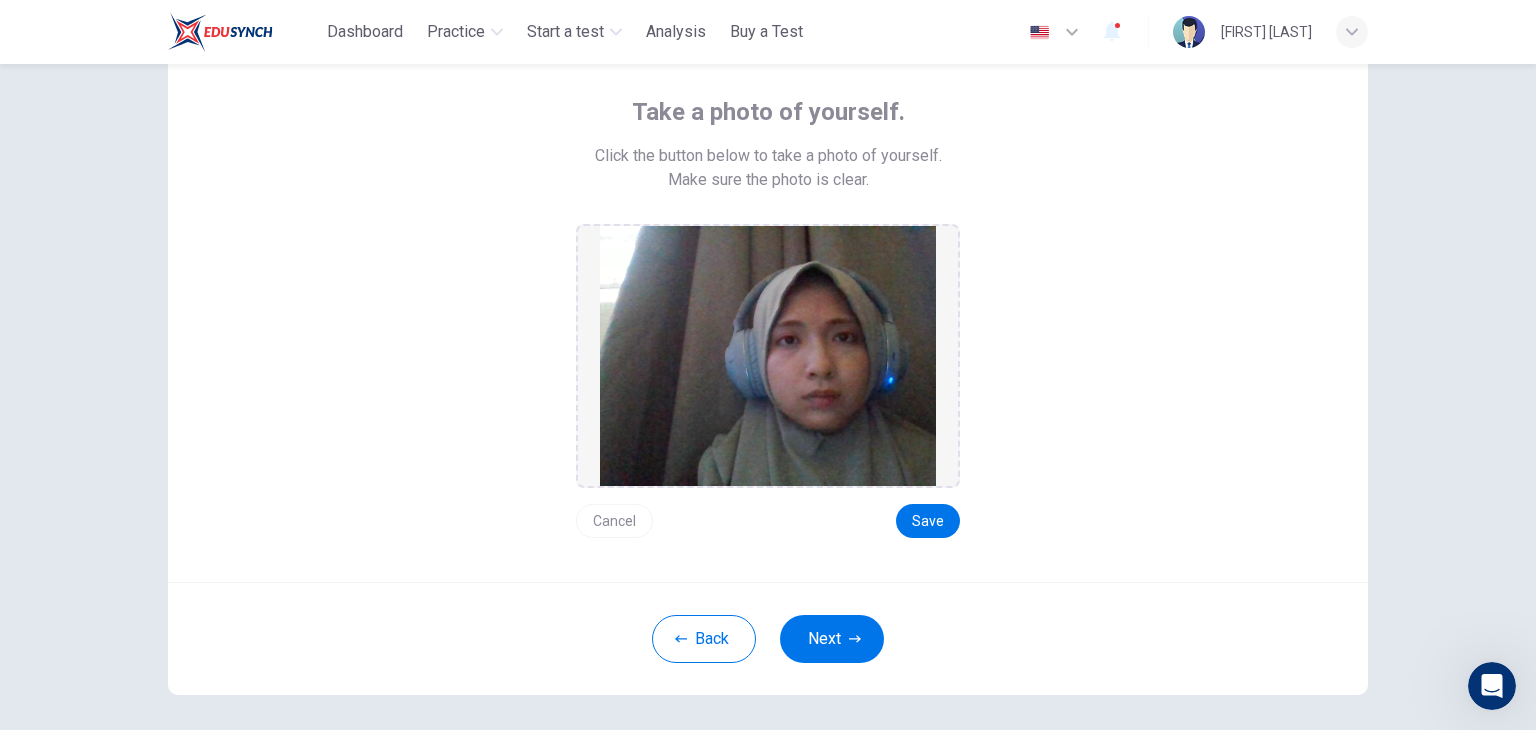 scroll, scrollTop: 108, scrollLeft: 0, axis: vertical 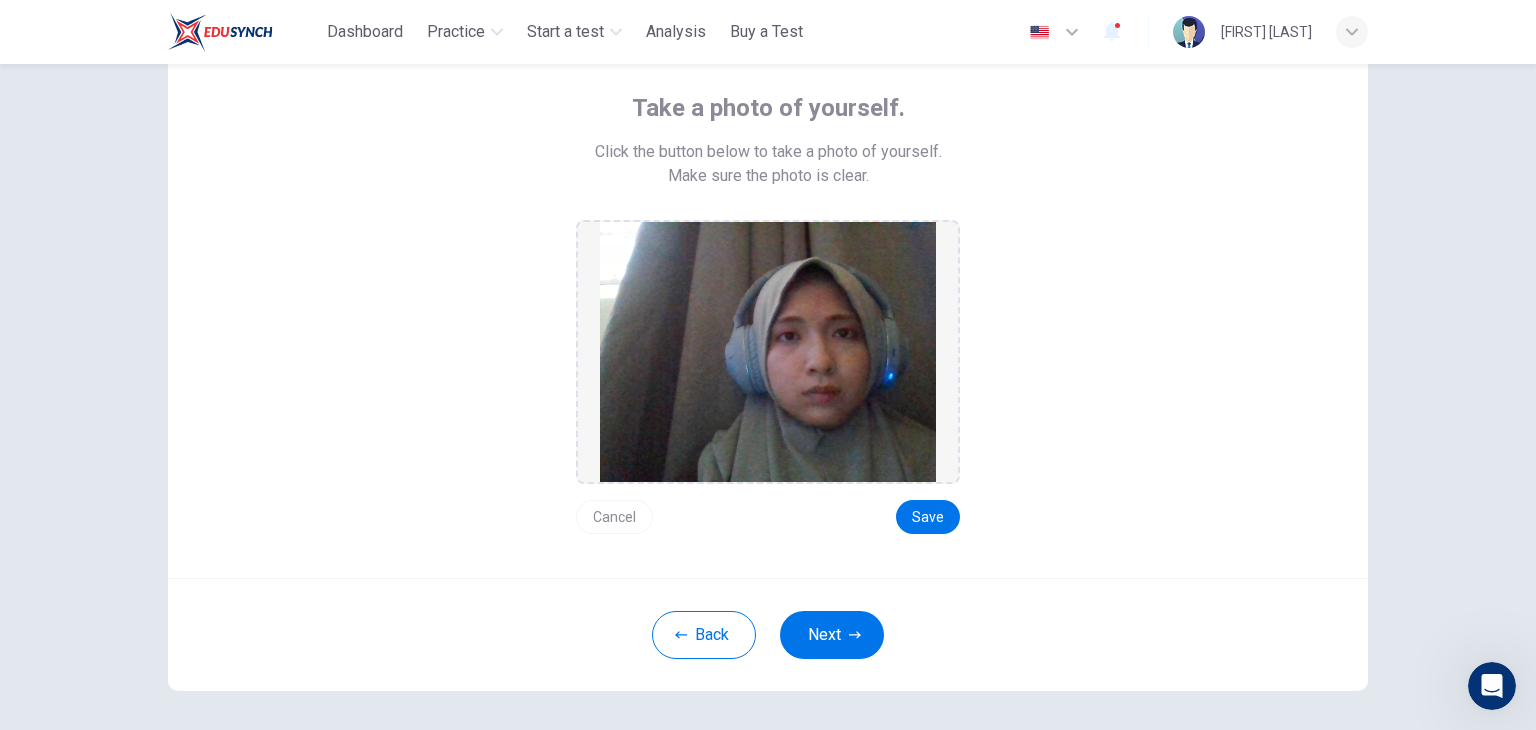 click on "Back Next" at bounding box center (768, 634) 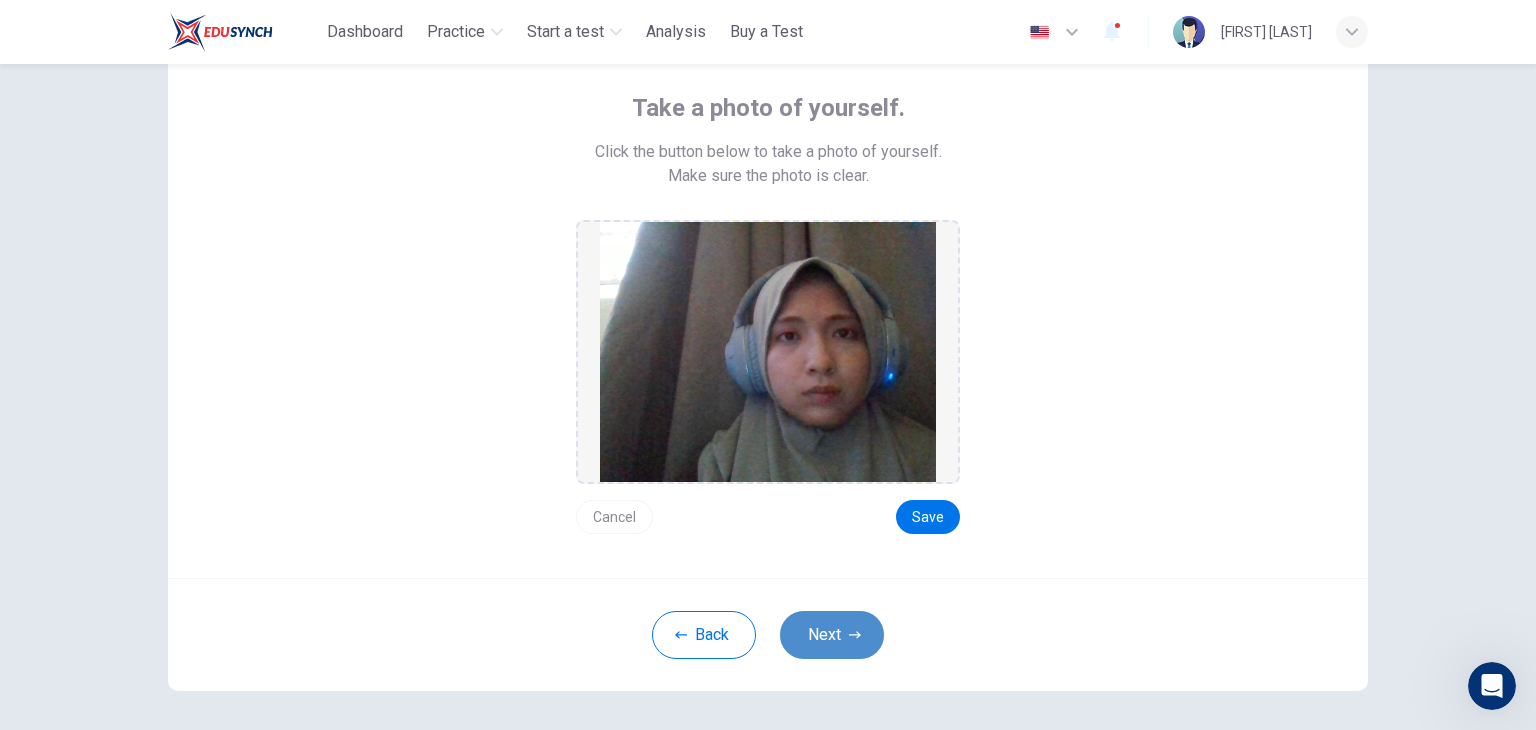click on "Next" at bounding box center (832, 635) 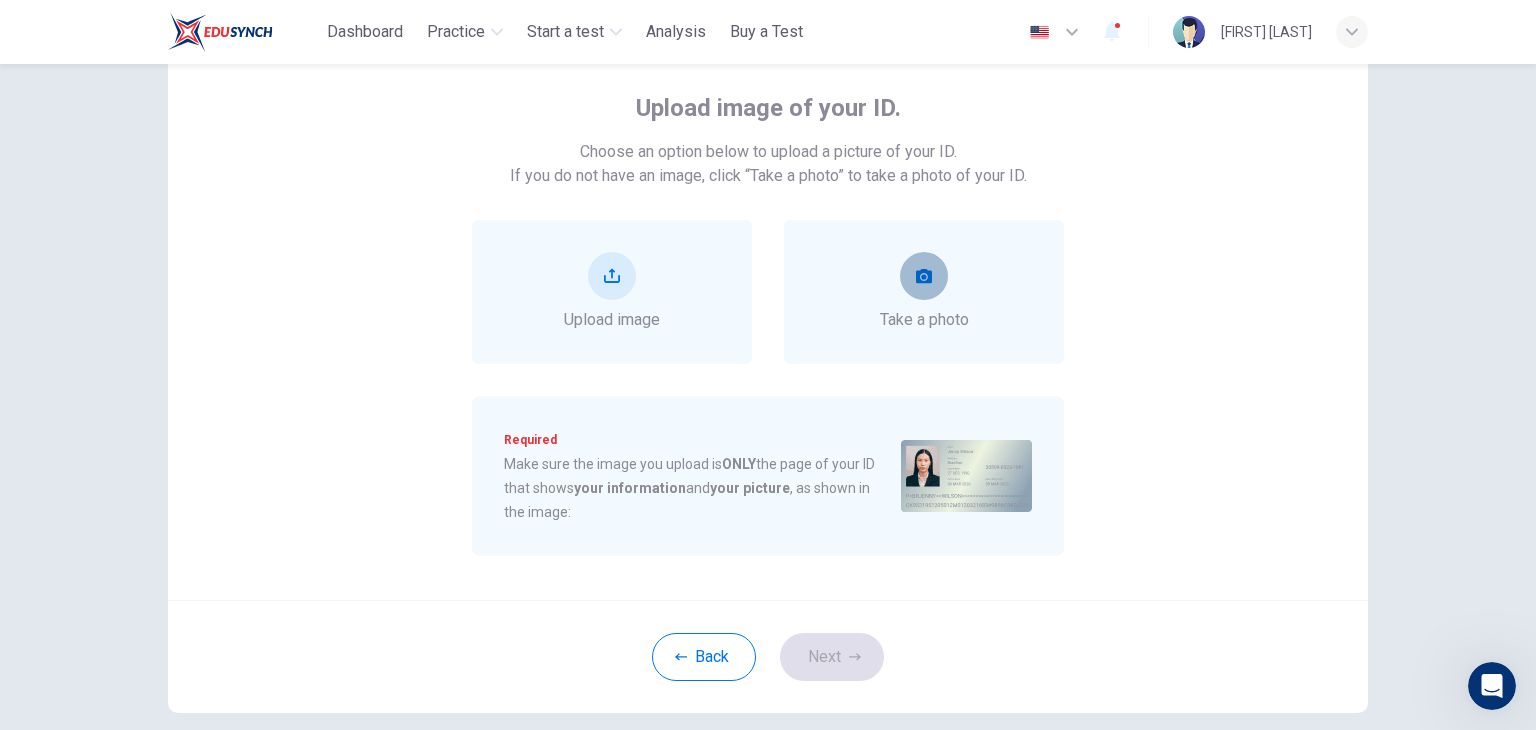 click 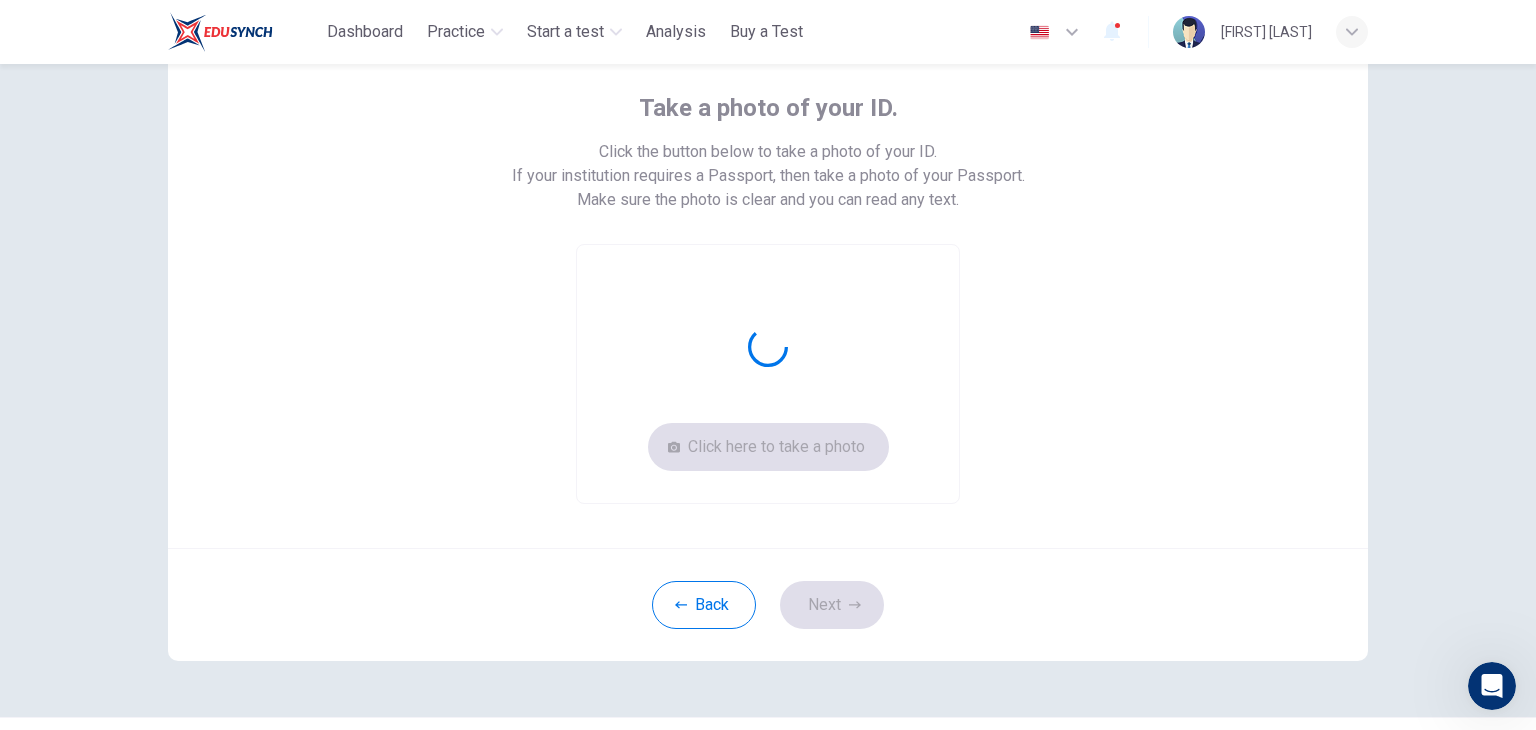 click on "Click here to take a photo" at bounding box center [768, 374] 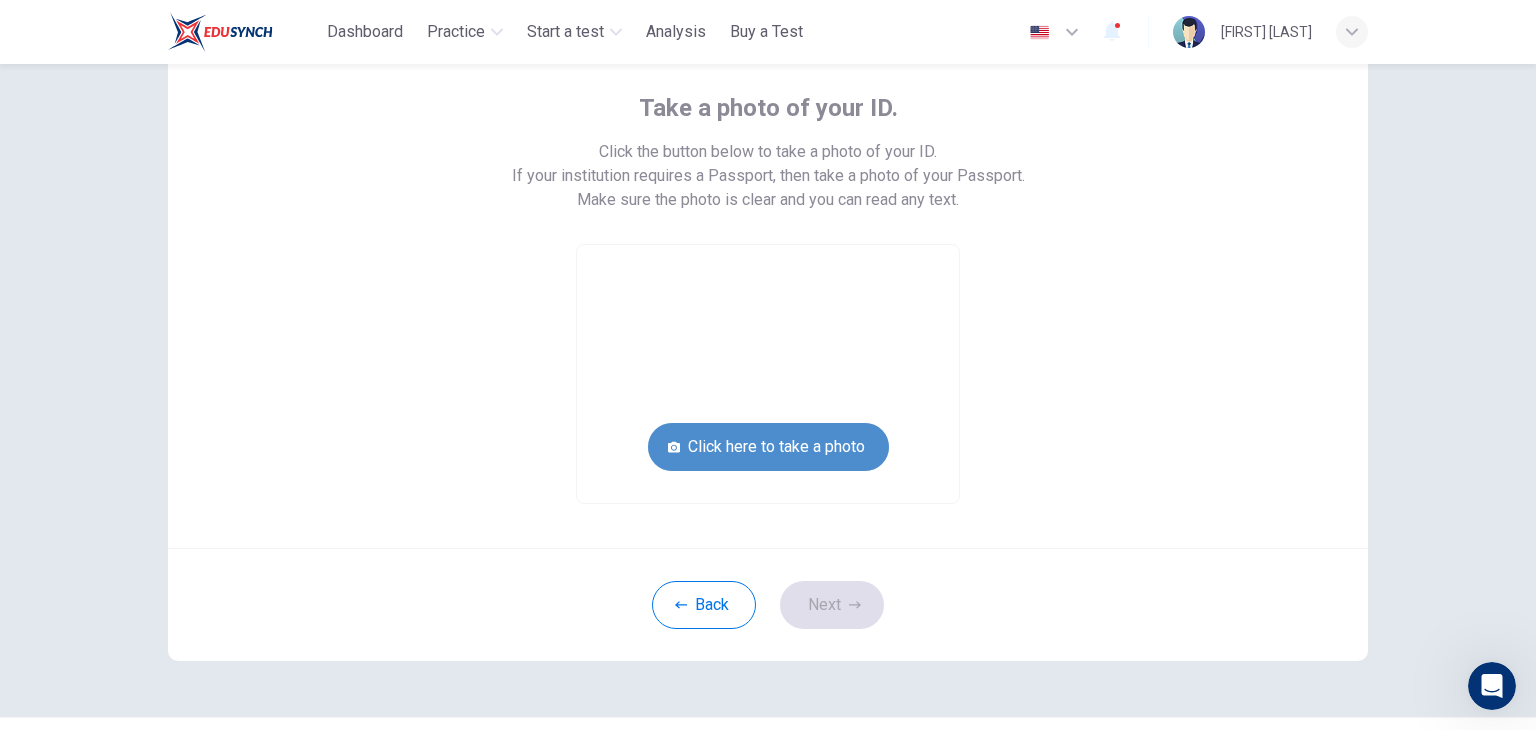 click on "Click here to take a photo" at bounding box center [768, 447] 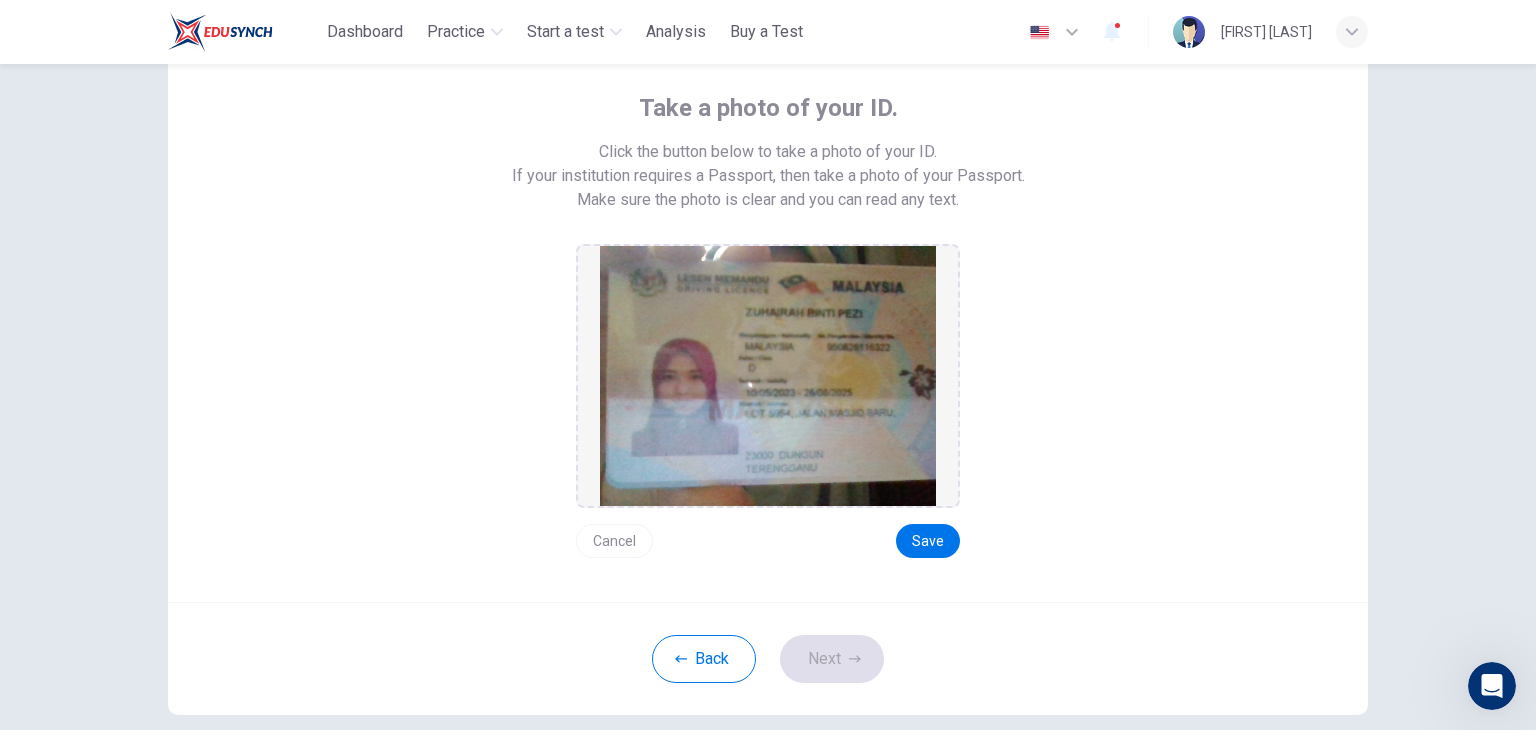 click on "Take a photo of your ID. Click the button below to take a photo of your ID.   If your institution requires a Passport, then take a photo of your Passport. Make sure the photo is clear and you can read any text. Cancel Save" at bounding box center [768, 307] 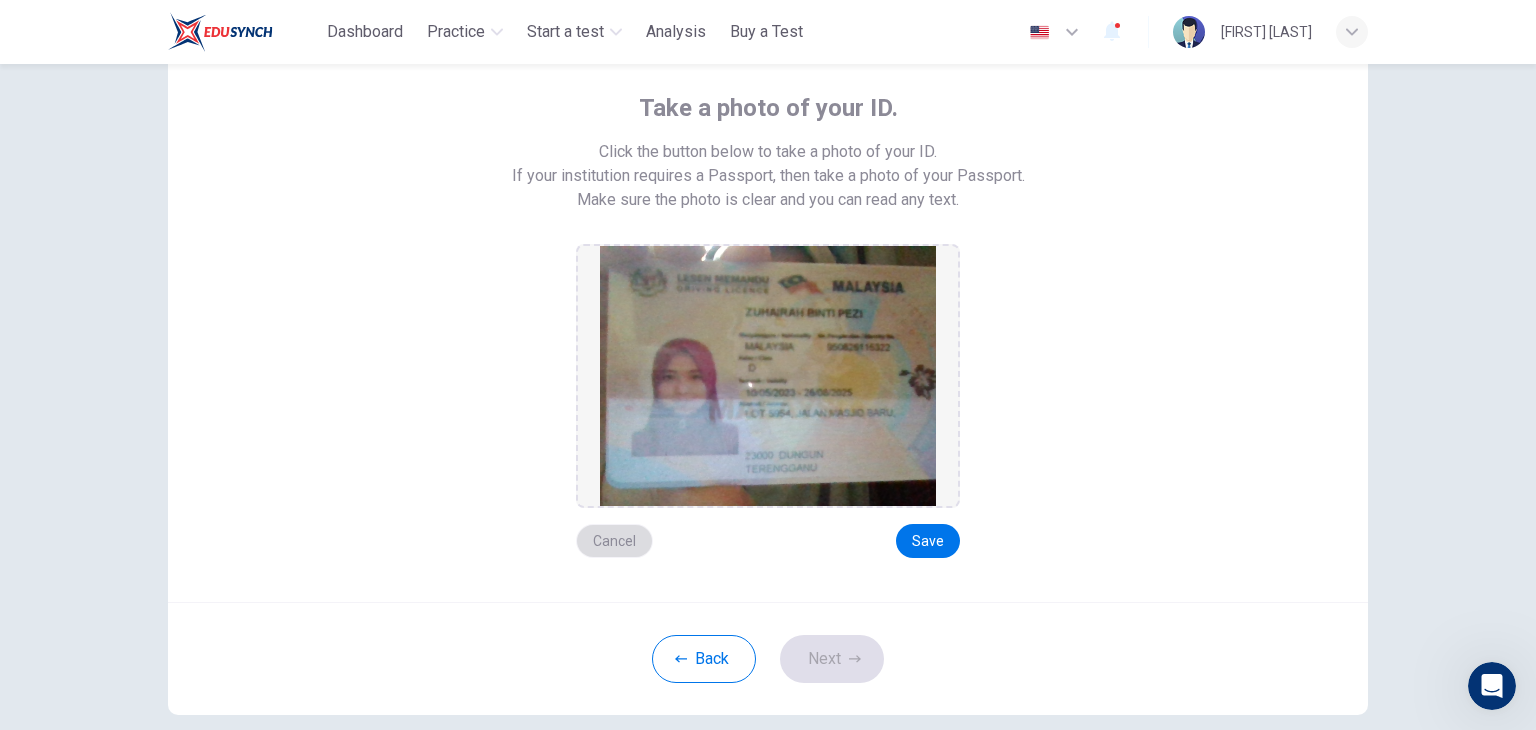 click on "Cancel" at bounding box center [614, 541] 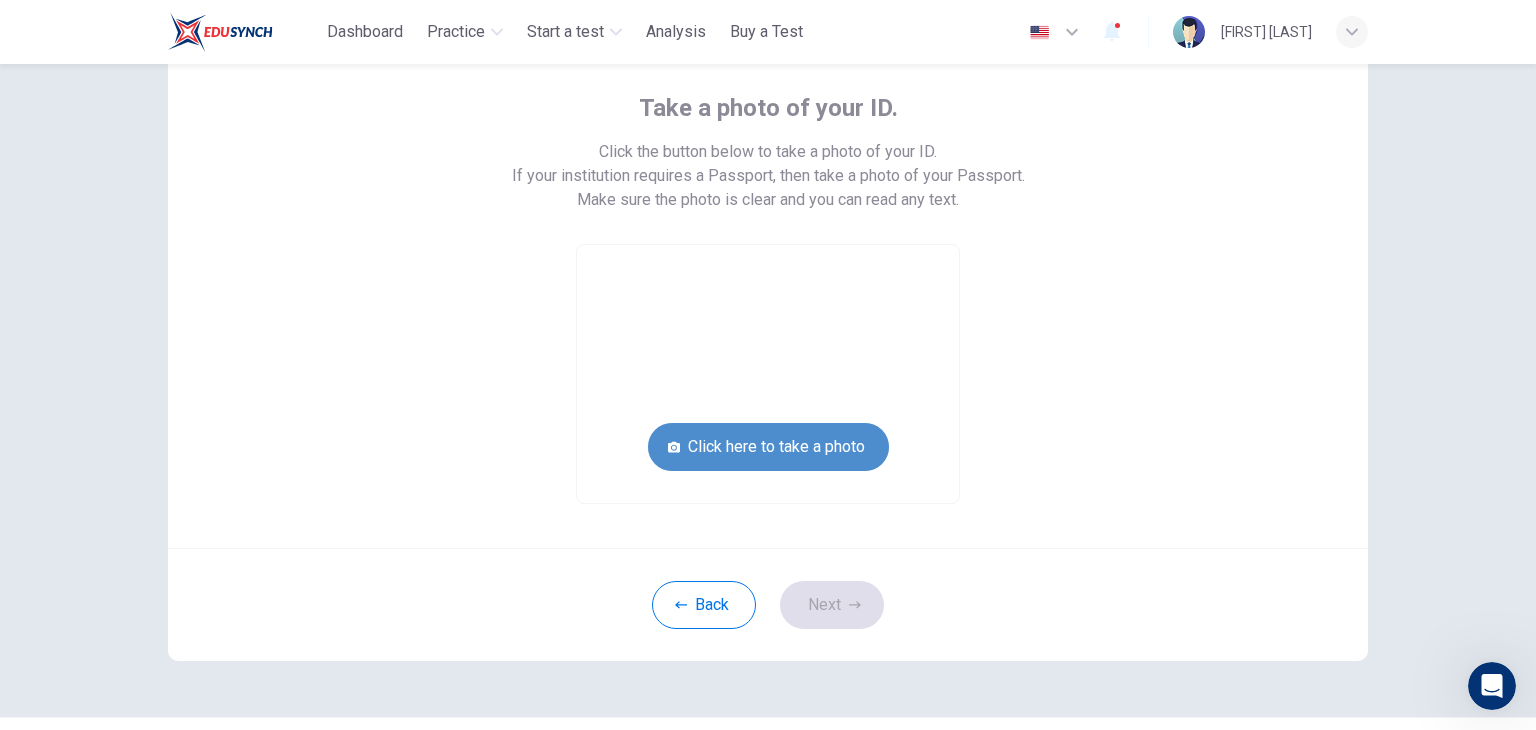 click on "Click here to take a photo" at bounding box center [768, 447] 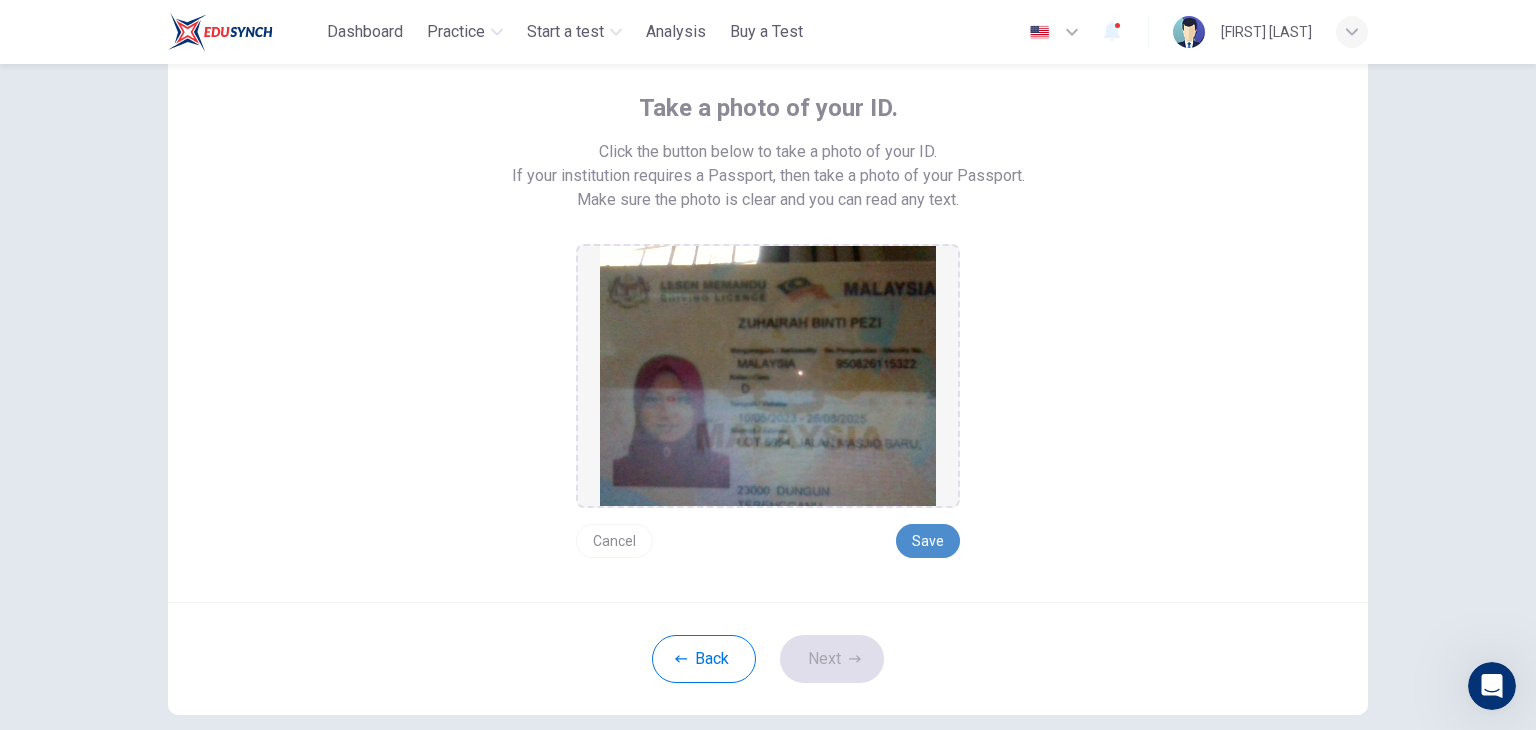 click on "Save" at bounding box center [928, 541] 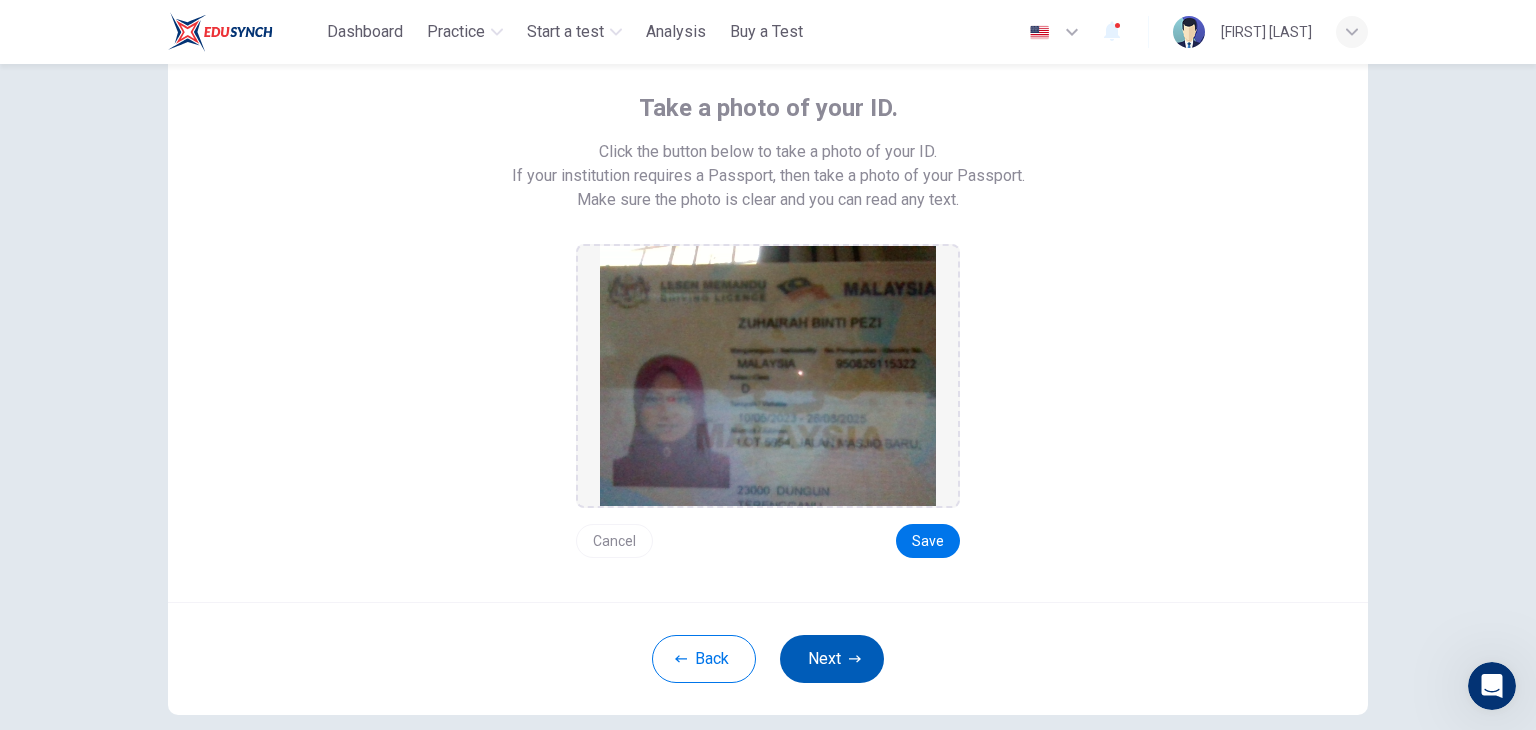 click on "Next" at bounding box center (832, 659) 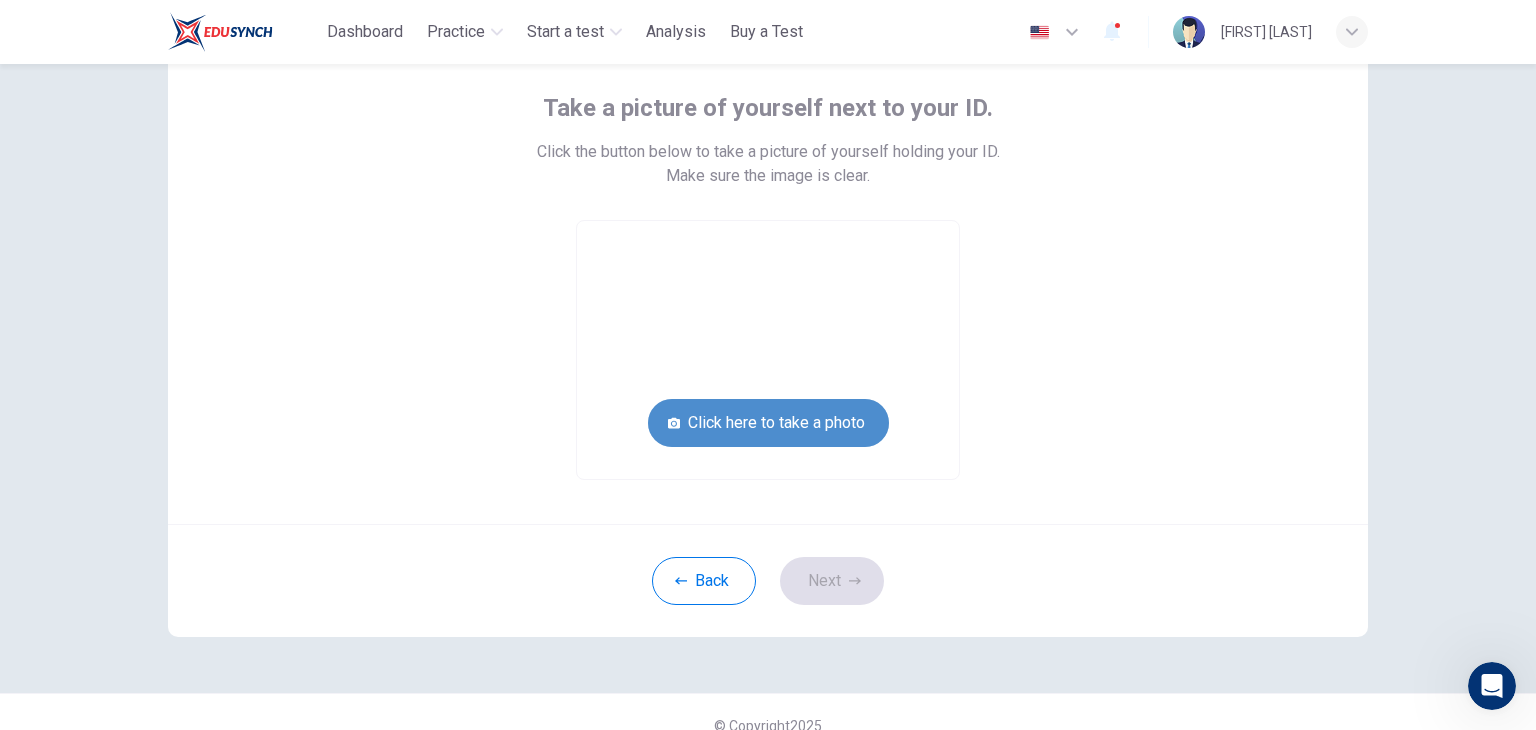 click on "Click here to take a photo" at bounding box center (768, 423) 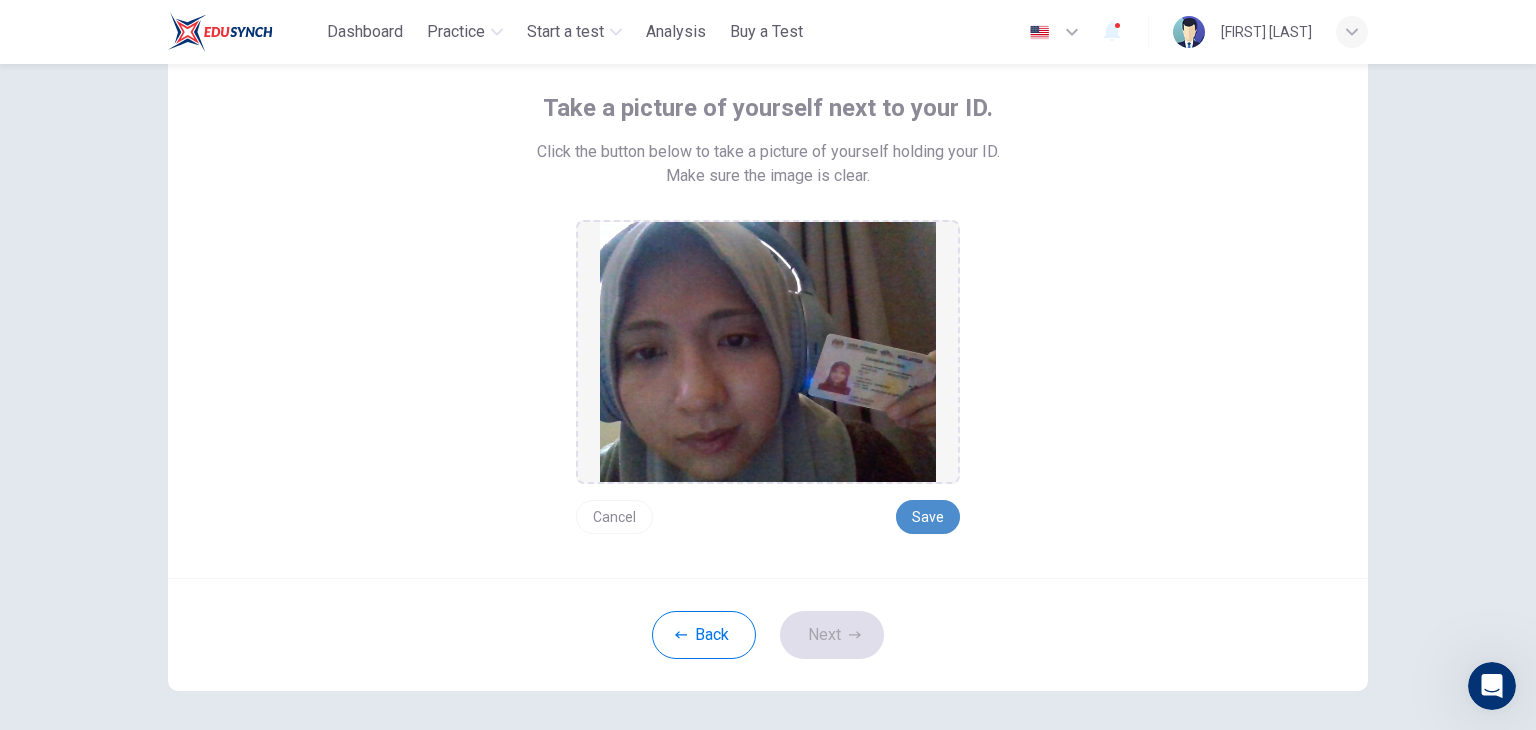 click on "Save" at bounding box center [928, 517] 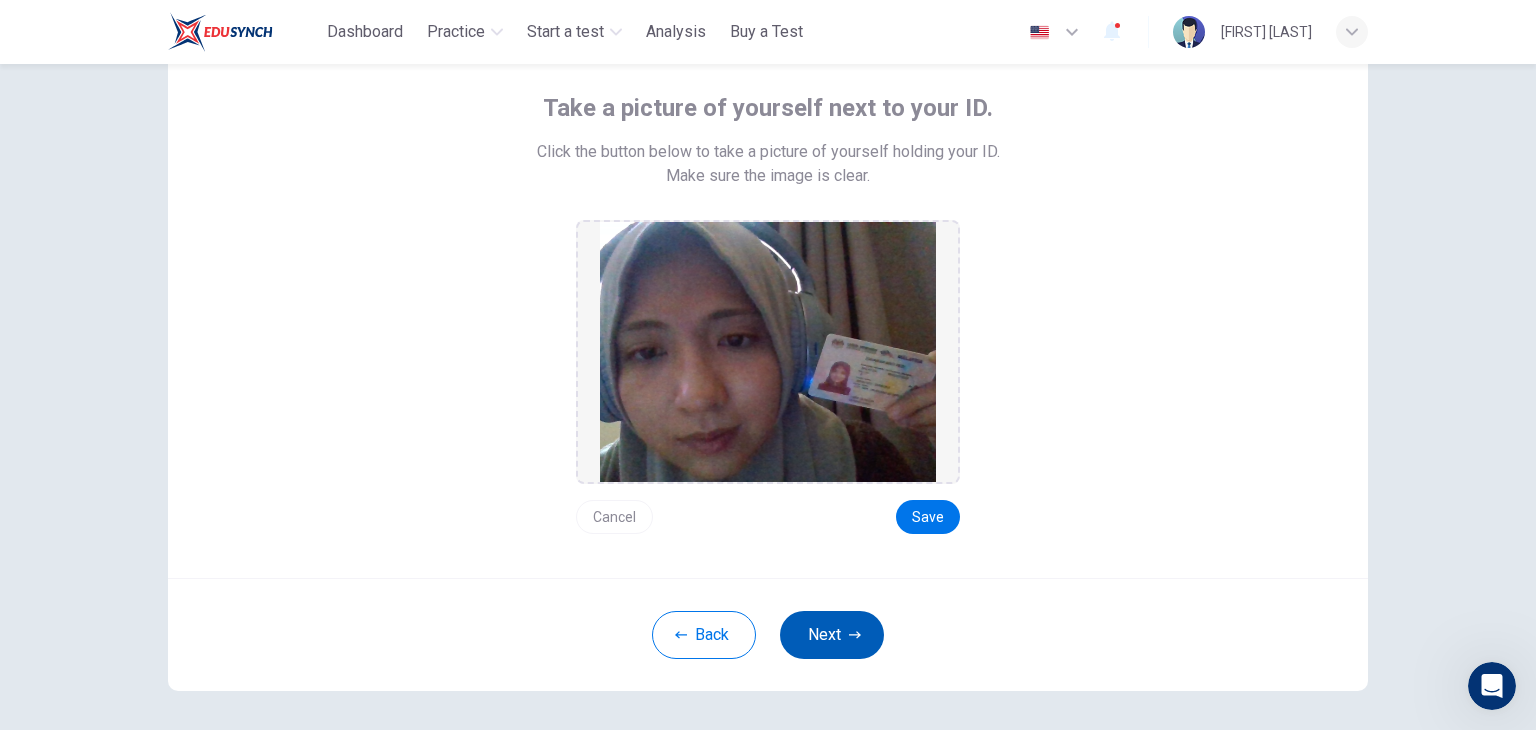 click on "Next" at bounding box center [832, 635] 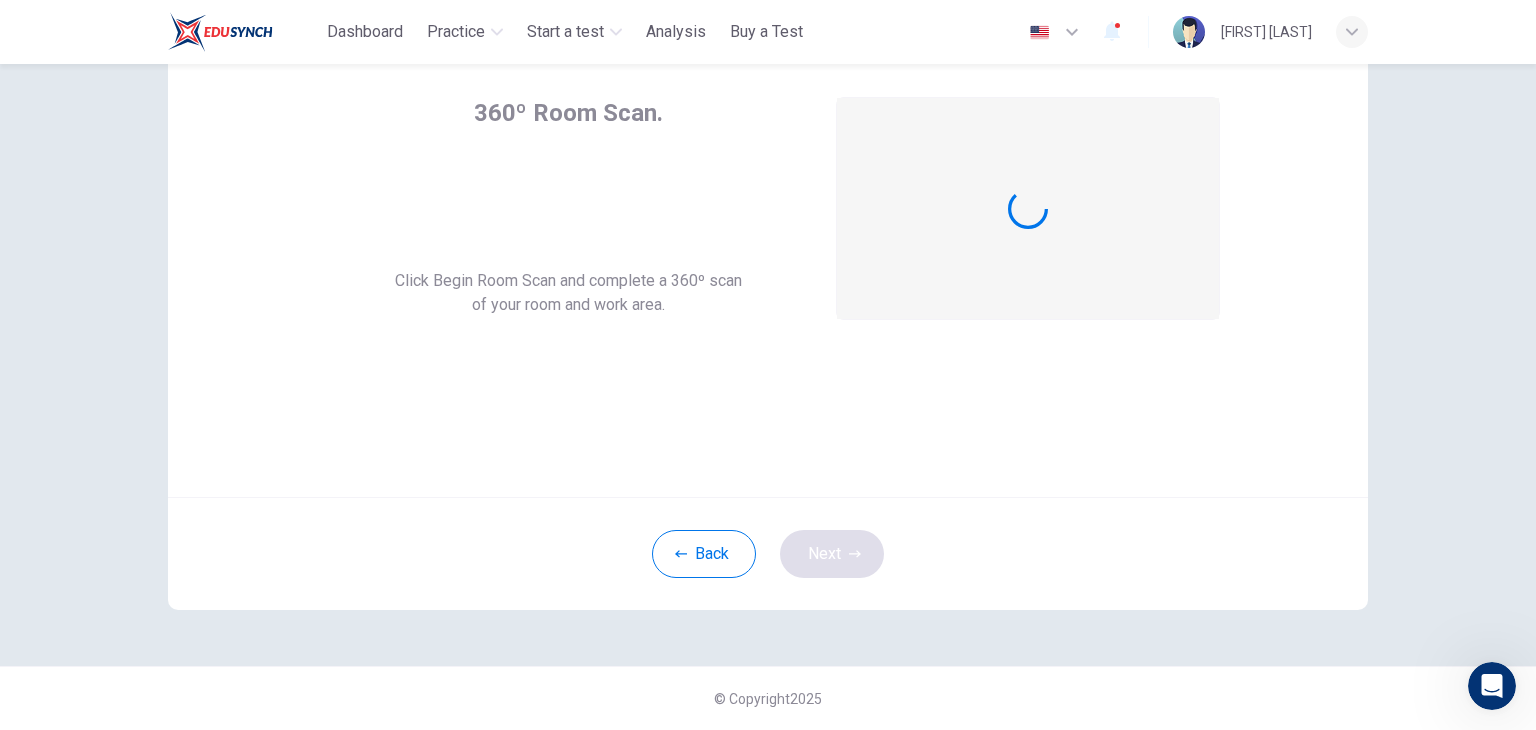 scroll, scrollTop: 103, scrollLeft: 0, axis: vertical 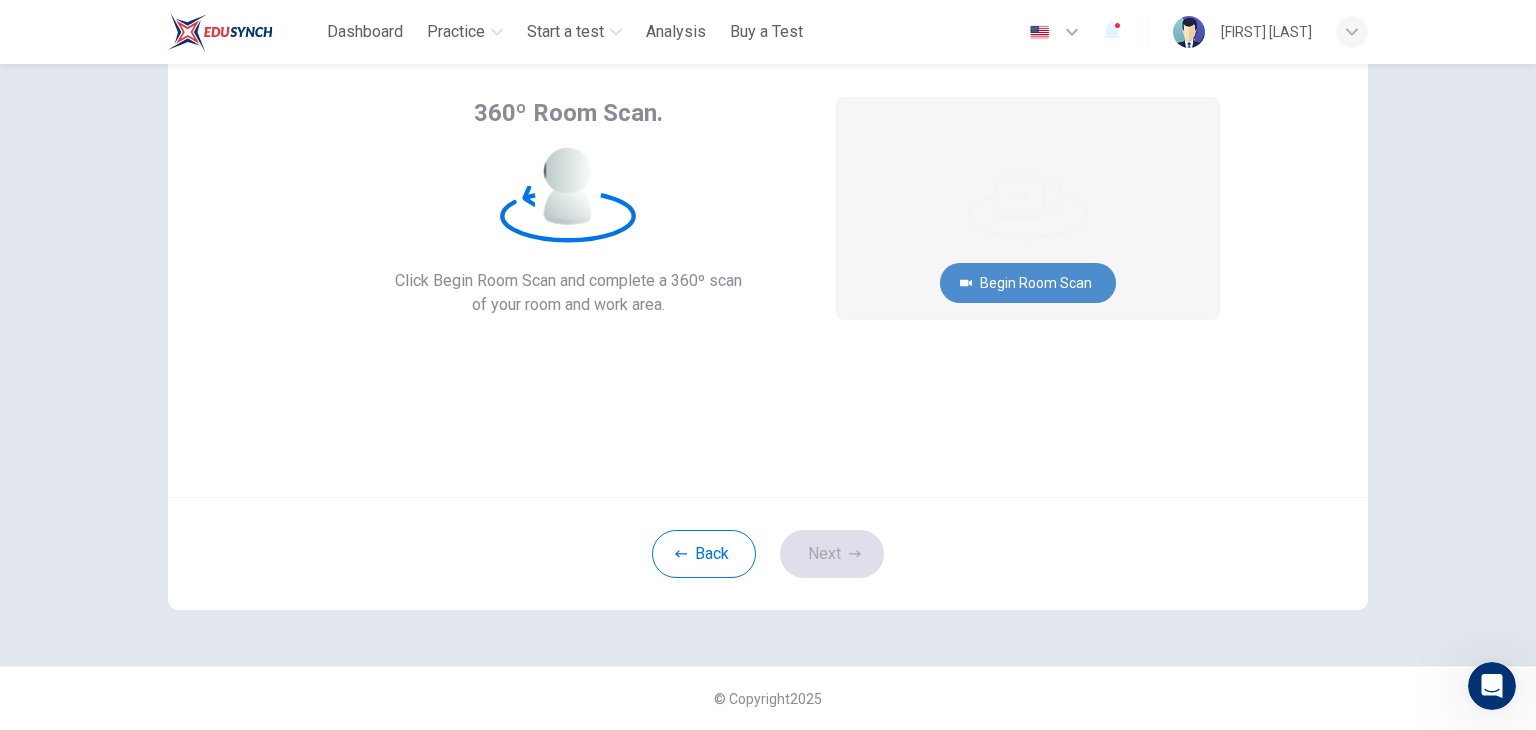 click on "Begin Room Scan" at bounding box center [1028, 283] 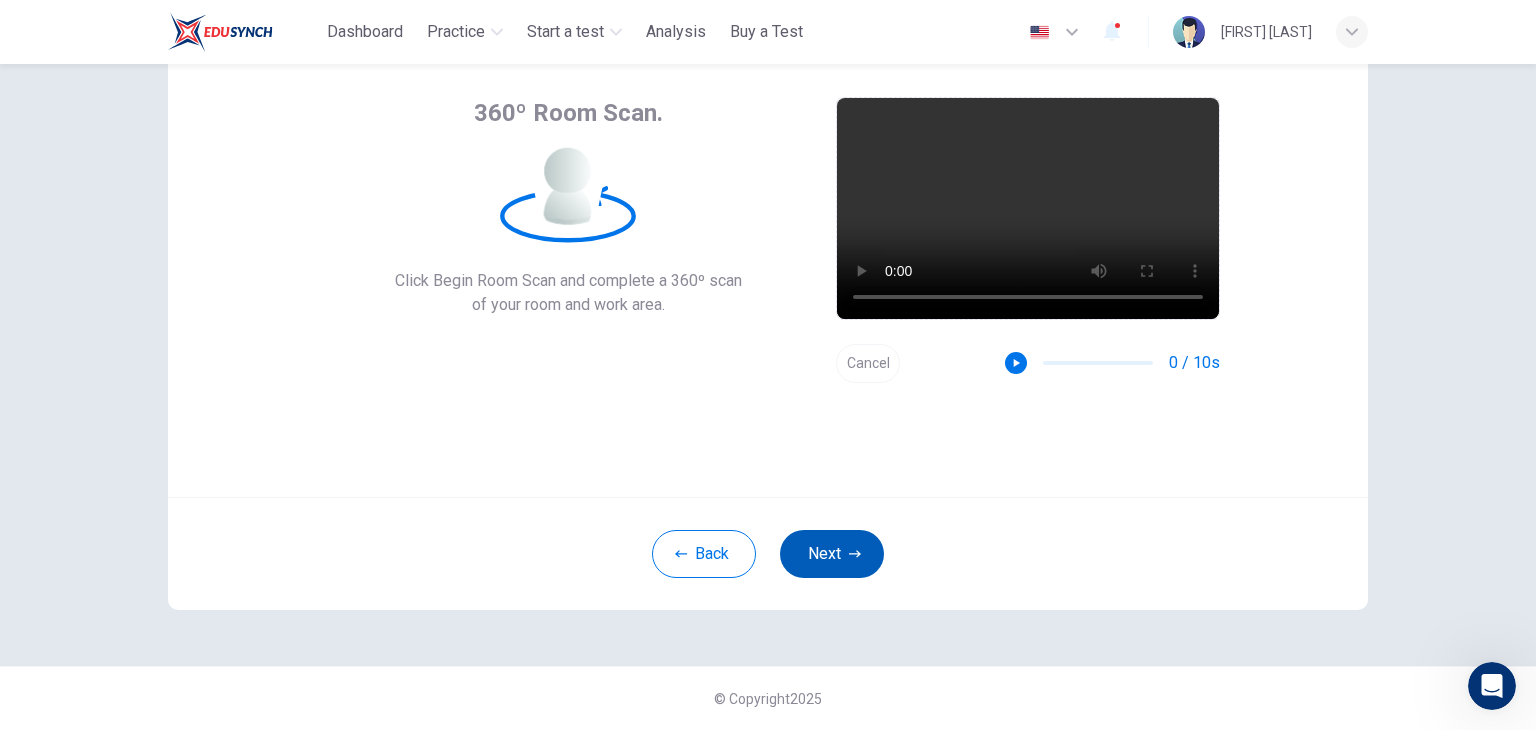 click on "Next" at bounding box center [832, 554] 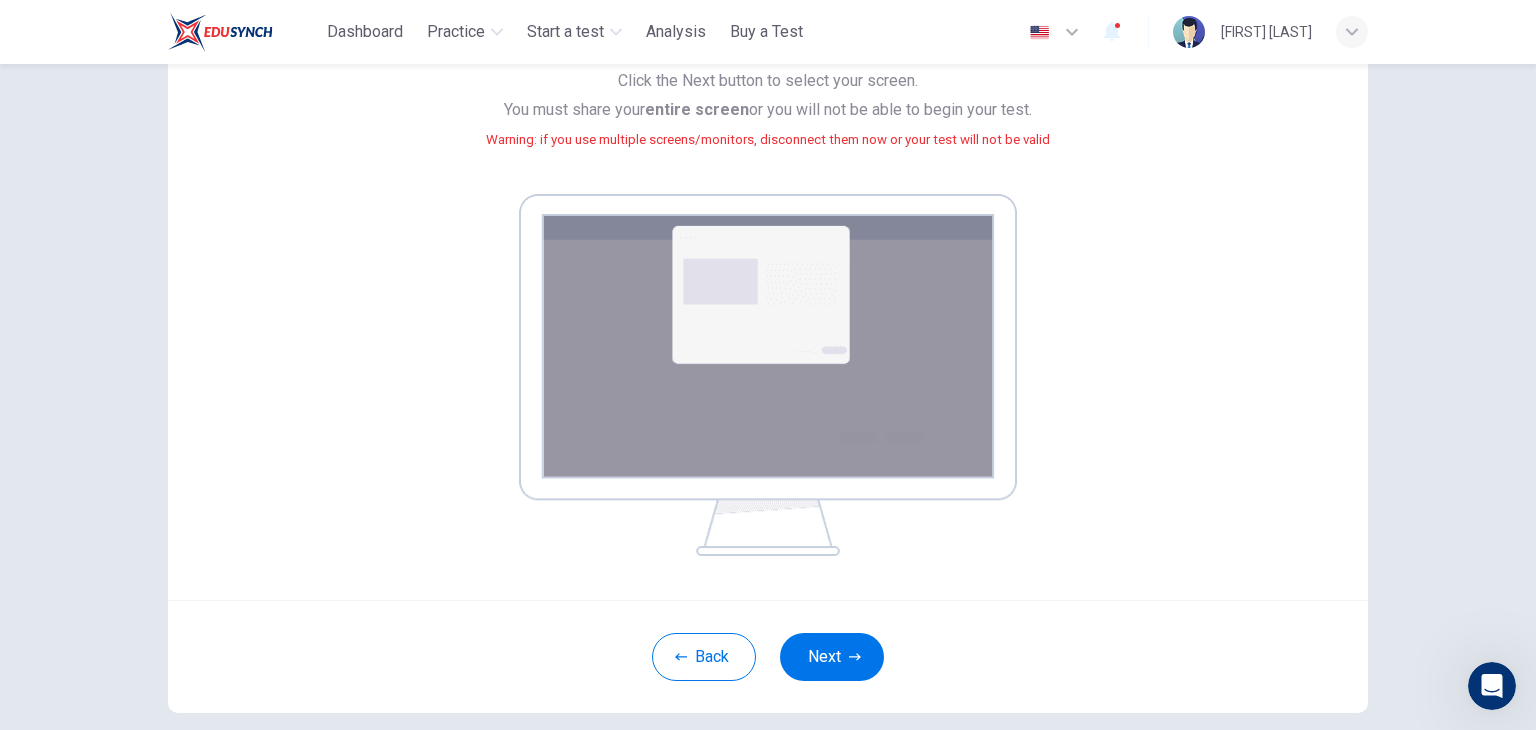 scroll, scrollTop: 204, scrollLeft: 0, axis: vertical 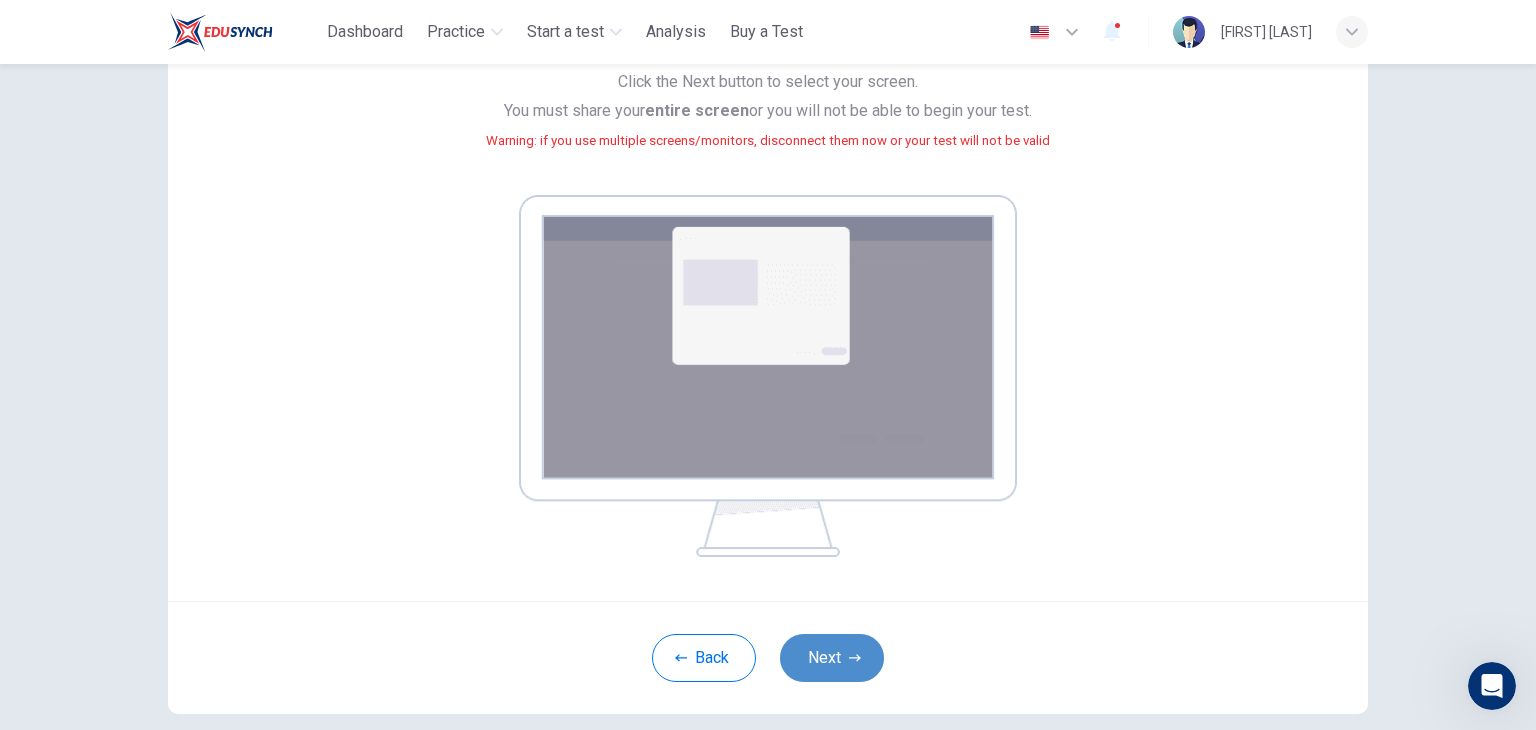 click on "Next" at bounding box center (832, 658) 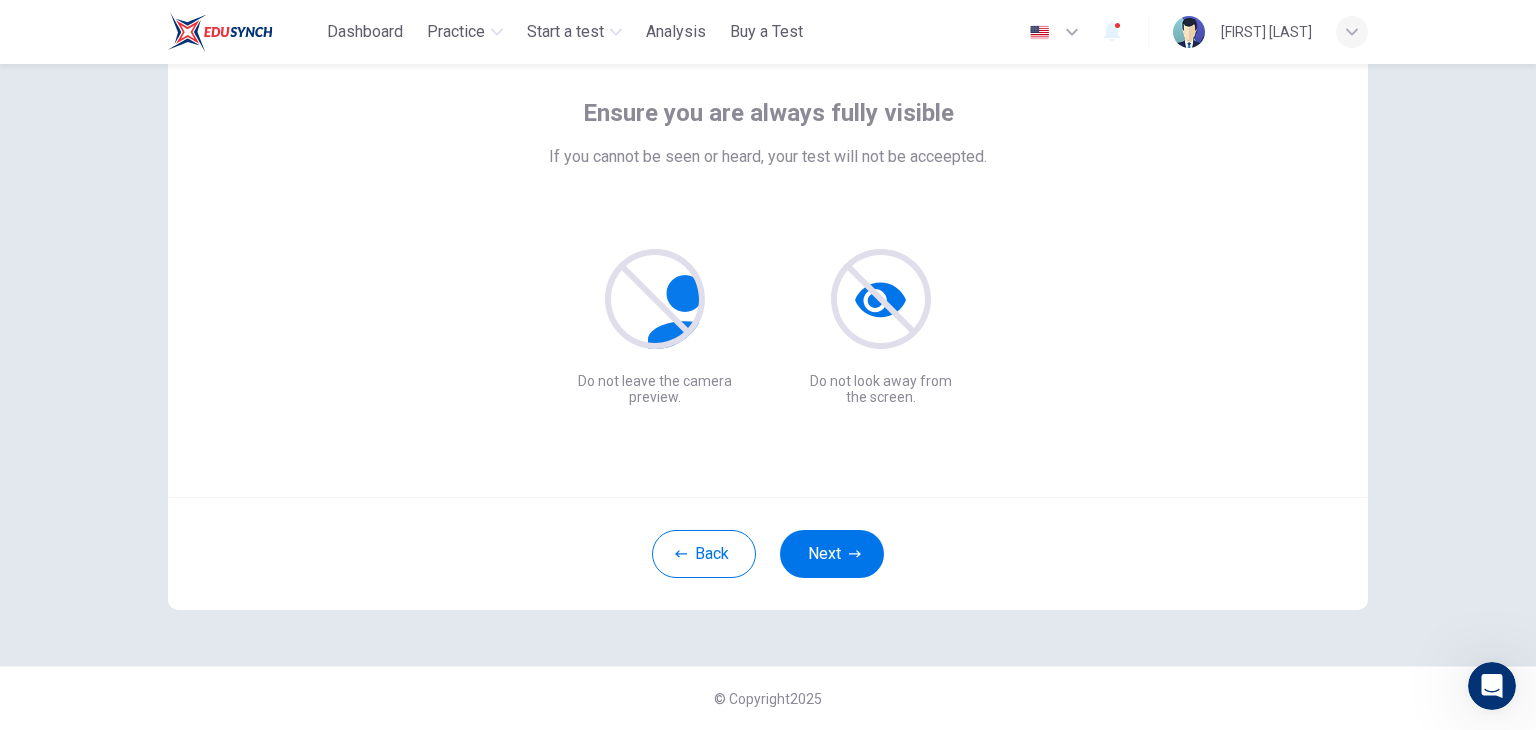 scroll, scrollTop: 103, scrollLeft: 0, axis: vertical 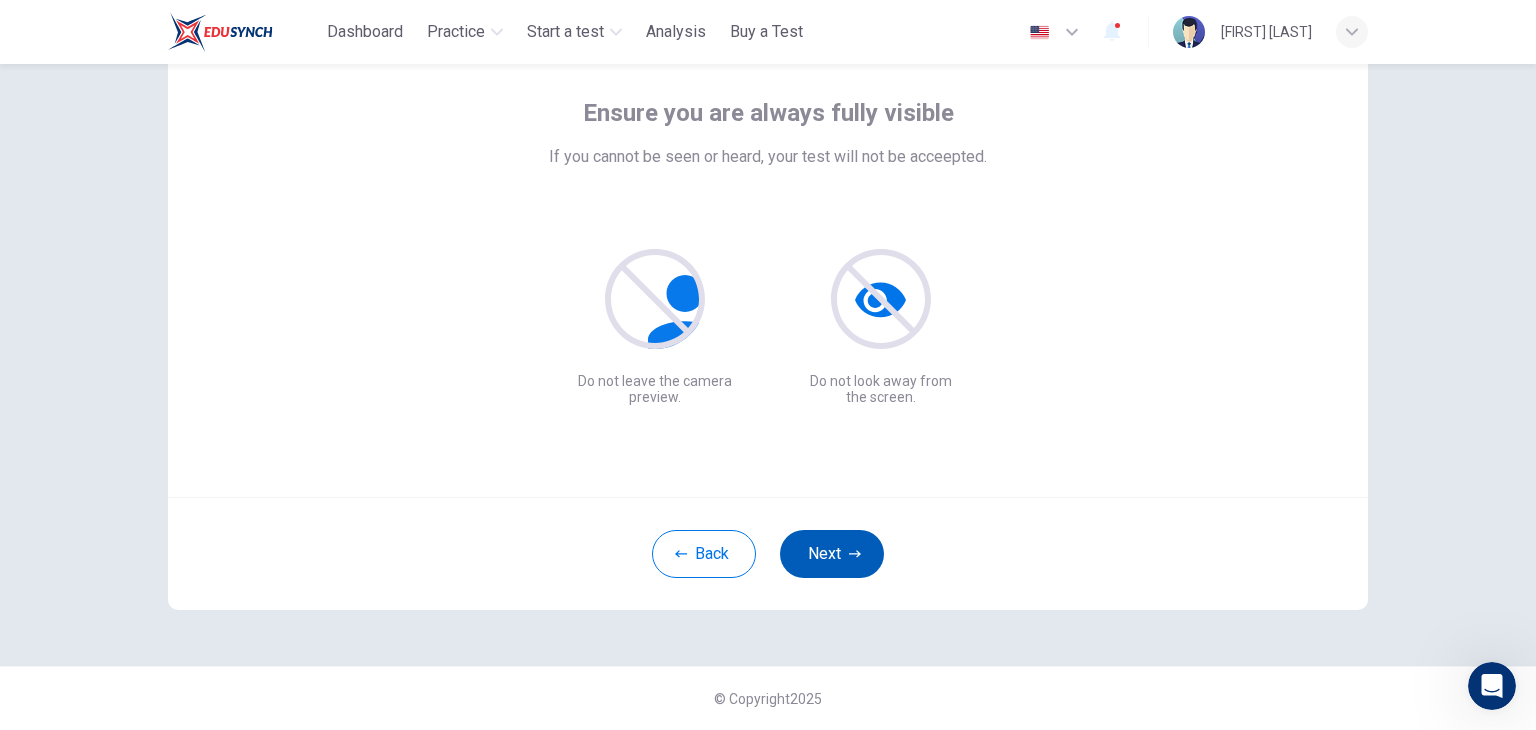 click on "Next" at bounding box center [832, 554] 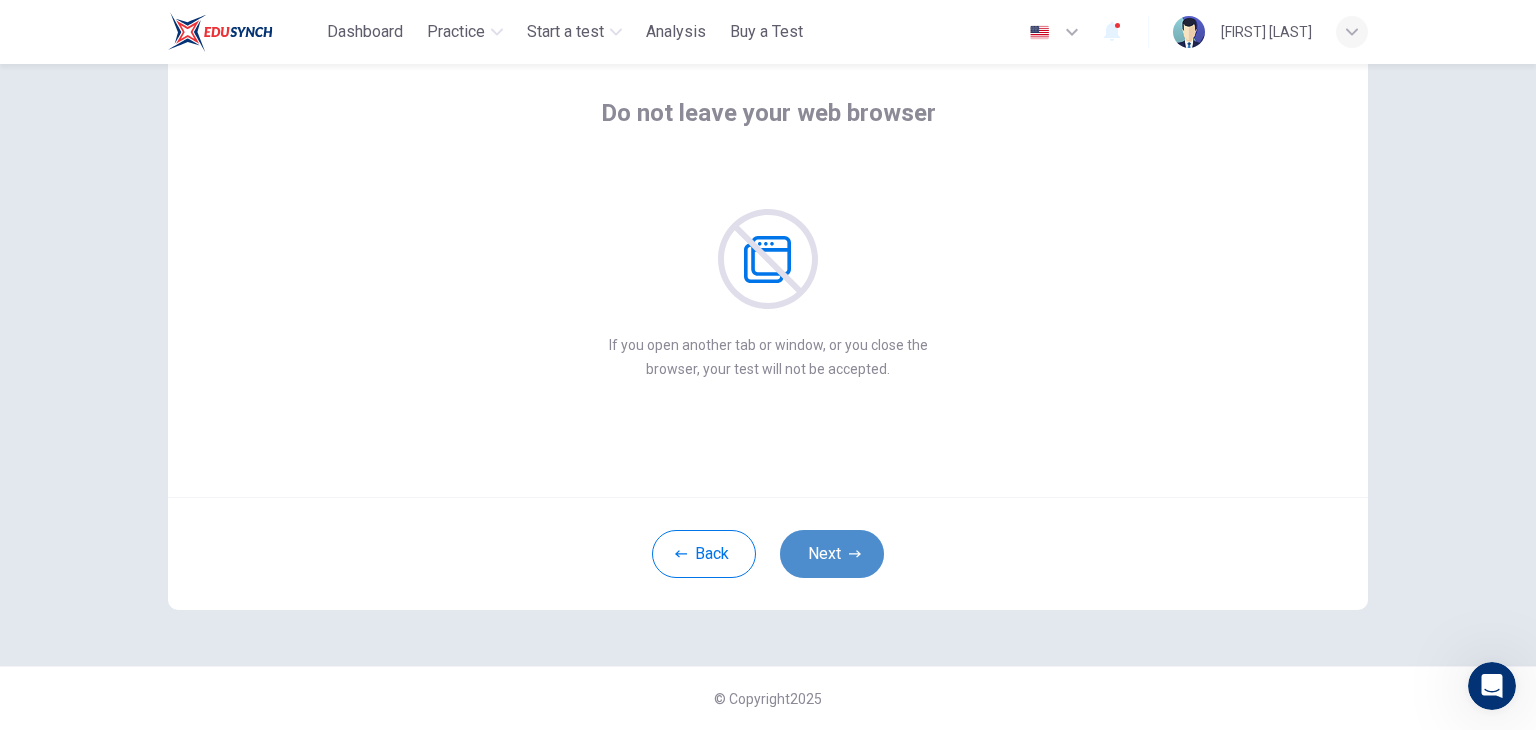 click on "Next" at bounding box center (832, 554) 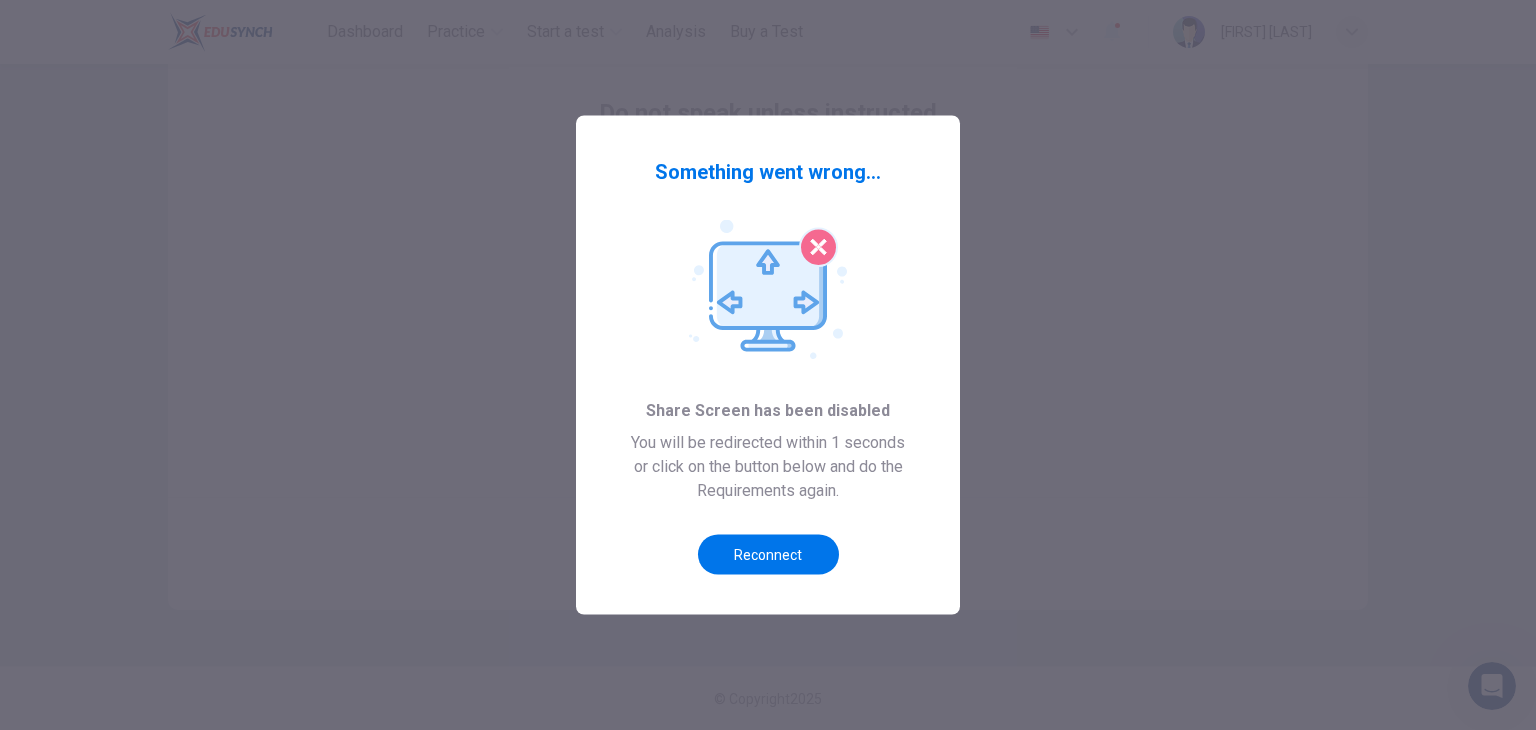 click on "Something went wrong... Share Screen has been disabled You will be redirected within 1 seconds or click on the button below and do the Requirements again. Reconnect" at bounding box center [768, 365] 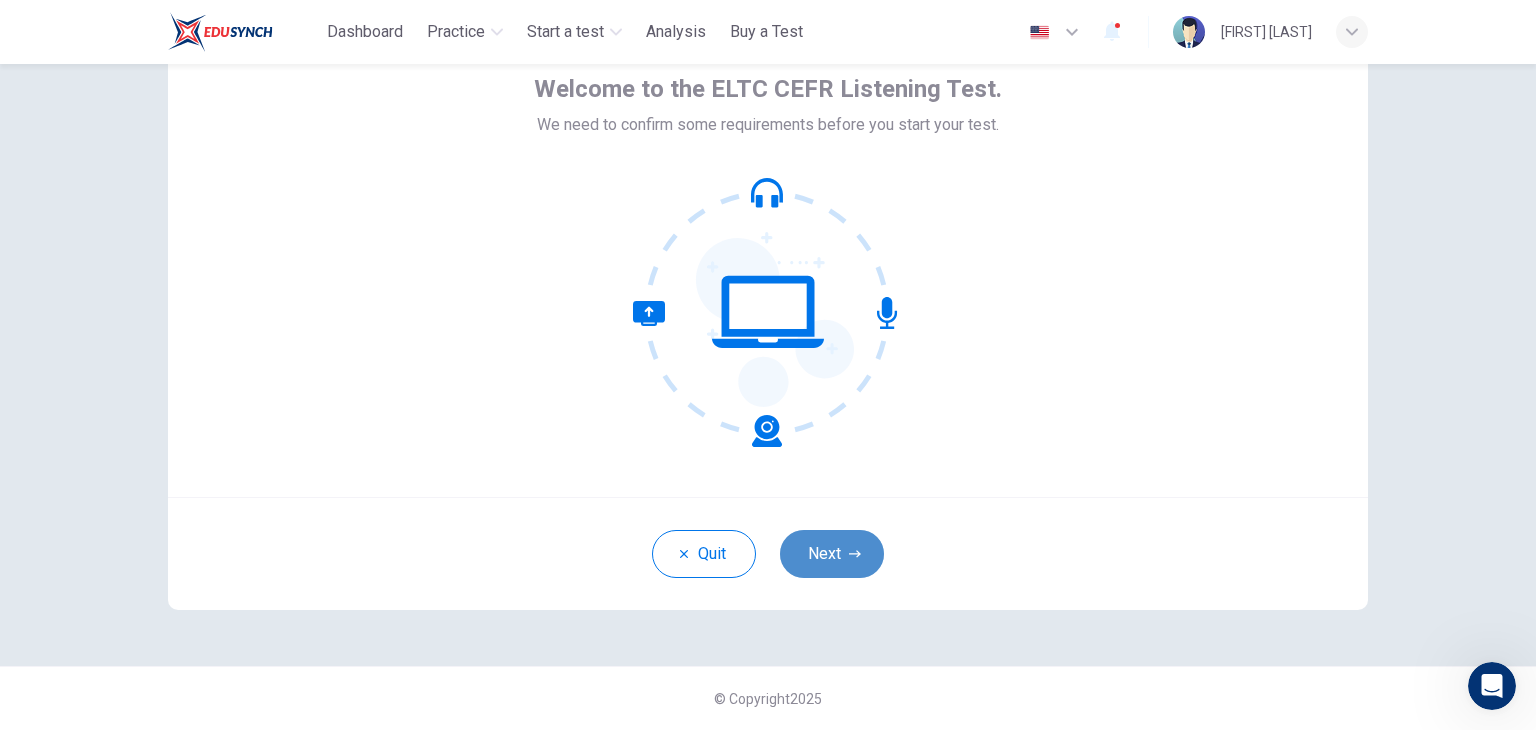 click on "Next" at bounding box center [832, 554] 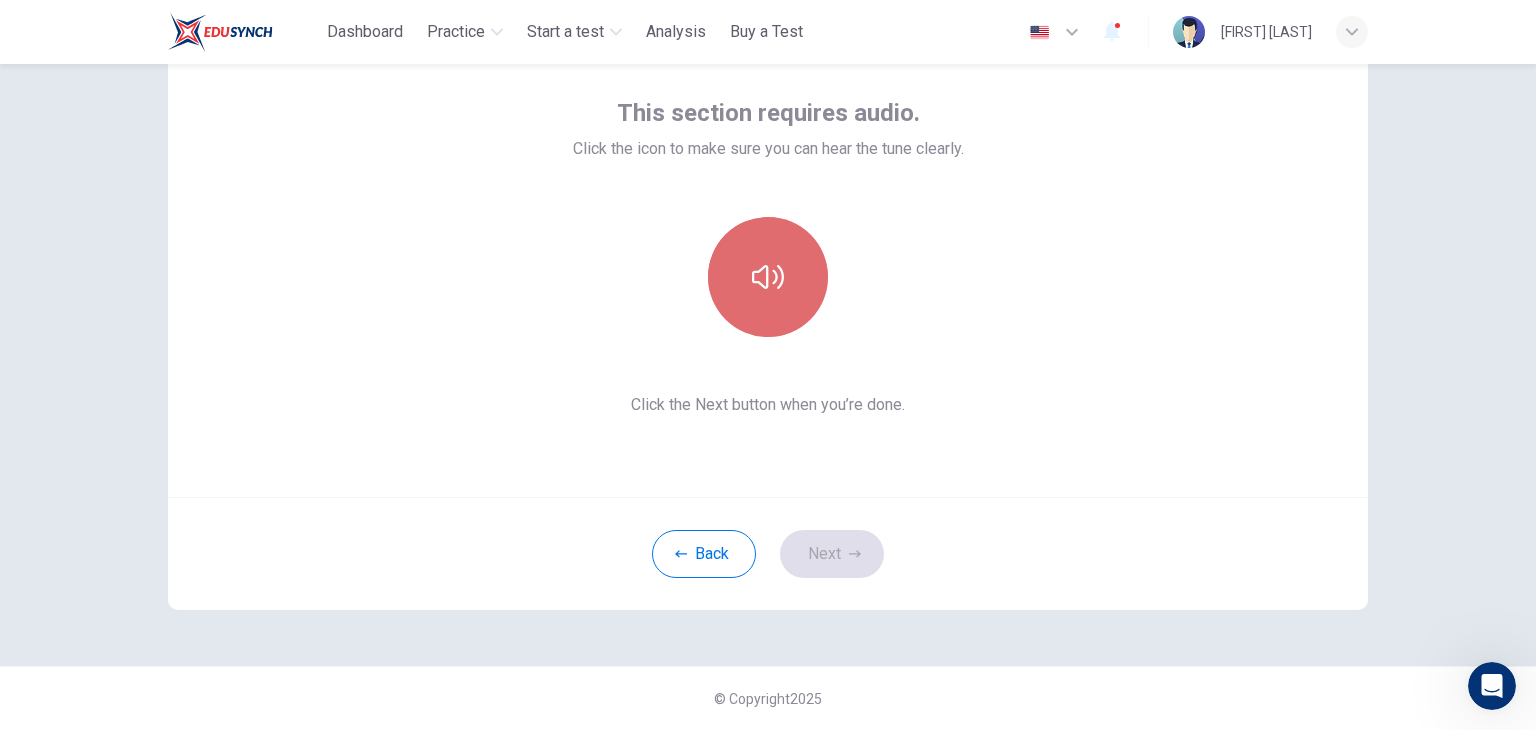 click at bounding box center (768, 277) 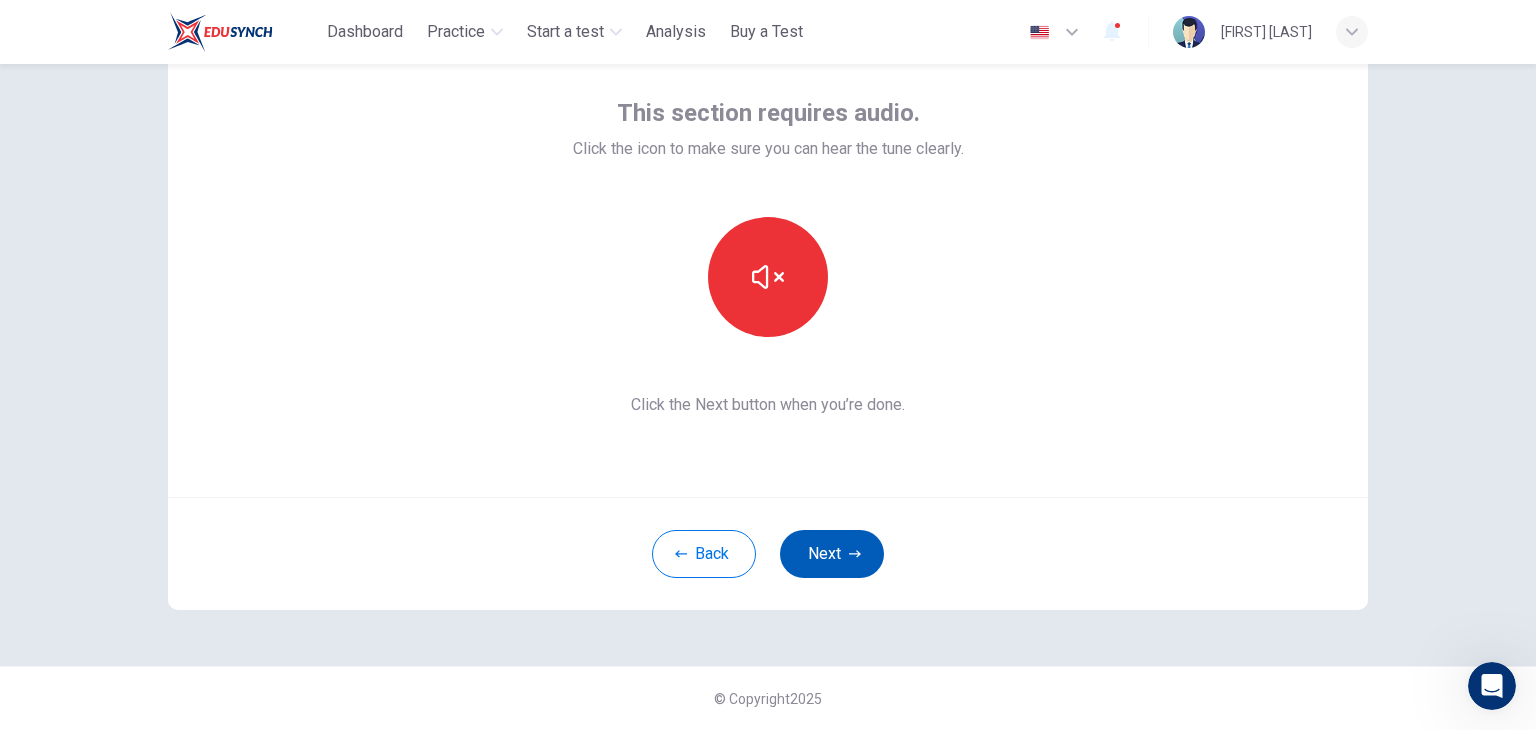 click 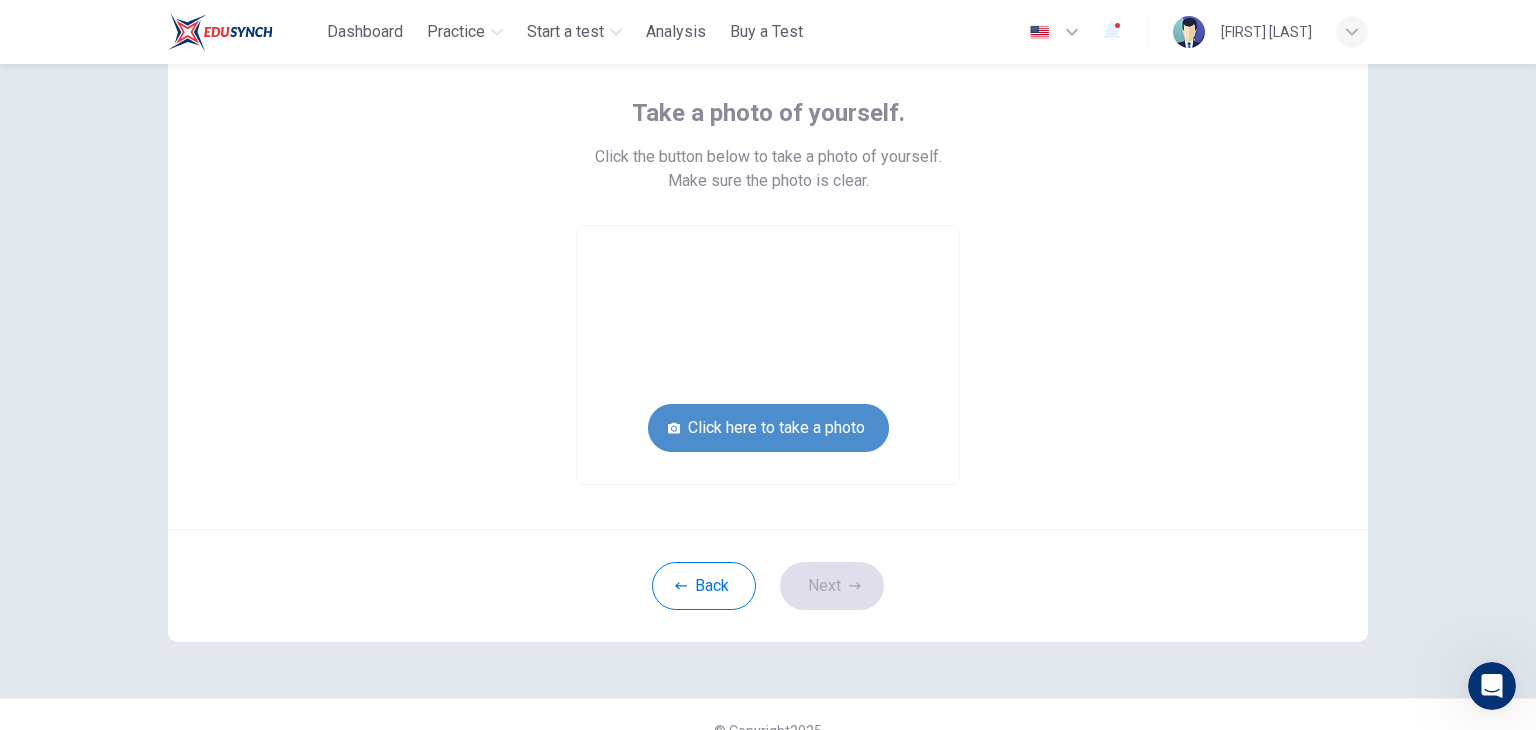 click on "Click here to take a photo" at bounding box center (768, 428) 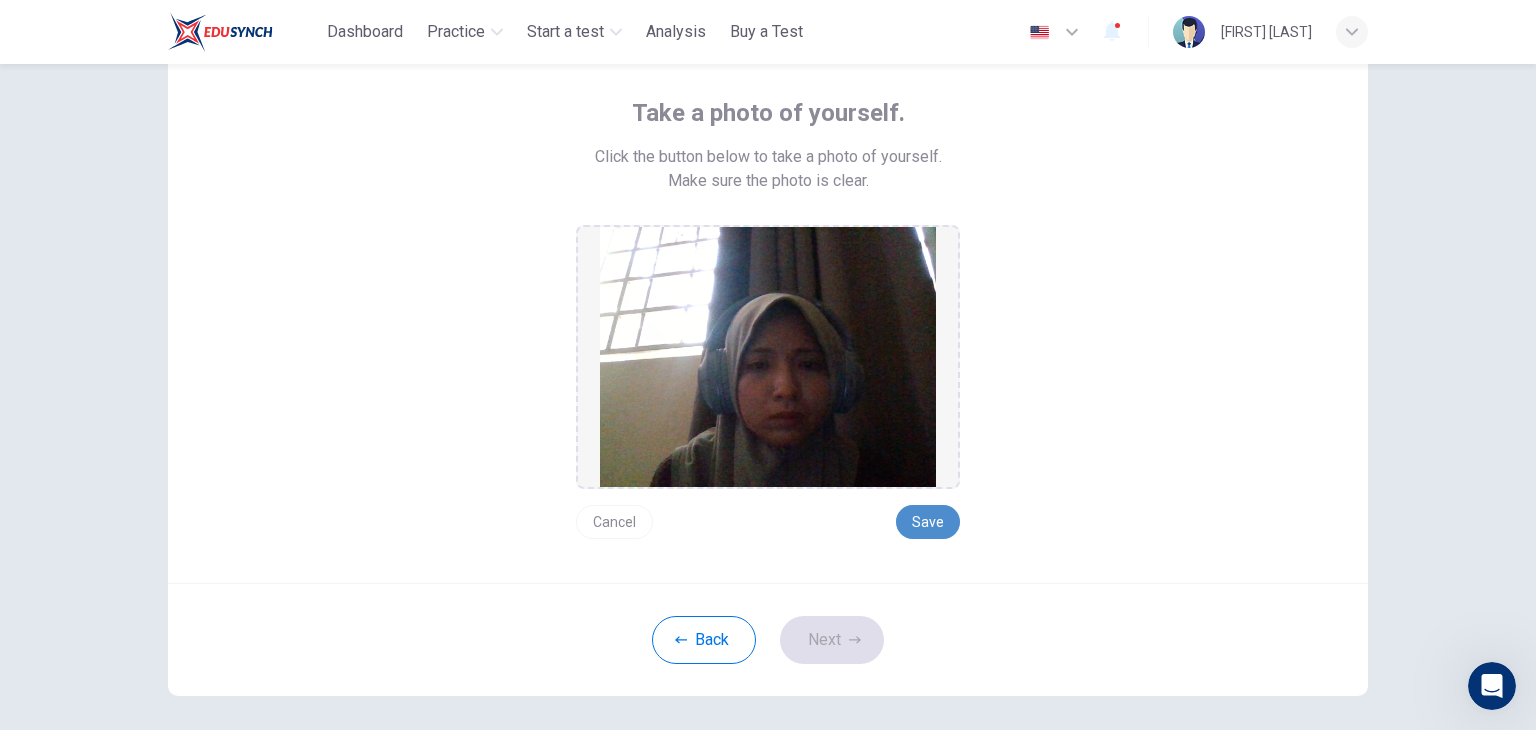 click on "Save" at bounding box center (928, 522) 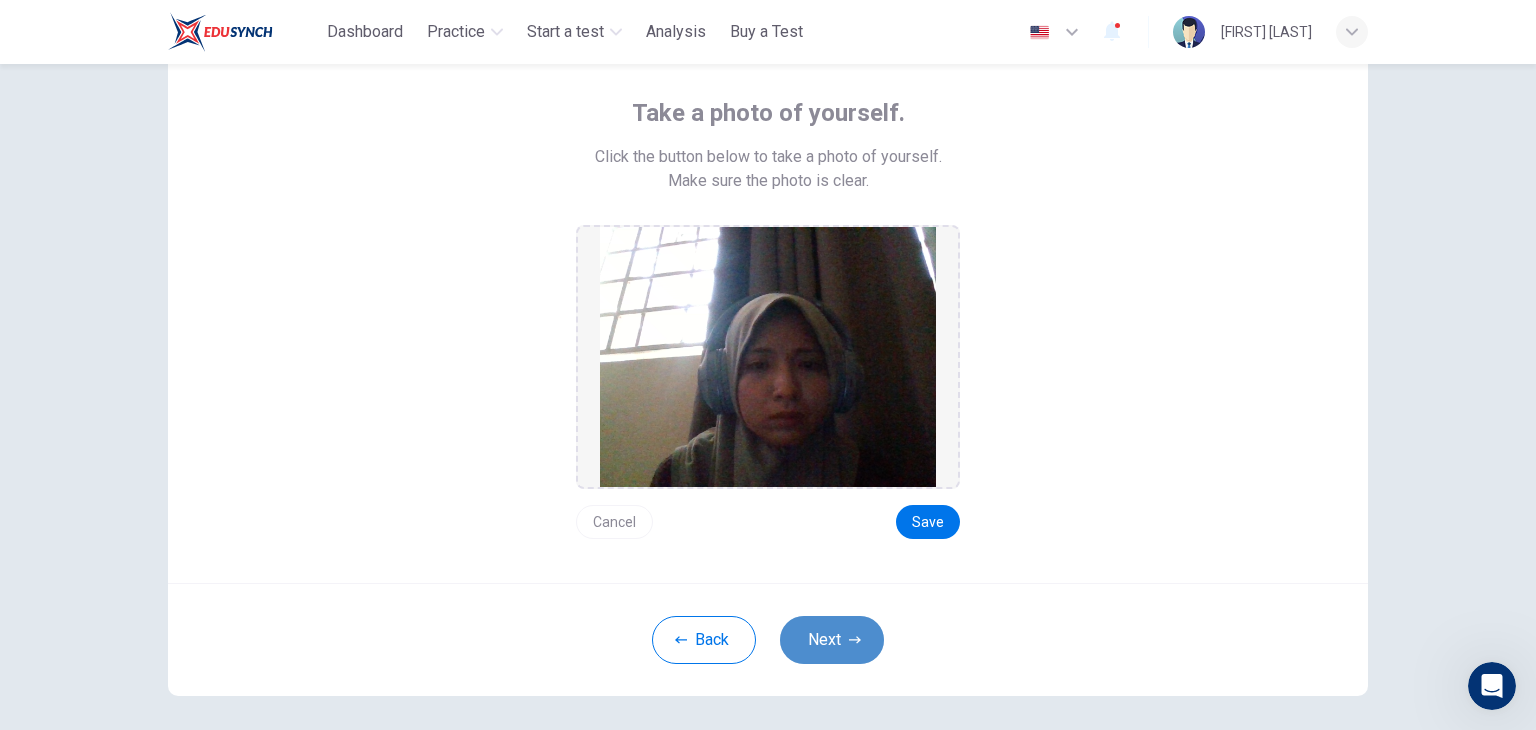 click on "Next" at bounding box center (832, 640) 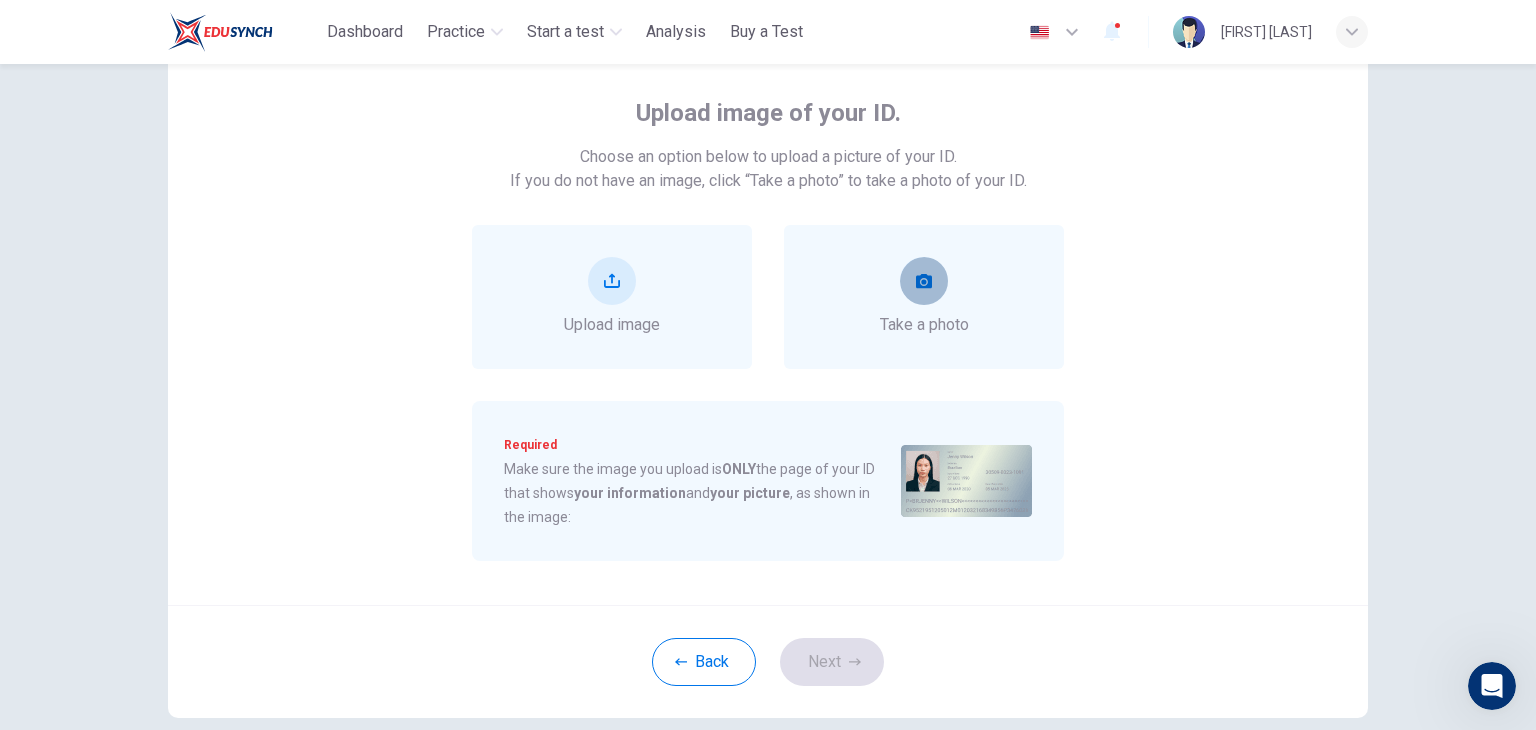 click at bounding box center (924, 281) 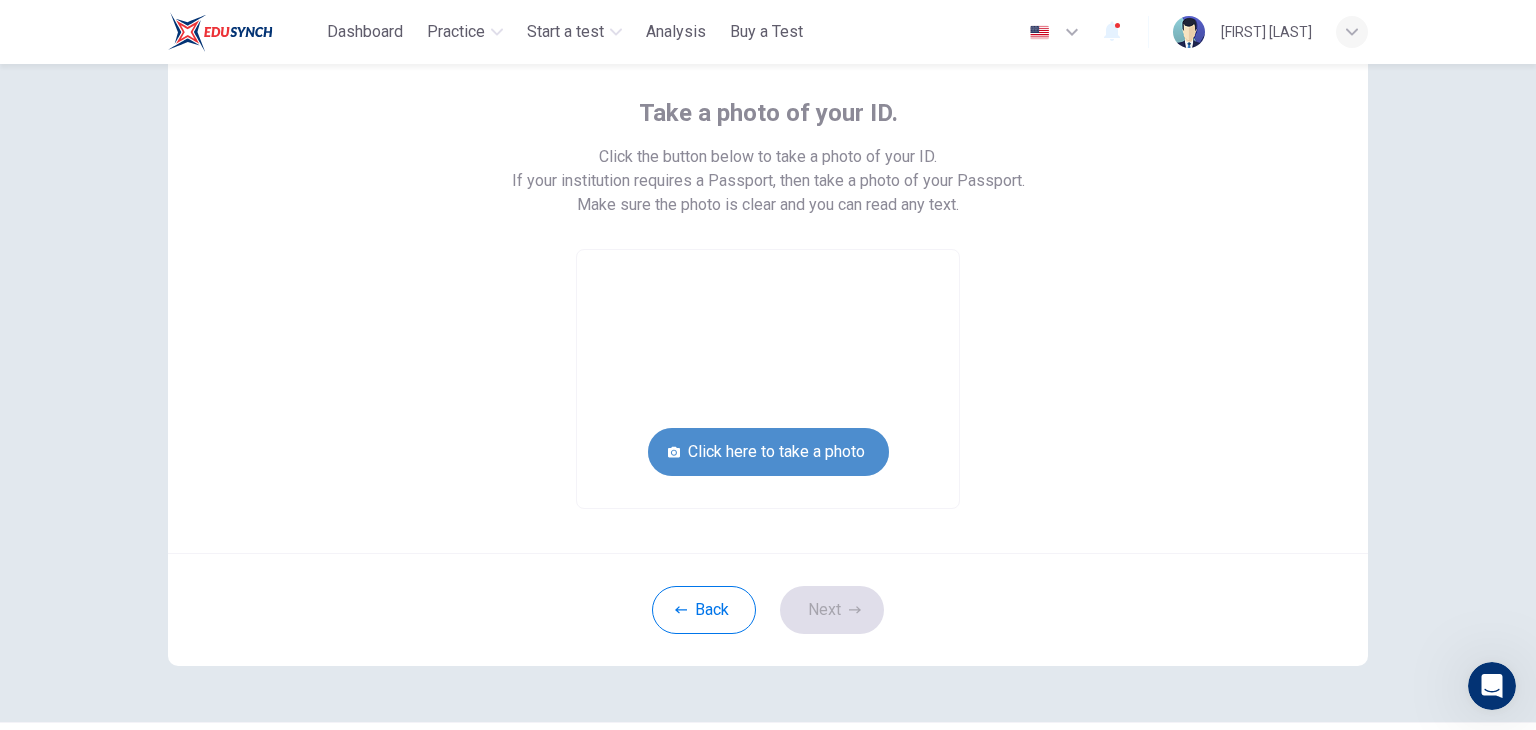 click on "Click here to take a photo" at bounding box center [768, 452] 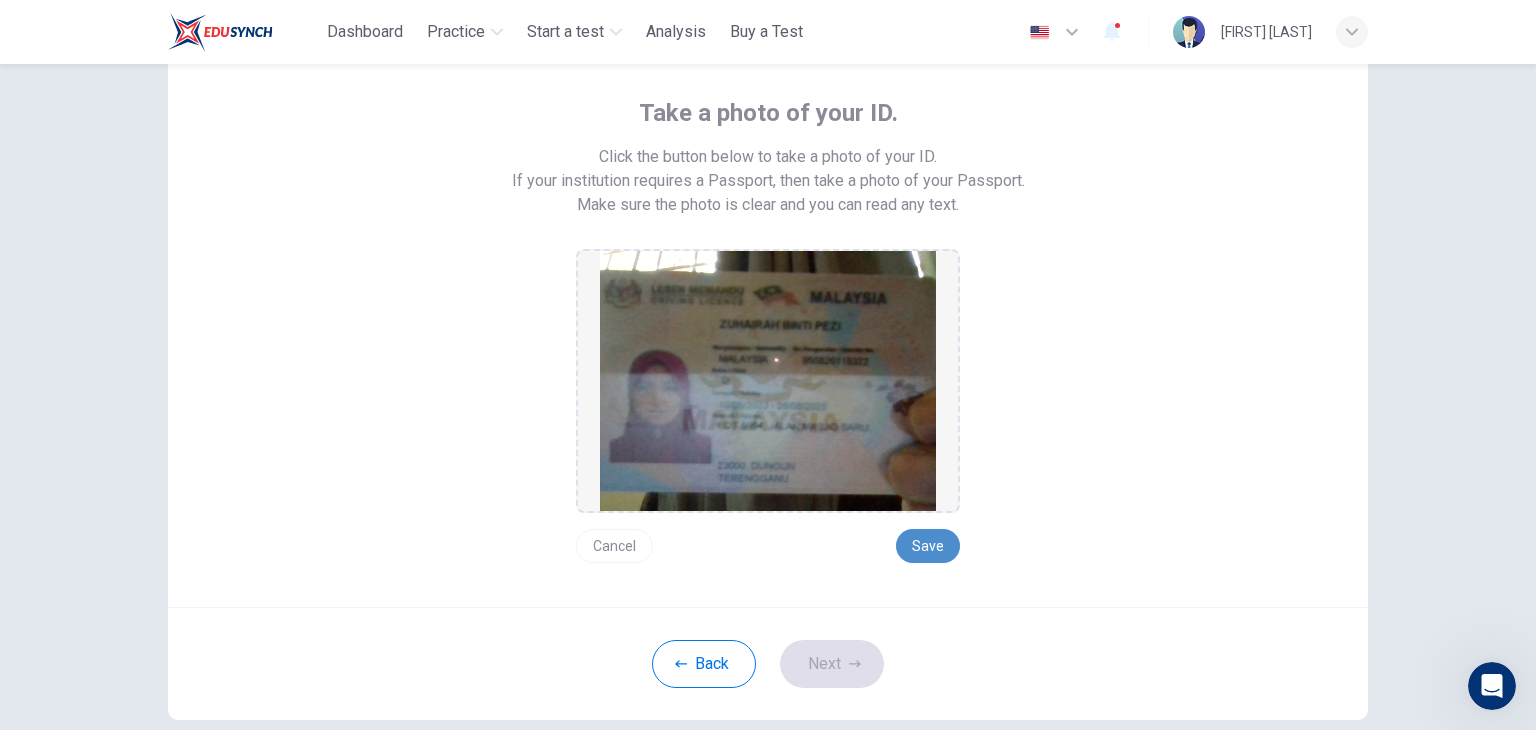 click on "Save" at bounding box center [928, 546] 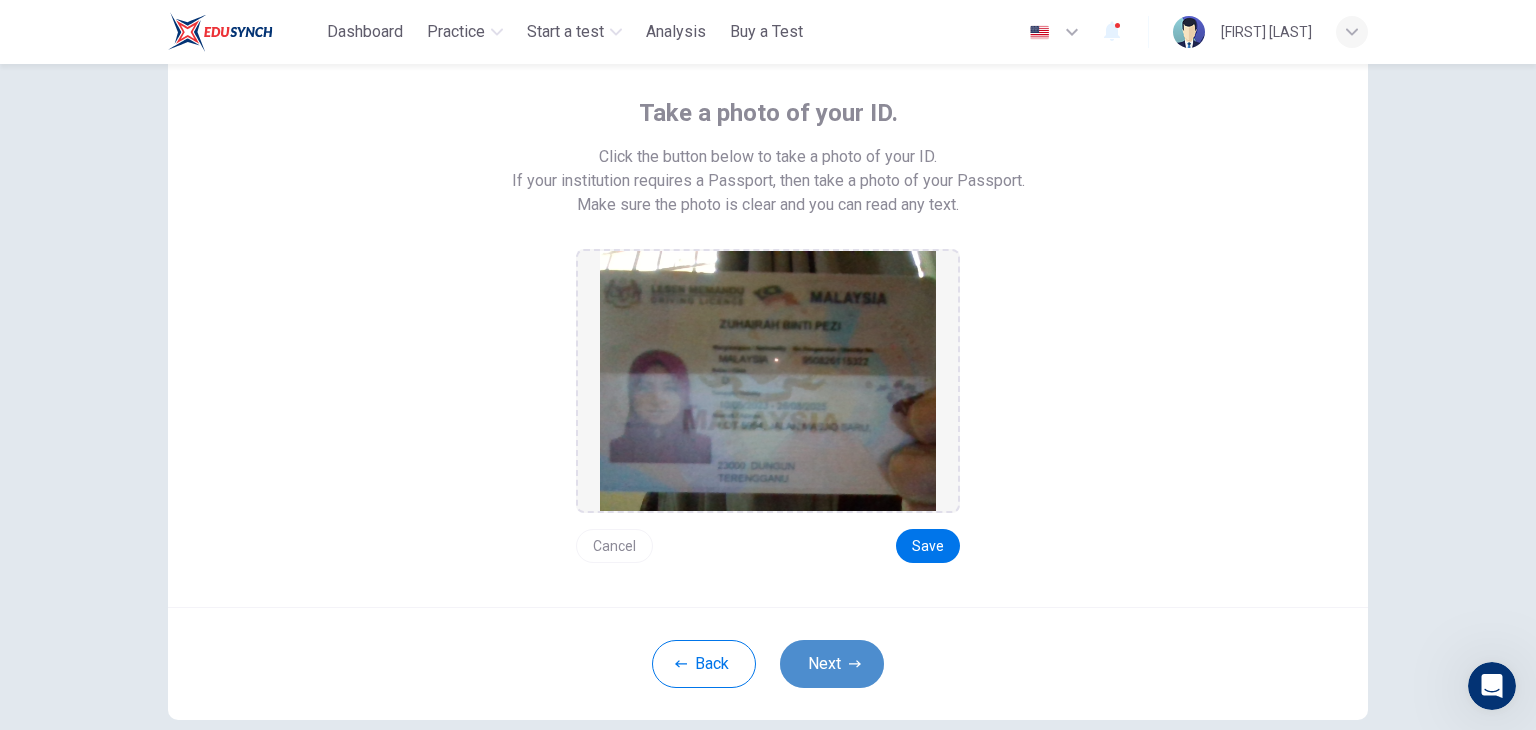 click on "Next" at bounding box center (832, 664) 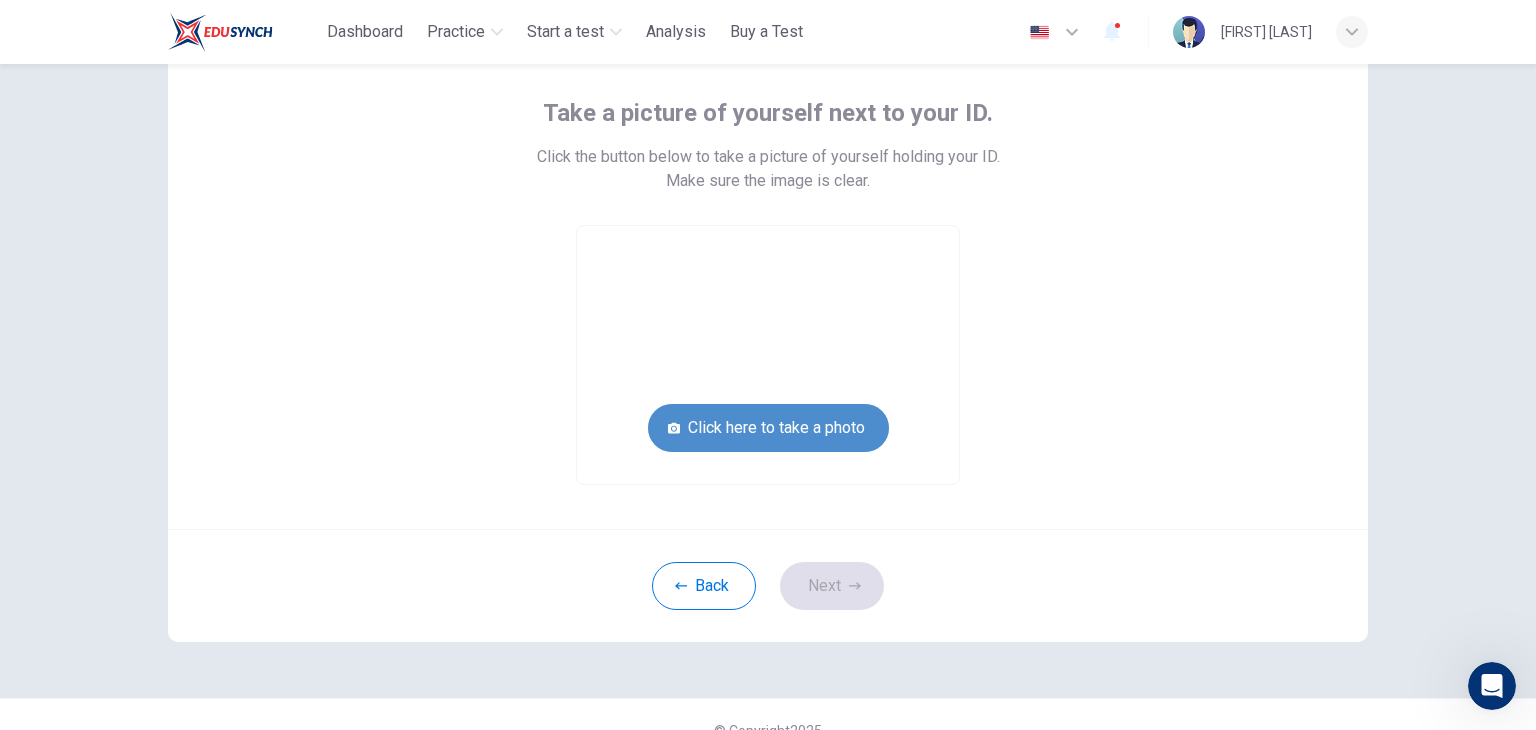 click on "Click here to take a photo" at bounding box center (768, 428) 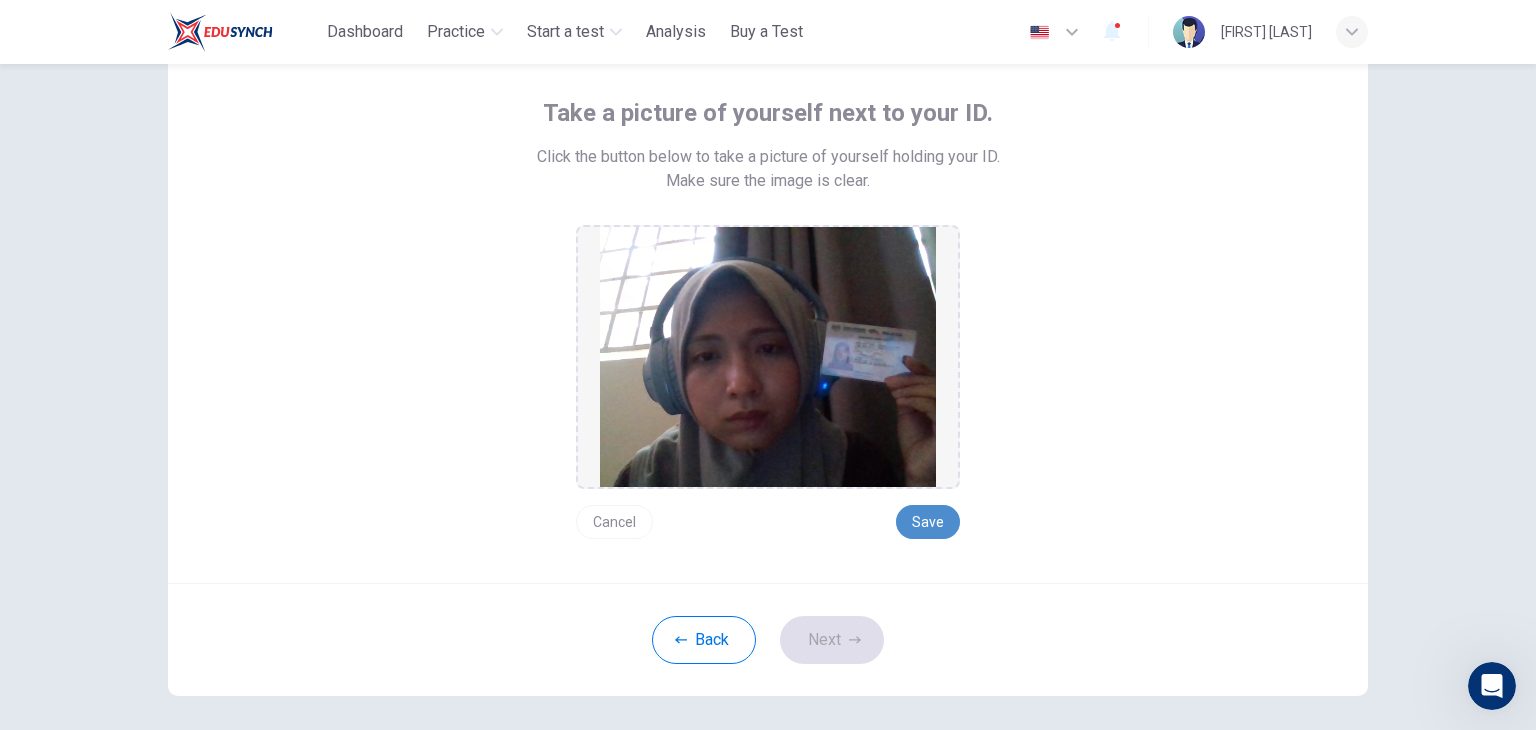 click on "Save" at bounding box center (928, 522) 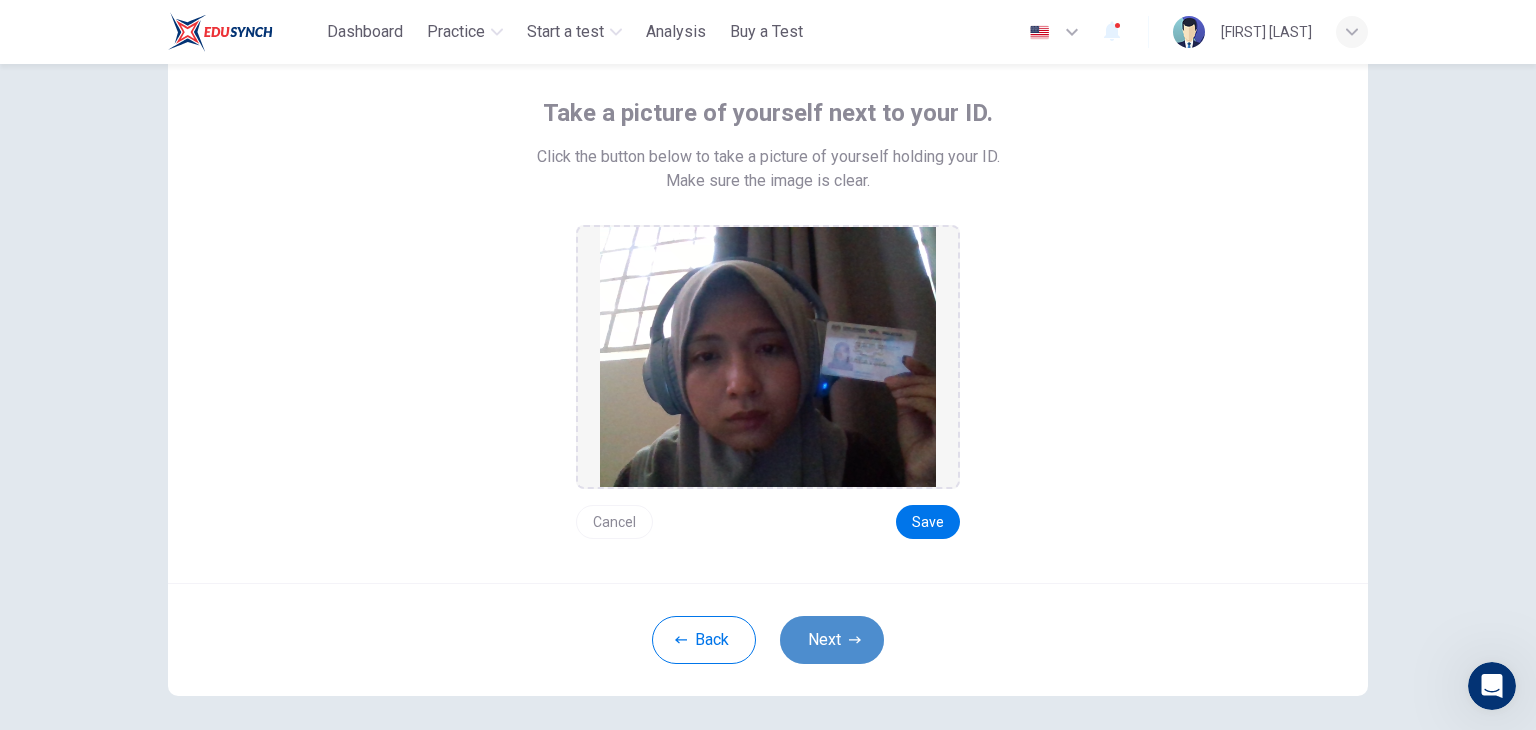 click on "Next" at bounding box center [832, 640] 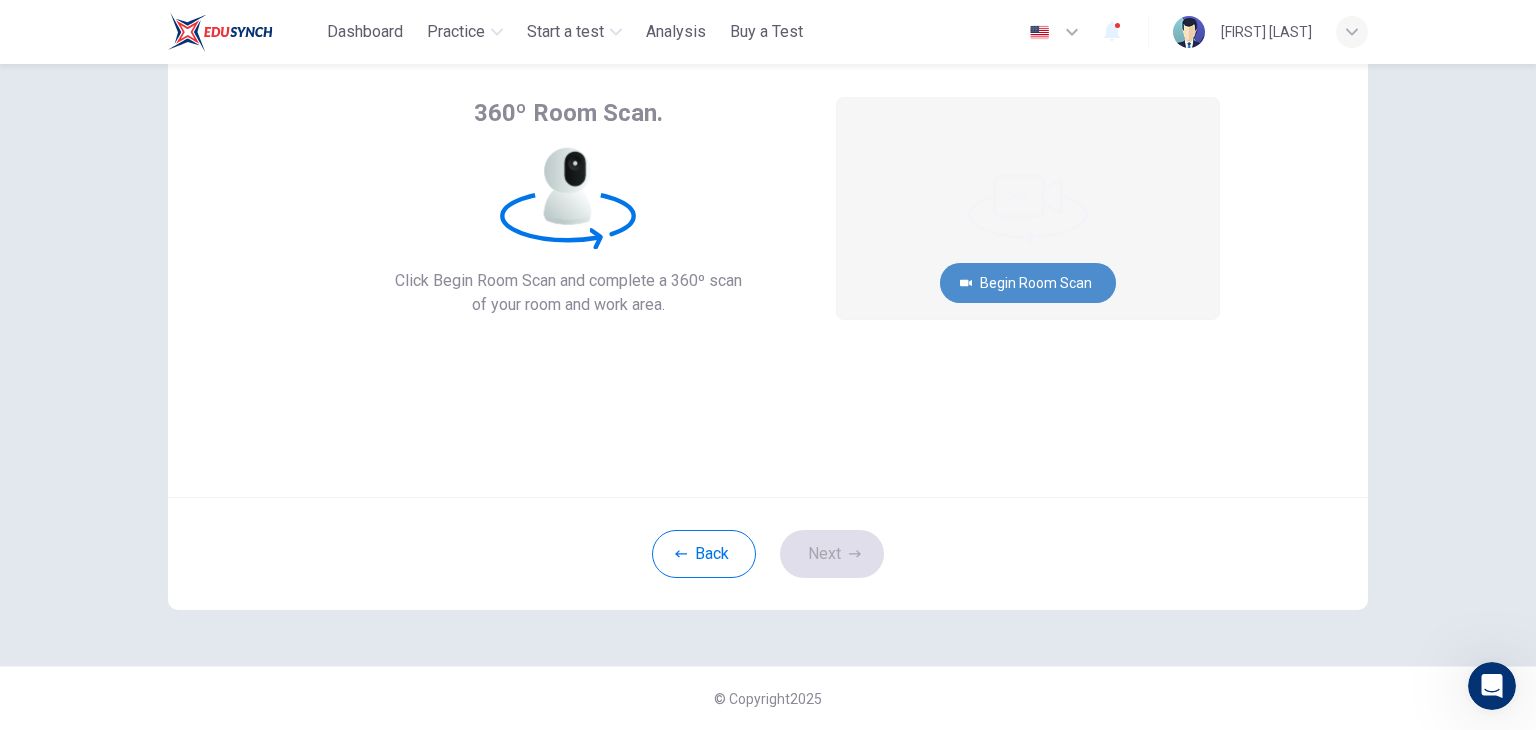 click on "Begin Room Scan" at bounding box center [1028, 283] 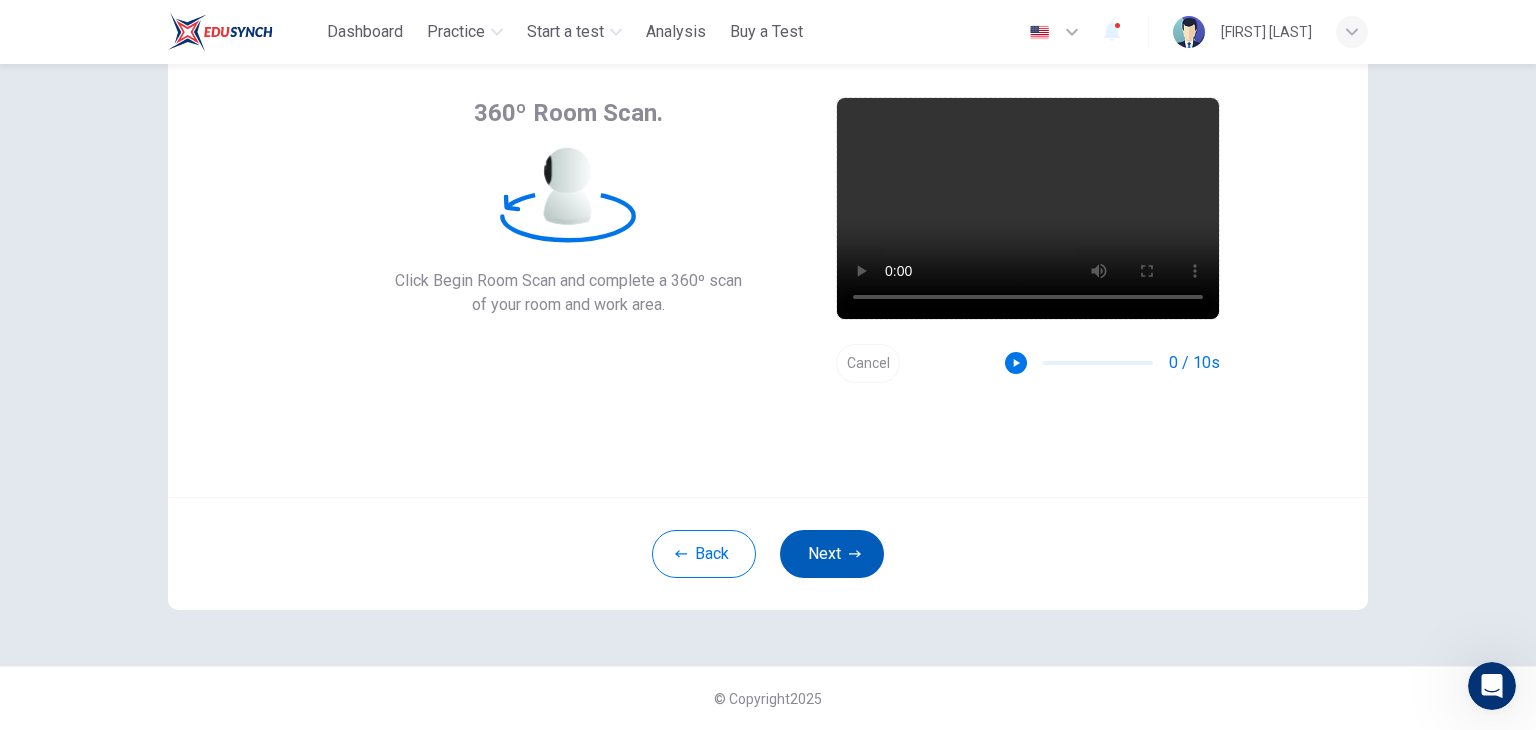 click on "Next" at bounding box center (832, 554) 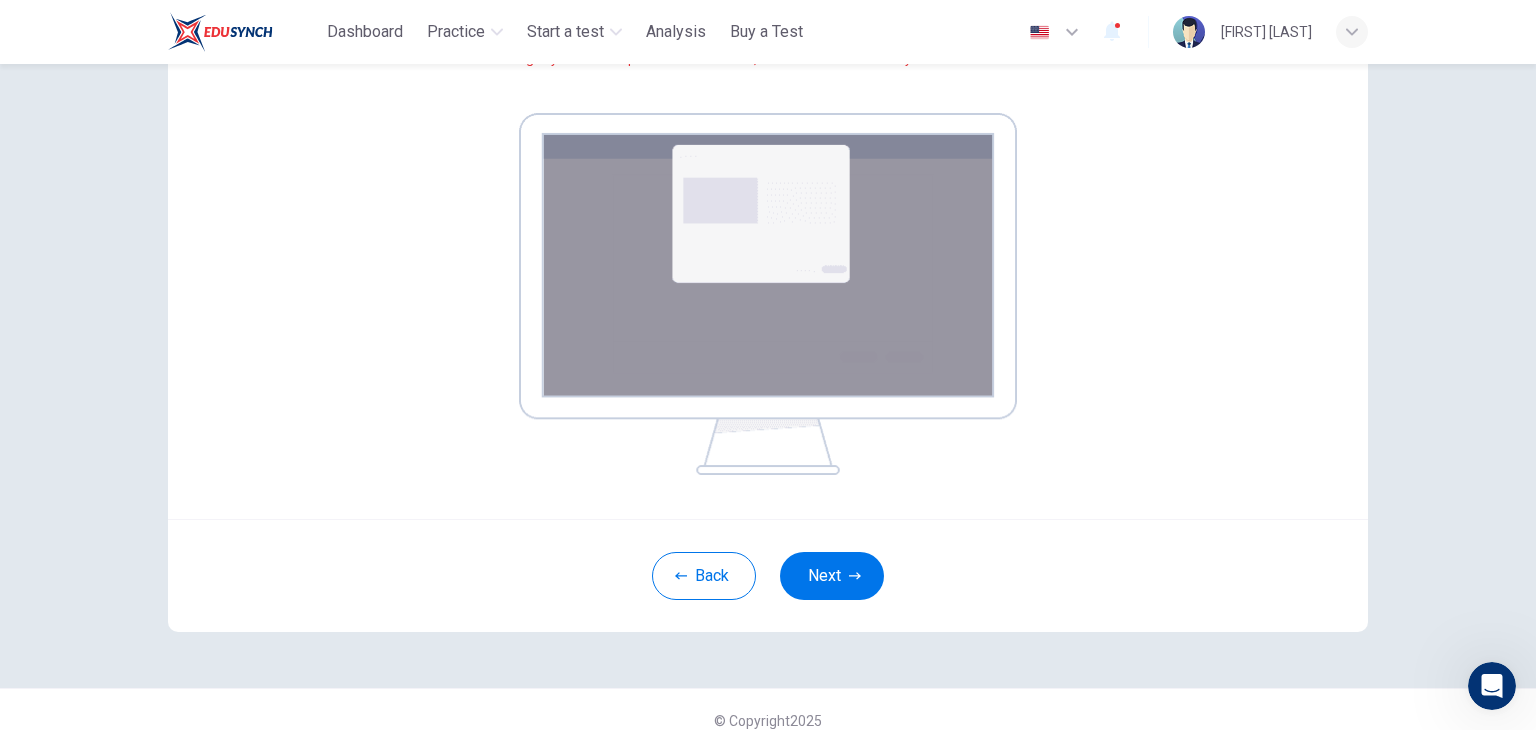 scroll, scrollTop: 292, scrollLeft: 0, axis: vertical 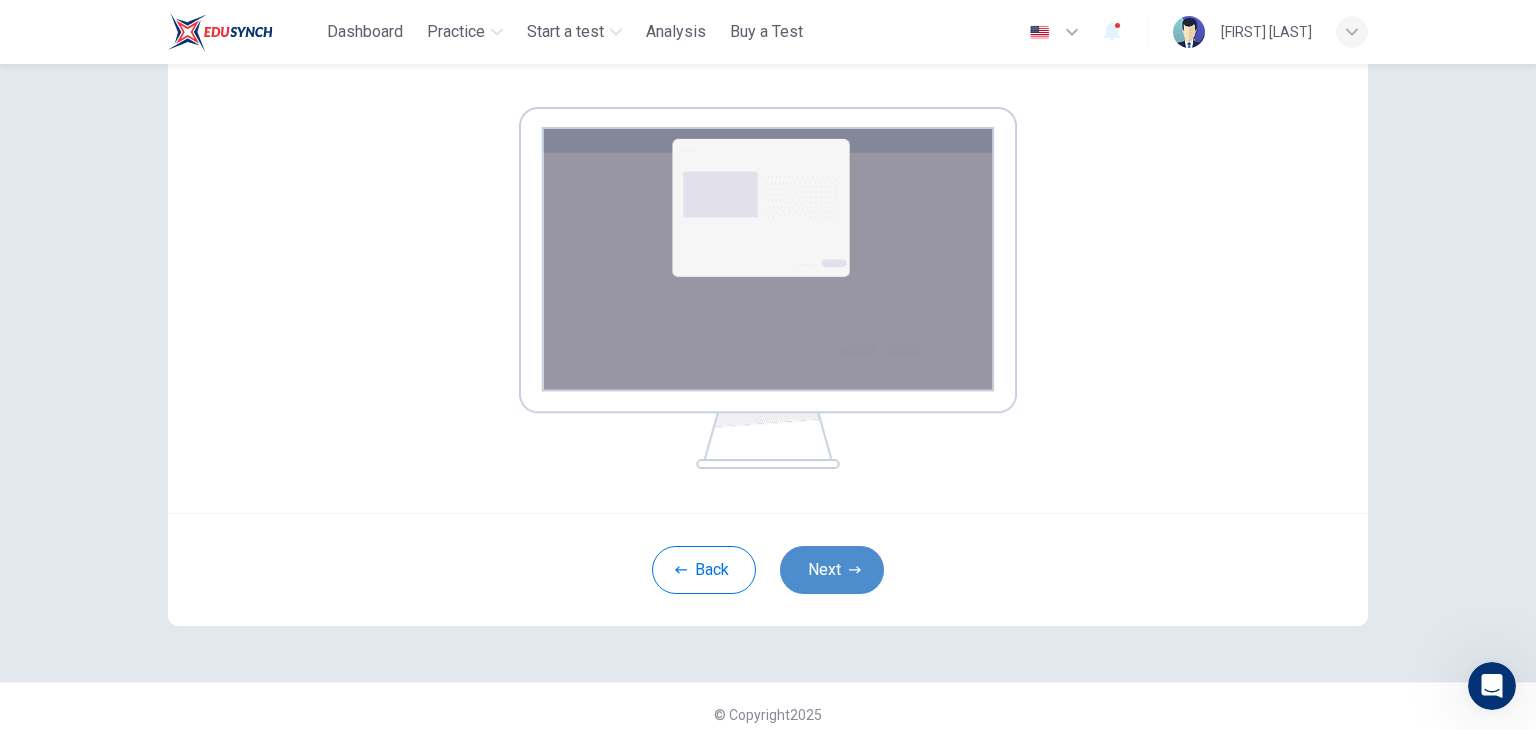 click on "Next" at bounding box center (832, 570) 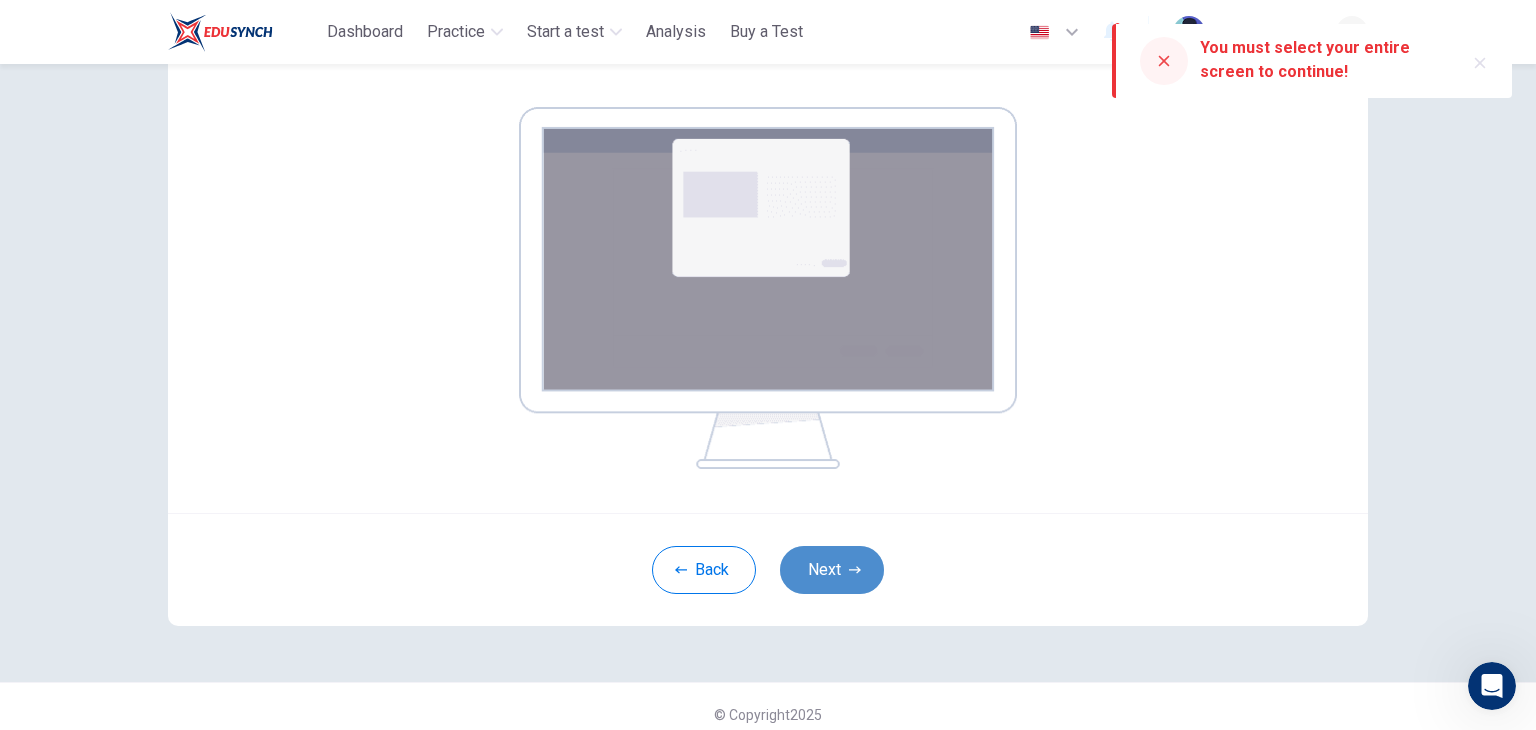 click on "Next" at bounding box center [832, 570] 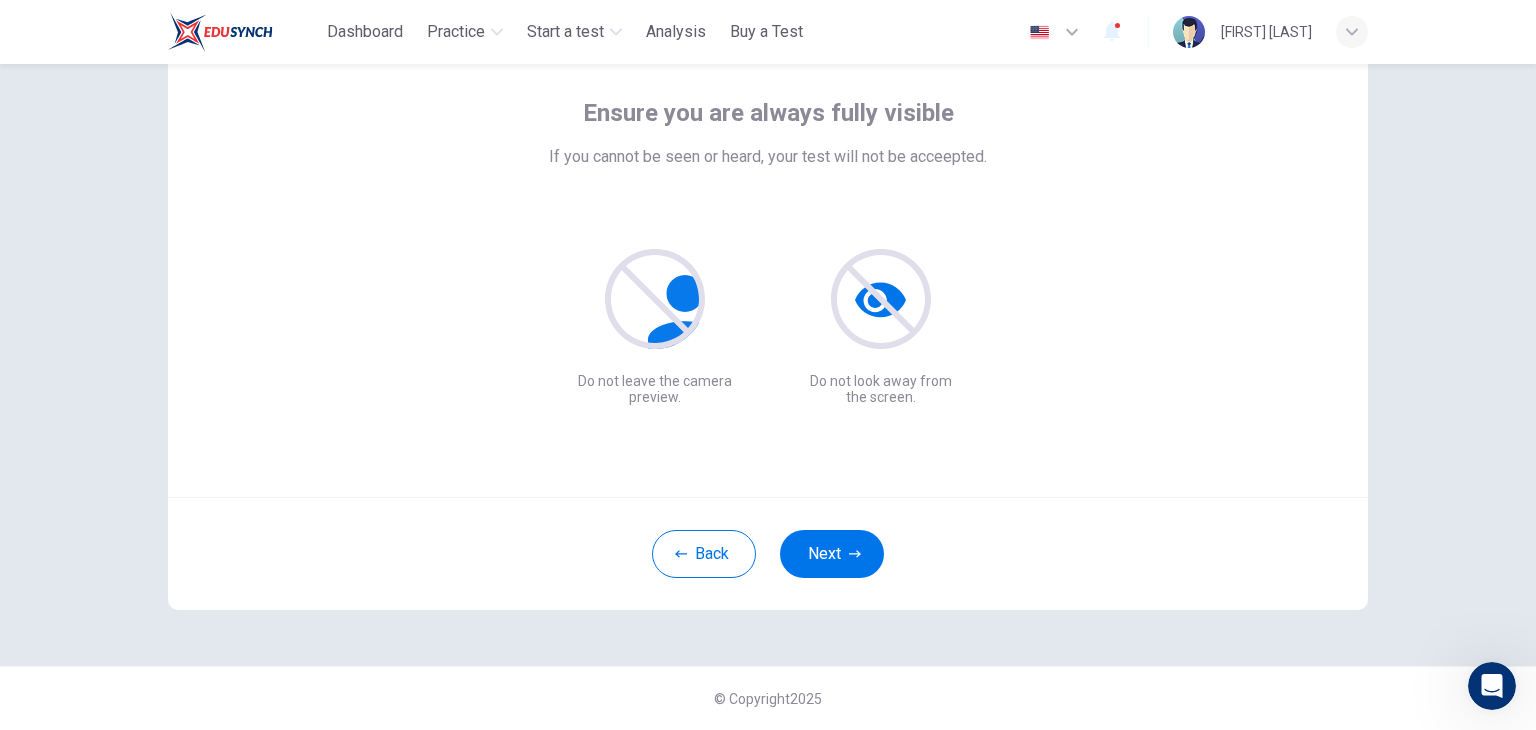 scroll, scrollTop: 103, scrollLeft: 0, axis: vertical 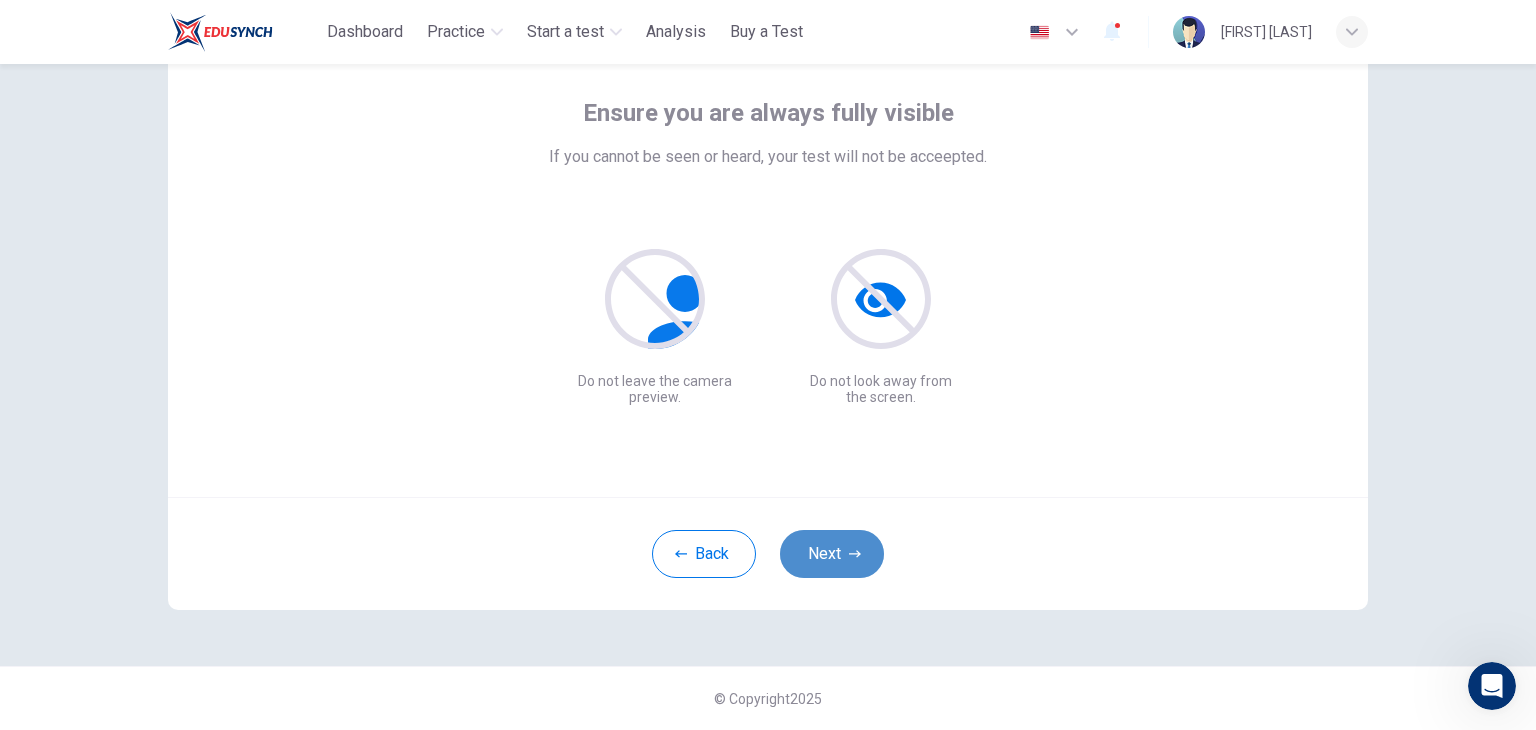 click on "Next" at bounding box center (832, 554) 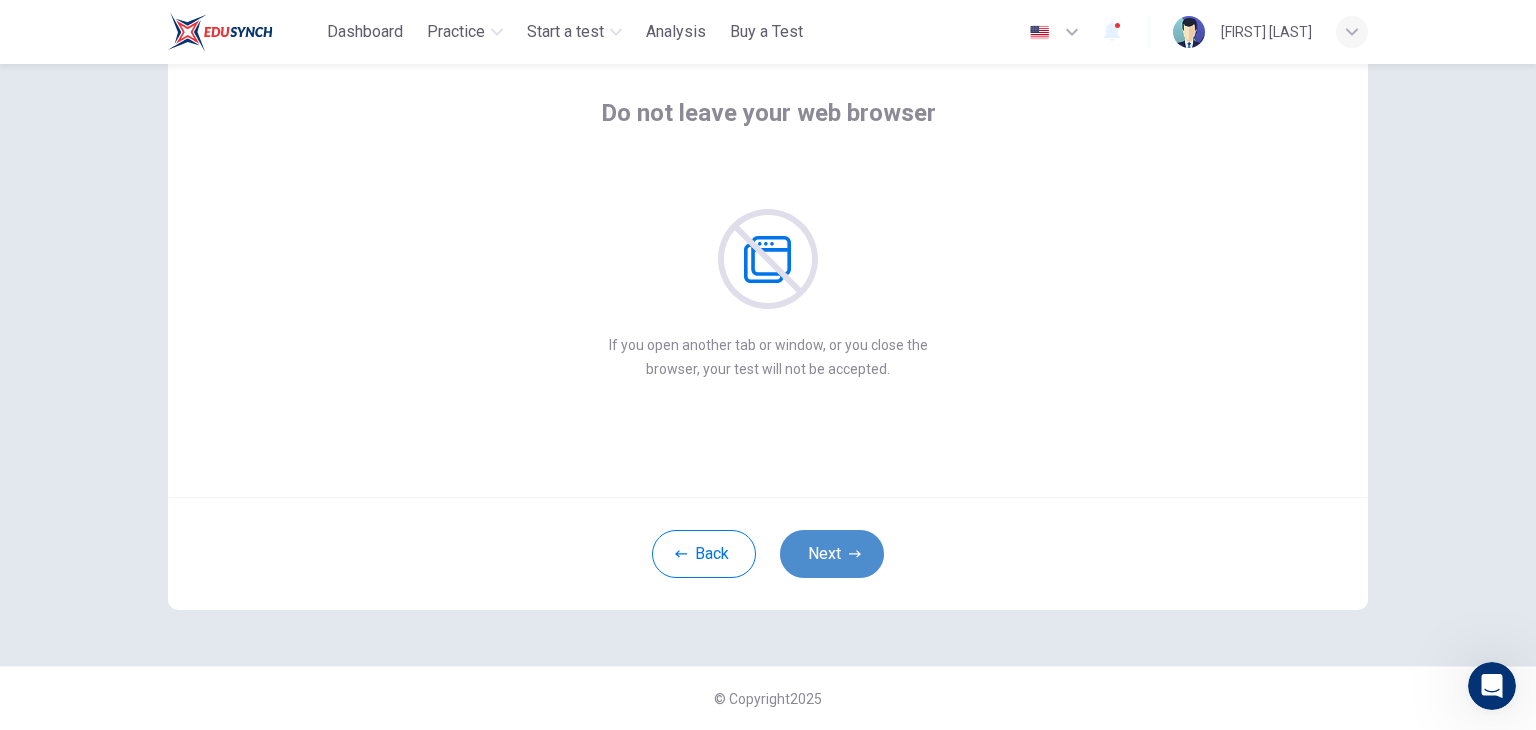 click on "Next" at bounding box center [832, 554] 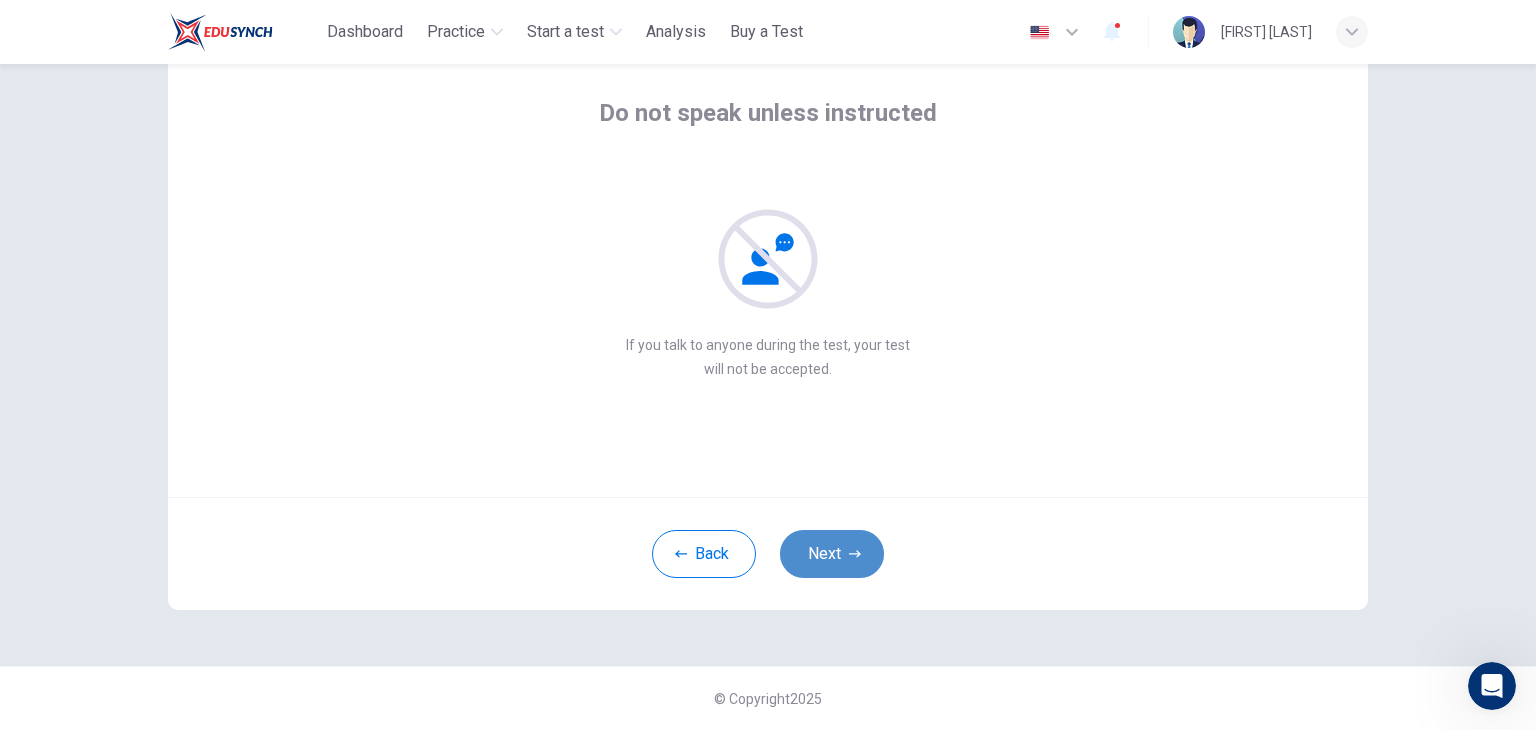 click on "Next" at bounding box center [832, 554] 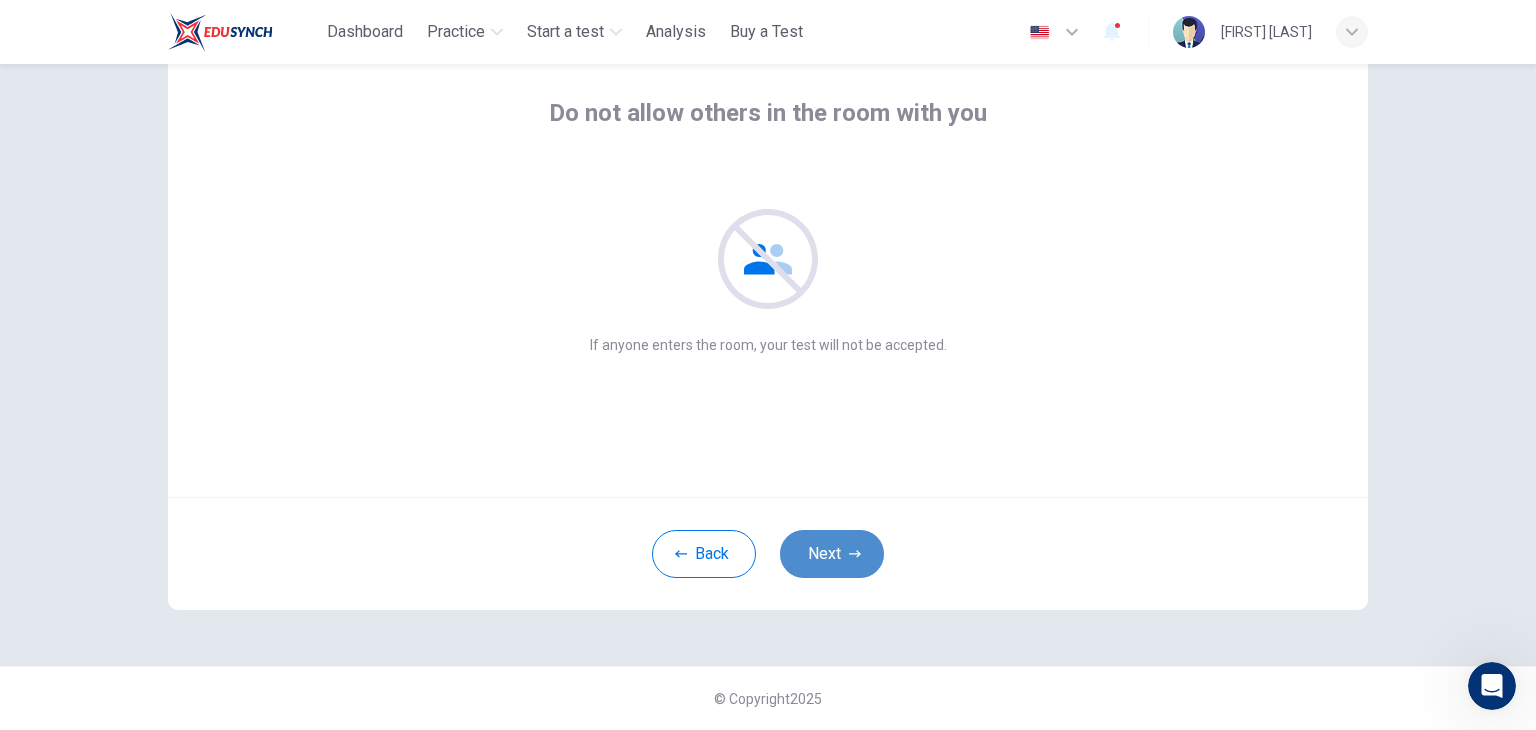 click on "Next" at bounding box center (832, 554) 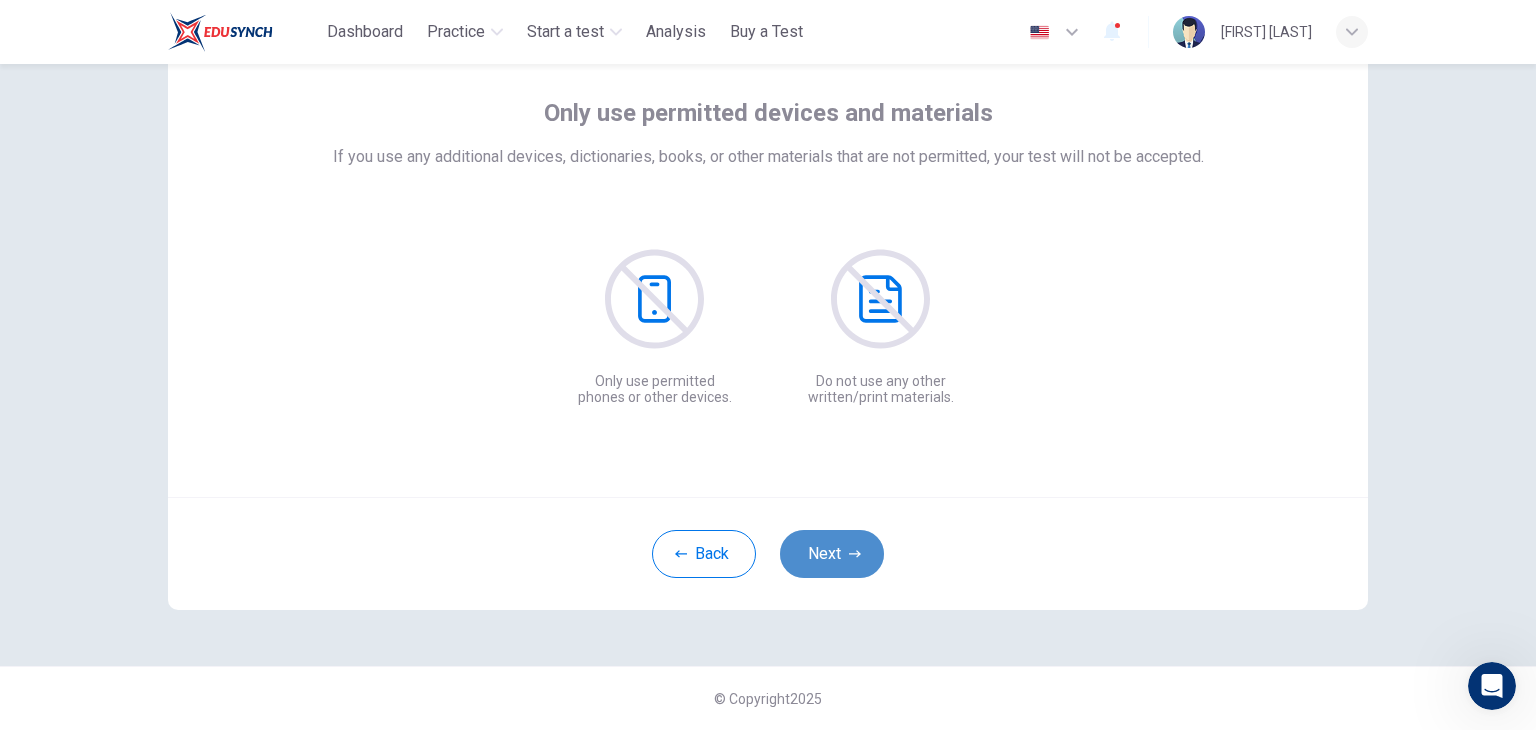 click on "Next" at bounding box center (832, 554) 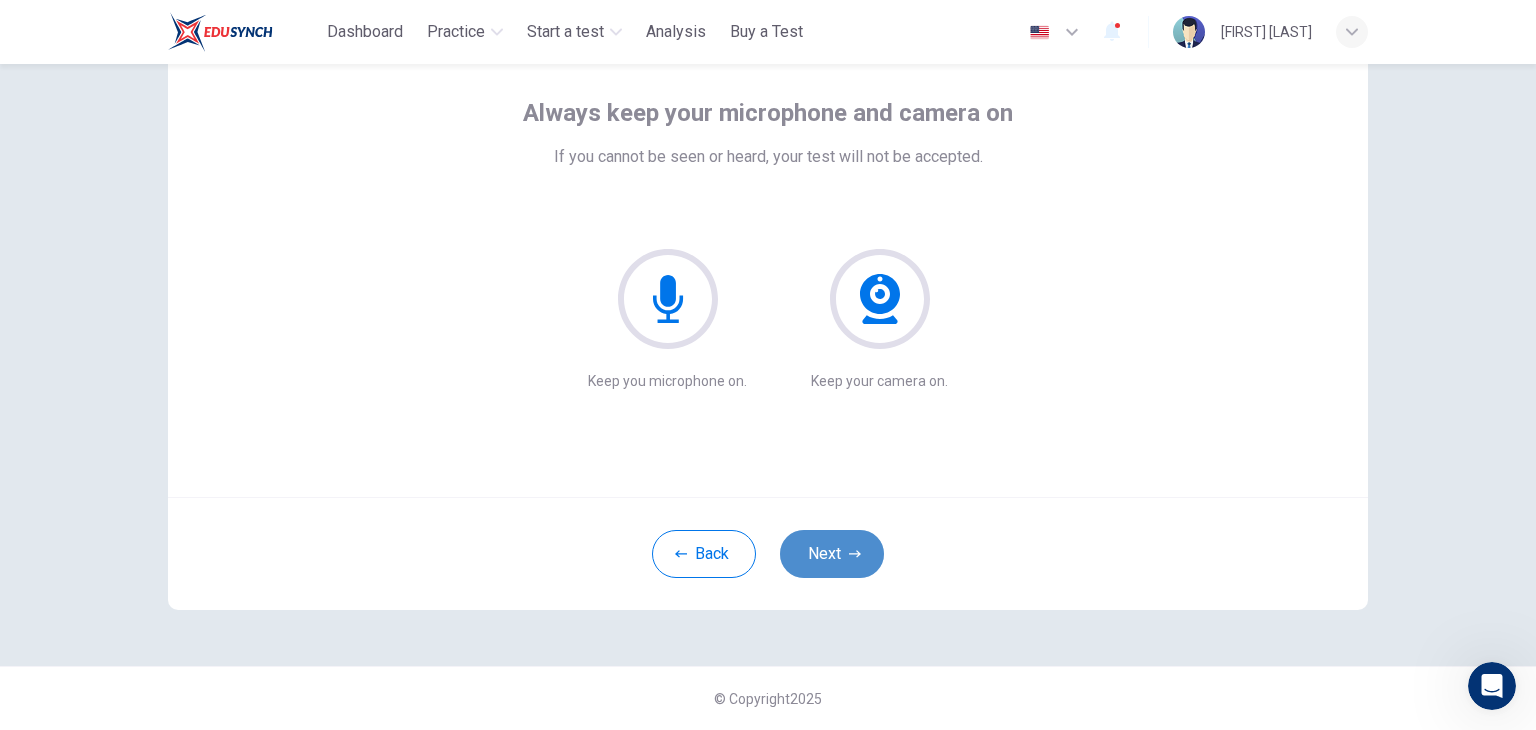 click on "Next" at bounding box center [832, 554] 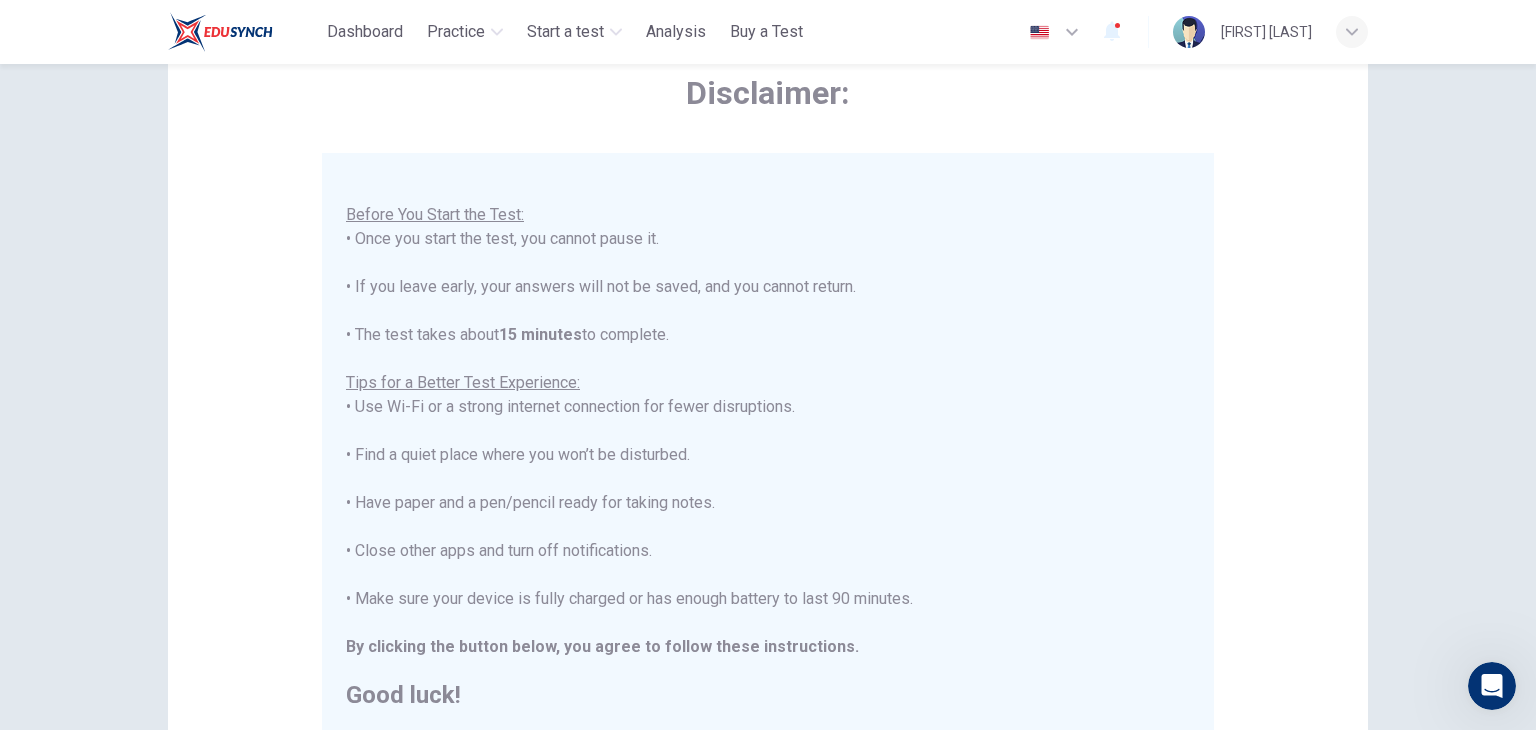 scroll, scrollTop: 23, scrollLeft: 0, axis: vertical 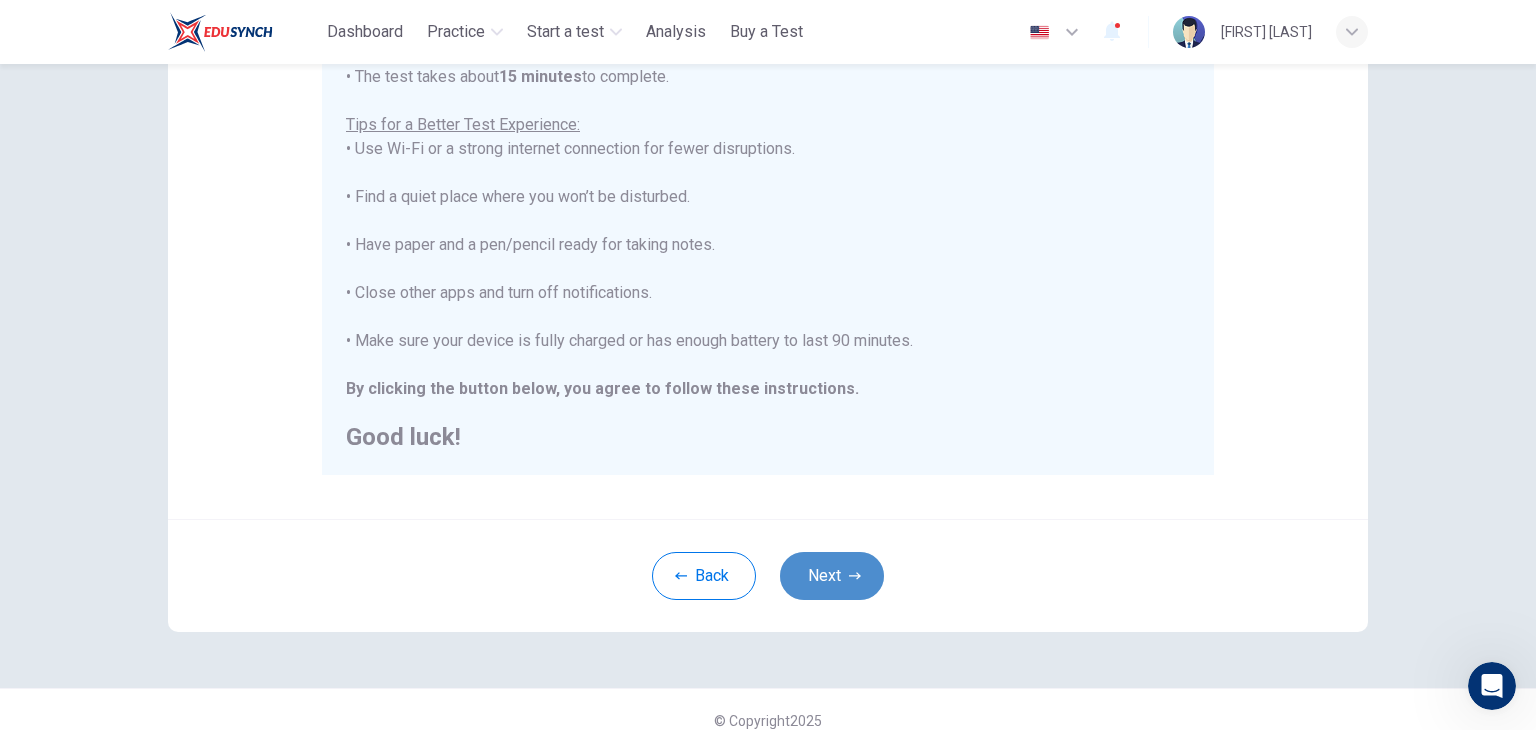 click on "Next" at bounding box center [832, 576] 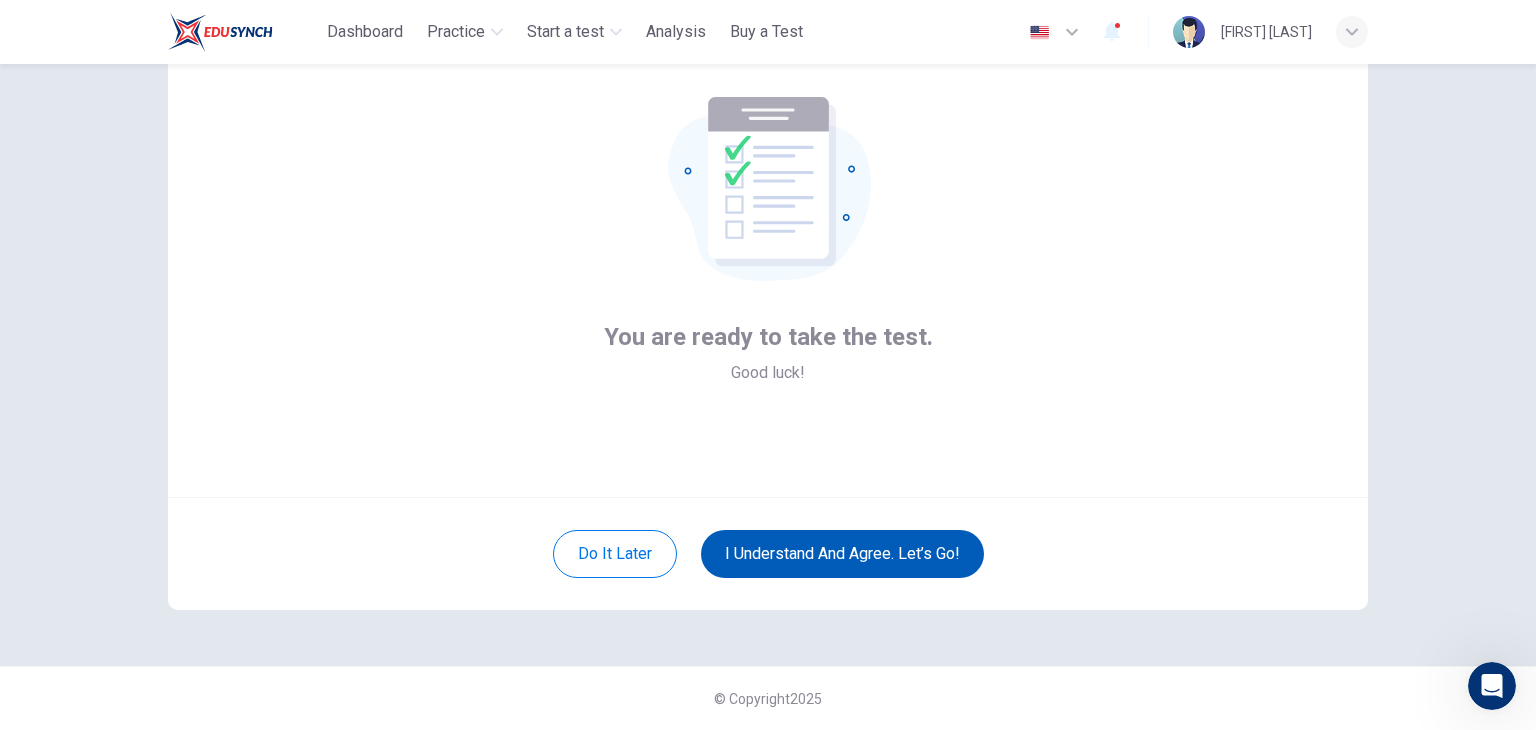 scroll, scrollTop: 103, scrollLeft: 0, axis: vertical 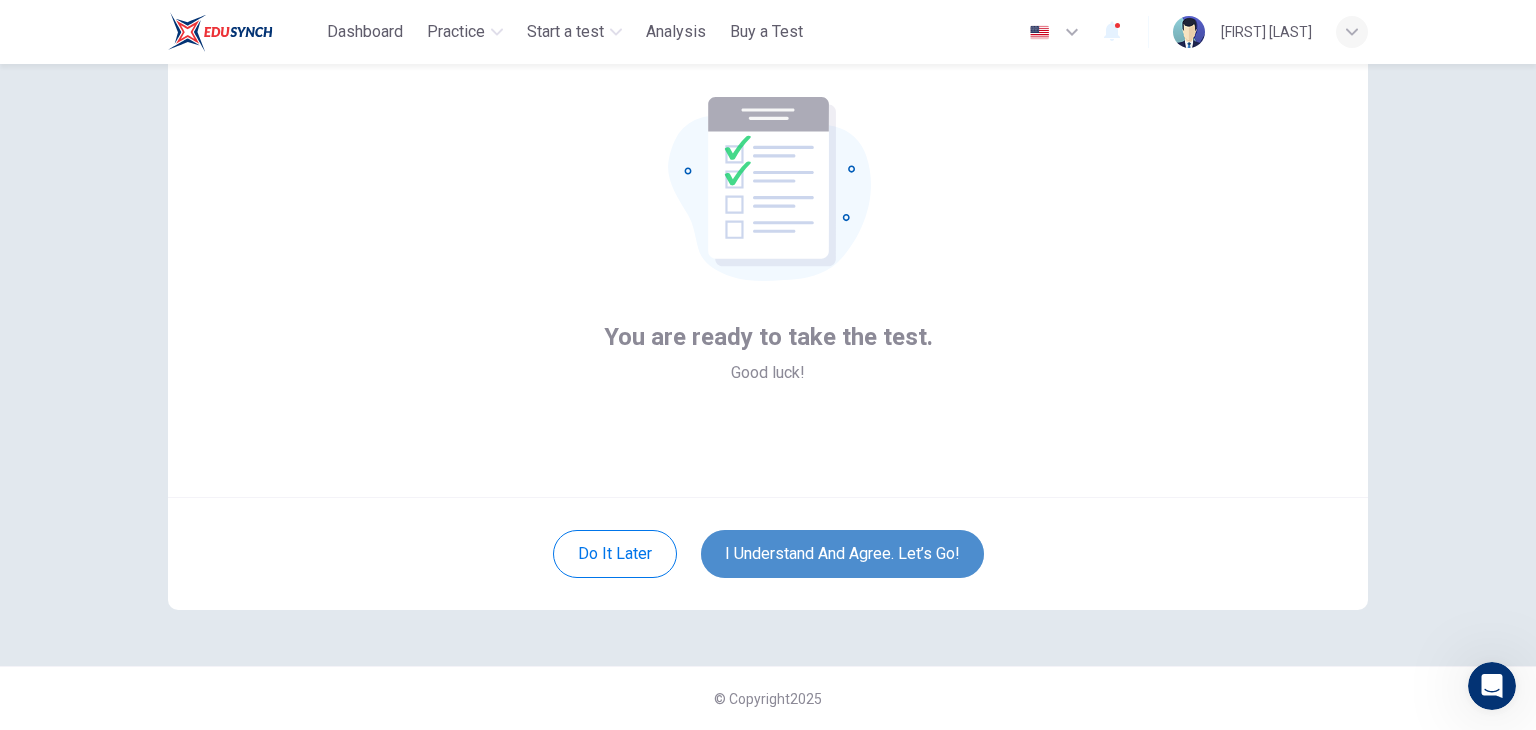 click on "I understand and agree. Let’s go!" at bounding box center (842, 554) 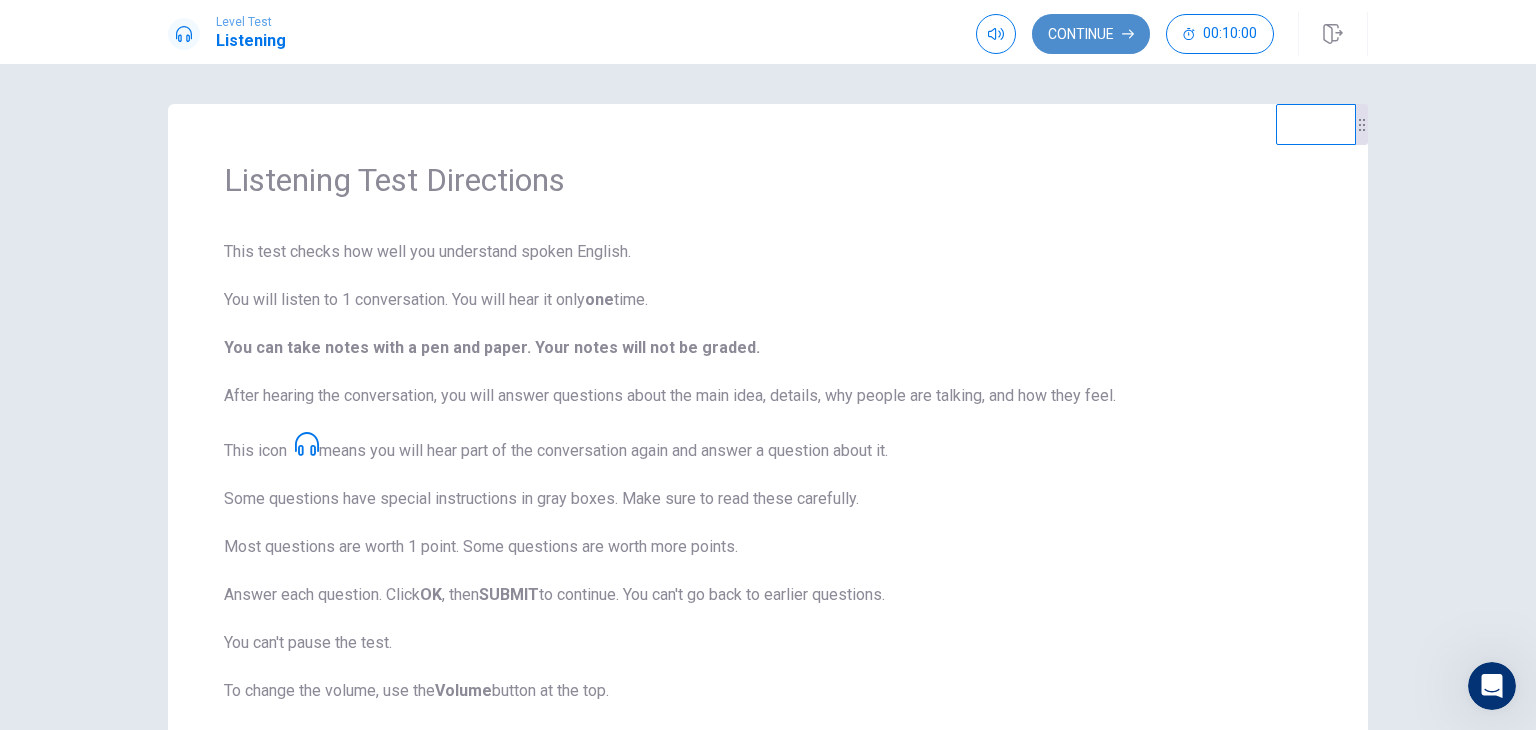 click on "Continue" at bounding box center (1091, 34) 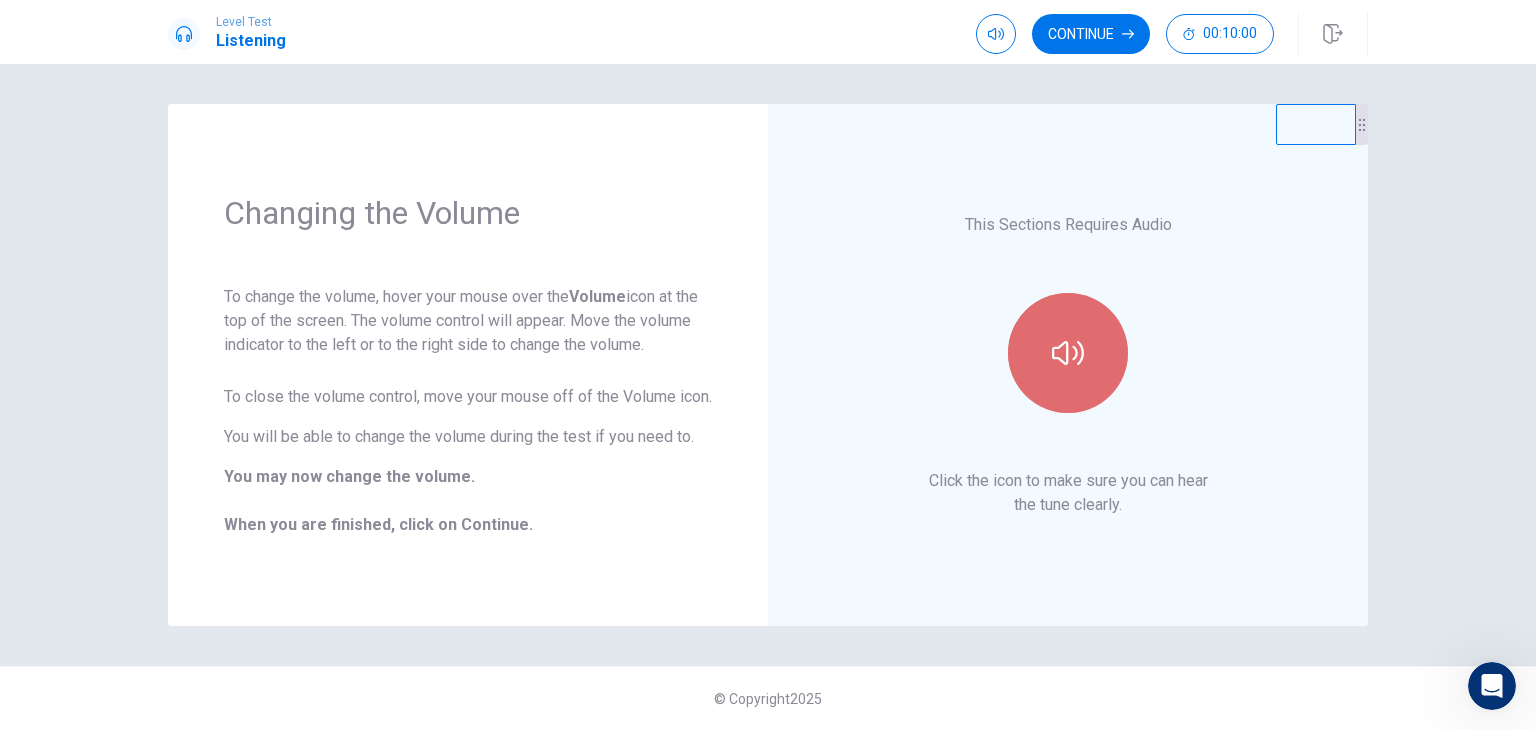 click 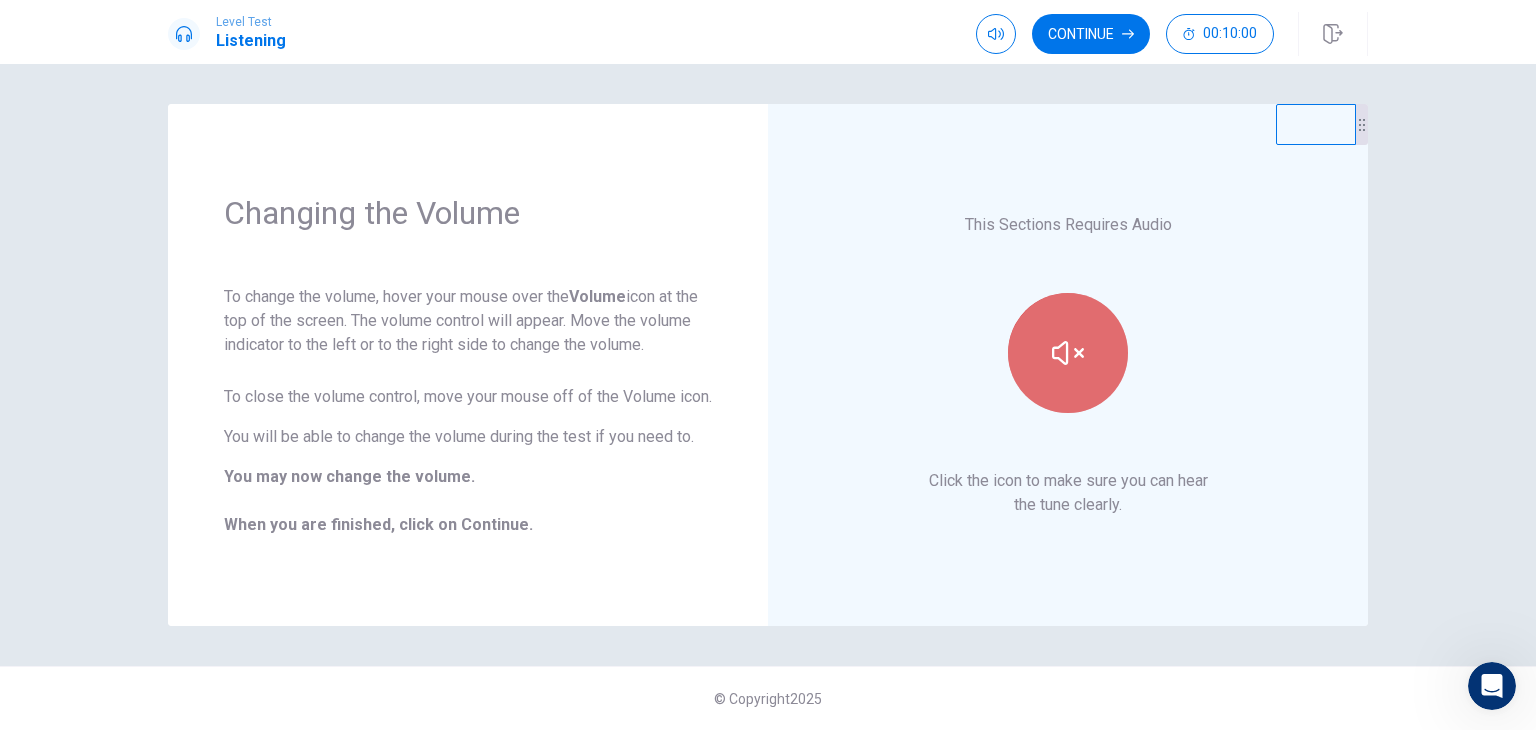 click at bounding box center (1068, 353) 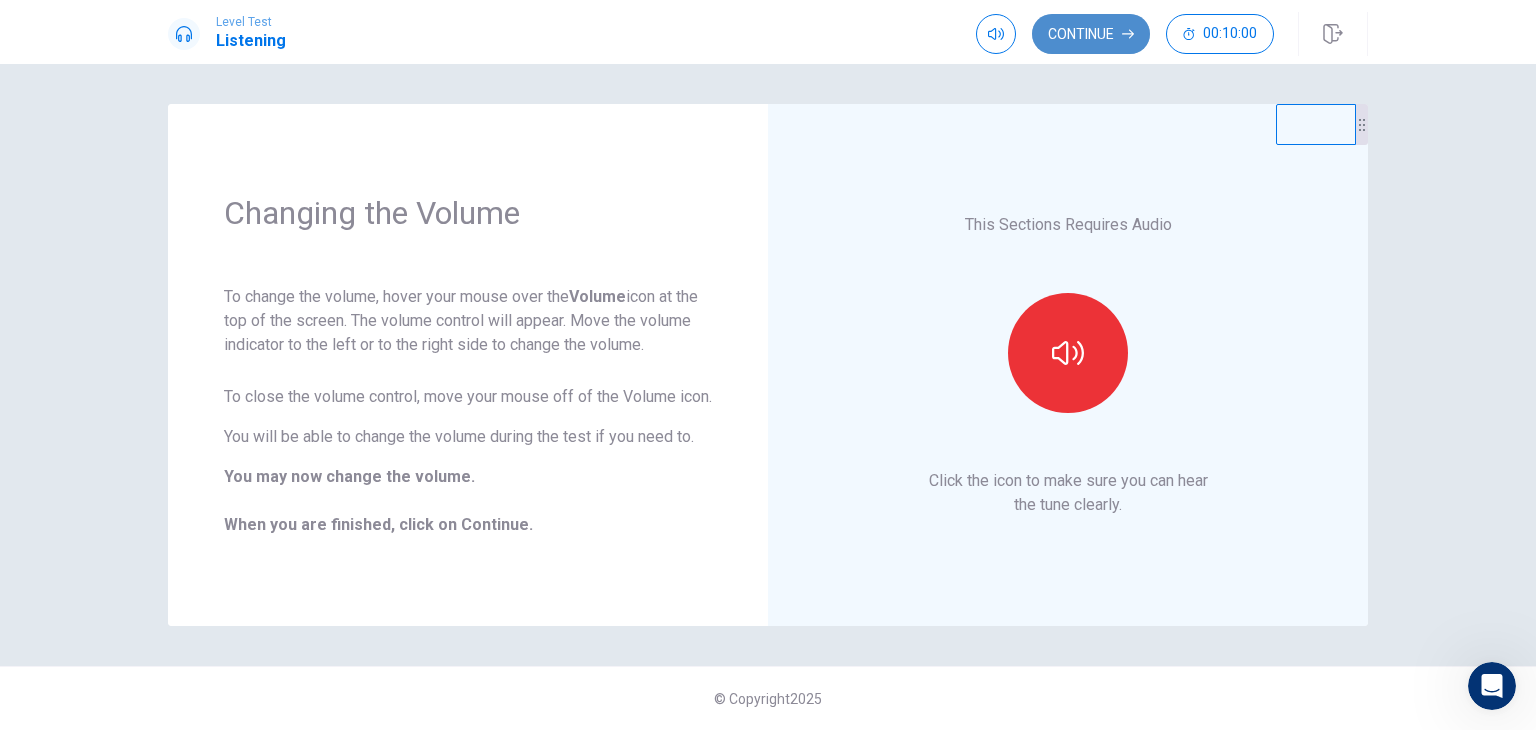 click on "Continue" at bounding box center [1091, 34] 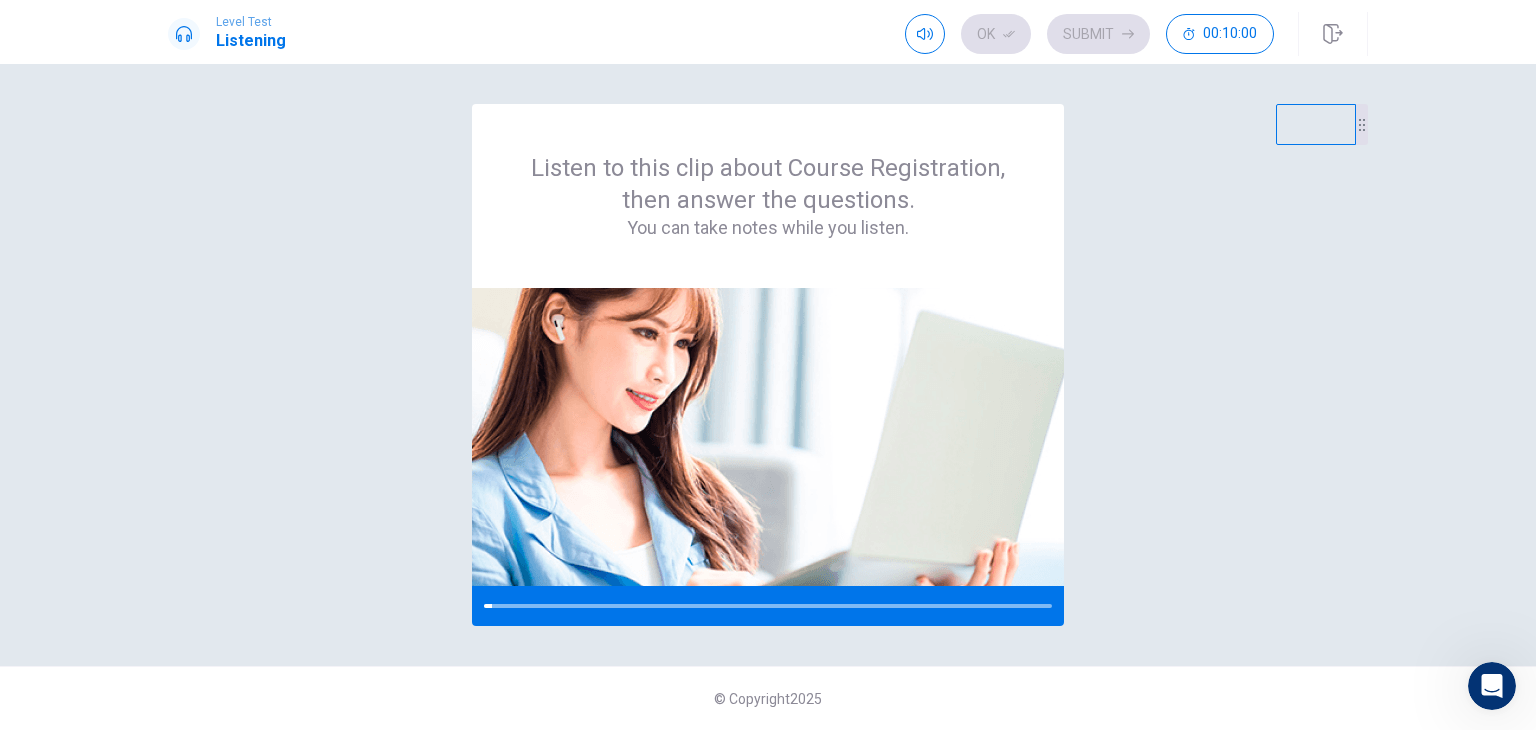 drag, startPoint x: 1256, startPoint y: 258, endPoint x: 576, endPoint y: -87, distance: 762.51227 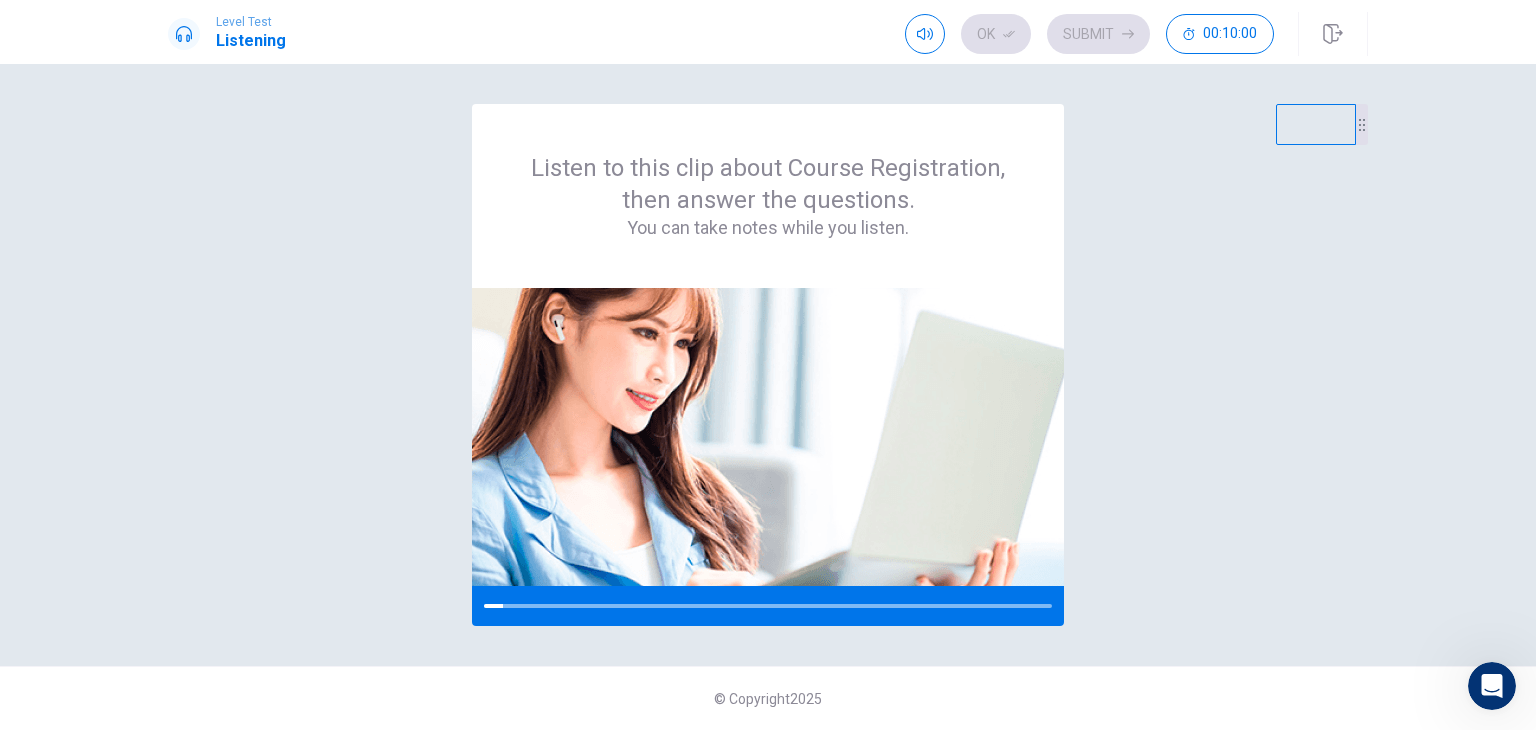 click on "Listen to this clip about Course Registration, then answer the questions.  You can take notes while you listen. © Copyright  2025" at bounding box center [768, 397] 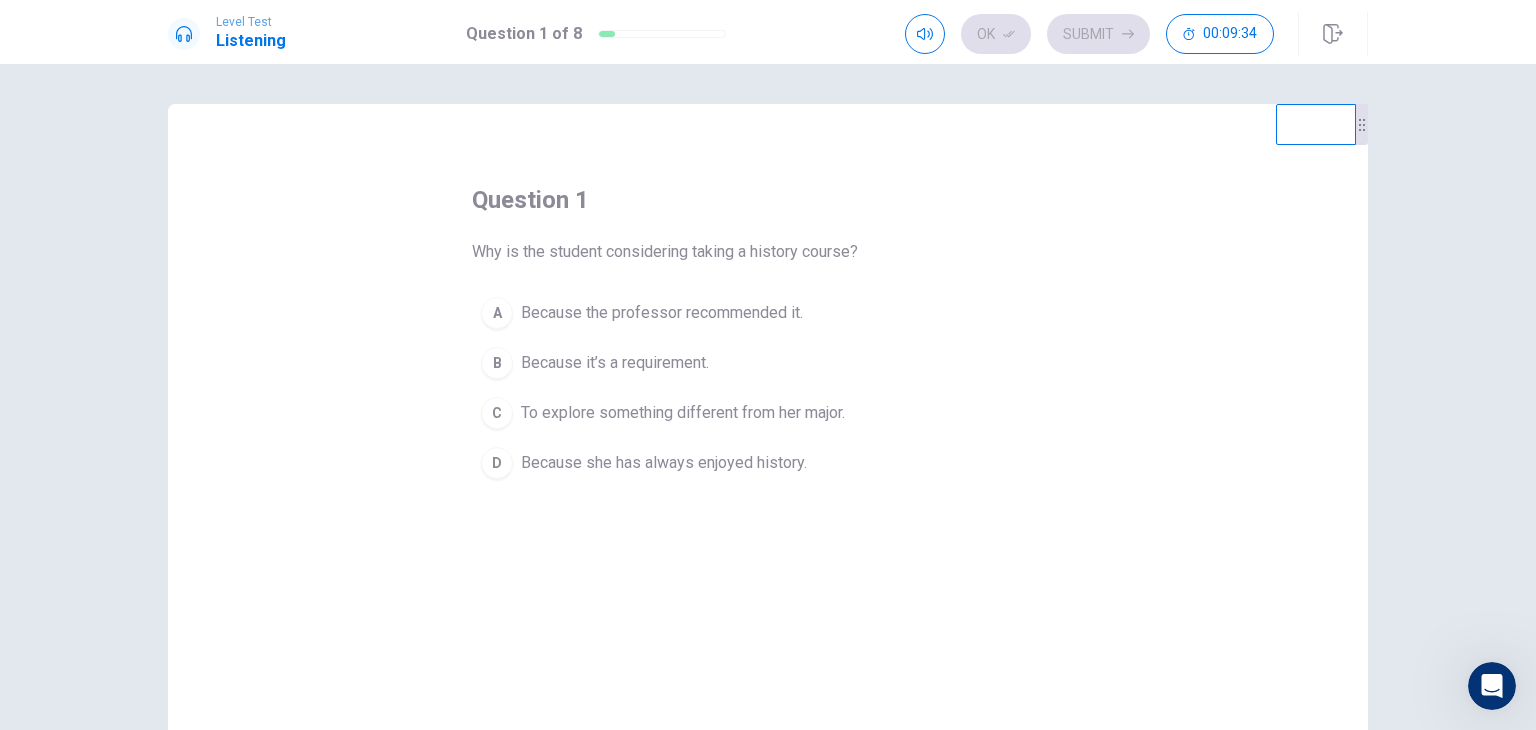 click on "To explore something different from her major." at bounding box center [683, 413] 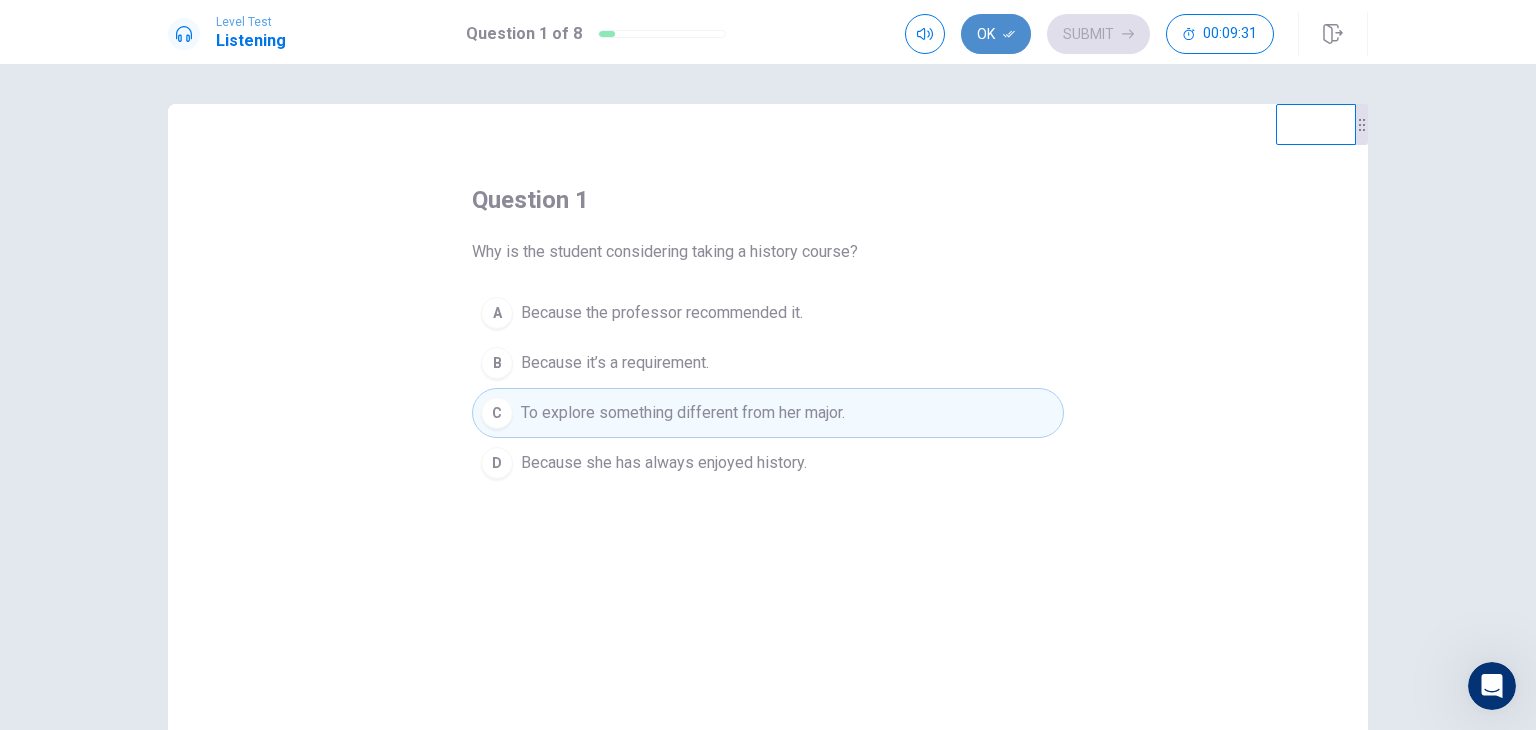 click on "Ok" at bounding box center (996, 34) 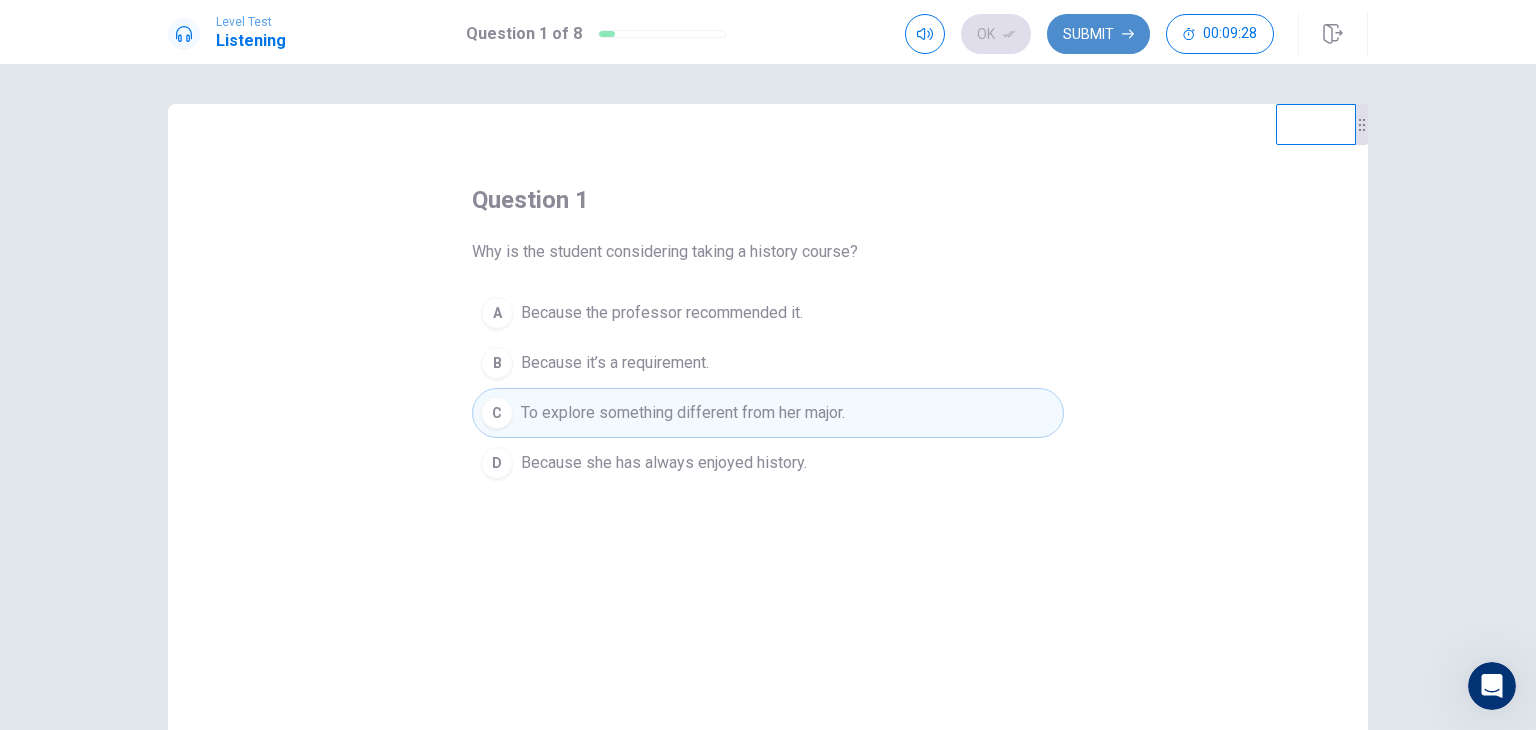 click on "Submit" at bounding box center (1098, 34) 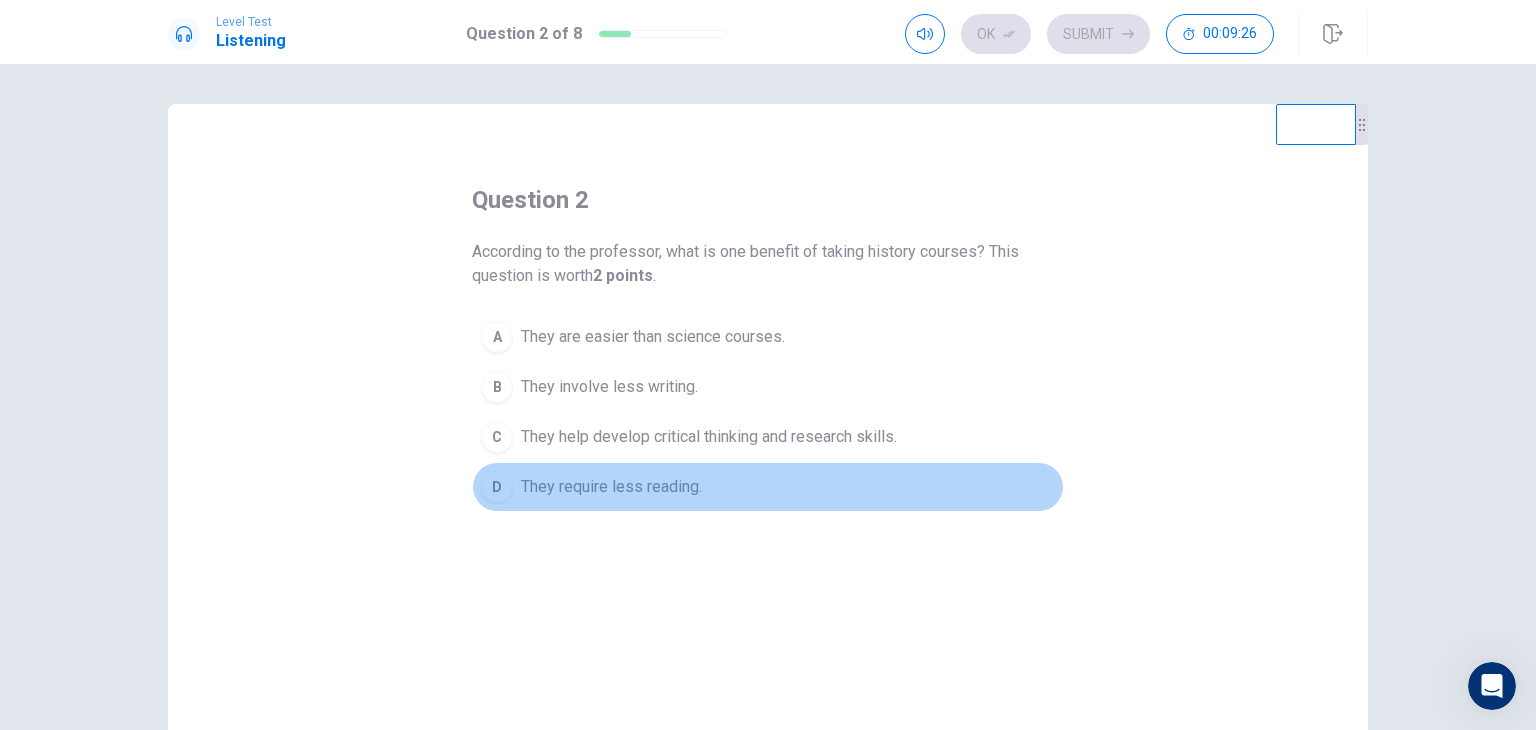 click on "They require less reading." at bounding box center [611, 487] 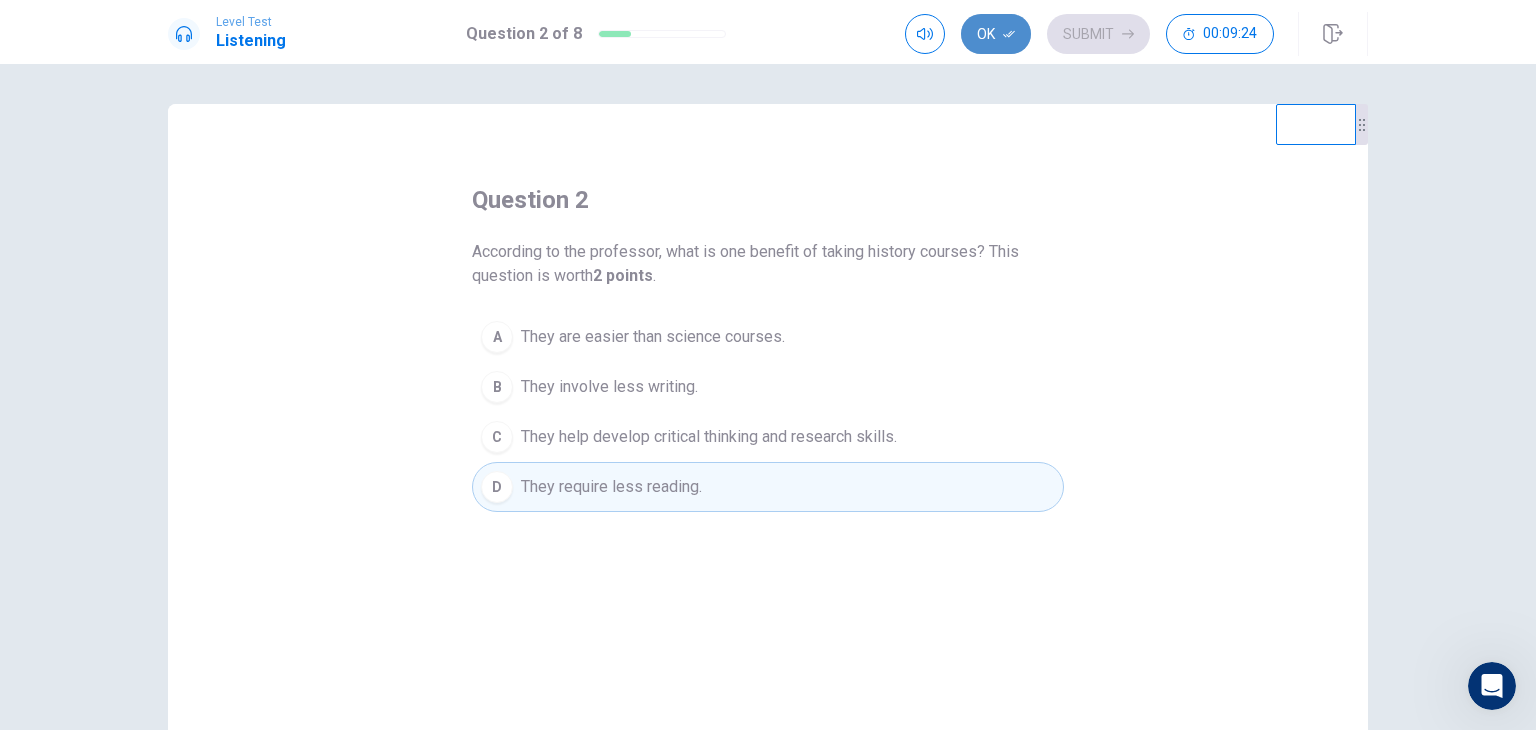 click on "Ok" at bounding box center (996, 34) 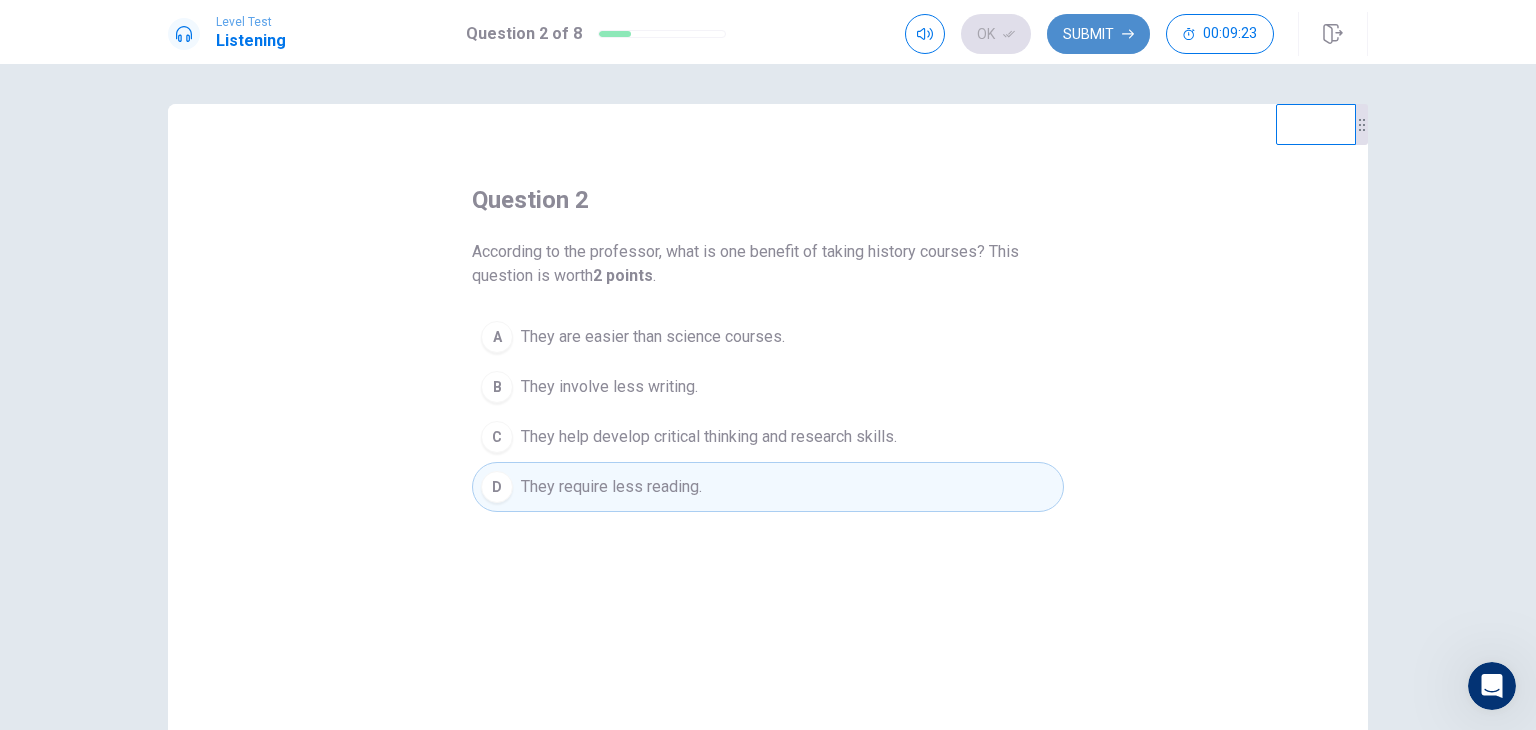 click on "Submit" at bounding box center (1098, 34) 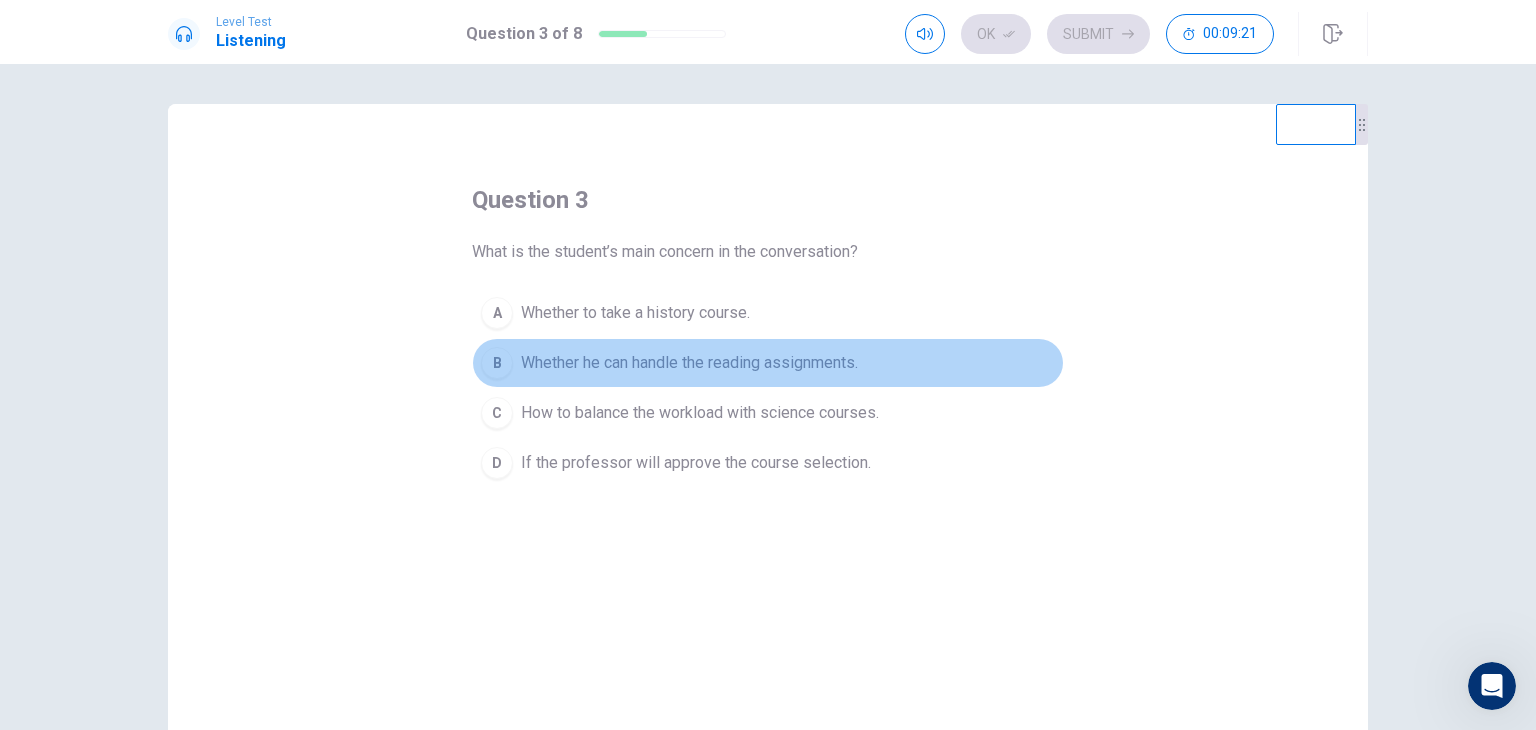 click on "Whether he can handle the reading assignments." at bounding box center (689, 363) 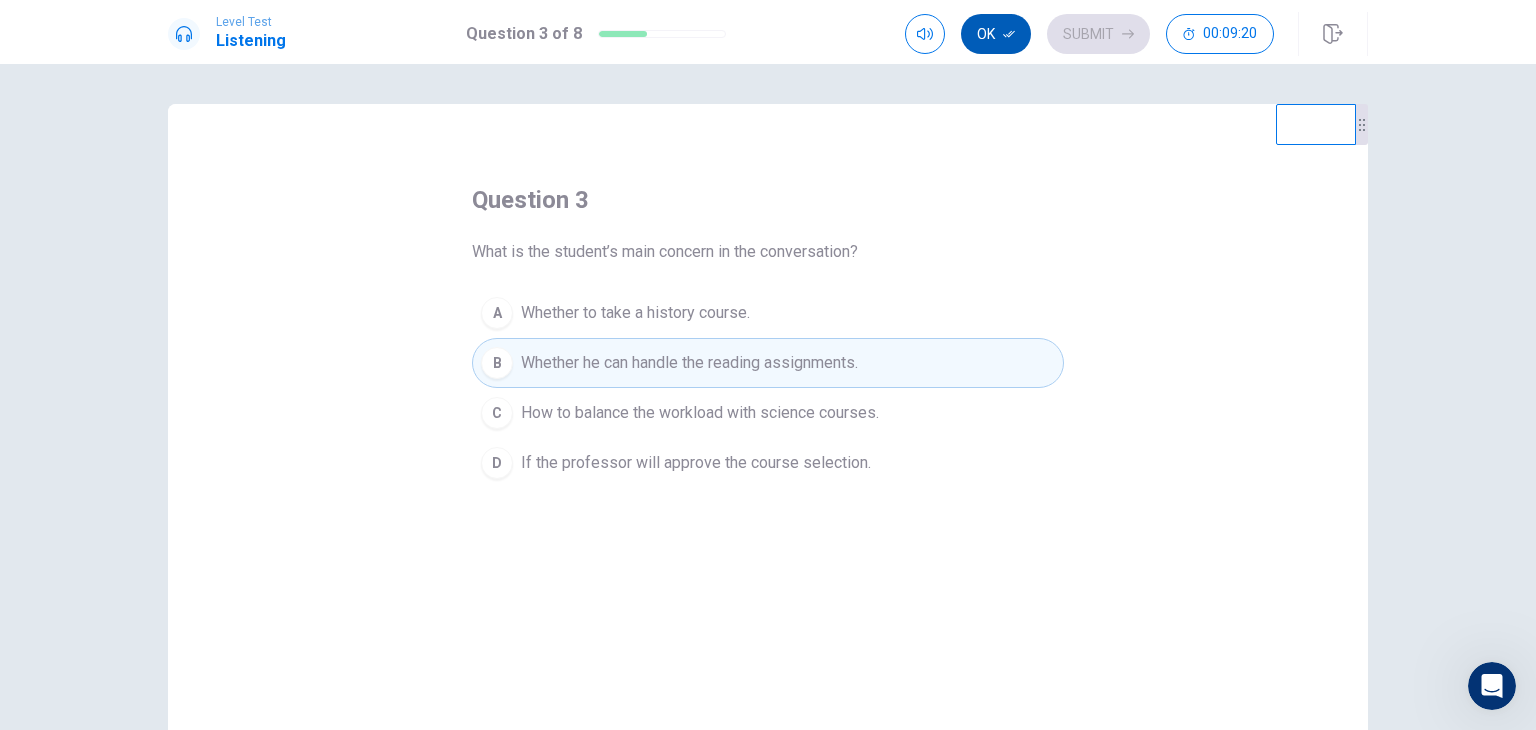click on "Ok" at bounding box center [996, 34] 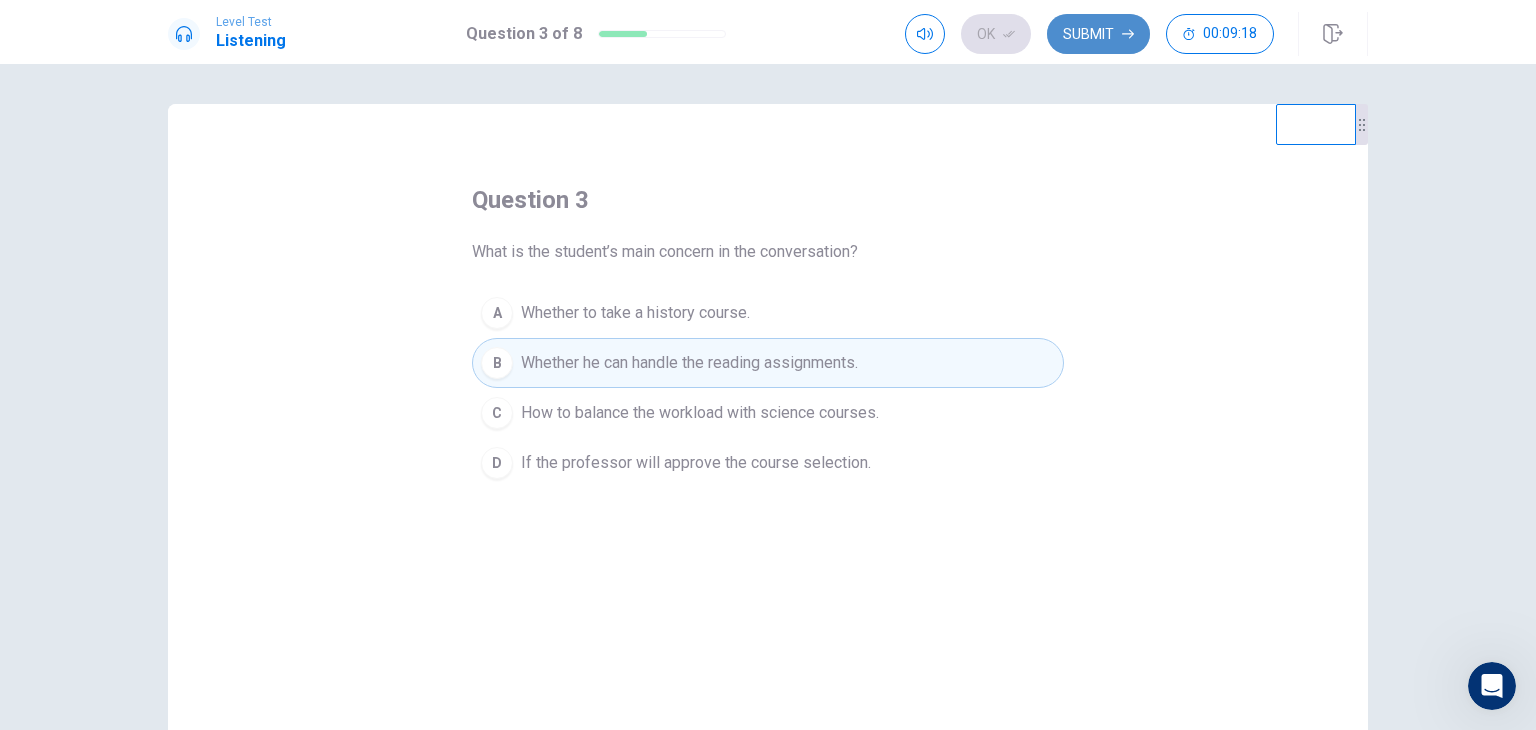 click on "Submit" at bounding box center (1098, 34) 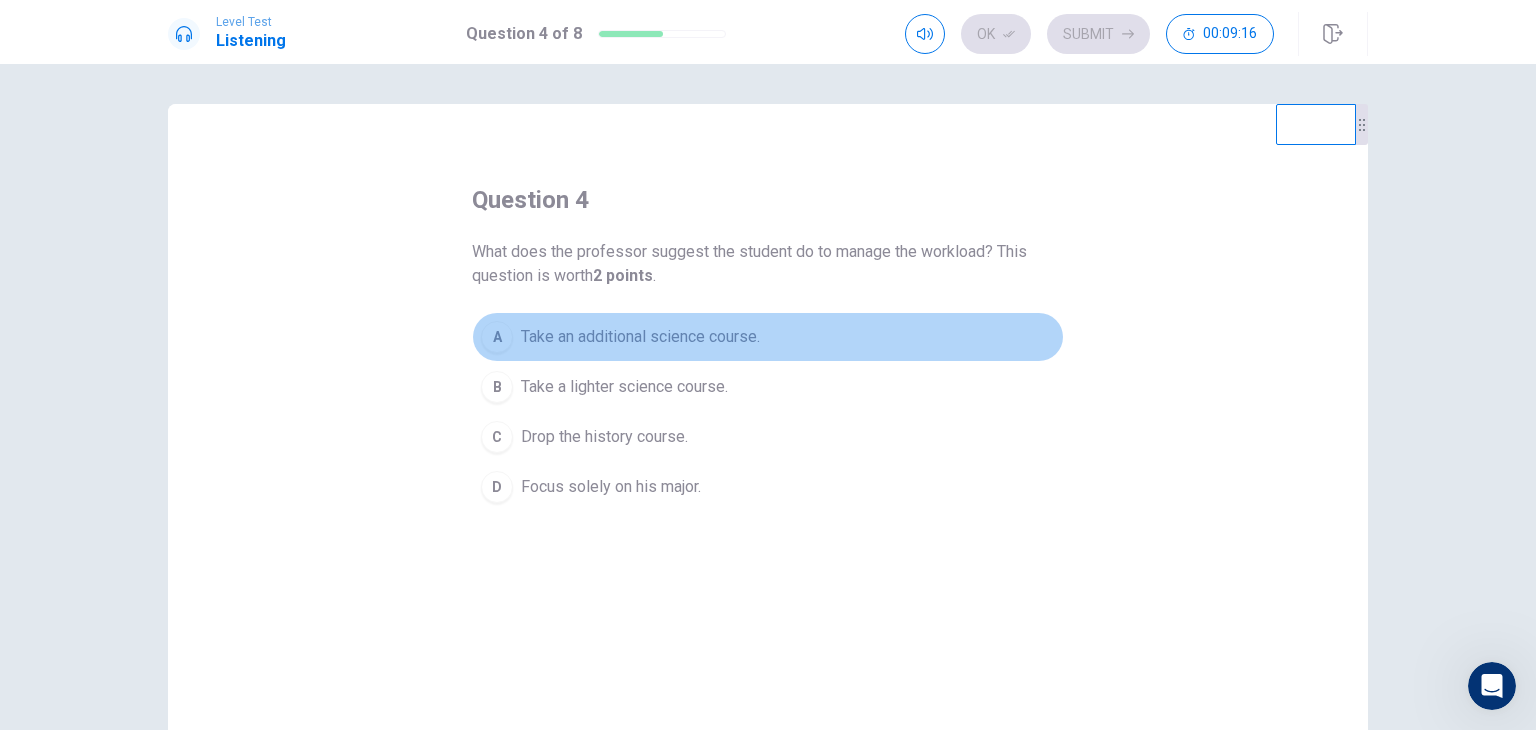 click on "Take an additional science course." at bounding box center [640, 337] 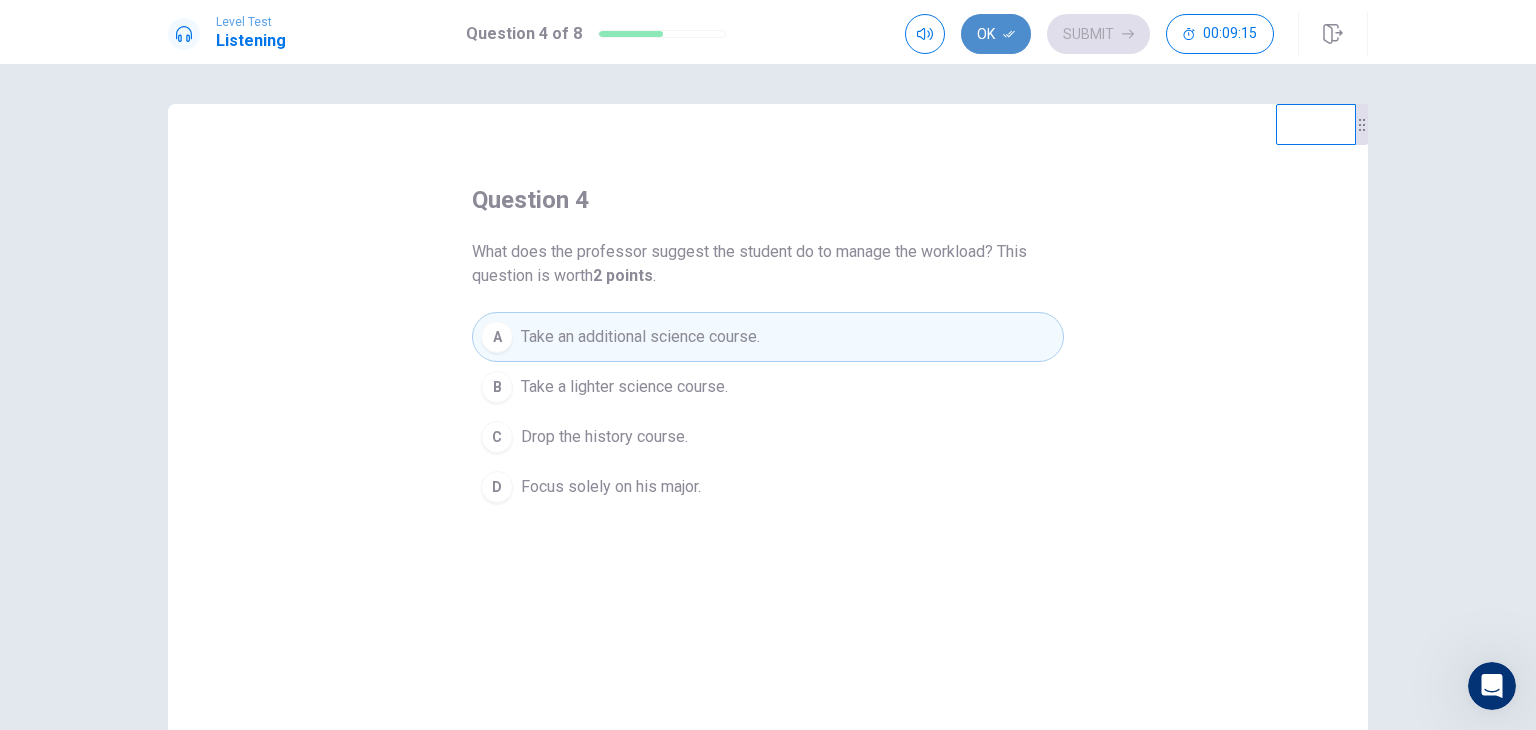 click on "Ok" at bounding box center [996, 34] 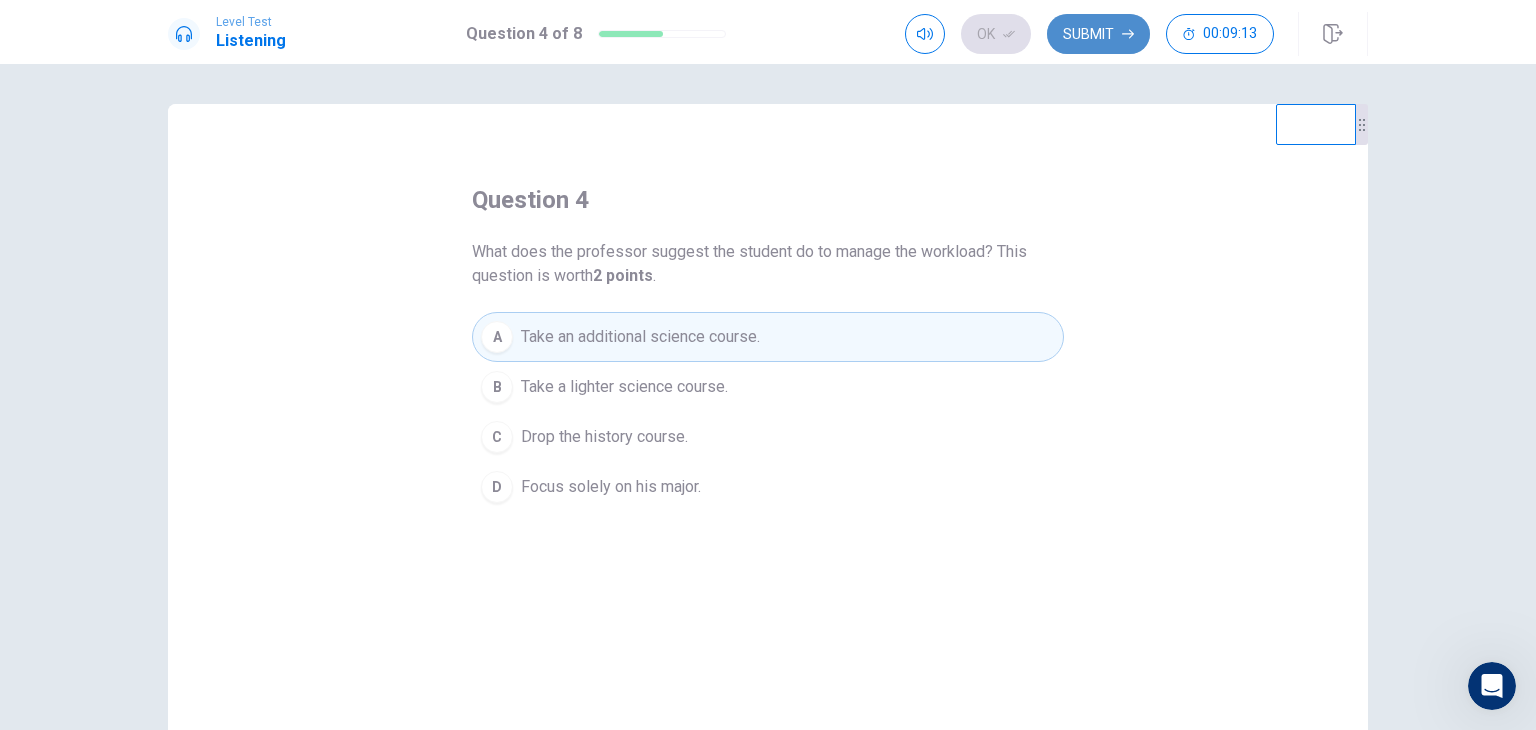 click on "Submit" at bounding box center (1098, 34) 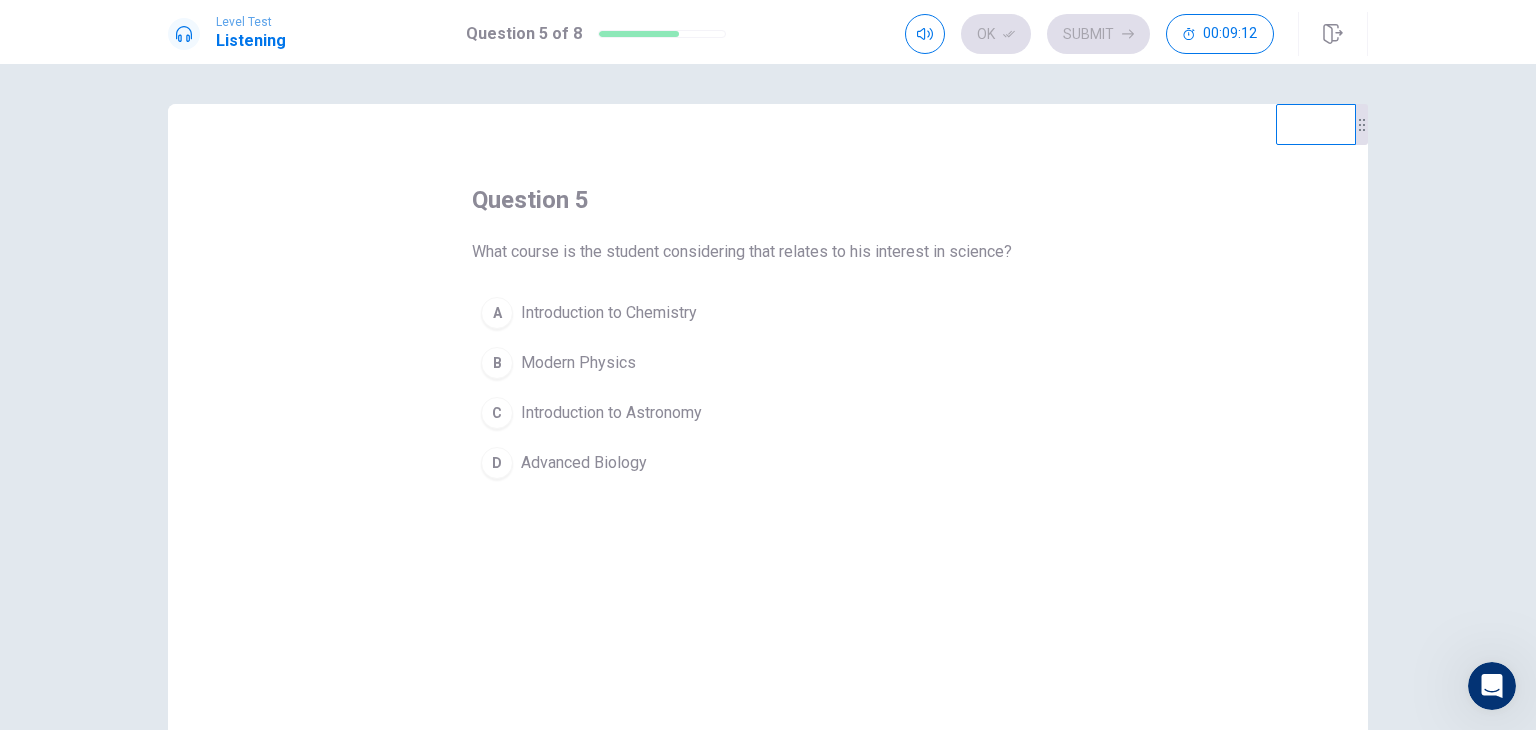 click on "Modern Physics" at bounding box center [578, 363] 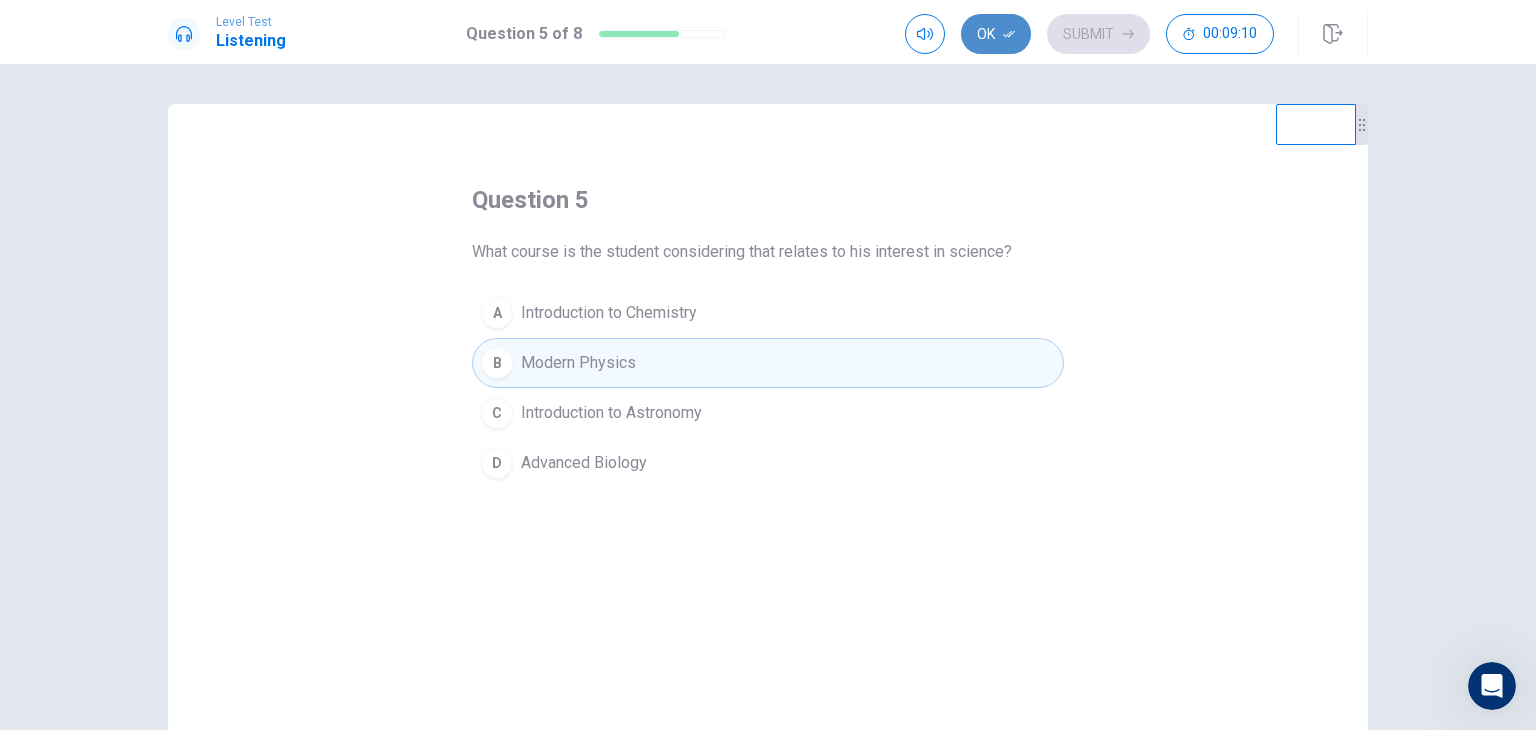 click on "Ok" at bounding box center [996, 34] 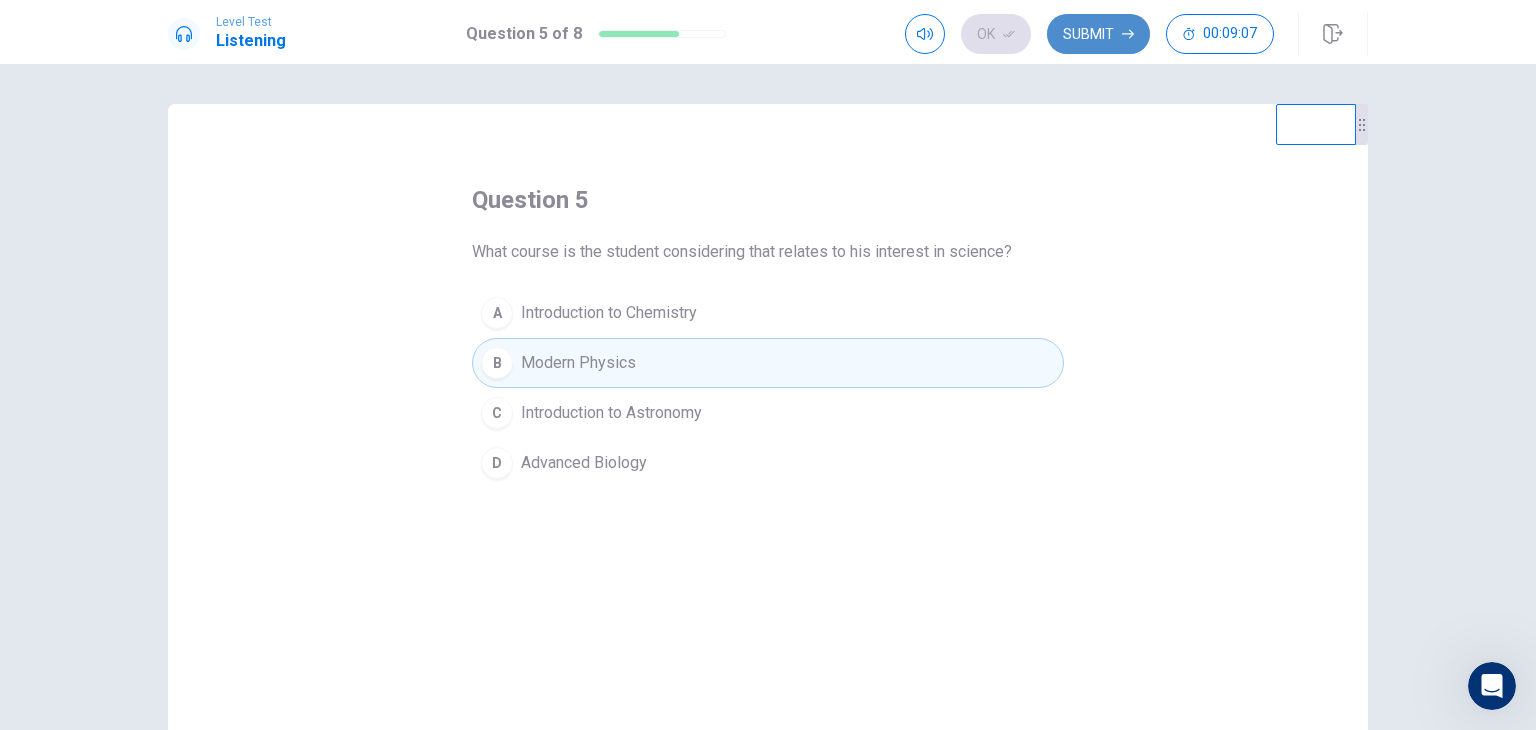 click on "Submit" at bounding box center (1098, 34) 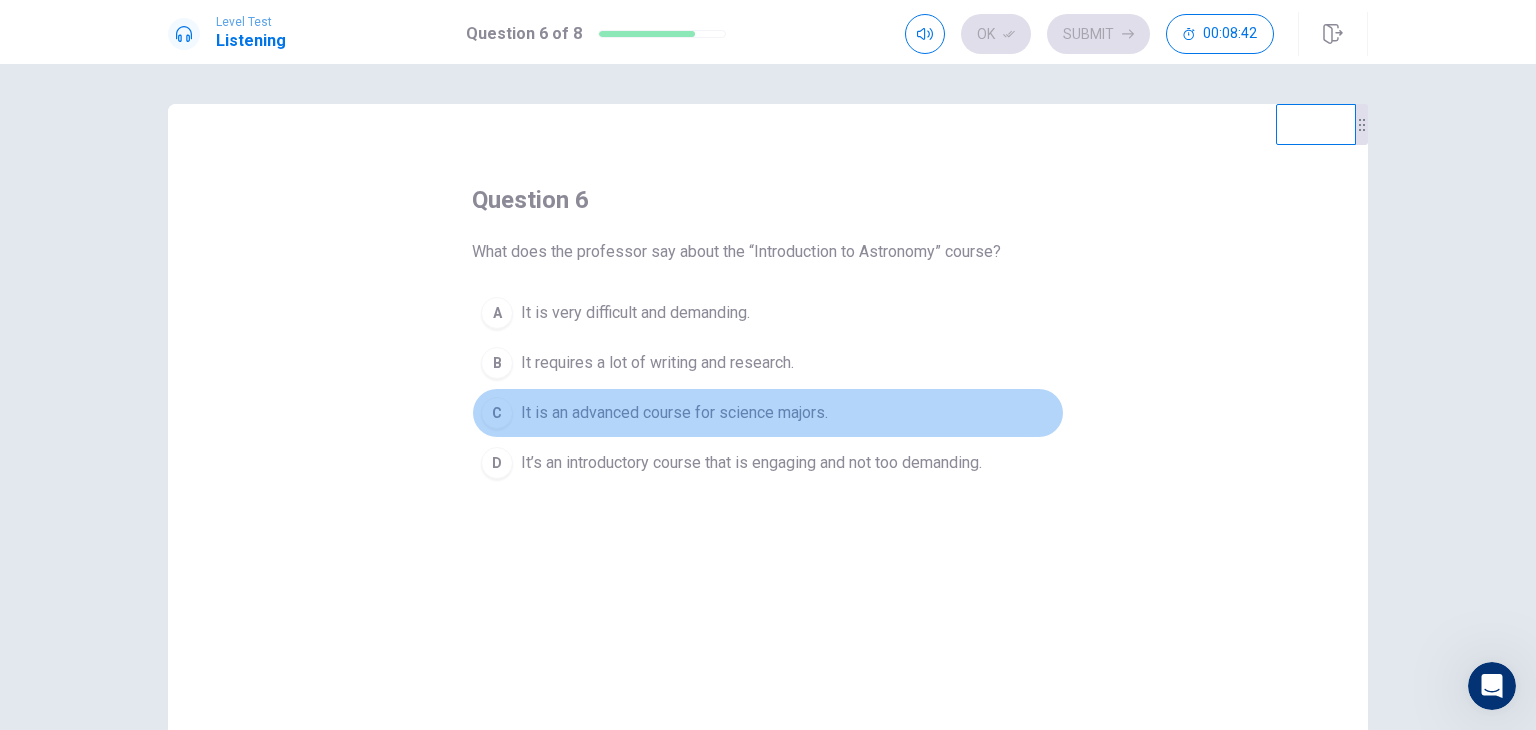 click on "It is an advanced course for science majors." at bounding box center (674, 413) 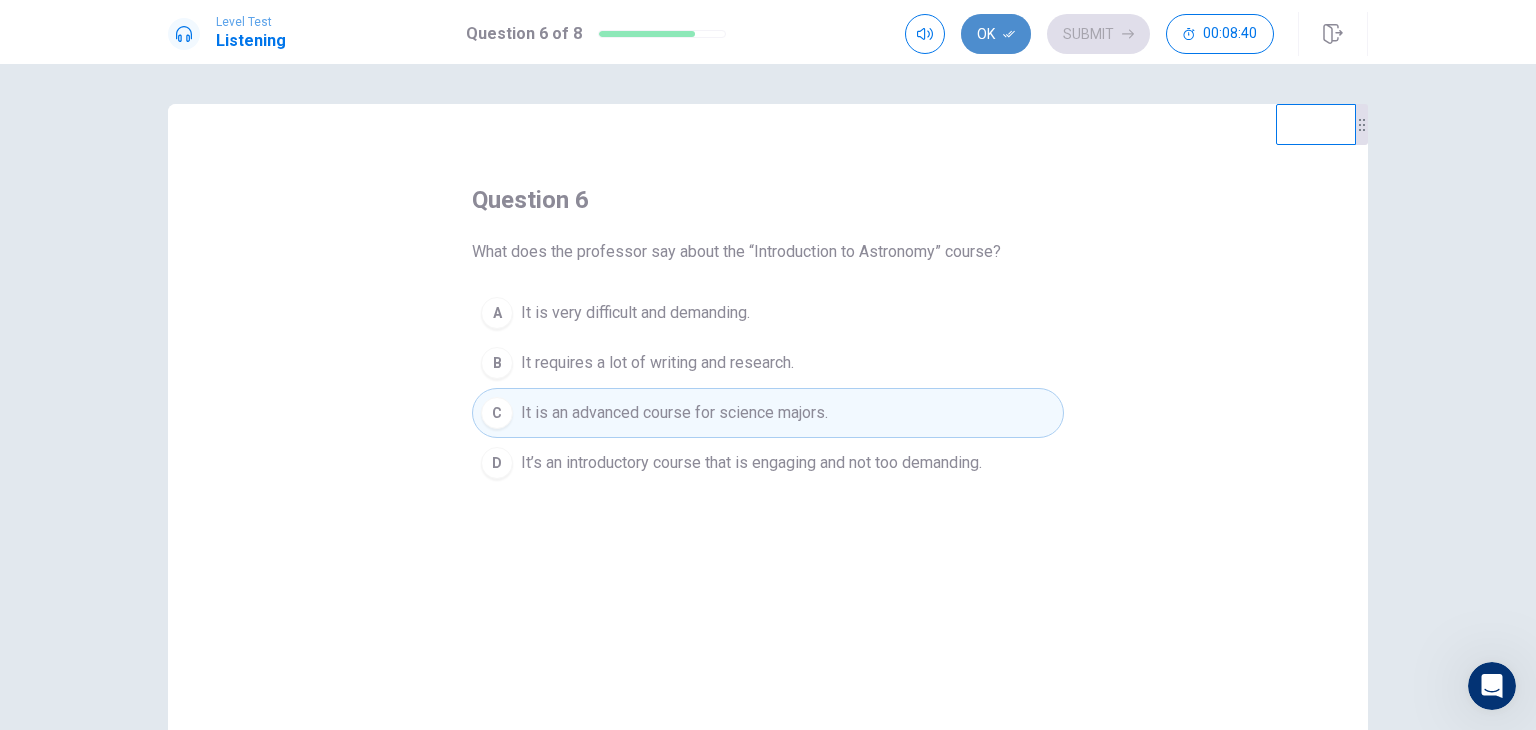 click on "Ok" at bounding box center (996, 34) 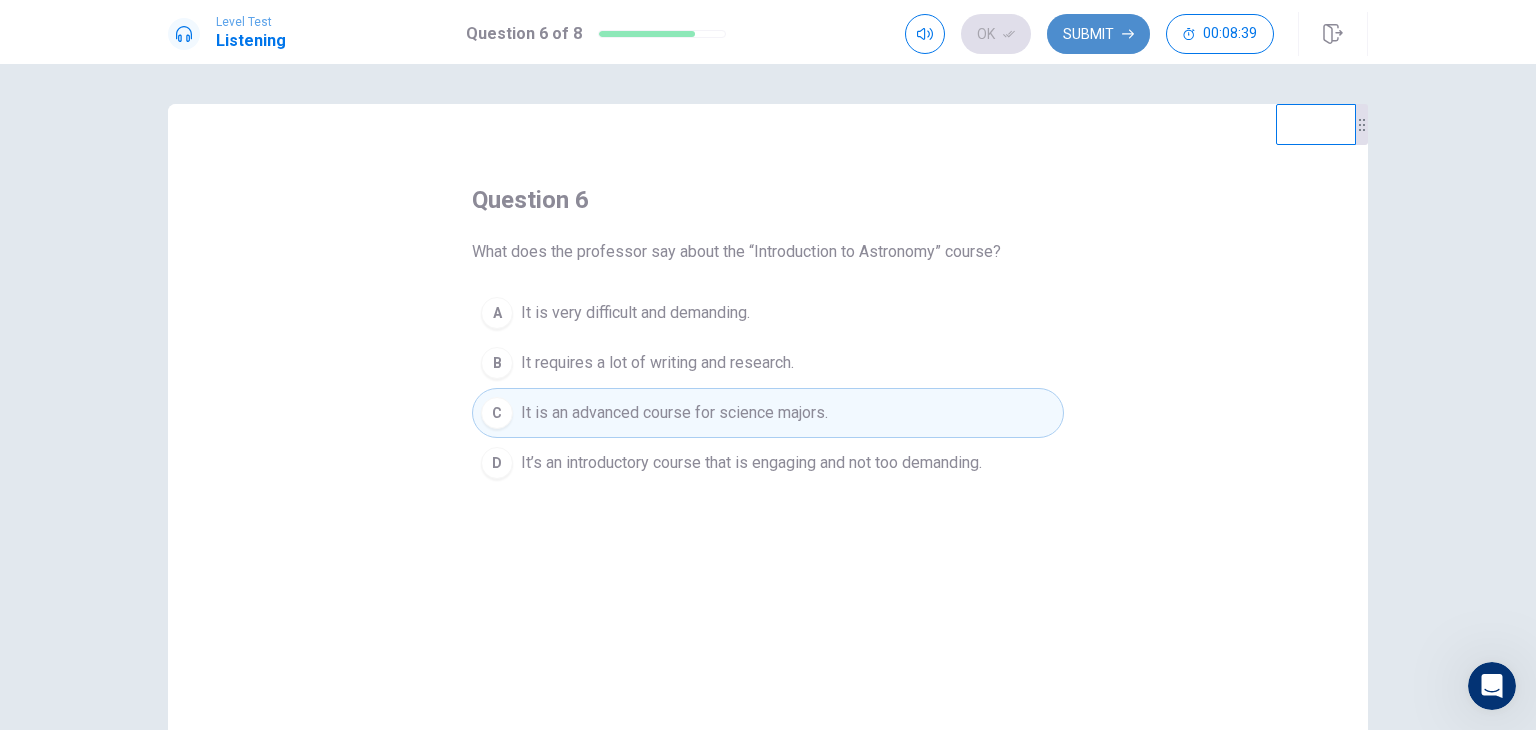 click on "Submit" at bounding box center [1098, 34] 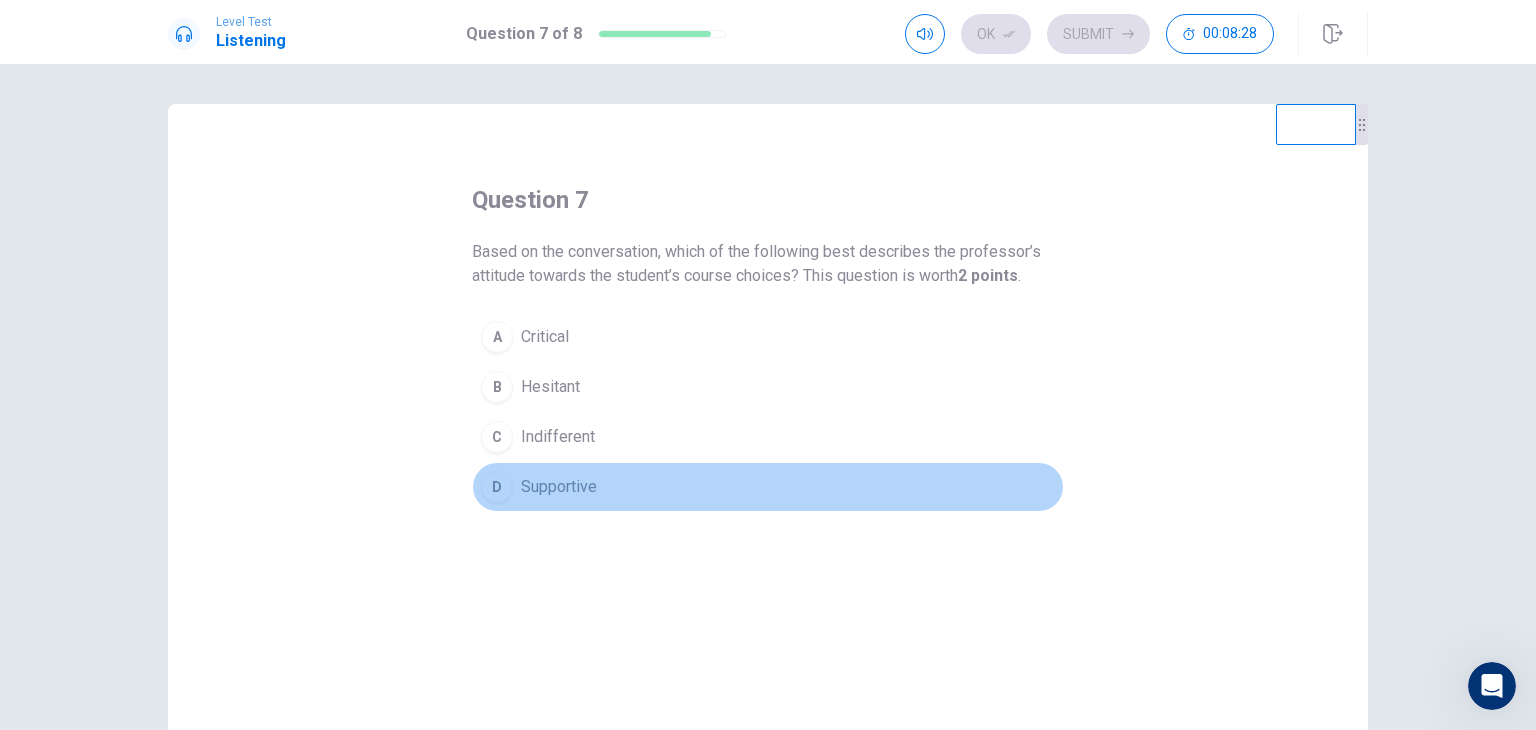 click on "Supportive" at bounding box center [559, 487] 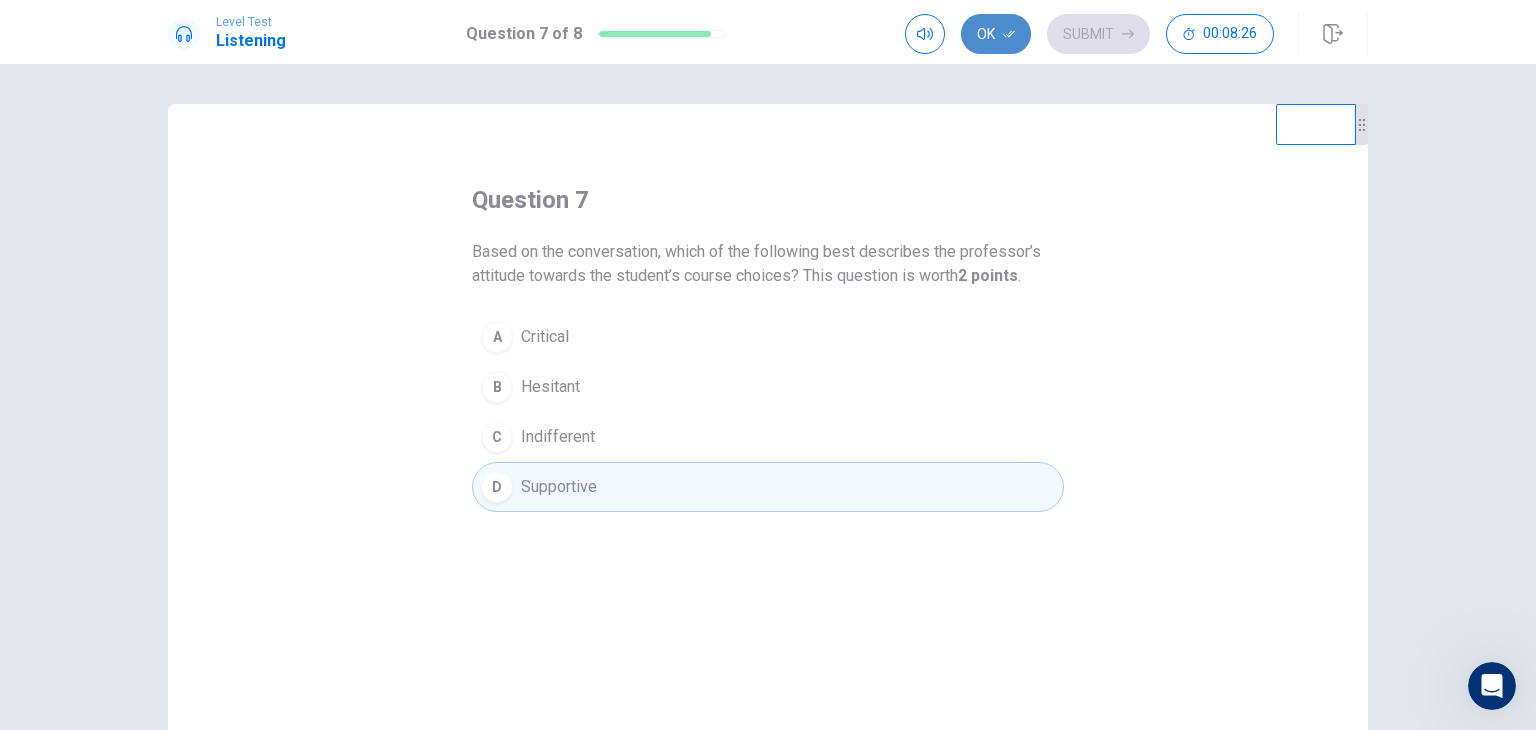 click on "Ok" at bounding box center (996, 34) 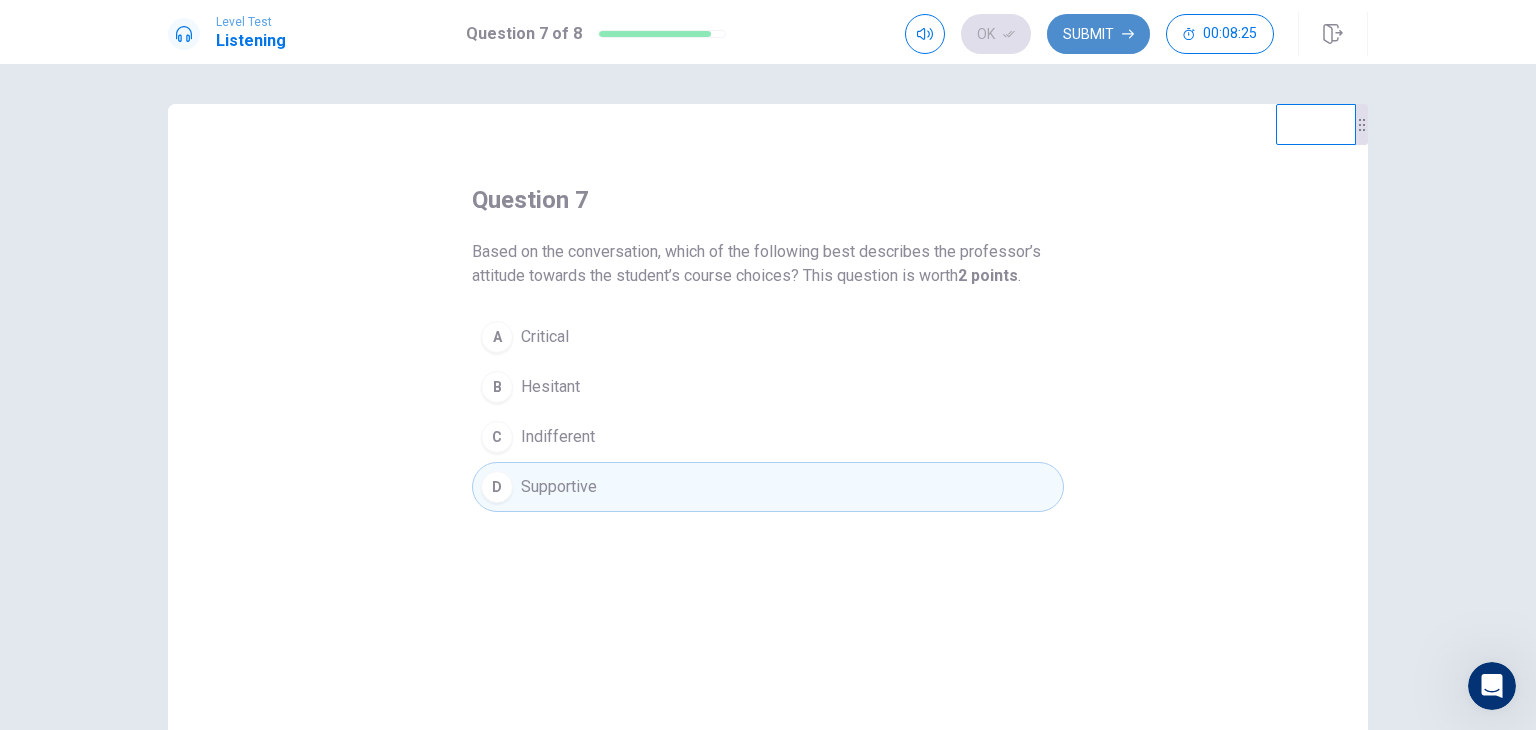 click on "Submit" at bounding box center (1098, 34) 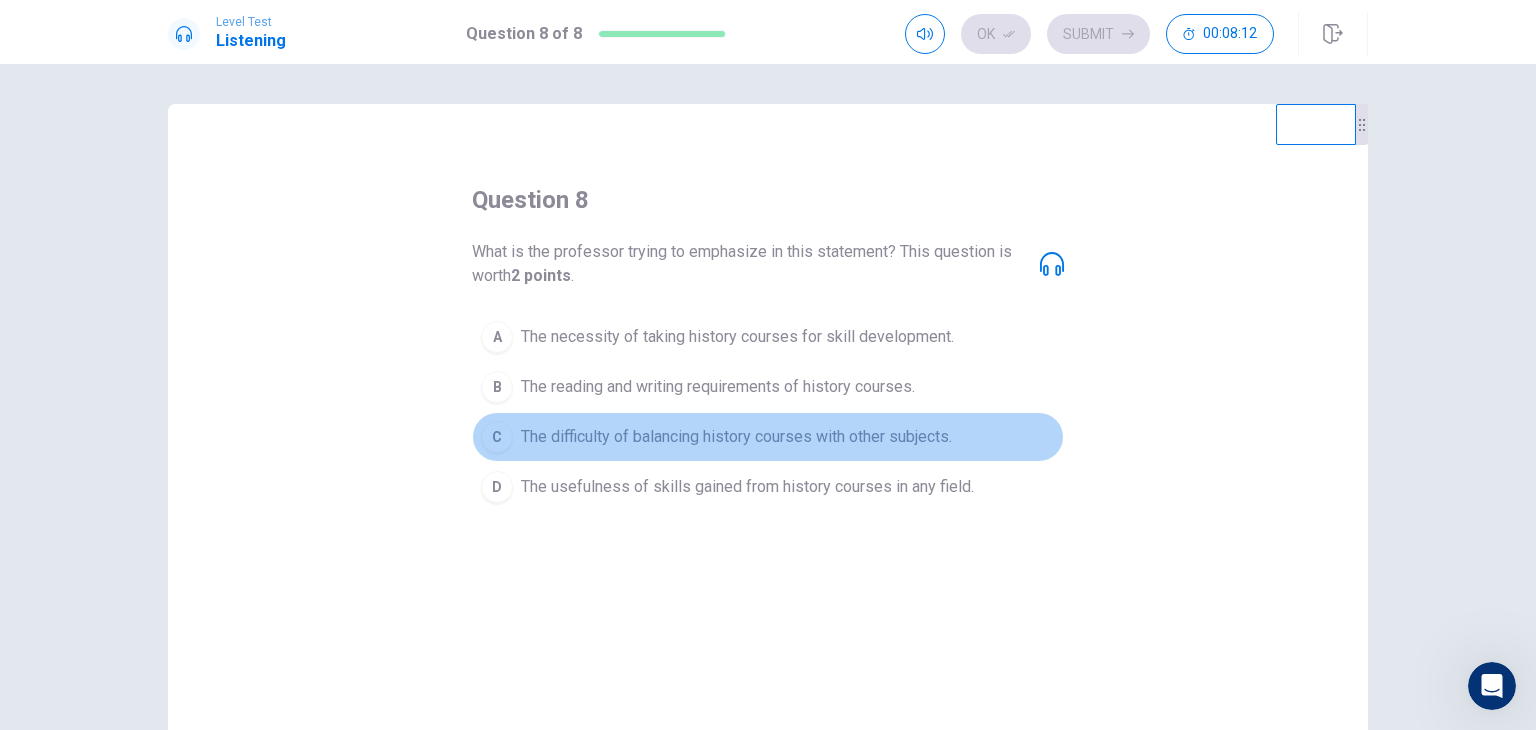click on "The difficulty of balancing history courses with other subjects." at bounding box center (736, 437) 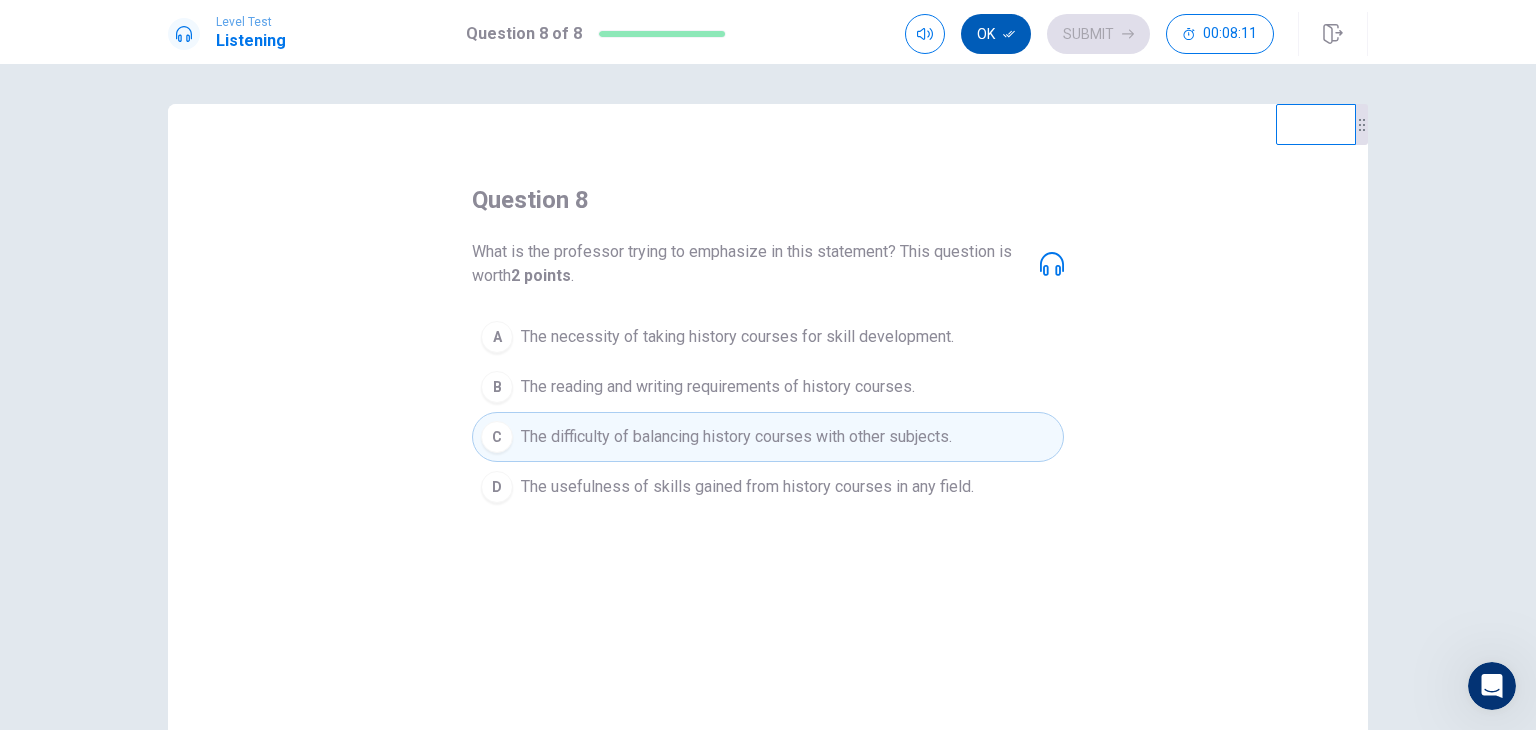 click on "Ok" at bounding box center [996, 34] 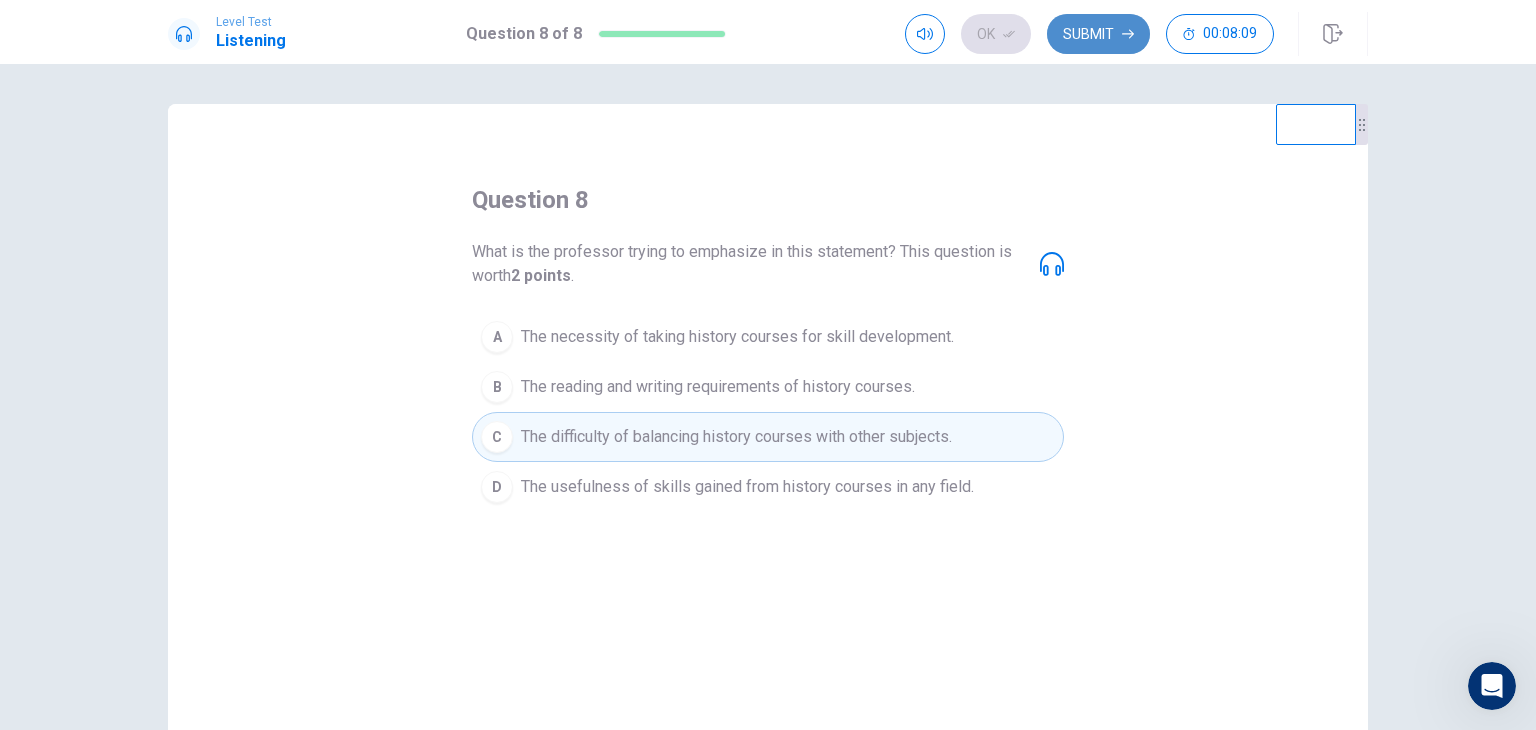 click on "Submit" at bounding box center (1098, 34) 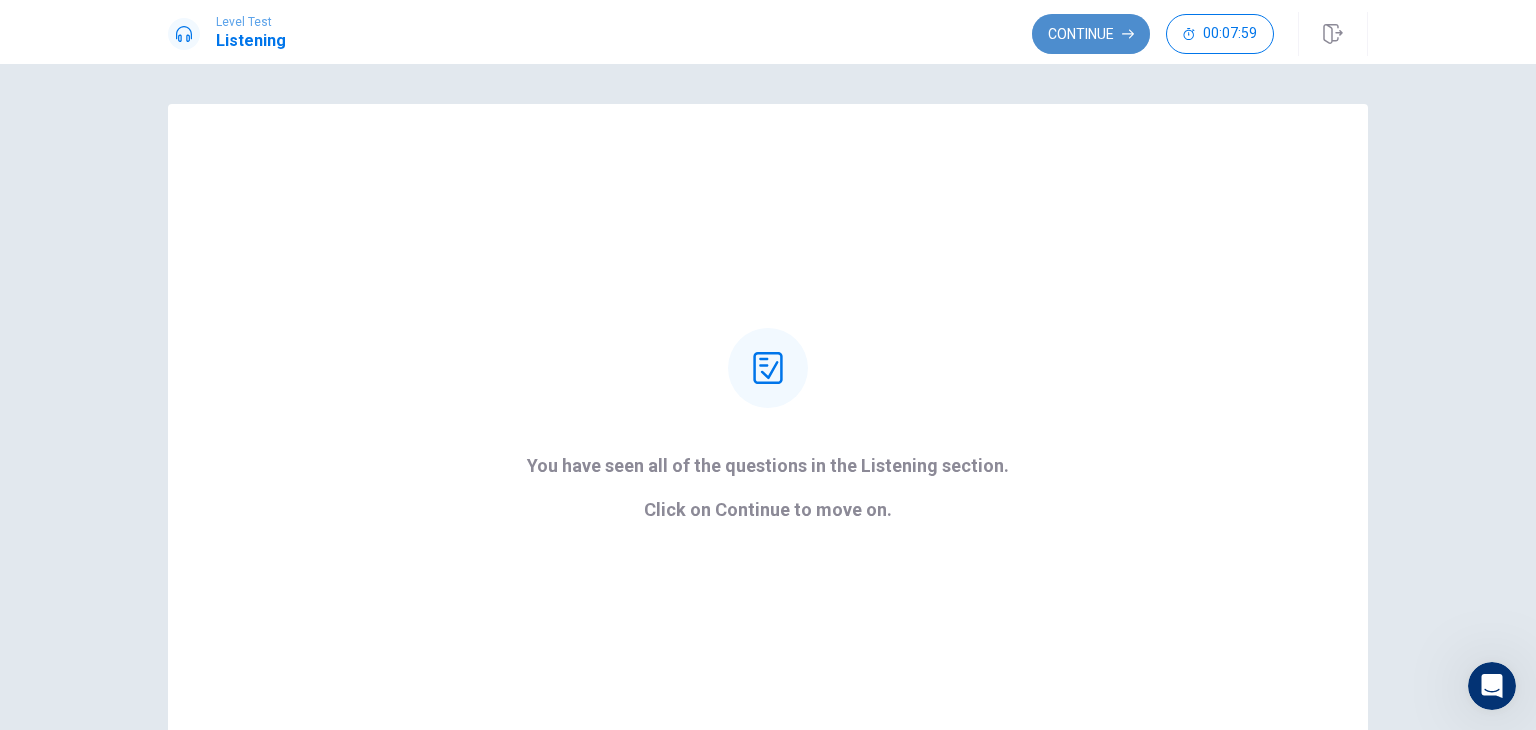 click on "Continue" at bounding box center (1091, 34) 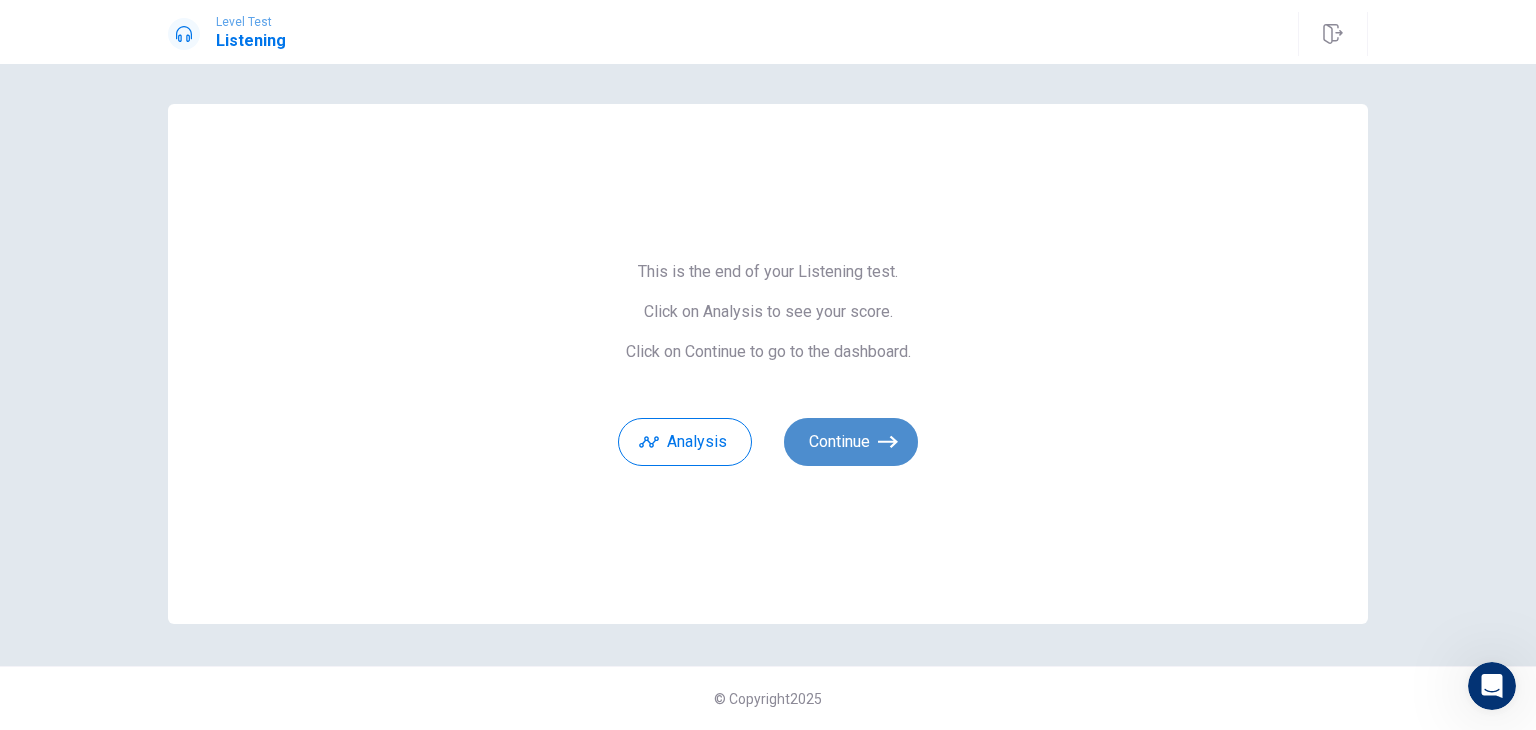 click 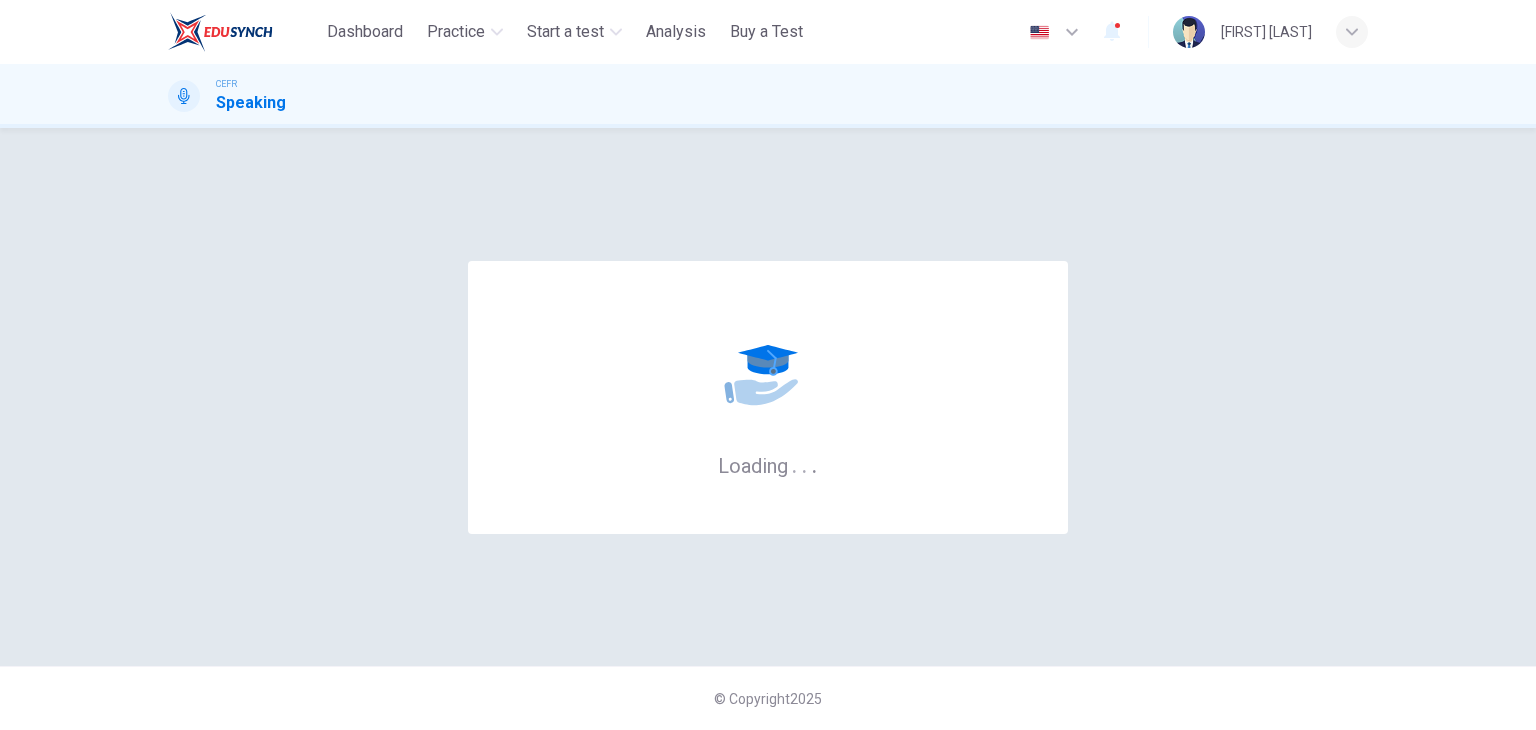 scroll, scrollTop: 0, scrollLeft: 0, axis: both 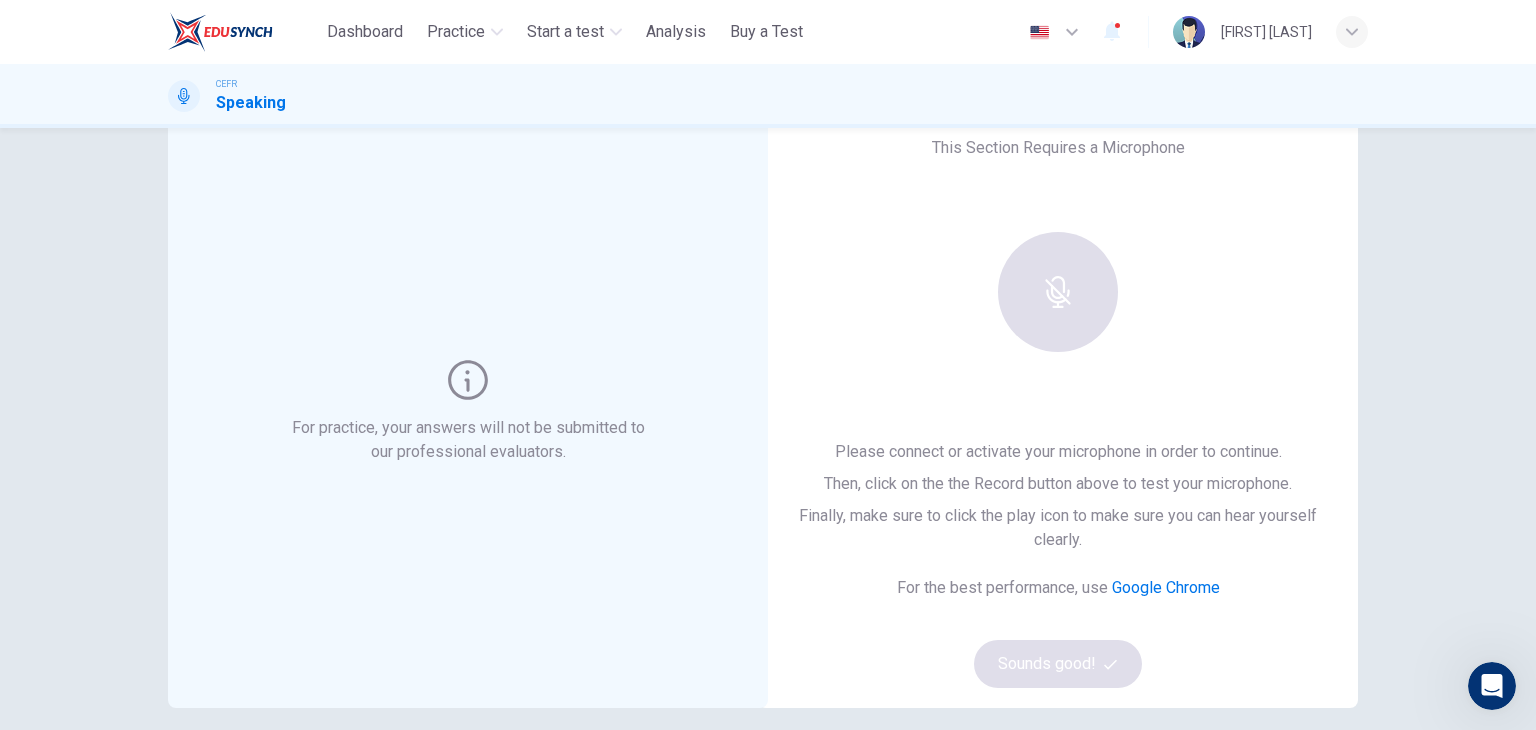 click at bounding box center [1058, 292] 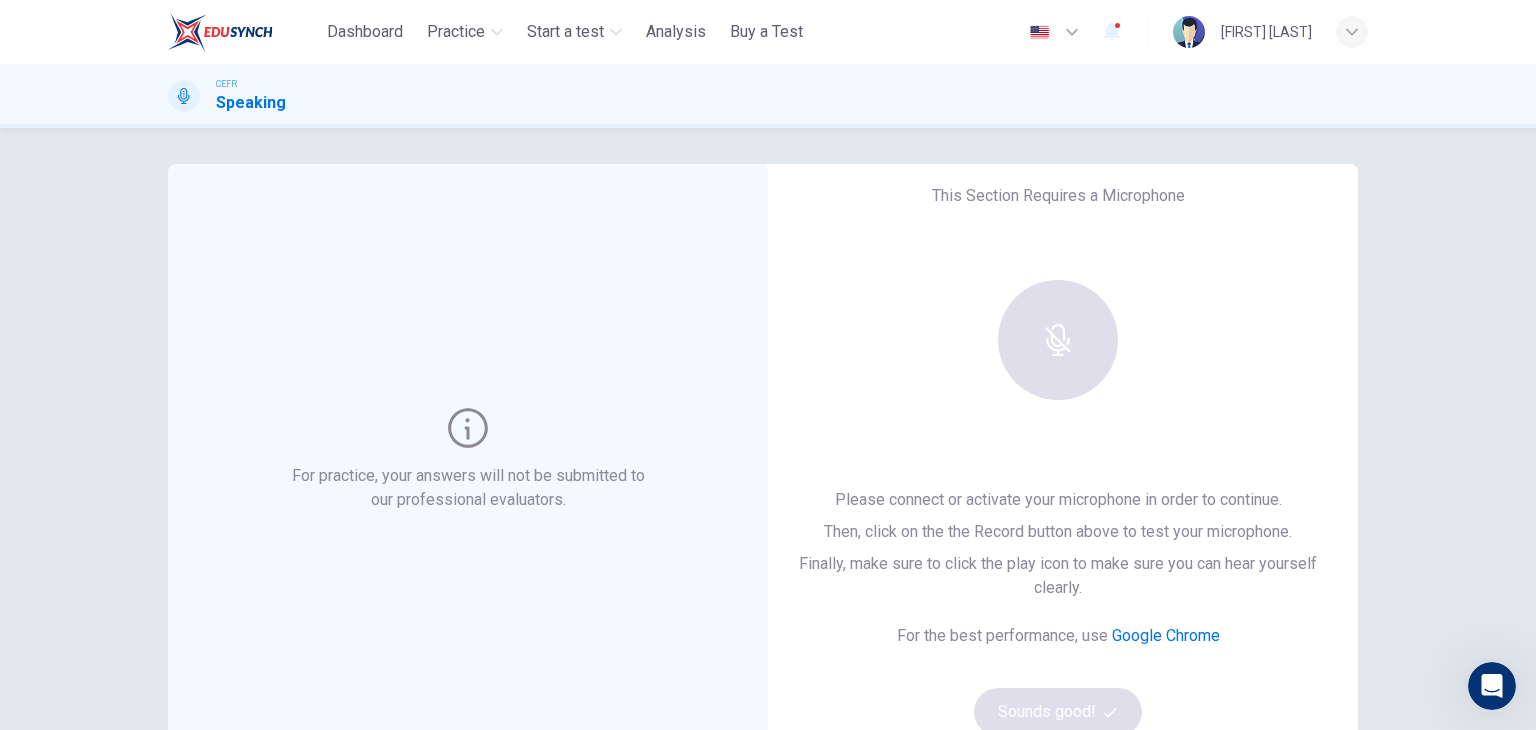 scroll, scrollTop: 0, scrollLeft: 0, axis: both 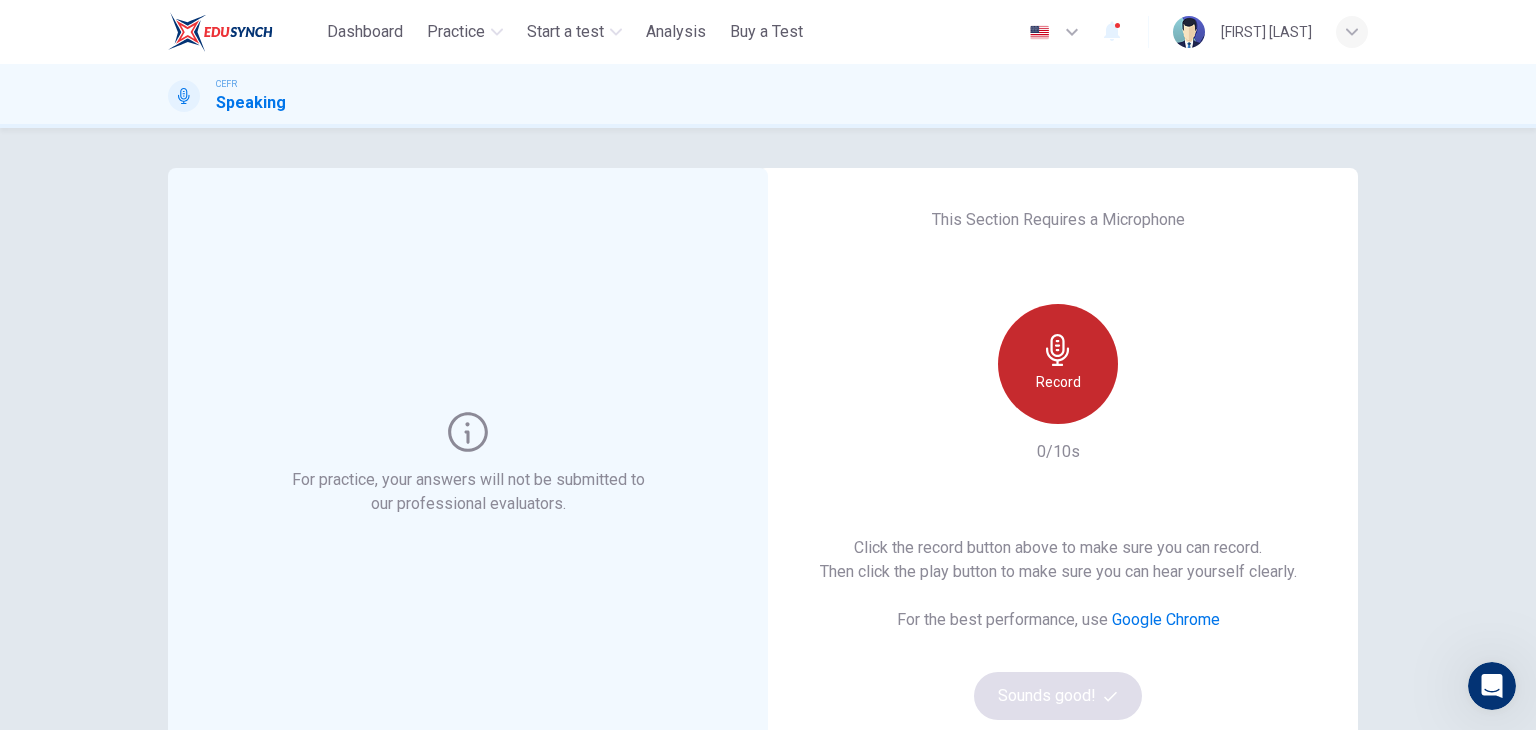 click on "Record" at bounding box center (1058, 364) 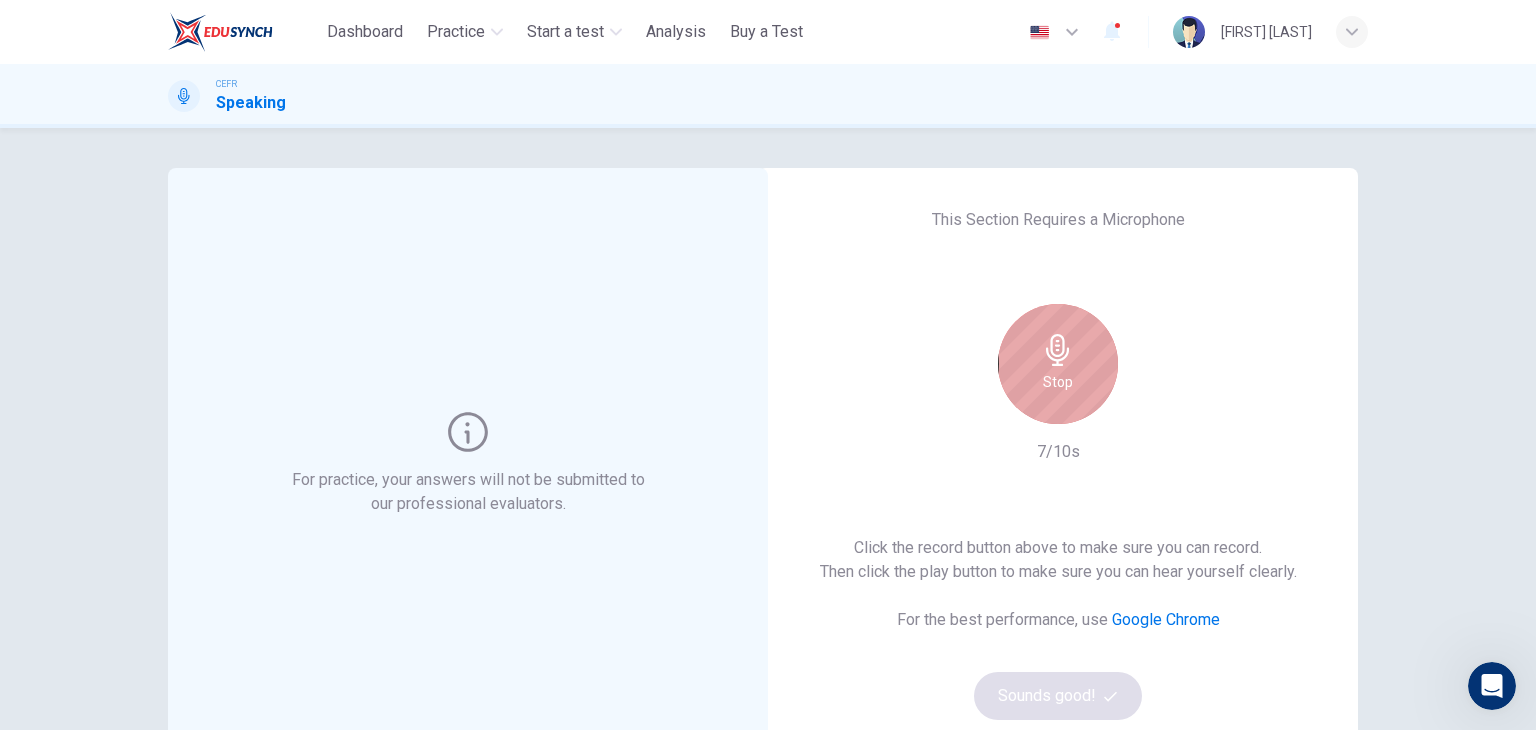 click on "Stop" at bounding box center (1058, 364) 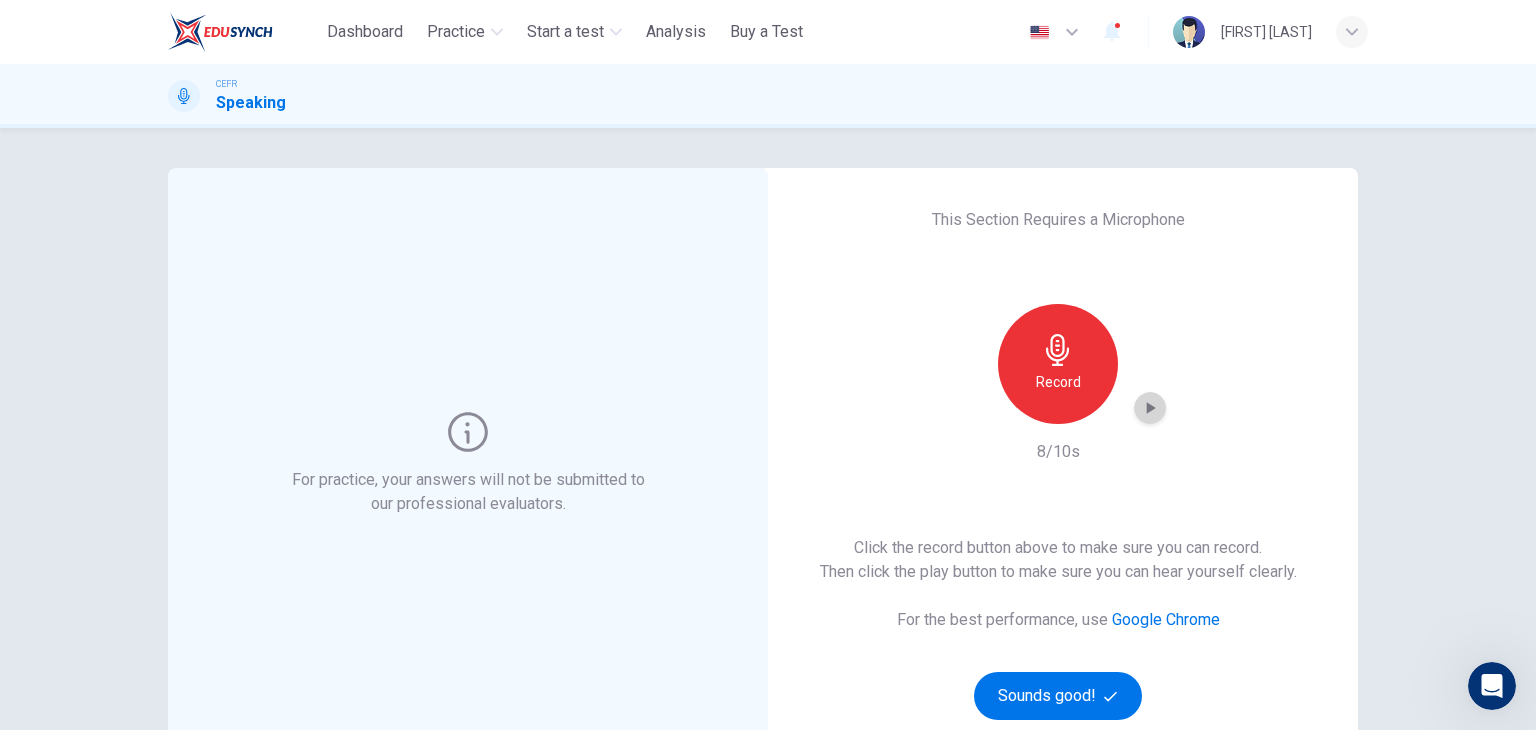 click 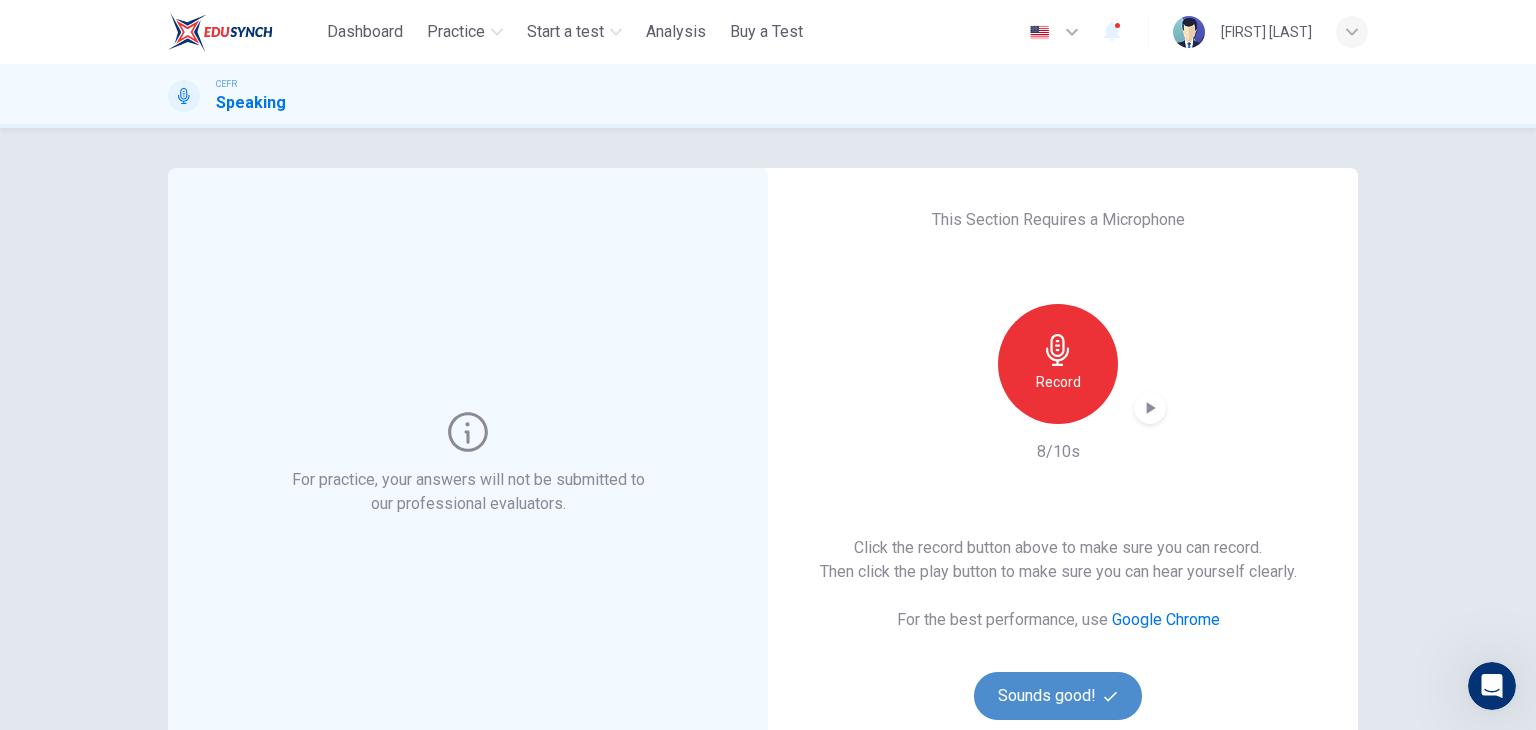 click on "Sounds good!" at bounding box center (1058, 696) 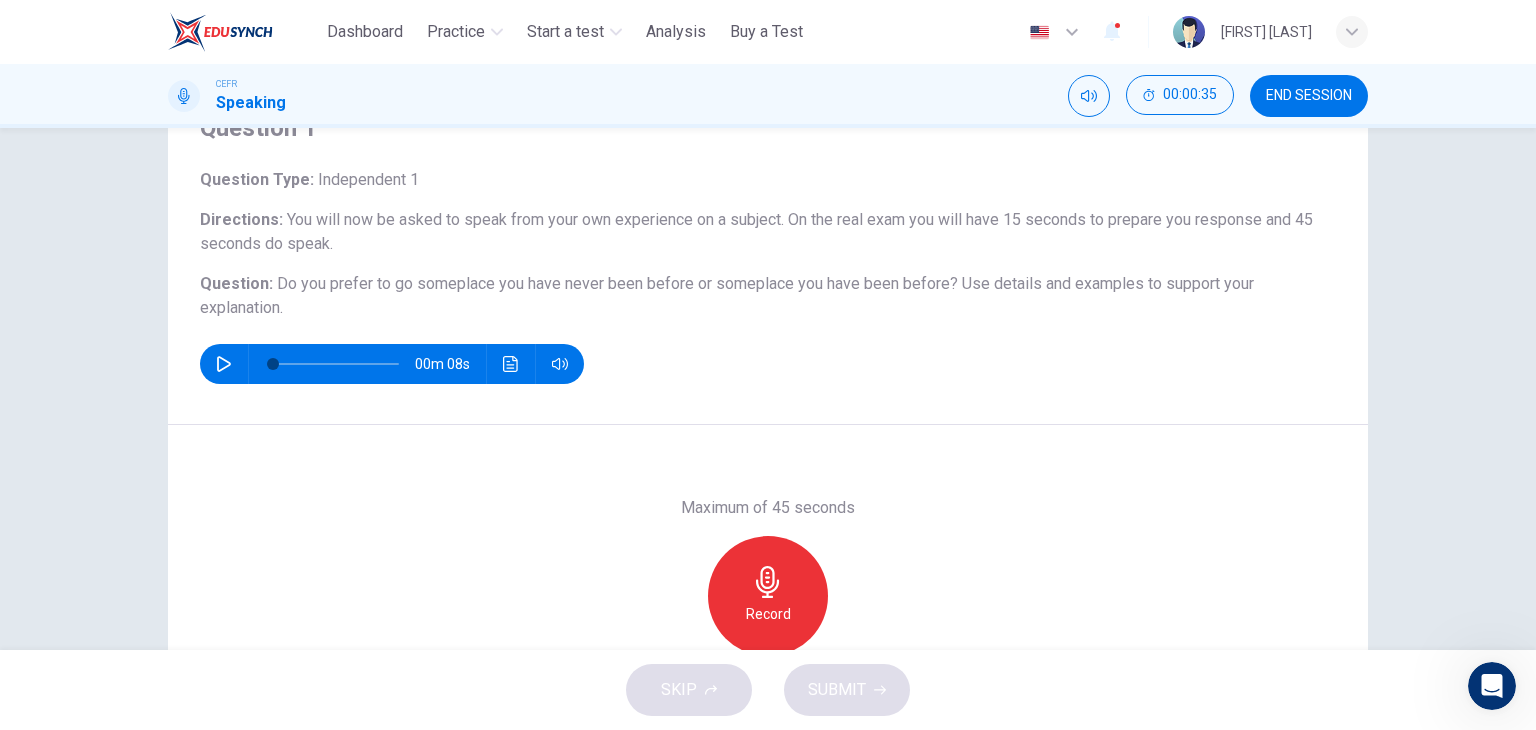 scroll, scrollTop: 73, scrollLeft: 0, axis: vertical 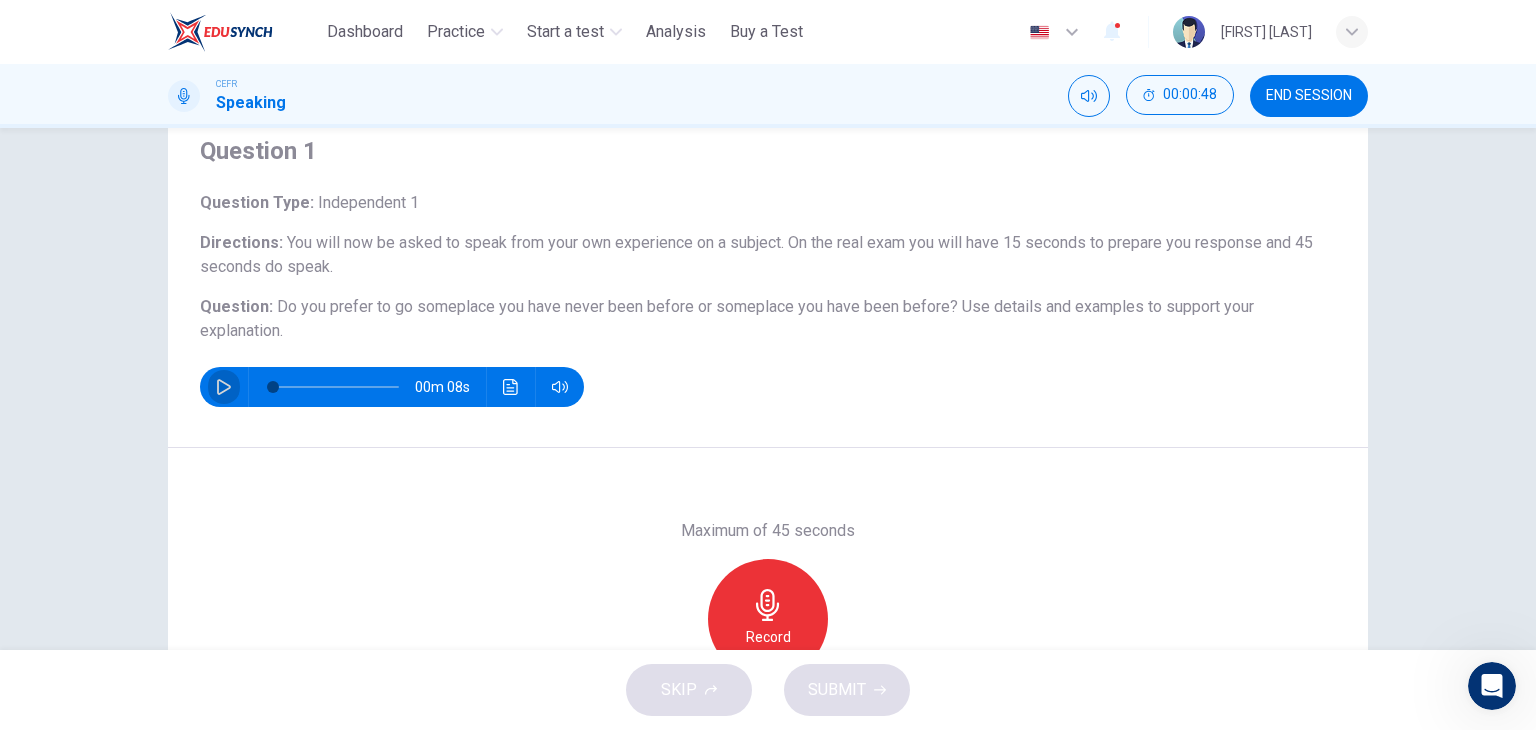 click 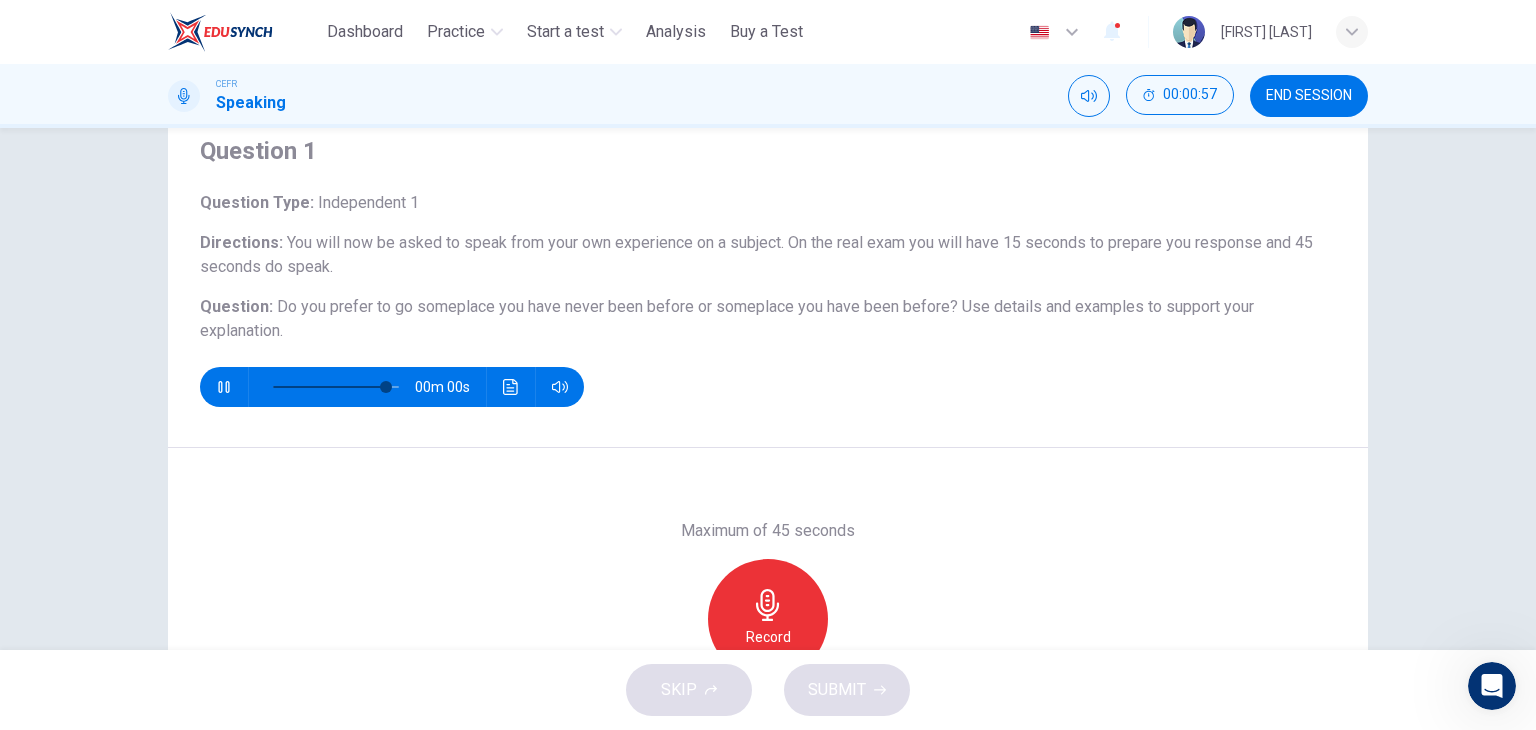 type on "*" 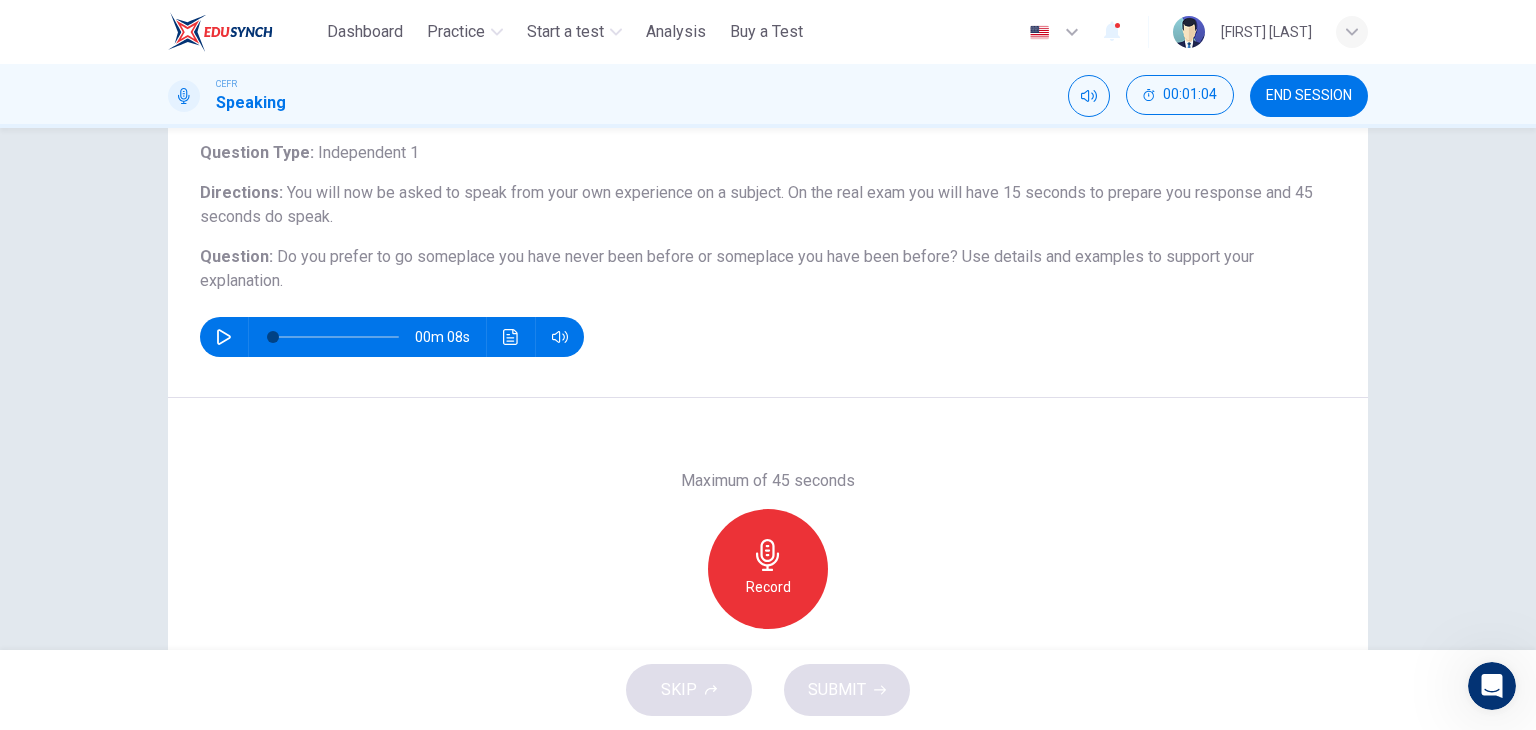 scroll, scrollTop: 119, scrollLeft: 0, axis: vertical 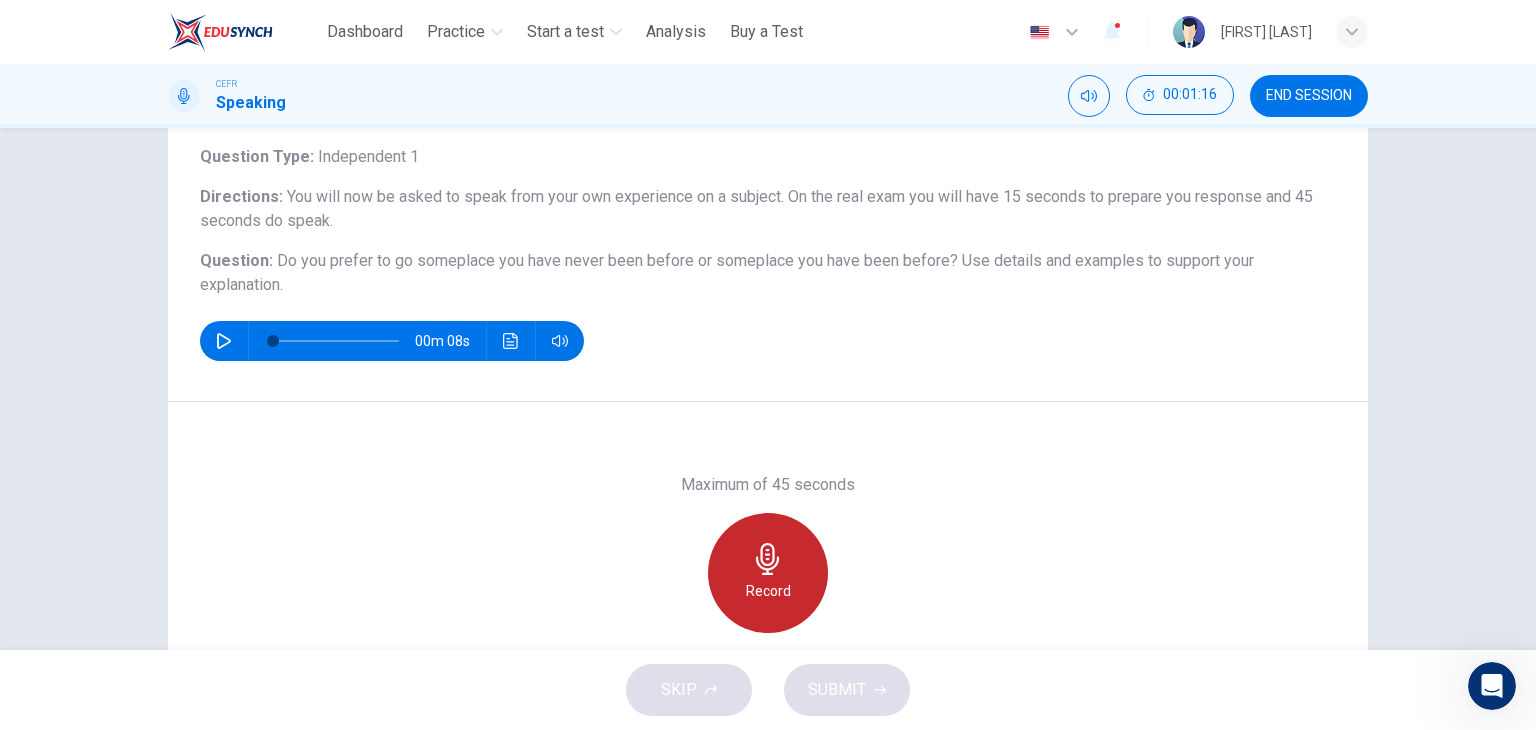 click on "Record" at bounding box center (768, 591) 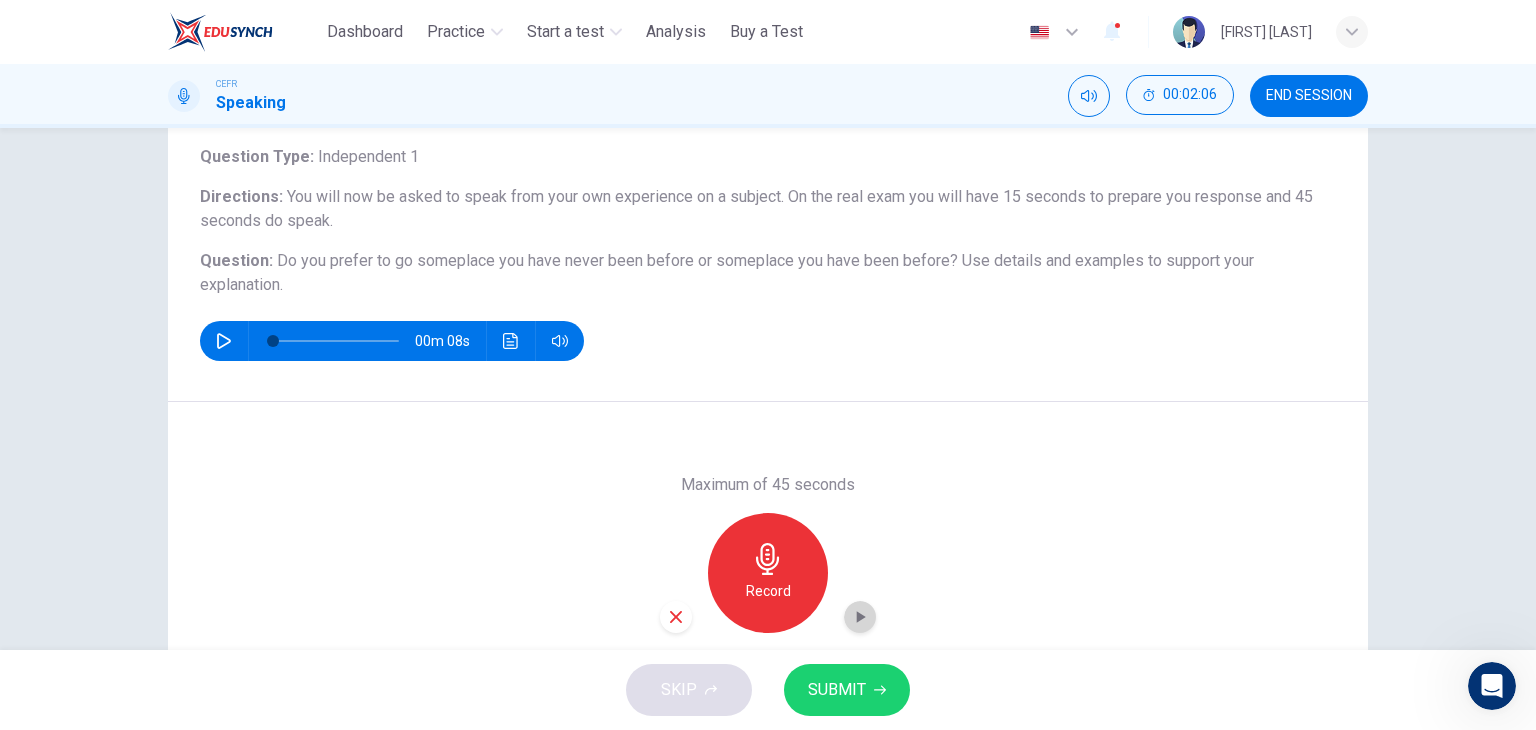 click 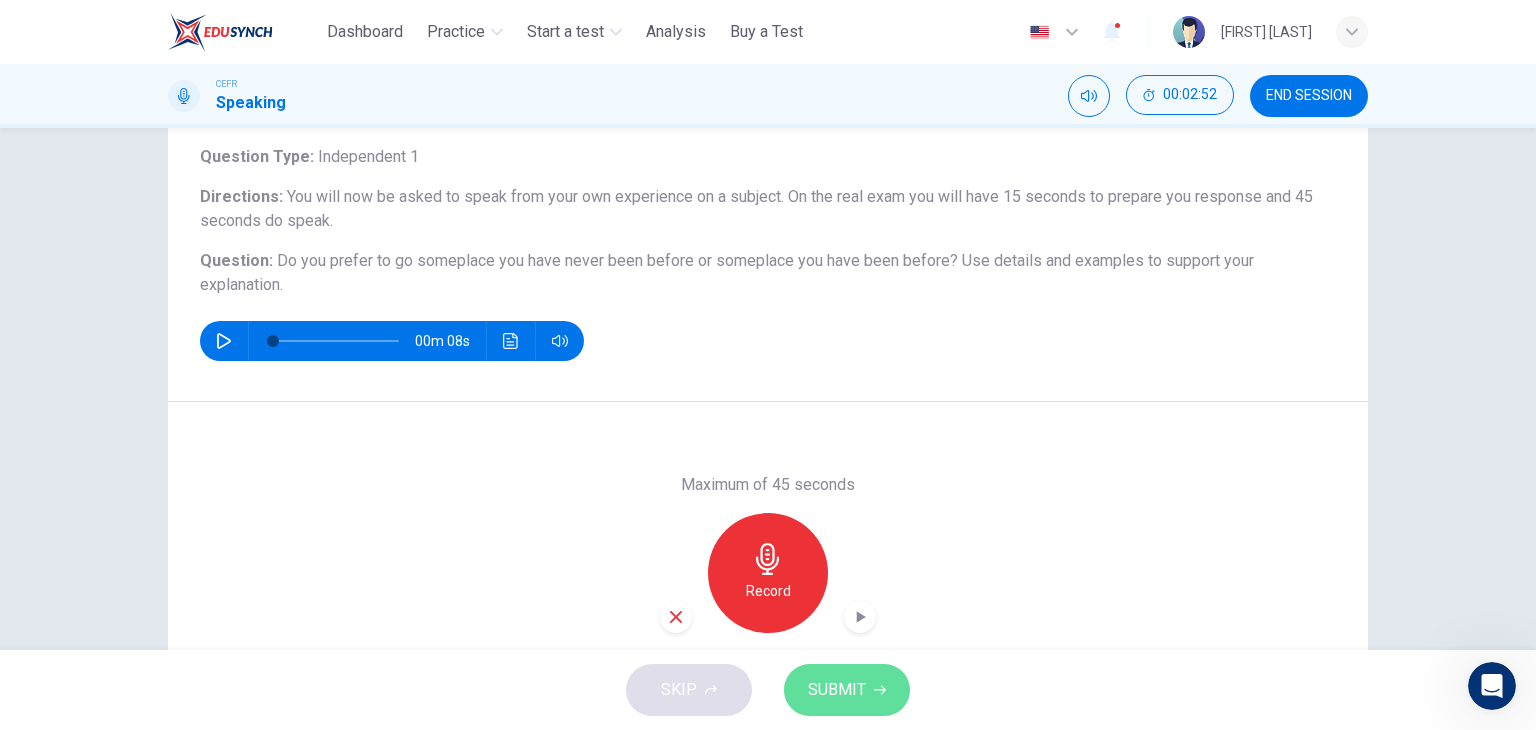 click on "SUBMIT" at bounding box center (837, 690) 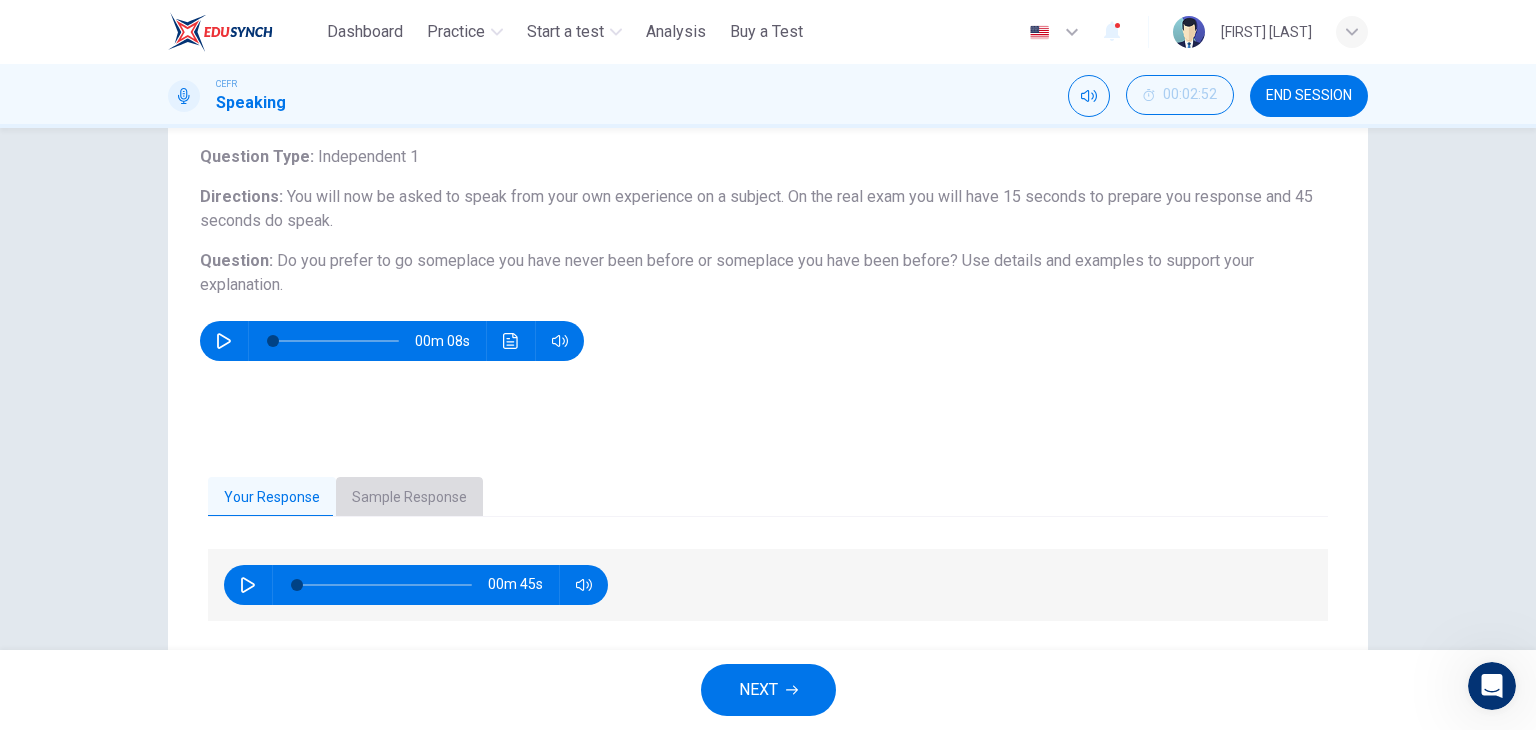 click on "Sample Response" at bounding box center (409, 498) 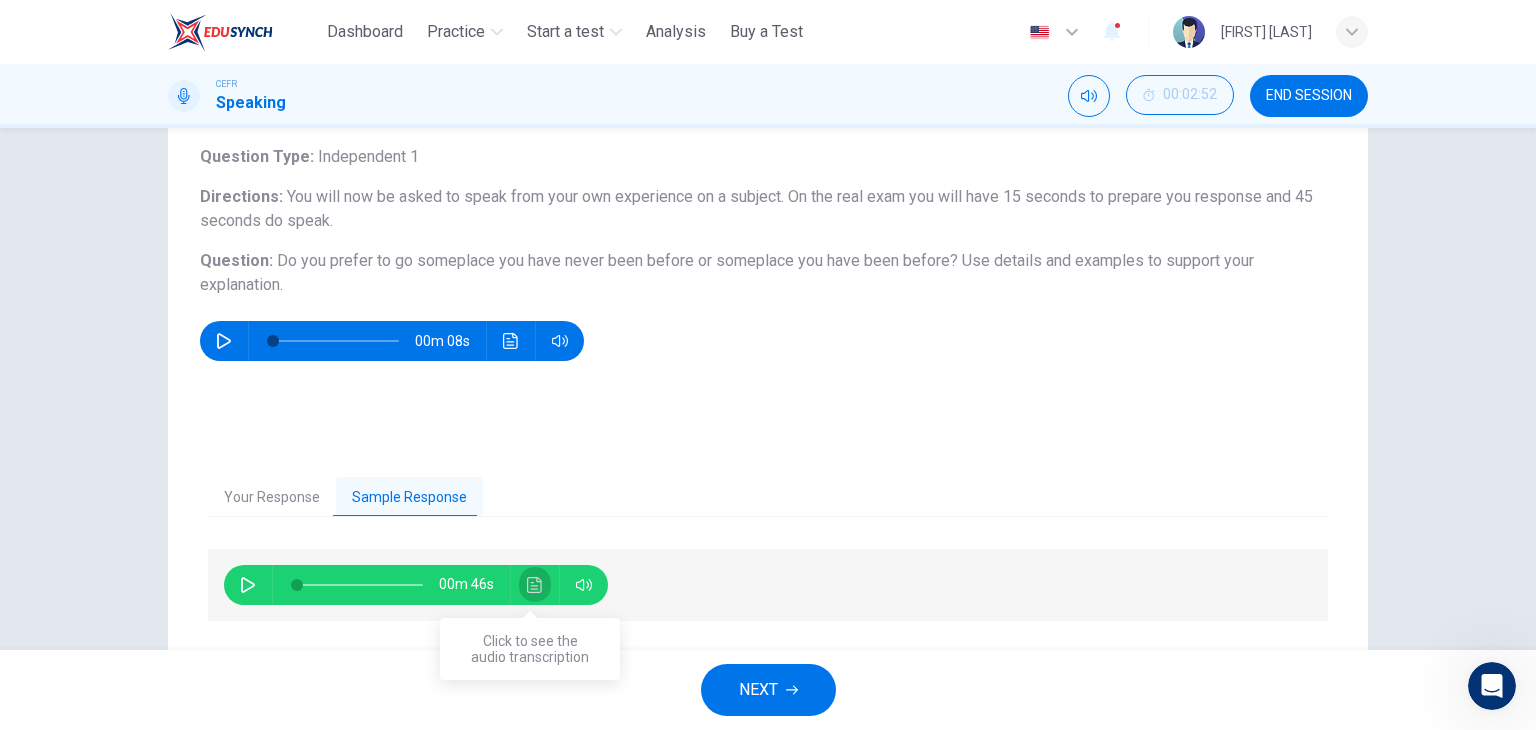 click 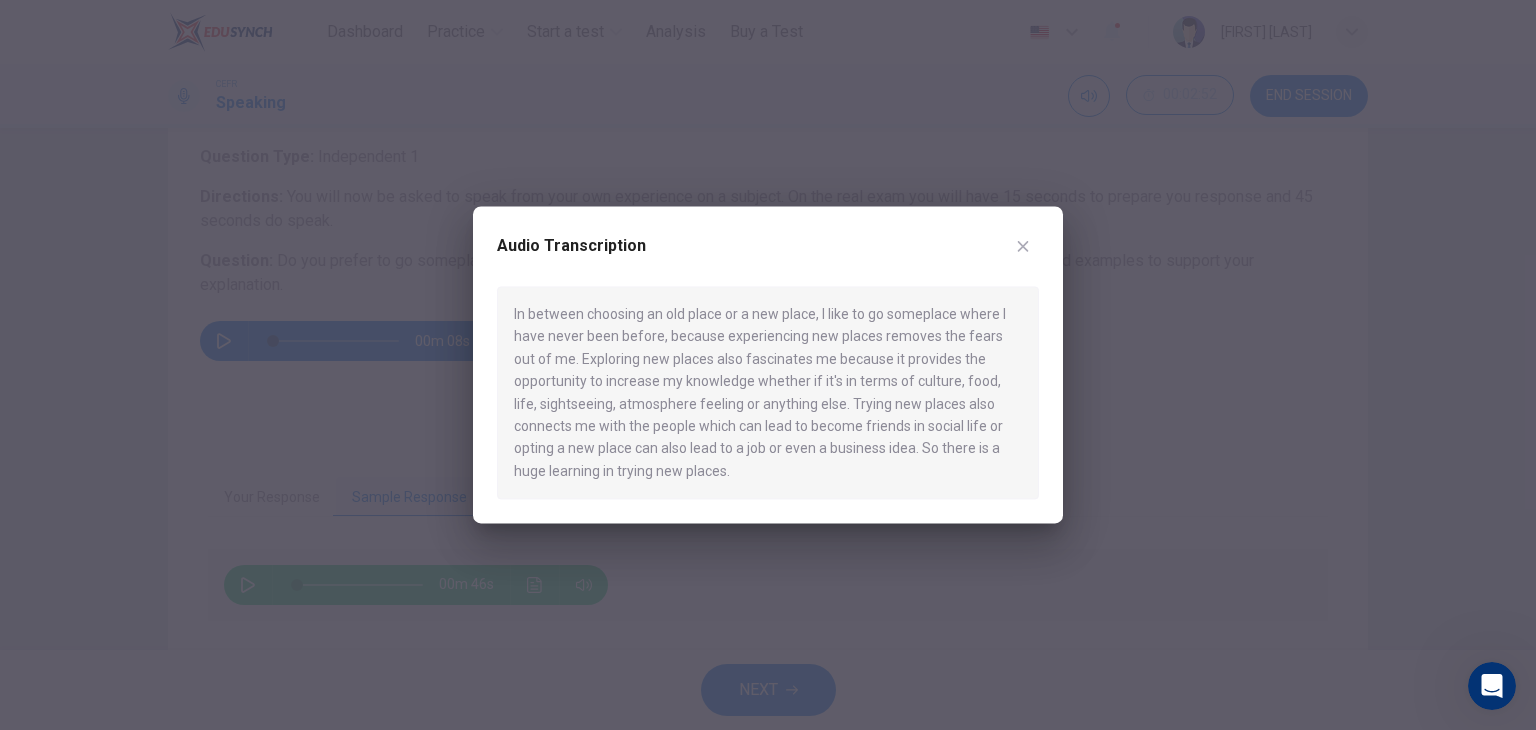 type 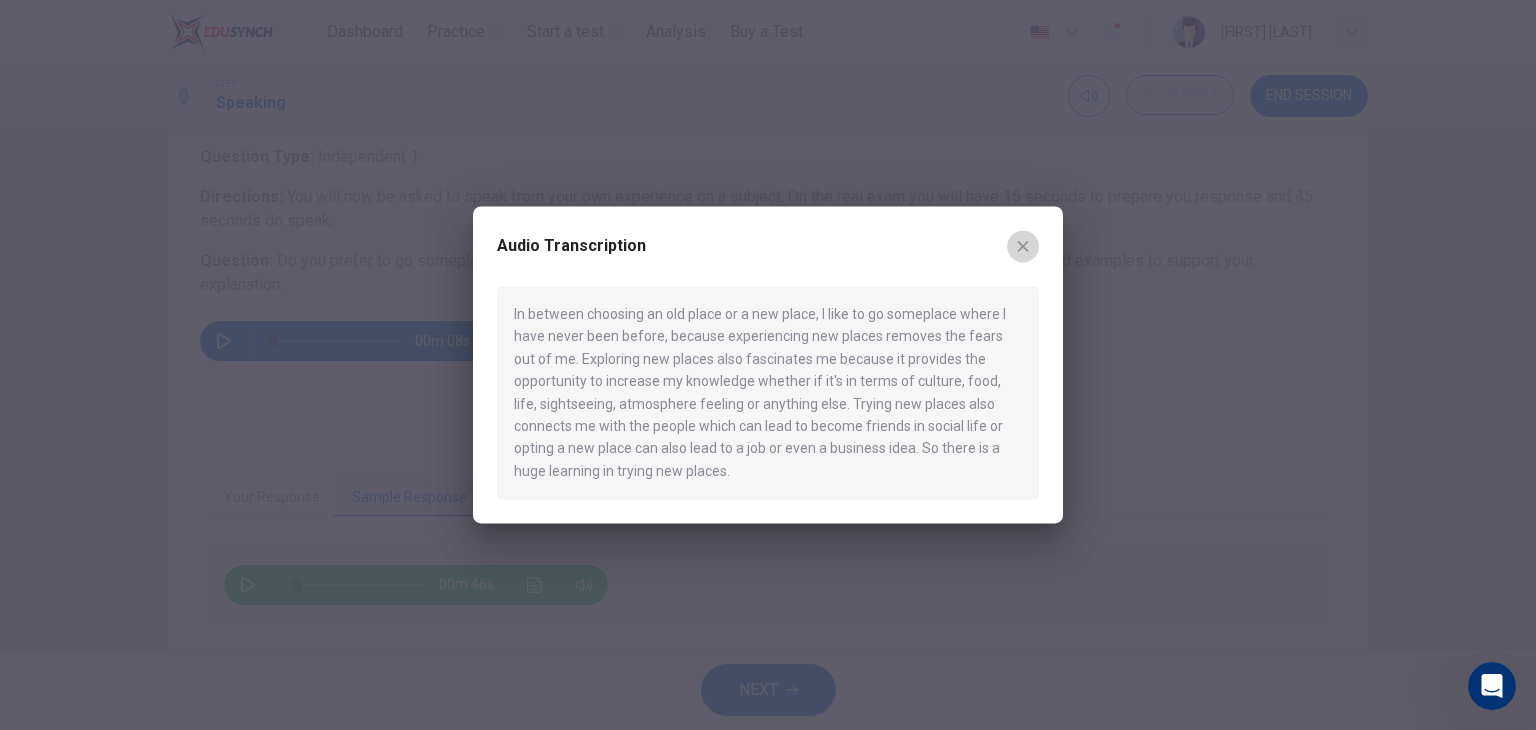 click 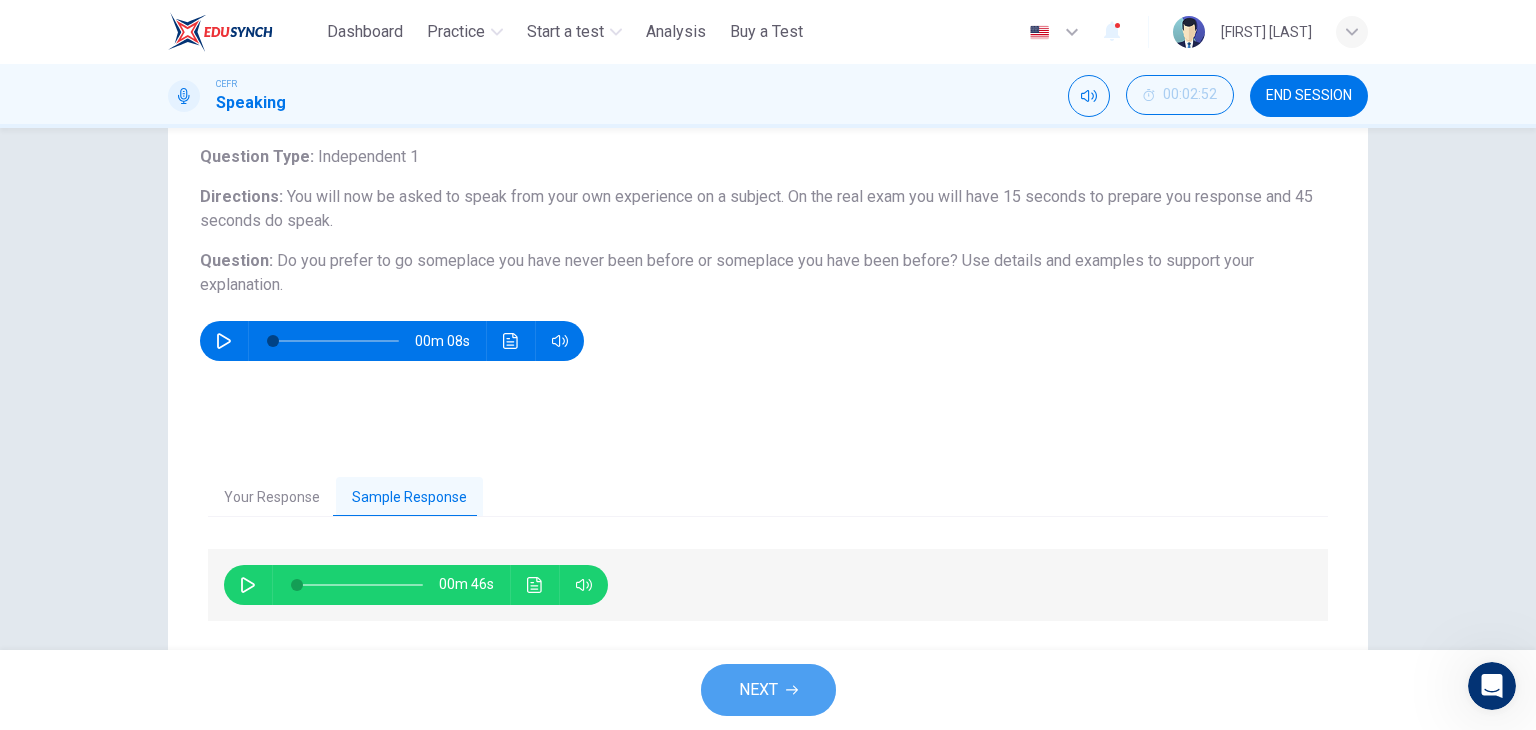 click 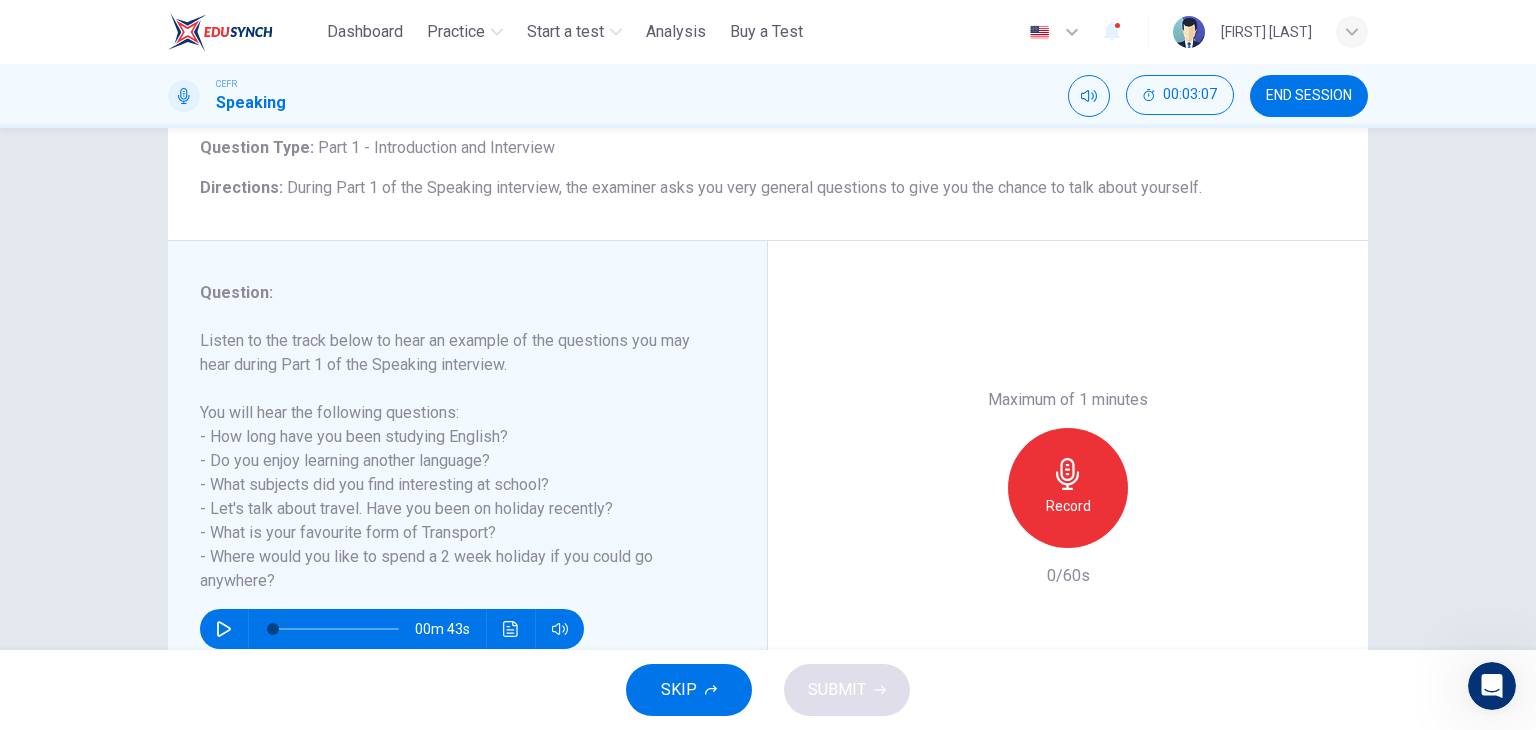 scroll, scrollTop: 129, scrollLeft: 0, axis: vertical 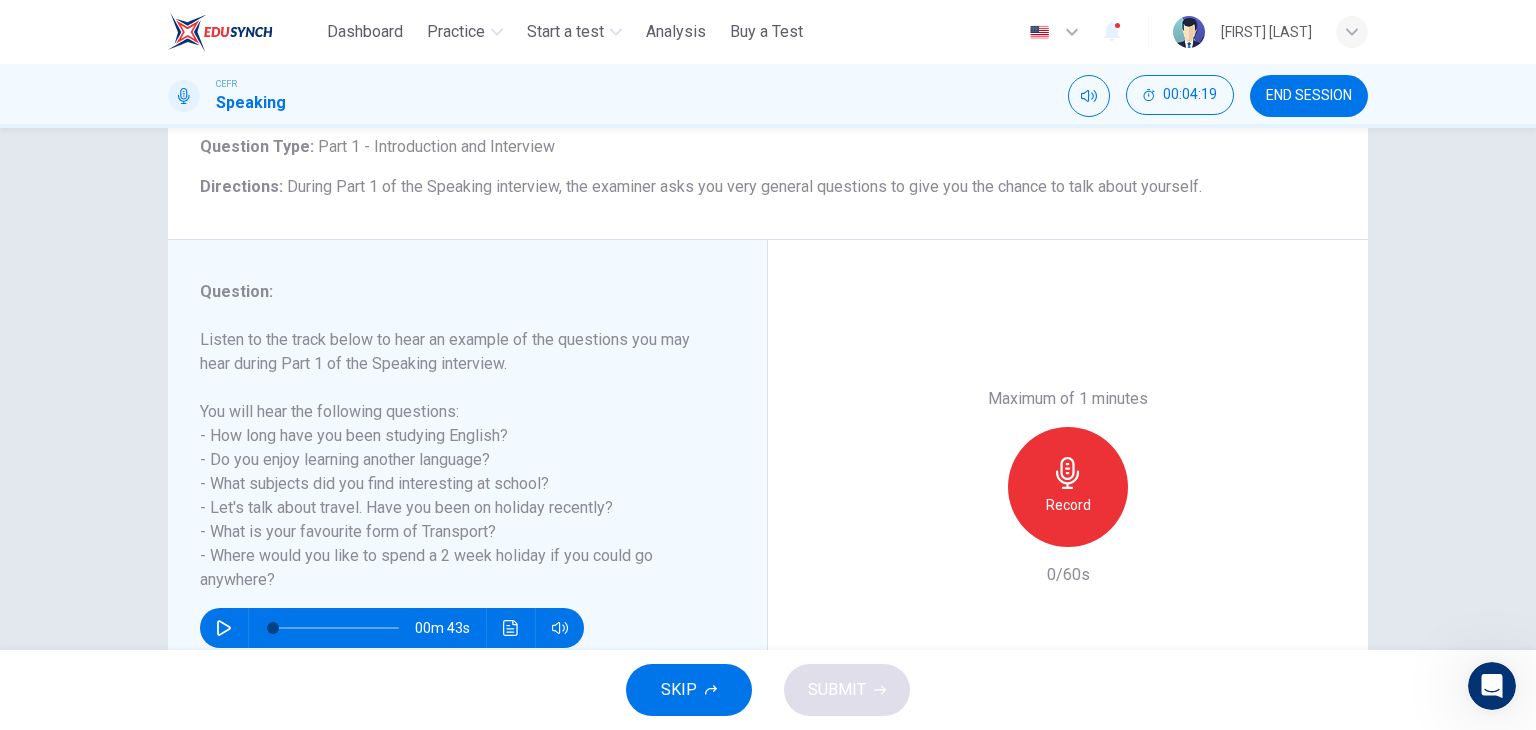 click on "Record" at bounding box center (1068, 487) 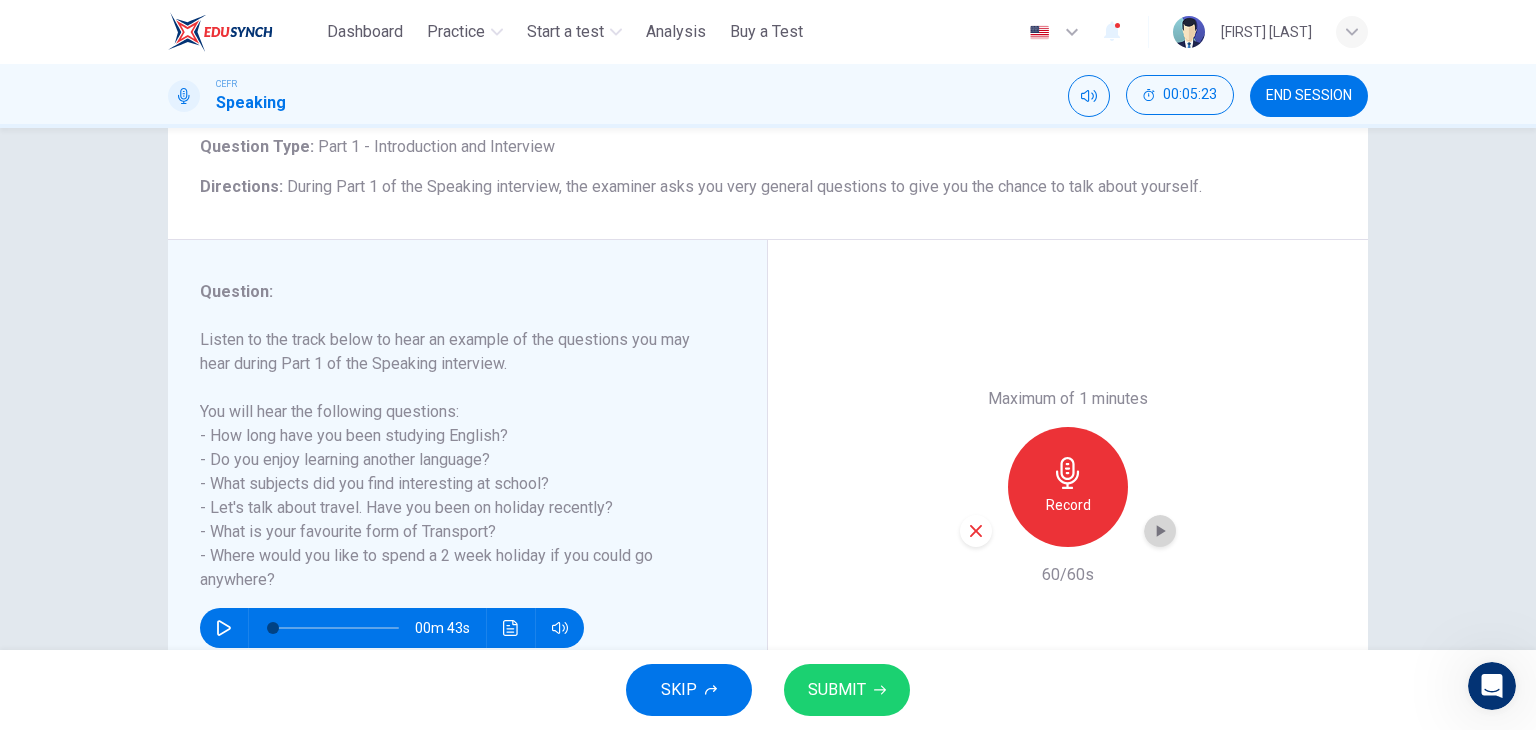 click 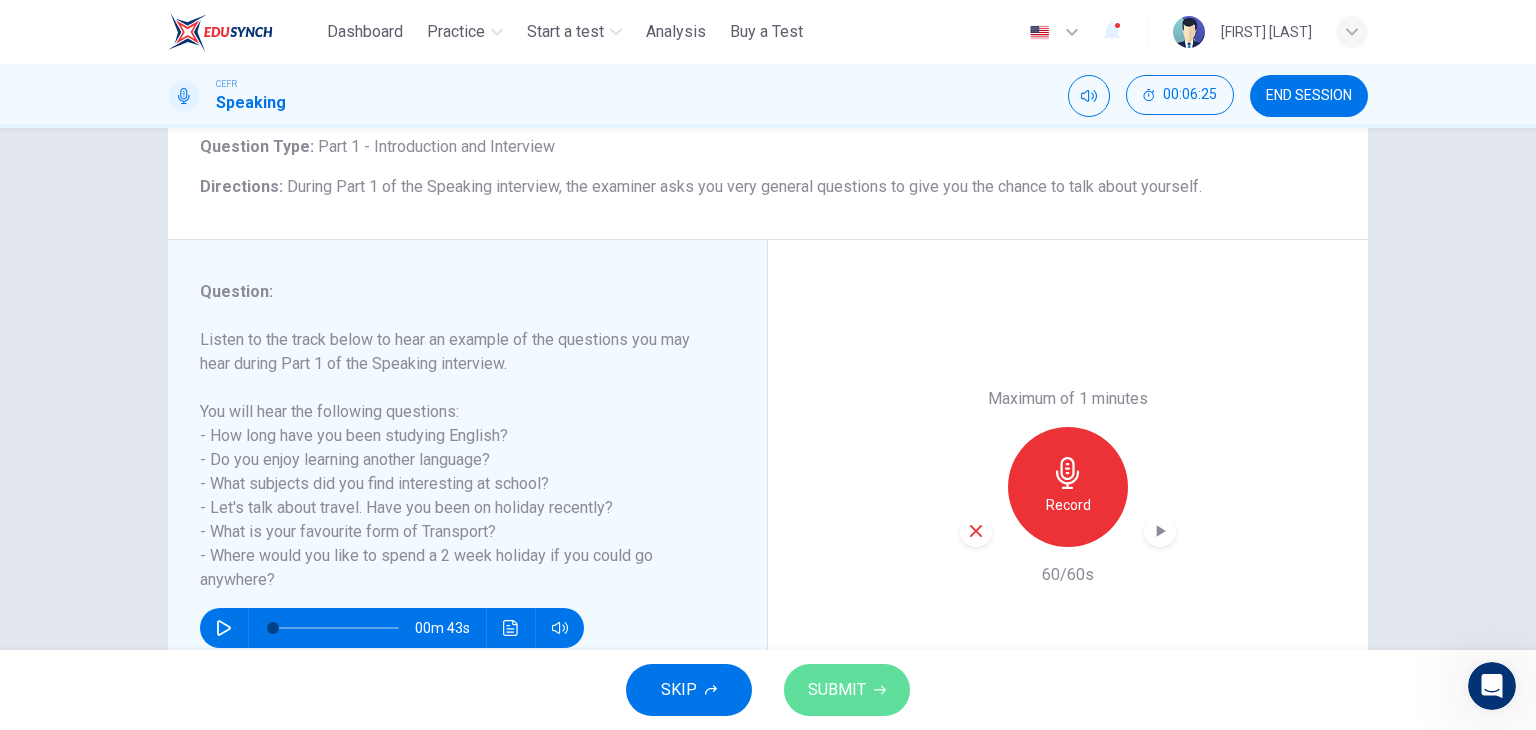 click on "SUBMIT" at bounding box center [837, 690] 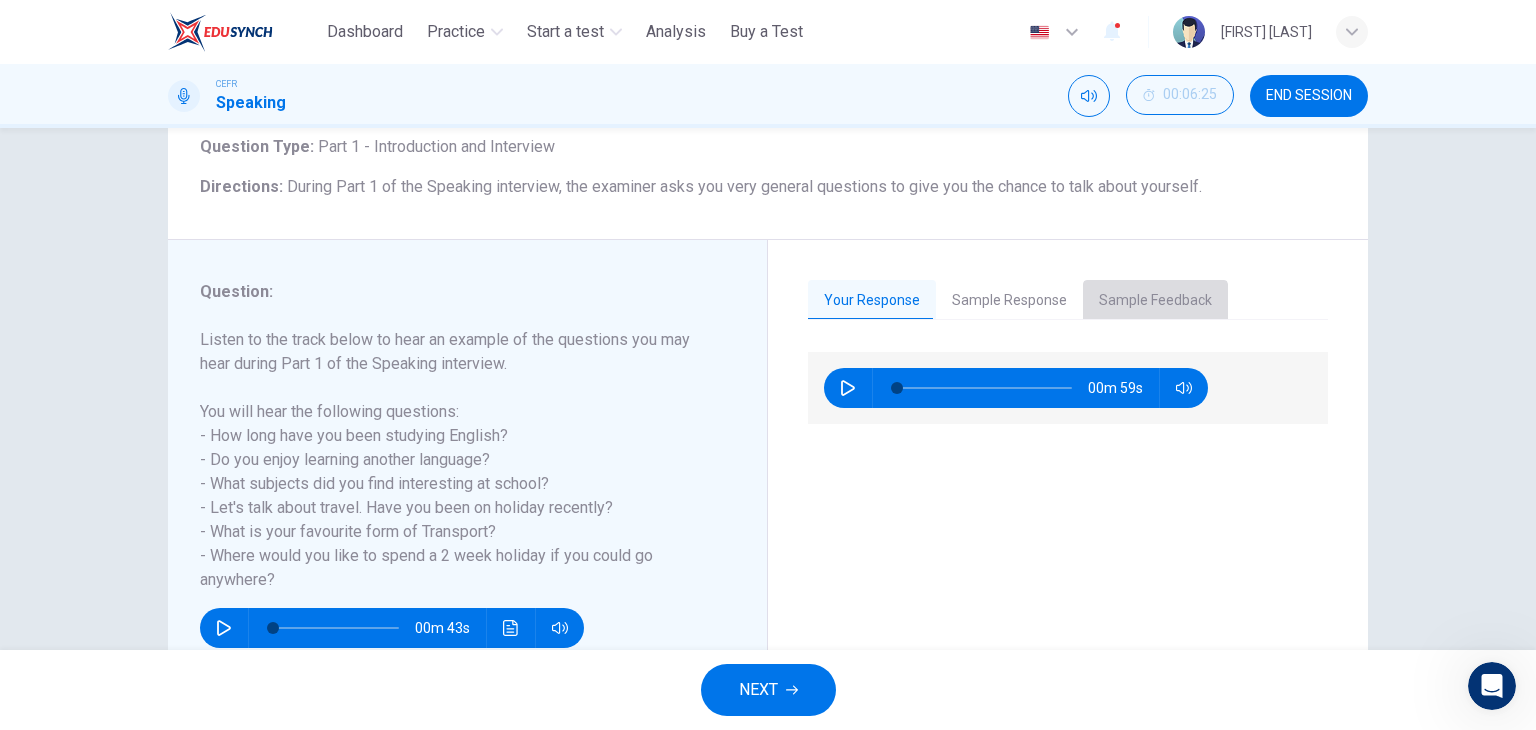 click on "Sample Feedback" at bounding box center (1155, 301) 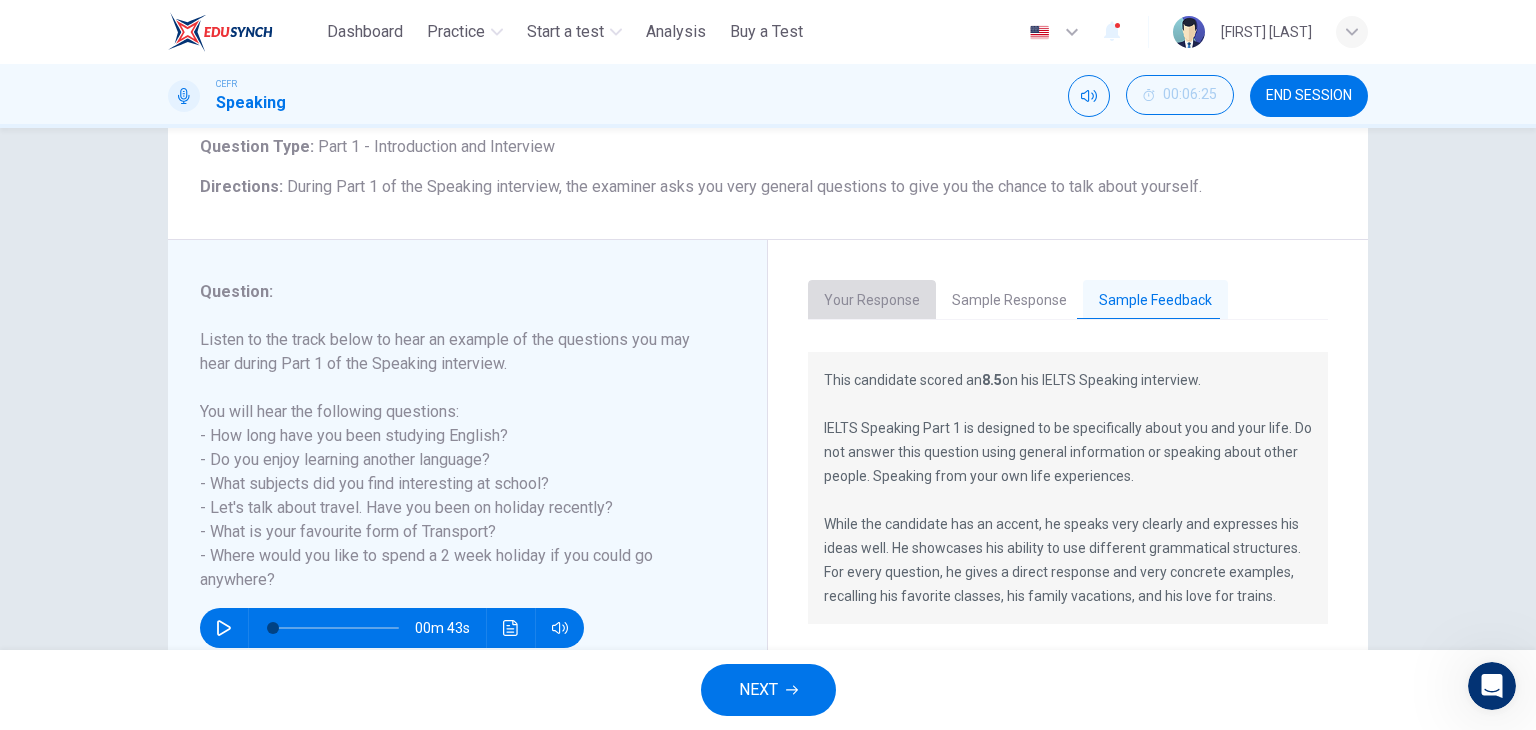 click on "Your Response" at bounding box center (872, 301) 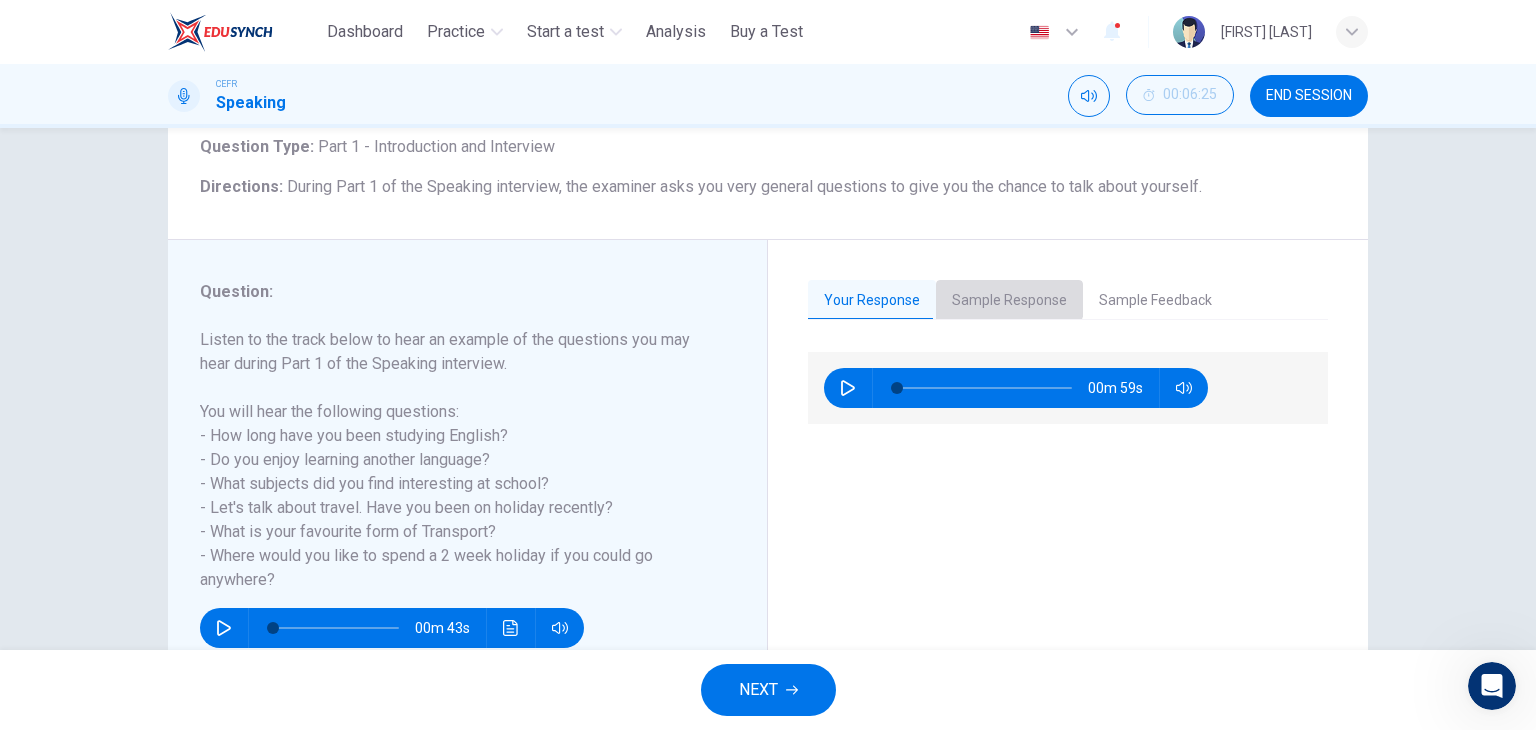 click on "Sample Response" at bounding box center [1009, 301] 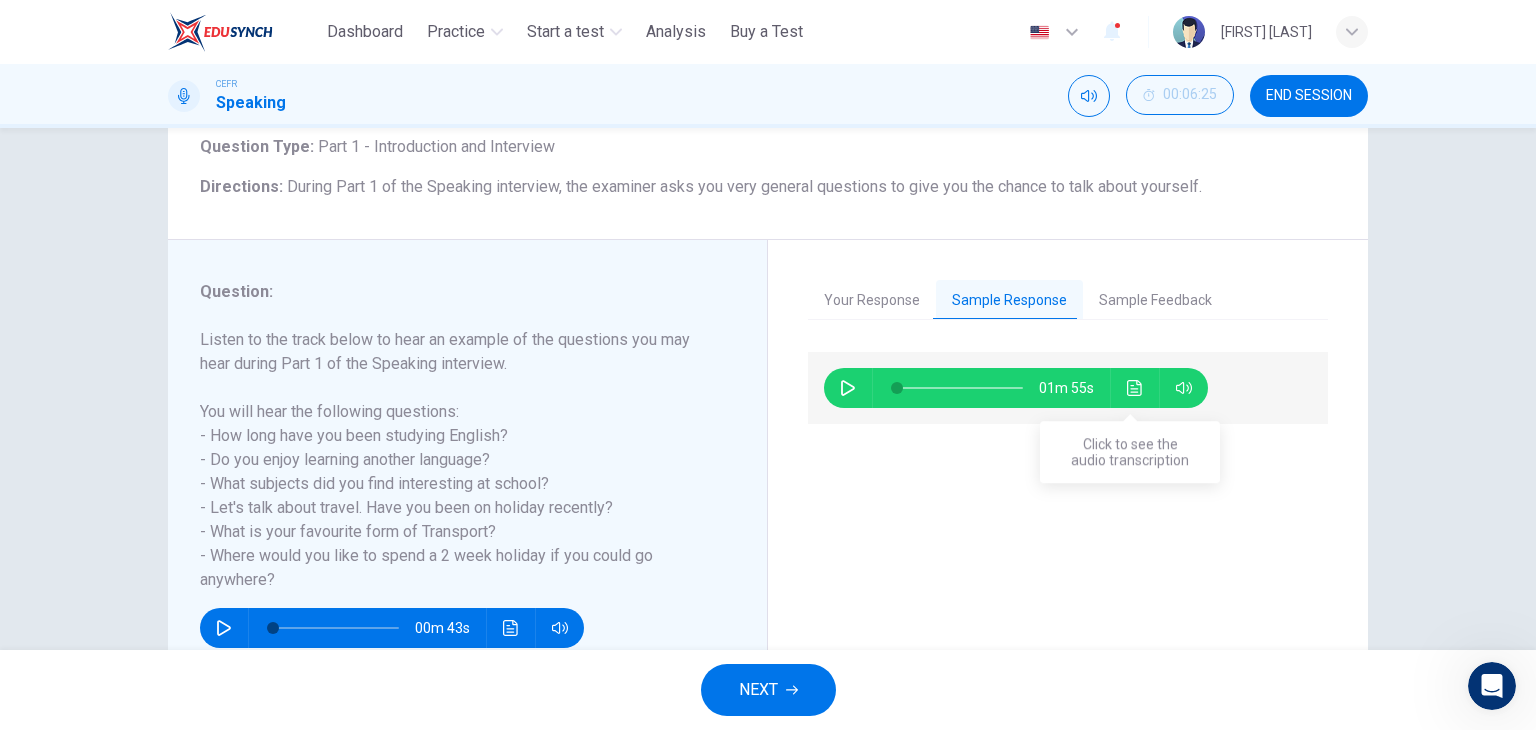 click at bounding box center [1135, 388] 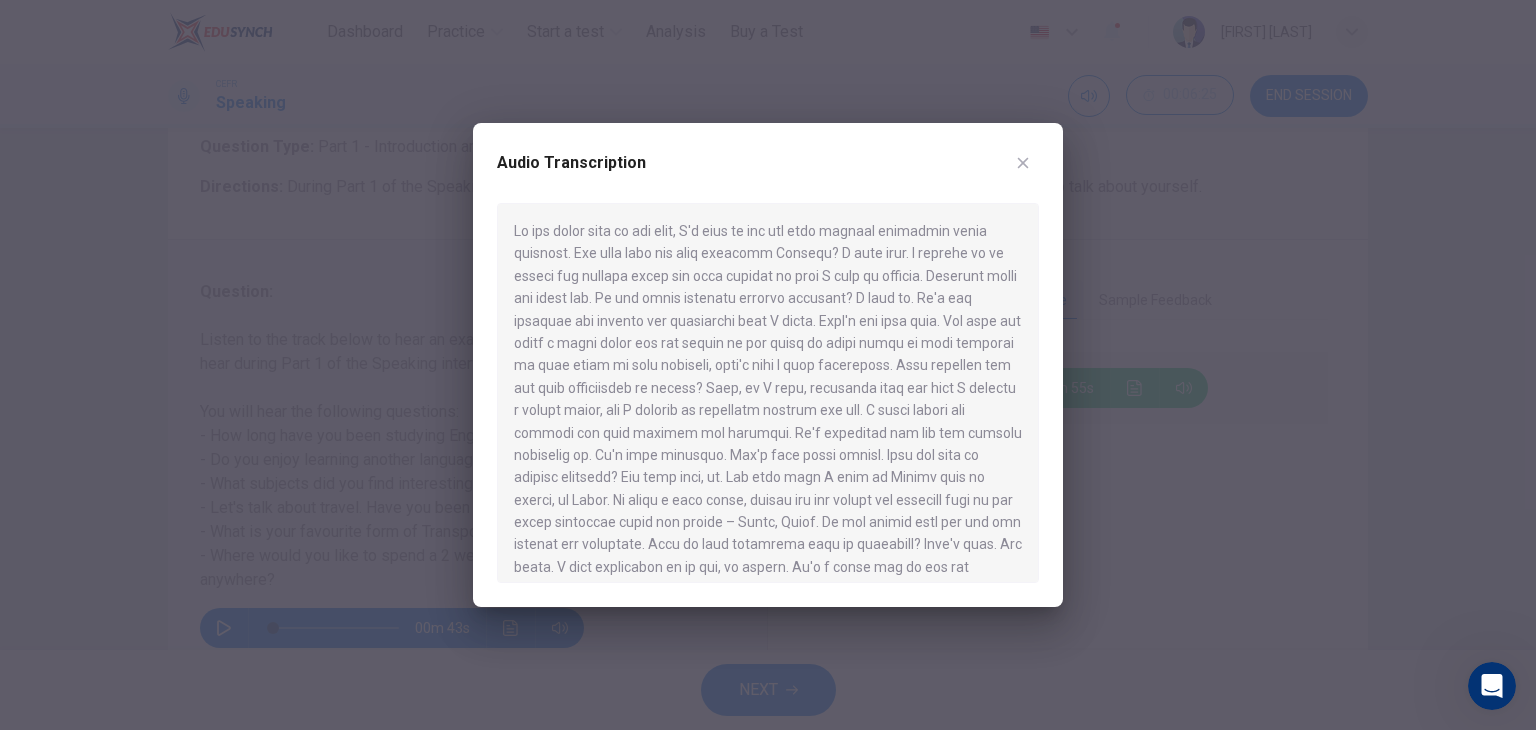 type 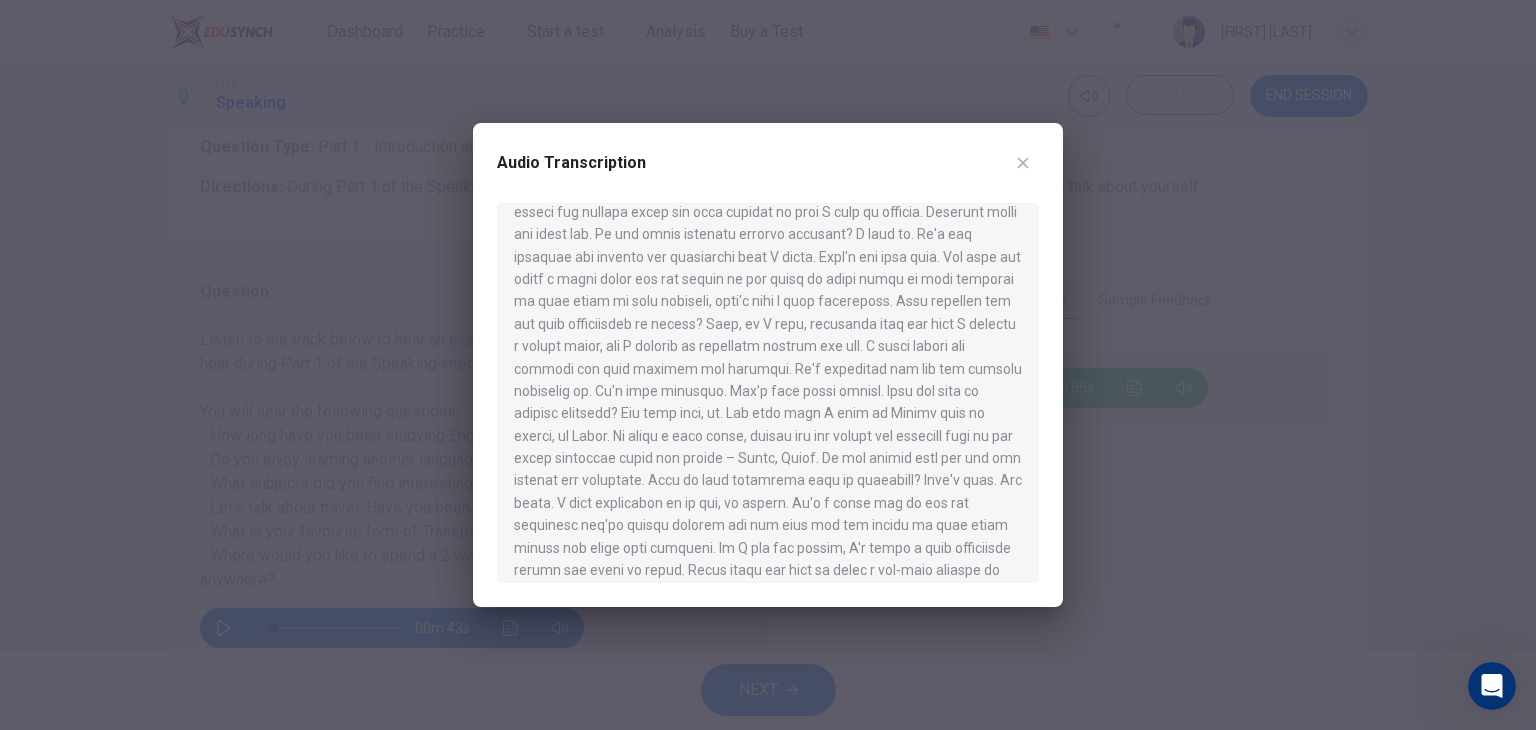 scroll, scrollTop: 0, scrollLeft: 0, axis: both 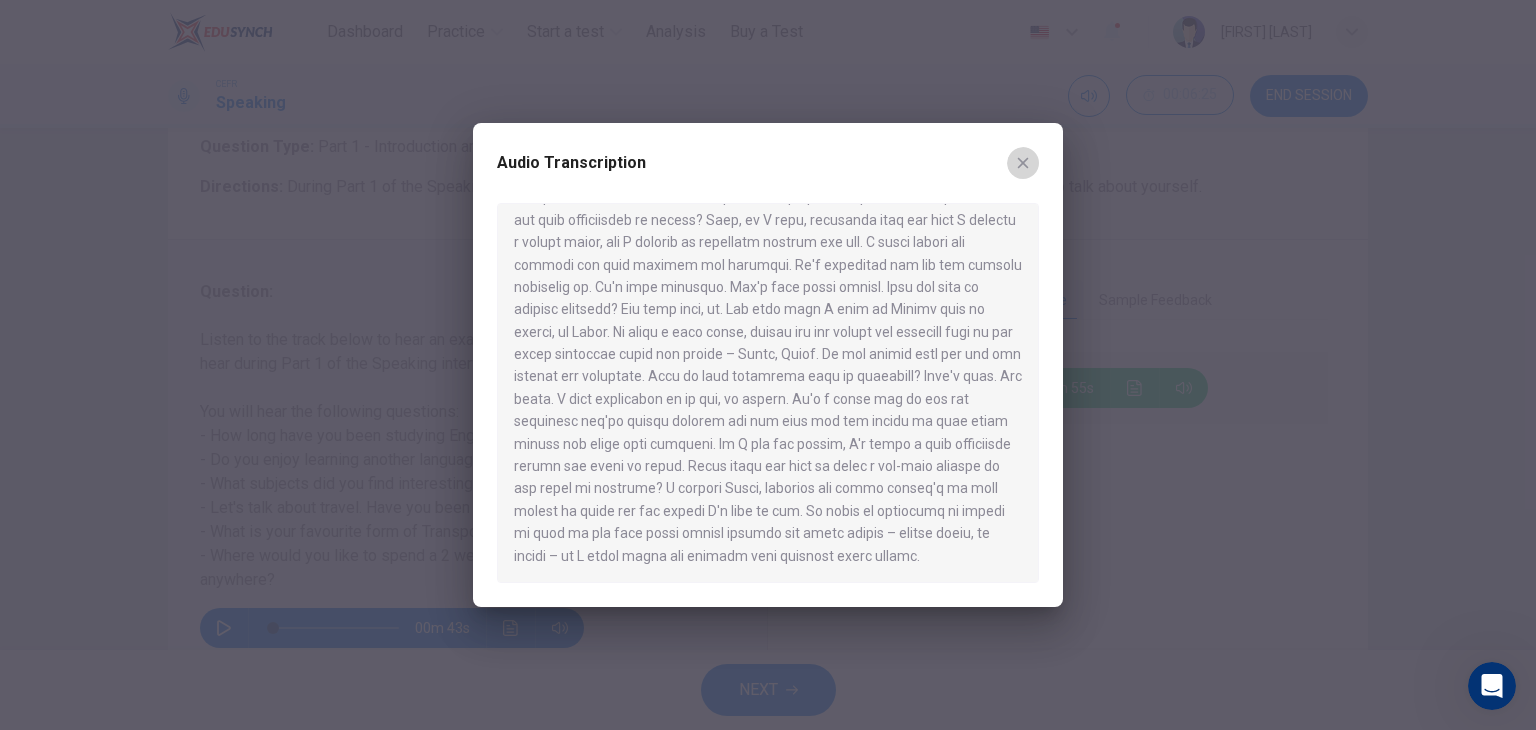 click at bounding box center [1023, 163] 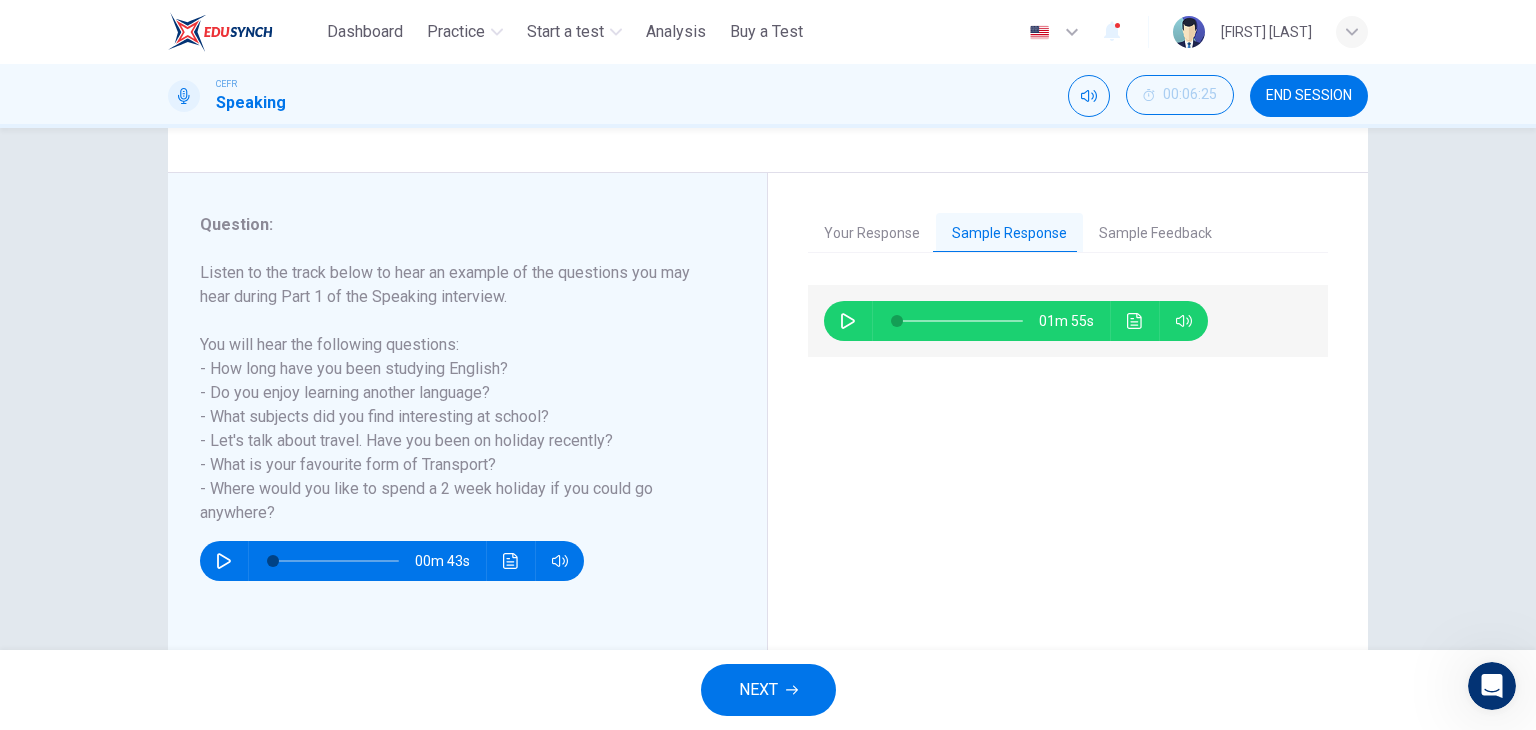 scroll, scrollTop: 253, scrollLeft: 0, axis: vertical 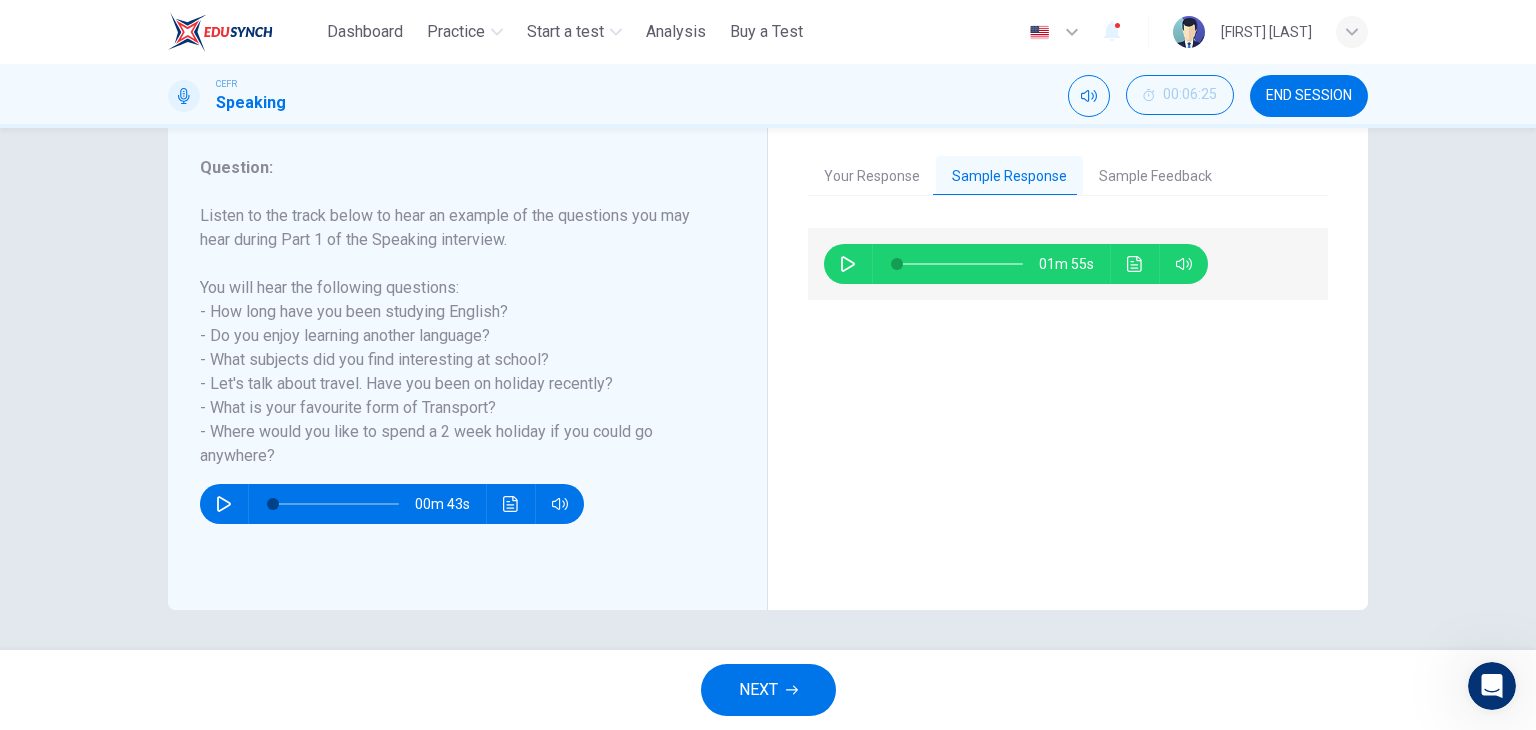 click on "NEXT" at bounding box center [758, 690] 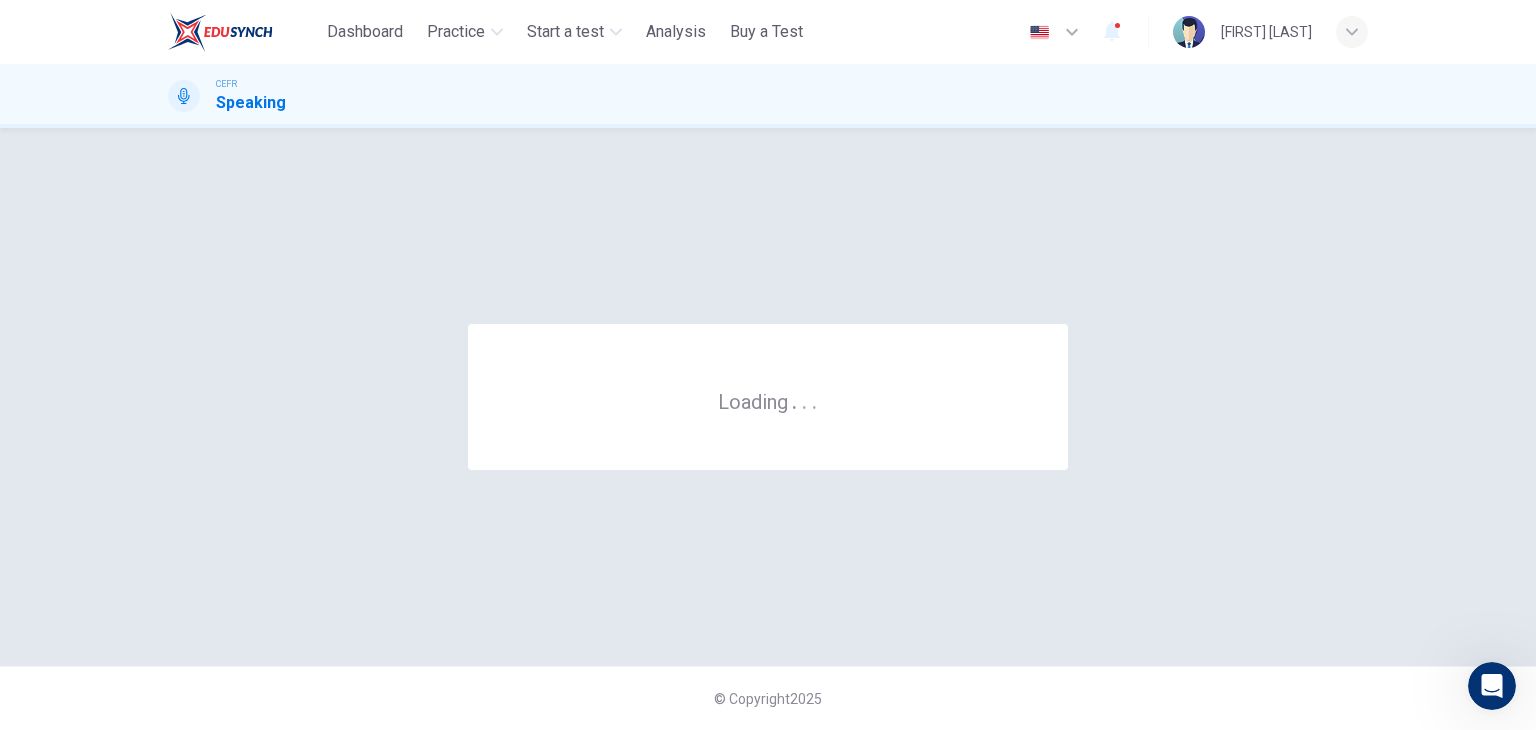 scroll, scrollTop: 0, scrollLeft: 0, axis: both 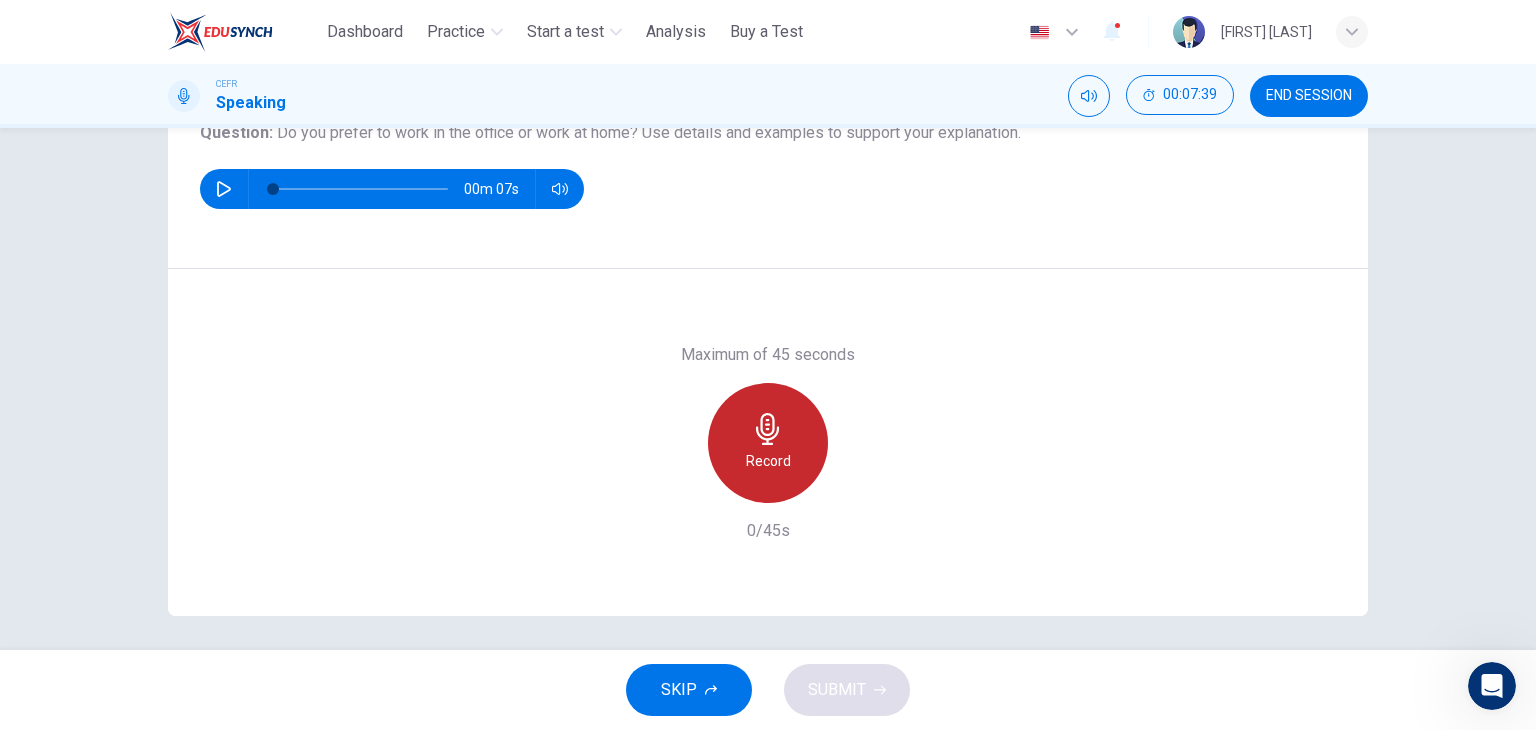 click on "Record" at bounding box center (768, 461) 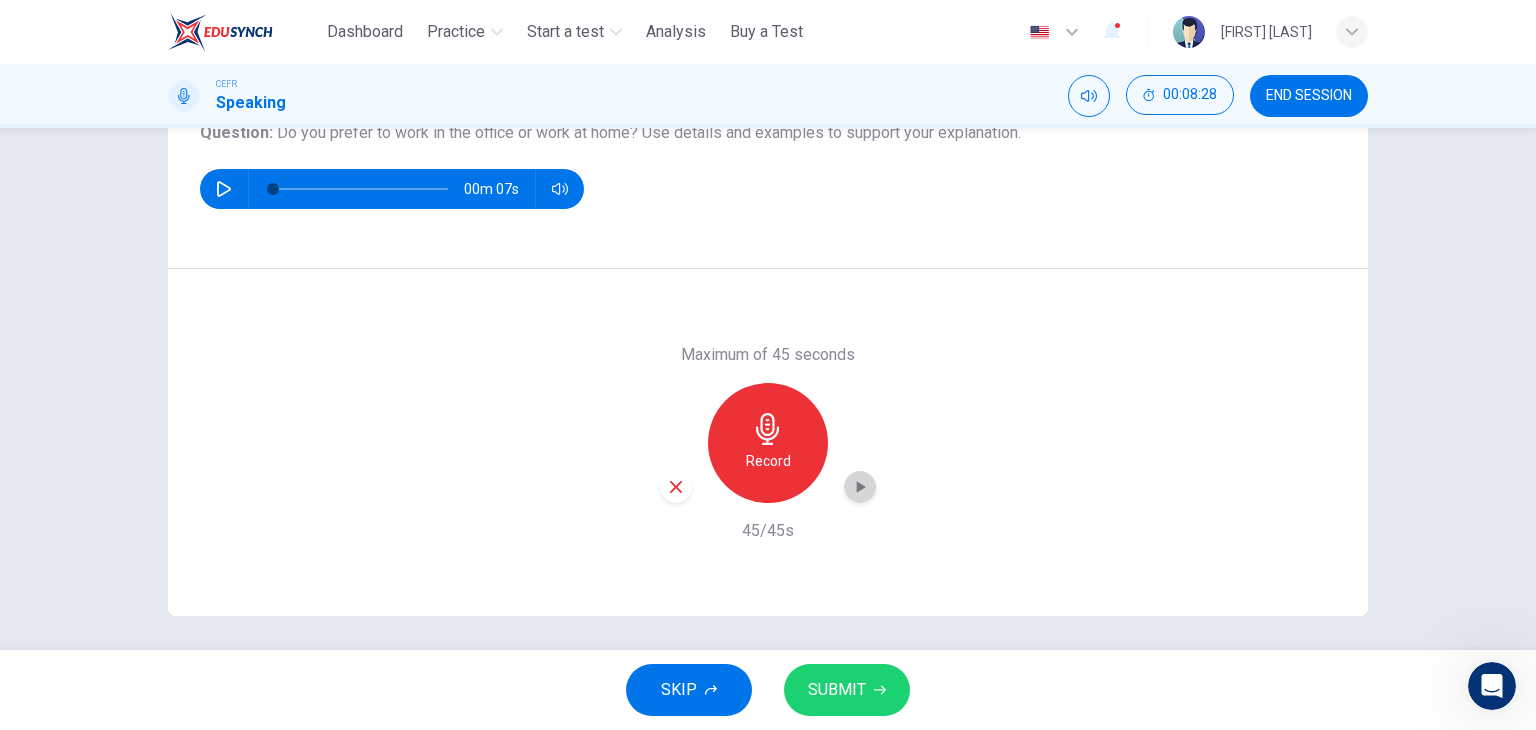 click 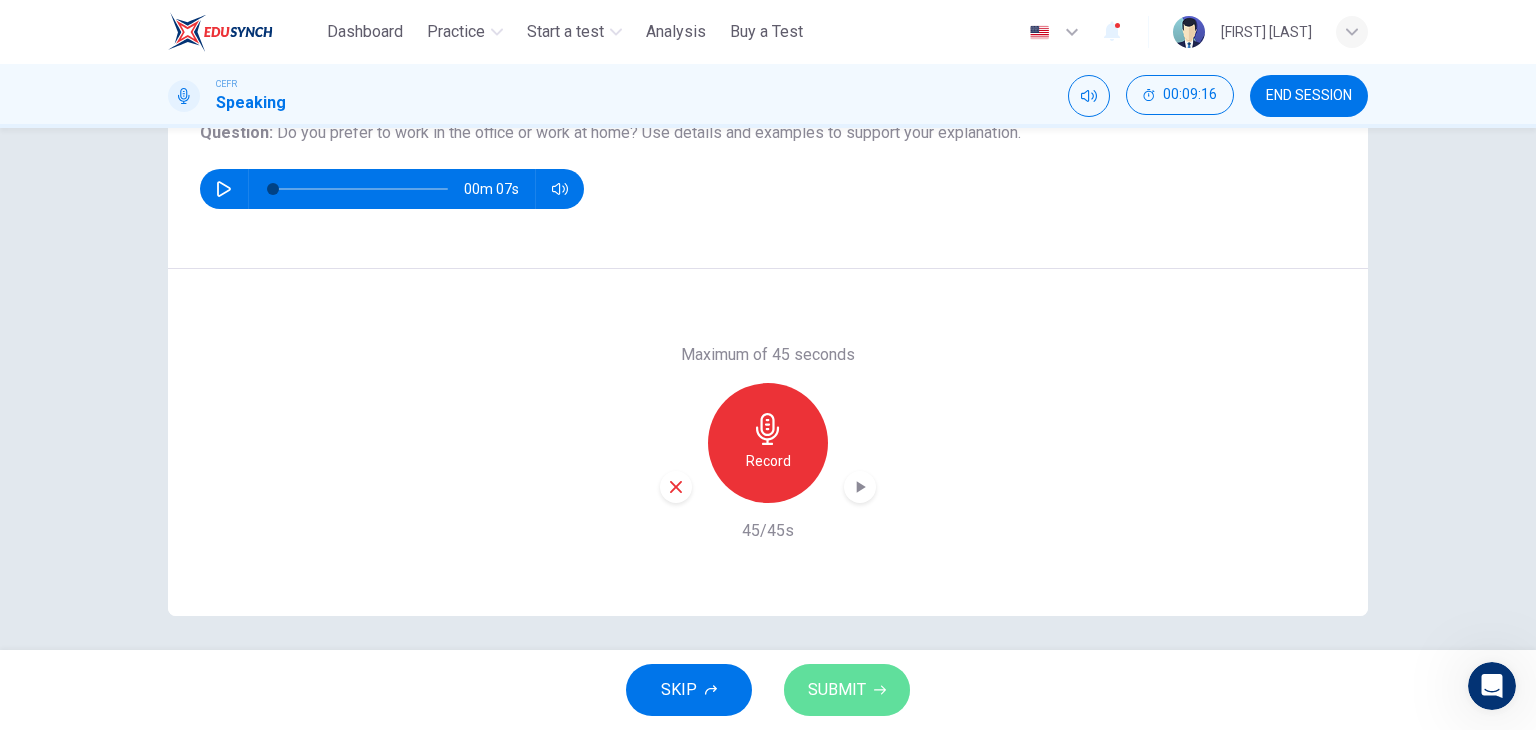click on "SUBMIT" at bounding box center (847, 690) 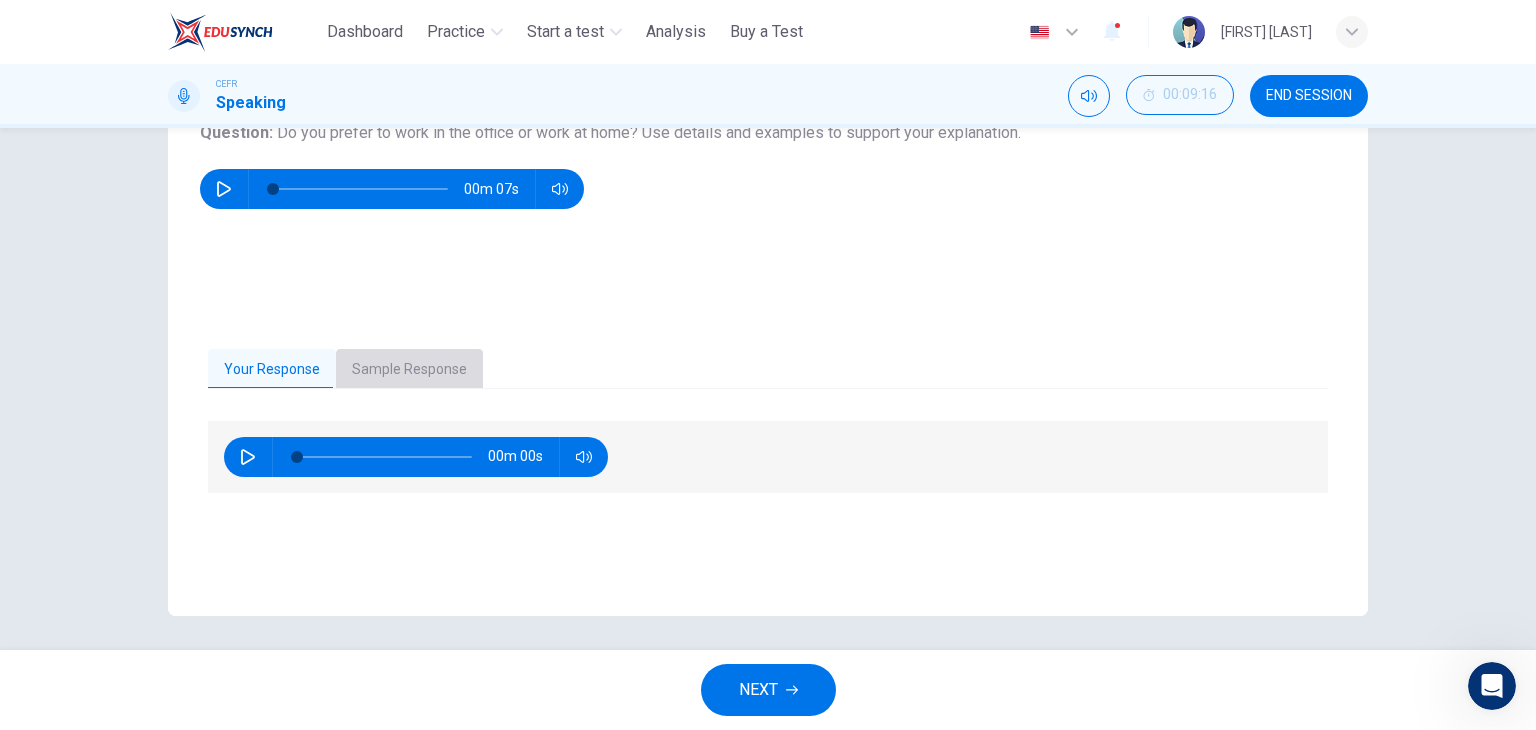 click on "Sample Response" at bounding box center [409, 370] 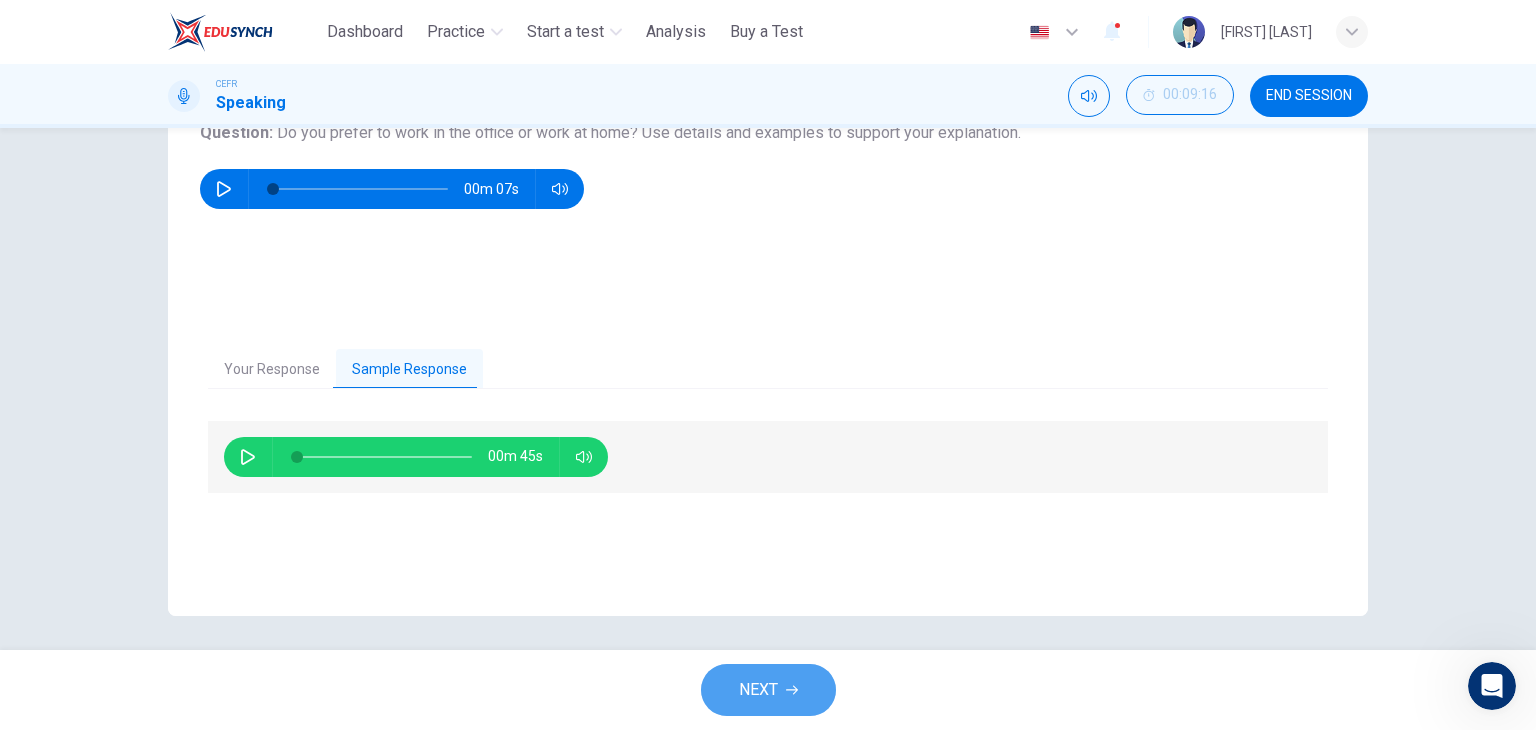 click on "NEXT" at bounding box center [758, 690] 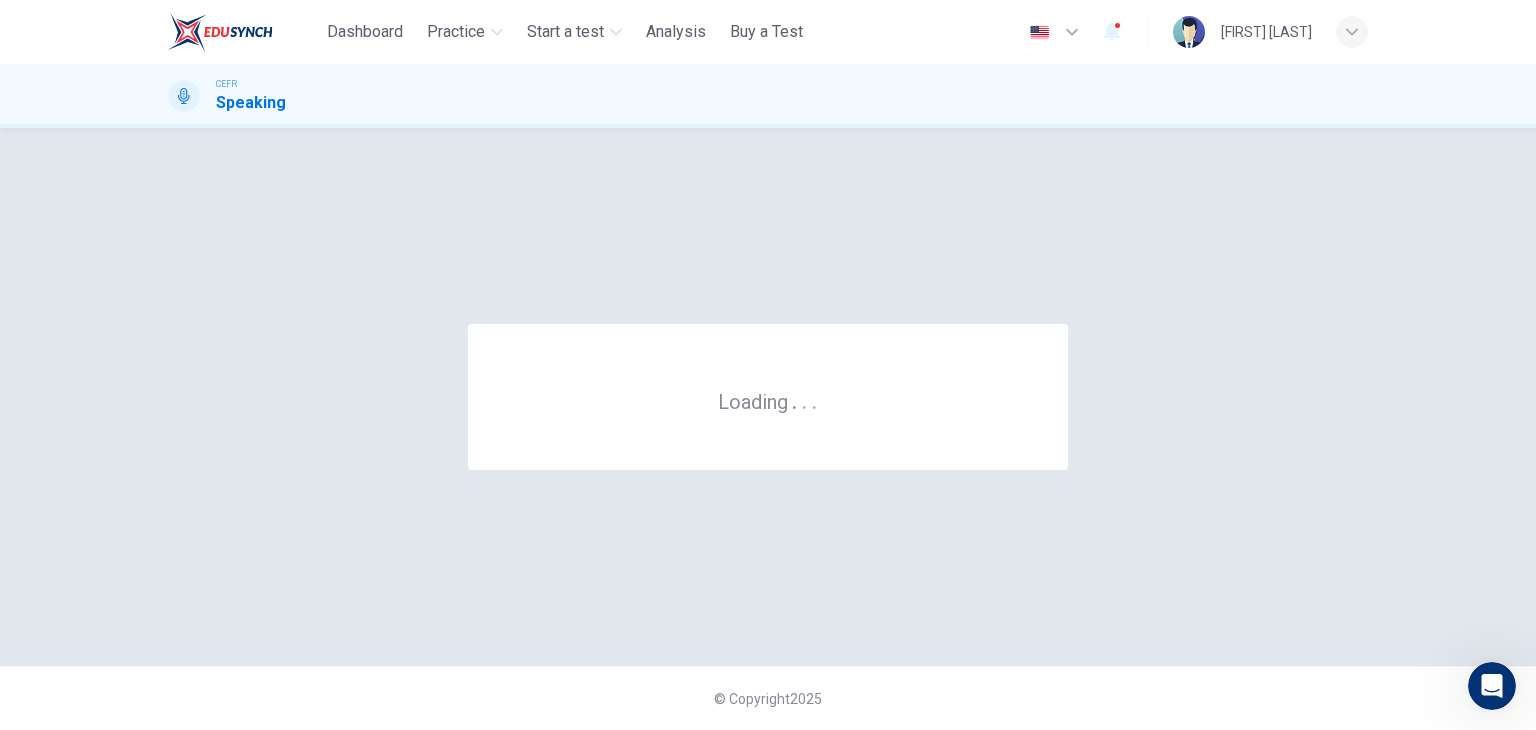 scroll, scrollTop: 0, scrollLeft: 0, axis: both 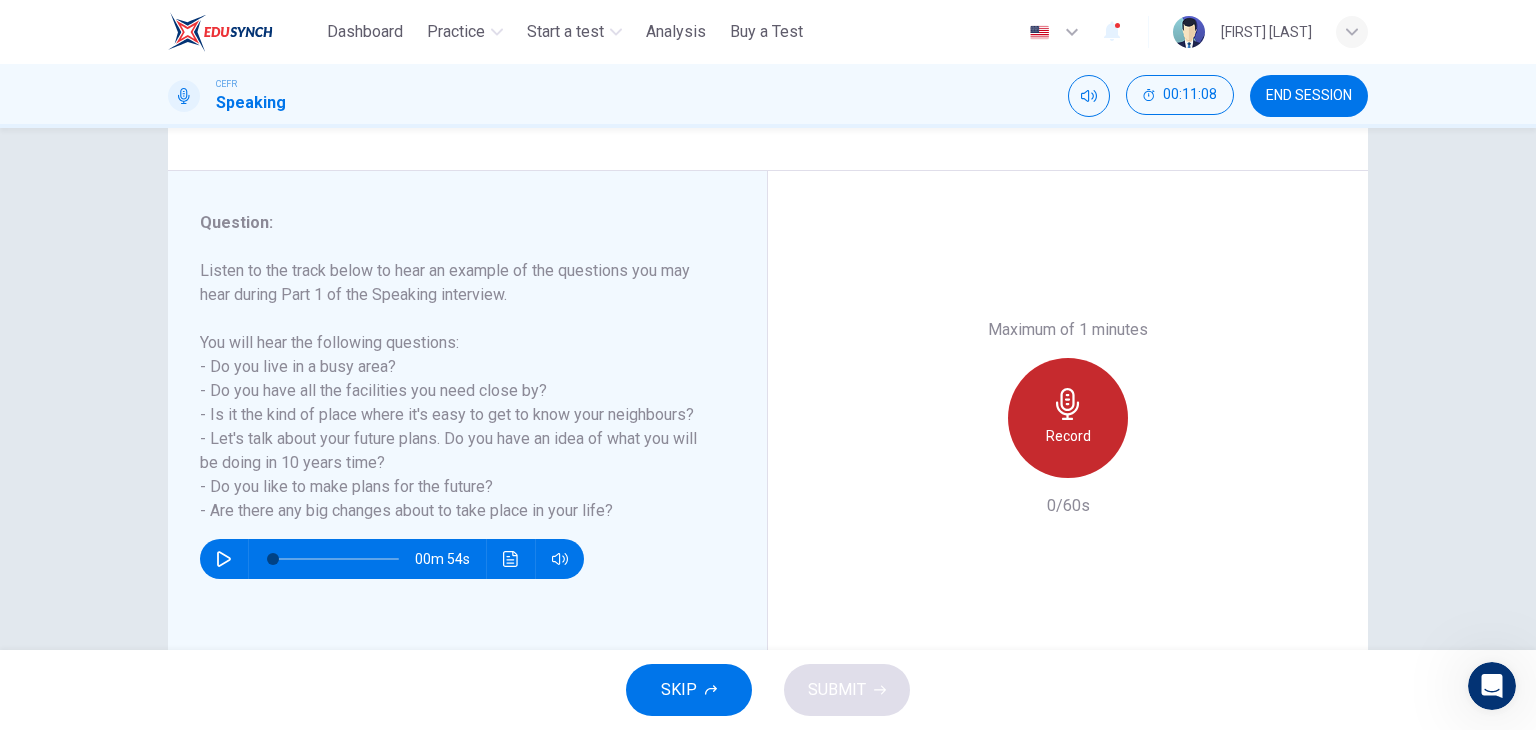 click on "Record" at bounding box center [1068, 436] 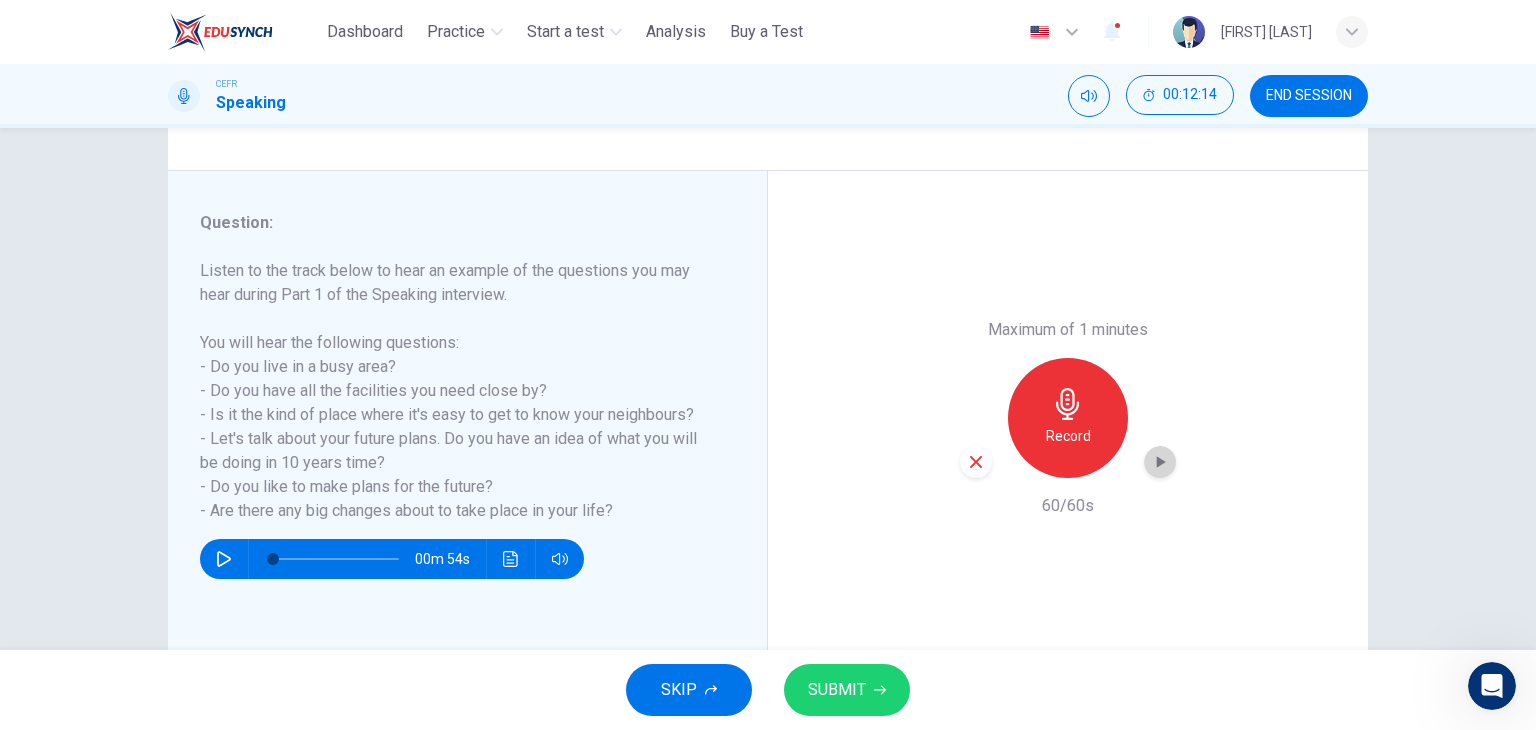 click 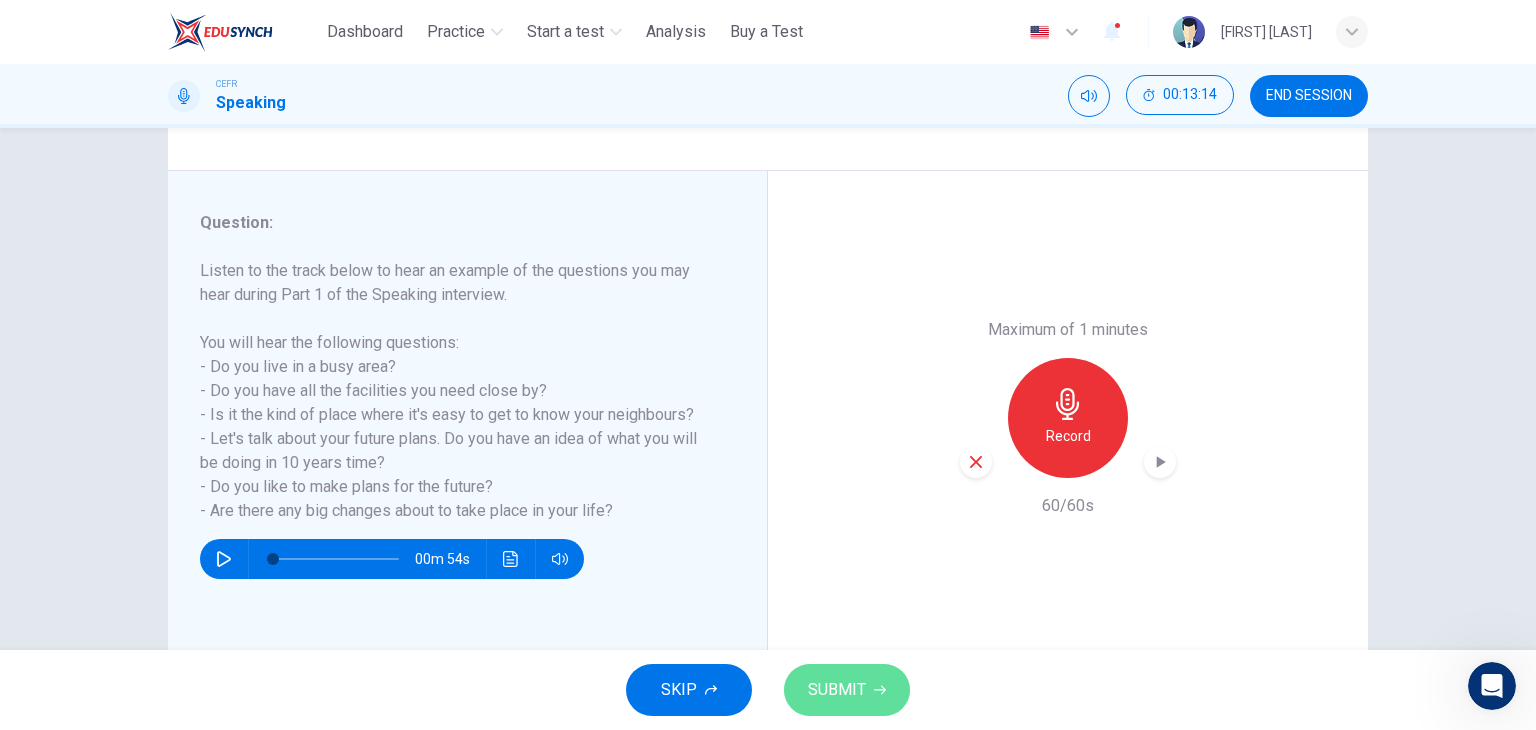 click on "SUBMIT" at bounding box center (837, 690) 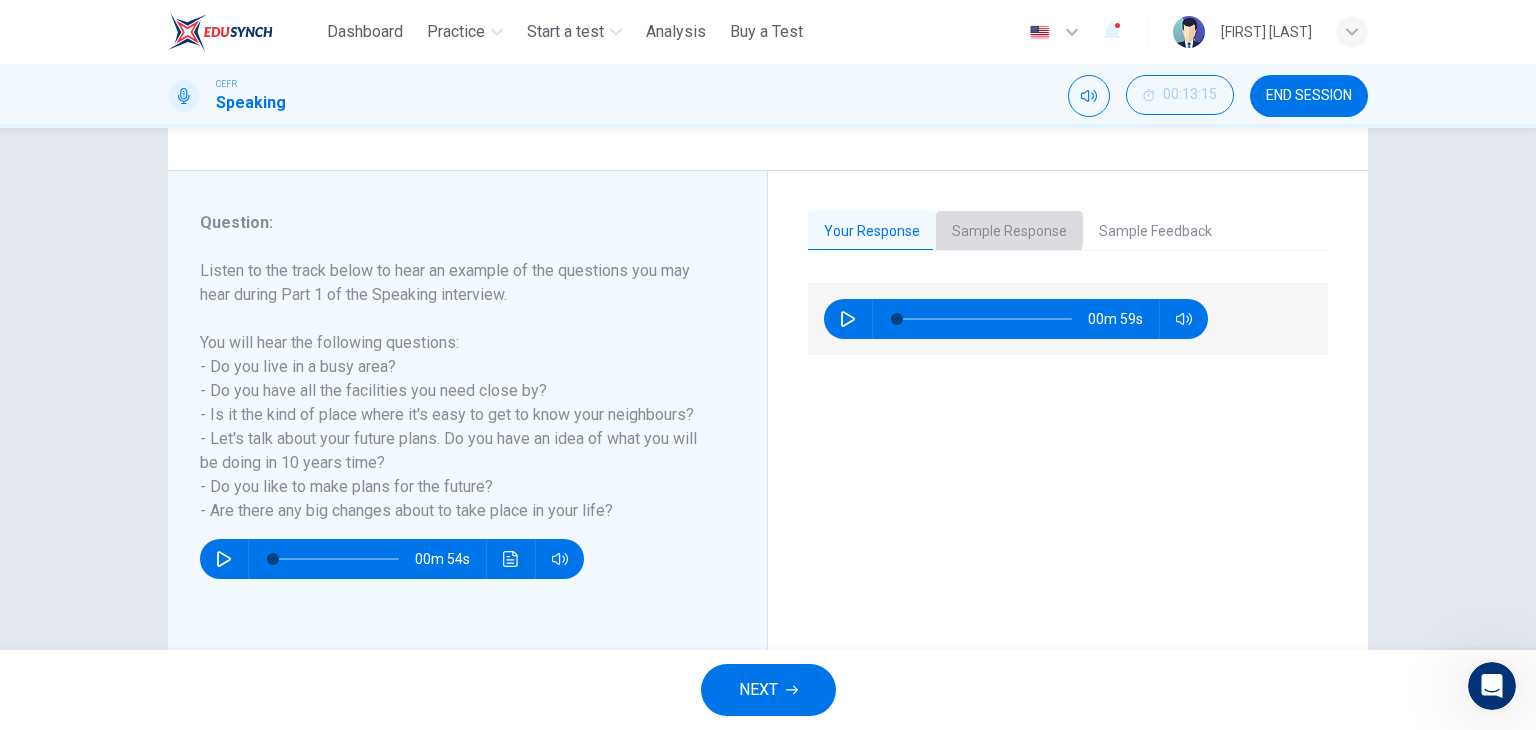 click on "Sample Response" at bounding box center (1009, 232) 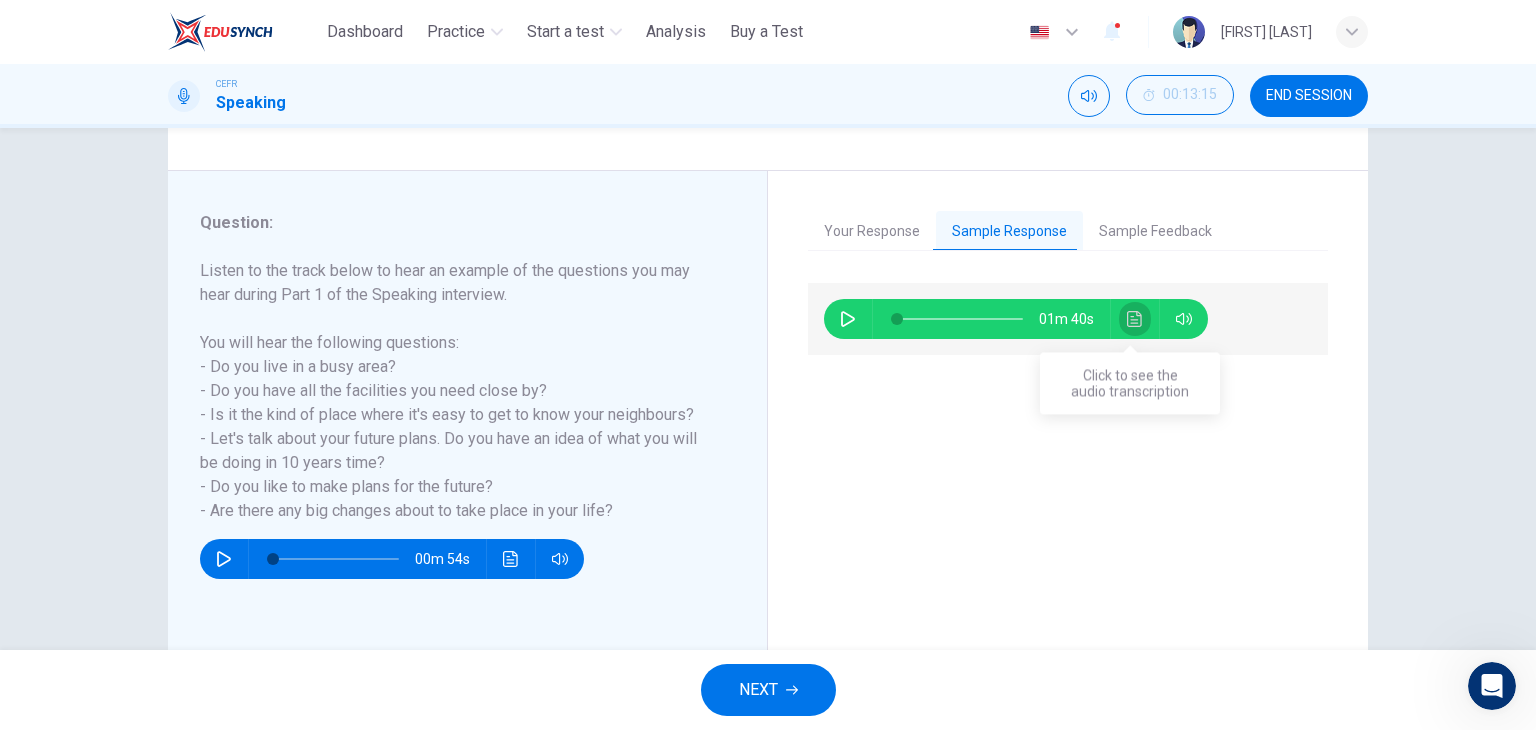 click 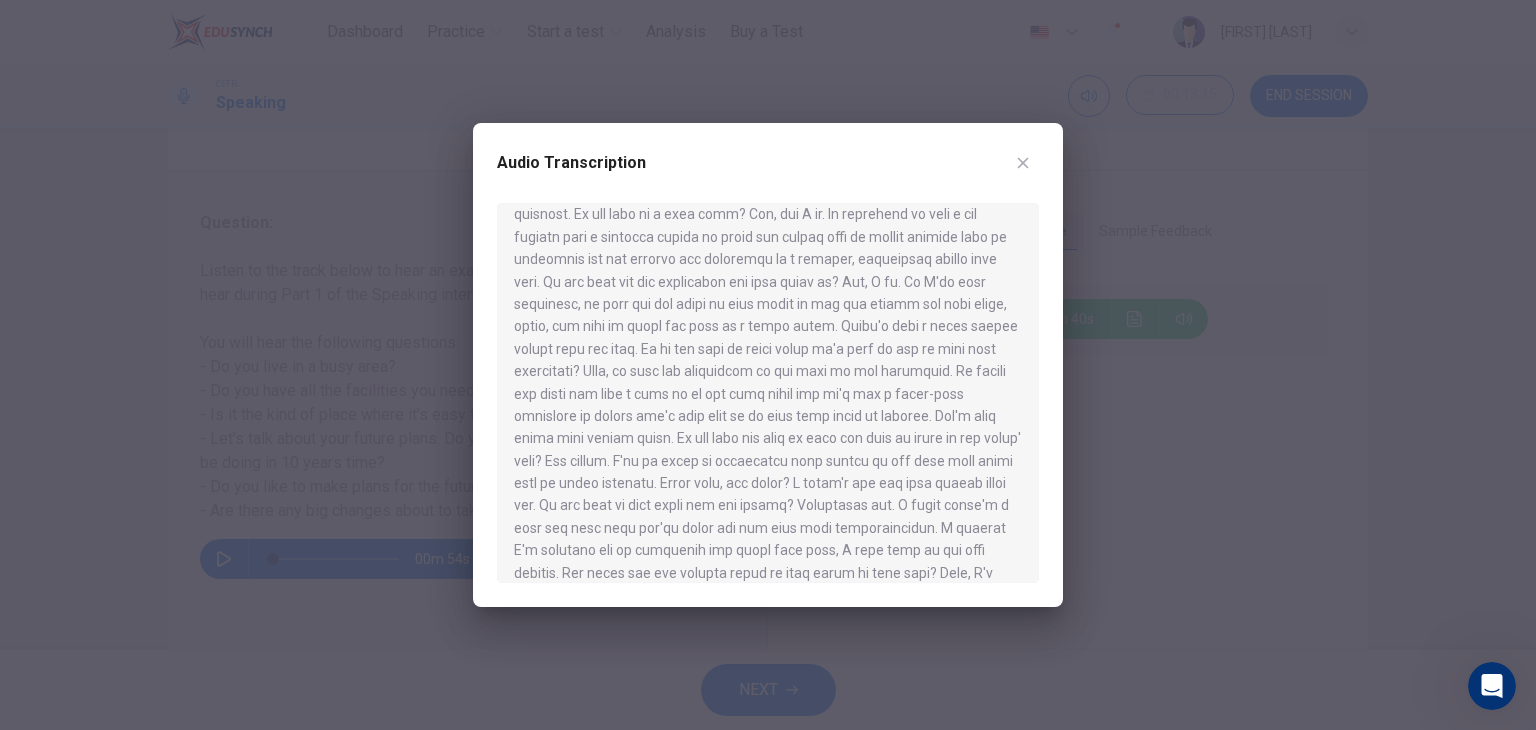 scroll, scrollTop: 33, scrollLeft: 0, axis: vertical 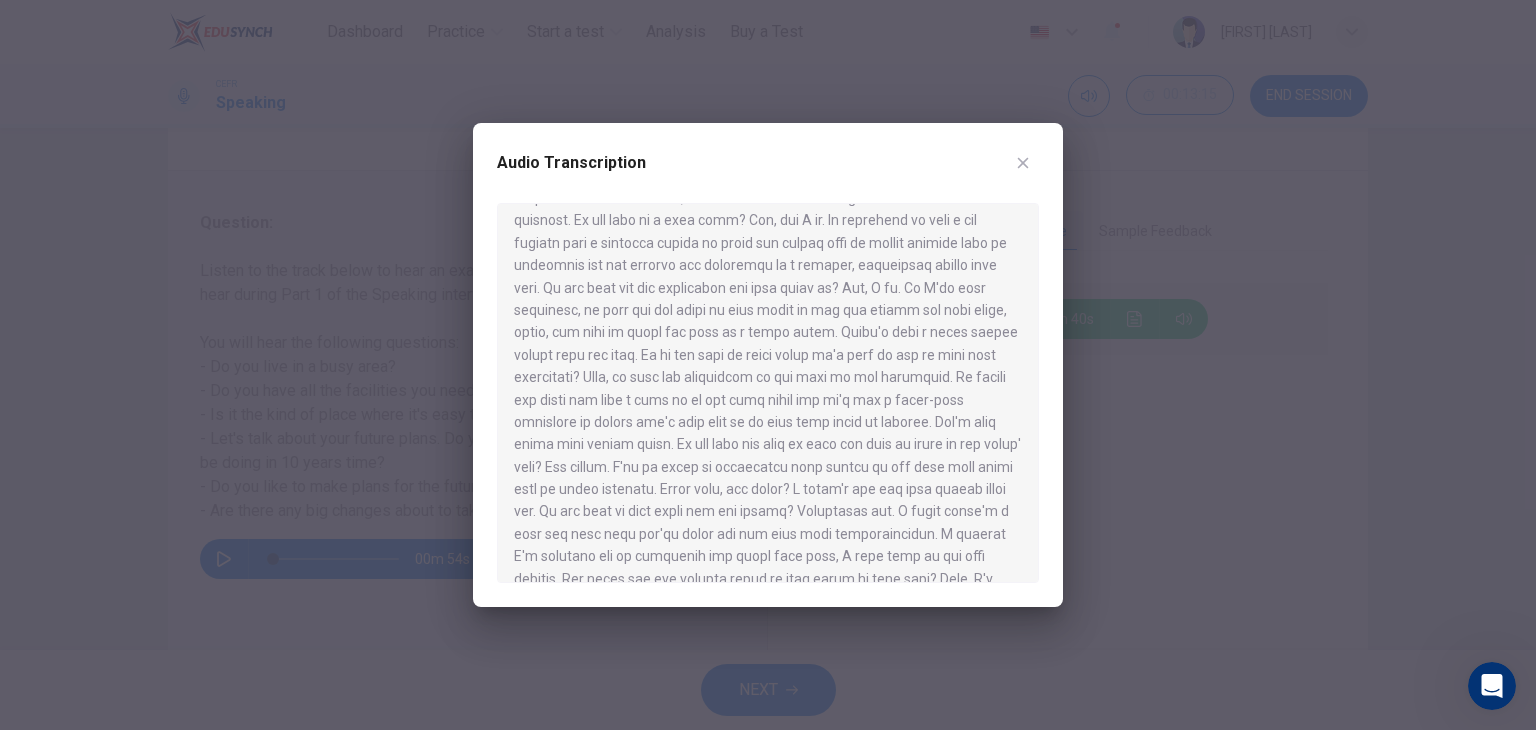 type 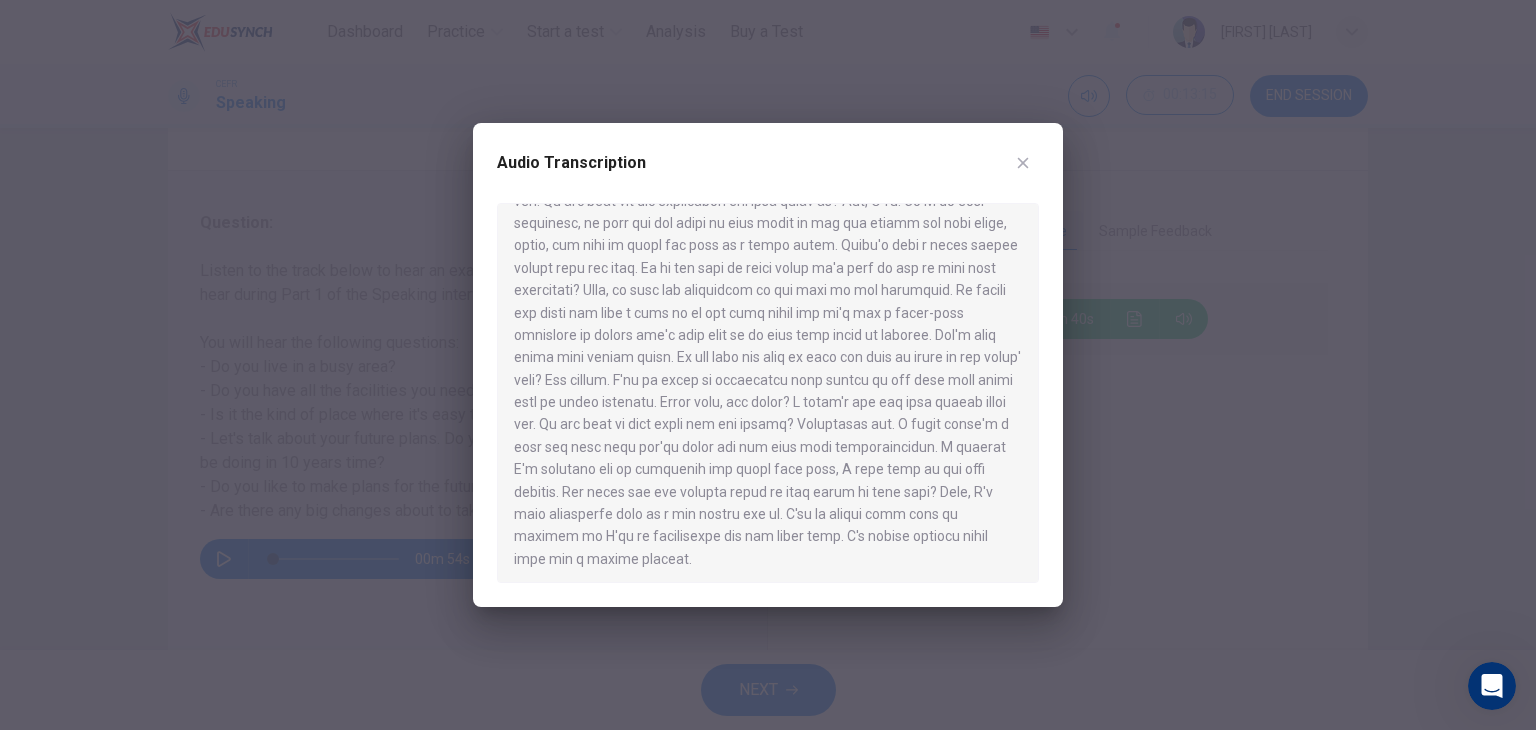 scroll, scrollTop: 124, scrollLeft: 0, axis: vertical 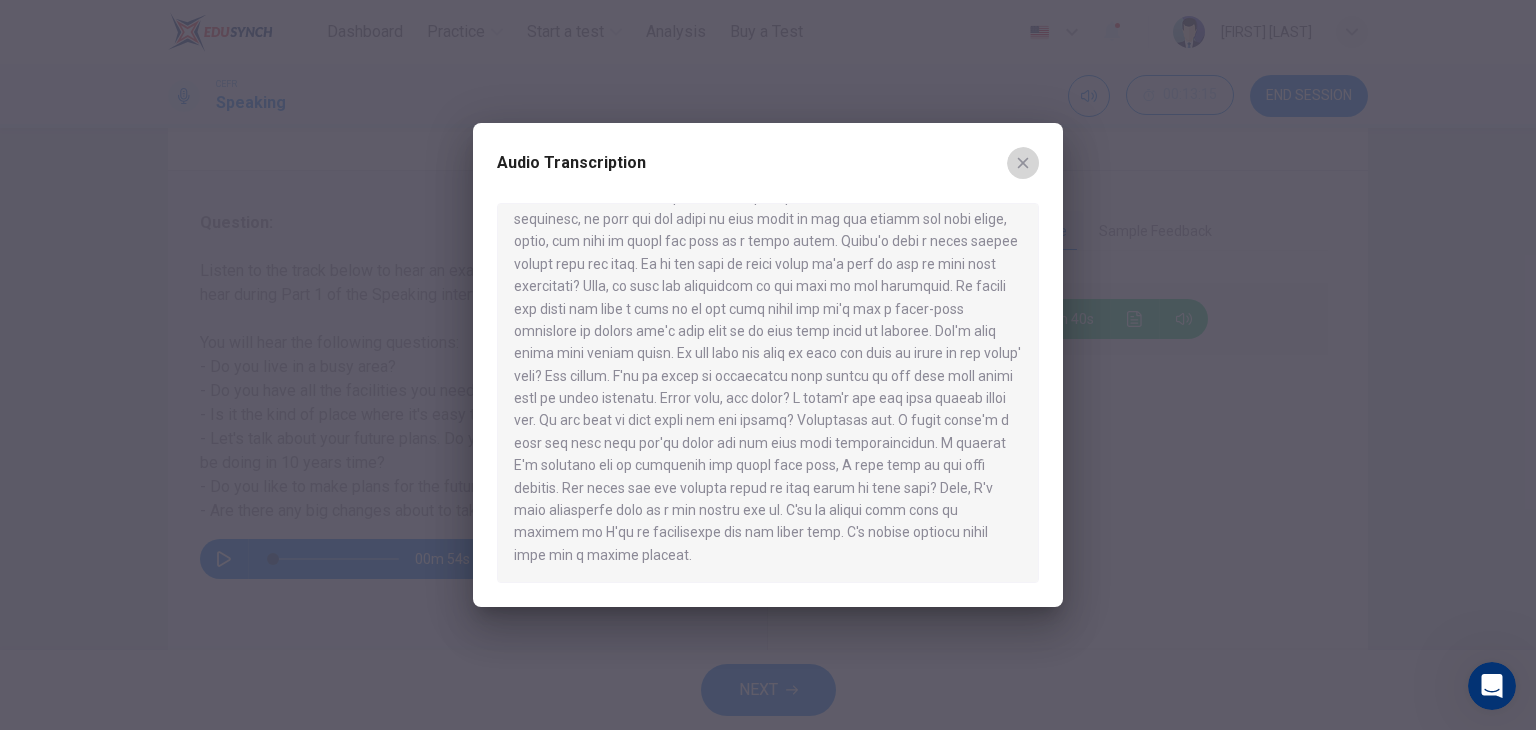 click 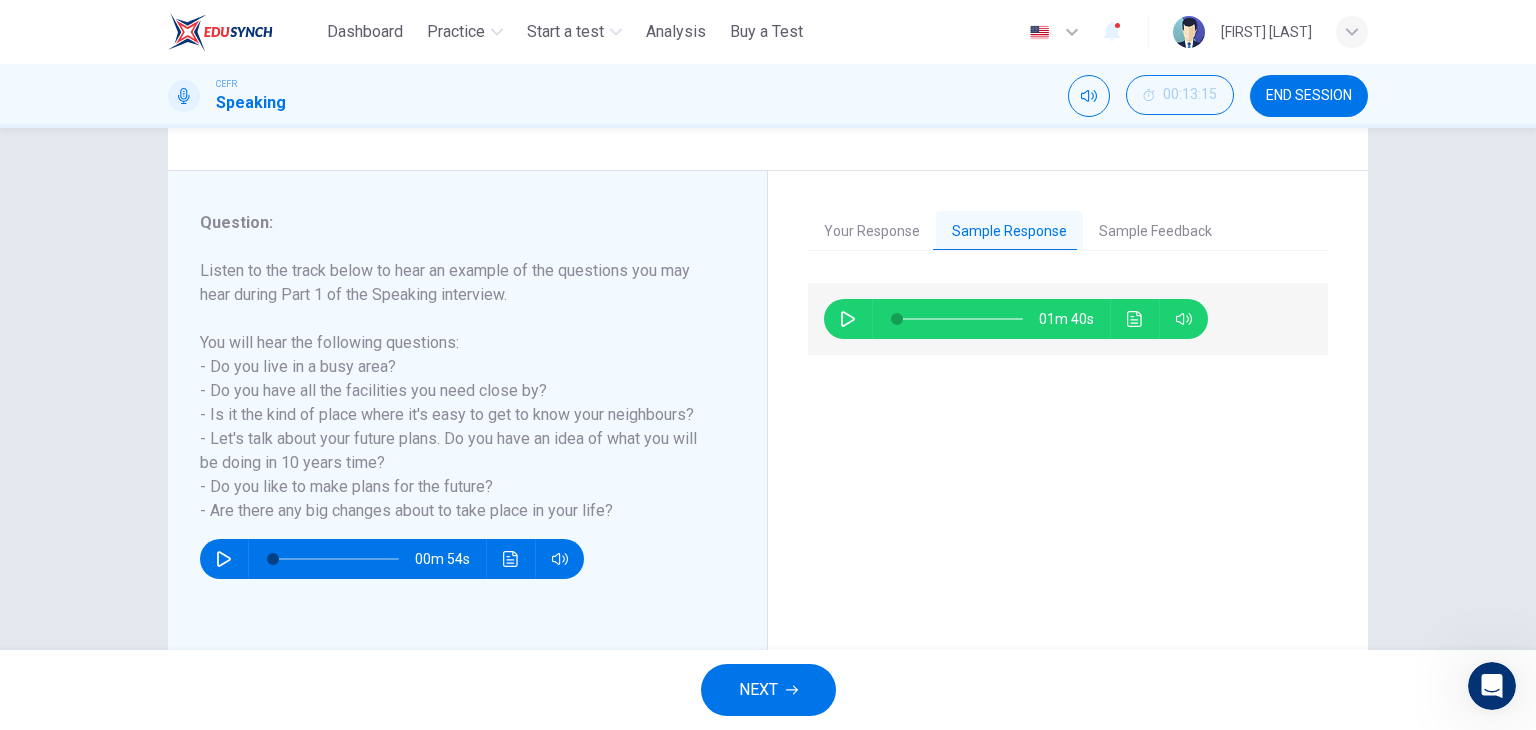 click on "NEXT" at bounding box center (768, 690) 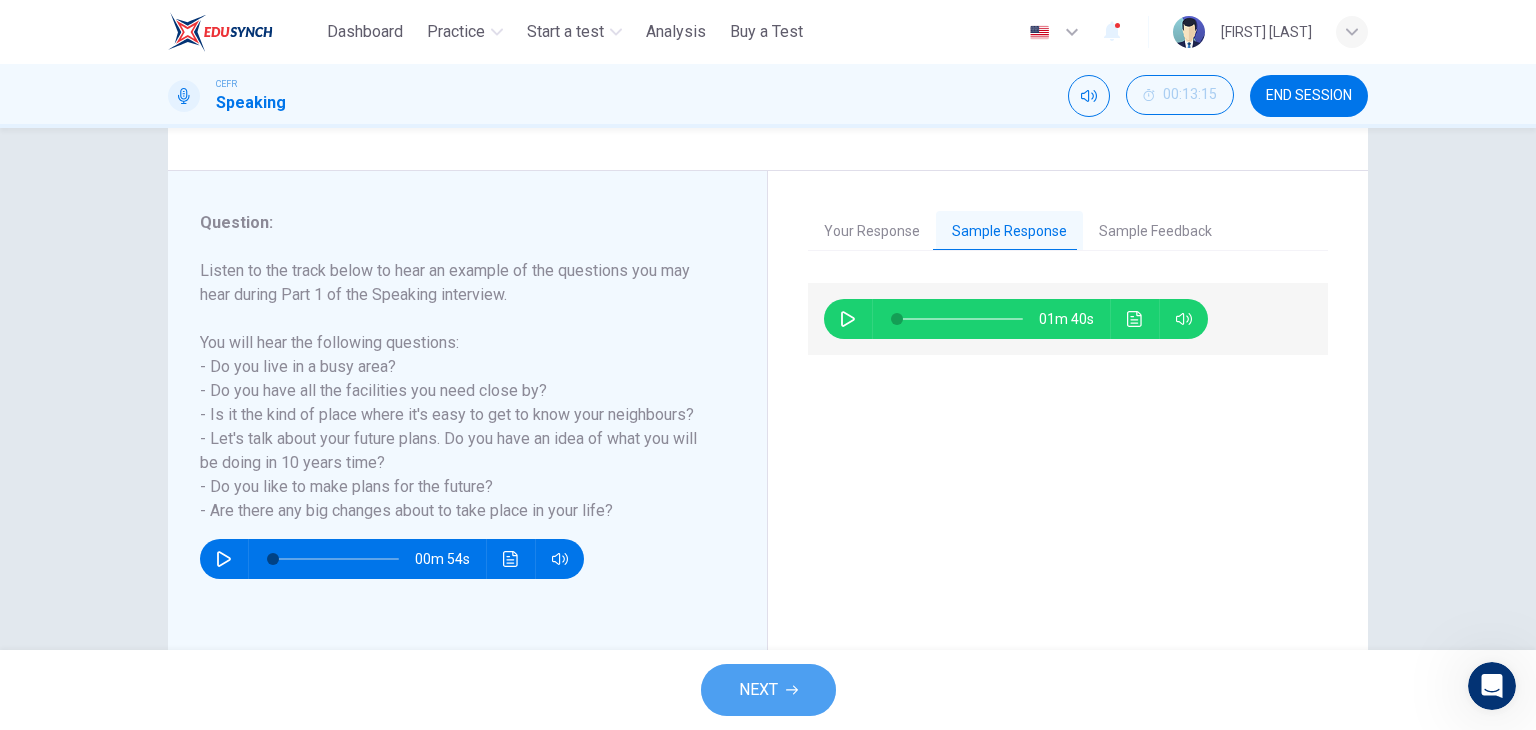 click on "NEXT" at bounding box center [758, 690] 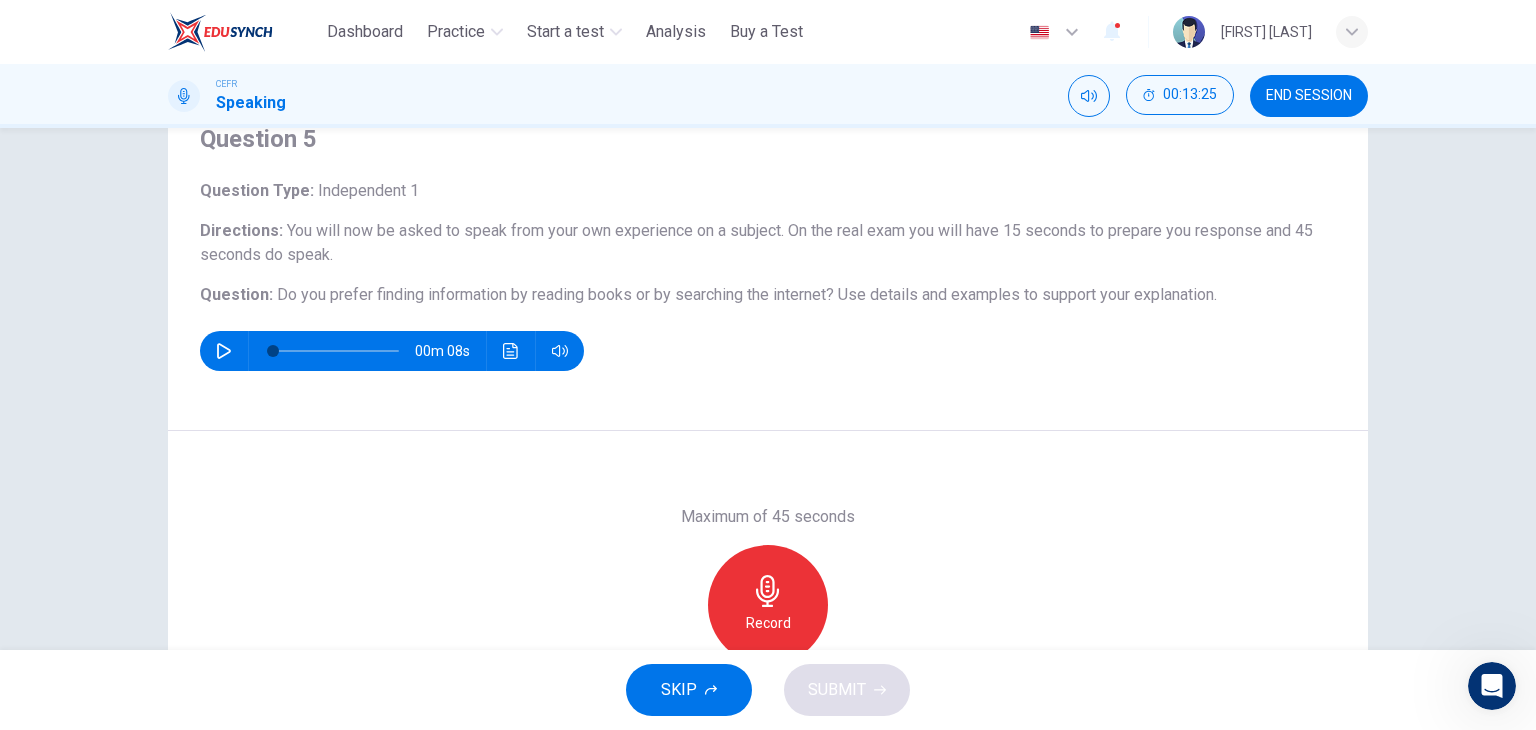 scroll, scrollTop: 91, scrollLeft: 0, axis: vertical 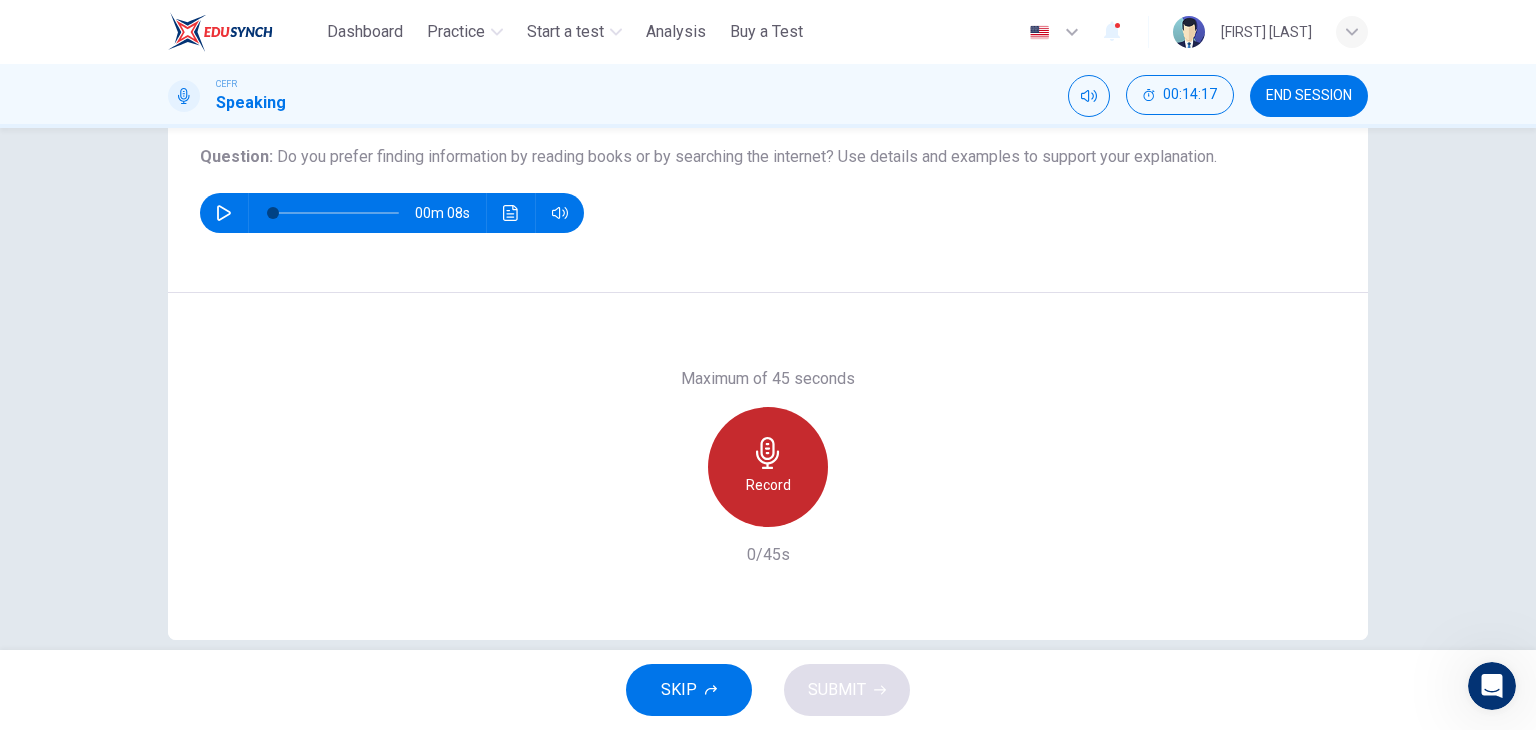 click 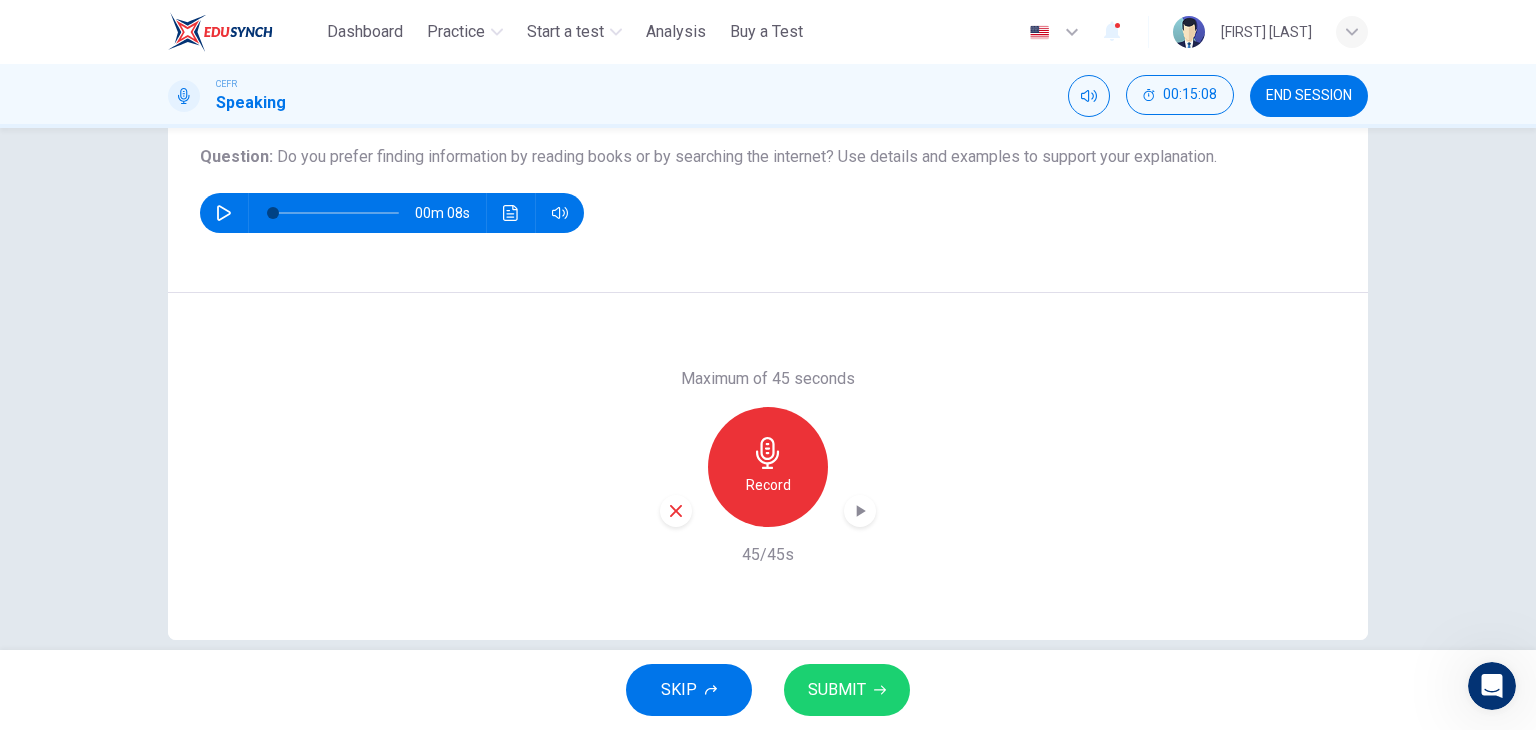 click 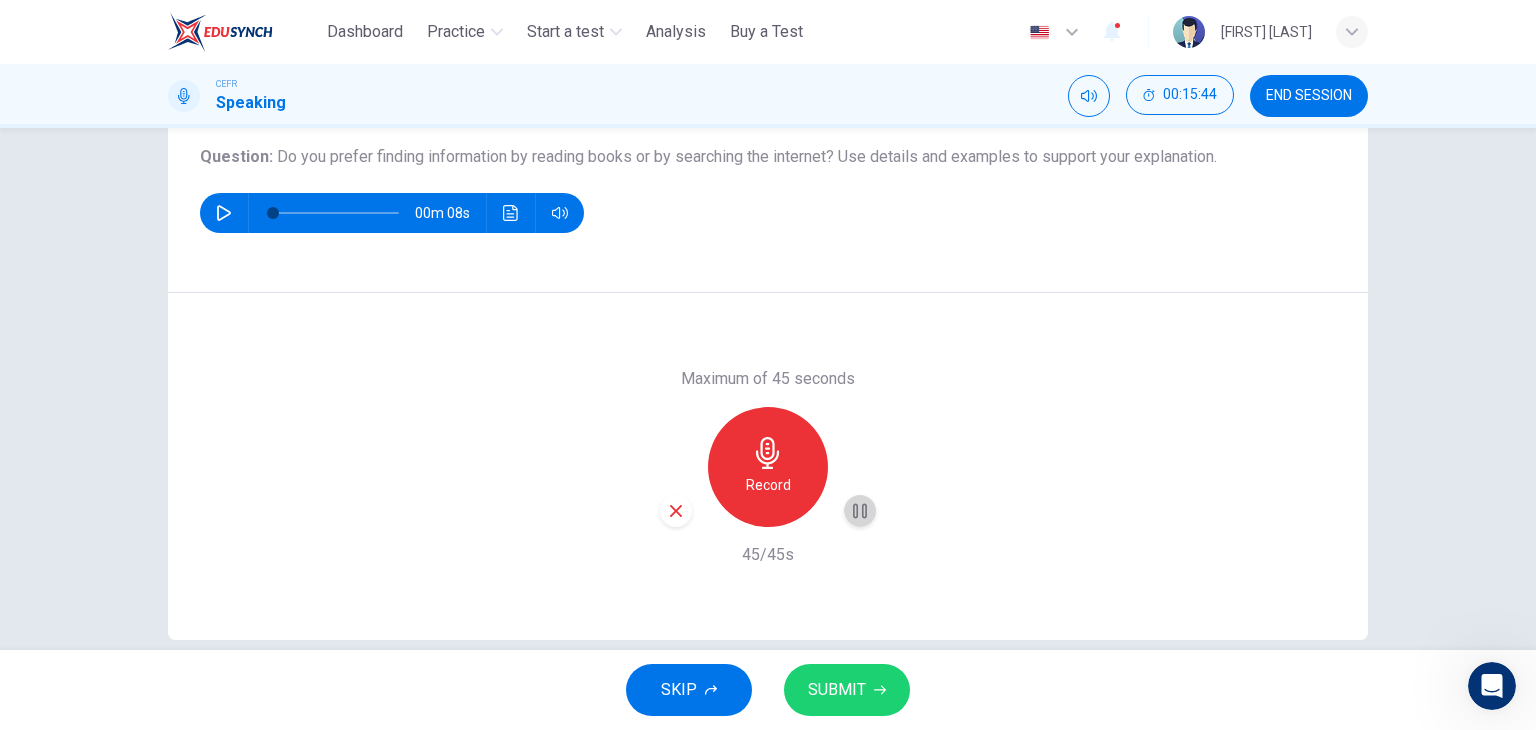 click 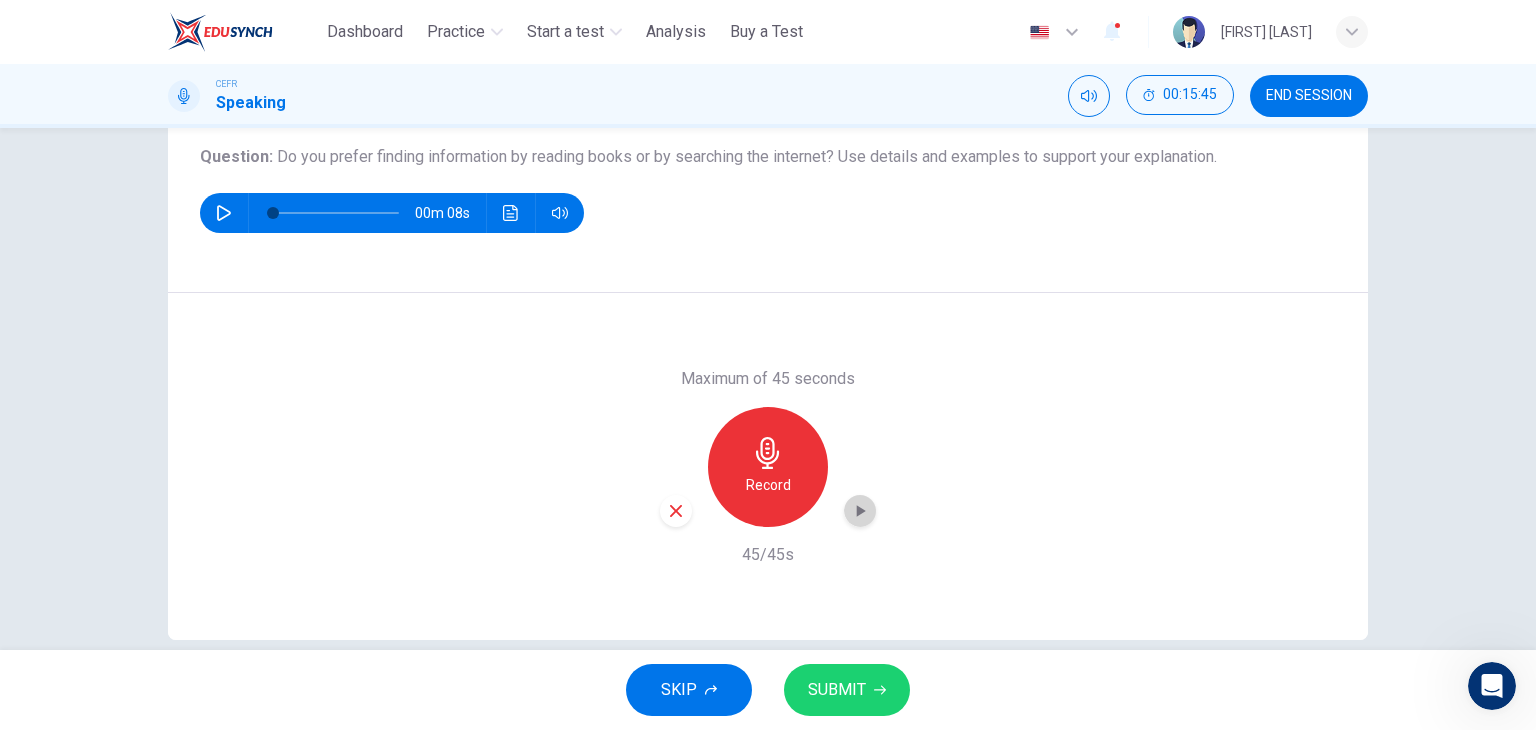 click 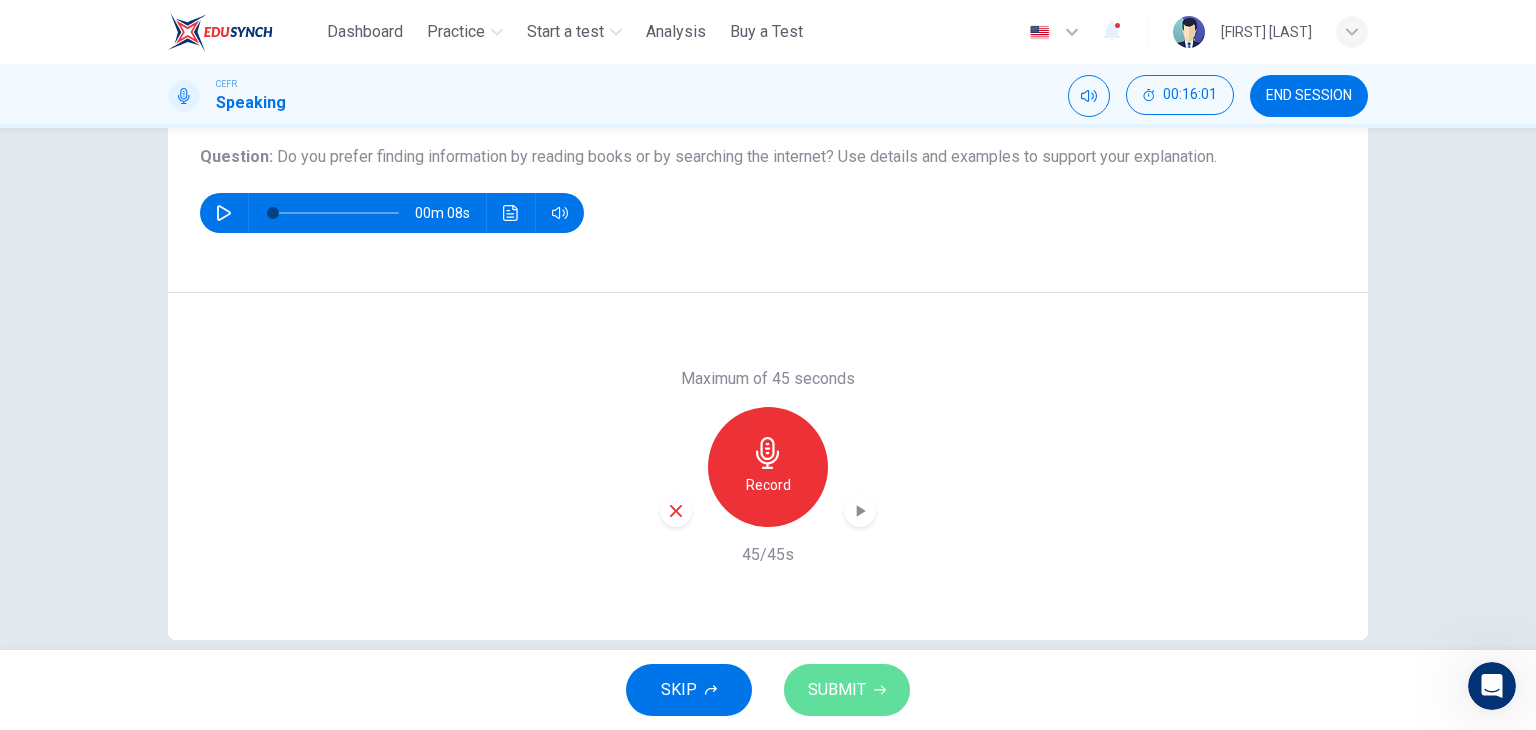 click on "SUBMIT" at bounding box center (837, 690) 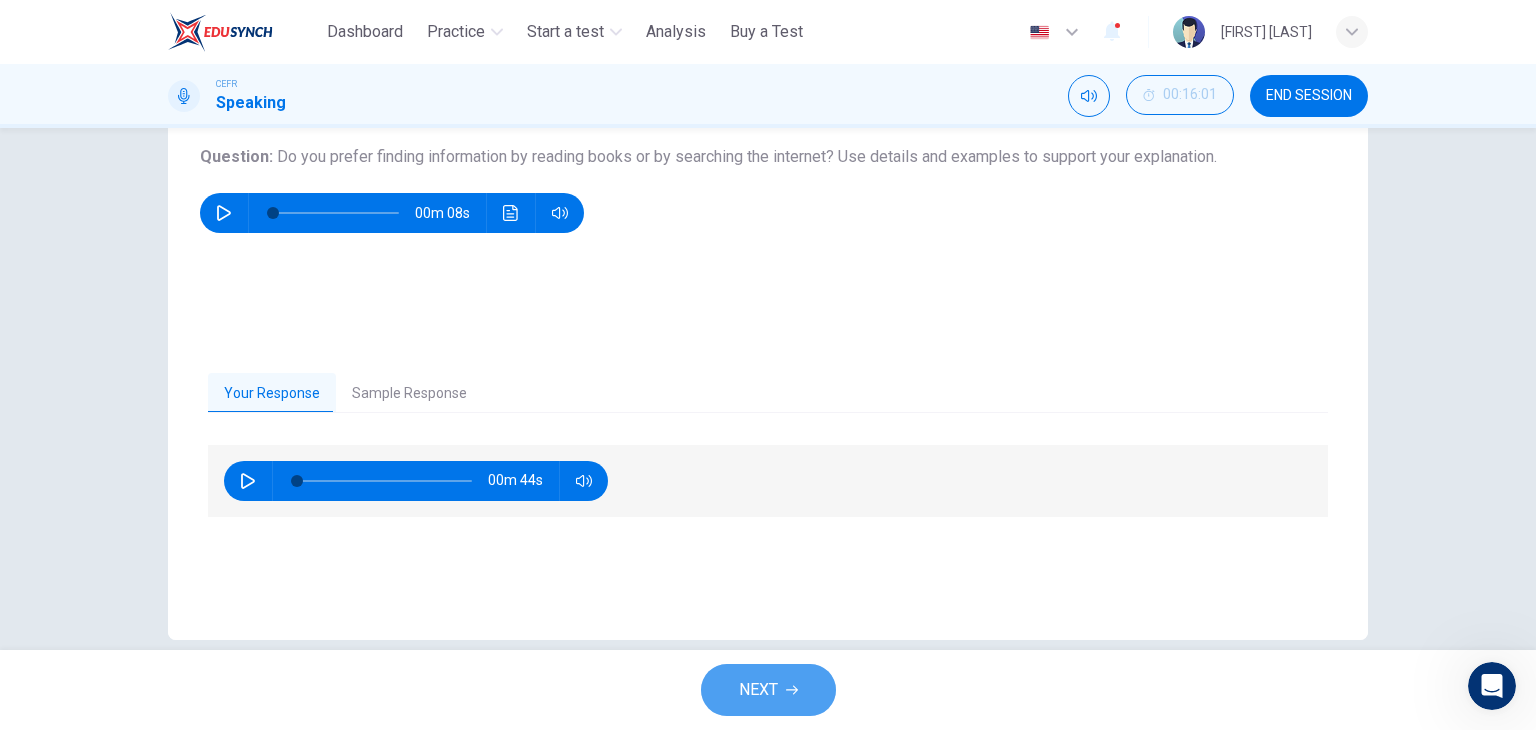 click on "NEXT" at bounding box center (758, 690) 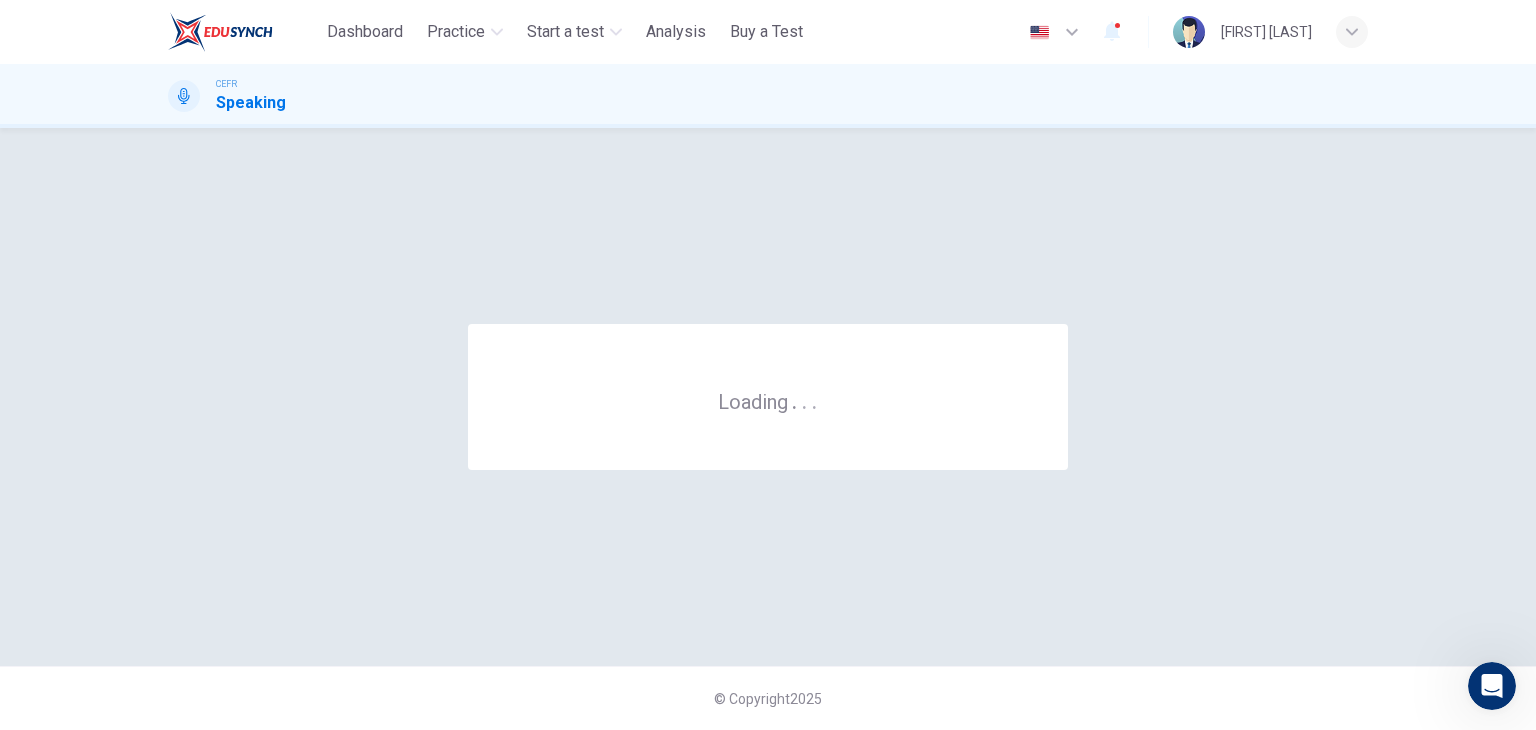 scroll, scrollTop: 0, scrollLeft: 0, axis: both 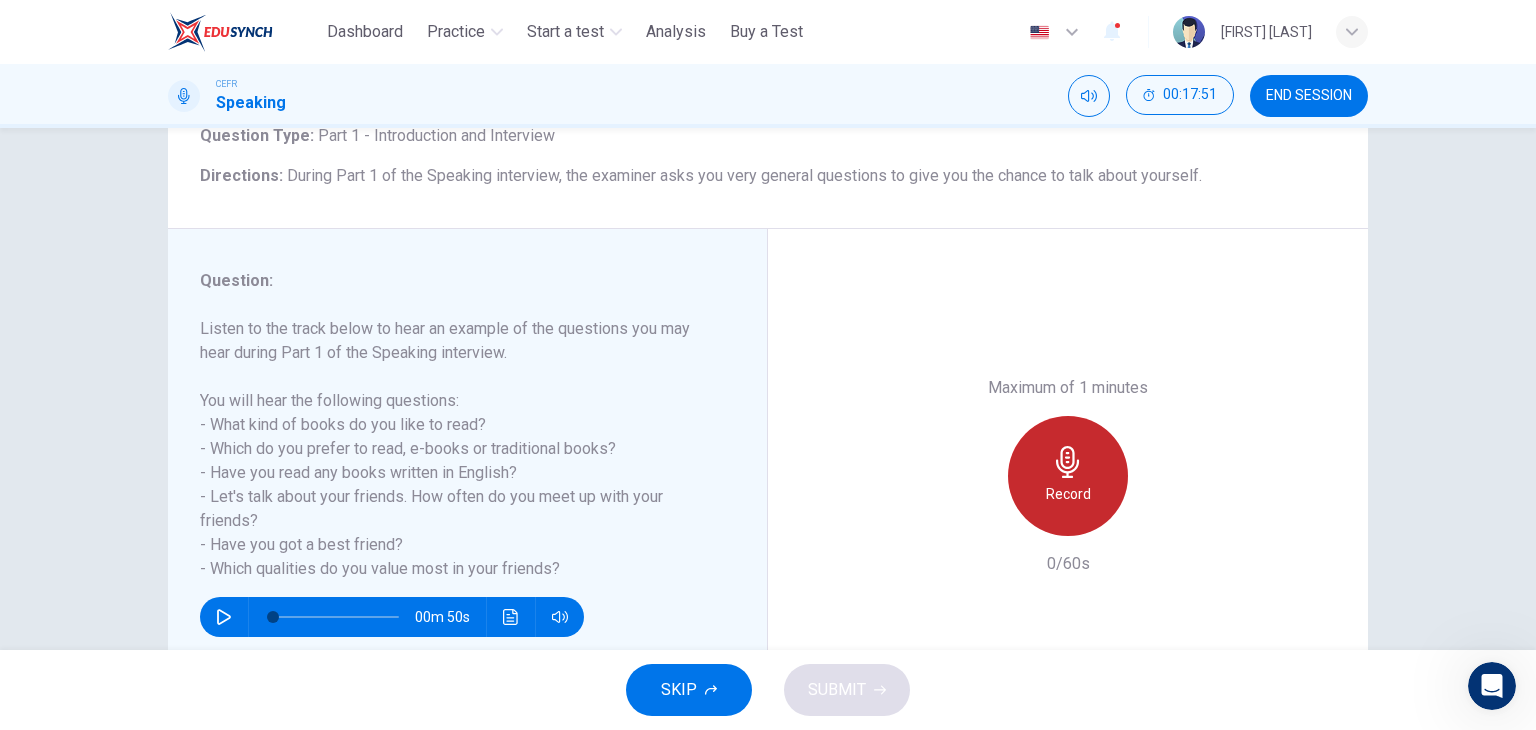 click on "Record" at bounding box center [1068, 476] 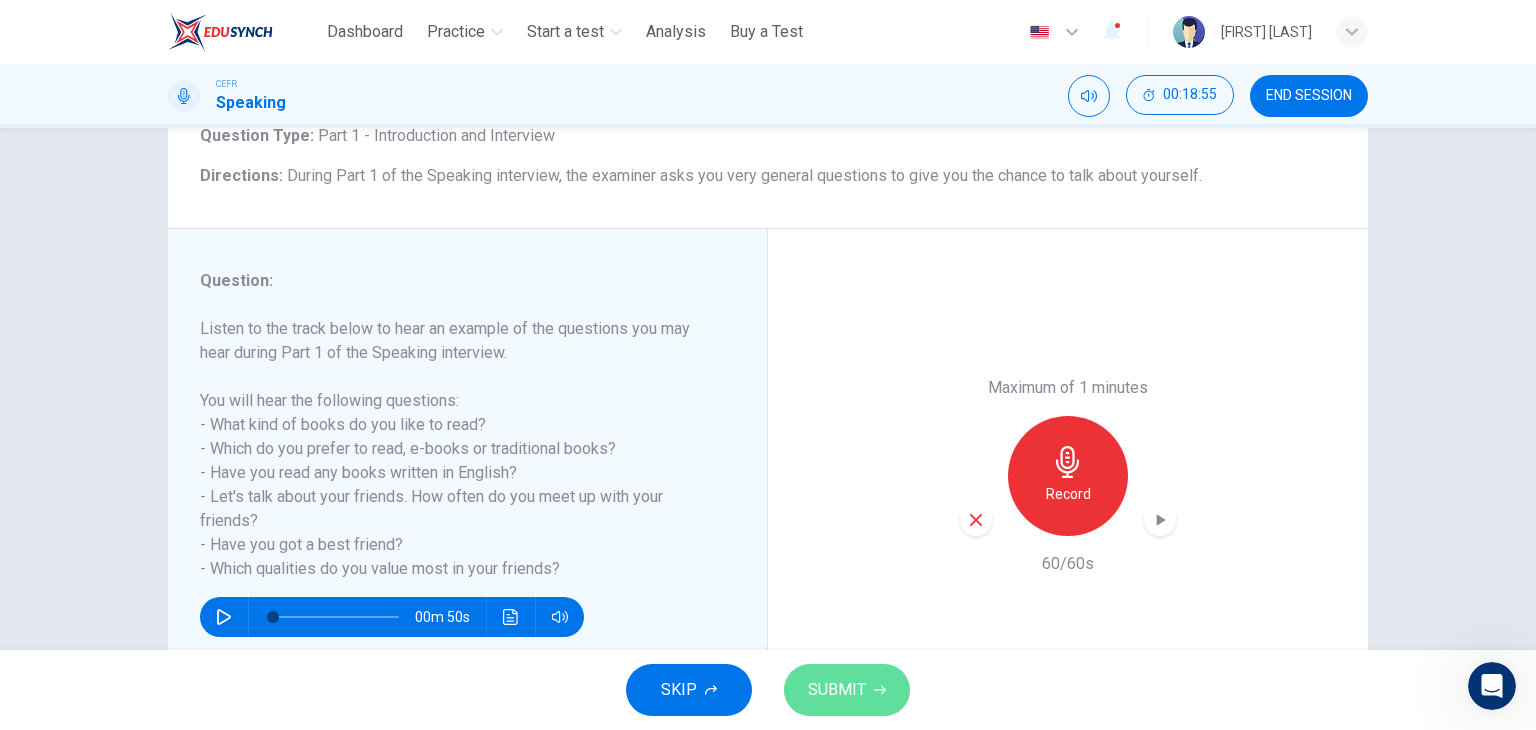 click on "SUBMIT" at bounding box center [837, 690] 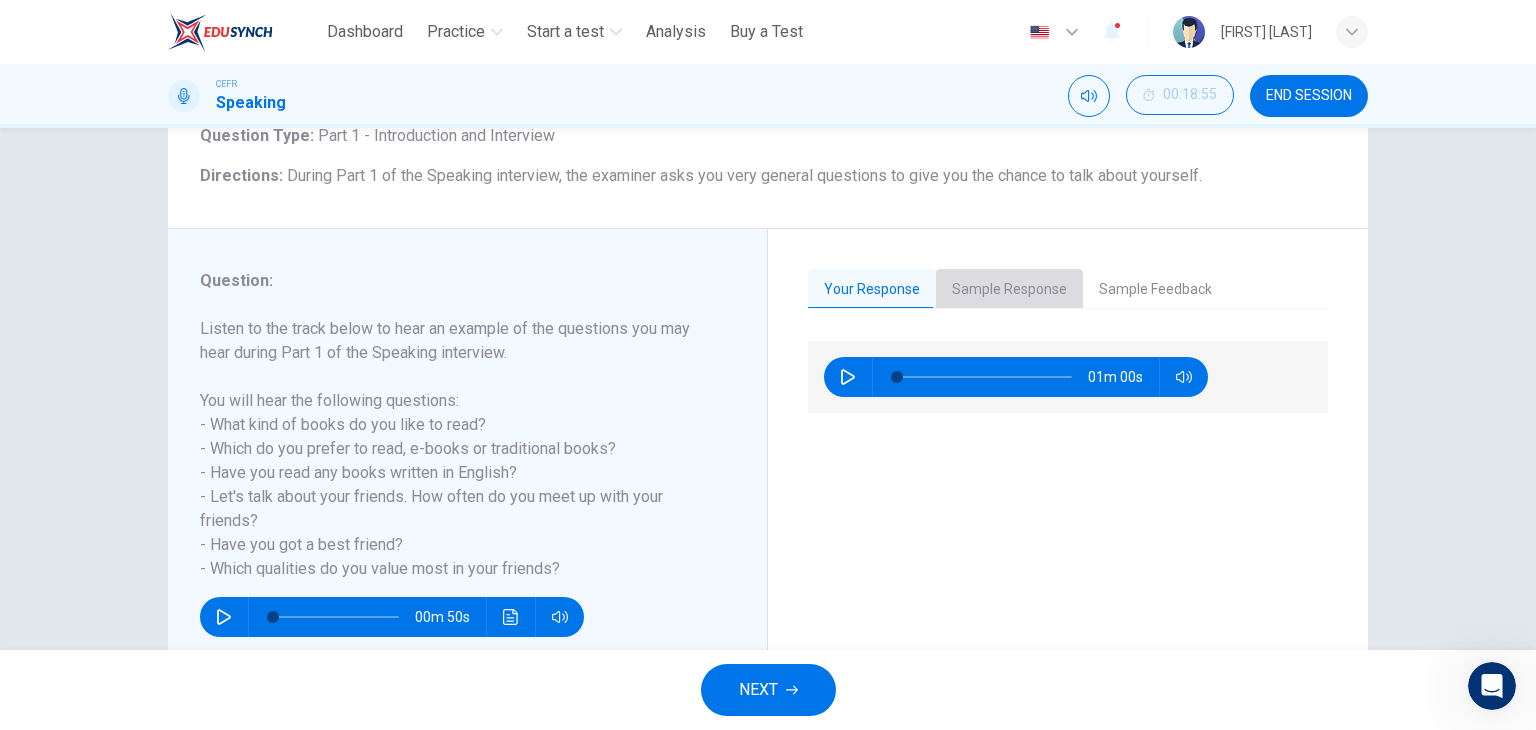 click on "Sample Response" at bounding box center (1009, 290) 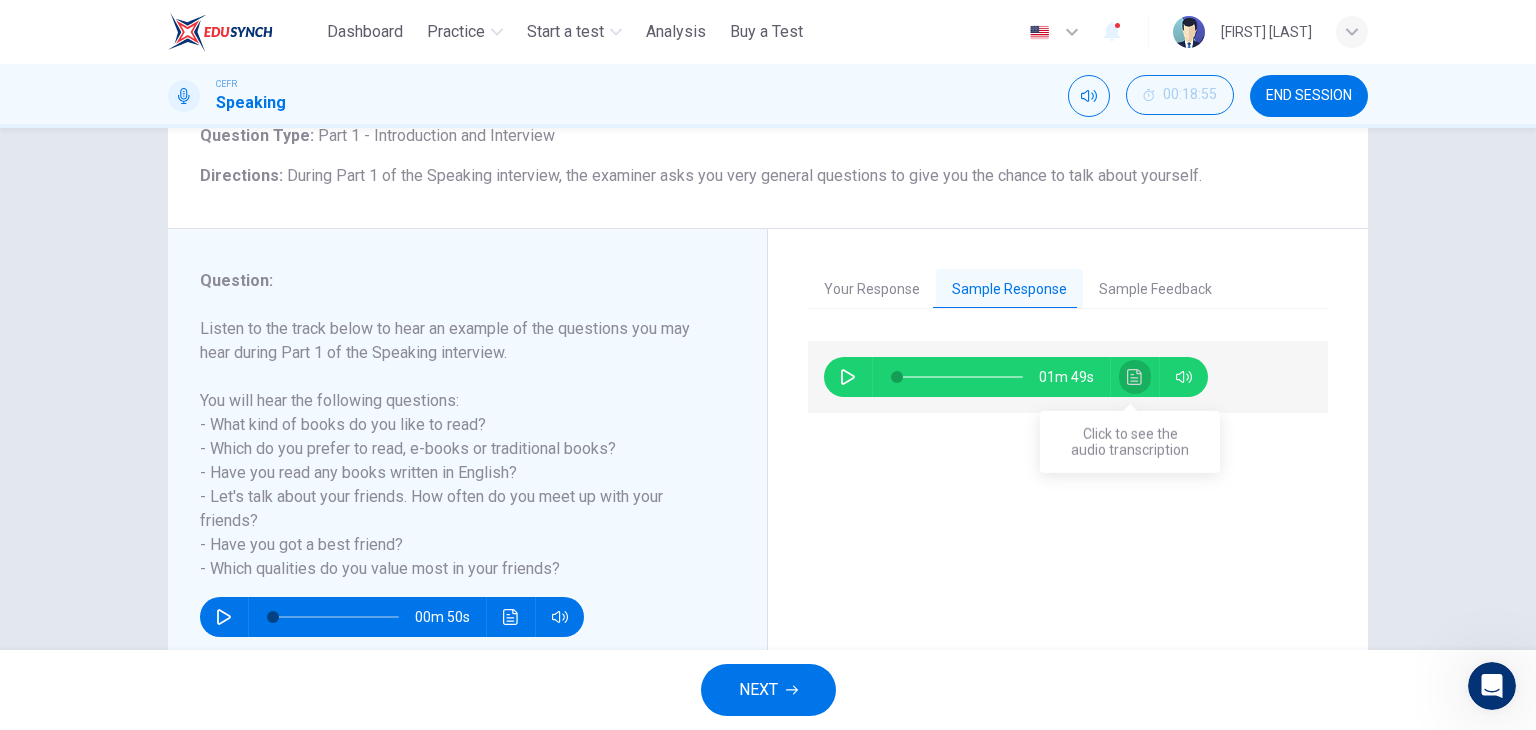 click 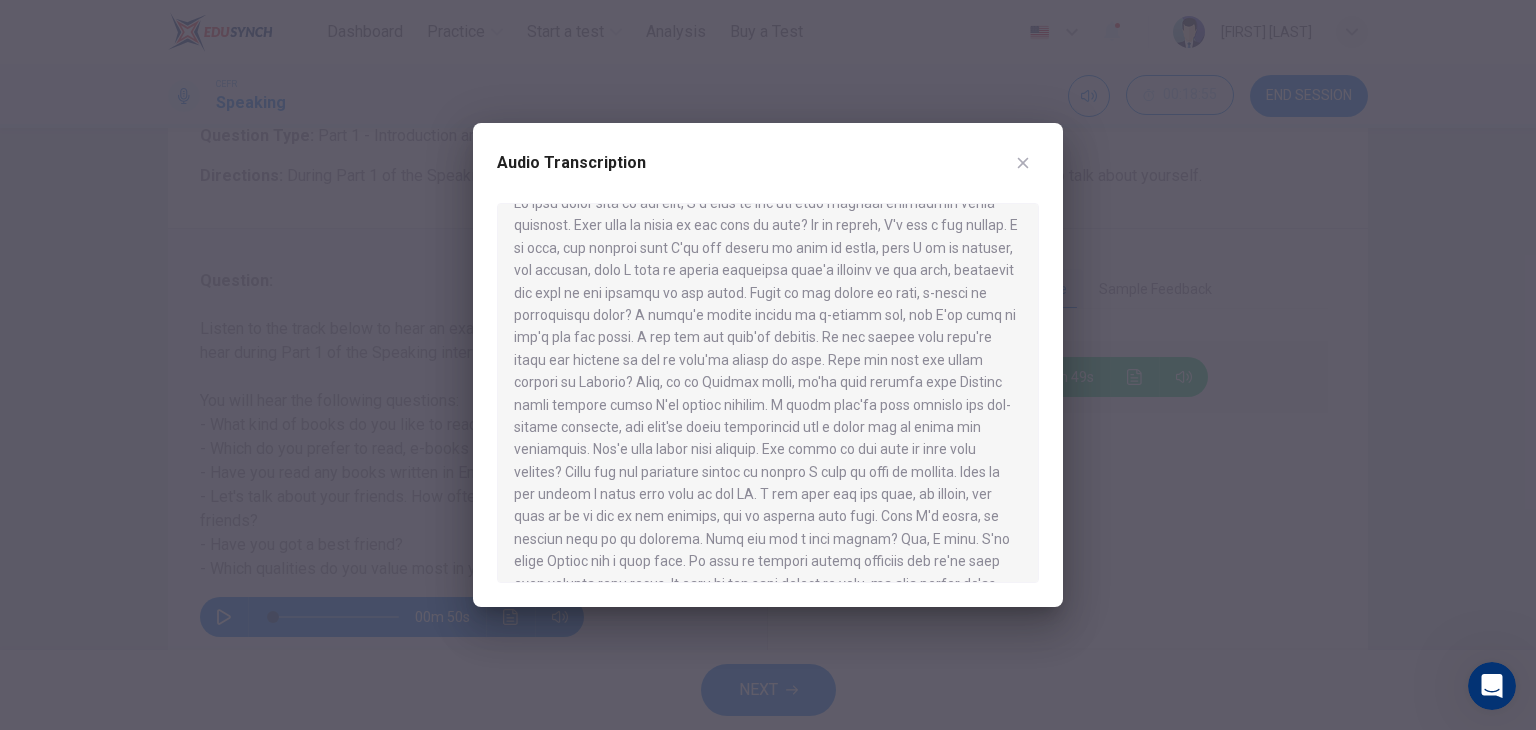 scroll, scrollTop: 30, scrollLeft: 0, axis: vertical 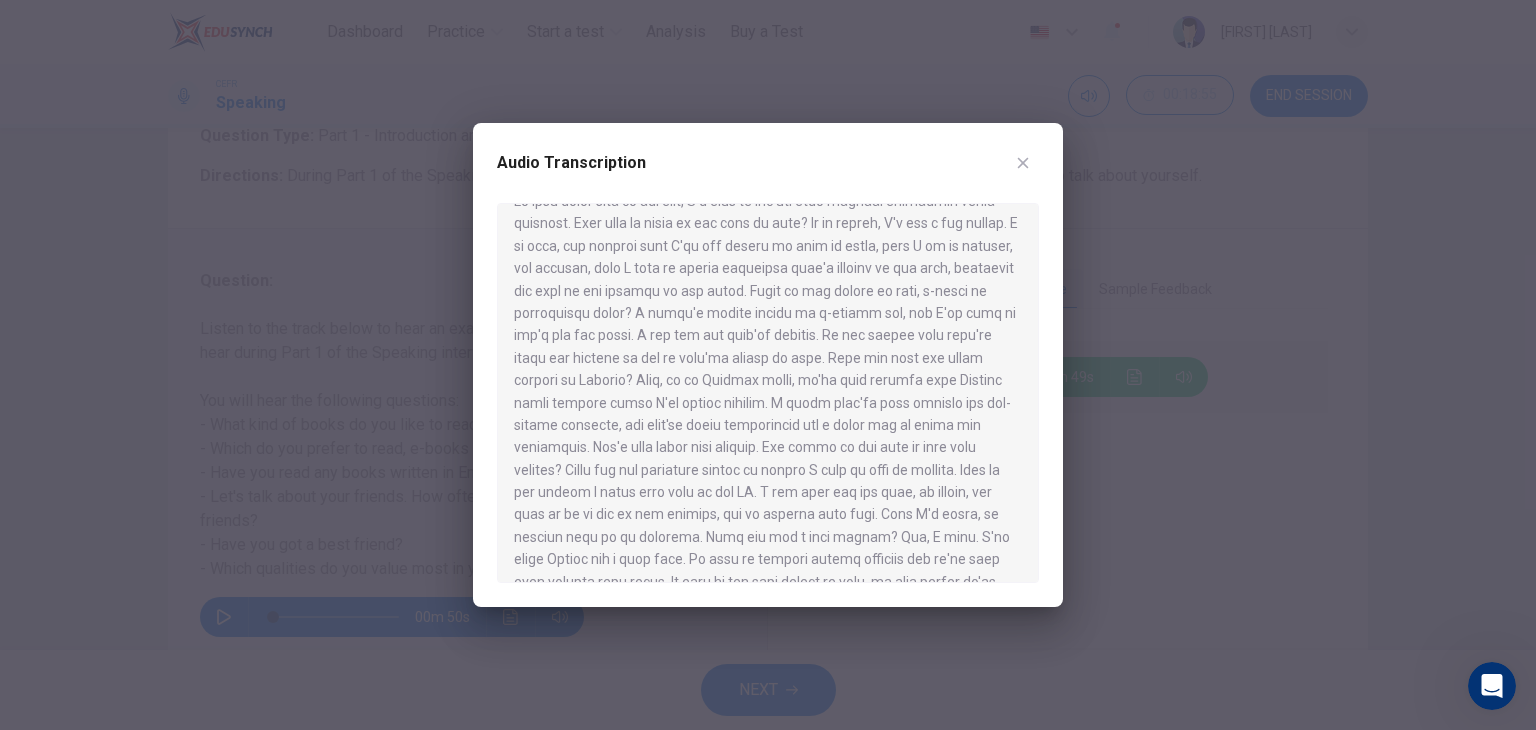 type 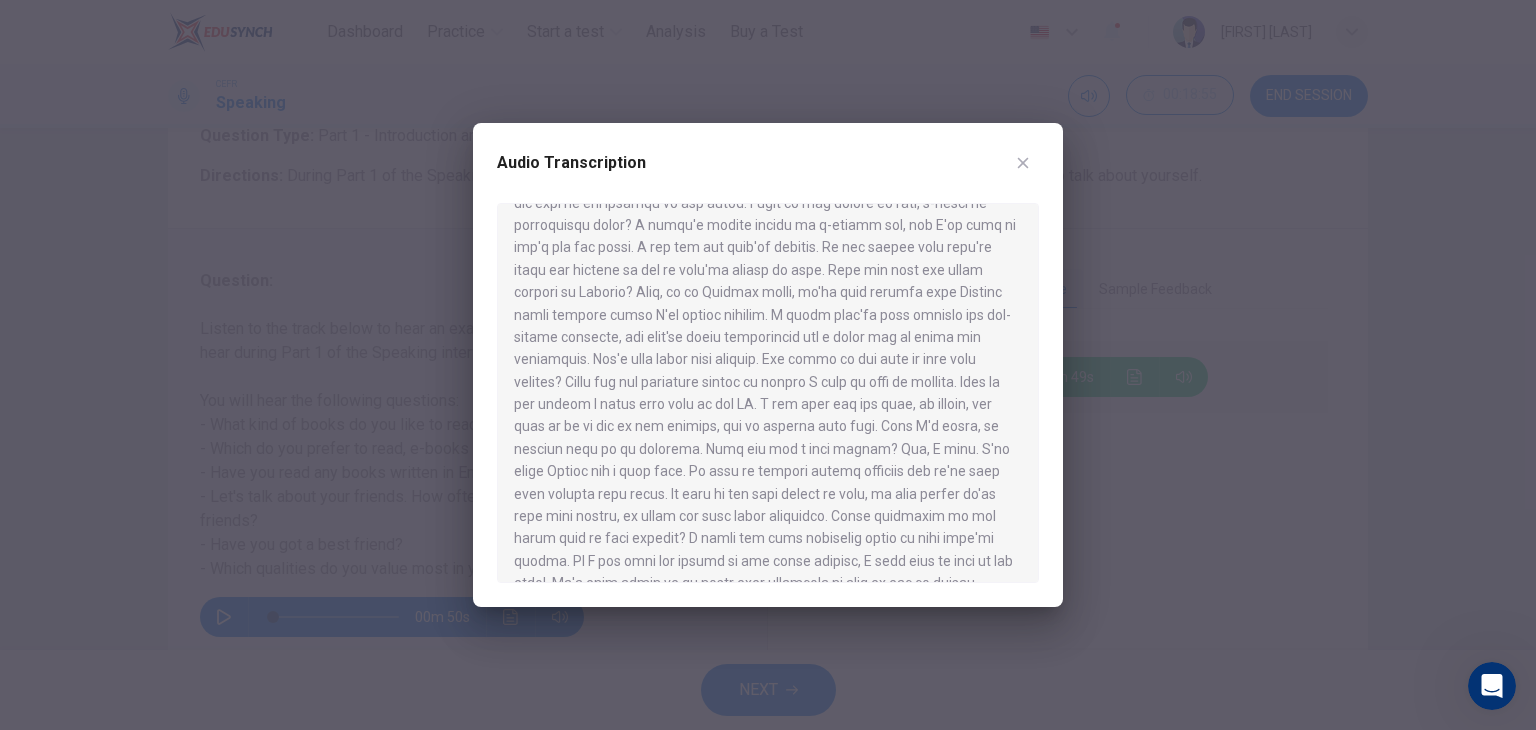 scroll, scrollTop: 146, scrollLeft: 0, axis: vertical 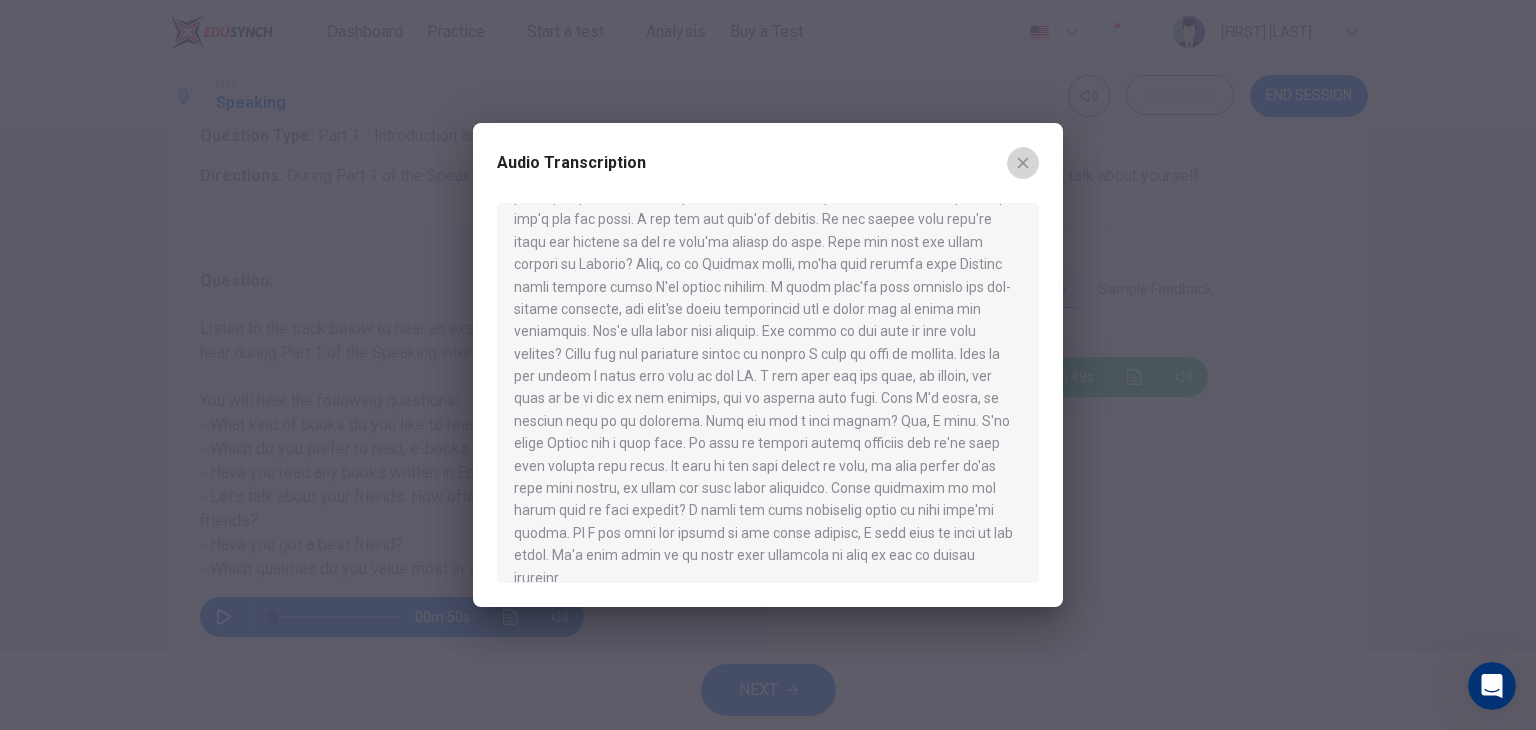click 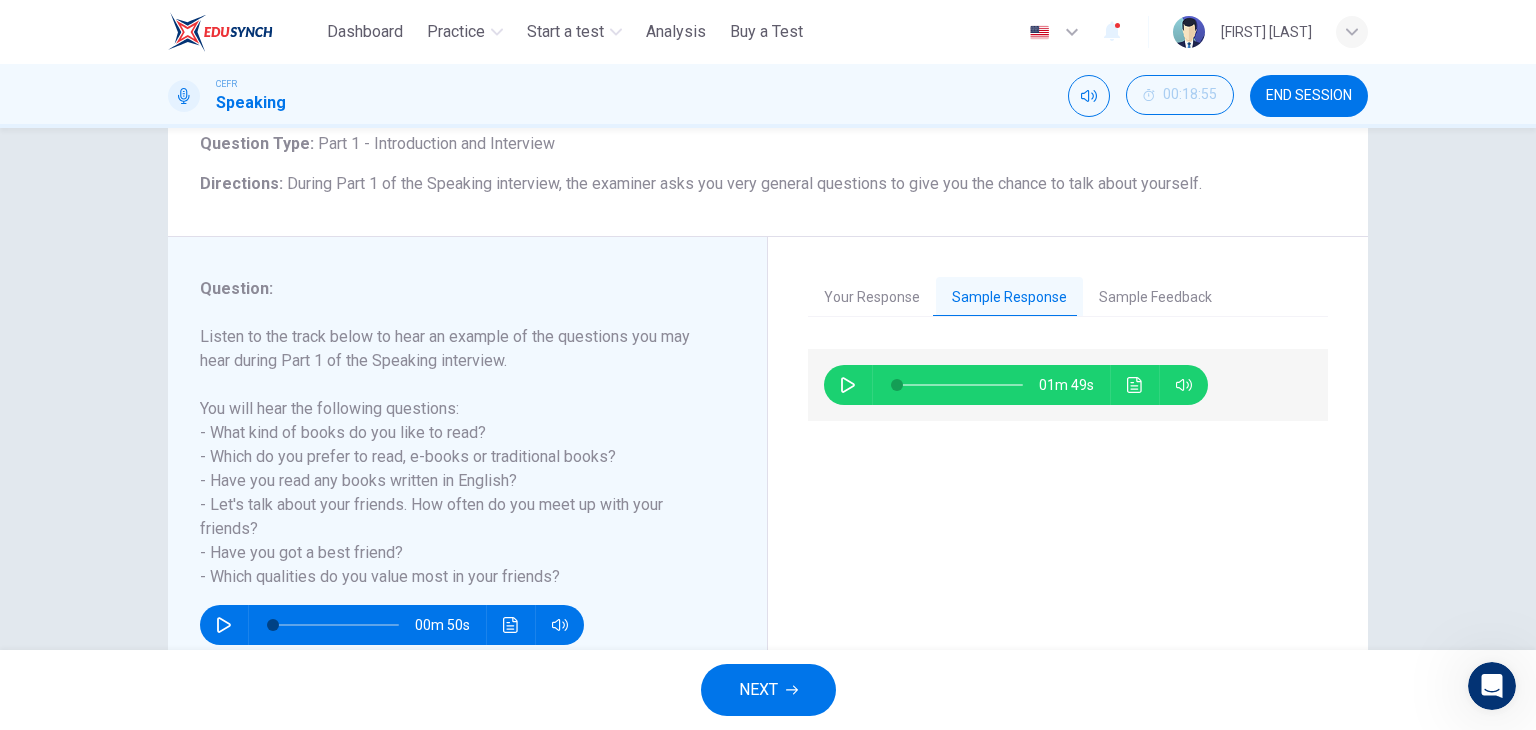 scroll, scrollTop: 1, scrollLeft: 0, axis: vertical 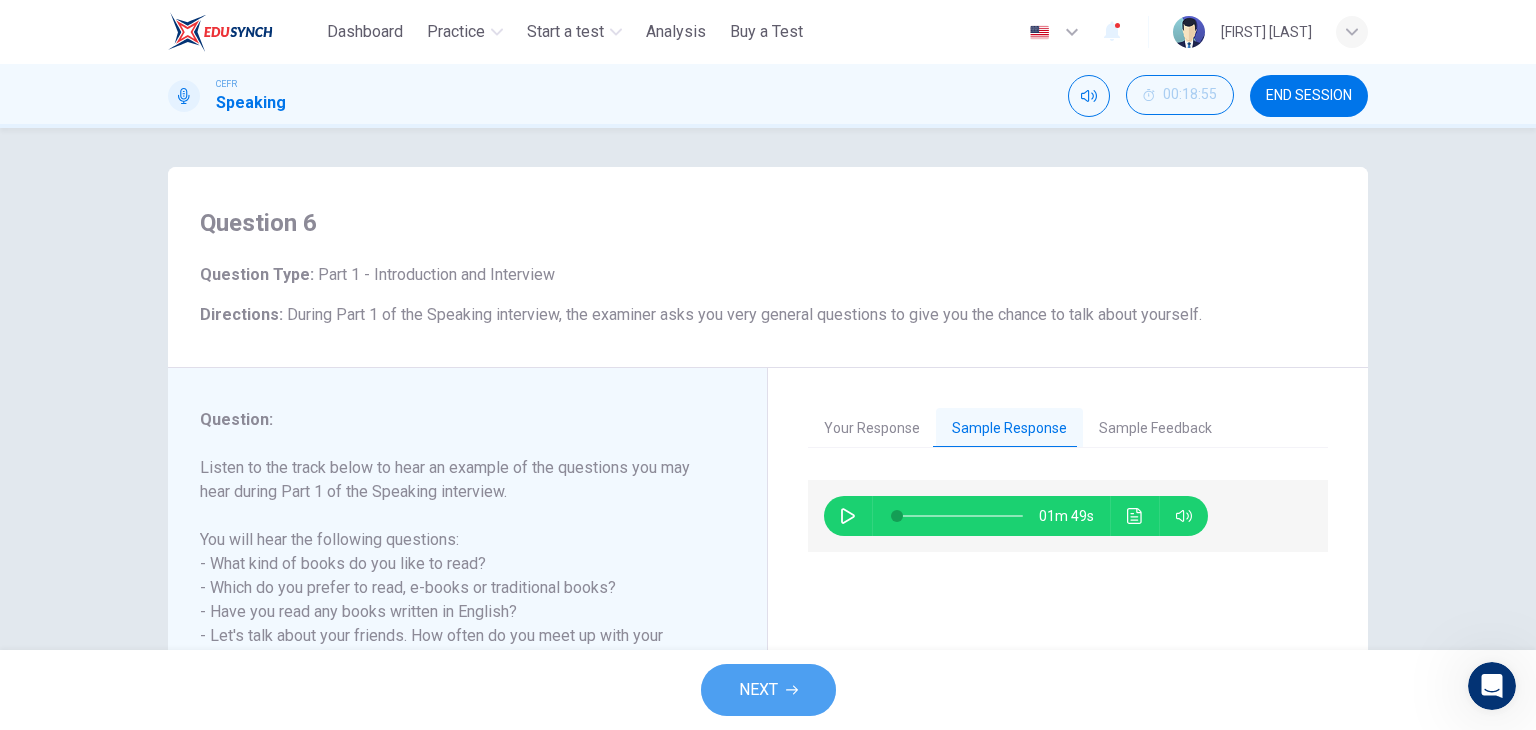 click on "NEXT" at bounding box center (758, 690) 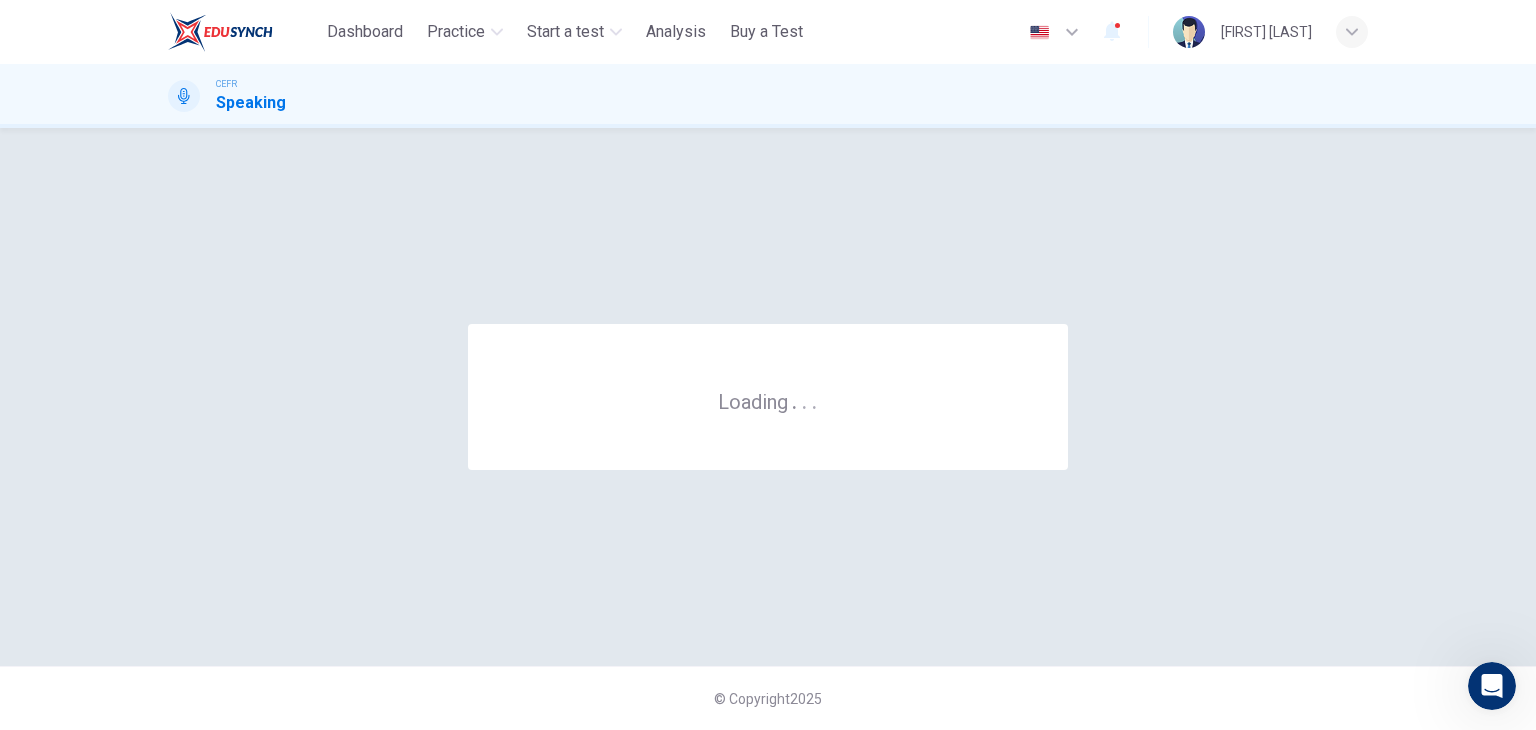 scroll, scrollTop: 0, scrollLeft: 0, axis: both 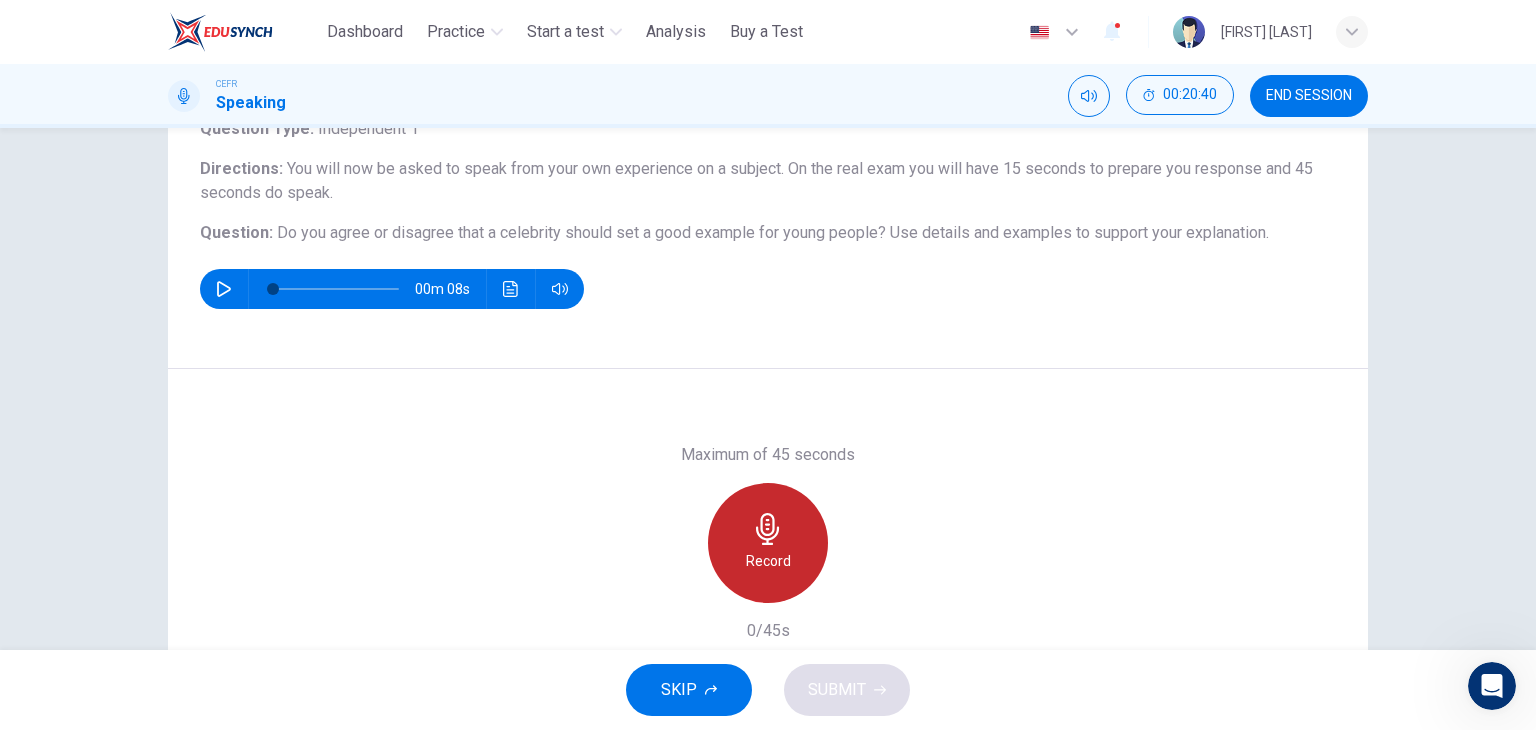 click on "Record" at bounding box center (768, 561) 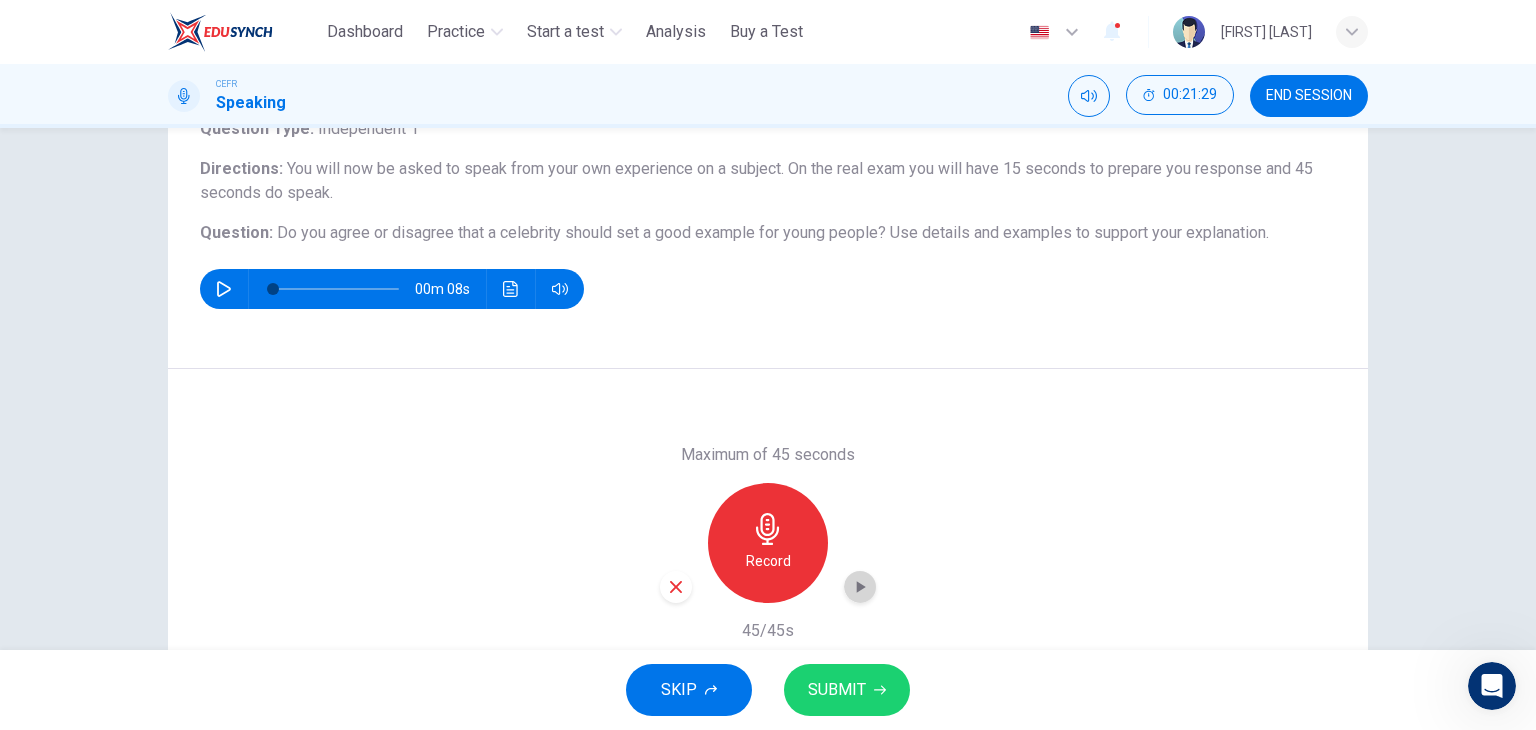 click 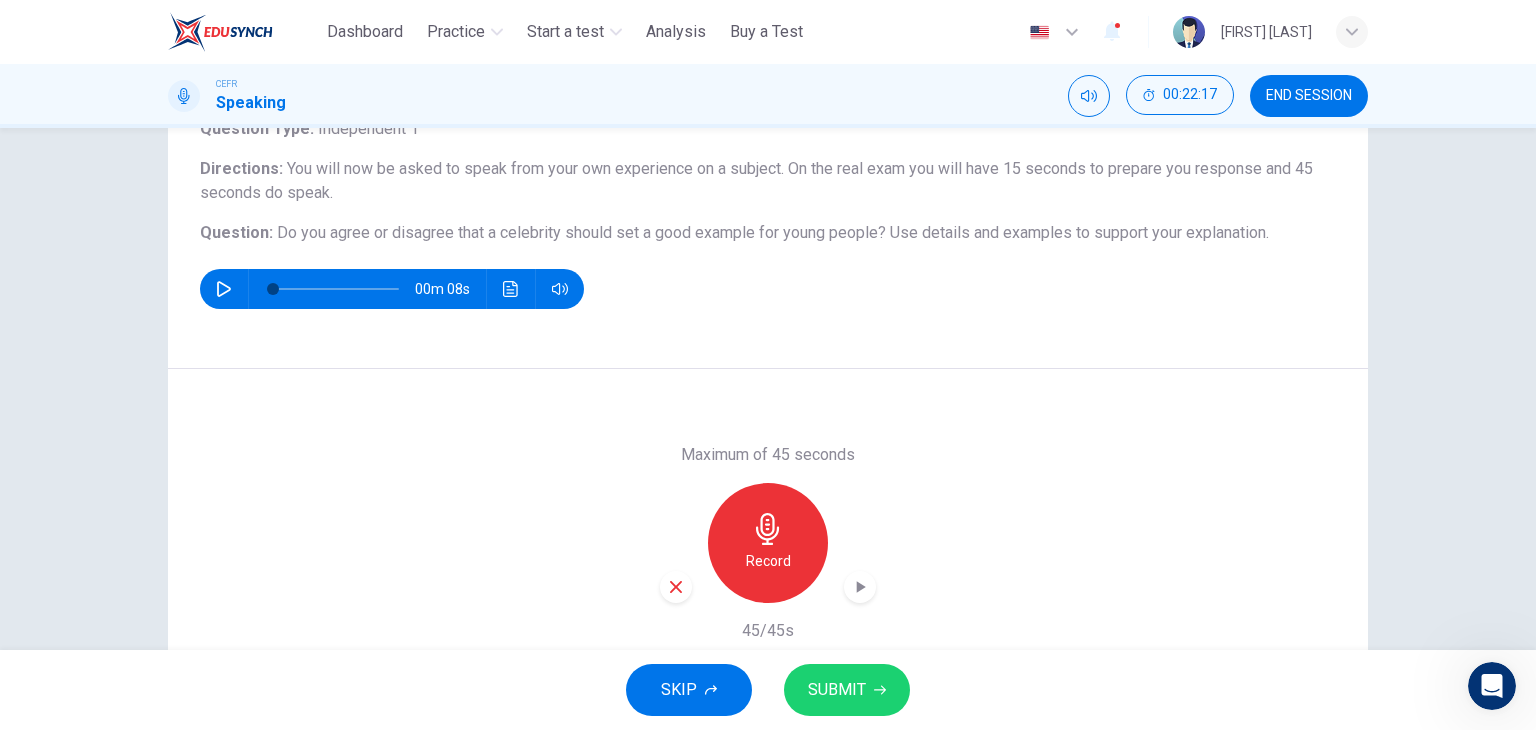 click on "SUBMIT" at bounding box center (837, 690) 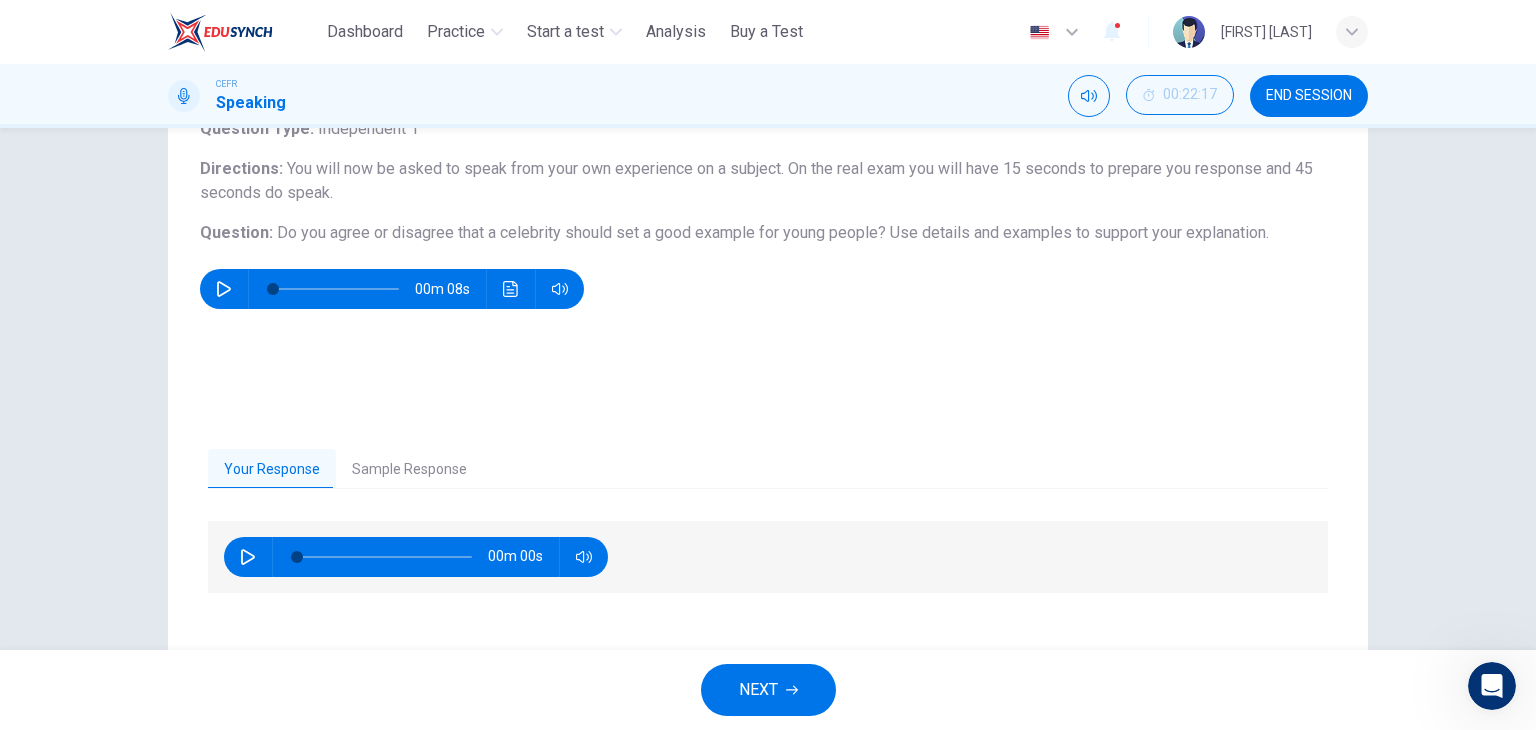 scroll, scrollTop: 253, scrollLeft: 0, axis: vertical 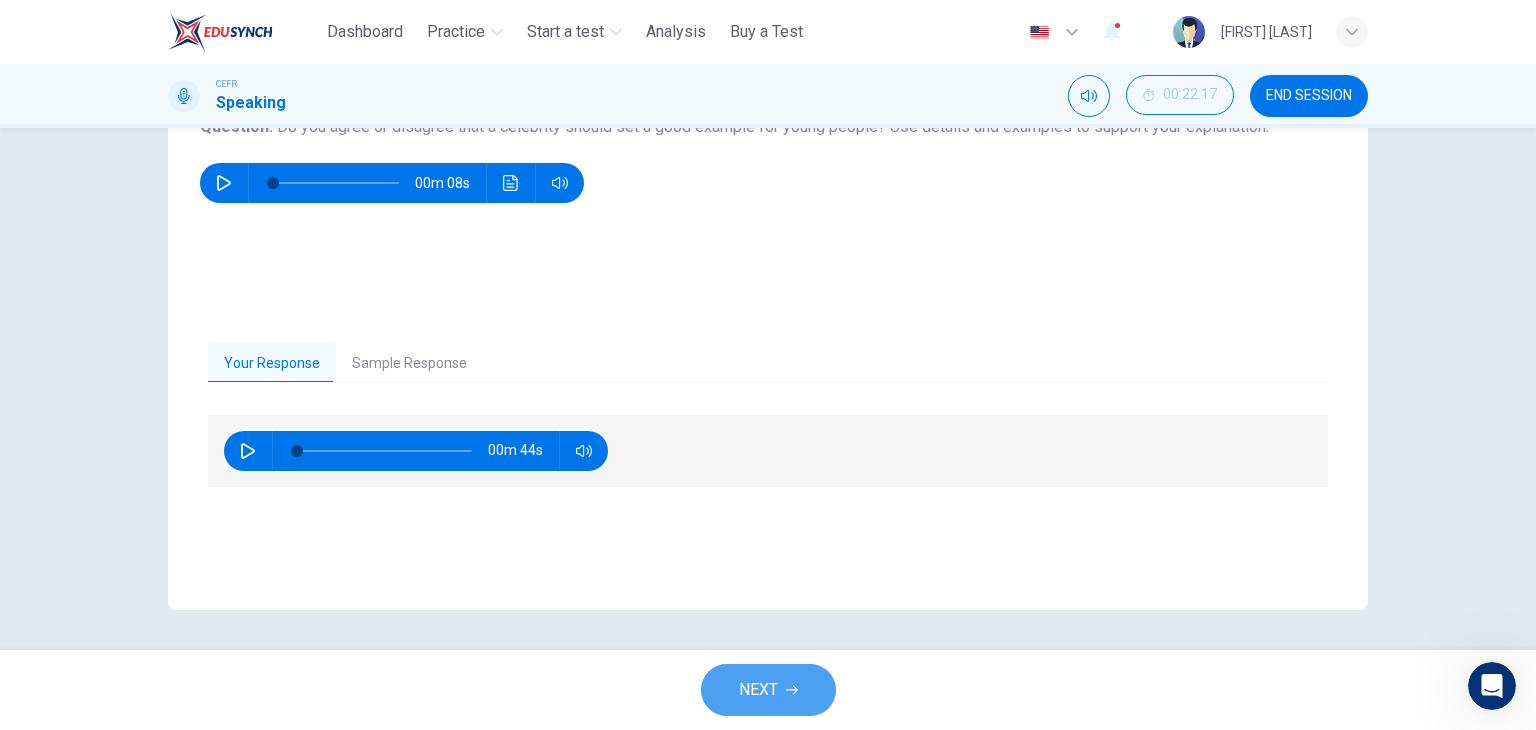 click on "NEXT" at bounding box center [758, 690] 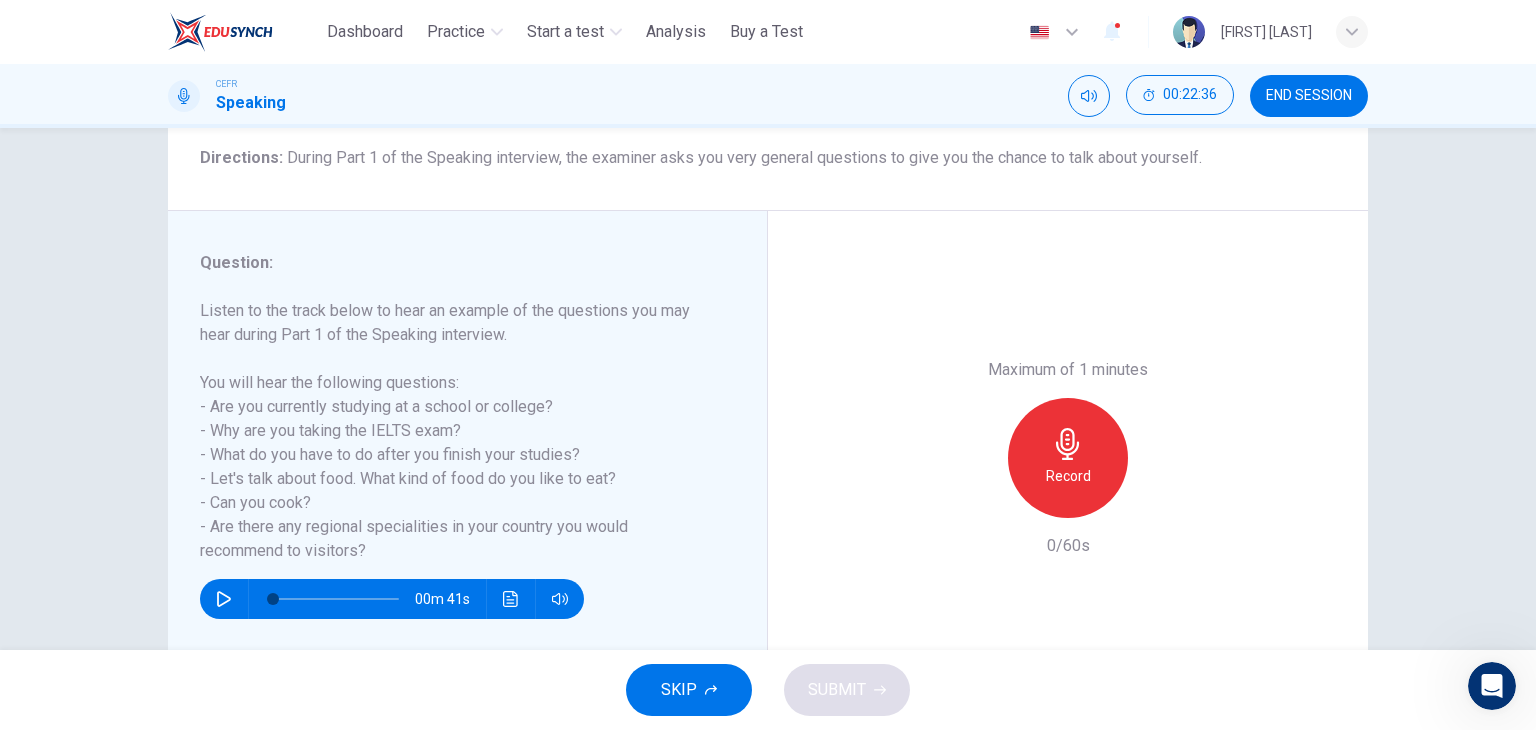 scroll, scrollTop: 167, scrollLeft: 0, axis: vertical 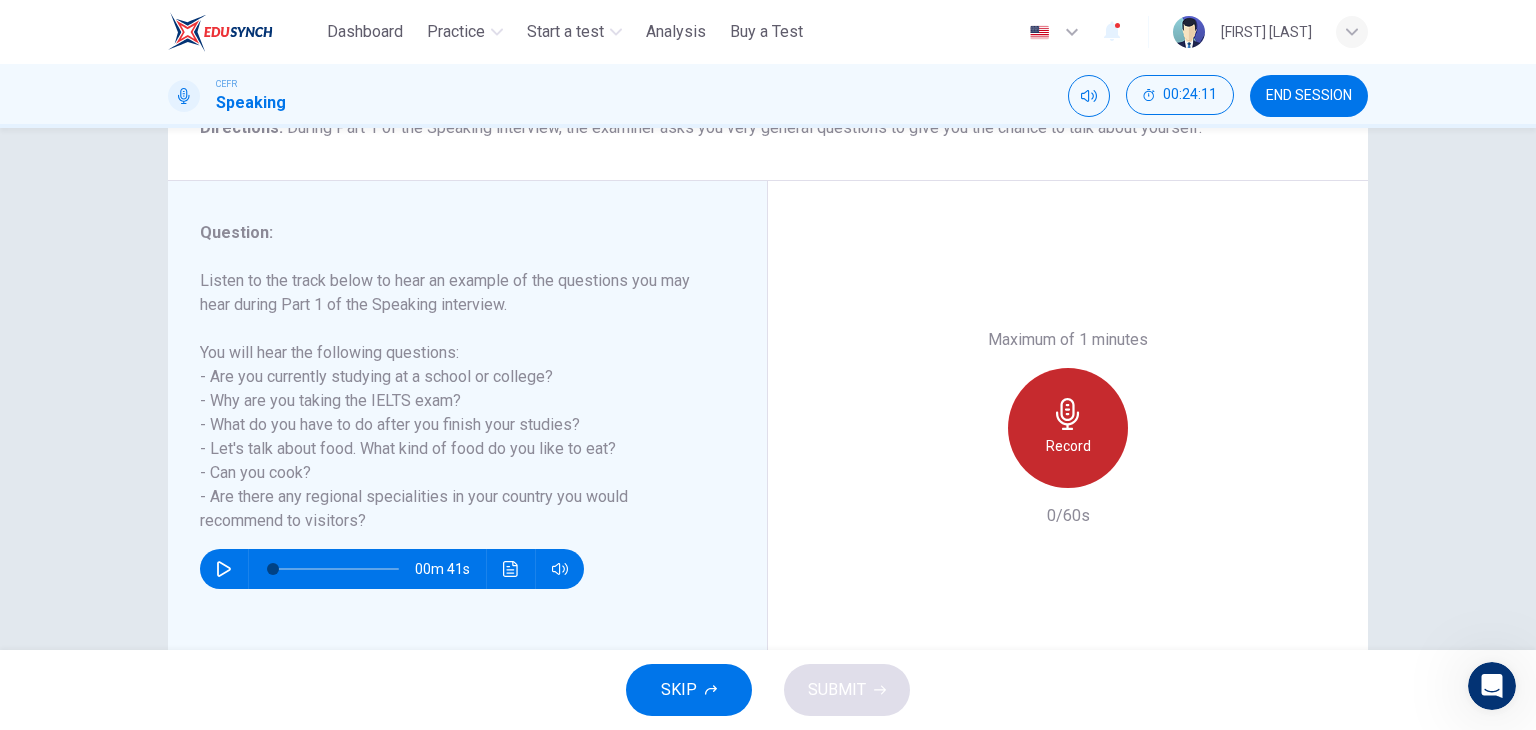 click on "Record" at bounding box center (1068, 428) 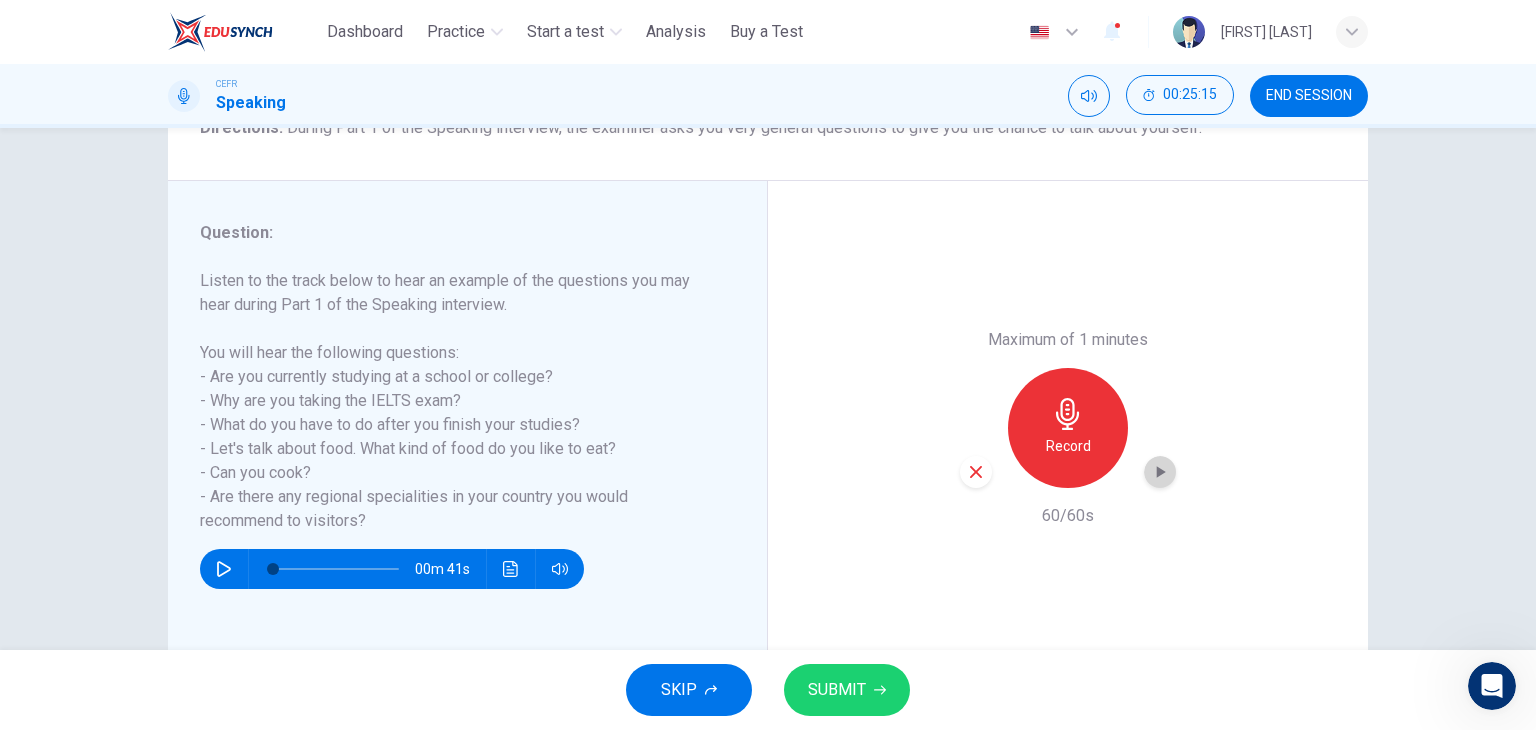 click 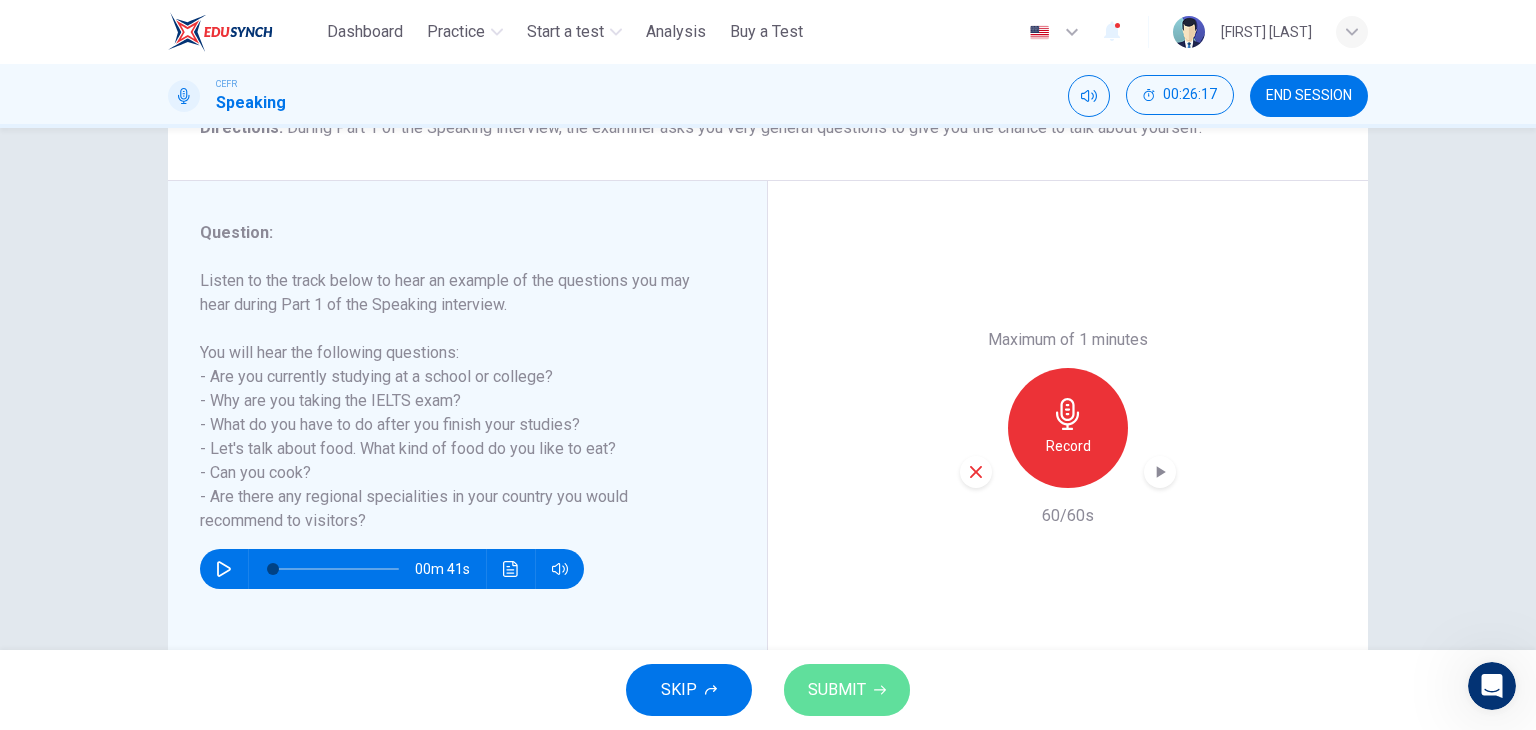 click 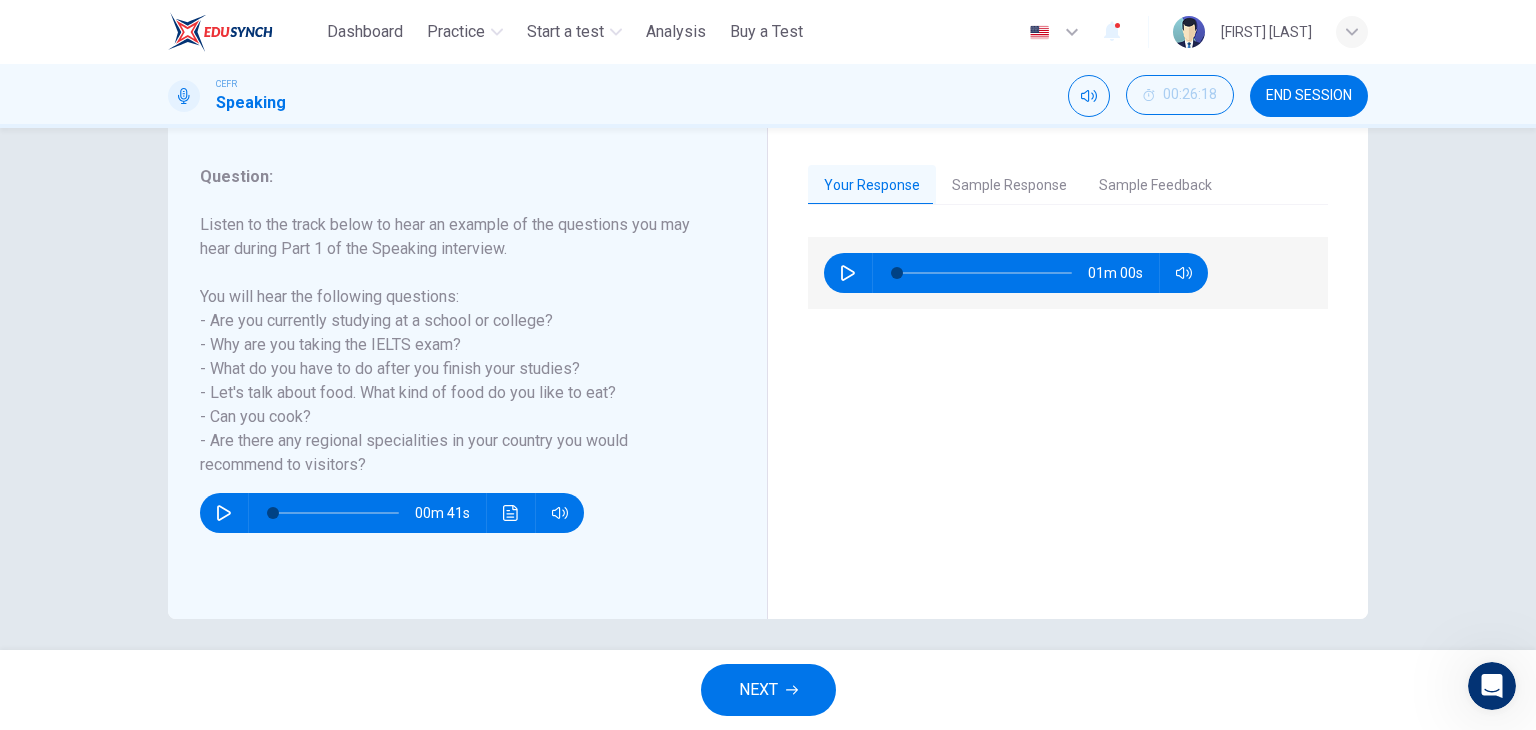 scroll, scrollTop: 253, scrollLeft: 0, axis: vertical 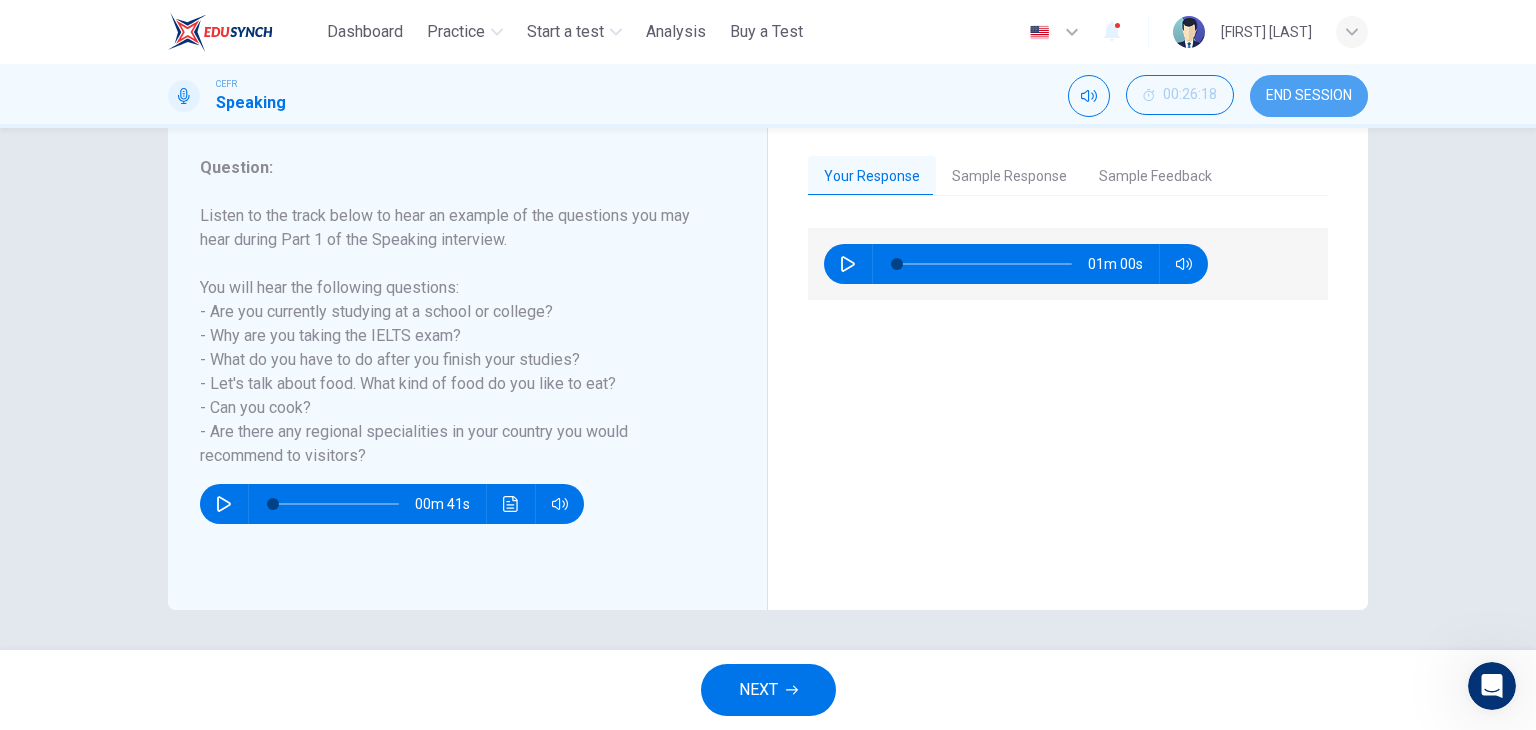 click on "END SESSION" at bounding box center (1309, 96) 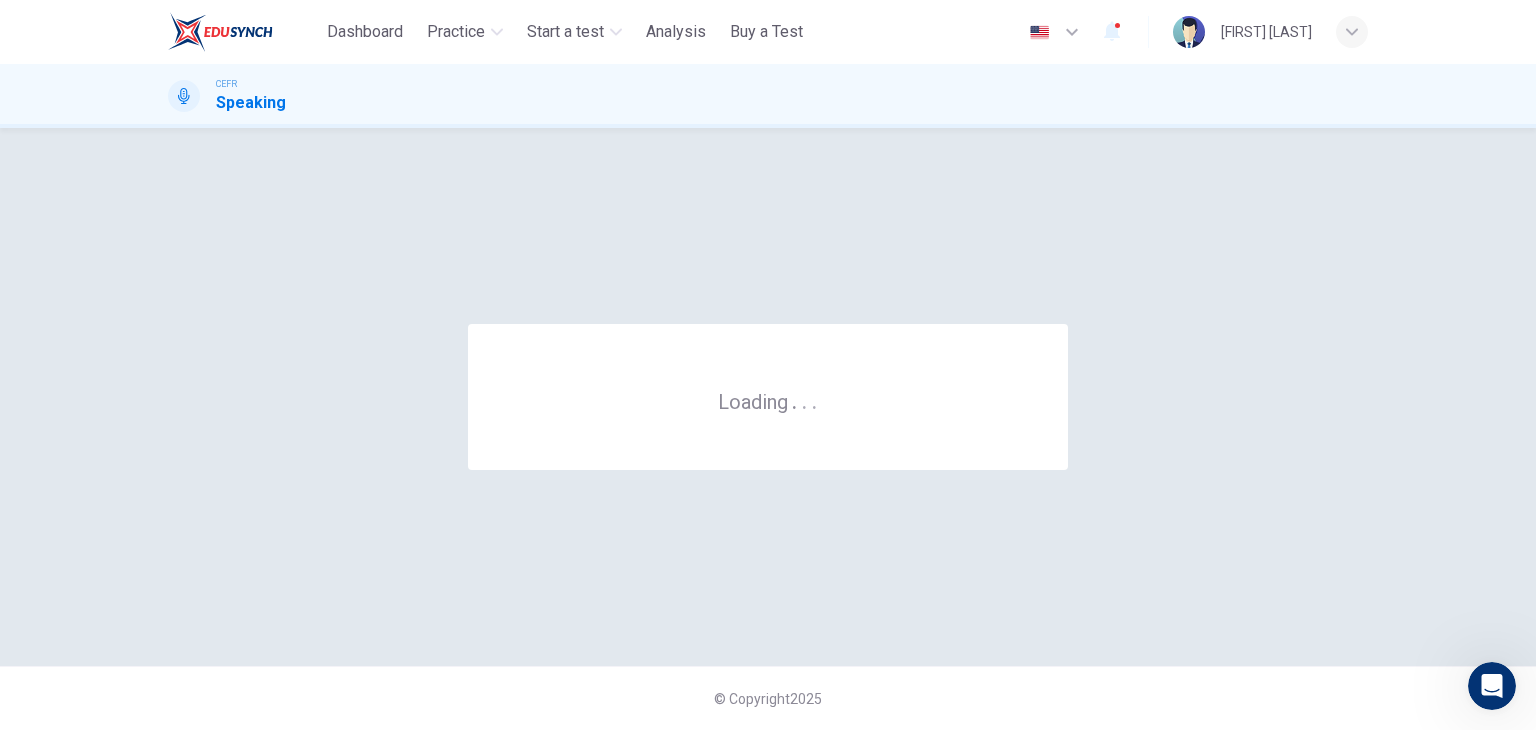 scroll, scrollTop: 0, scrollLeft: 0, axis: both 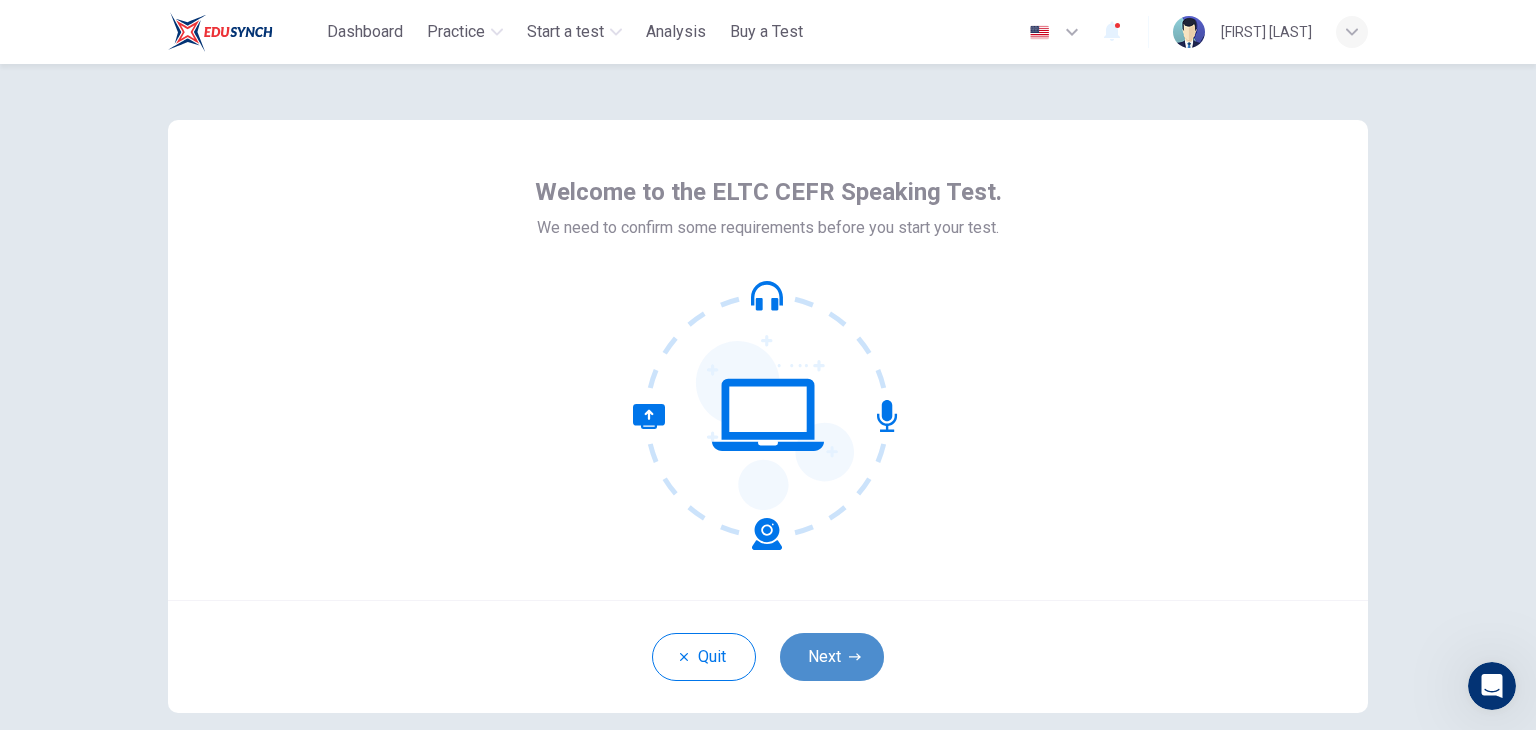 click on "Next" at bounding box center [832, 657] 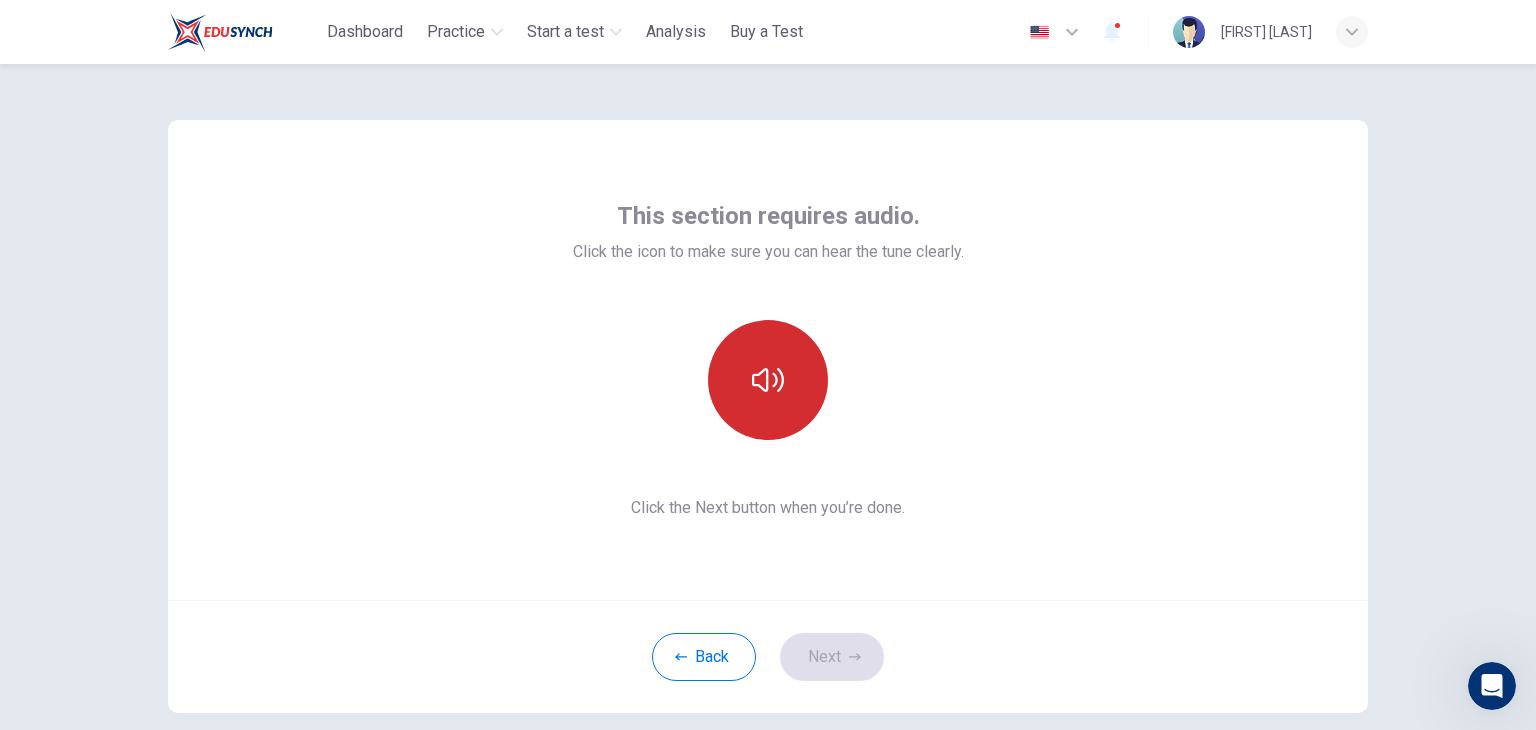 click 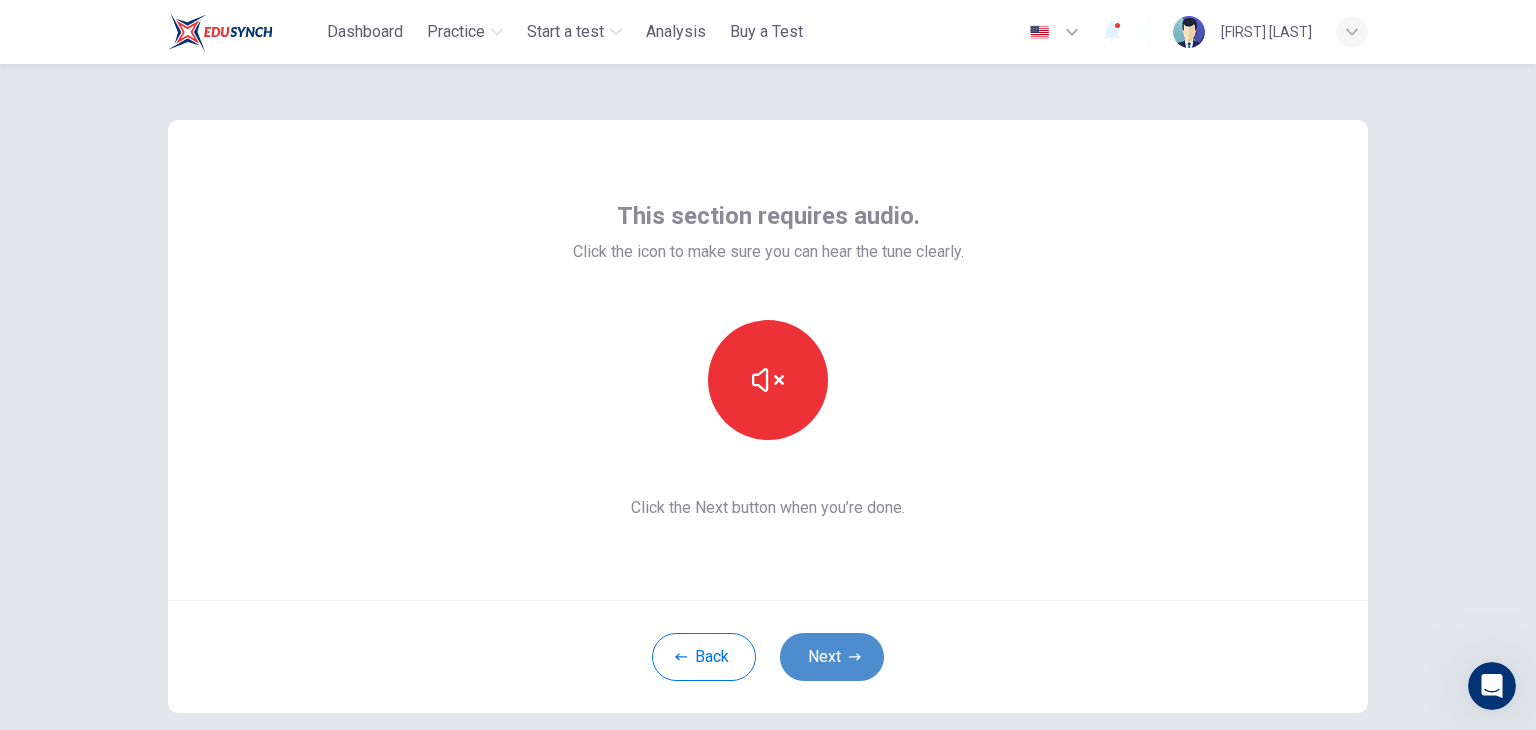 click on "Next" at bounding box center [832, 657] 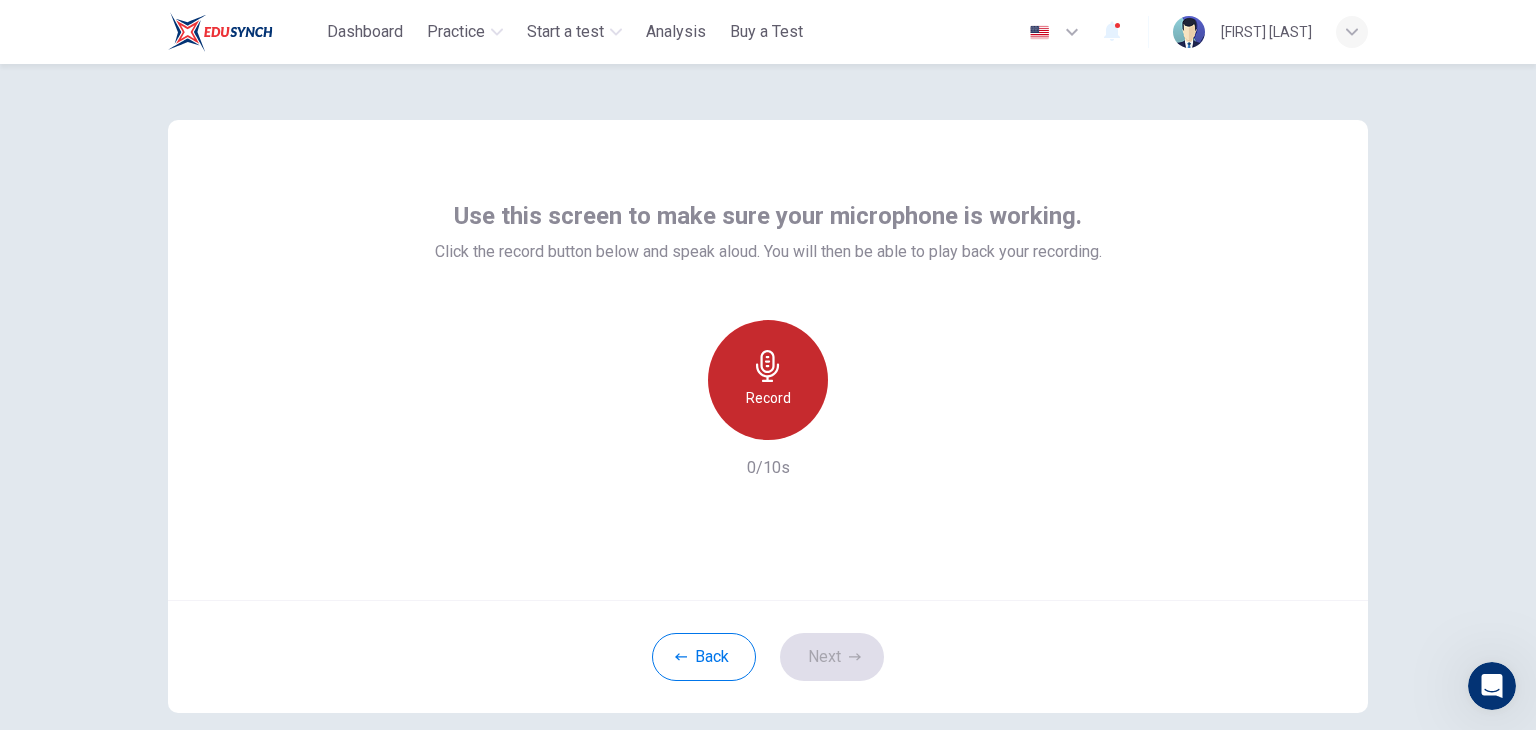 click 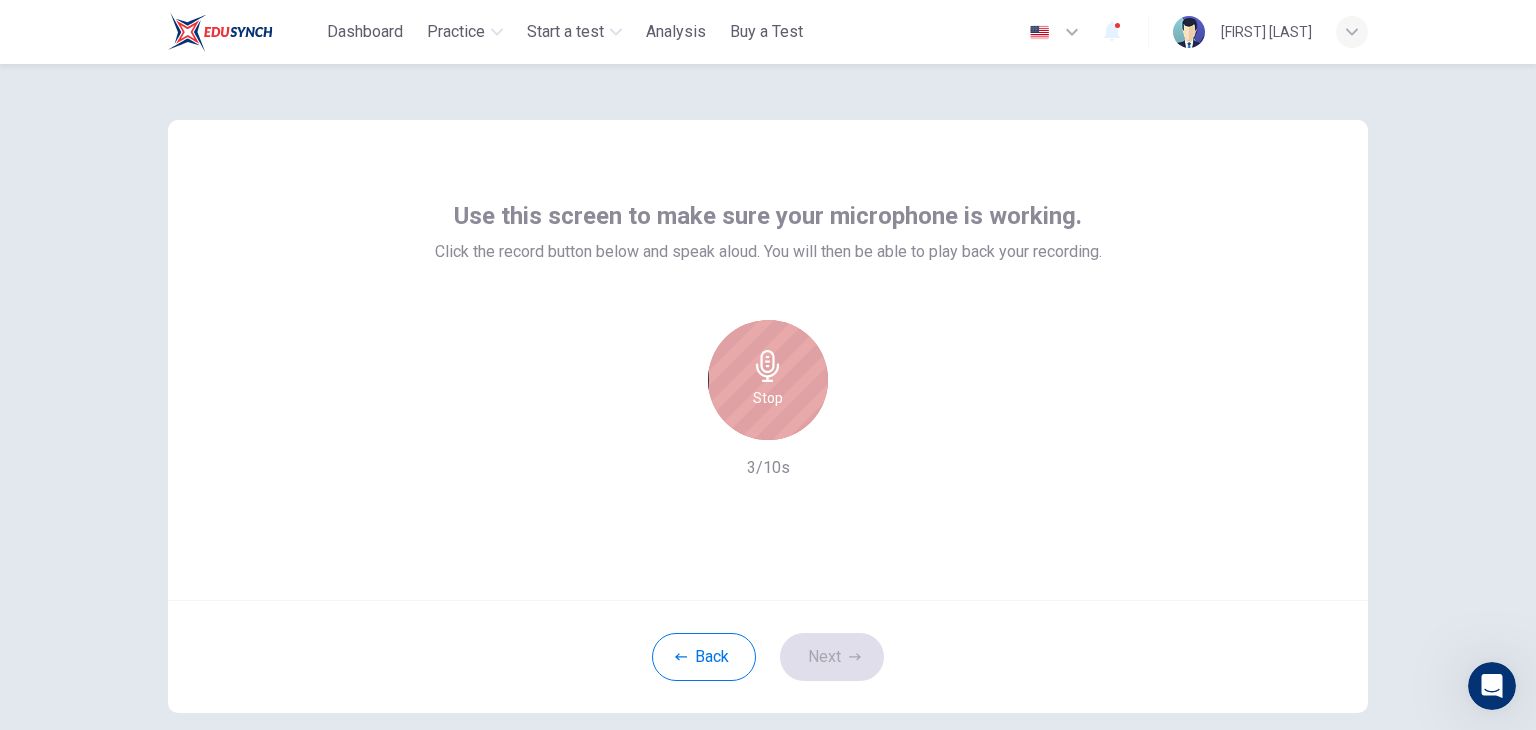 click on "Stop" at bounding box center [768, 398] 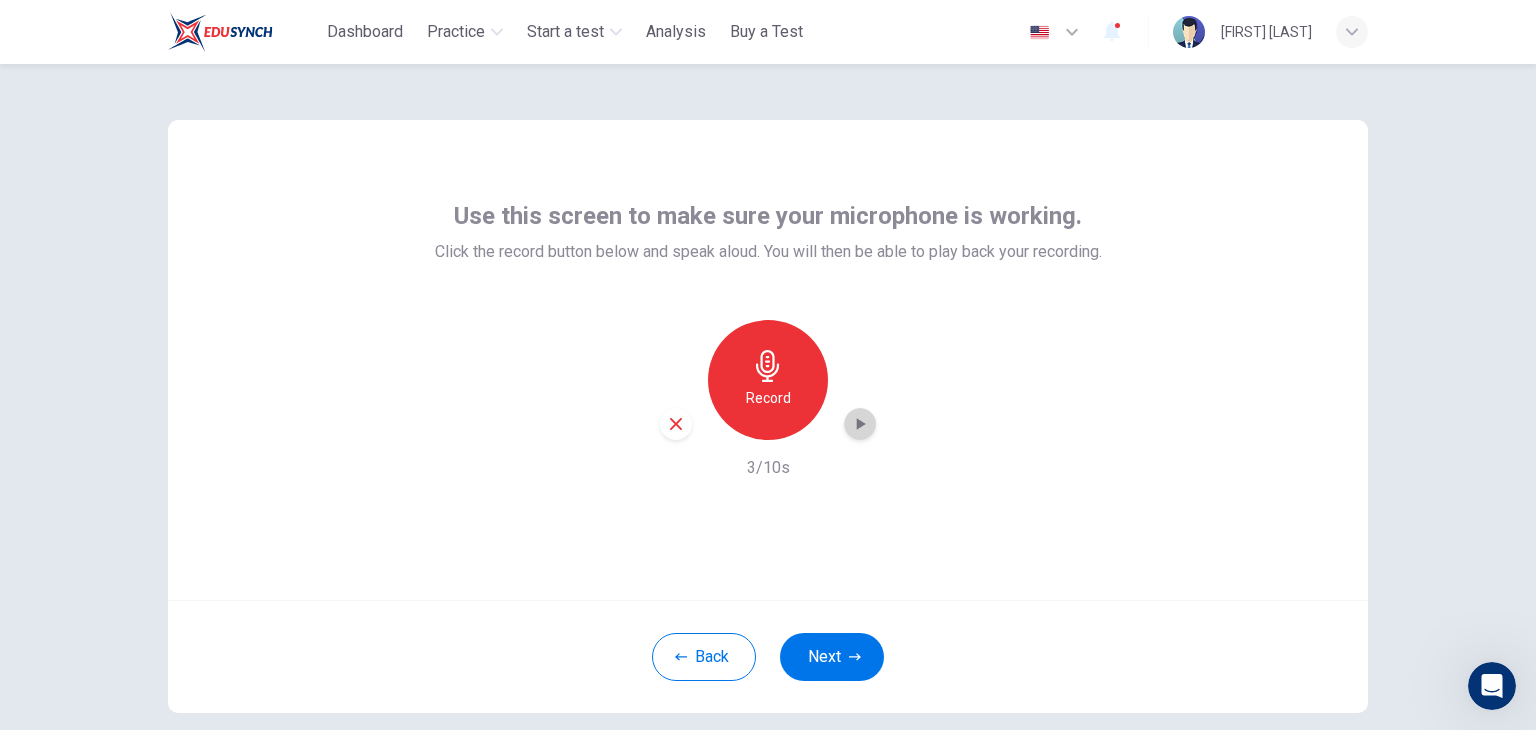 click 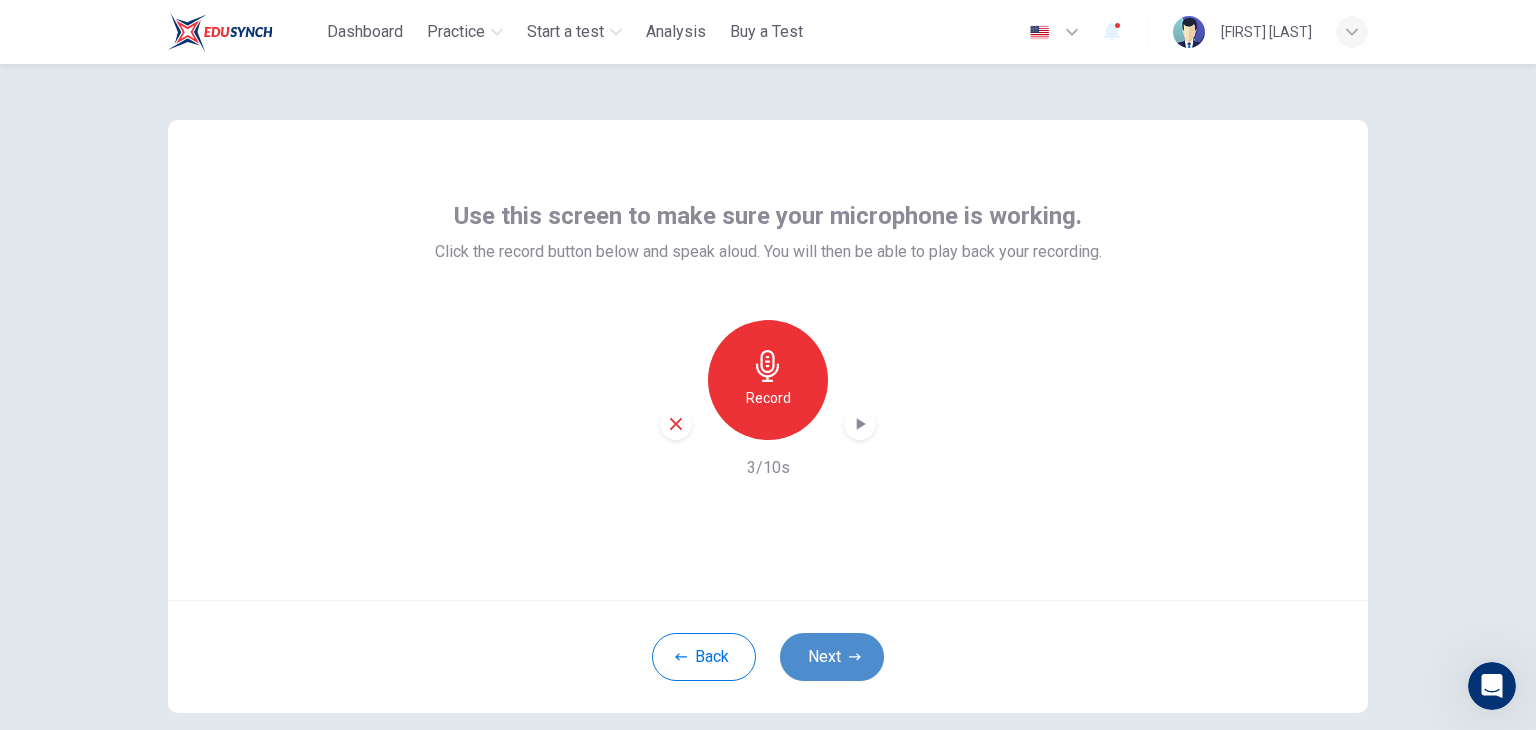 click on "Next" at bounding box center [832, 657] 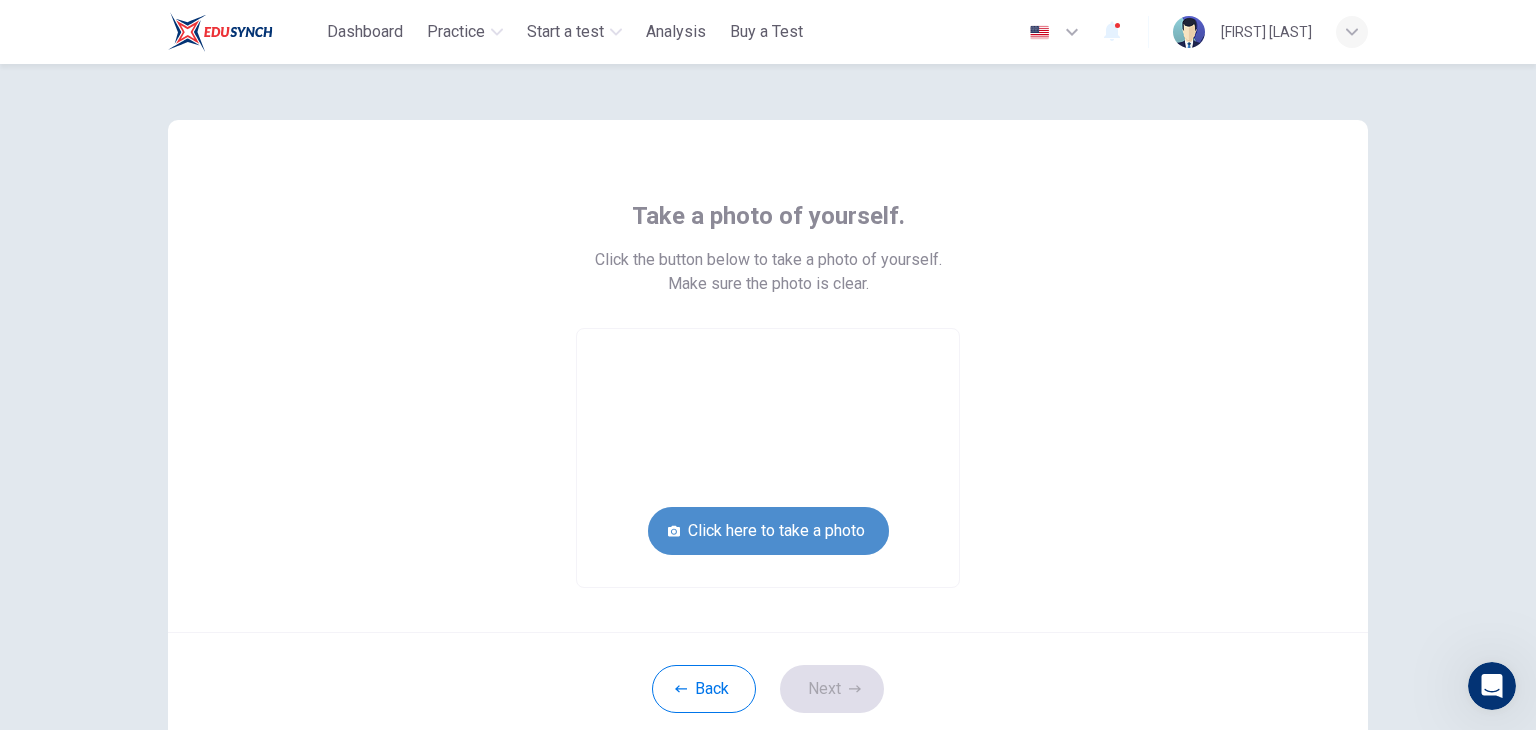 click on "Click here to take a photo" at bounding box center (768, 531) 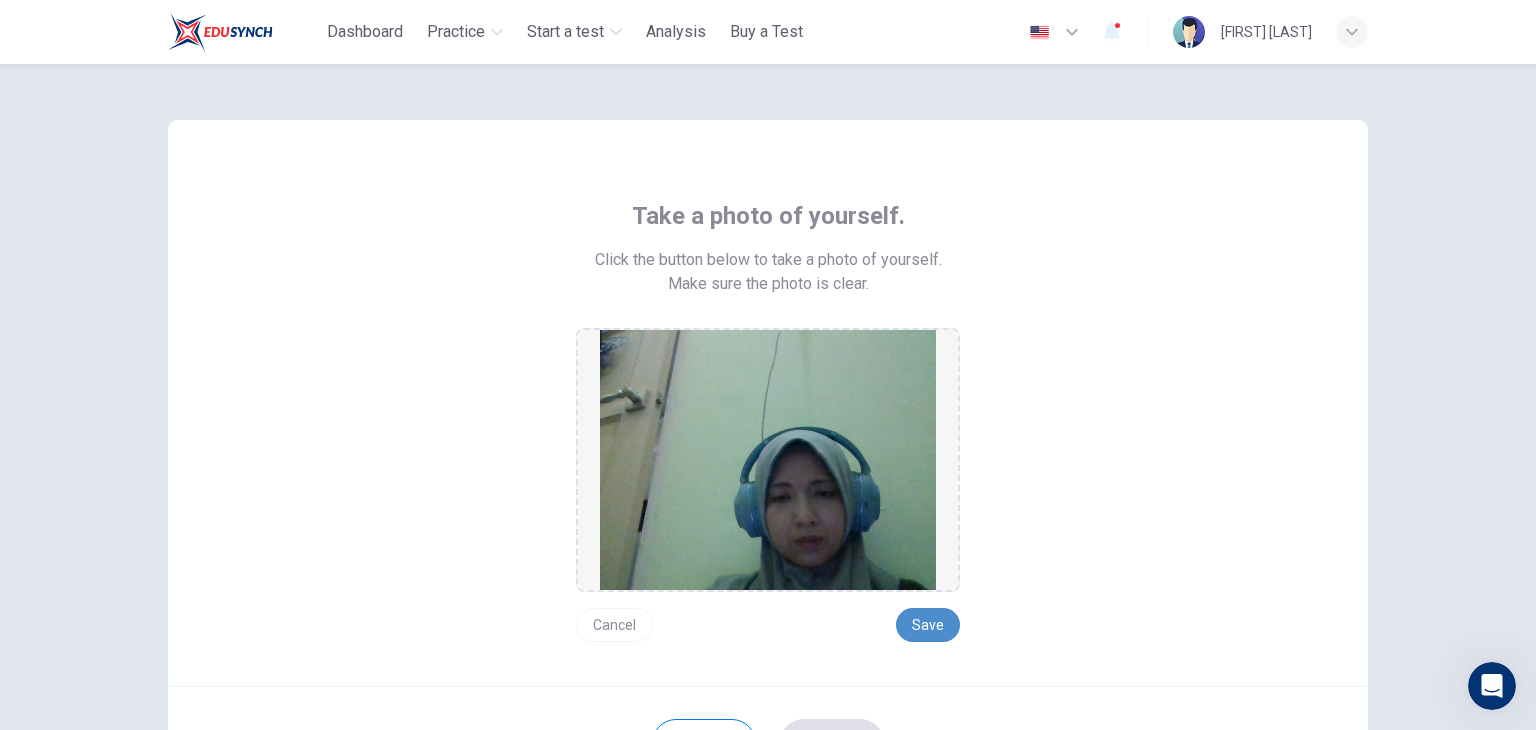 click on "Save" at bounding box center (928, 625) 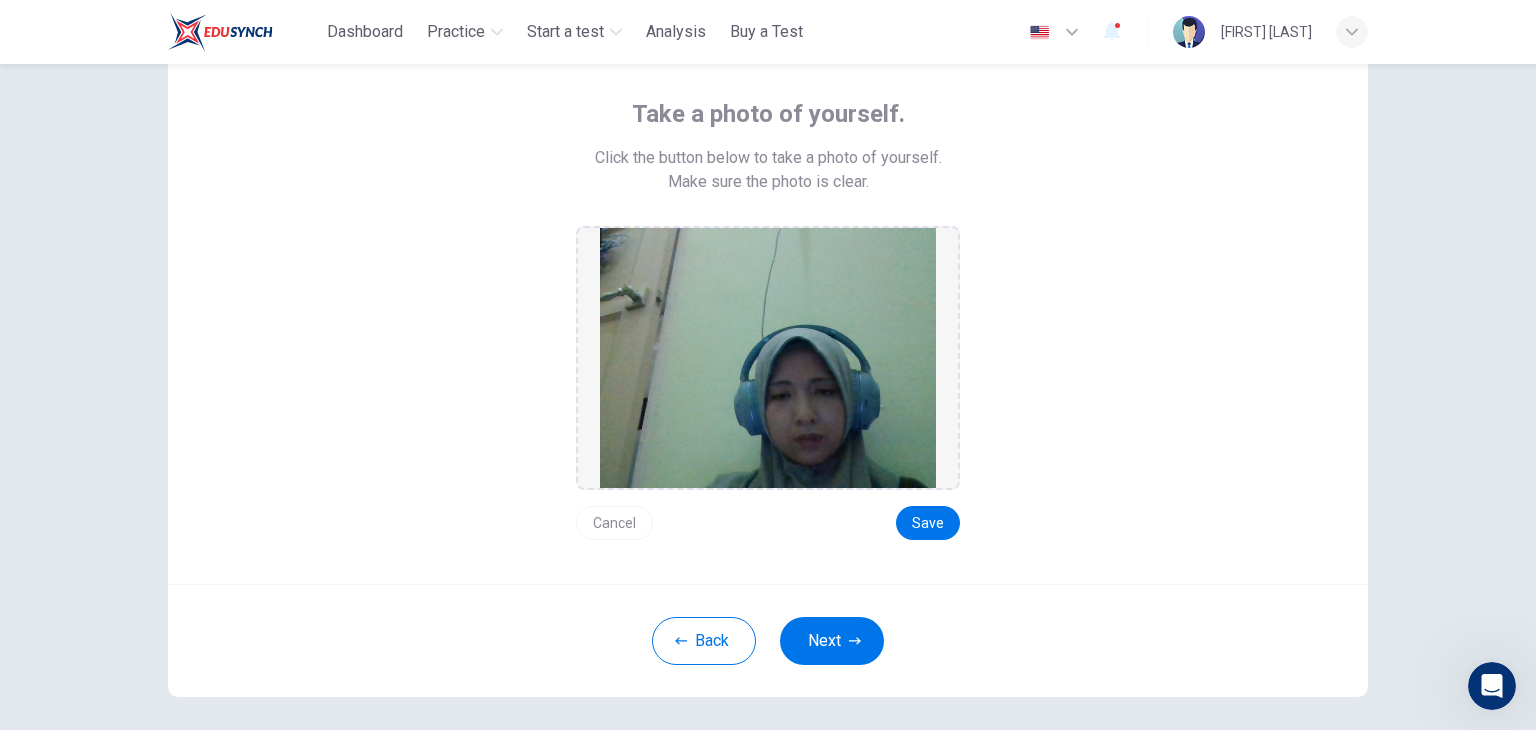 scroll, scrollTop: 108, scrollLeft: 0, axis: vertical 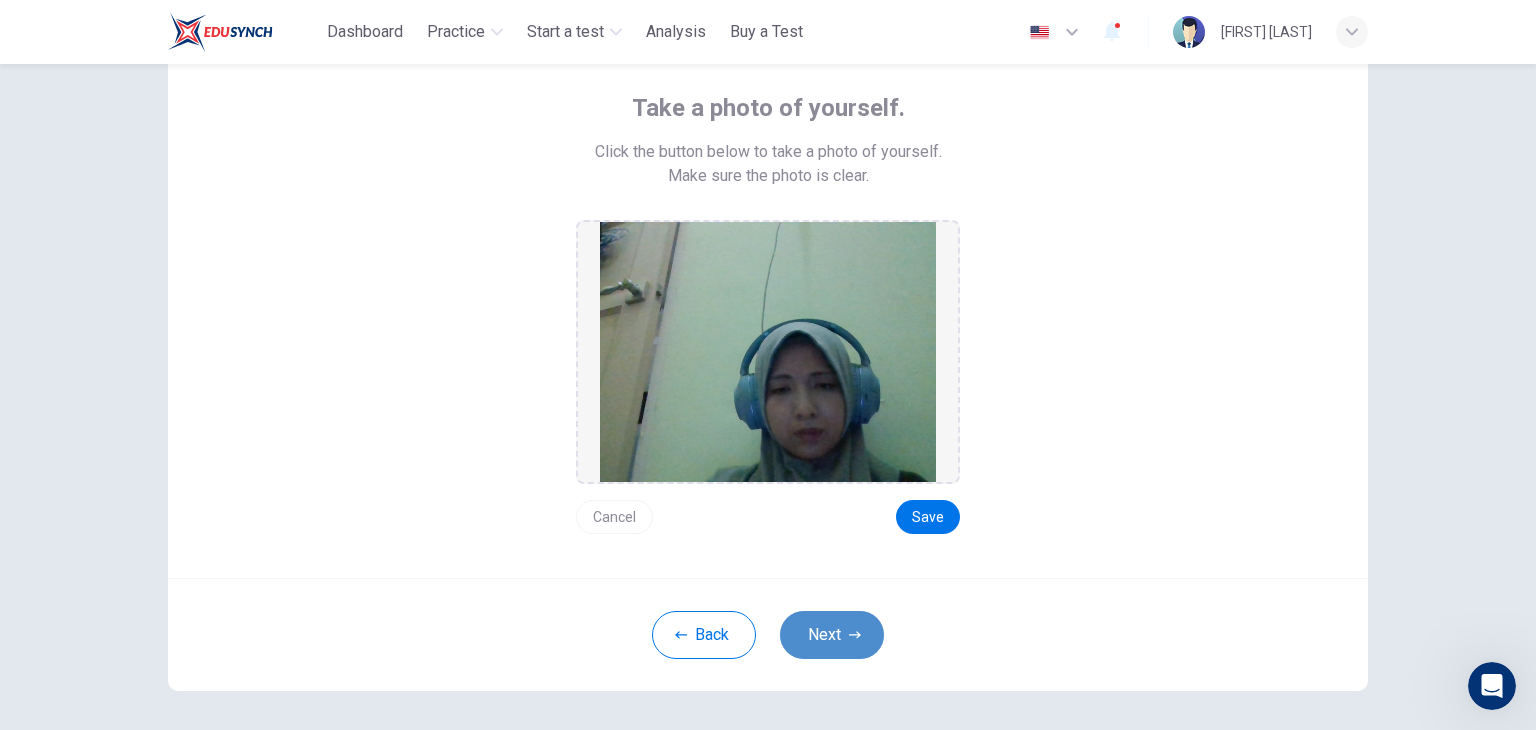 click on "Next" at bounding box center (832, 635) 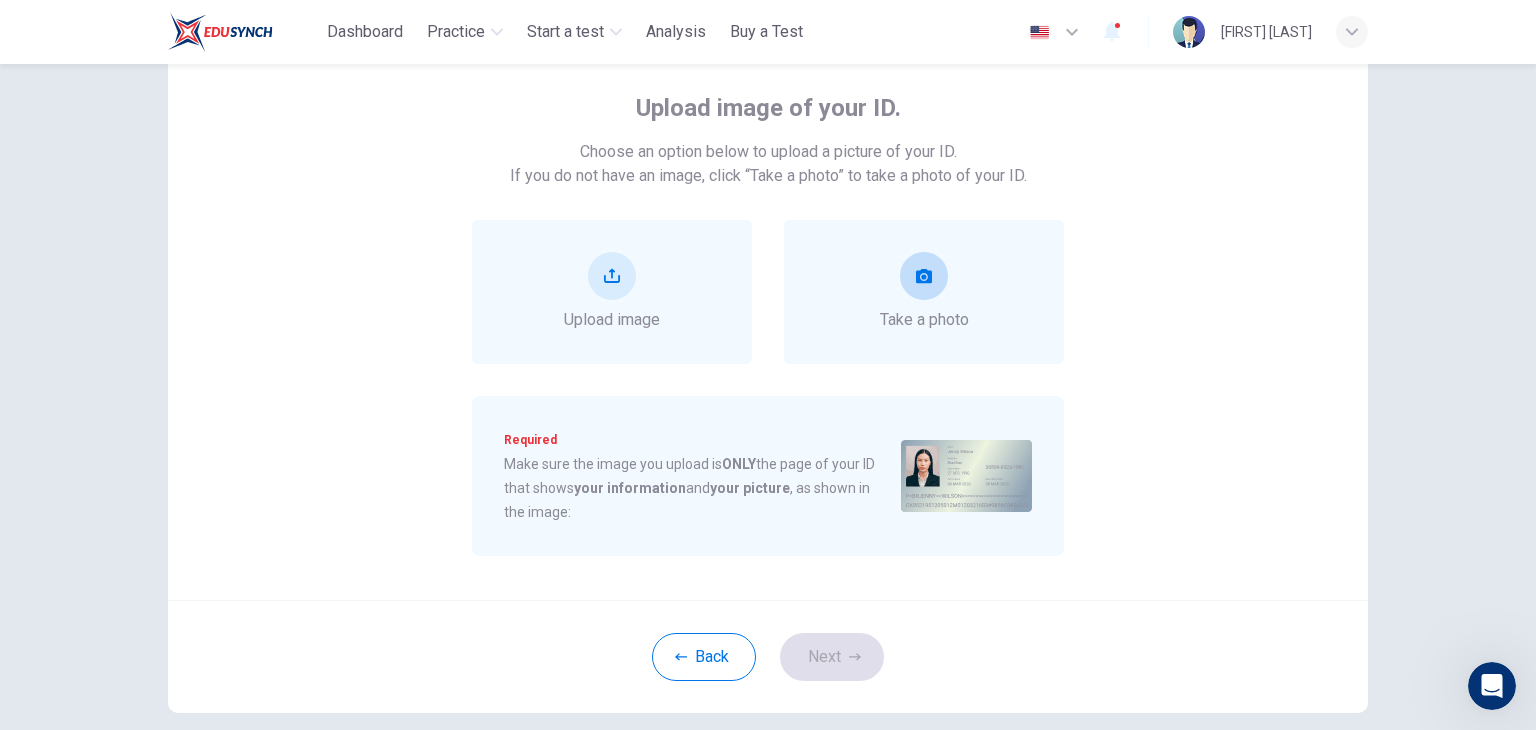 click on "Take a photo" at bounding box center [924, 292] 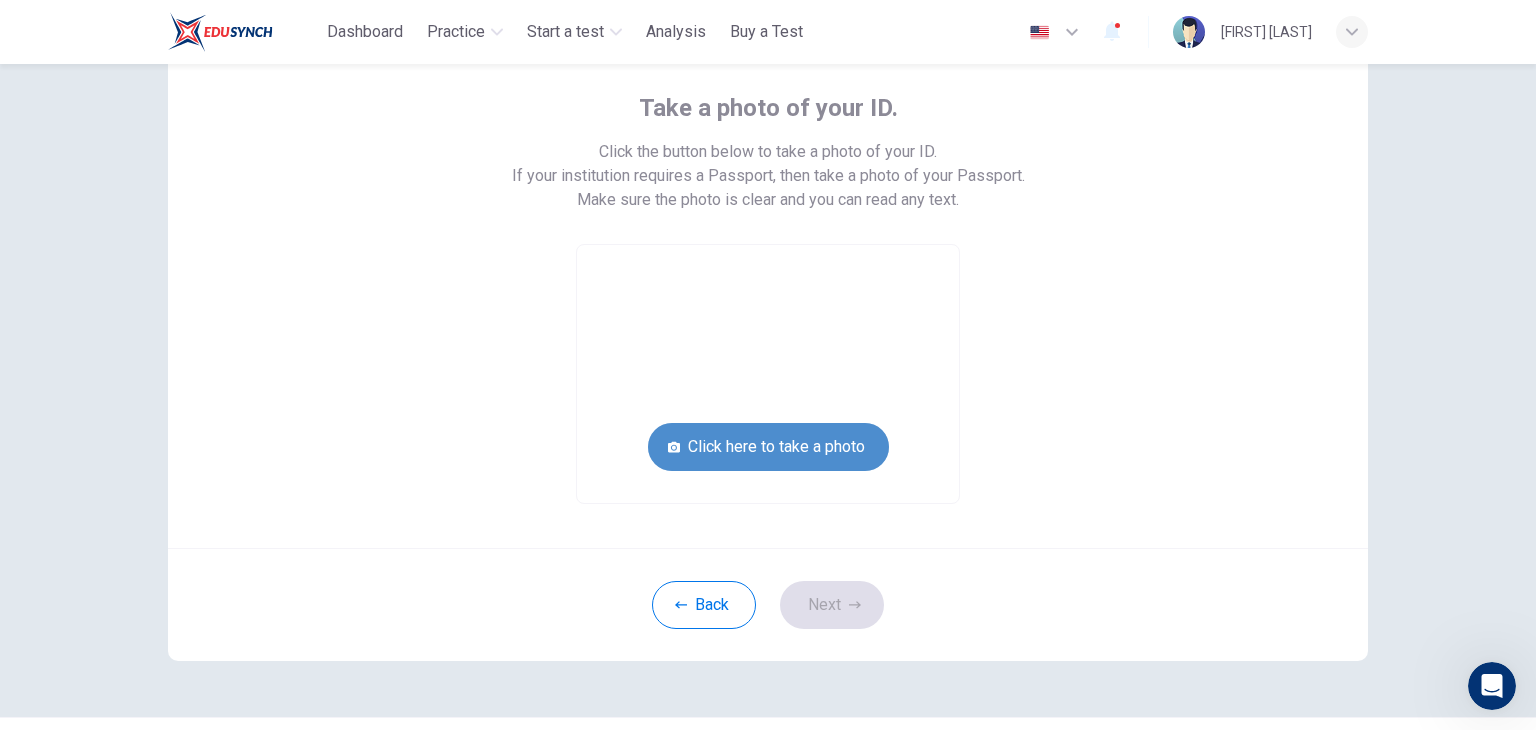 click on "Click here to take a photo" at bounding box center [768, 447] 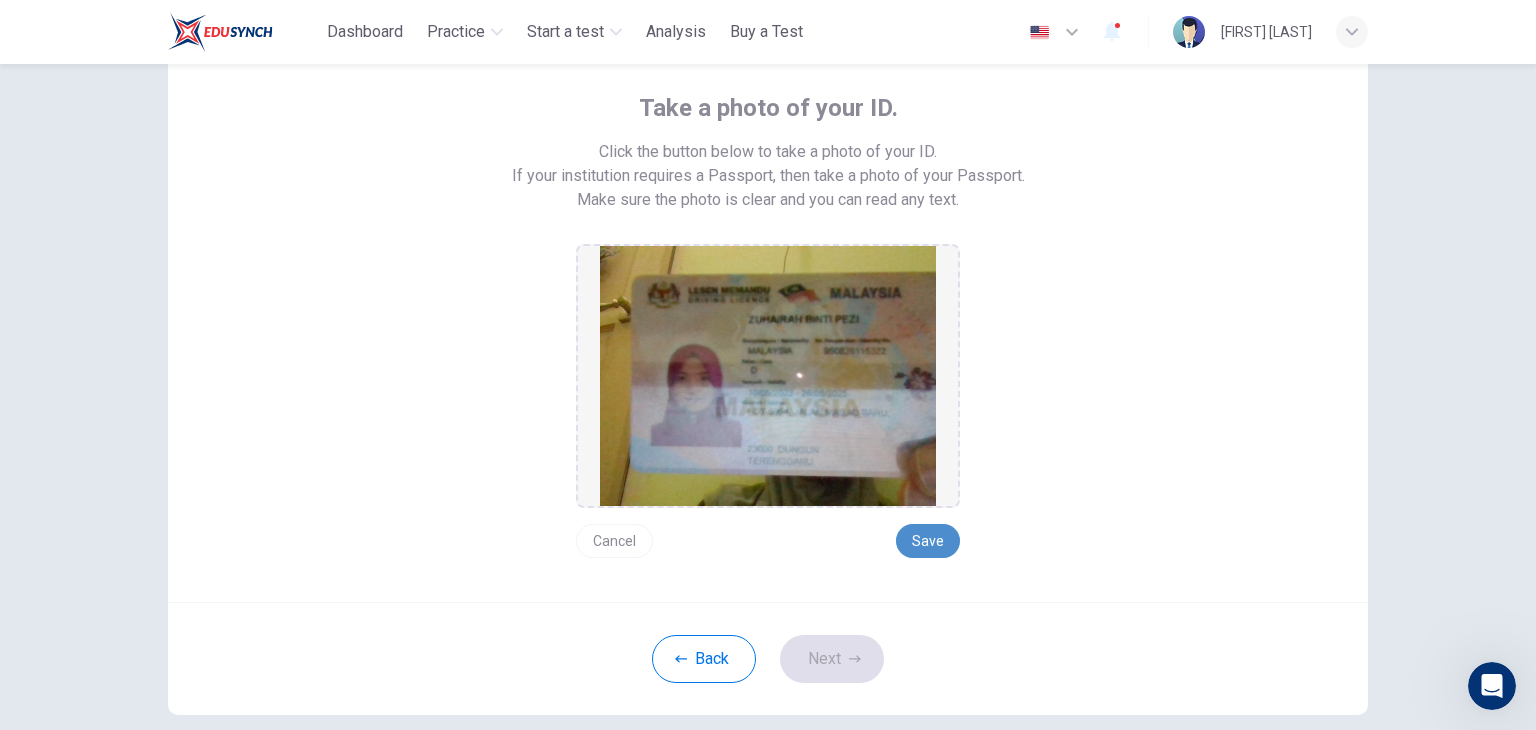 click on "Save" at bounding box center (928, 541) 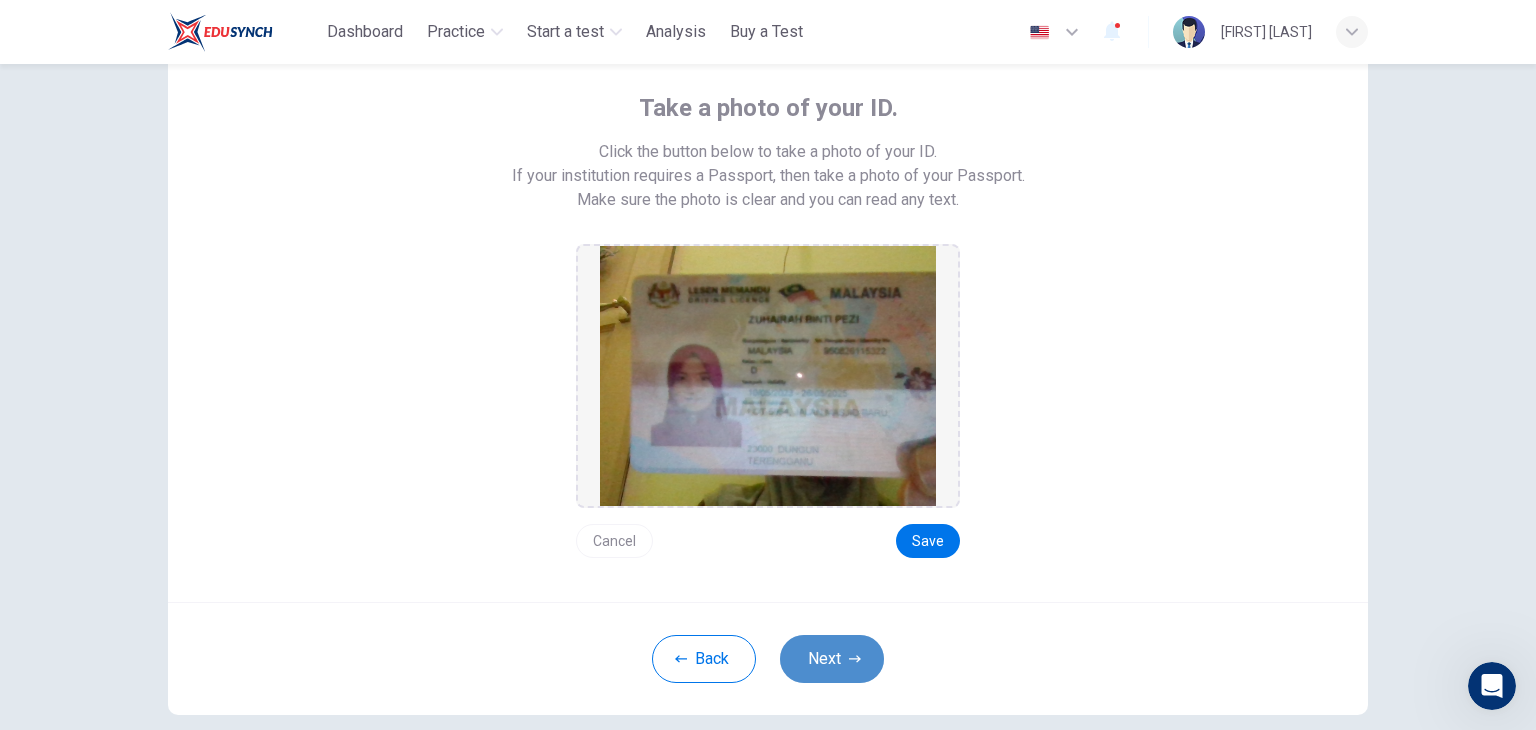 click on "Next" at bounding box center (832, 659) 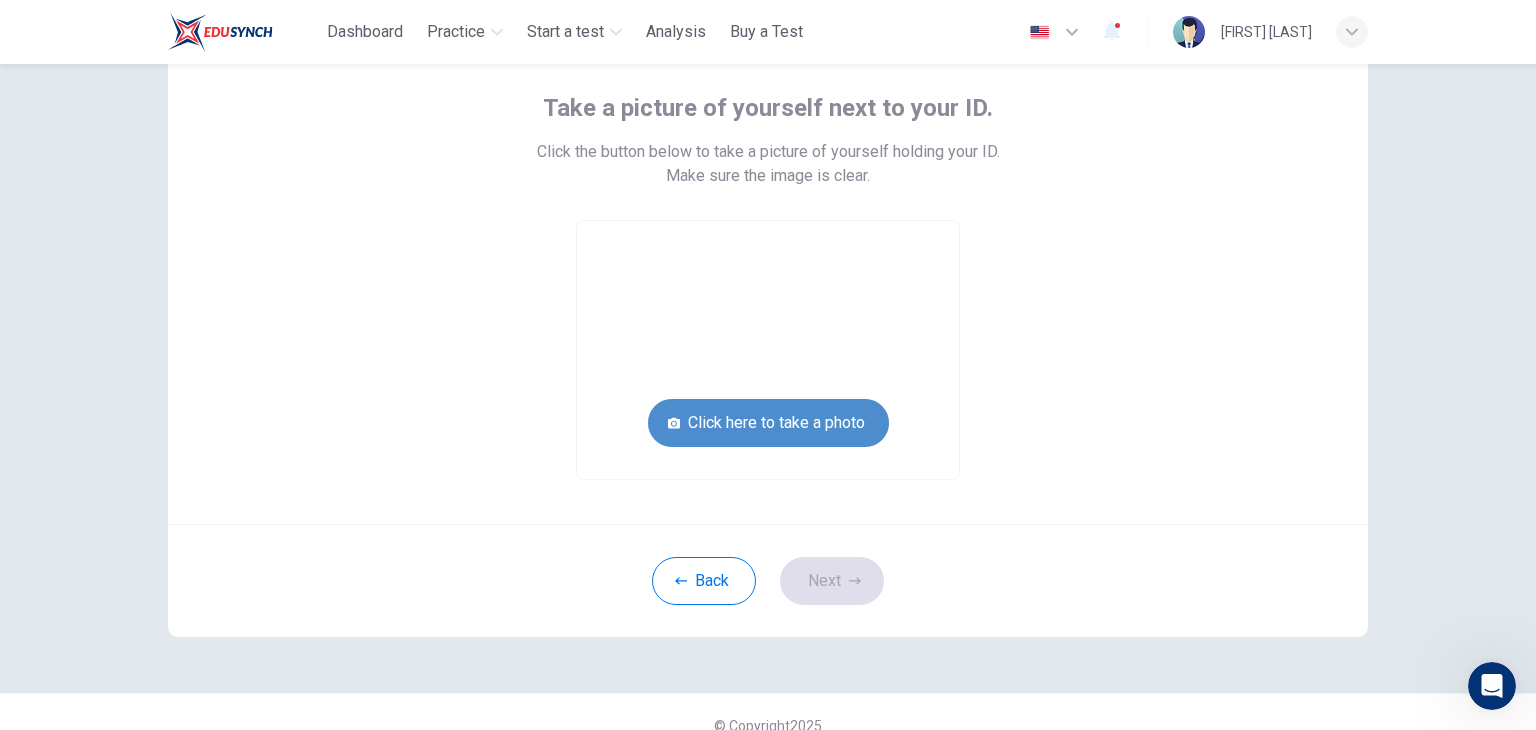 click on "Click here to take a photo" at bounding box center (768, 423) 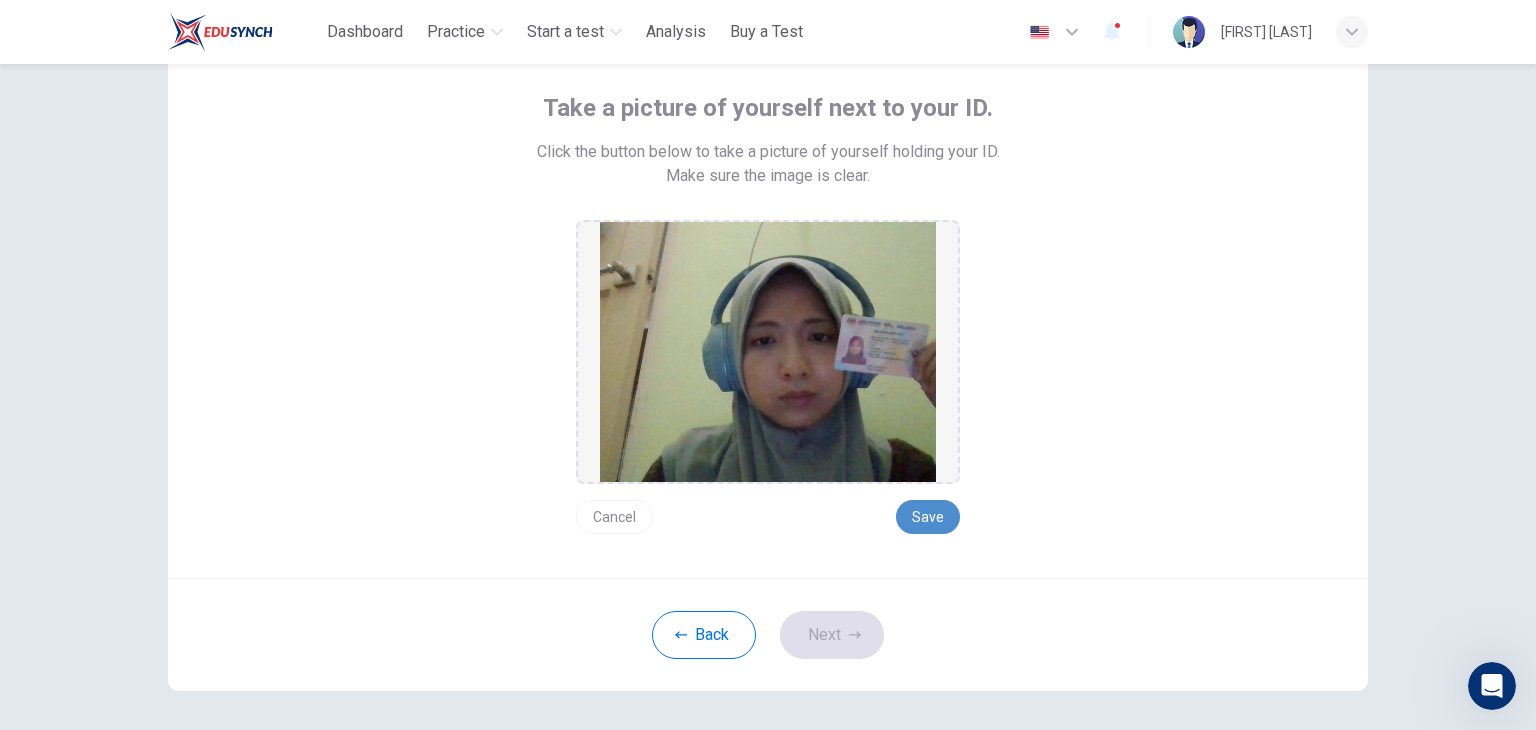 click on "Save" at bounding box center [928, 517] 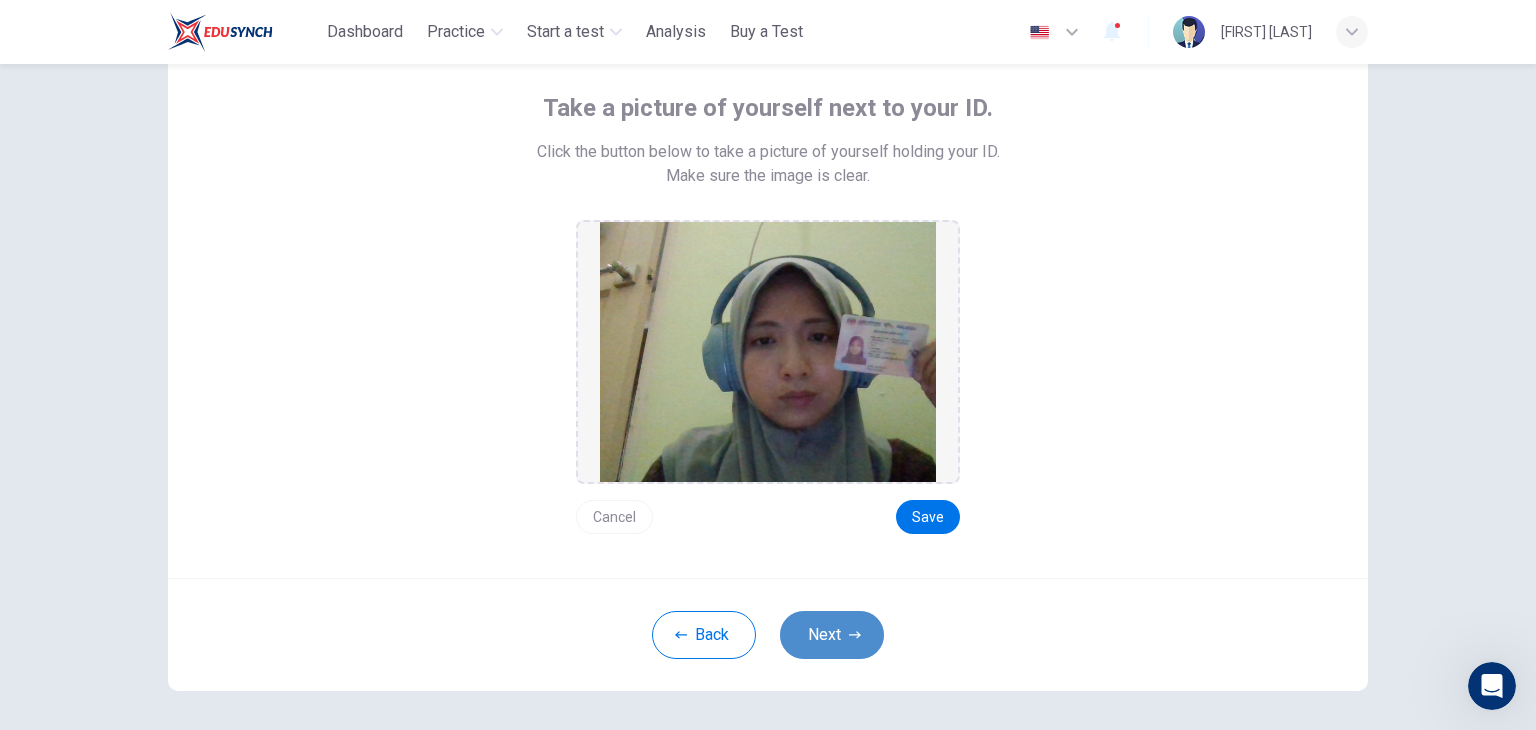 click on "Next" at bounding box center [832, 635] 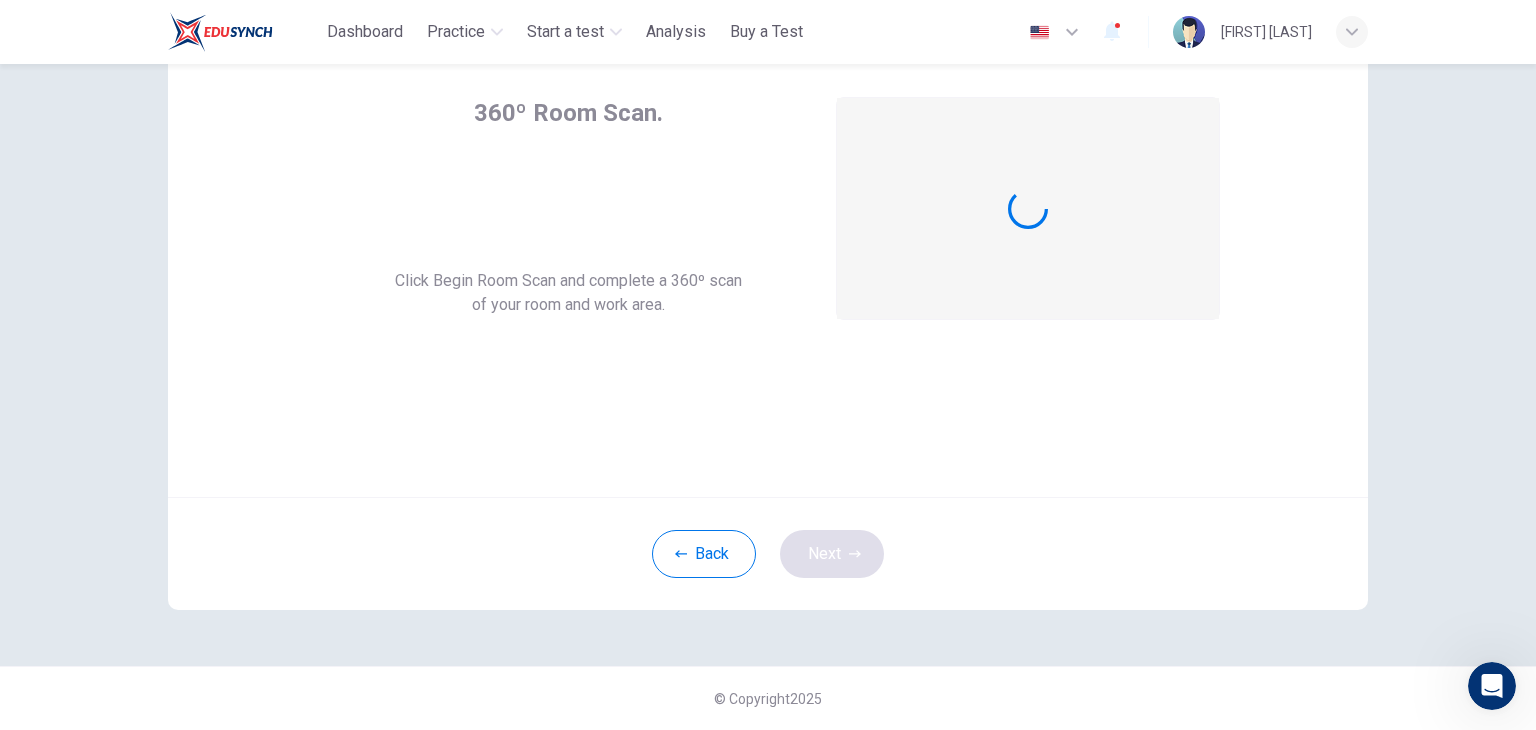 scroll, scrollTop: 103, scrollLeft: 0, axis: vertical 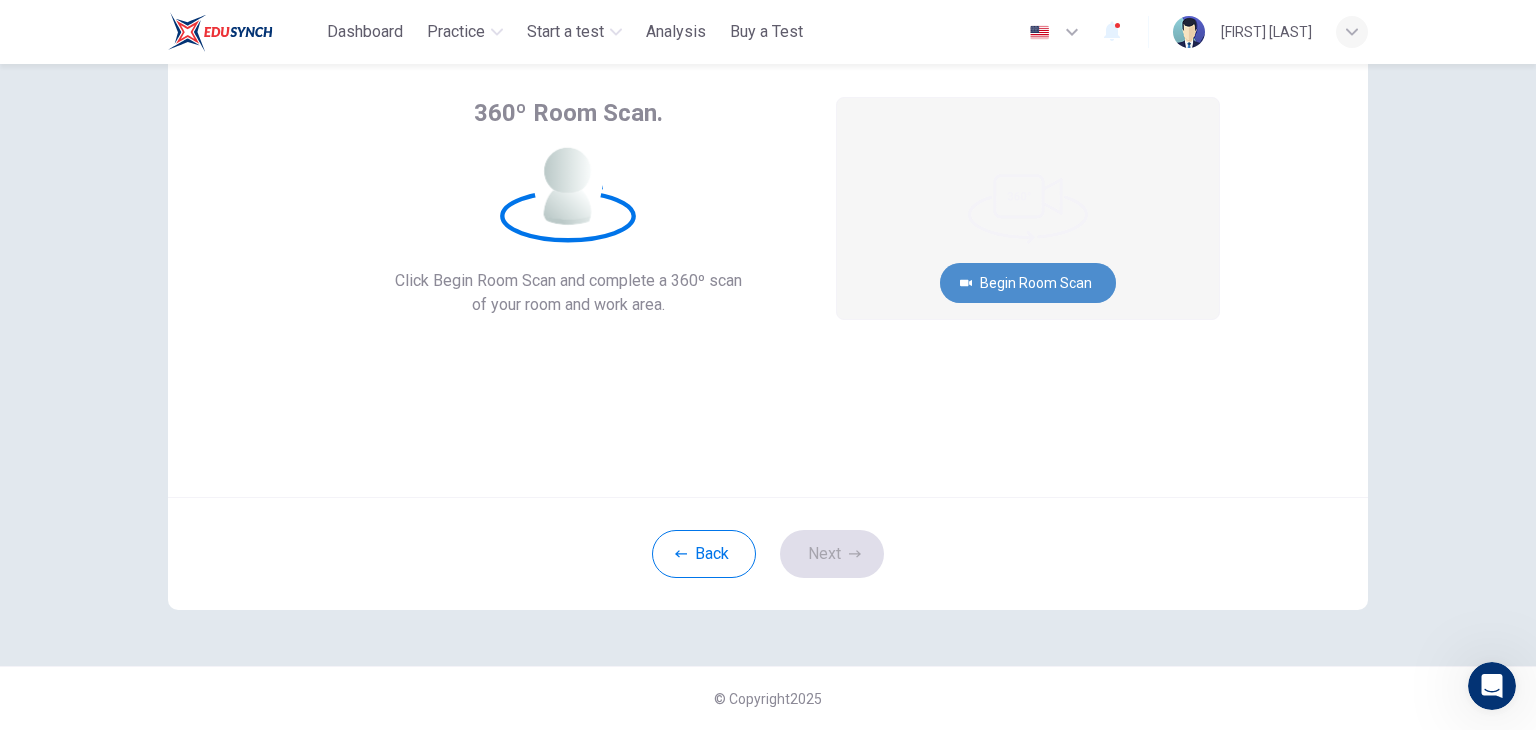 click on "Begin Room Scan" at bounding box center (1028, 283) 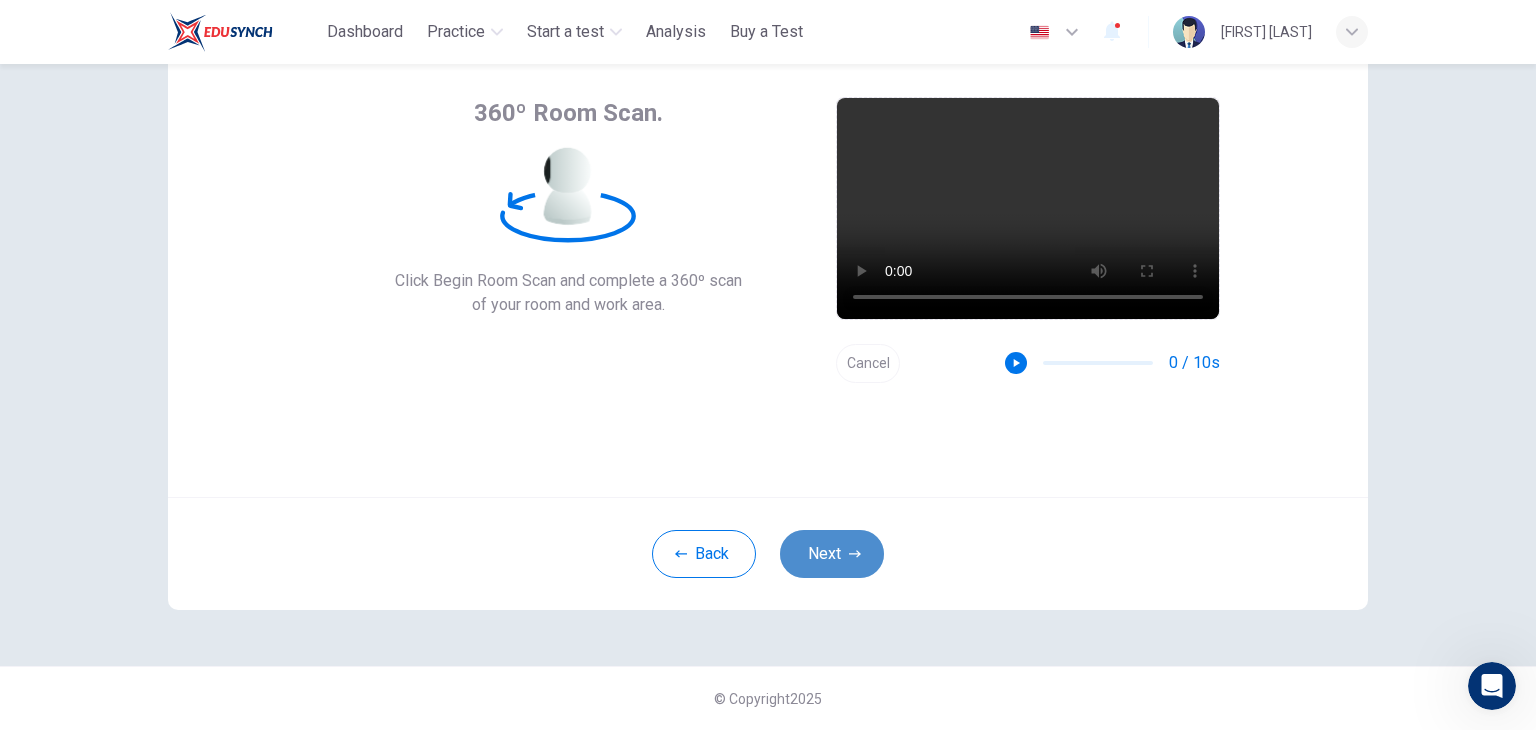 click on "Next" at bounding box center (832, 554) 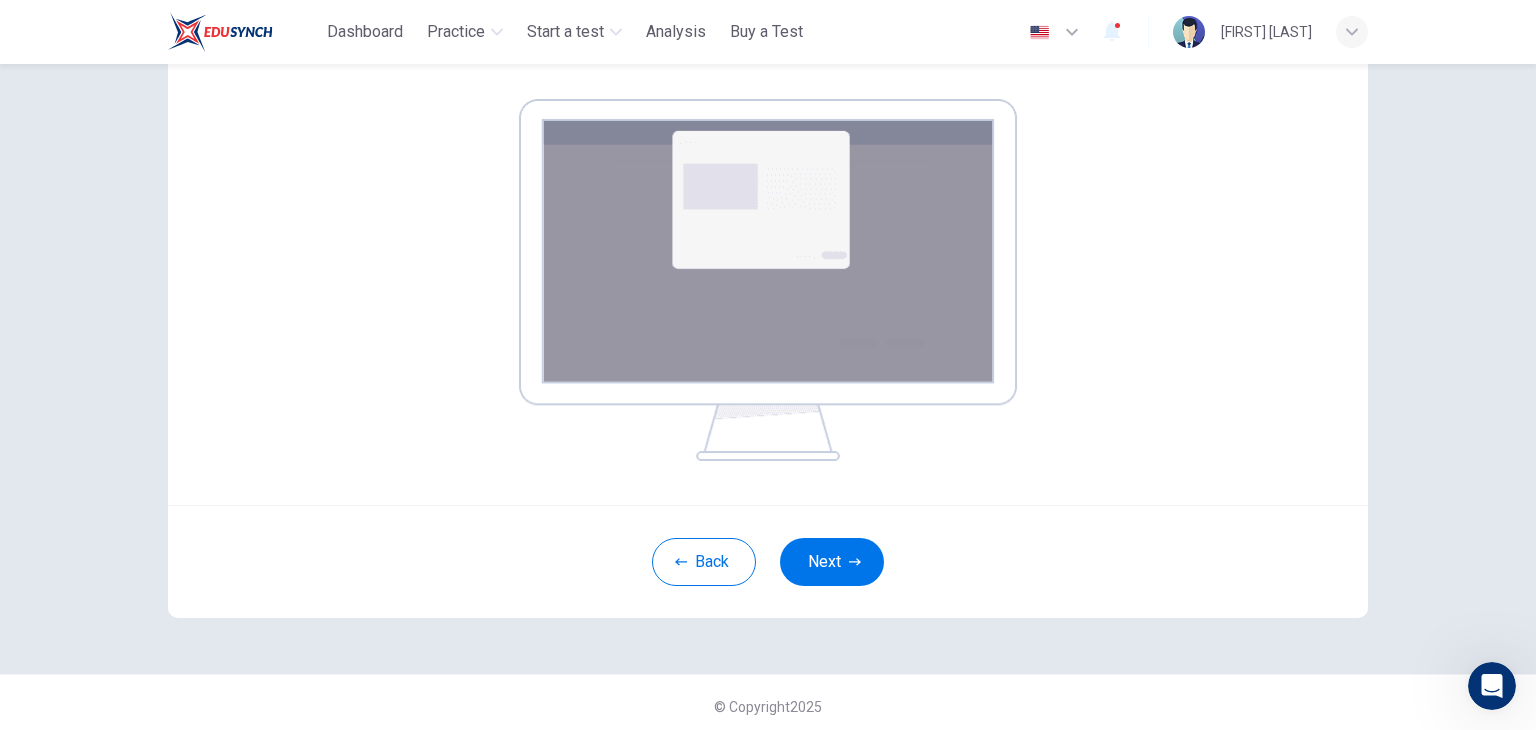 scroll, scrollTop: 308, scrollLeft: 0, axis: vertical 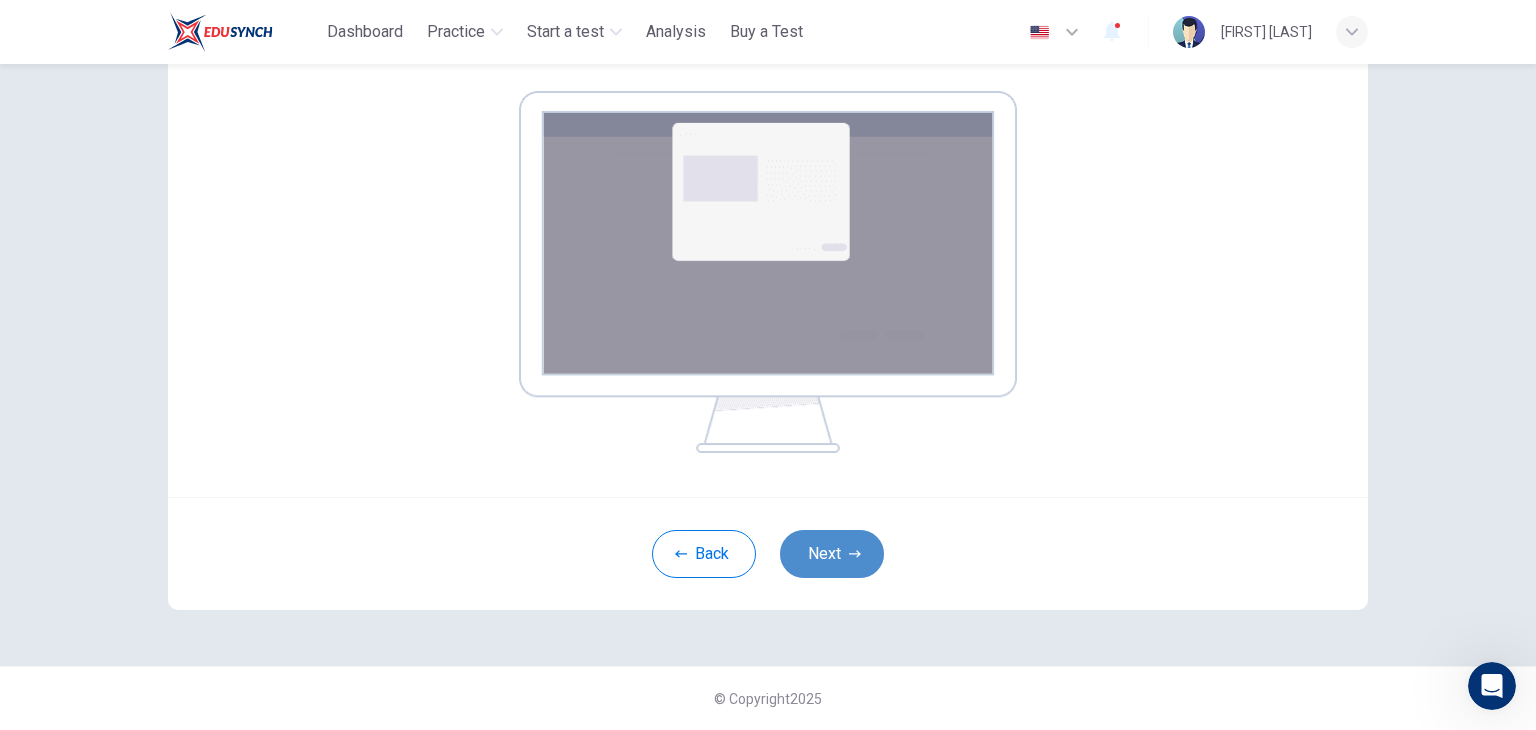 click on "Next" at bounding box center [832, 554] 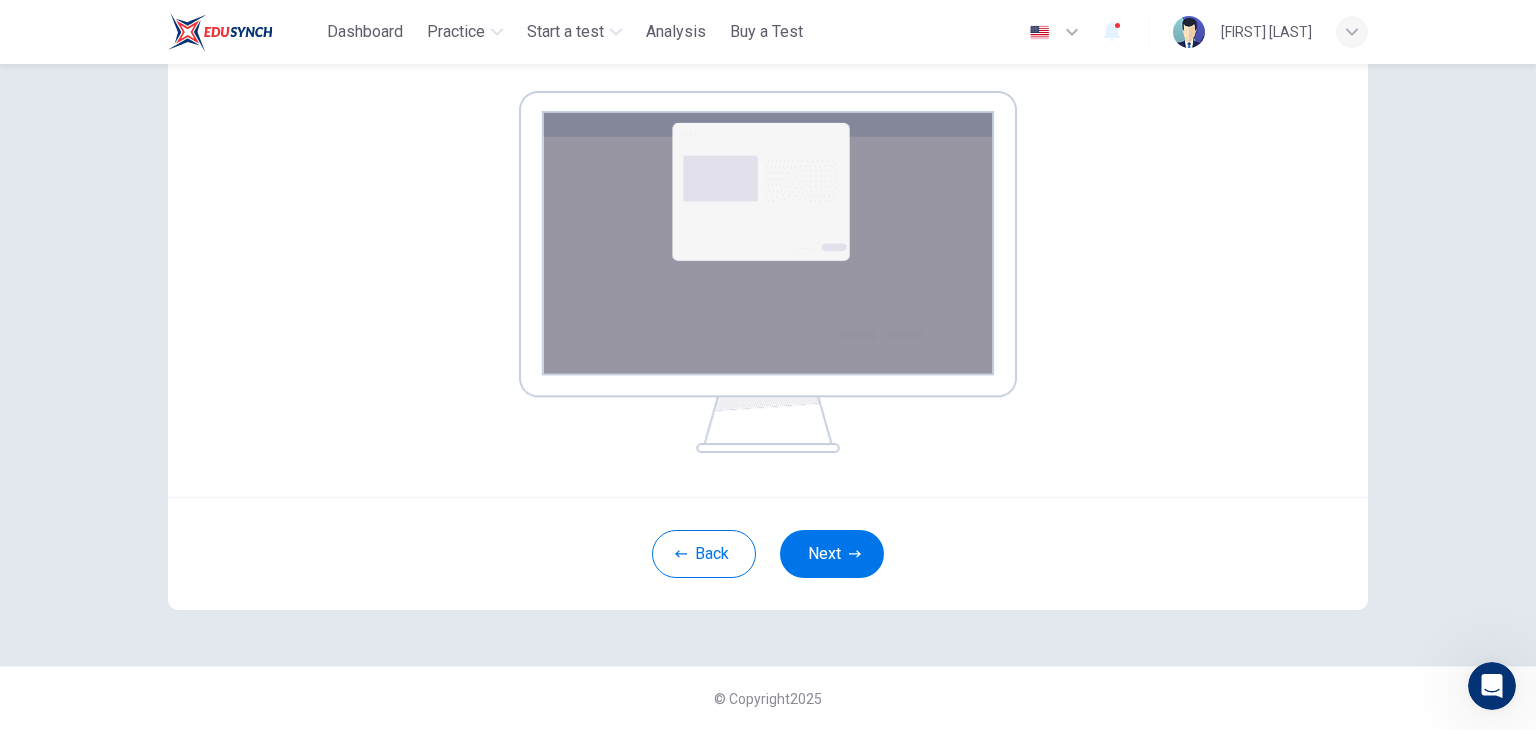 scroll, scrollTop: 103, scrollLeft: 0, axis: vertical 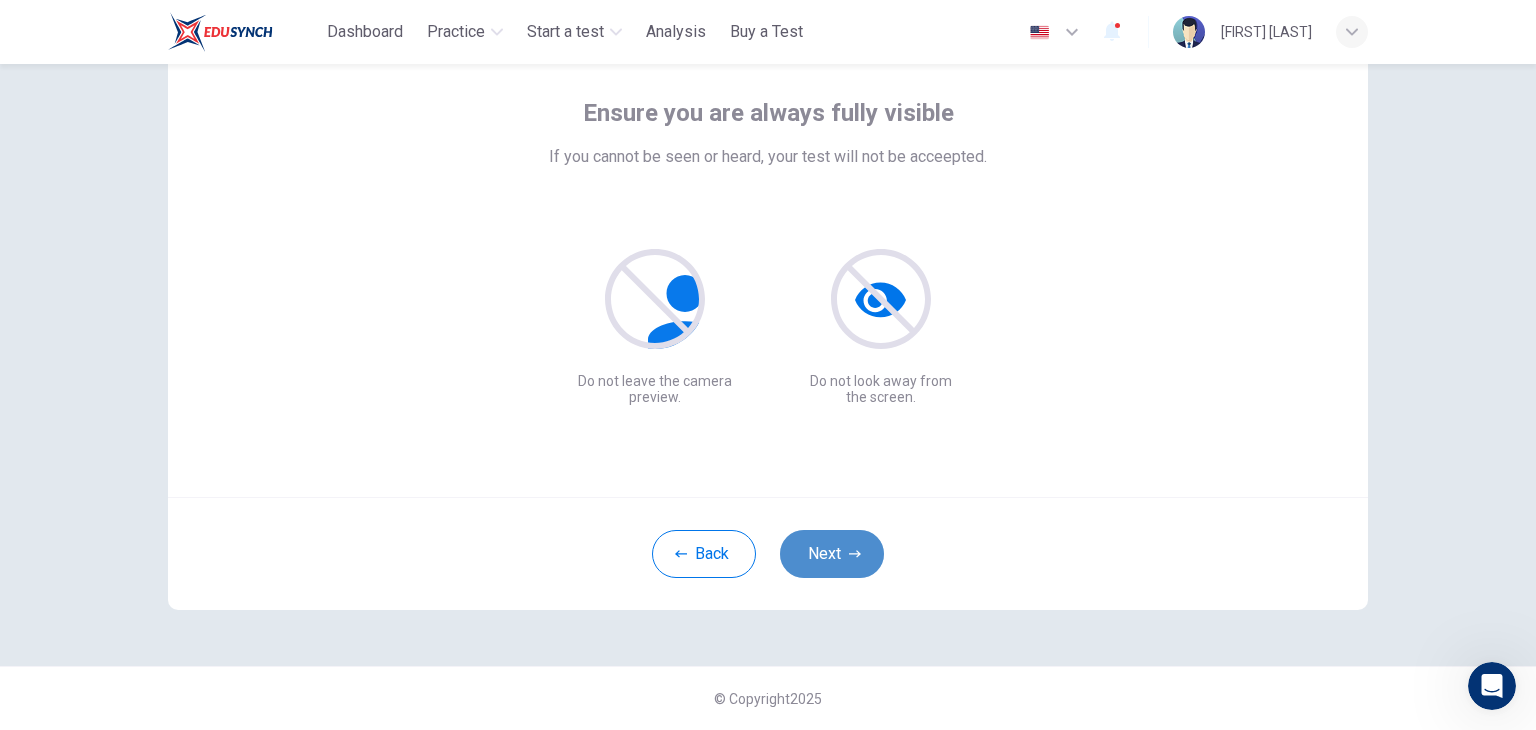 click on "Next" at bounding box center [832, 554] 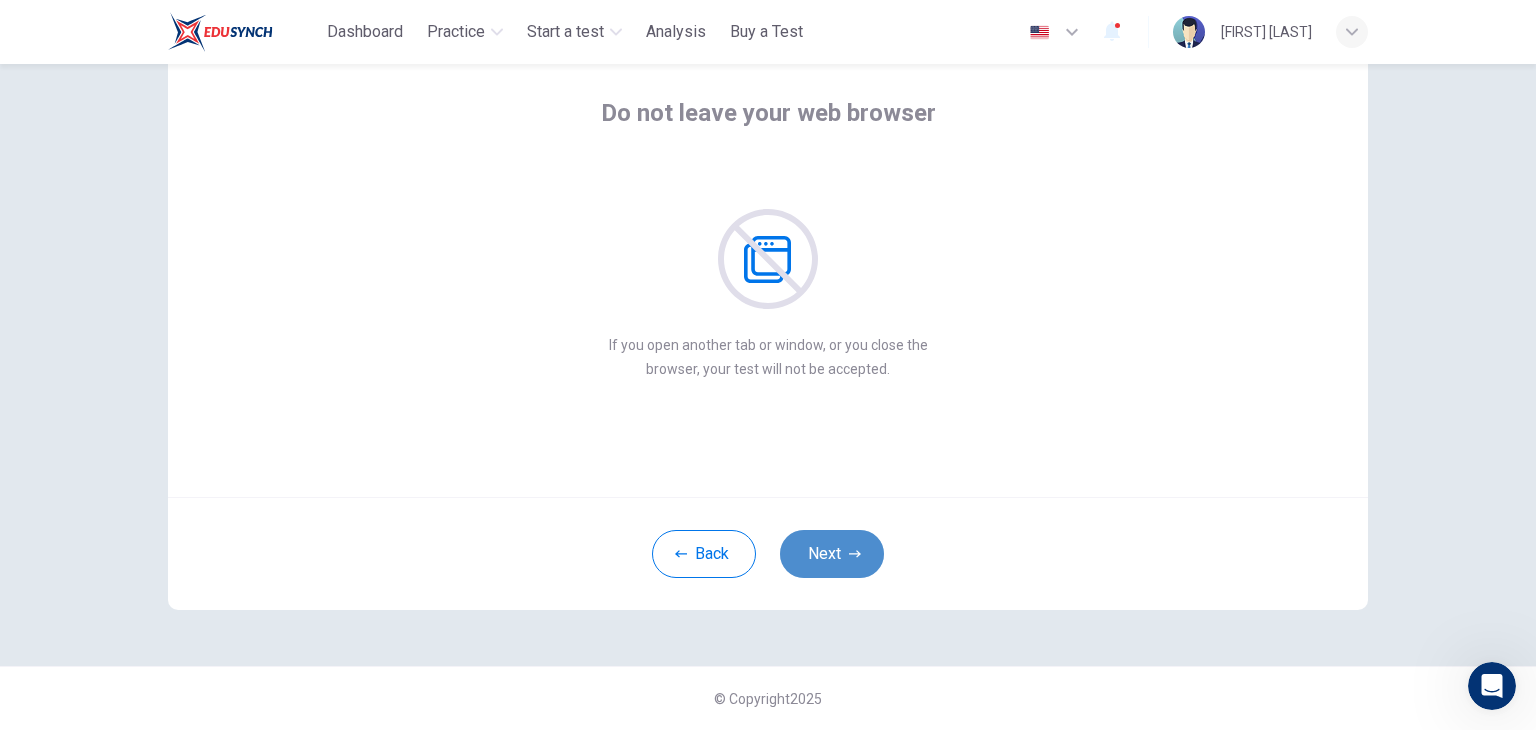 click 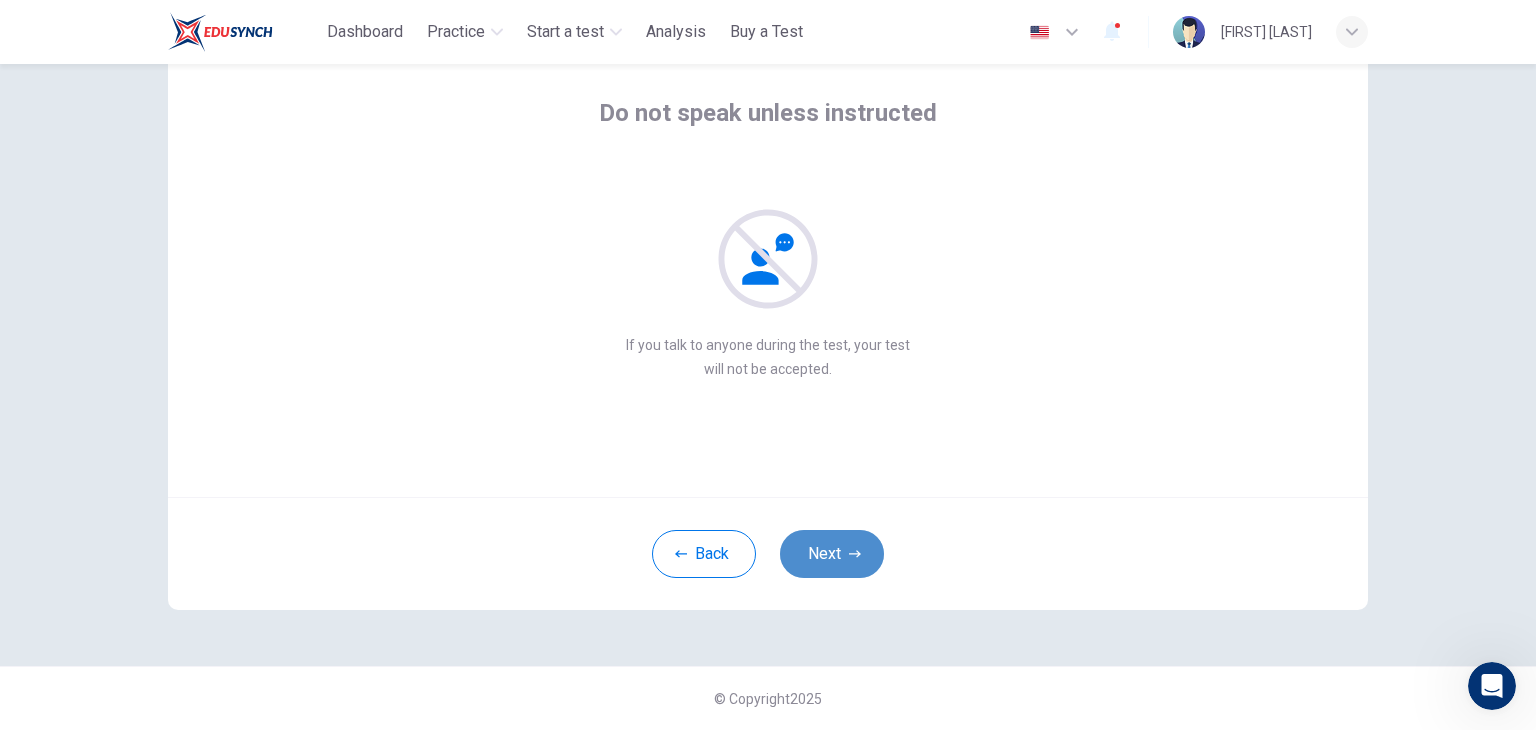 click 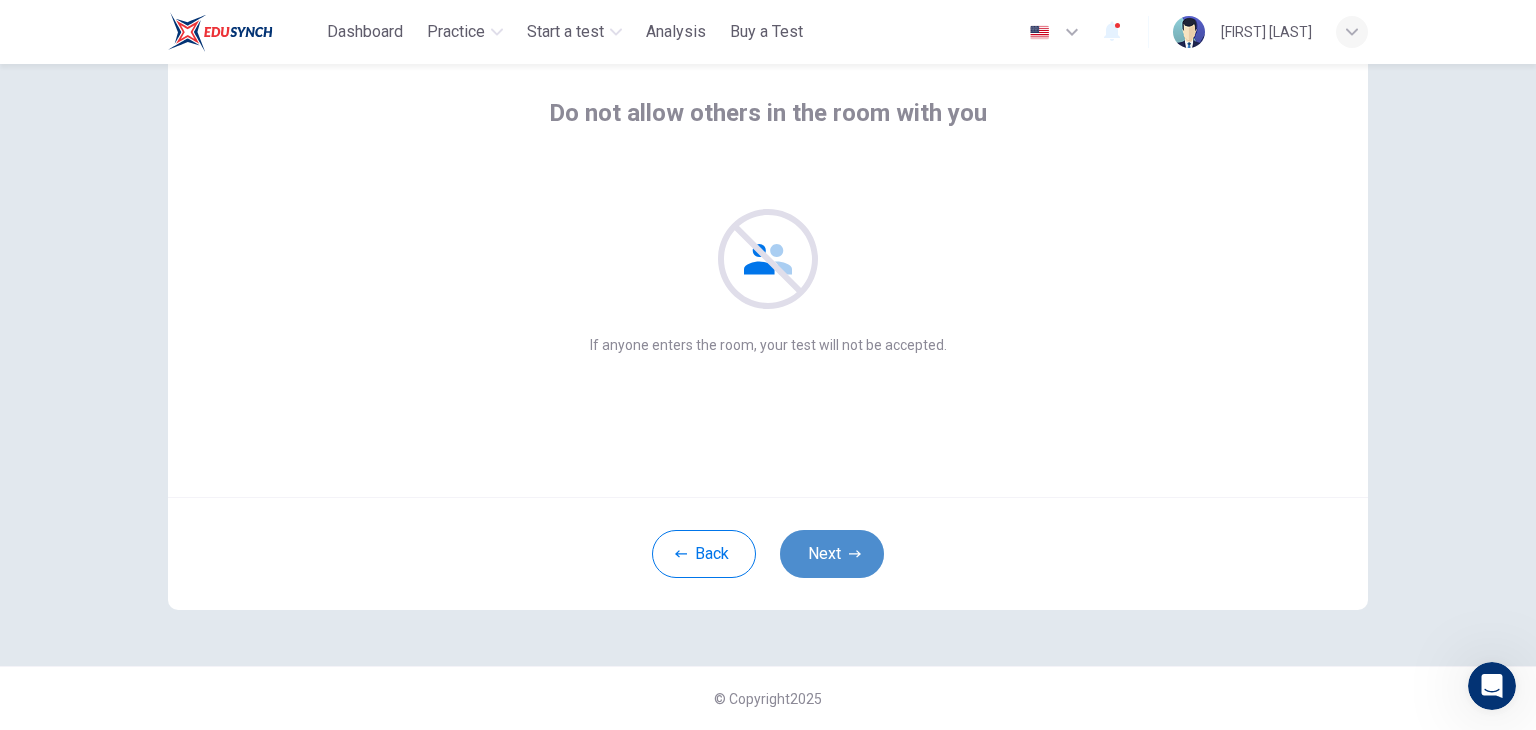 click 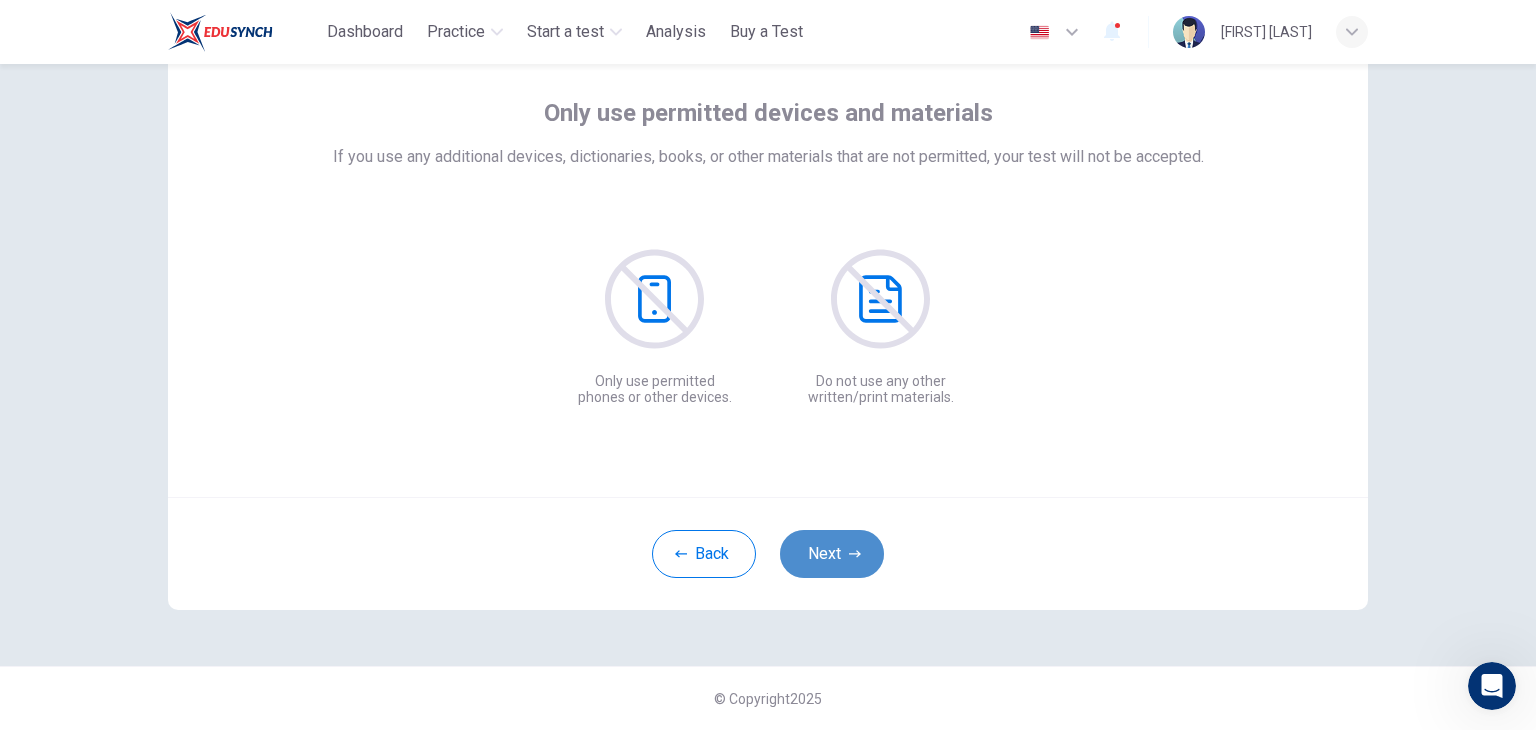 click 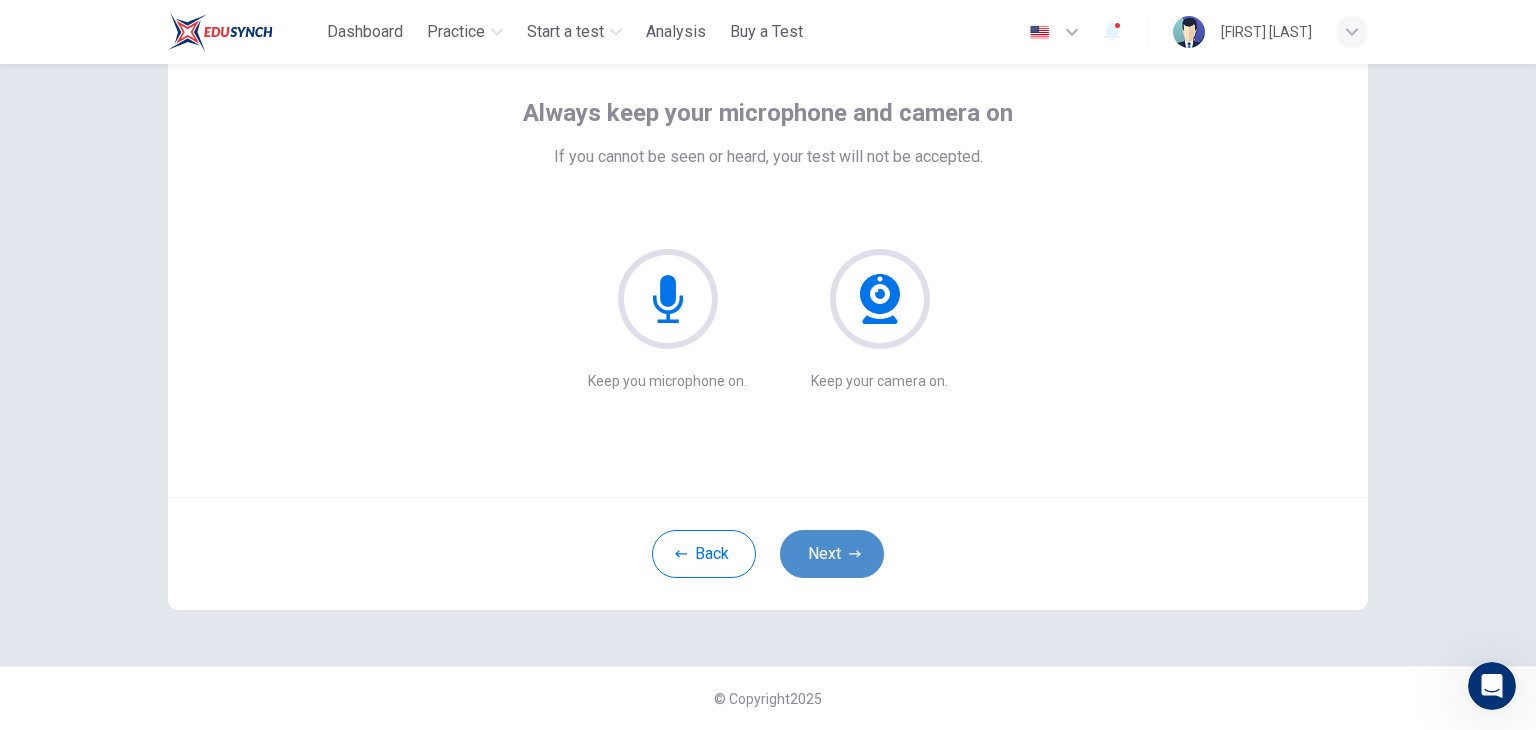 click 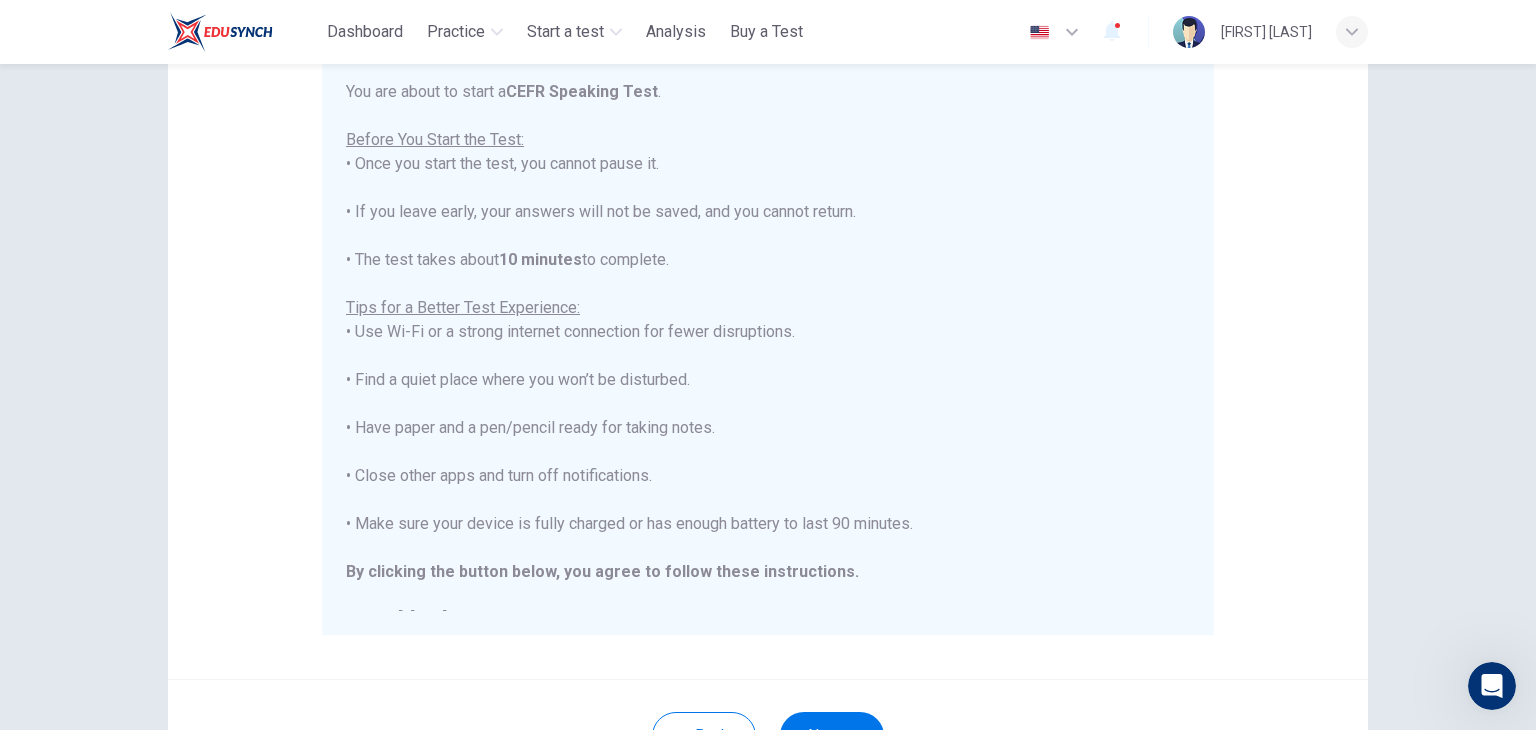 scroll, scrollTop: 204, scrollLeft: 0, axis: vertical 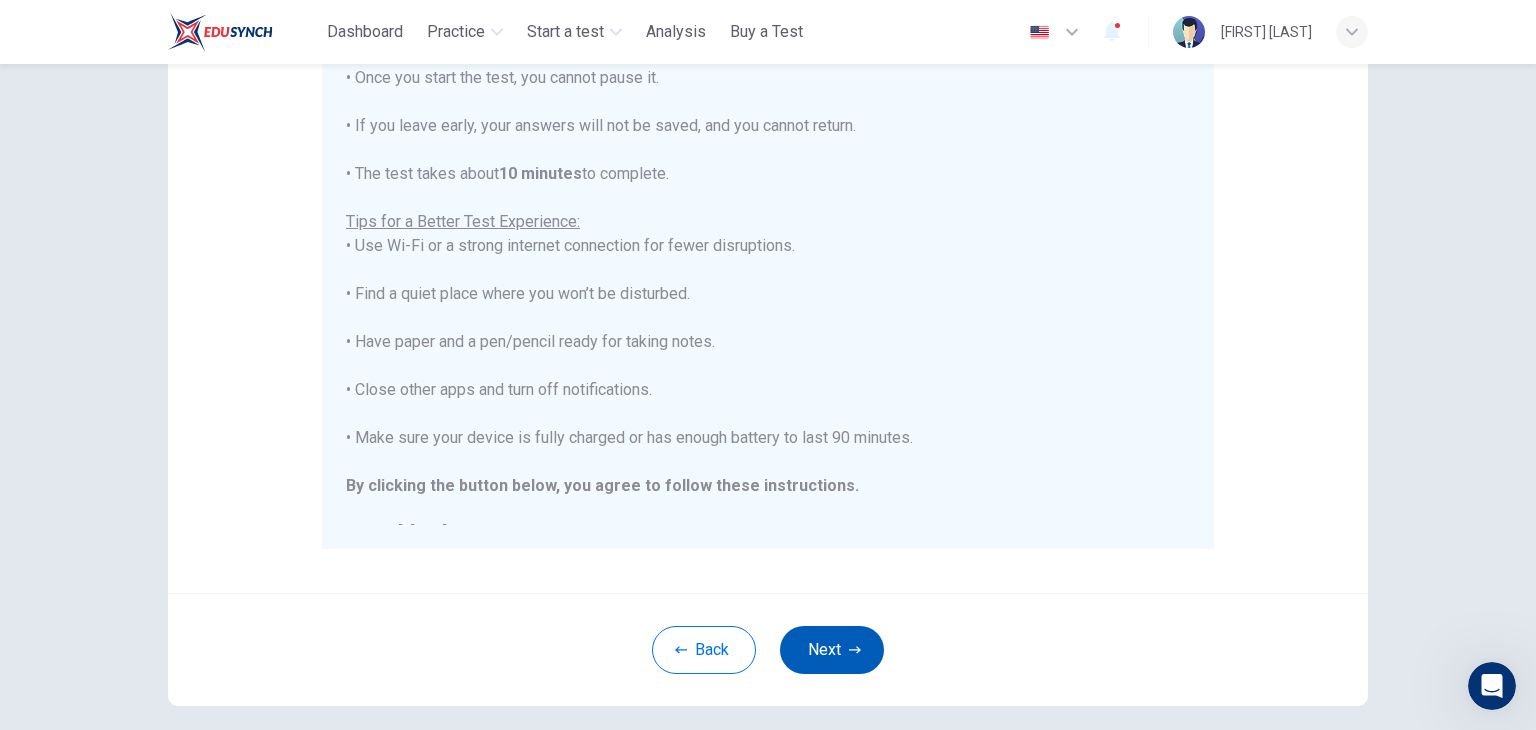 click on "Next" at bounding box center (832, 650) 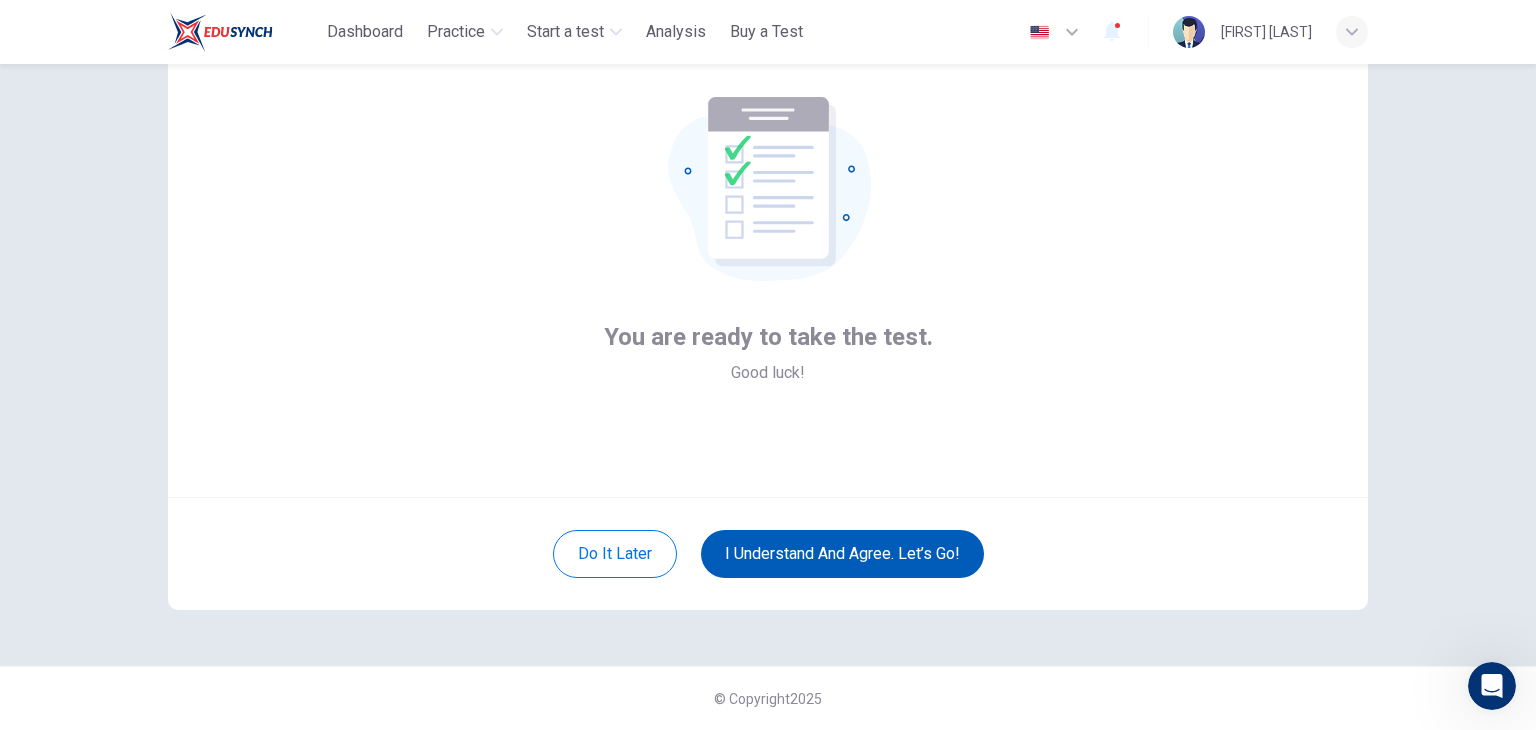 scroll, scrollTop: 103, scrollLeft: 0, axis: vertical 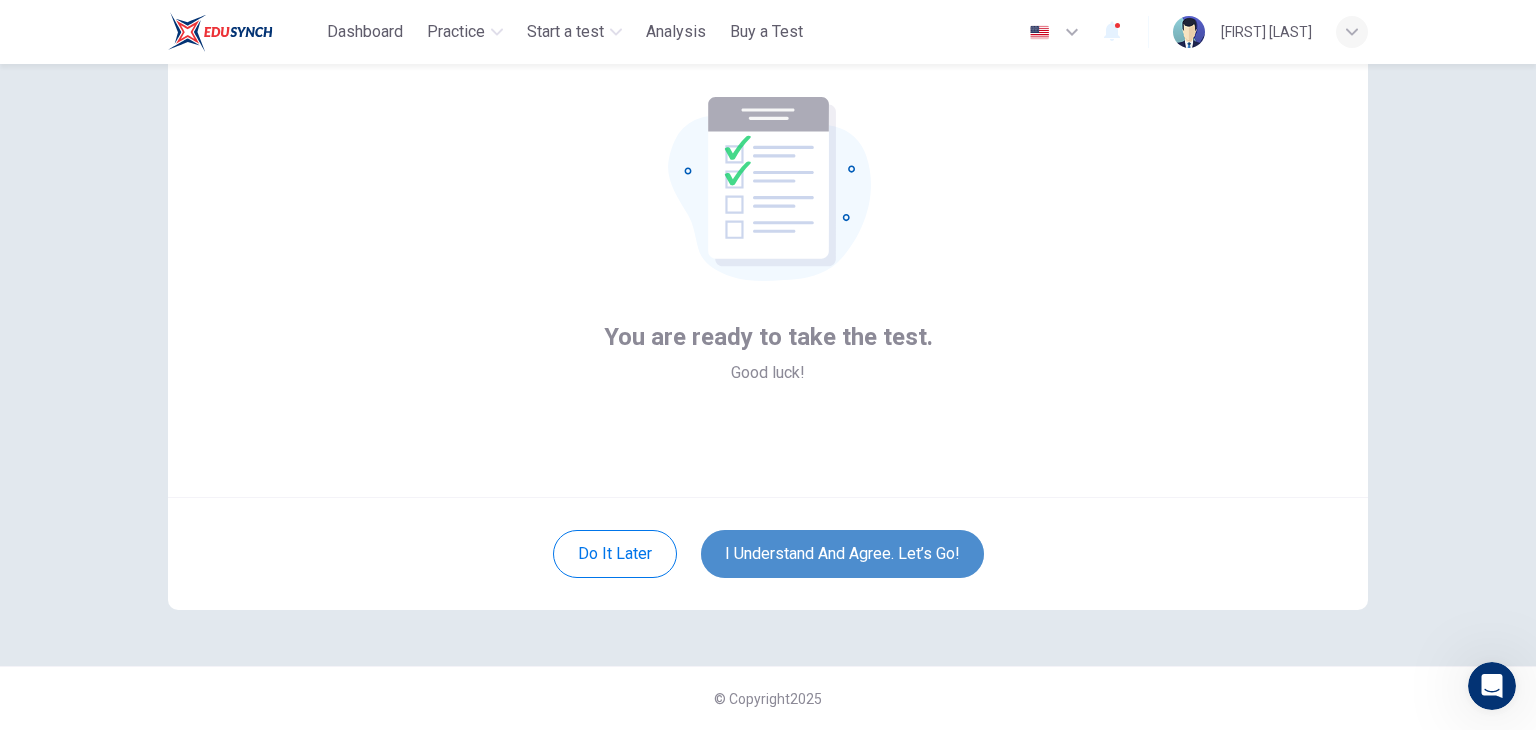 click on "I understand and agree. Let’s go!" at bounding box center (842, 554) 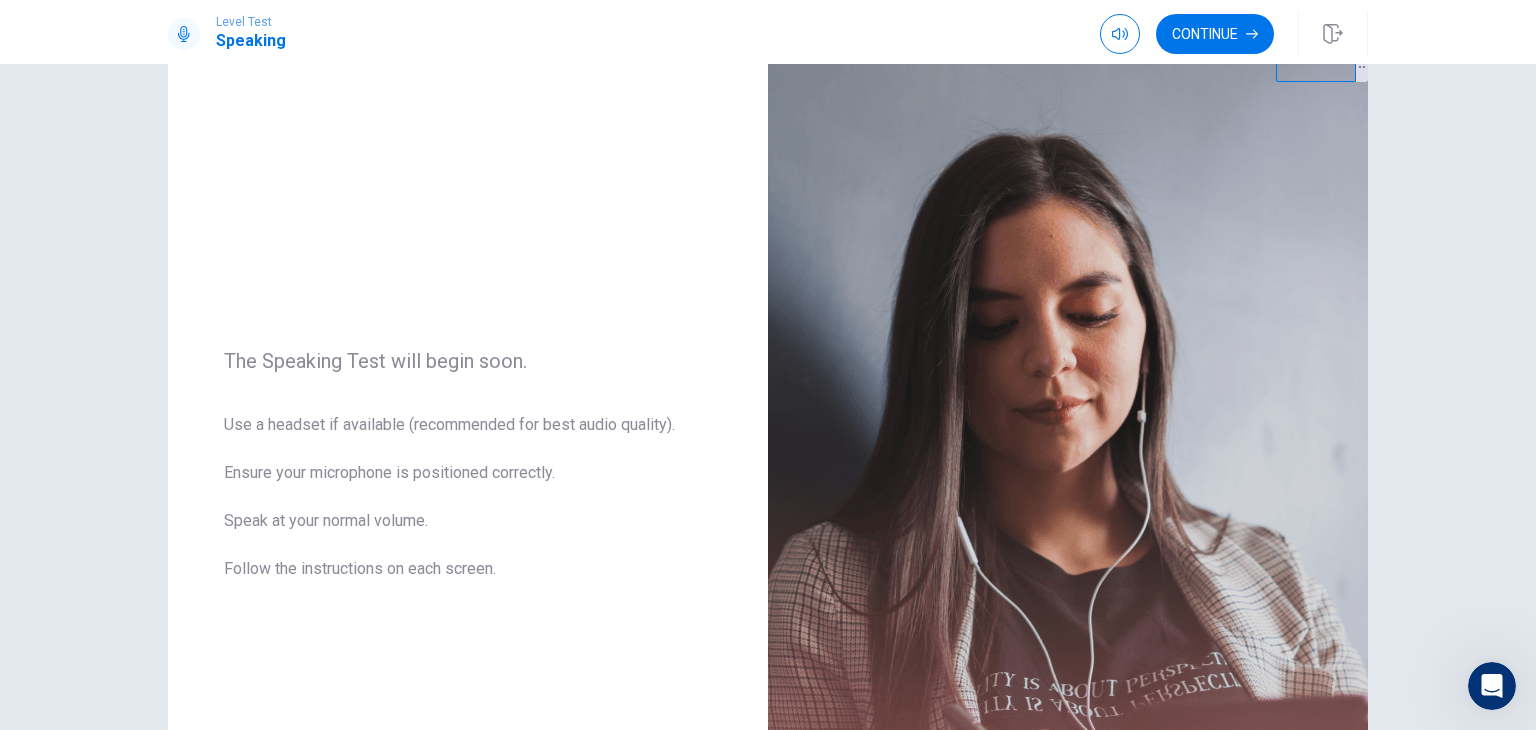 scroll, scrollTop: 65, scrollLeft: 0, axis: vertical 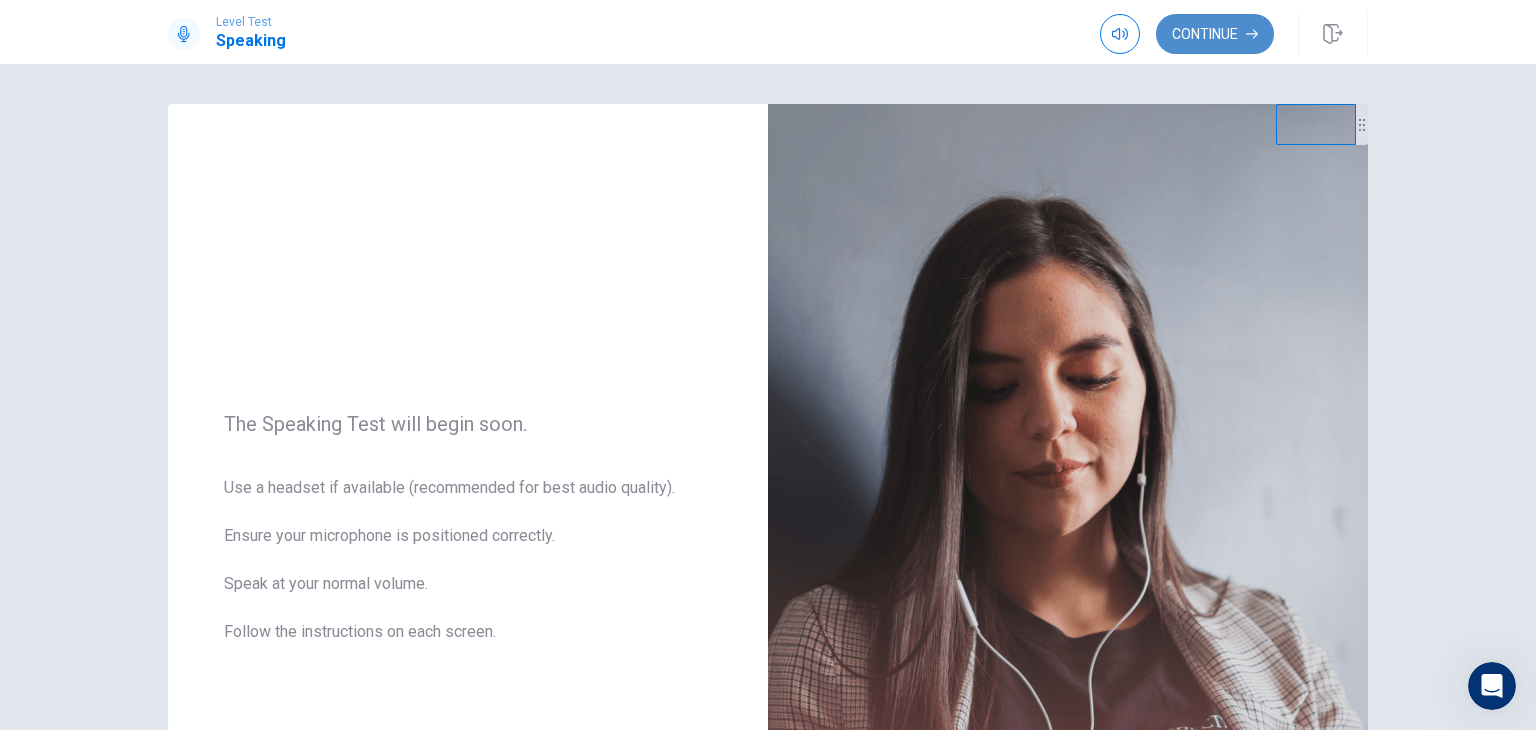 click on "Continue" at bounding box center (1215, 34) 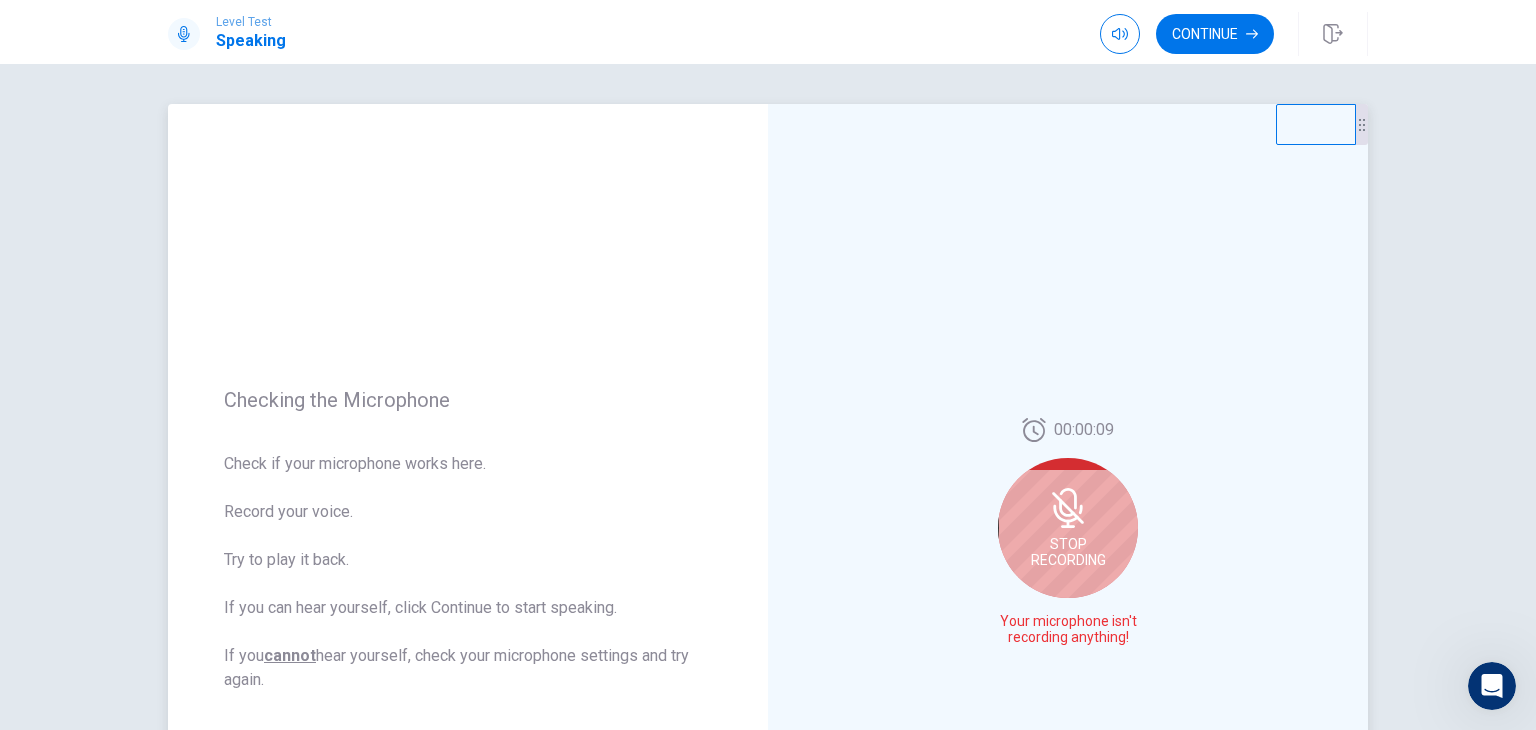 click on "Stop   Recording" at bounding box center (1068, 552) 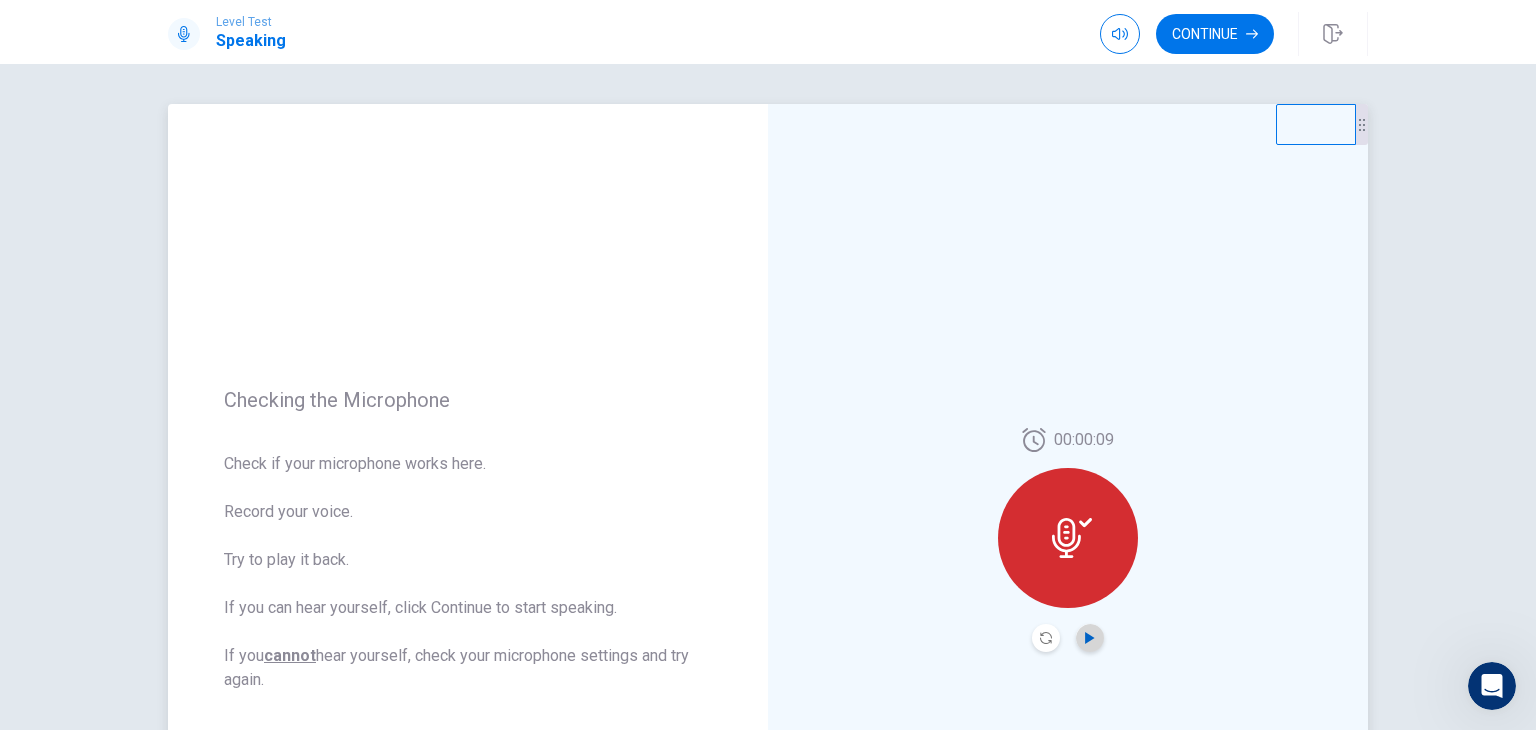 click 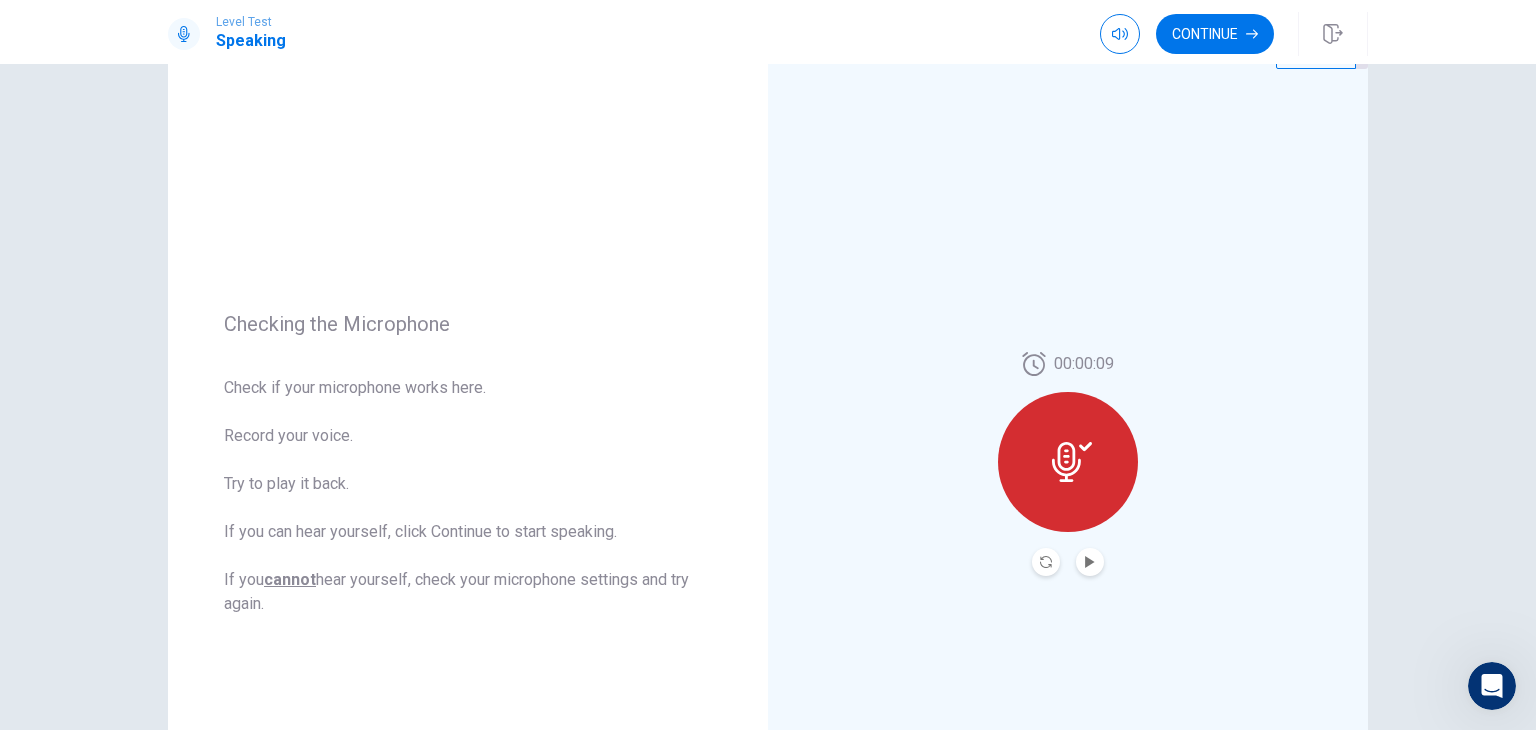 scroll, scrollTop: 72, scrollLeft: 0, axis: vertical 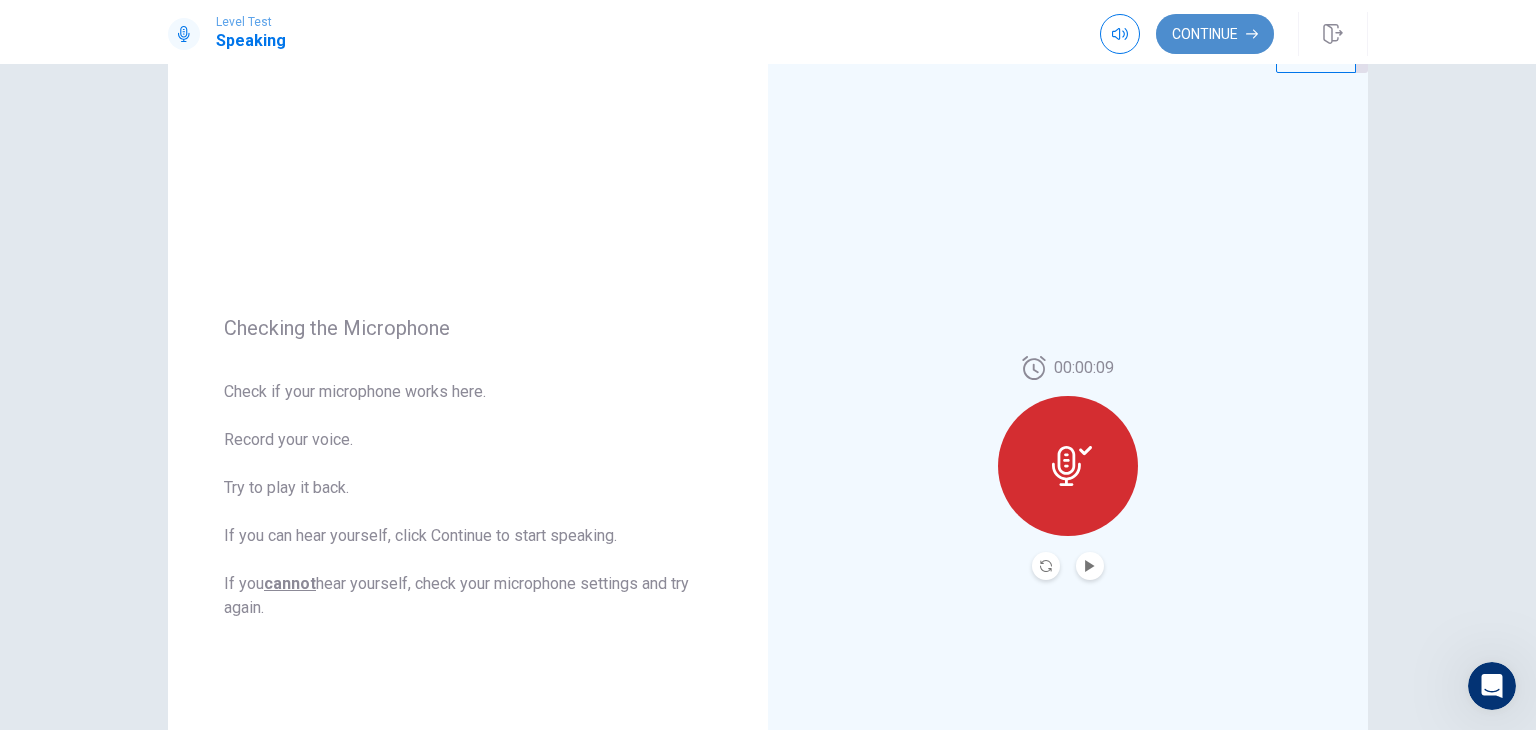 click on "Continue" at bounding box center (1215, 34) 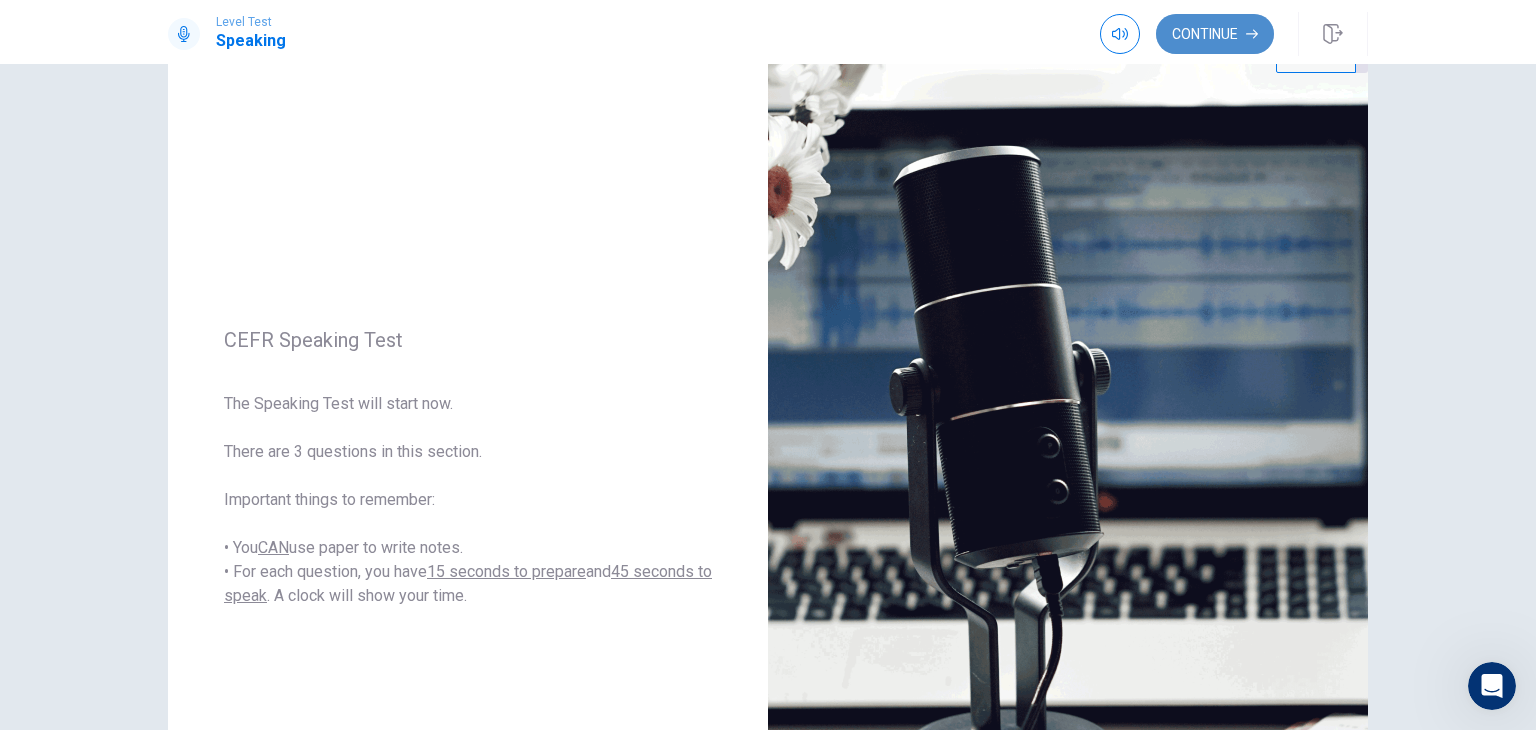 click on "Continue" at bounding box center [1215, 34] 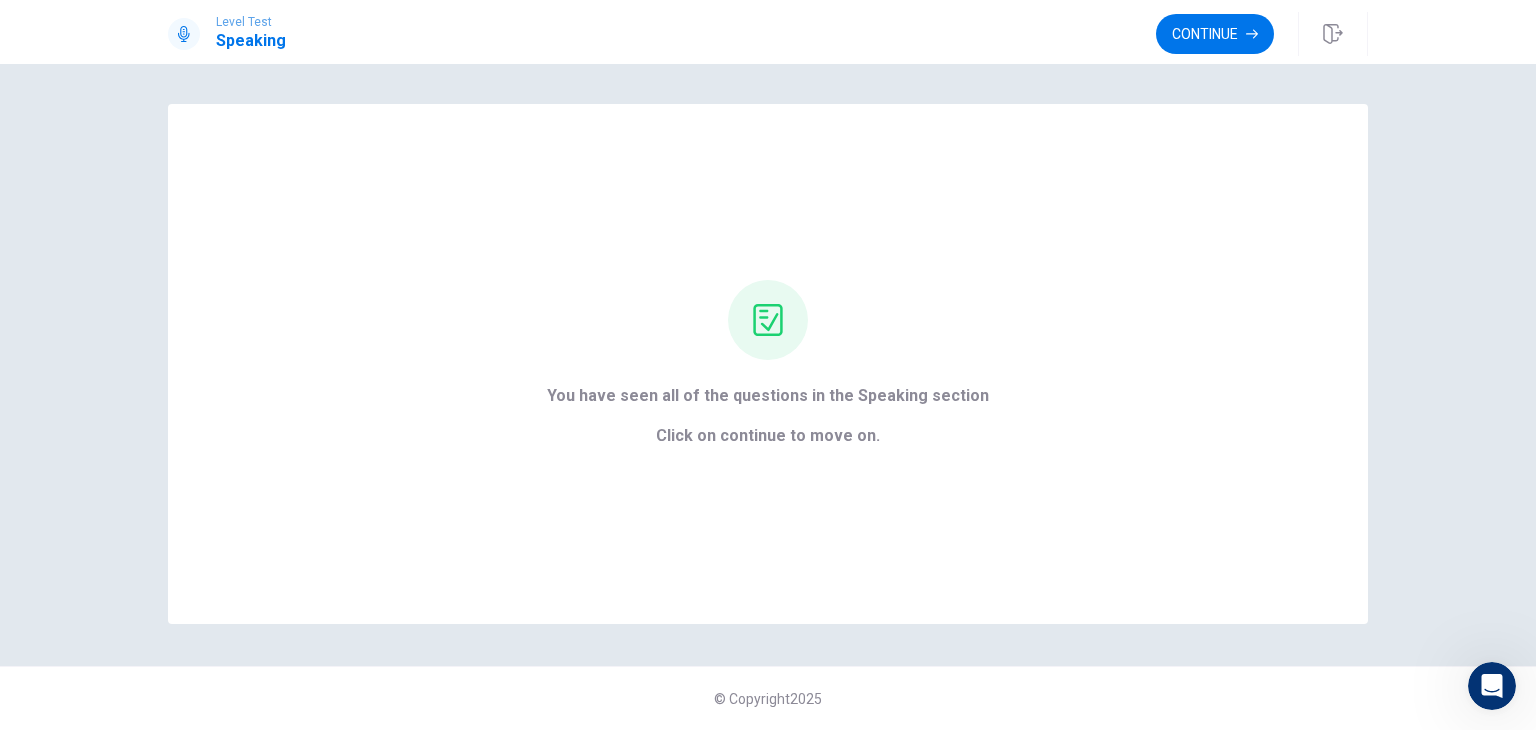 scroll, scrollTop: 0, scrollLeft: 0, axis: both 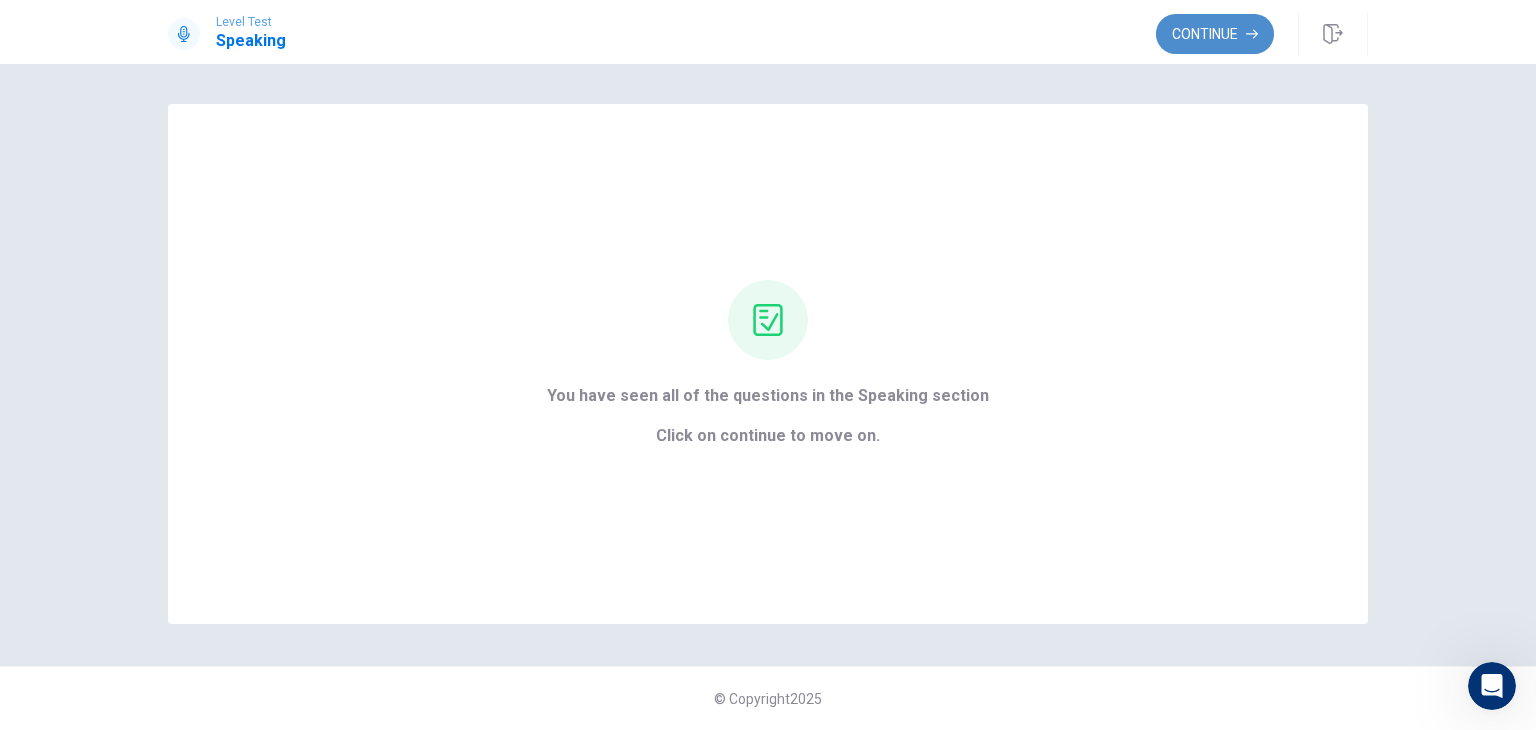 click on "Continue" at bounding box center [1215, 34] 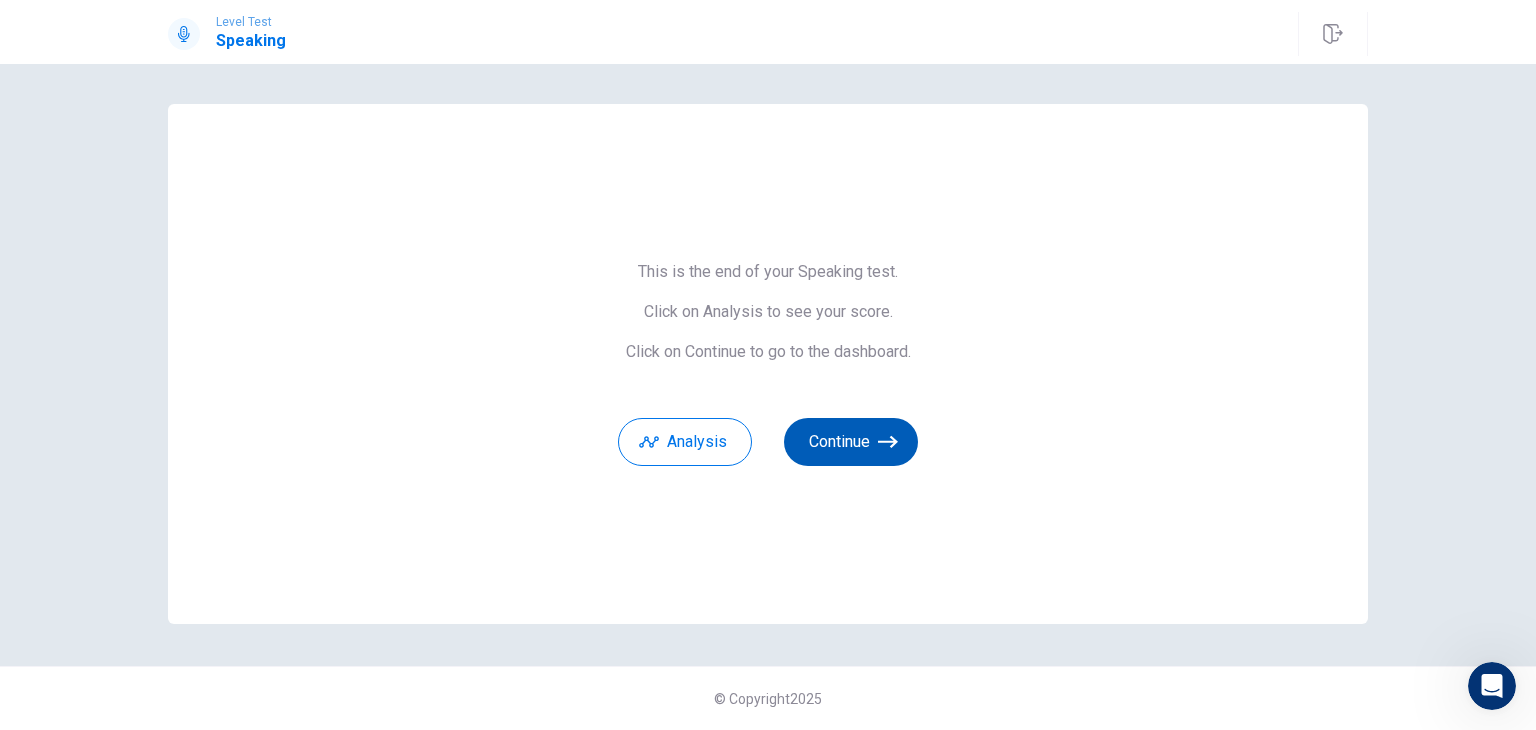click on "Continue" at bounding box center [851, 442] 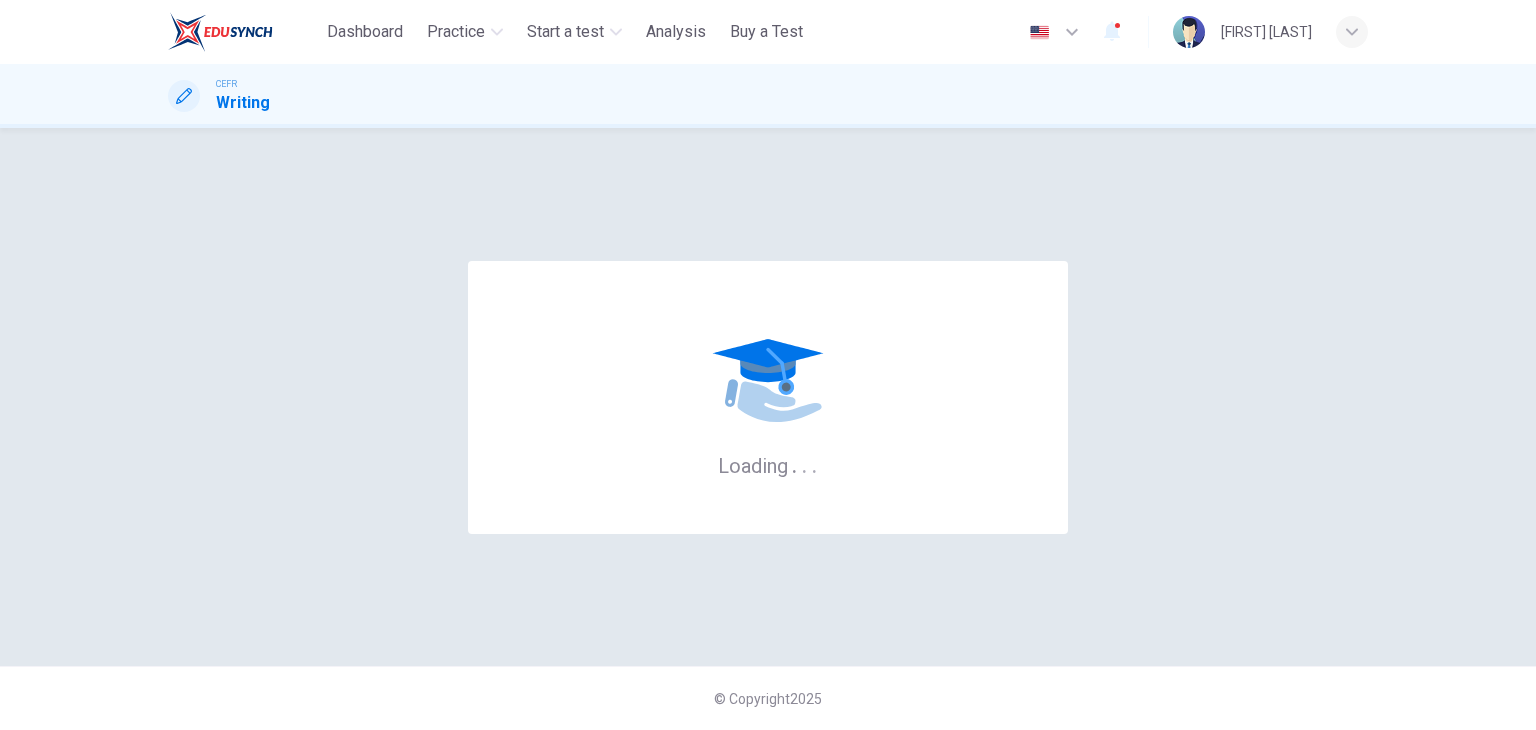 scroll, scrollTop: 0, scrollLeft: 0, axis: both 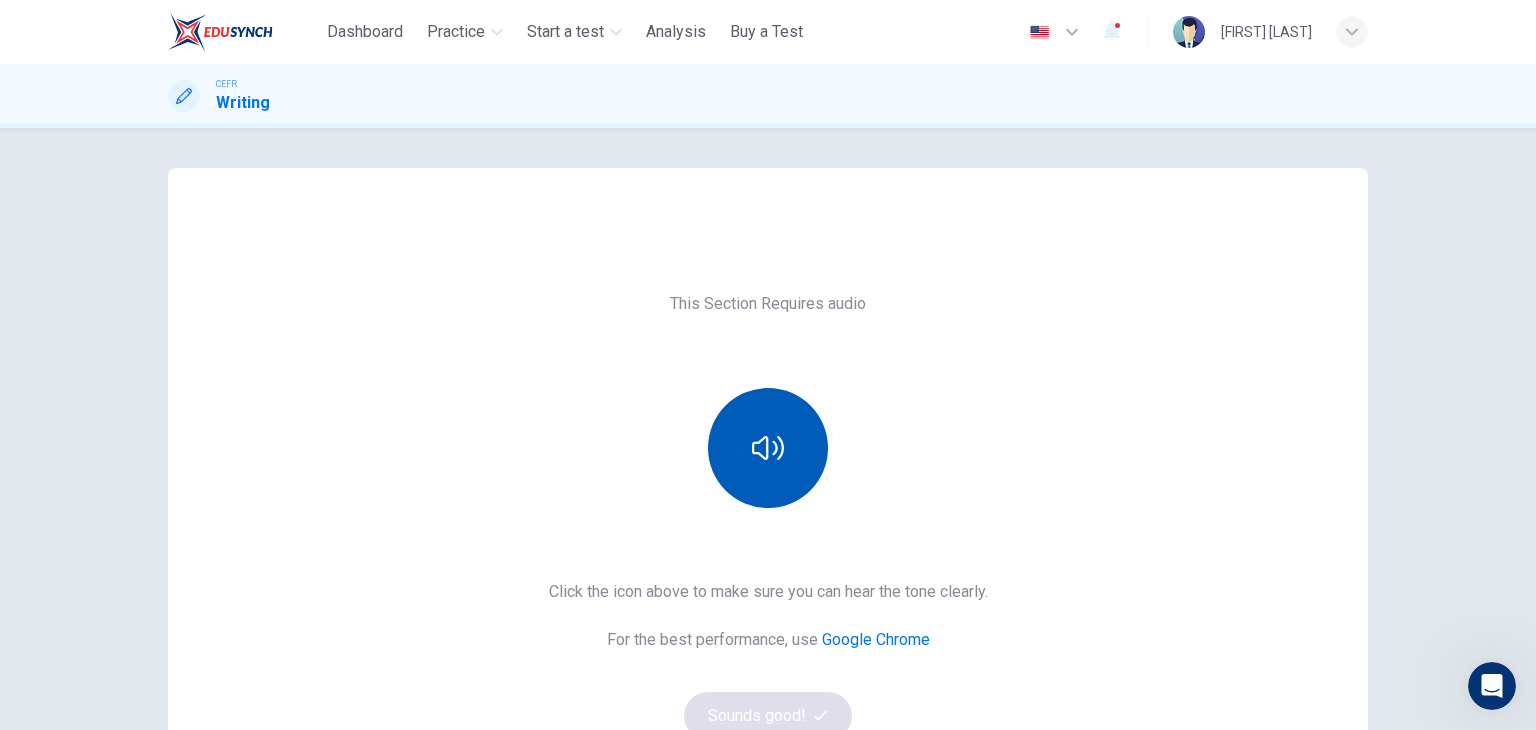 click 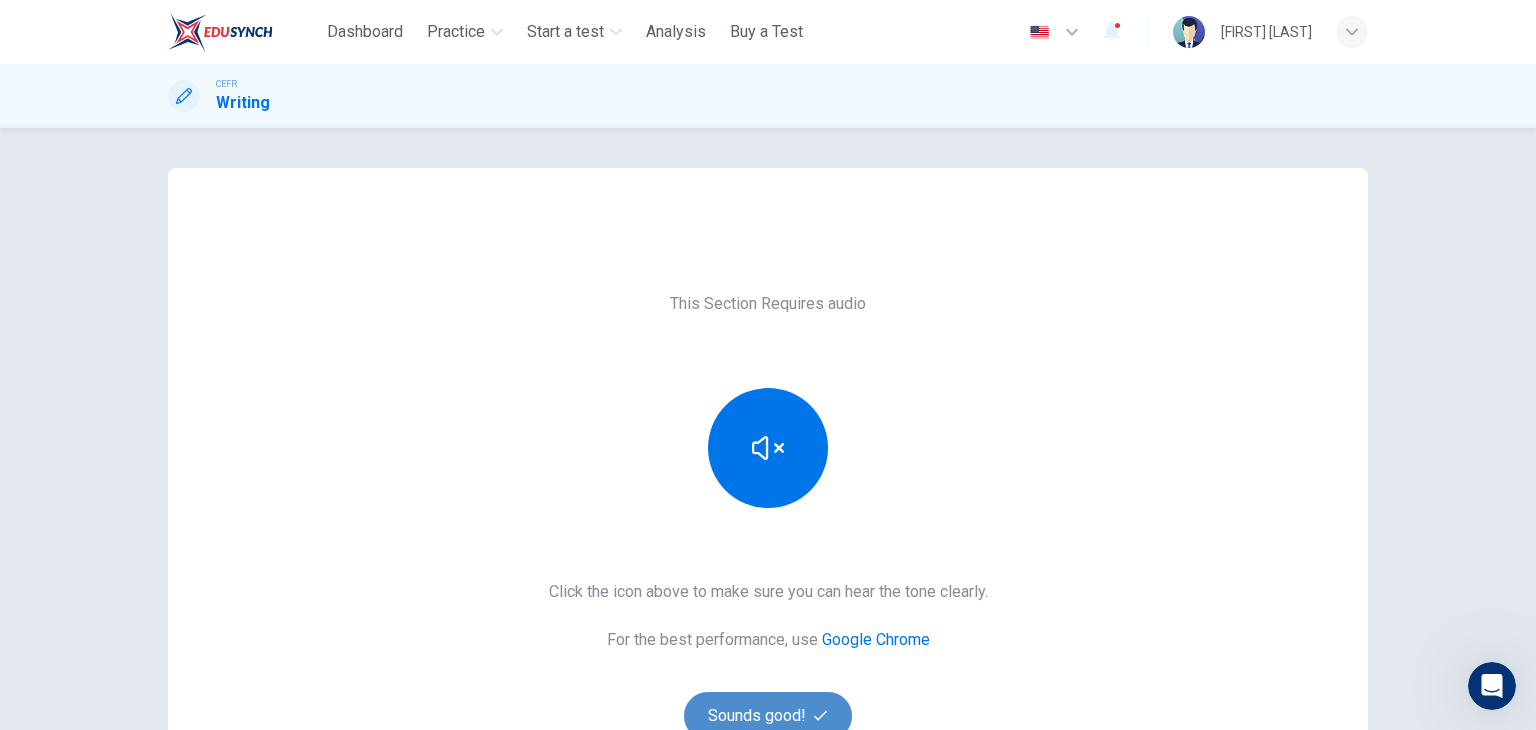 click on "Sounds good!" at bounding box center [768, 716] 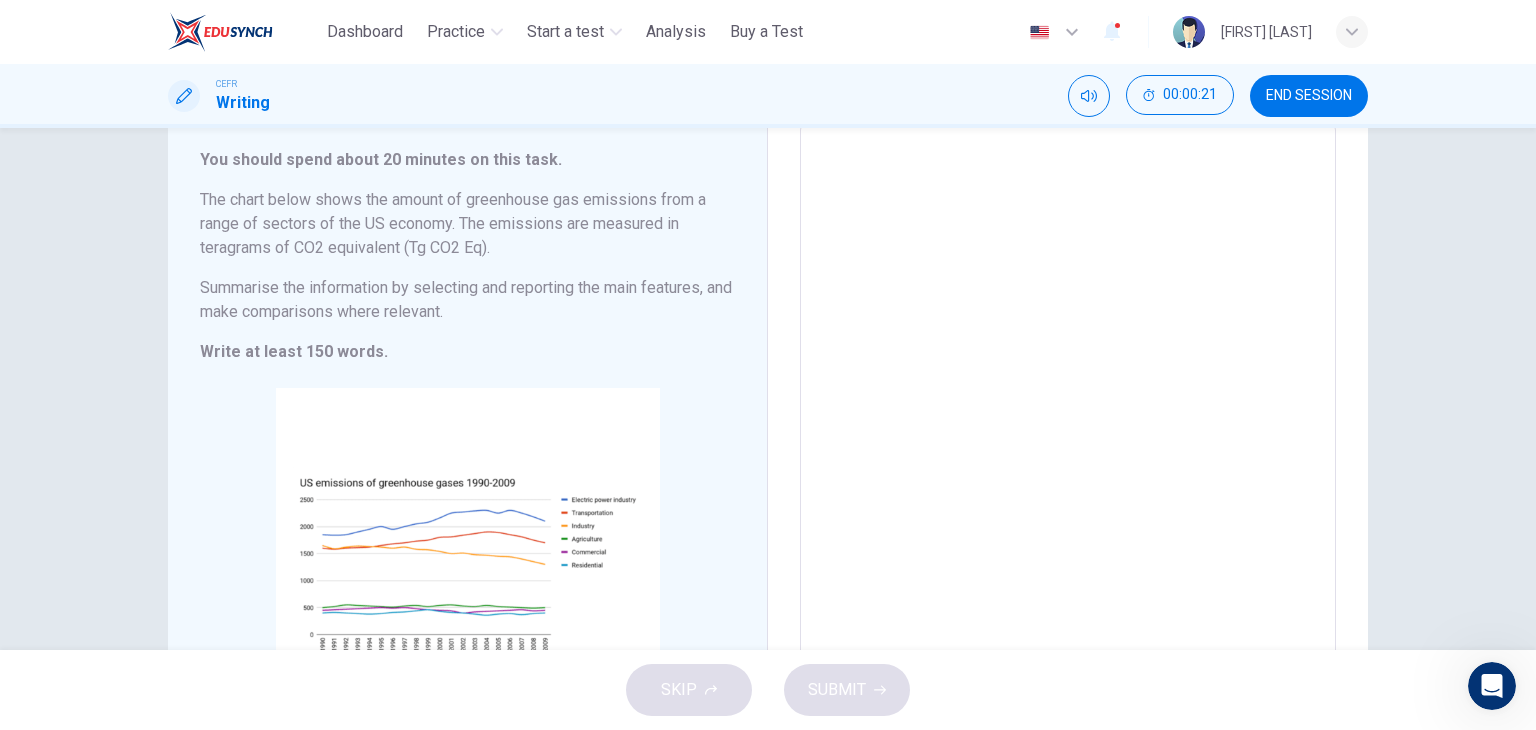 scroll, scrollTop: 107, scrollLeft: 0, axis: vertical 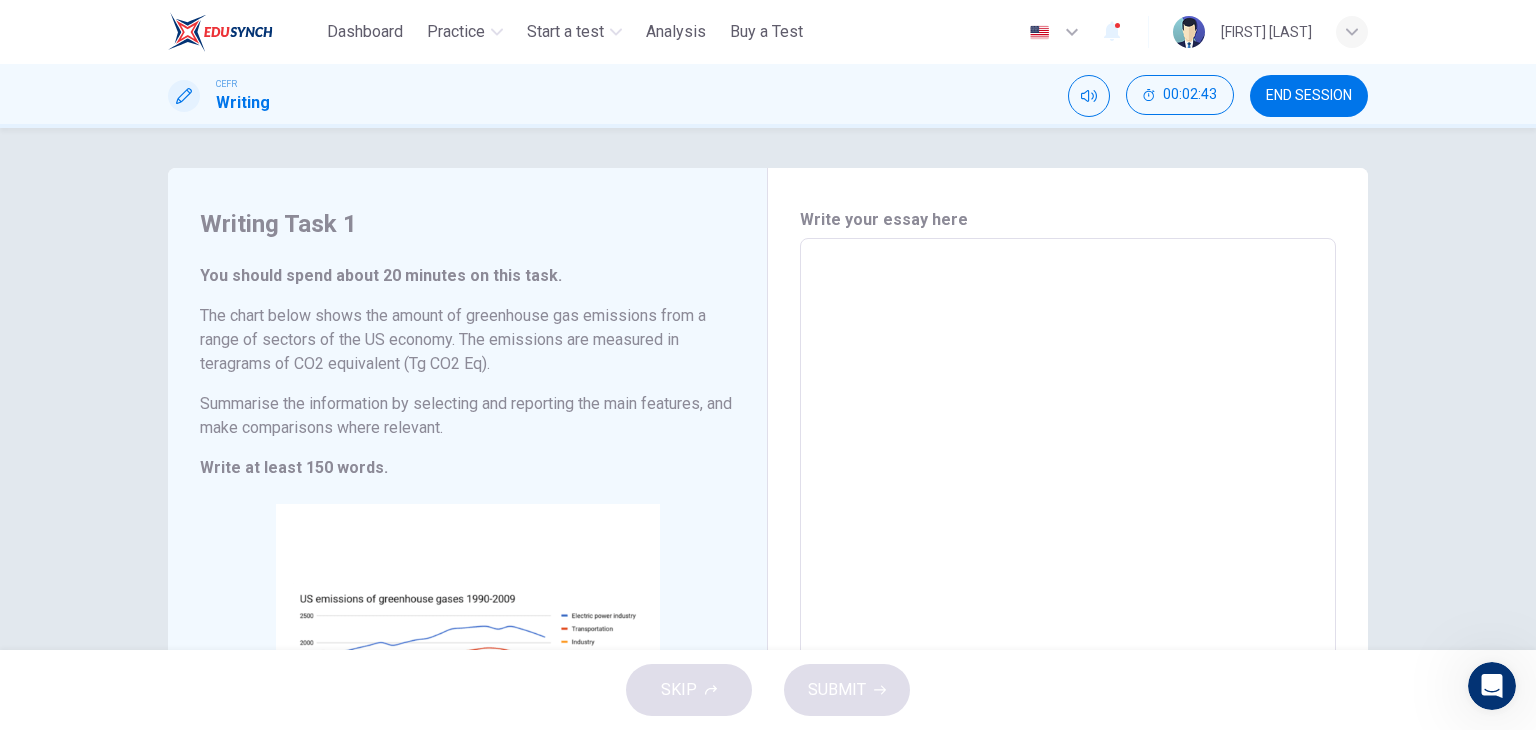 click on "Writing Task 1 You should spend about 20 minutes on this task. The chart below shows the amount of greenhouse gas emissions from a range of sectors of the US economy. The emissions are measured in teragrams of CO2 equivalent (Tg CO2 Eq).  Summarise the information by selecting and reporting the main features, and make comparisons where relevant. Write at least 150 words. CLICK TO ZOOM Click to Zoom Write your essay here * ​ Word count :  0" at bounding box center [768, 389] 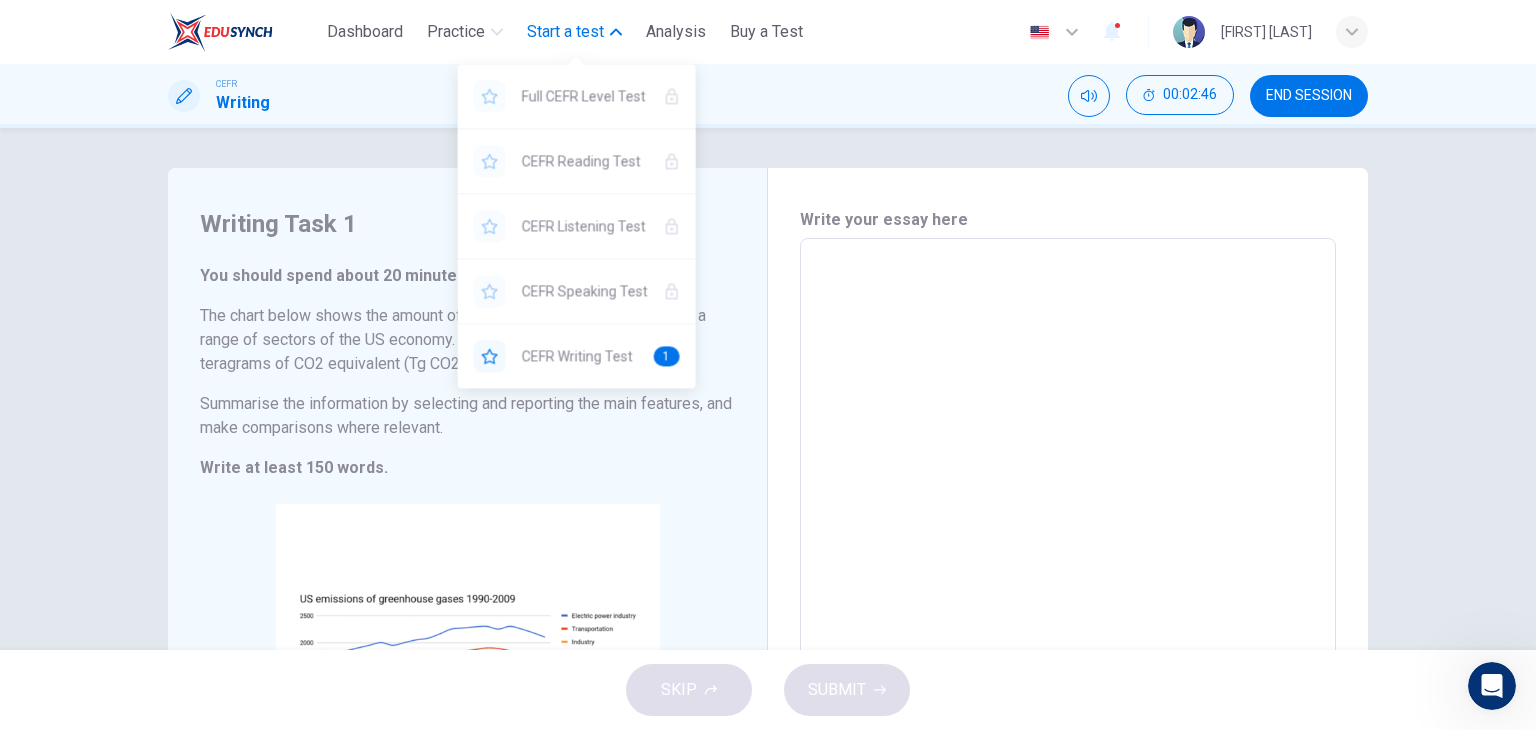 click on "Start a test" at bounding box center [565, 32] 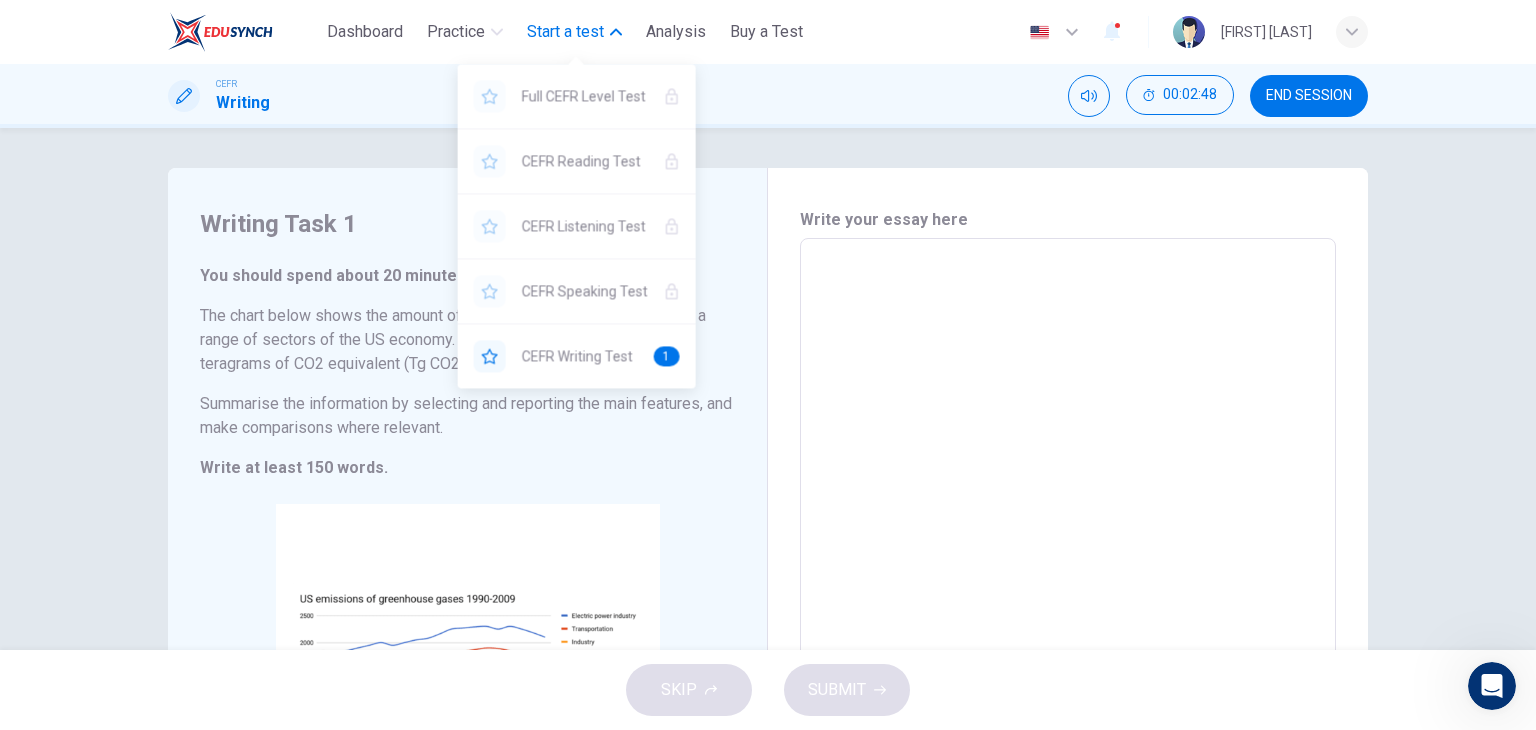 click on "Start a test" at bounding box center (574, 32) 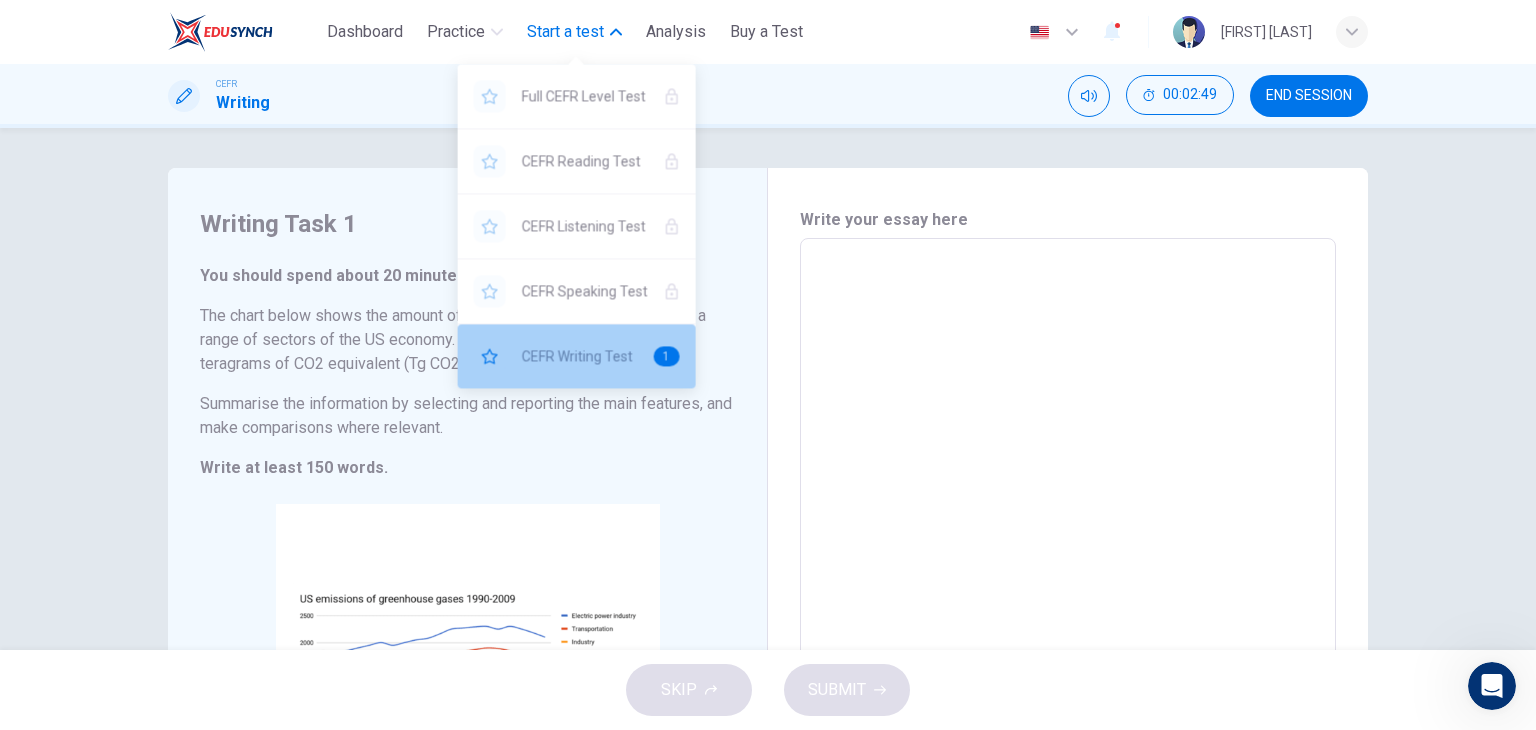 click on "CEFR Writing Test" at bounding box center (580, 356) 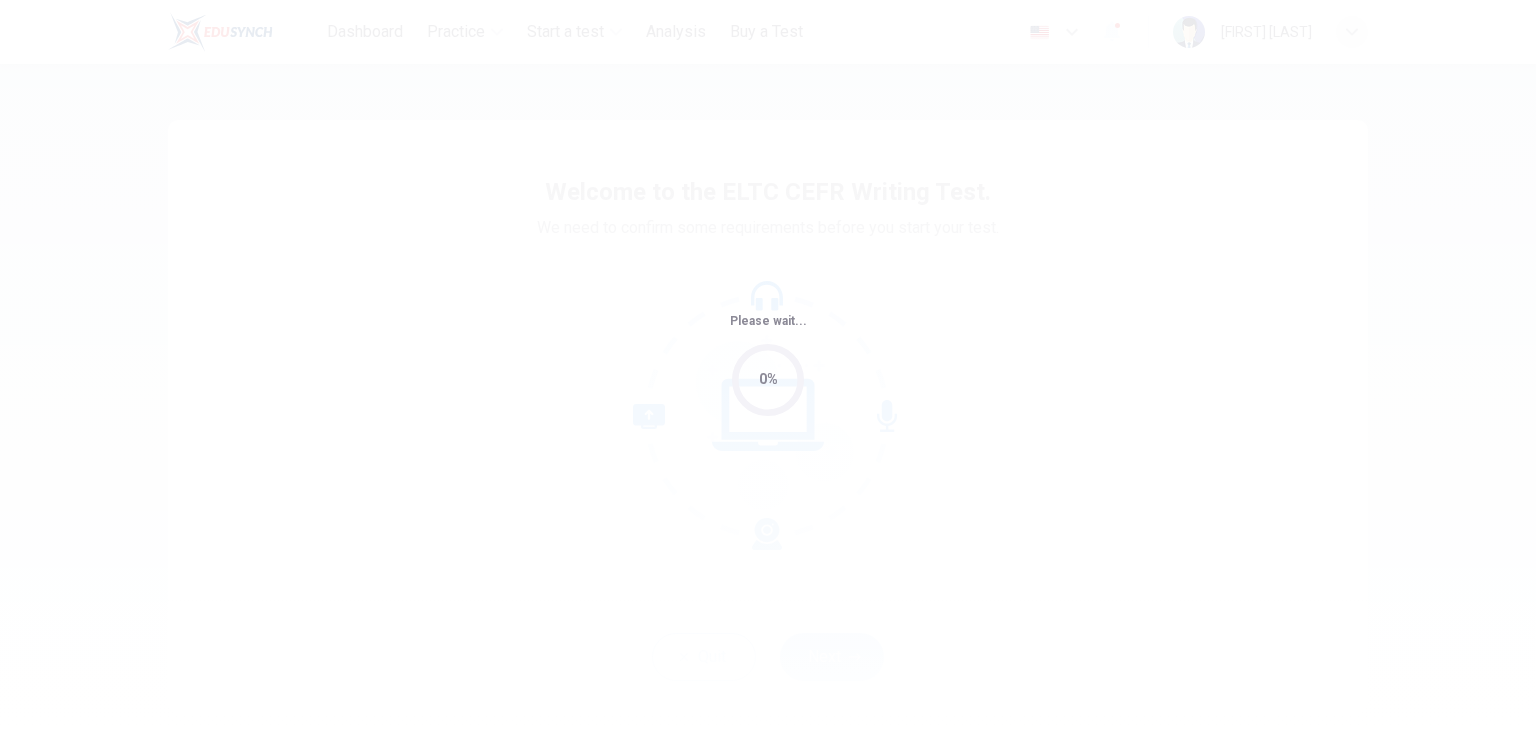 scroll, scrollTop: 0, scrollLeft: 0, axis: both 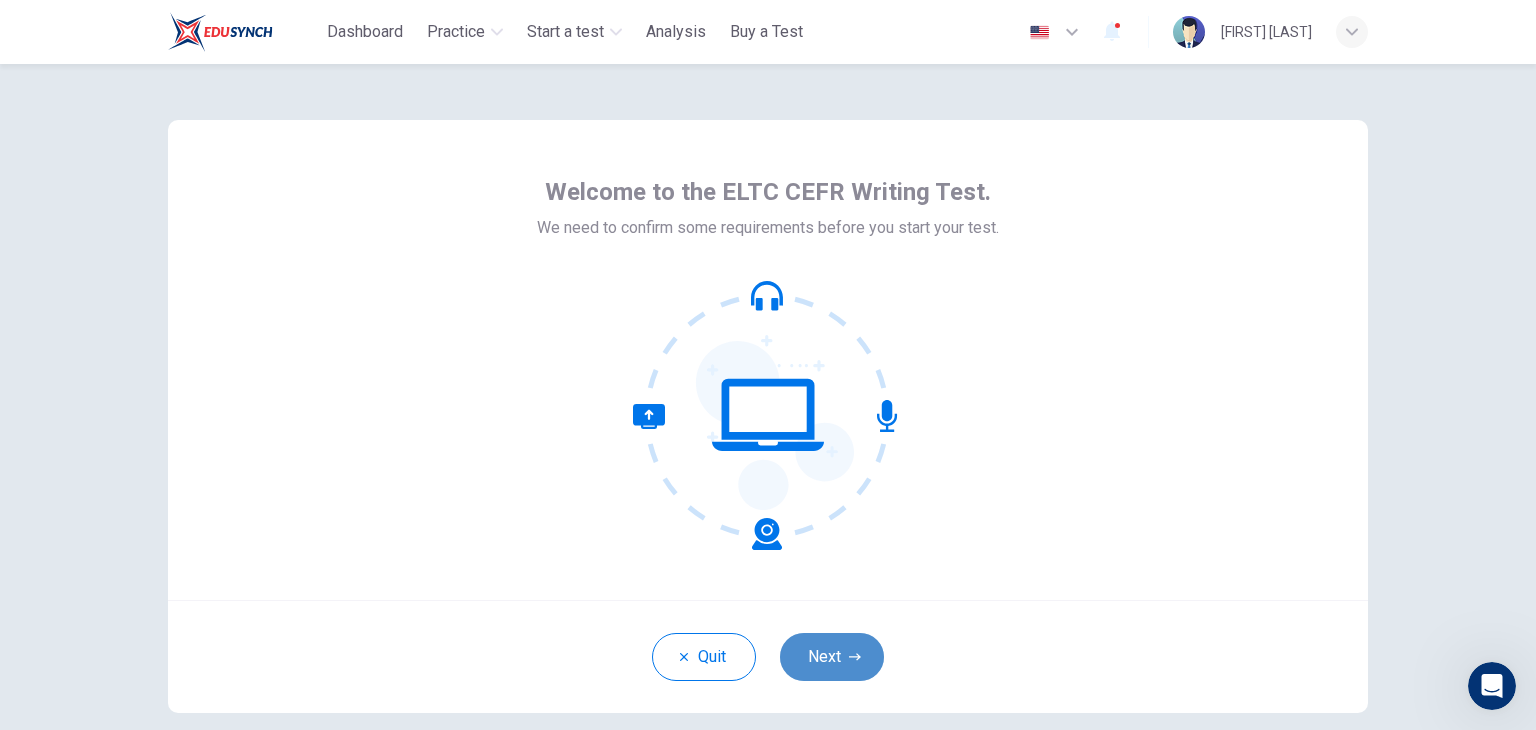 click on "Next" at bounding box center (832, 657) 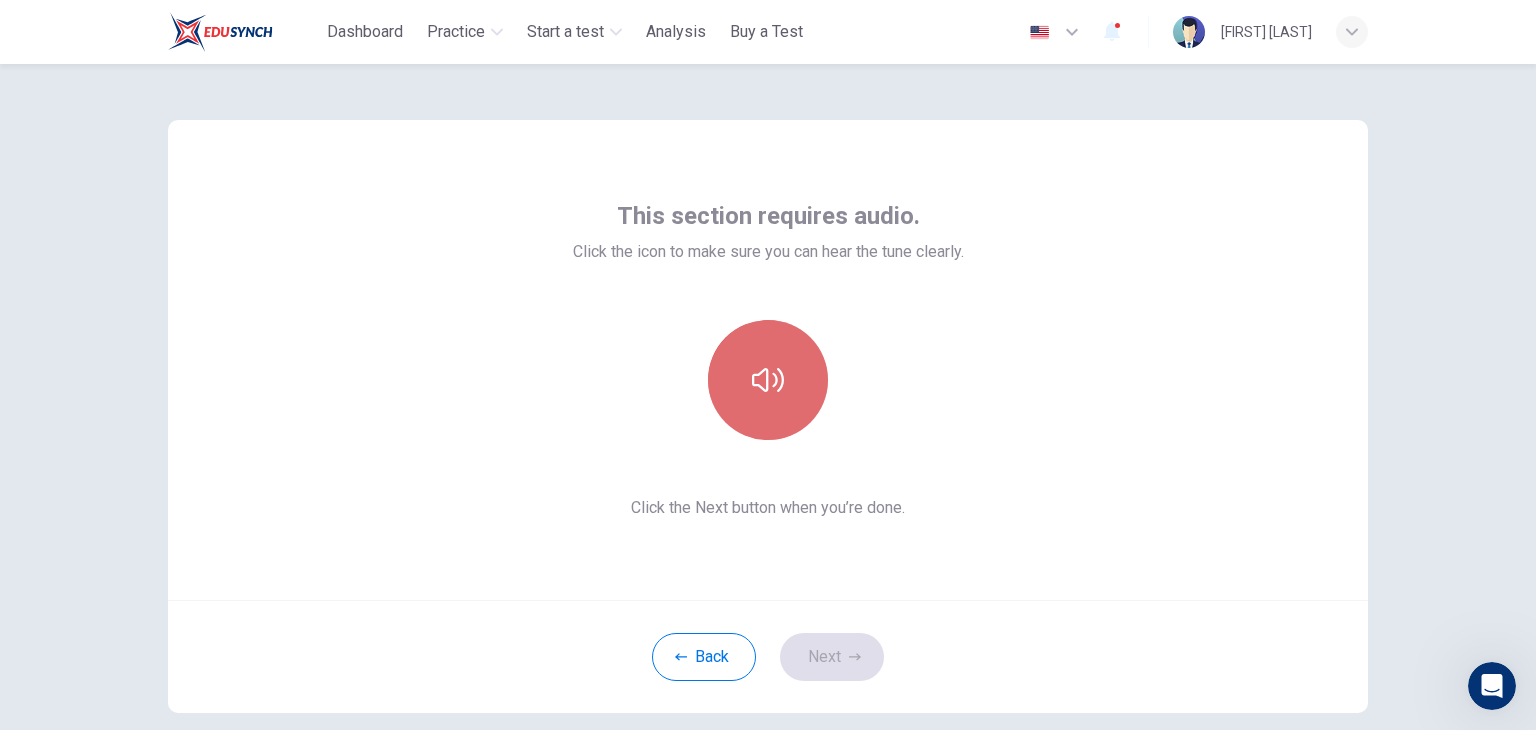 click 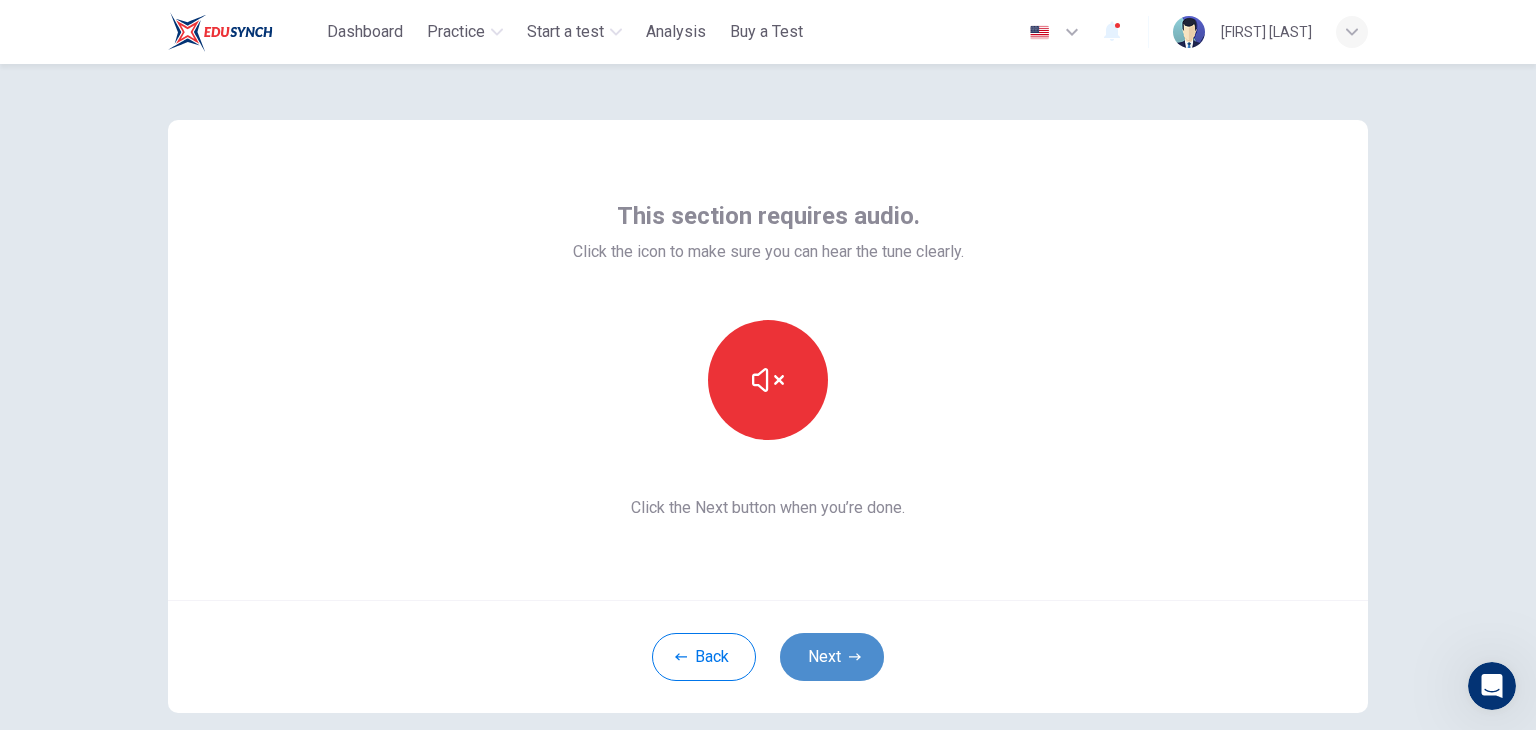 click on "Next" at bounding box center [832, 657] 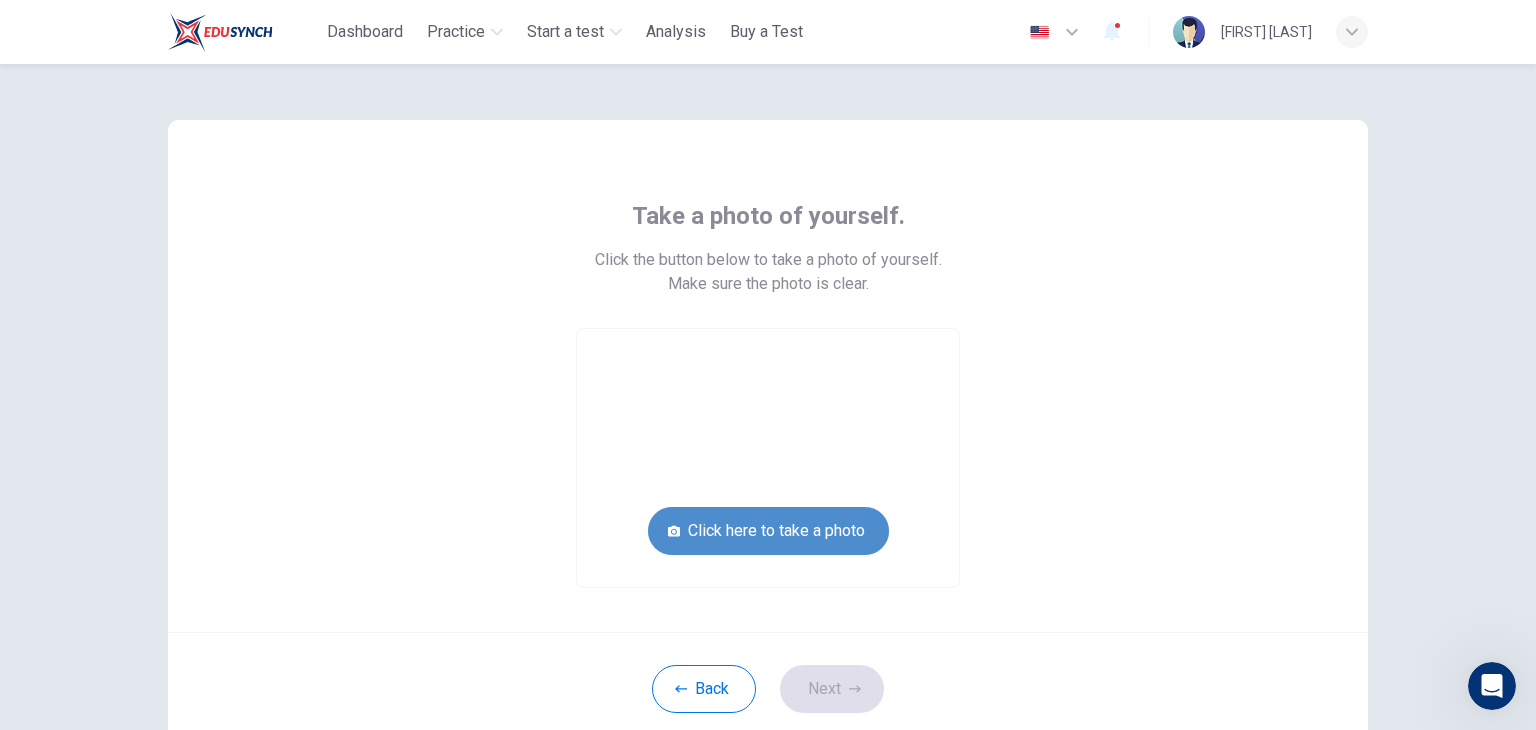 click on "Click here to take a photo" at bounding box center [768, 531] 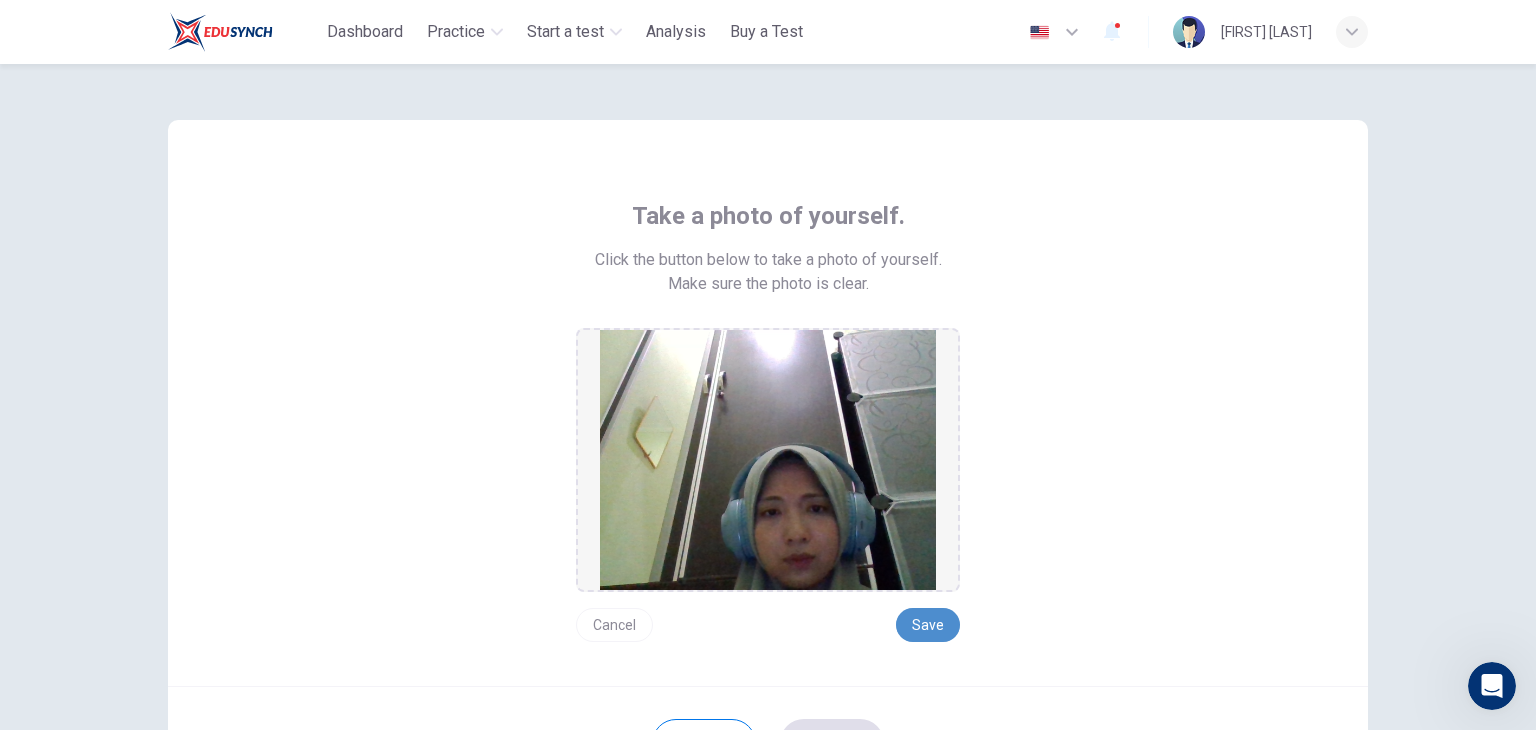 click on "Save" at bounding box center (928, 625) 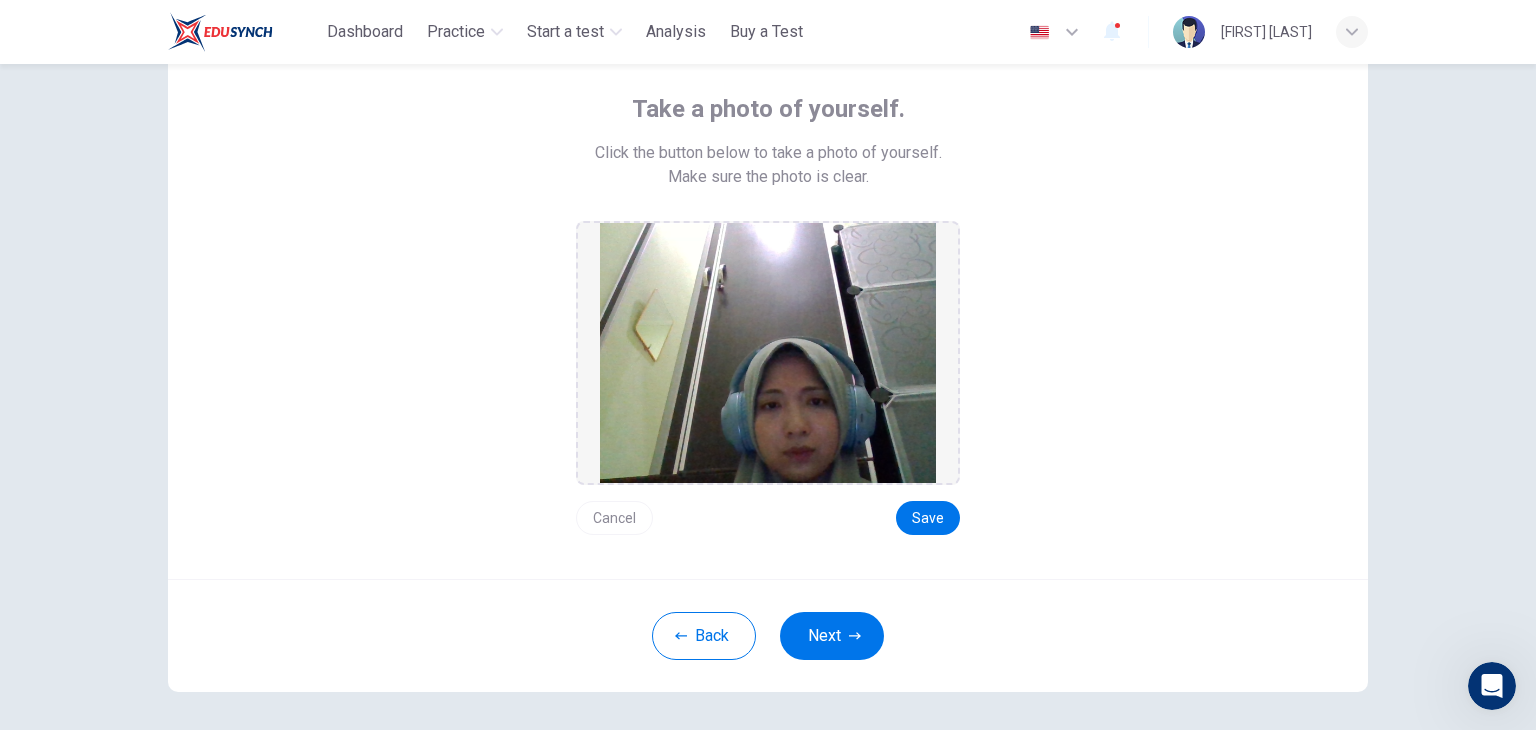 scroll, scrollTop: 188, scrollLeft: 0, axis: vertical 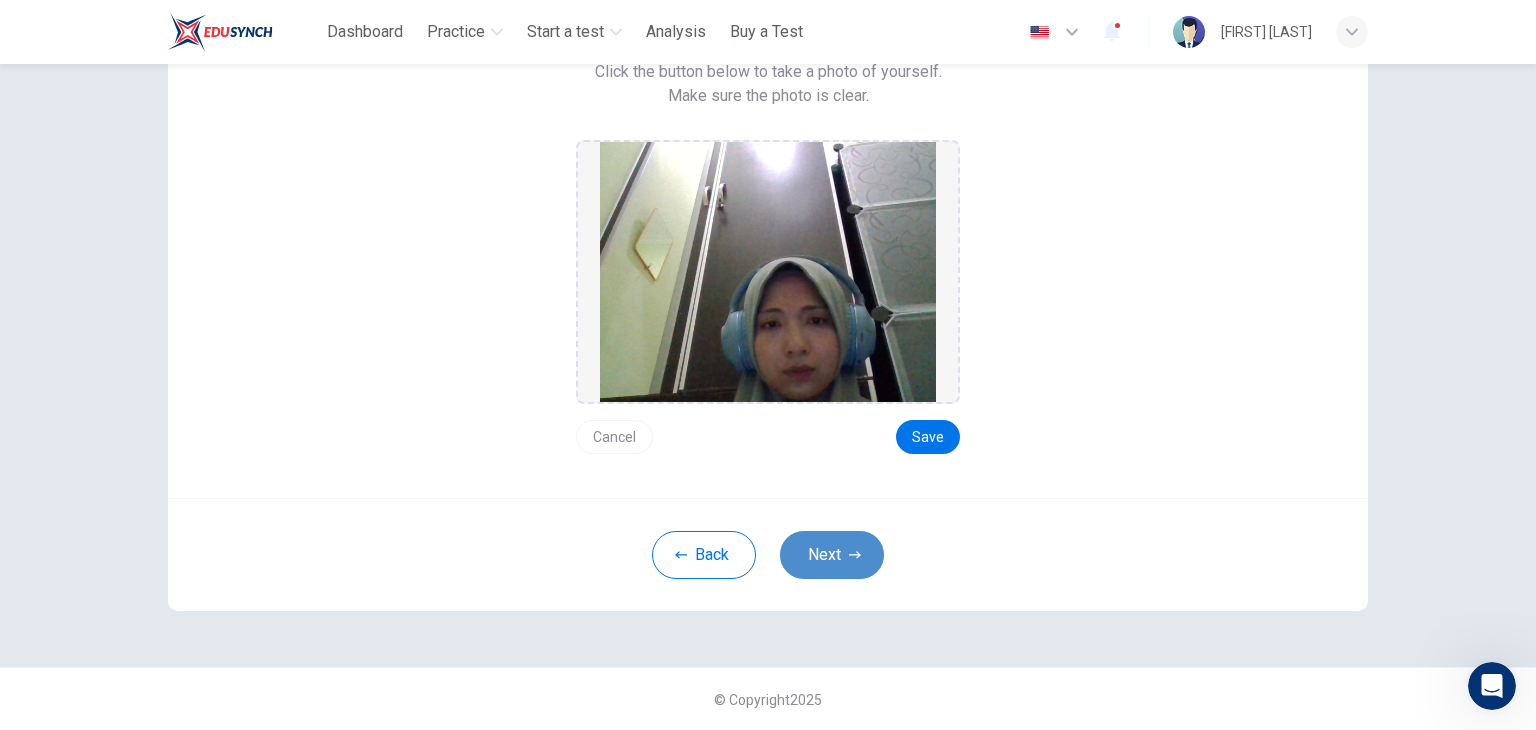 click on "Next" at bounding box center (832, 555) 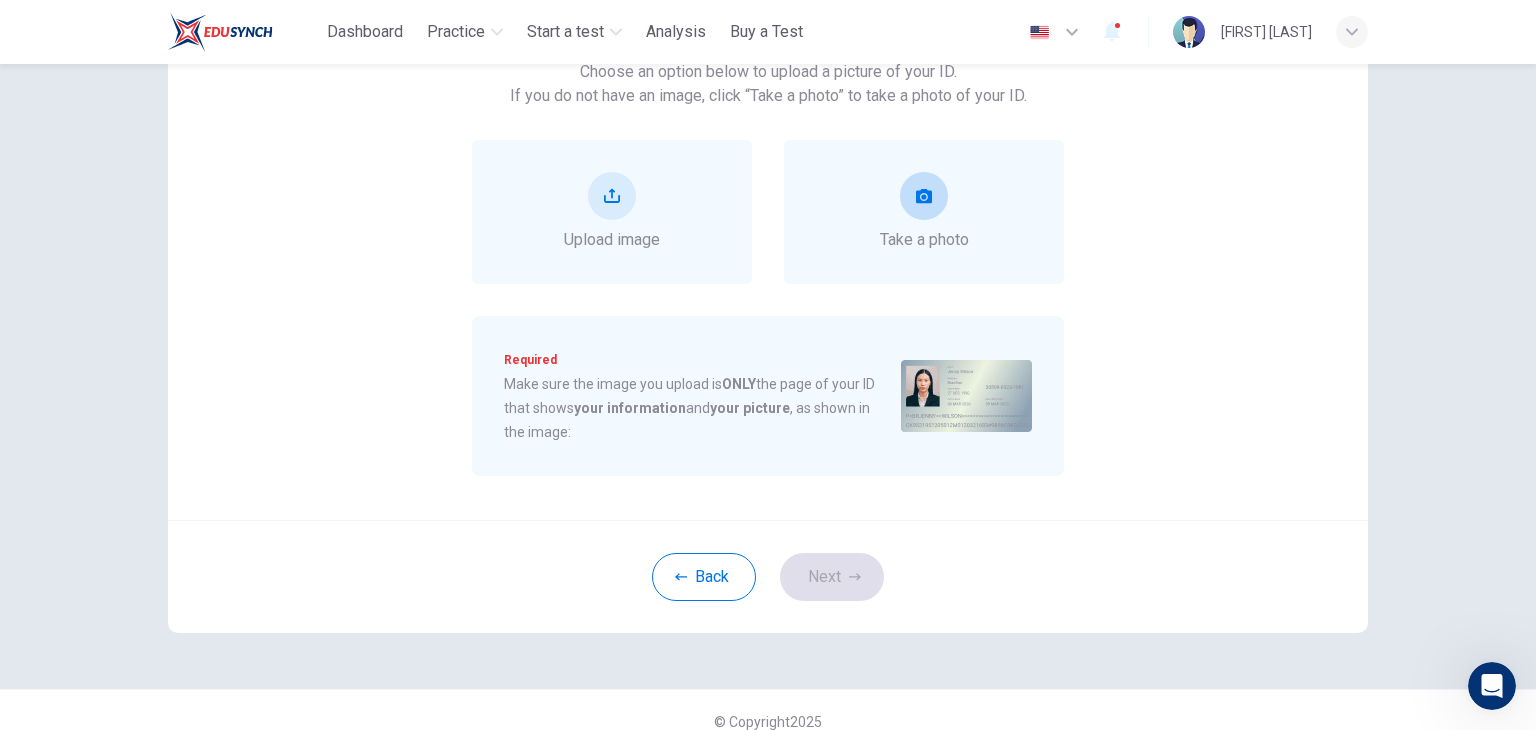 click on "Take a photo" at bounding box center [924, 212] 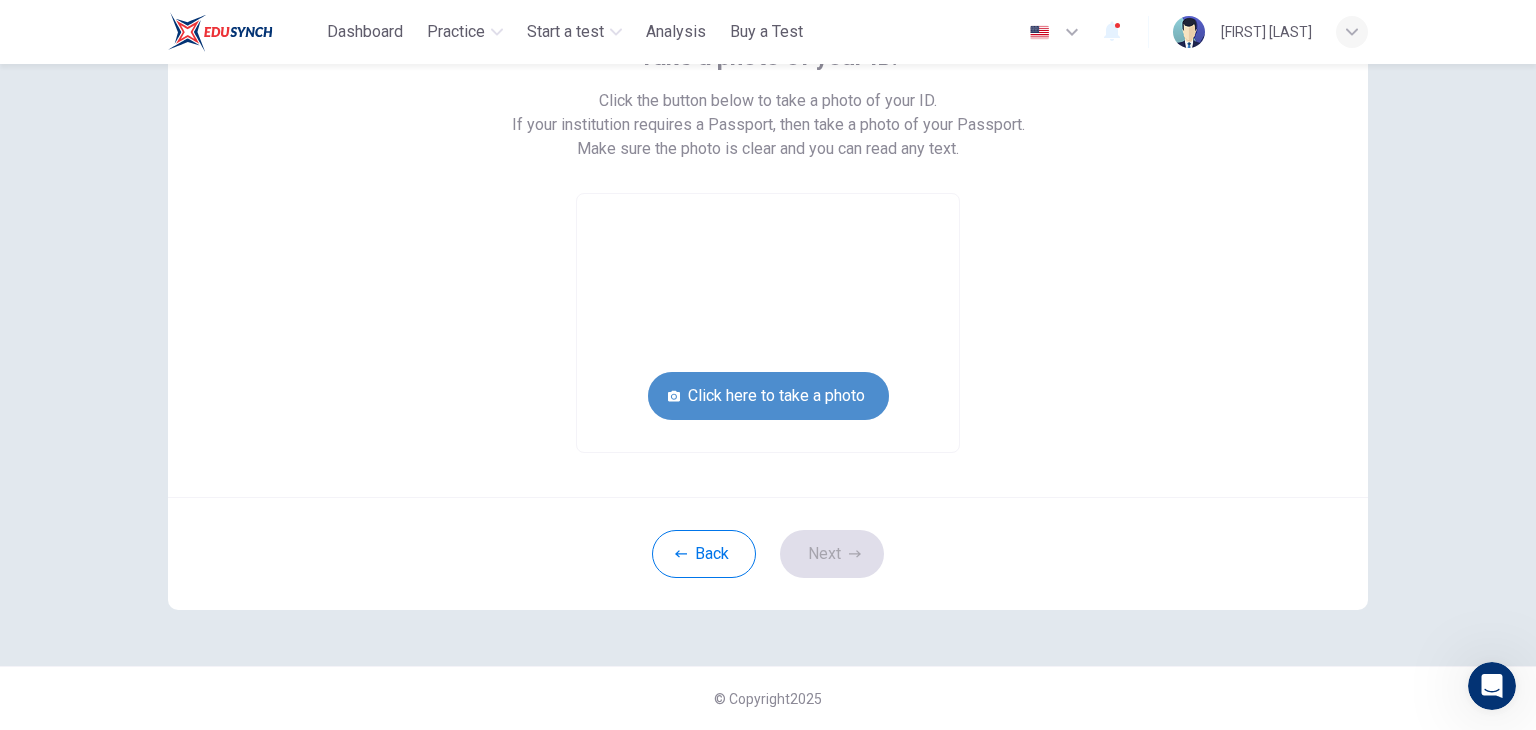 click on "Click here to take a photo" at bounding box center (768, 396) 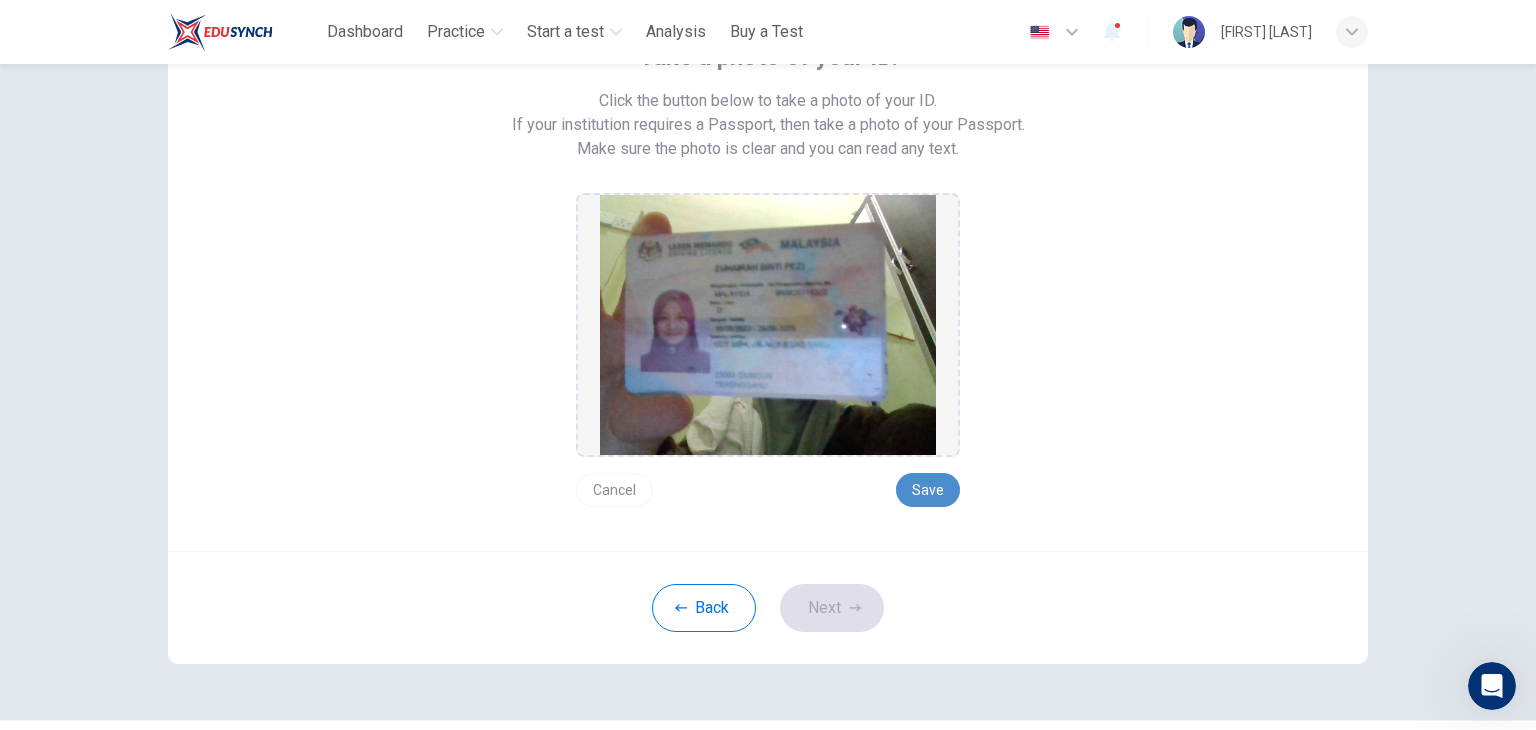 click on "Save" at bounding box center (928, 490) 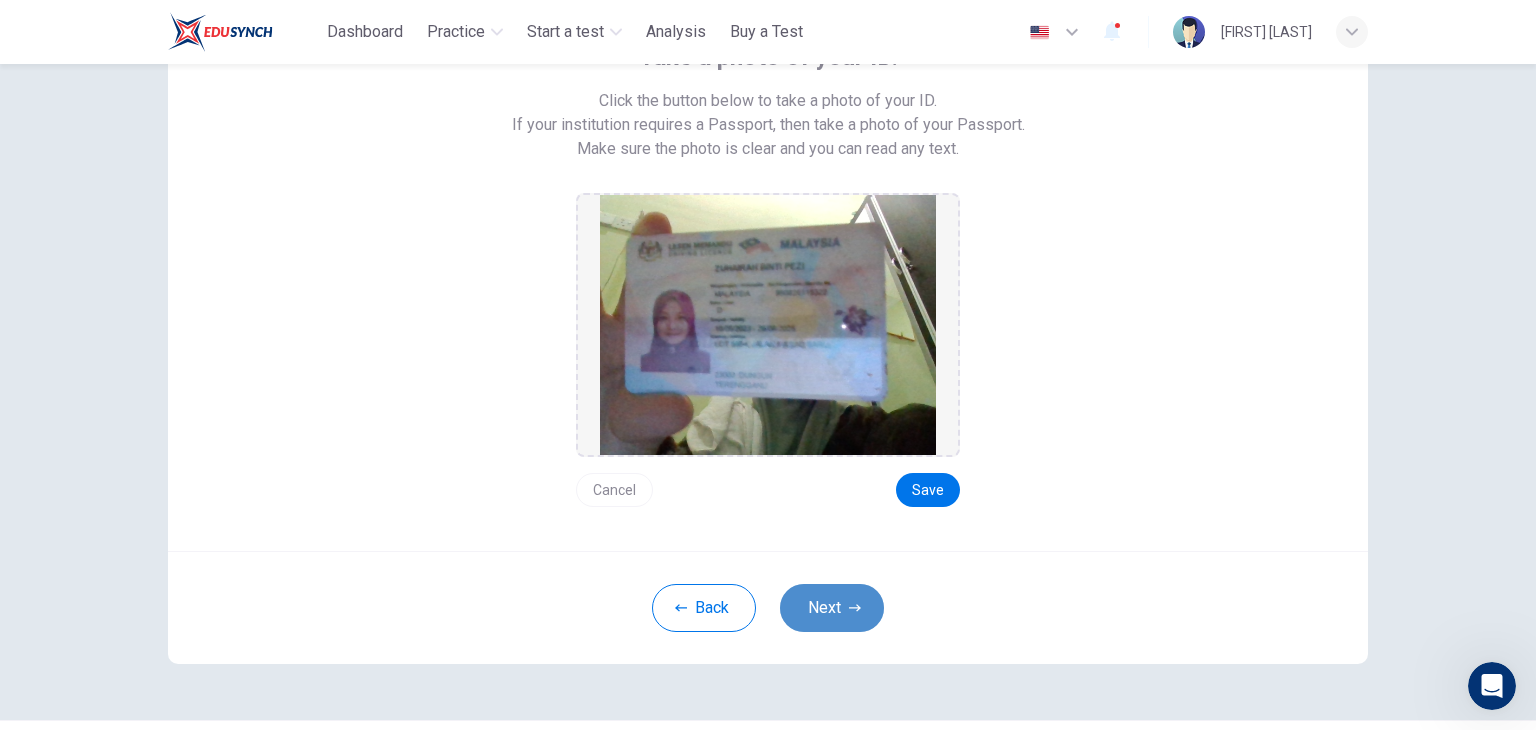click on "Next" at bounding box center (832, 608) 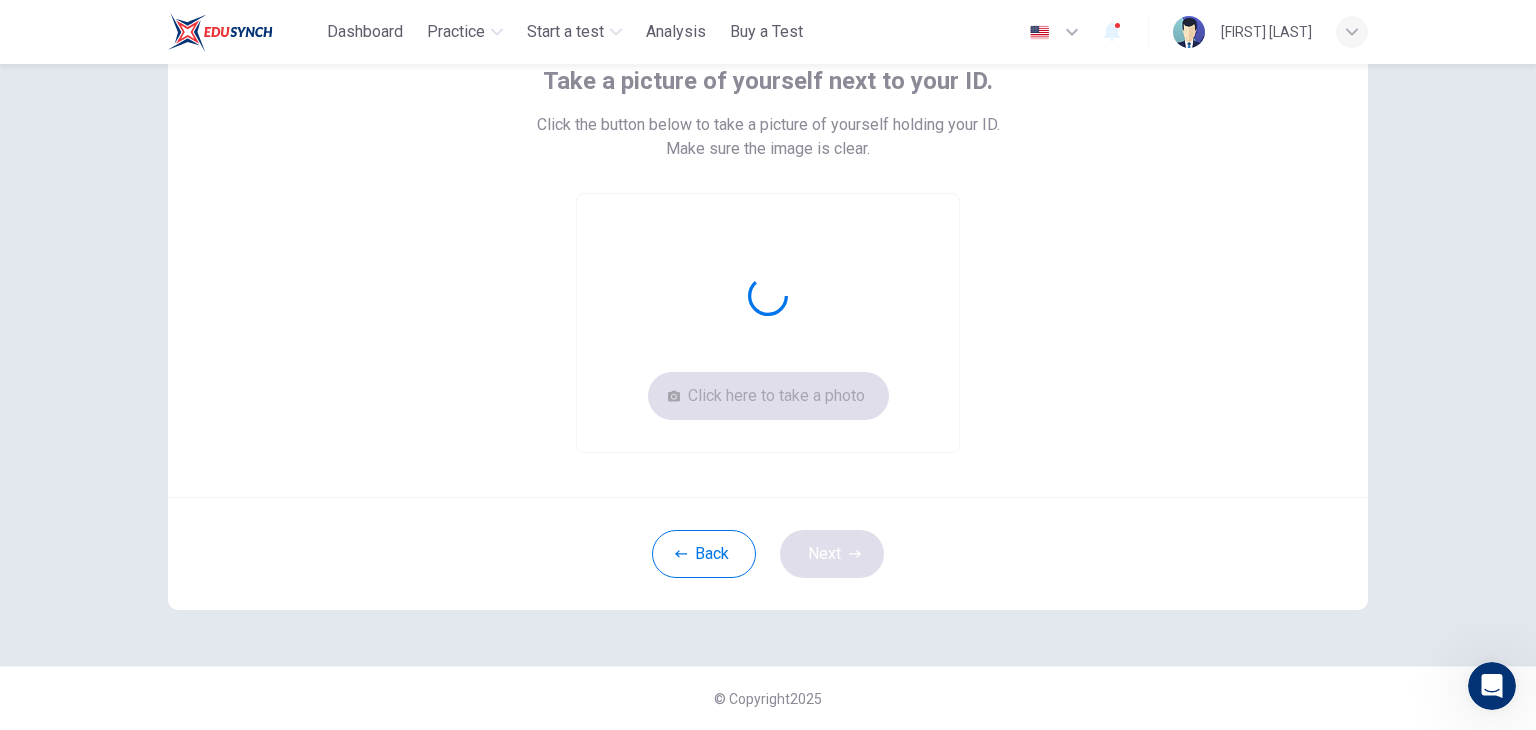 scroll, scrollTop: 135, scrollLeft: 0, axis: vertical 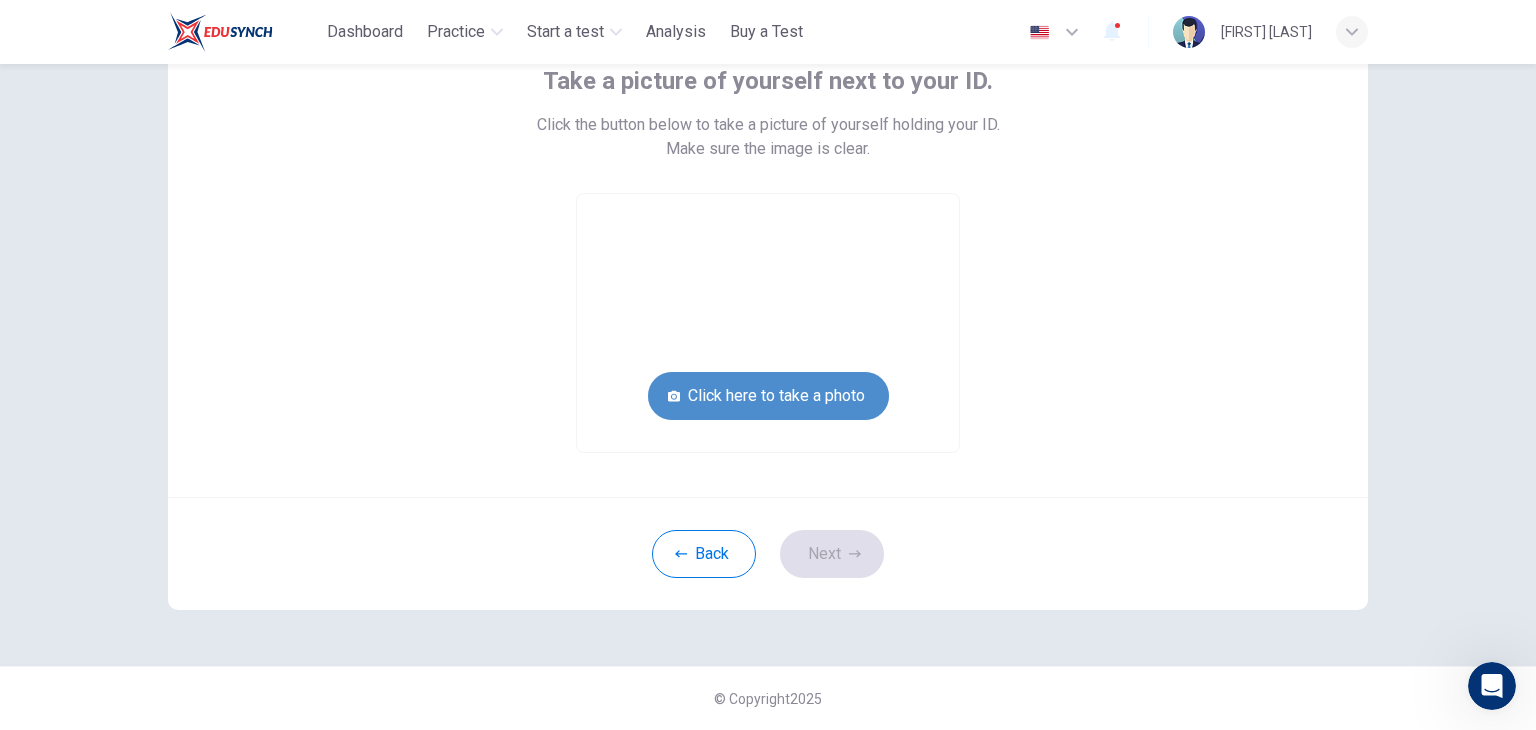 click on "Click here to take a photo" at bounding box center [768, 396] 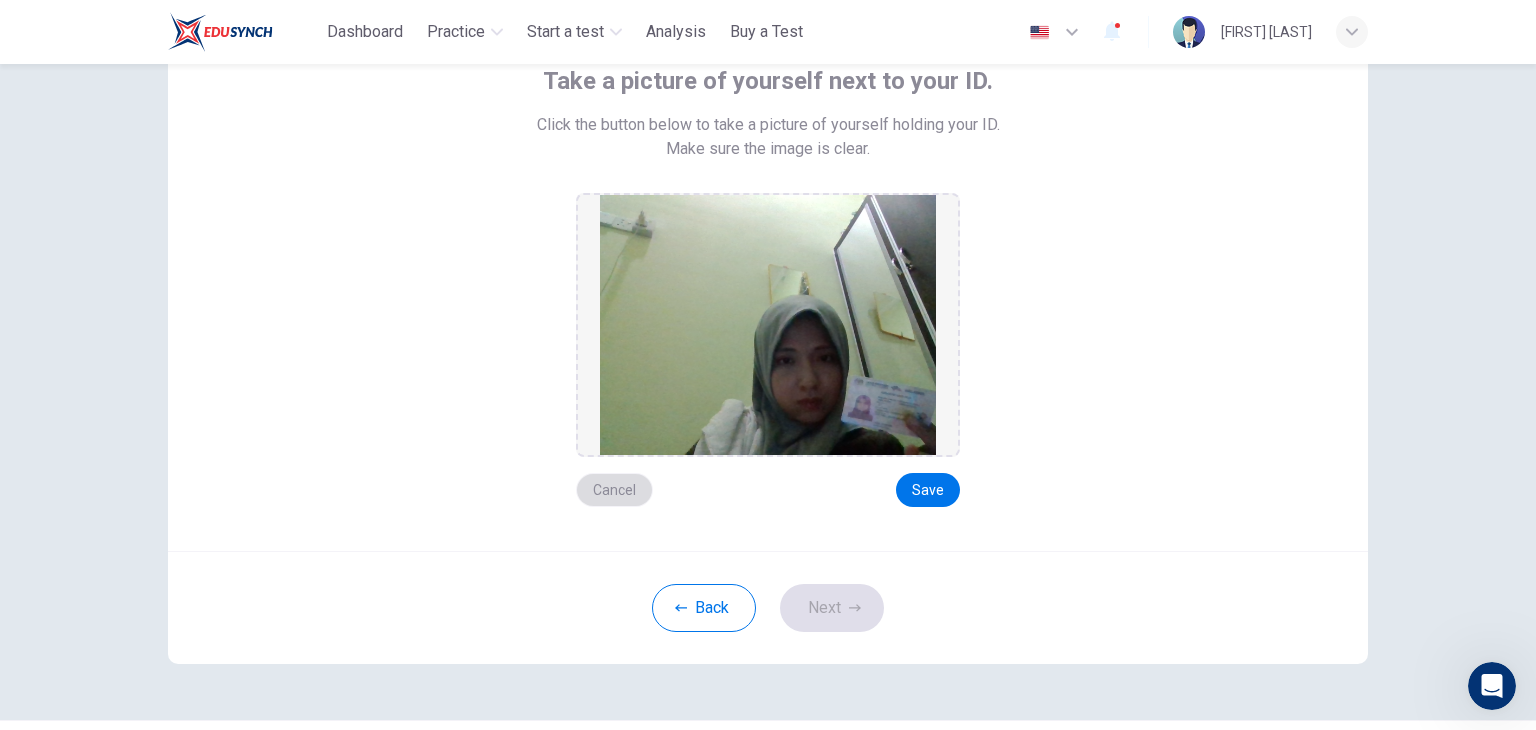 click on "Cancel" at bounding box center [614, 490] 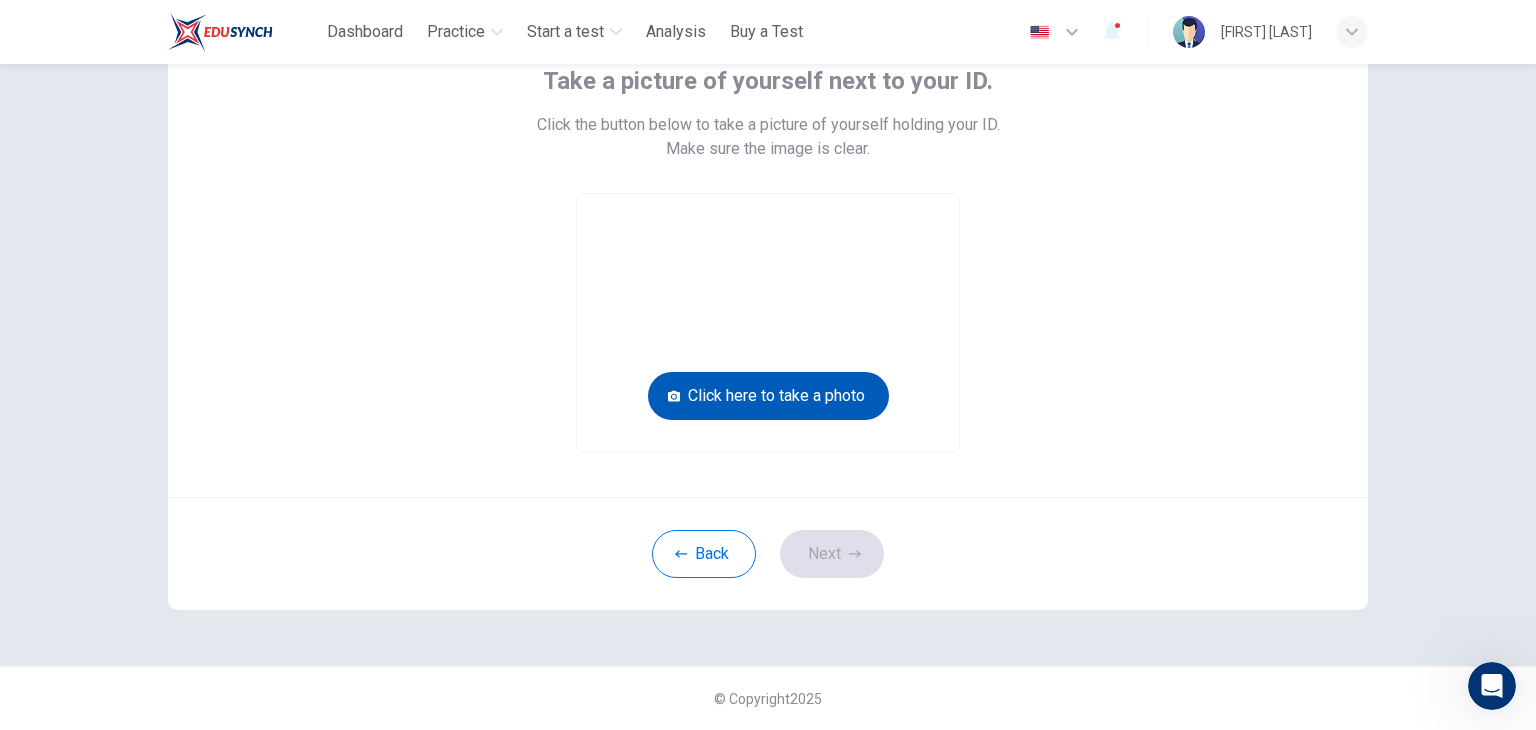 click on "Click here to take a photo" at bounding box center [768, 396] 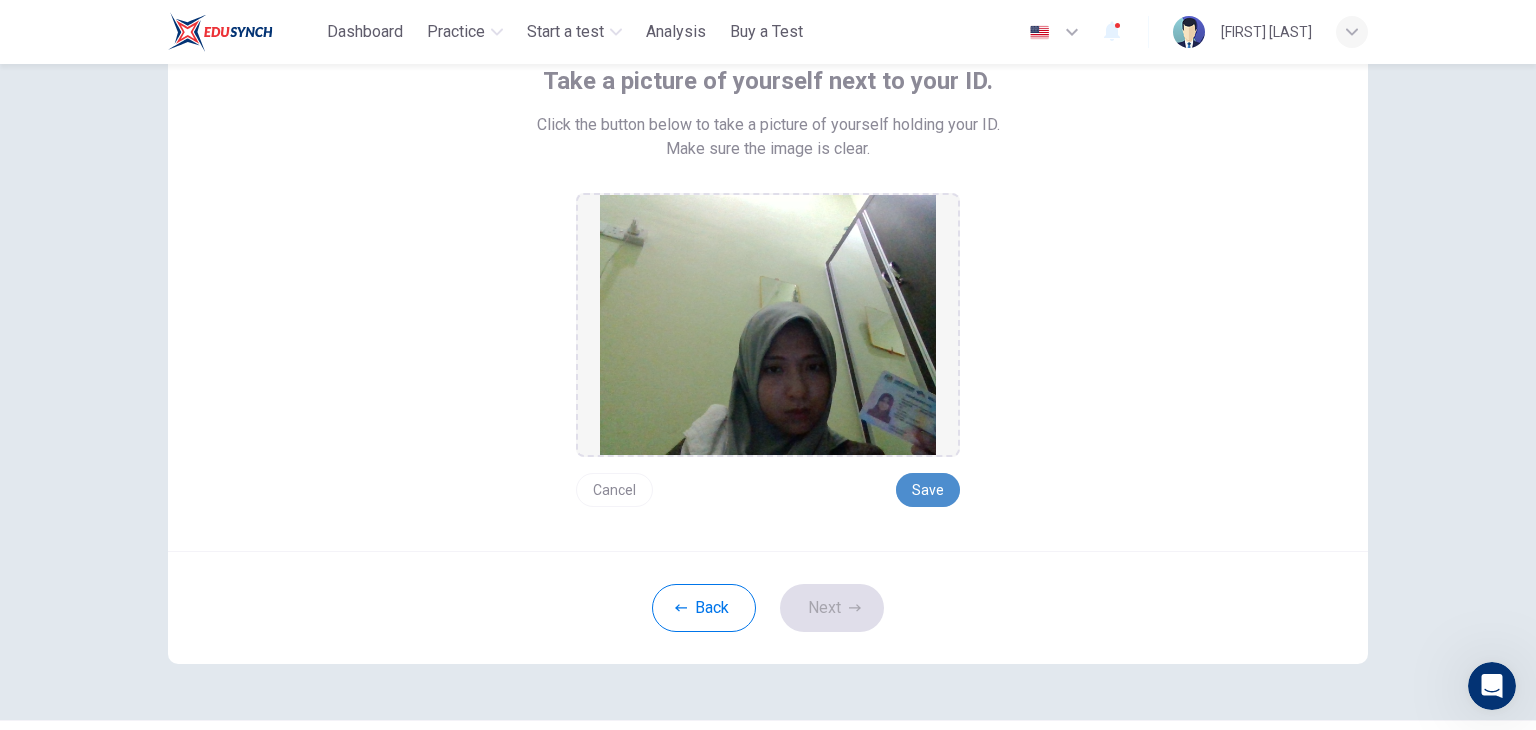 click on "Save" at bounding box center [928, 490] 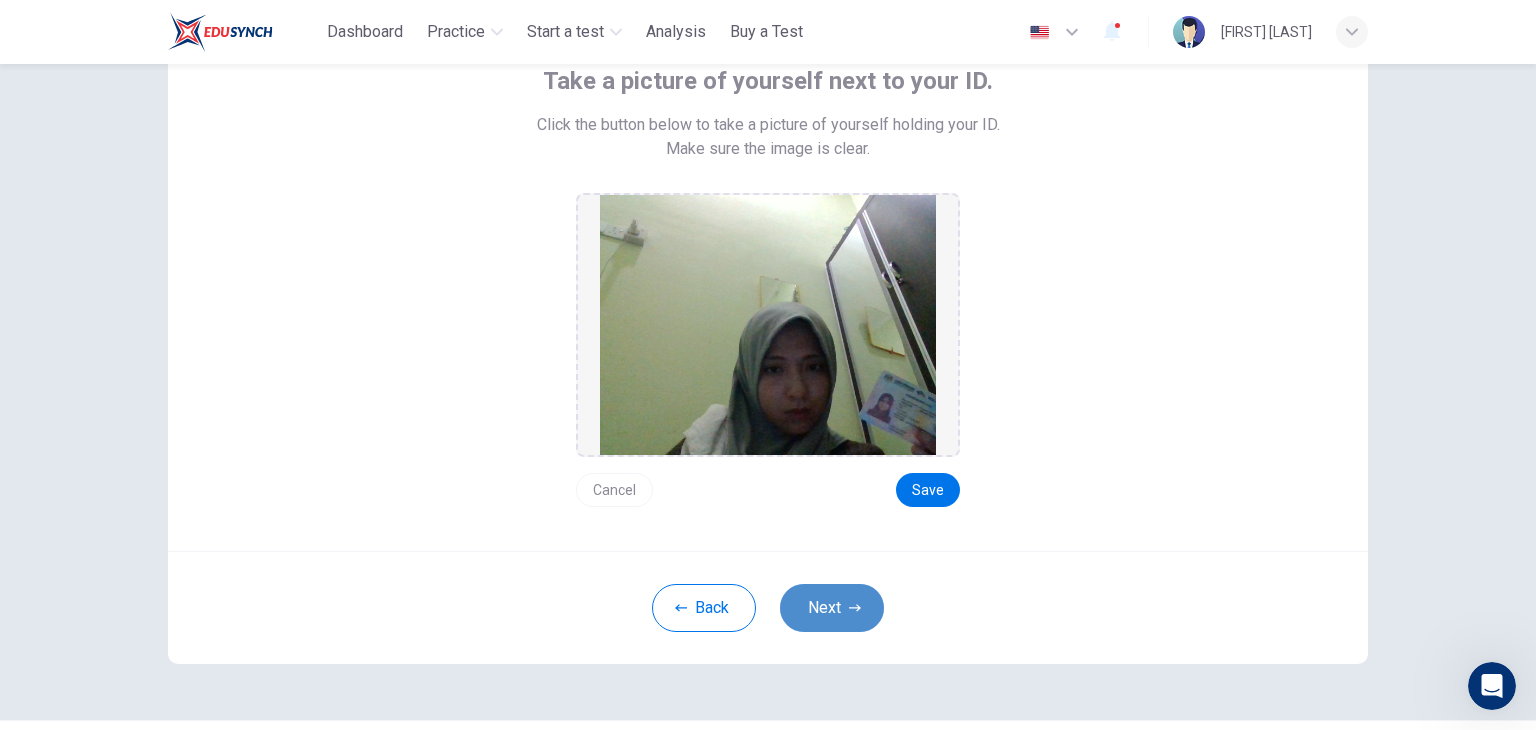 click on "Next" at bounding box center (832, 608) 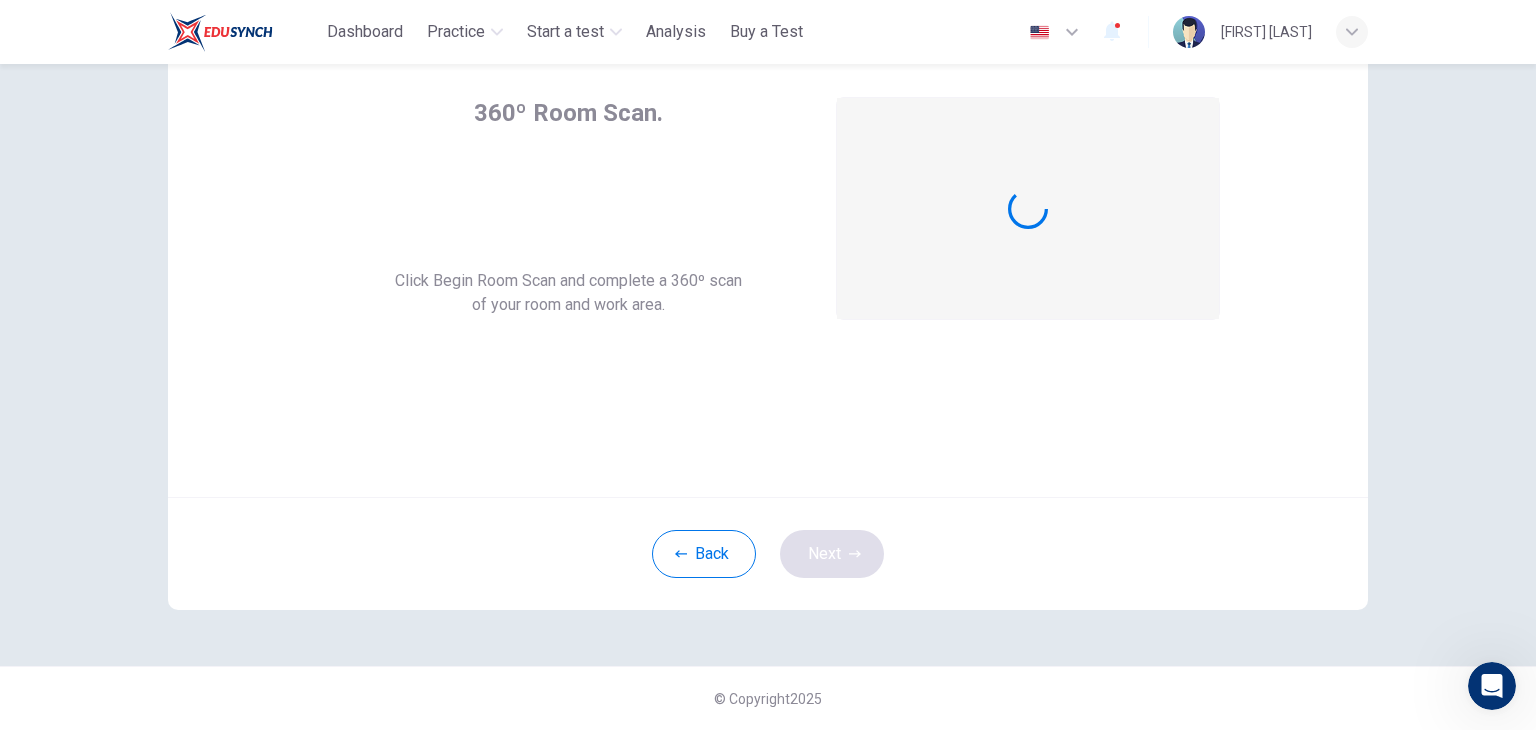 scroll, scrollTop: 103, scrollLeft: 0, axis: vertical 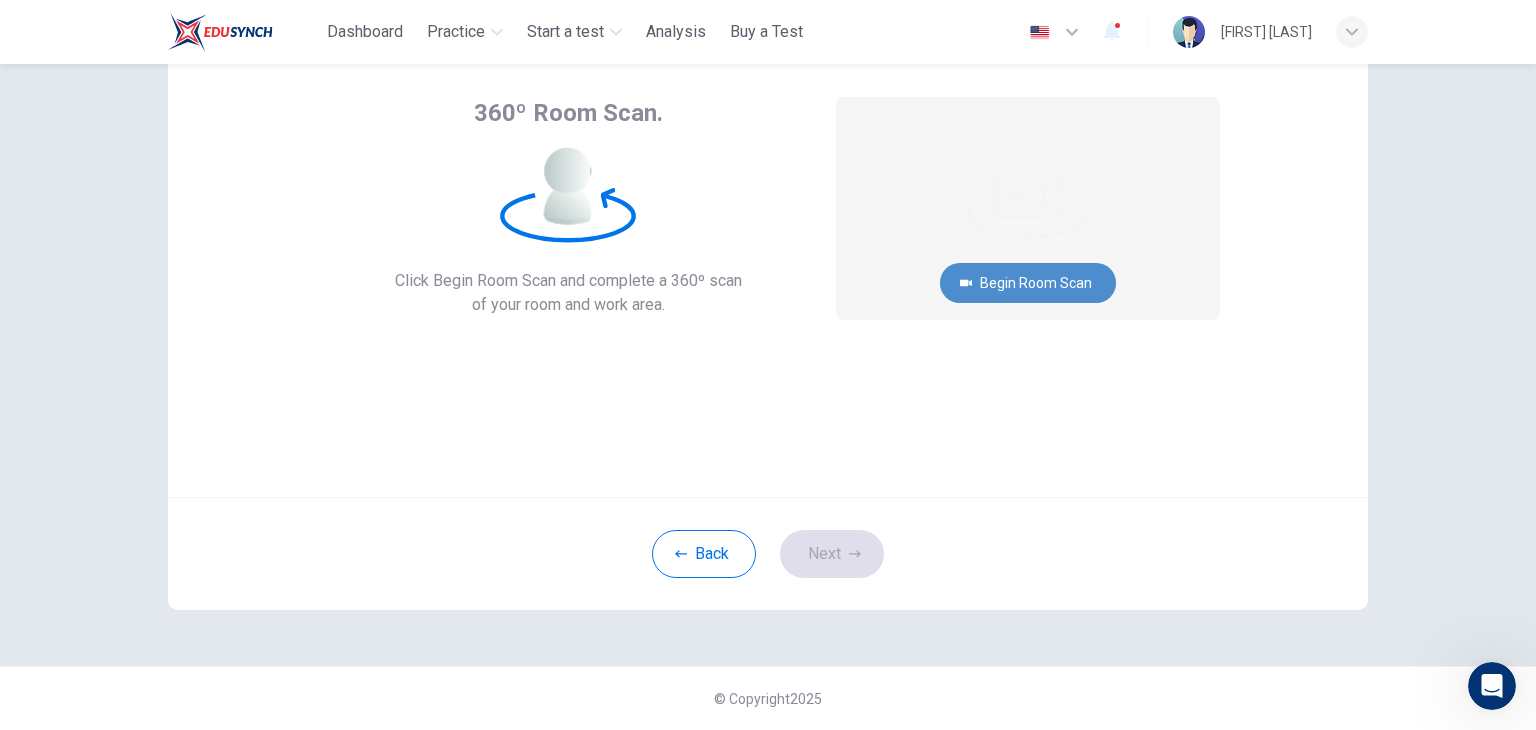 click on "Begin Room Scan" at bounding box center [1028, 283] 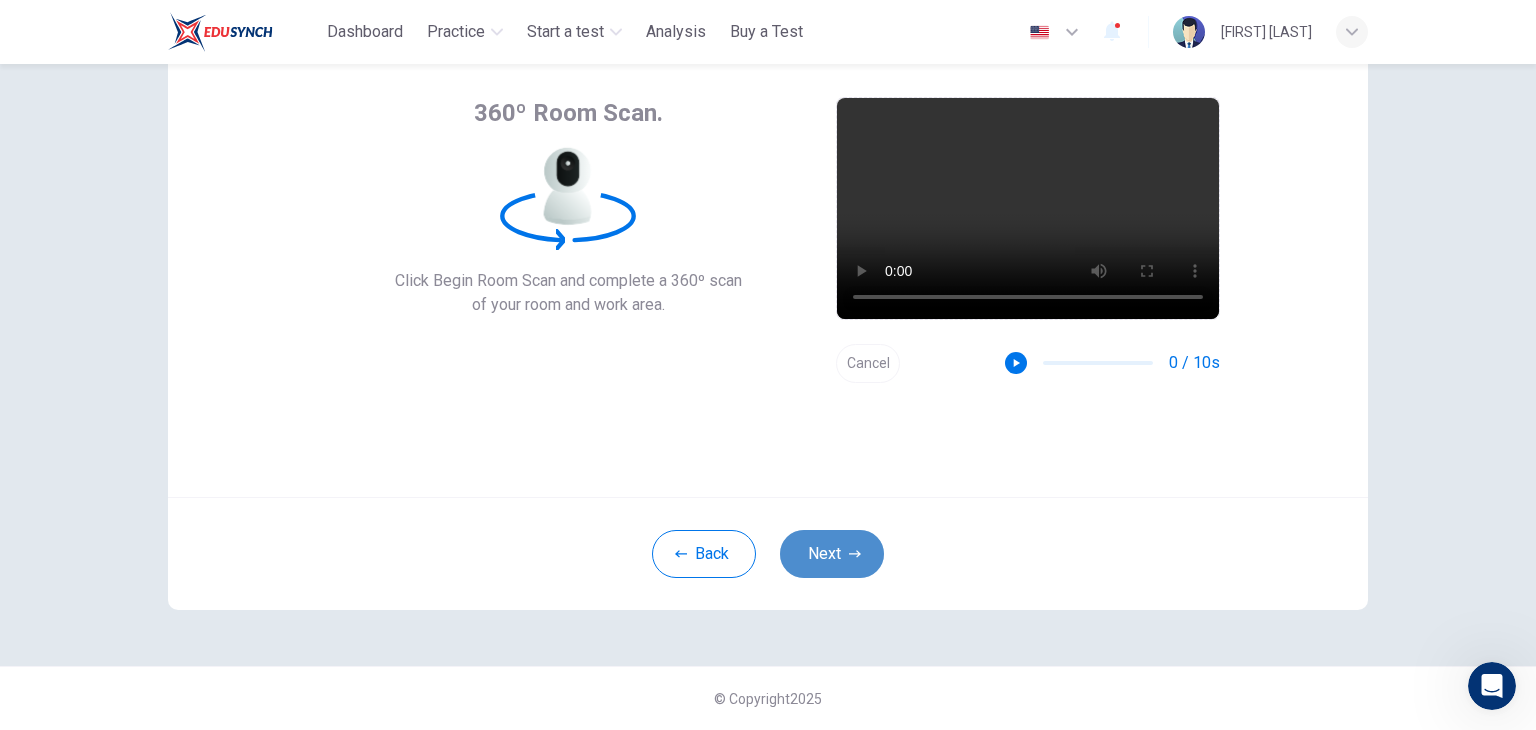 click on "Next" at bounding box center [832, 554] 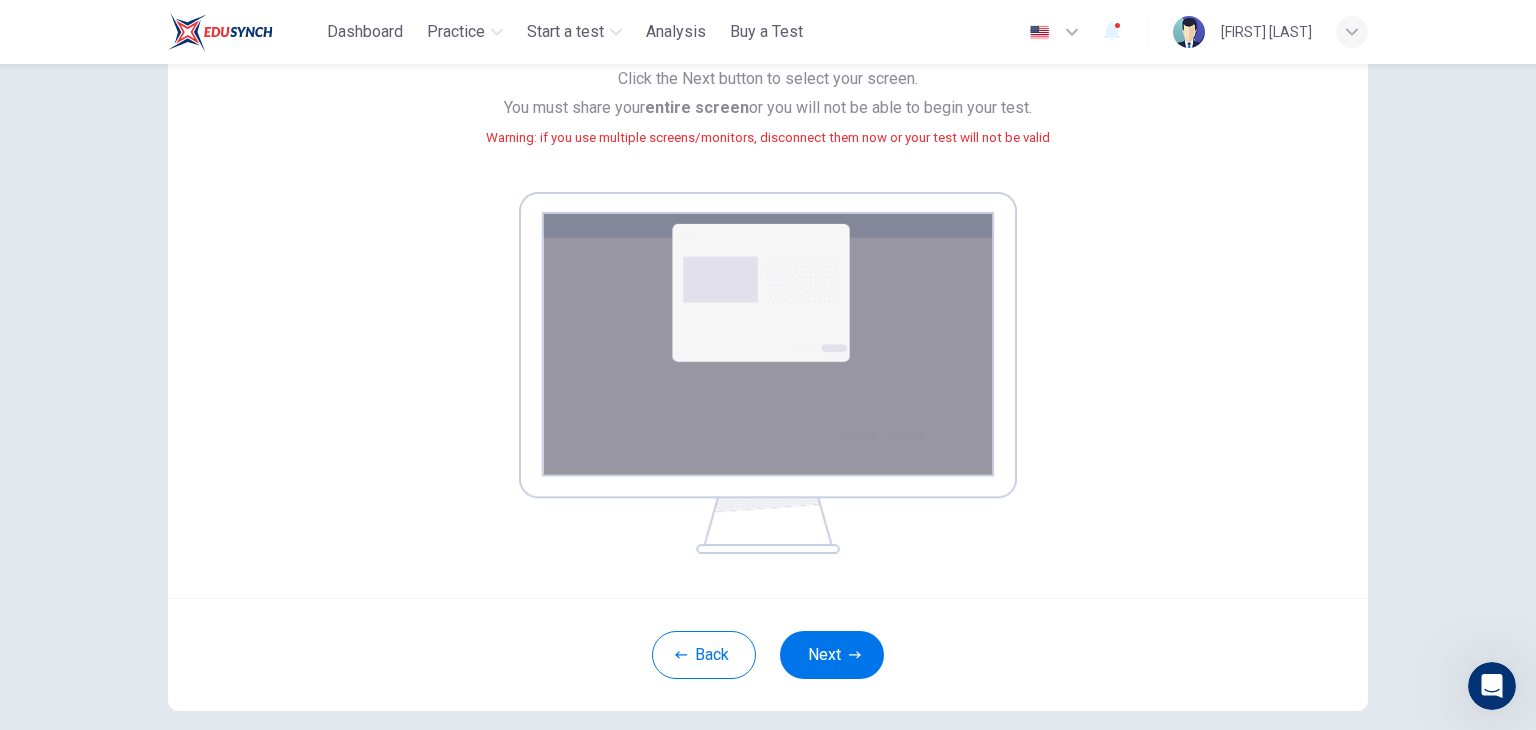 scroll, scrollTop: 211, scrollLeft: 0, axis: vertical 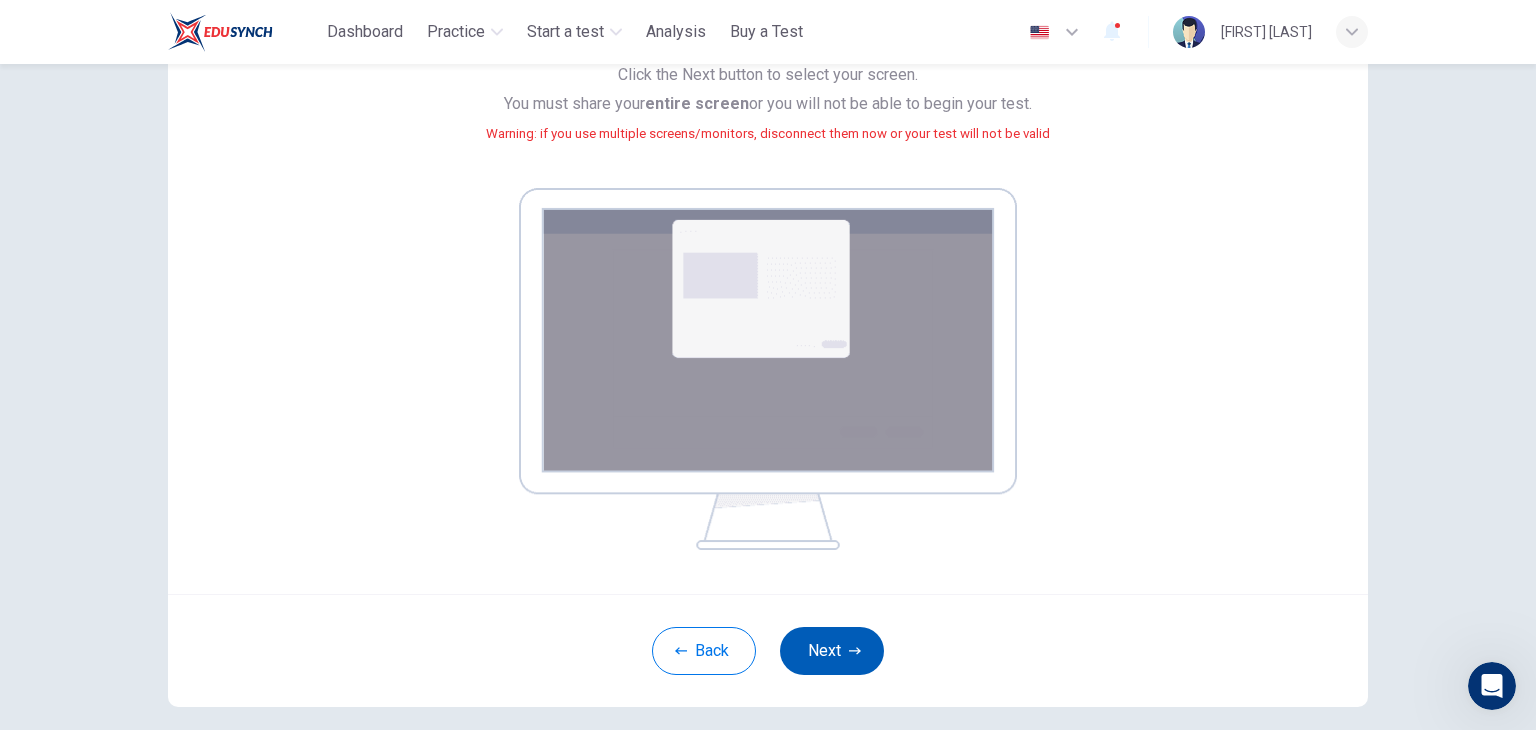 click on "Next" at bounding box center [832, 651] 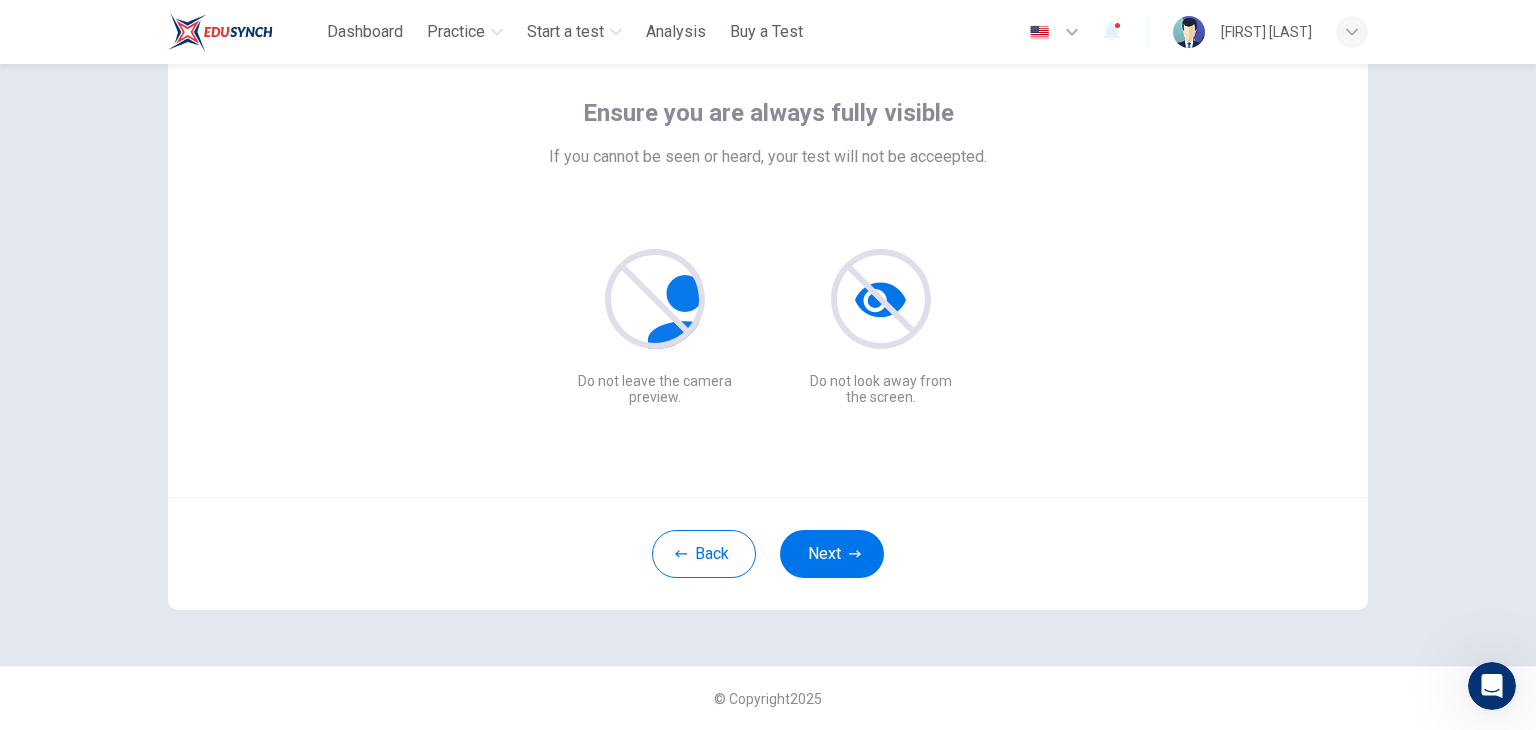 scroll, scrollTop: 103, scrollLeft: 0, axis: vertical 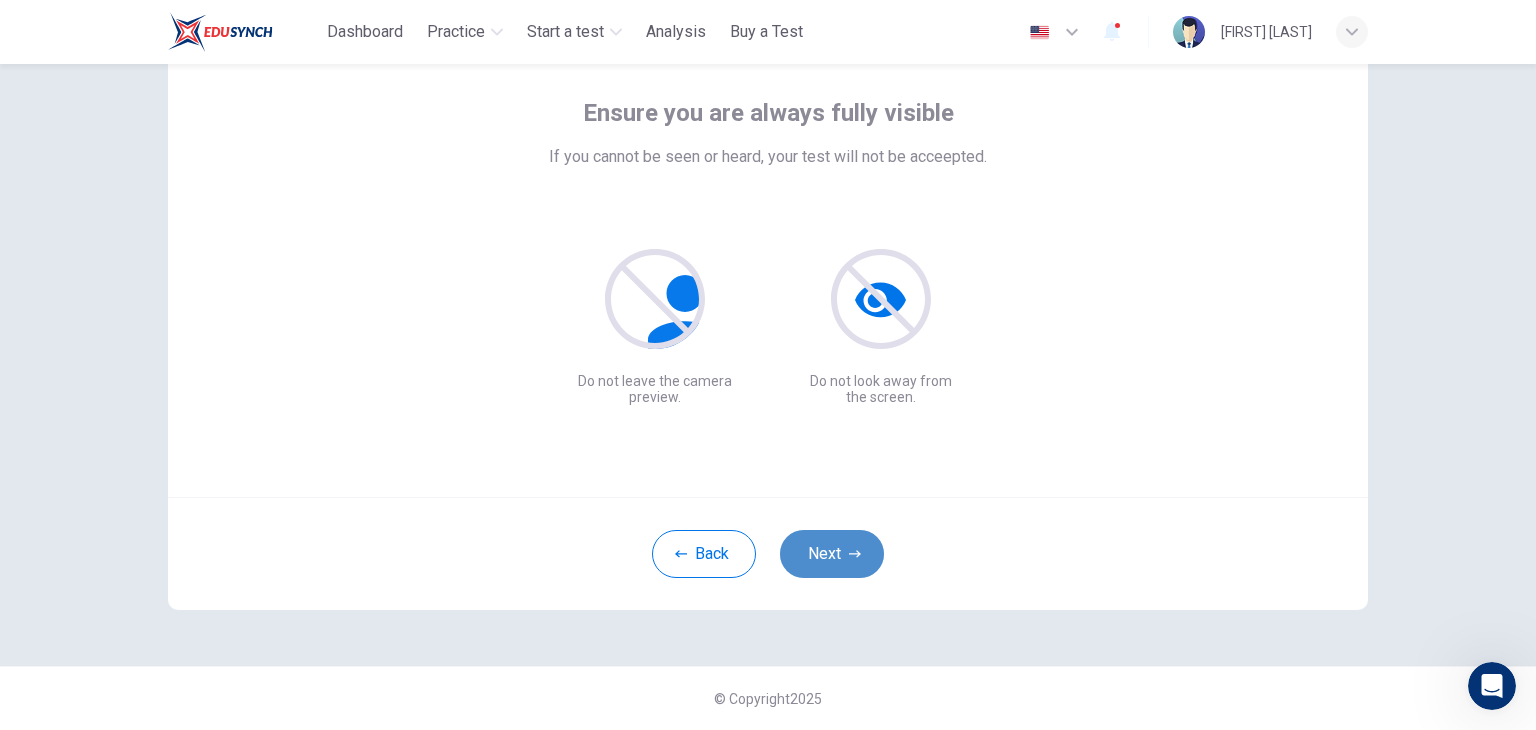 click on "Next" at bounding box center [832, 554] 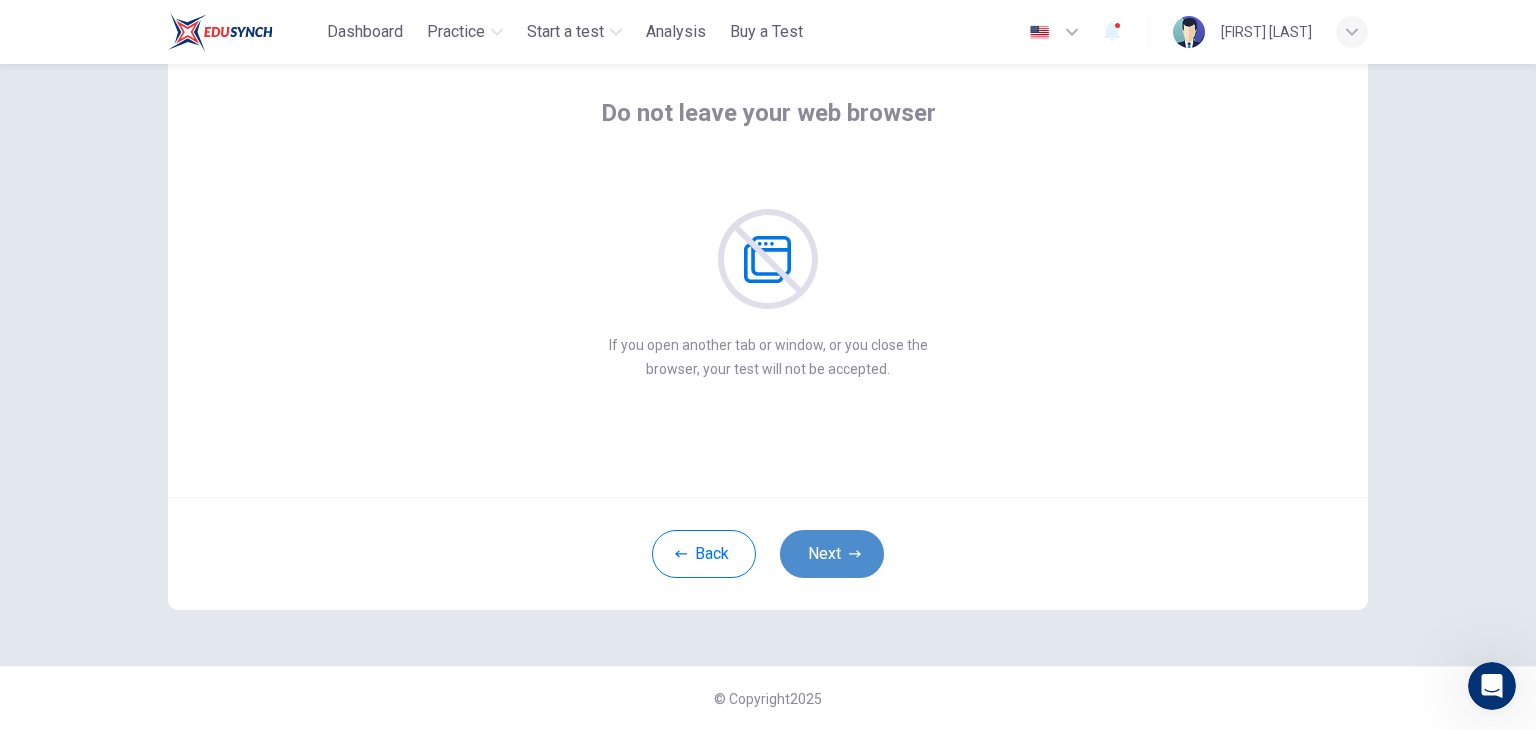 click on "Next" at bounding box center (832, 554) 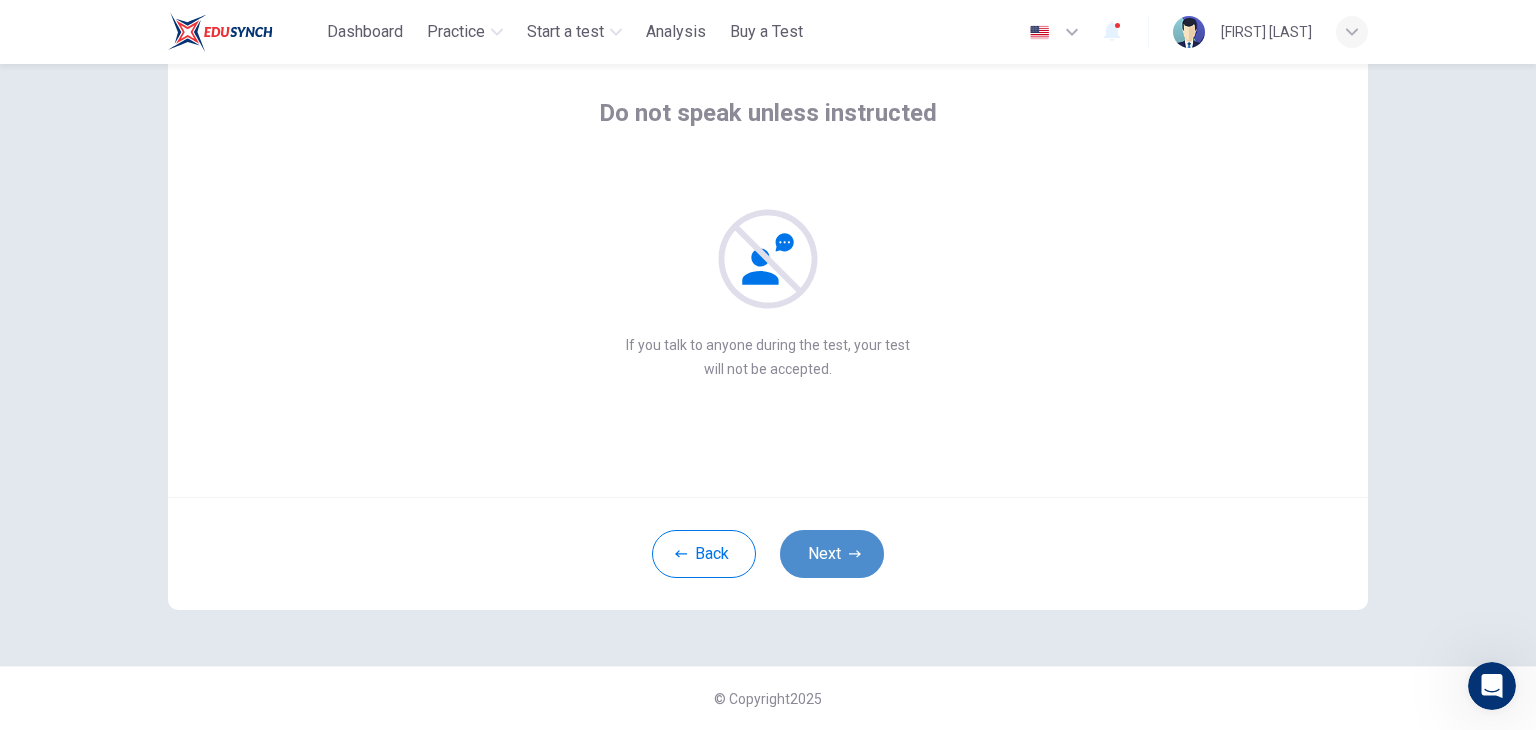 click on "Next" at bounding box center [832, 554] 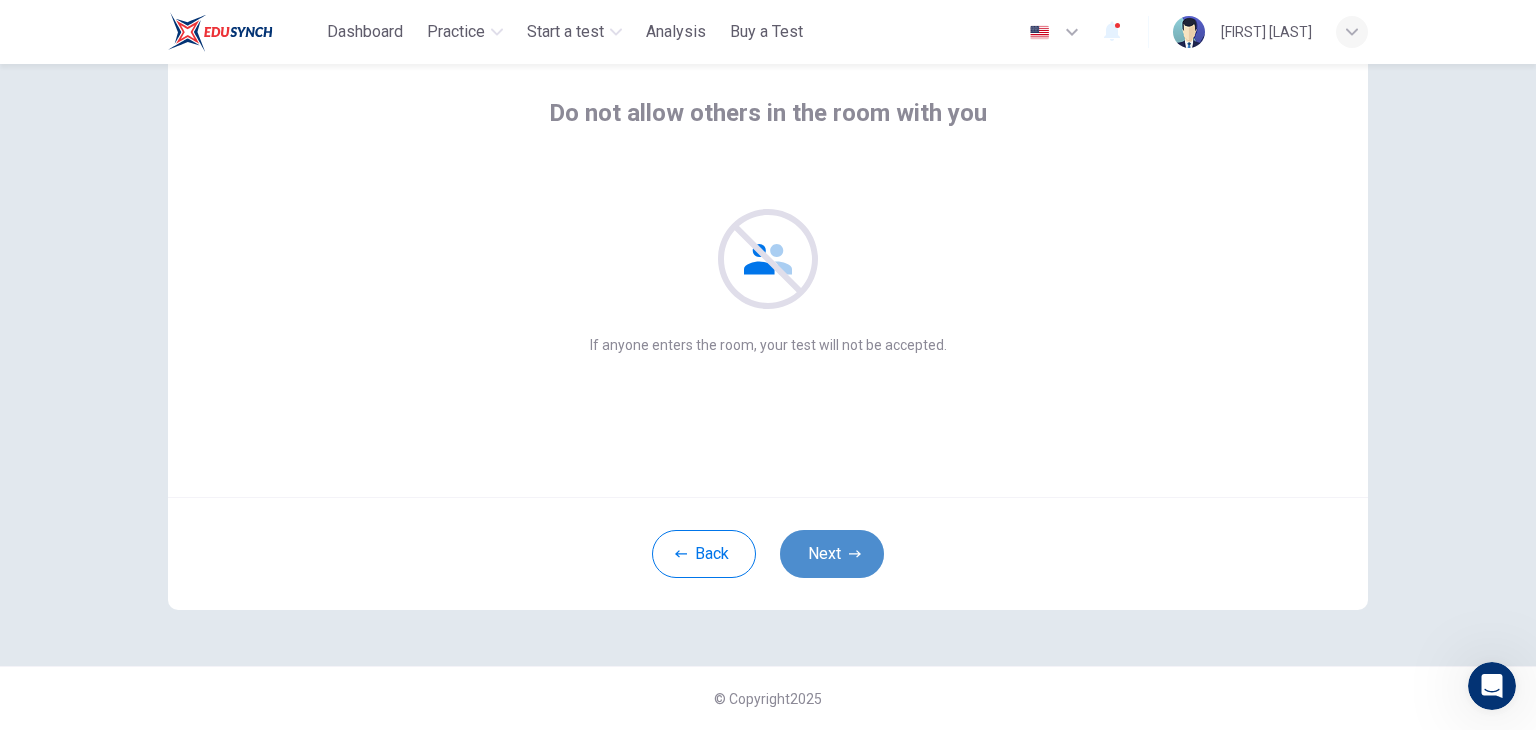 click on "Next" at bounding box center [832, 554] 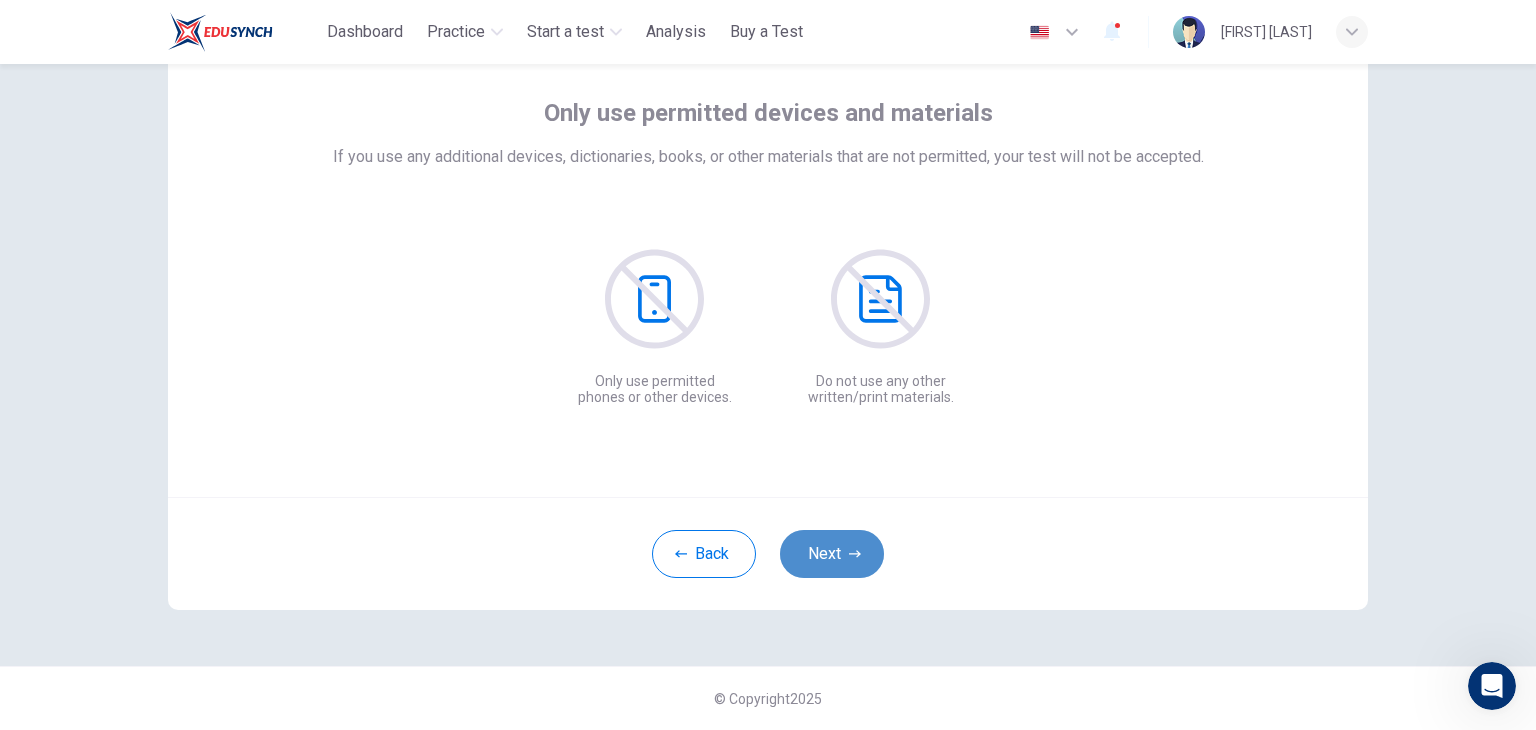 click on "Next" at bounding box center [832, 554] 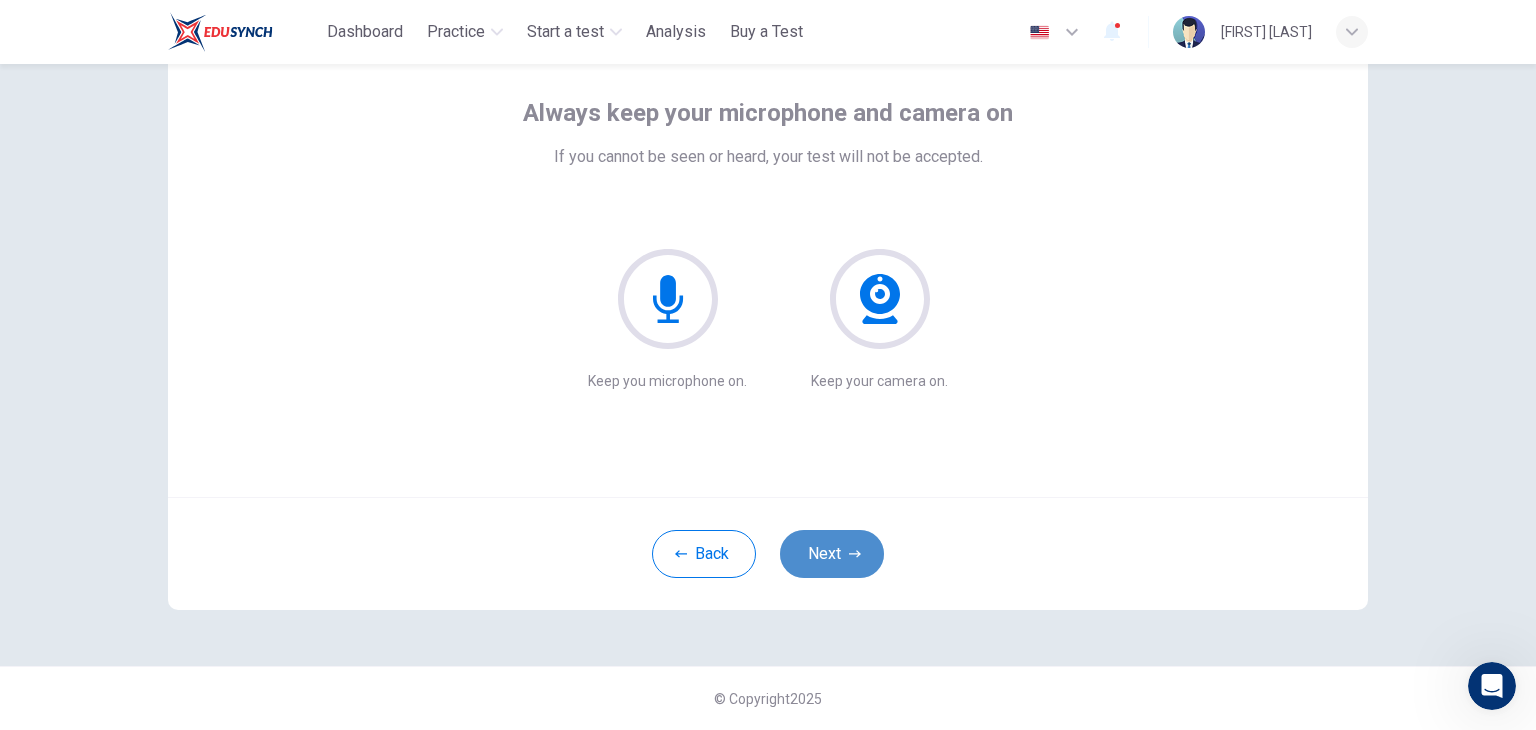 click on "Next" at bounding box center (832, 554) 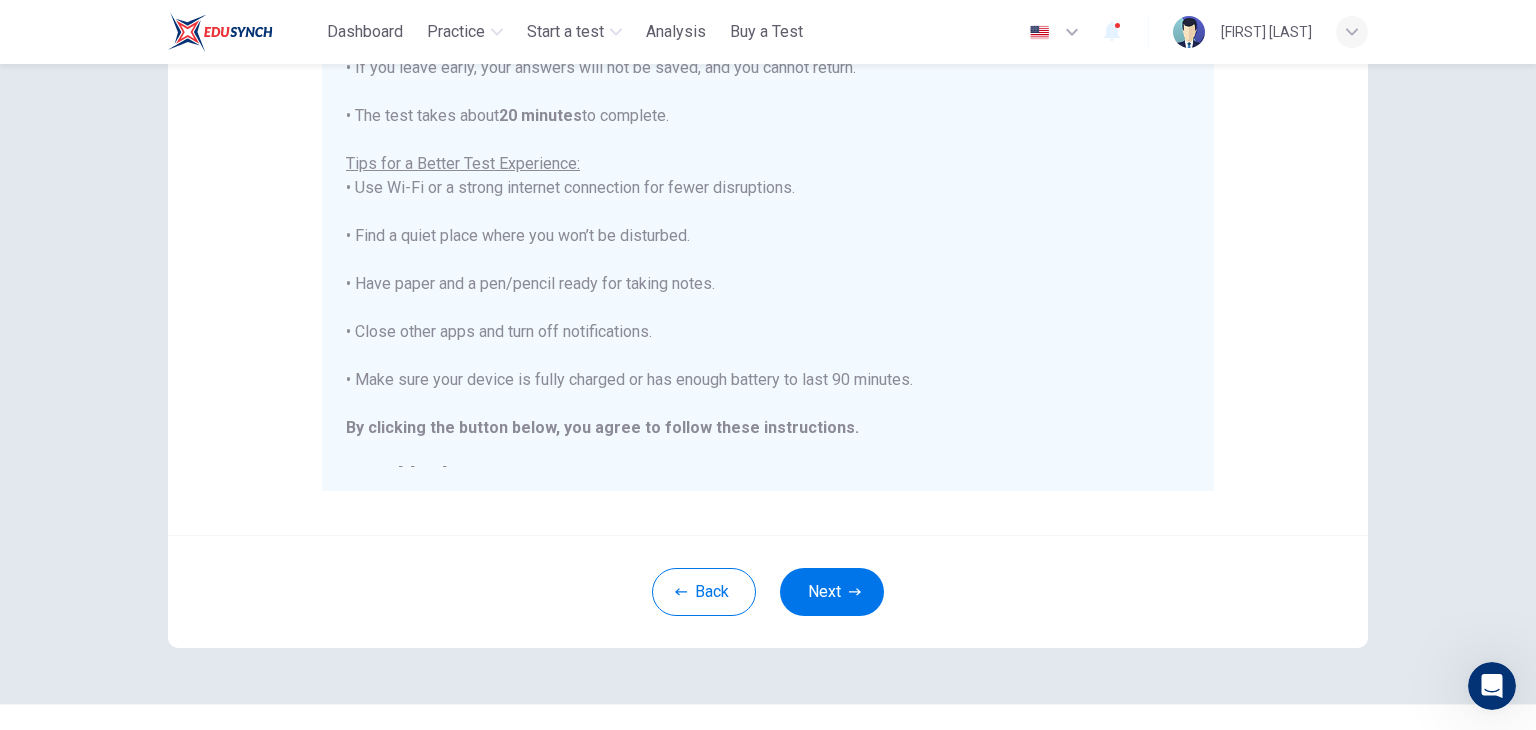 scroll, scrollTop: 347, scrollLeft: 0, axis: vertical 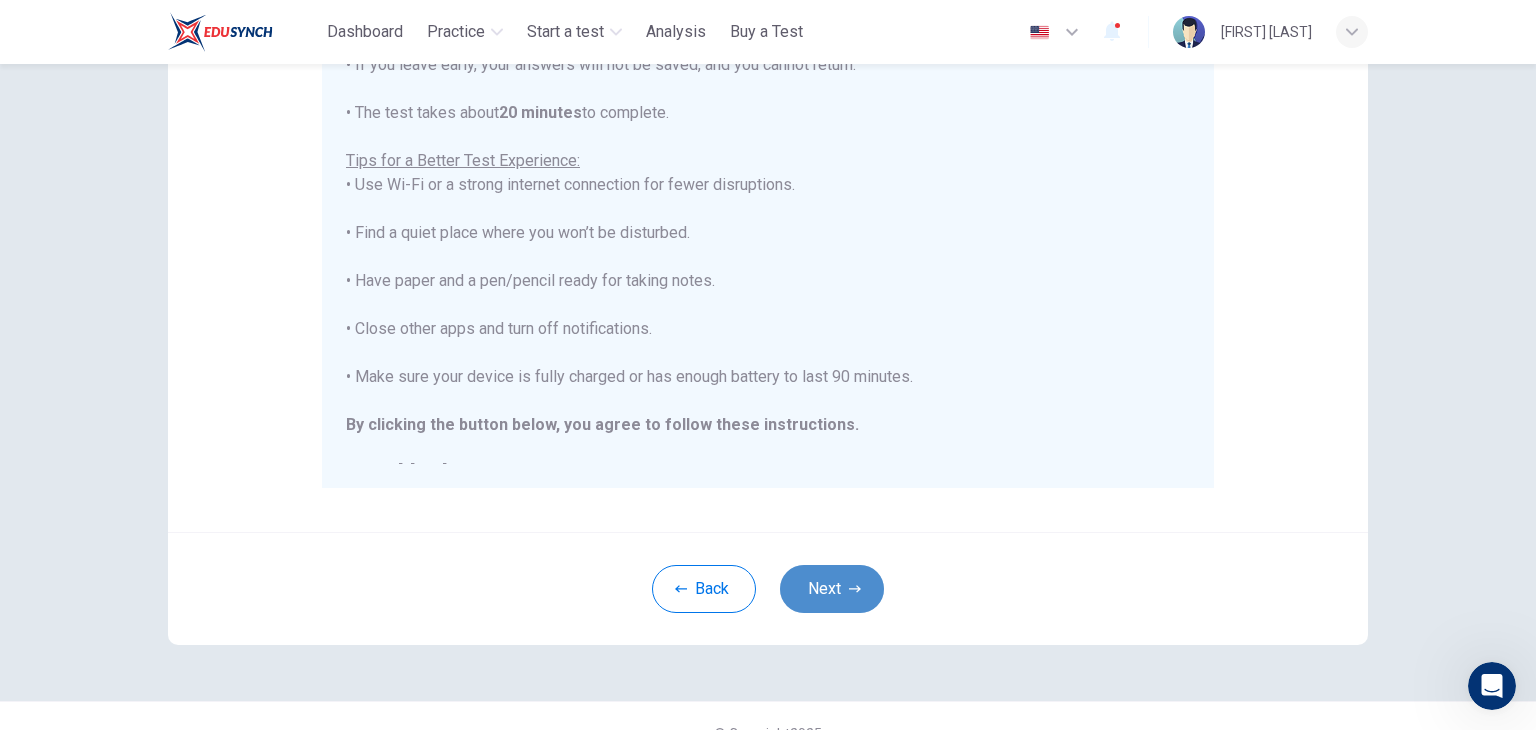 click on "Next" at bounding box center (832, 589) 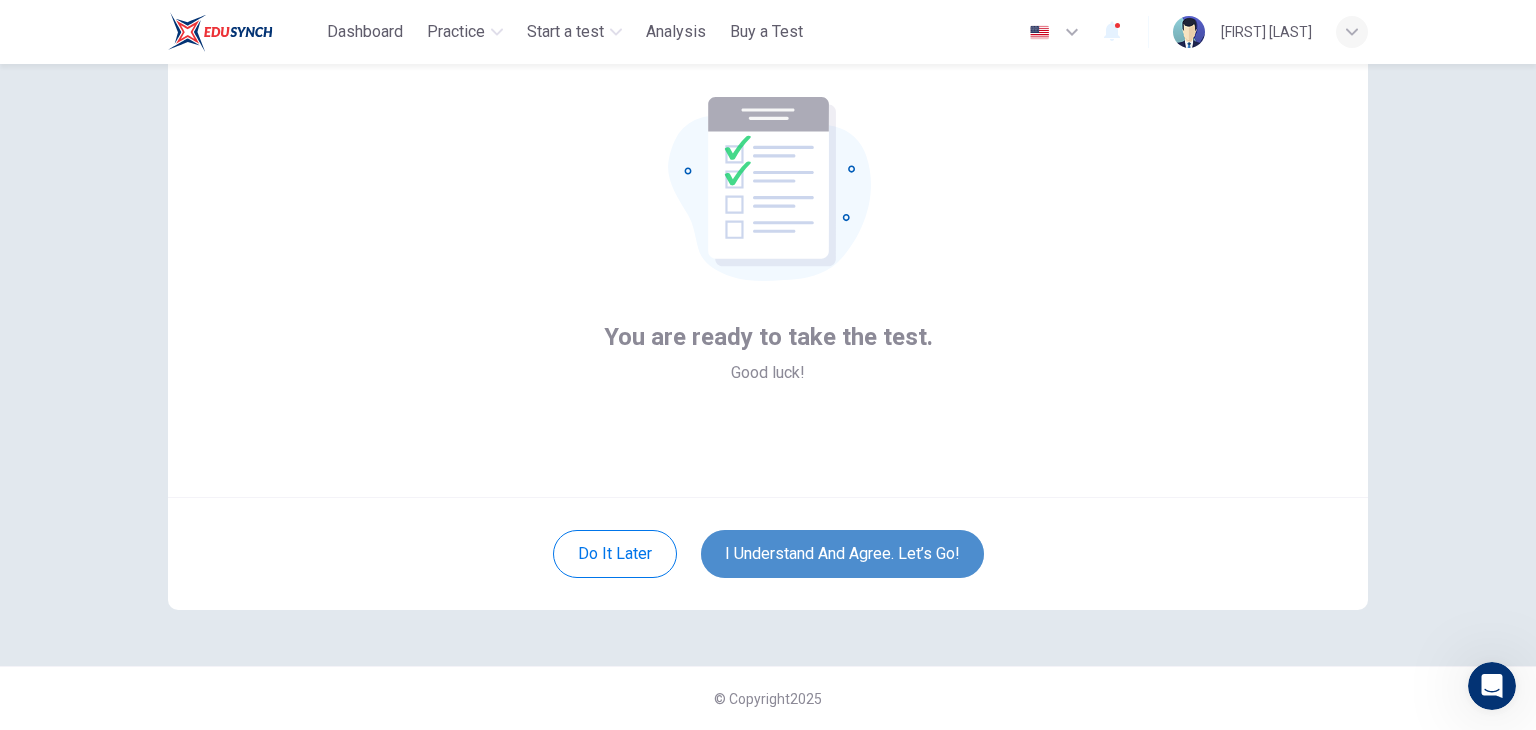 click on "I understand and agree. Let’s go!" at bounding box center [842, 554] 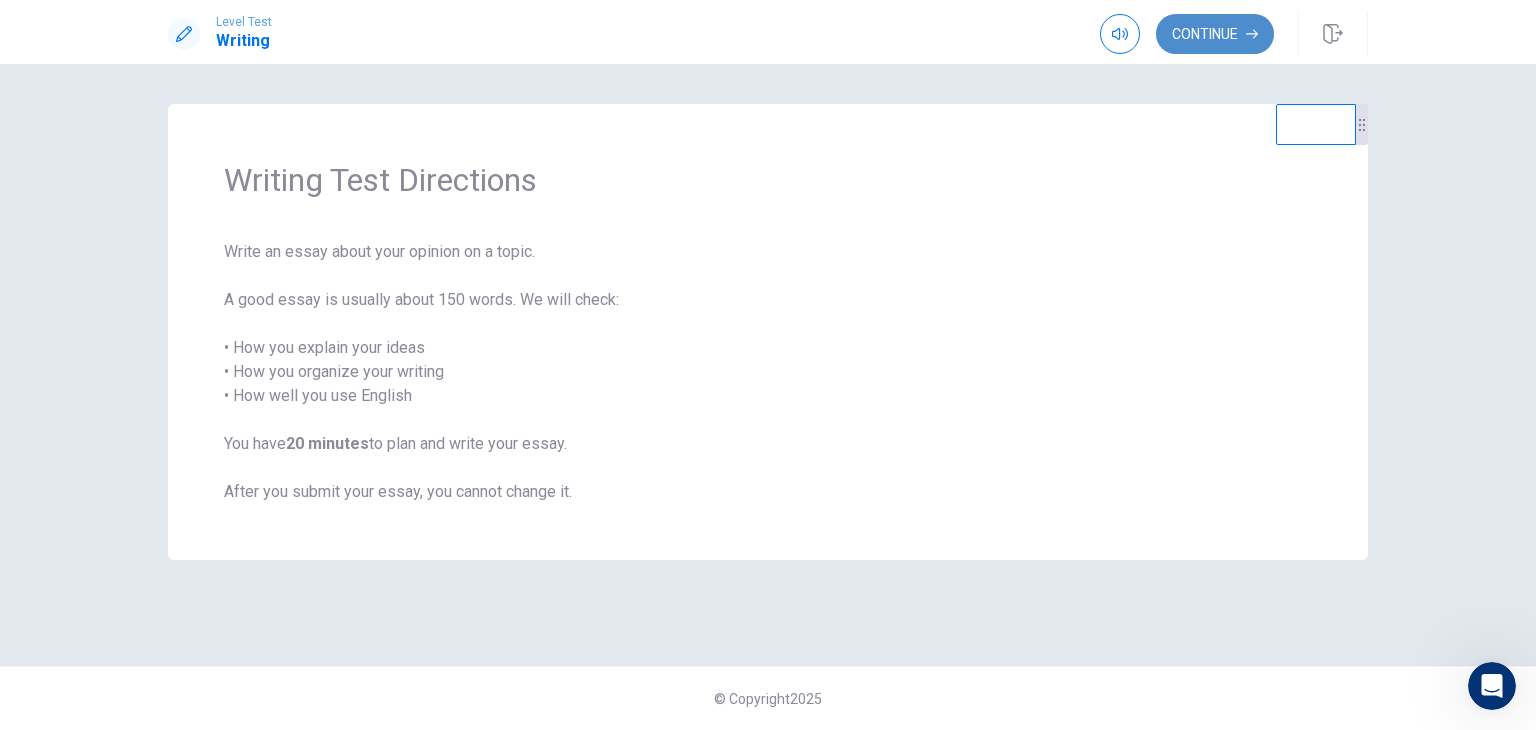 click on "Continue" at bounding box center (1215, 34) 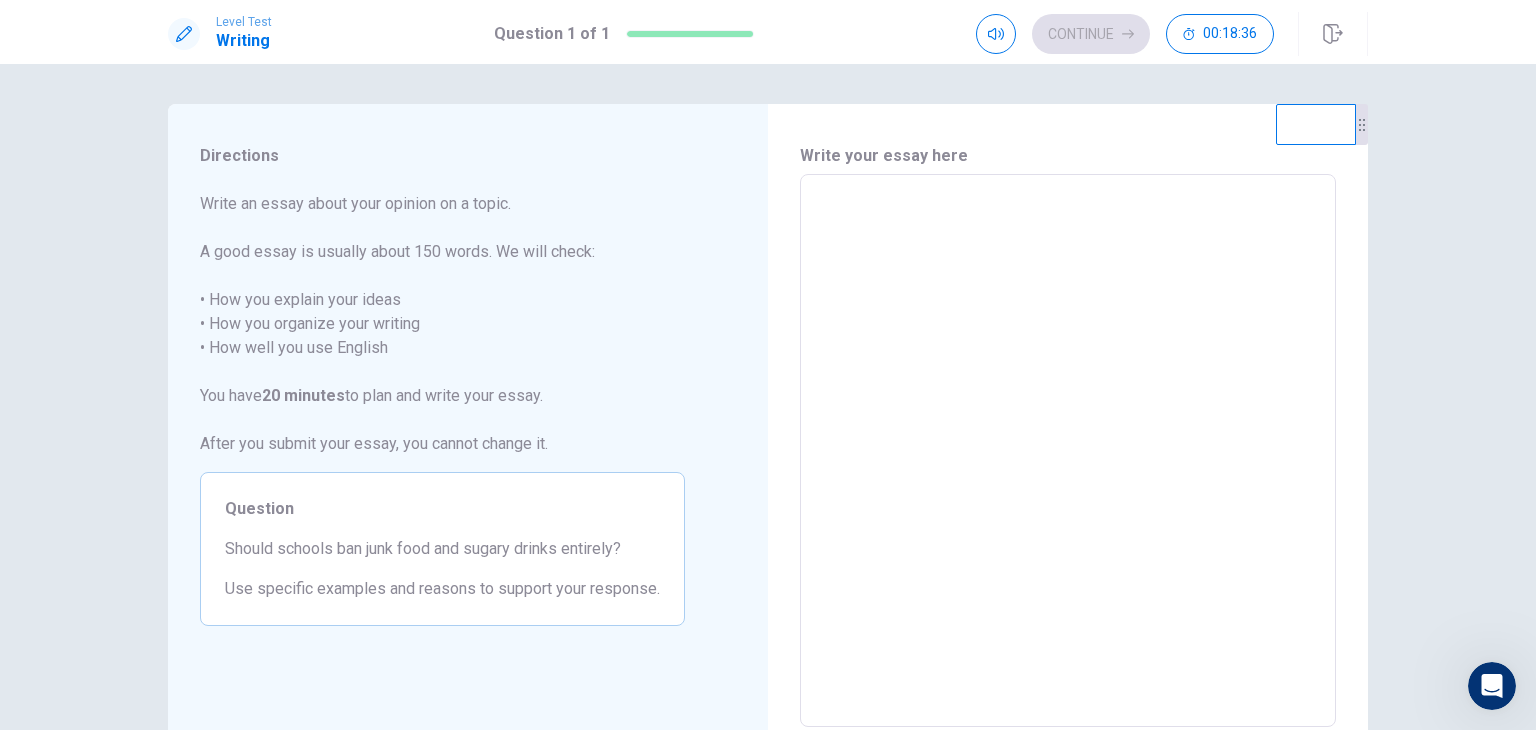 click at bounding box center (1068, 451) 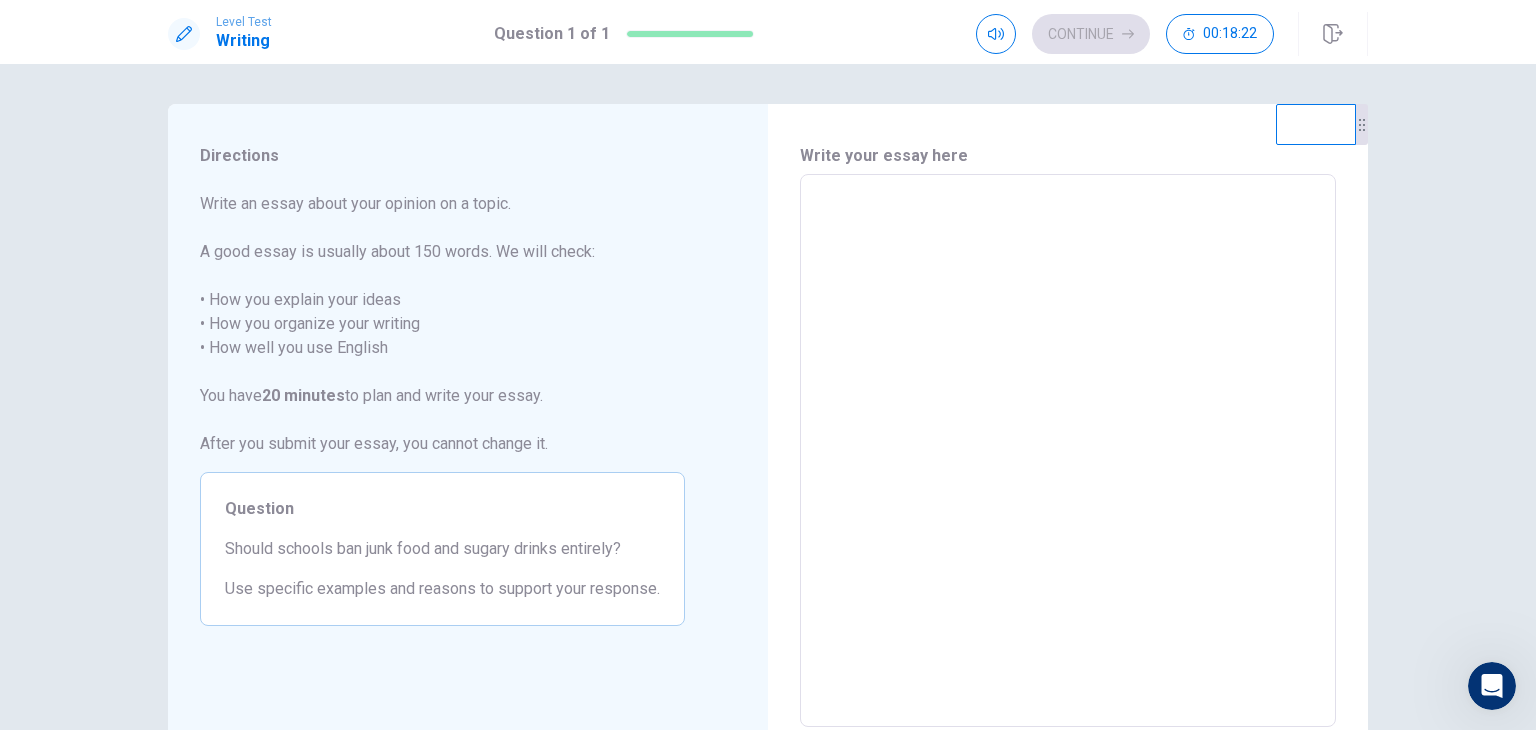 type on "*" 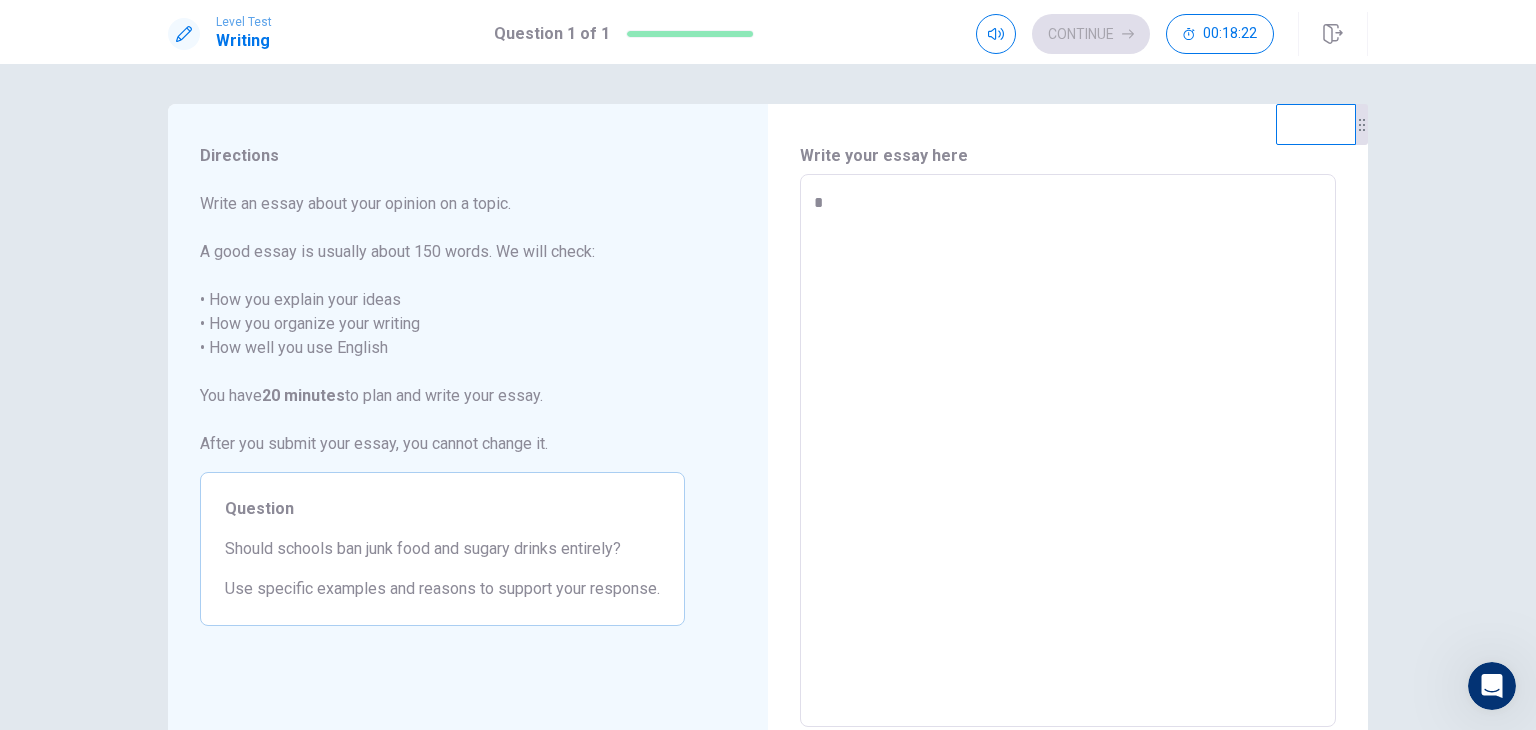 type on "*" 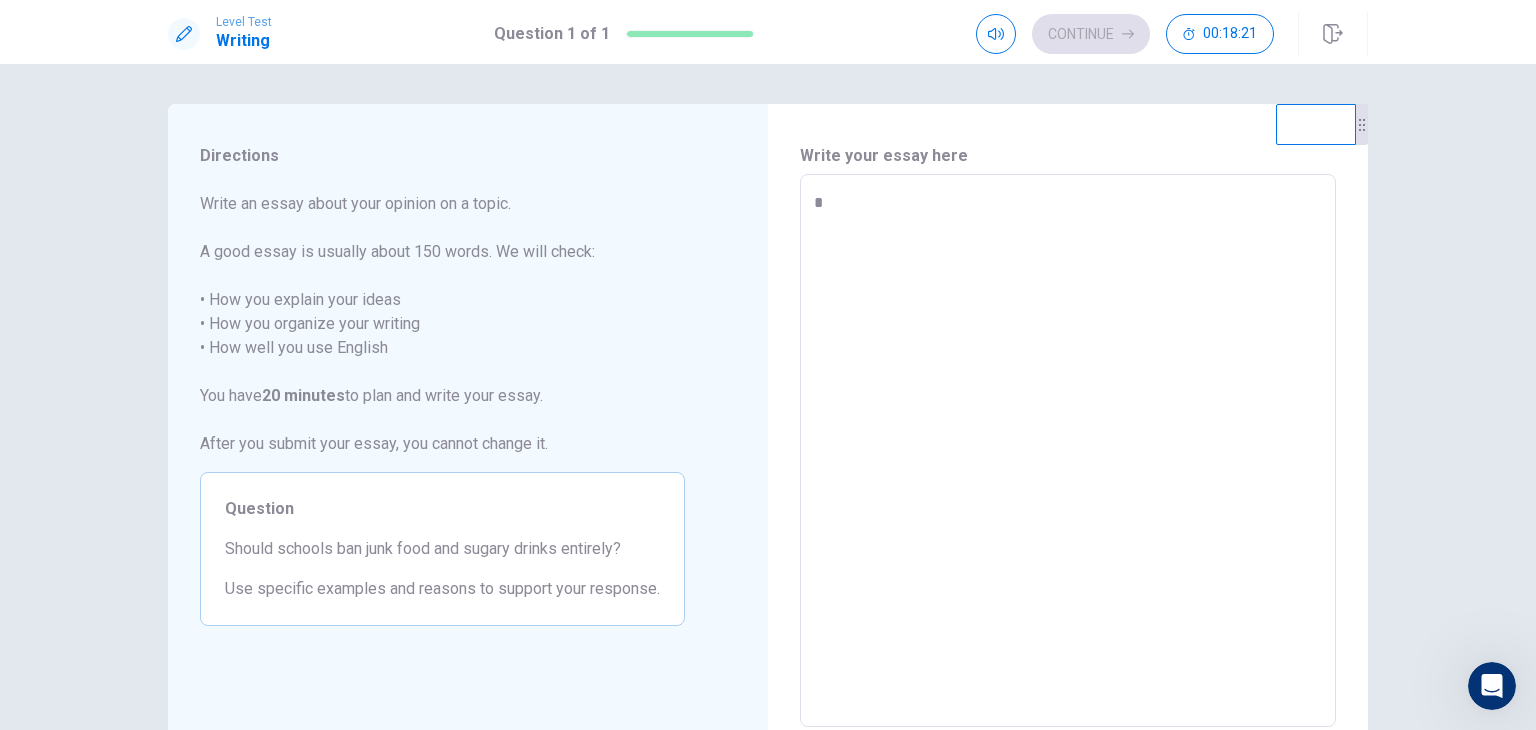type on "*" 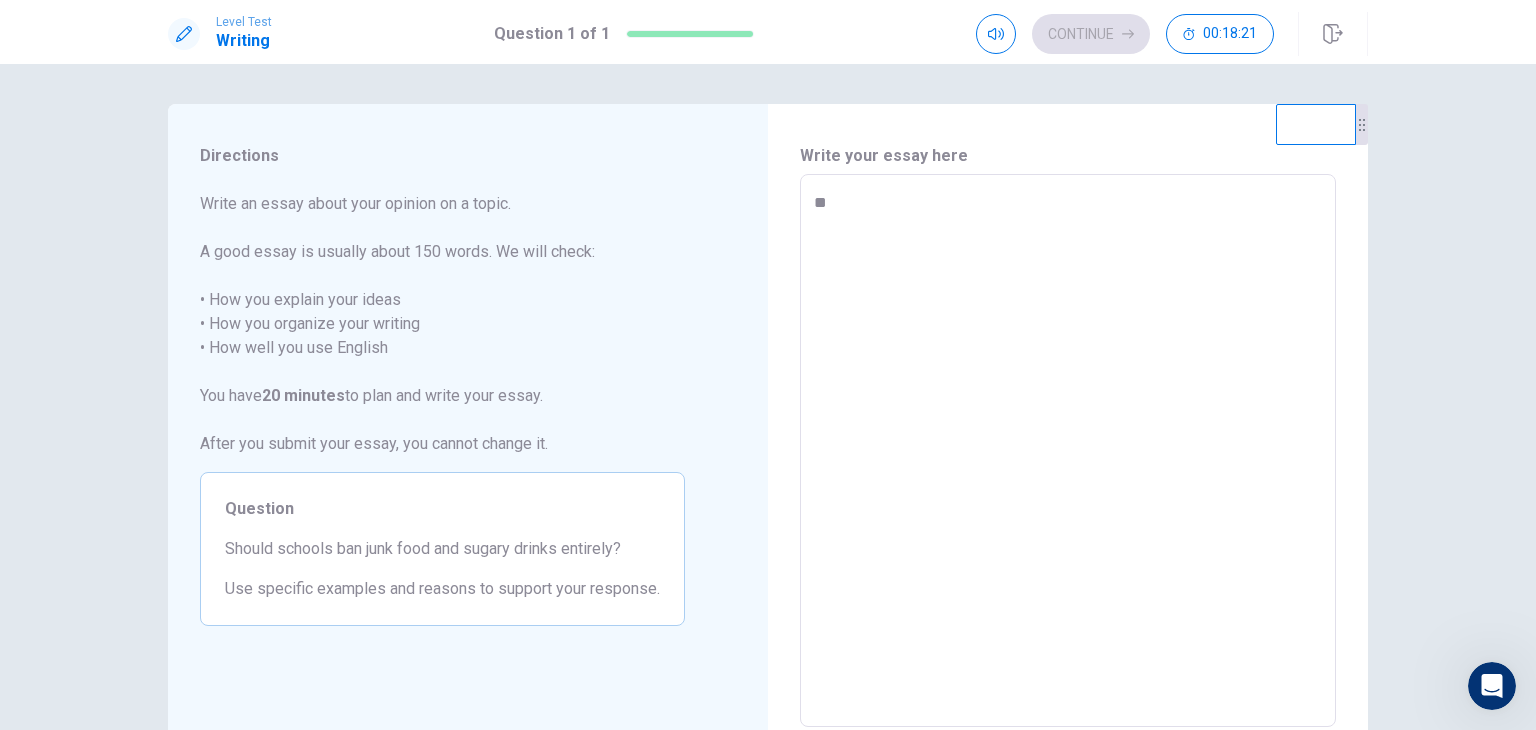 type on "*" 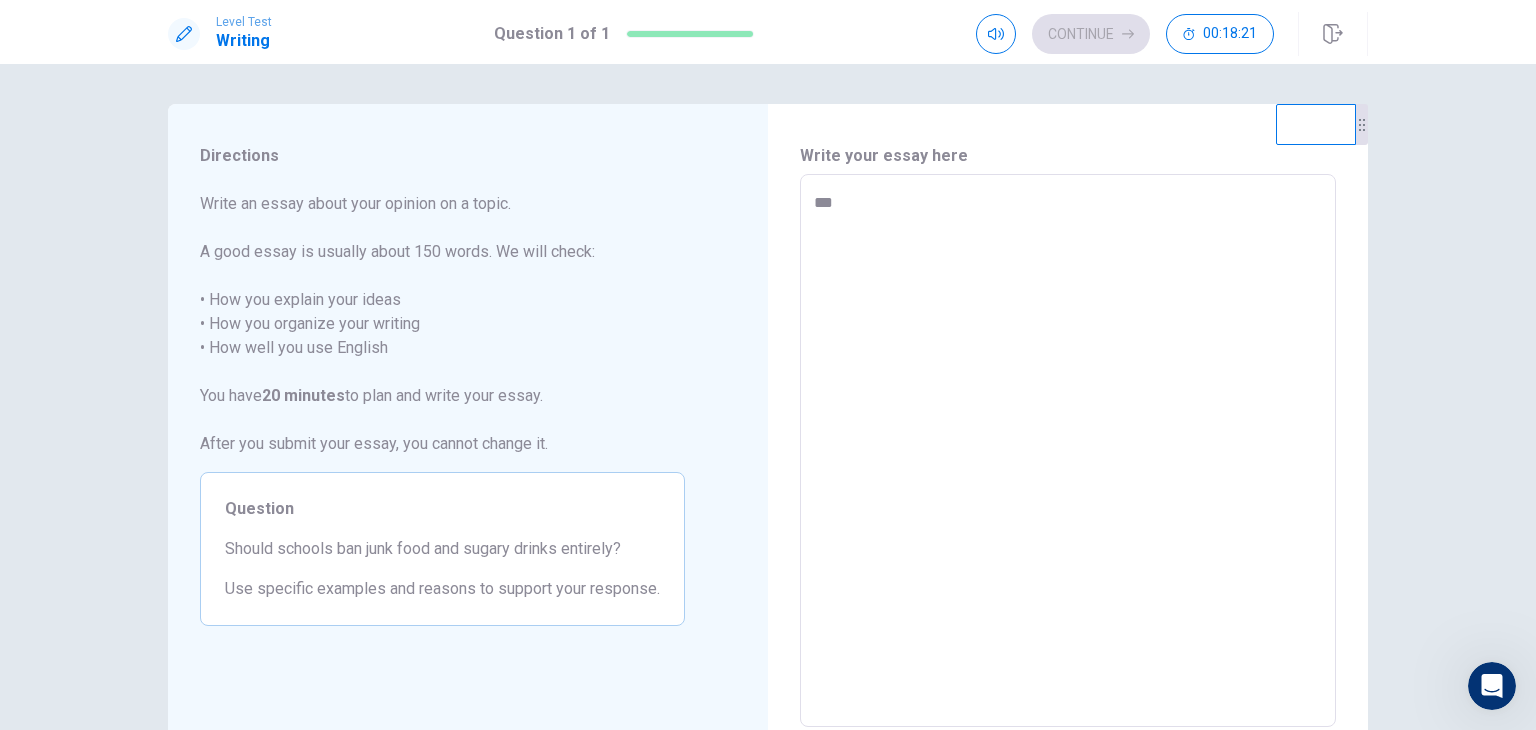 type on "*" 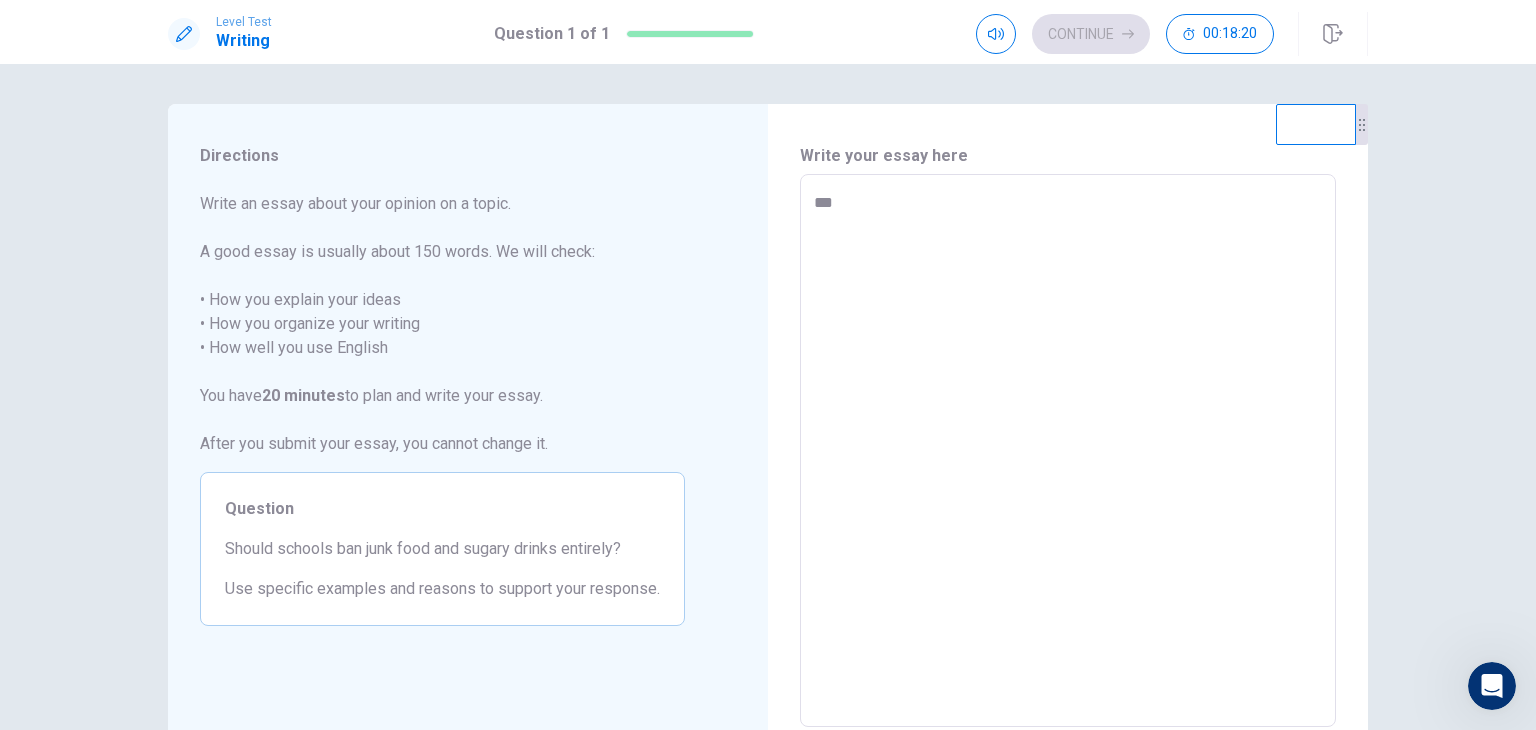 type on "****" 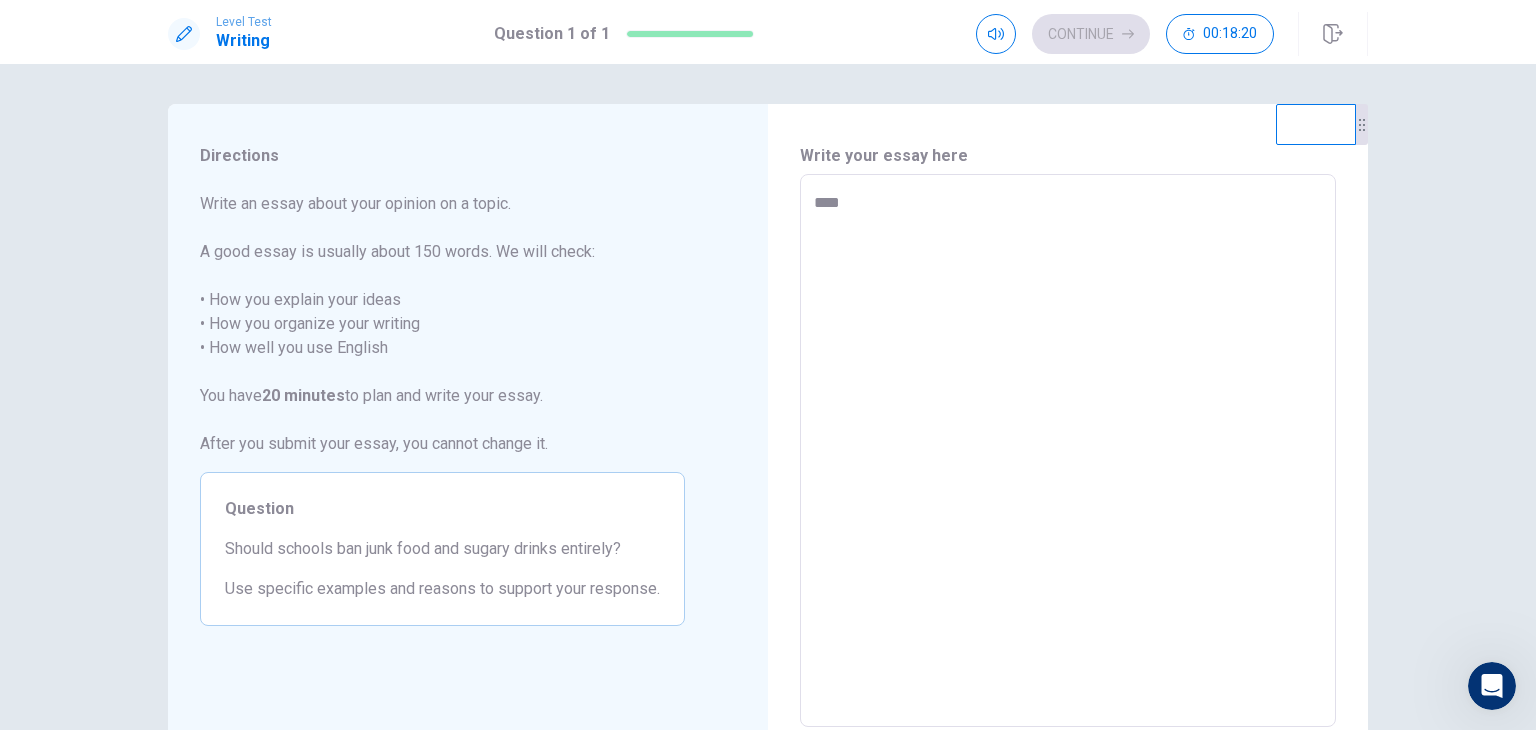 type on "*" 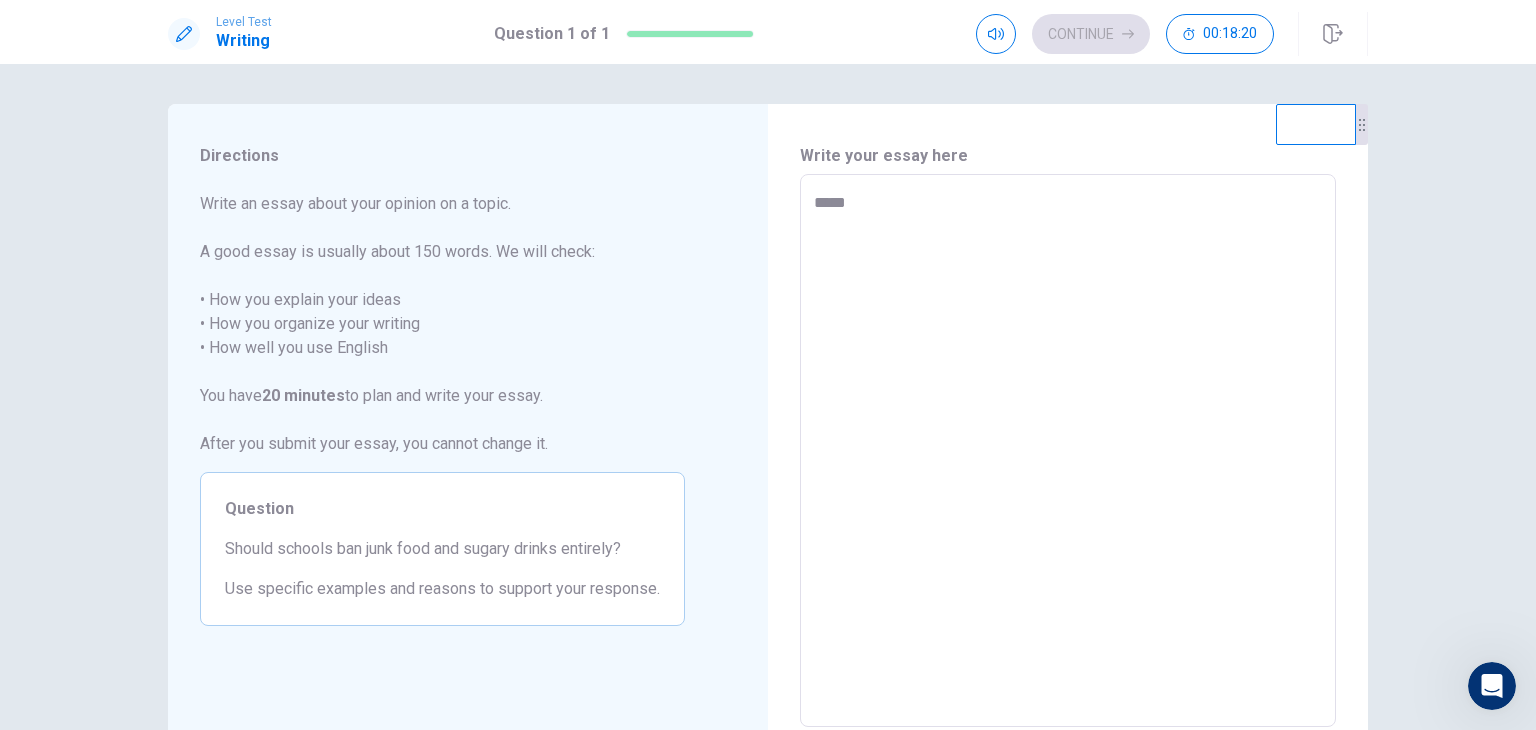 type on "*" 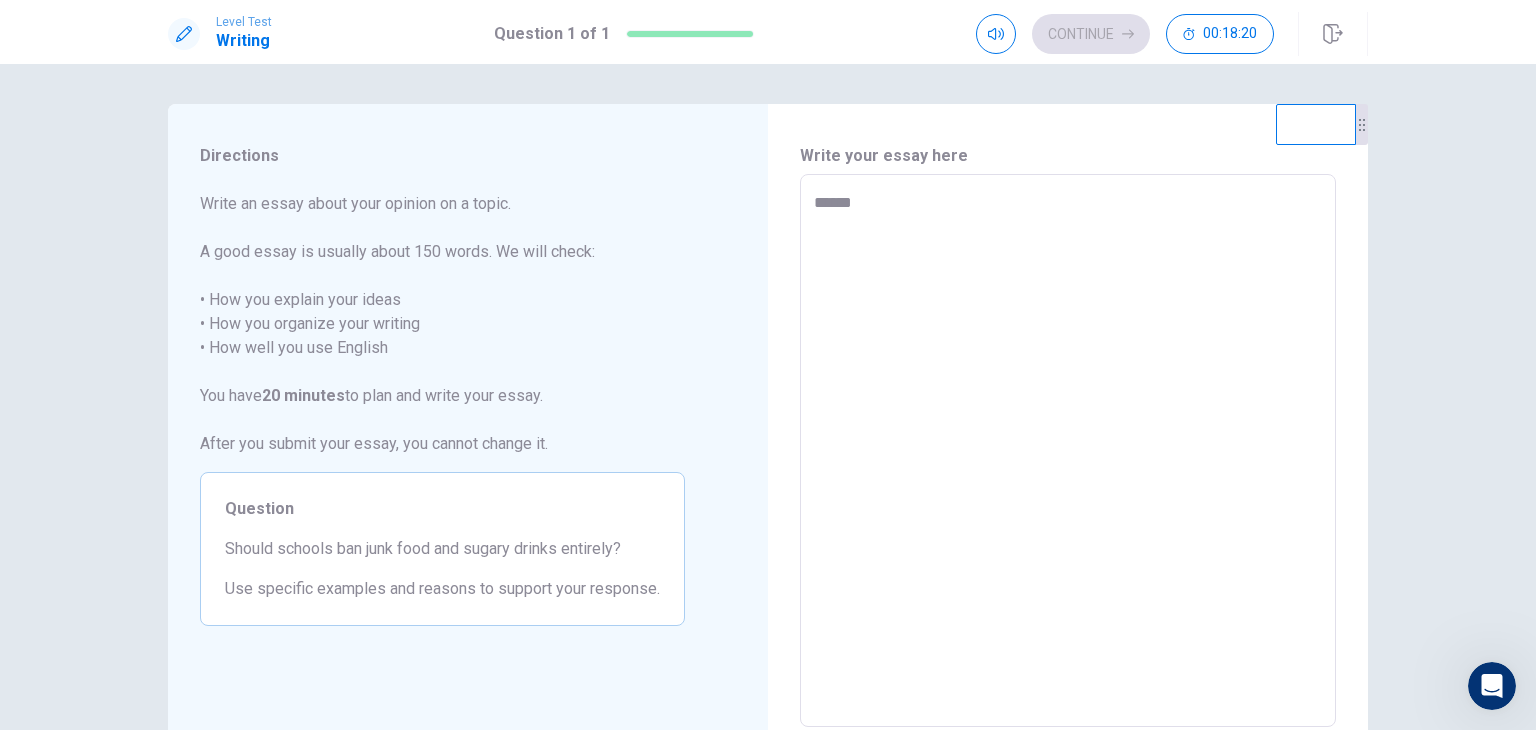 type on "*" 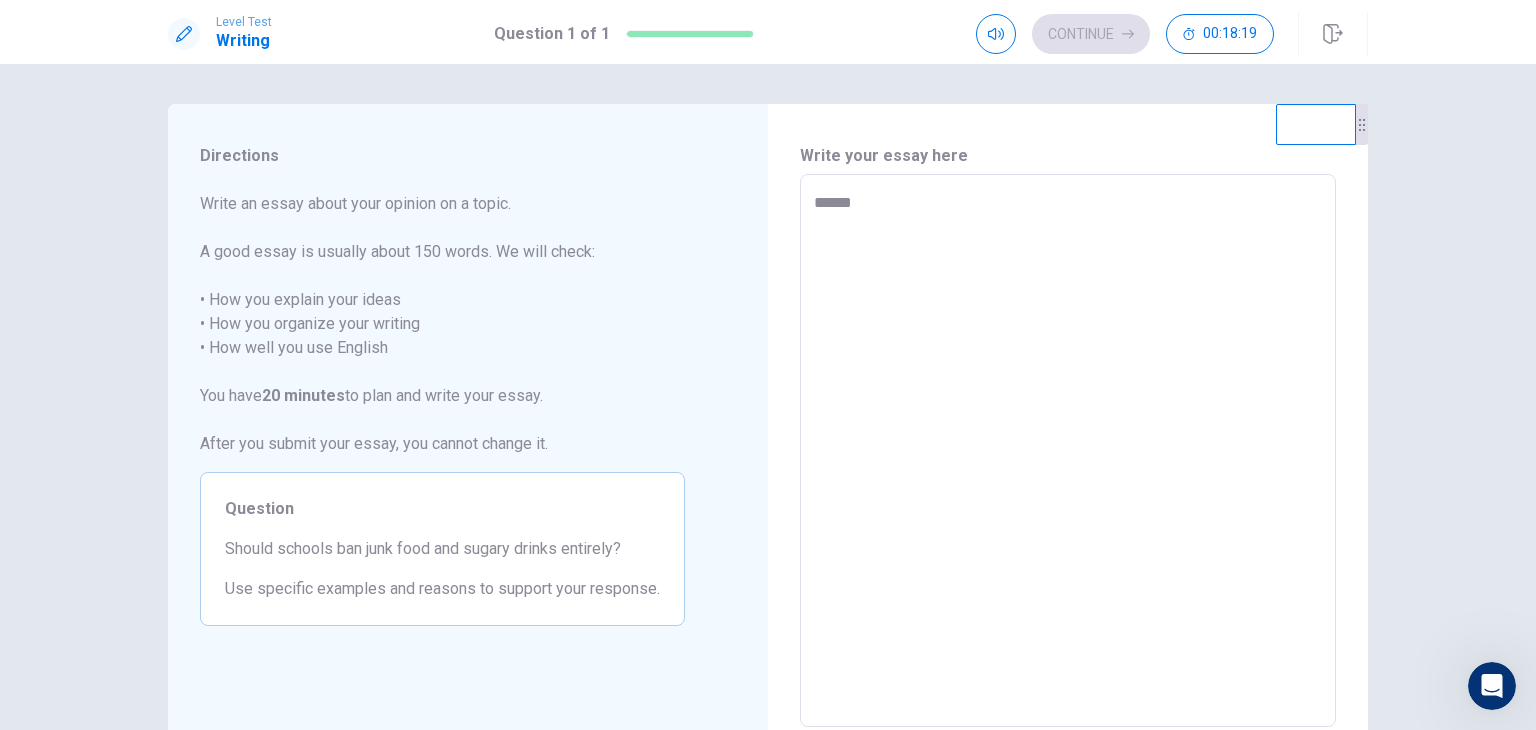 type on "*******" 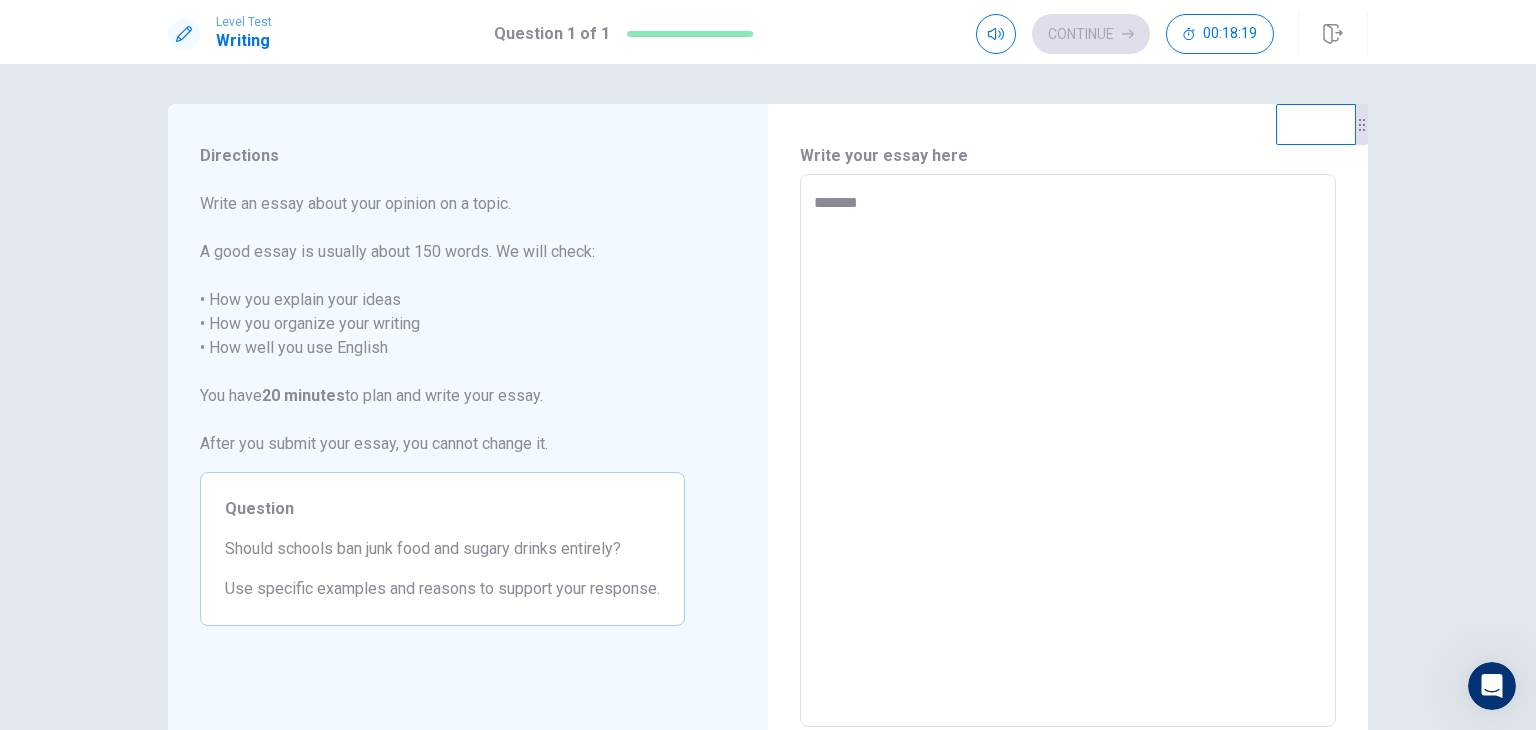 type on "*" 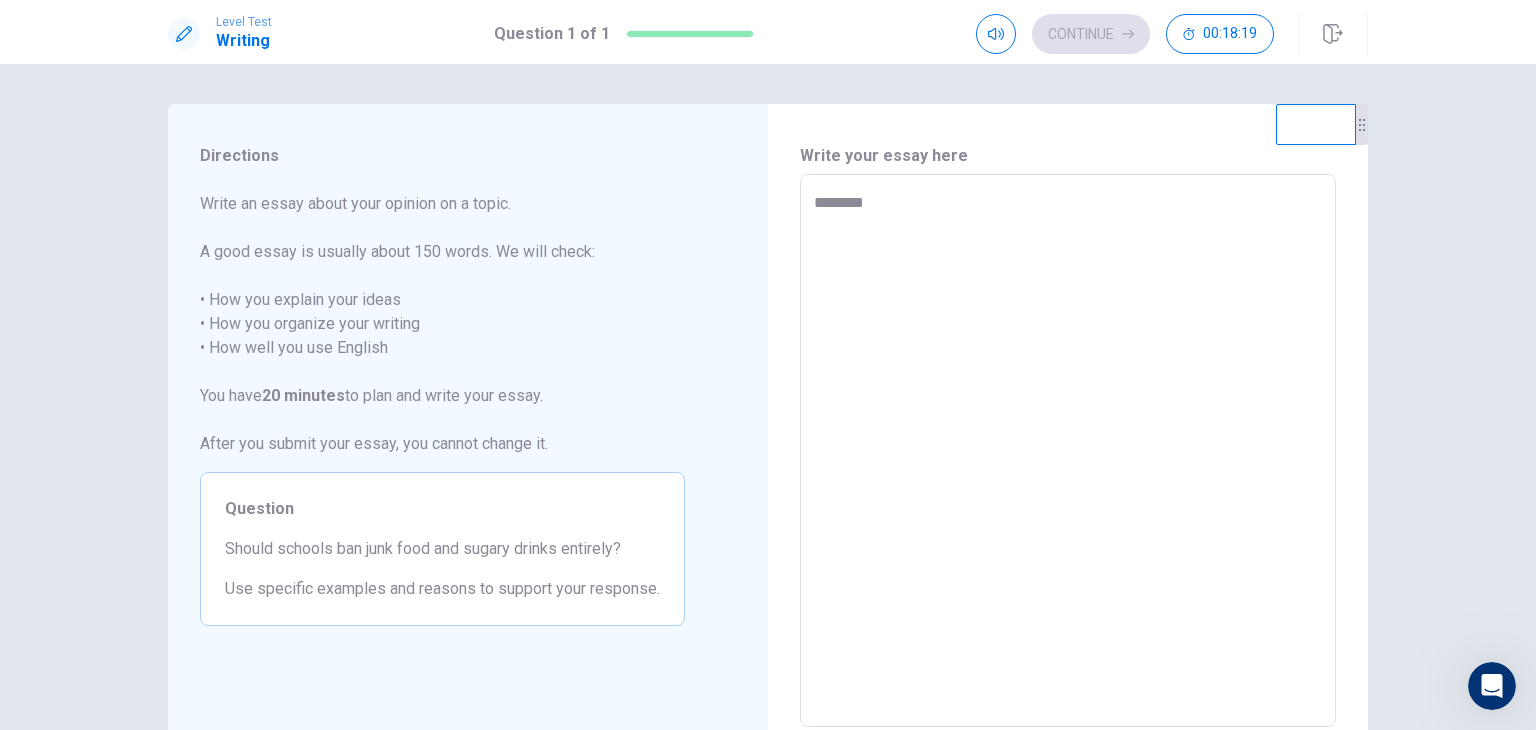 type on "*" 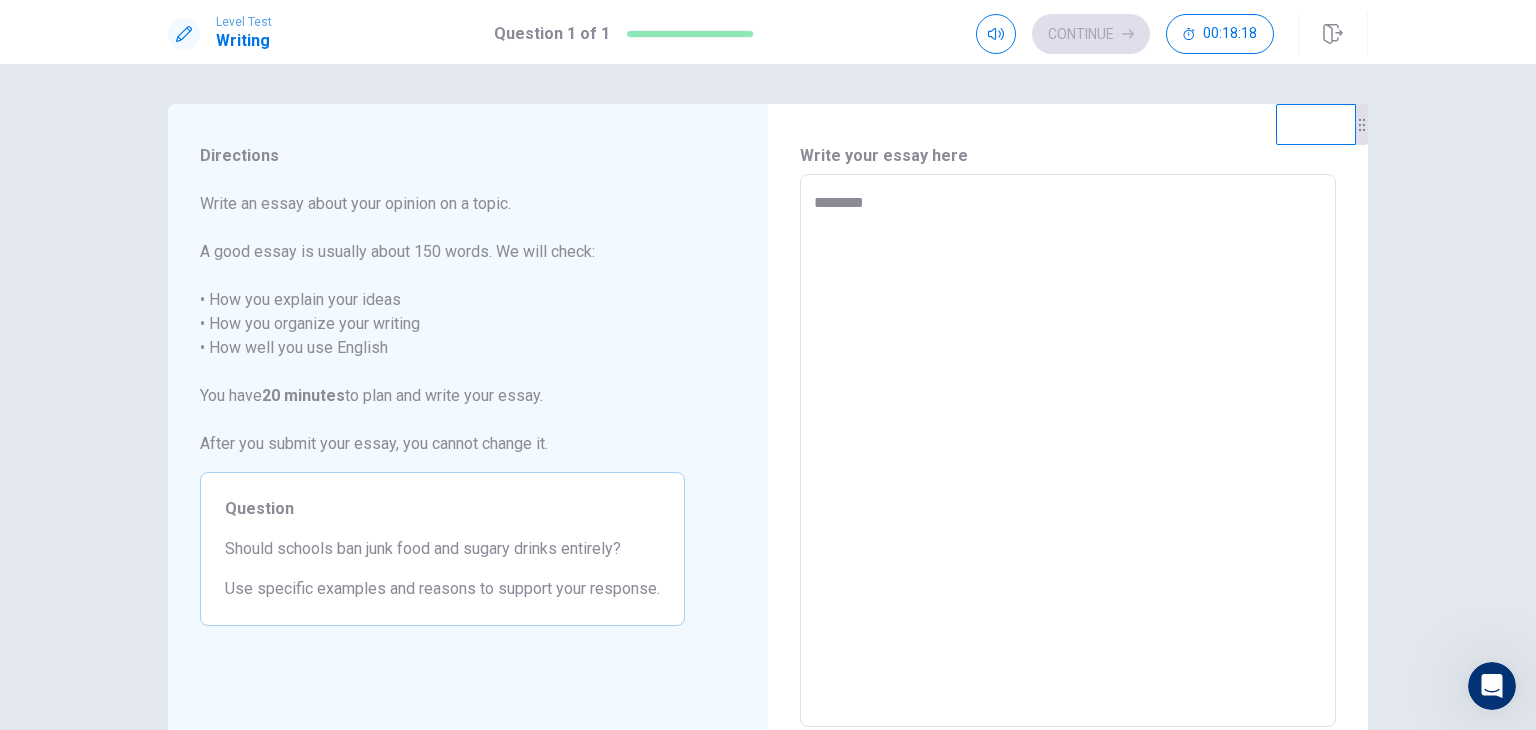 type on "*********" 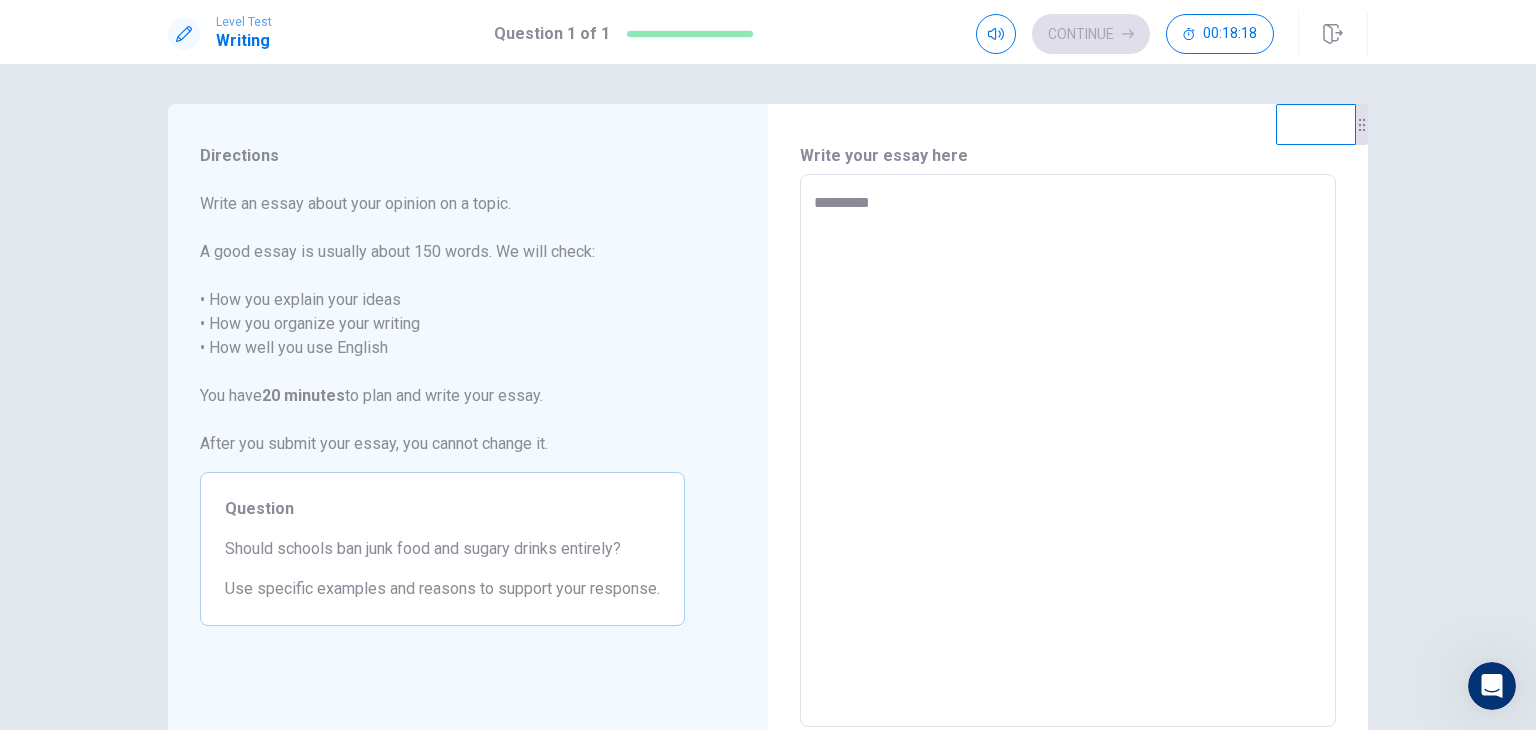 type on "*" 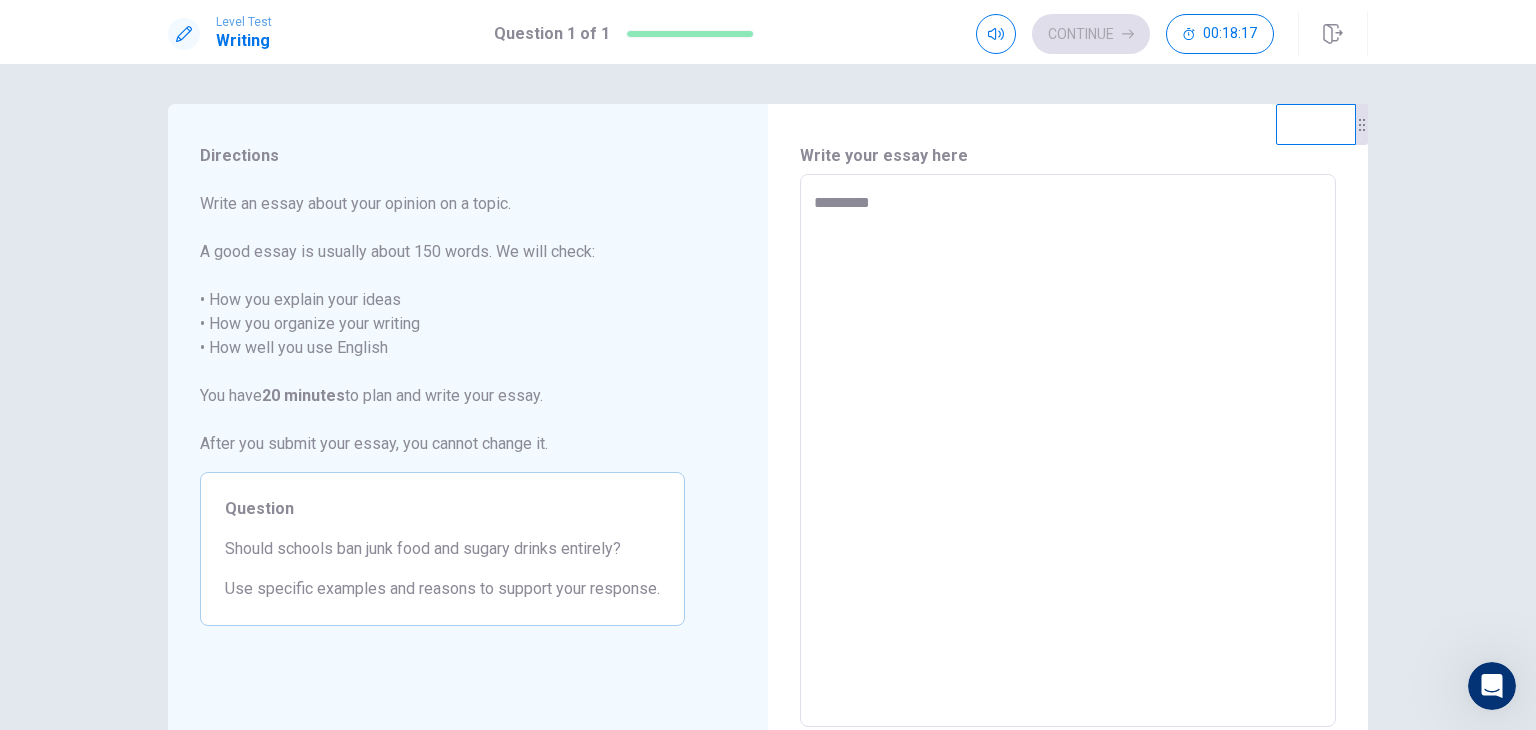 type on "**********" 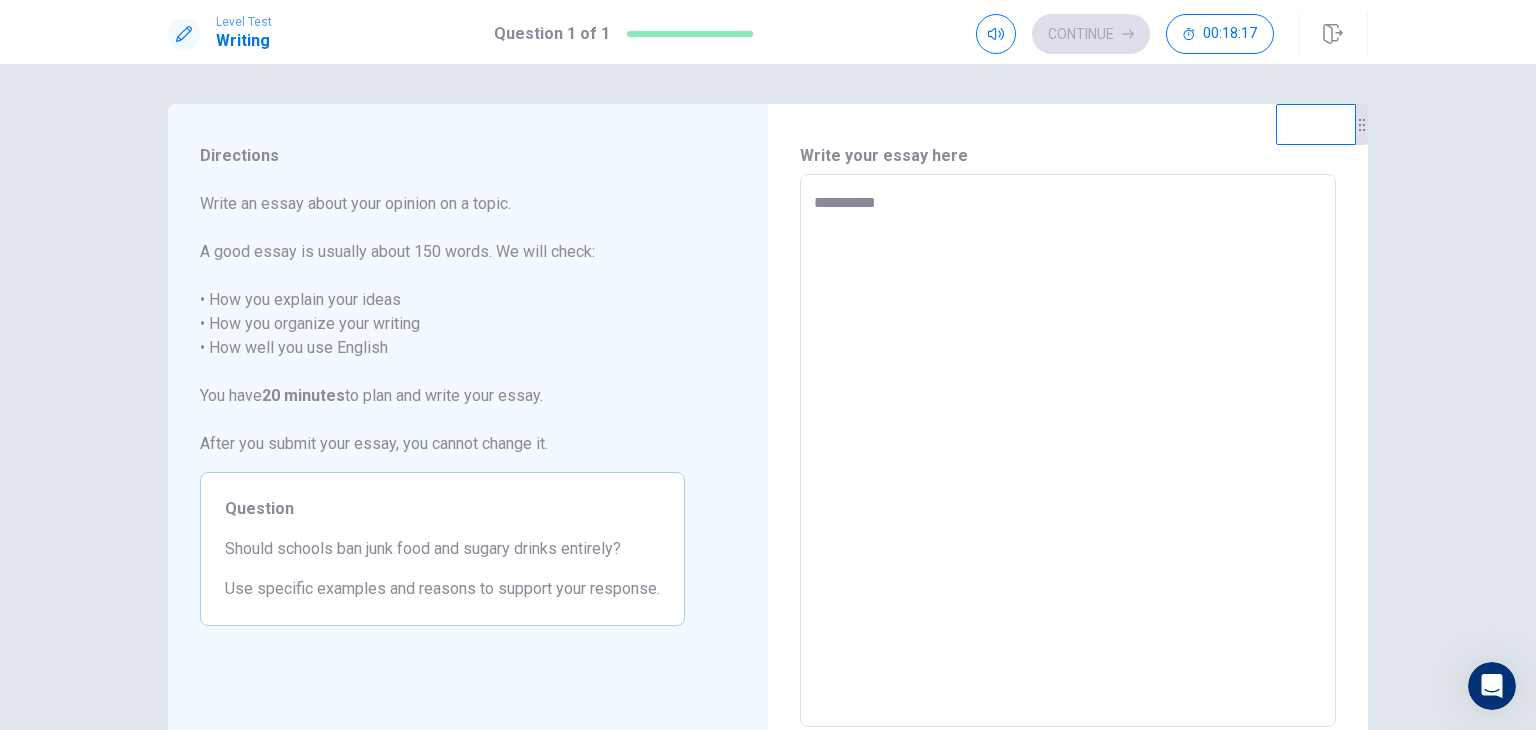 type on "*" 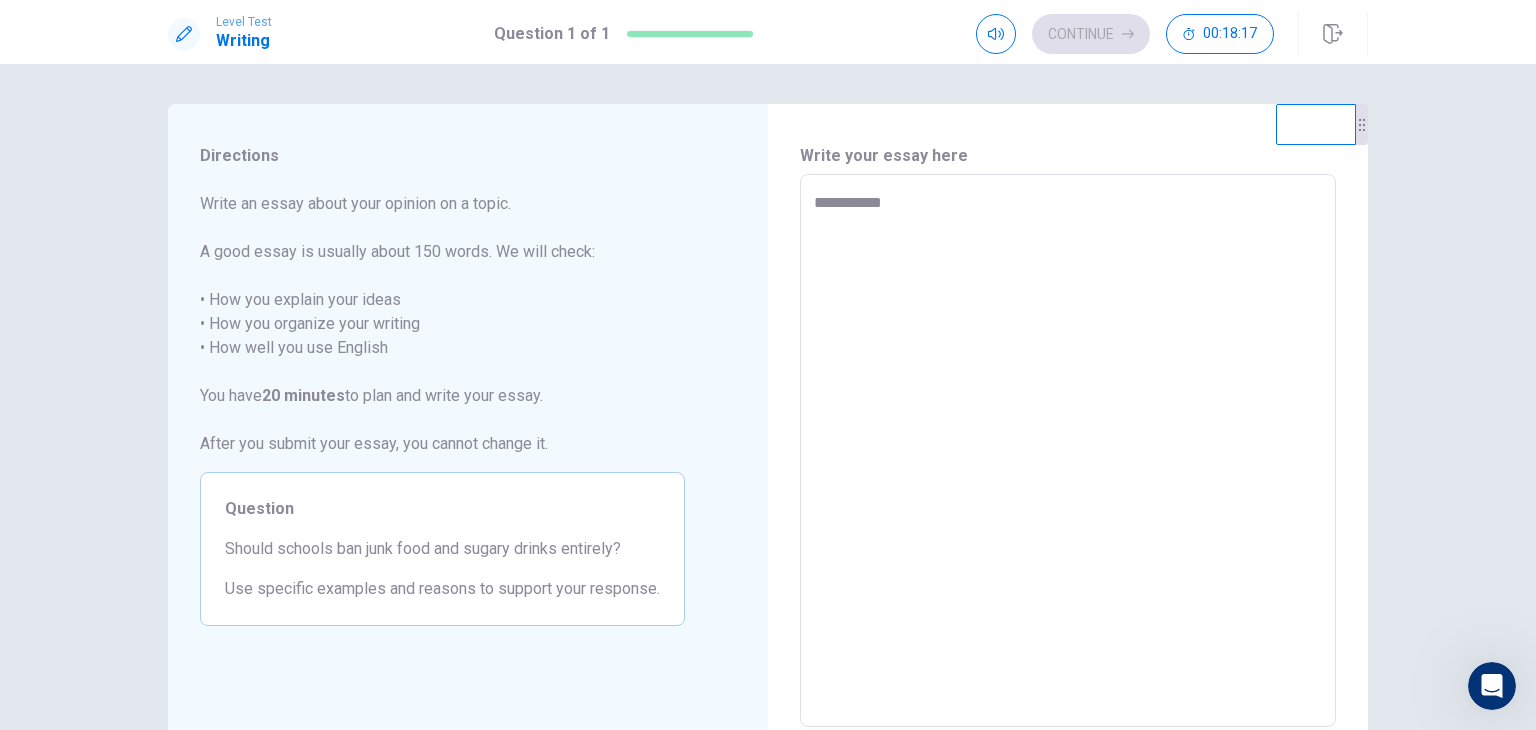 type on "*" 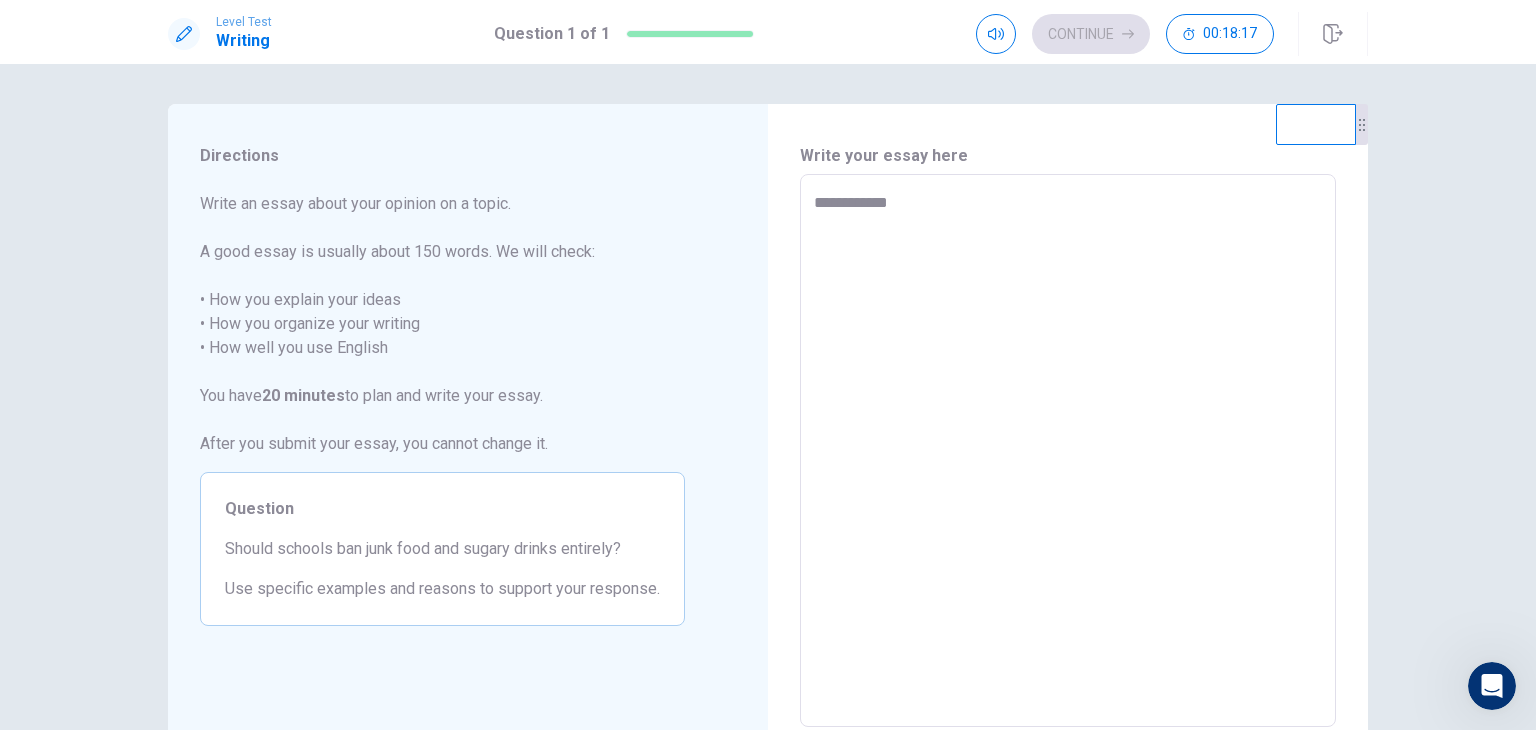 type on "*" 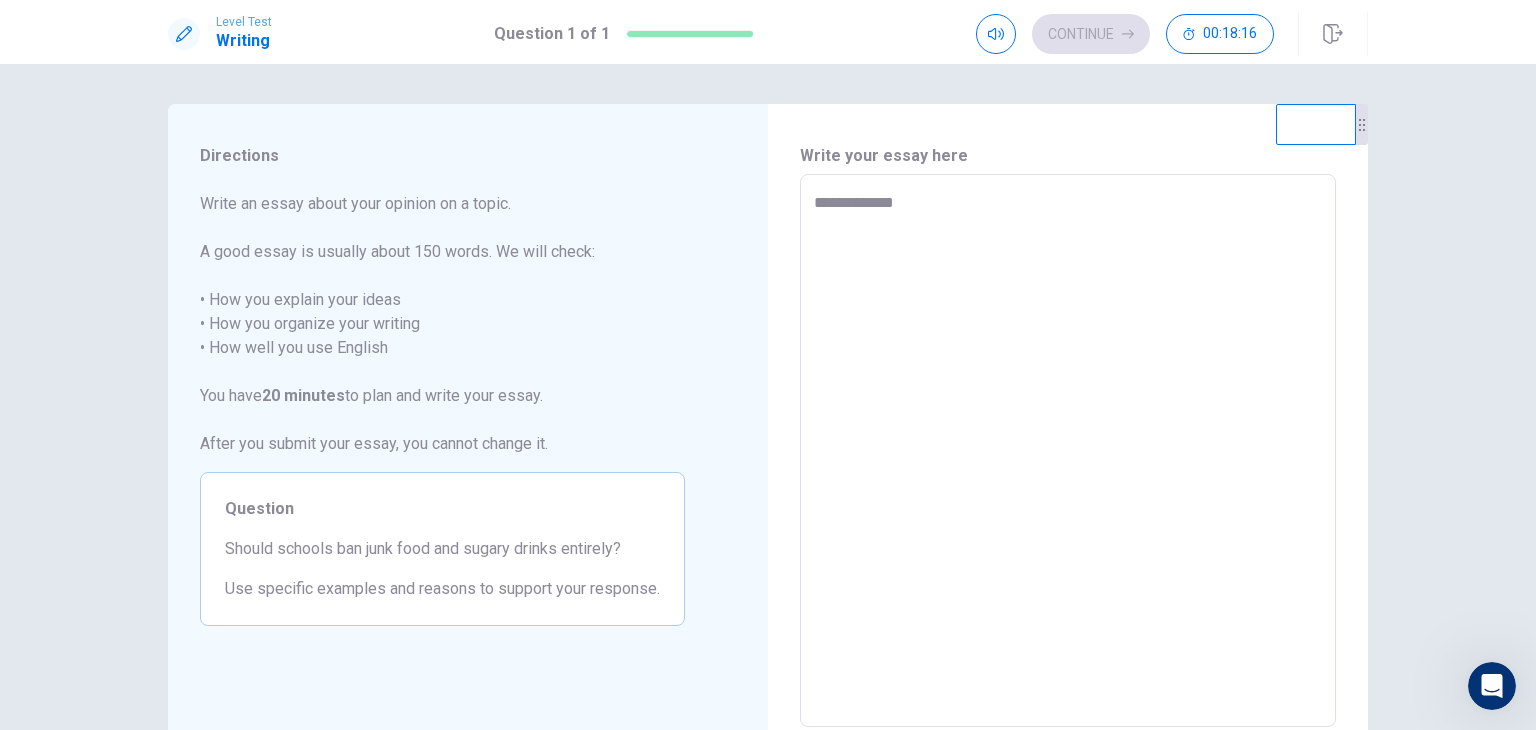 type on "*" 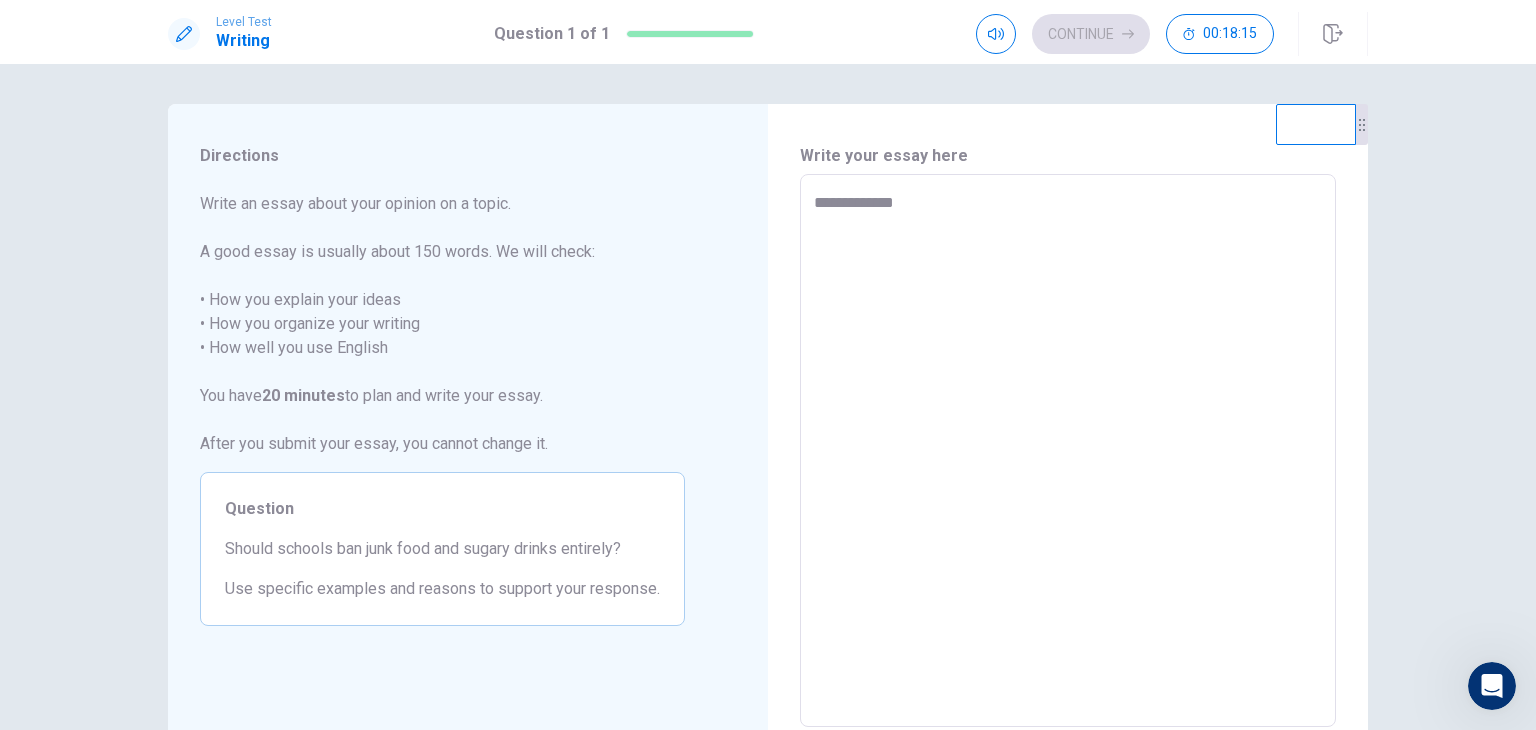 type on "**********" 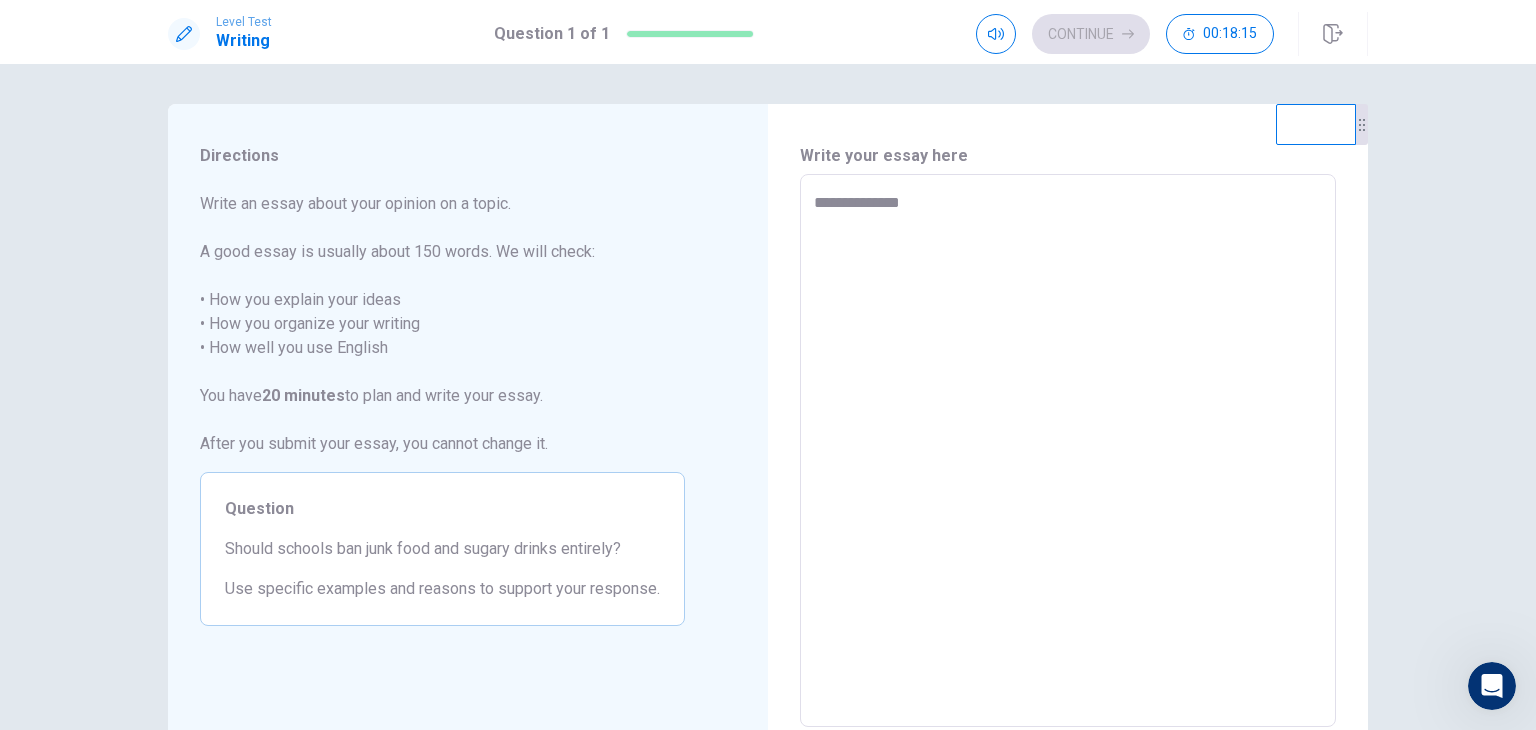 type on "*" 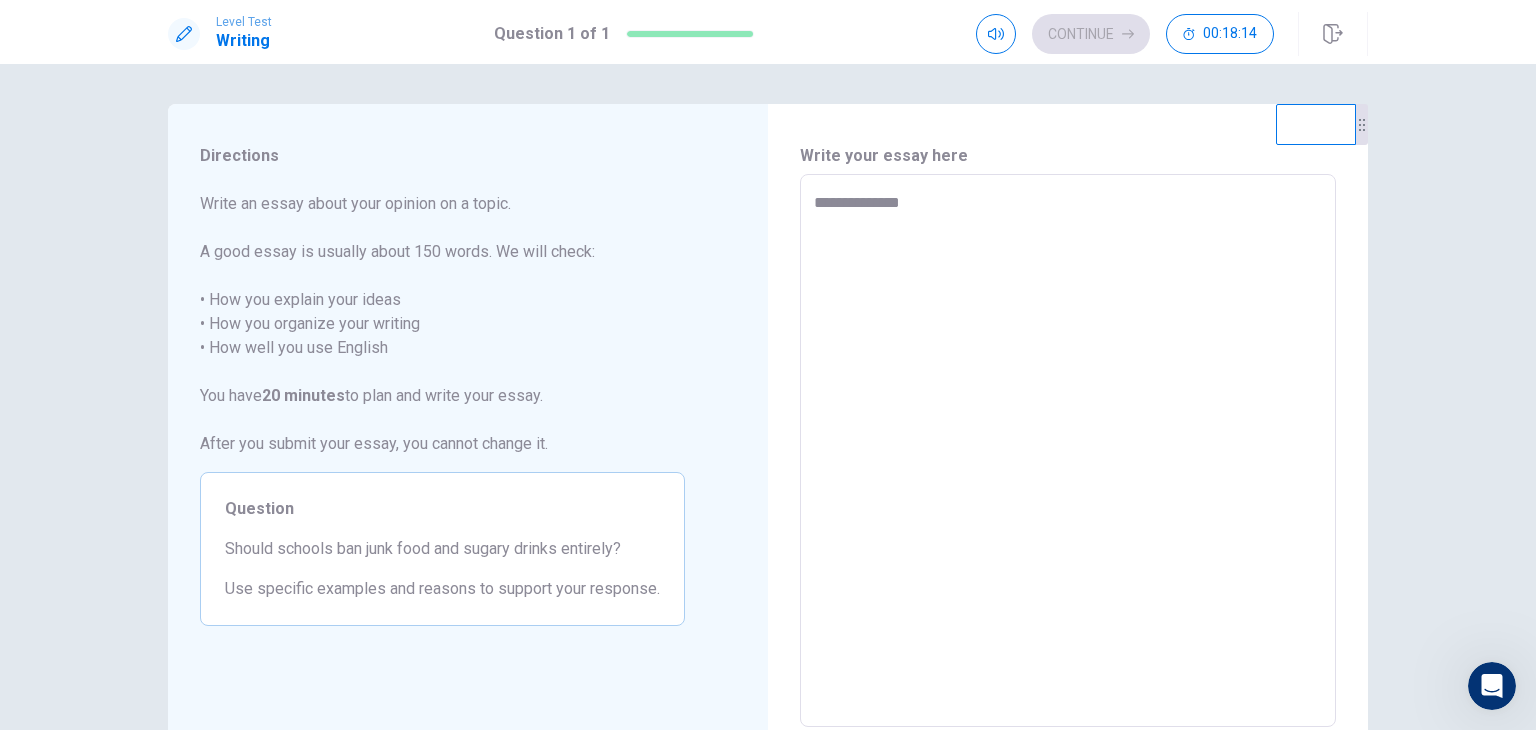 type on "**********" 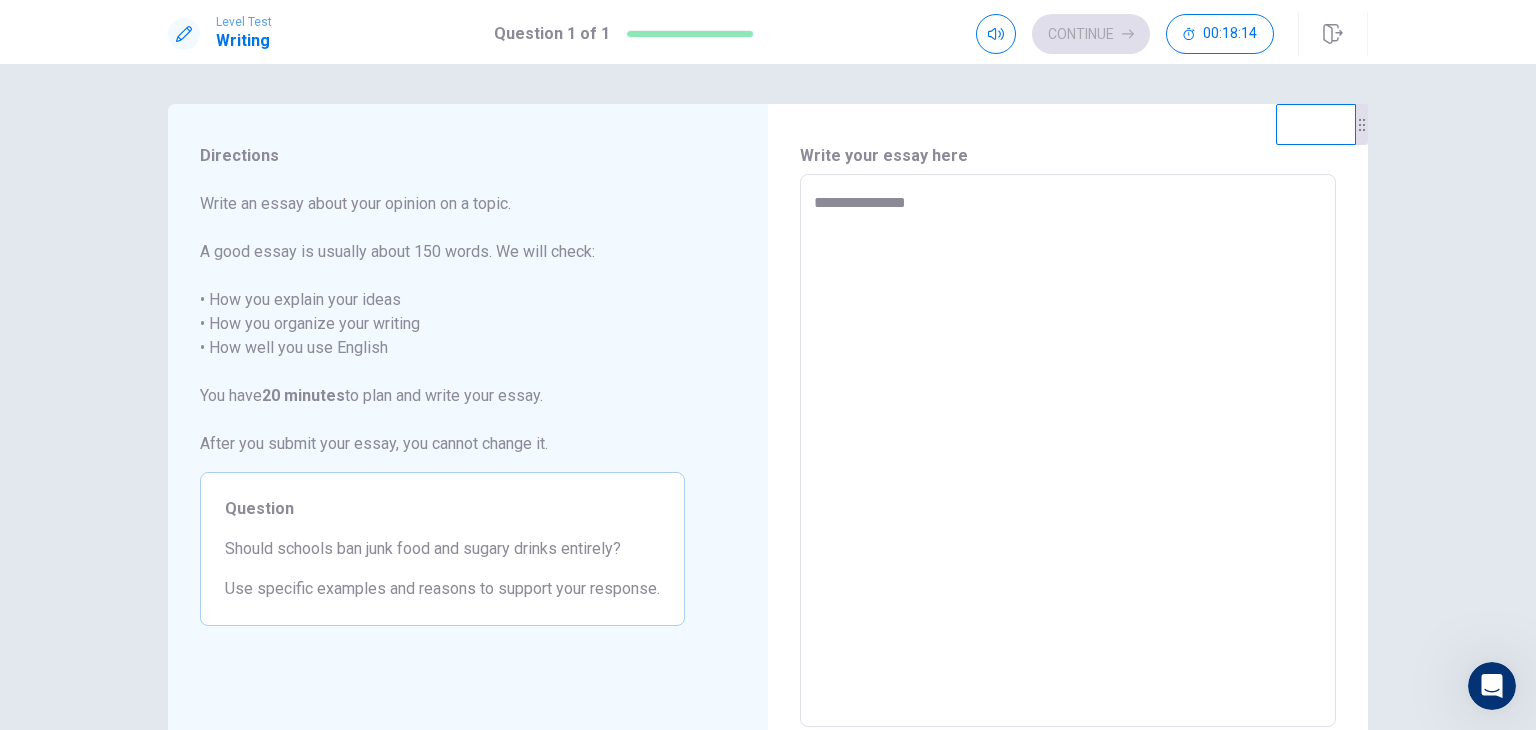 type on "*" 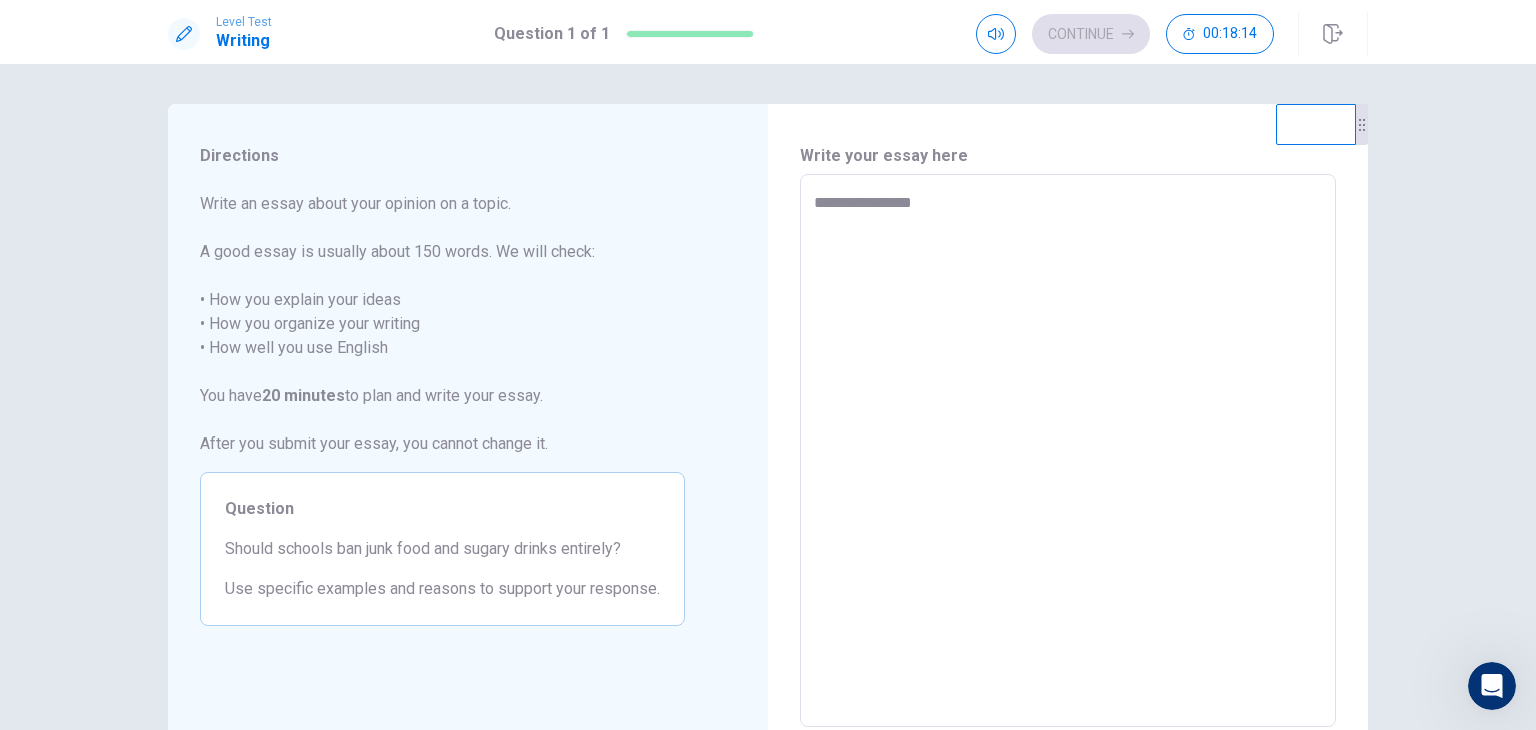 type on "*" 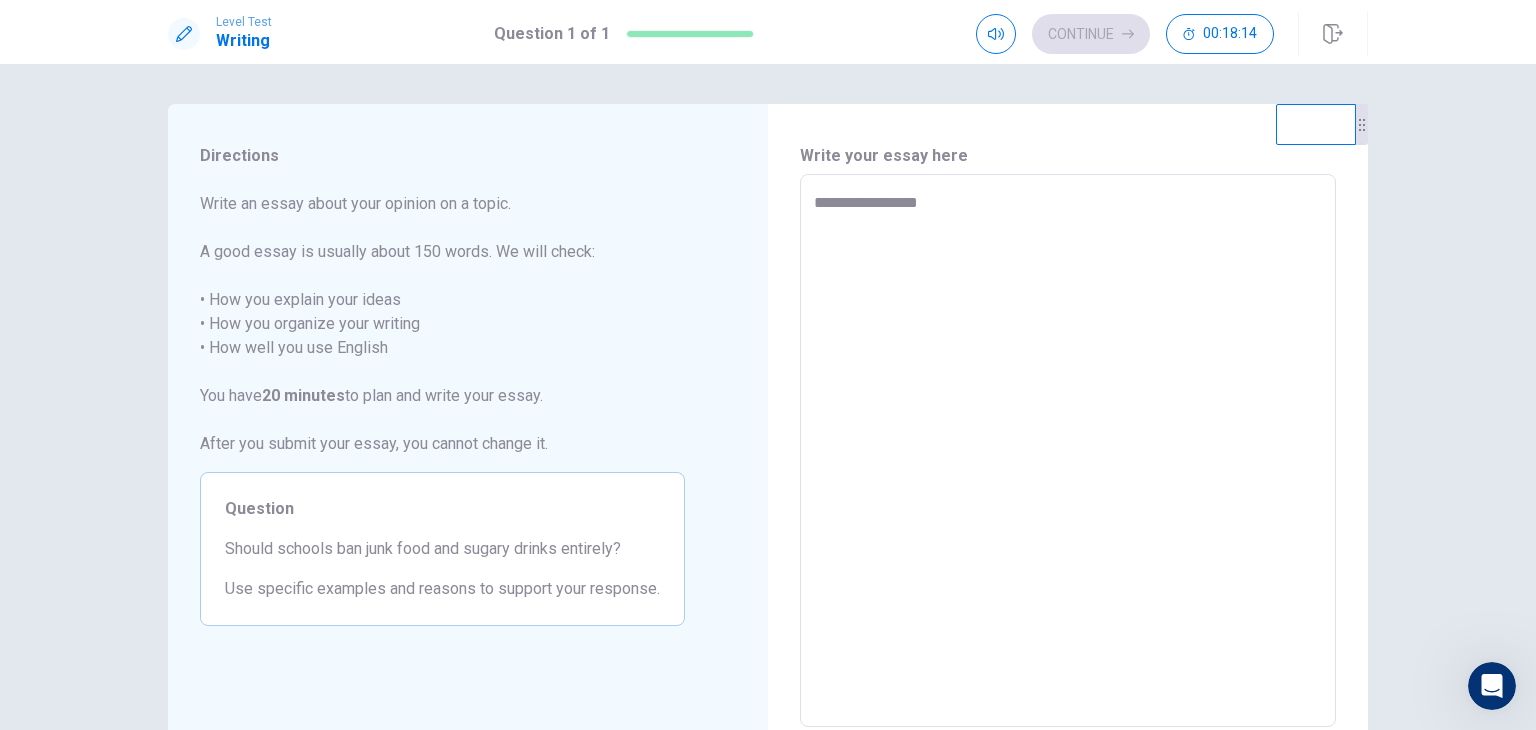 type on "*" 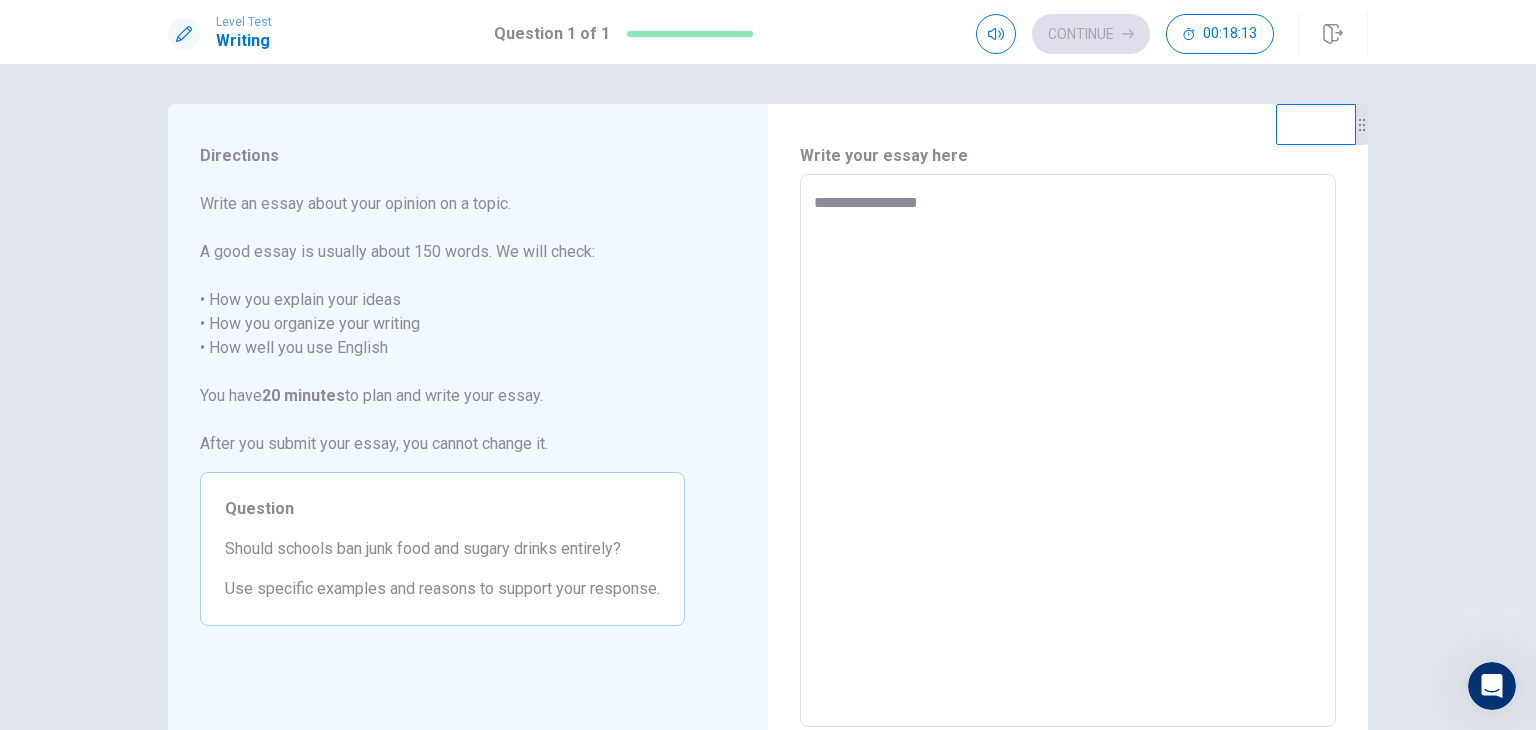 type on "**********" 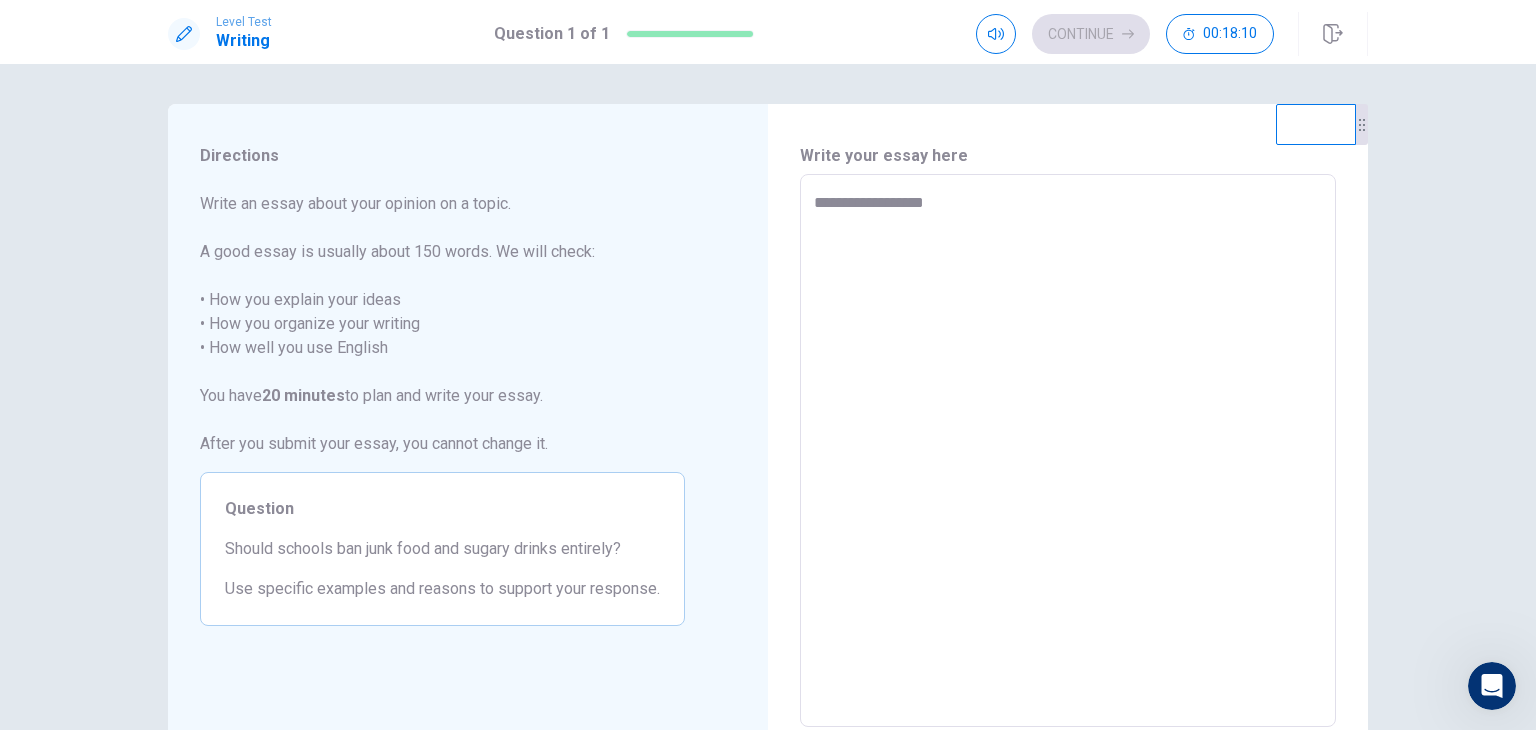 type on "*" 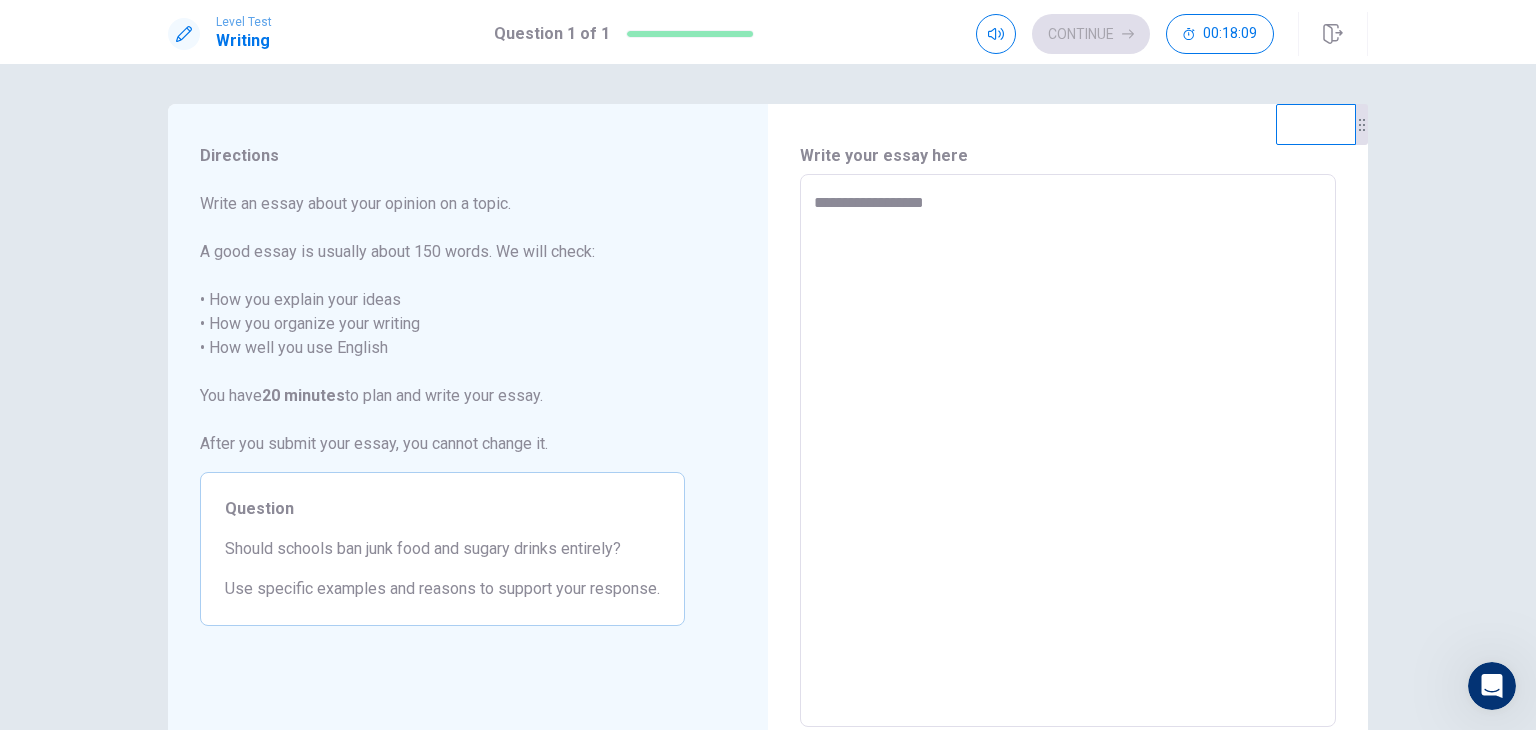 type on "**********" 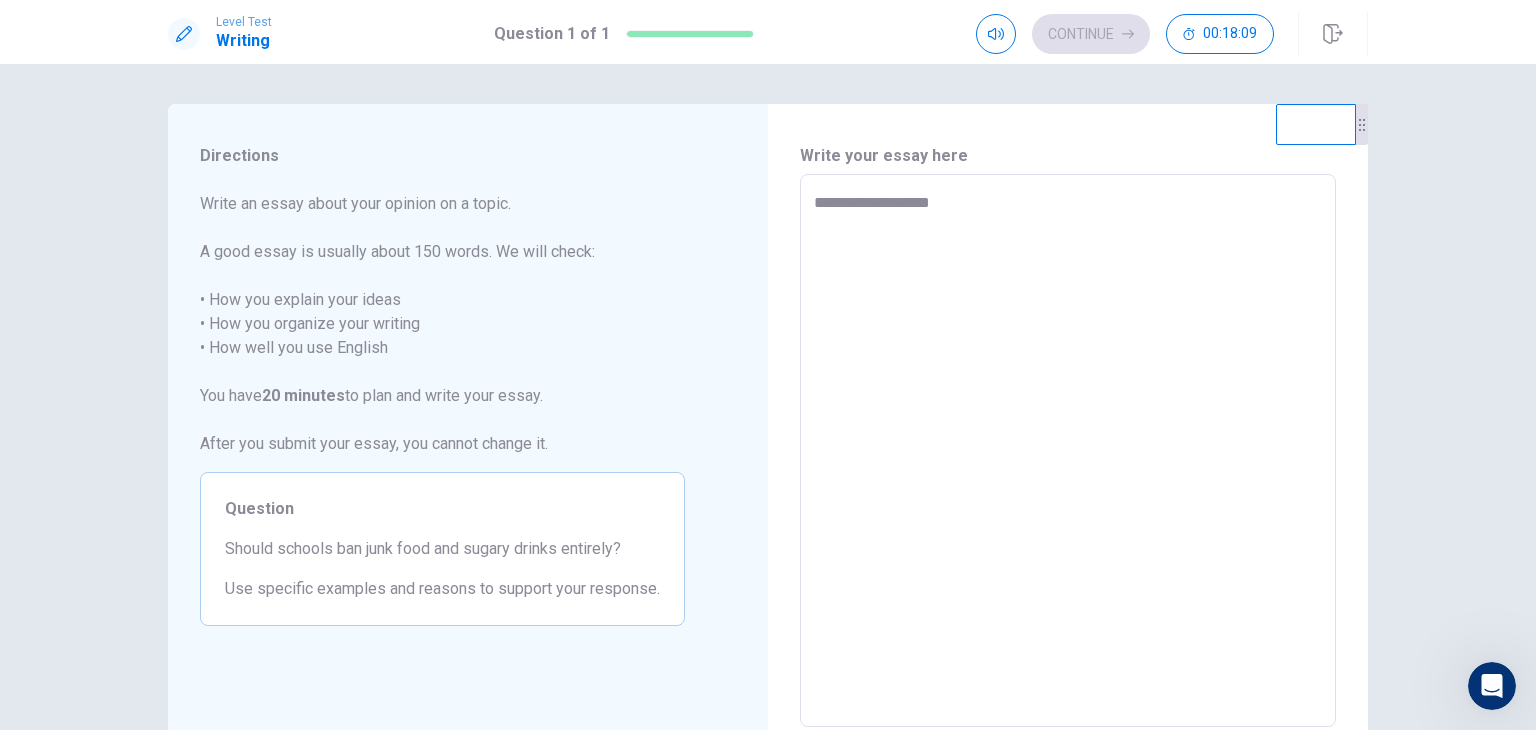 type on "*" 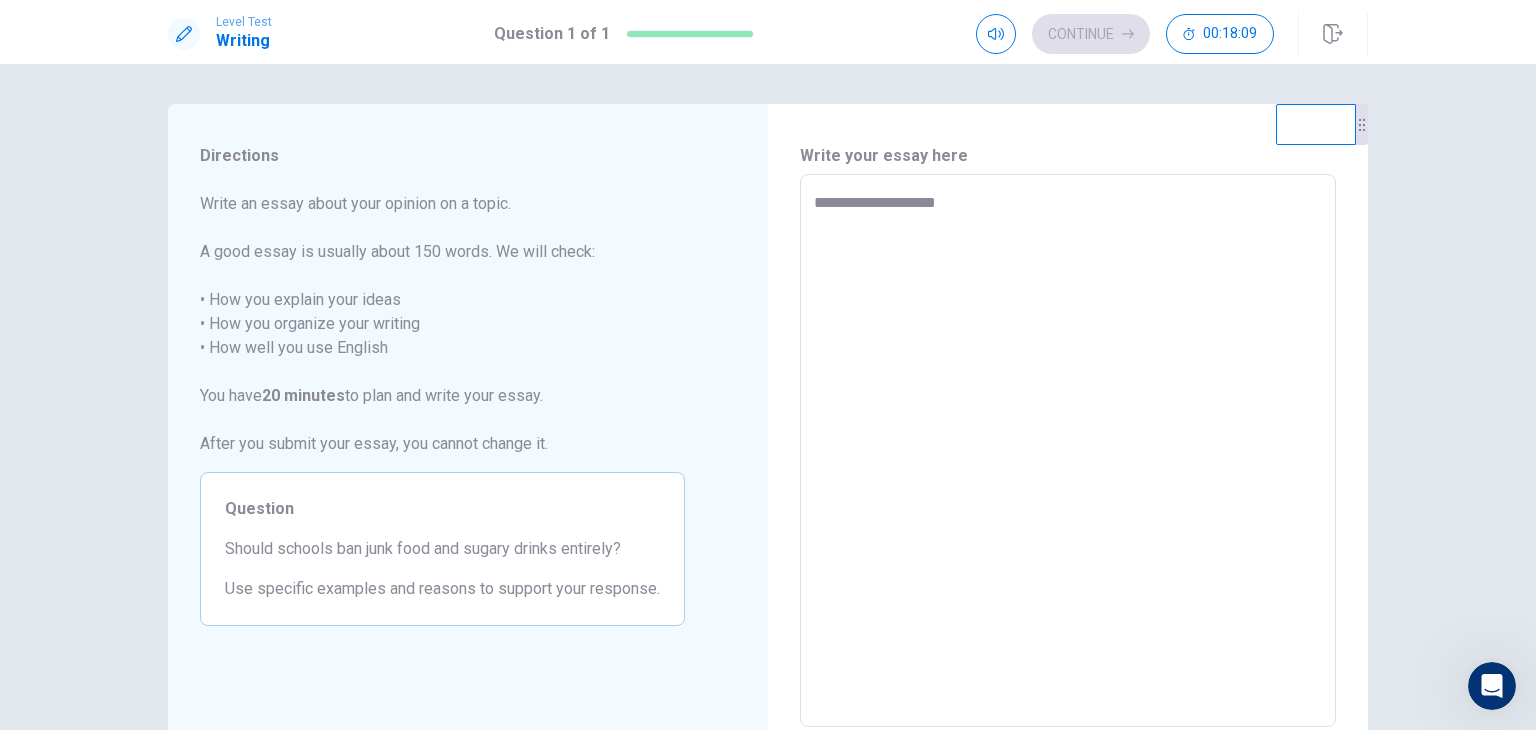 type on "*" 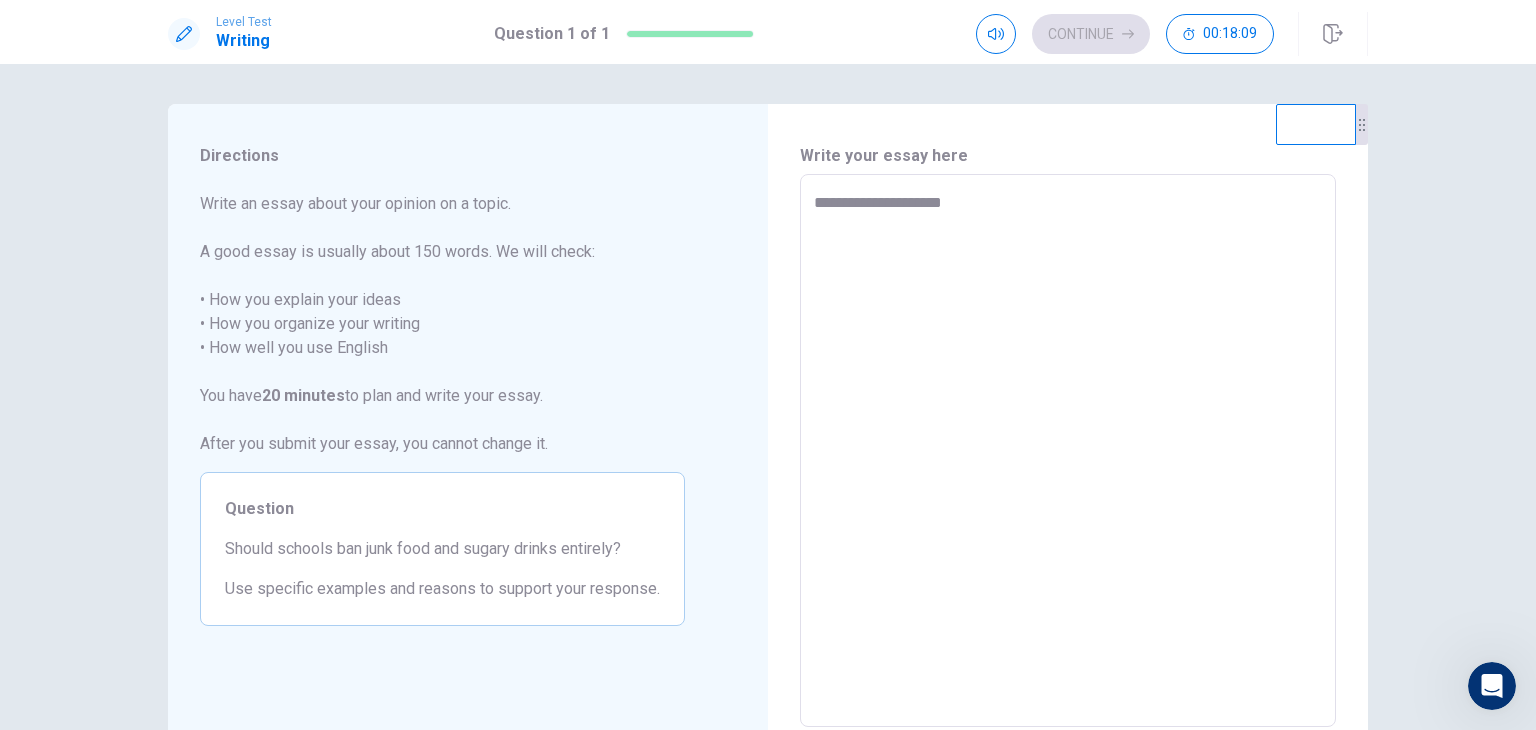 type on "*" 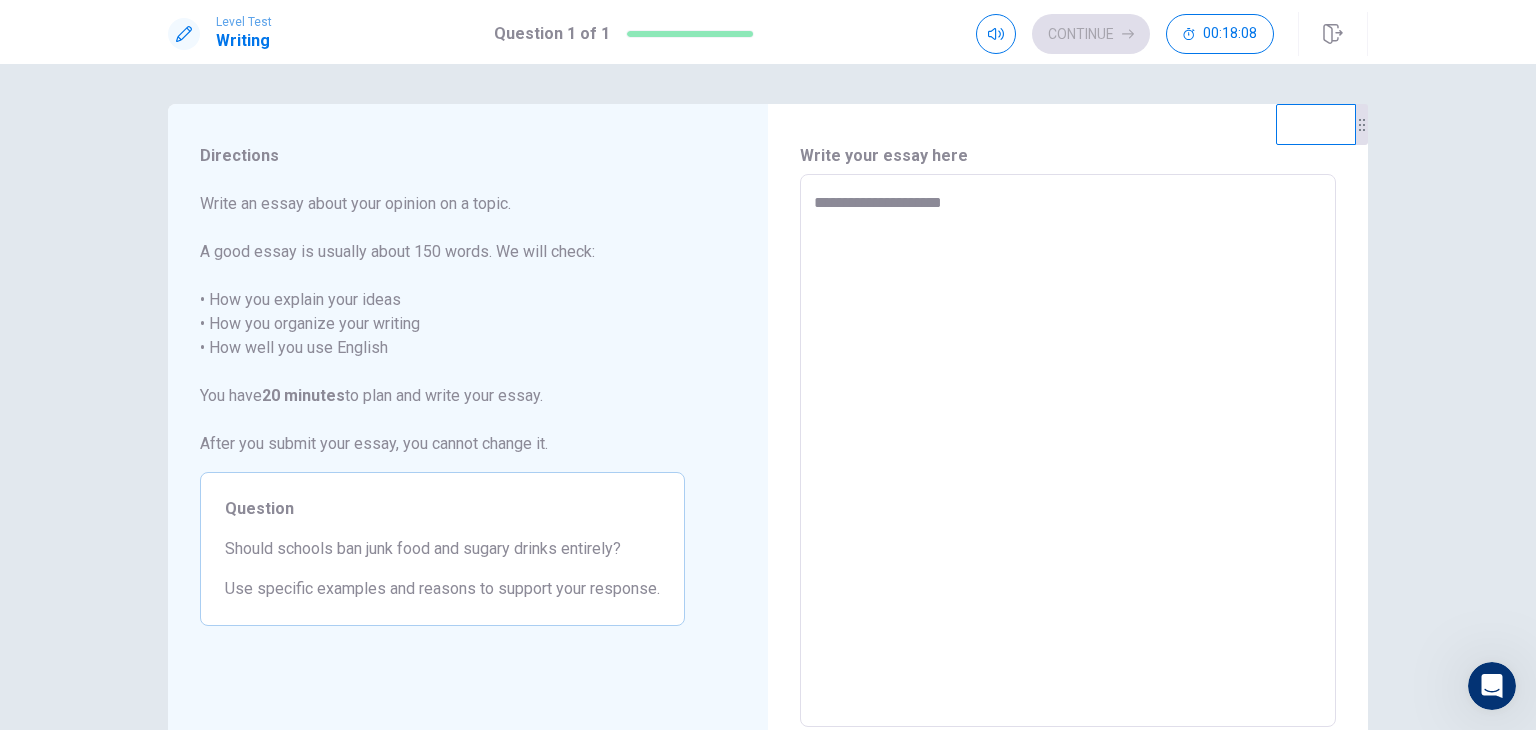 type on "**********" 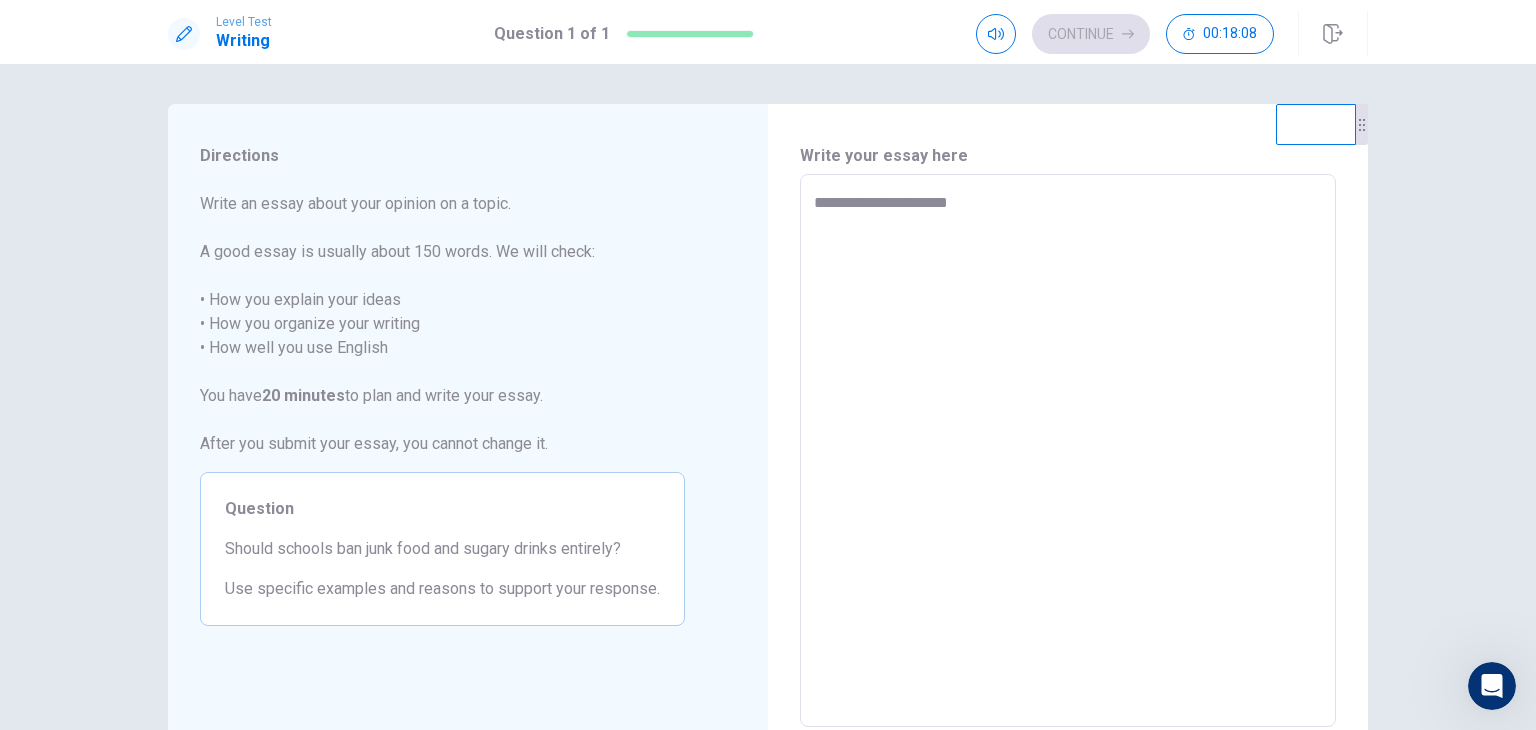 type on "*" 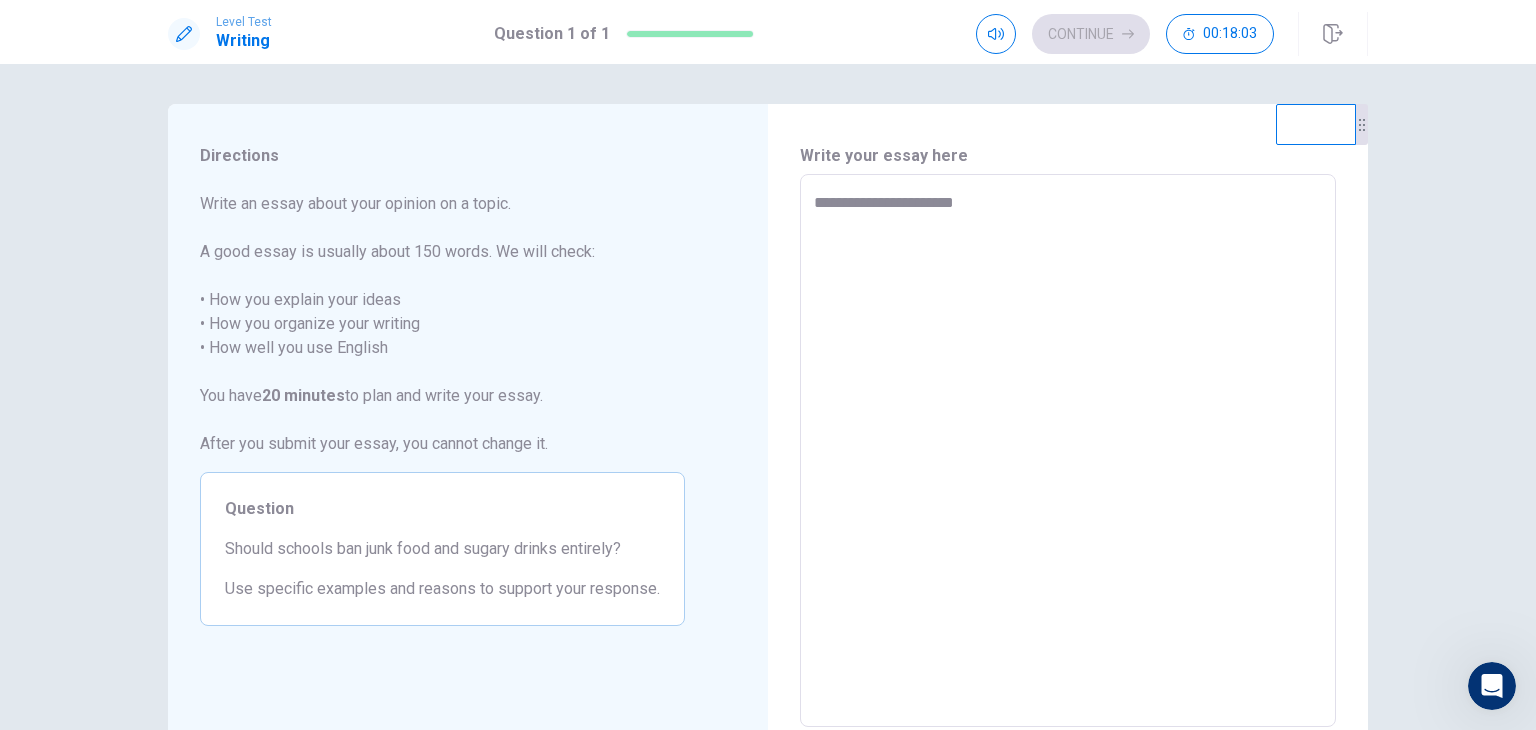 type on "*" 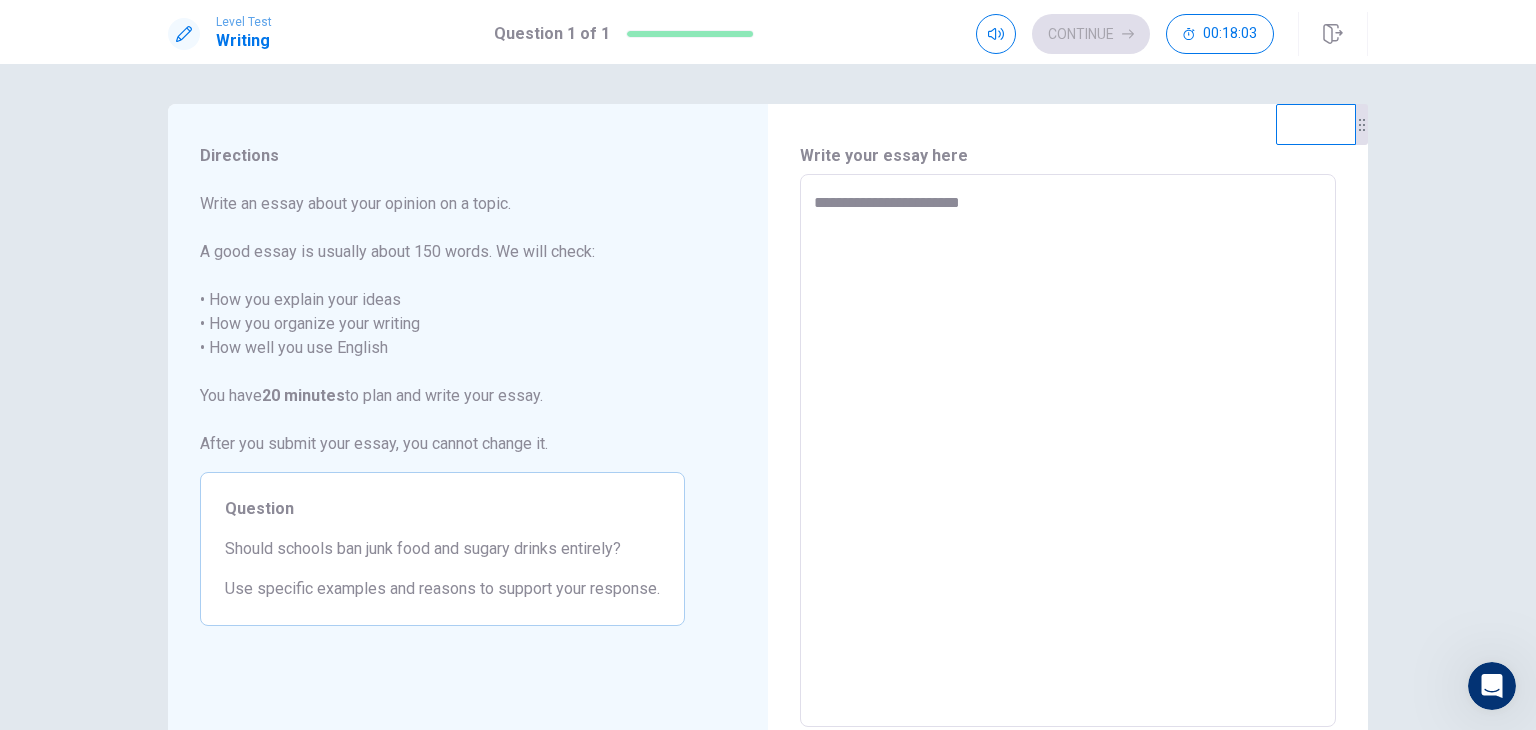 type on "*" 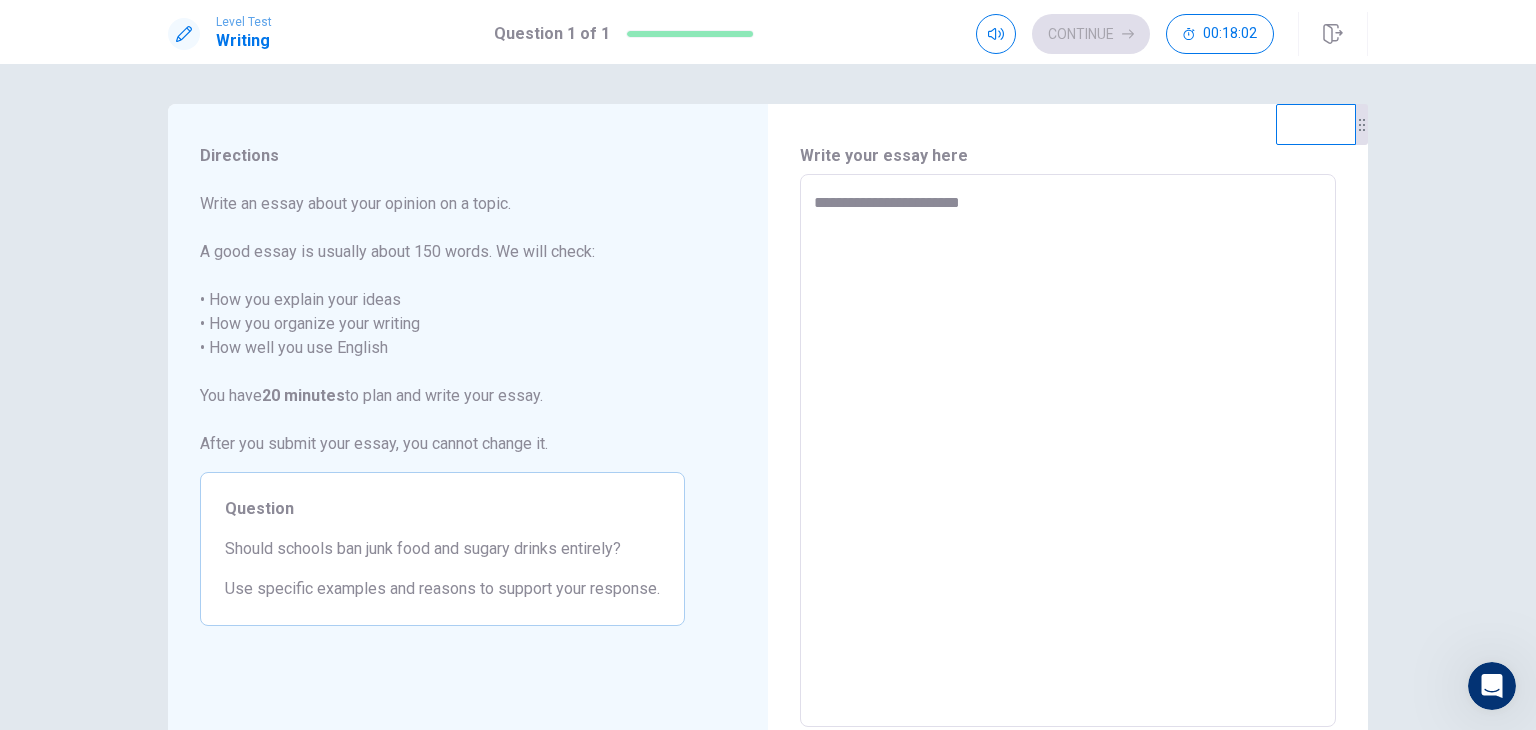 type on "**********" 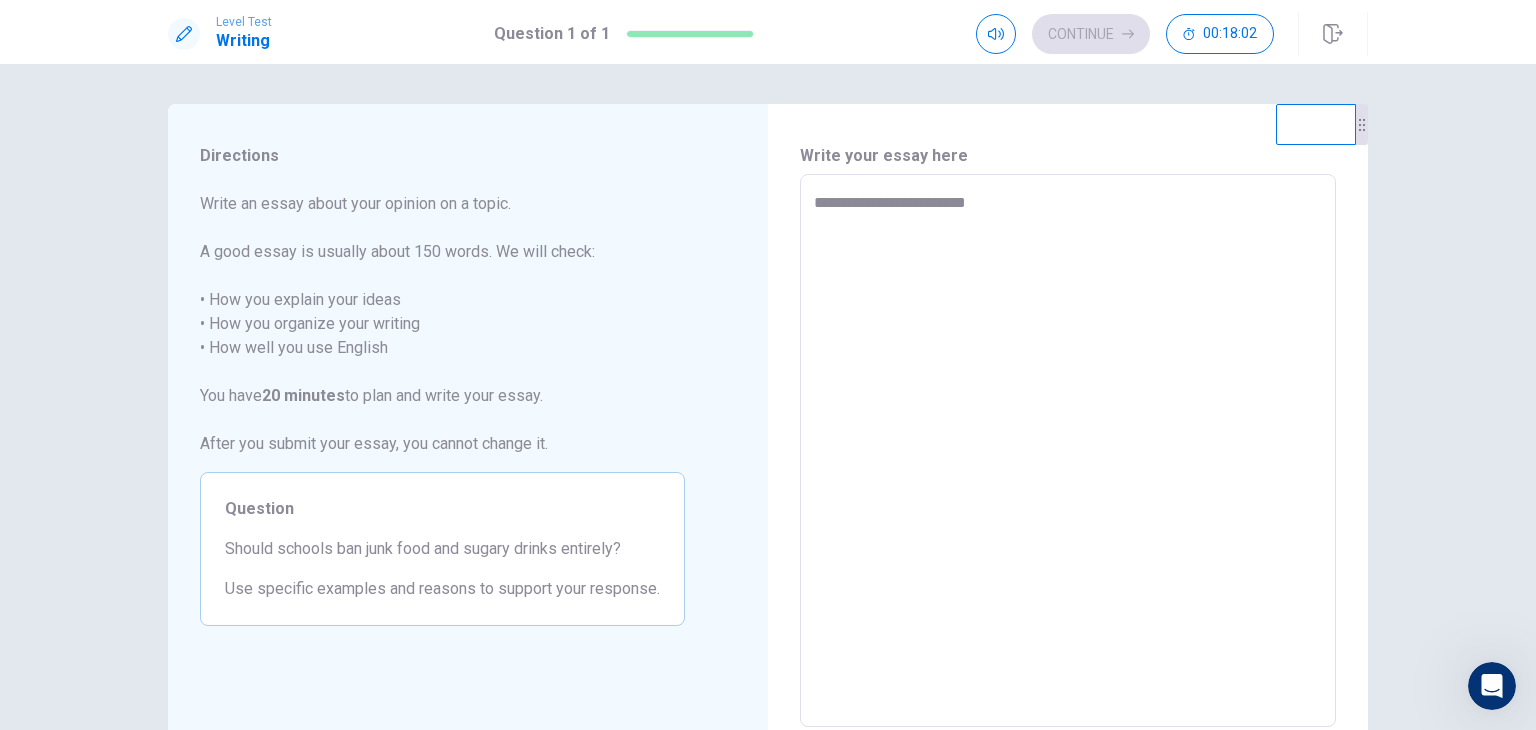 type on "*" 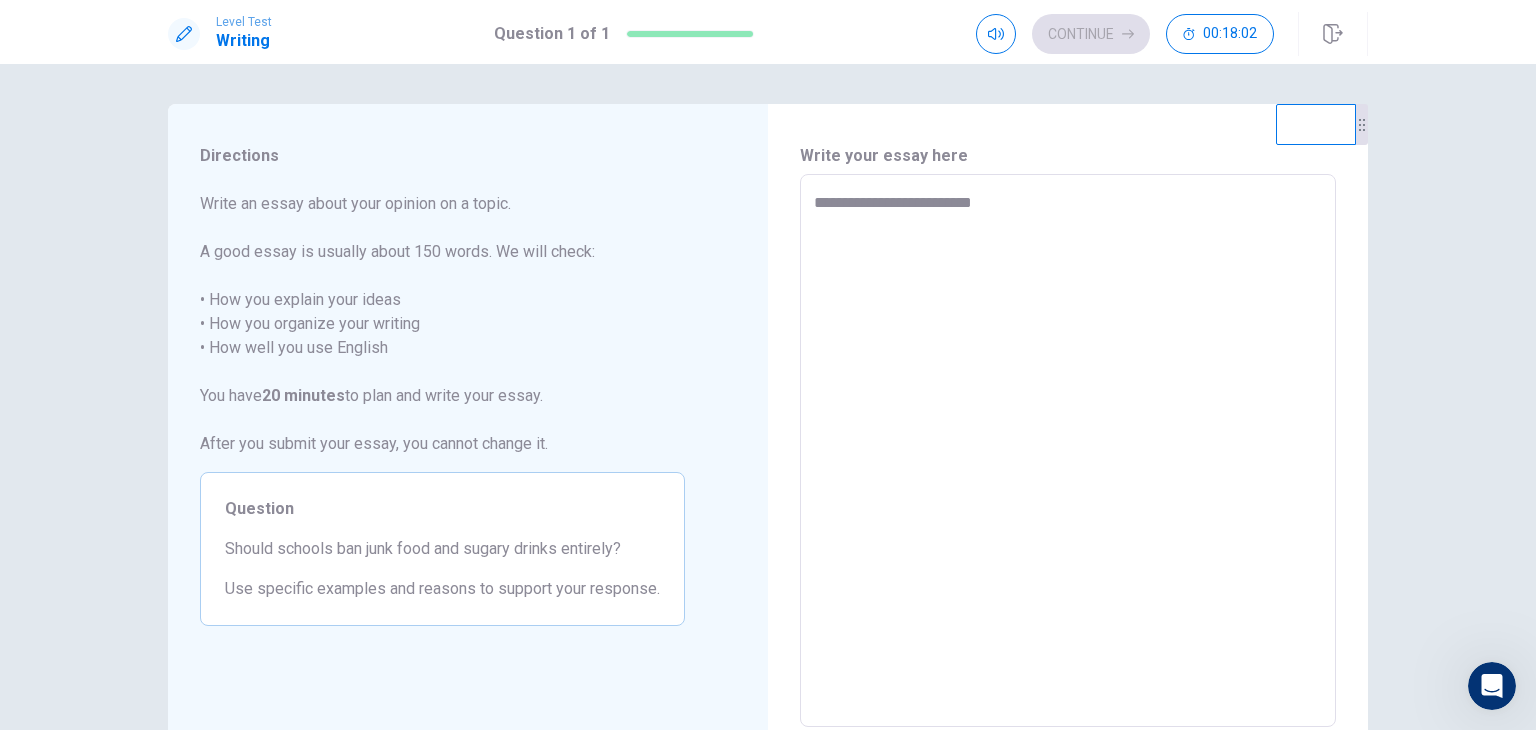 type on "*" 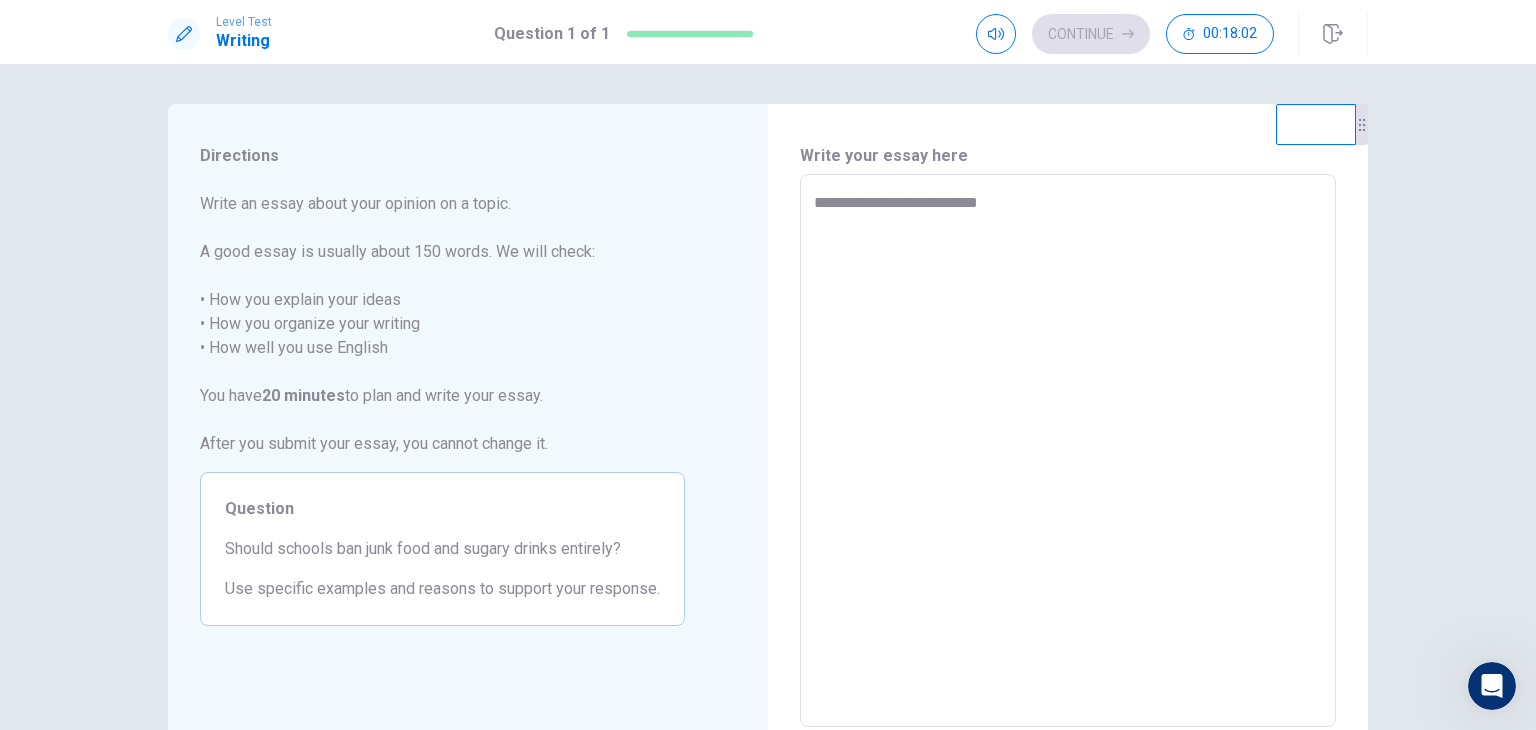 type on "*" 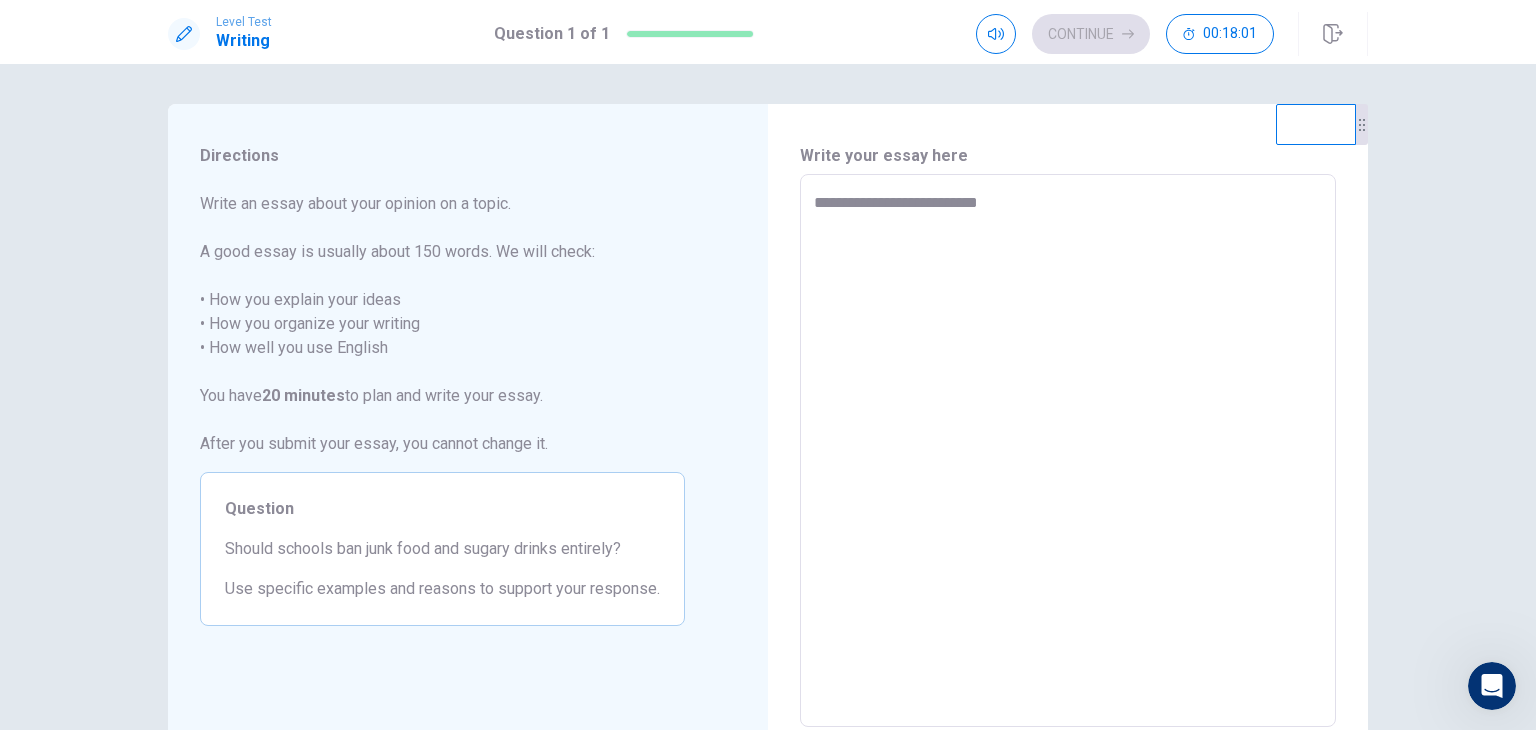 type on "**********" 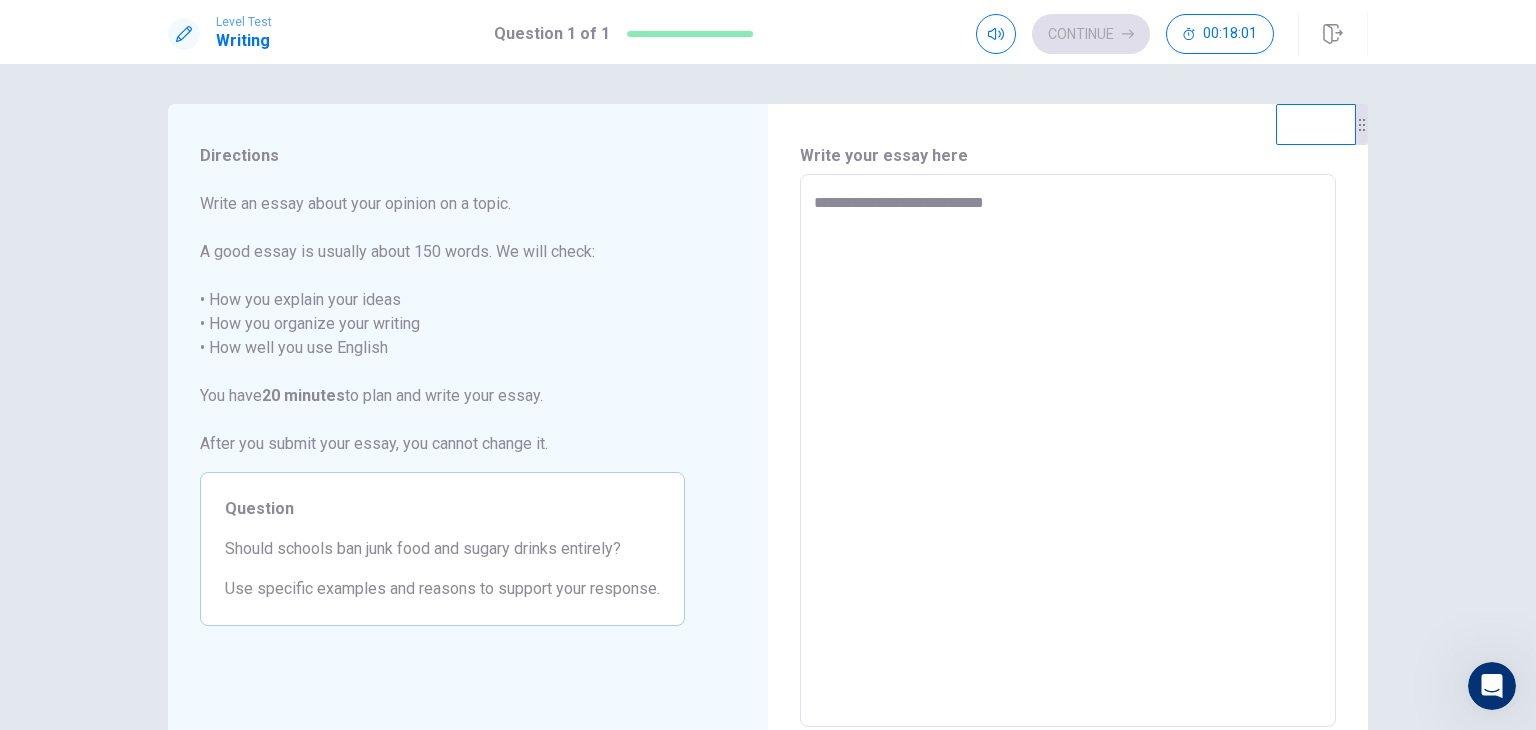 type on "*" 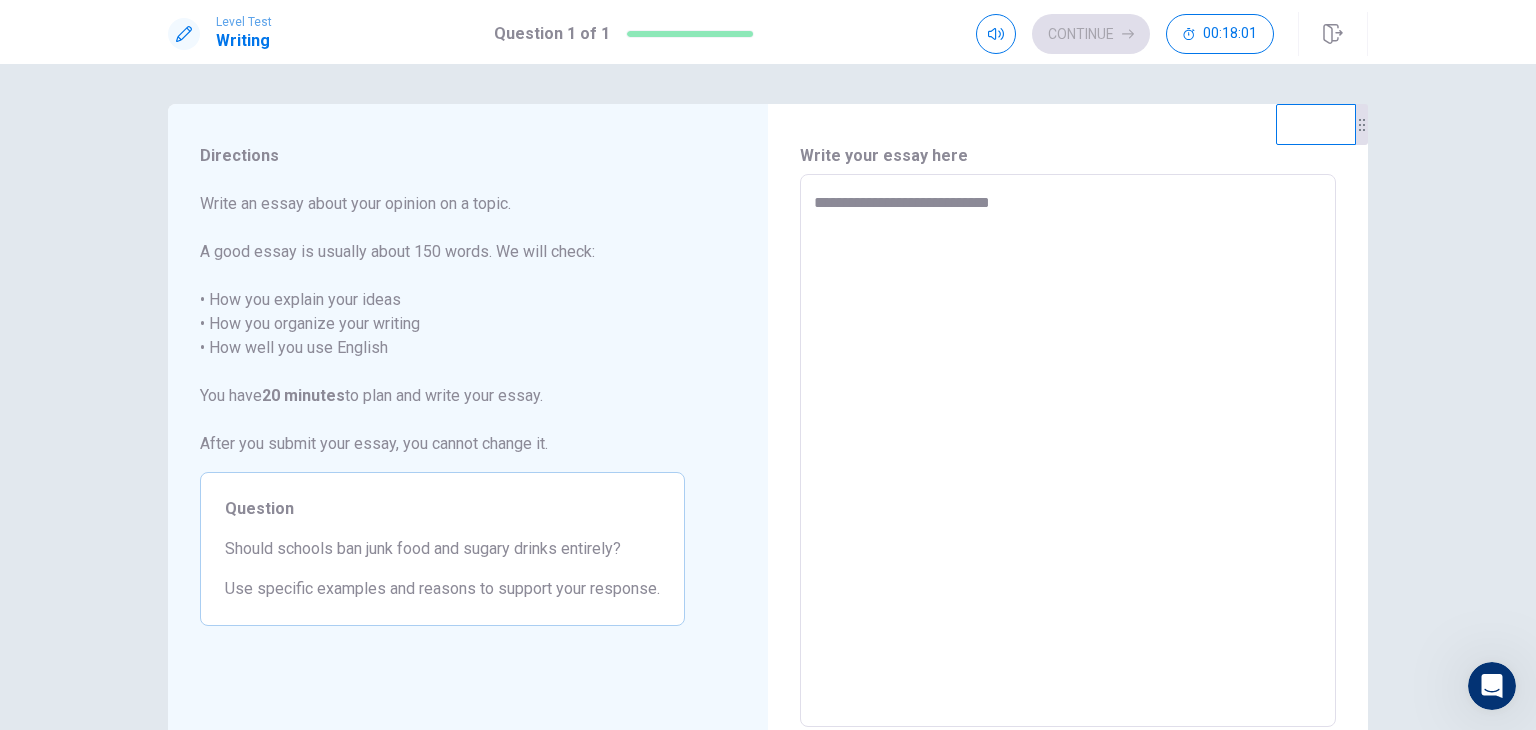 type on "*" 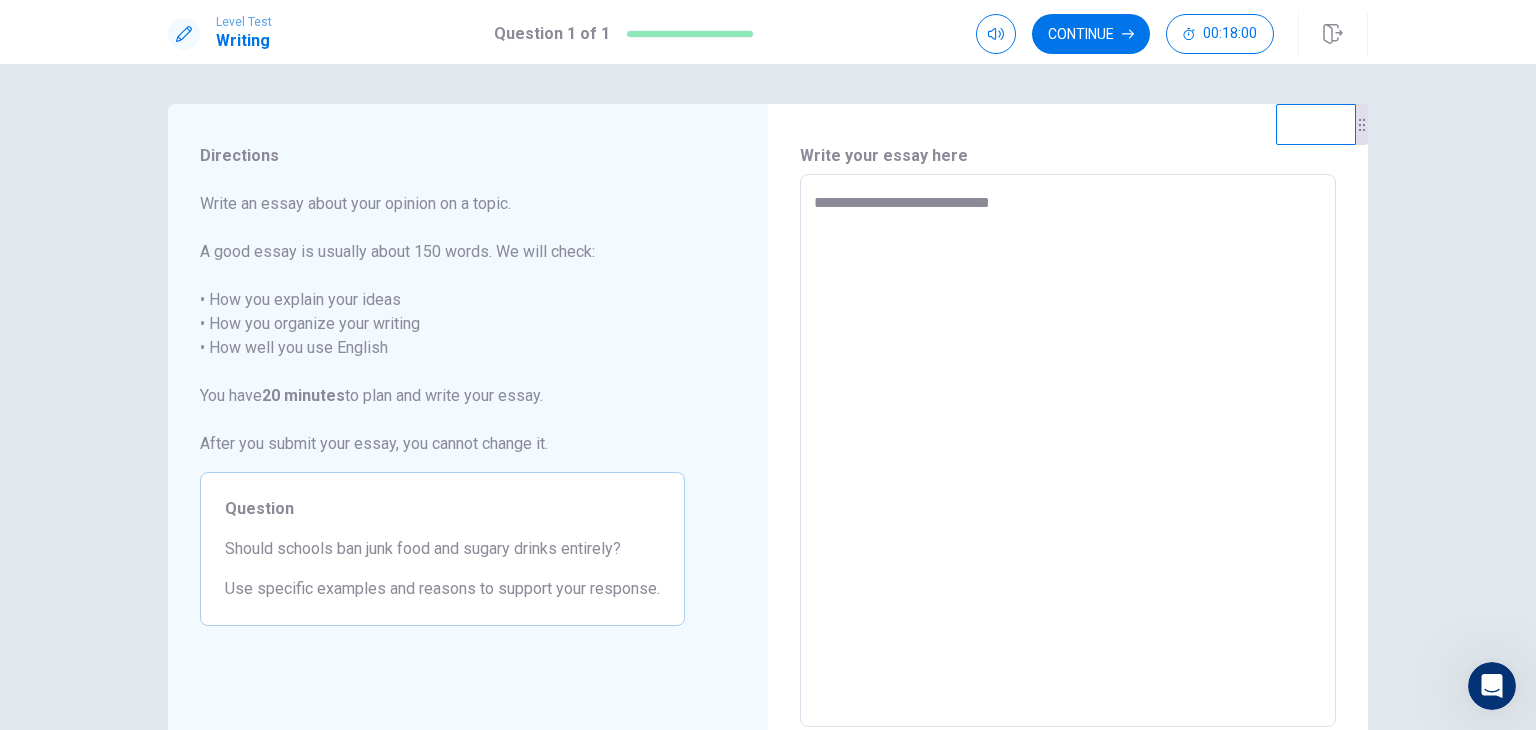 type on "**********" 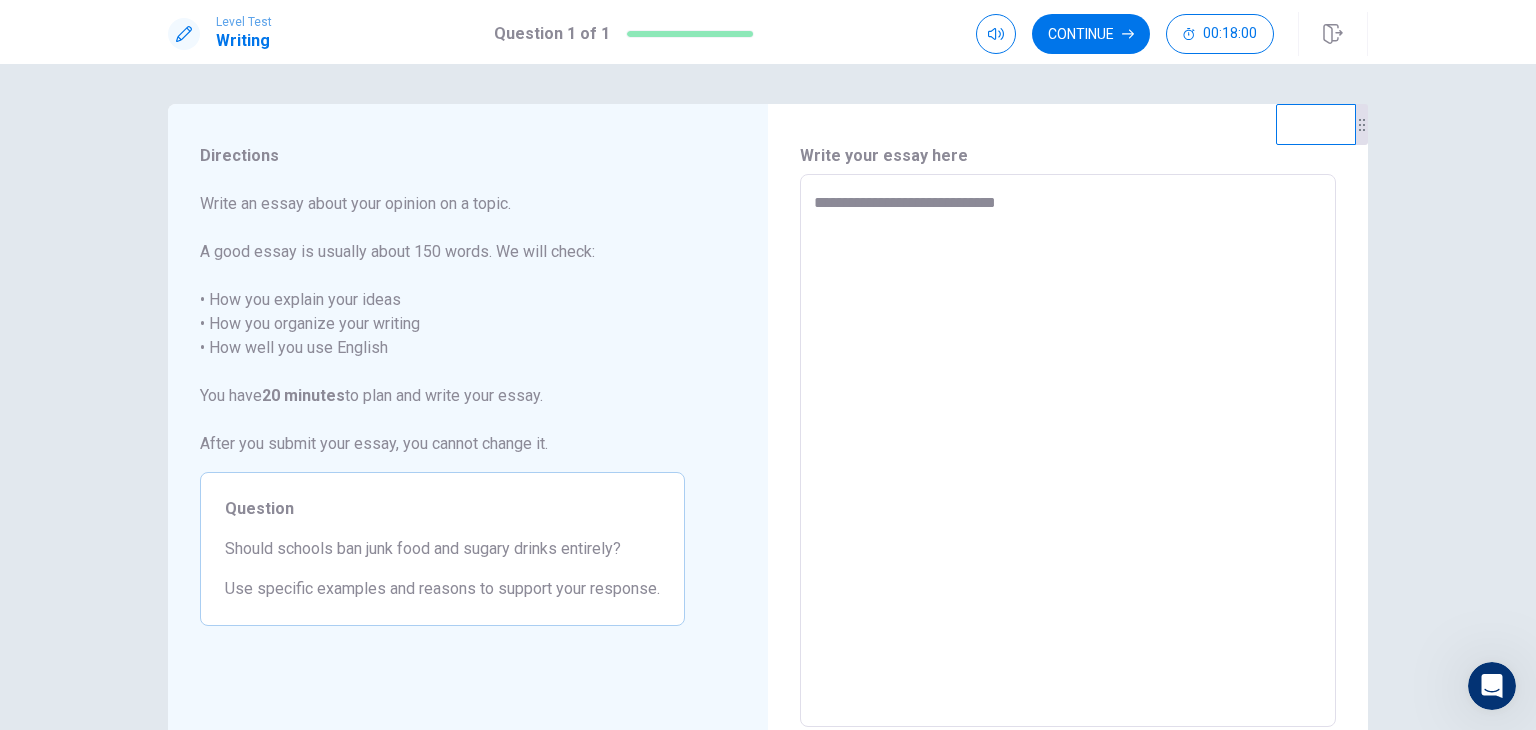type on "*" 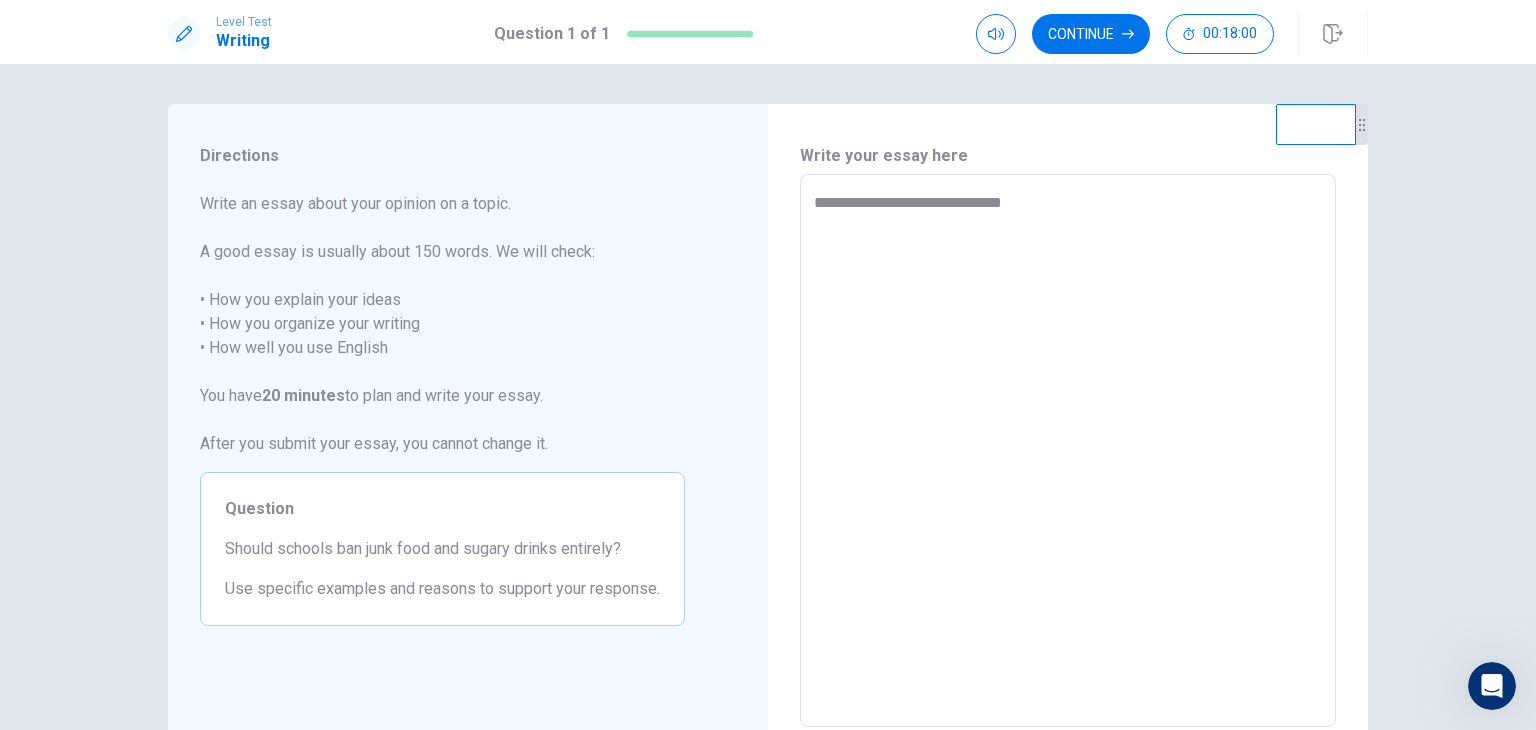 type on "*" 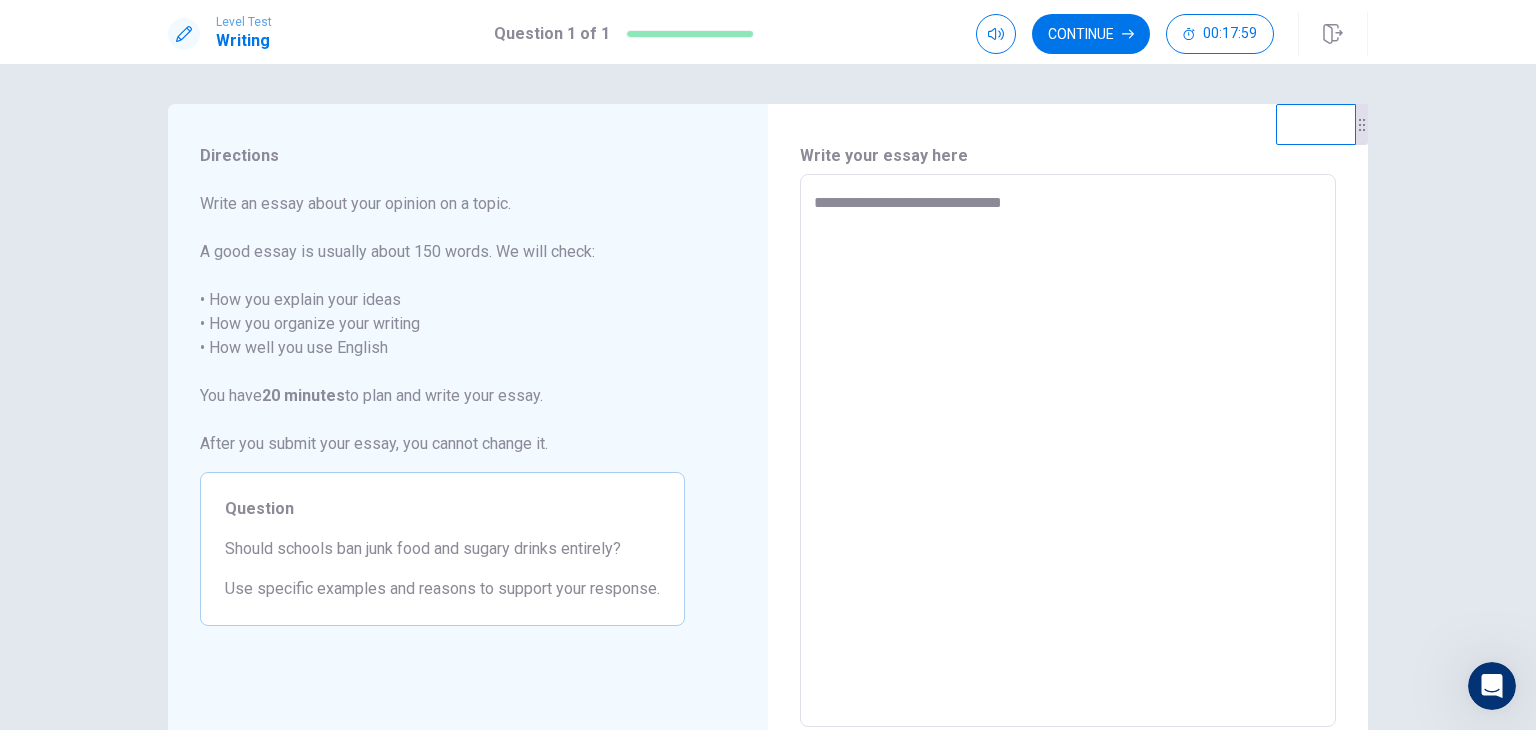 type on "**********" 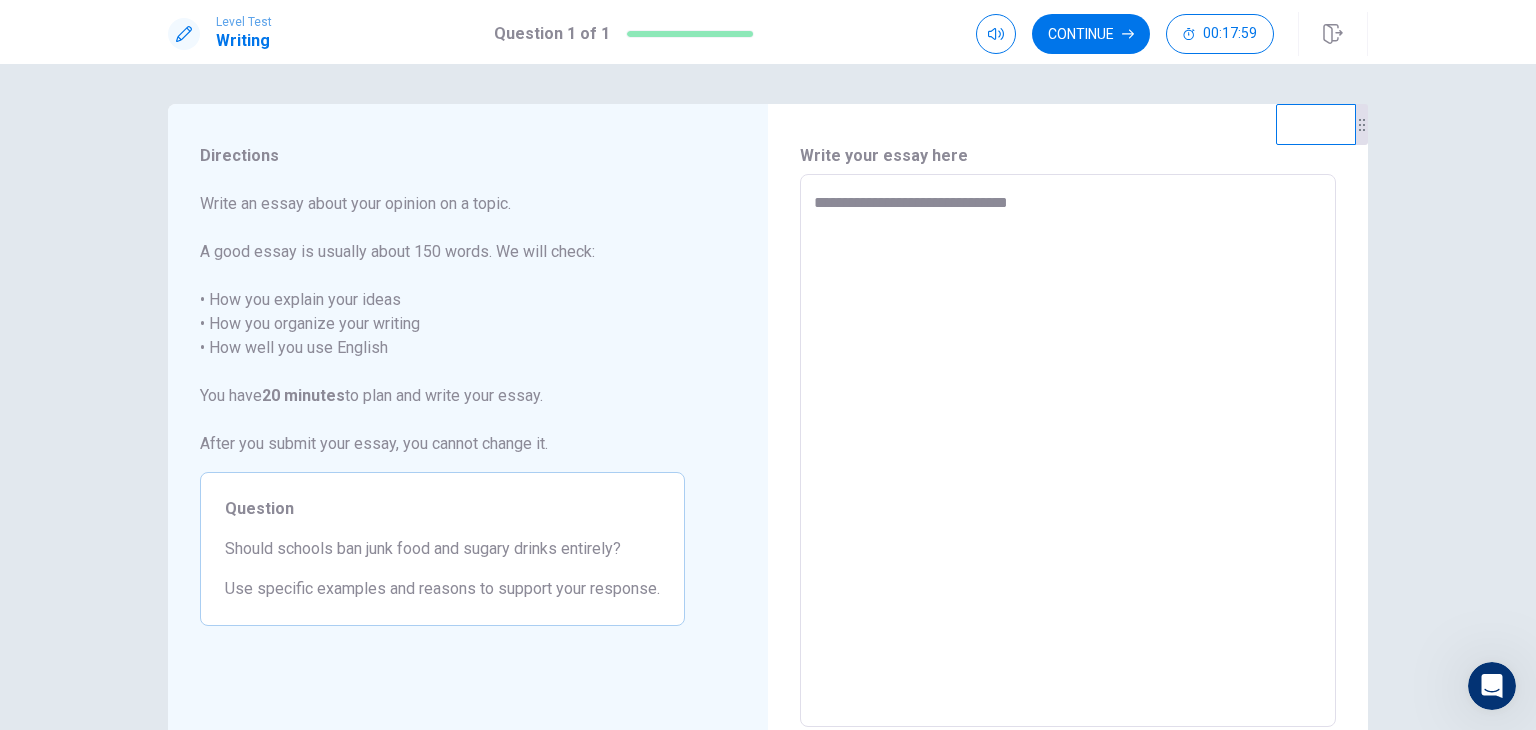 type on "*" 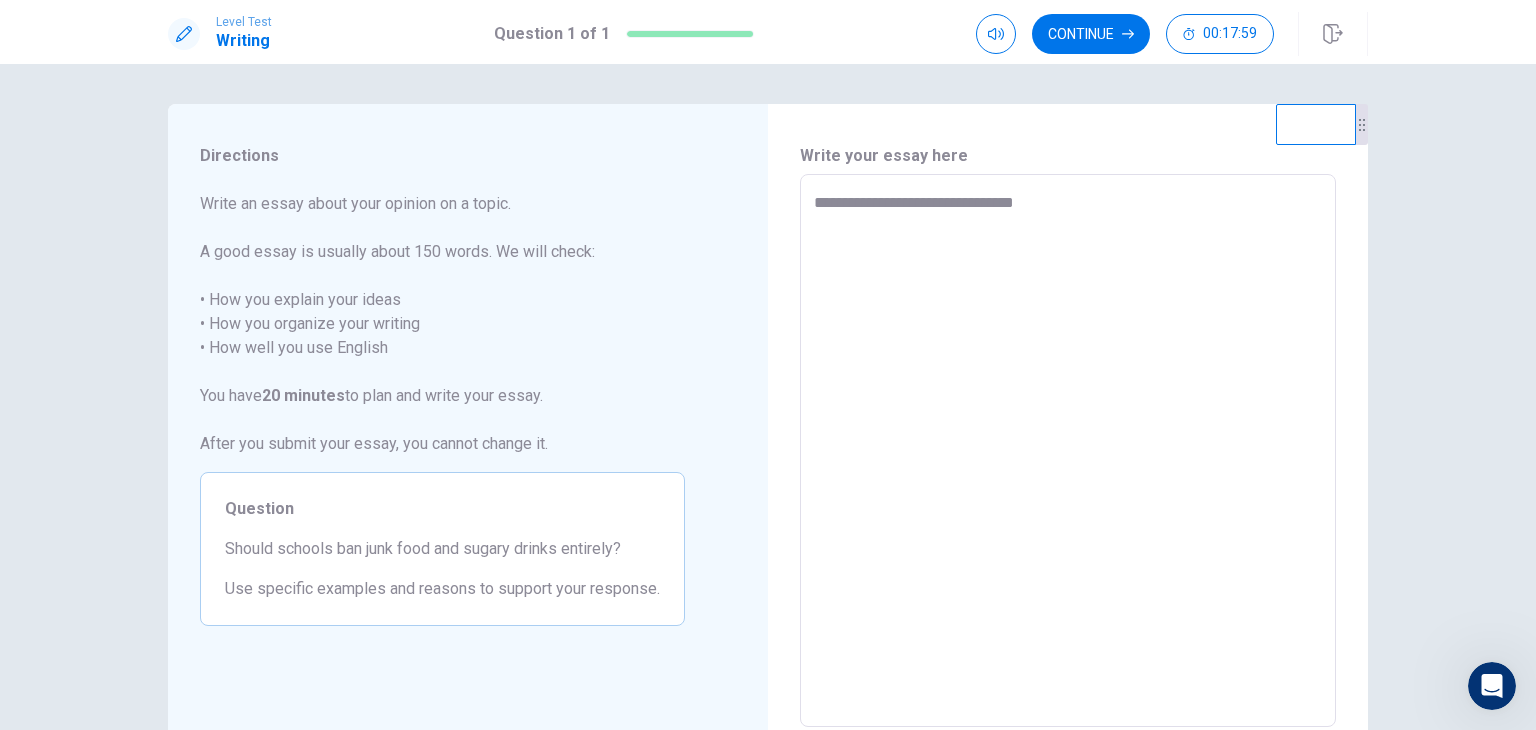 type on "*" 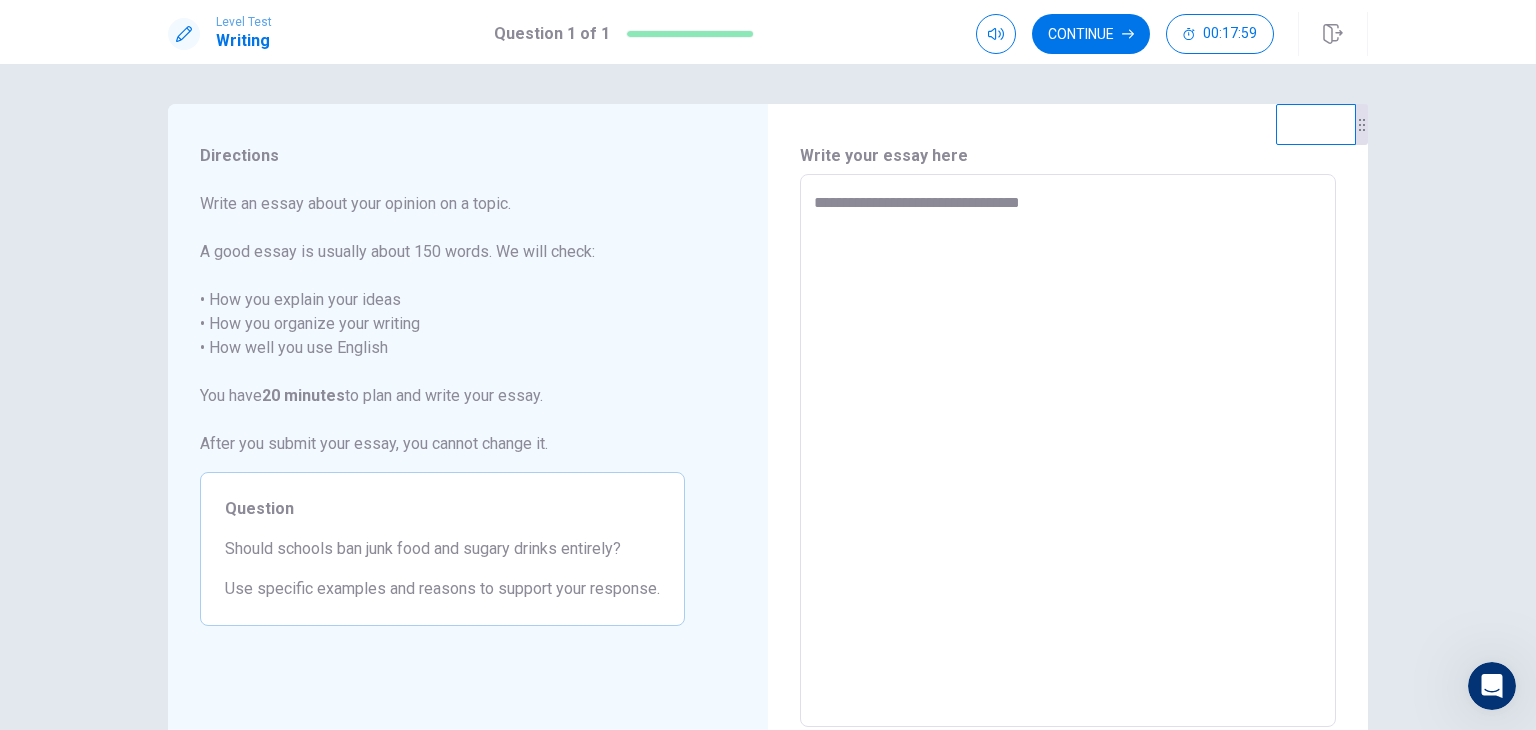 type on "*" 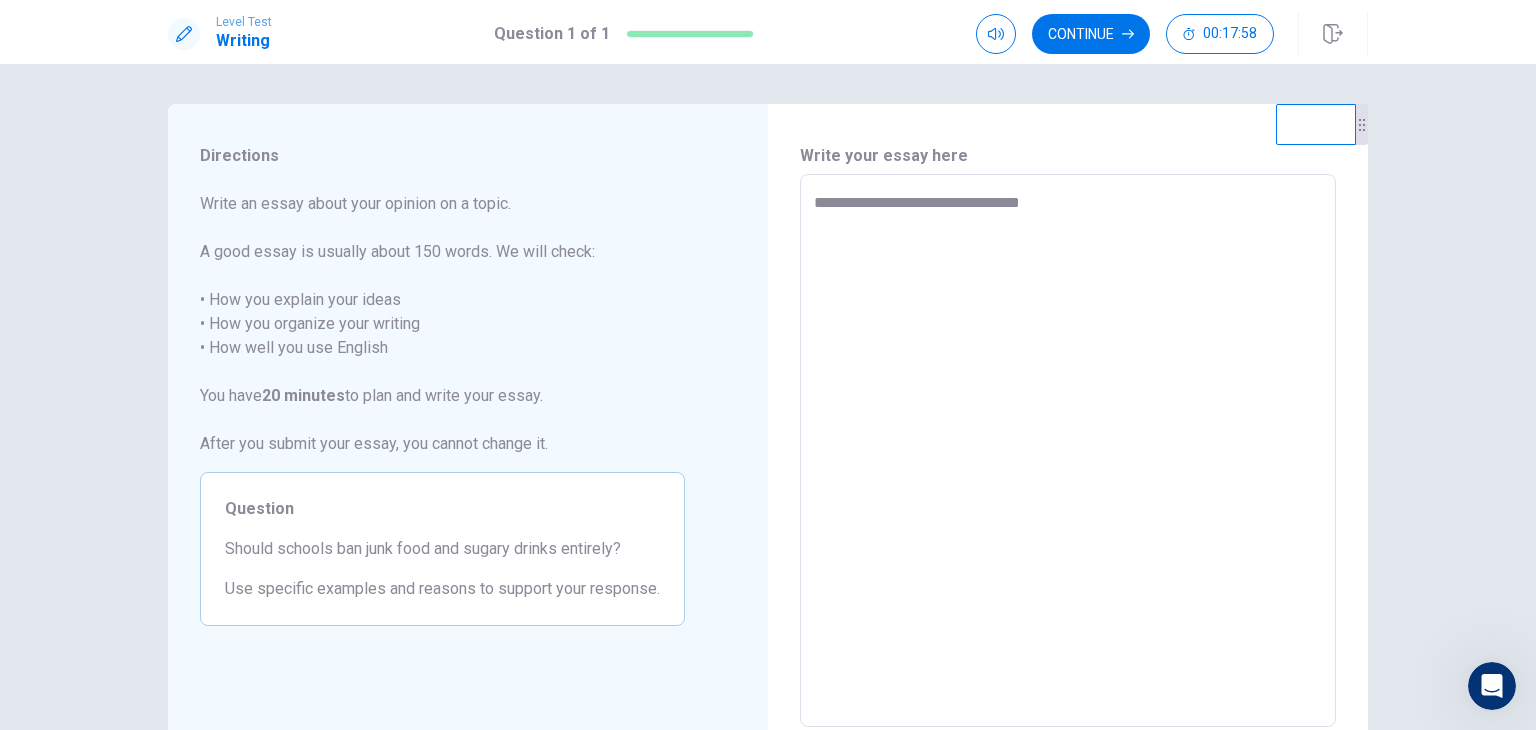 type on "**********" 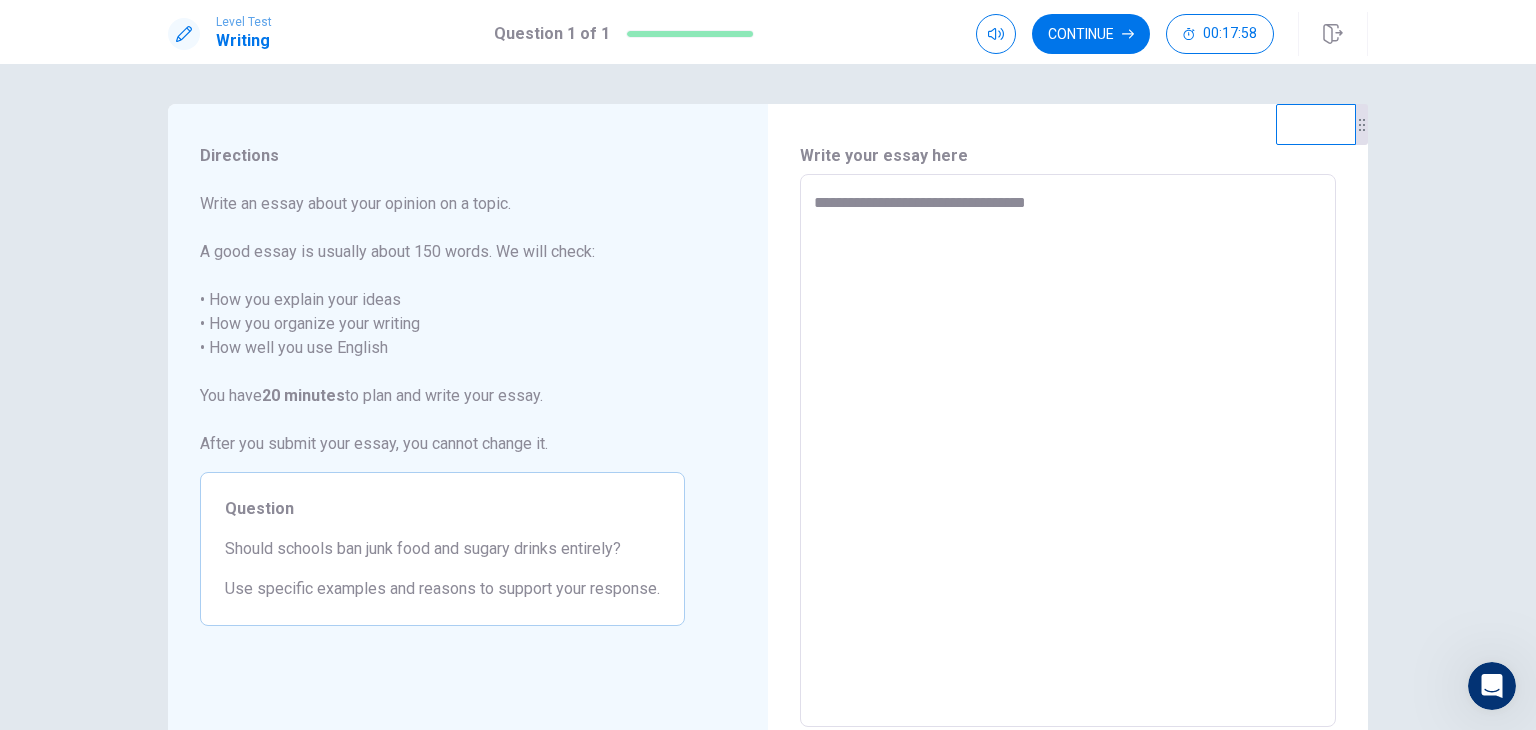 type on "*" 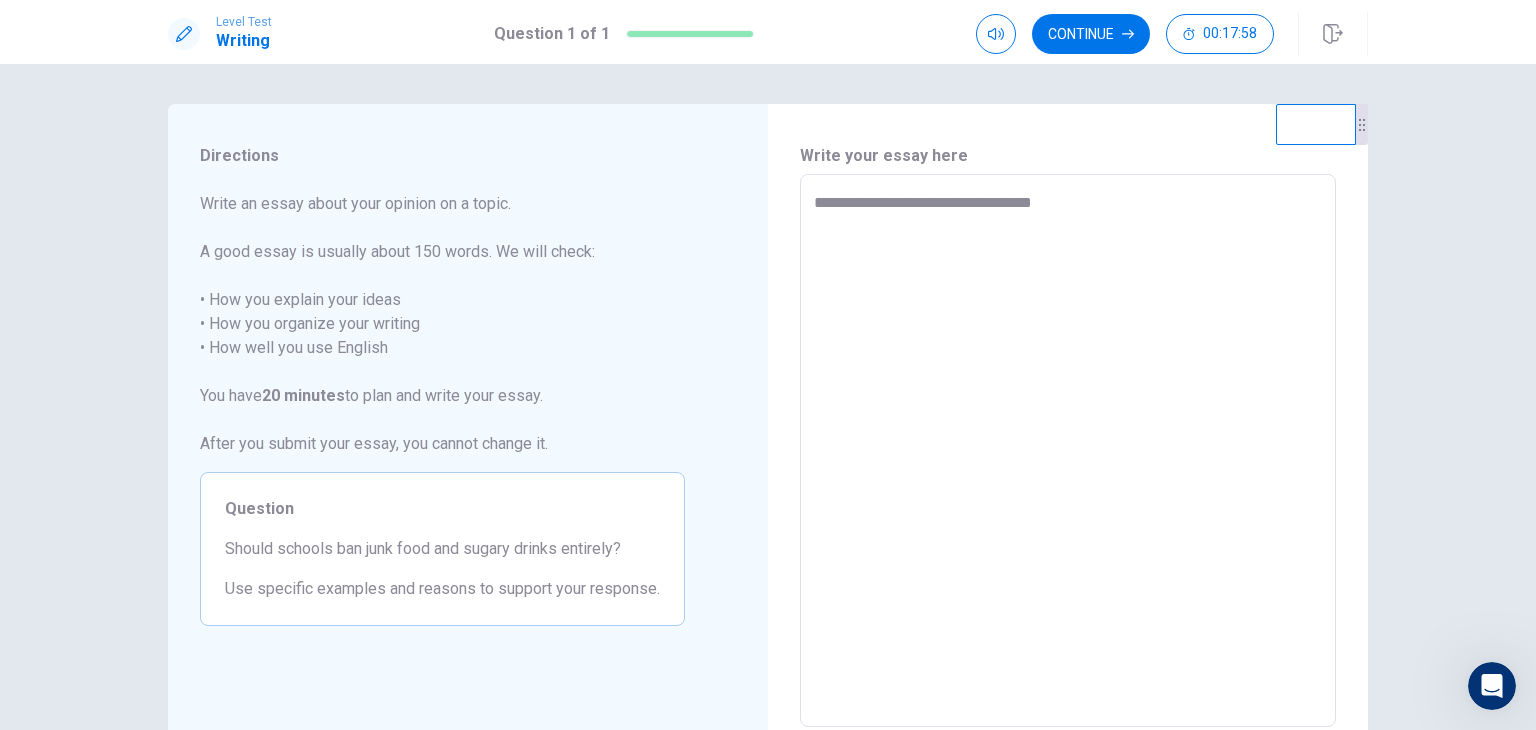 type on "*" 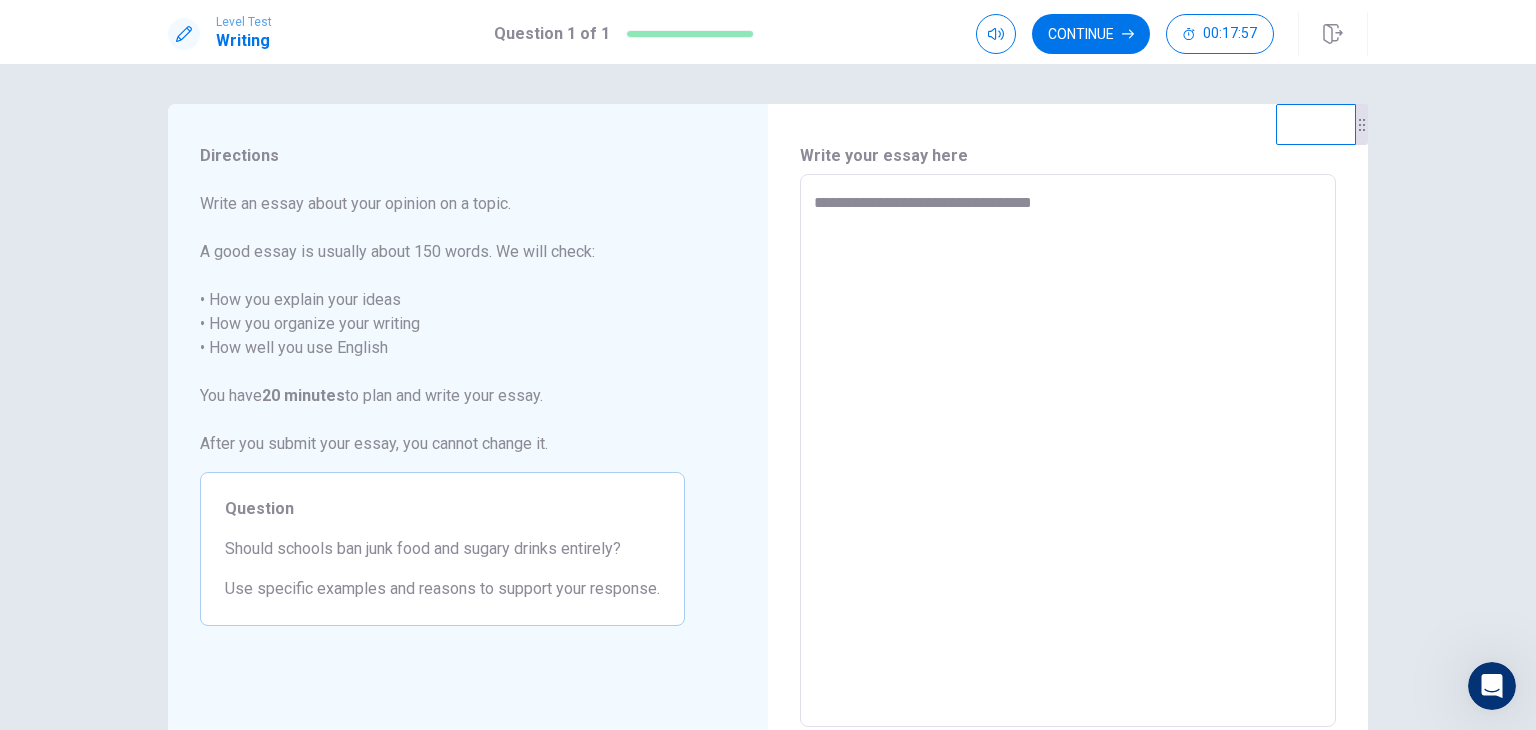 type on "**********" 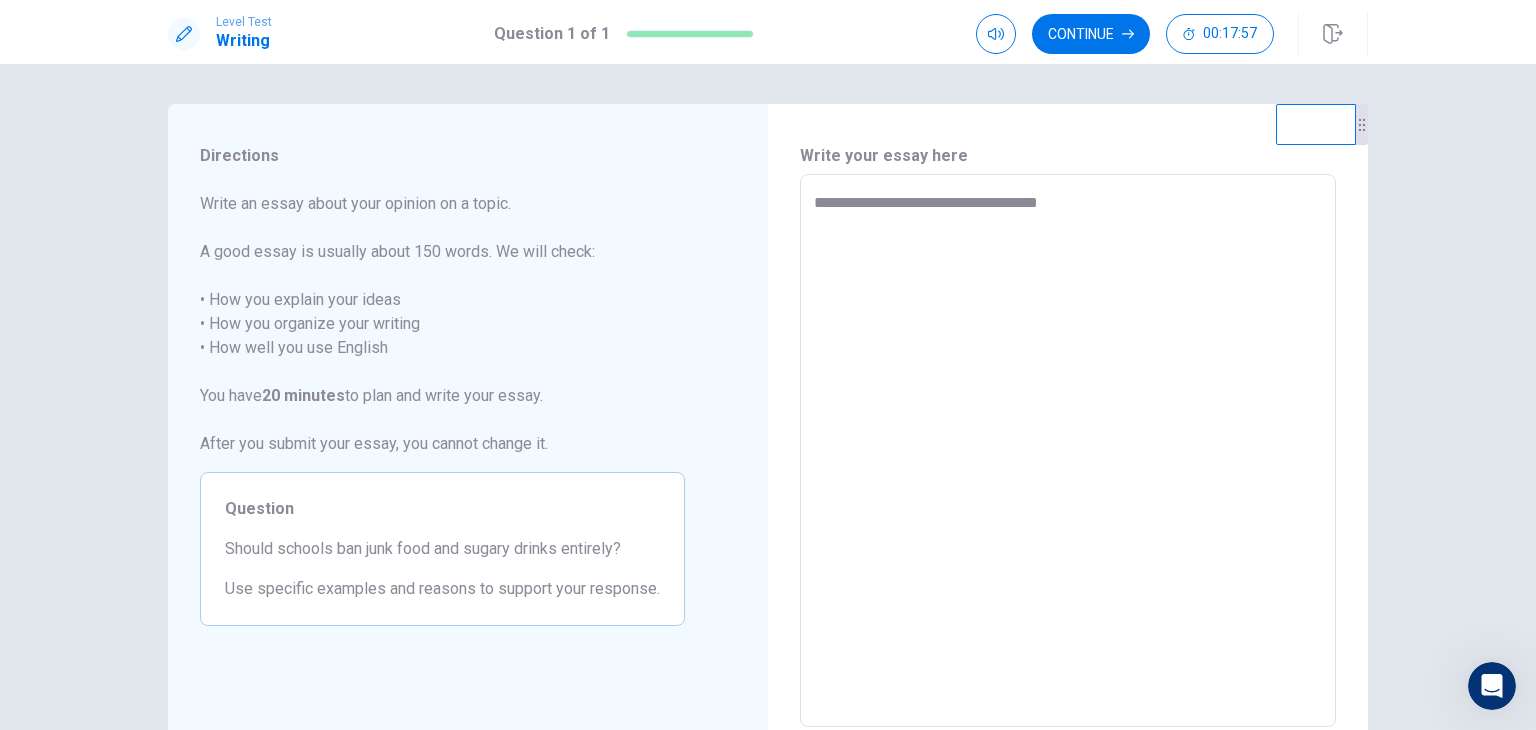 type on "*" 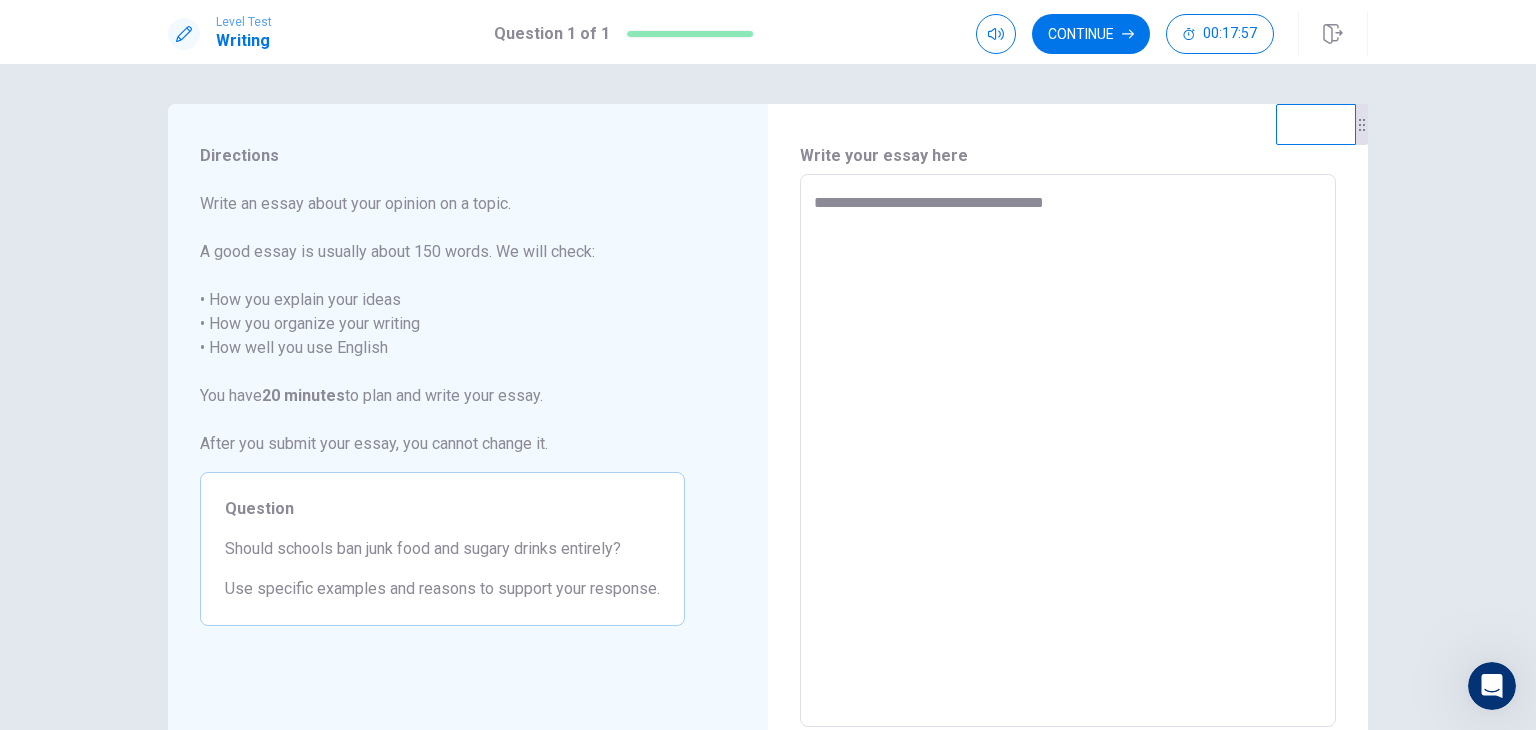 type on "*" 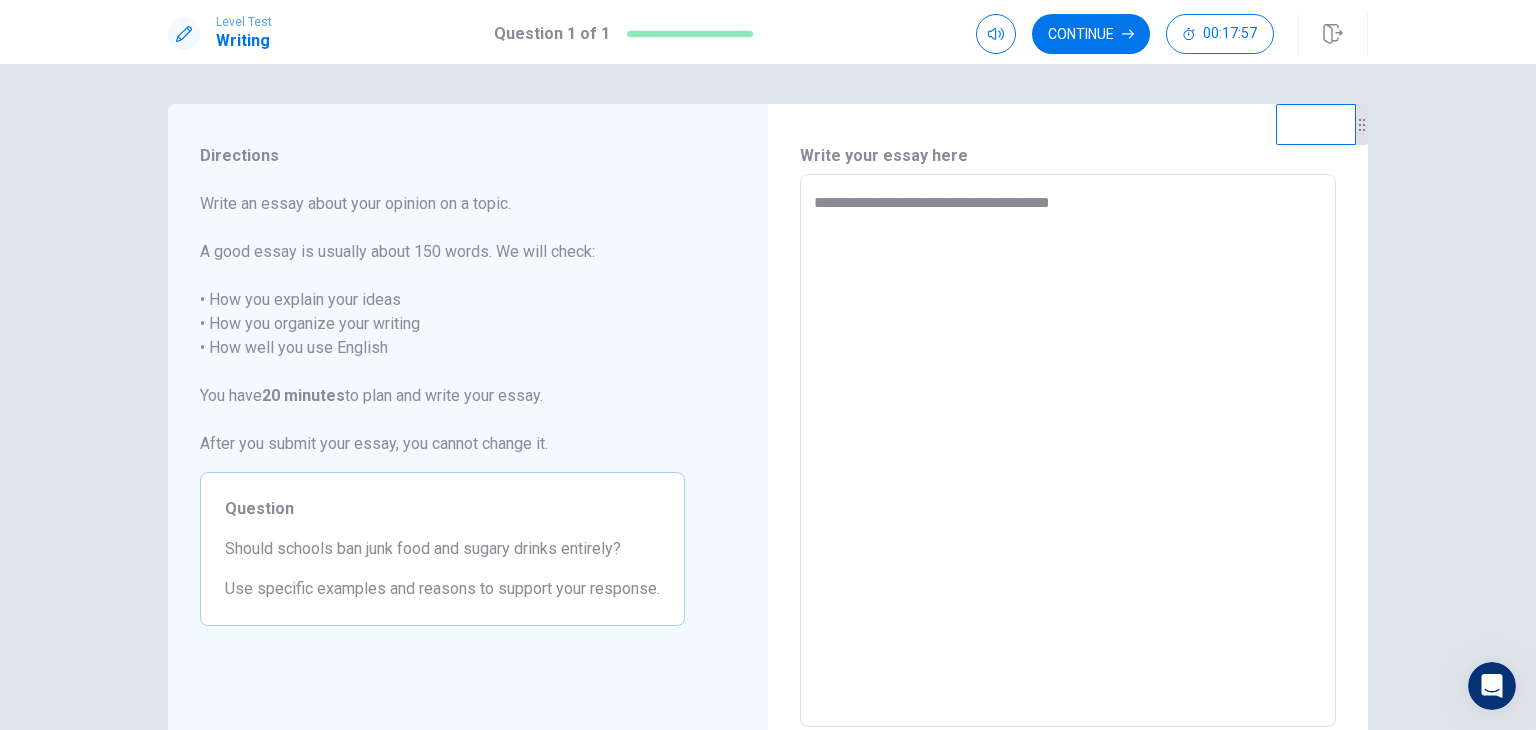 type on "*" 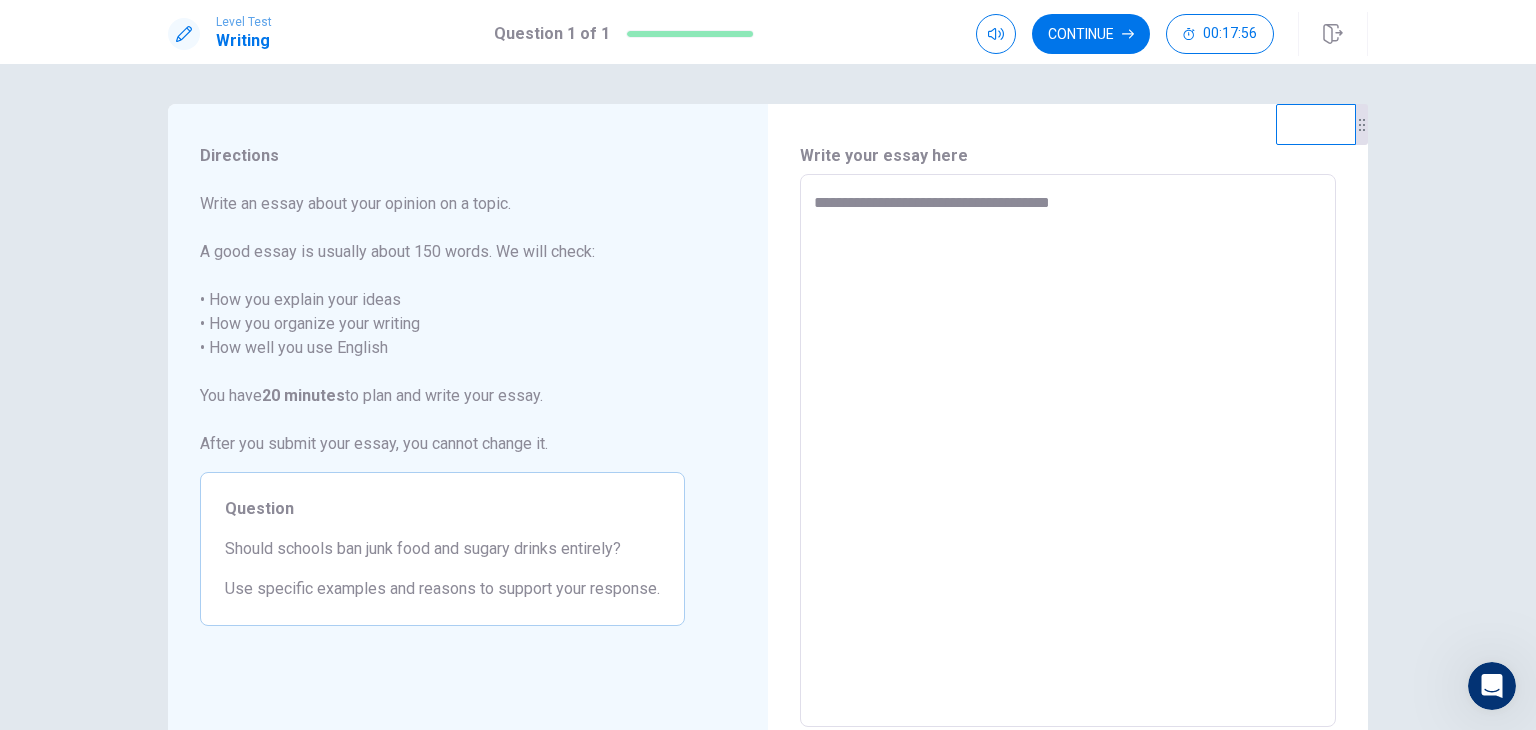 type on "**********" 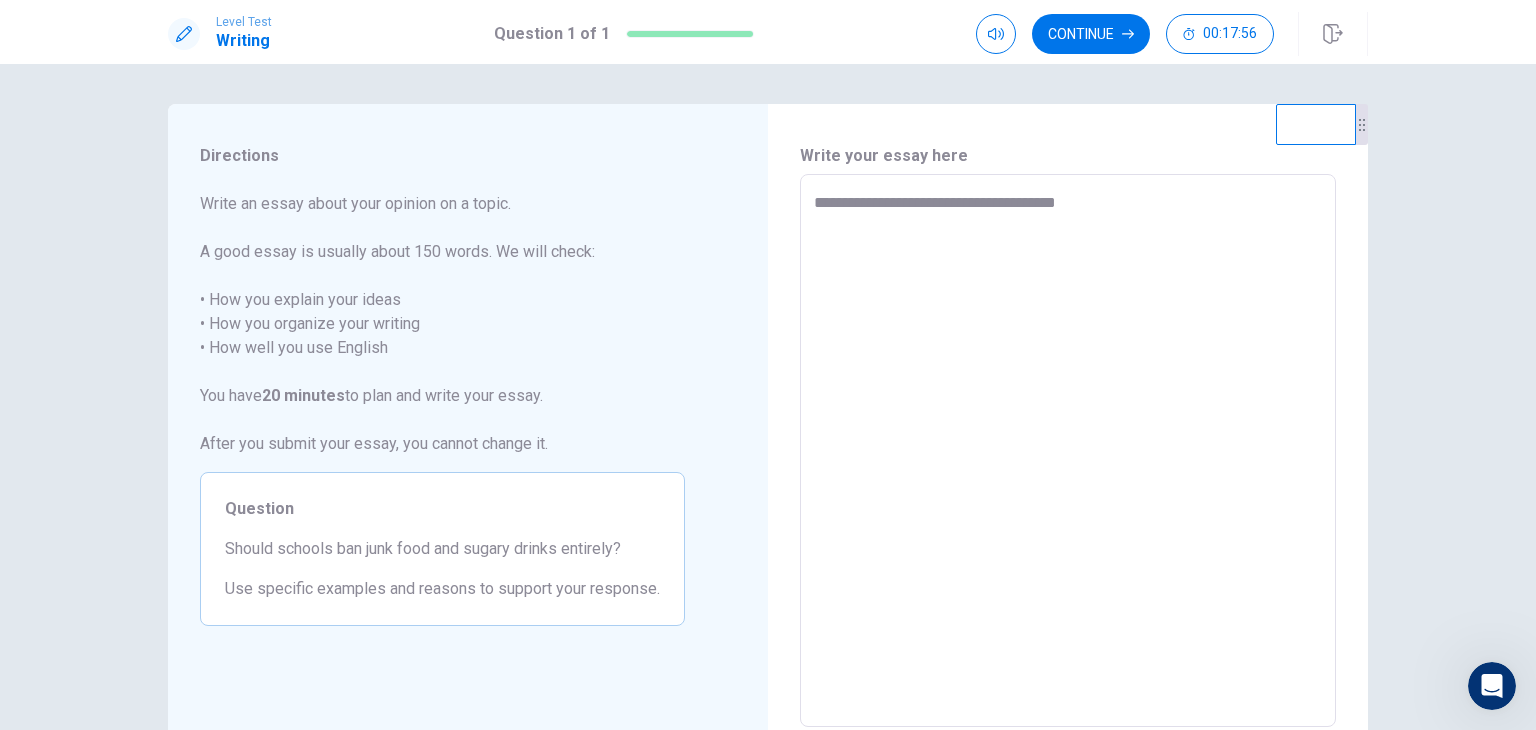 type on "*" 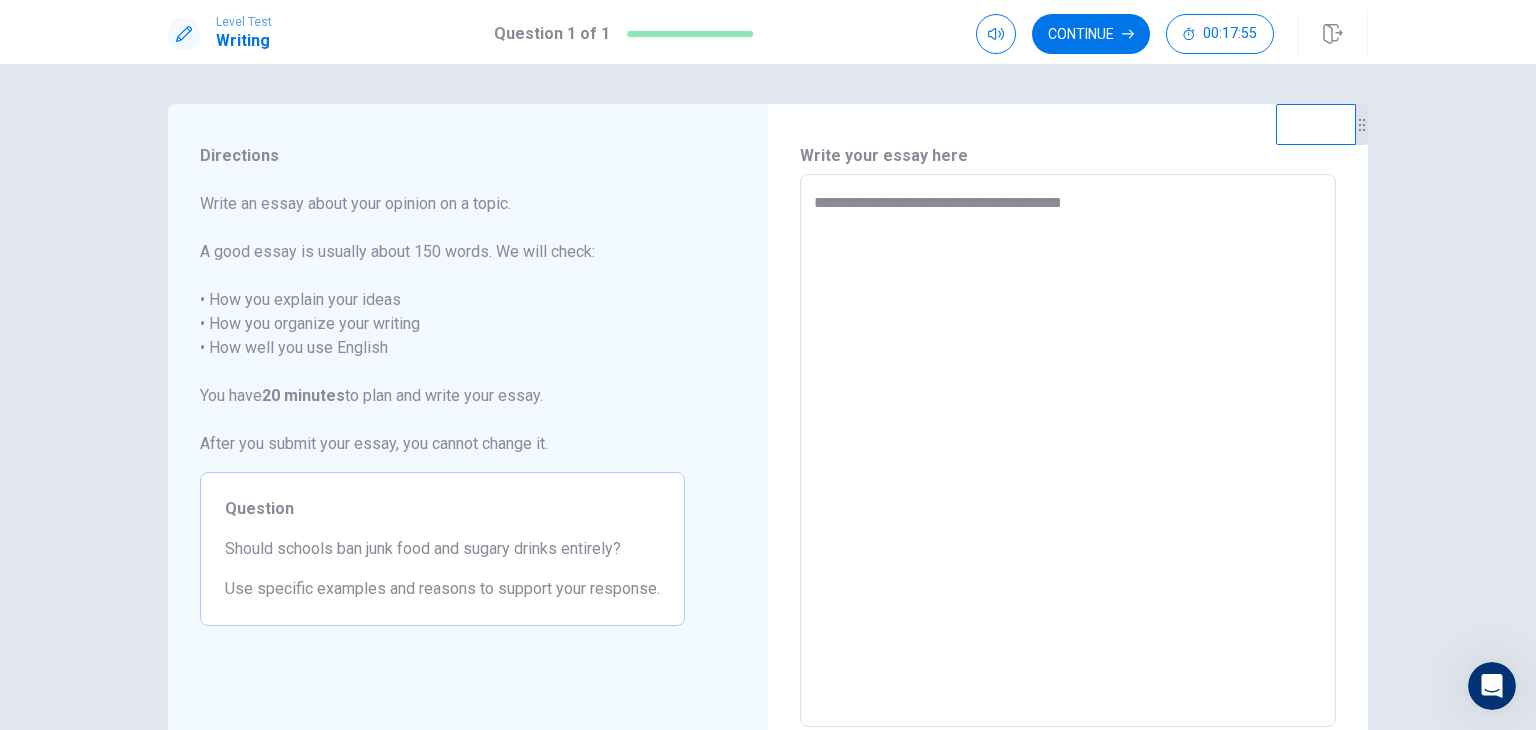 type on "*" 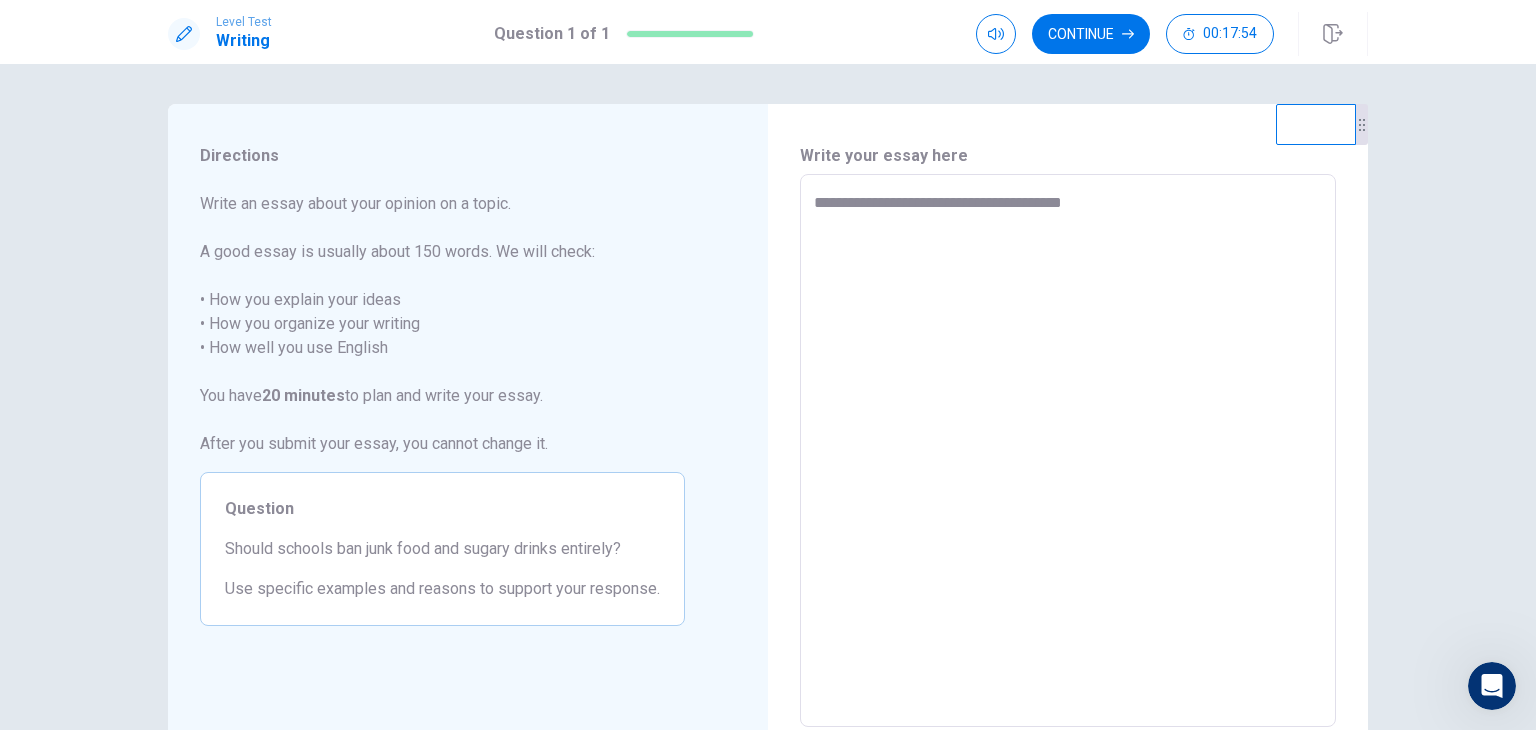type on "**********" 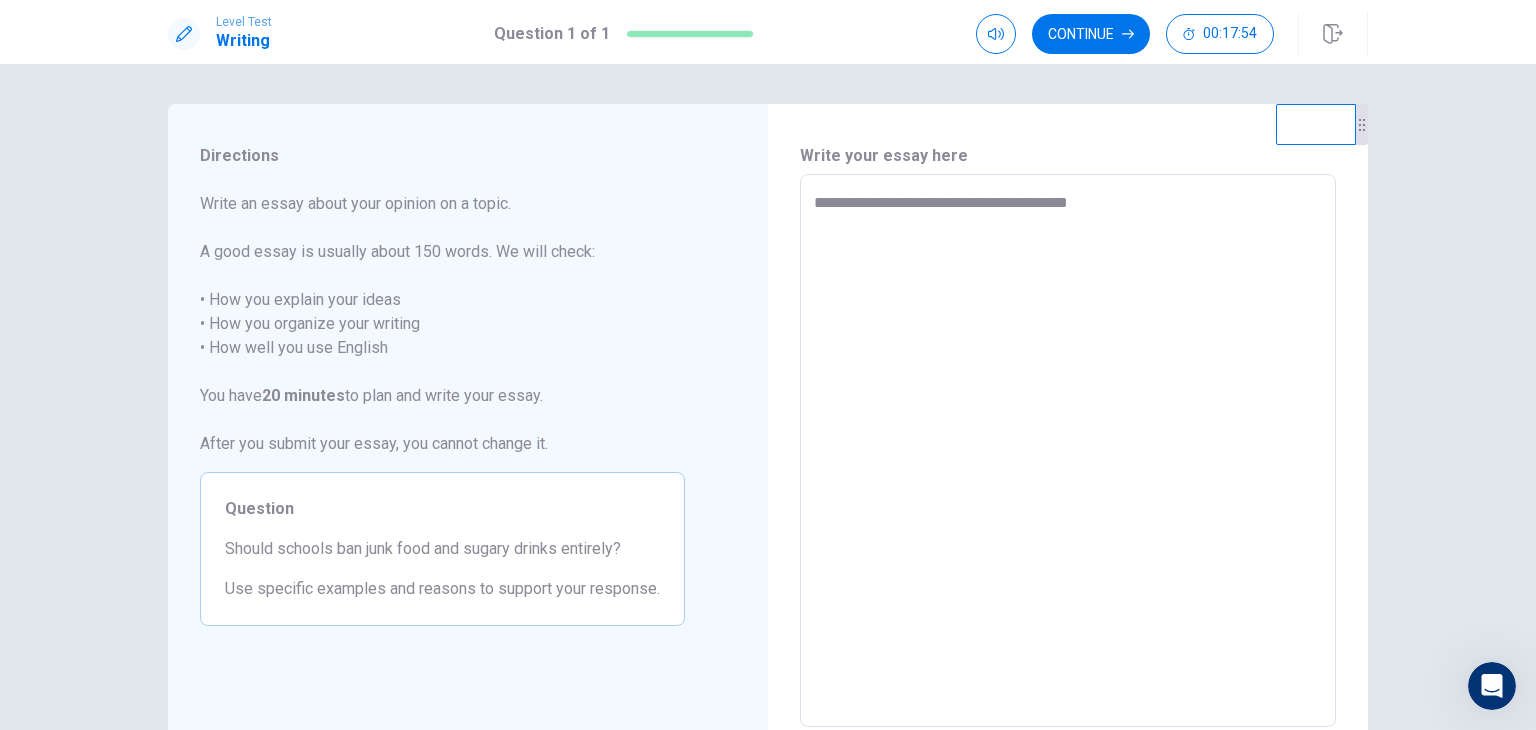 type on "*" 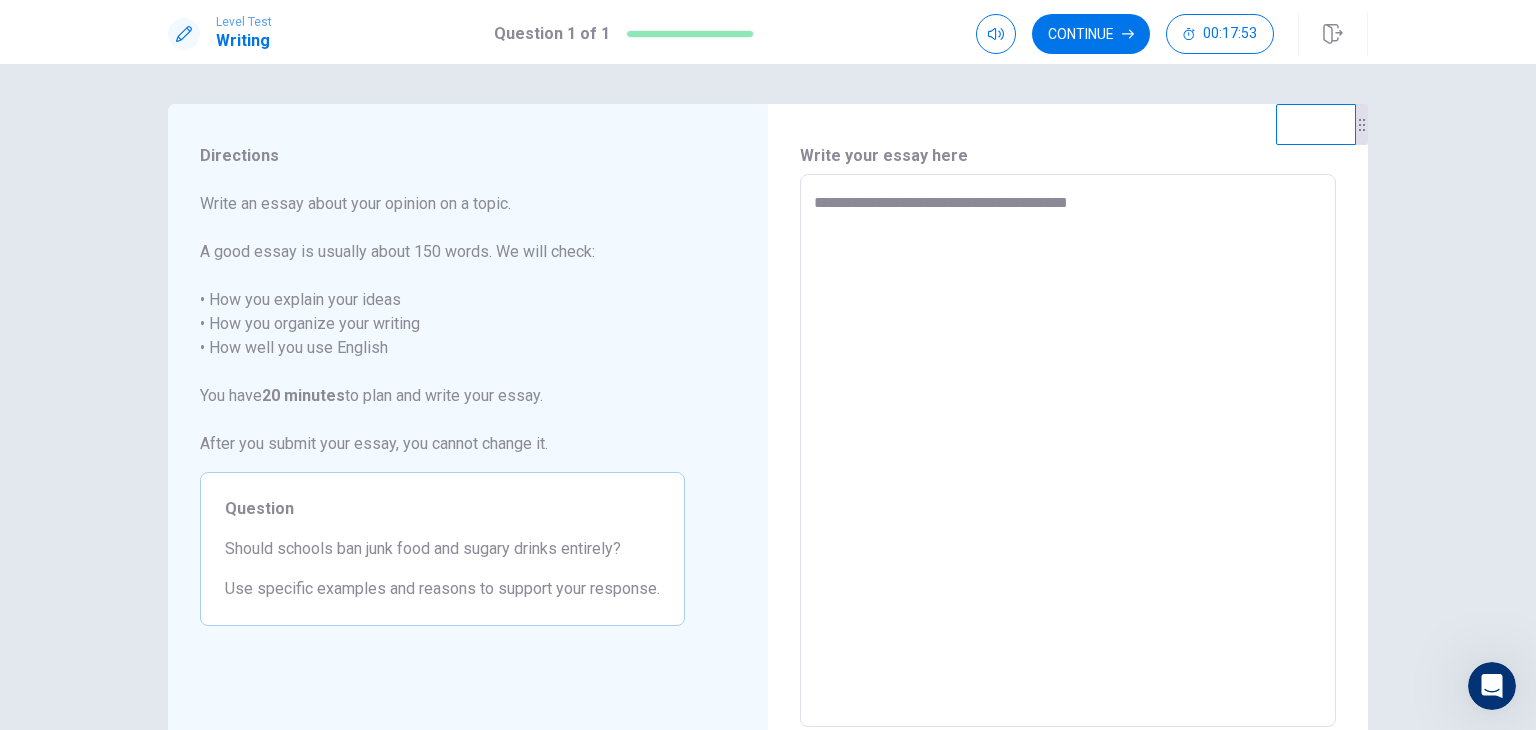 type on "**********" 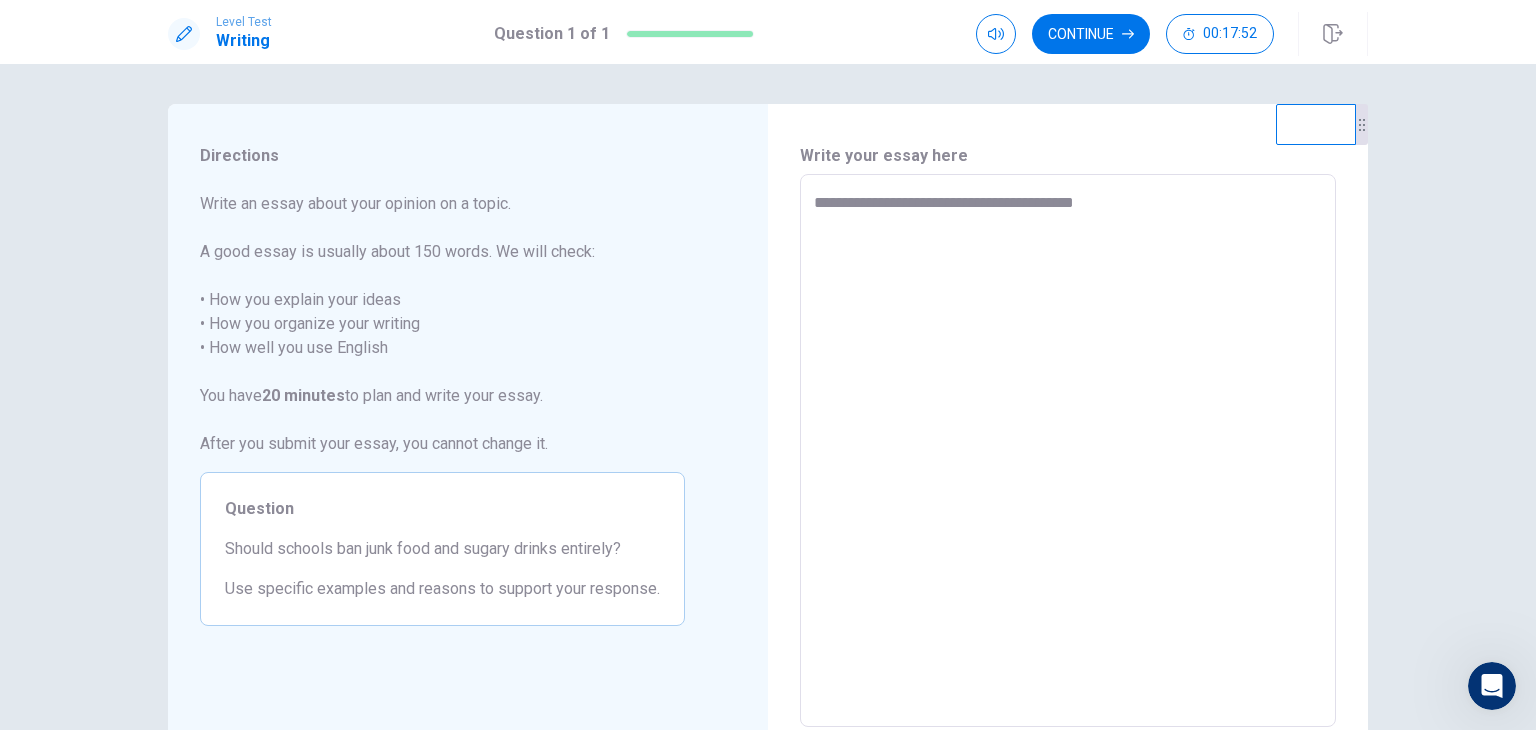 type on "*" 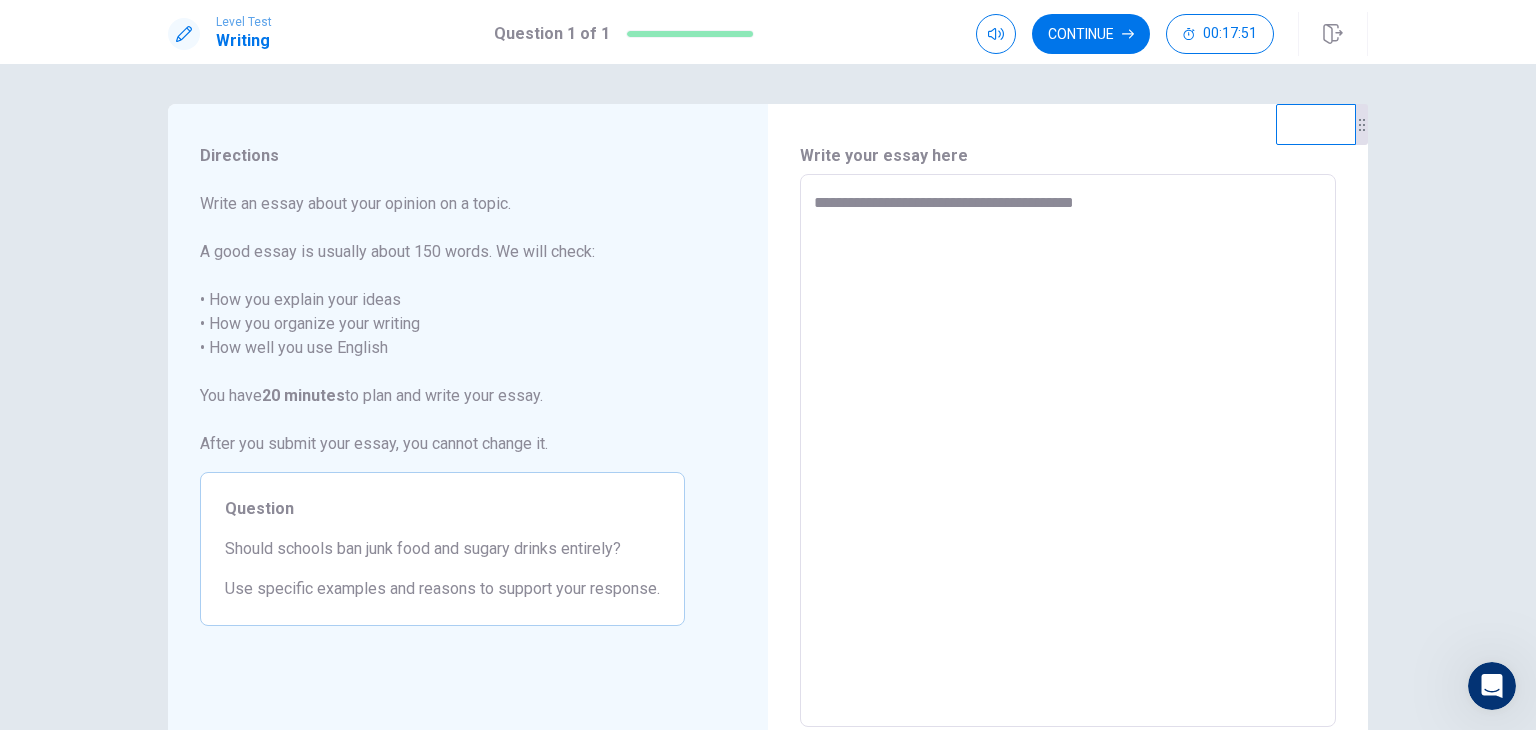type on "**********" 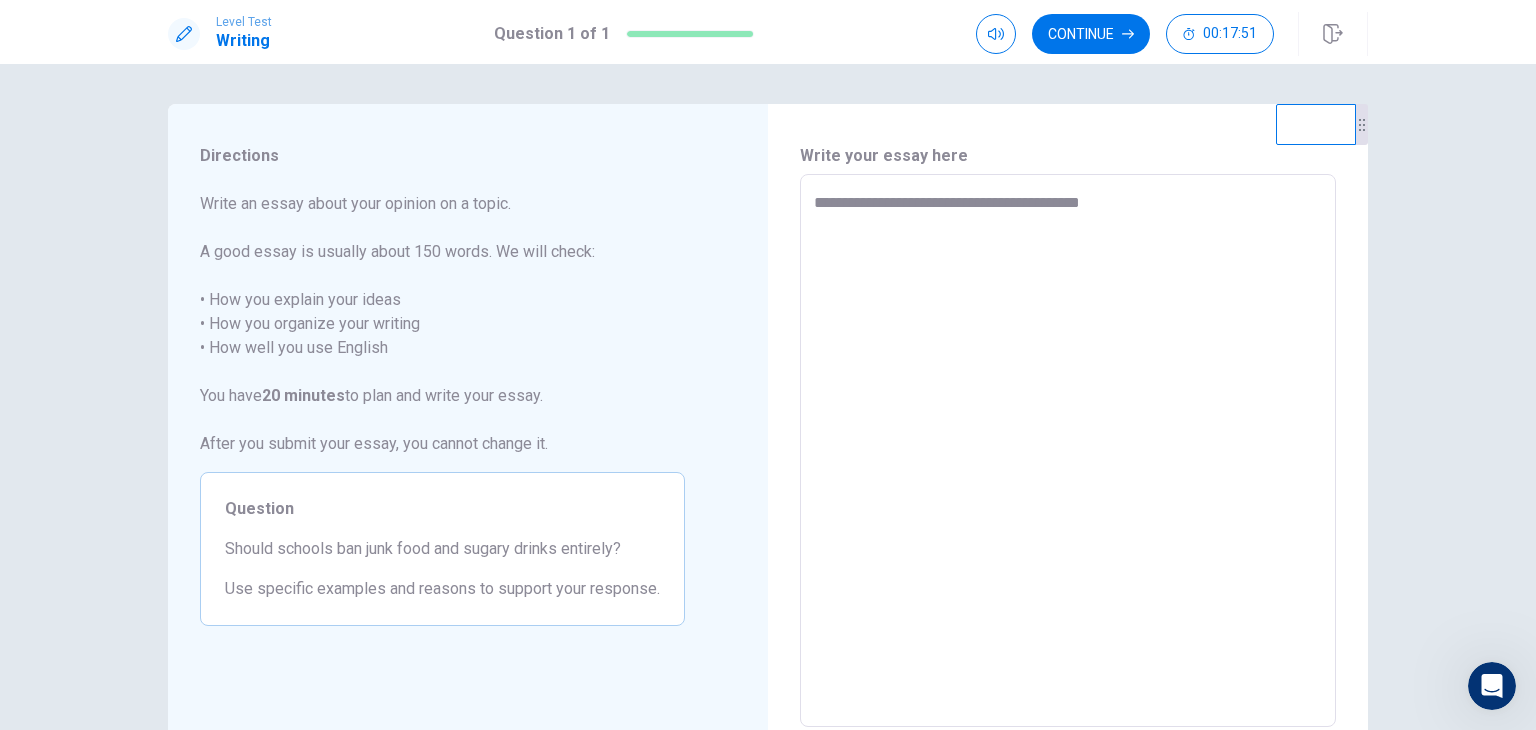 type on "*" 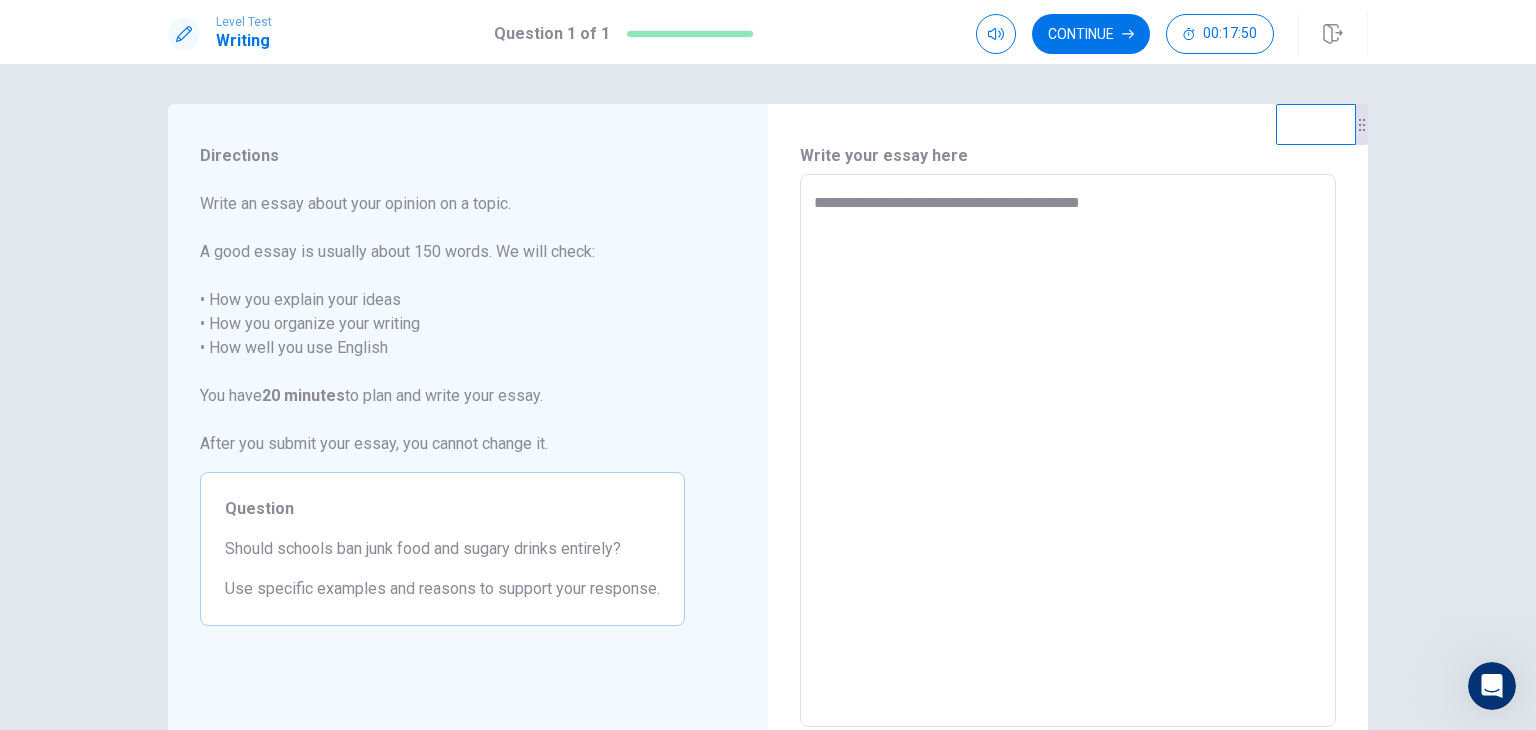 type on "**********" 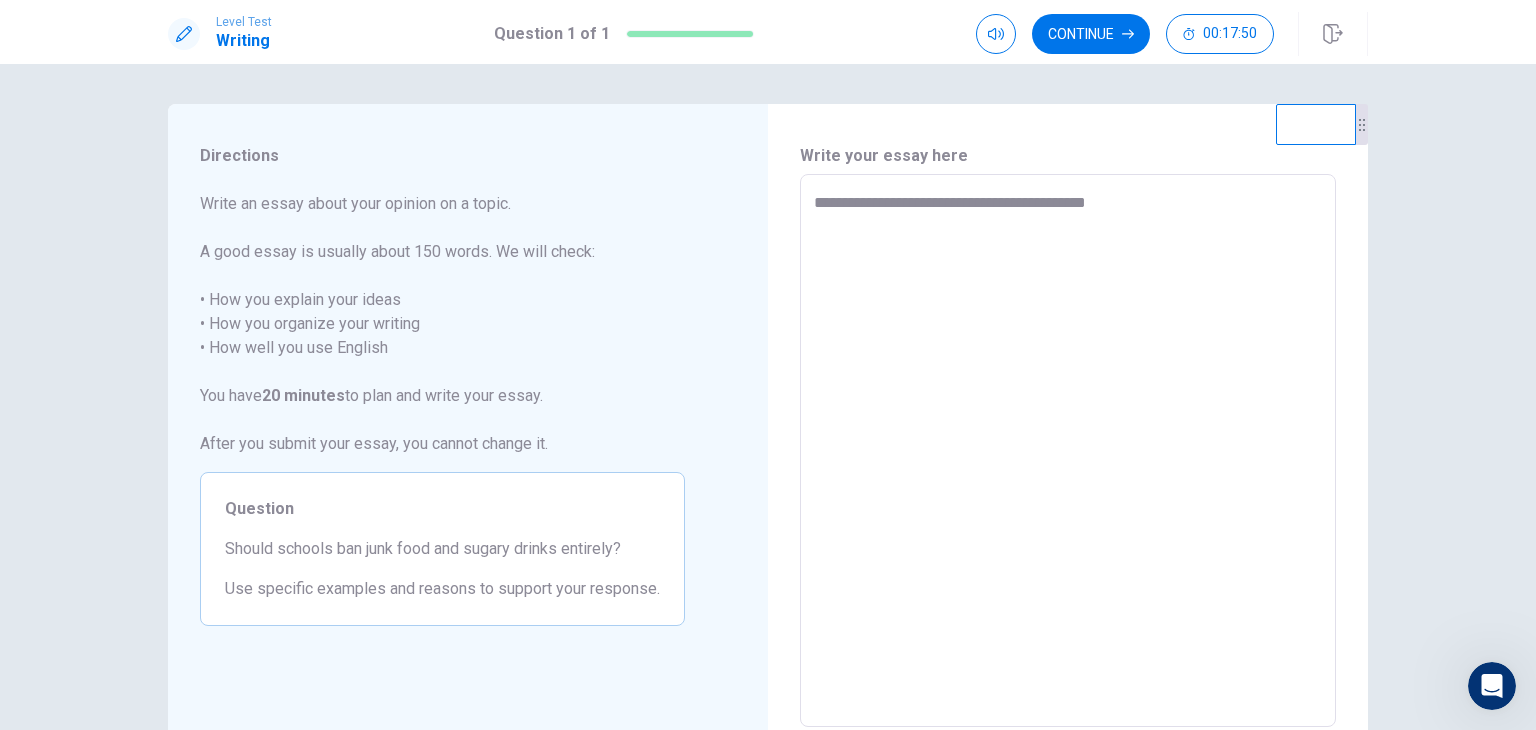 type on "*" 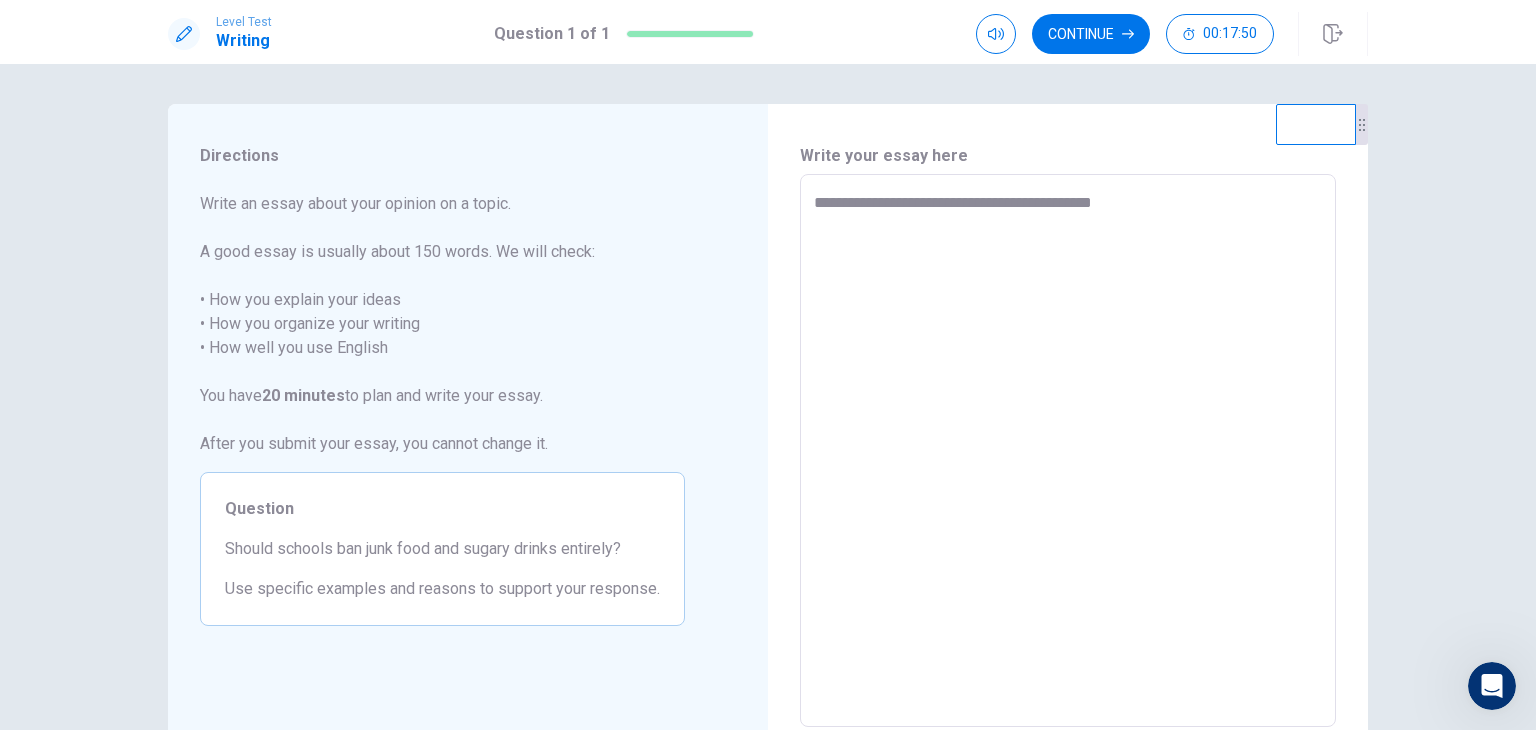 type on "*" 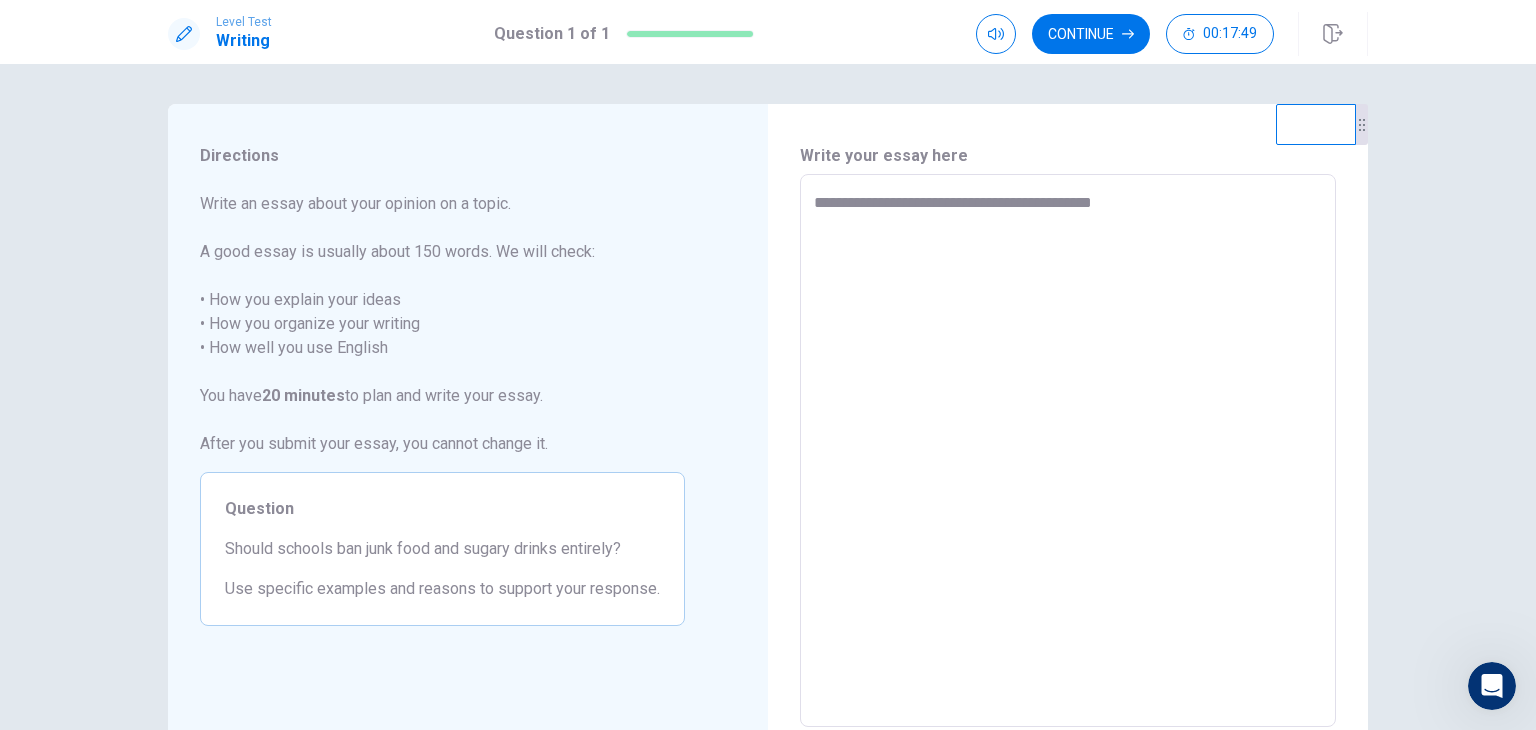 type on "**********" 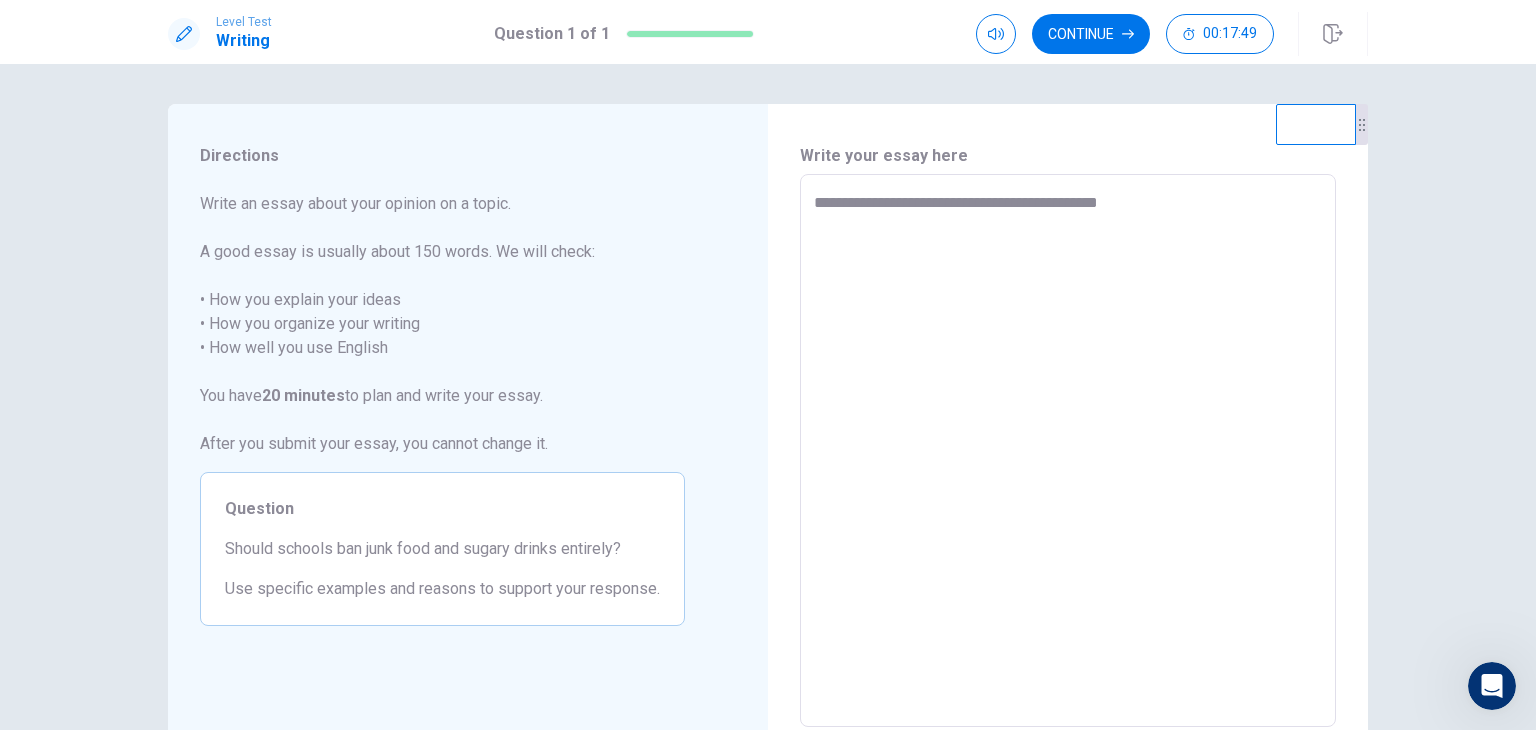 type on "*" 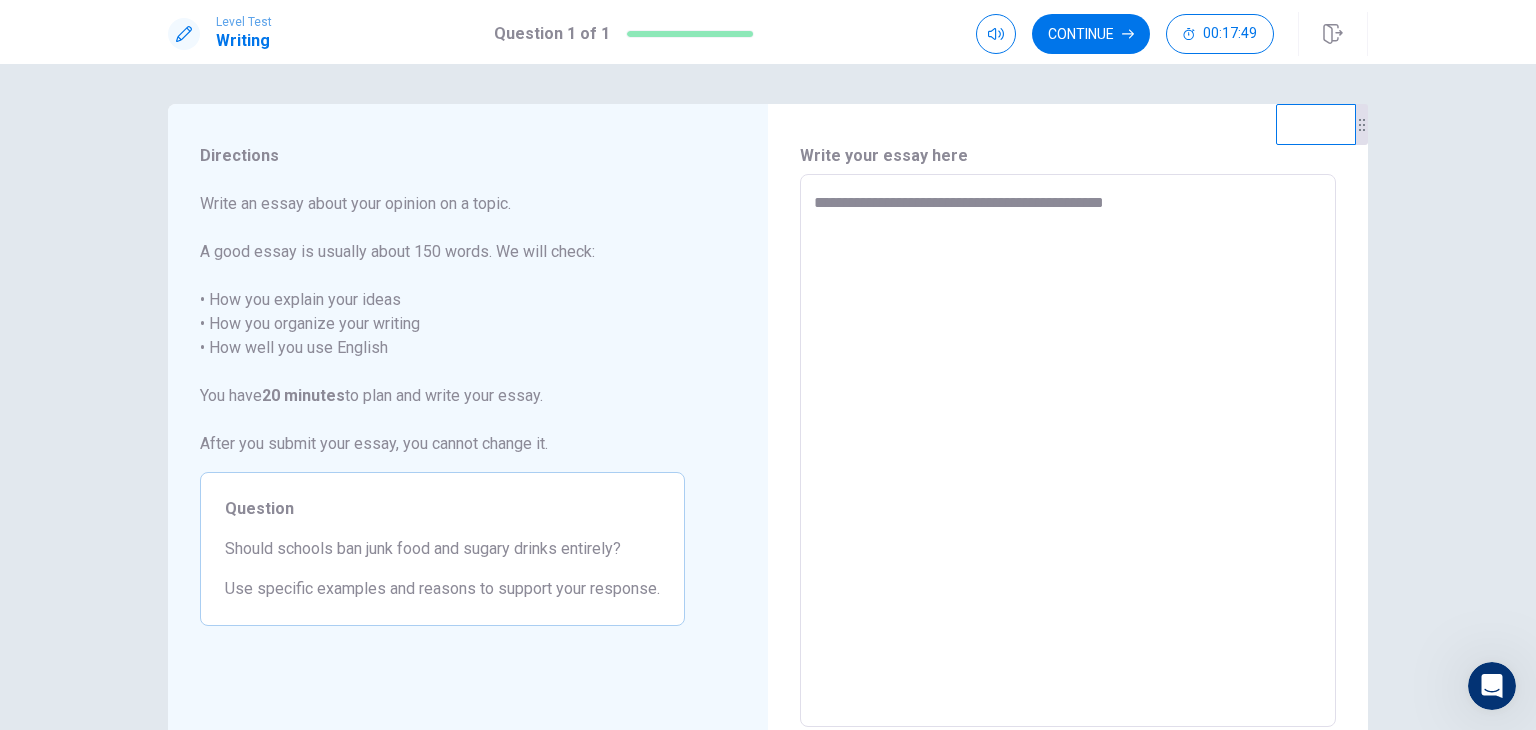 type on "*" 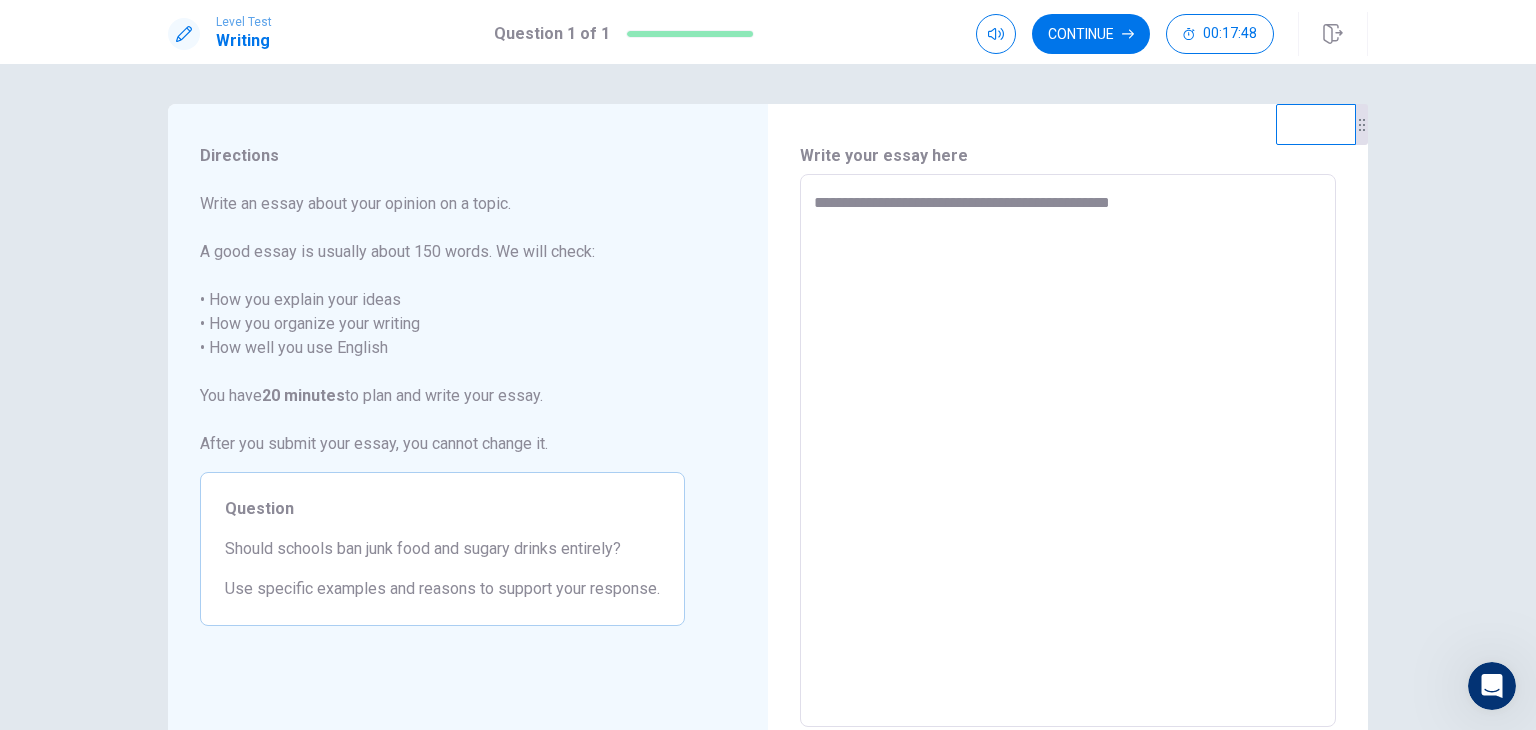 type on "*" 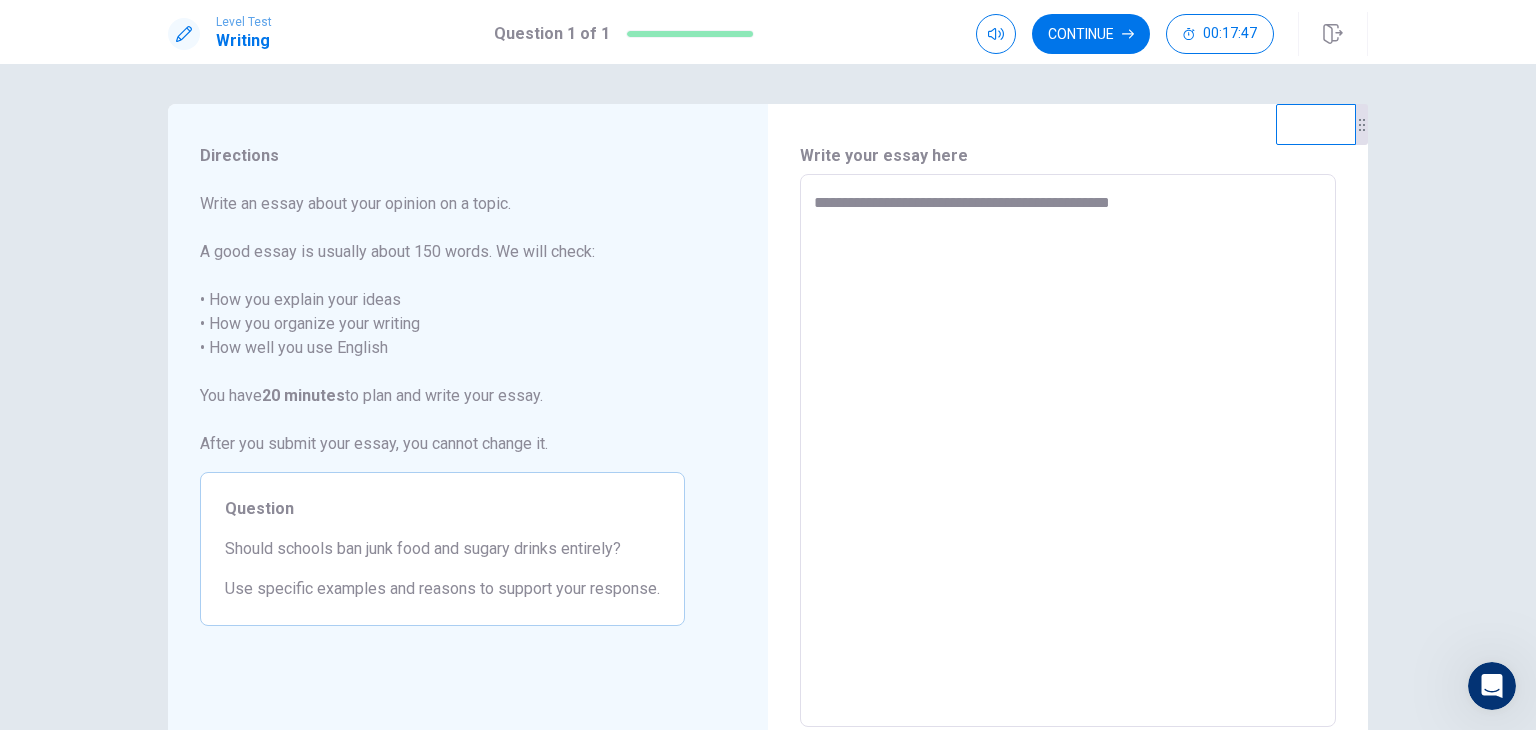 type on "**********" 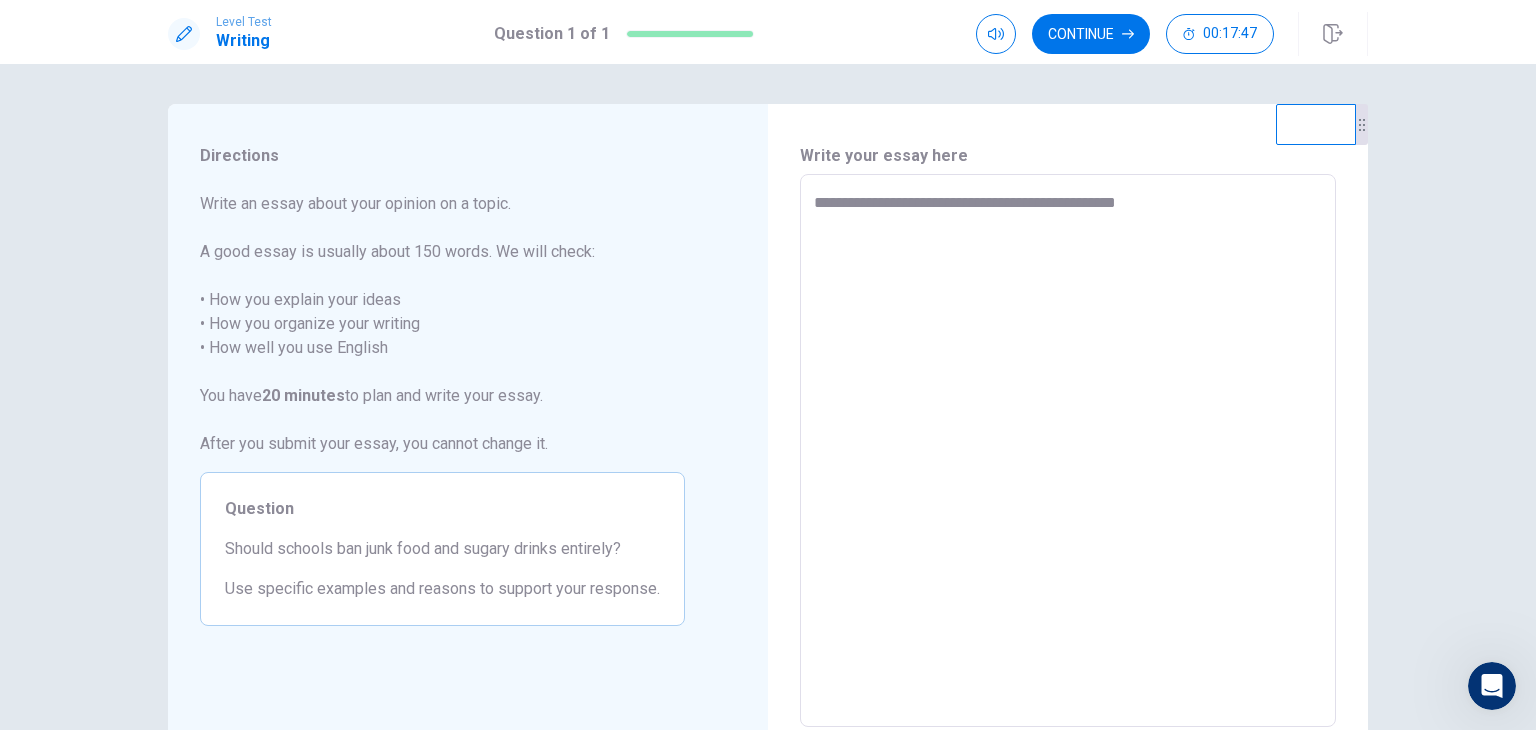 type on "*" 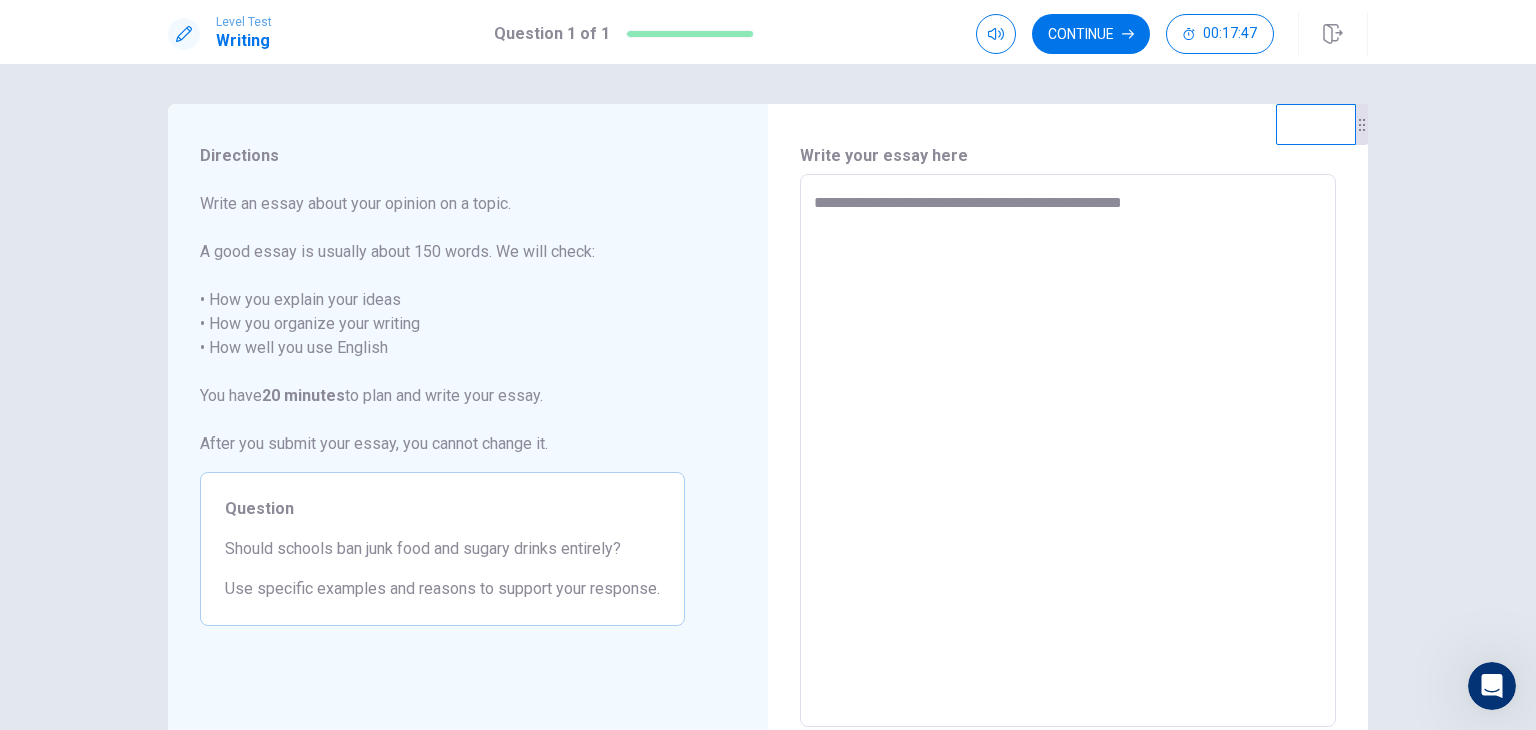 type on "*" 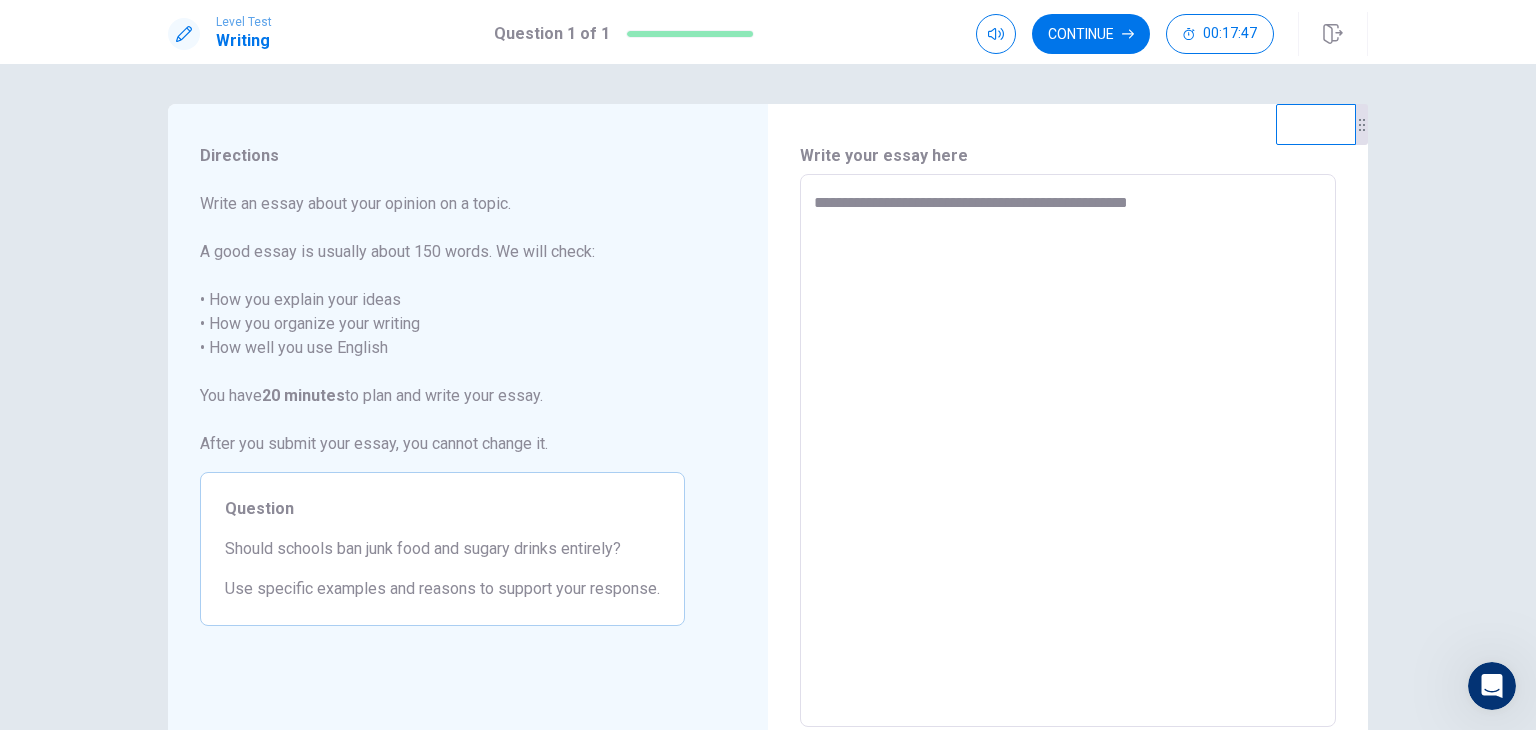 type on "*" 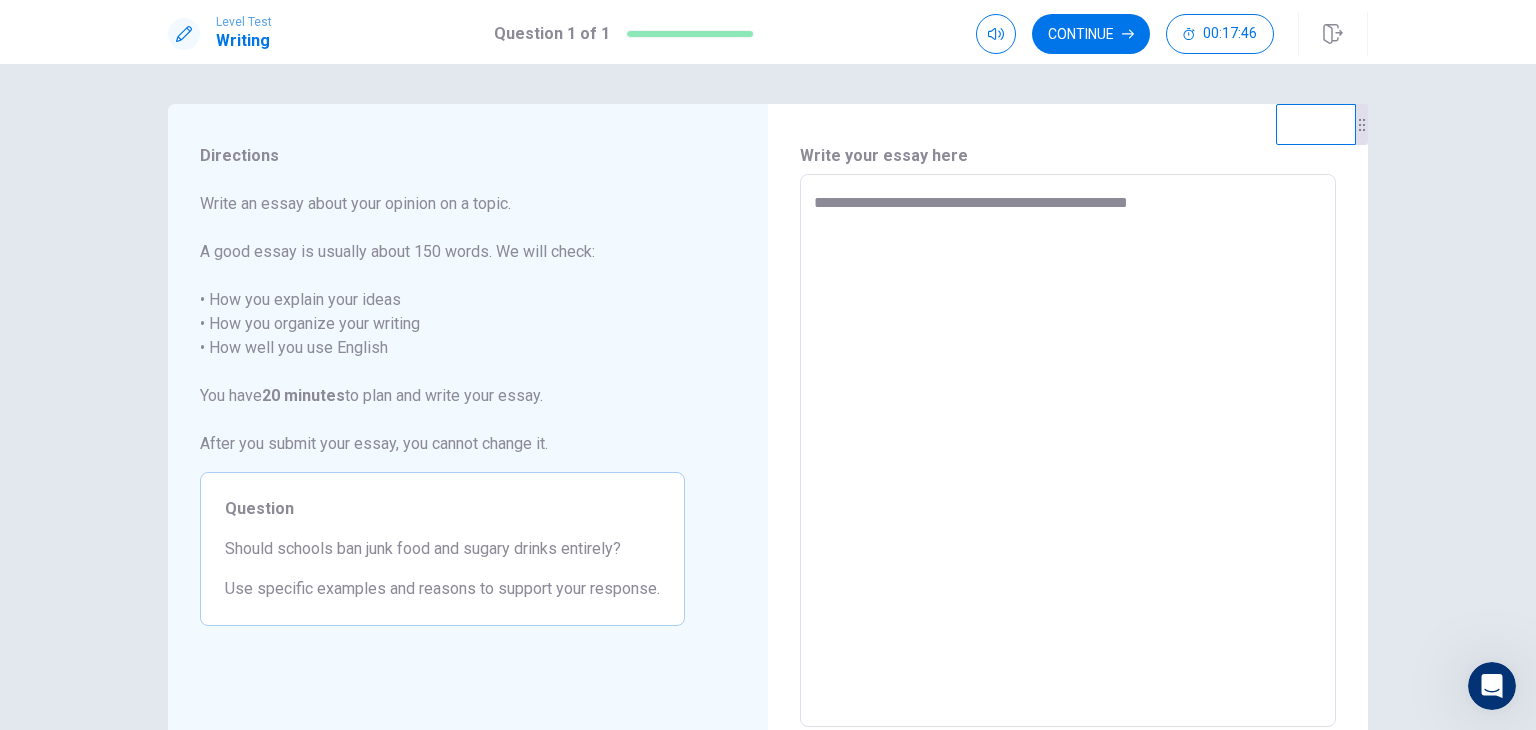 type on "**********" 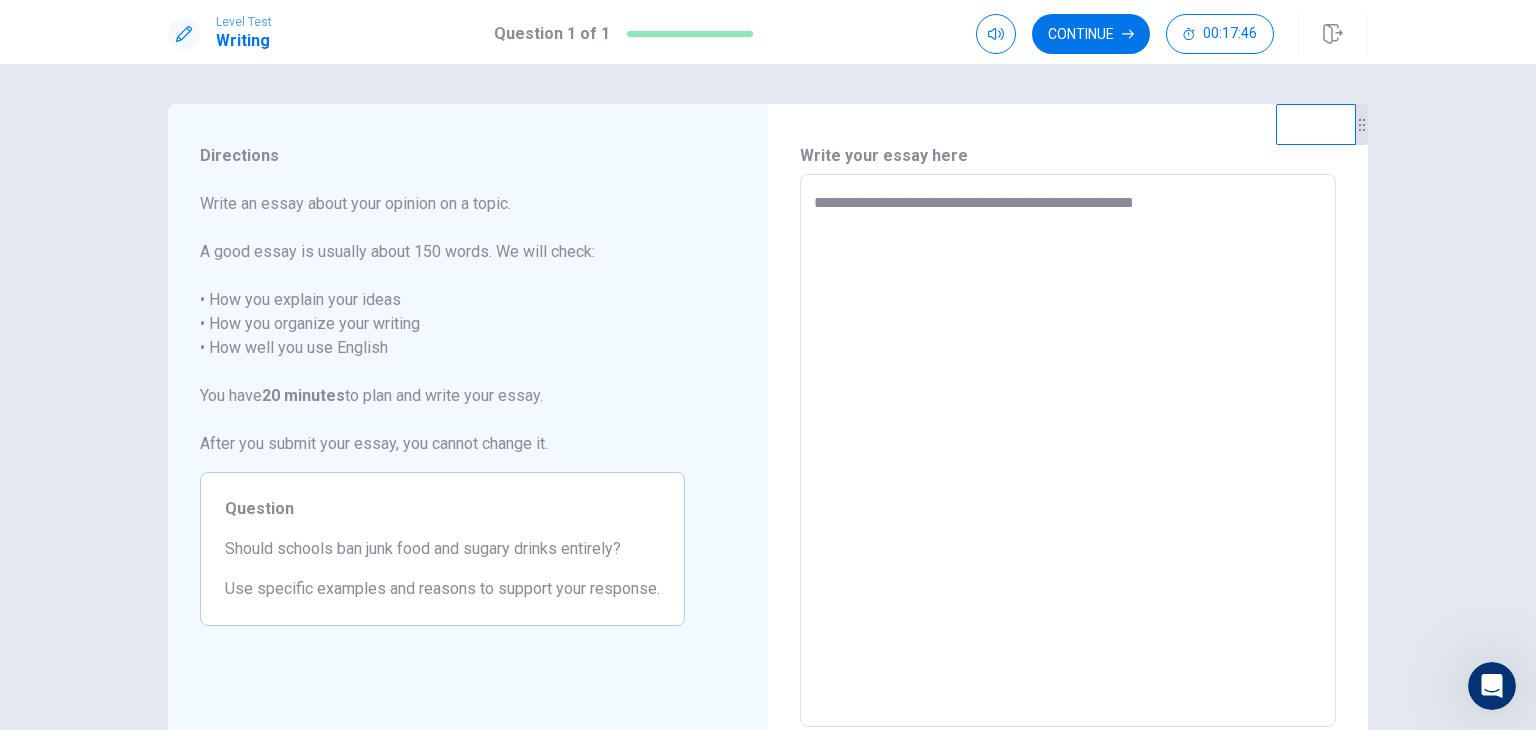 type on "*" 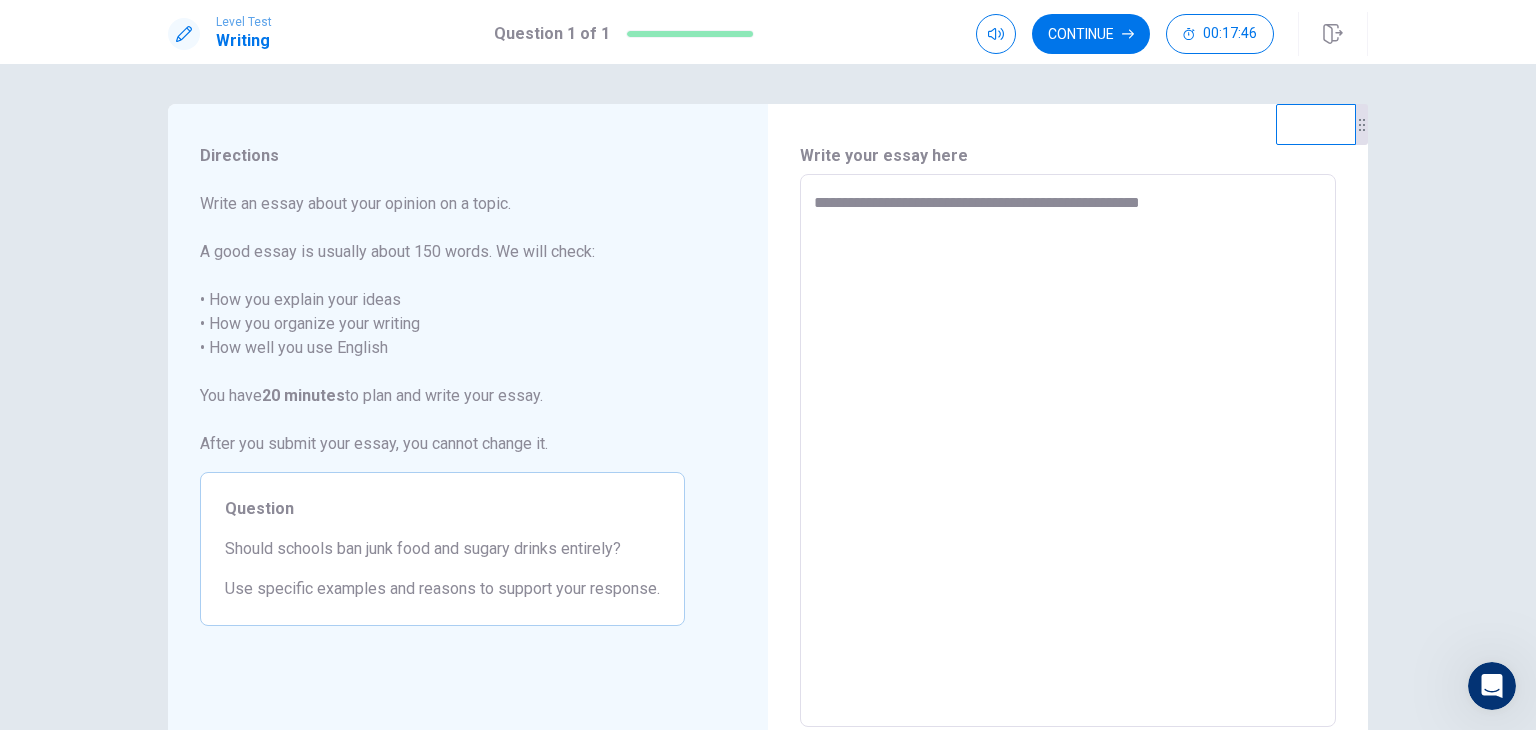 type on "*" 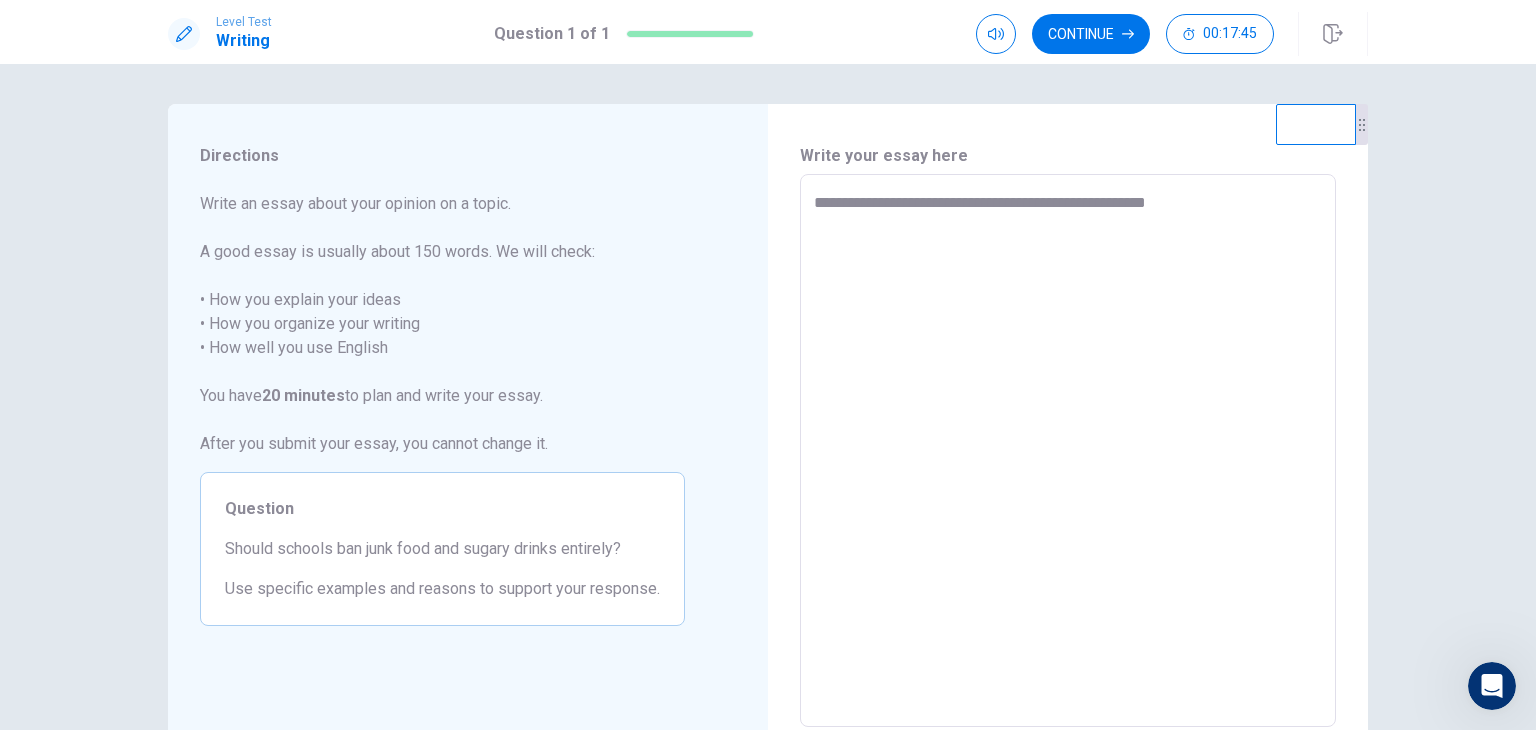 type on "*" 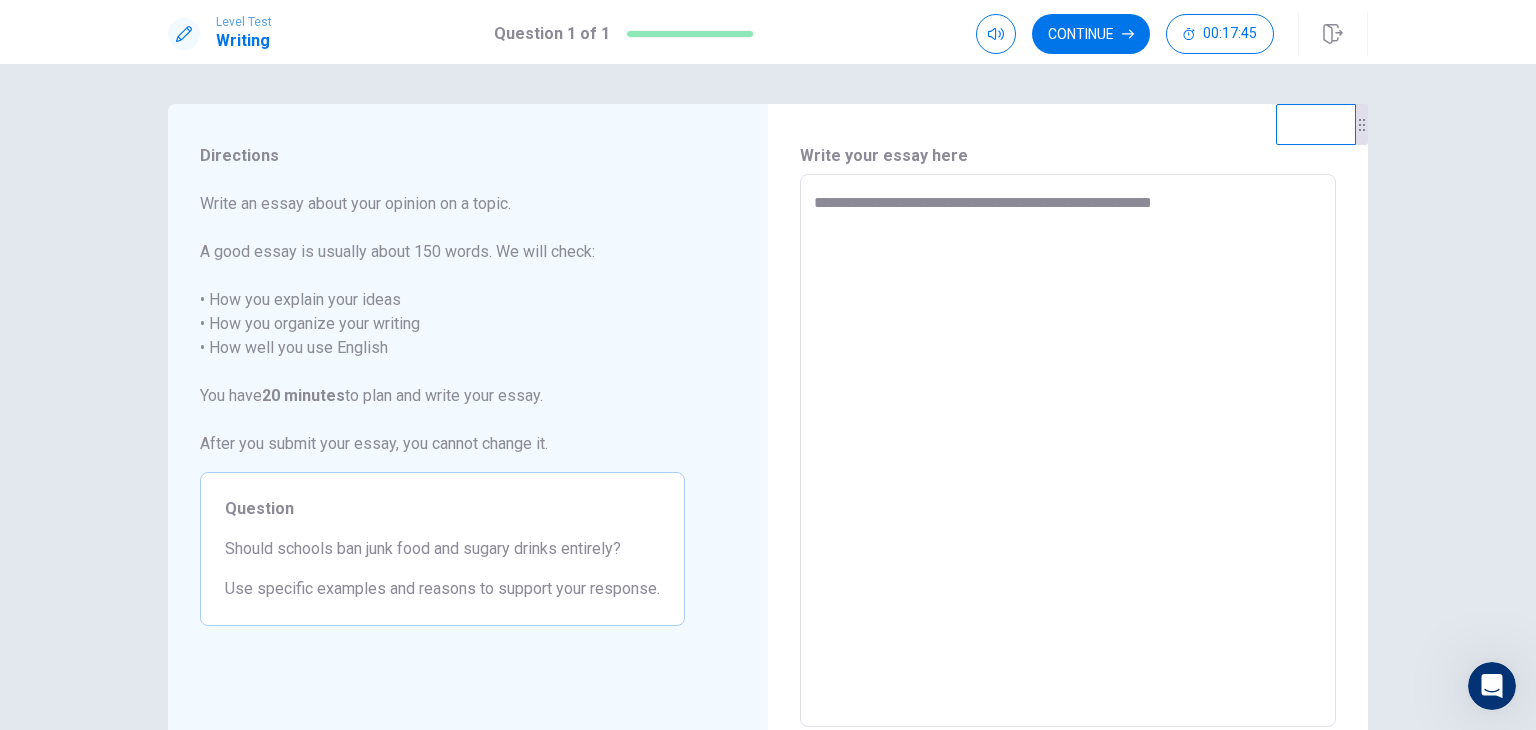 type on "*" 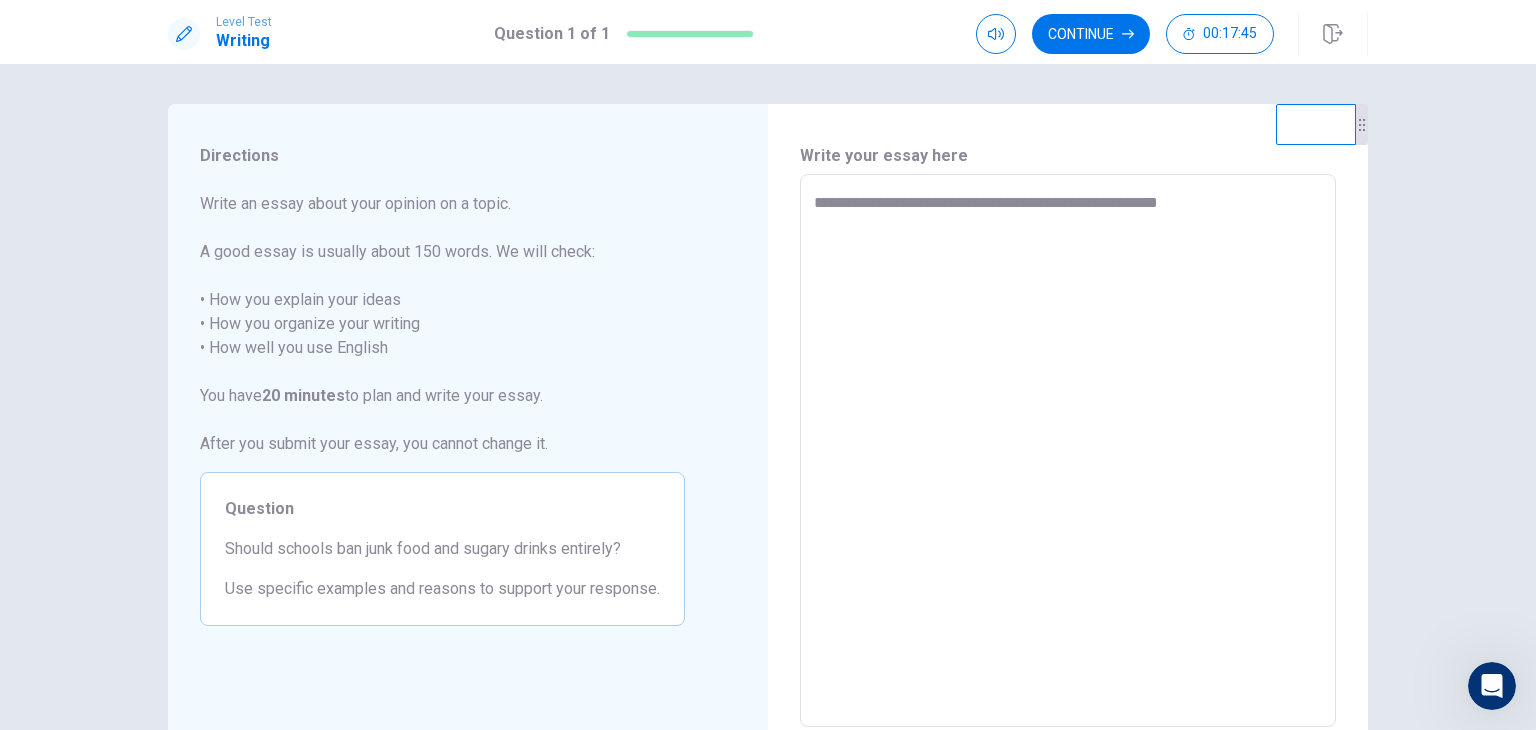 type on "*" 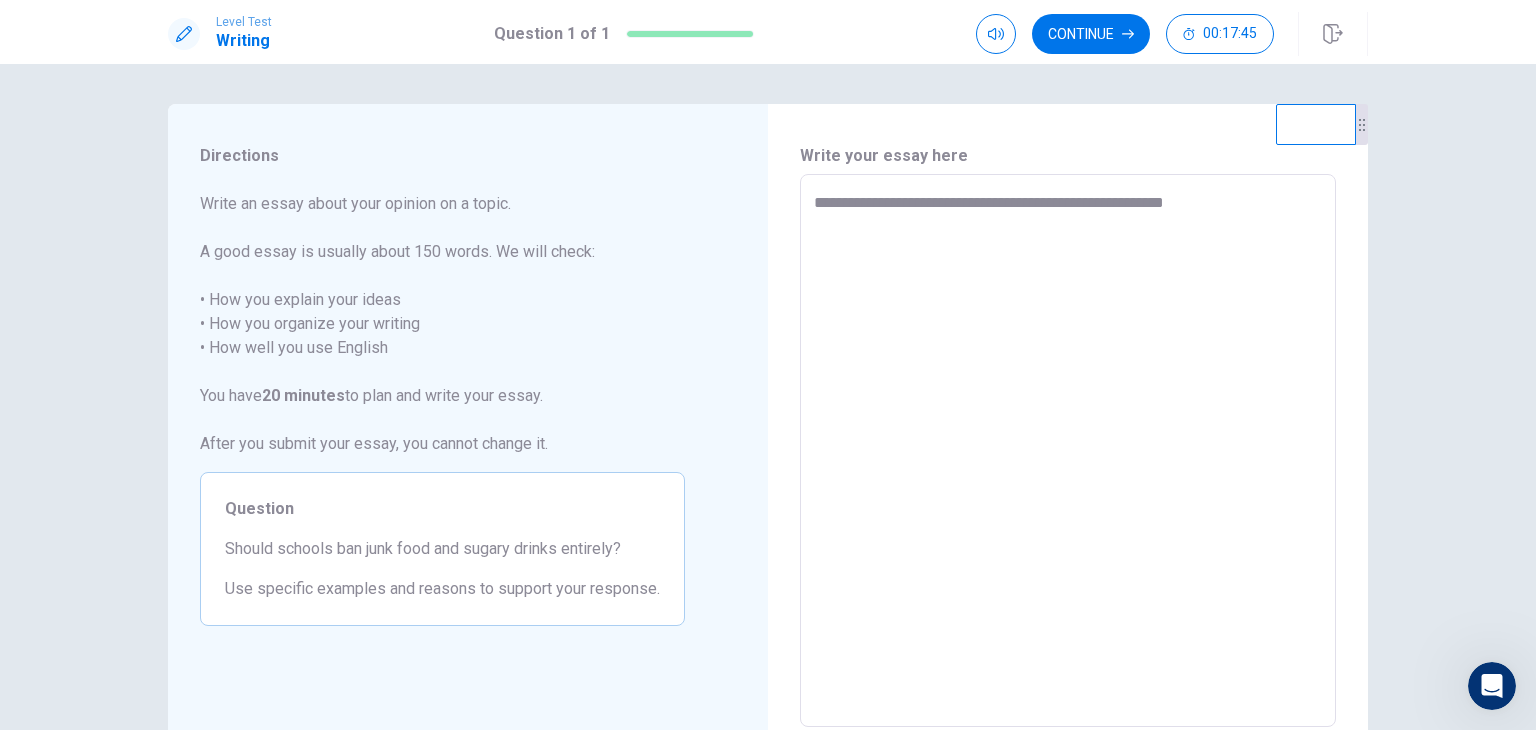 type on "*" 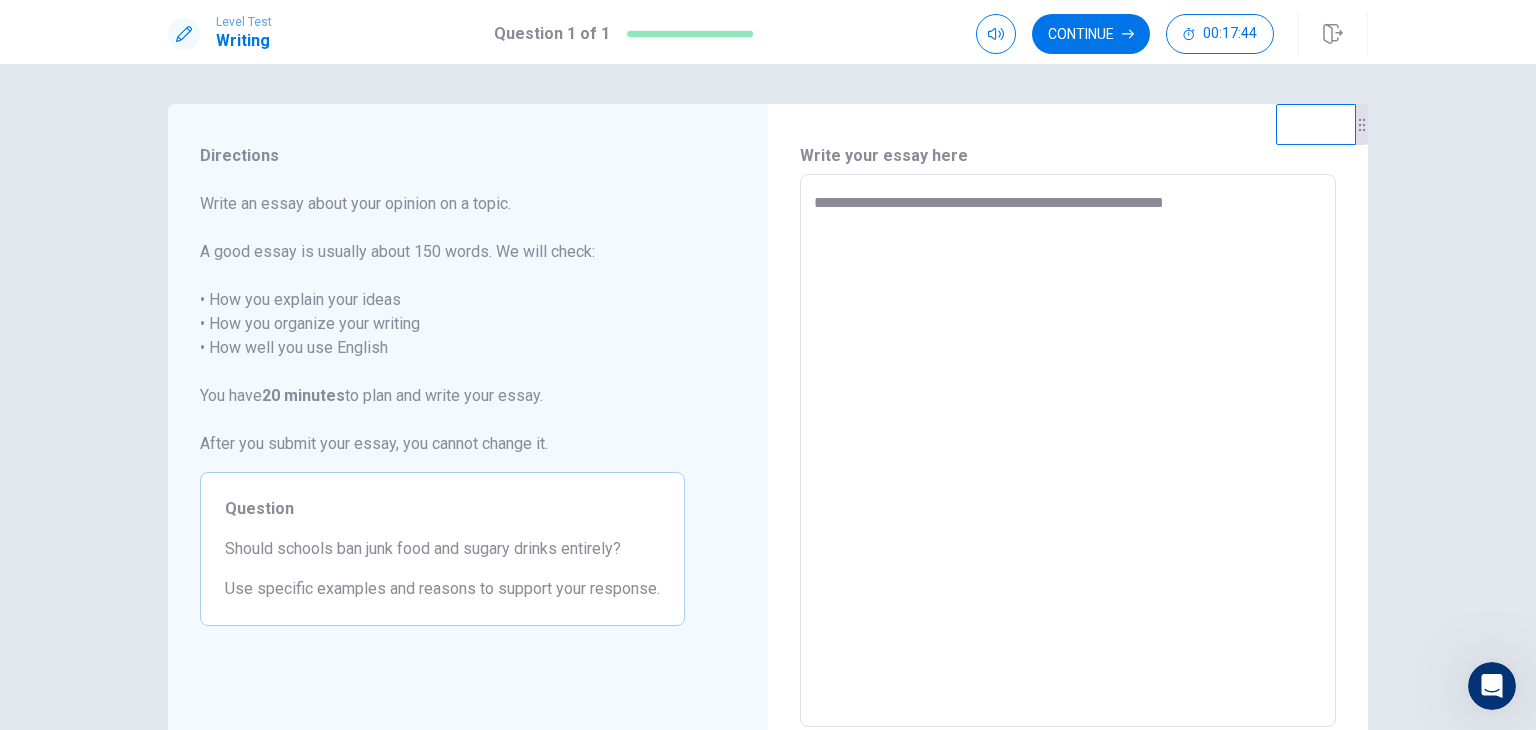 type on "**********" 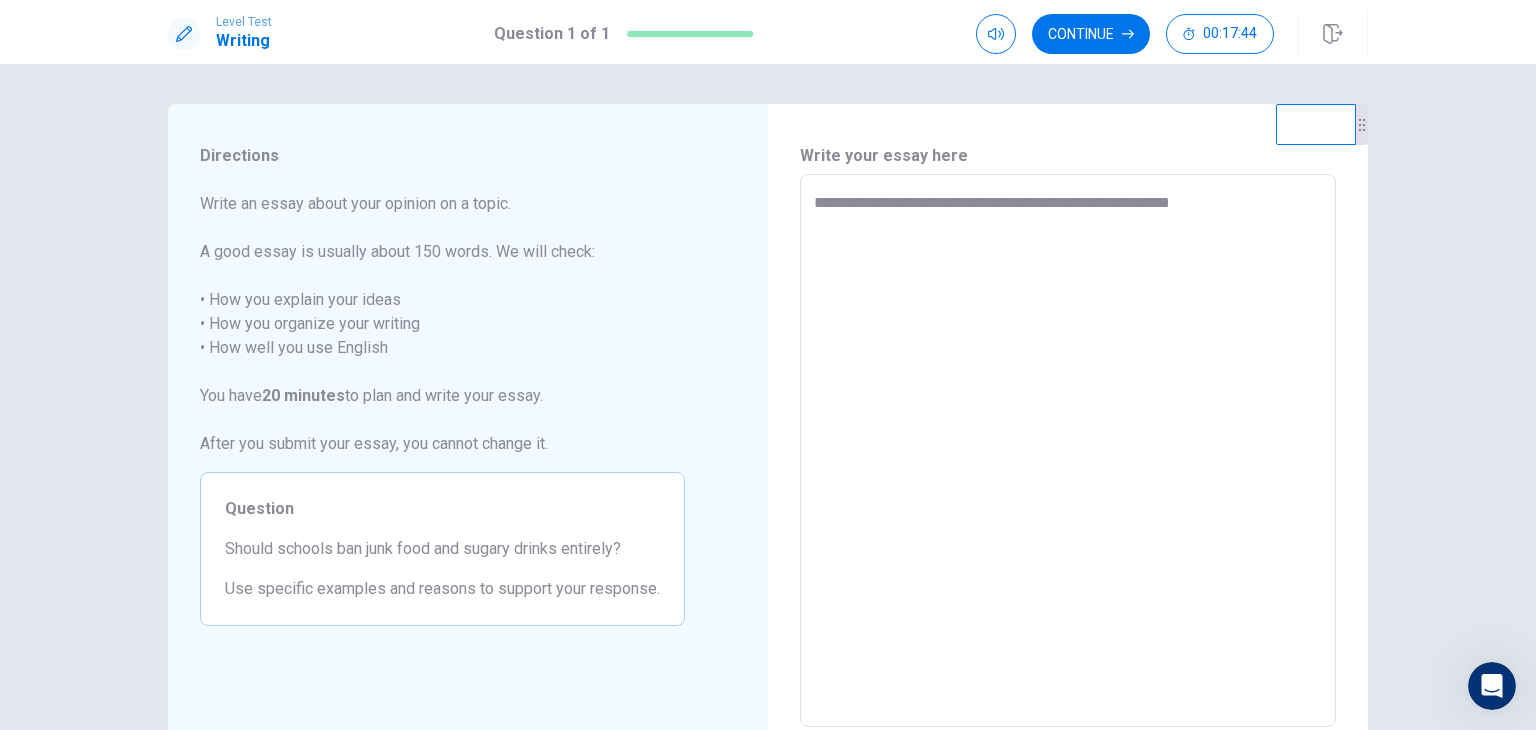 type on "*" 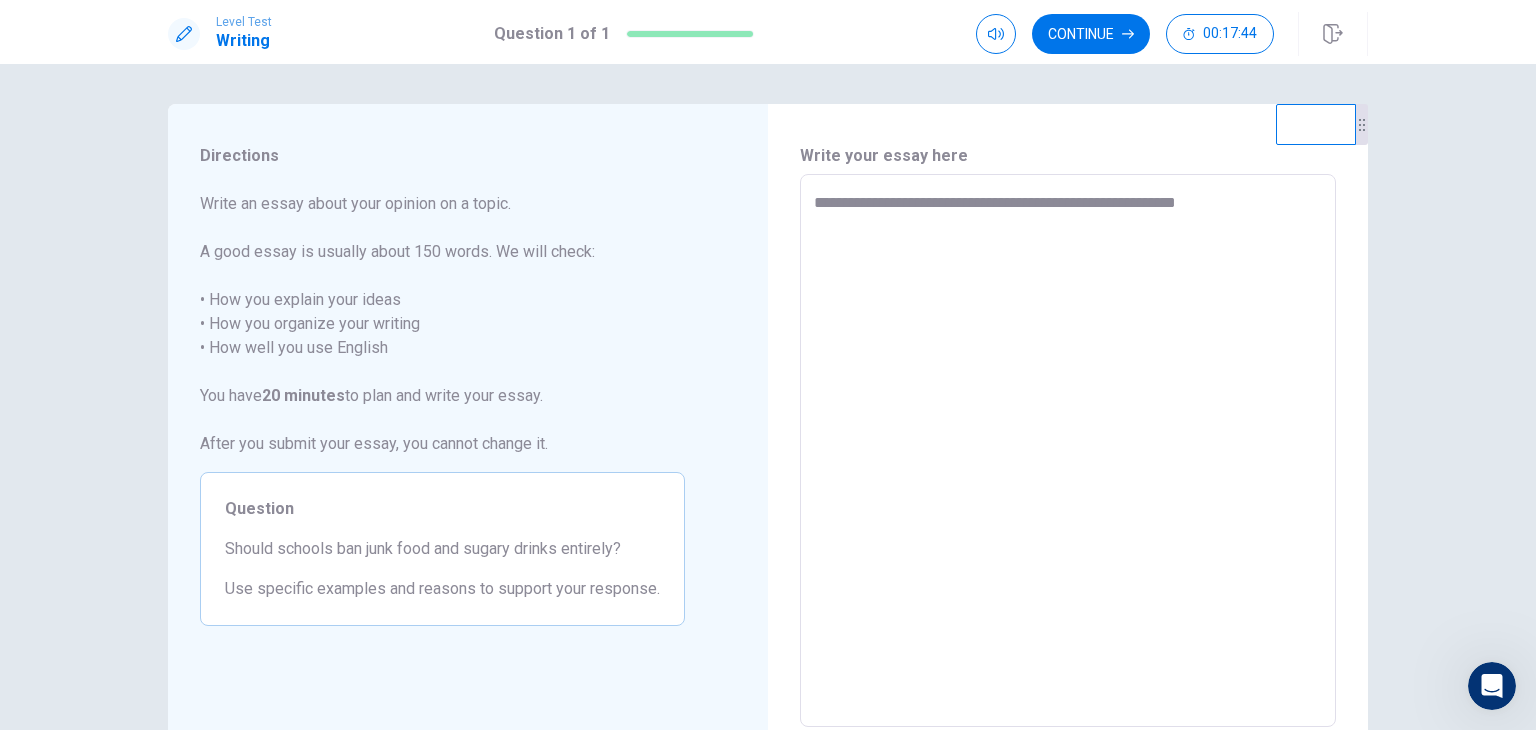 type on "*" 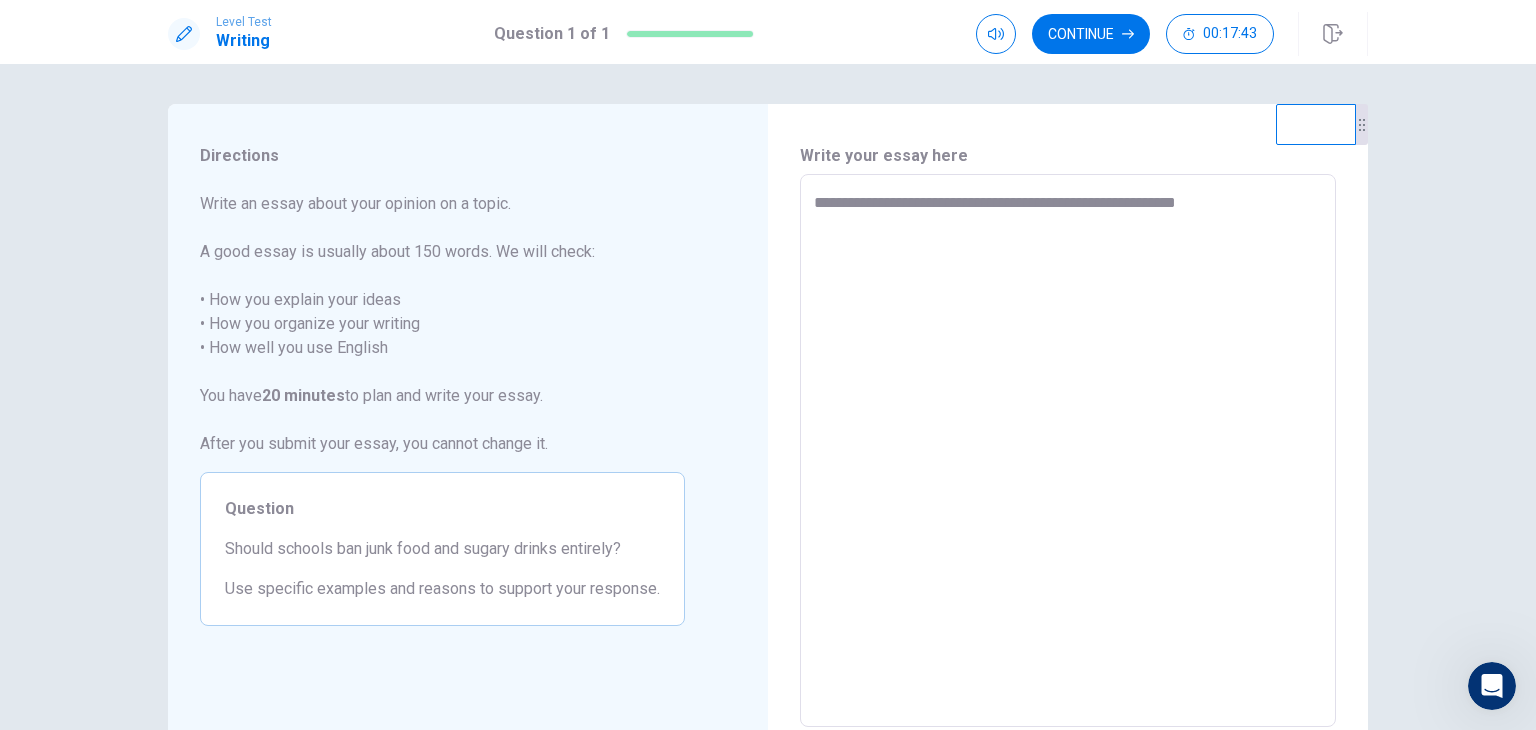 type on "**********" 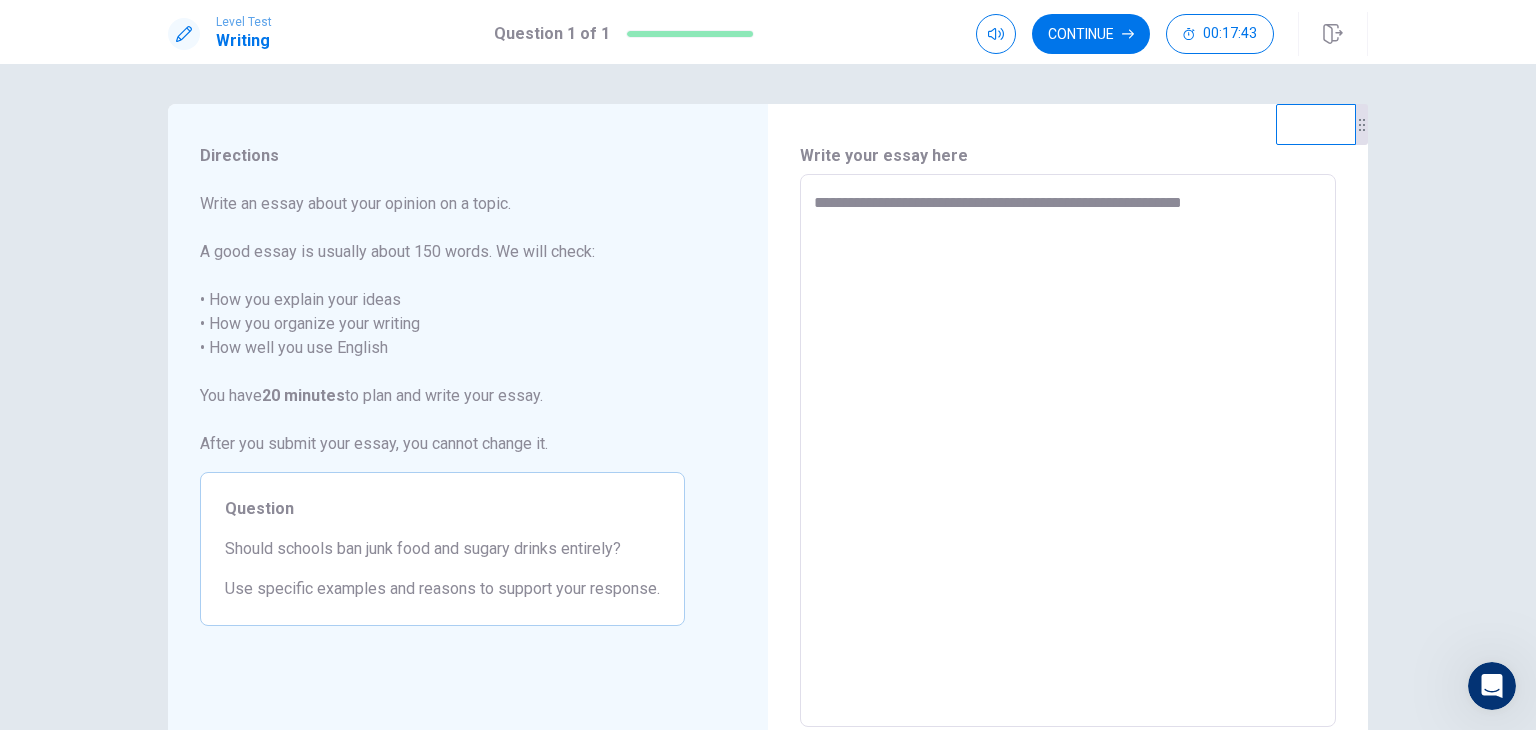 type on "*" 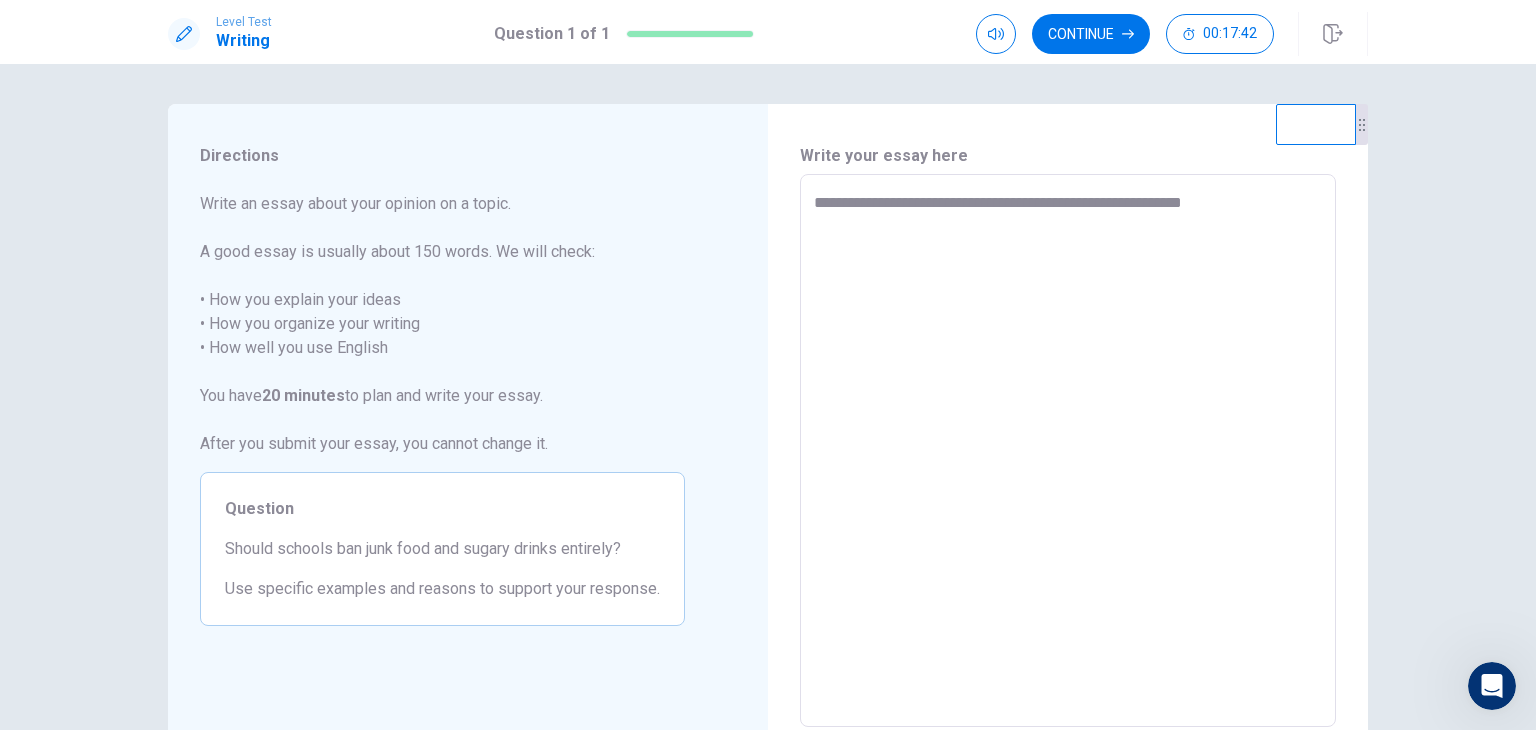 type on "**********" 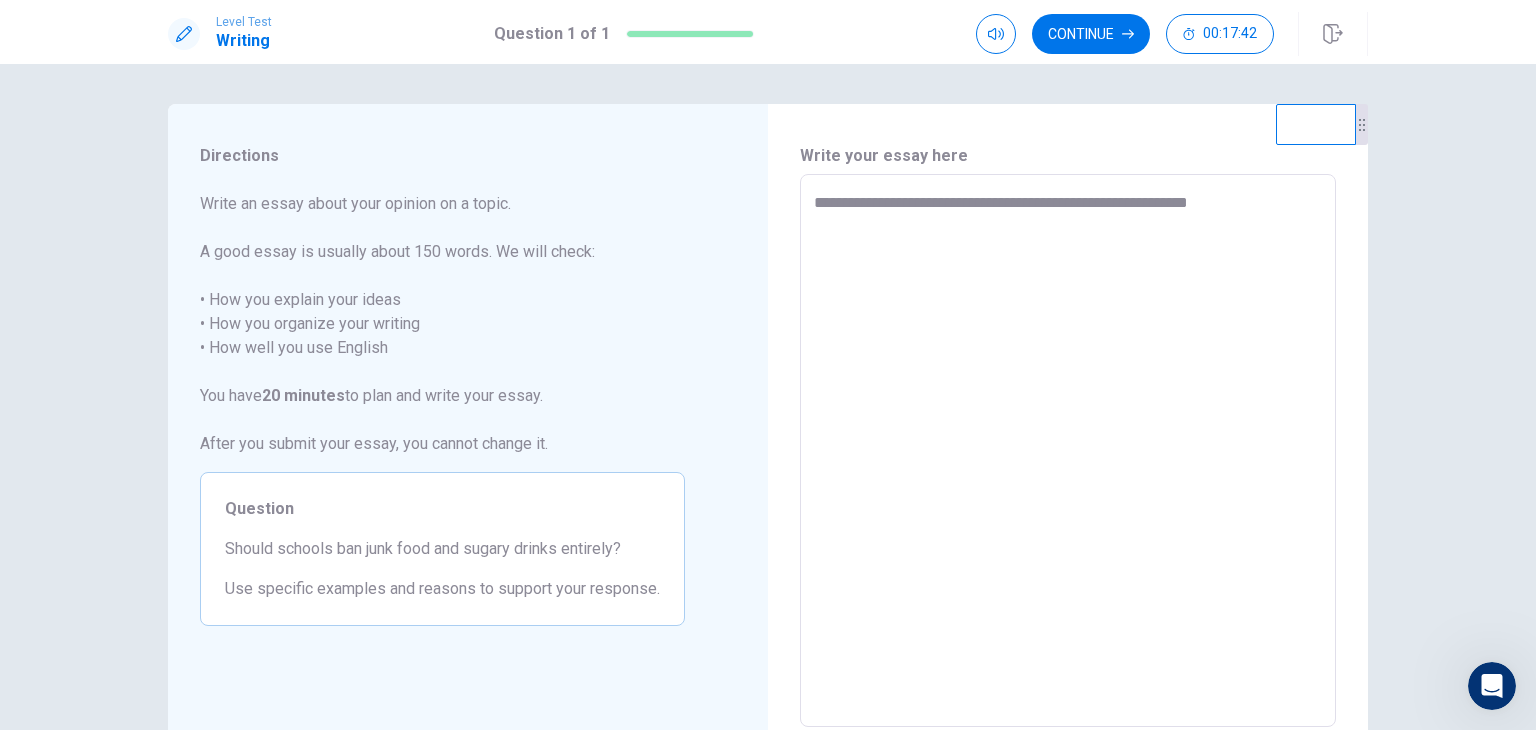 type on "*" 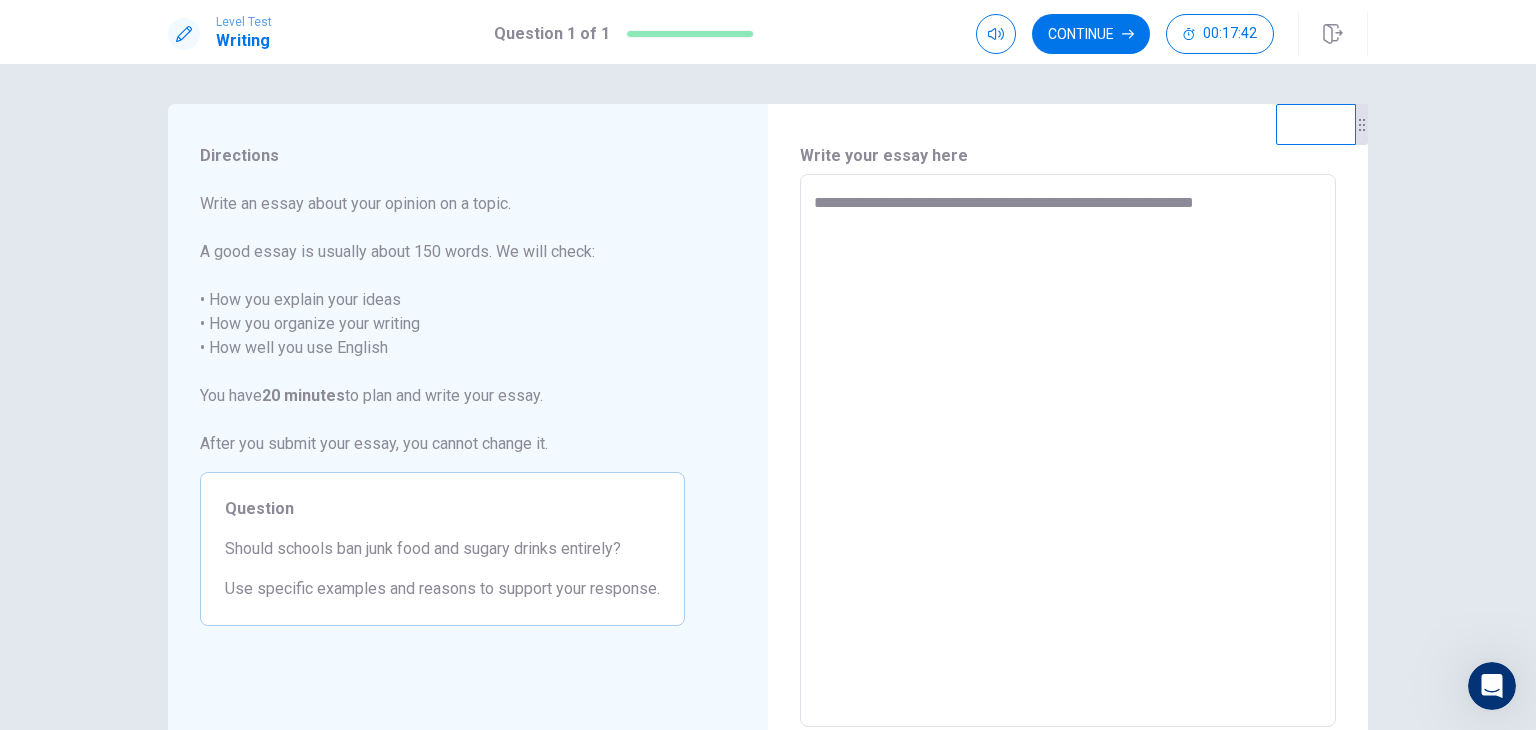 type on "*" 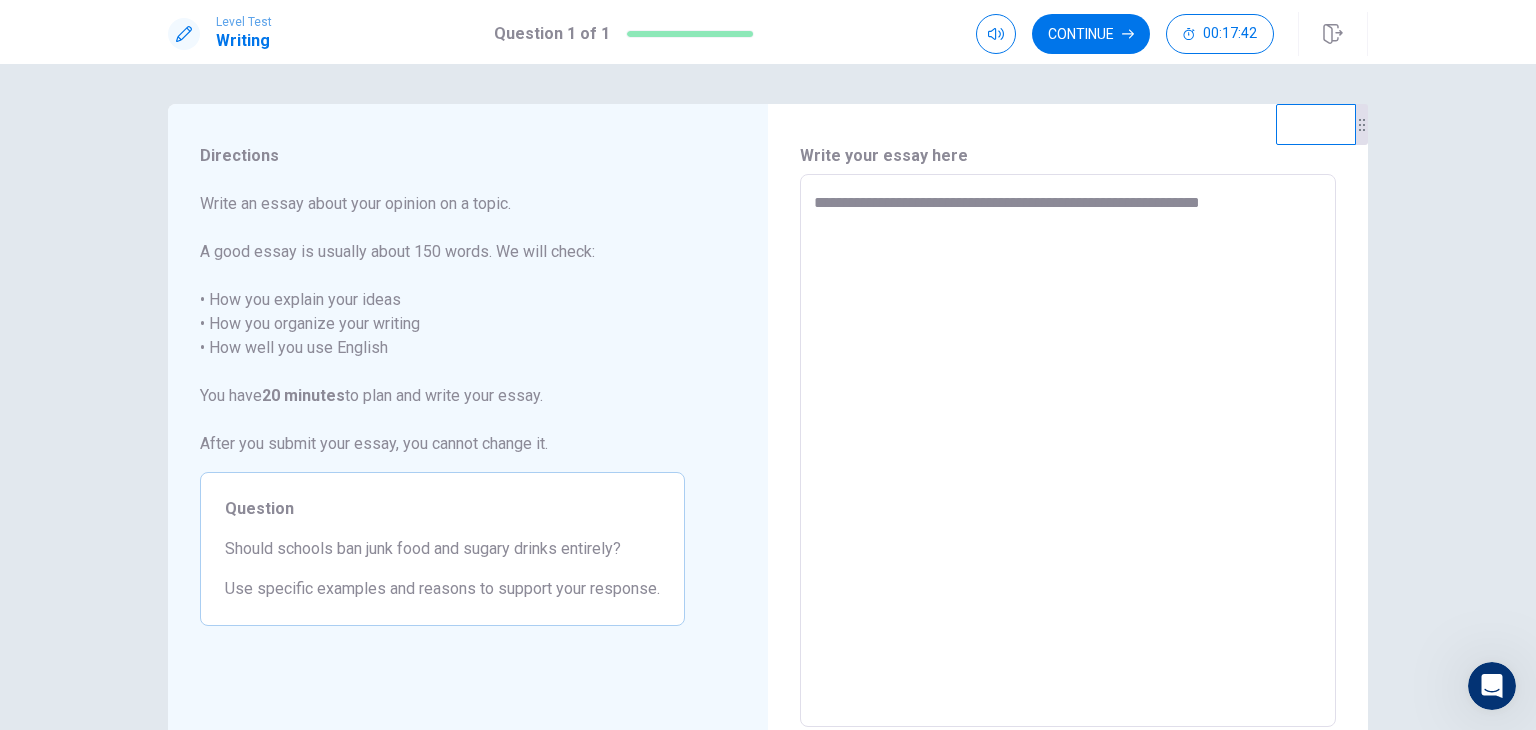 type on "*" 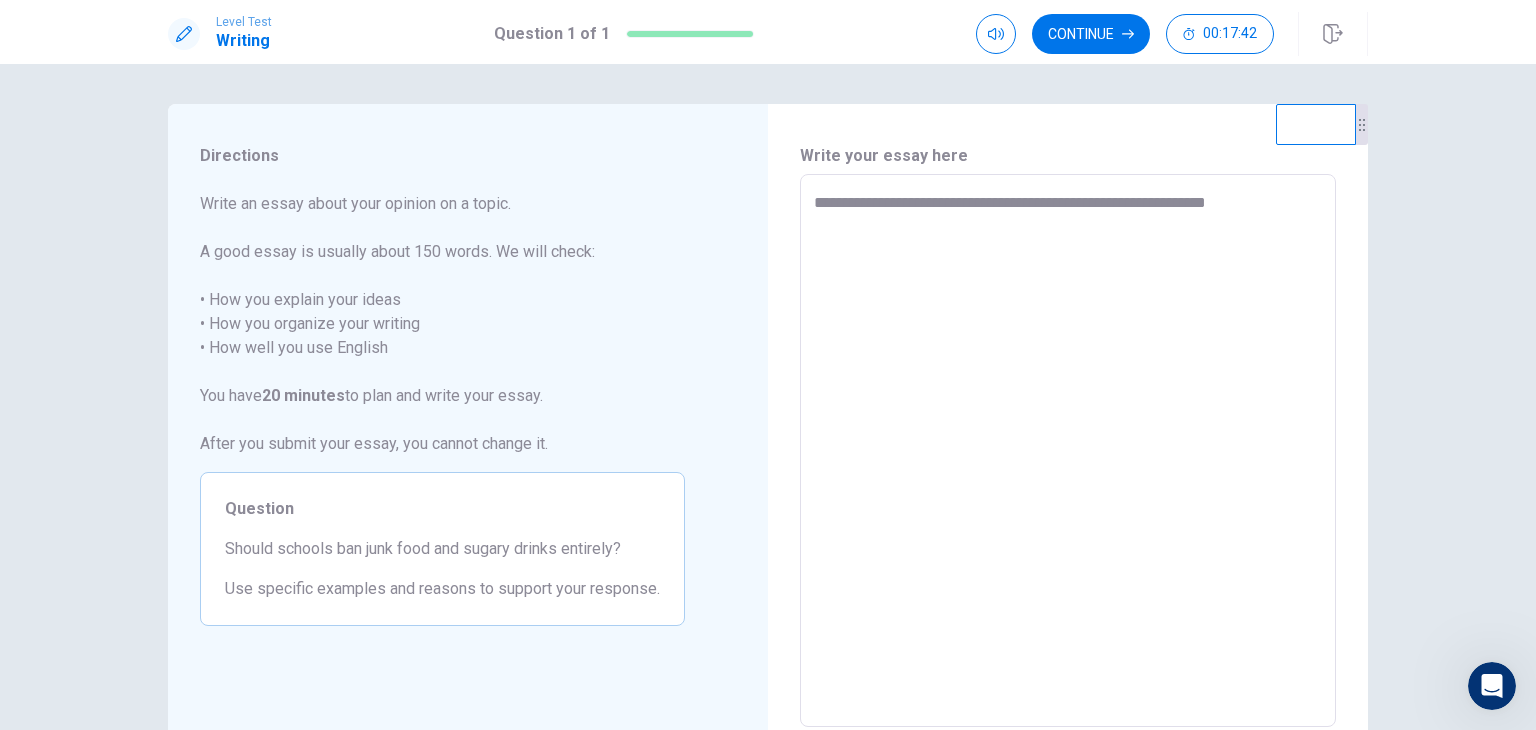 type on "*" 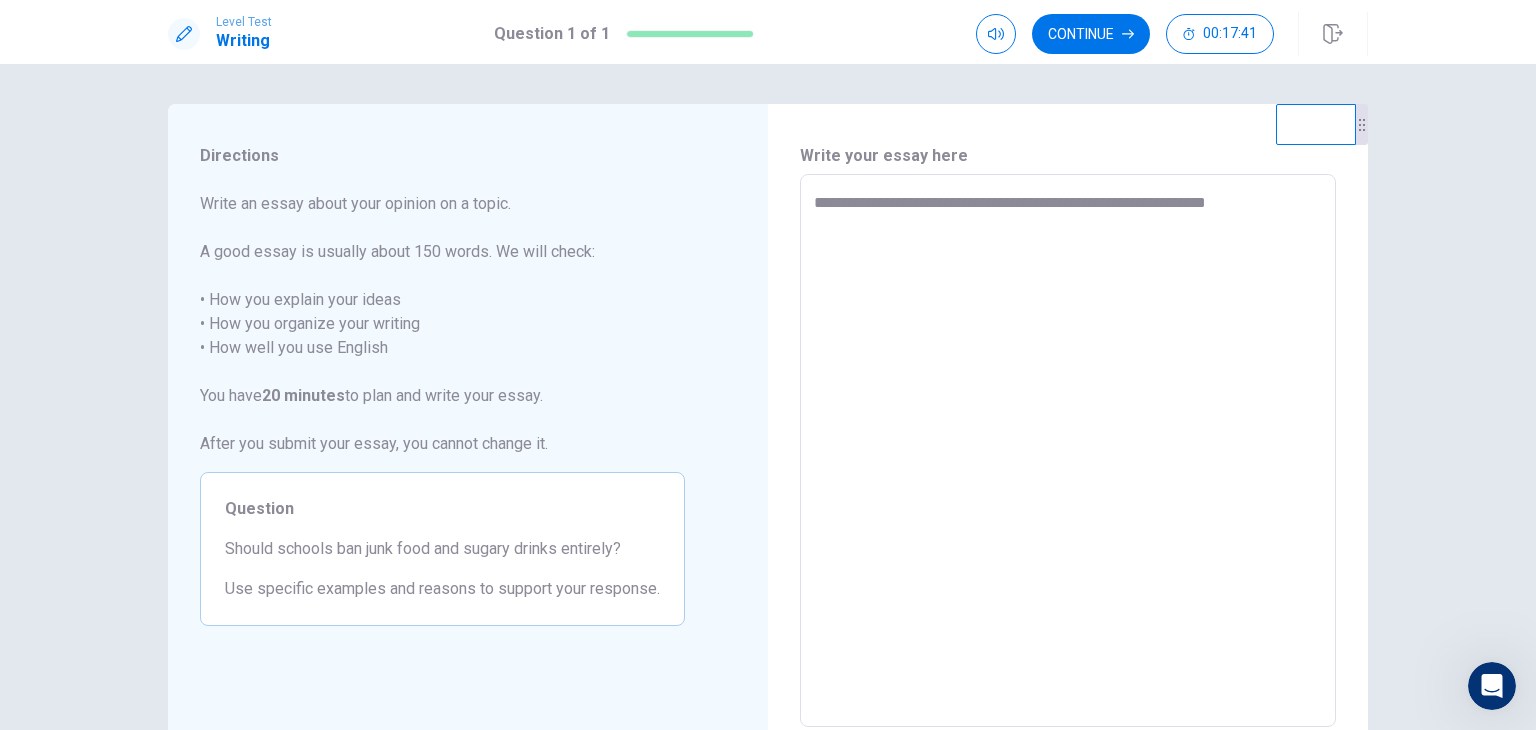 type on "**********" 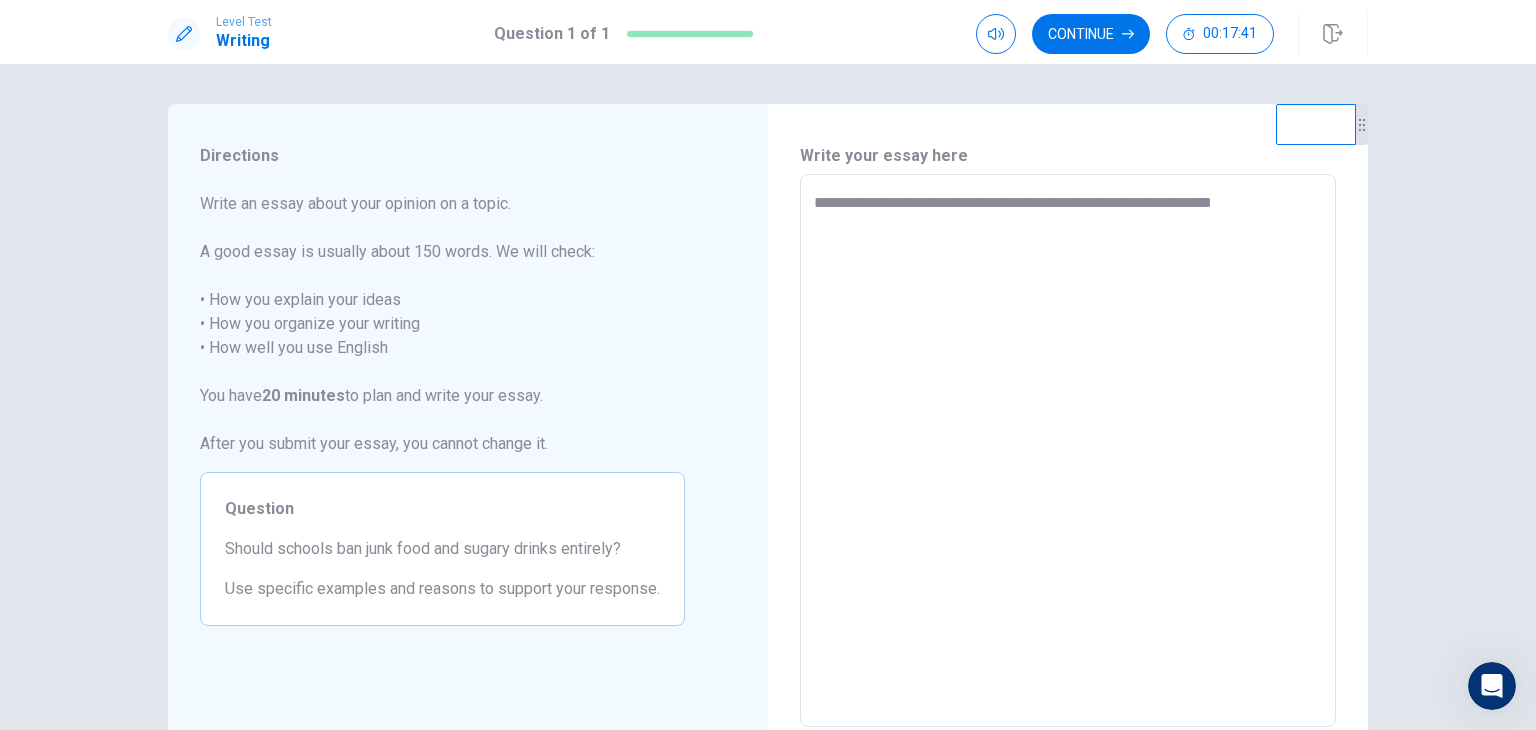 type on "*" 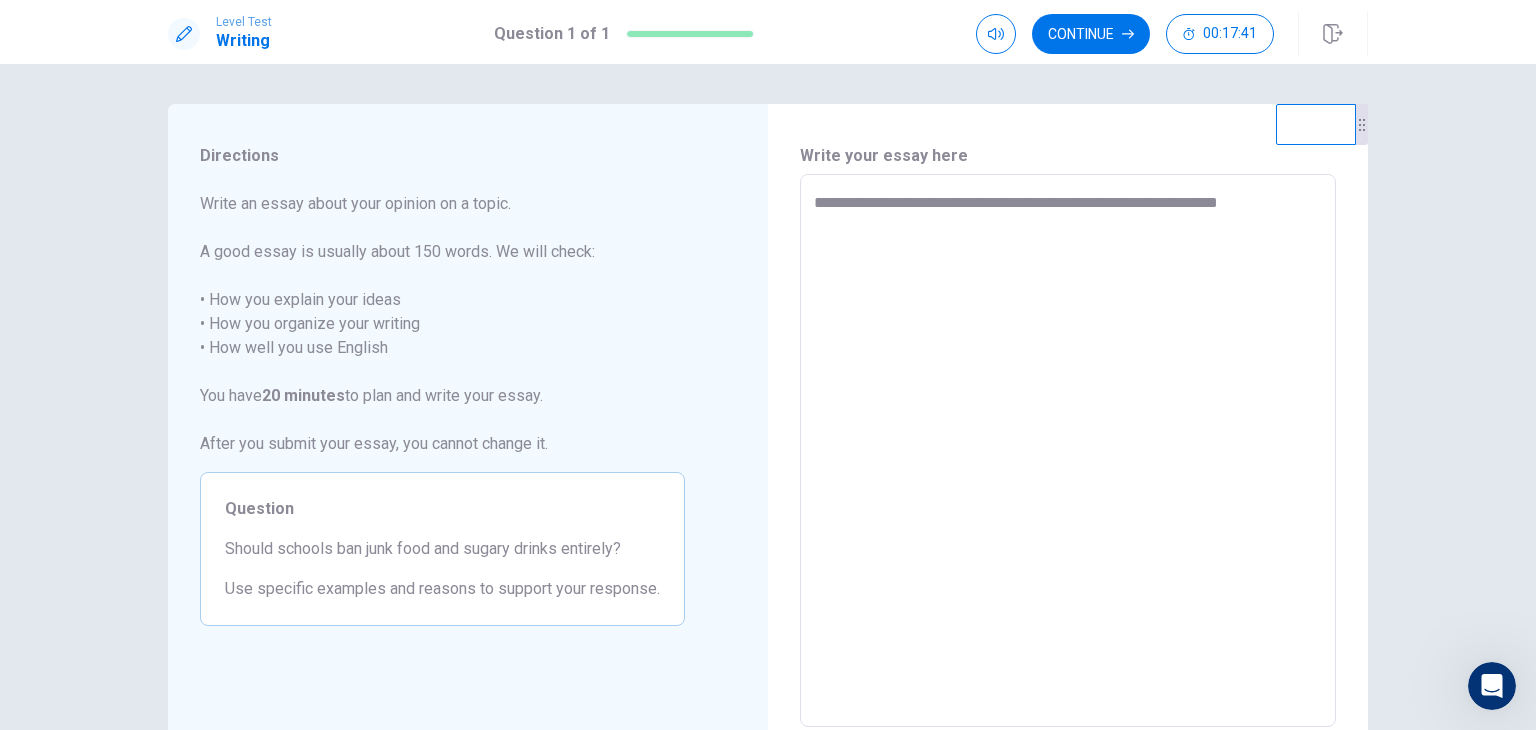 type on "*" 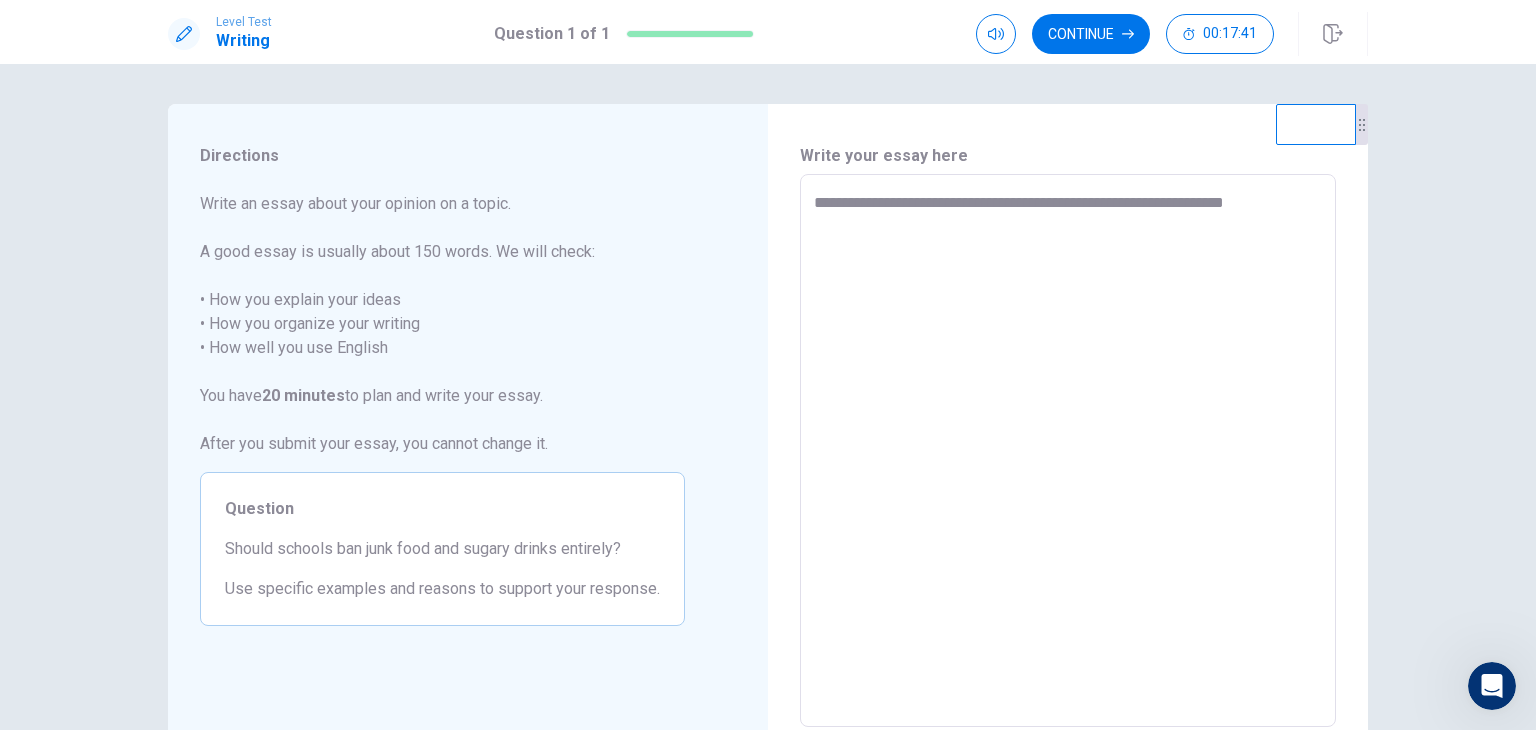 type on "*" 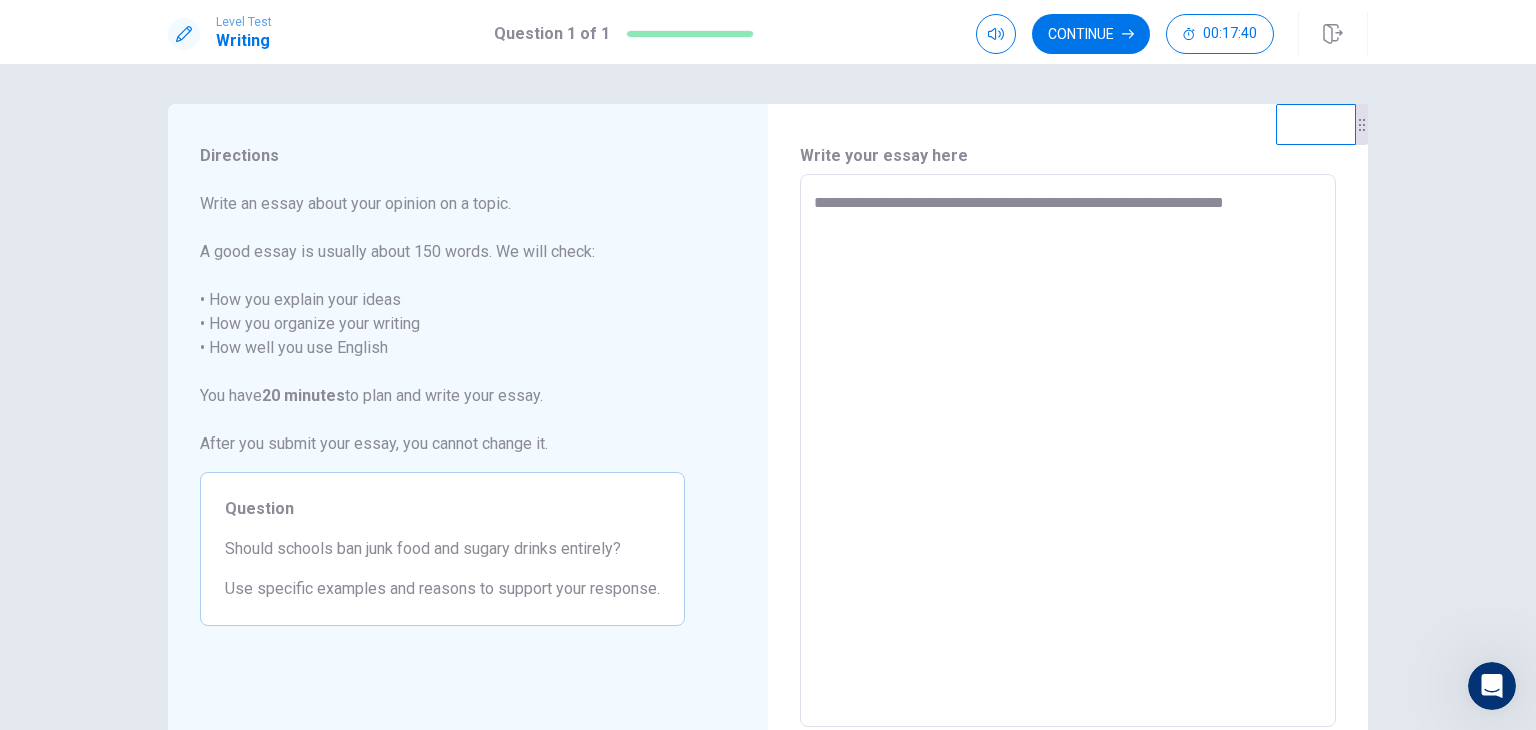 type on "**********" 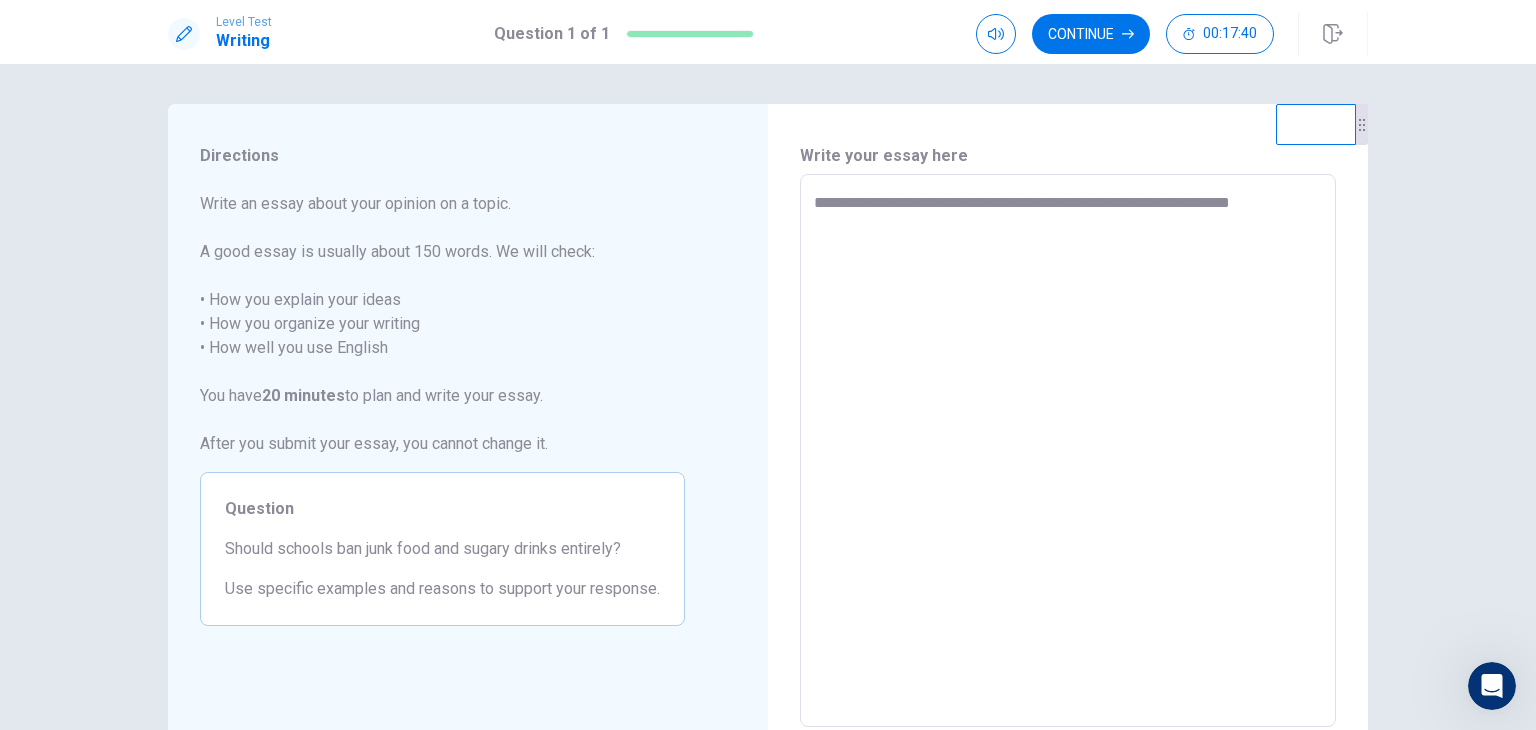 type on "*" 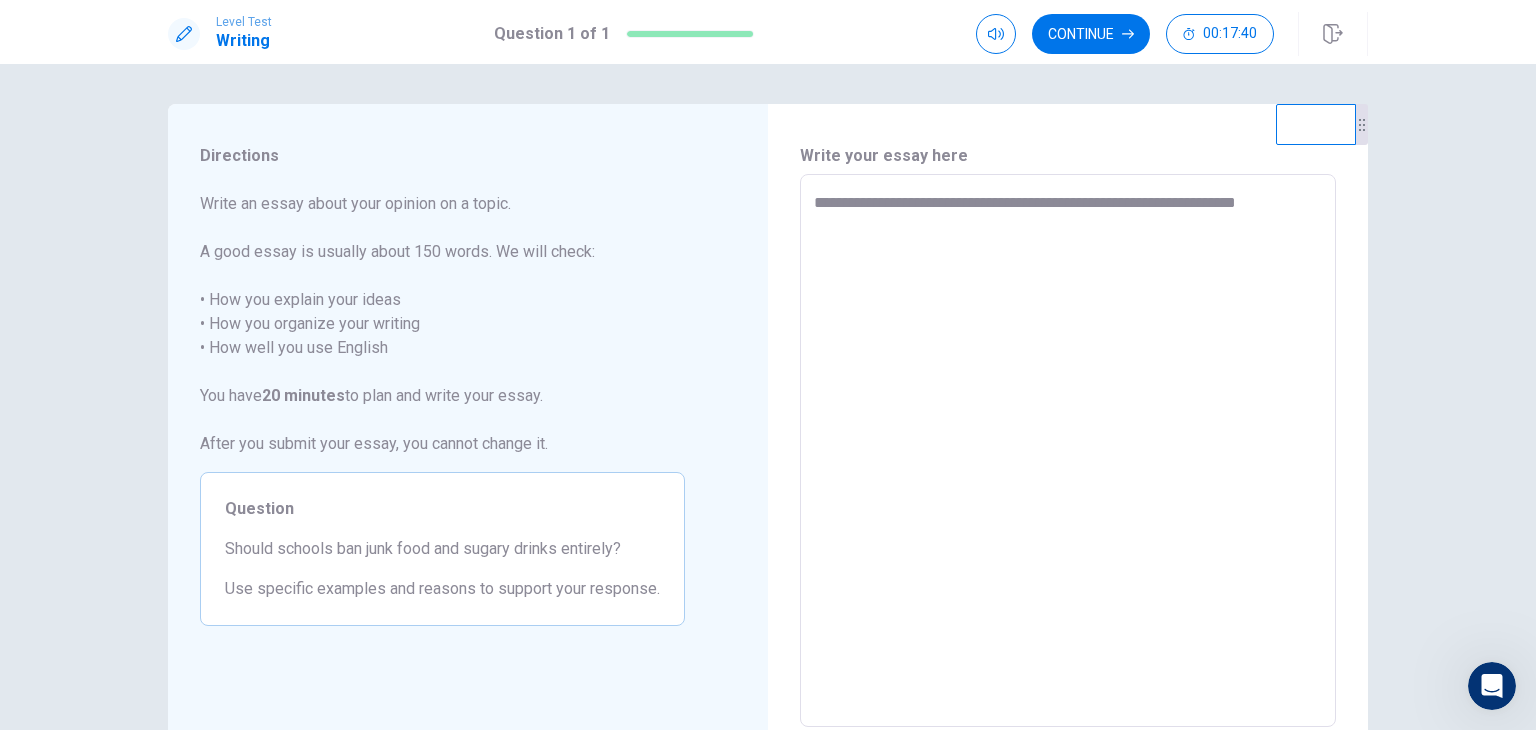 type on "*" 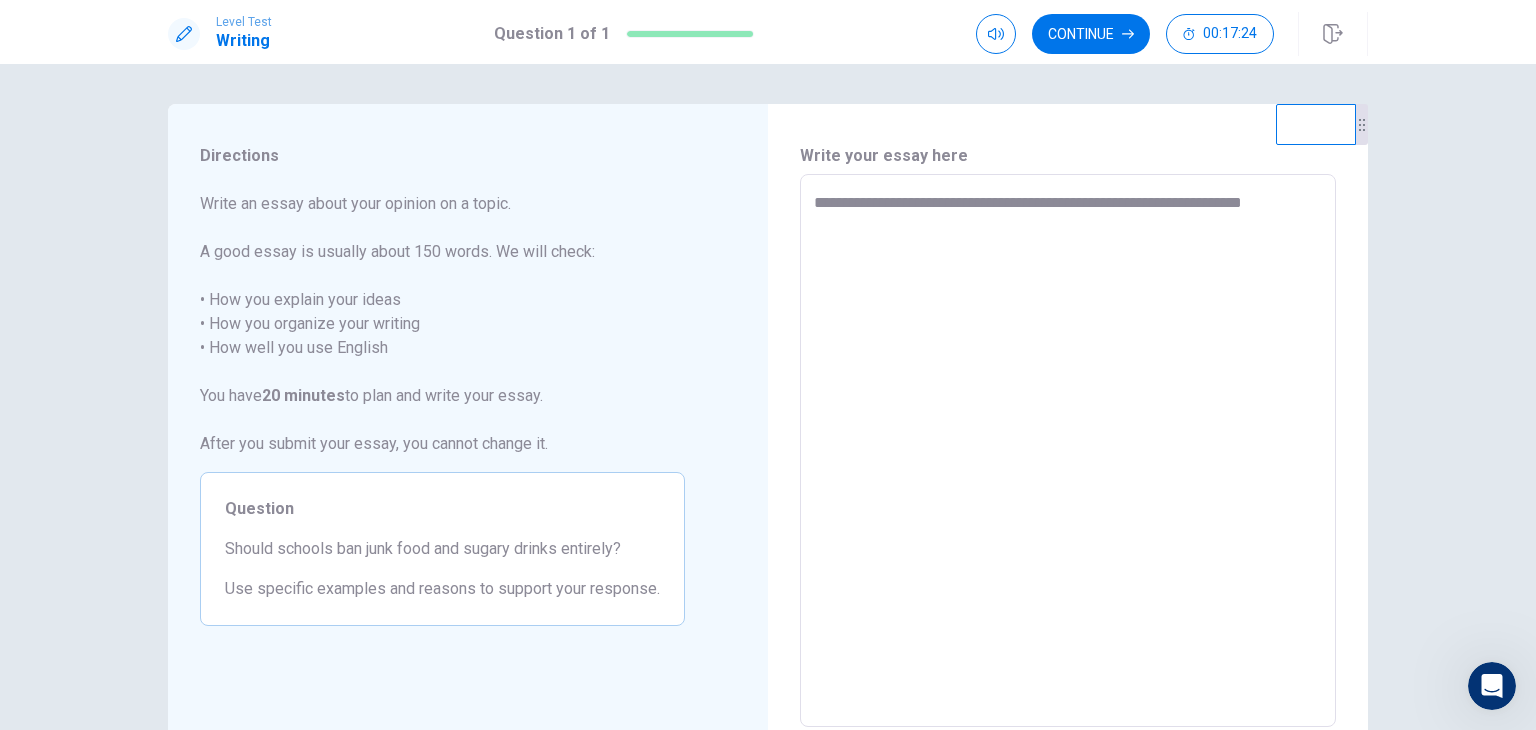 type on "*" 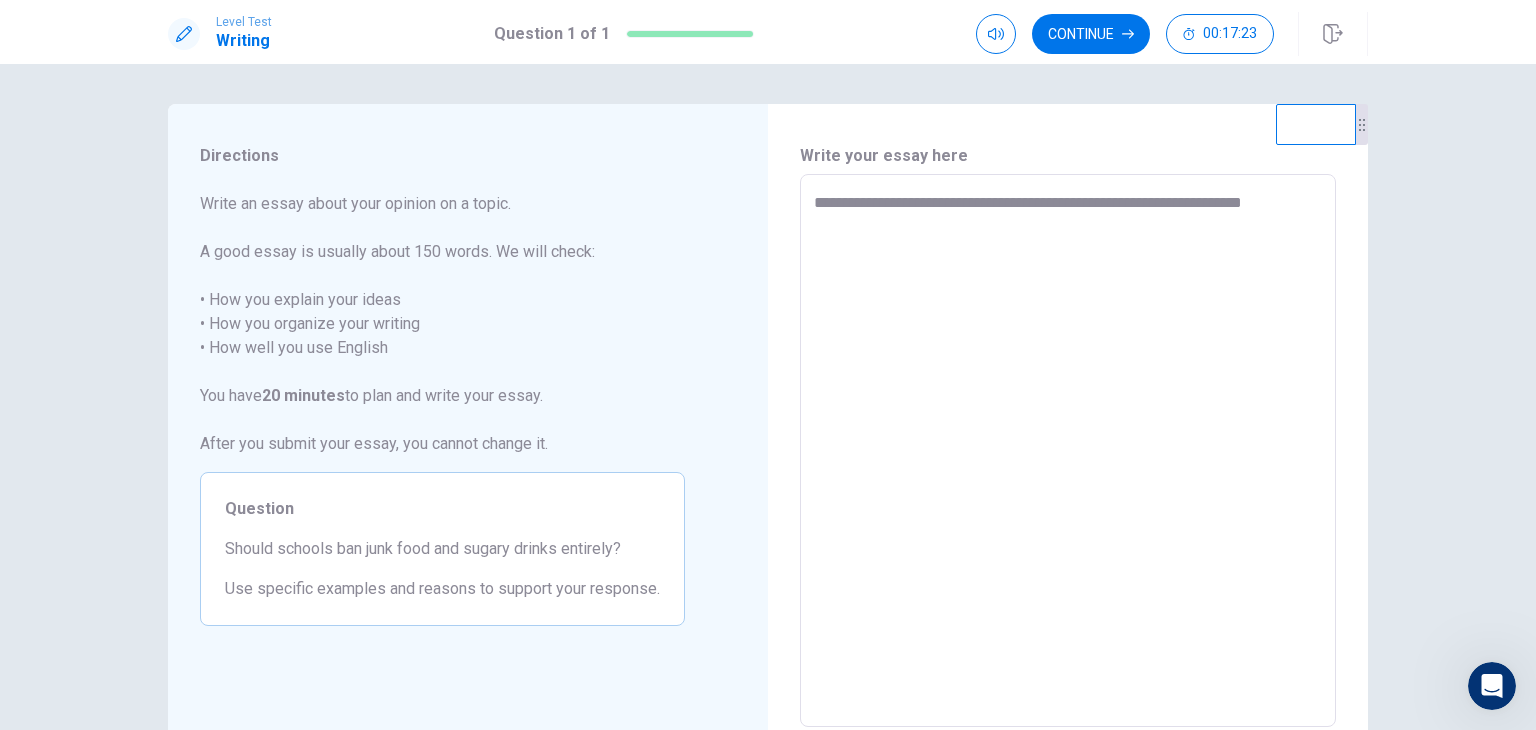 type on "**********" 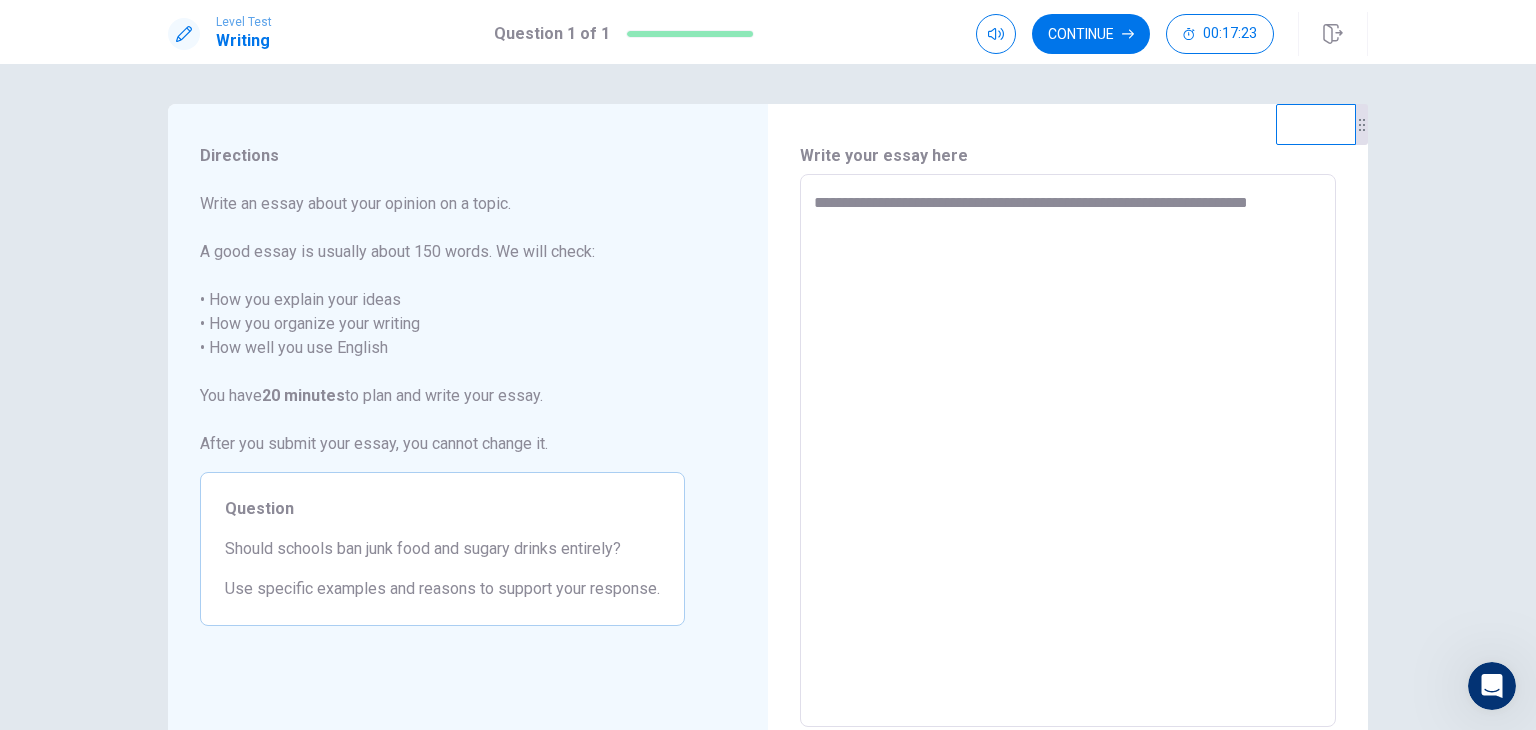 type on "*" 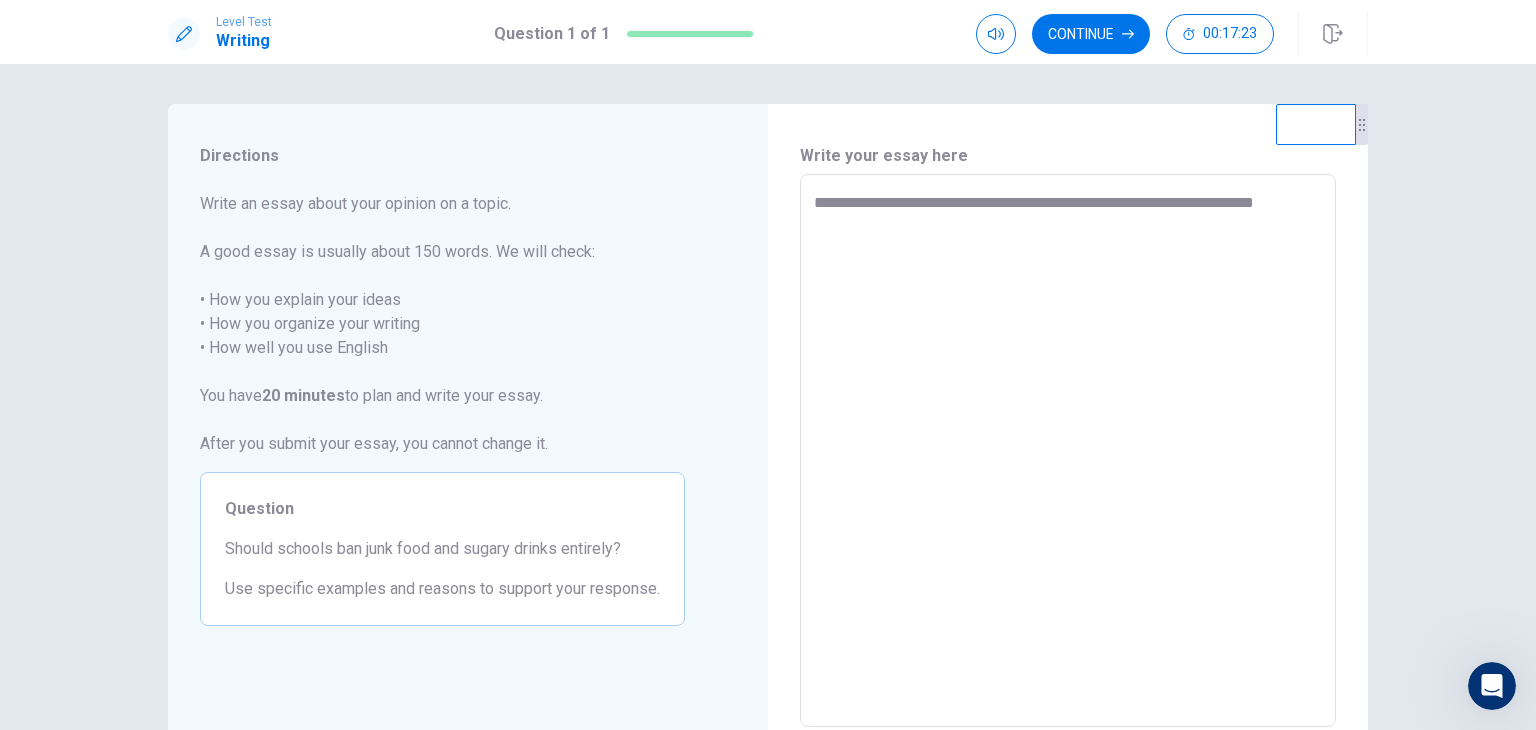 type on "*" 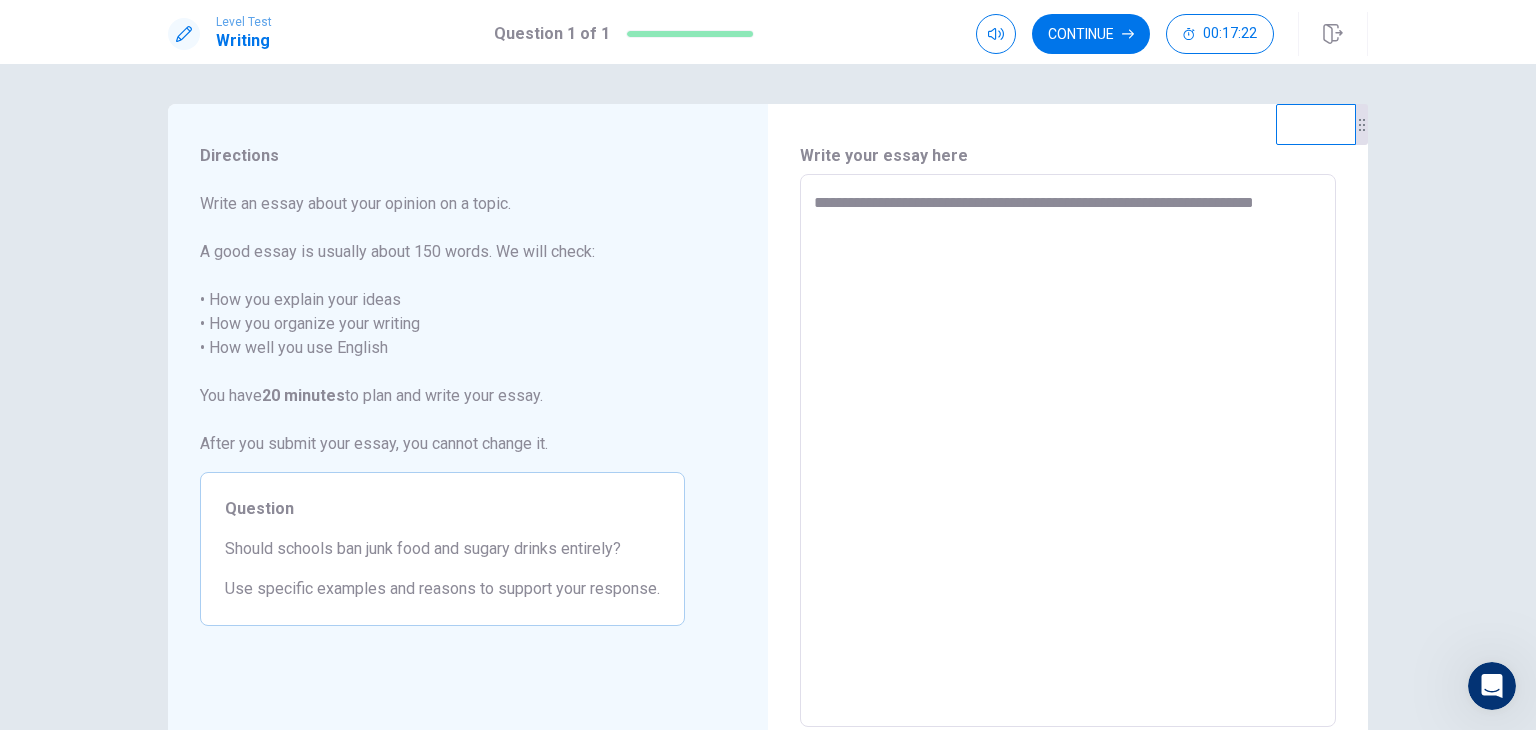 type on "**********" 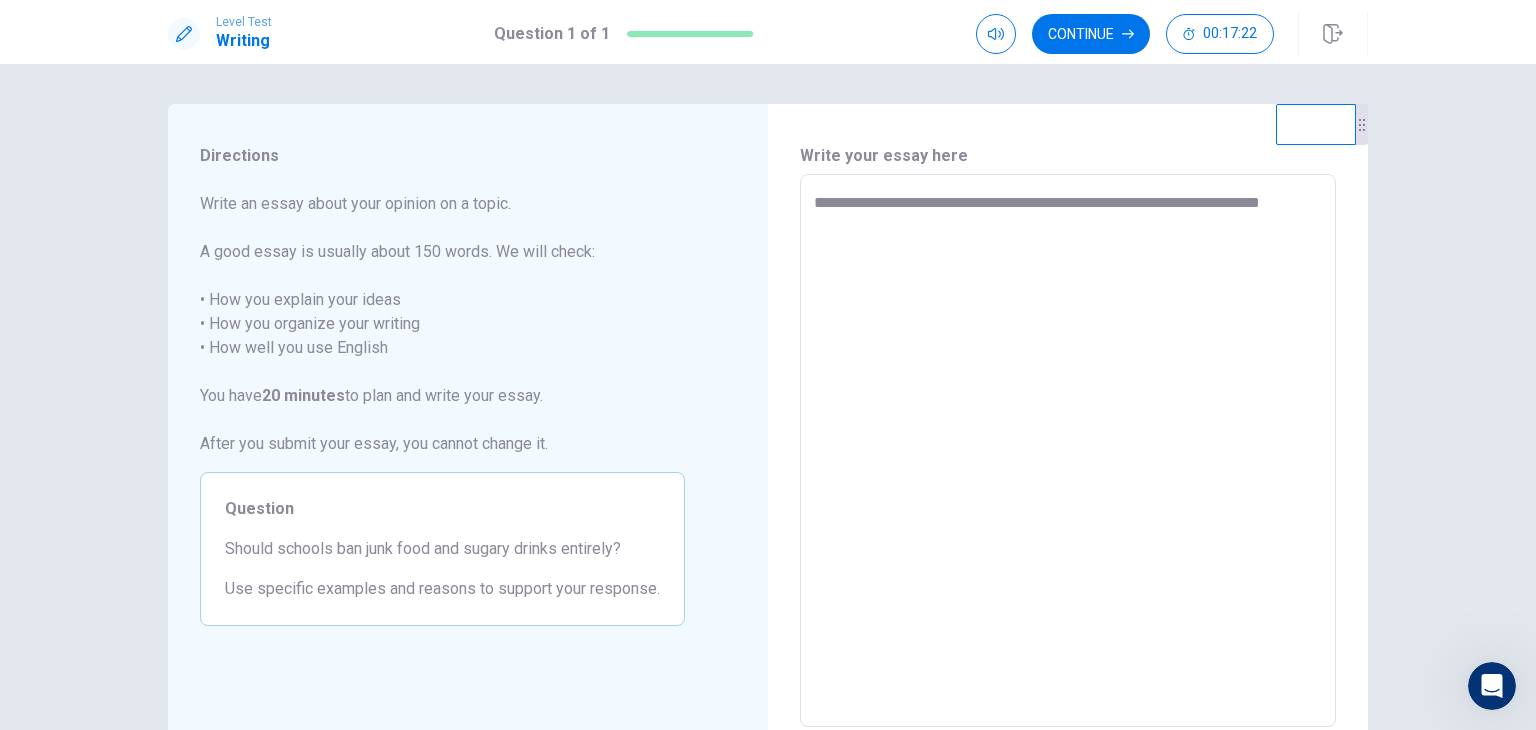 type on "*" 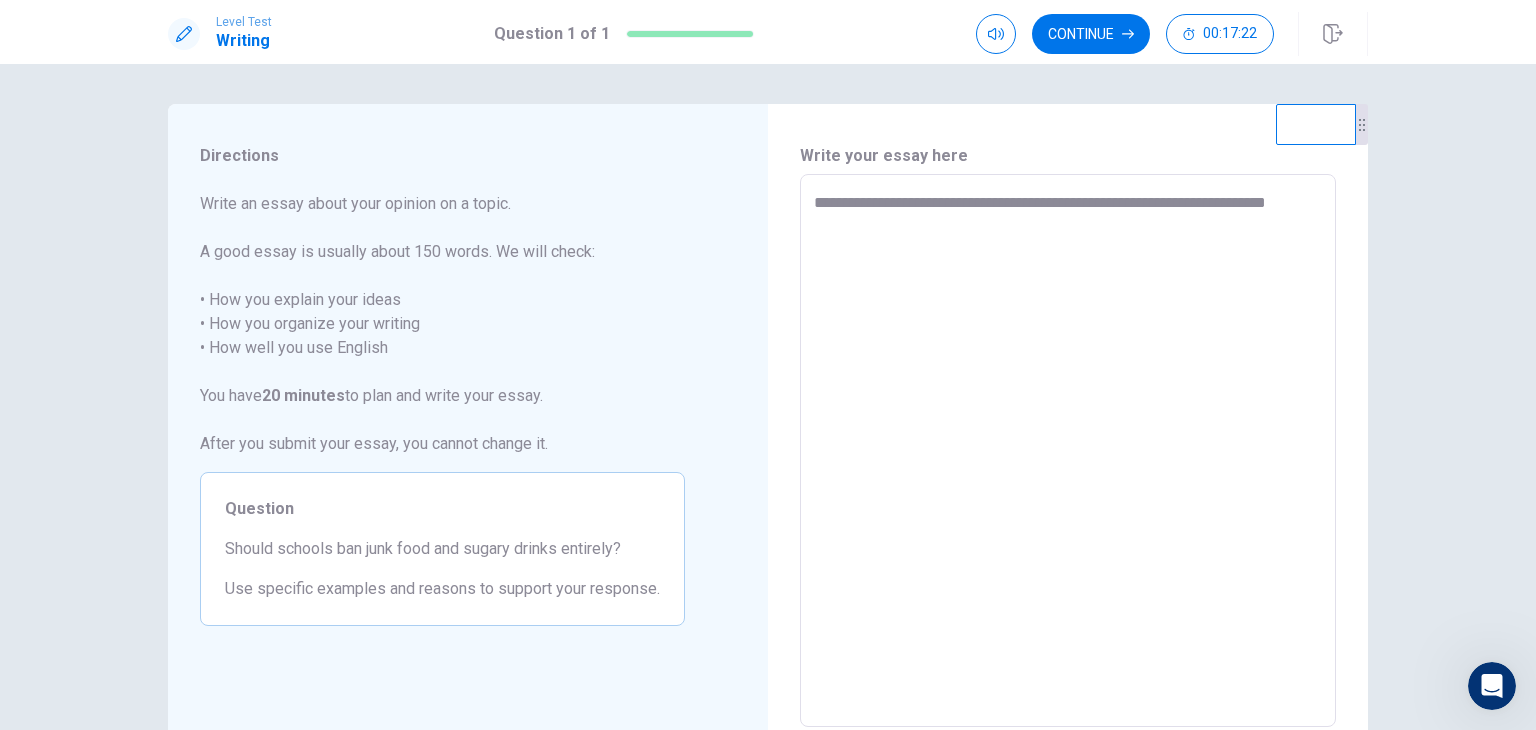 type on "*" 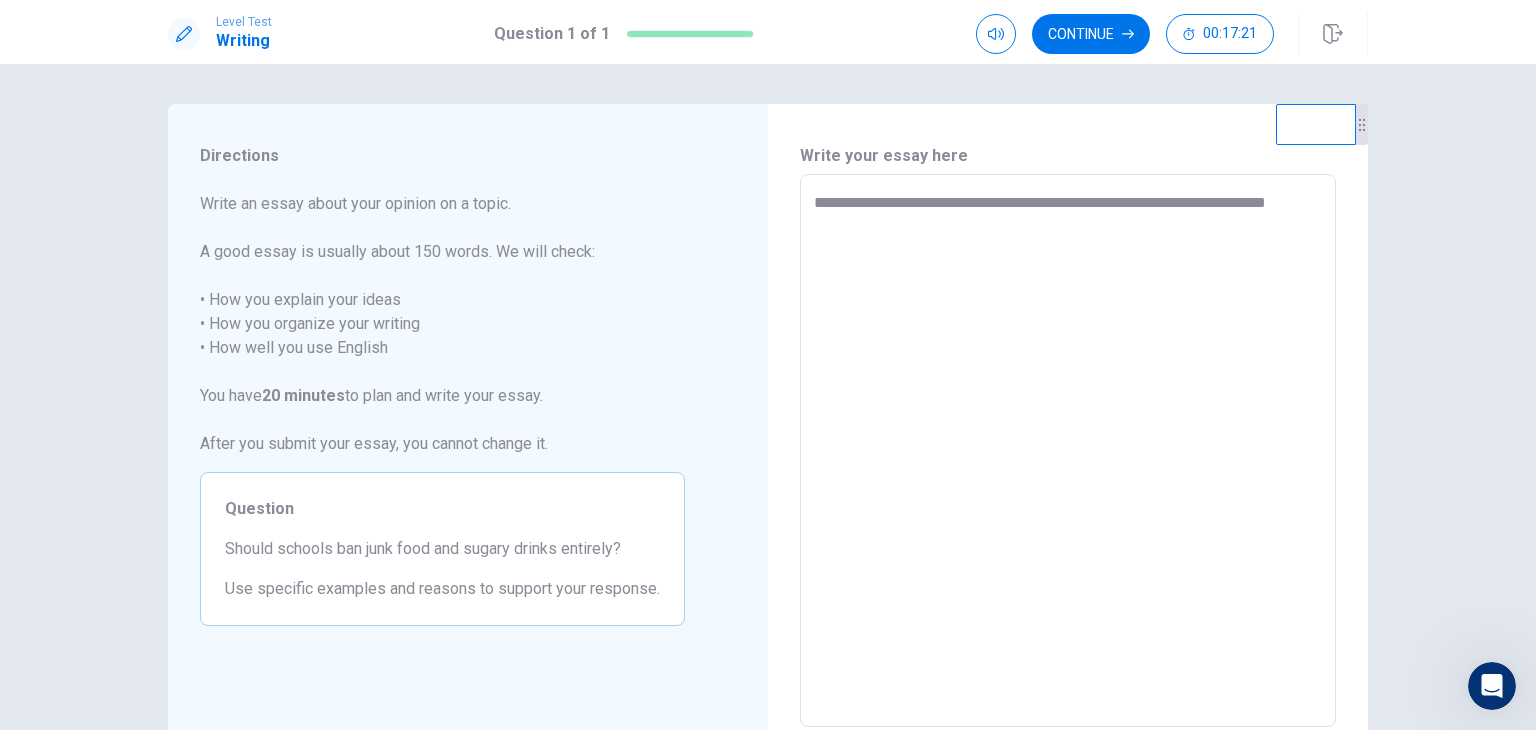 type on "**********" 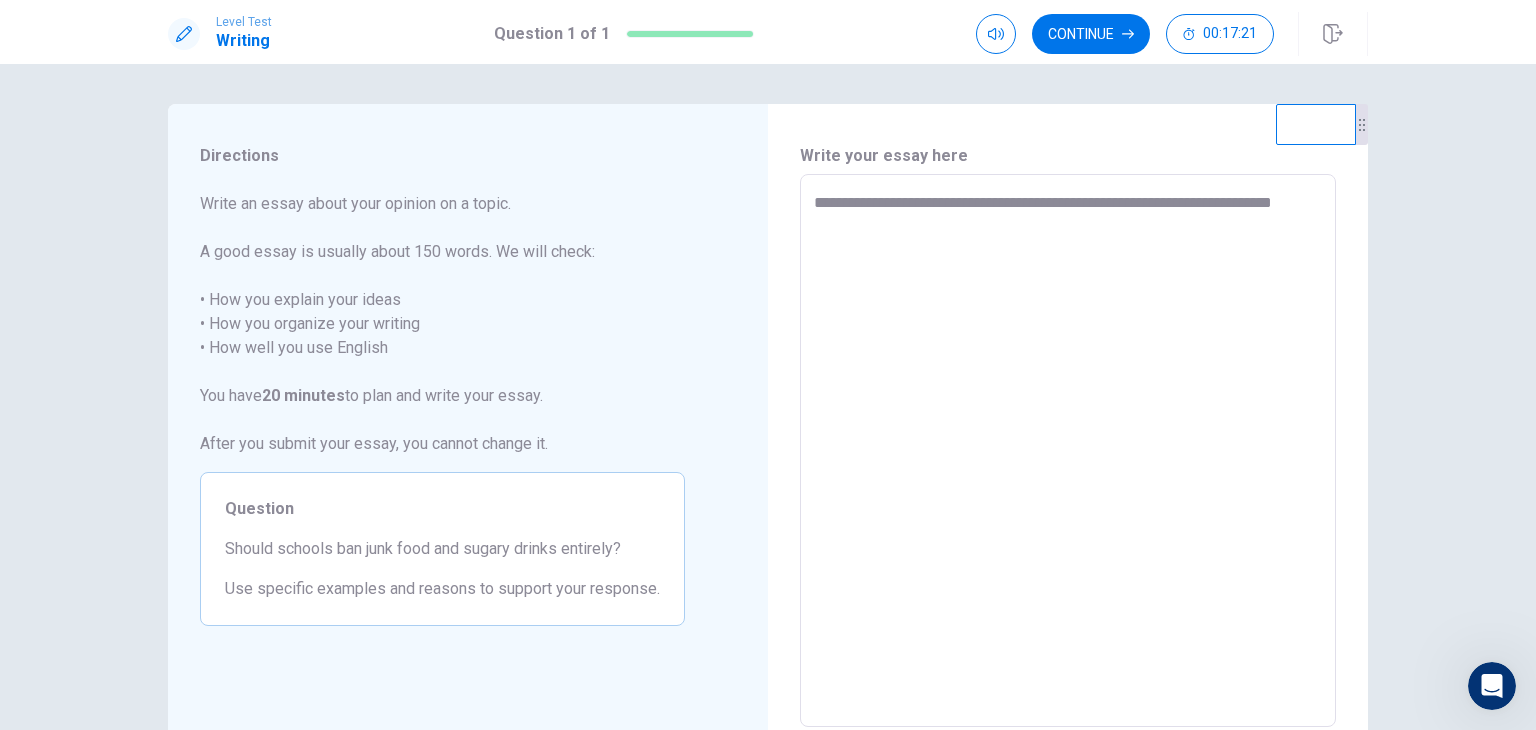 type on "*" 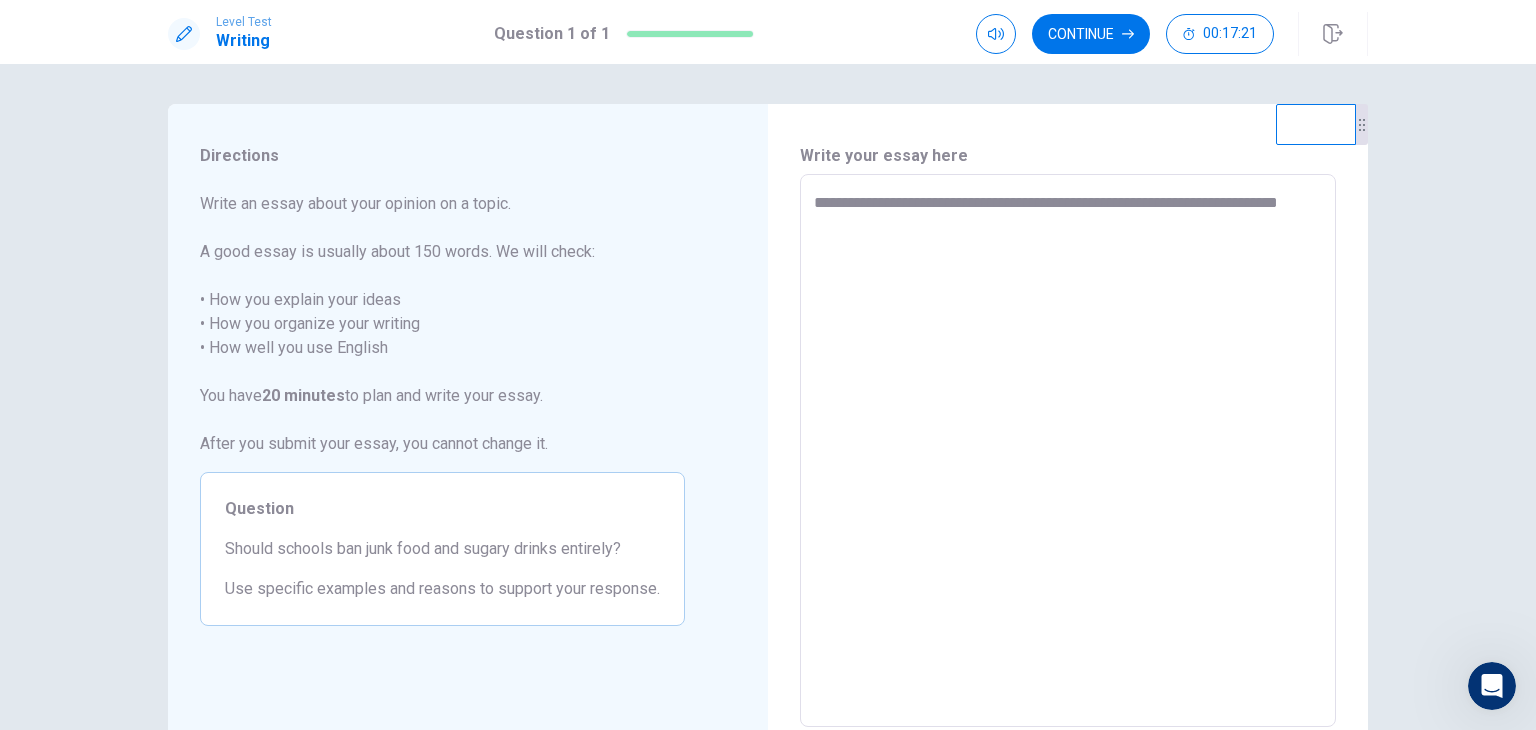 type on "*" 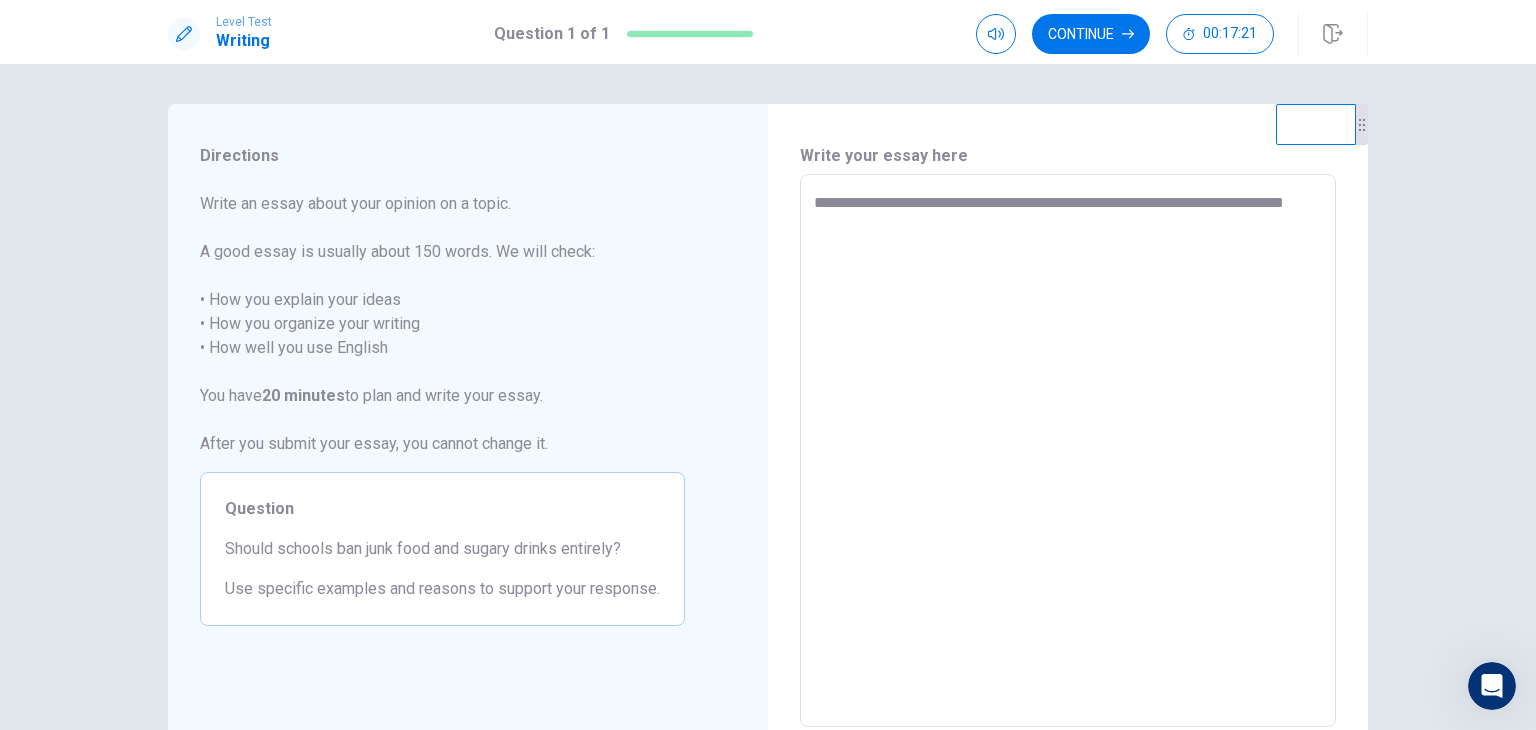 type on "*" 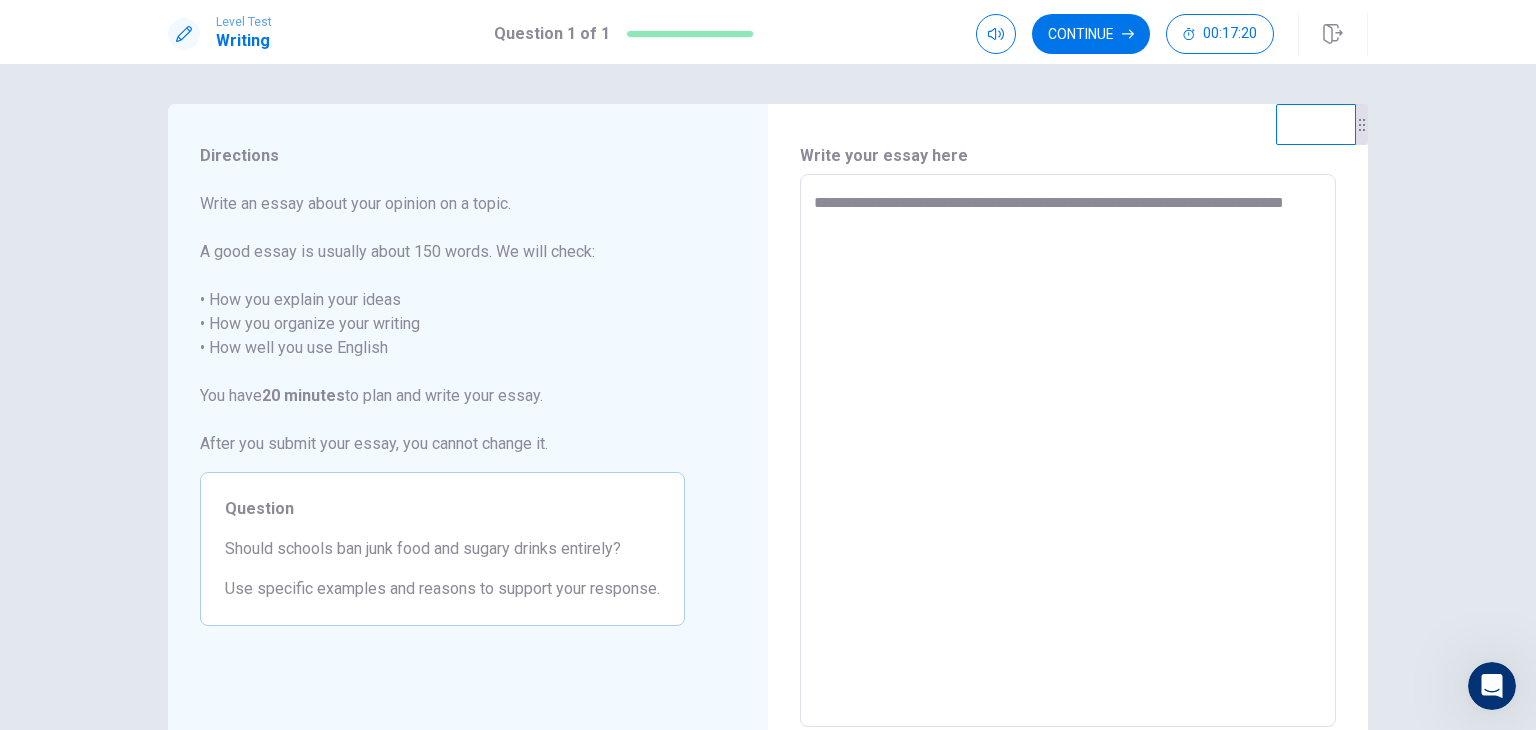 type on "**********" 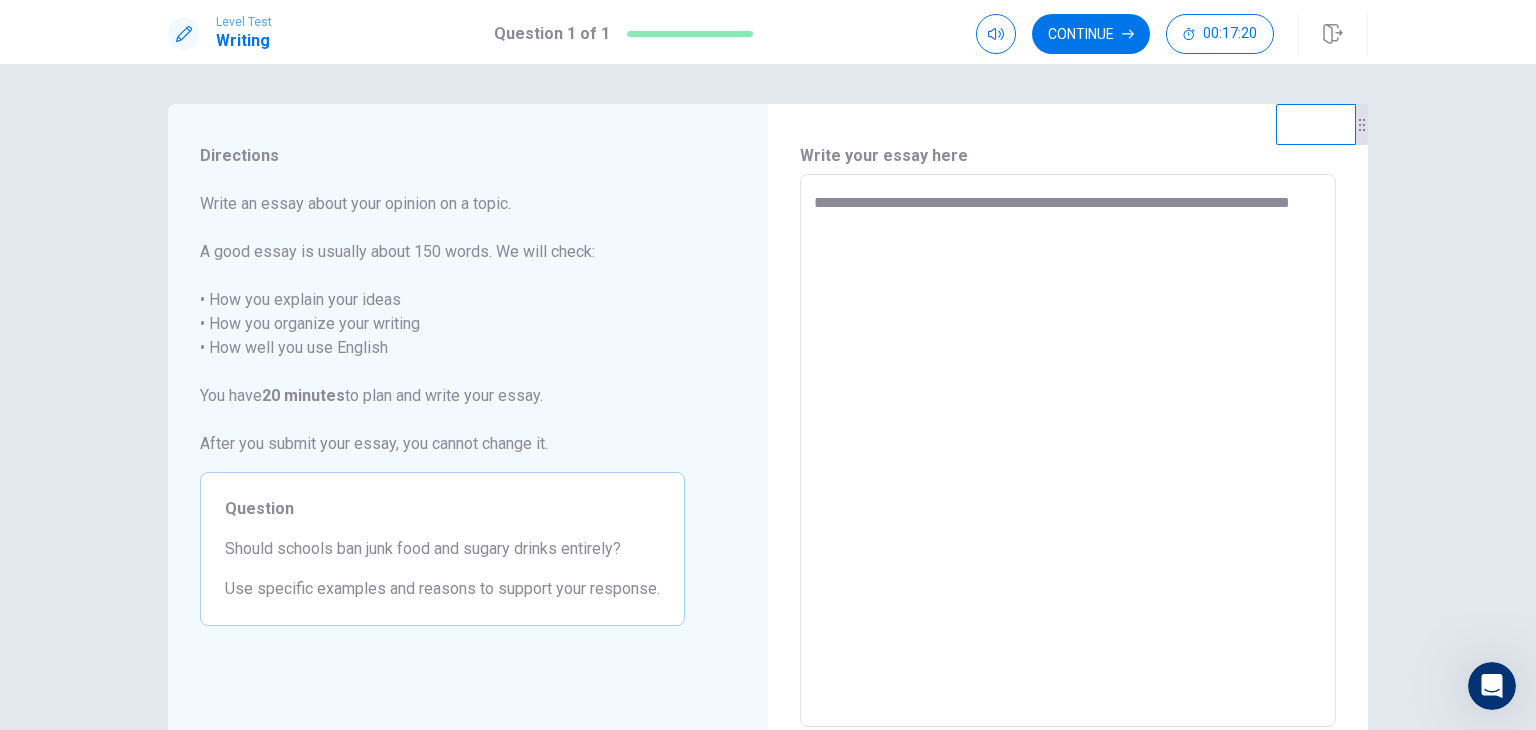 type on "*" 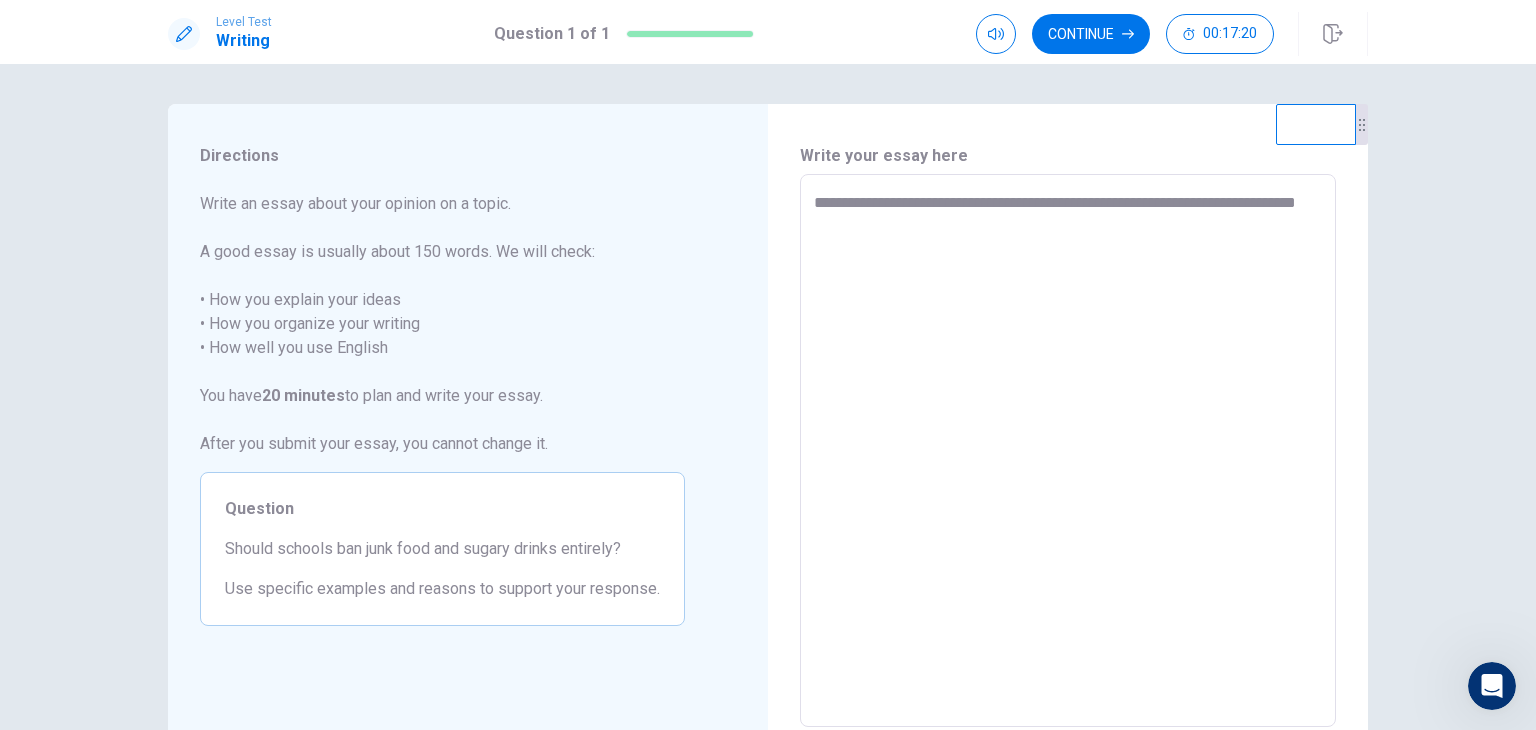 type on "*" 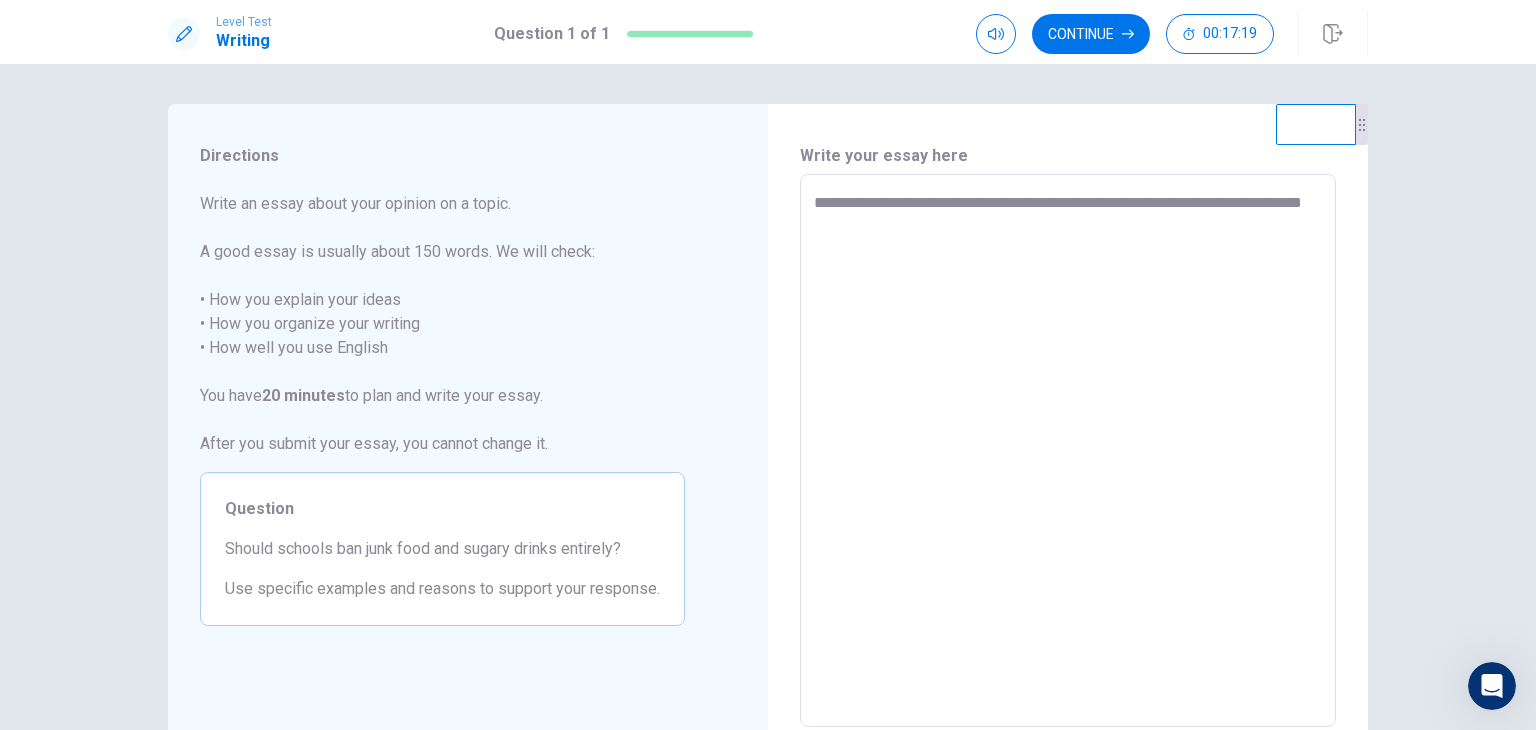 type on "*" 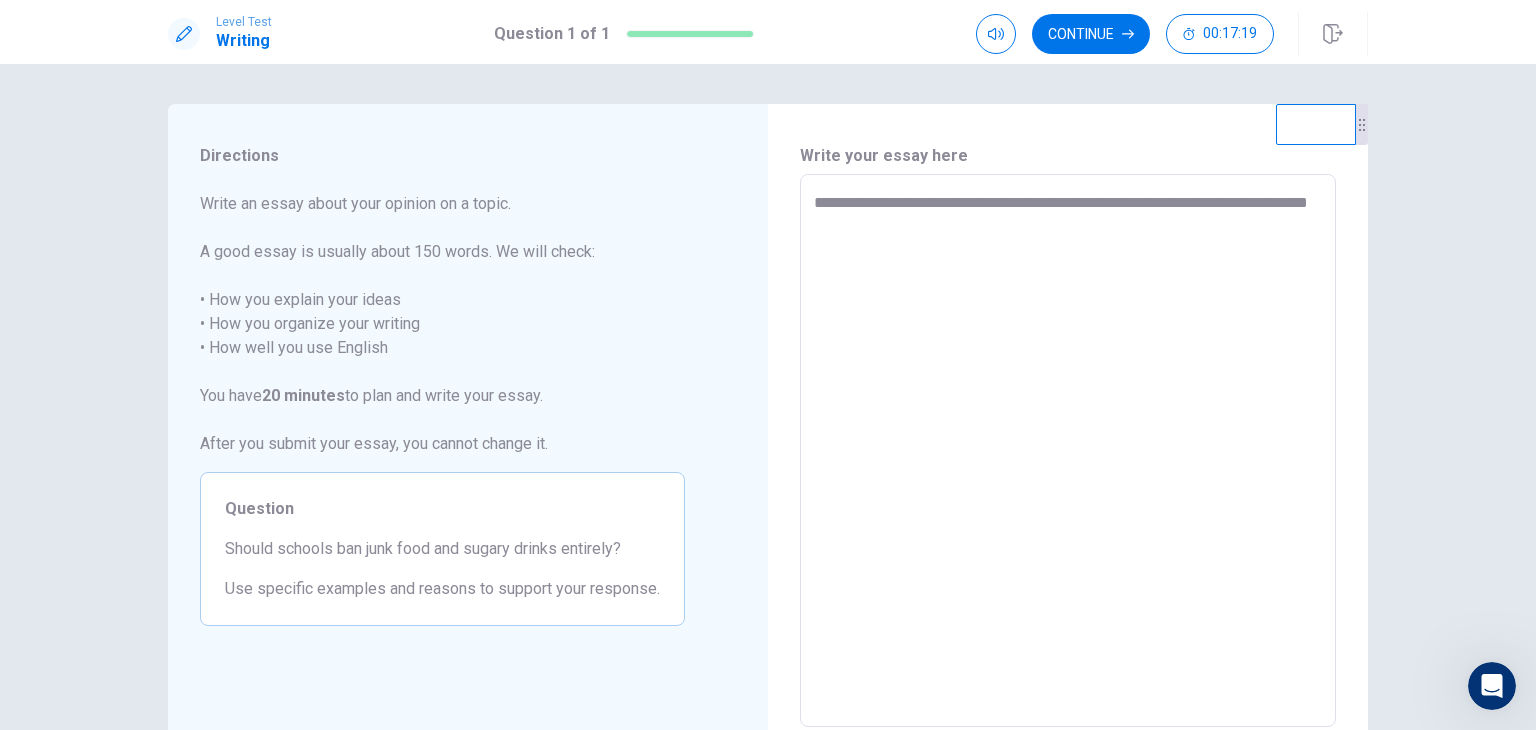 type on "*" 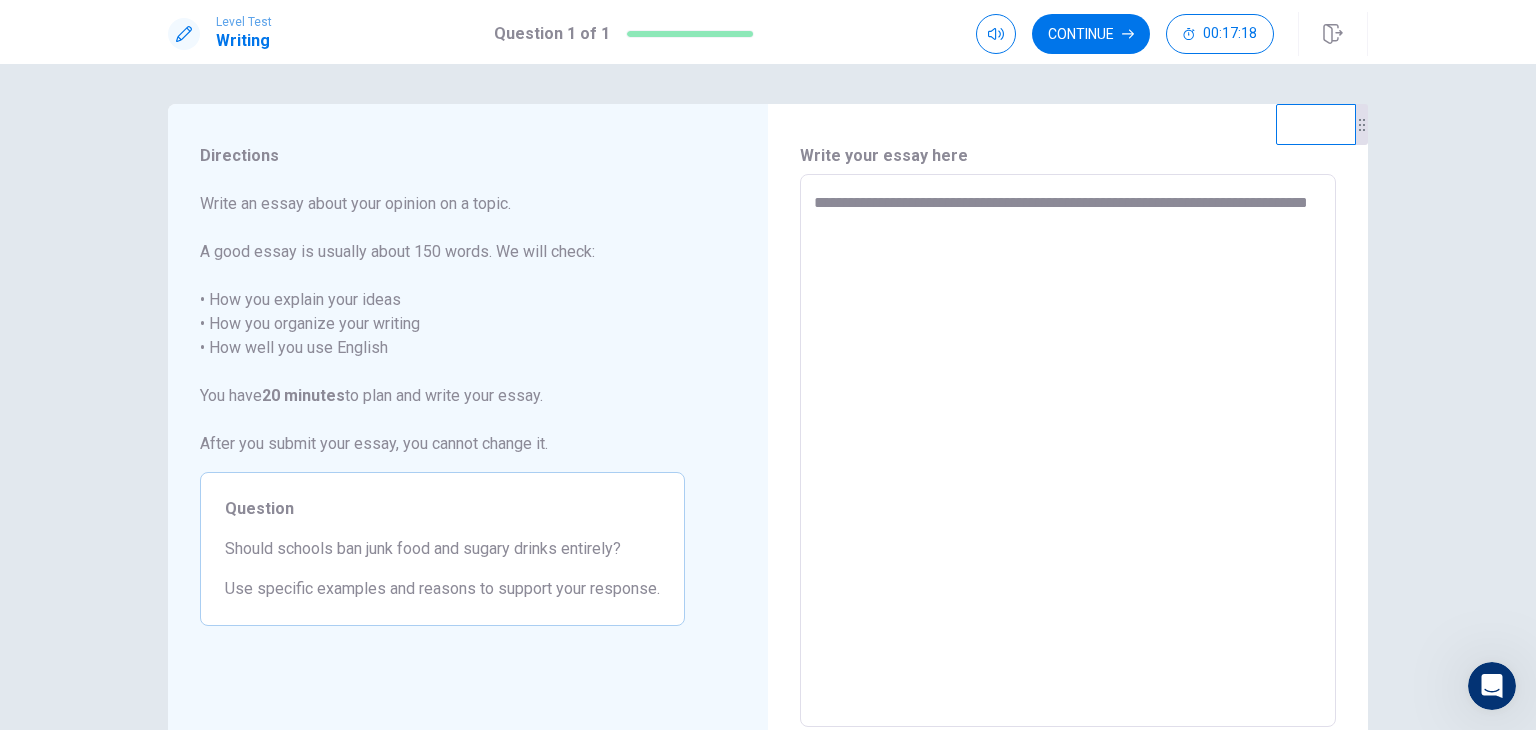 type on "**********" 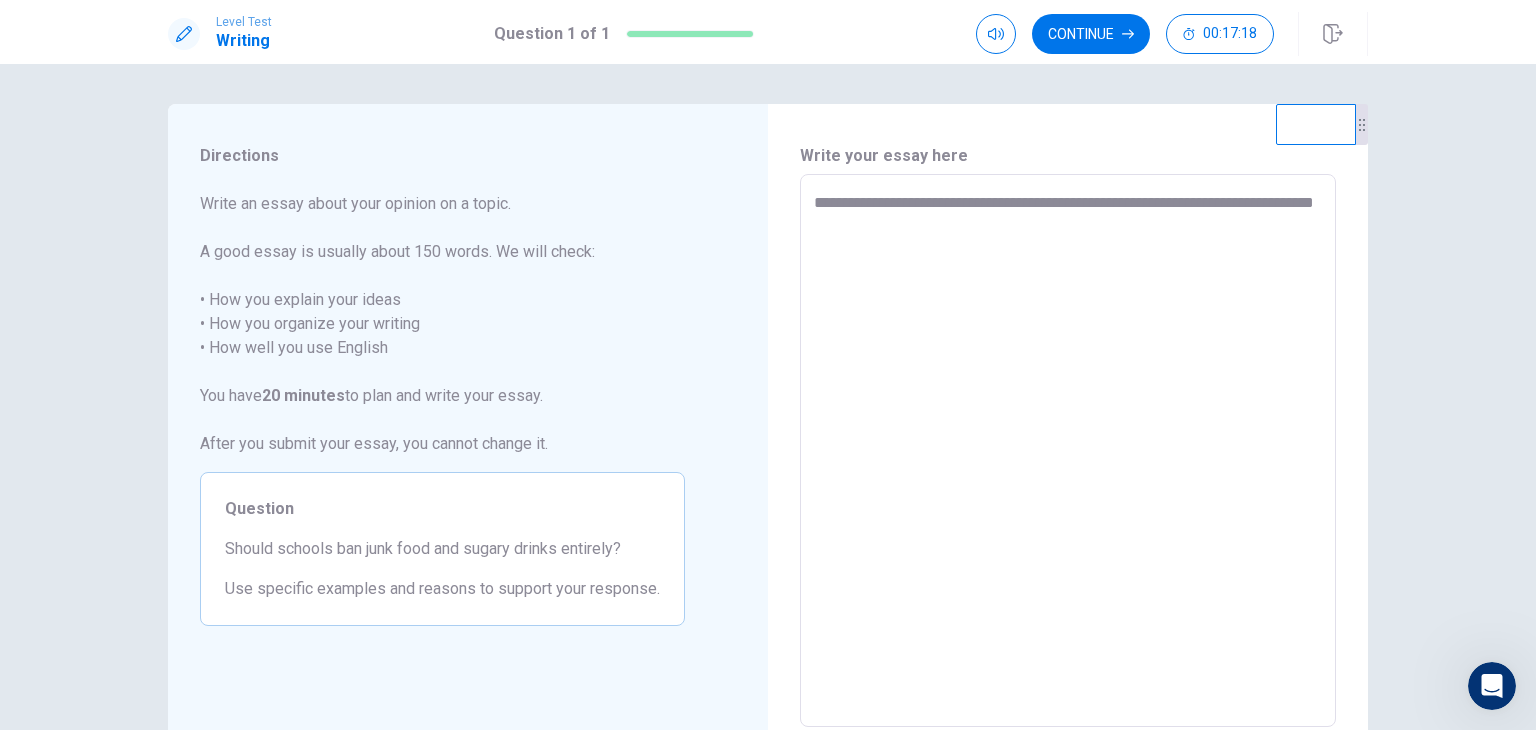 type on "*" 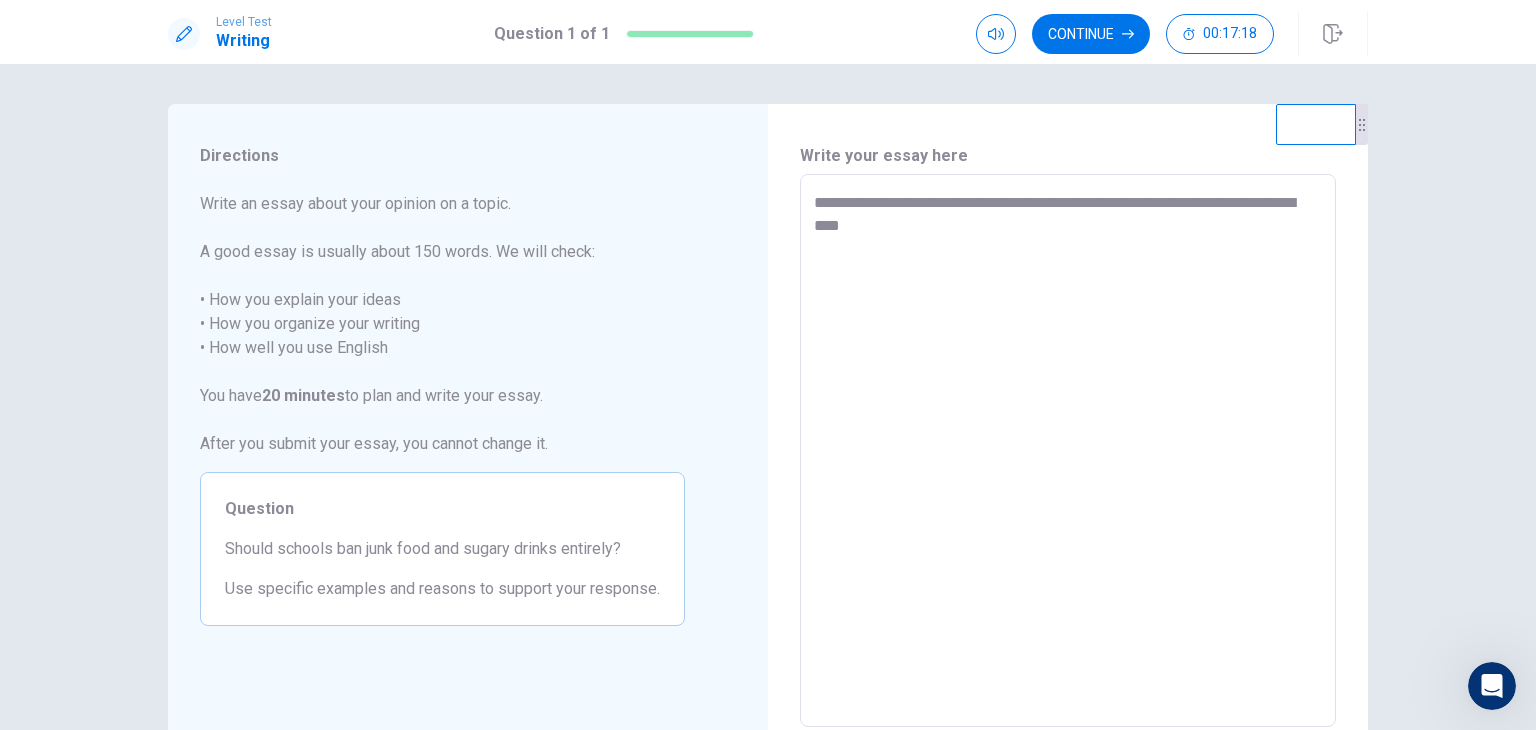 type on "*" 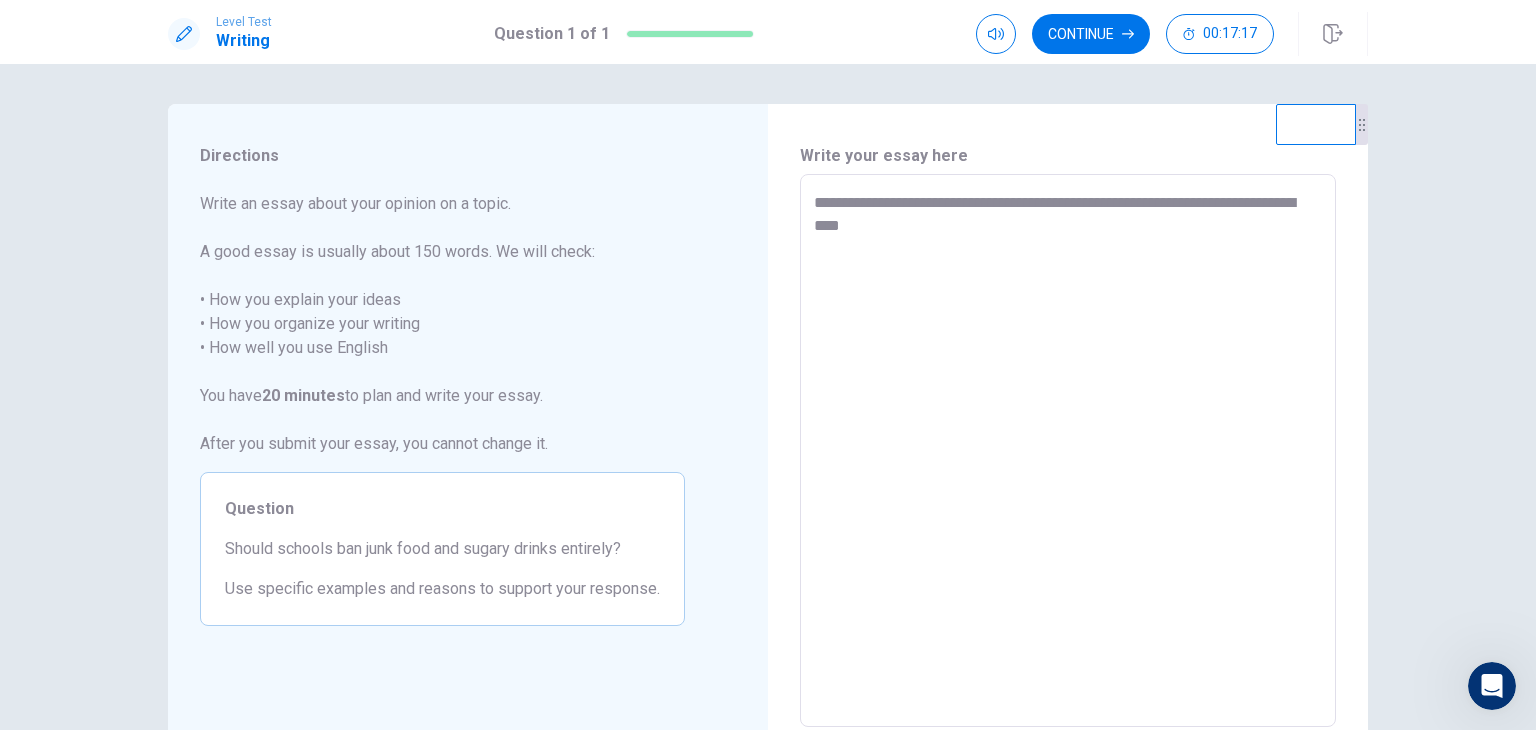 type on "**********" 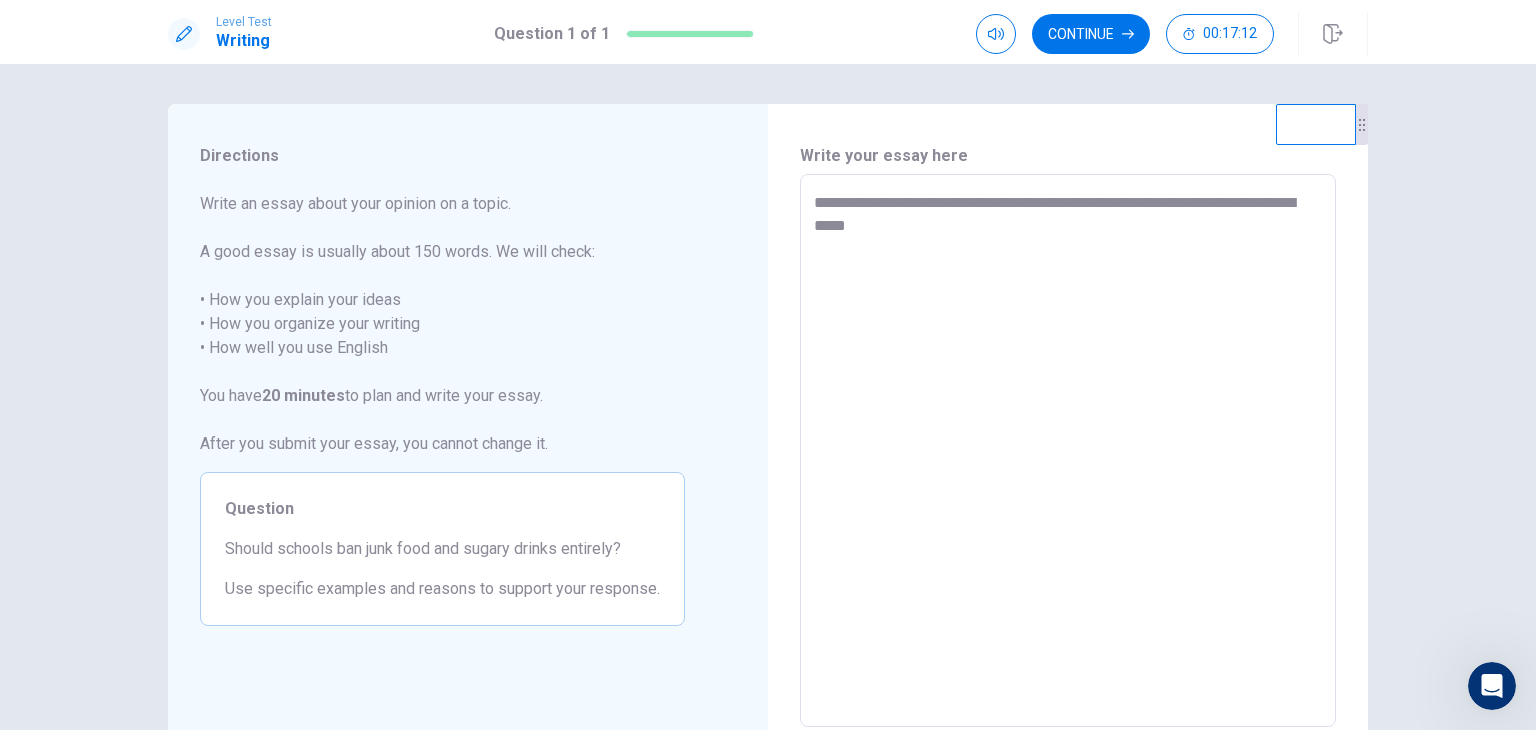 type on "*" 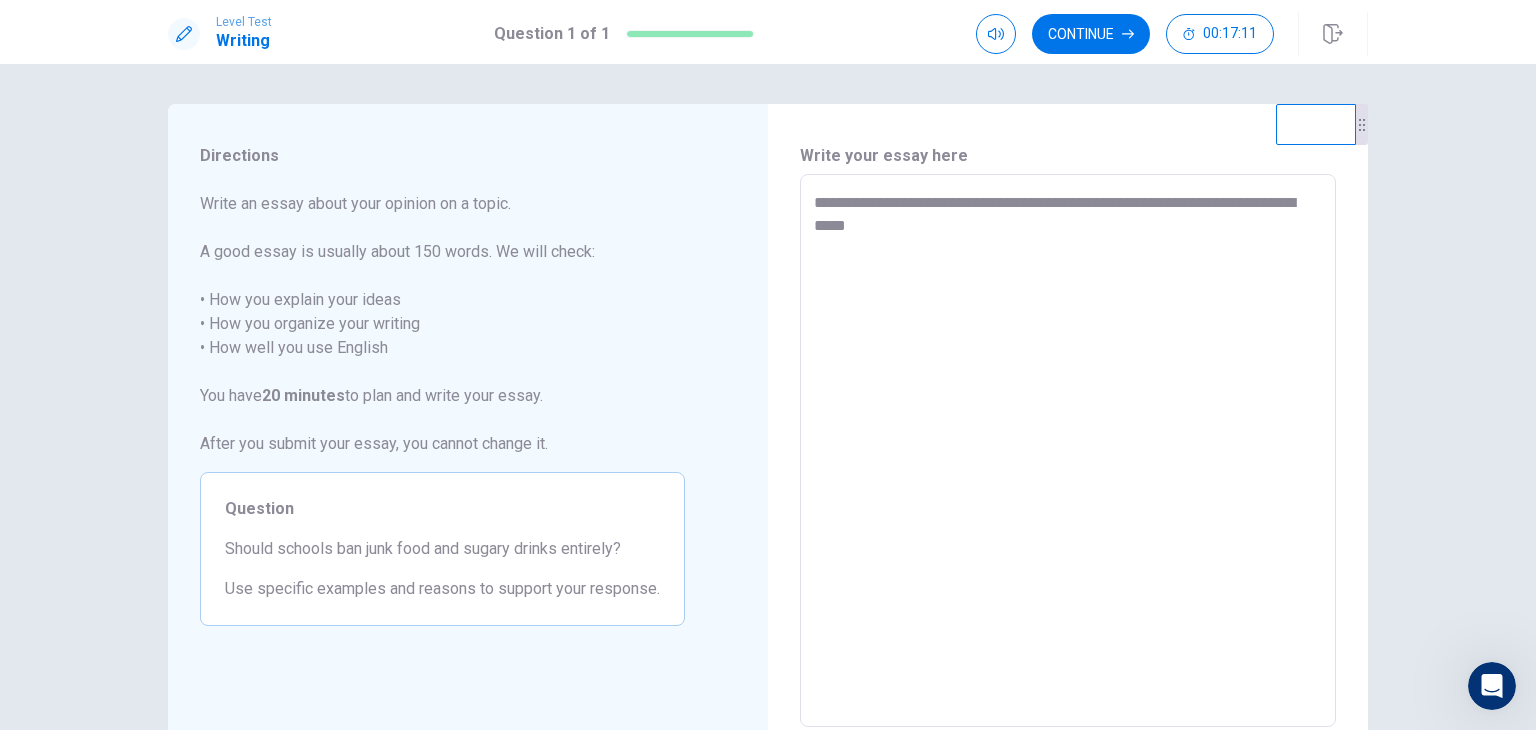 type on "**********" 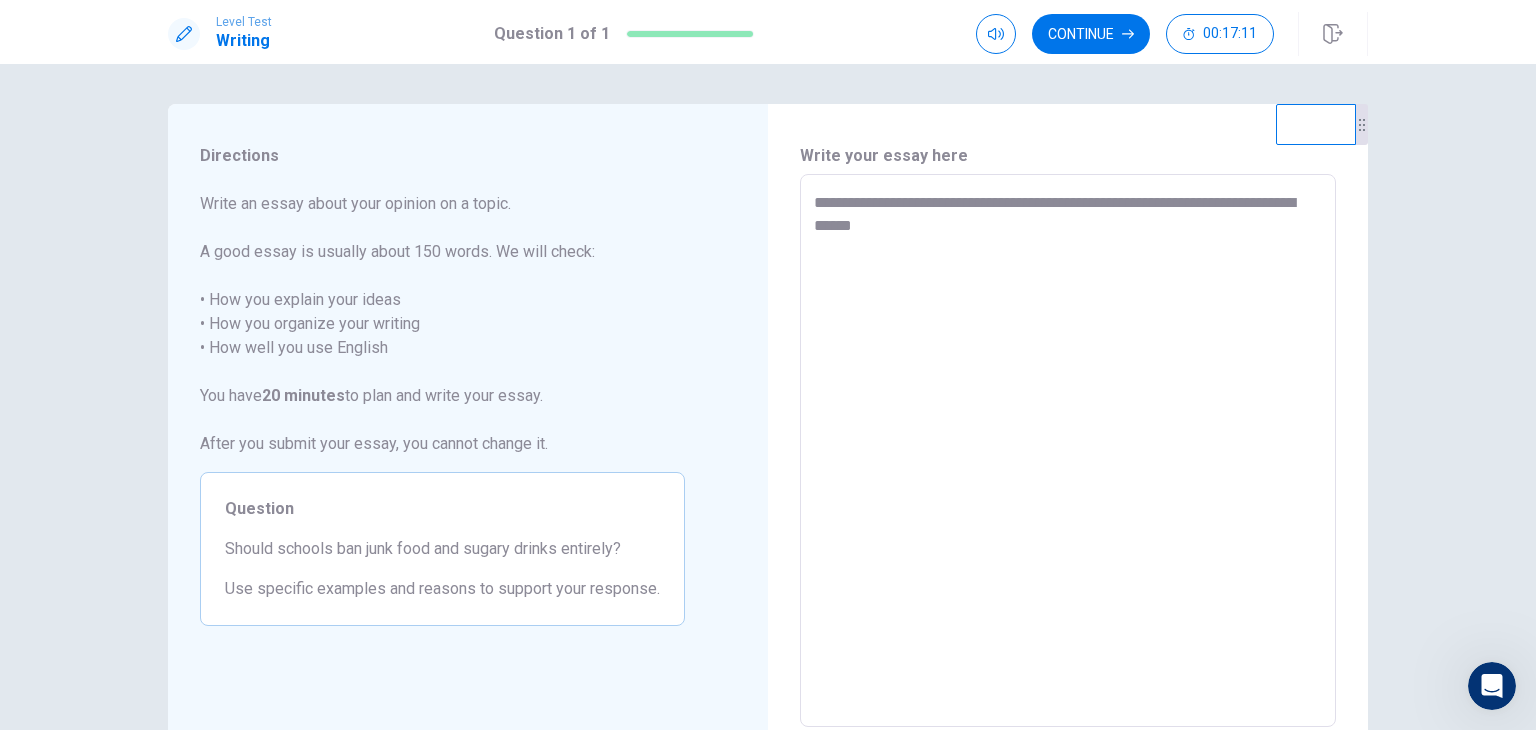 type on "*" 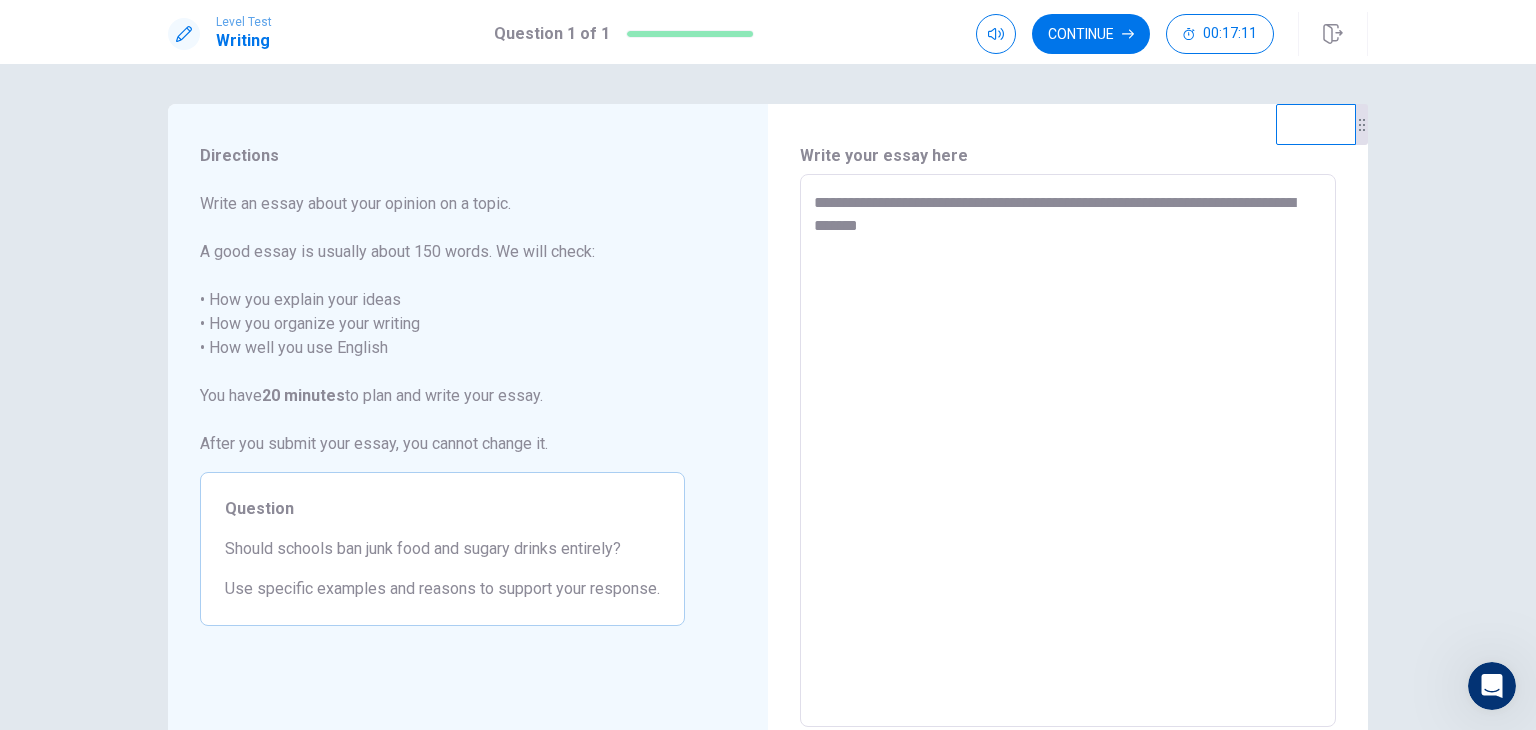 type on "*" 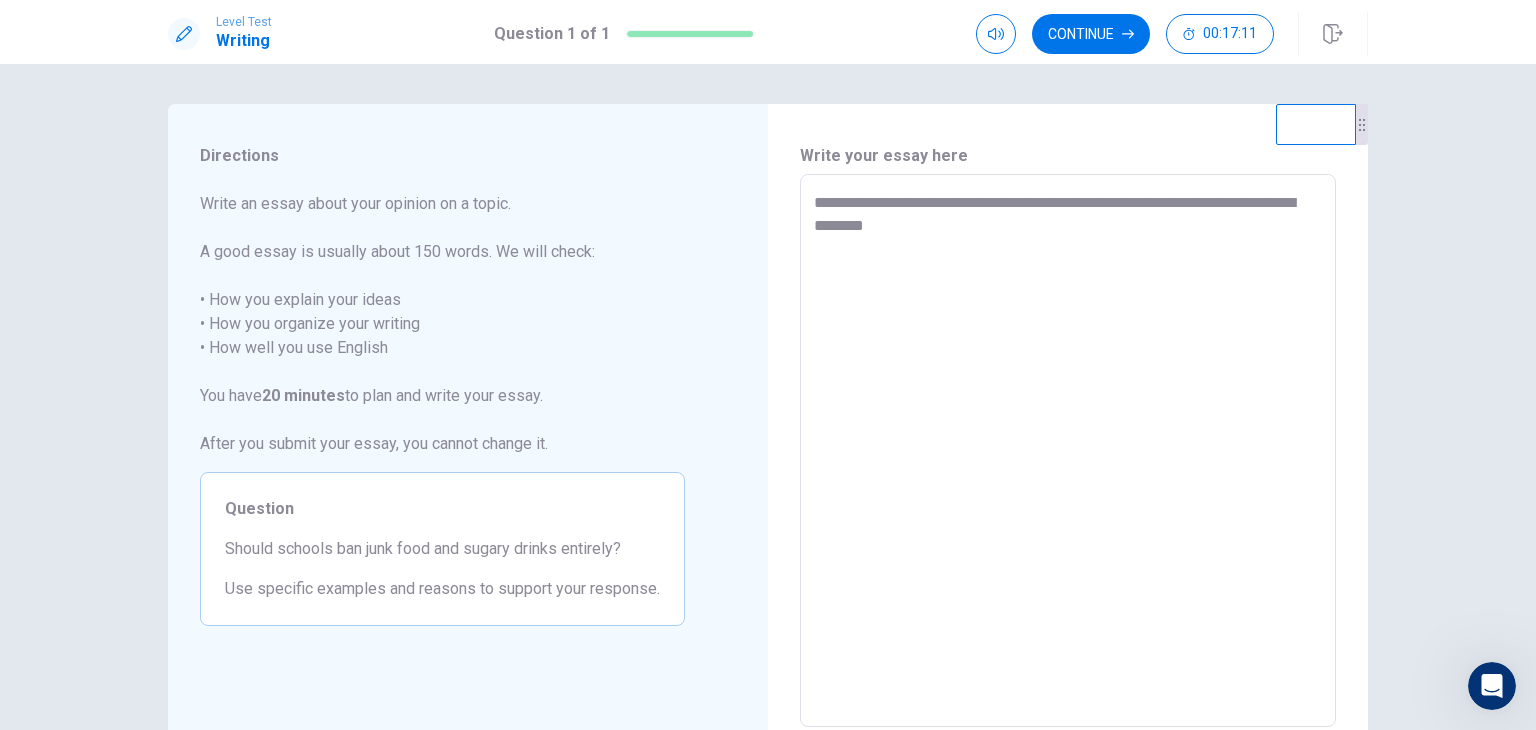 type on "*" 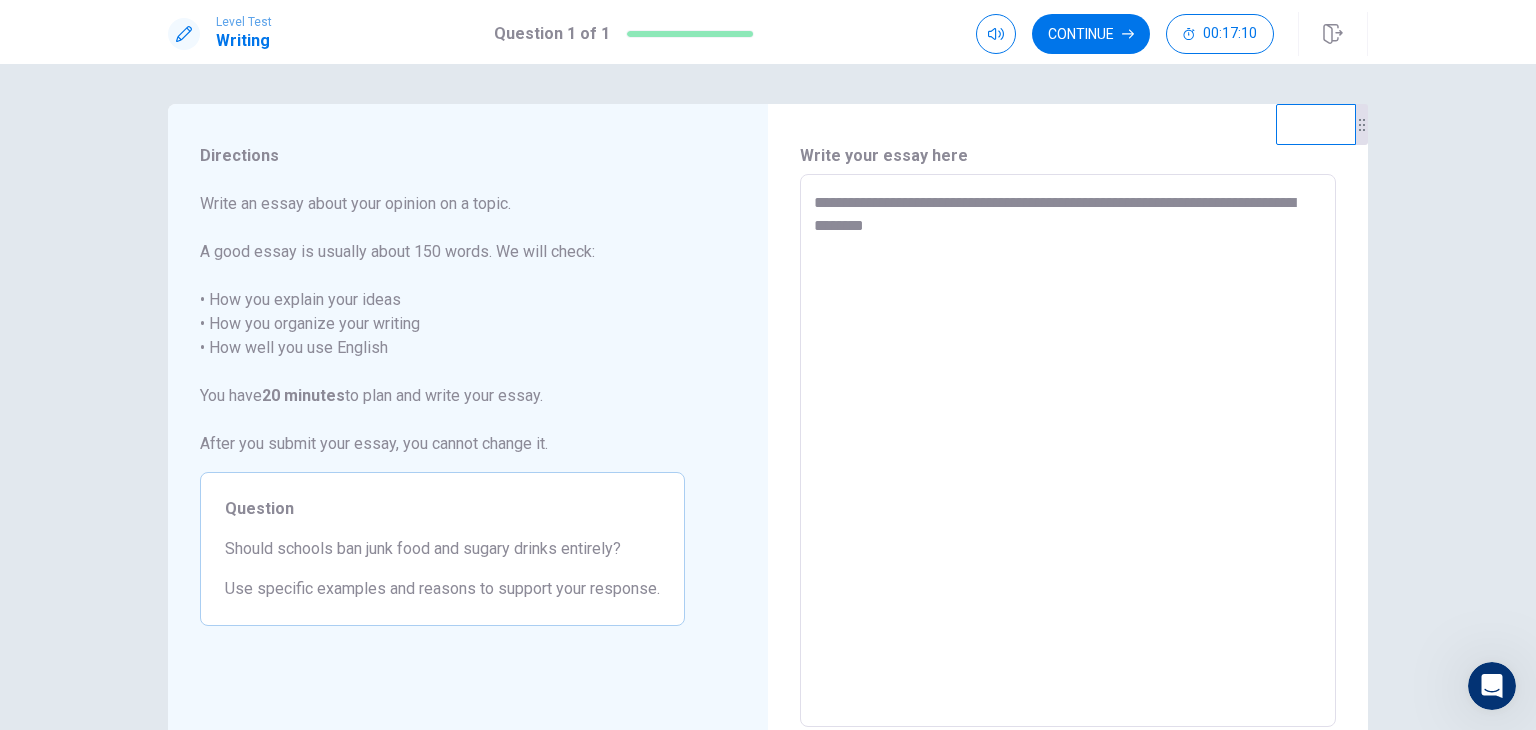 type on "**********" 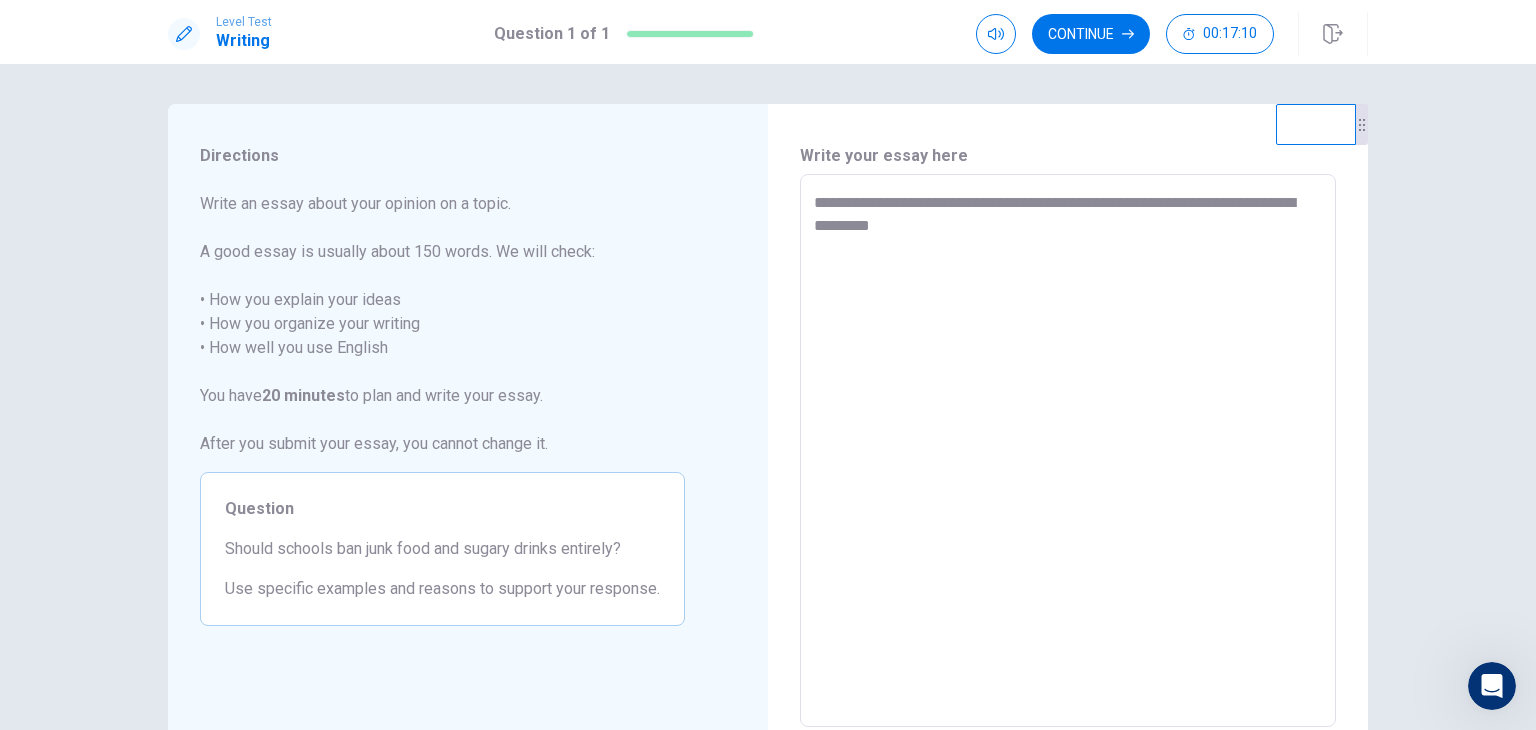 type on "*" 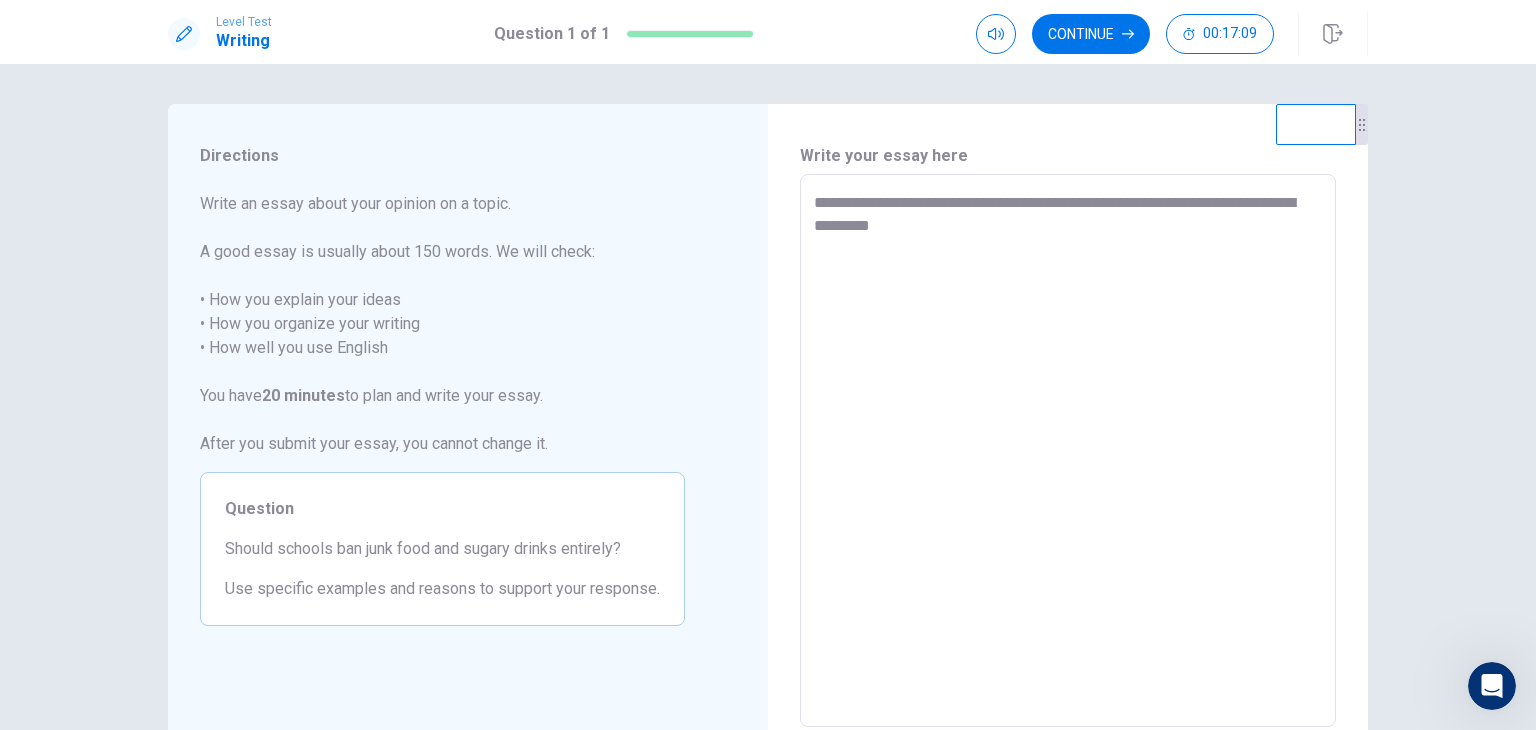 type on "**********" 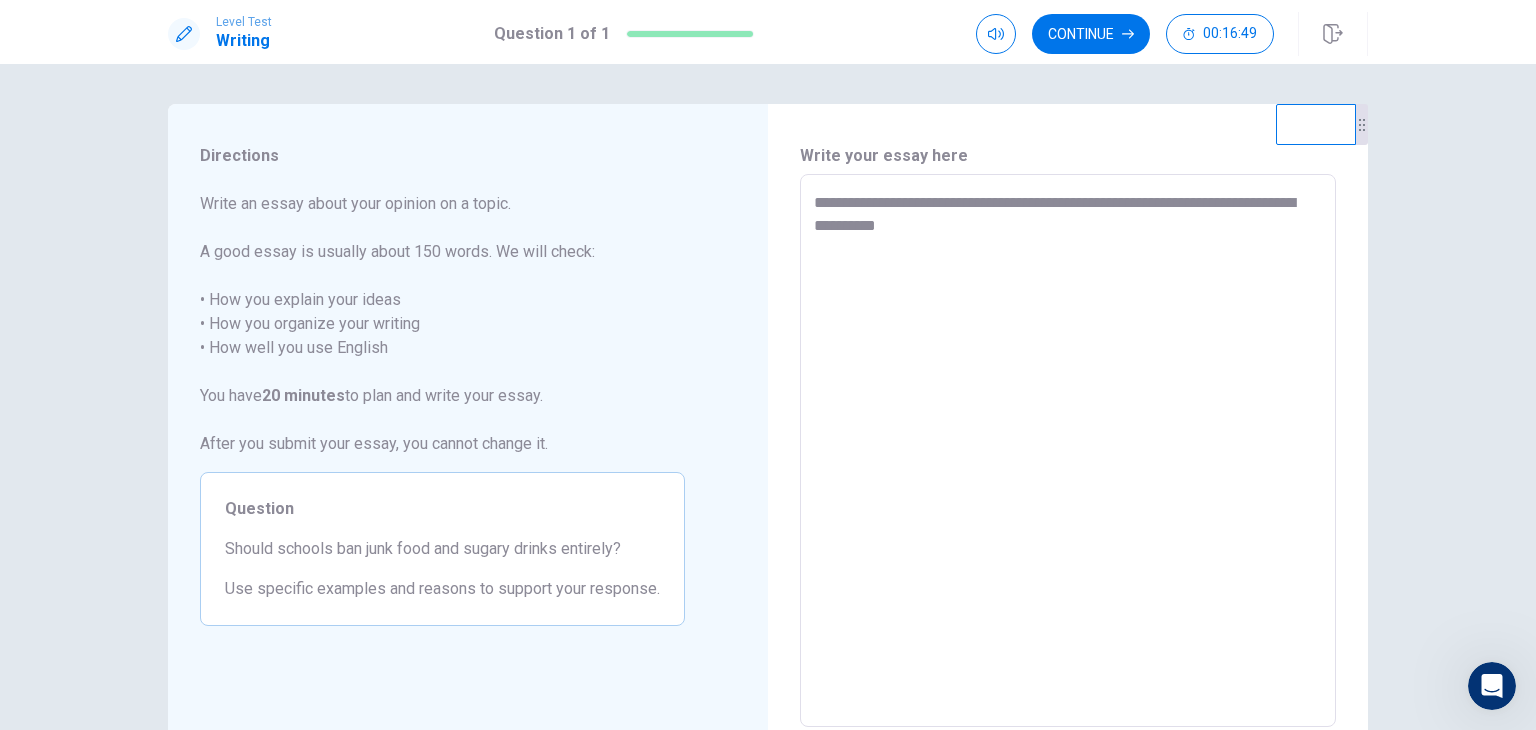 type on "*" 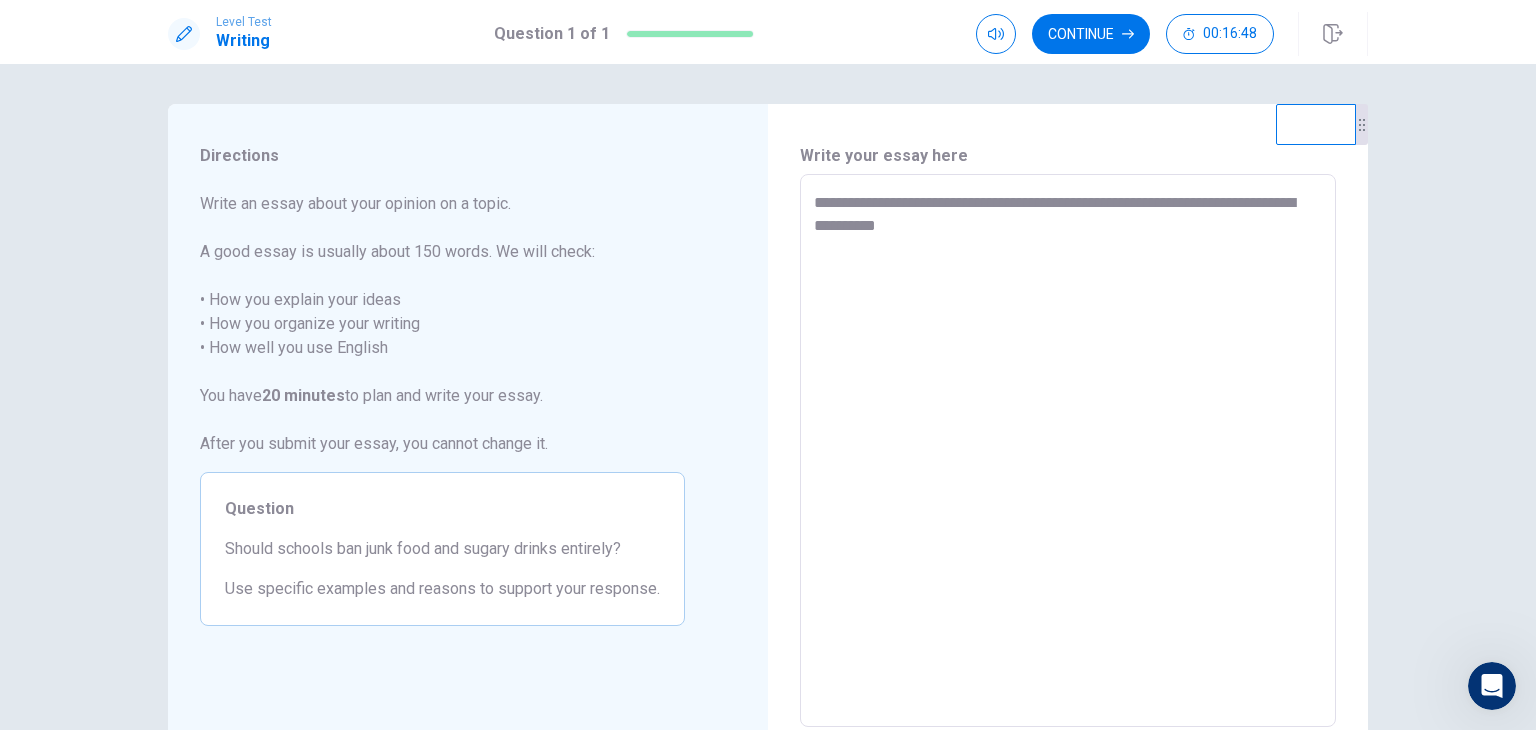 type on "**********" 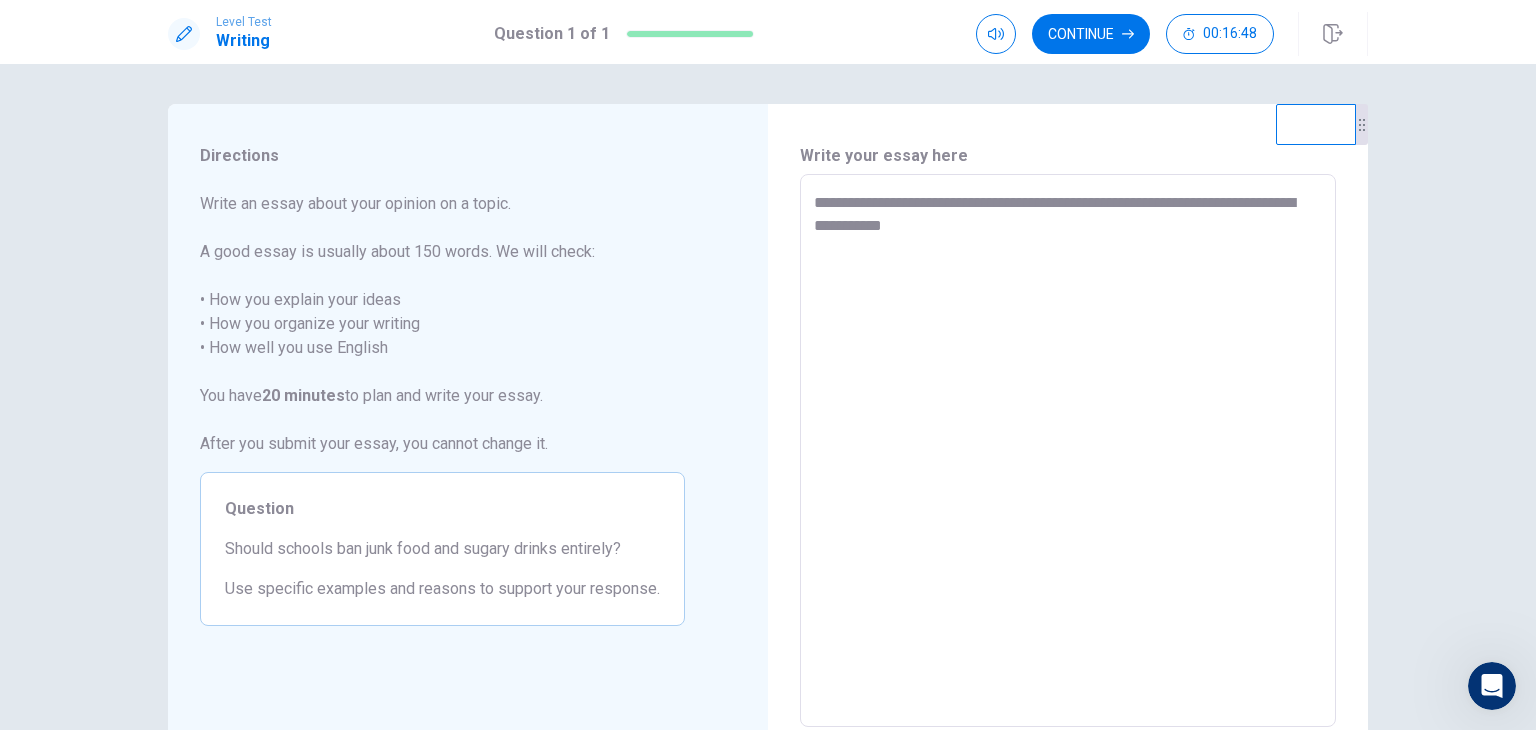 type on "*" 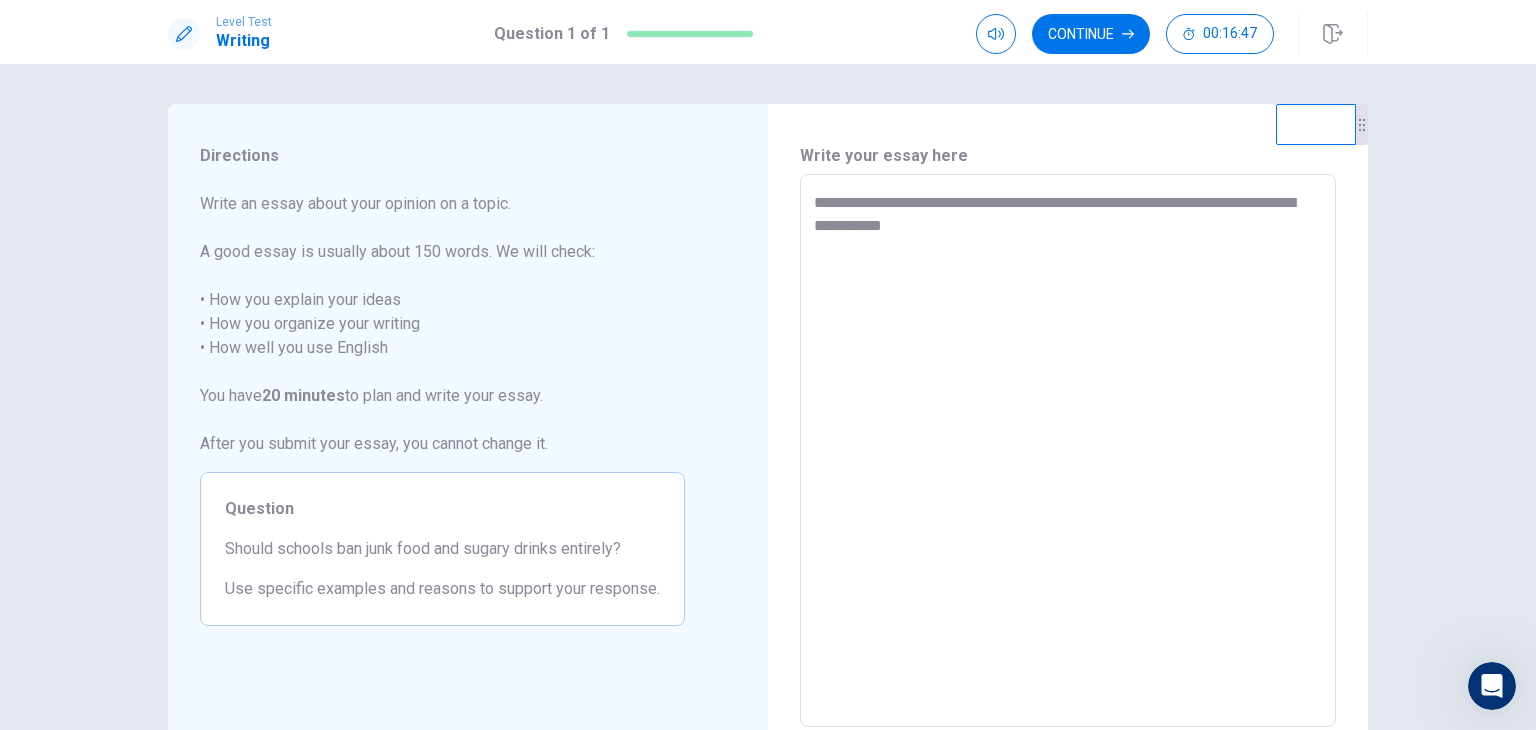 type on "**********" 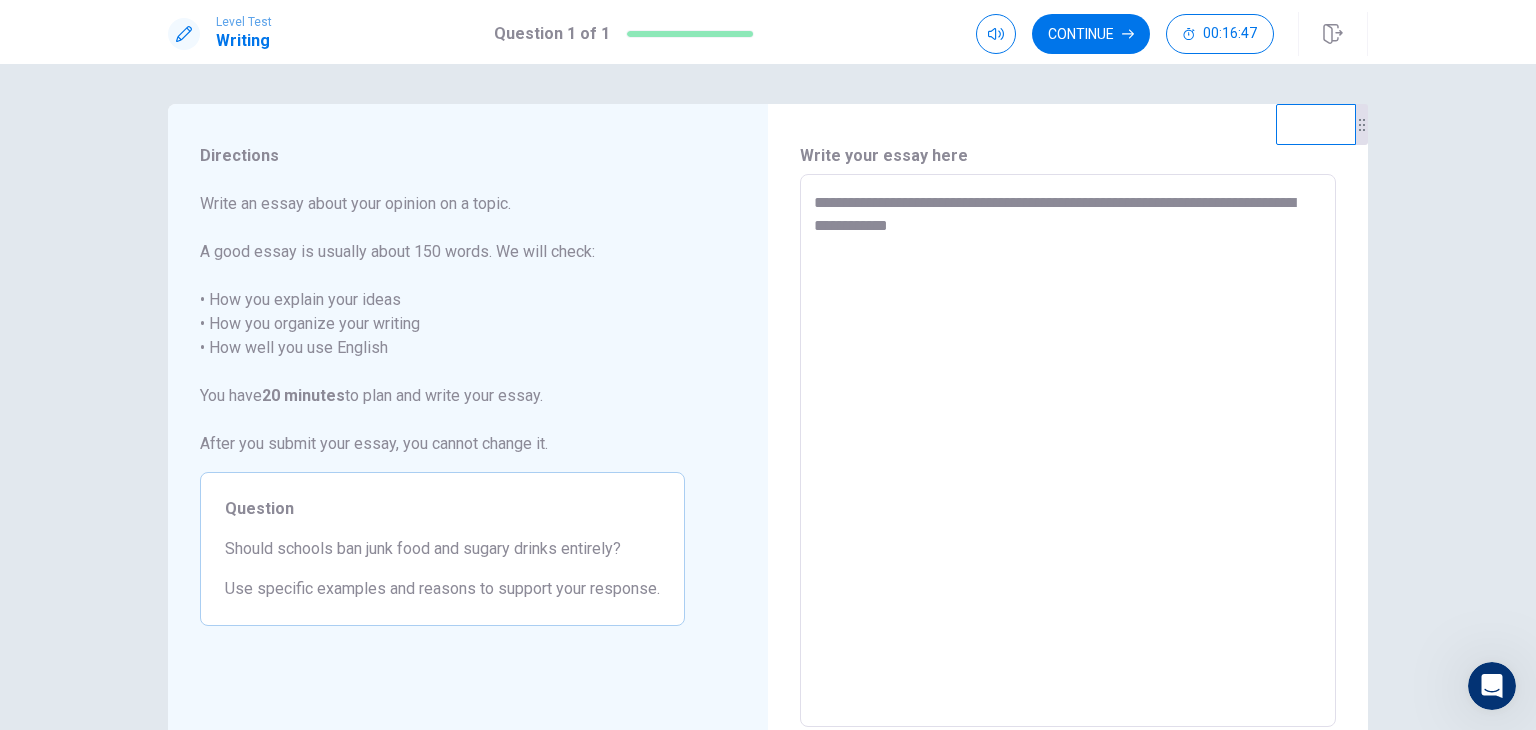 type on "*" 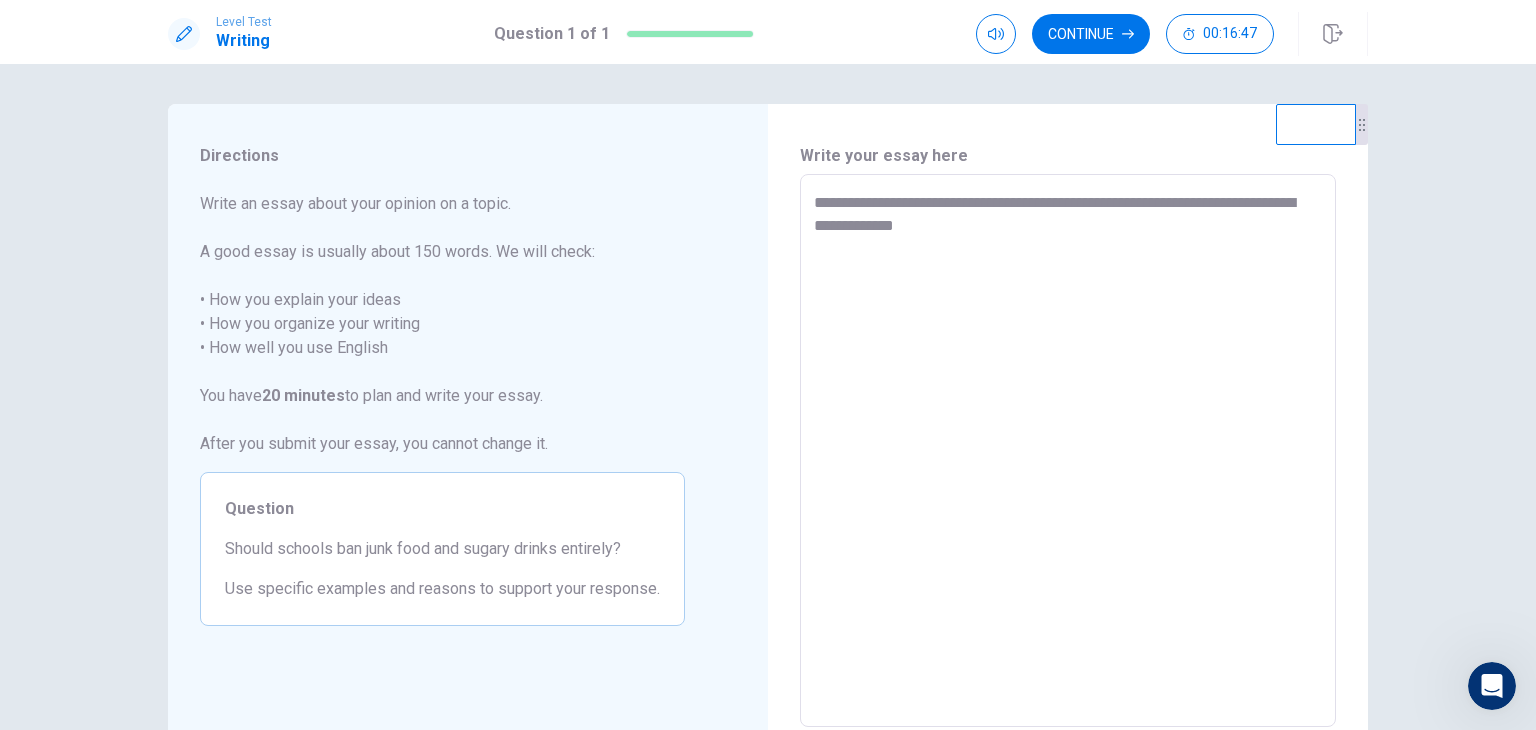 type on "*" 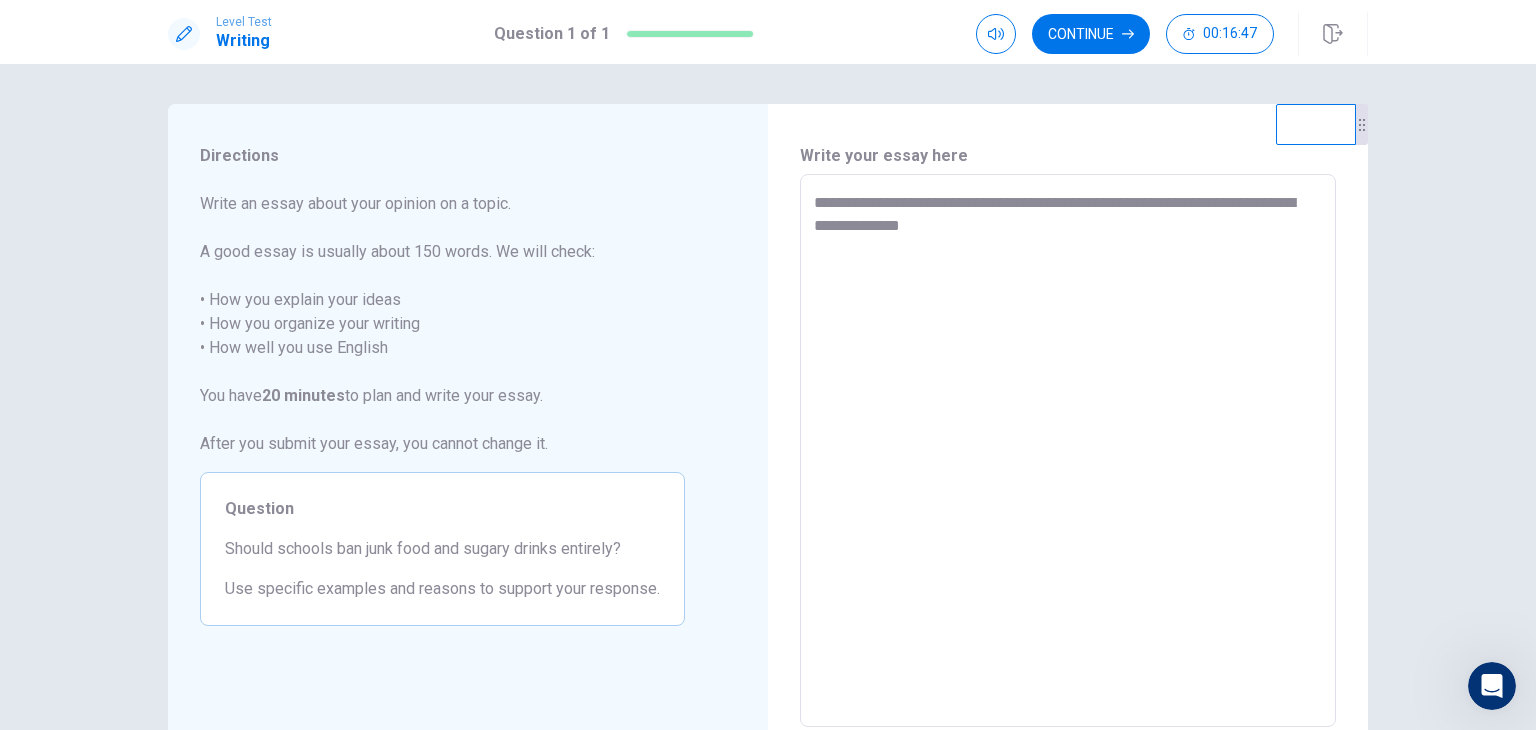 type on "*" 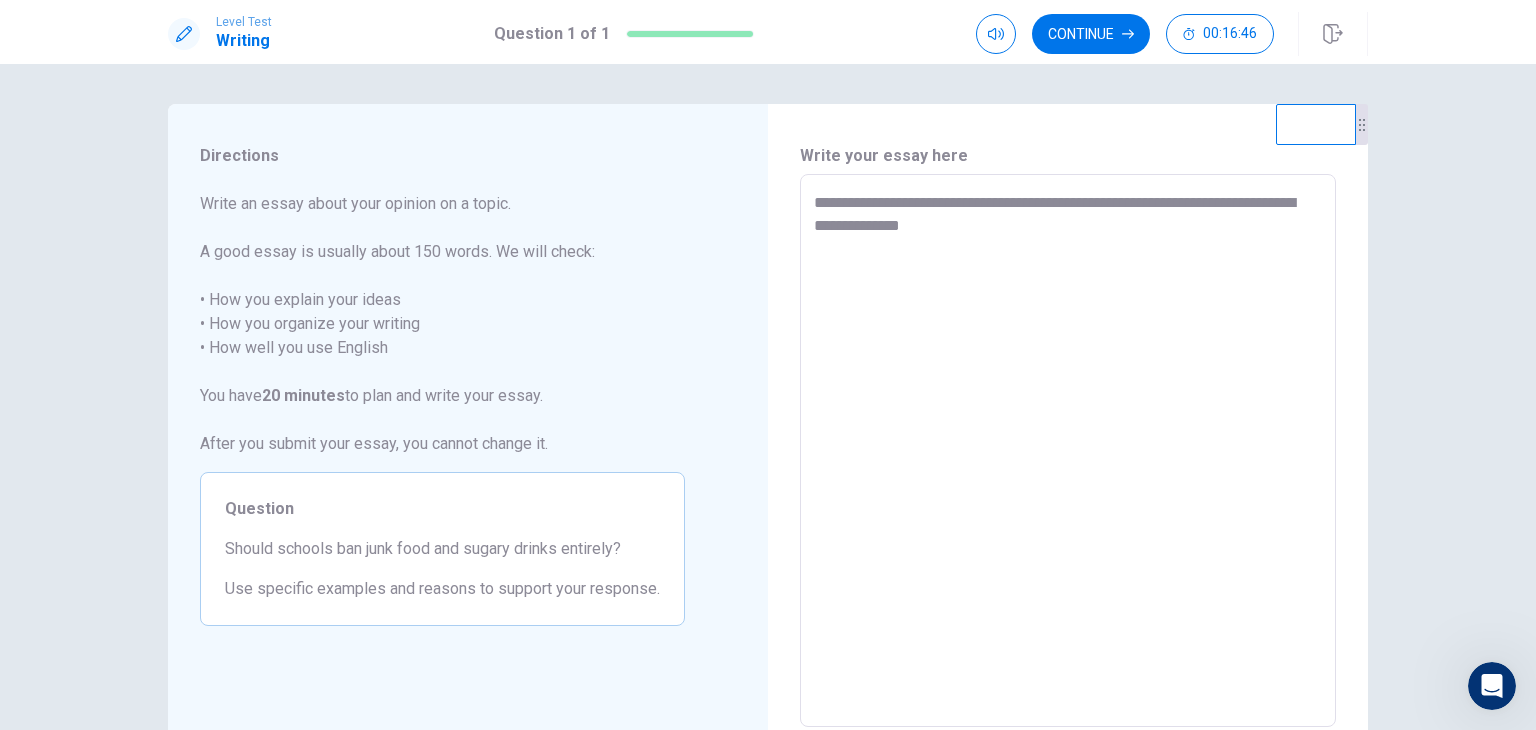 type on "**********" 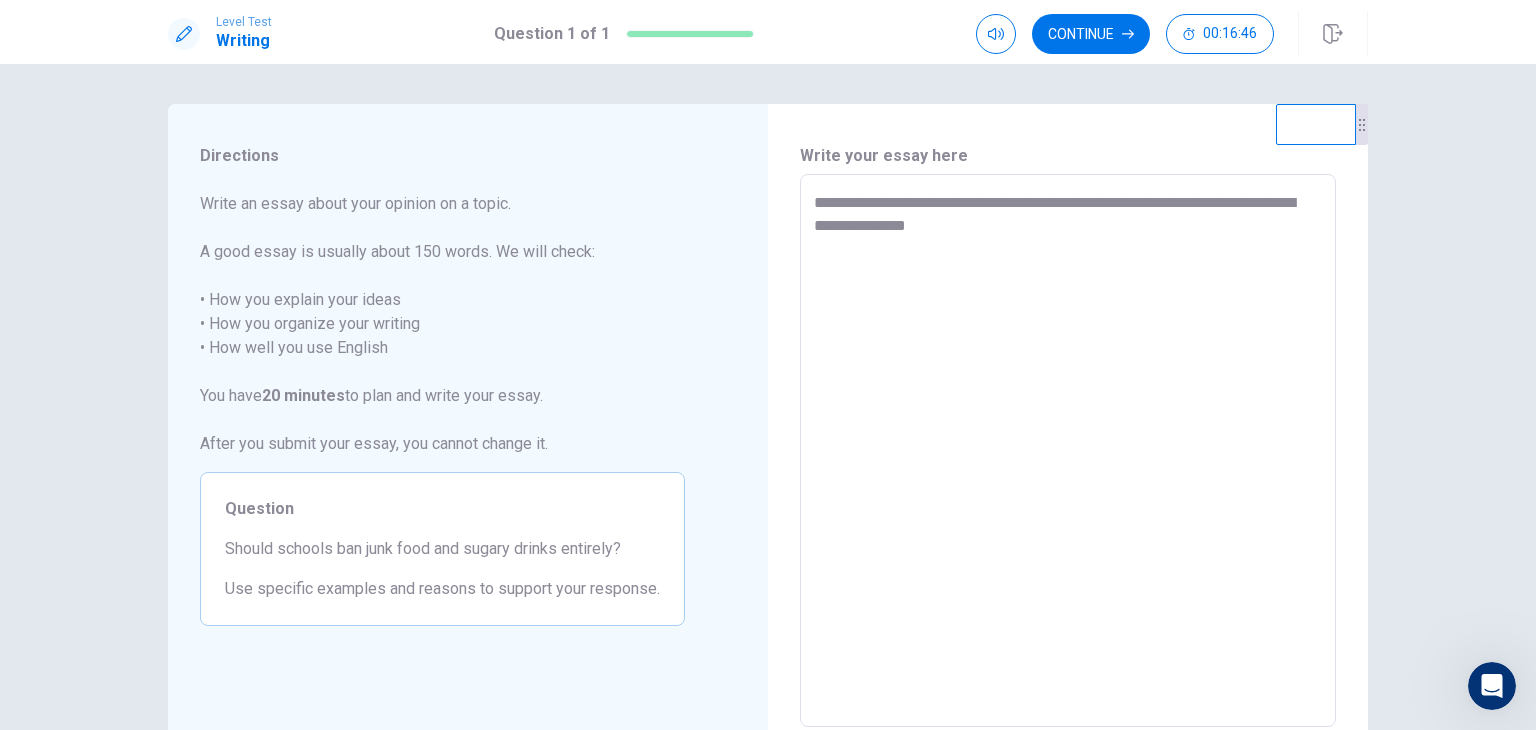 type on "*" 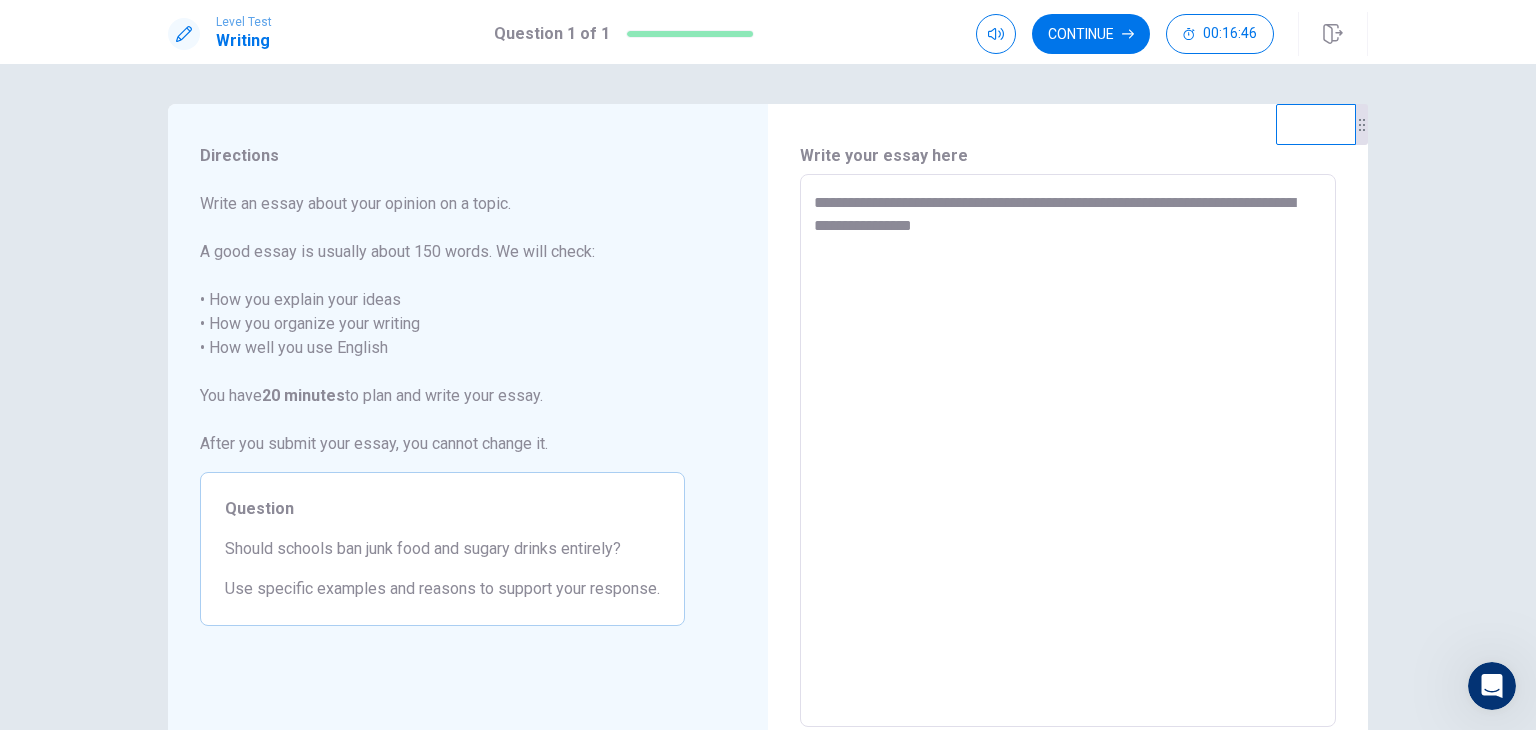 type on "*" 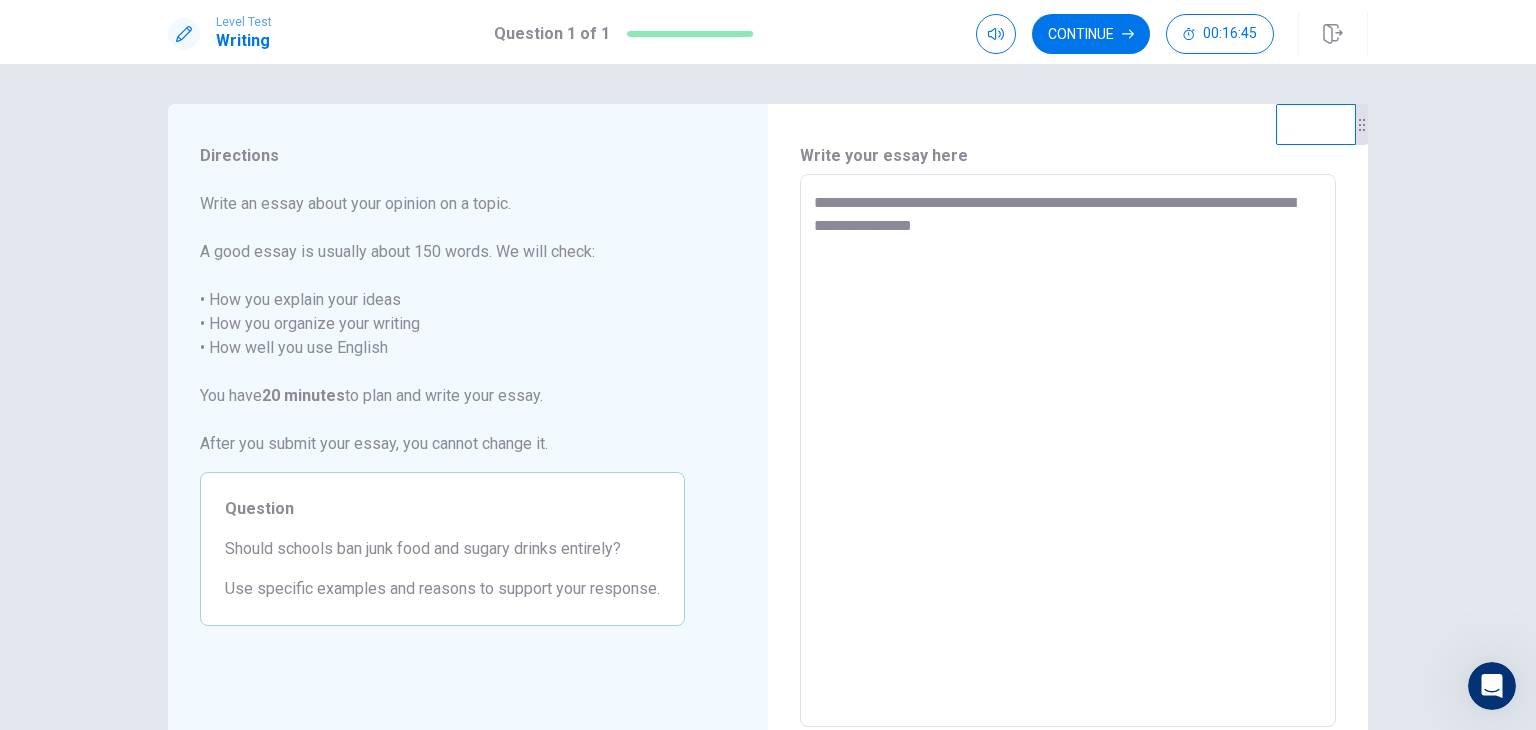 type on "**********" 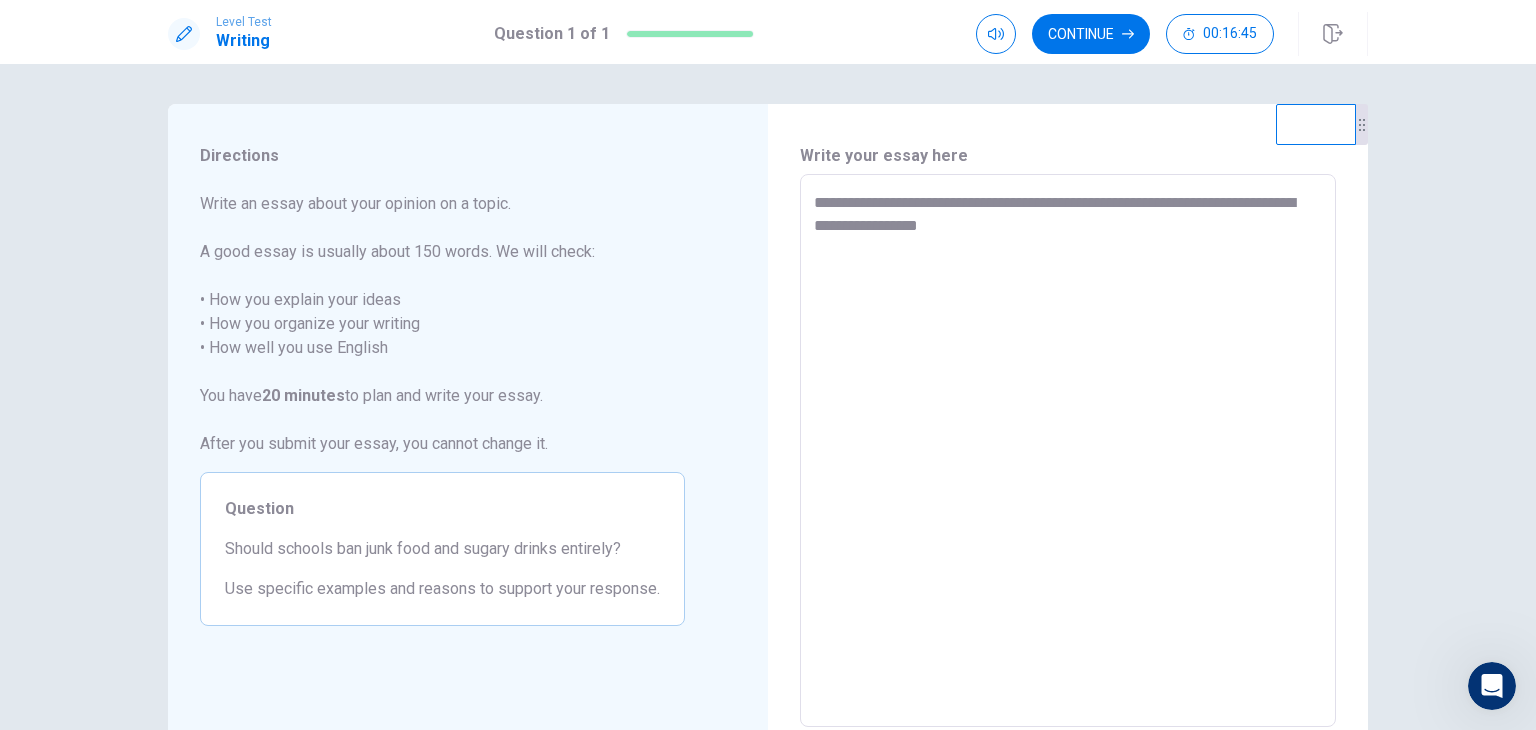 type on "*" 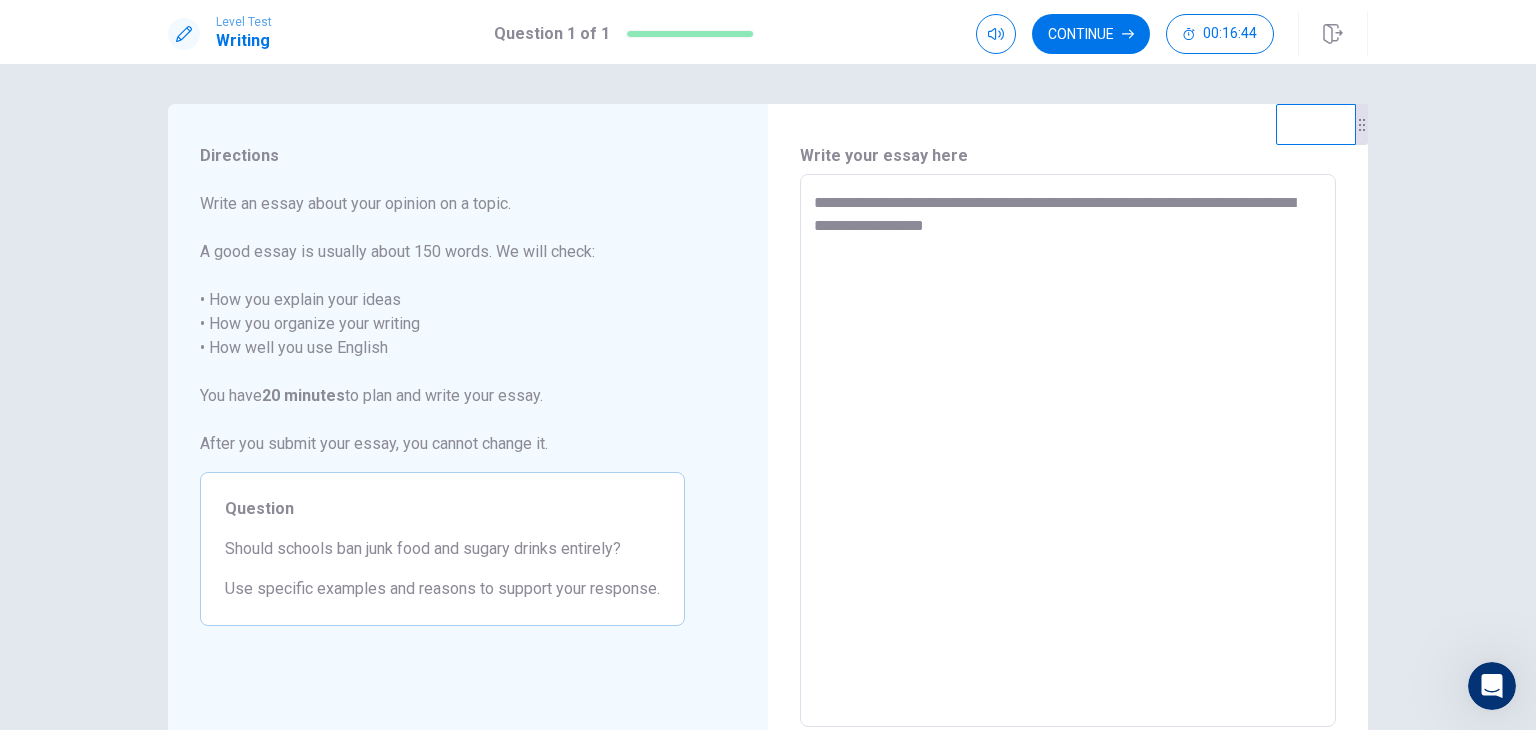 type on "*" 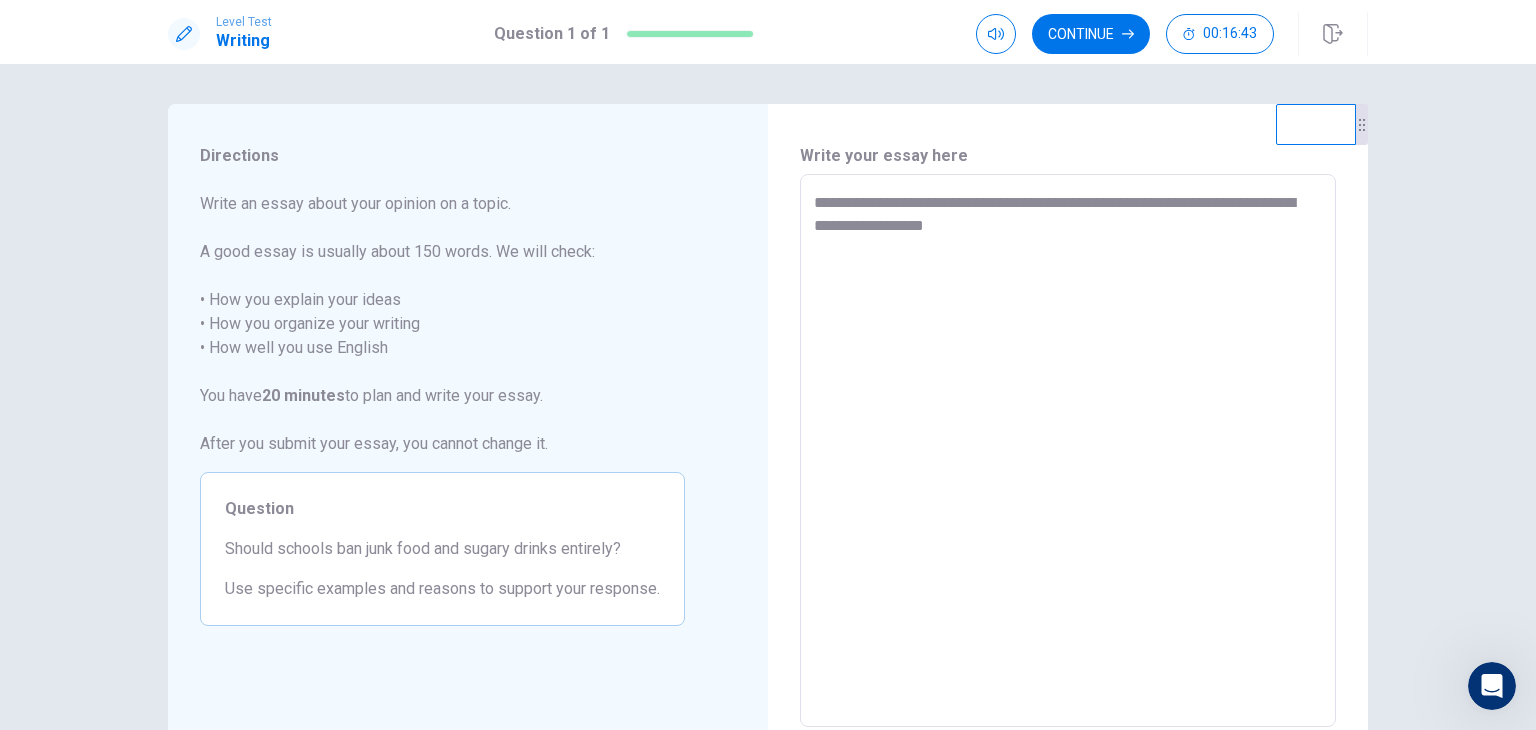 type on "**********" 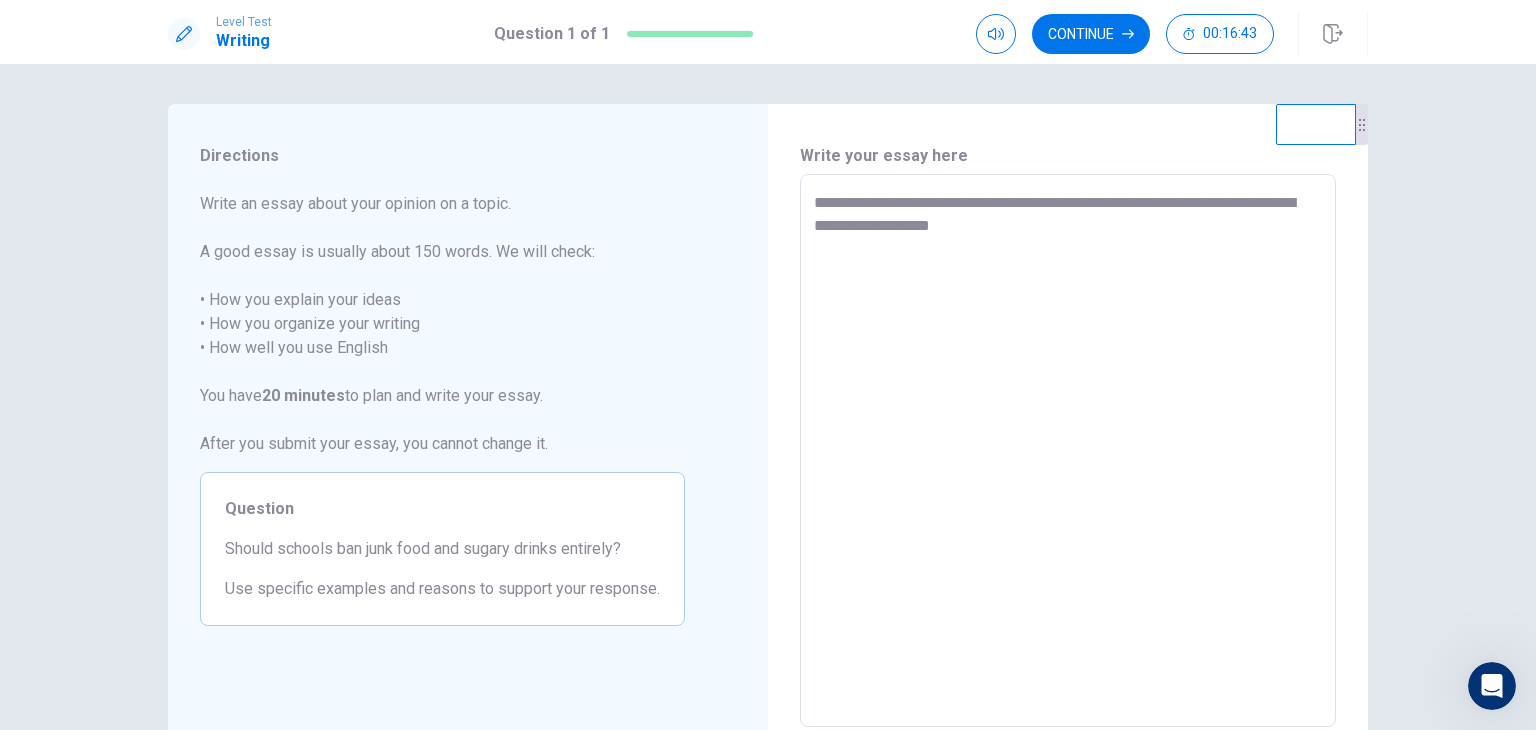 type on "*" 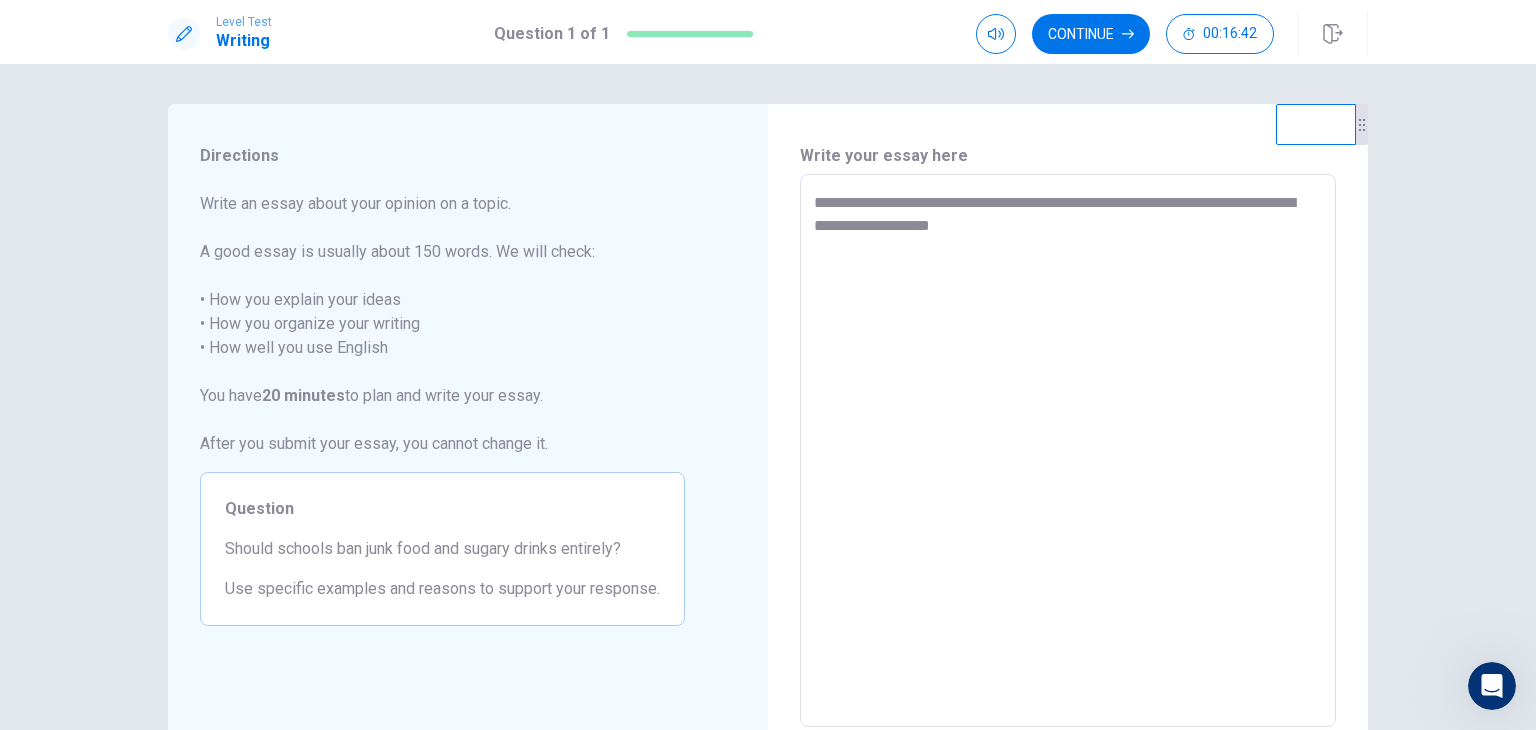 type on "**********" 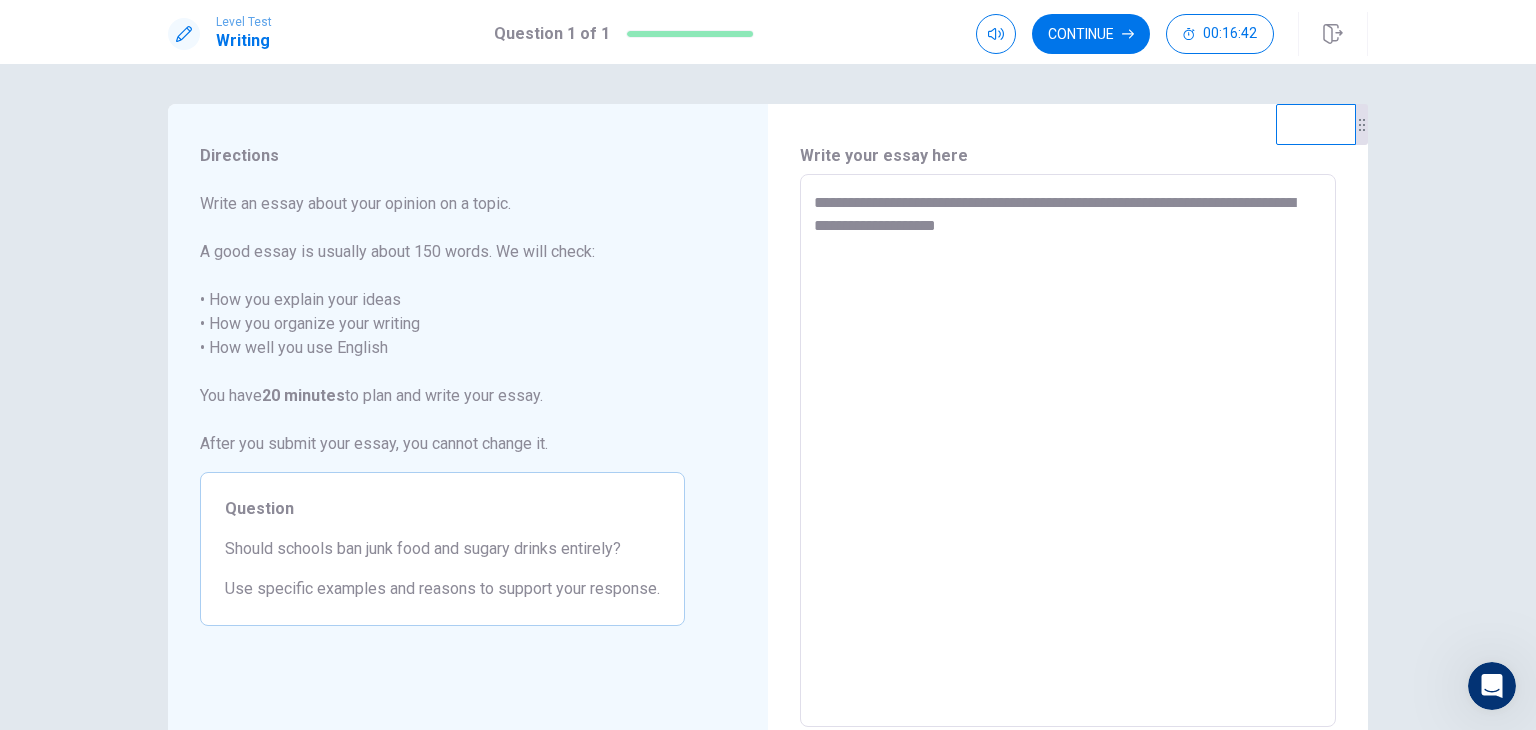 type on "*" 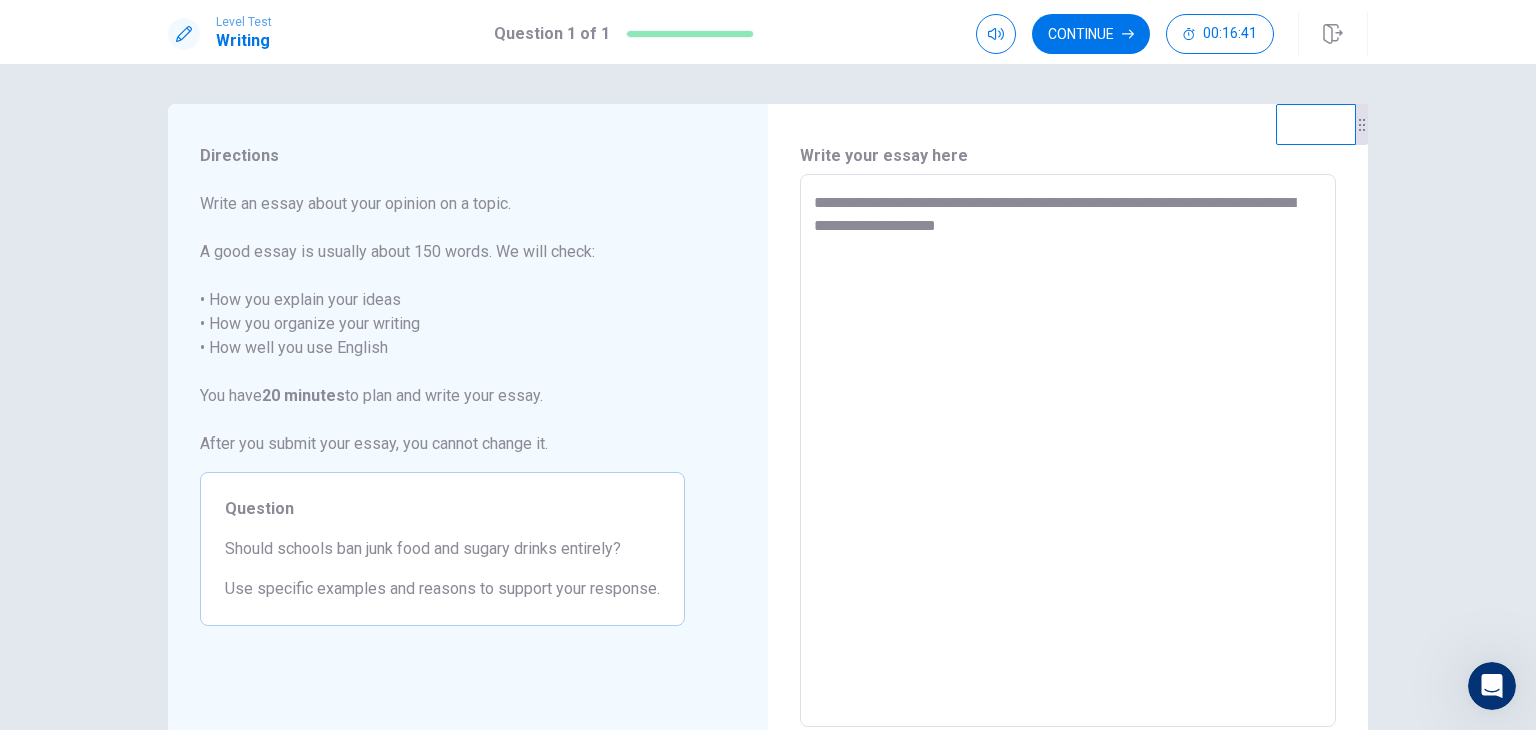 type 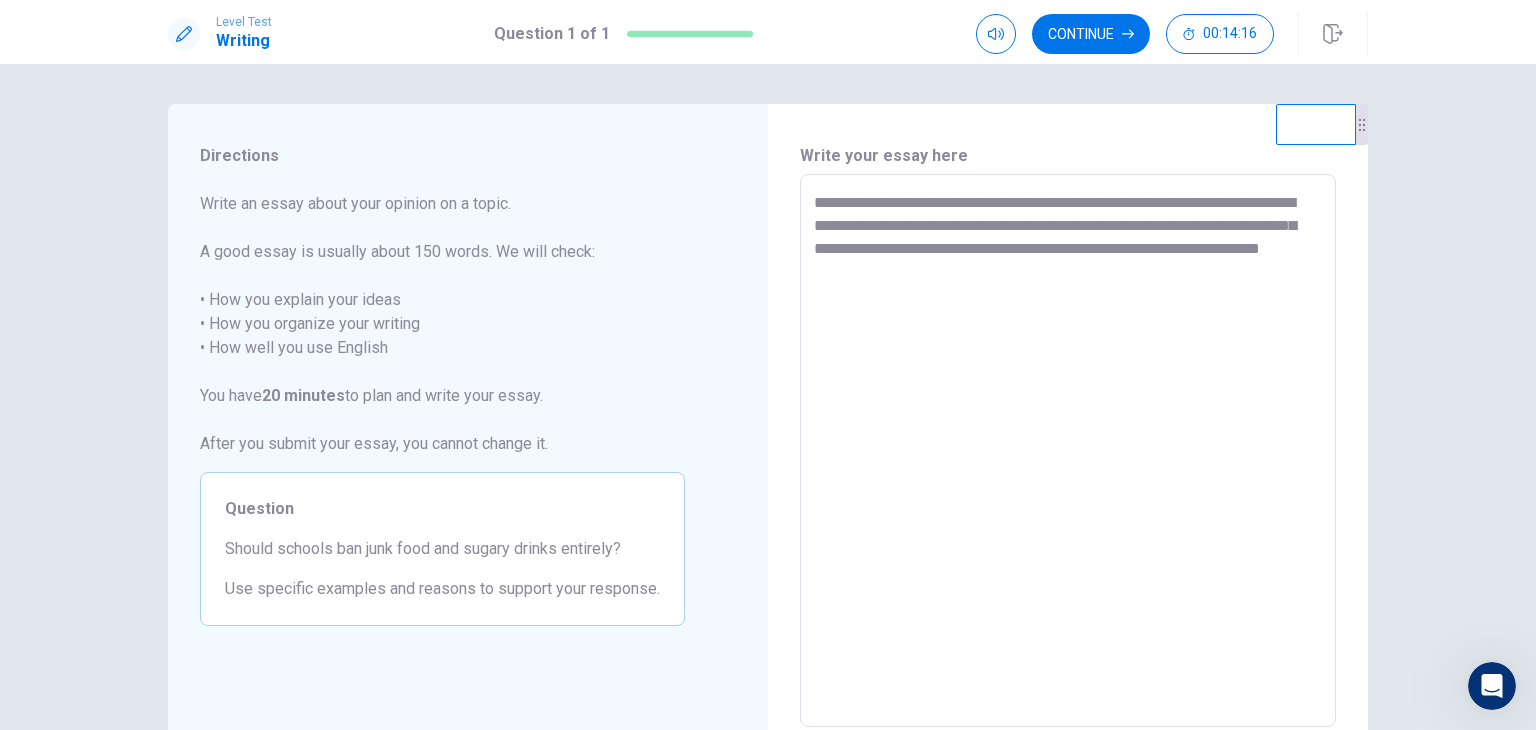 click on "**********" at bounding box center [1068, 451] 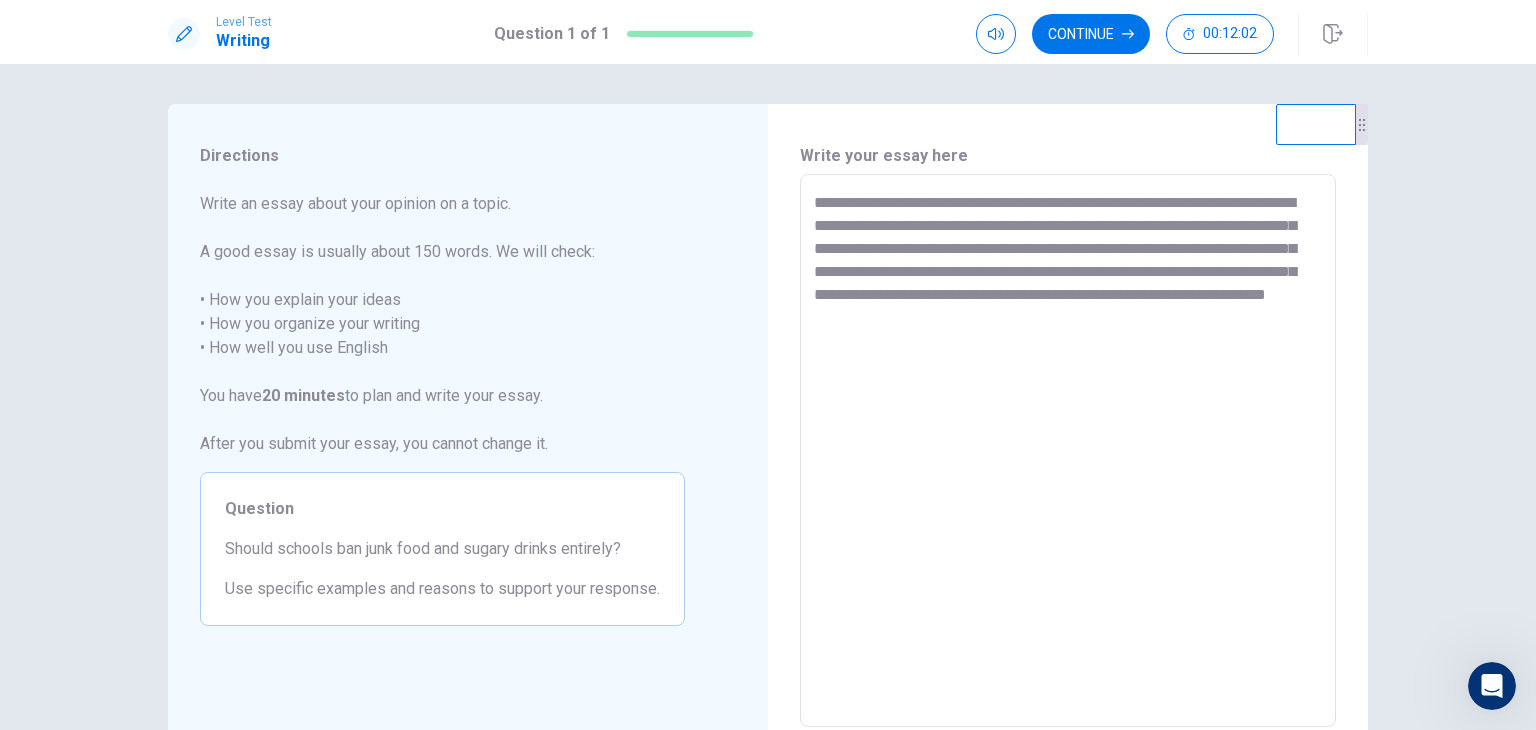 click on "**********" at bounding box center [1068, 451] 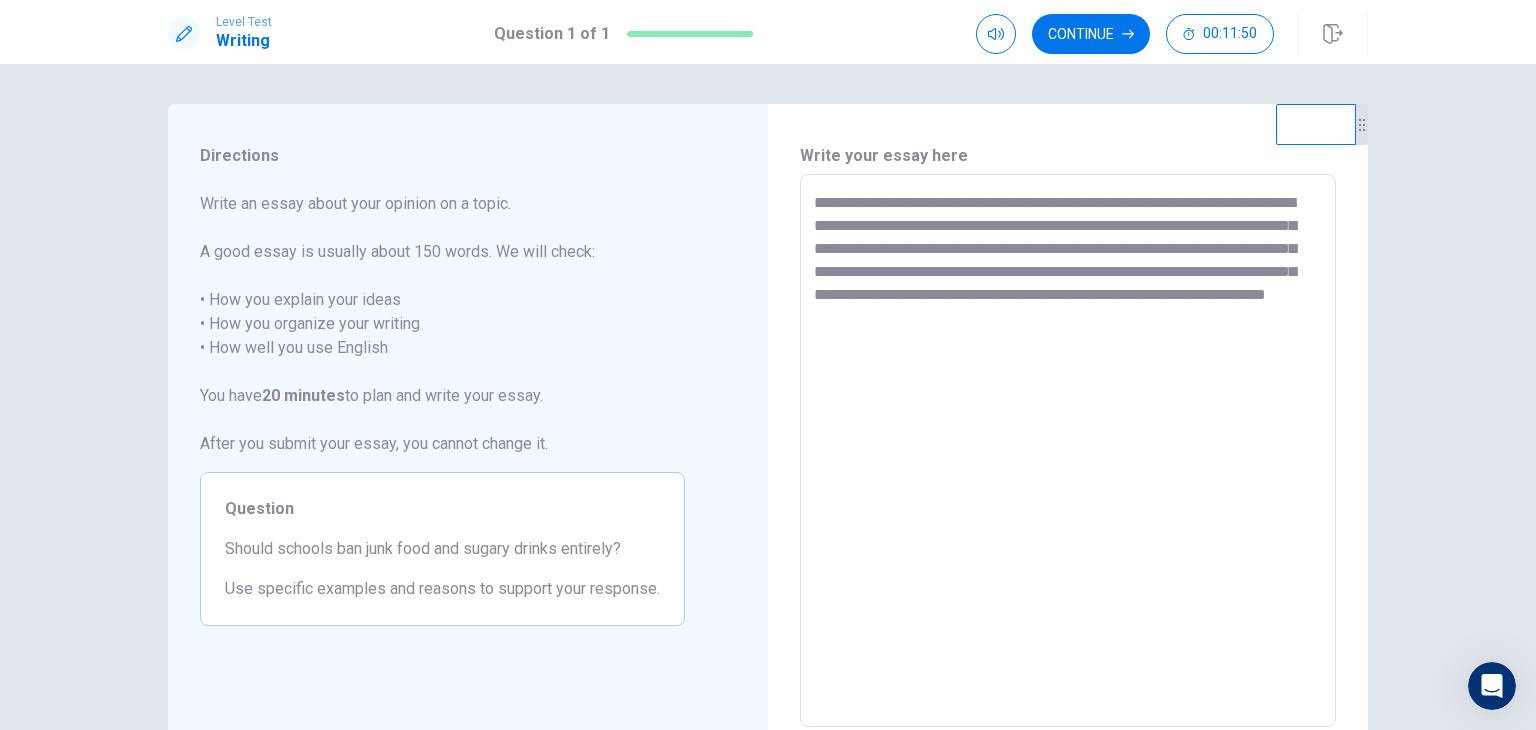 click on "**********" at bounding box center (1068, 451) 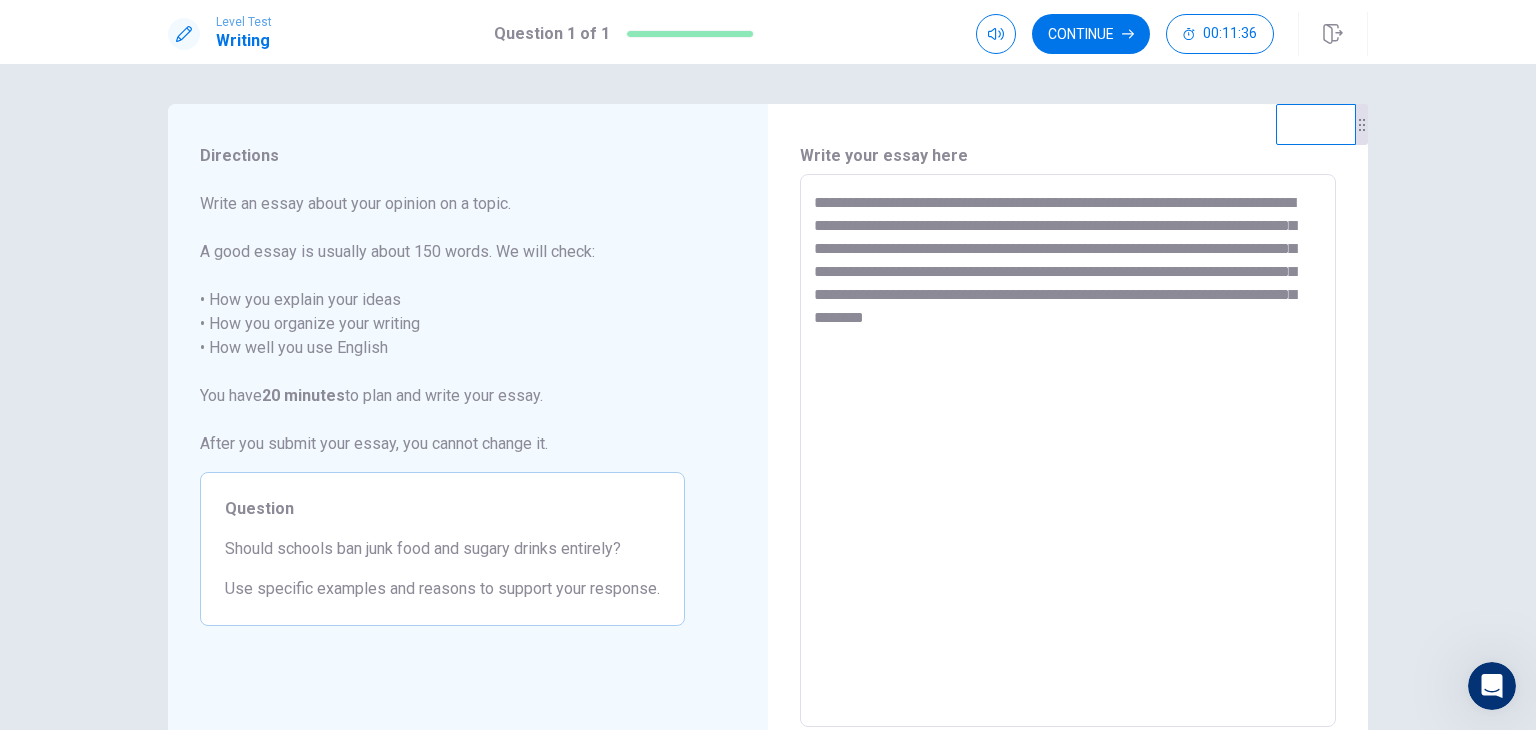click on "**********" at bounding box center [1068, 451] 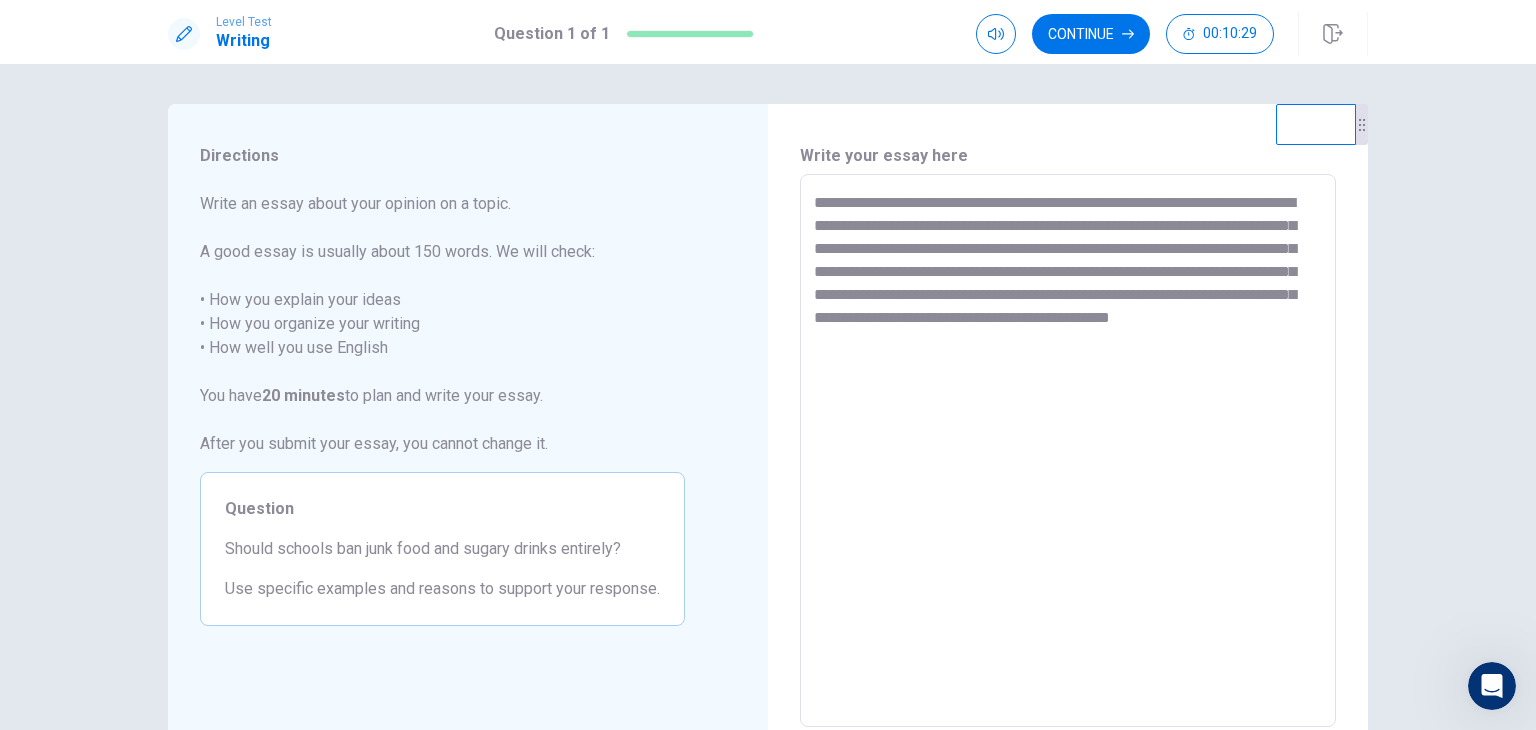 click on "**********" at bounding box center (1068, 451) 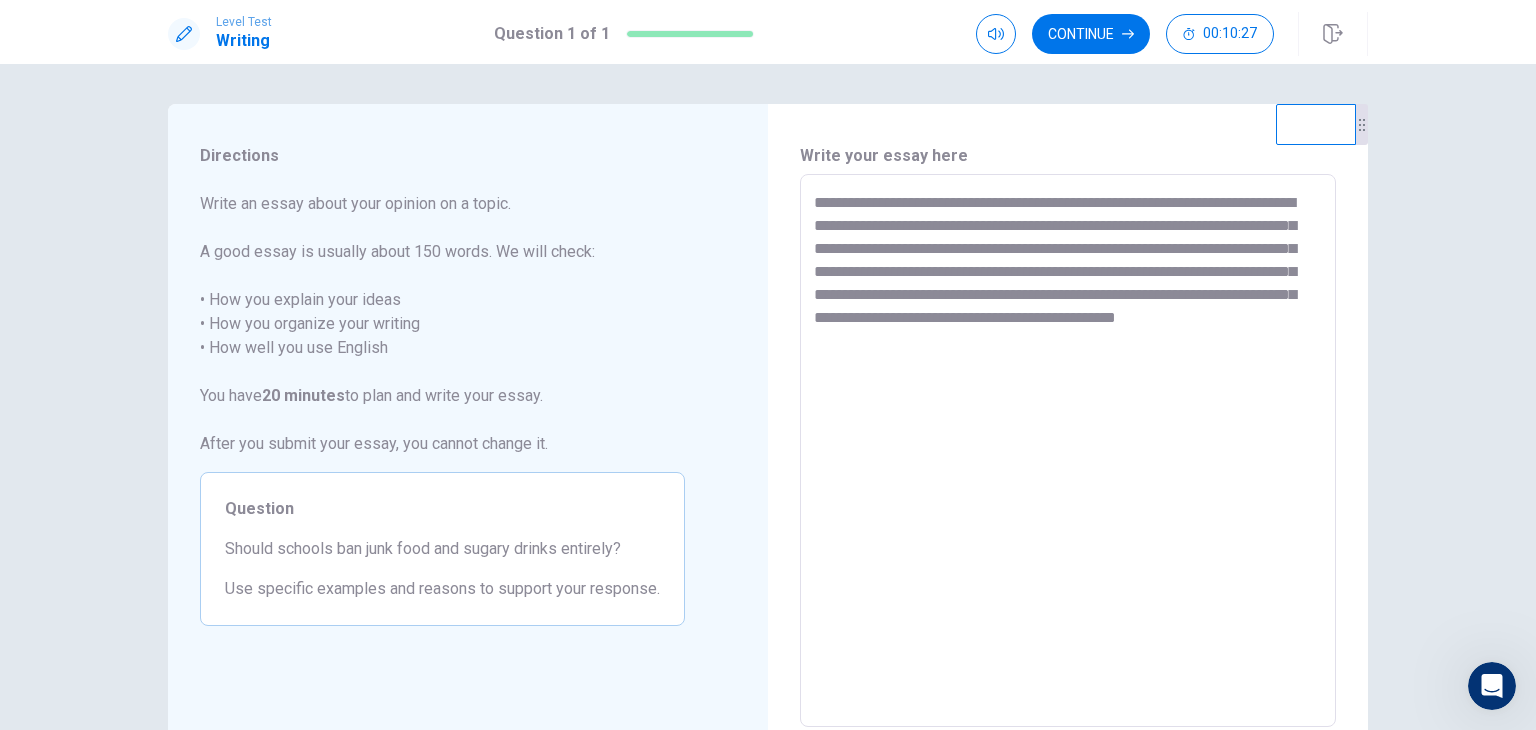click on "**********" at bounding box center [1068, 451] 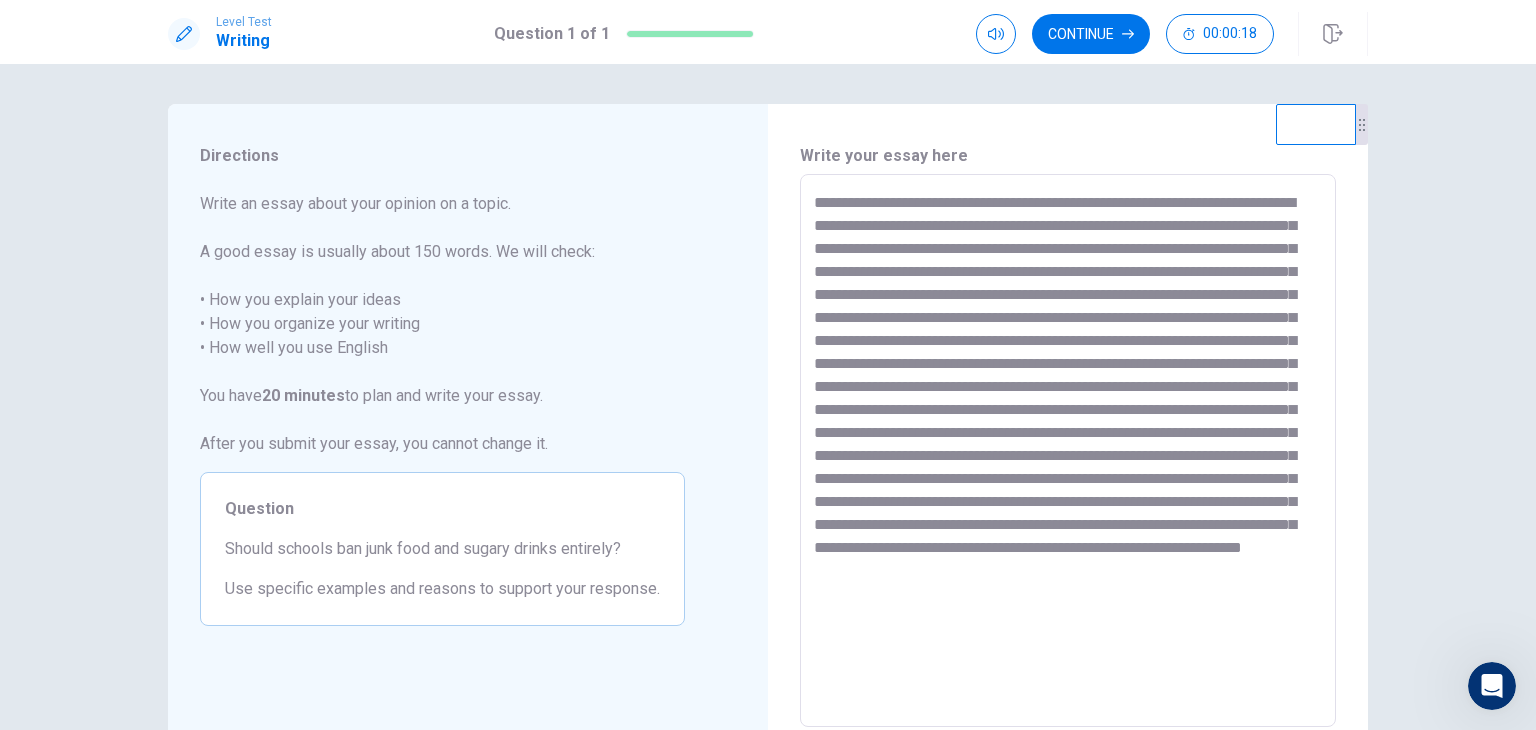 click at bounding box center [1068, 451] 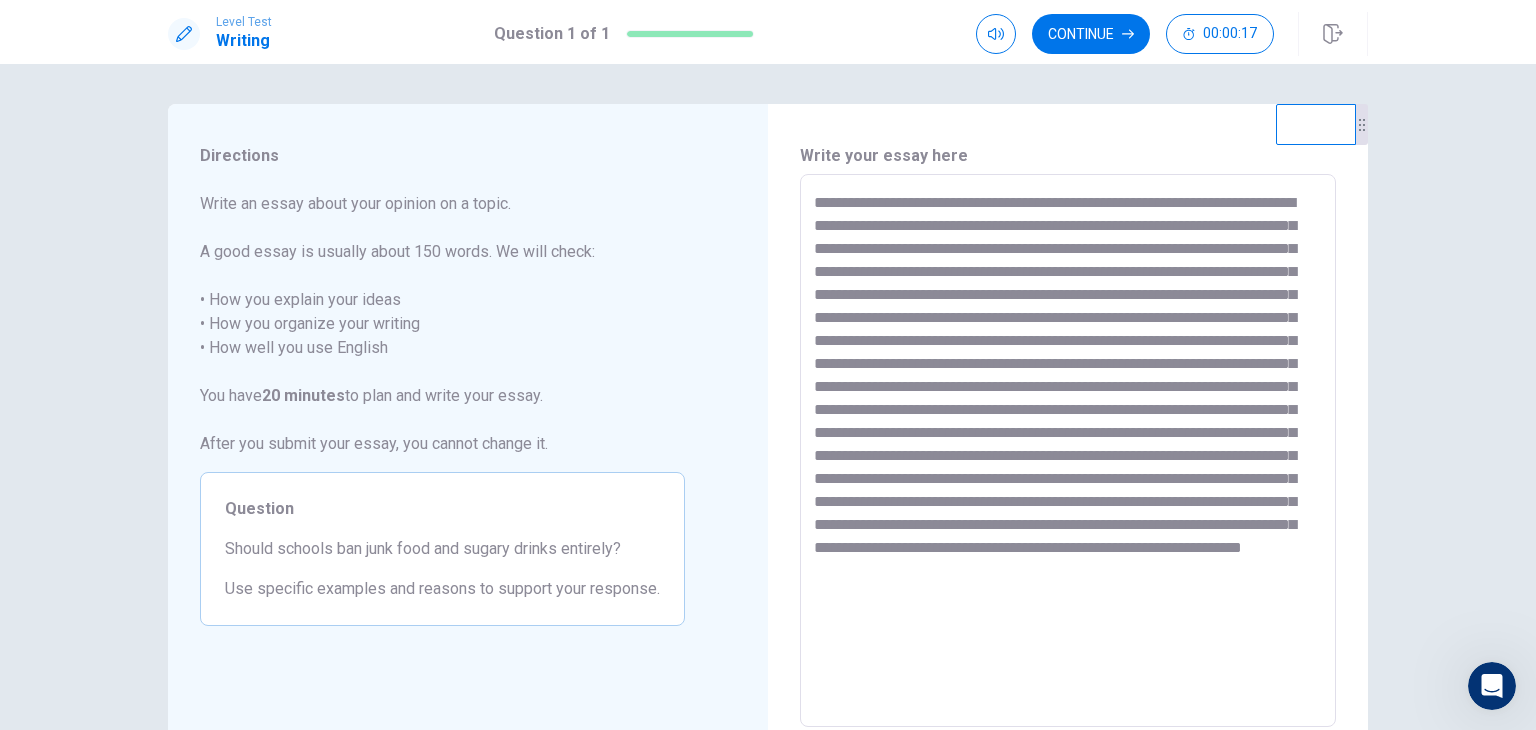 click at bounding box center [1068, 451] 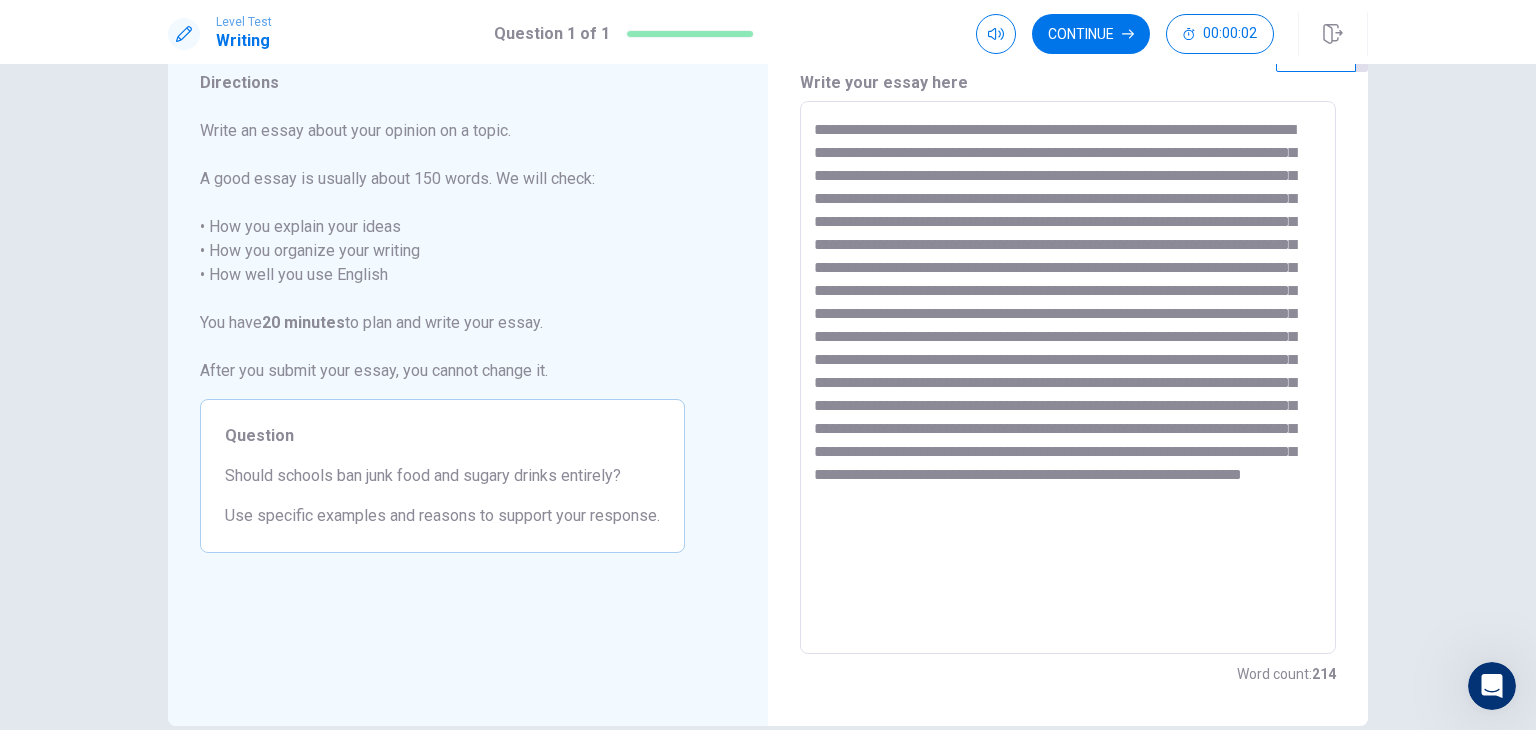 scroll, scrollTop: 66, scrollLeft: 0, axis: vertical 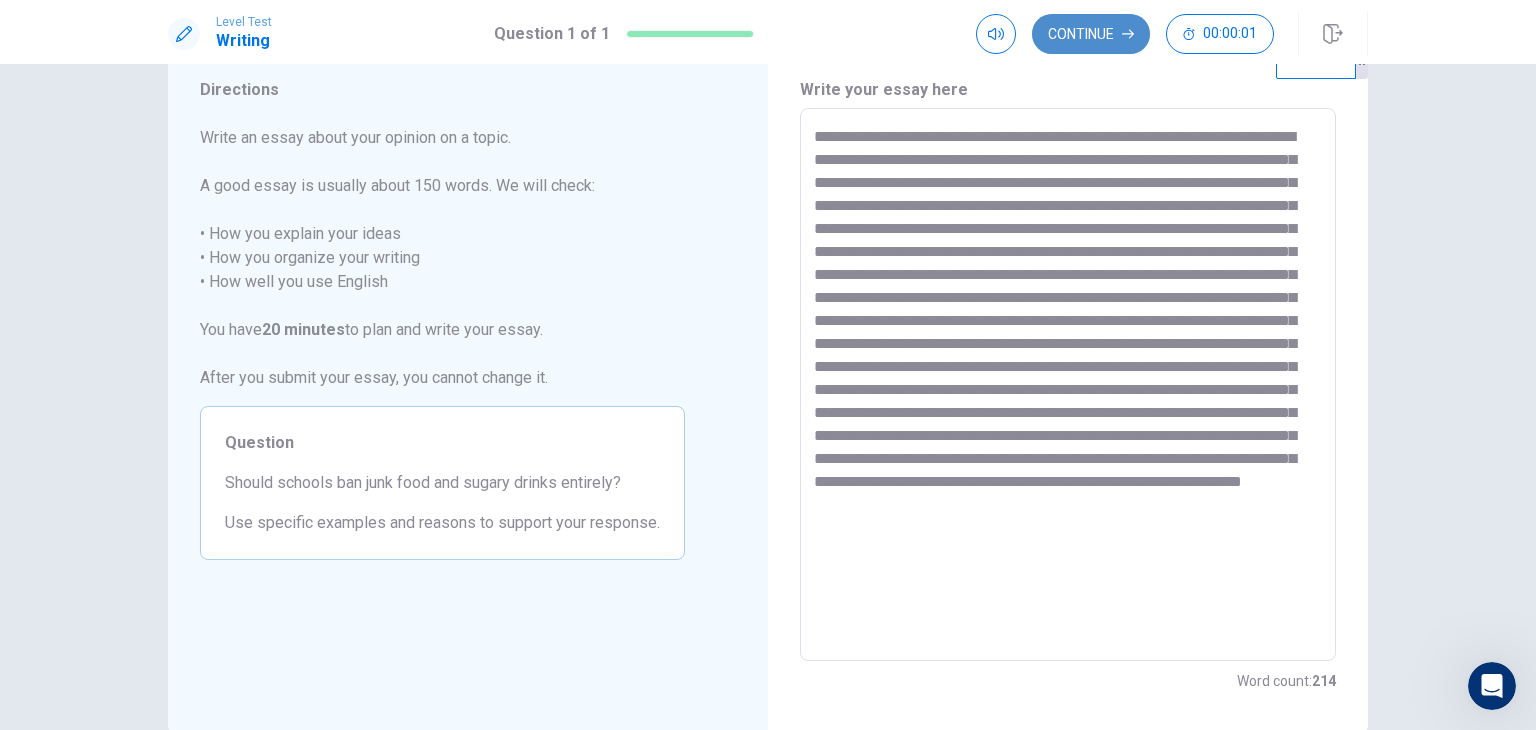 click on "Continue" at bounding box center [1091, 34] 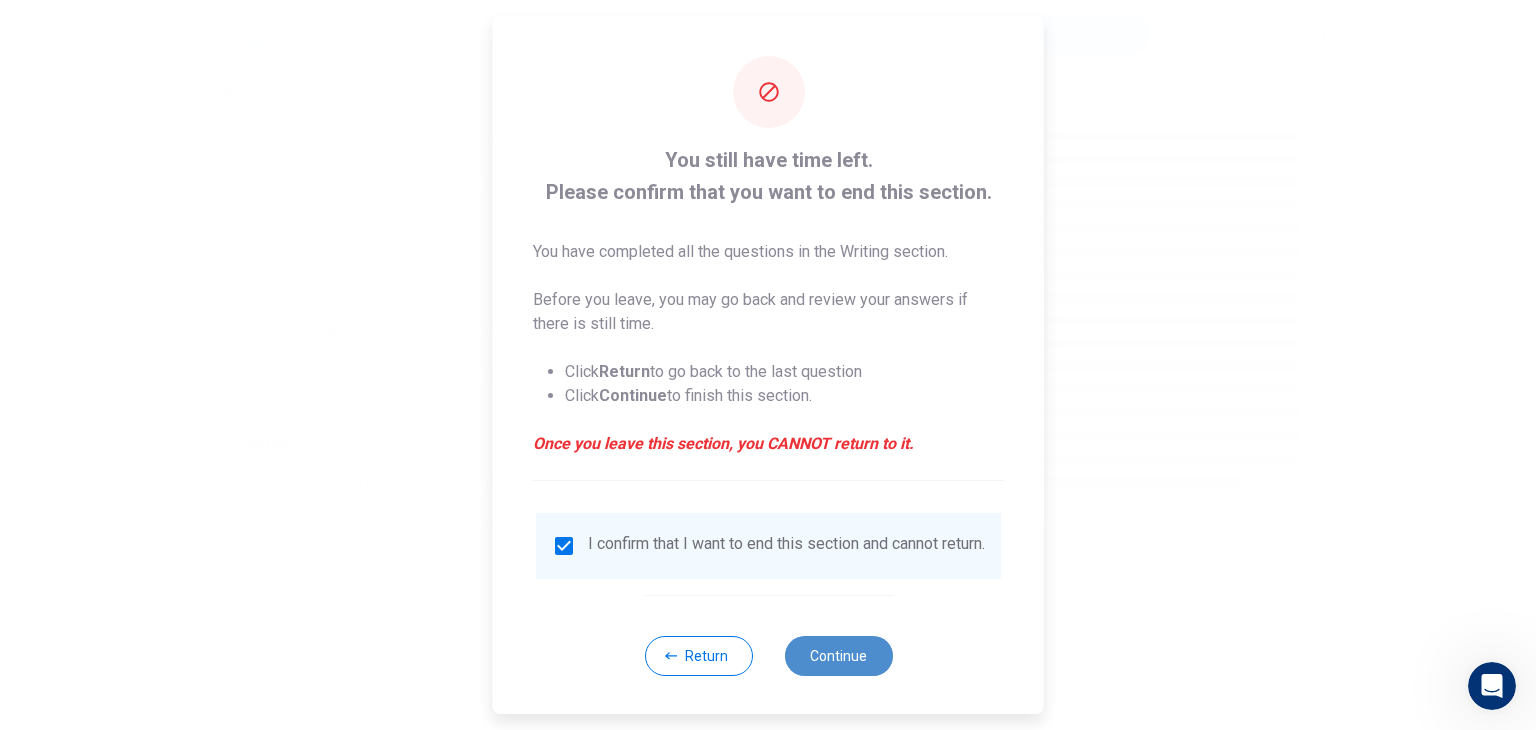 click on "Continue" at bounding box center [838, 656] 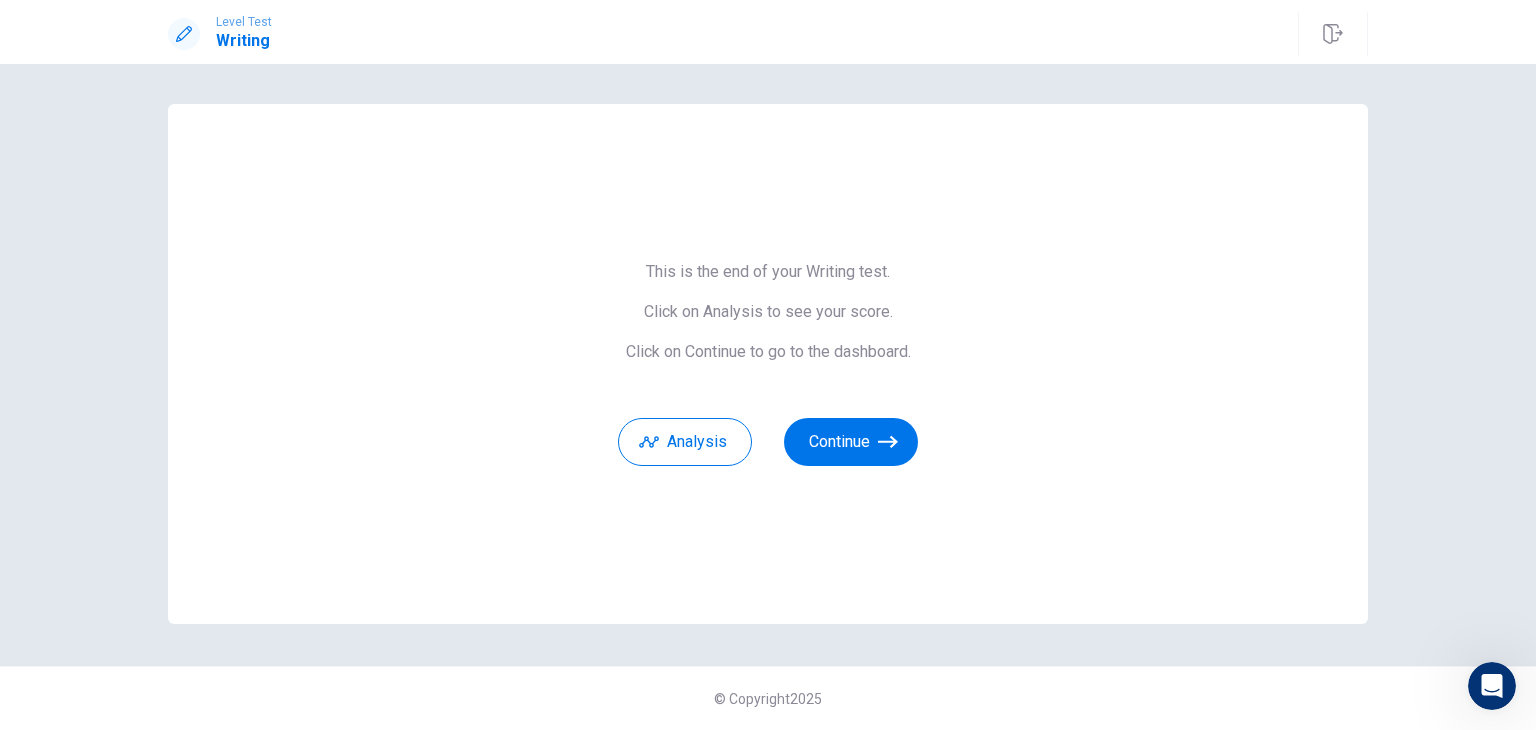 scroll, scrollTop: 0, scrollLeft: 0, axis: both 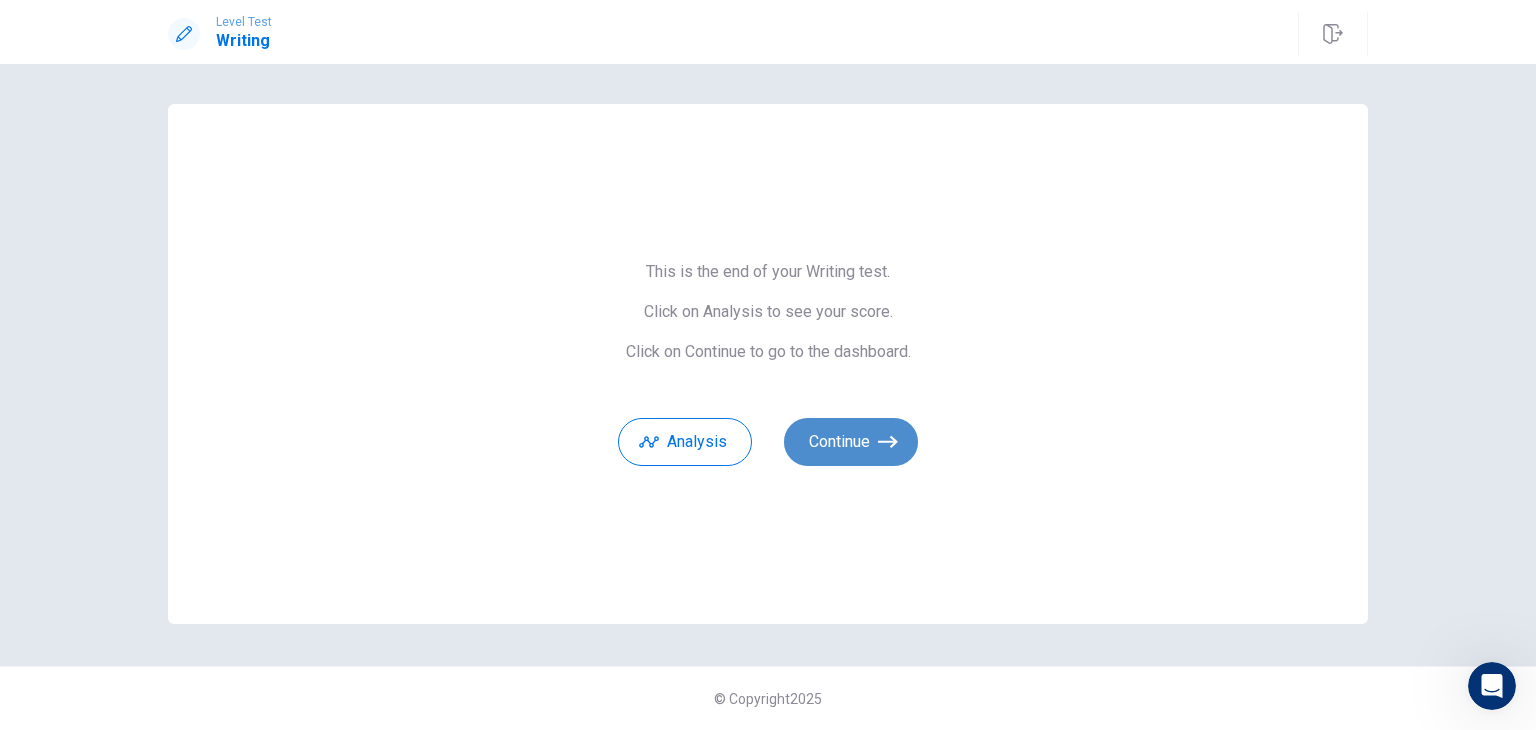click on "Continue" at bounding box center (851, 442) 